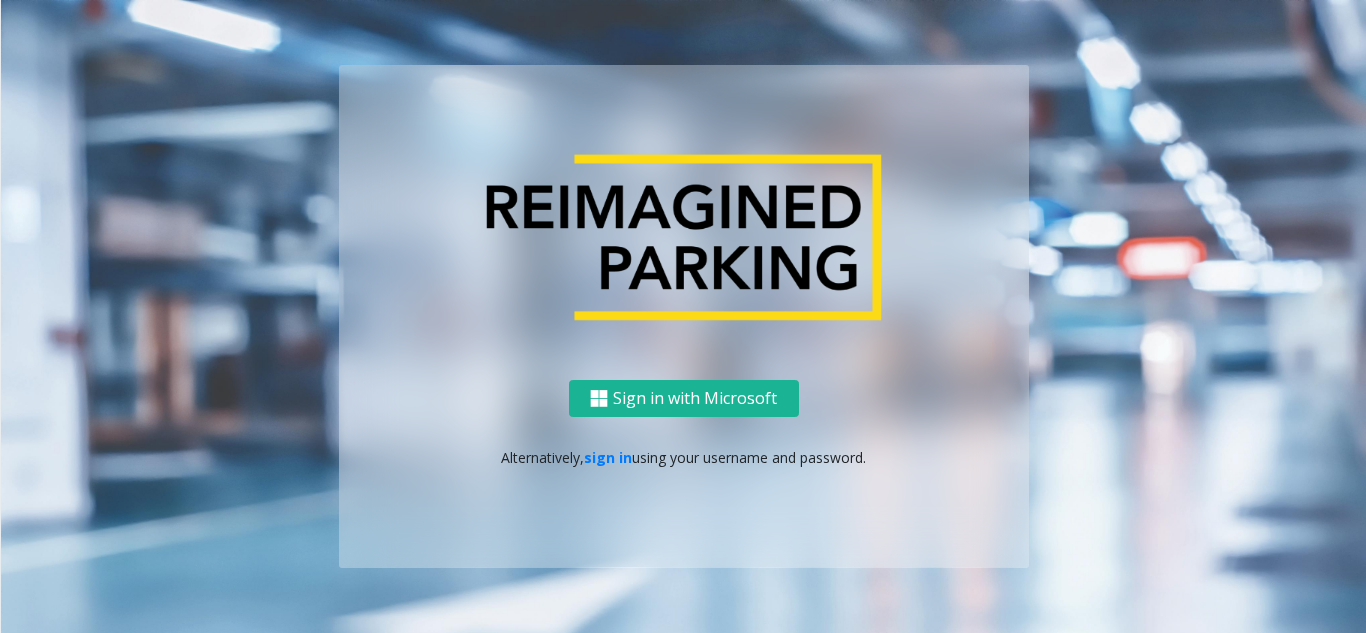 scroll, scrollTop: 0, scrollLeft: 0, axis: both 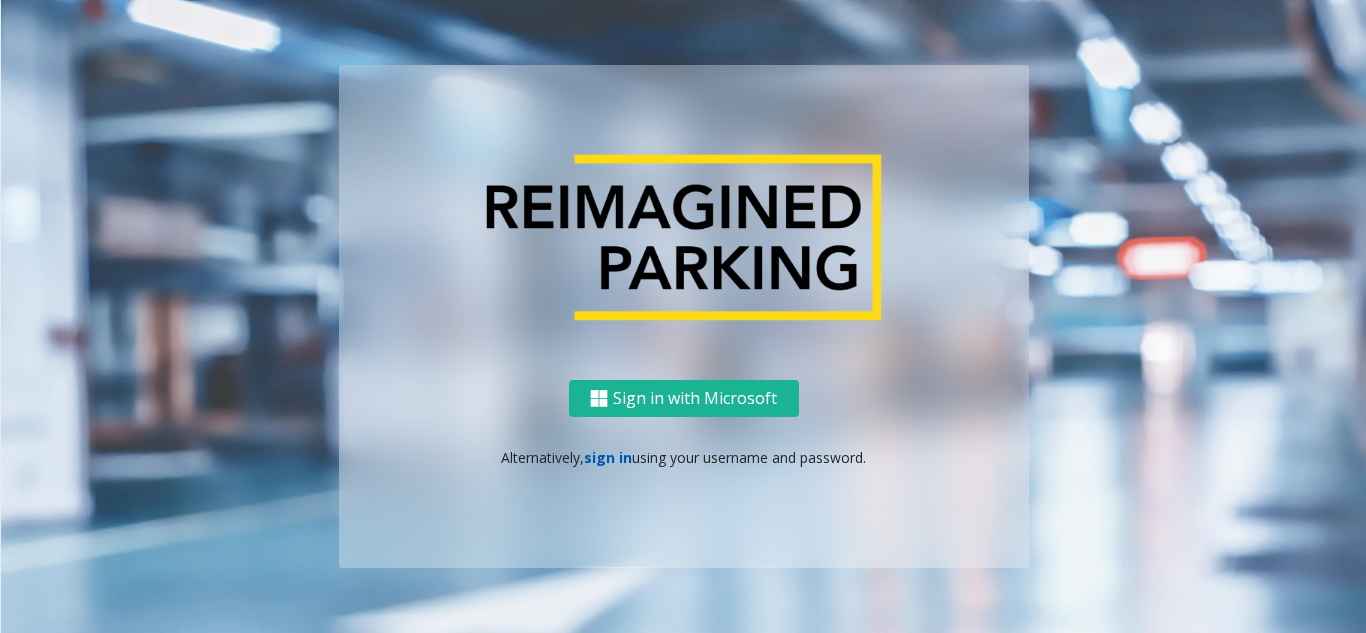 click on "sign in" 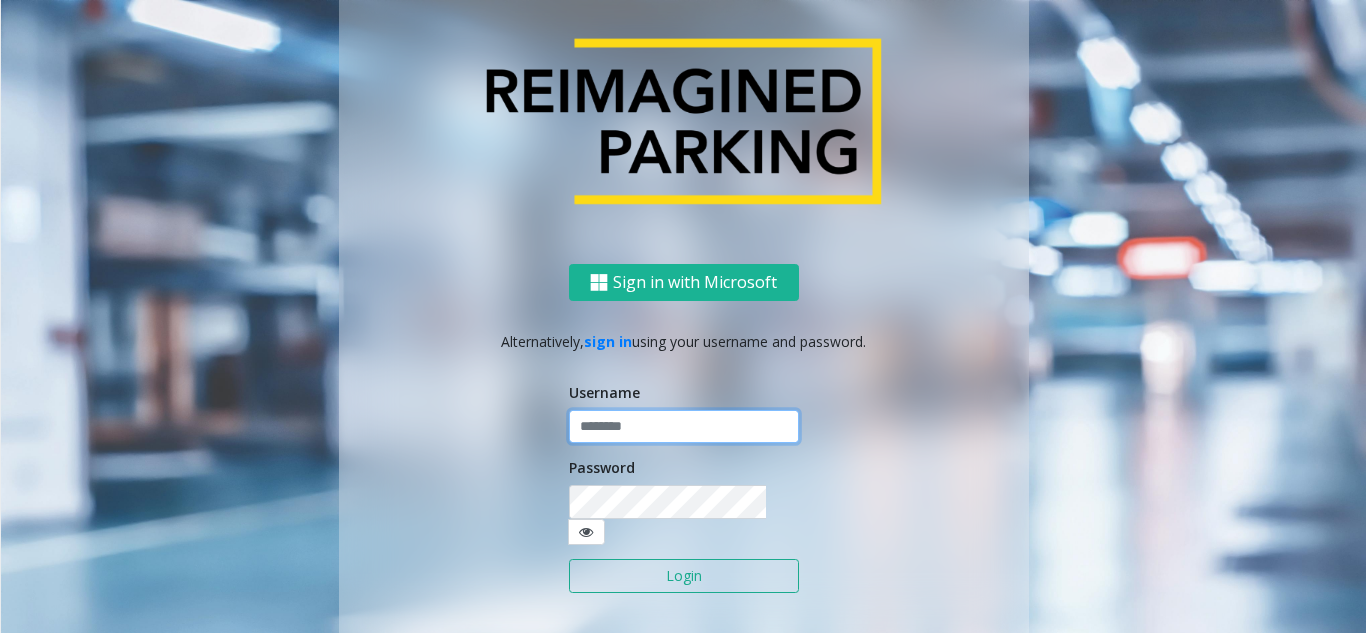 click 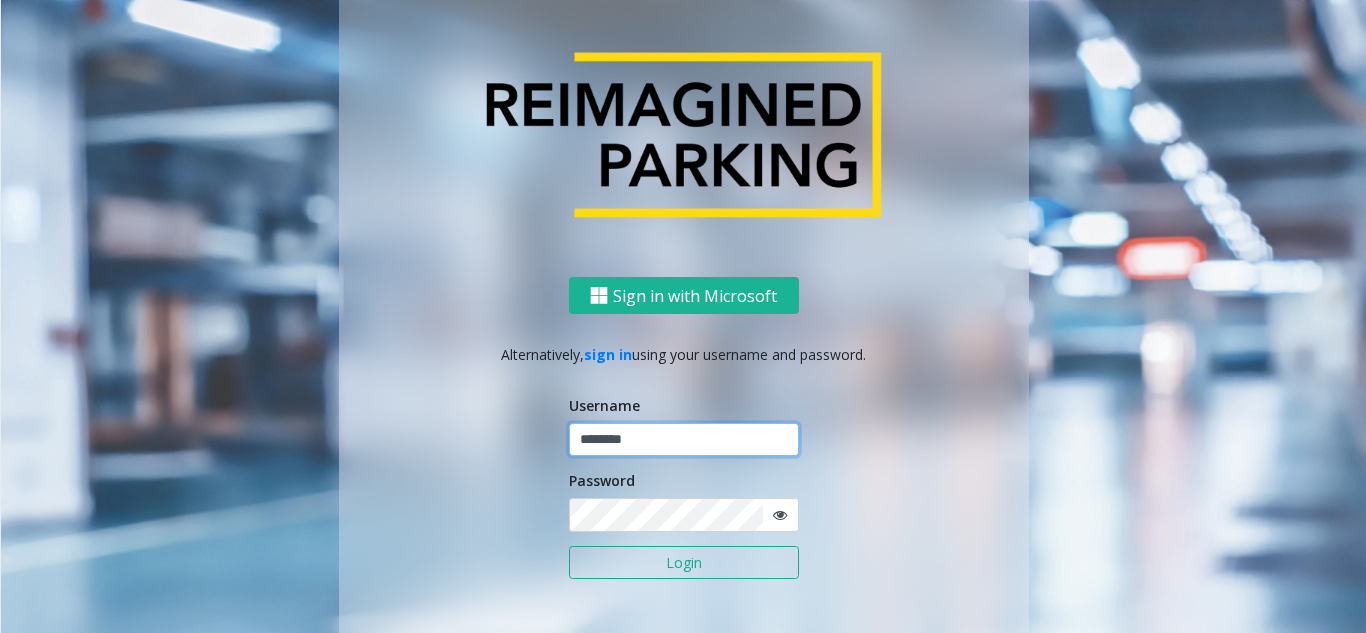 type on "********" 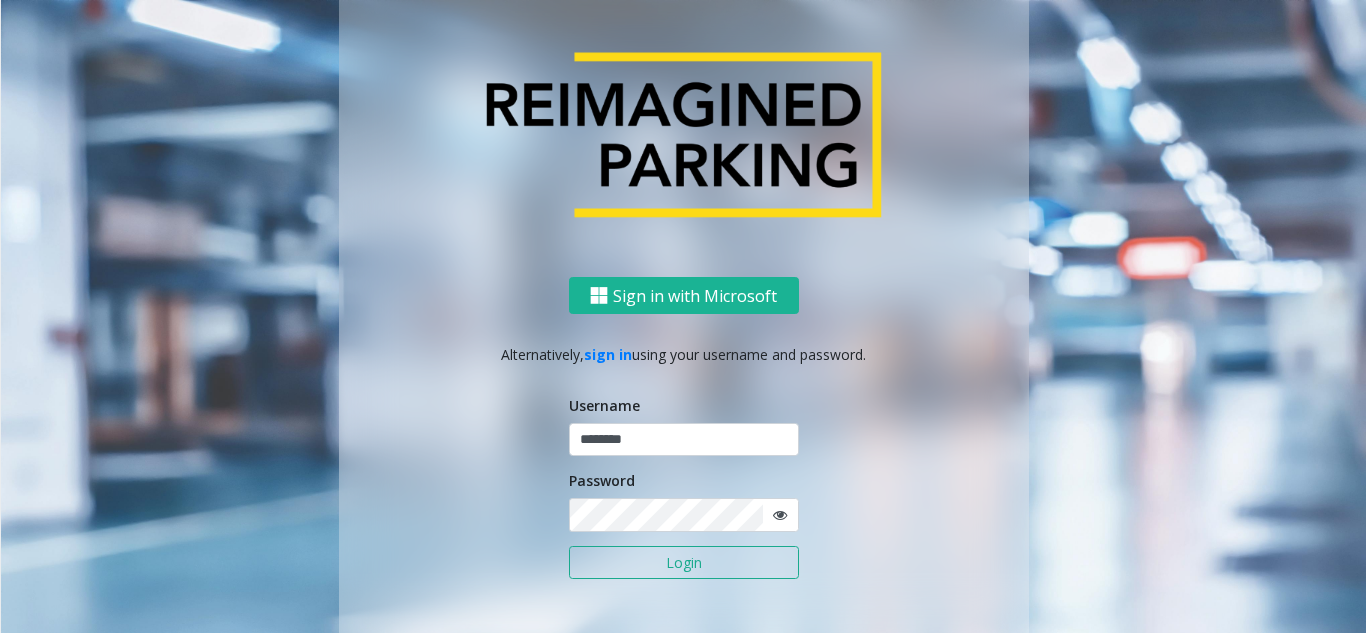 click 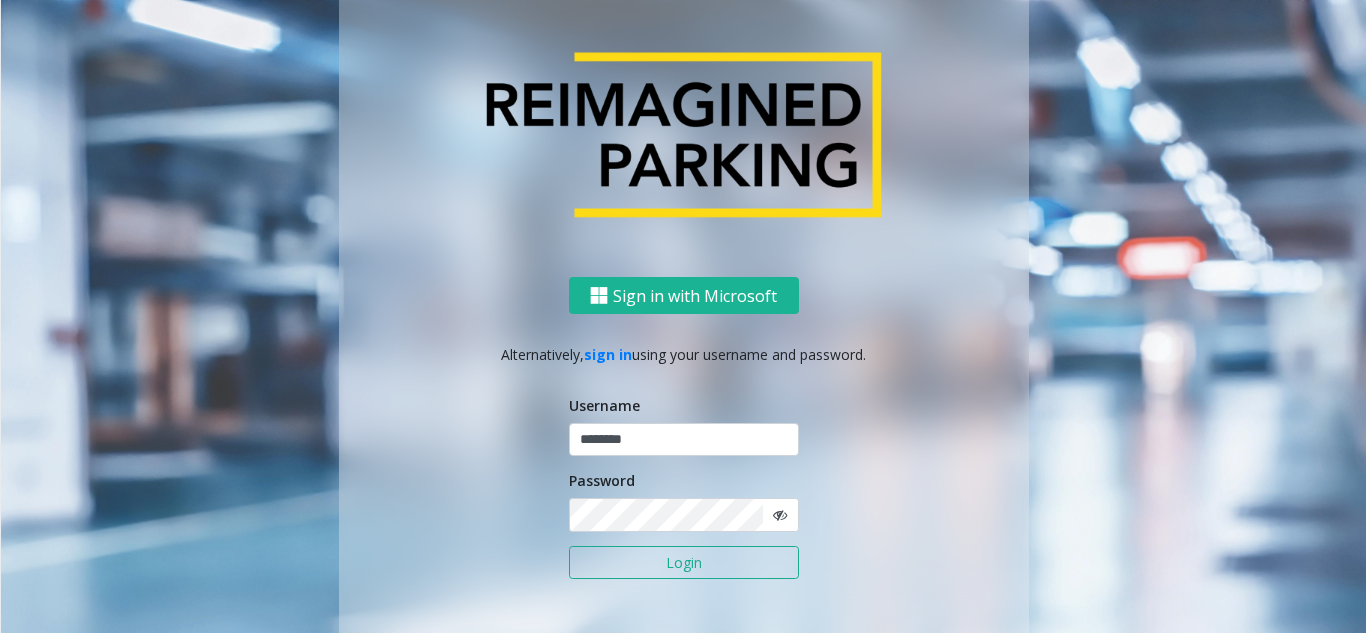 click on "Login" 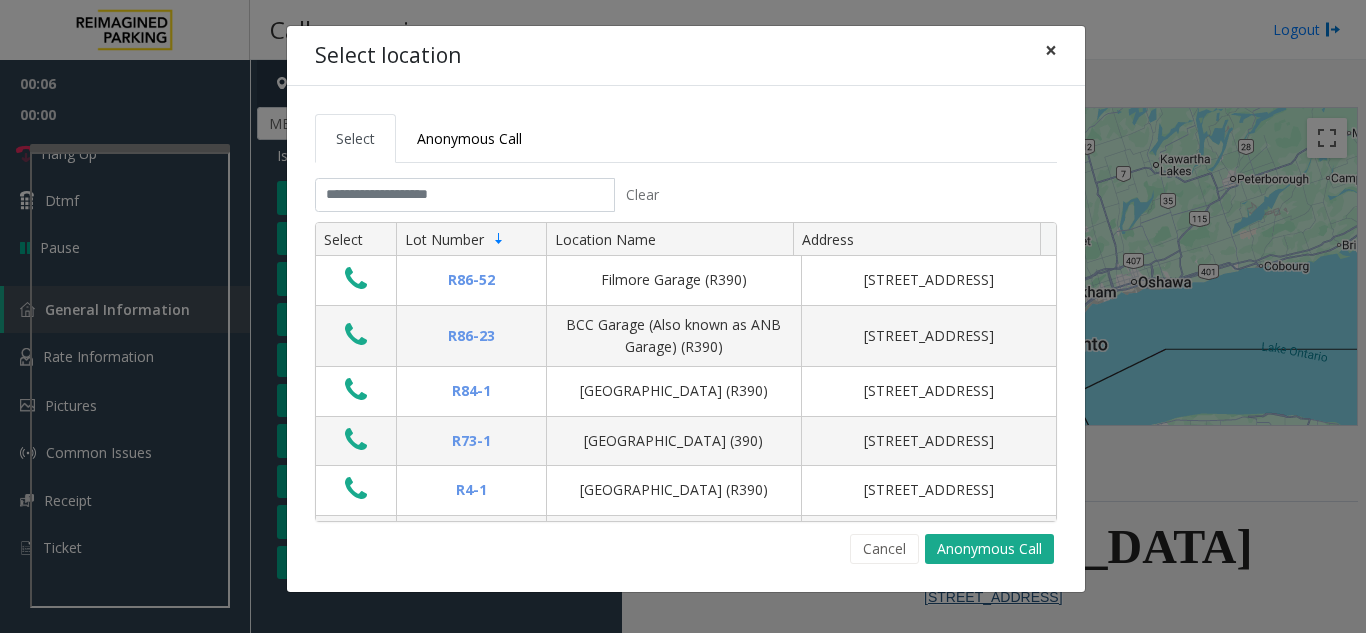 click on "×" 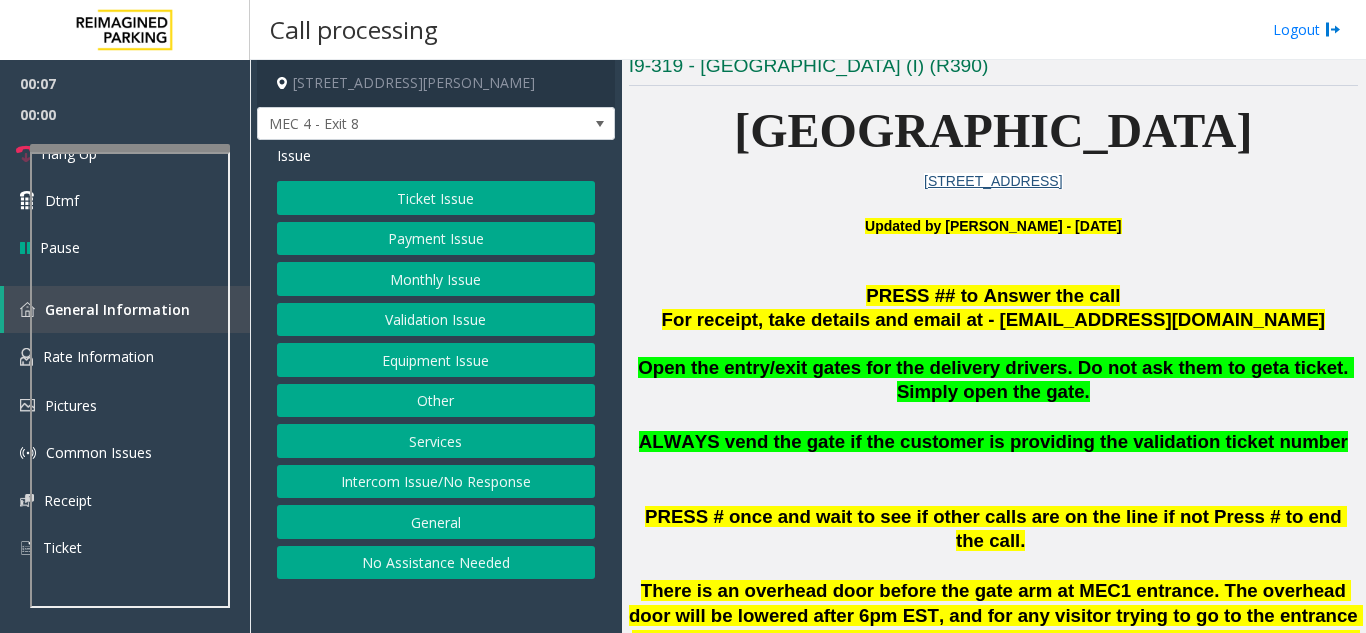scroll, scrollTop: 500, scrollLeft: 0, axis: vertical 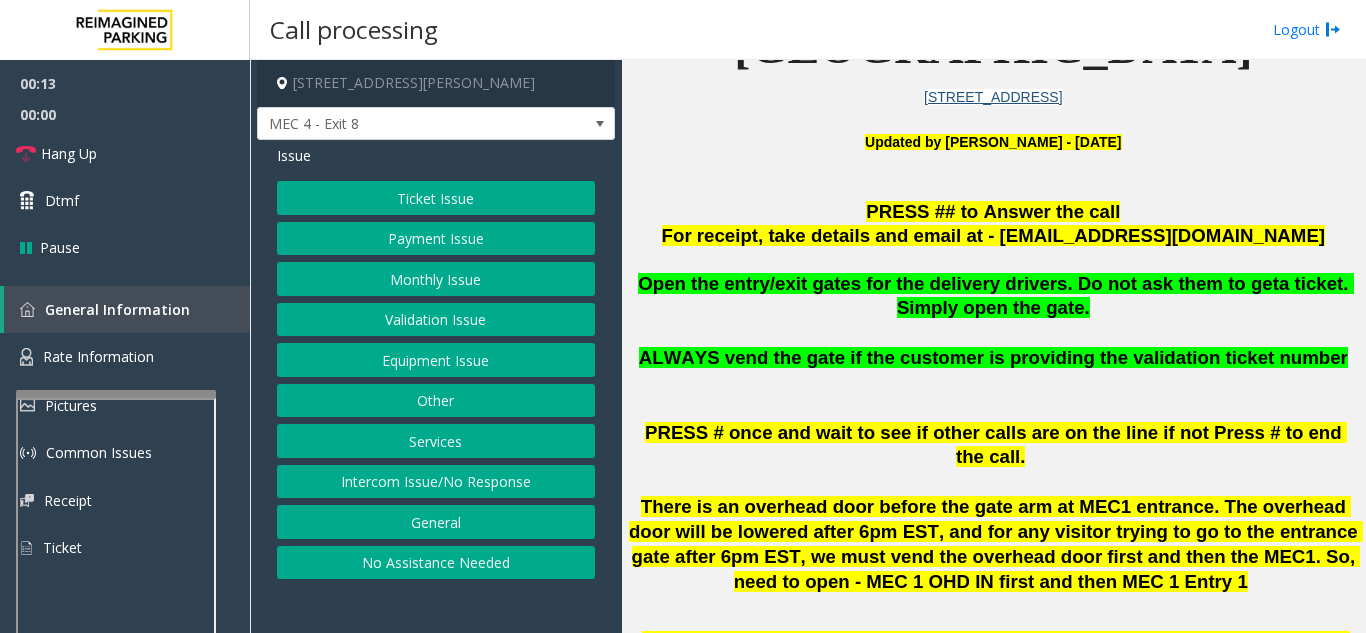click at bounding box center (116, 394) 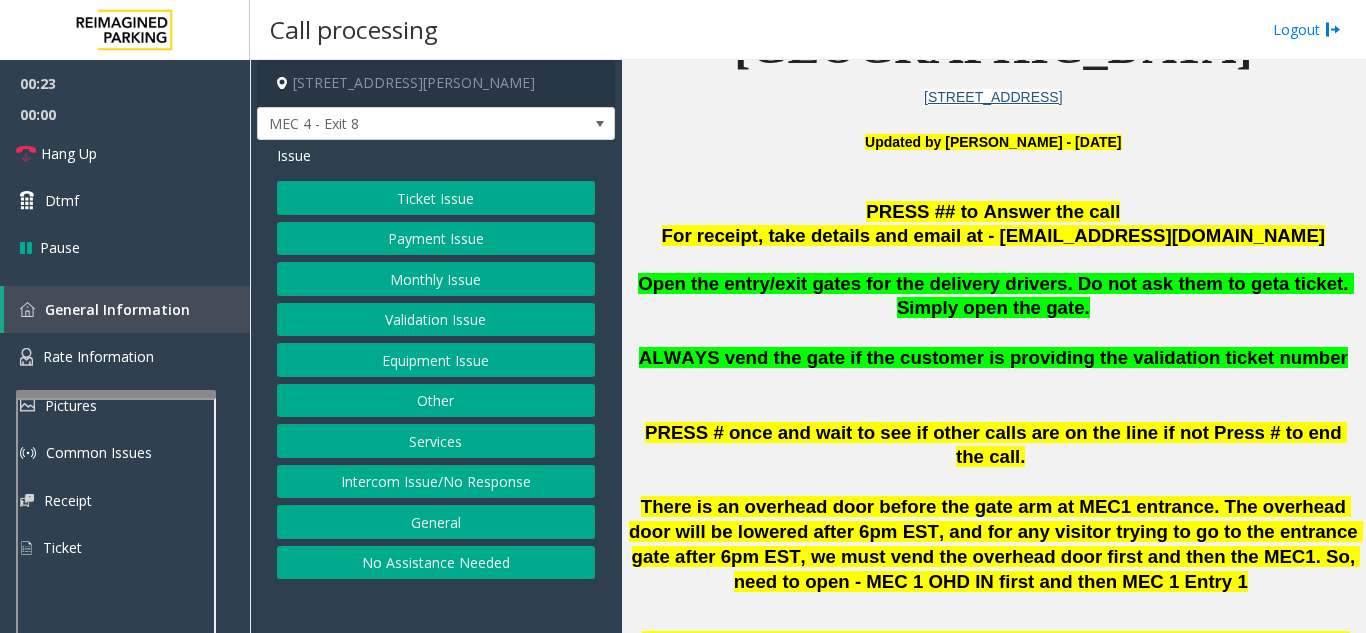 click on "Equipment Issue" 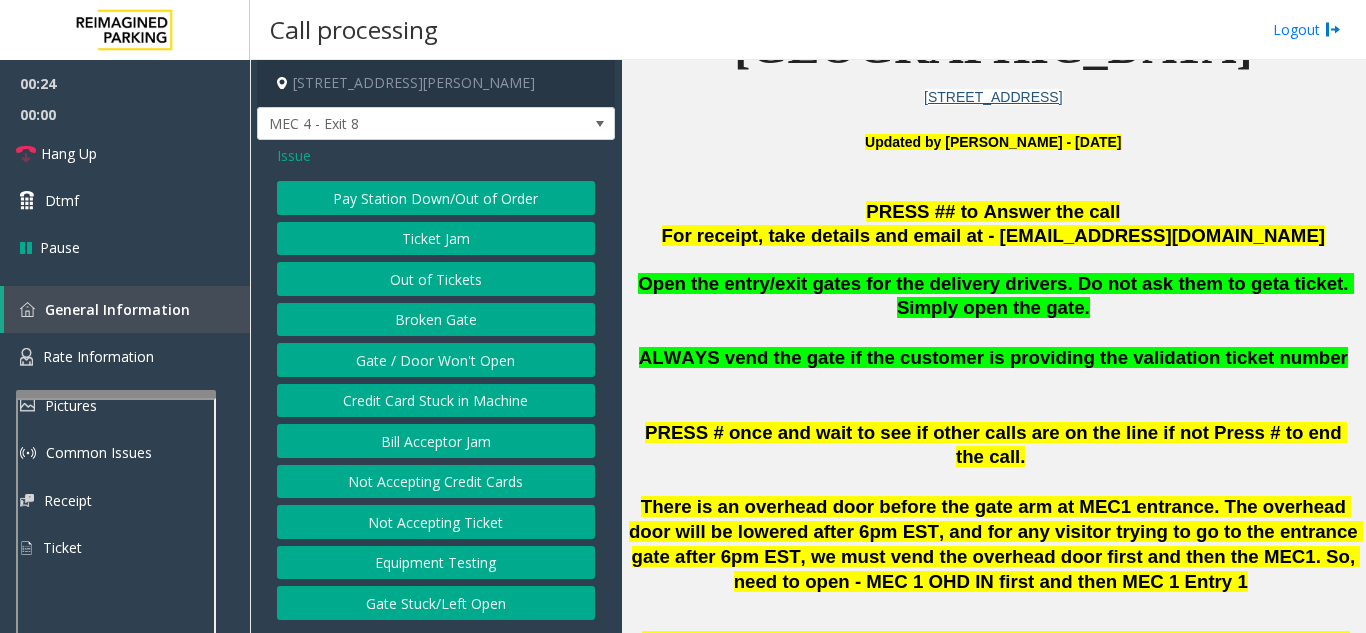 click on "Gate / Door Won't Open" 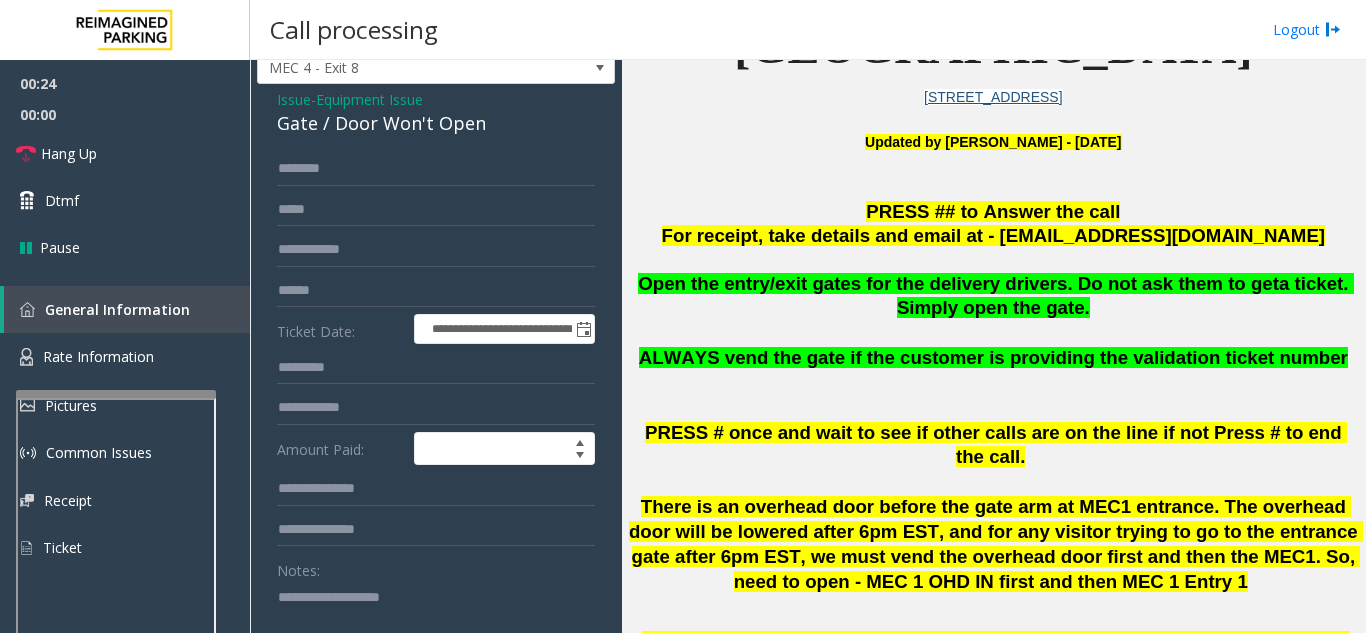 scroll, scrollTop: 100, scrollLeft: 0, axis: vertical 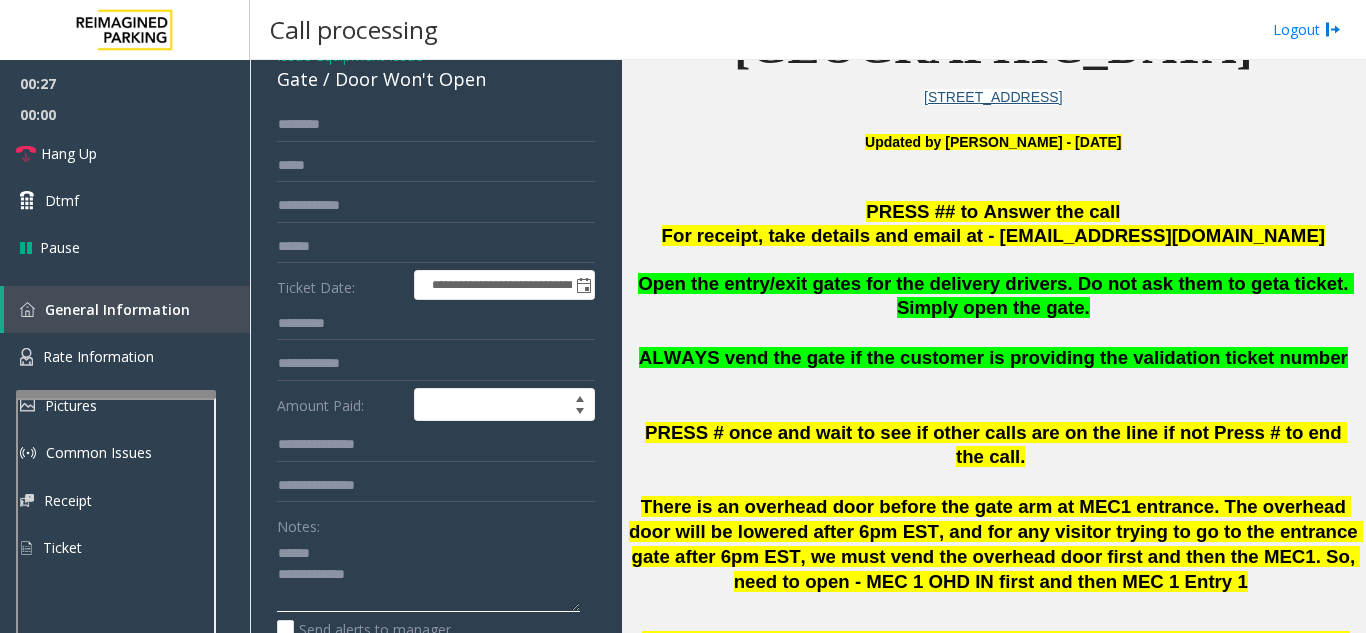 click 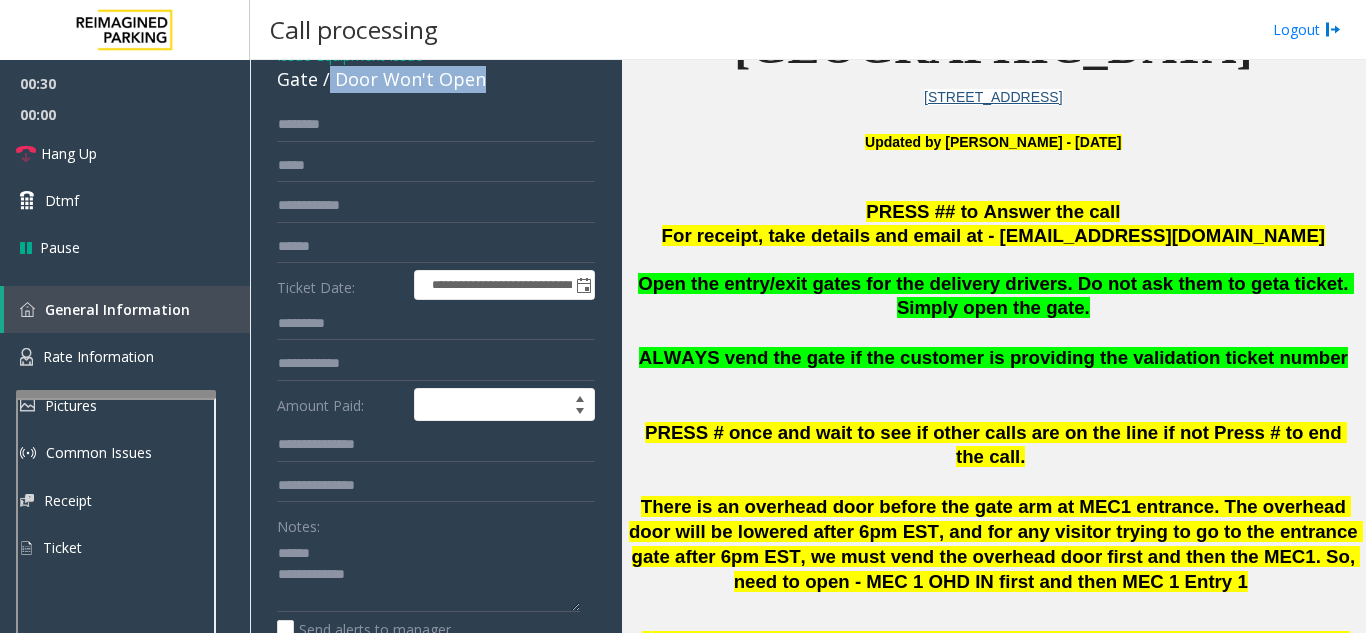 drag, startPoint x: 330, startPoint y: 85, endPoint x: 497, endPoint y: 95, distance: 167.29913 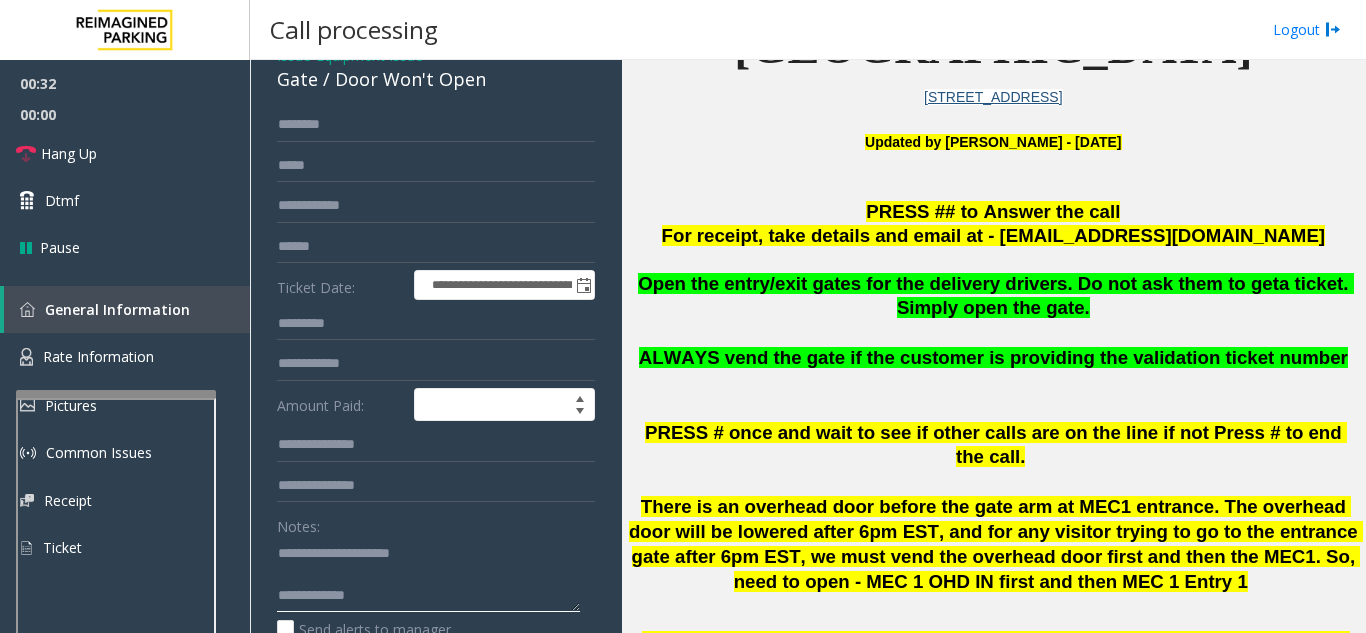 type on "**********" 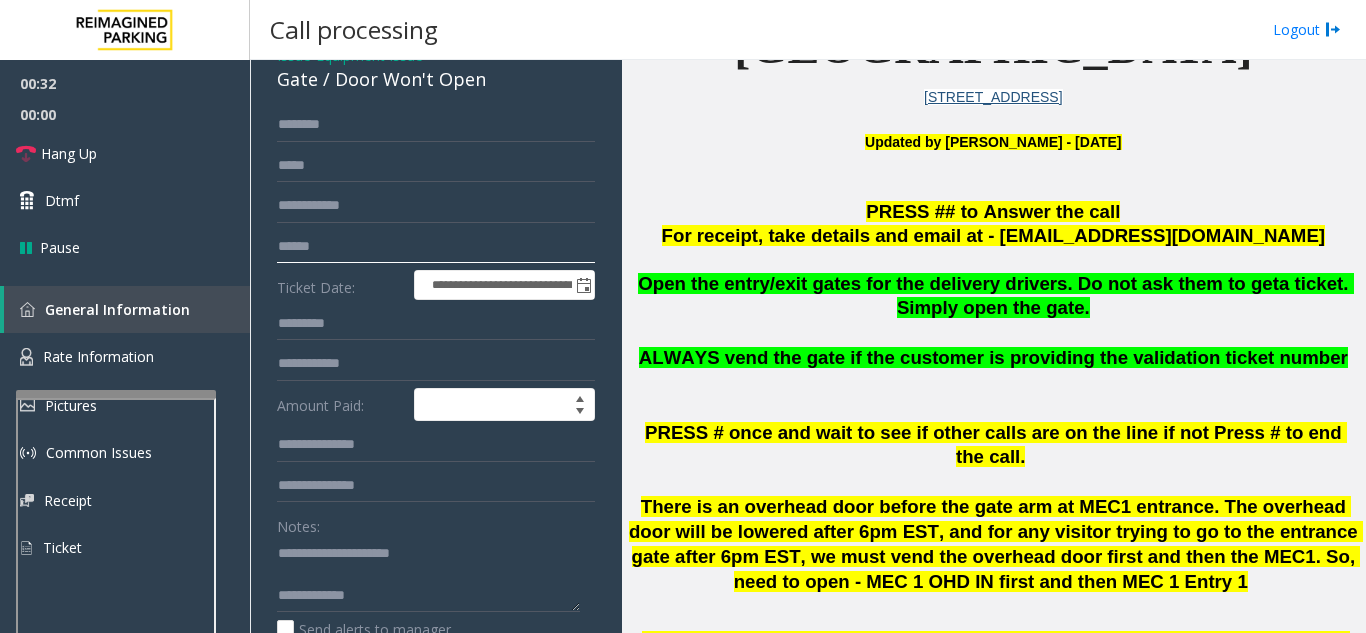 click 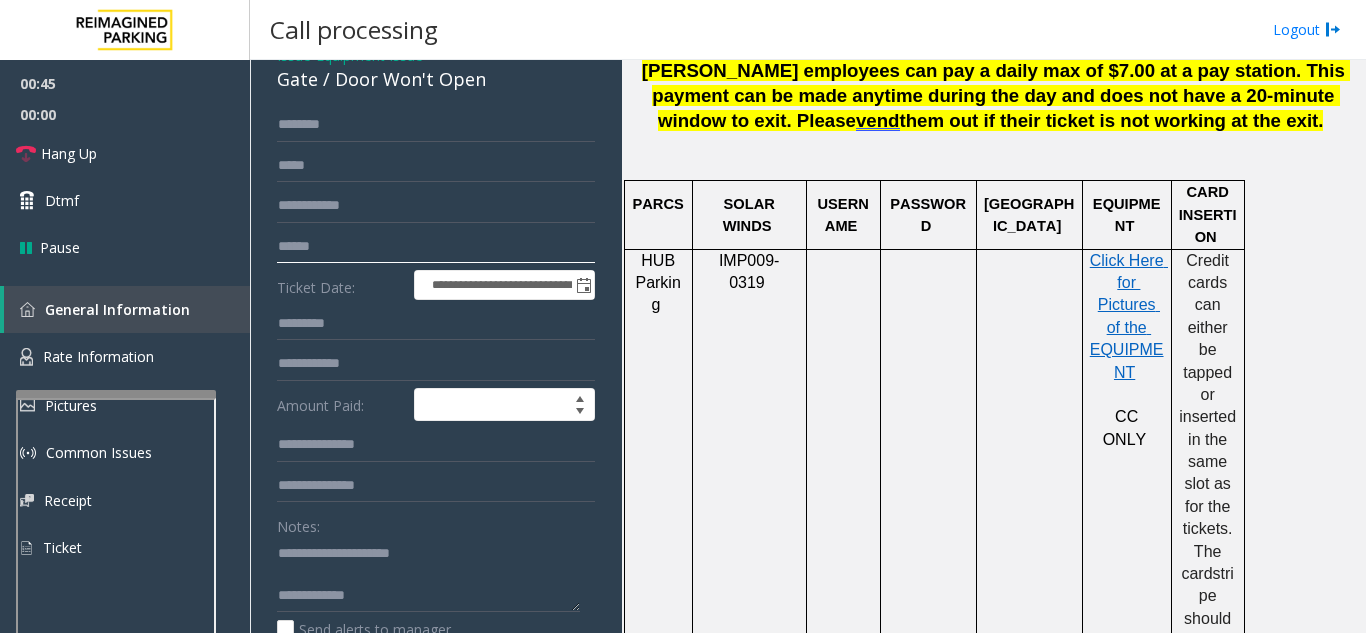 scroll, scrollTop: 700, scrollLeft: 0, axis: vertical 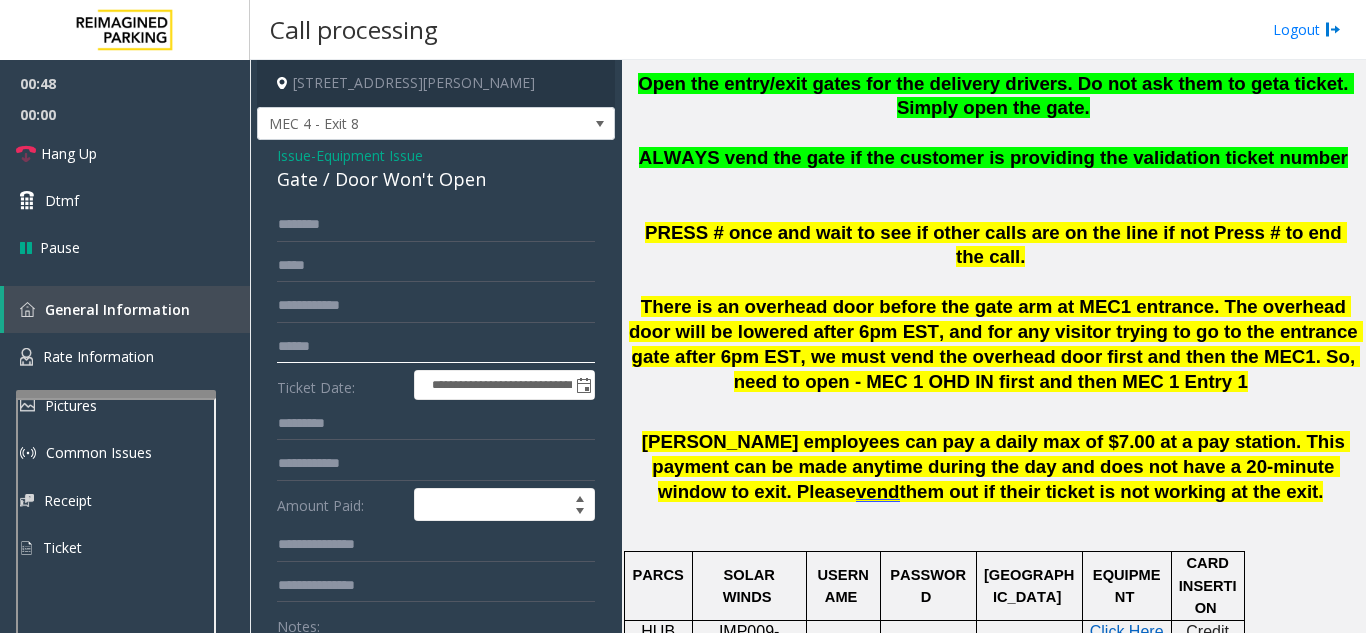 type on "******" 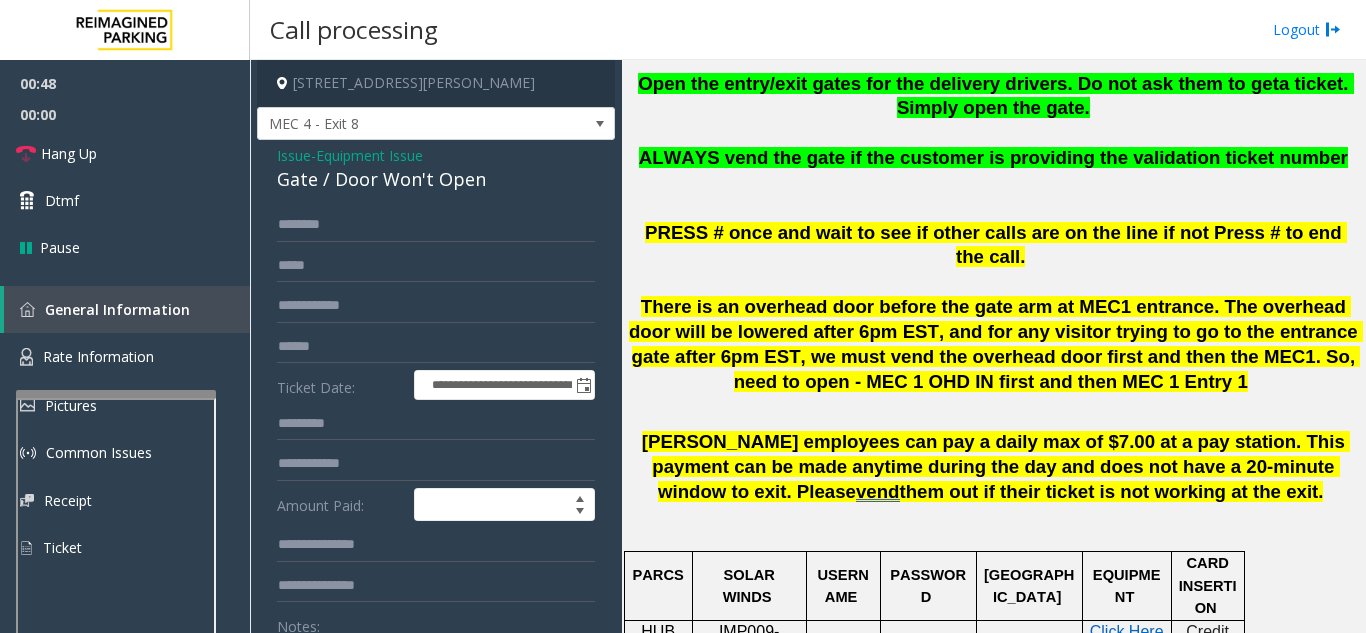click on "Issue" 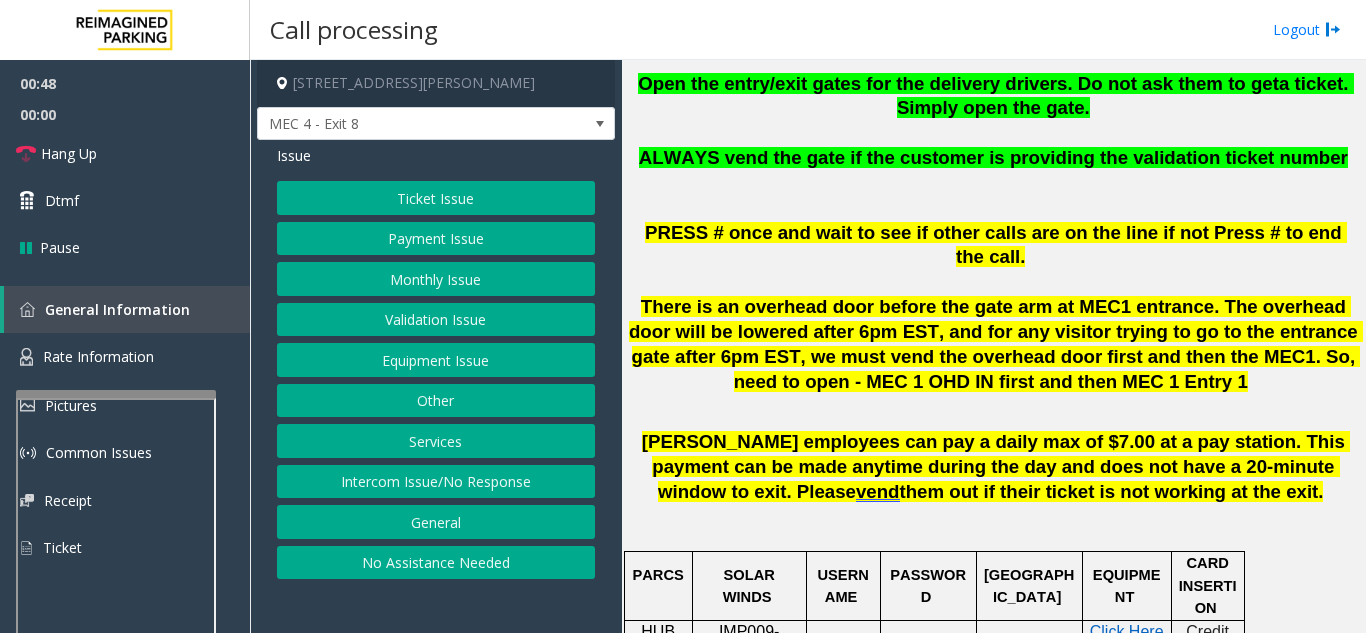 click on "Ticket Issue" 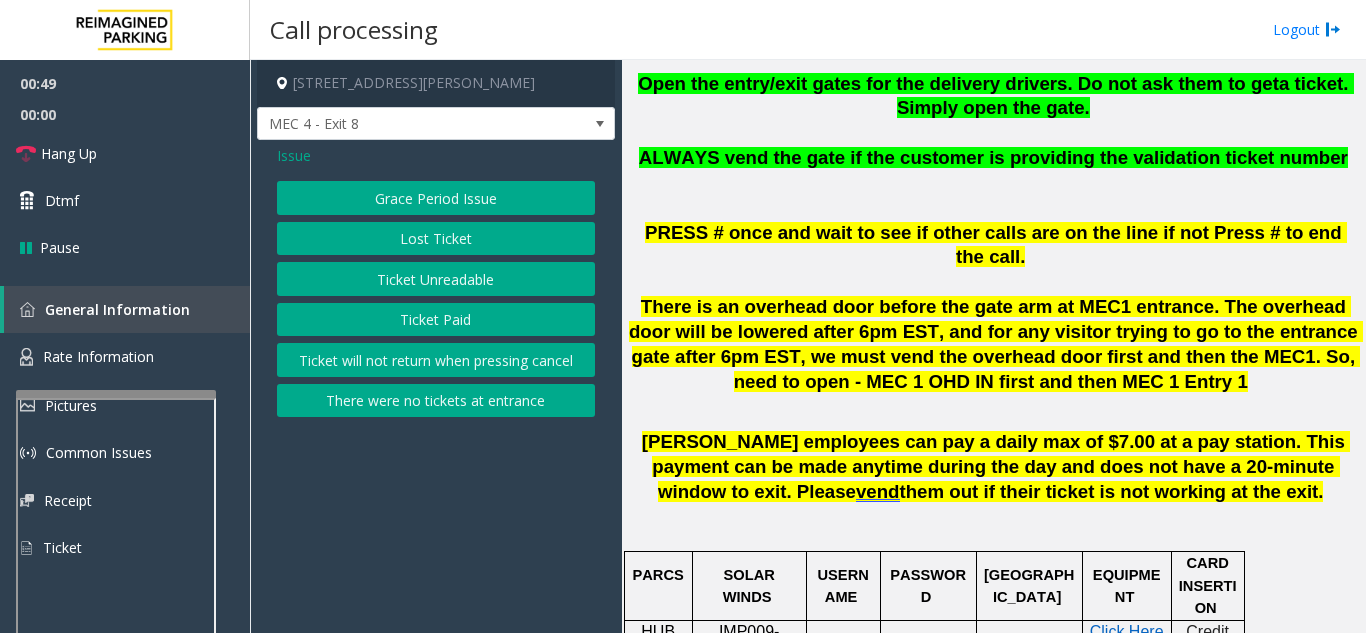 click on "Grace Period Issue   Lost Ticket   Ticket Unreadable   Ticket Paid   Ticket will not return when pressing cancel   There were no tickets at entrance" 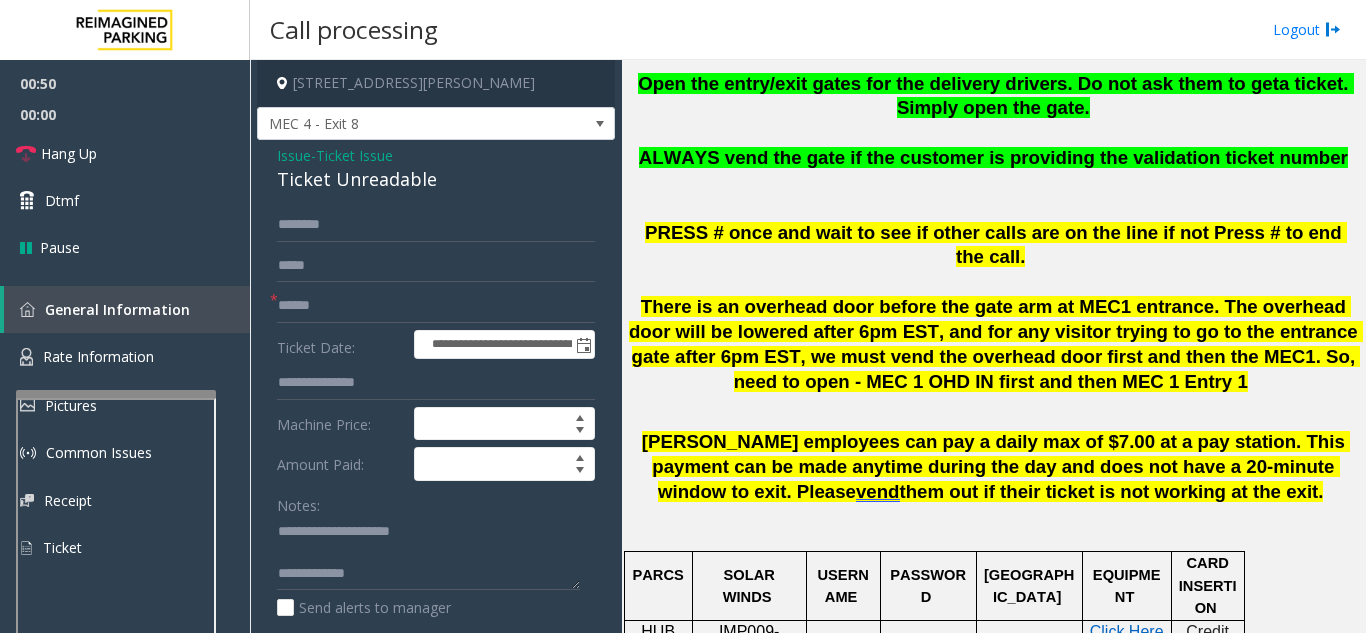 scroll, scrollTop: 100, scrollLeft: 0, axis: vertical 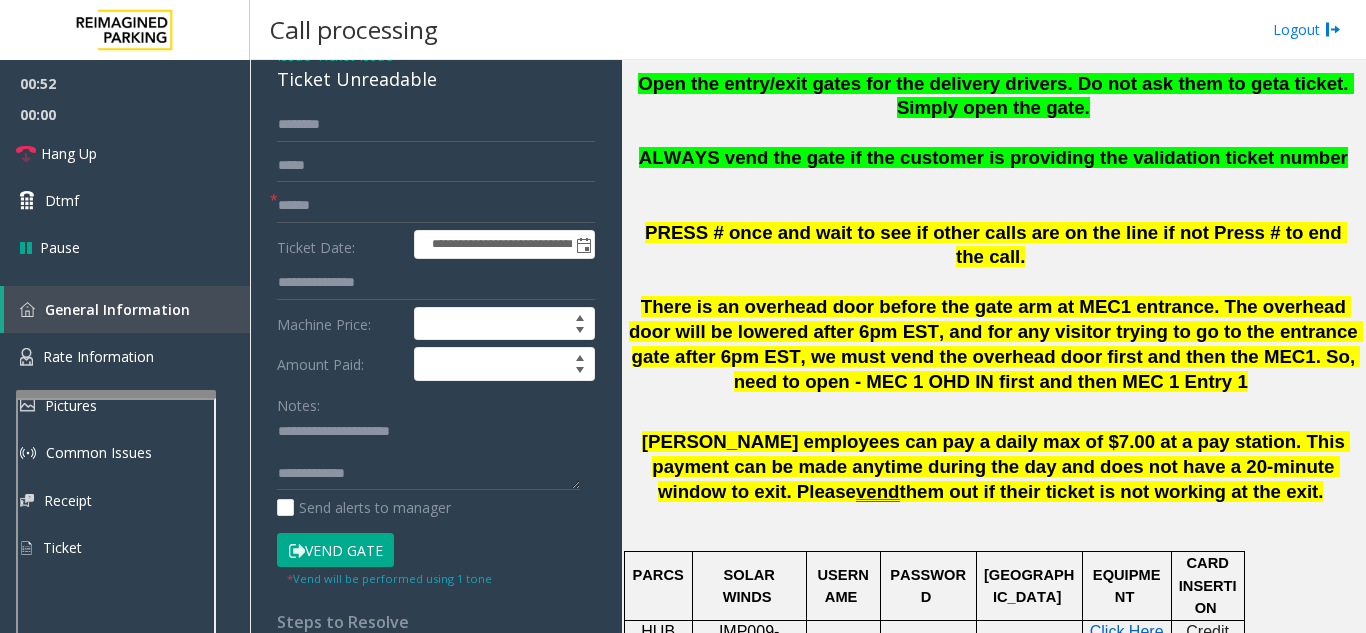 click on "Vend Gate" 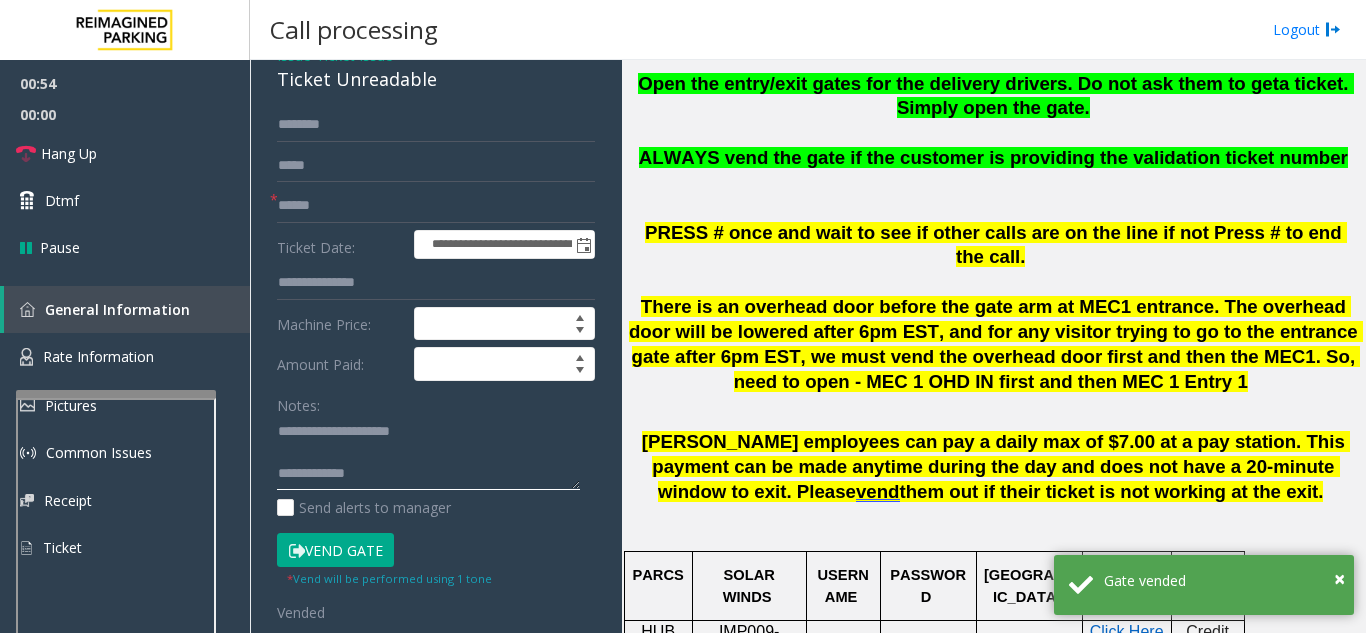 drag, startPoint x: 321, startPoint y: 434, endPoint x: 465, endPoint y: 443, distance: 144.28098 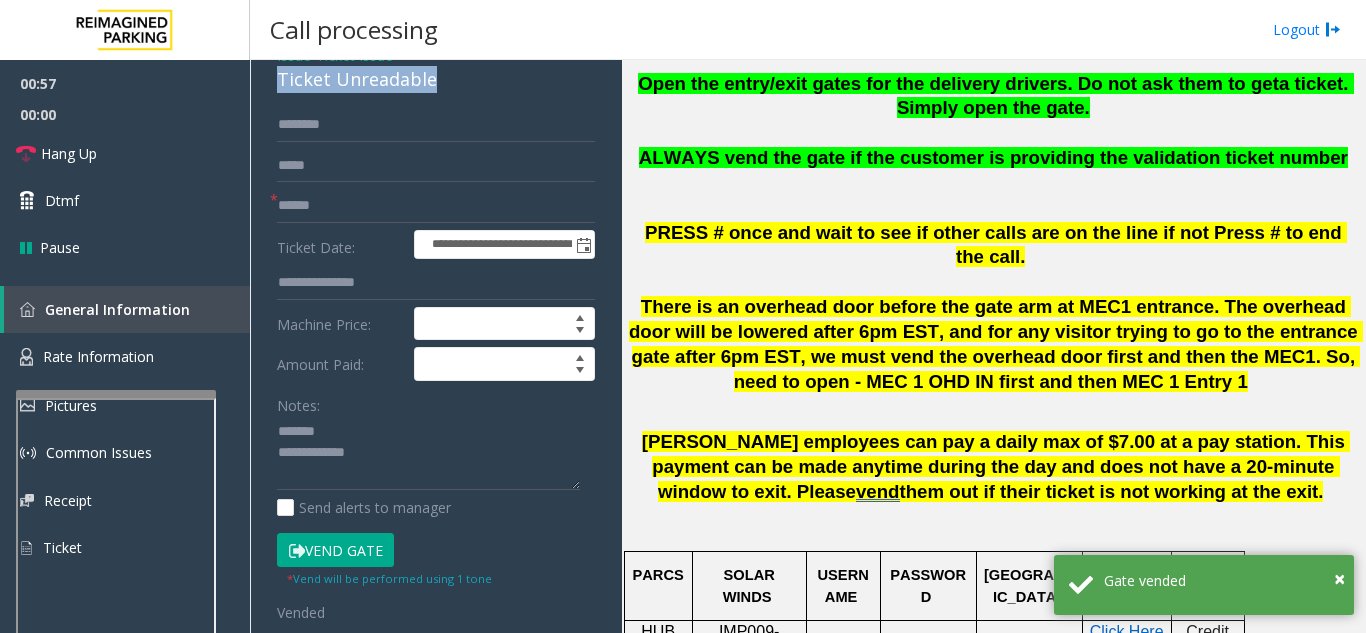 scroll, scrollTop: 92, scrollLeft: 0, axis: vertical 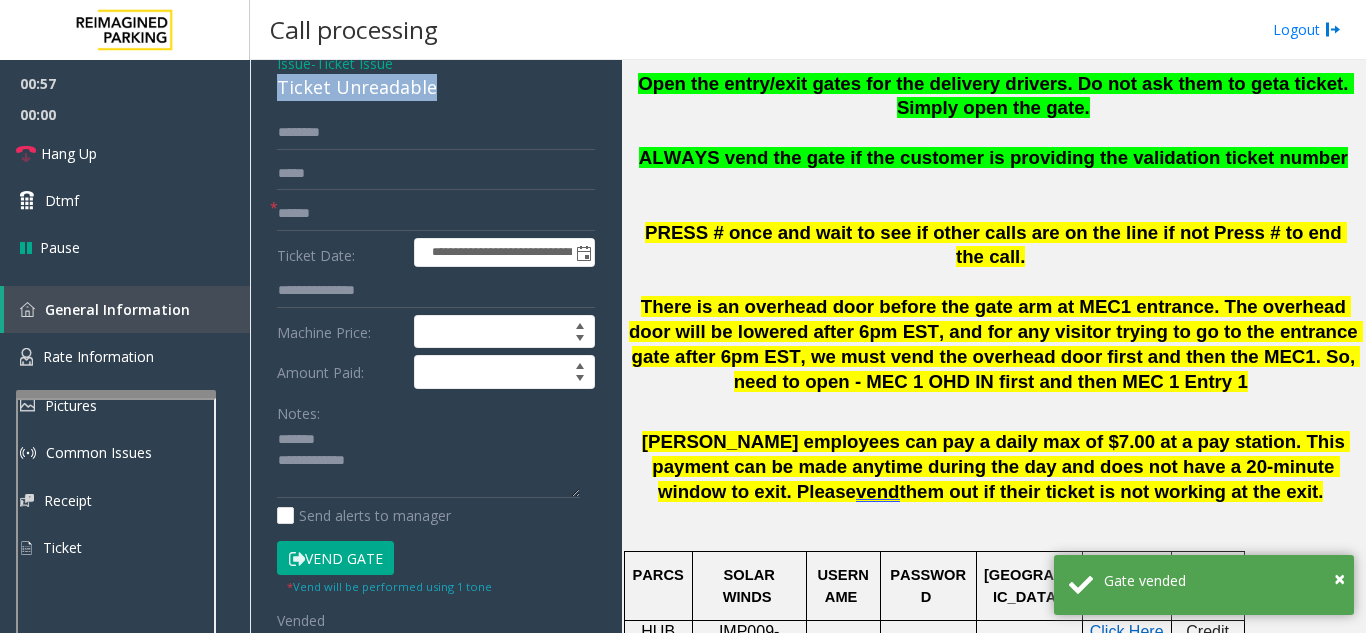 drag, startPoint x: 276, startPoint y: 78, endPoint x: 456, endPoint y: 79, distance: 180.00278 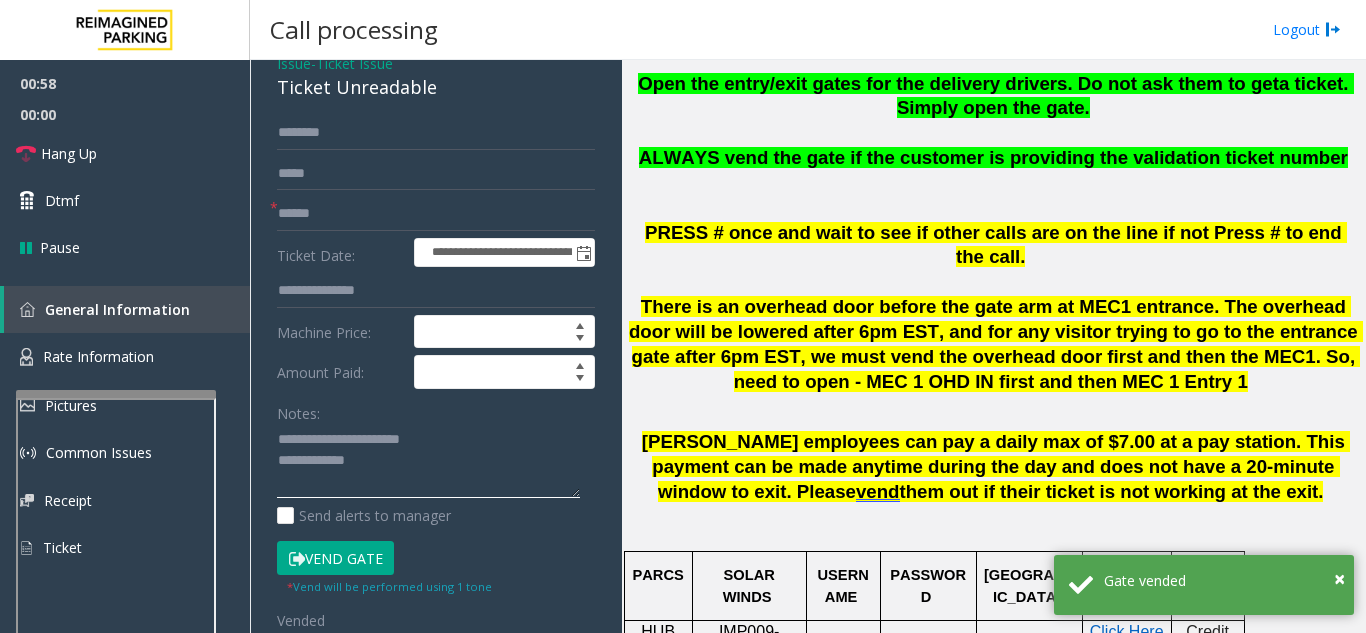 click 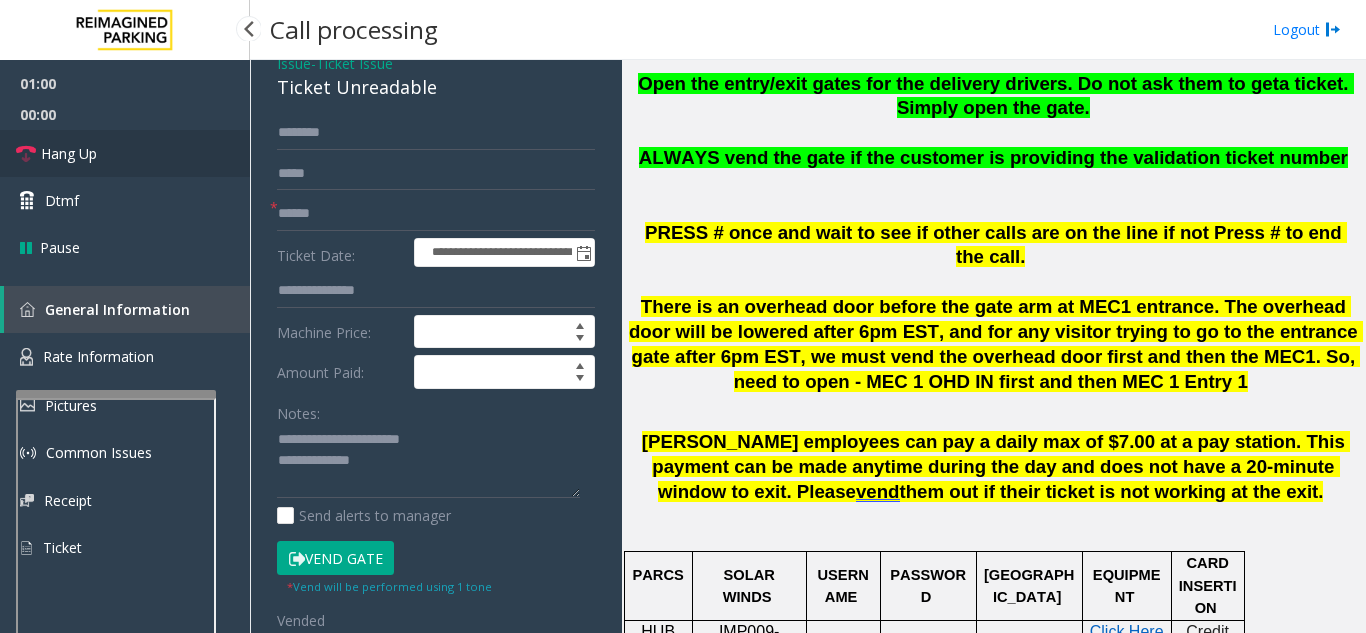 click on "Hang Up" at bounding box center [125, 153] 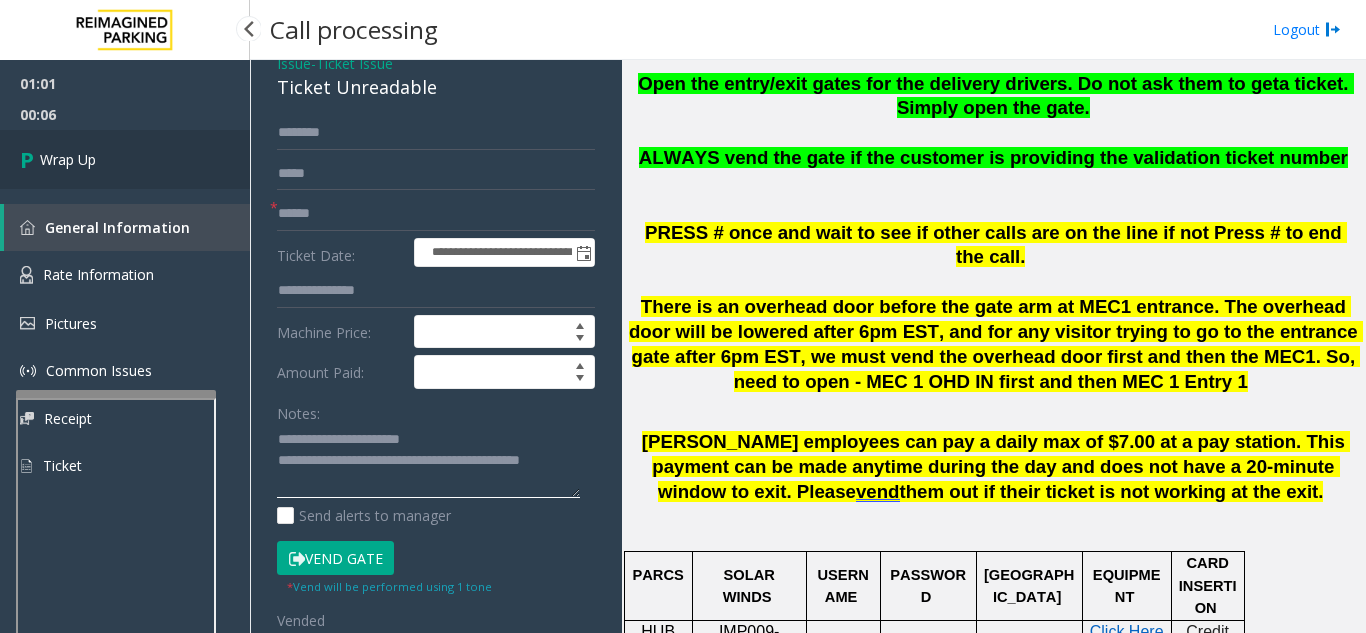 type on "**********" 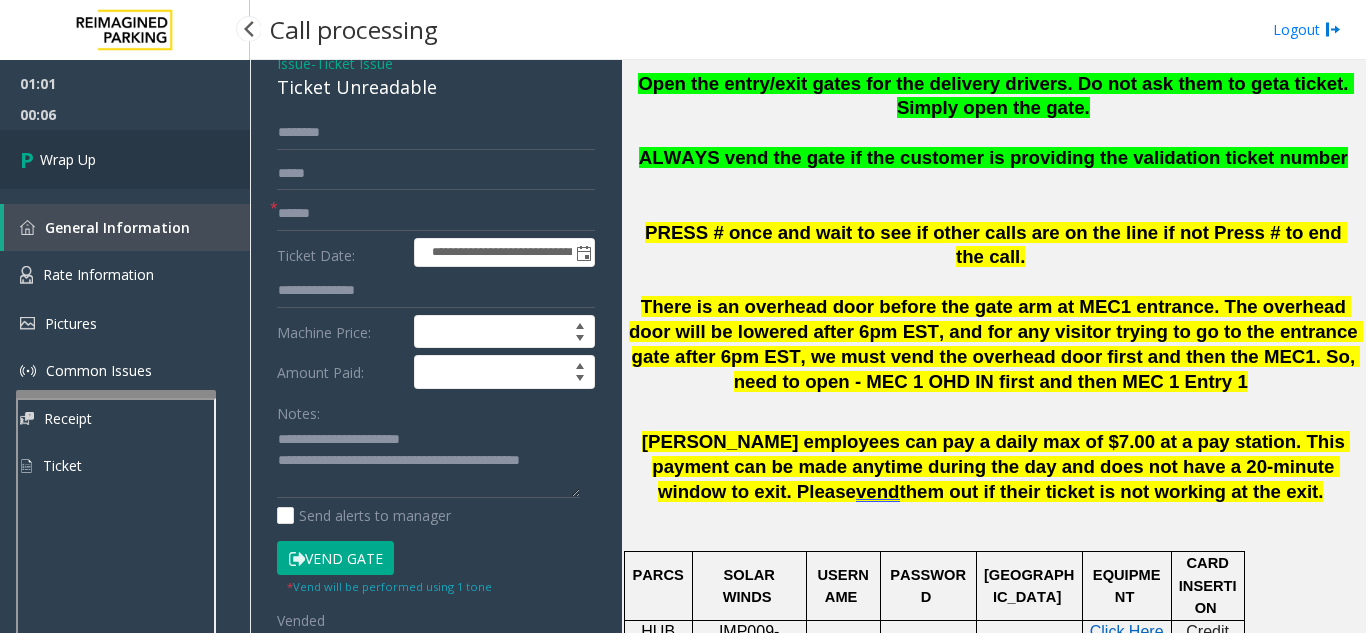click on "Wrap Up" at bounding box center [125, 159] 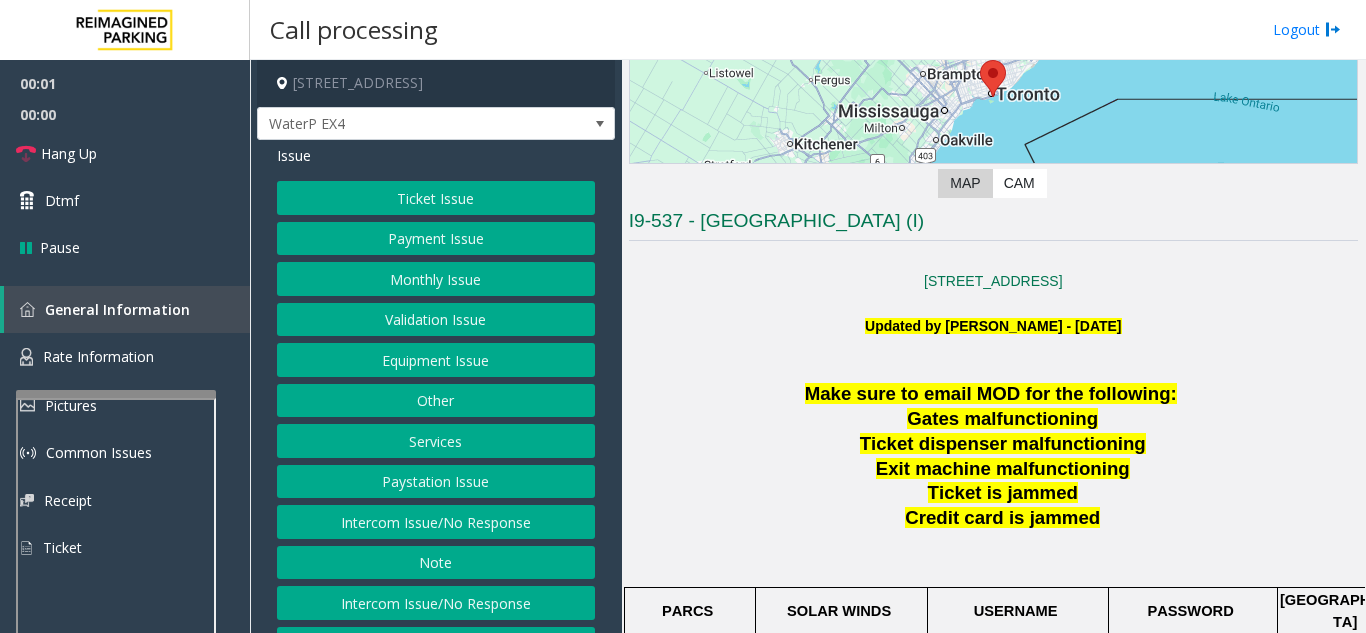 scroll, scrollTop: 300, scrollLeft: 0, axis: vertical 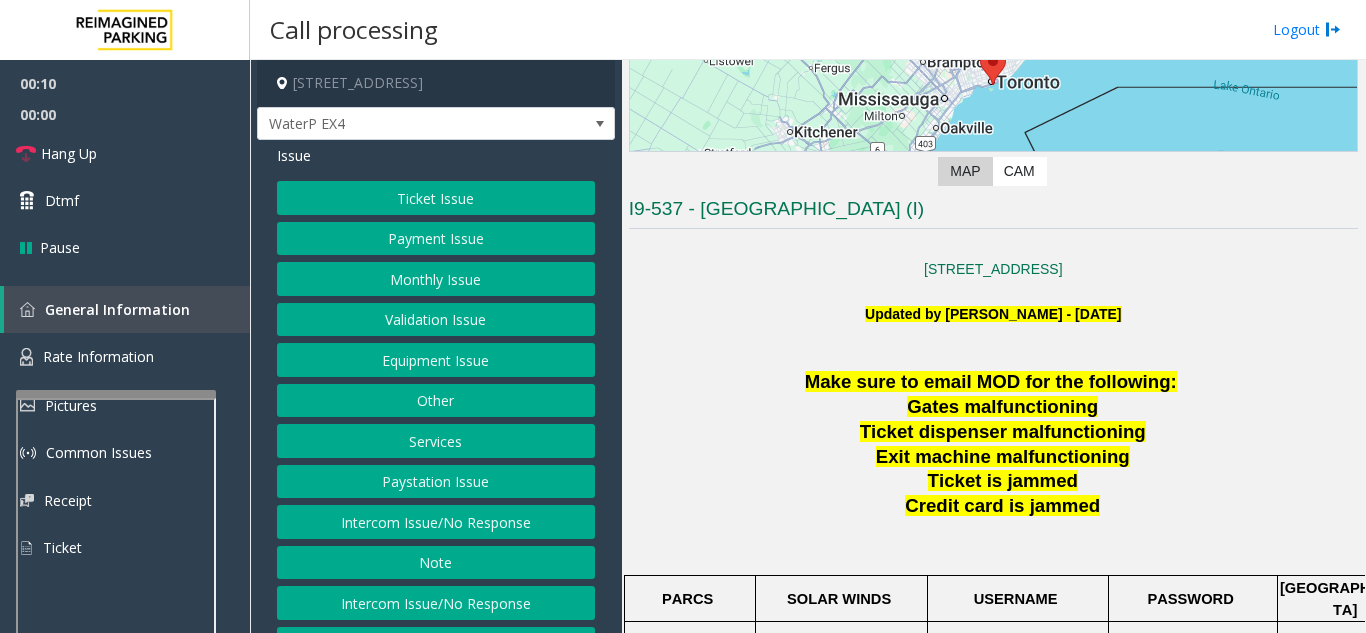 click on "Intercom Issue/No Response" 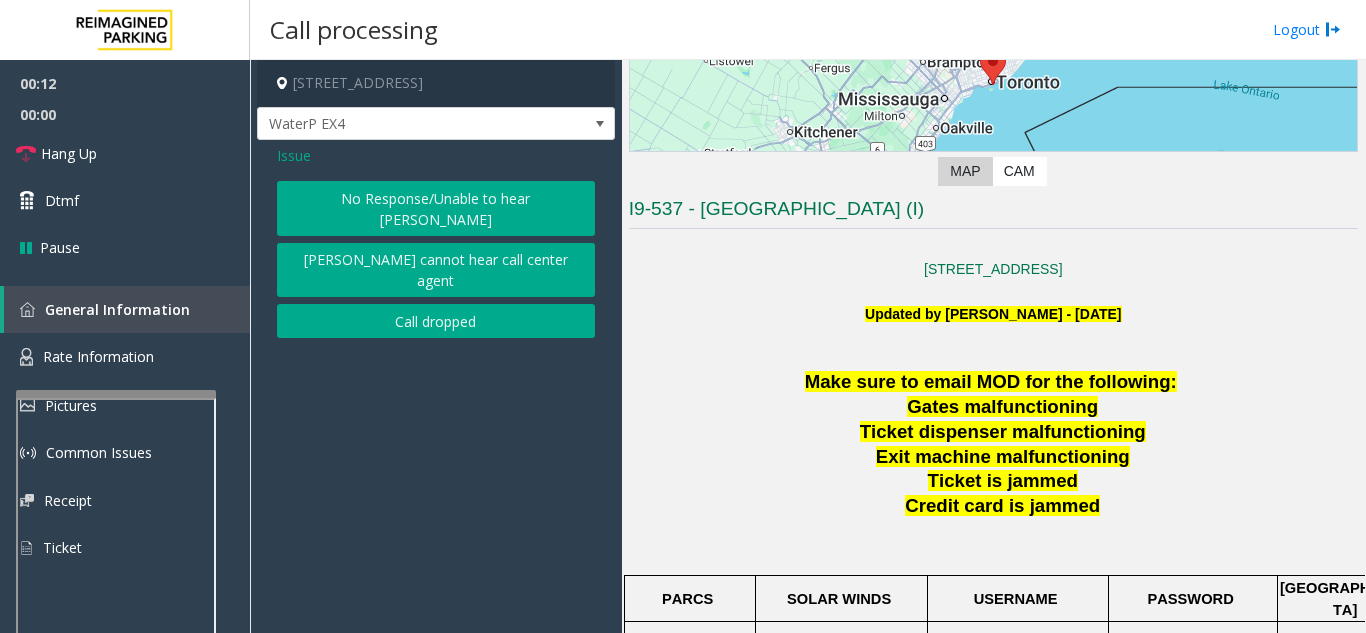 click on "No Response/Unable to hear [PERSON_NAME]" 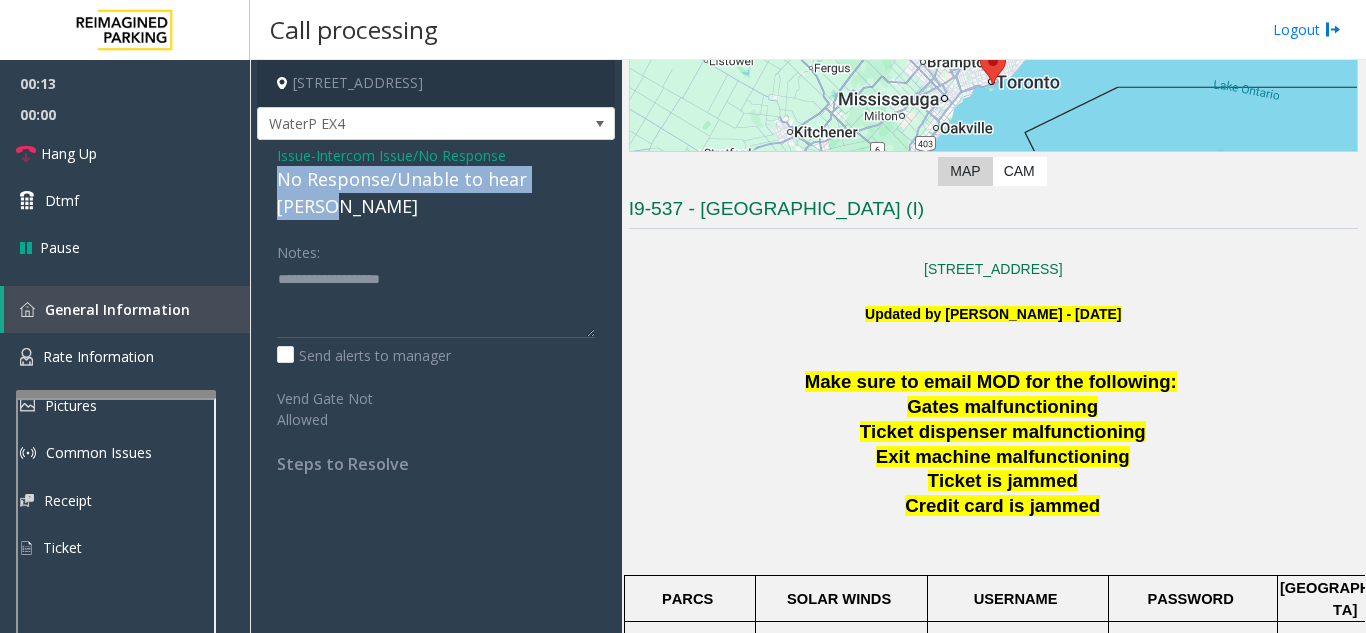 drag, startPoint x: 264, startPoint y: 181, endPoint x: 606, endPoint y: 188, distance: 342.07162 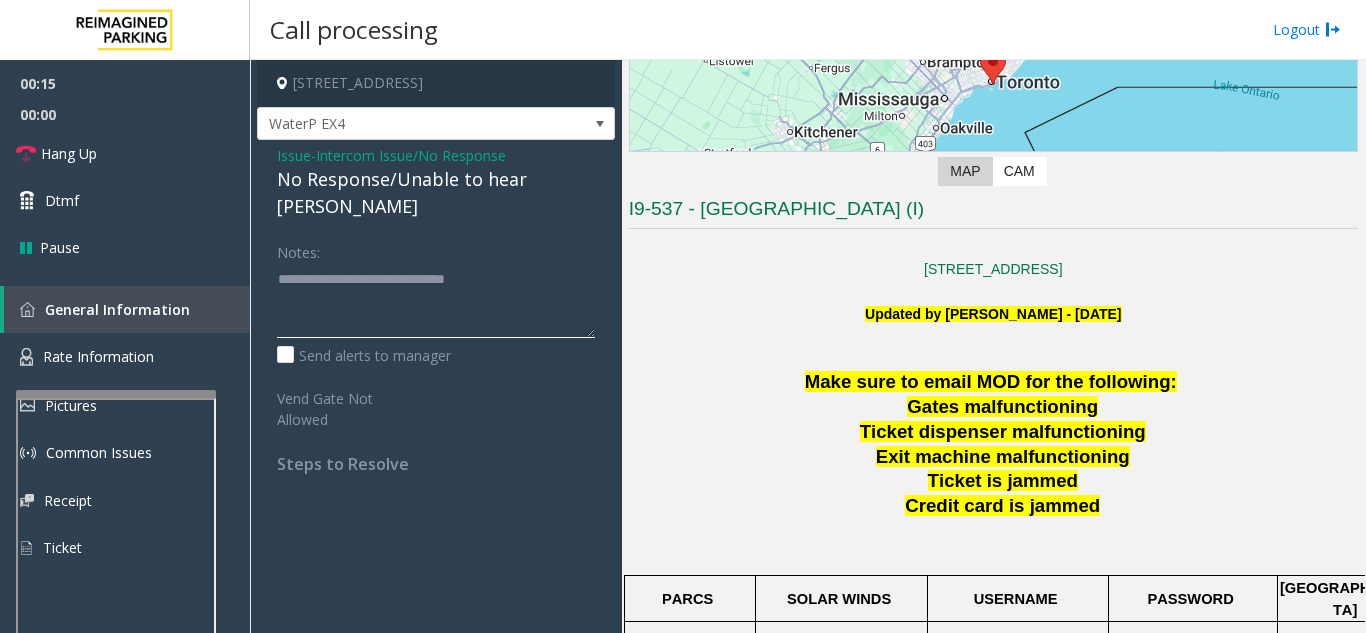 type on "**********" 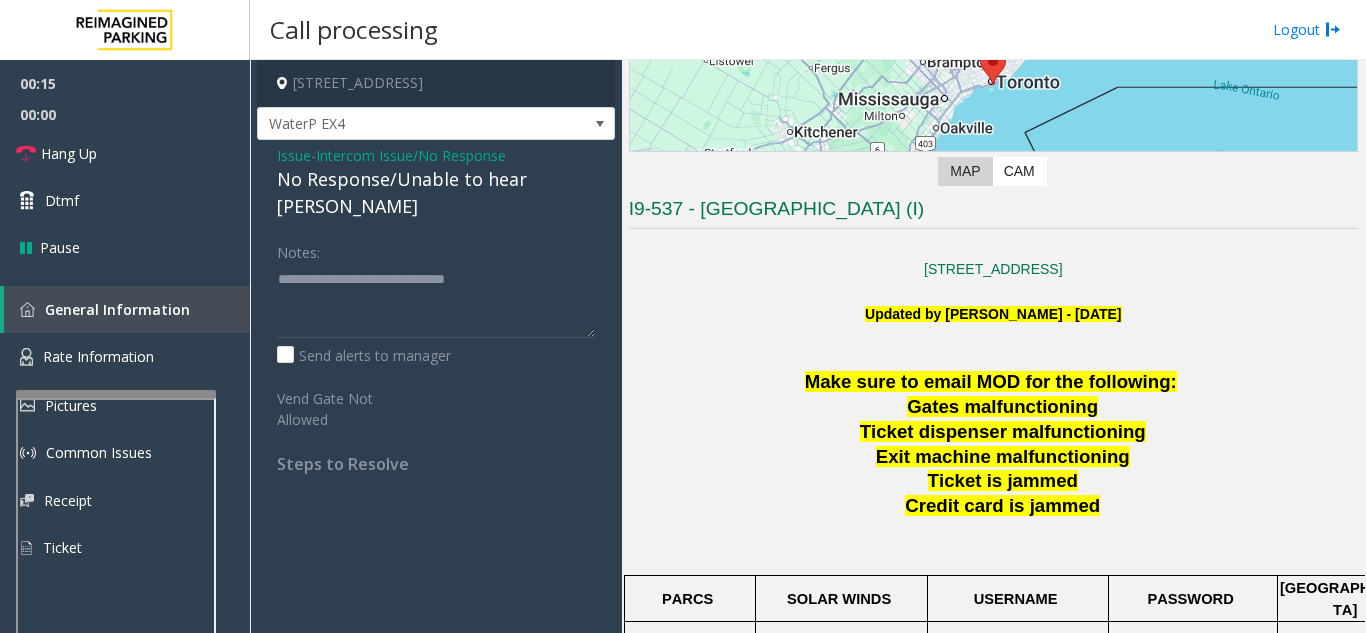 click on "Notes:" 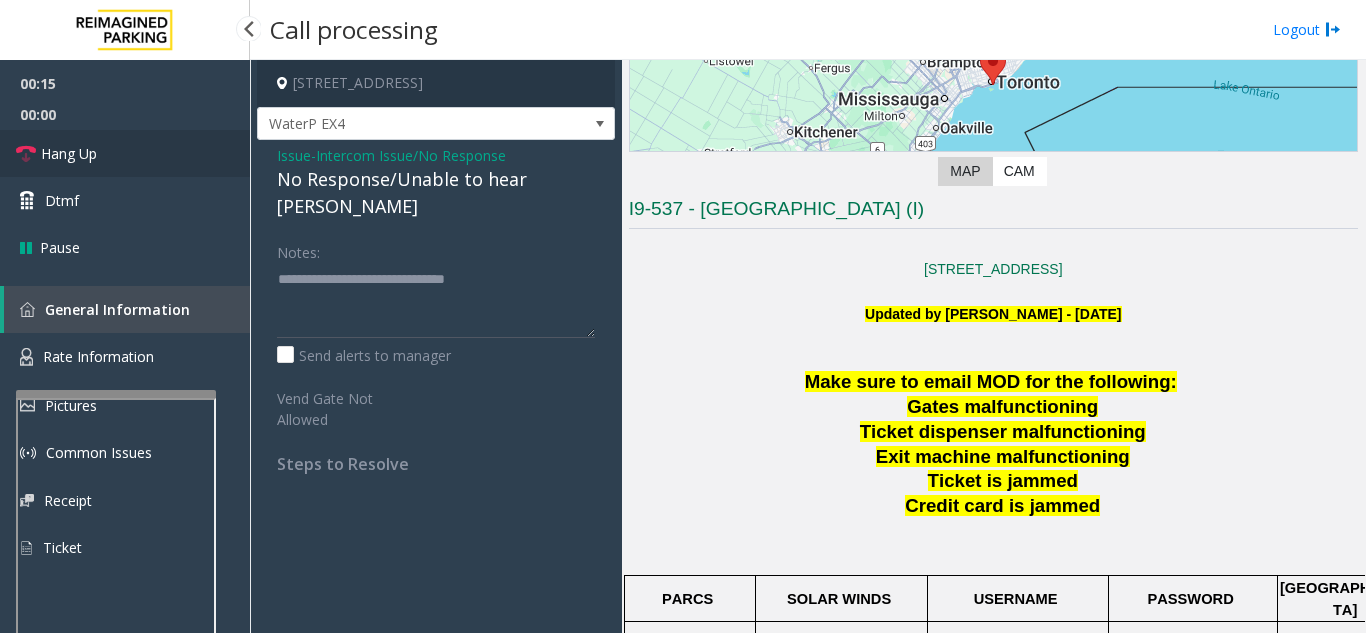 click on "Hang Up" at bounding box center (125, 153) 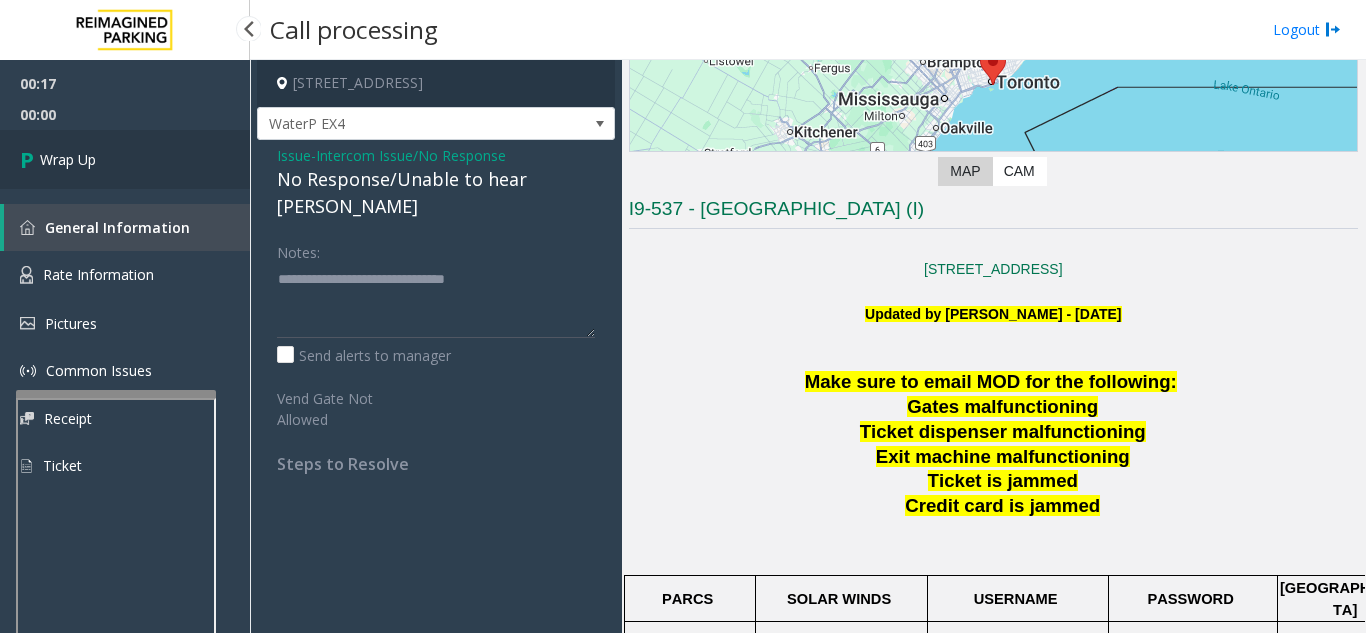 click on "Wrap Up" at bounding box center (125, 159) 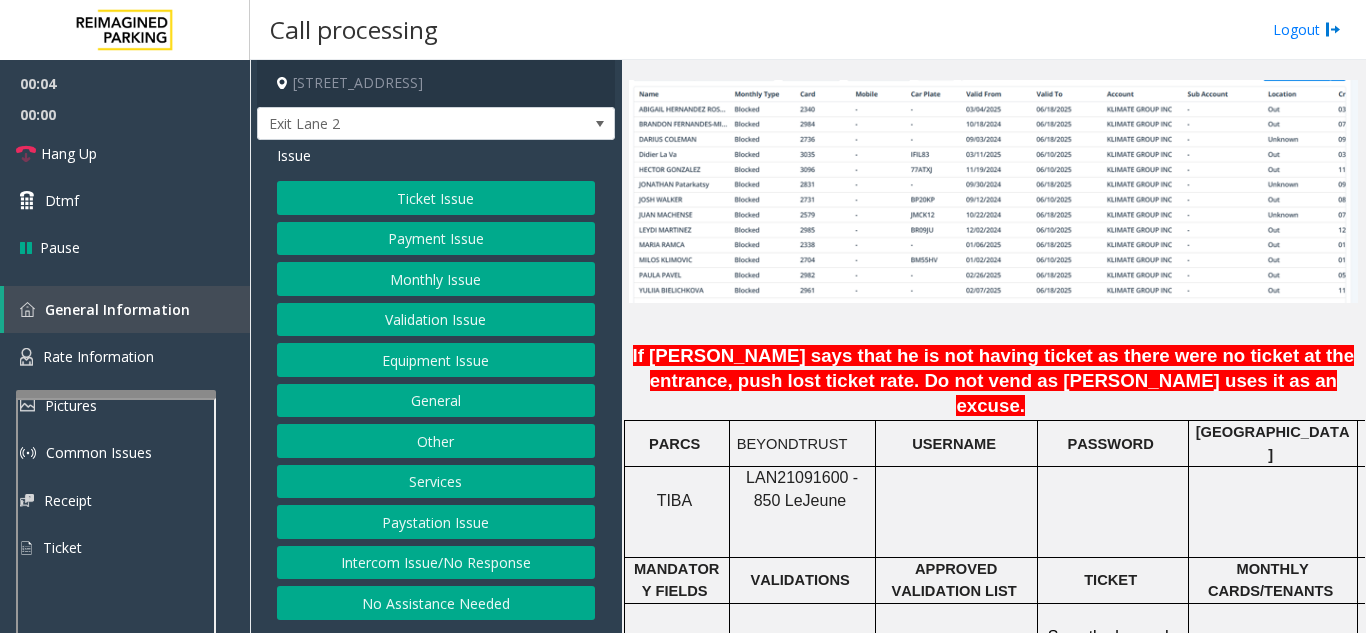 scroll, scrollTop: 1500, scrollLeft: 0, axis: vertical 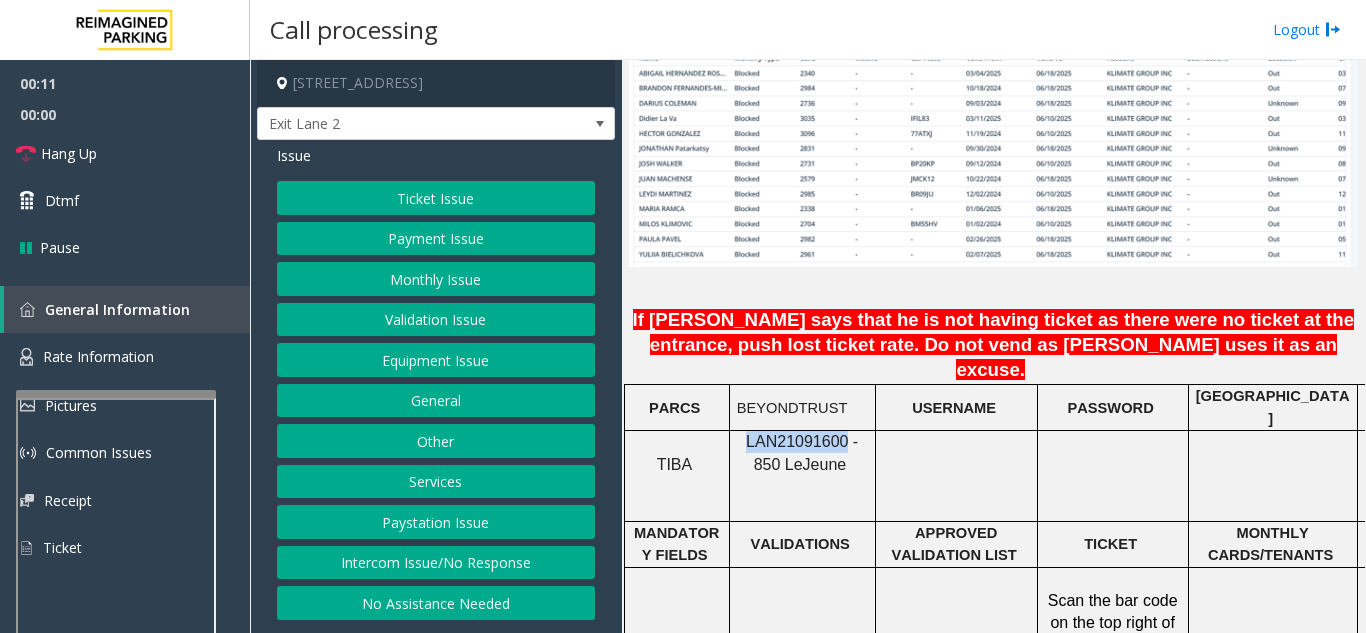 drag, startPoint x: 828, startPoint y: 382, endPoint x: 741, endPoint y: 371, distance: 87.69264 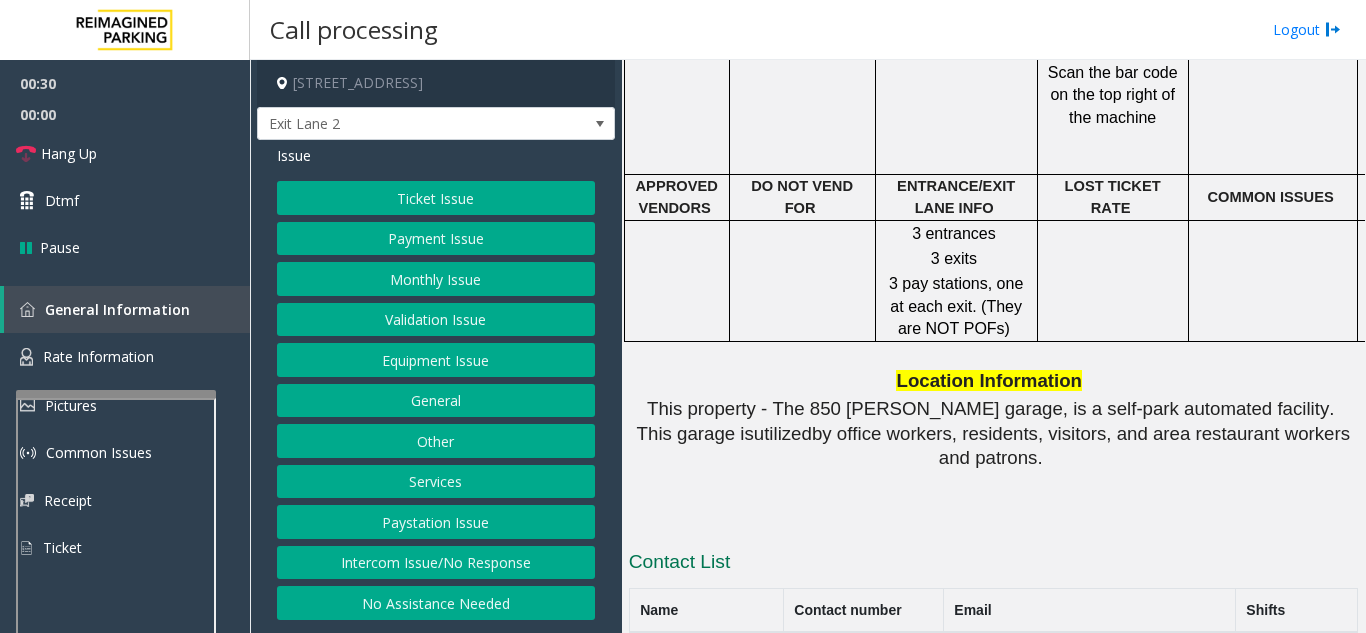 scroll, scrollTop: 2100, scrollLeft: 0, axis: vertical 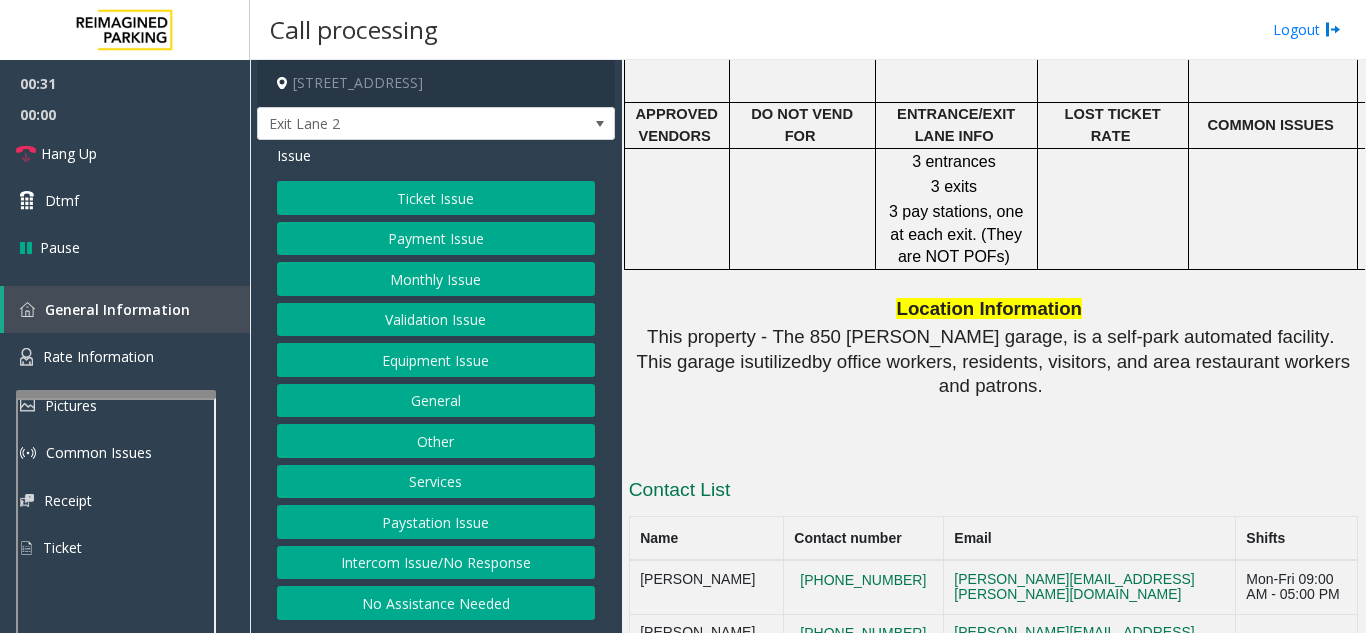 click on "Validation Issue" 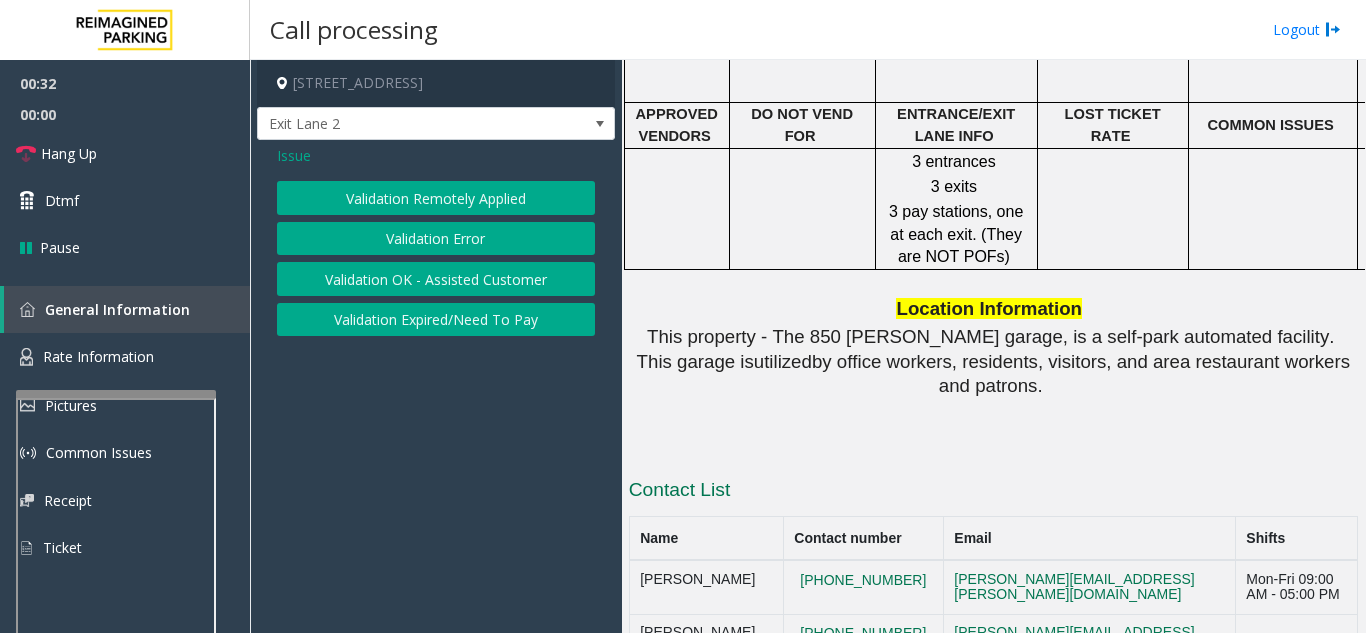 click on "Validation Error" 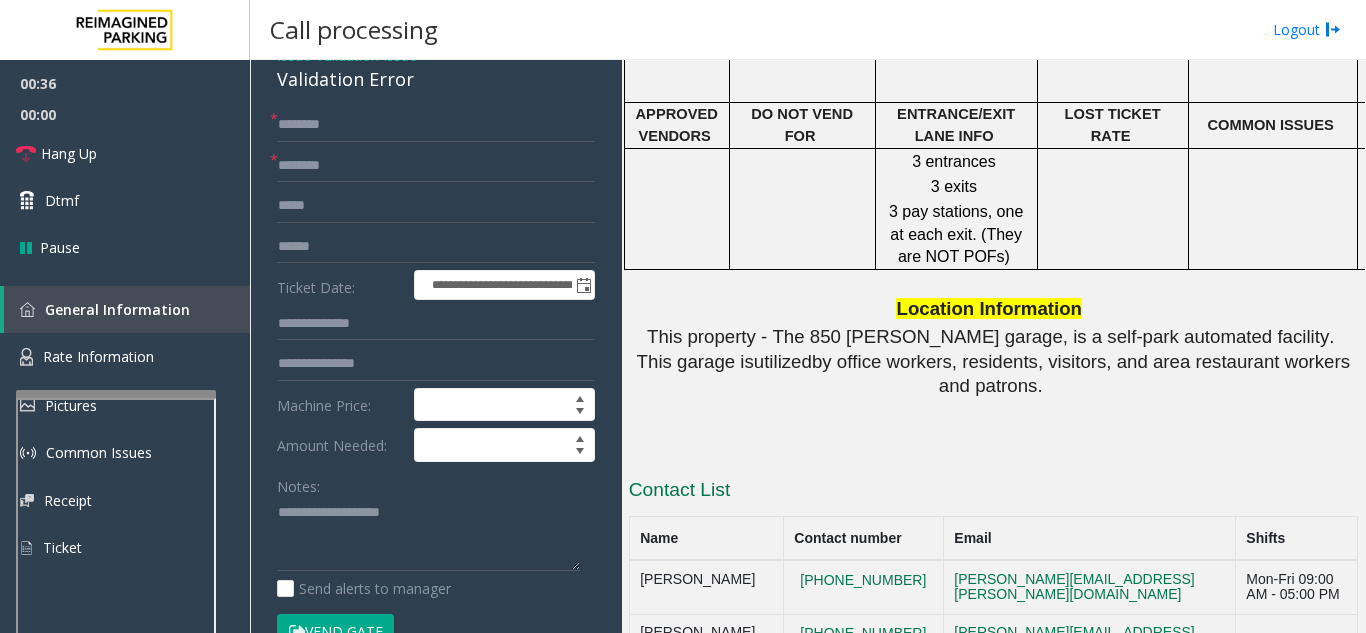 scroll, scrollTop: 0, scrollLeft: 0, axis: both 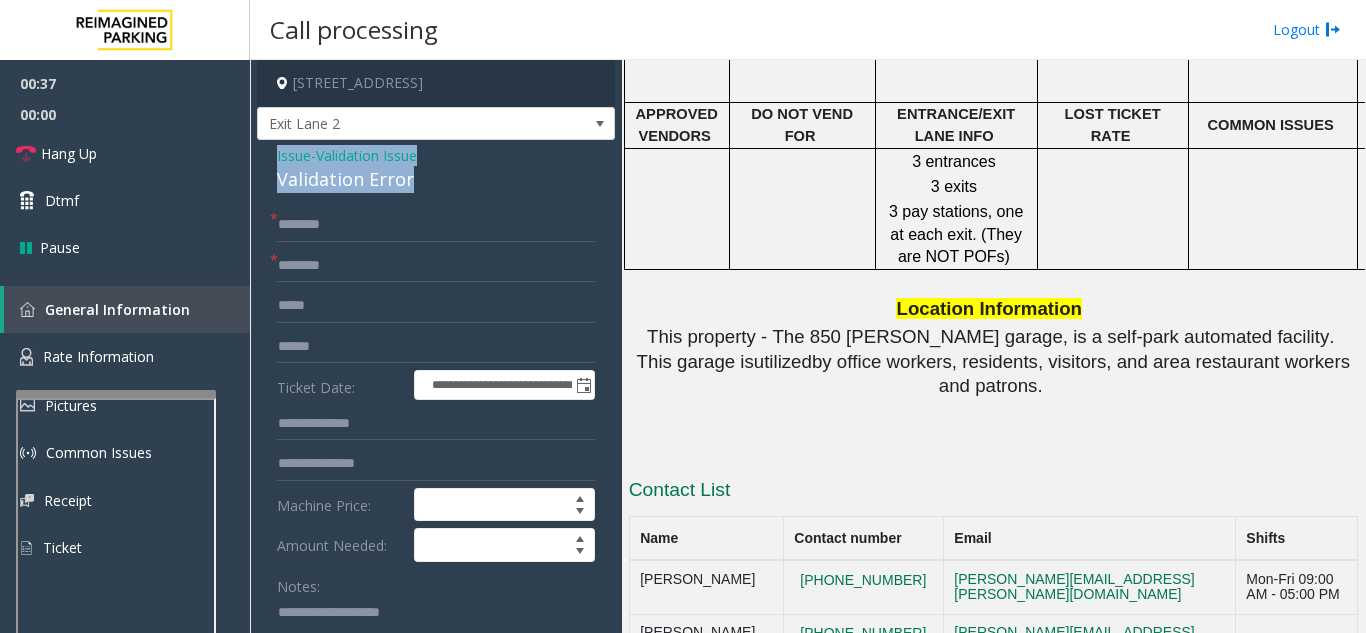 drag, startPoint x: 271, startPoint y: 149, endPoint x: 424, endPoint y: 190, distance: 158.39824 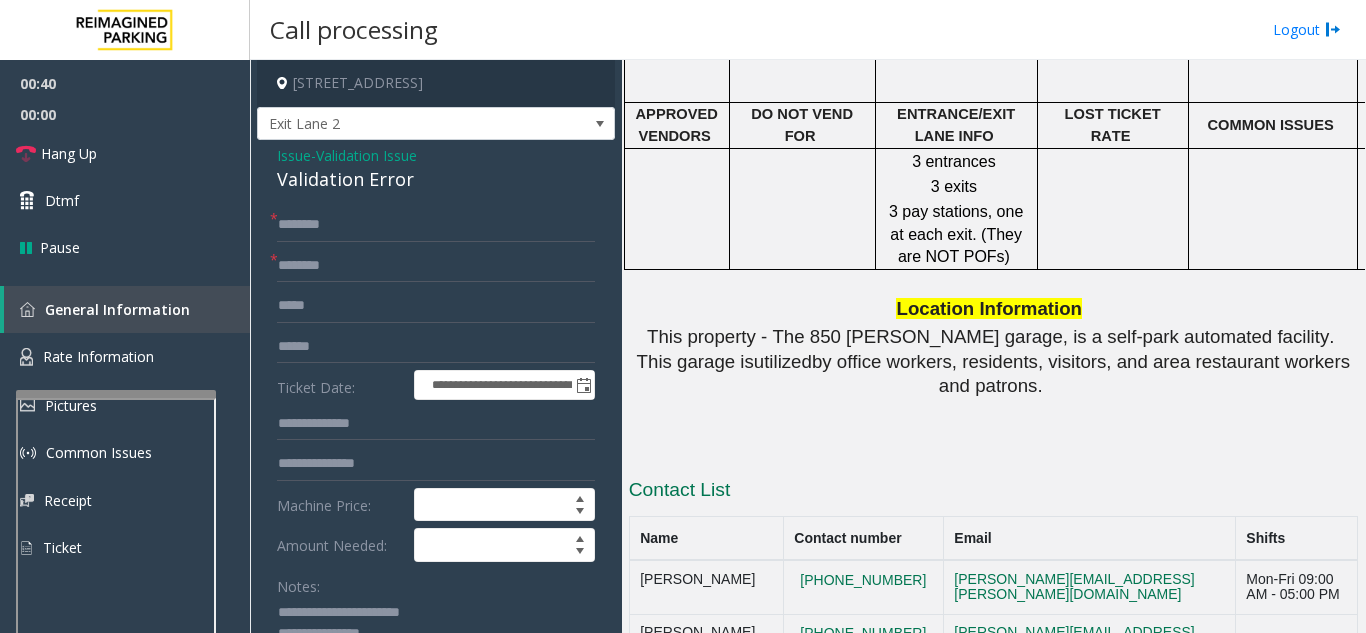 drag, startPoint x: 424, startPoint y: 585, endPoint x: 424, endPoint y: 565, distance: 20 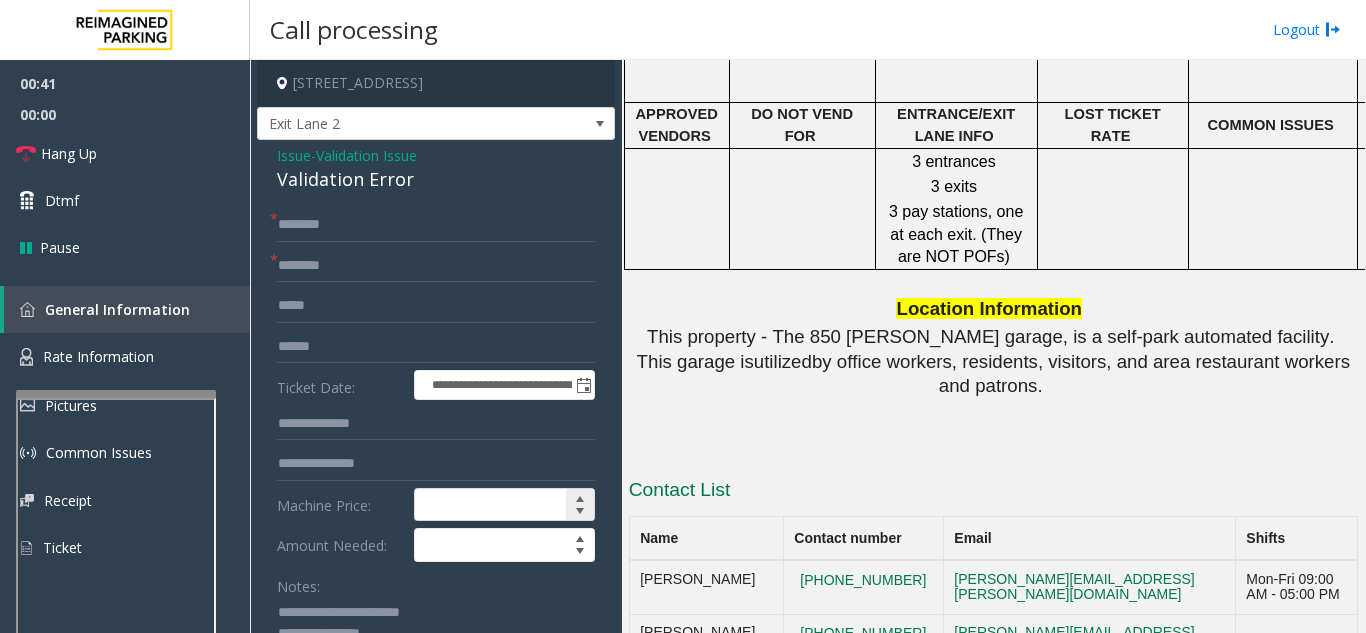 scroll, scrollTop: 200, scrollLeft: 0, axis: vertical 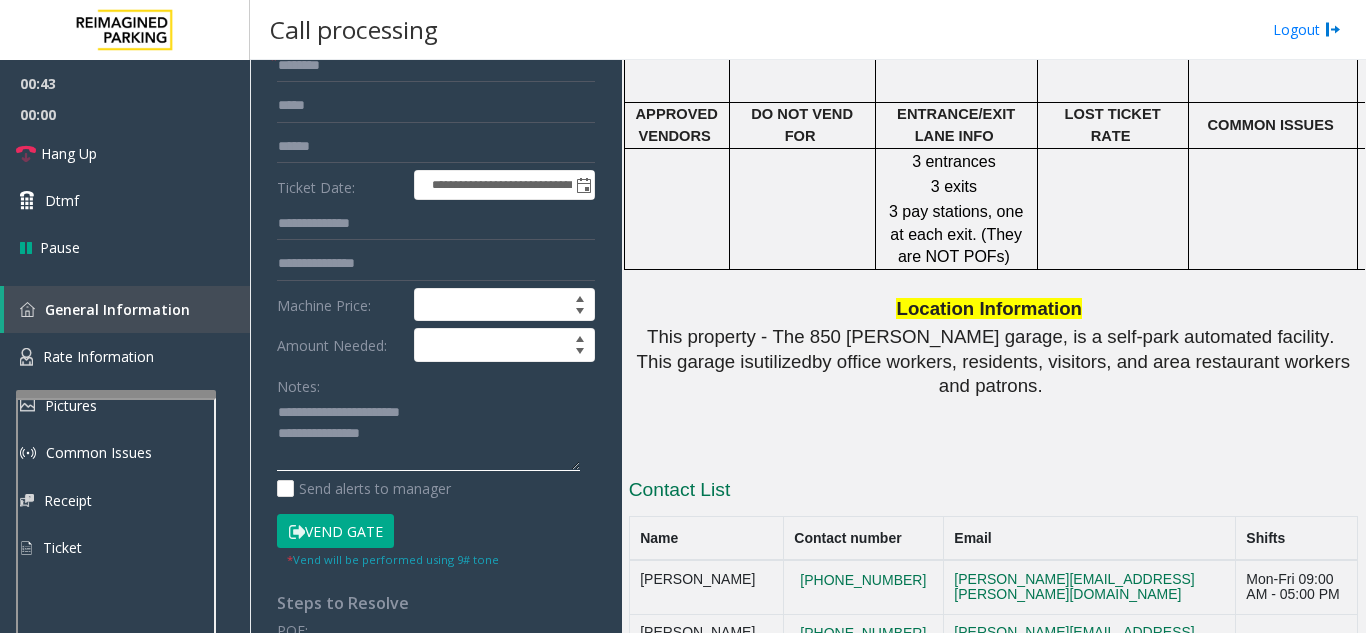 drag, startPoint x: 338, startPoint y: 412, endPoint x: 430, endPoint y: 412, distance: 92 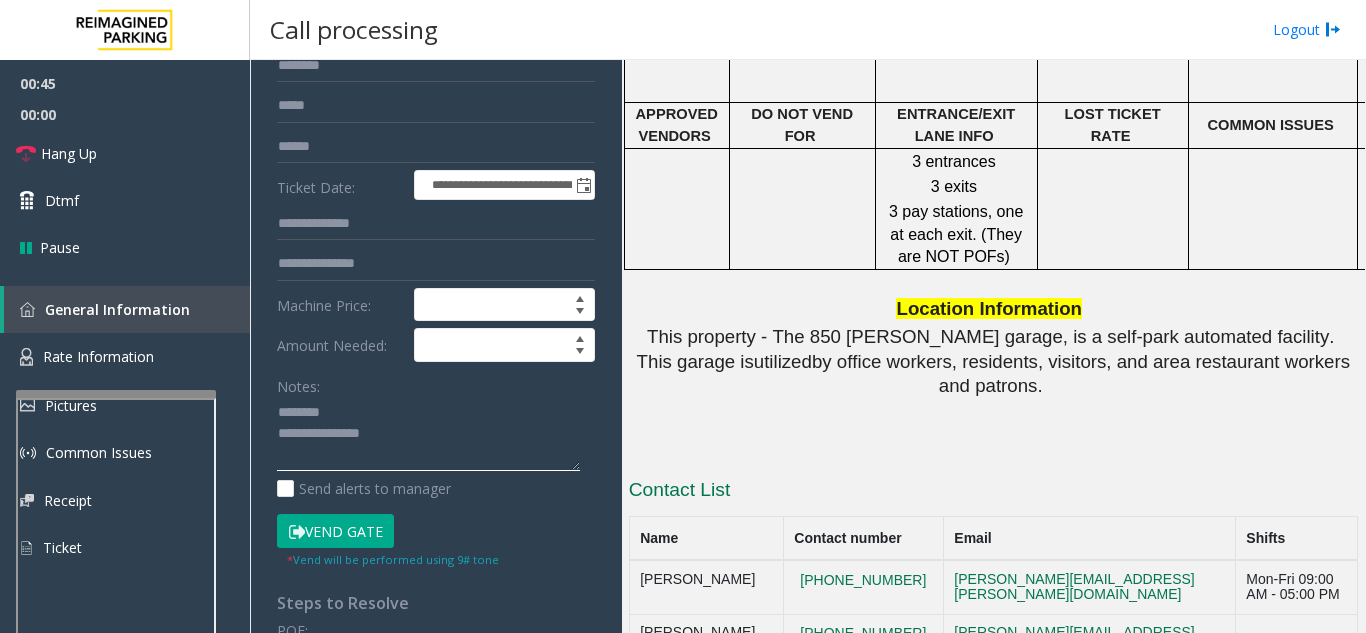 type on "**********" 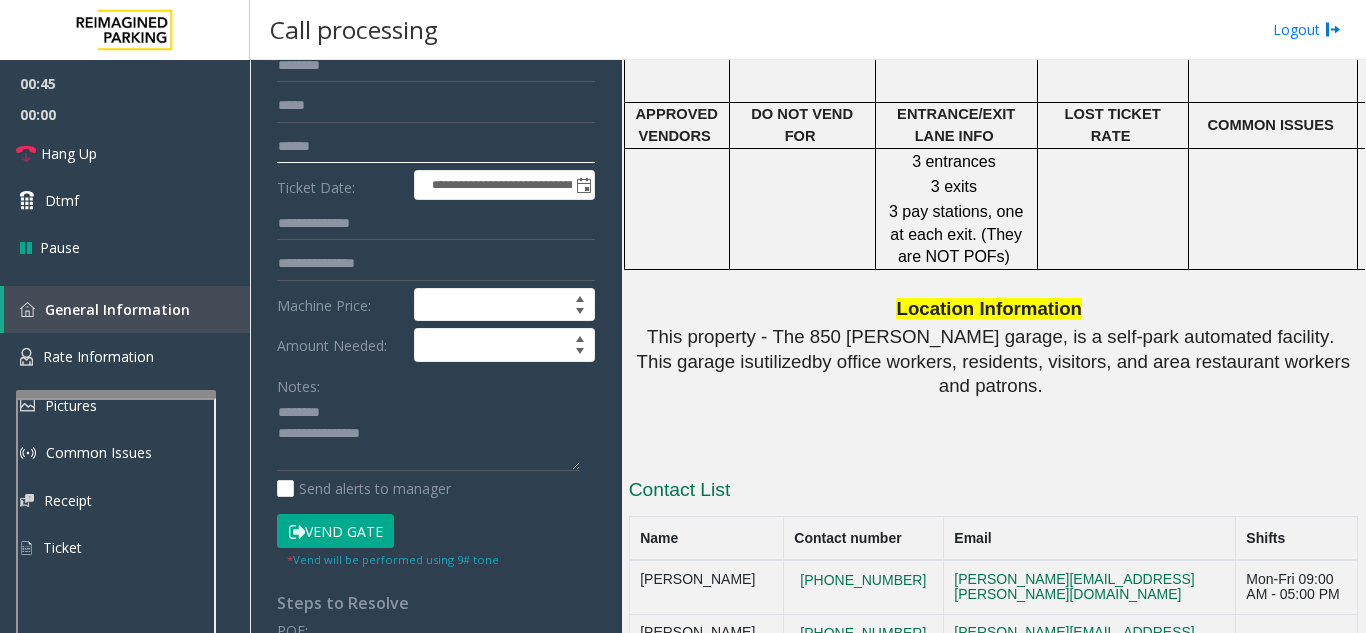 click 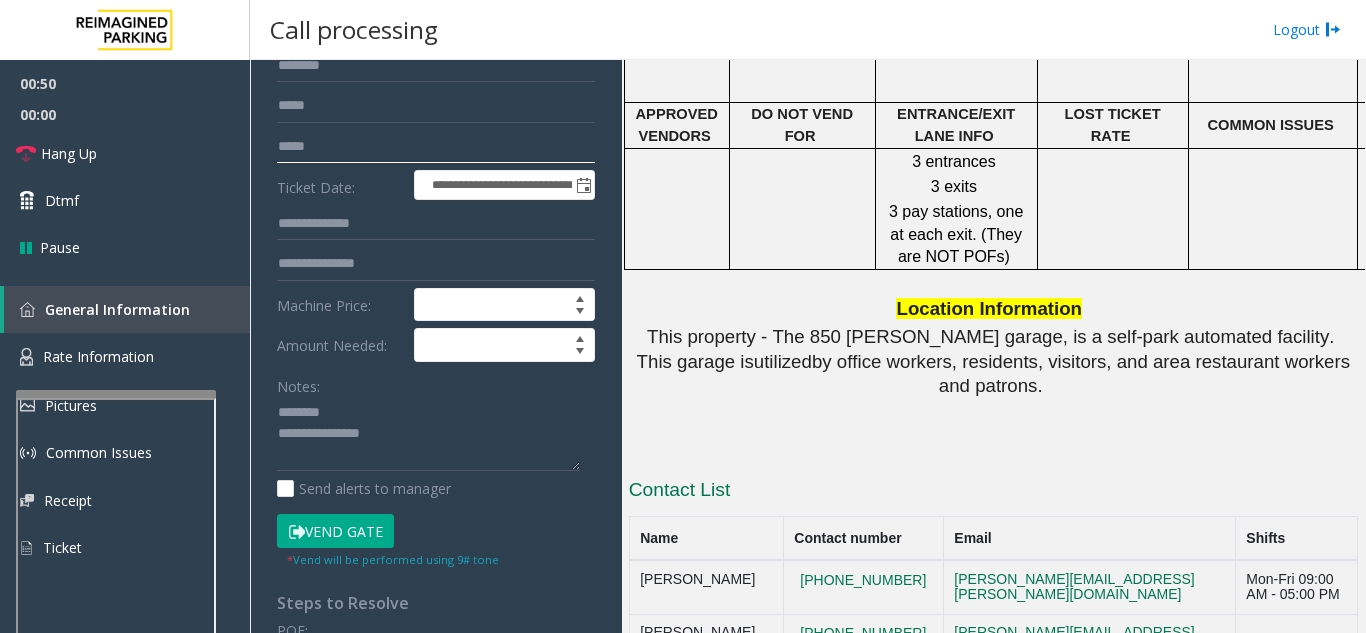 click on "*****" 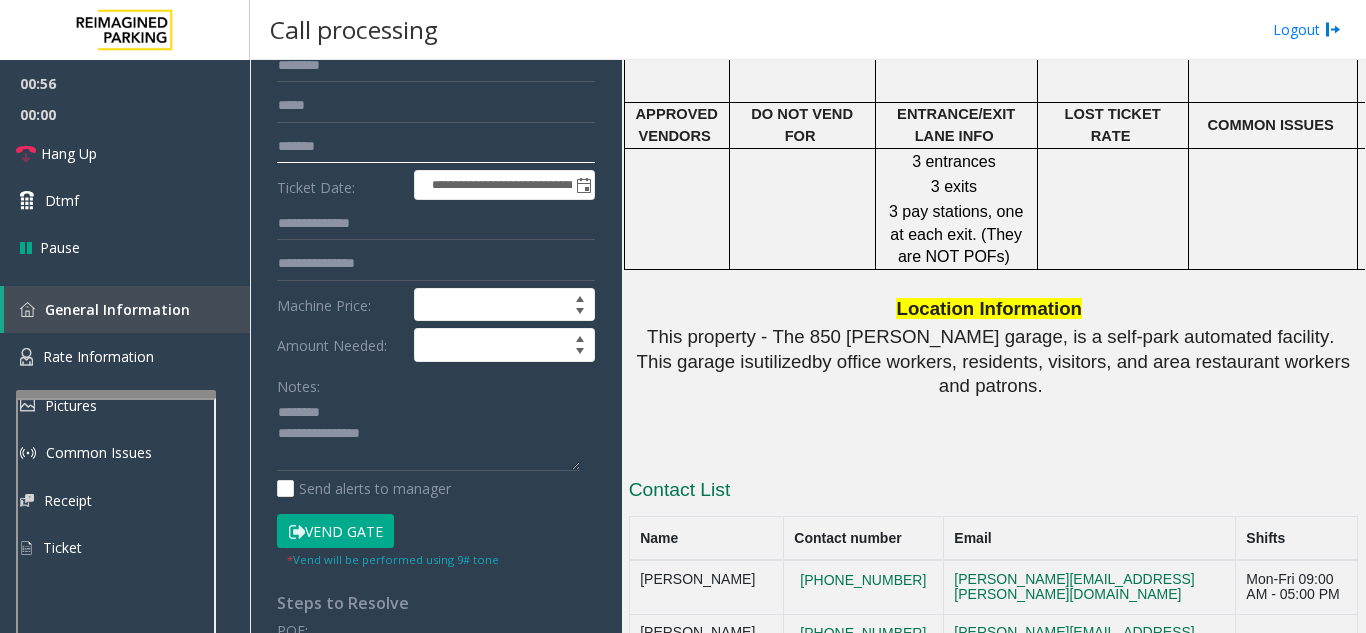 type on "*******" 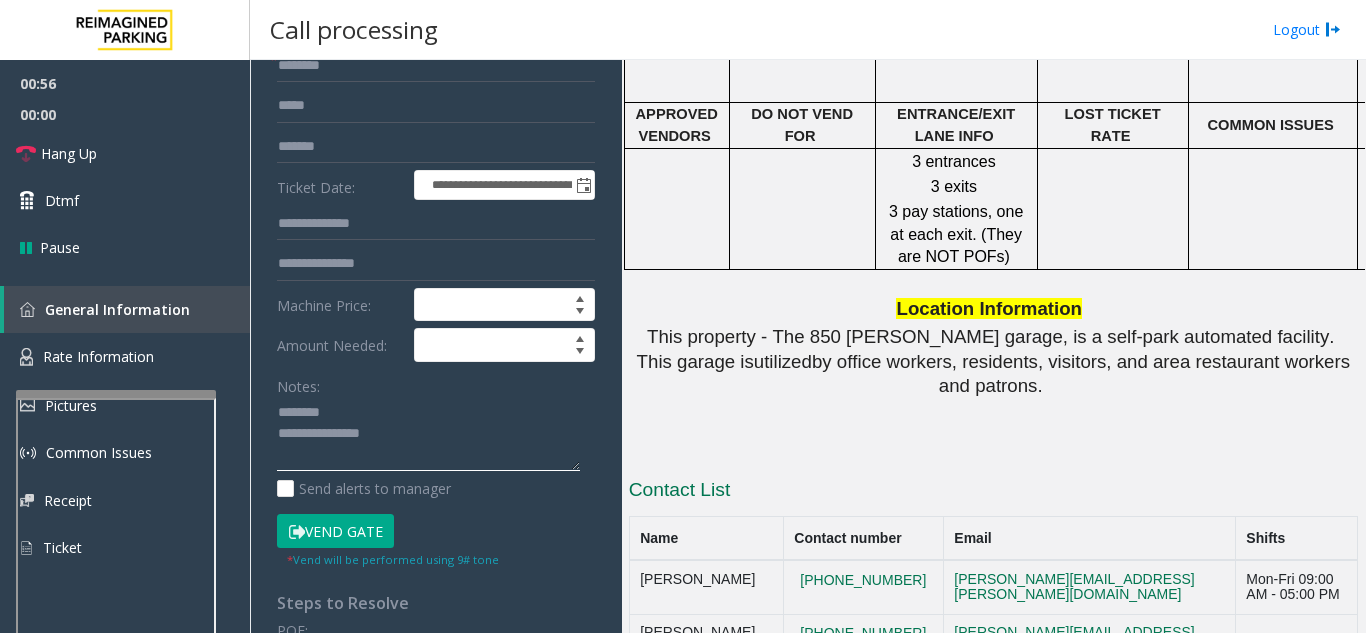 click 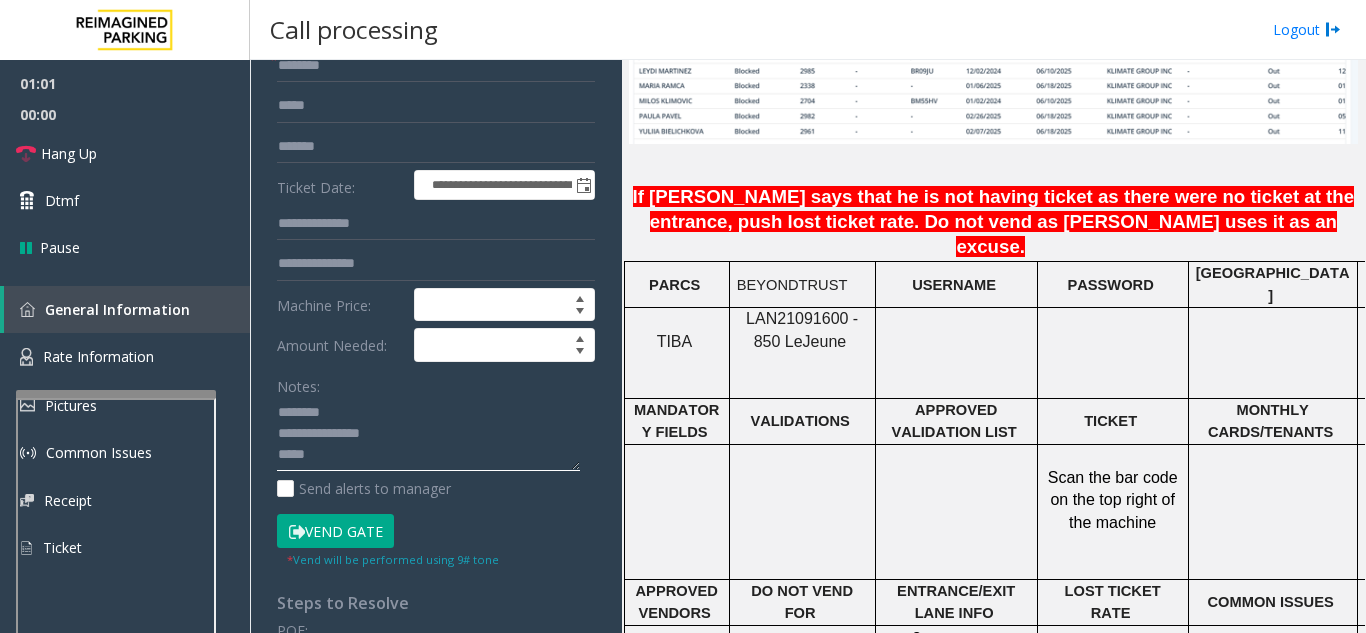 scroll, scrollTop: 1600, scrollLeft: 0, axis: vertical 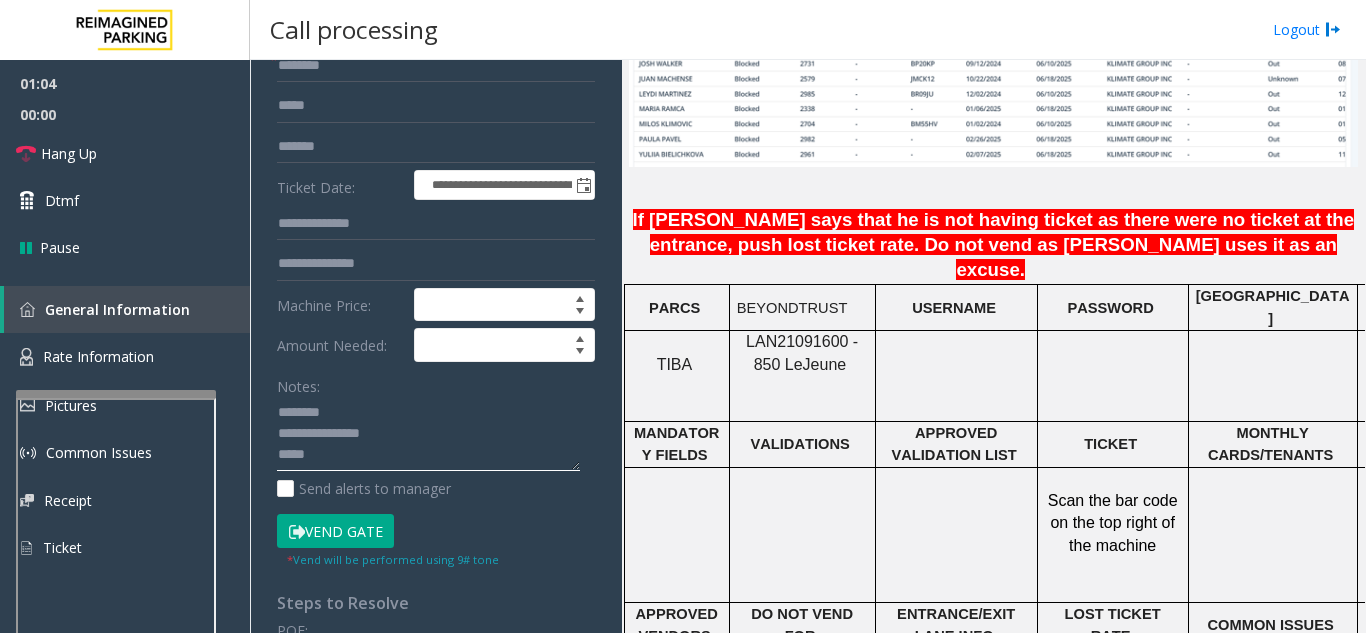 type on "**********" 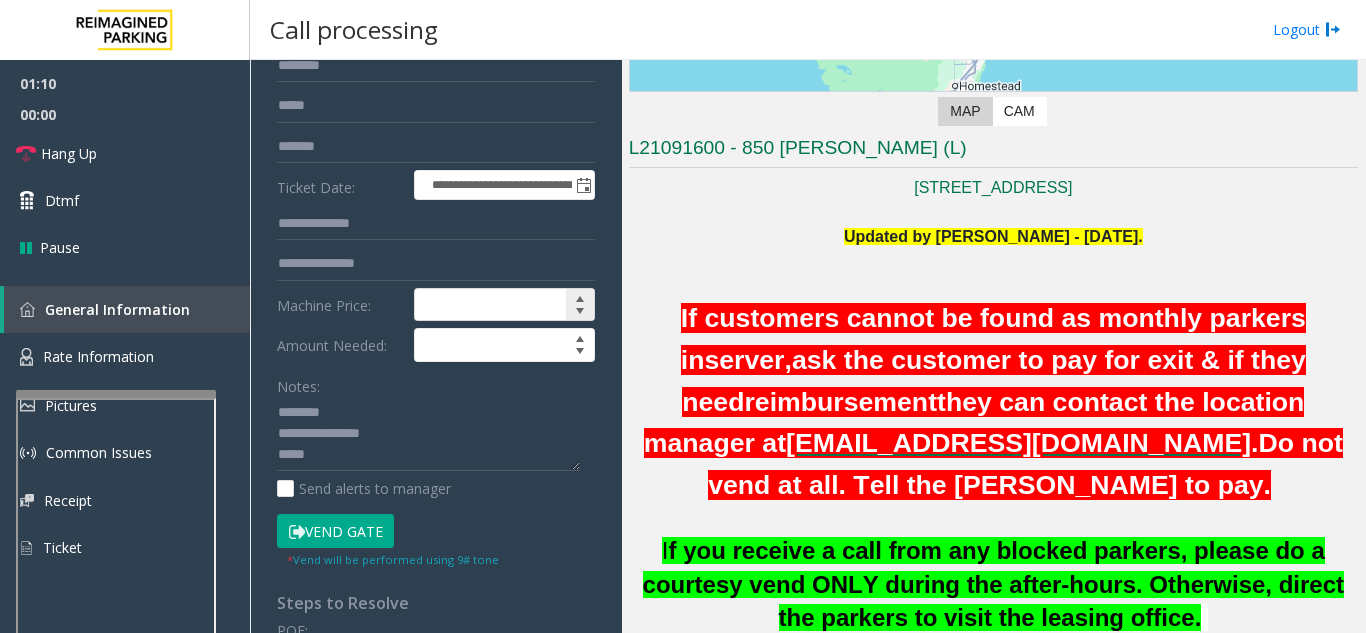 scroll, scrollTop: 300, scrollLeft: 0, axis: vertical 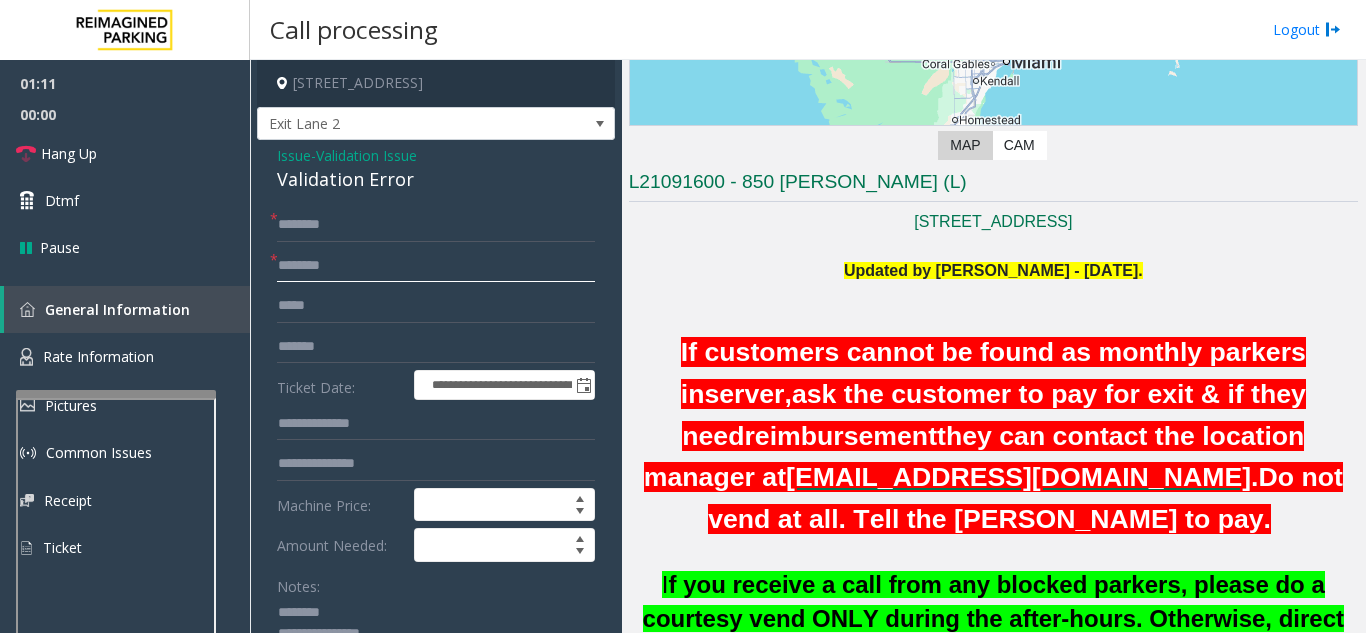 click 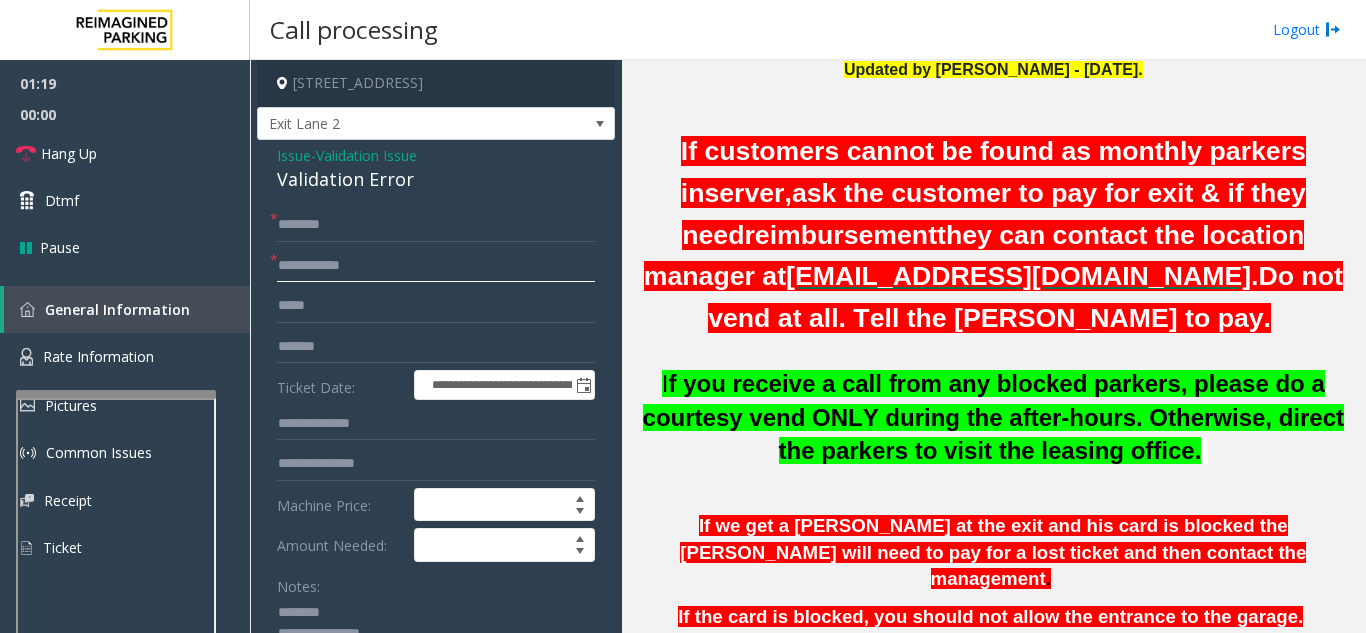 scroll, scrollTop: 500, scrollLeft: 0, axis: vertical 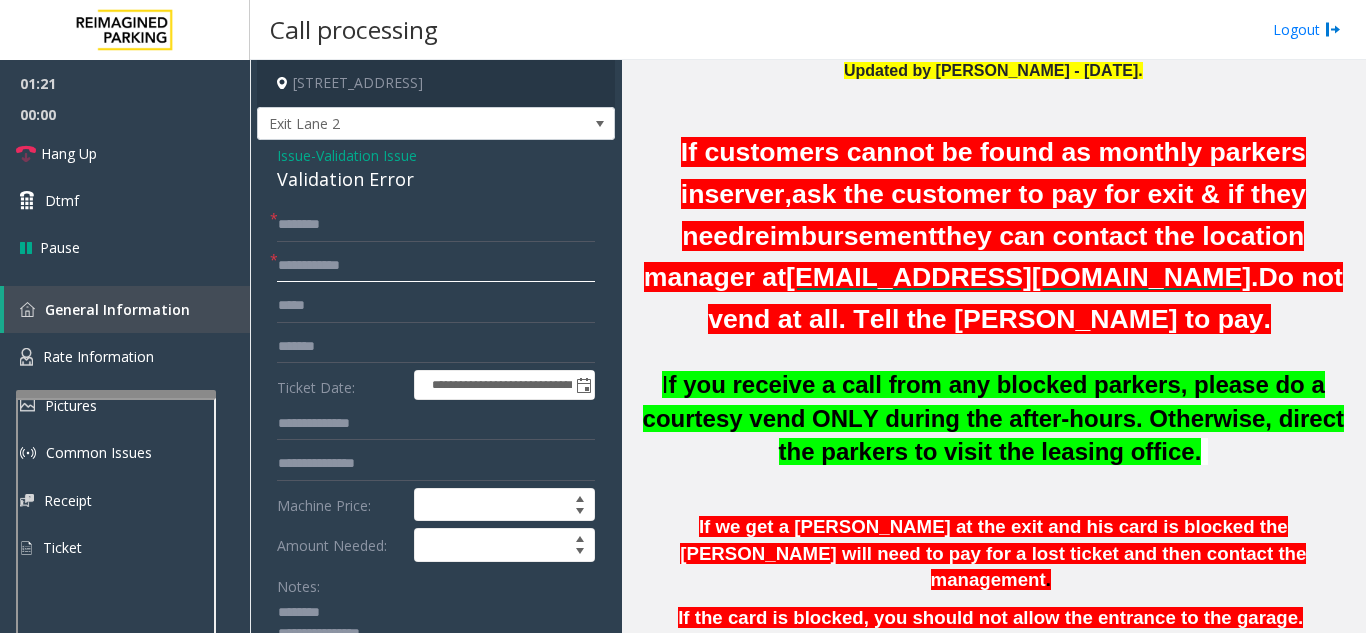 type on "**********" 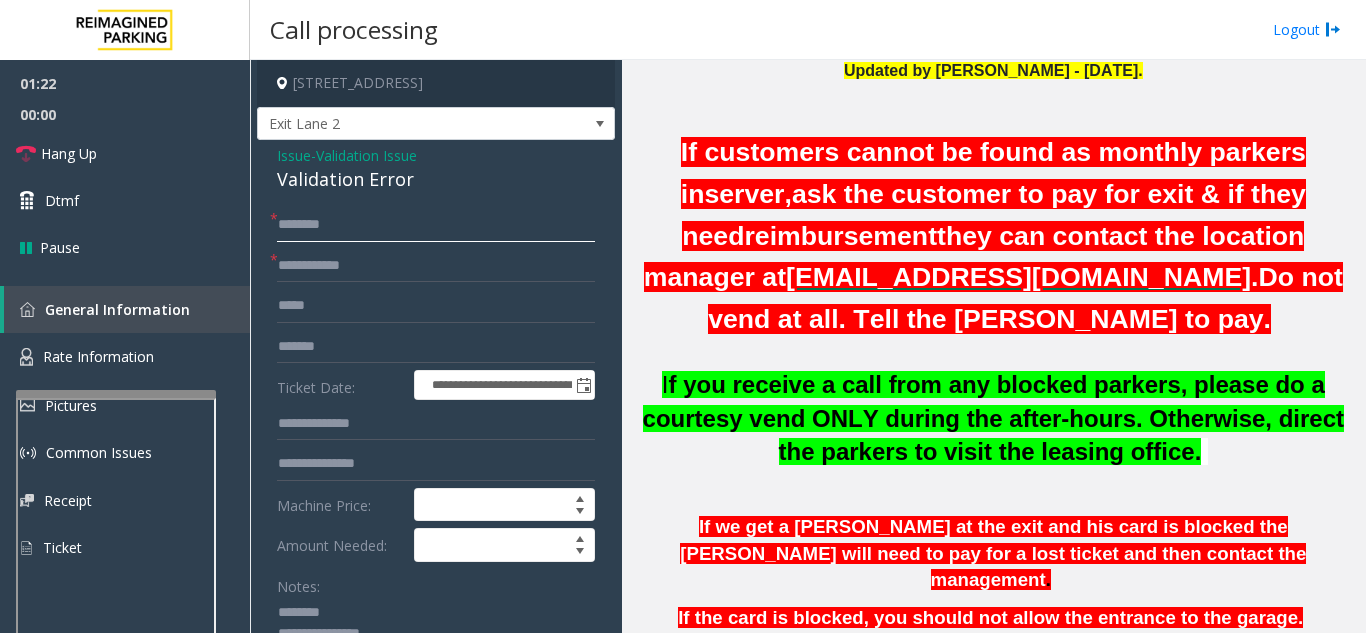 click 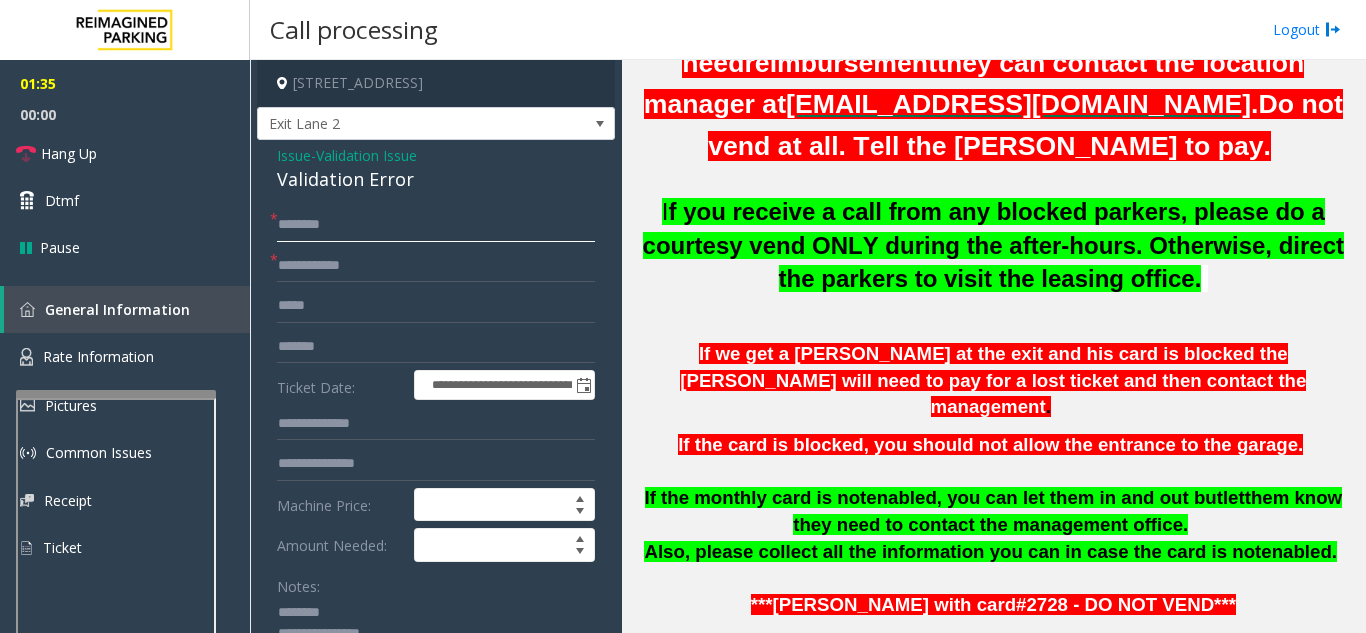 scroll, scrollTop: 700, scrollLeft: 0, axis: vertical 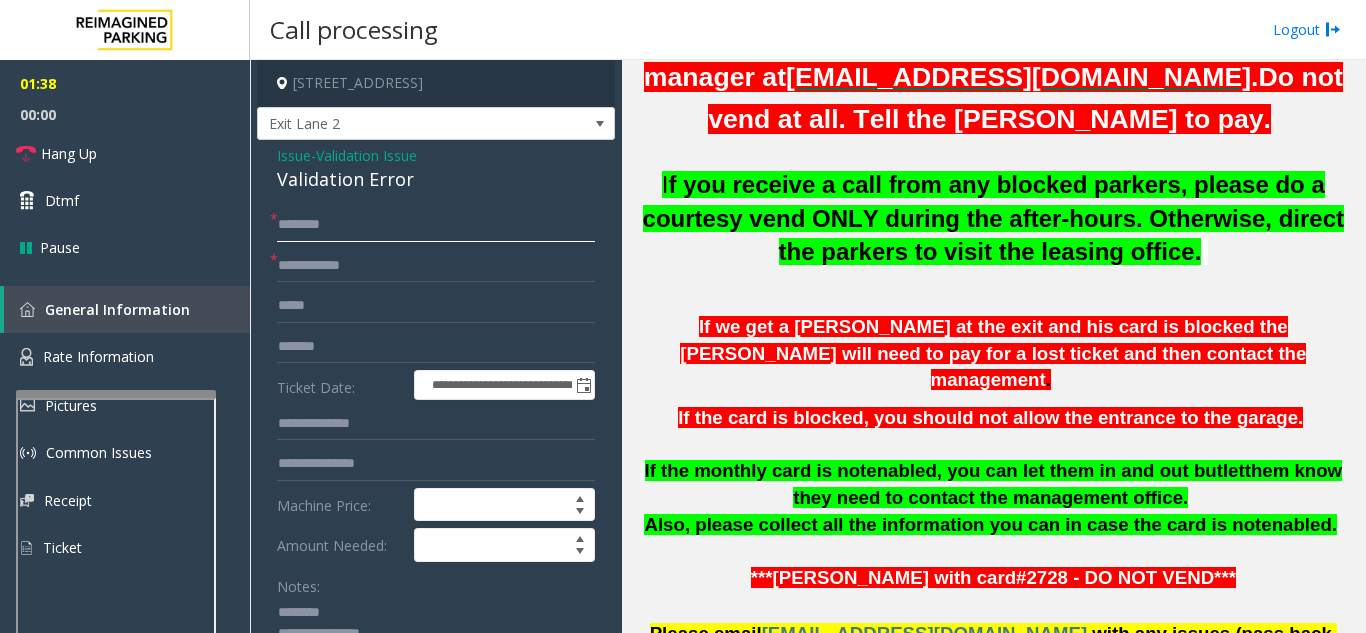 type on "********" 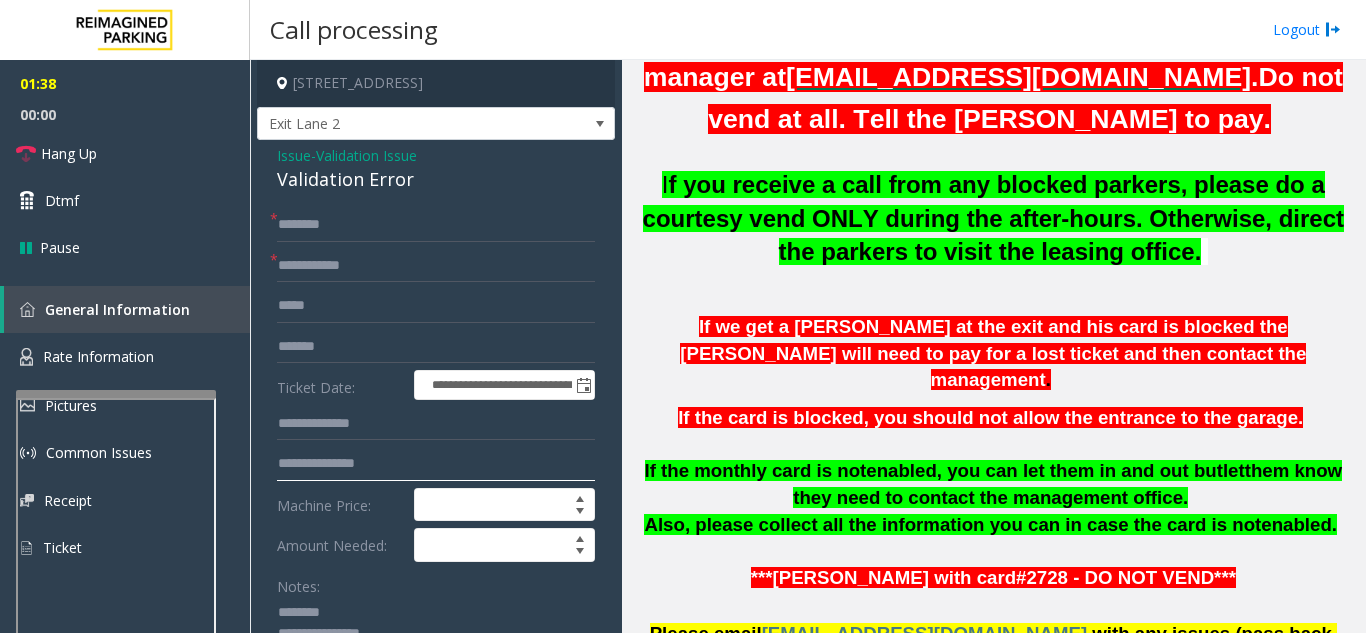 click 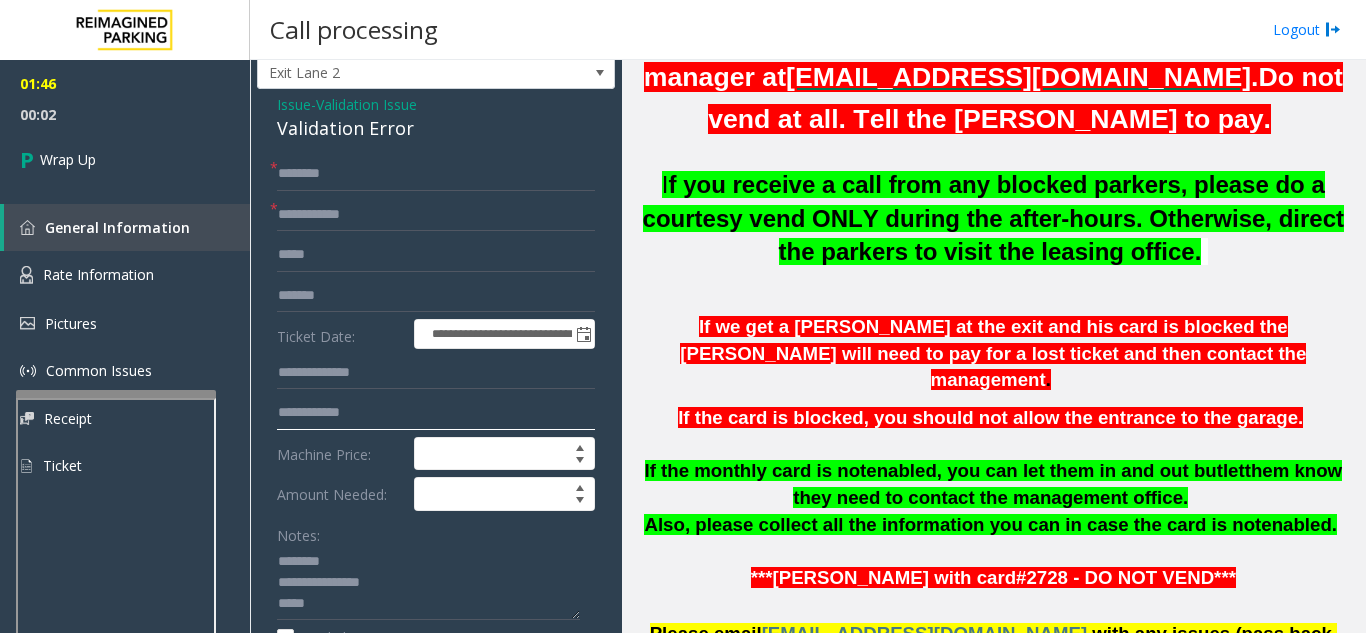 scroll, scrollTop: 100, scrollLeft: 0, axis: vertical 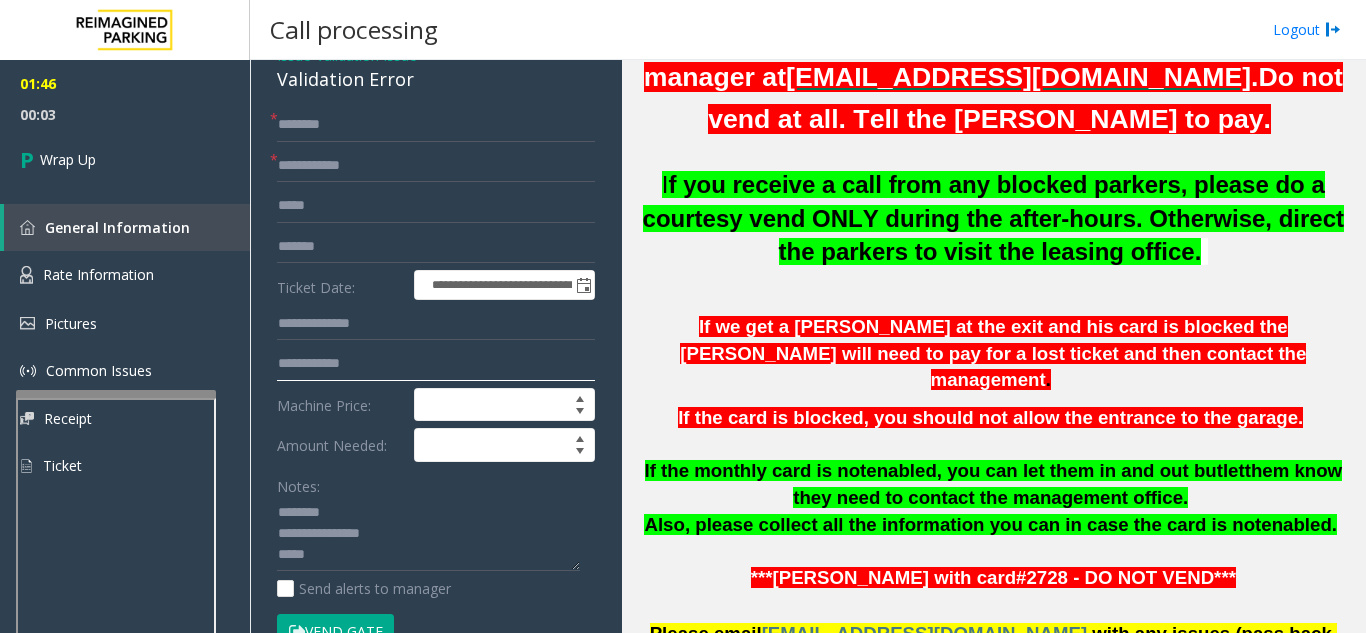 type on "**********" 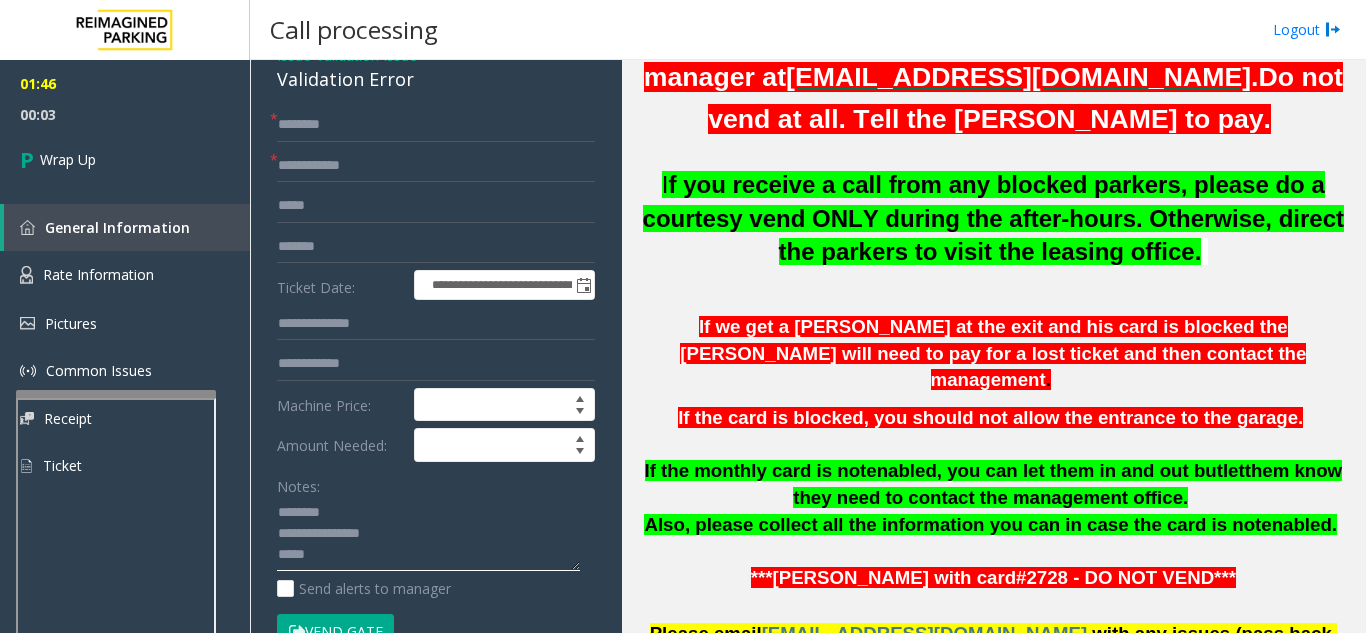 click 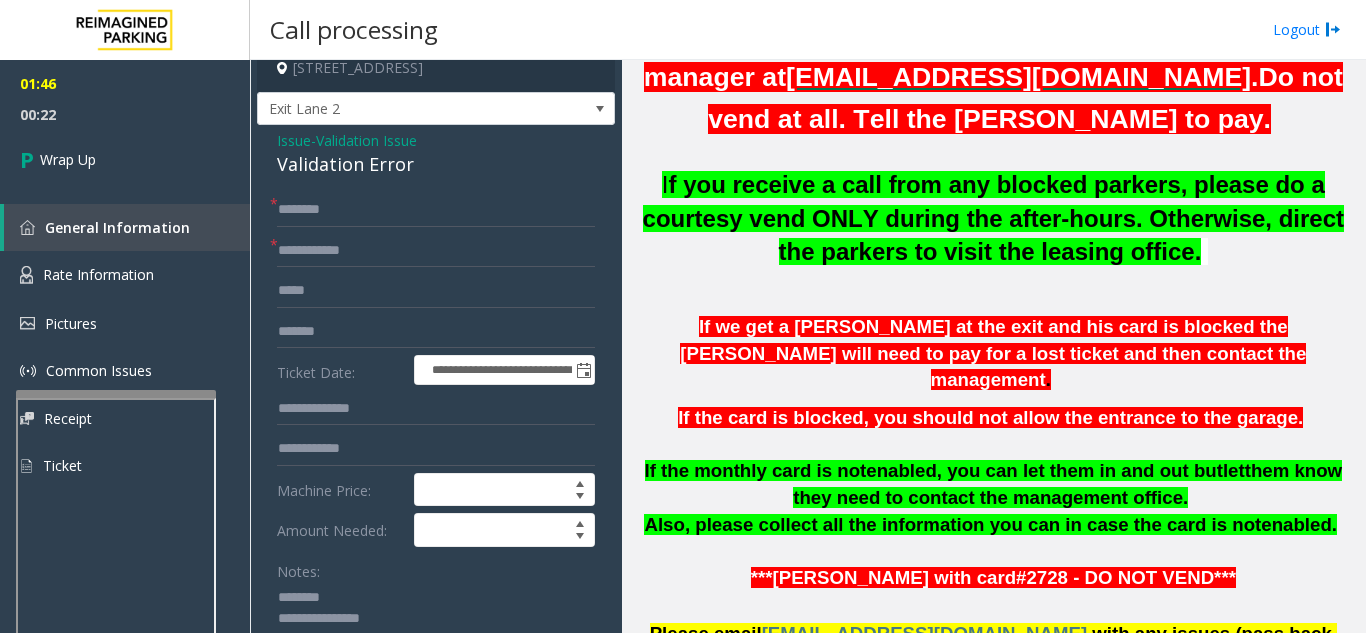 scroll, scrollTop: 0, scrollLeft: 0, axis: both 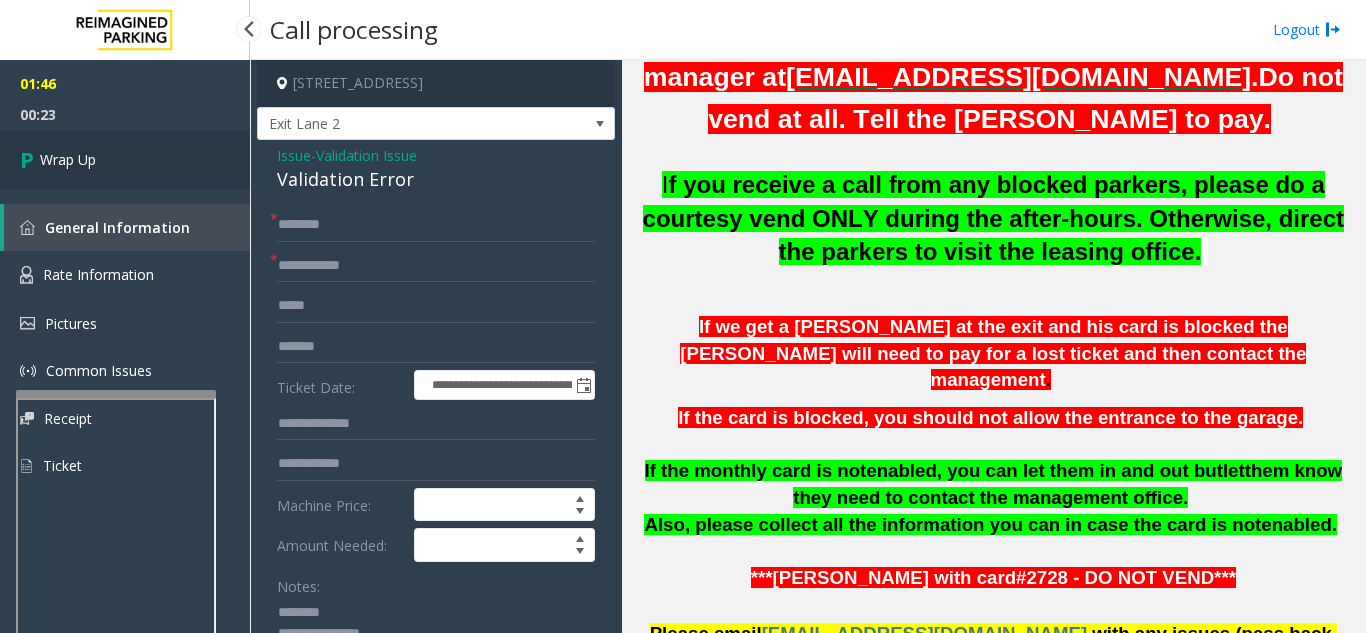 type on "**********" 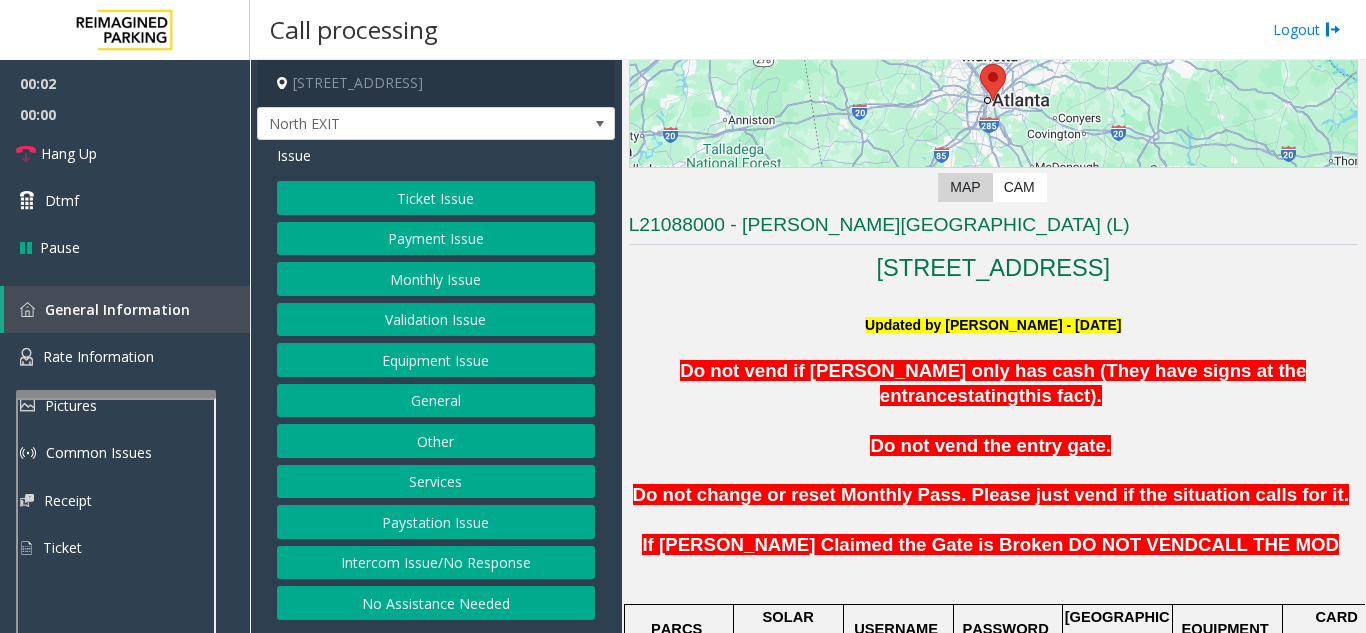 scroll, scrollTop: 400, scrollLeft: 0, axis: vertical 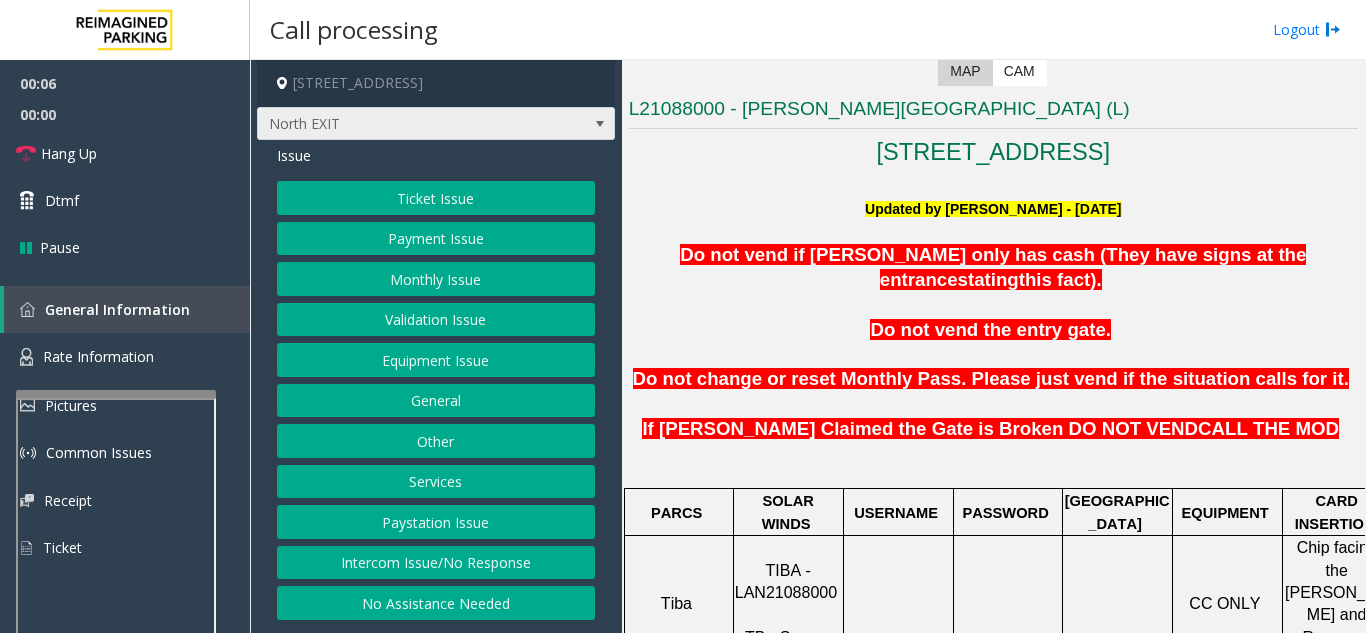 click on "North EXIT" at bounding box center (400, 124) 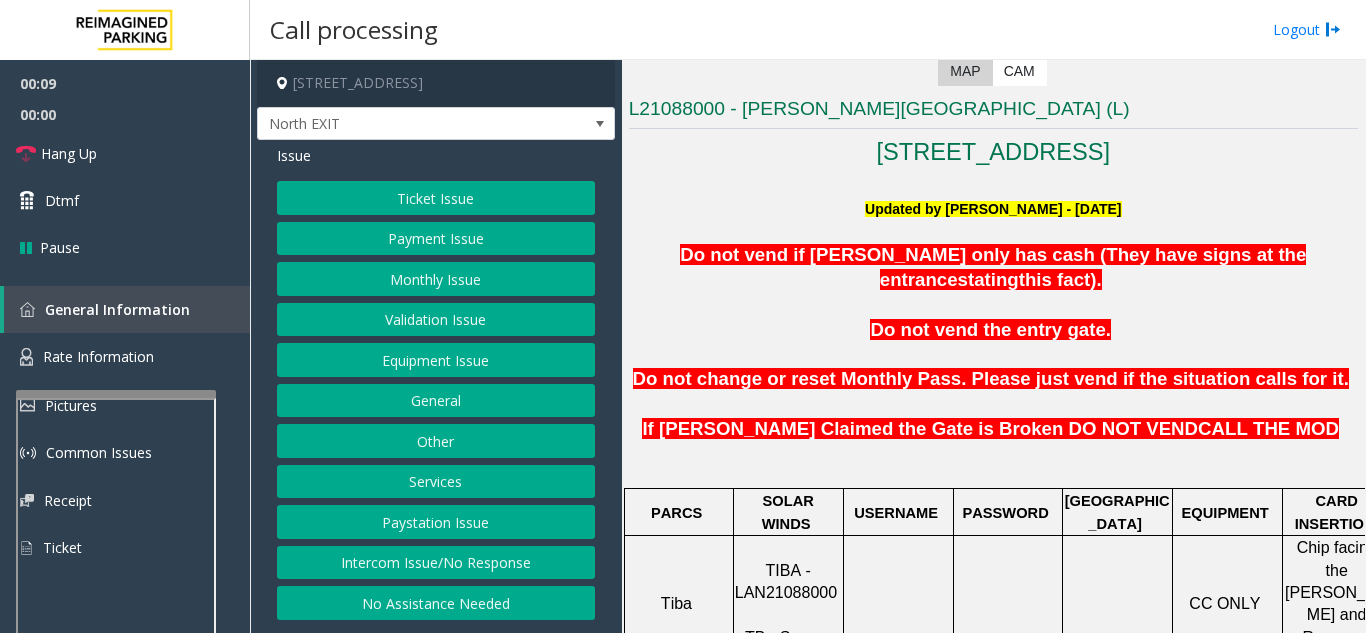 click 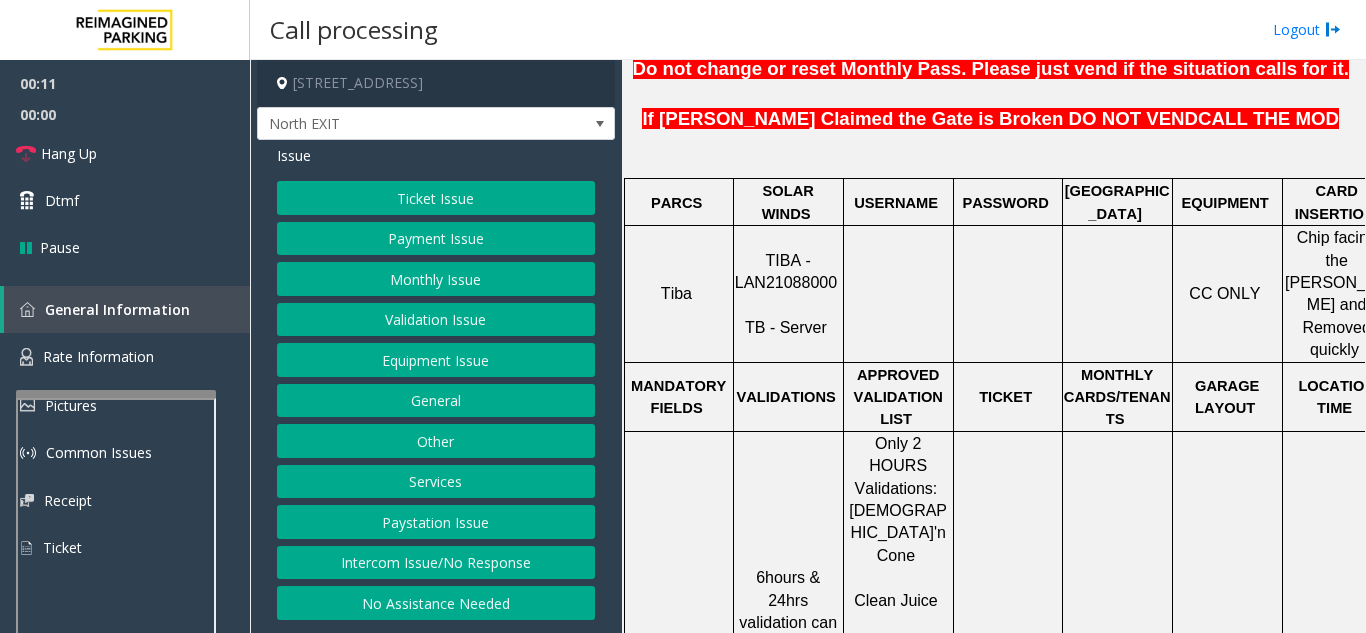 scroll, scrollTop: 800, scrollLeft: 0, axis: vertical 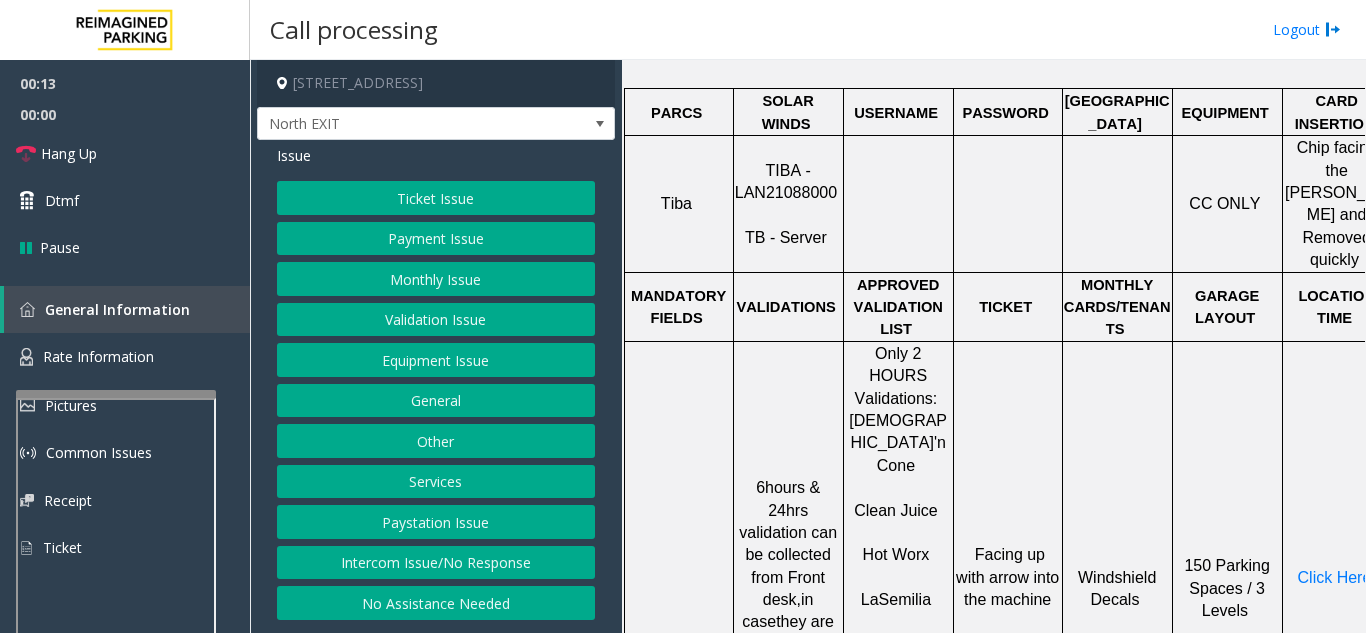 click on "Validation Issue" 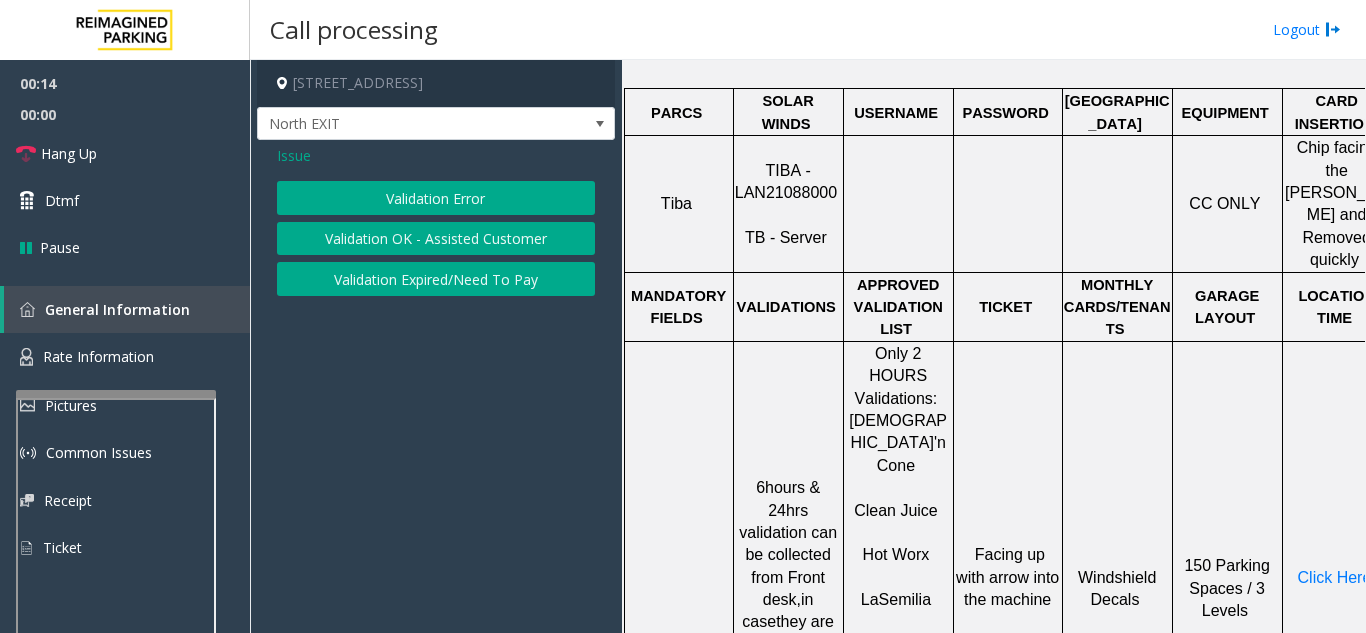 click on "Validation Error" 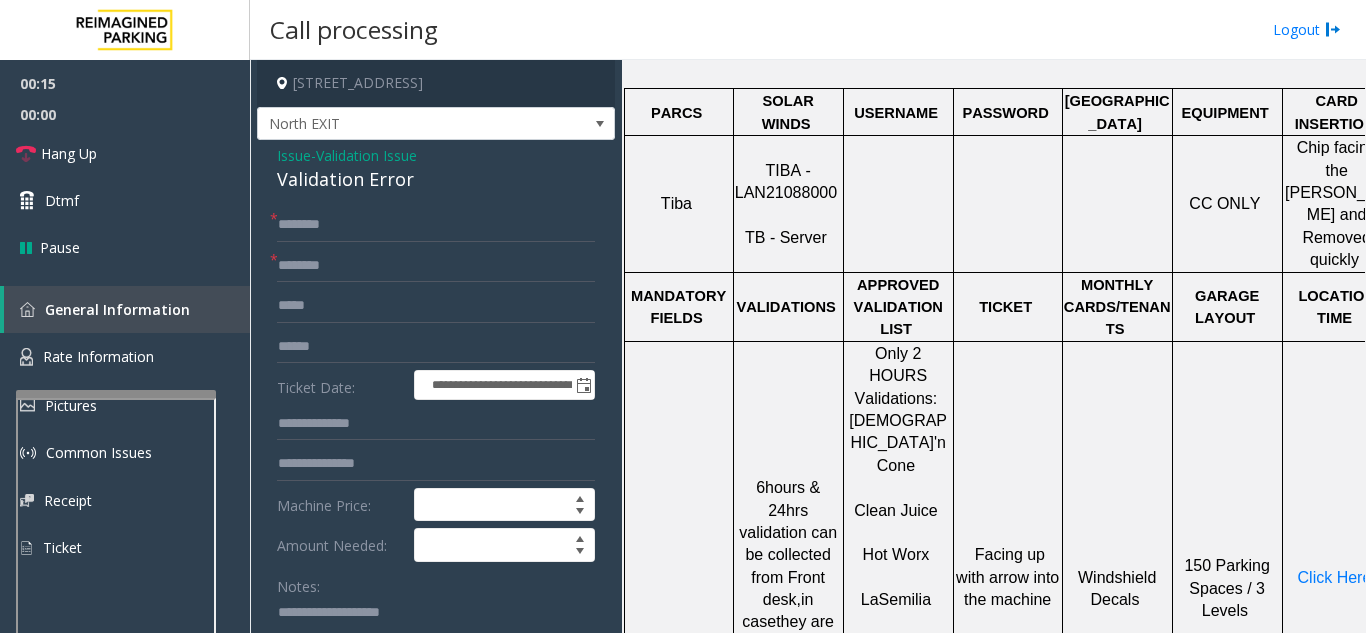 scroll, scrollTop: 100, scrollLeft: 0, axis: vertical 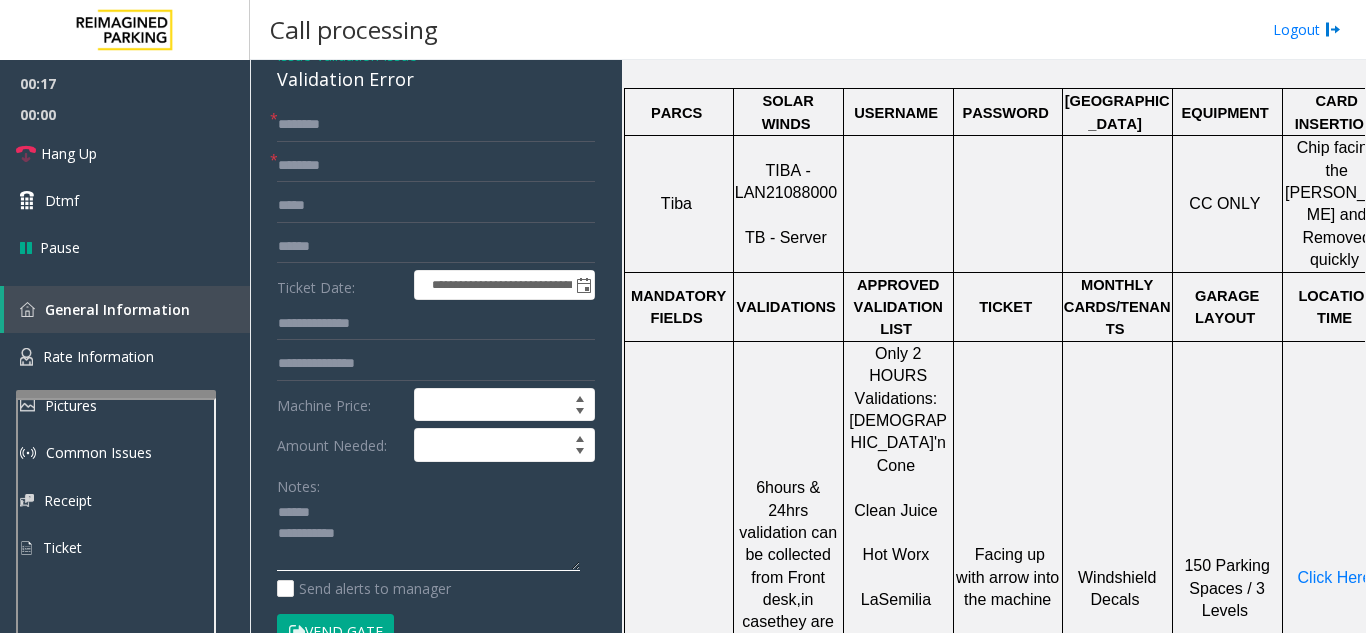 click 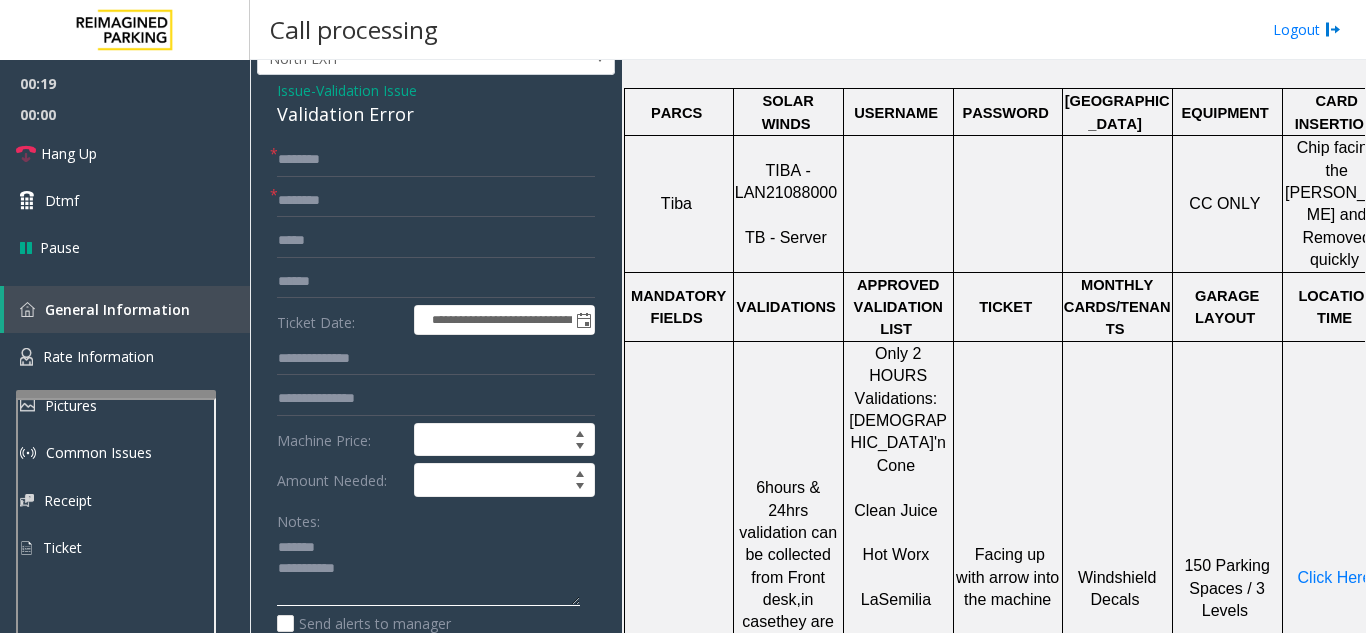 scroll, scrollTop: 100, scrollLeft: 0, axis: vertical 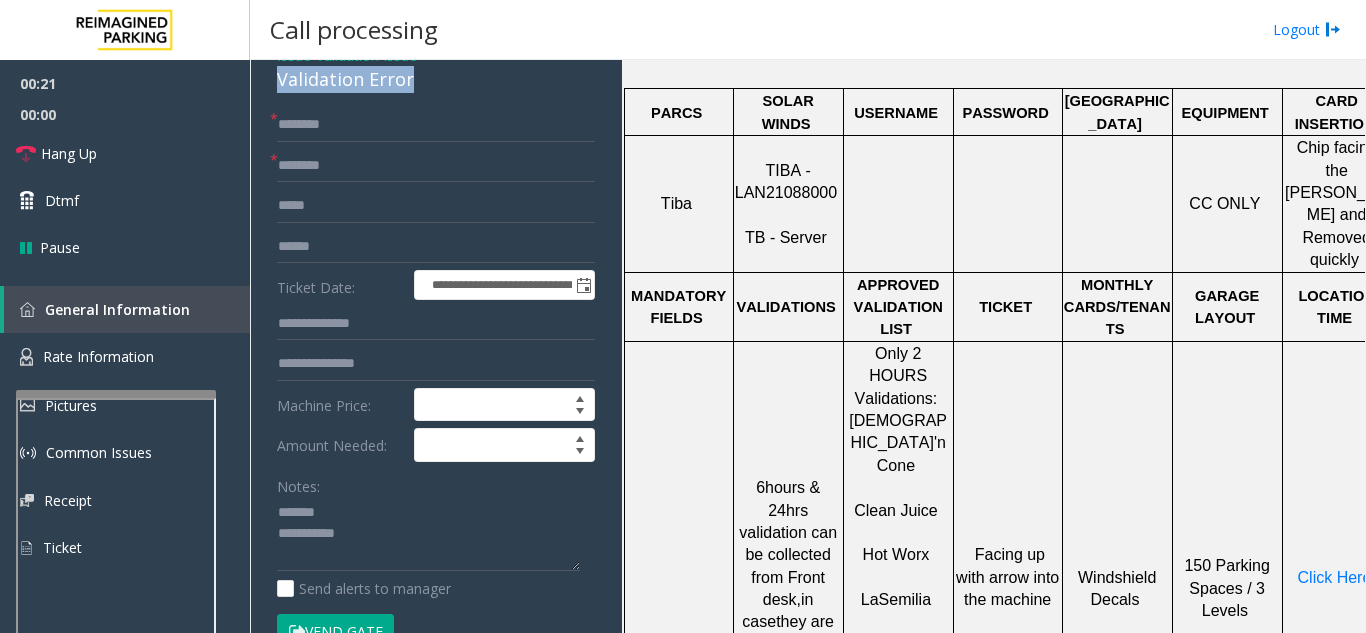 drag, startPoint x: 291, startPoint y: 80, endPoint x: 433, endPoint y: 84, distance: 142.05632 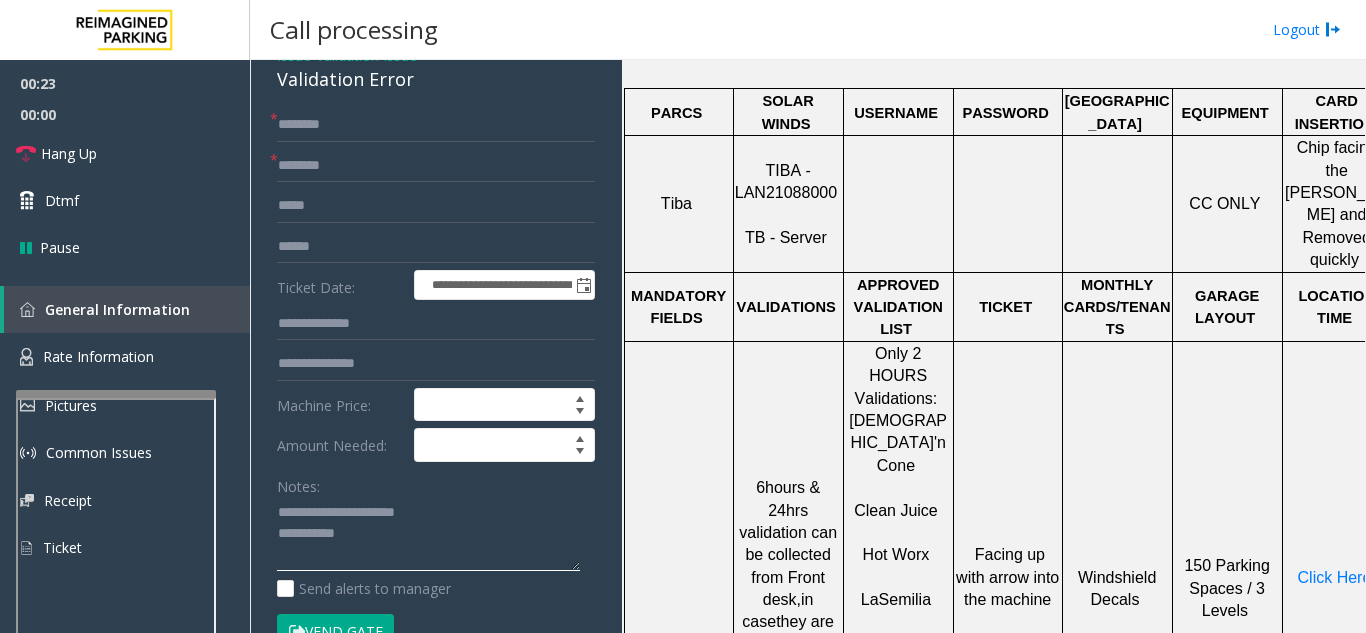click 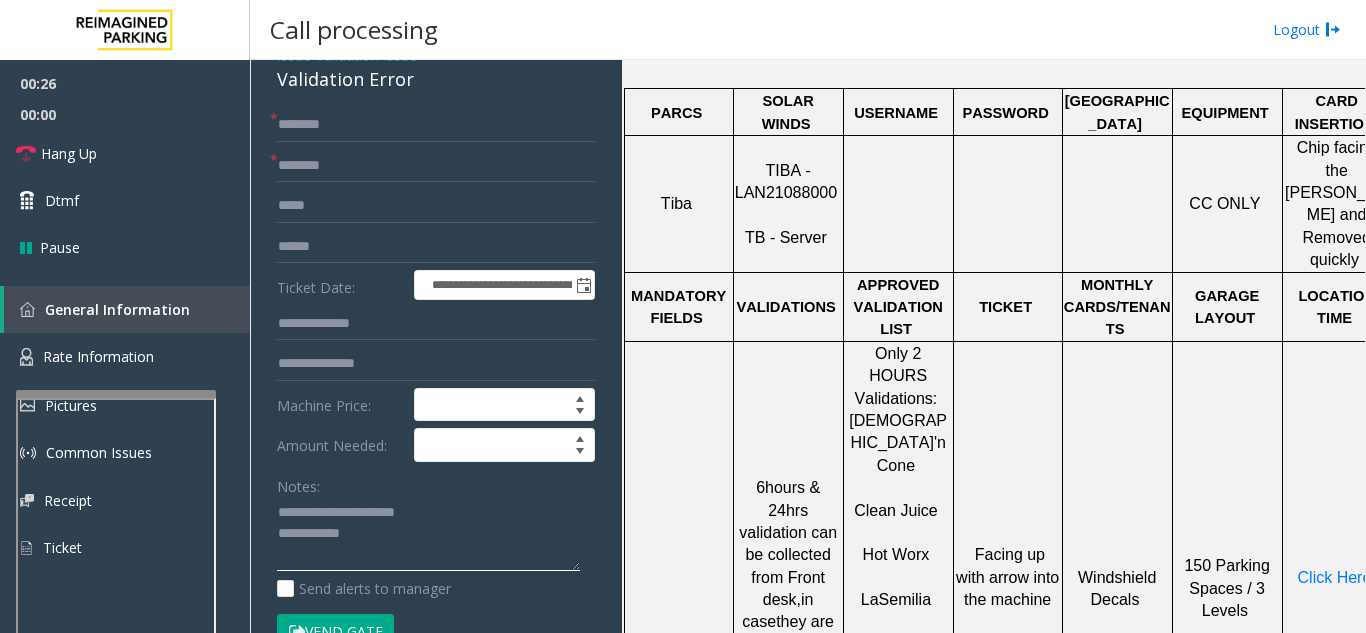 type on "**********" 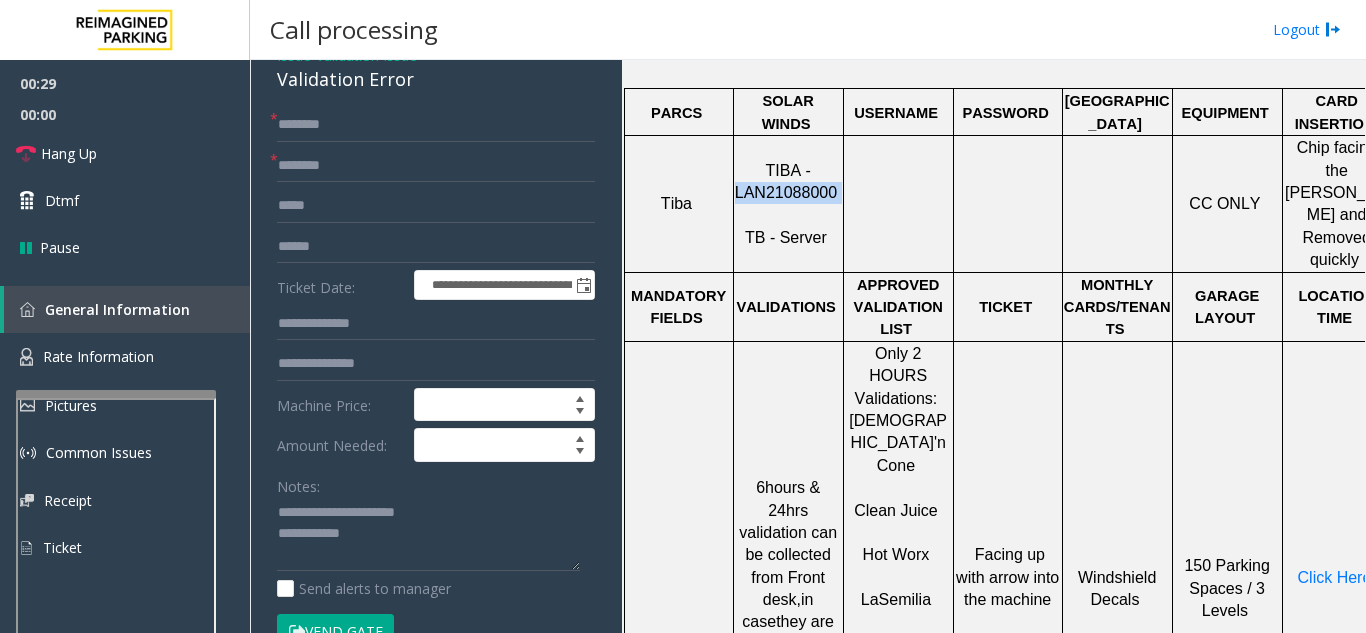 drag, startPoint x: 840, startPoint y: 140, endPoint x: 743, endPoint y: 149, distance: 97.41663 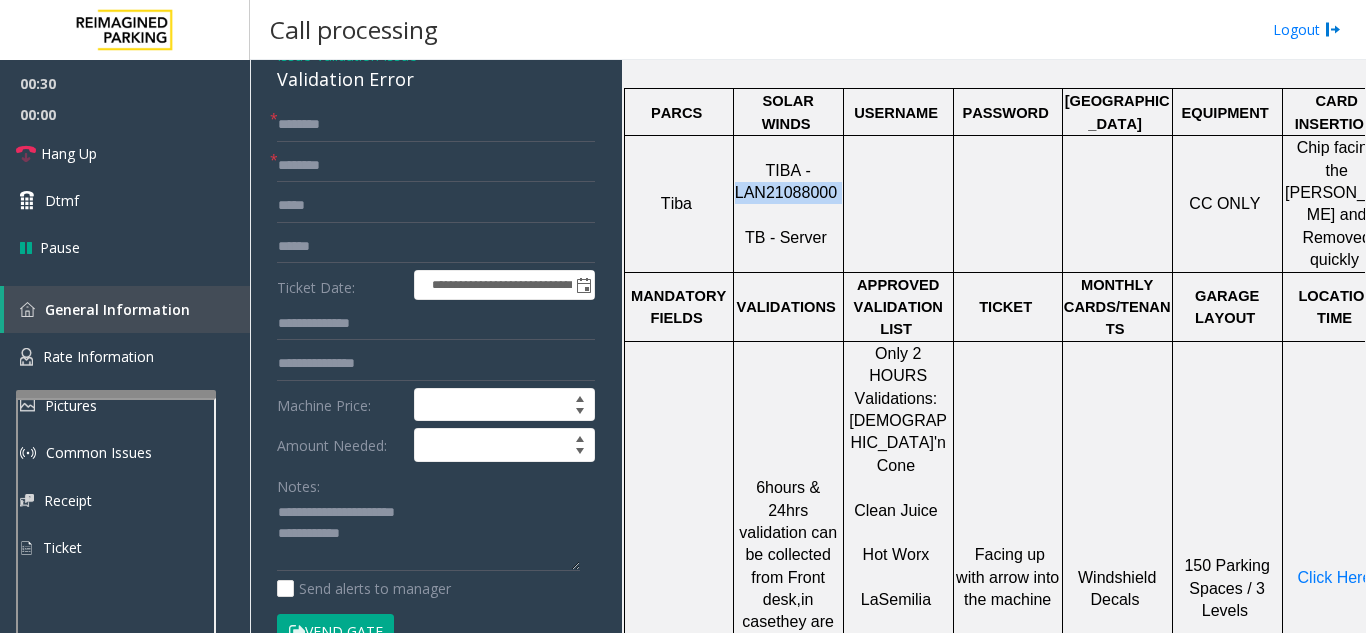 copy on "LAN21088000" 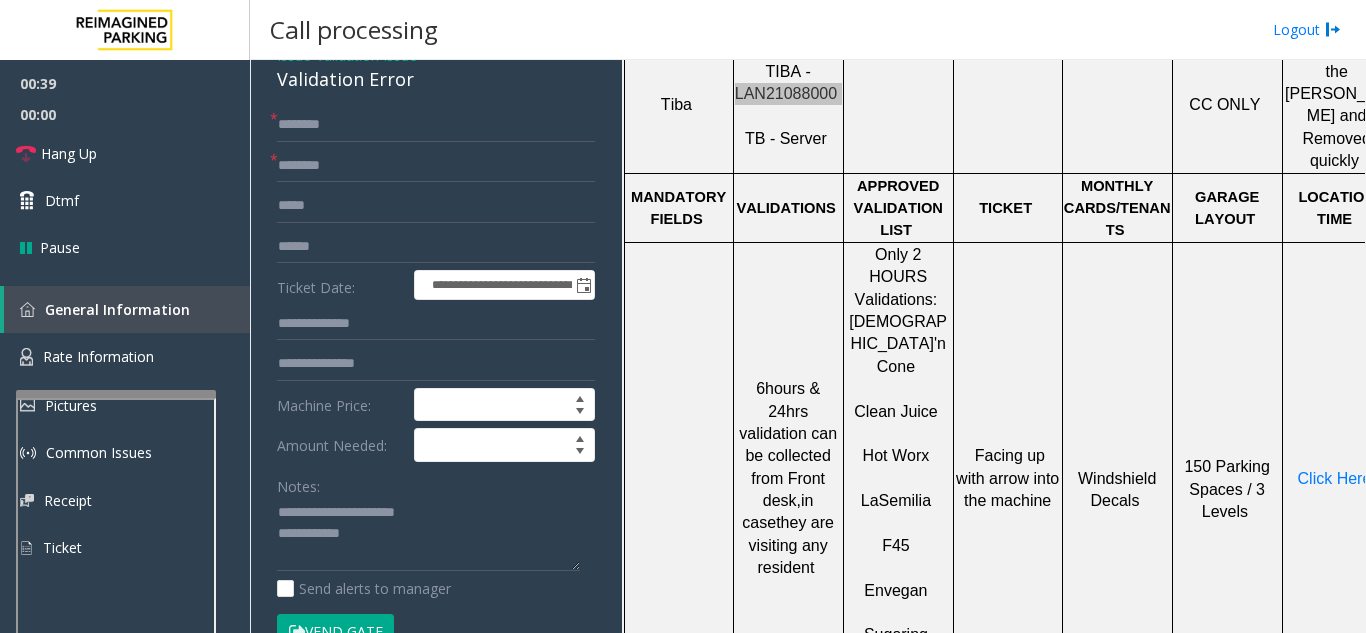 scroll, scrollTop: 900, scrollLeft: 0, axis: vertical 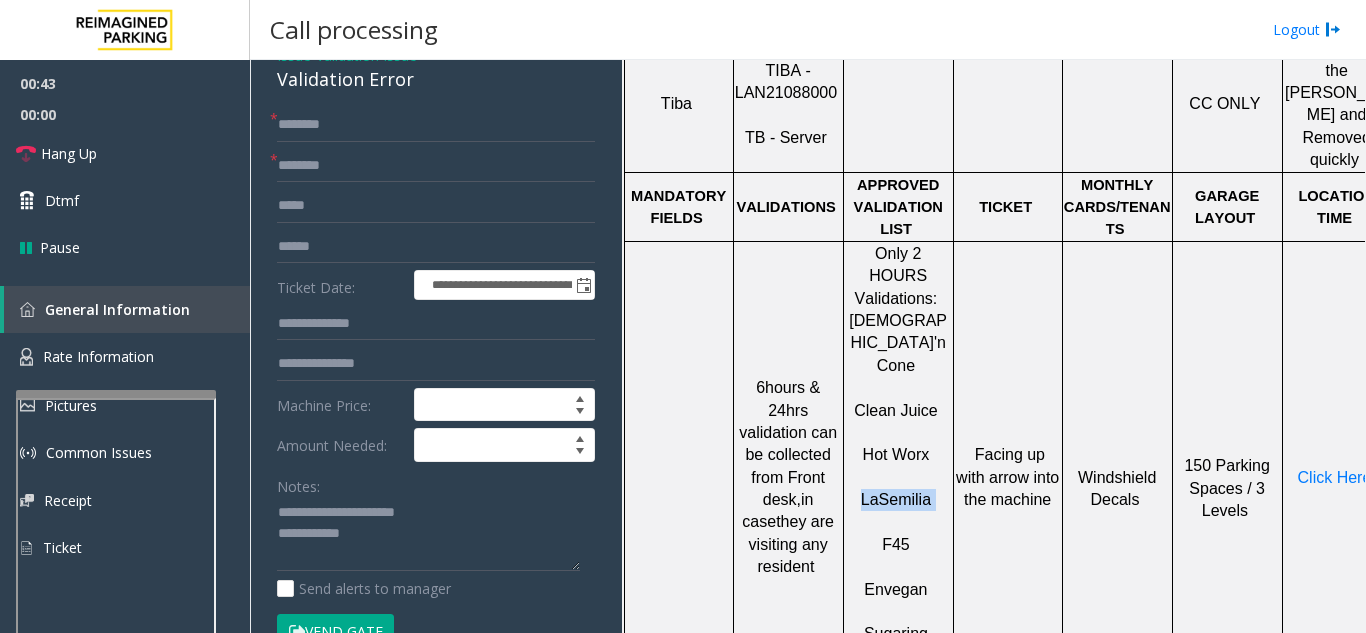 drag, startPoint x: 943, startPoint y: 363, endPoint x: 843, endPoint y: 367, distance: 100.07997 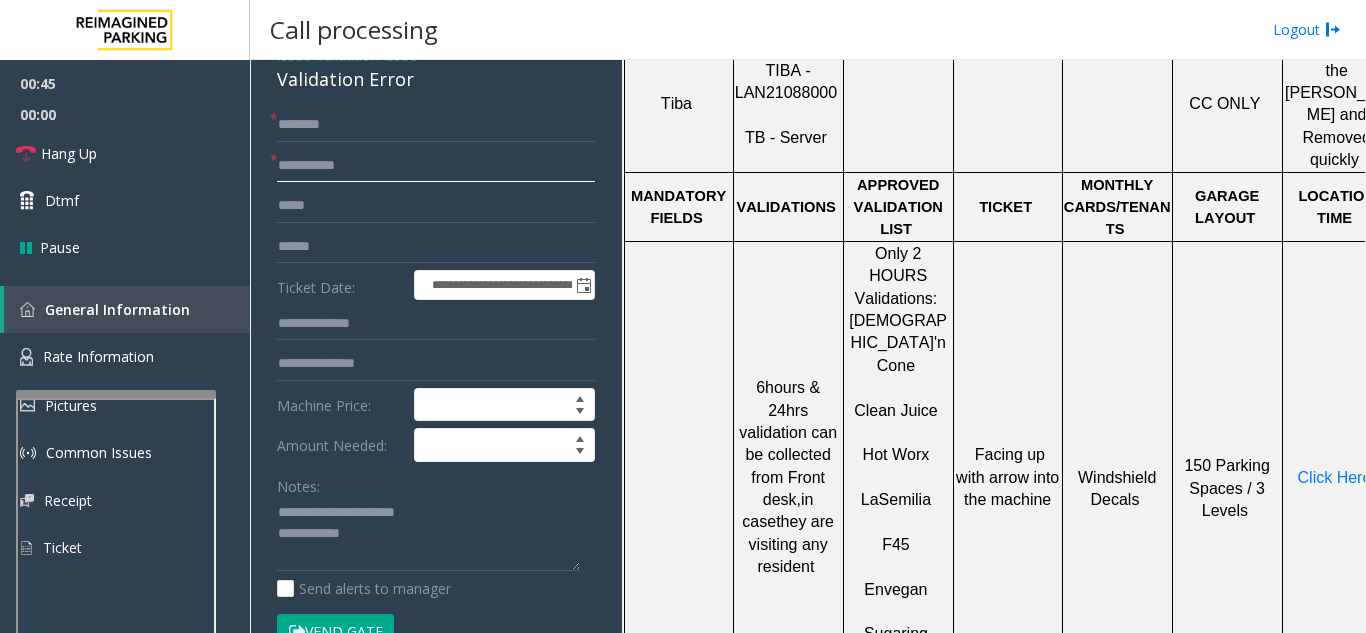 type on "**********" 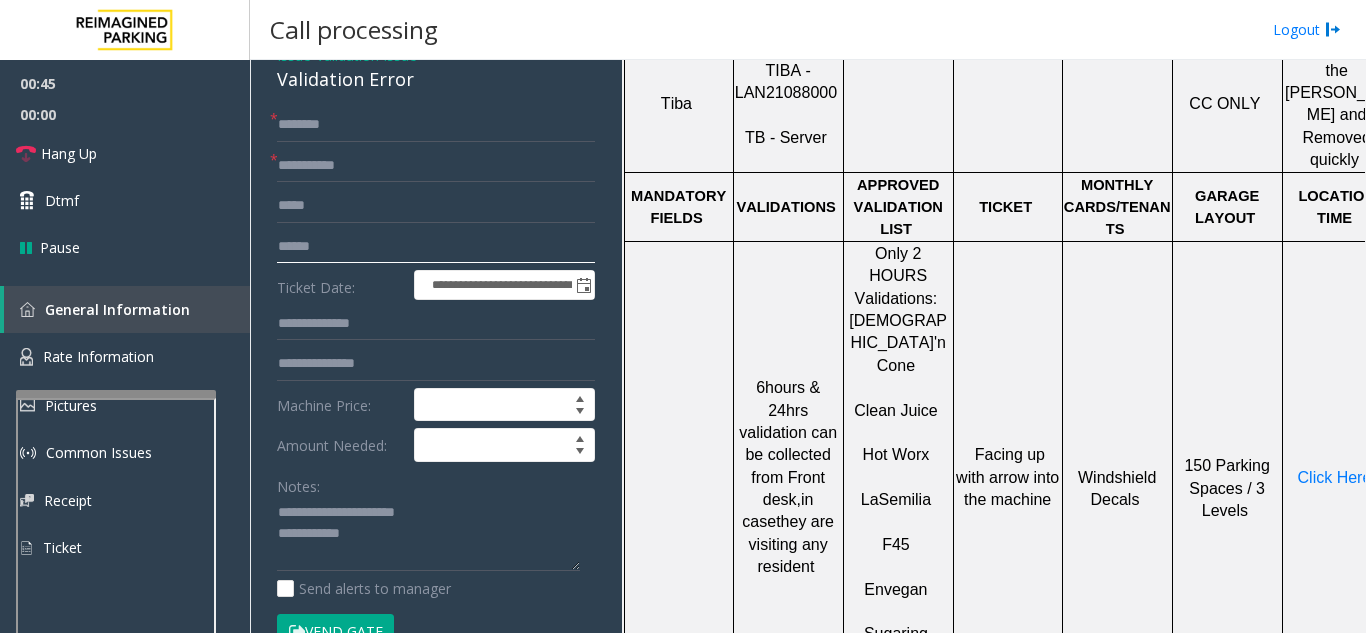 click 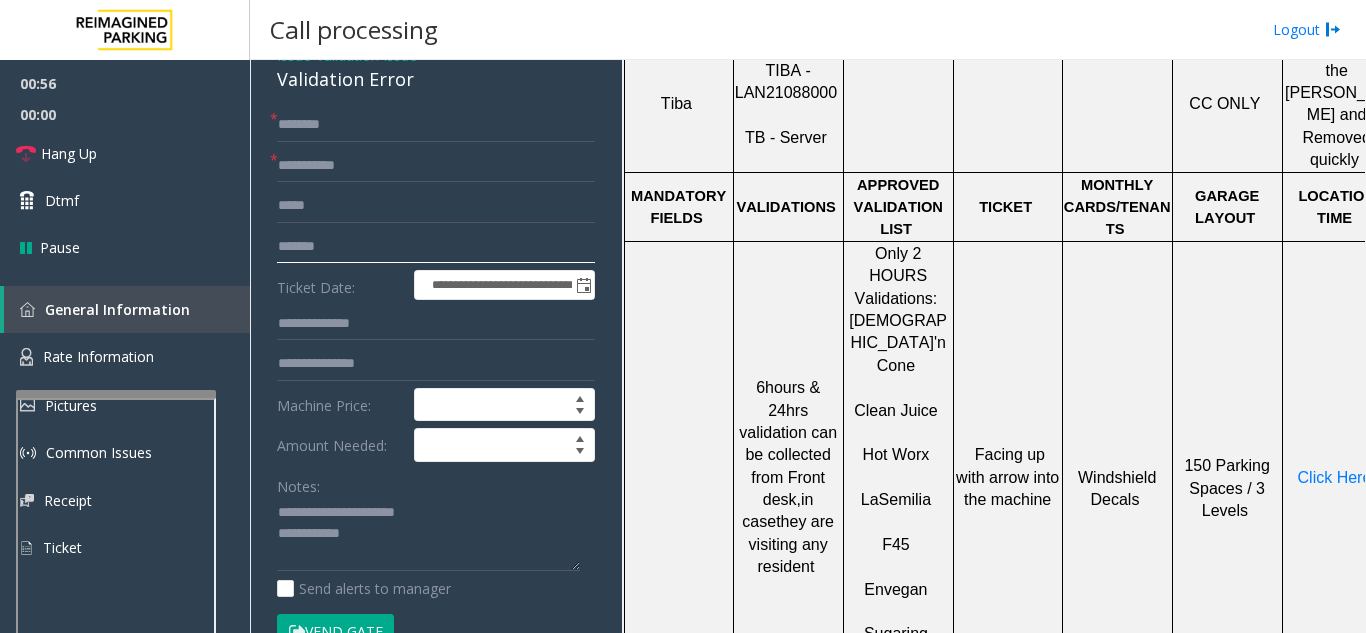 type on "*******" 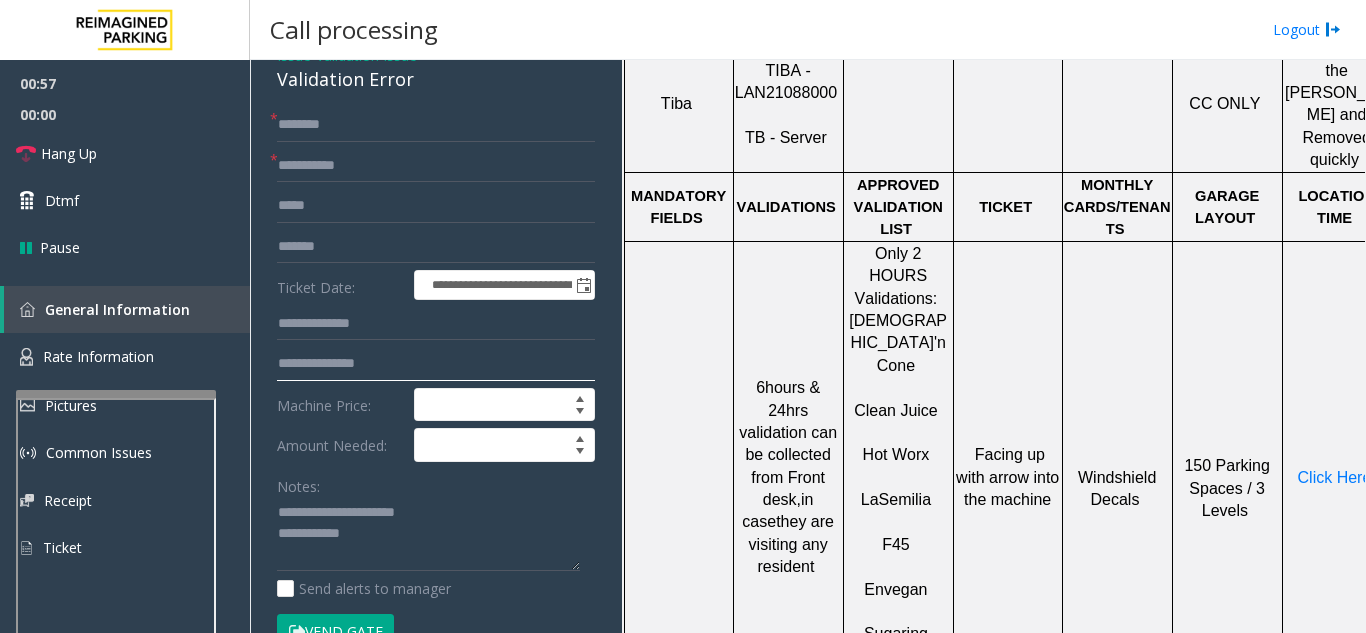 click 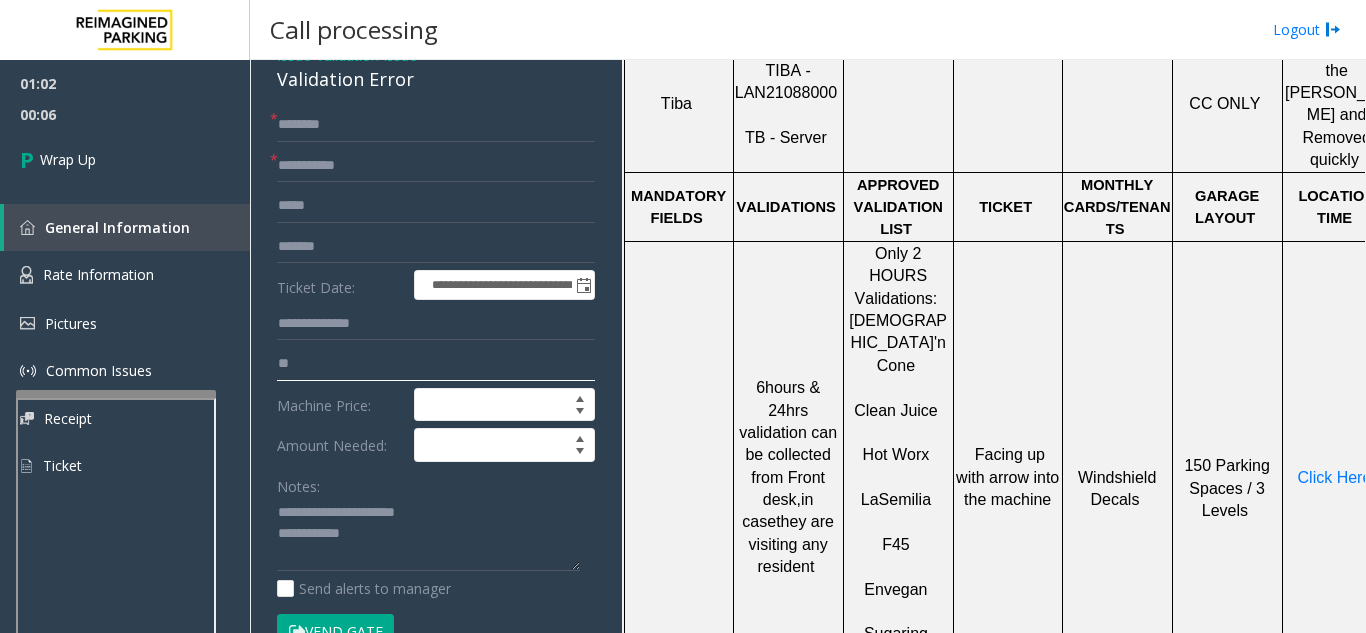 type on "*" 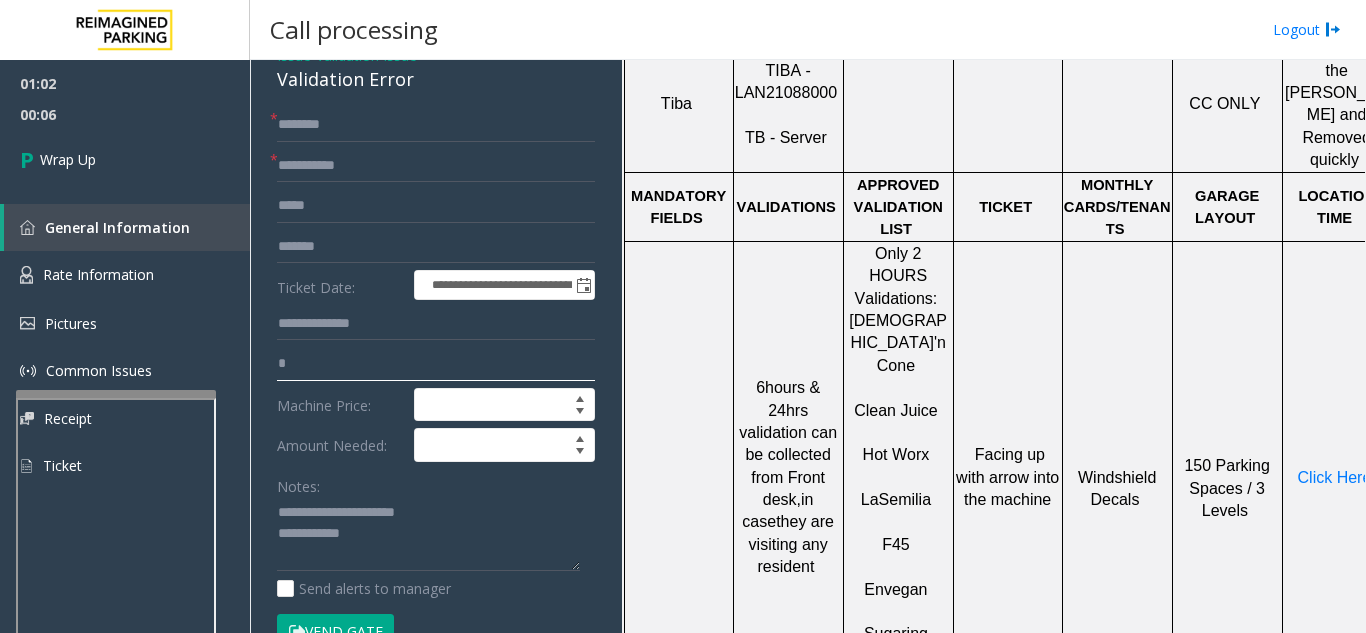 type 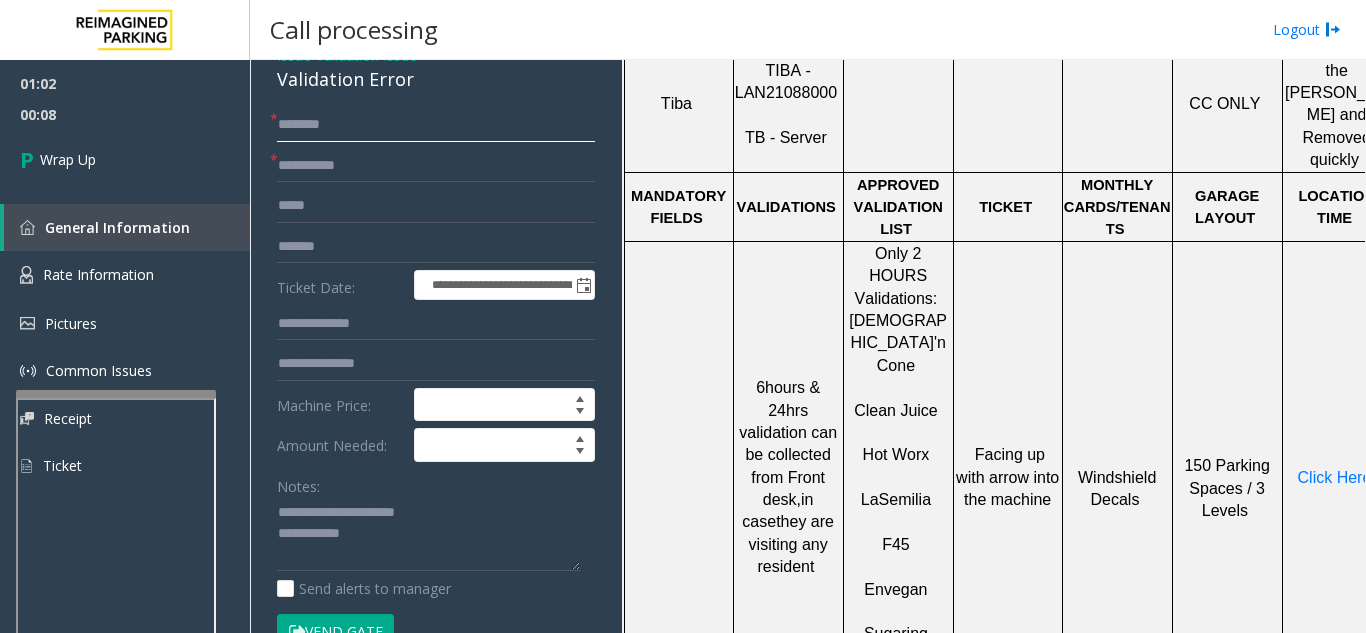 click 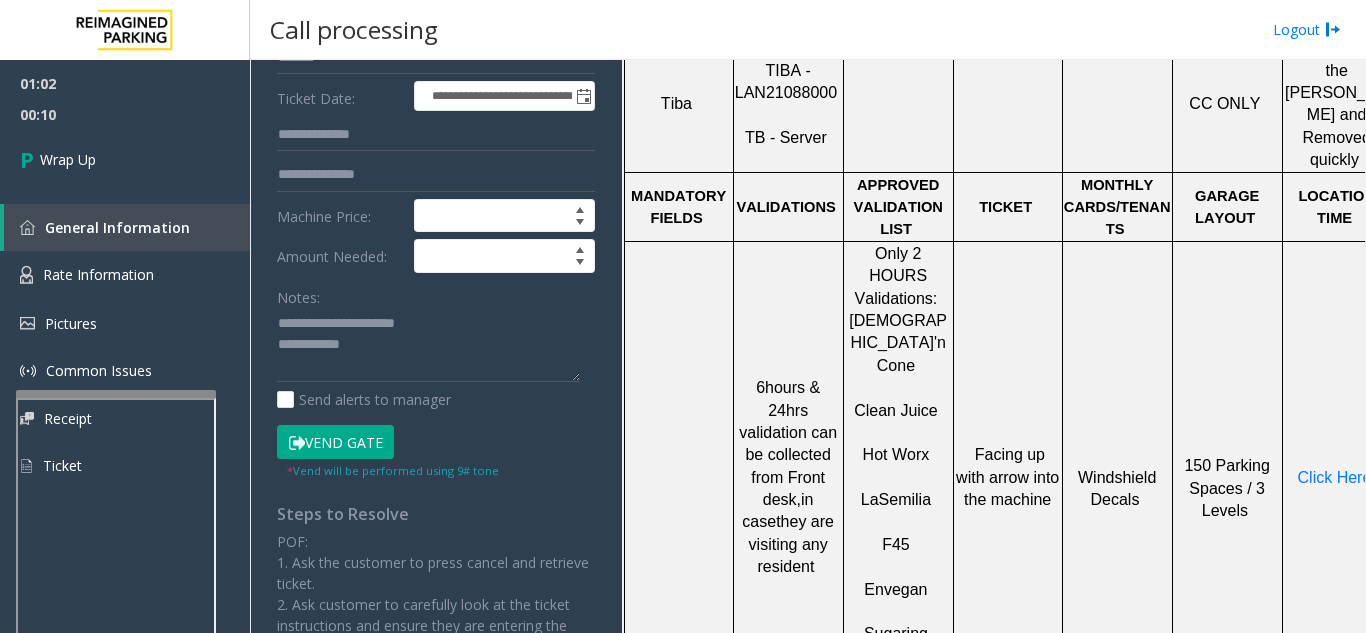 scroll, scrollTop: 300, scrollLeft: 0, axis: vertical 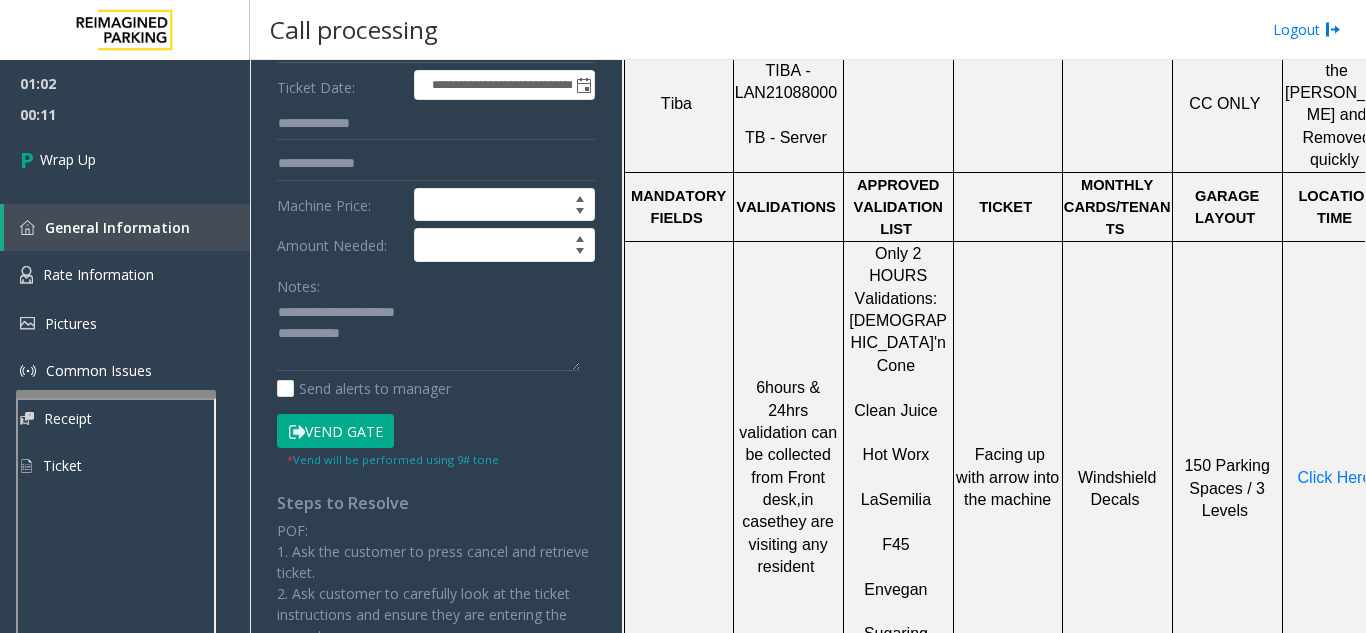 type on "**" 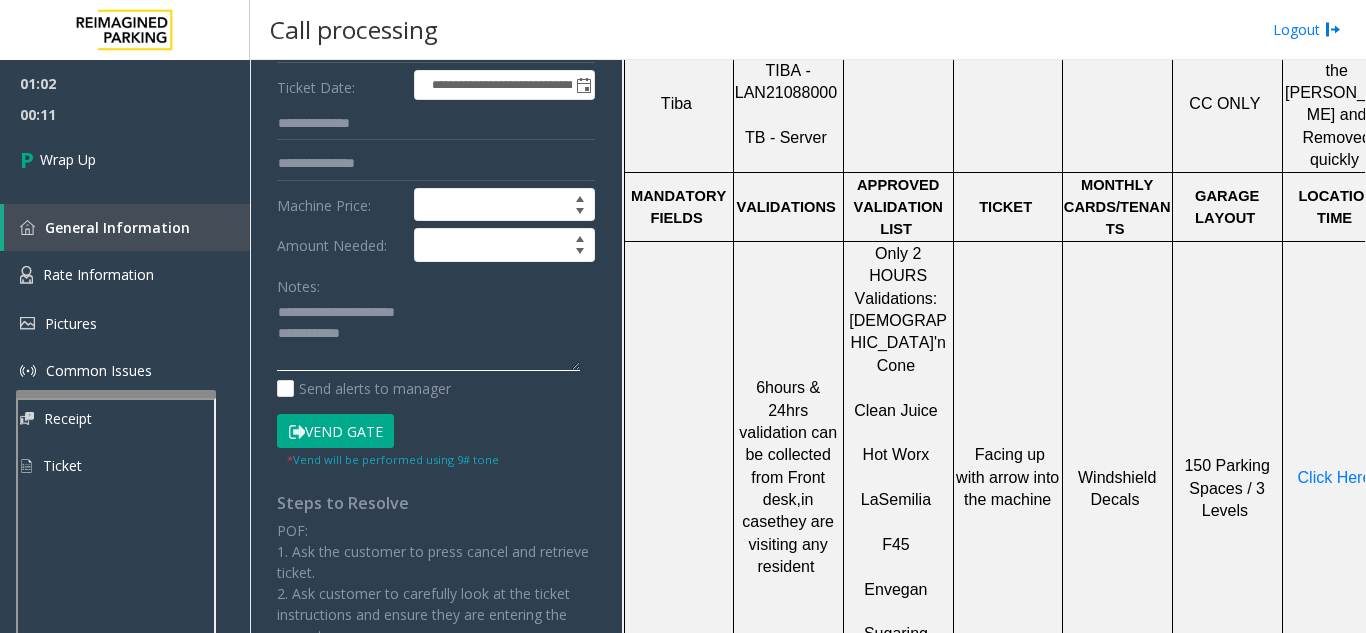 click 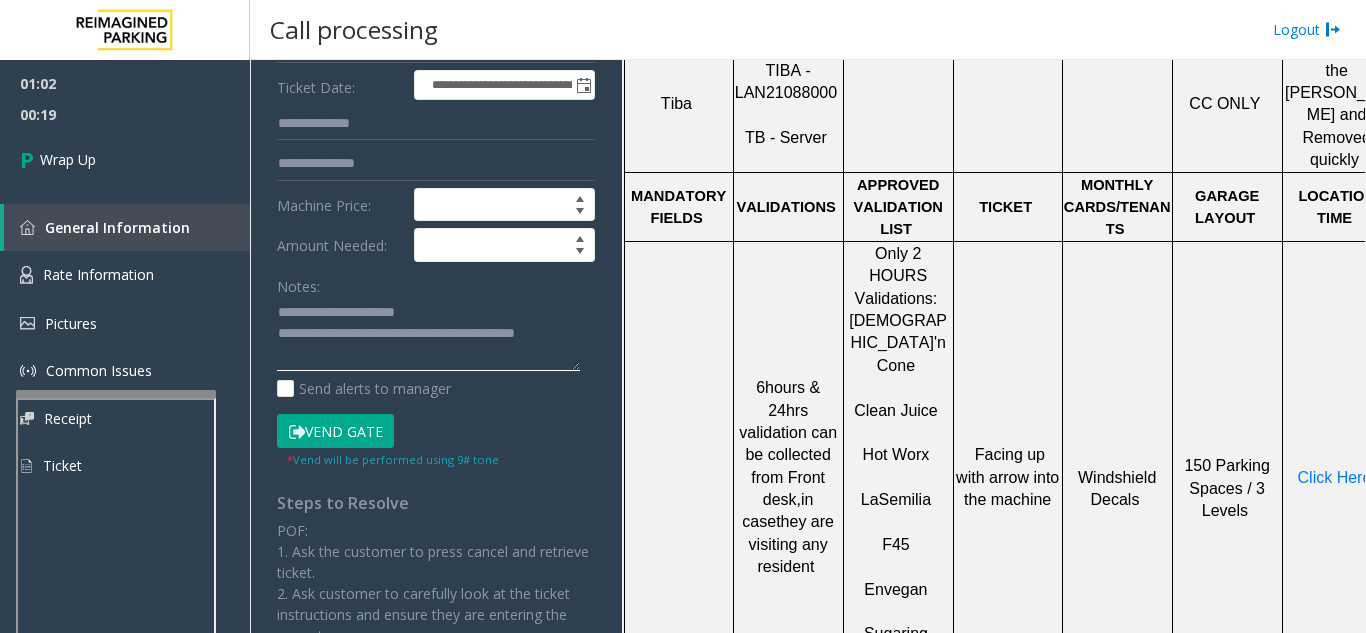click 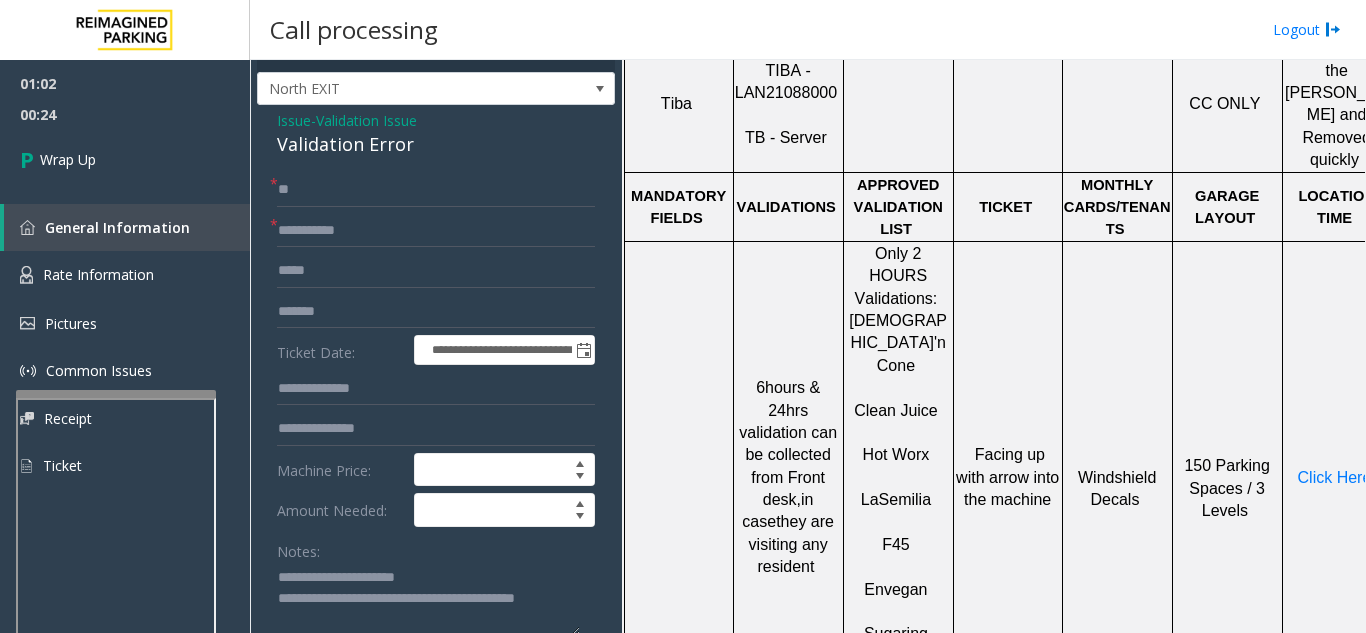 scroll, scrollTop: 0, scrollLeft: 0, axis: both 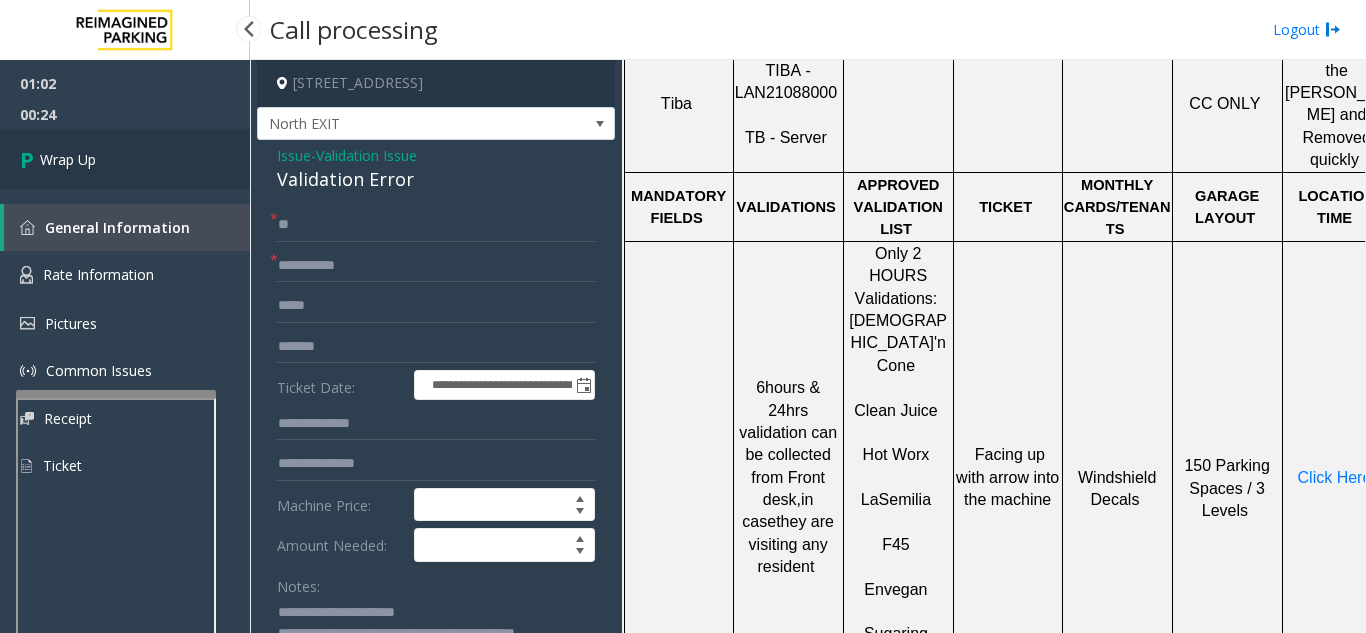 type on "**********" 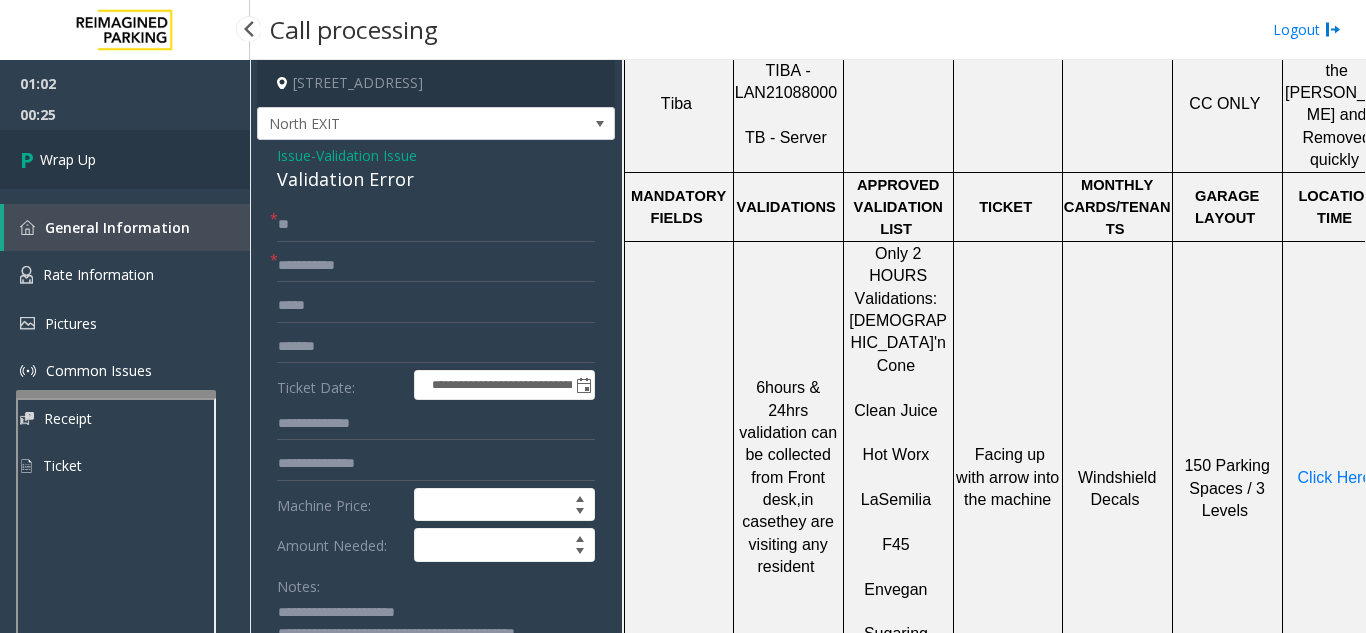 click on "Wrap Up" at bounding box center (125, 159) 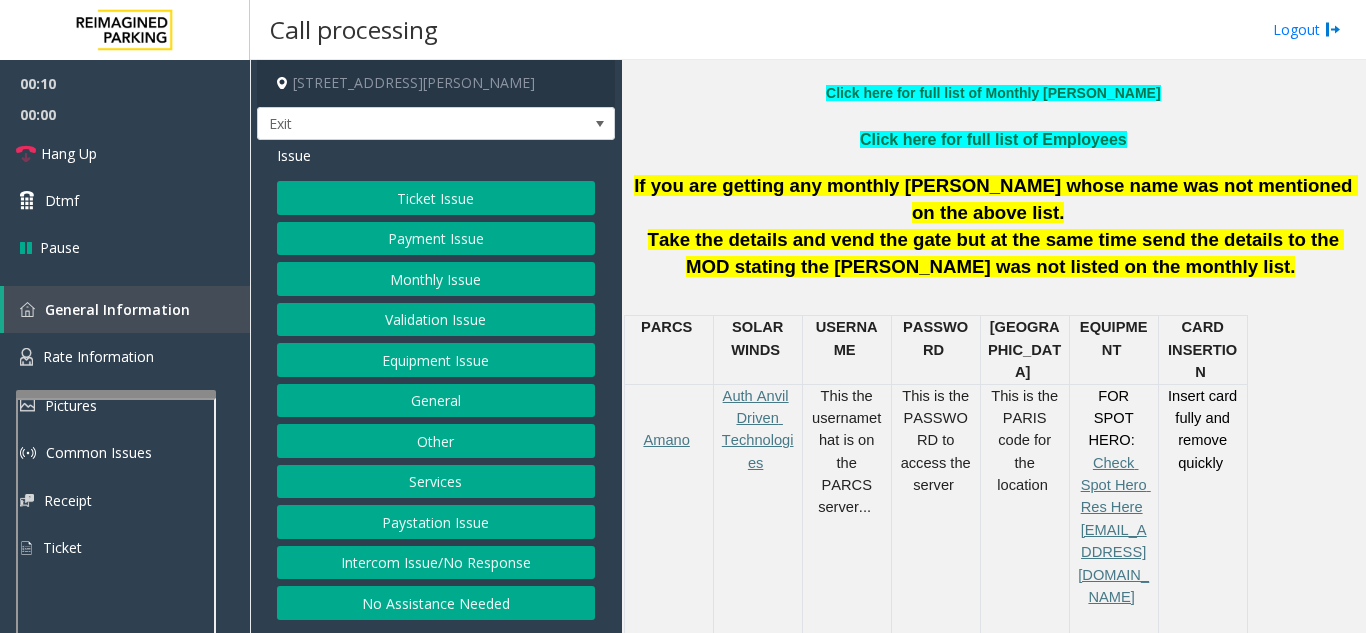scroll, scrollTop: 600, scrollLeft: 0, axis: vertical 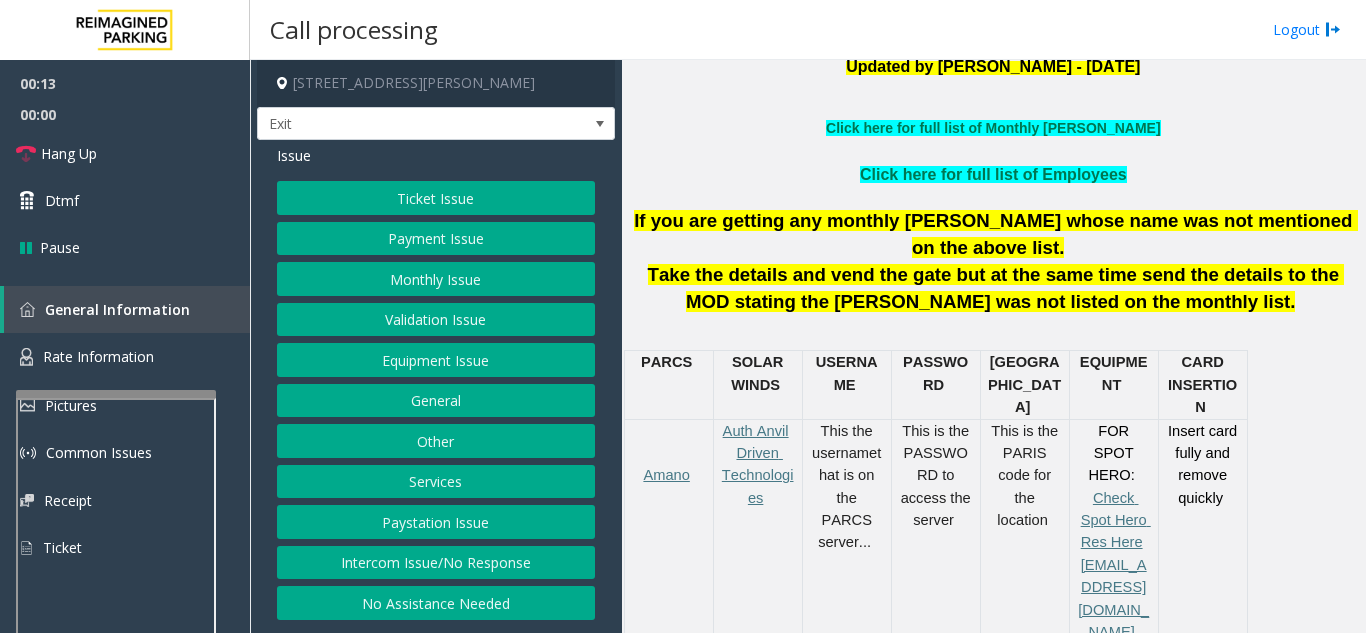 click on "Services" 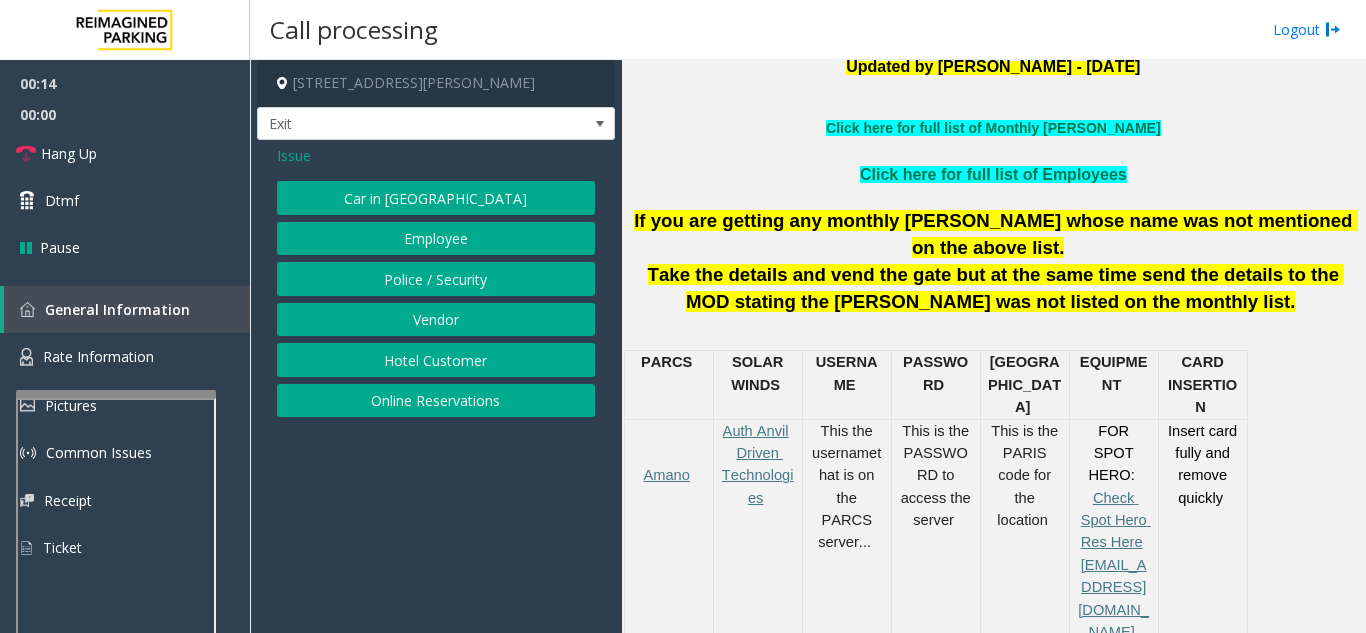 click on "Online Reservations" 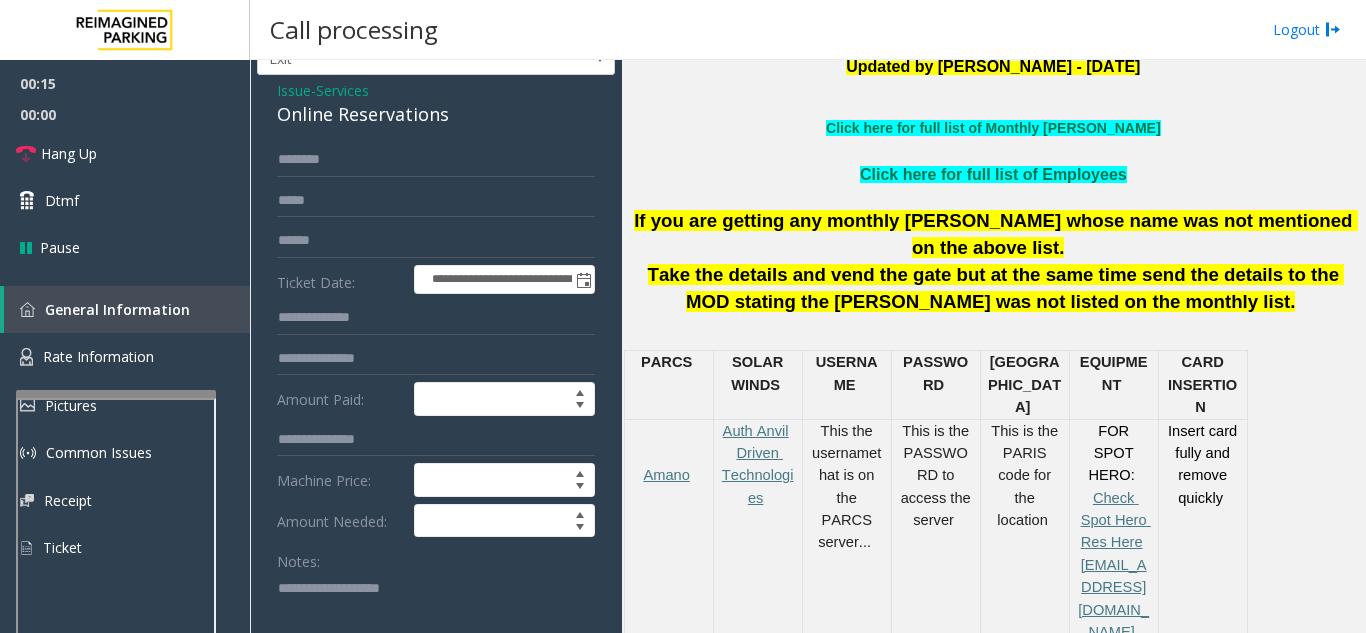 scroll, scrollTop: 100, scrollLeft: 0, axis: vertical 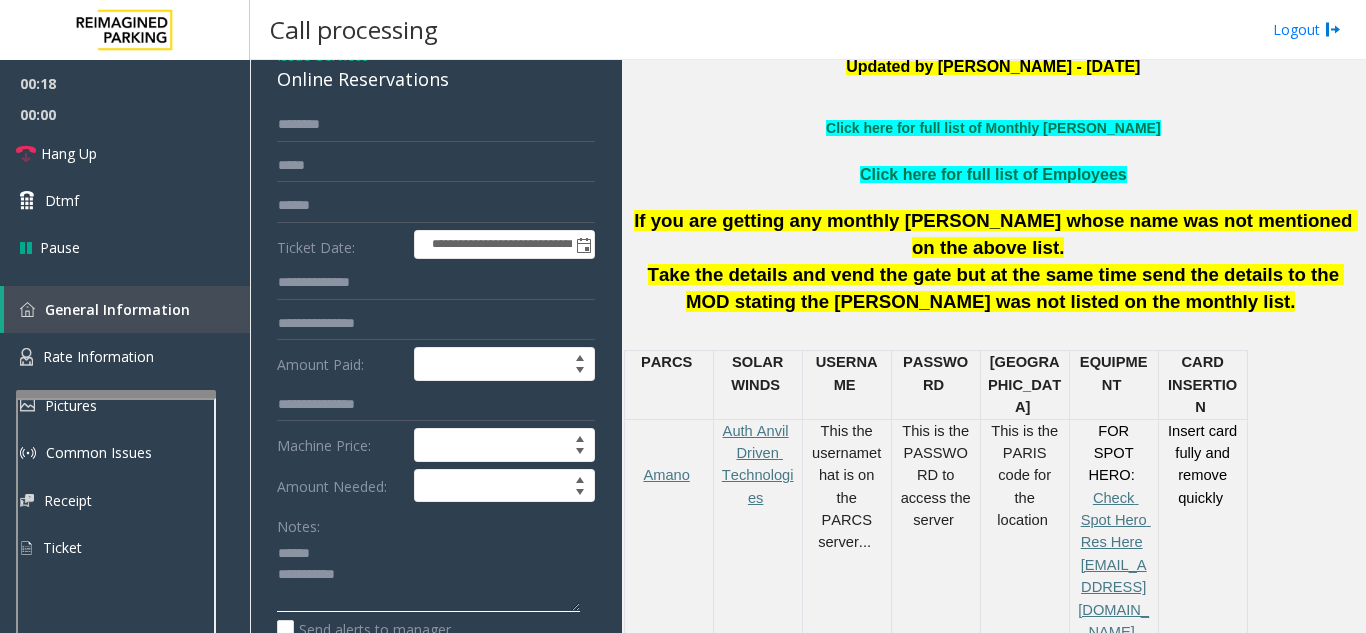 click 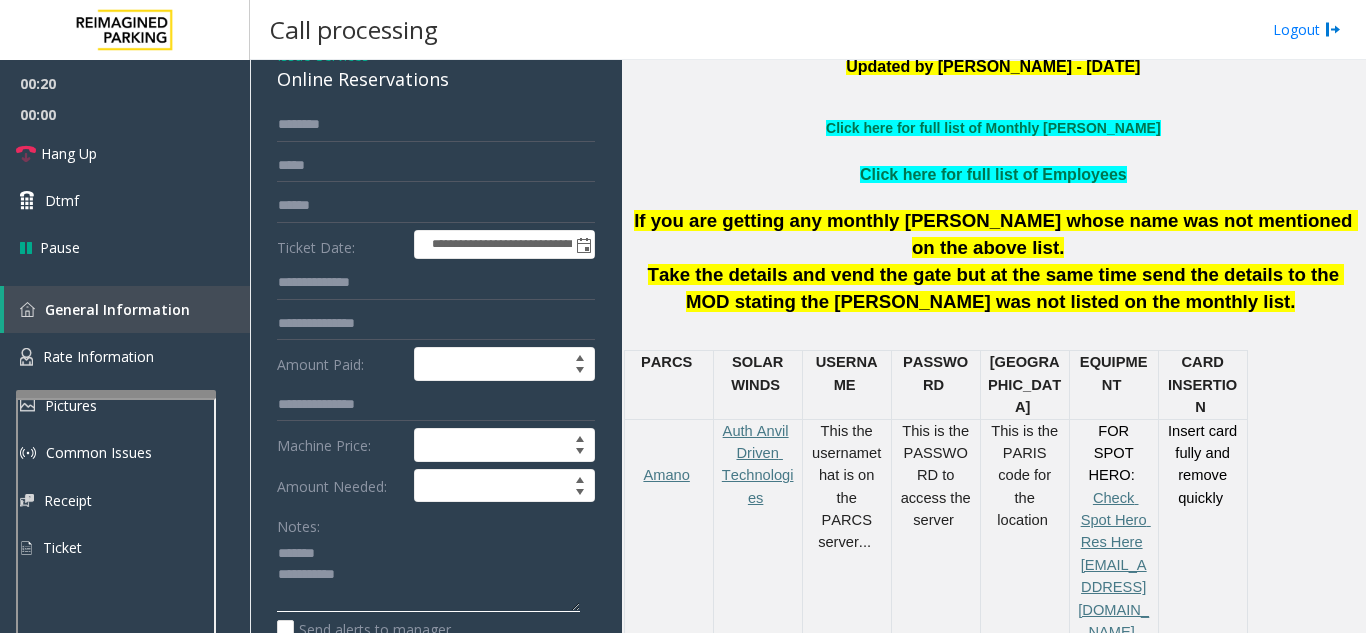 type on "**********" 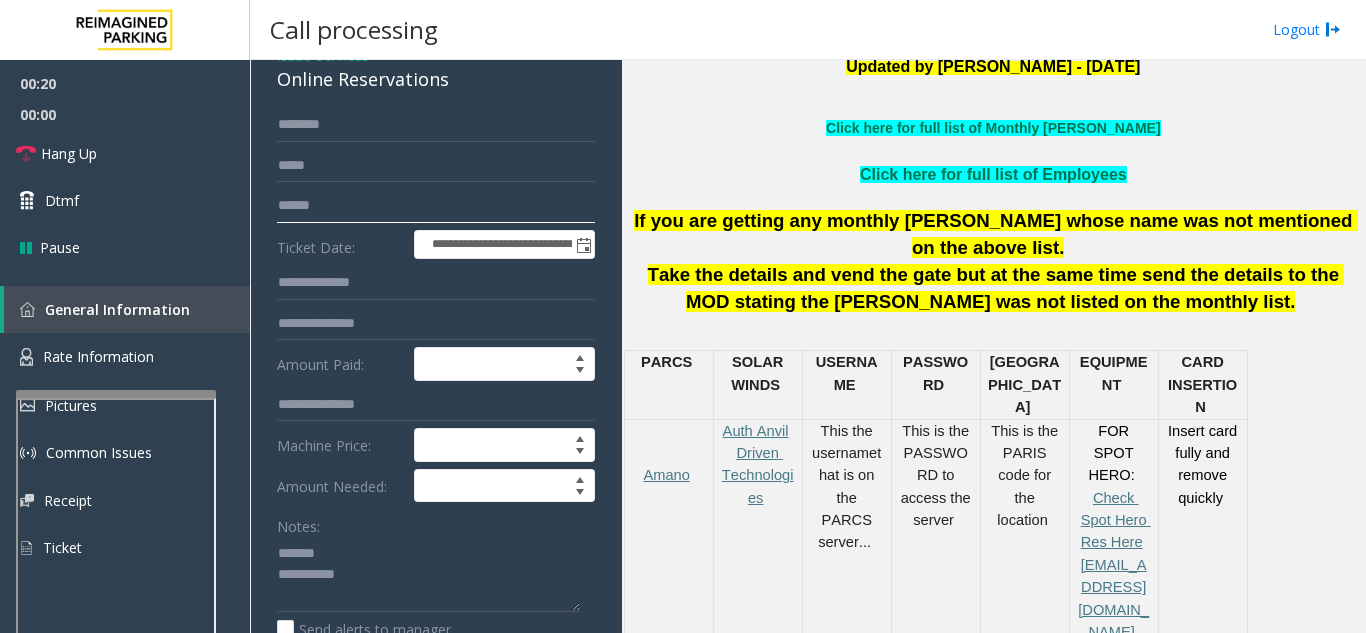 click 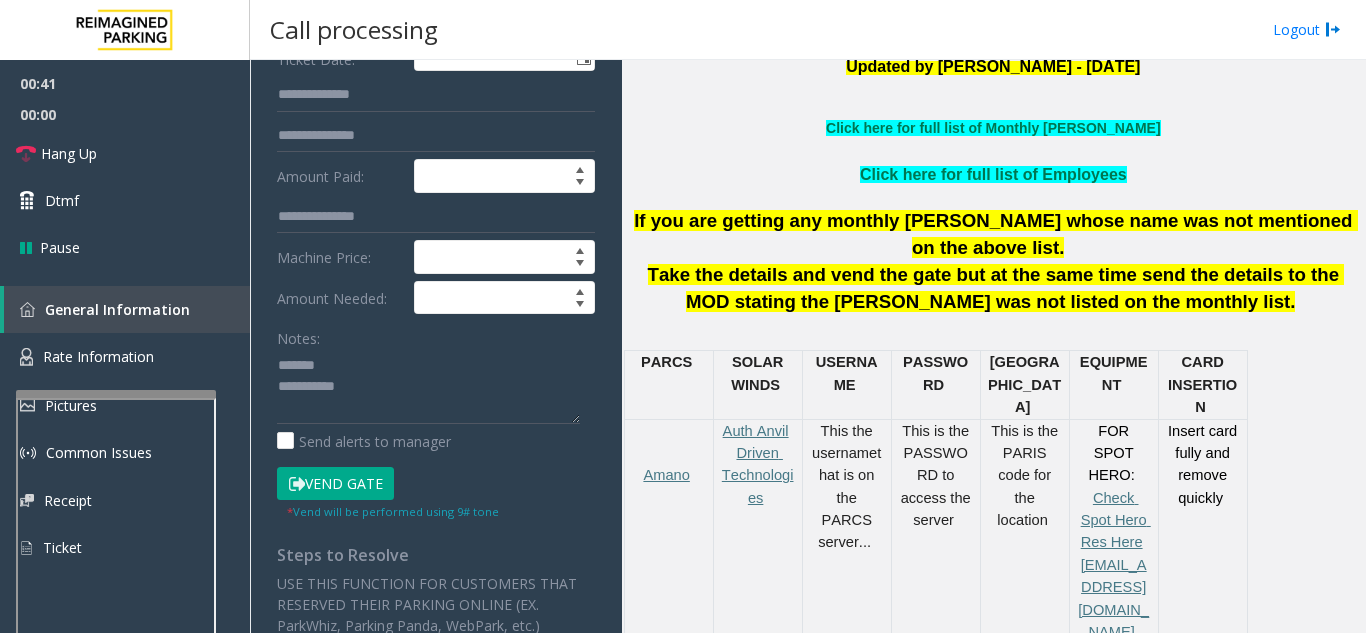 scroll, scrollTop: 300, scrollLeft: 0, axis: vertical 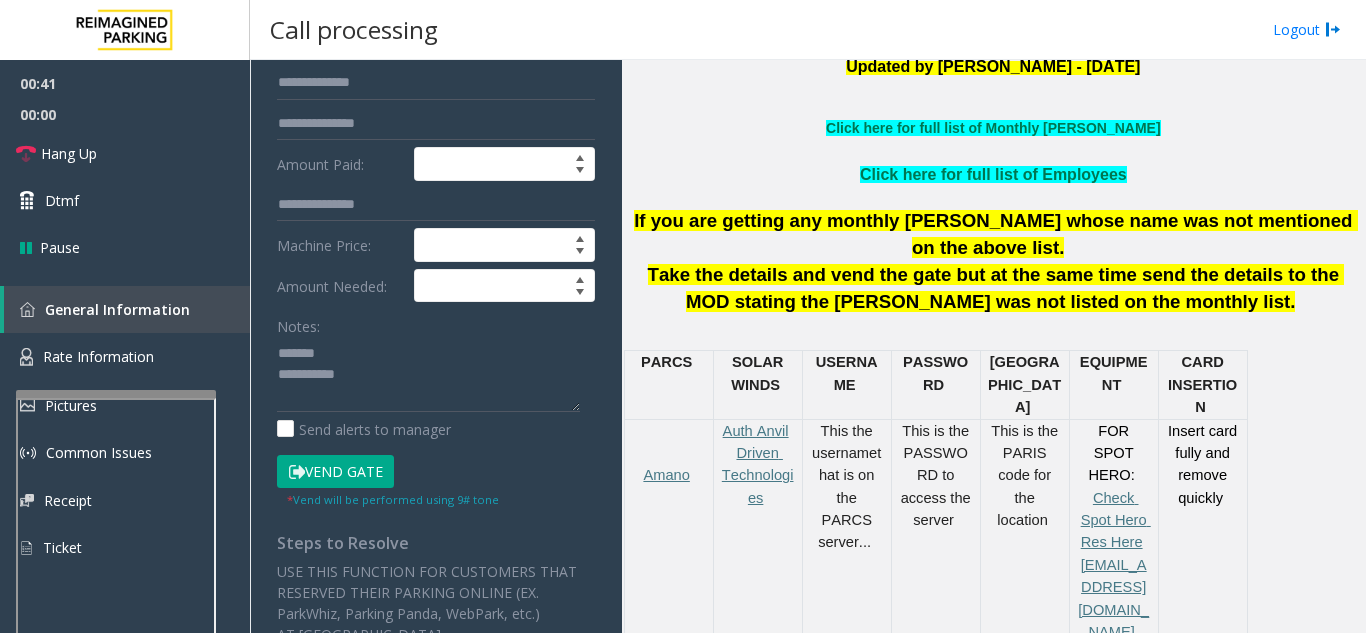 type on "**********" 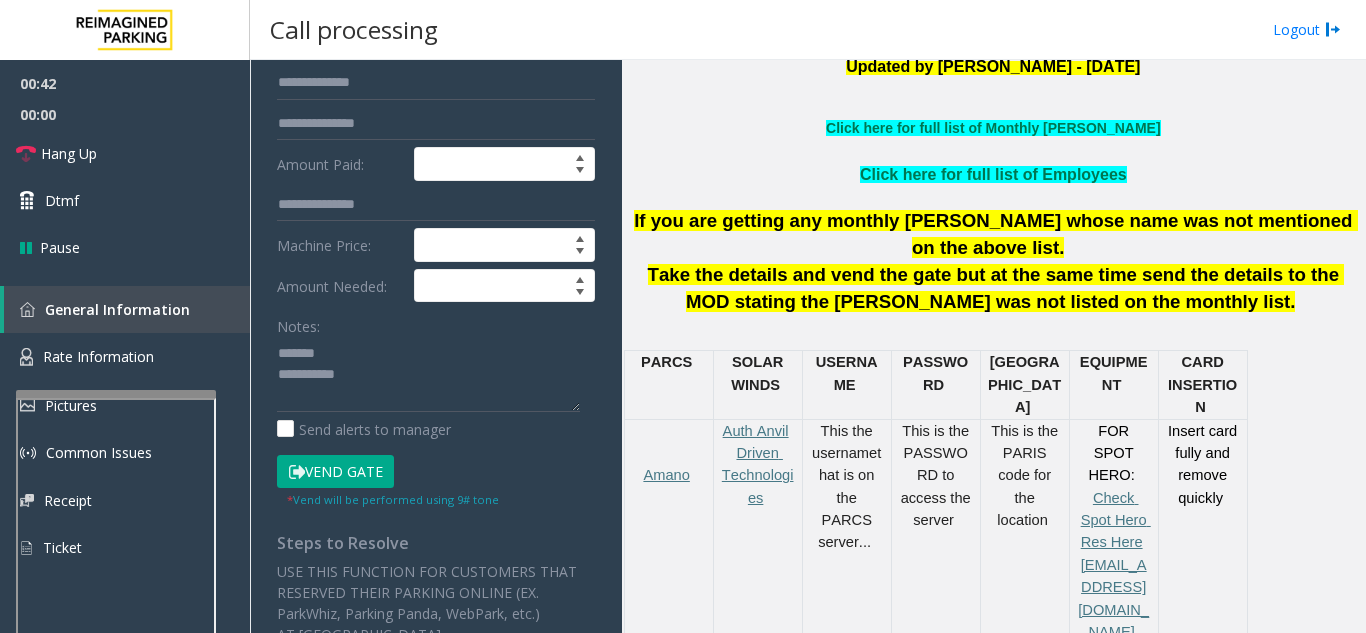 click on "Vend Gate" 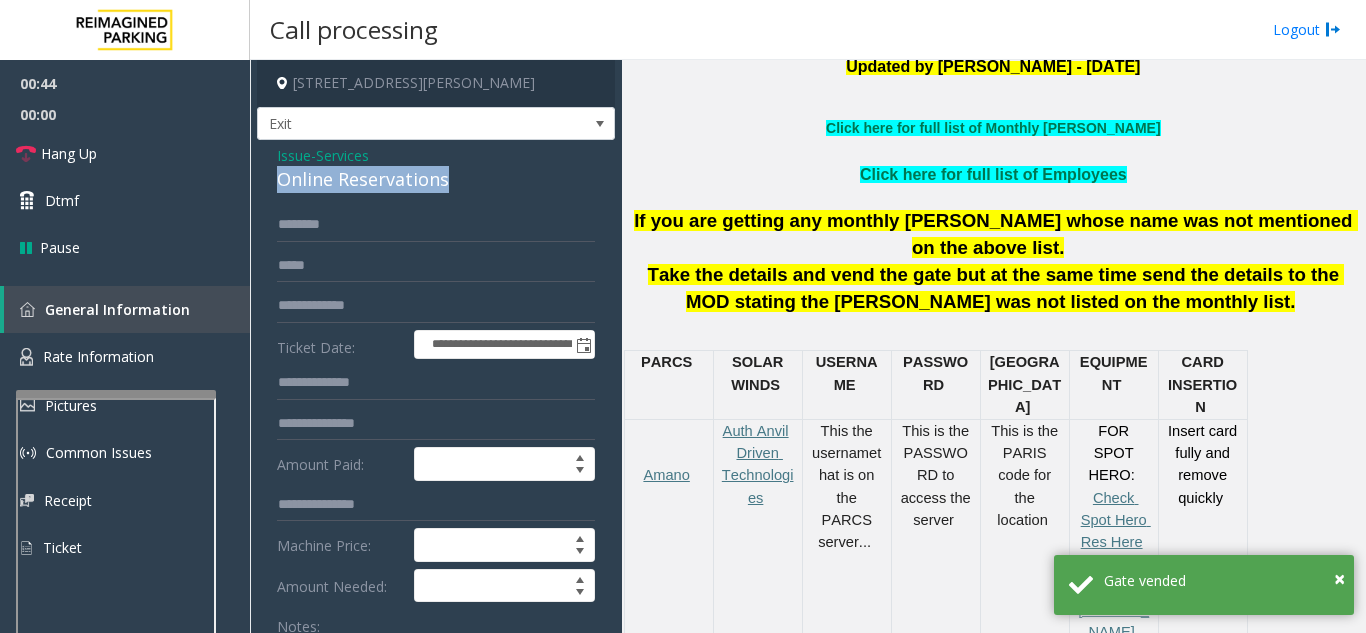 drag, startPoint x: 464, startPoint y: 179, endPoint x: 277, endPoint y: 182, distance: 187.02406 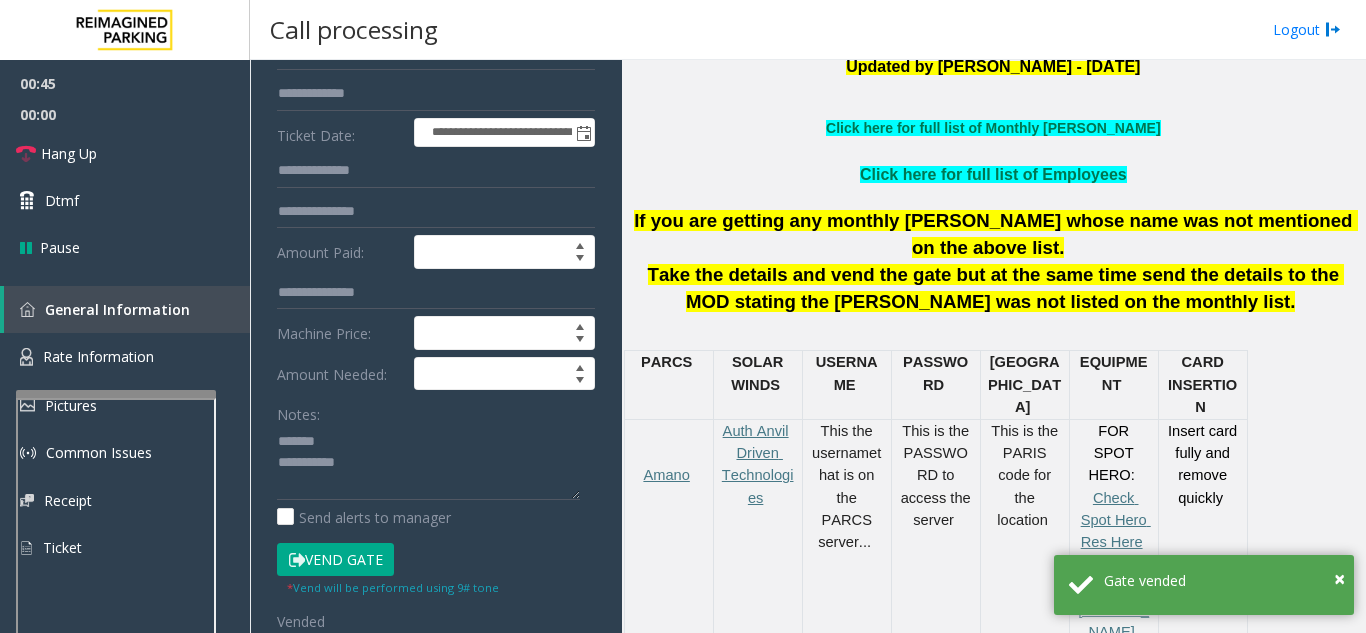 scroll, scrollTop: 332, scrollLeft: 0, axis: vertical 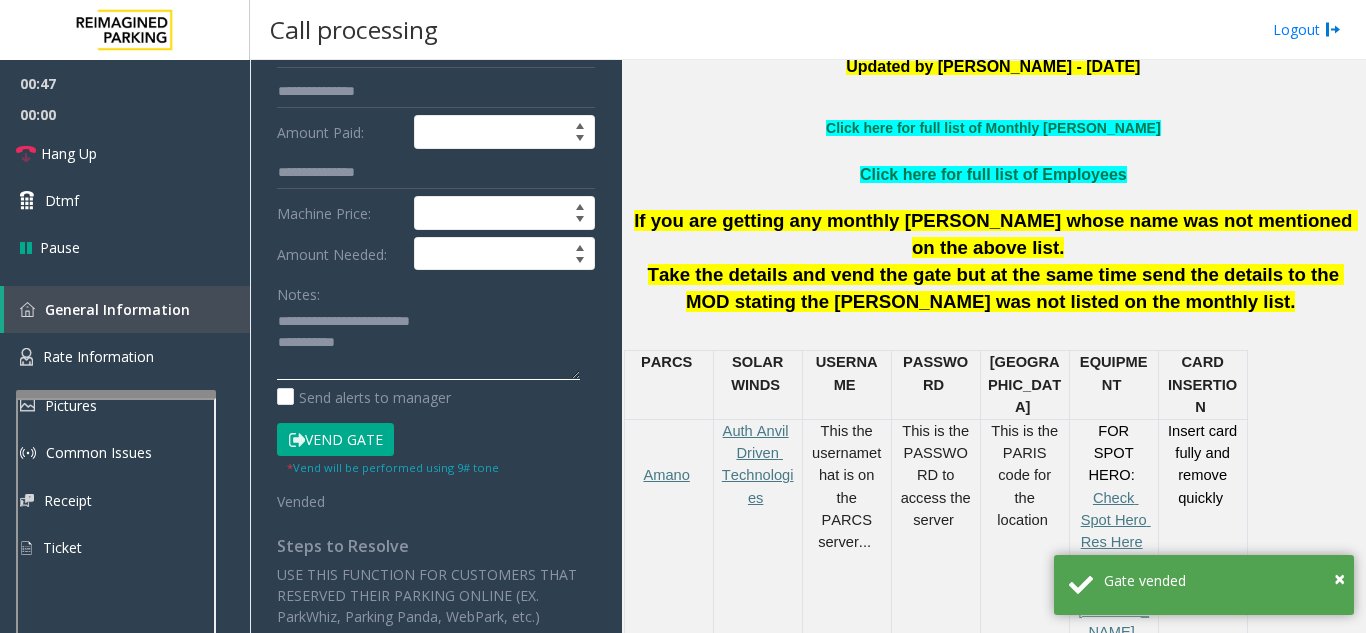 click 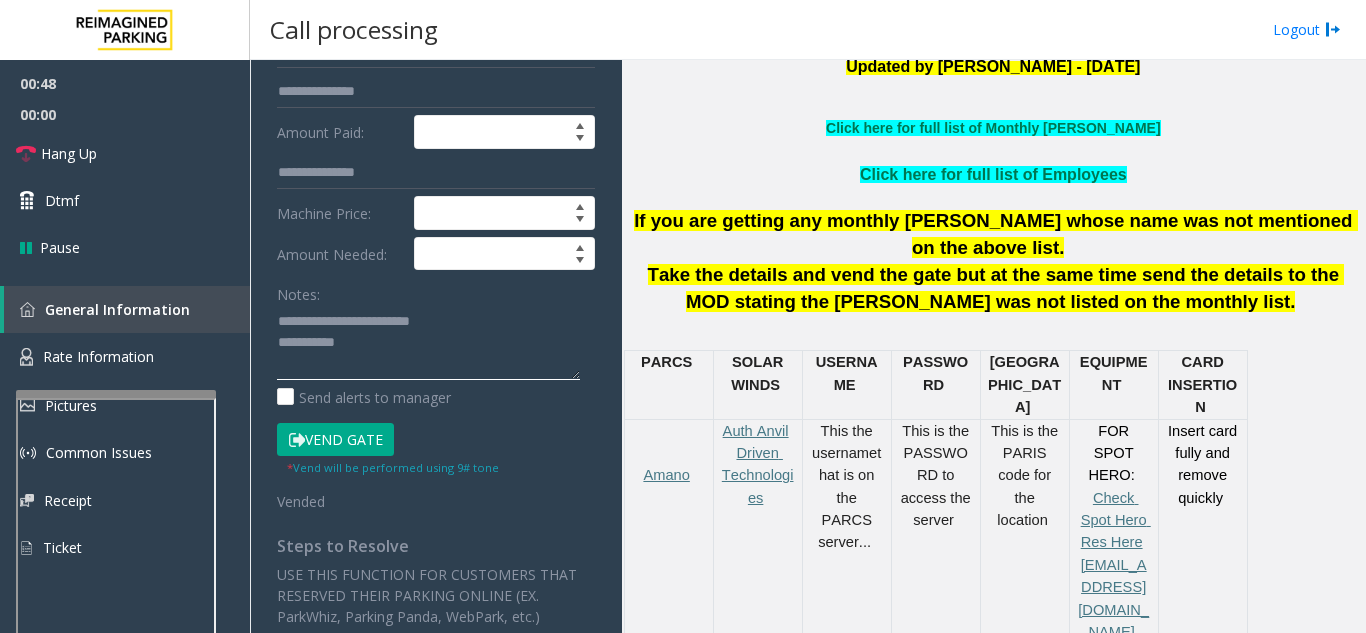 click 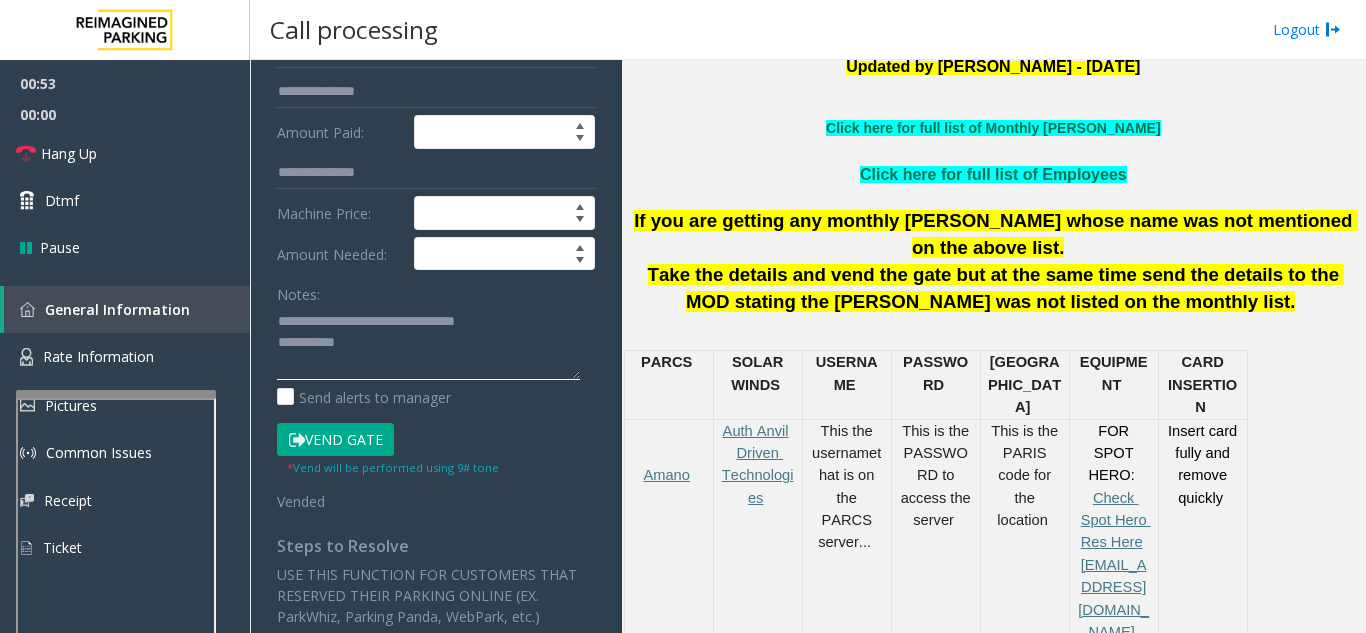 scroll, scrollTop: 132, scrollLeft: 0, axis: vertical 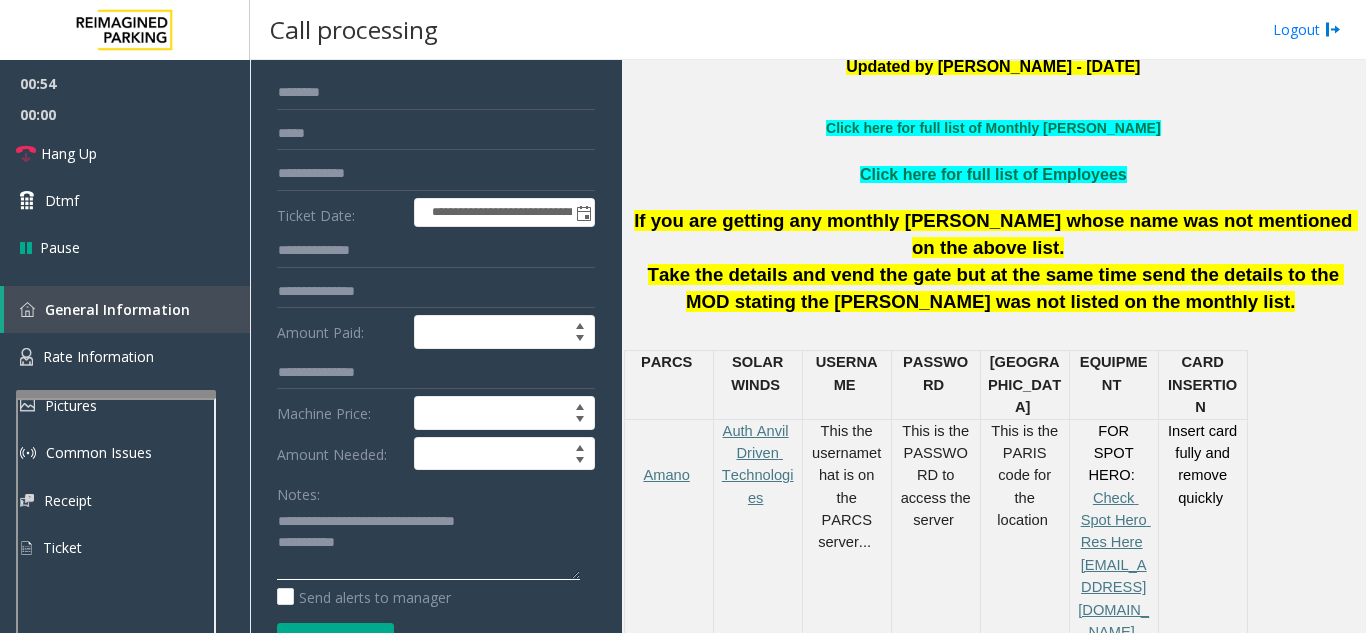 type on "**********" 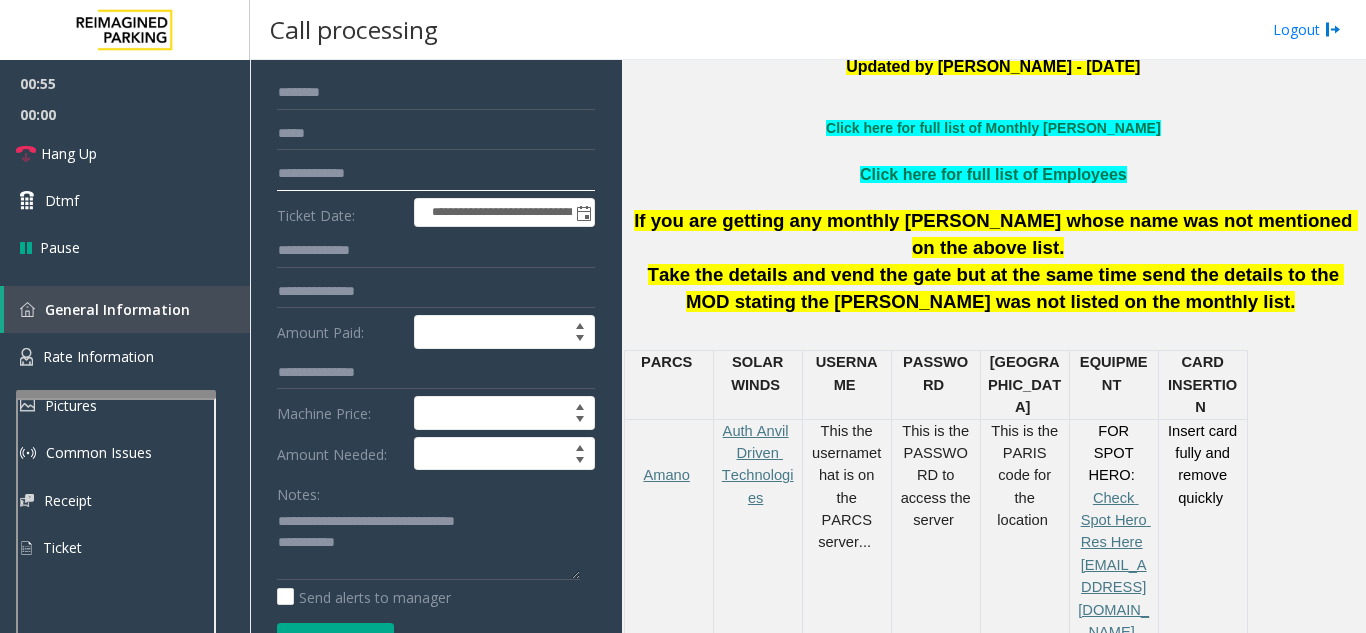 drag, startPoint x: 300, startPoint y: 175, endPoint x: 257, endPoint y: 175, distance: 43 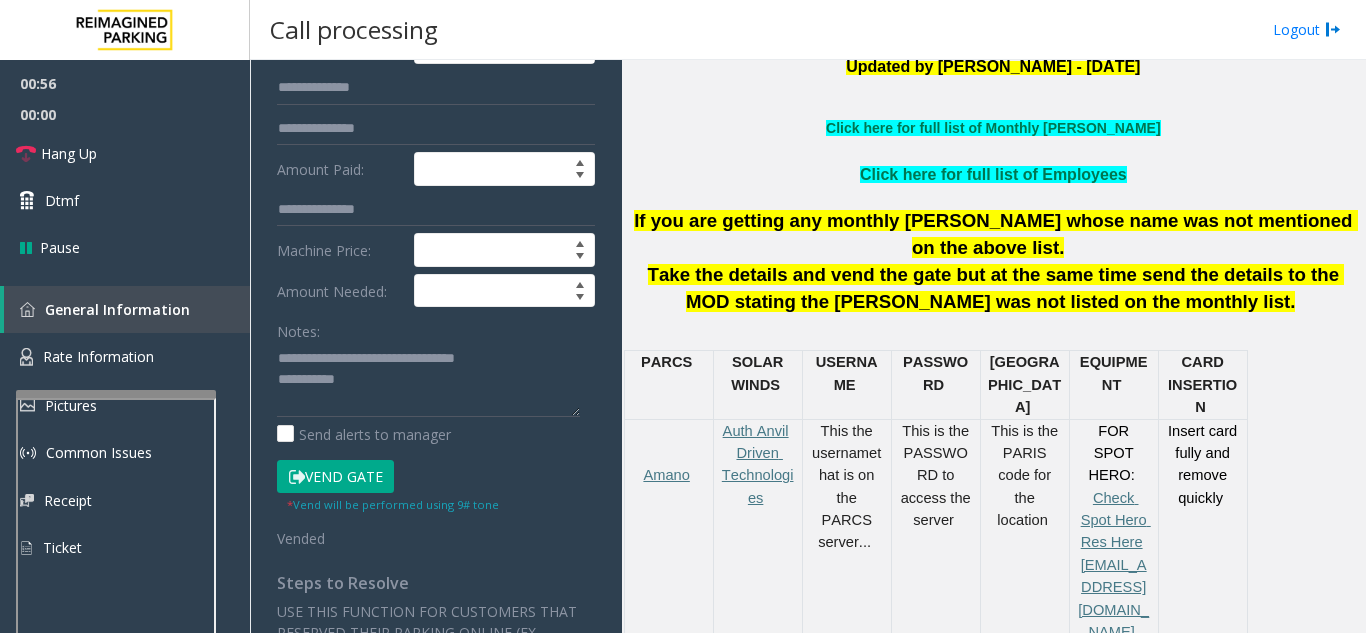 scroll, scrollTop: 332, scrollLeft: 0, axis: vertical 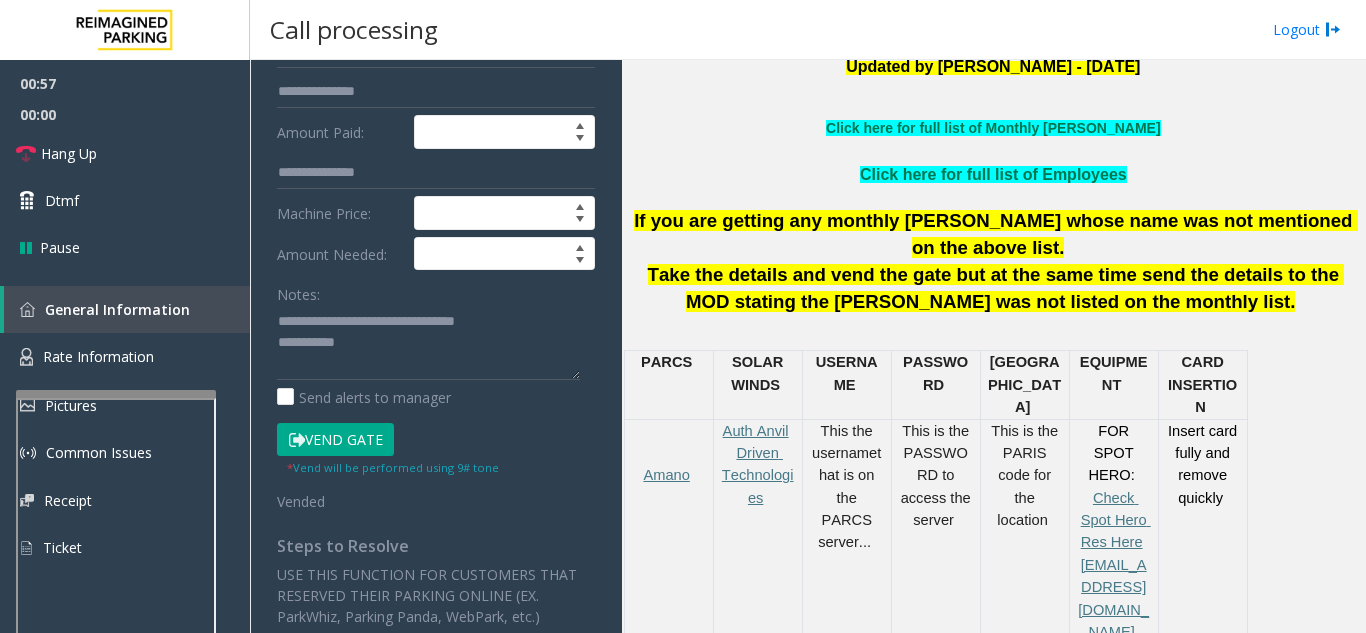 type on "*********" 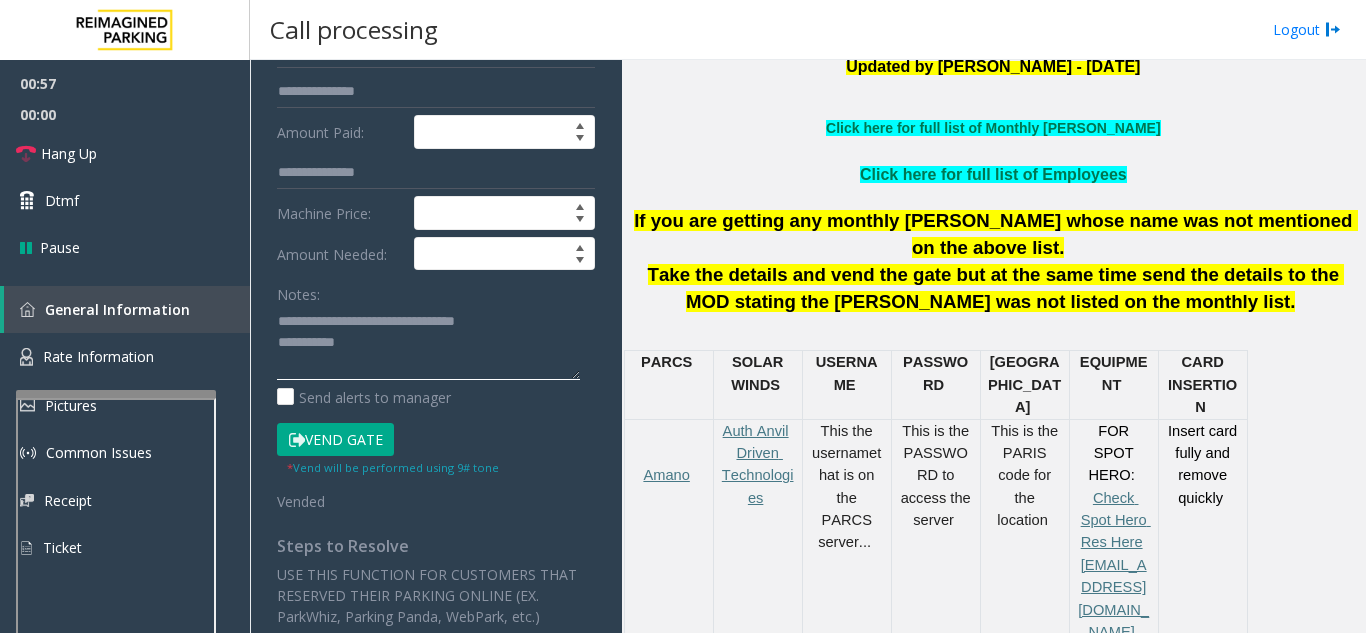 click 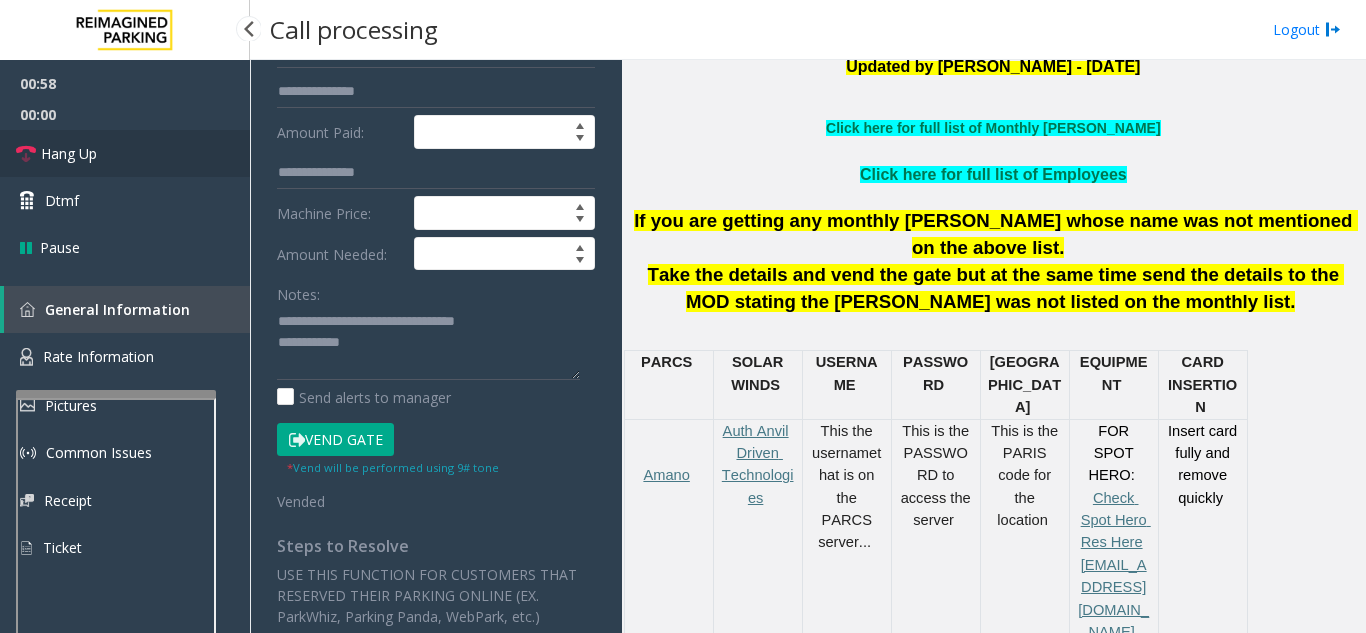 click on "Hang Up" at bounding box center [125, 153] 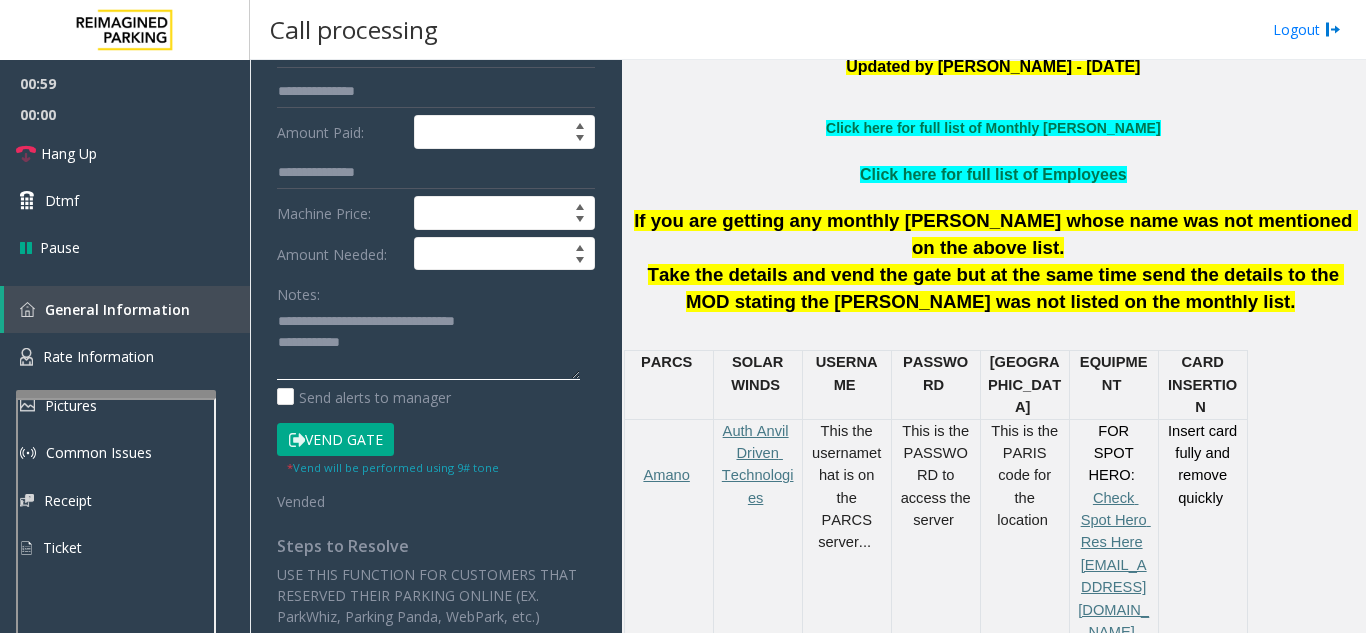 click 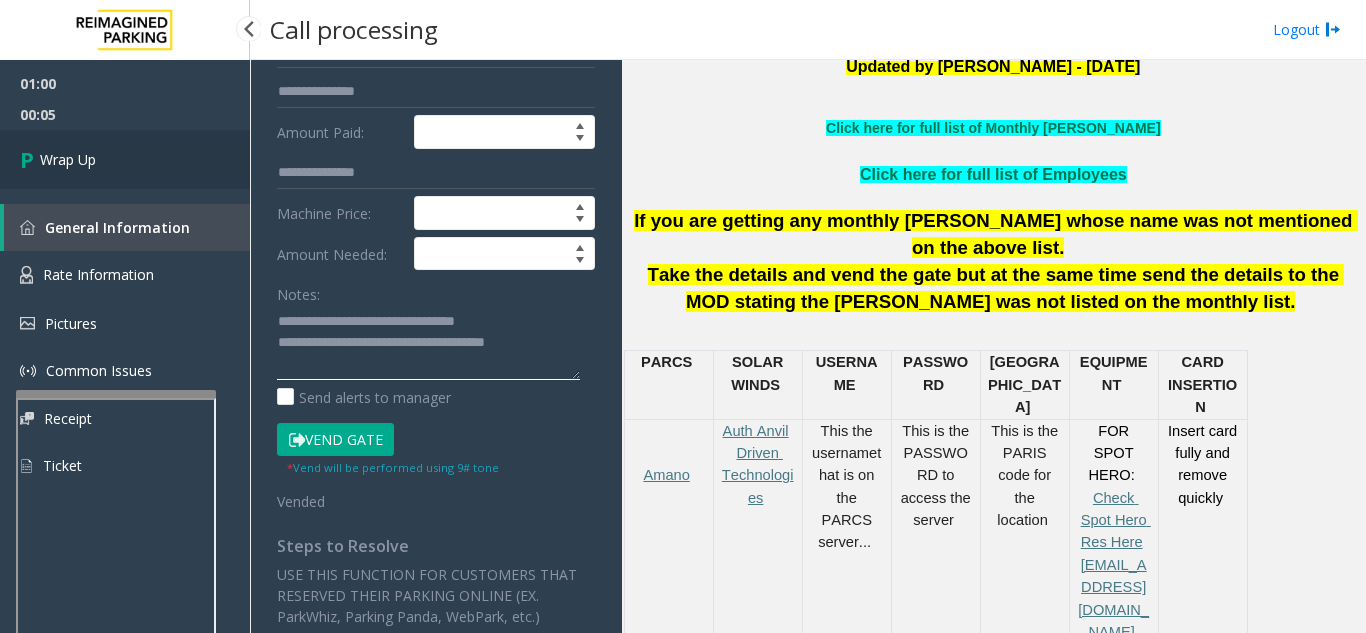 type on "**********" 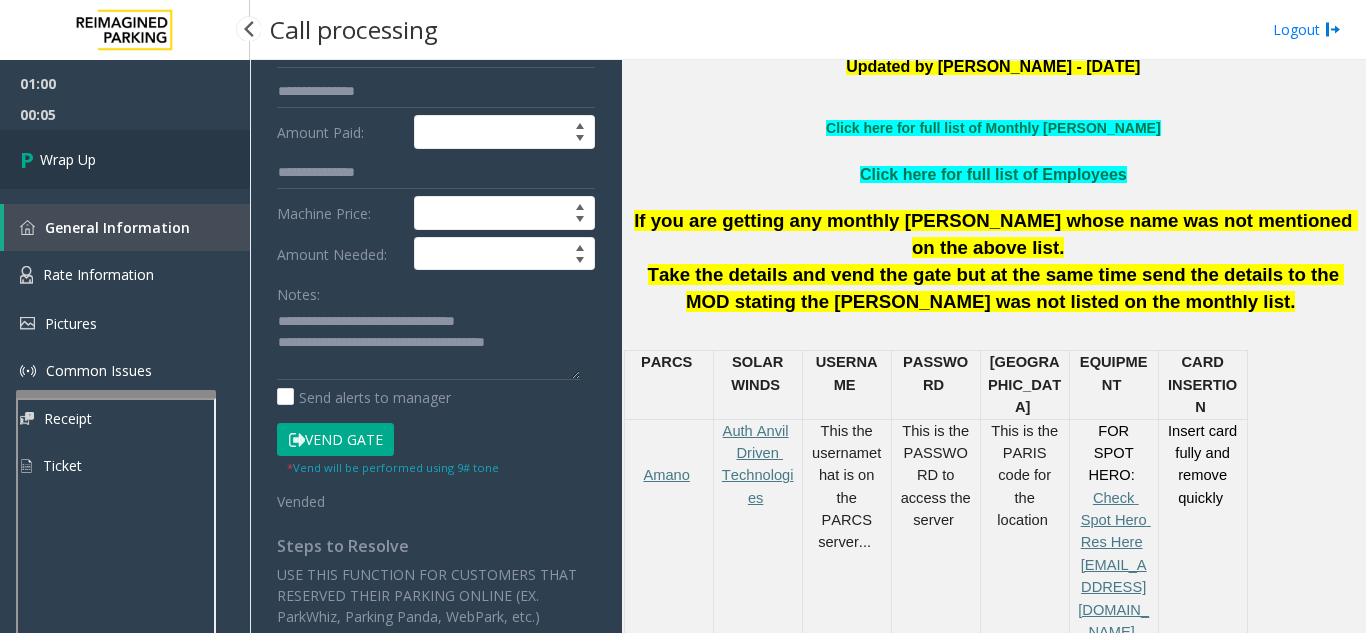 click on "Wrap Up" at bounding box center (125, 159) 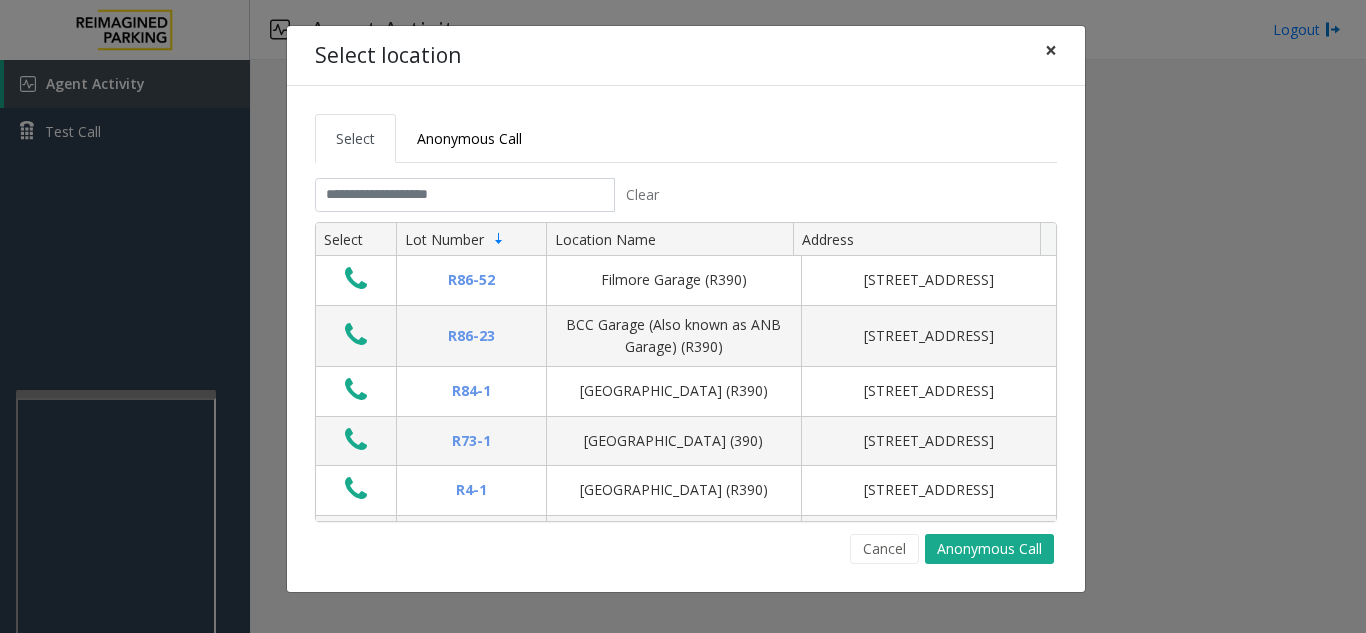 click on "×" 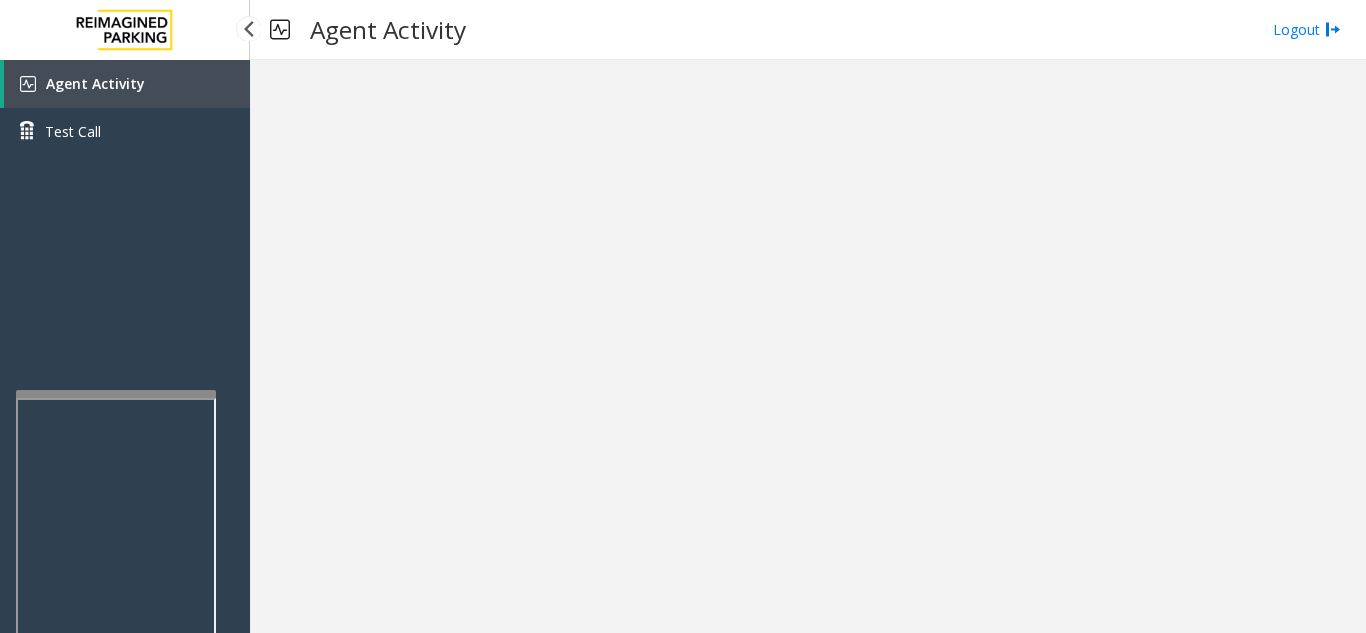 click on "Agent Activity" at bounding box center (95, 83) 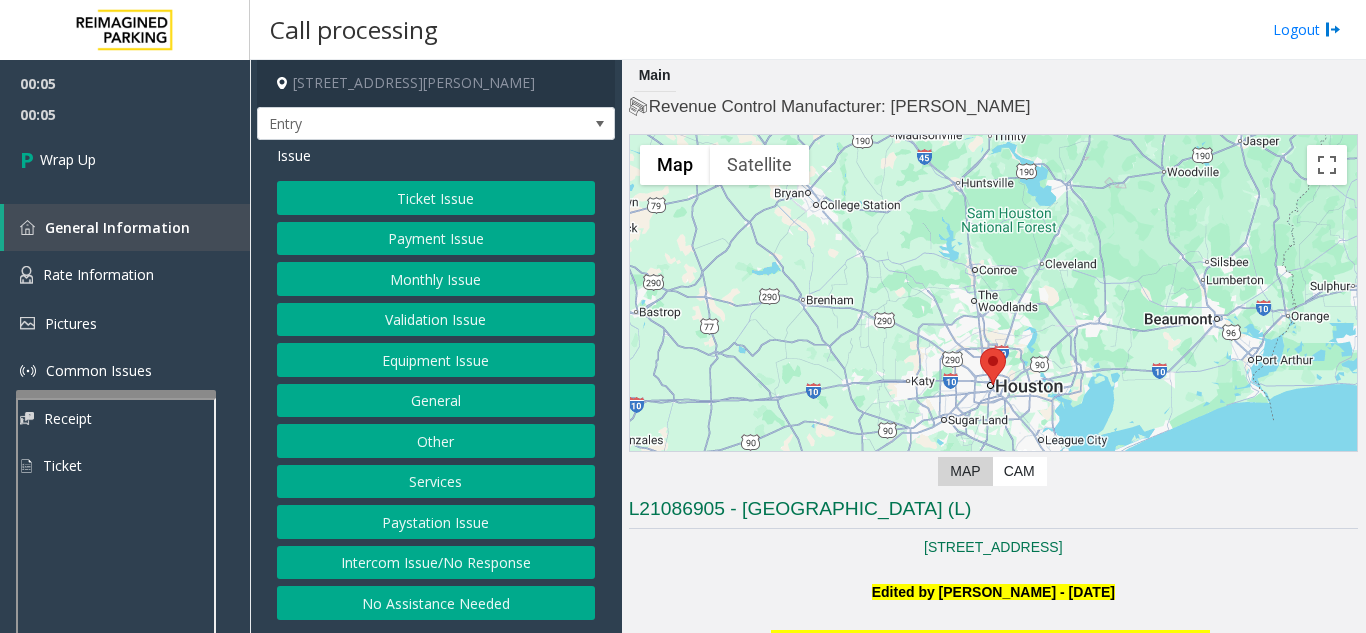 click on "Intercom Issue/No Response" 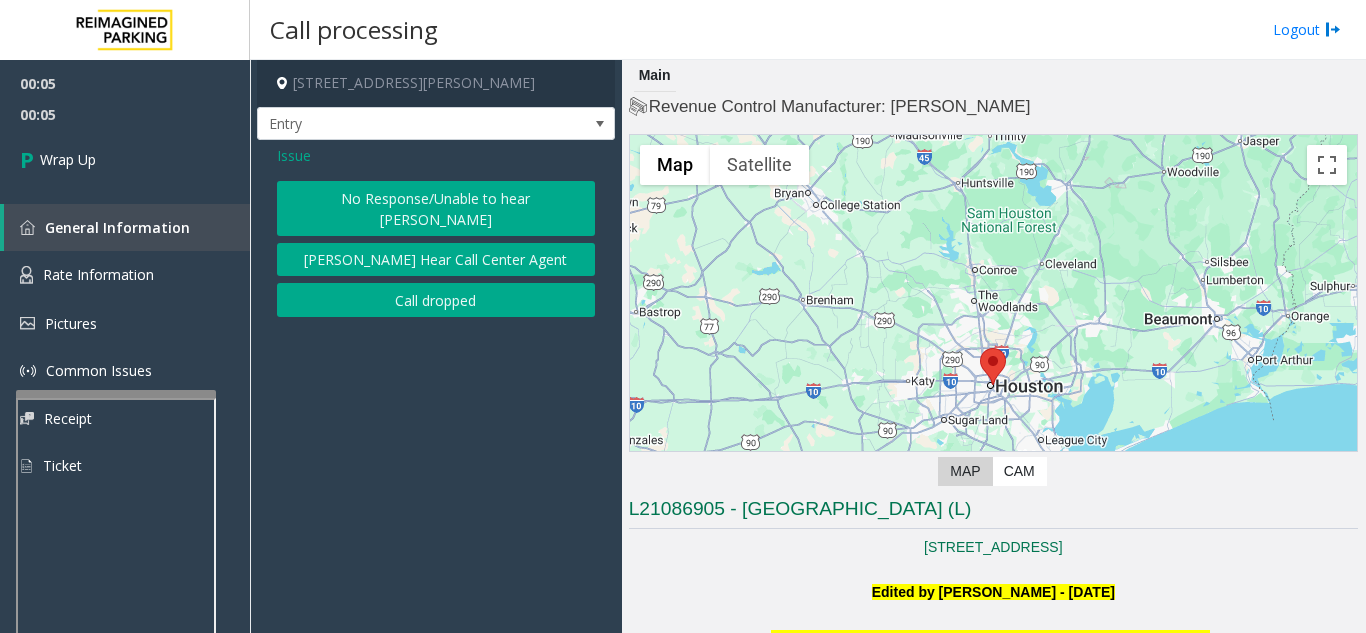 click on "Call dropped" 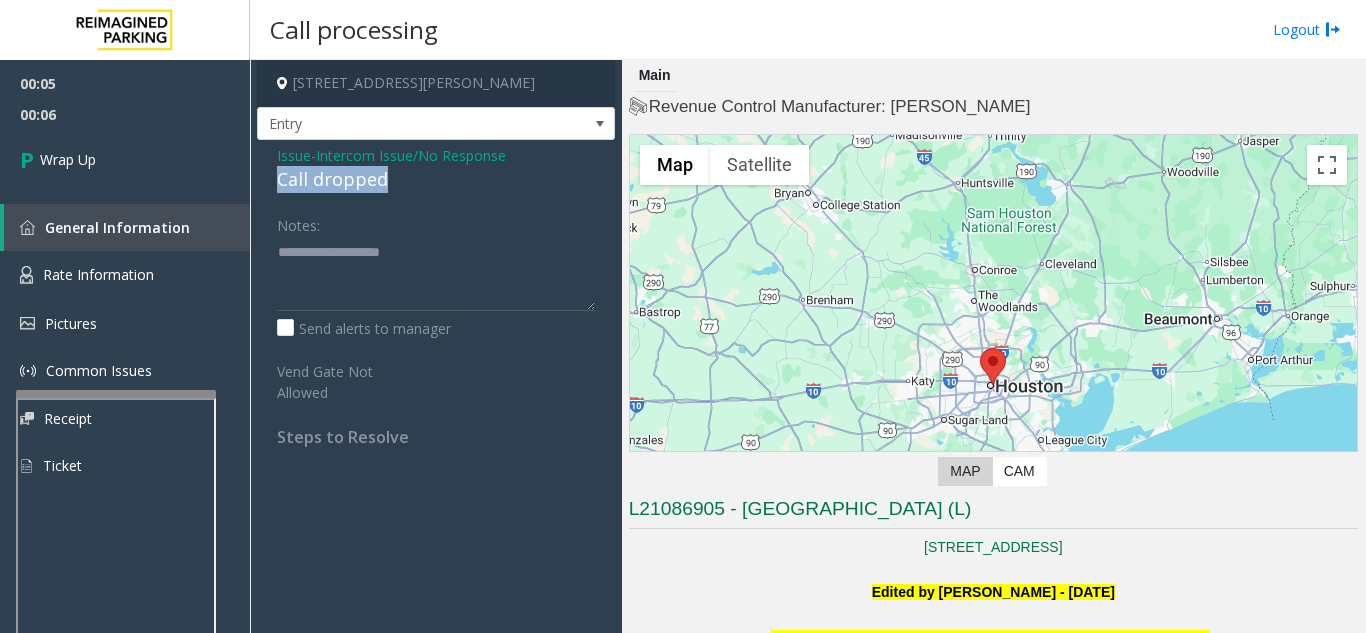 drag, startPoint x: 265, startPoint y: 177, endPoint x: 408, endPoint y: 177, distance: 143 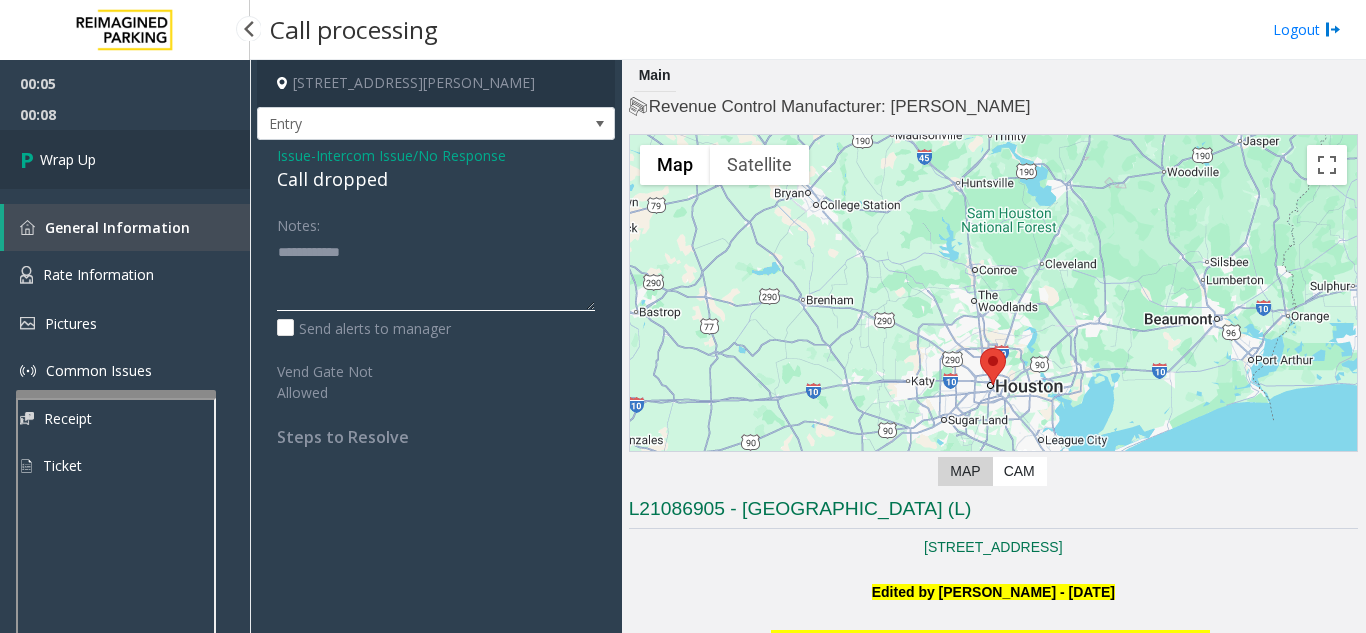 type on "**********" 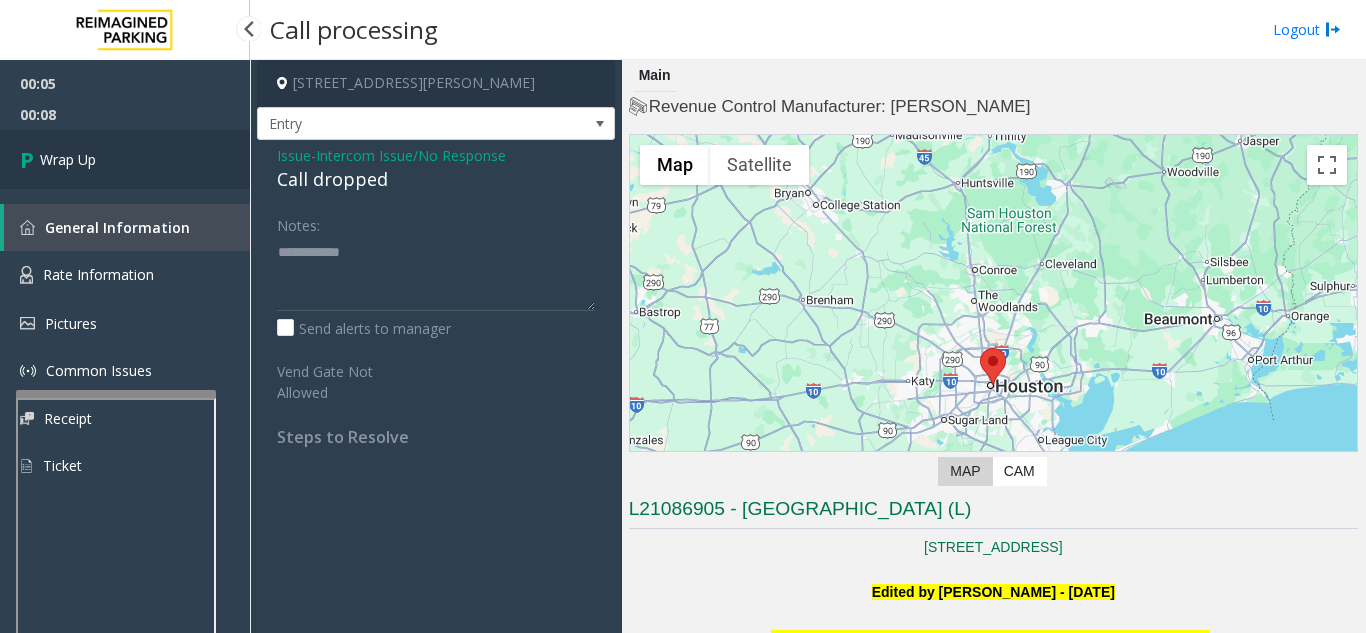click on "Wrap Up" at bounding box center [125, 159] 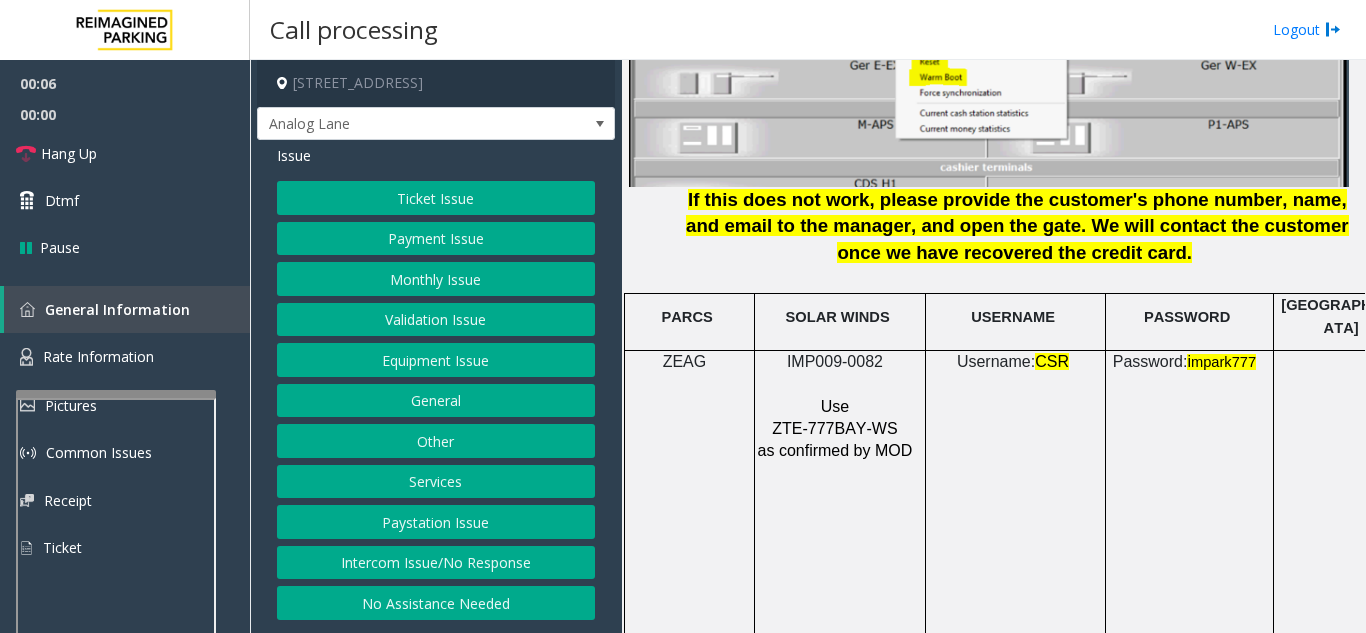 scroll, scrollTop: 2600, scrollLeft: 0, axis: vertical 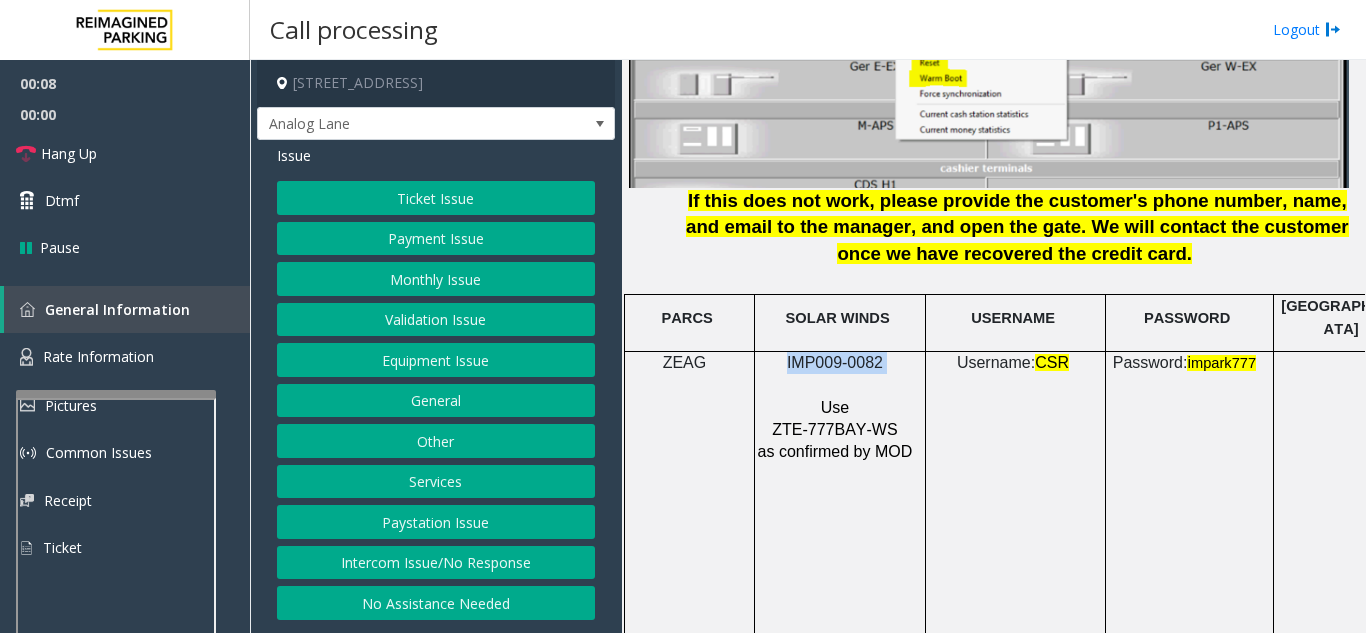 drag, startPoint x: 899, startPoint y: 344, endPoint x: 790, endPoint y: 344, distance: 109 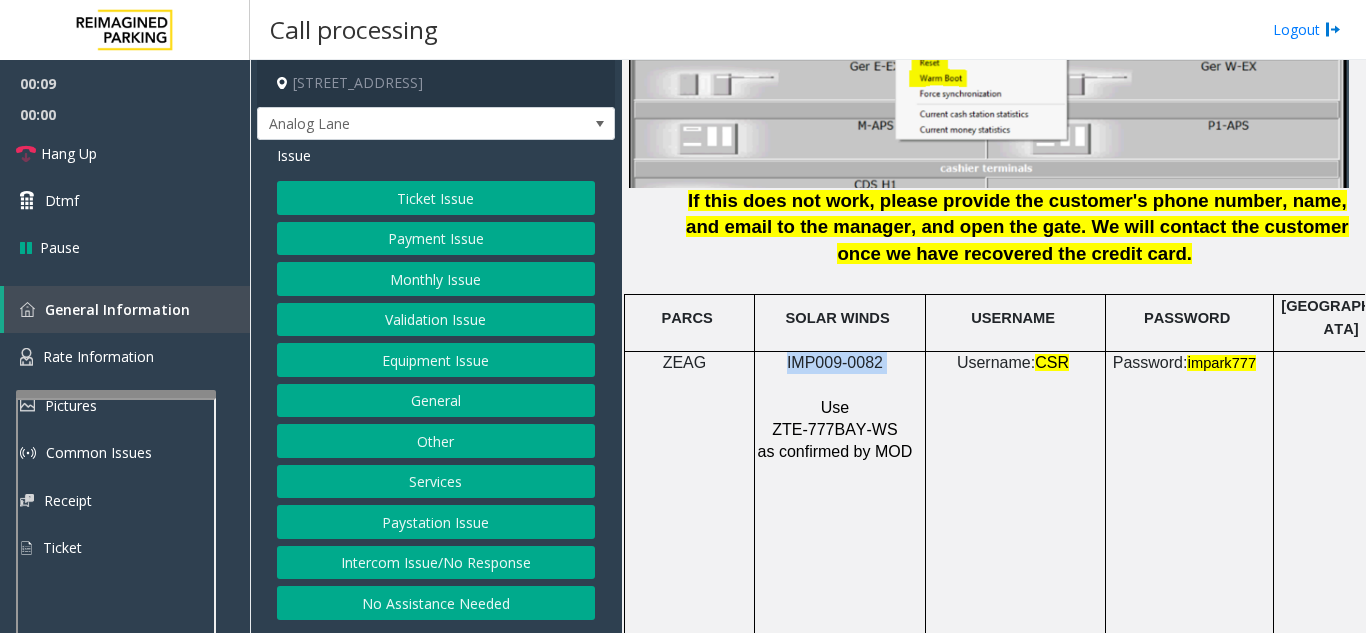 copy on "IMP009-0082" 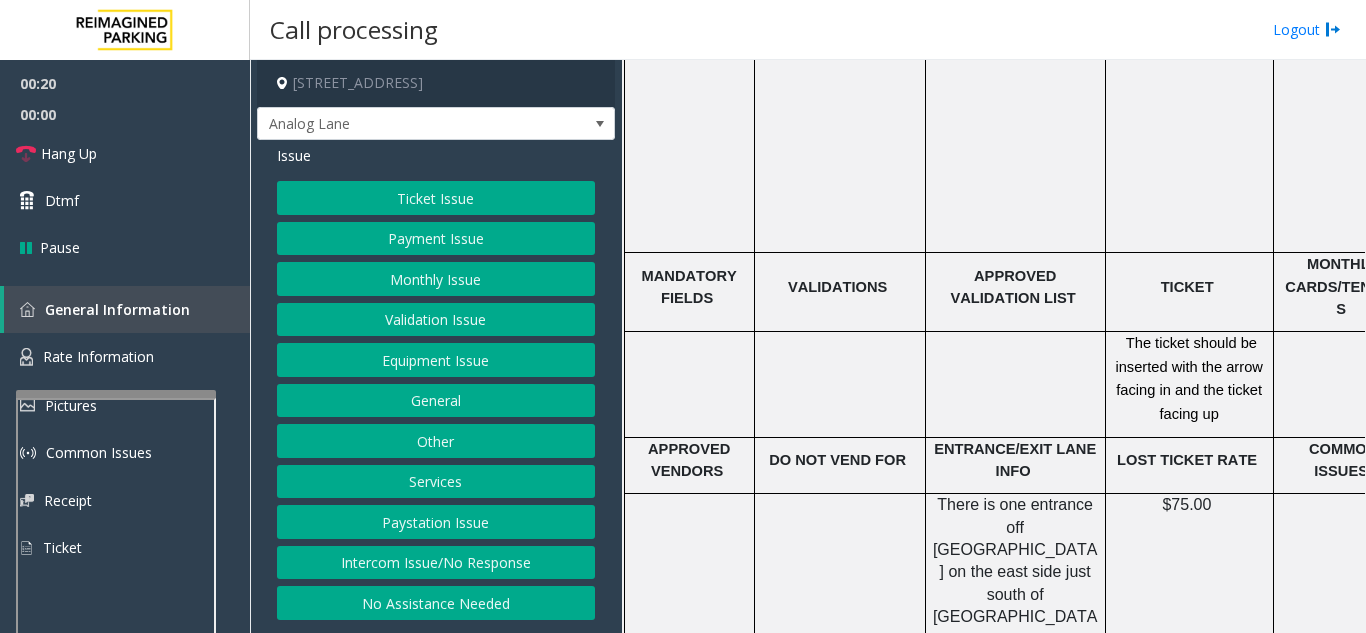 scroll, scrollTop: 3300, scrollLeft: 0, axis: vertical 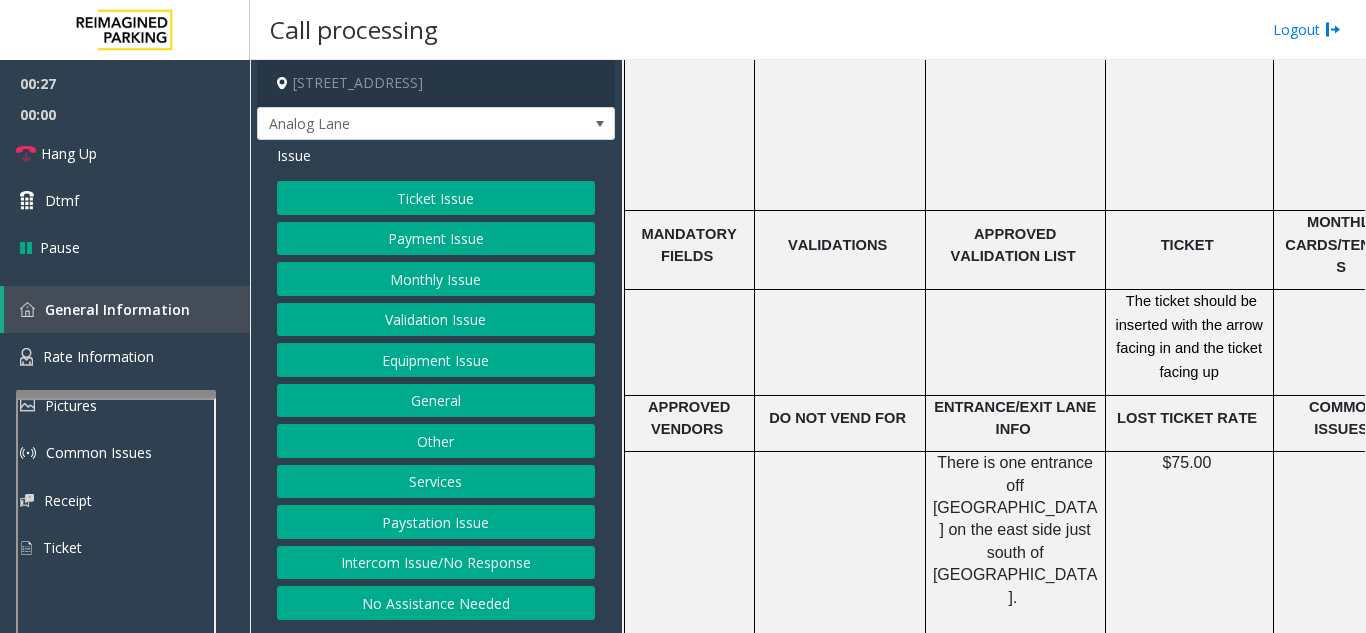click on "Ticket Issue" 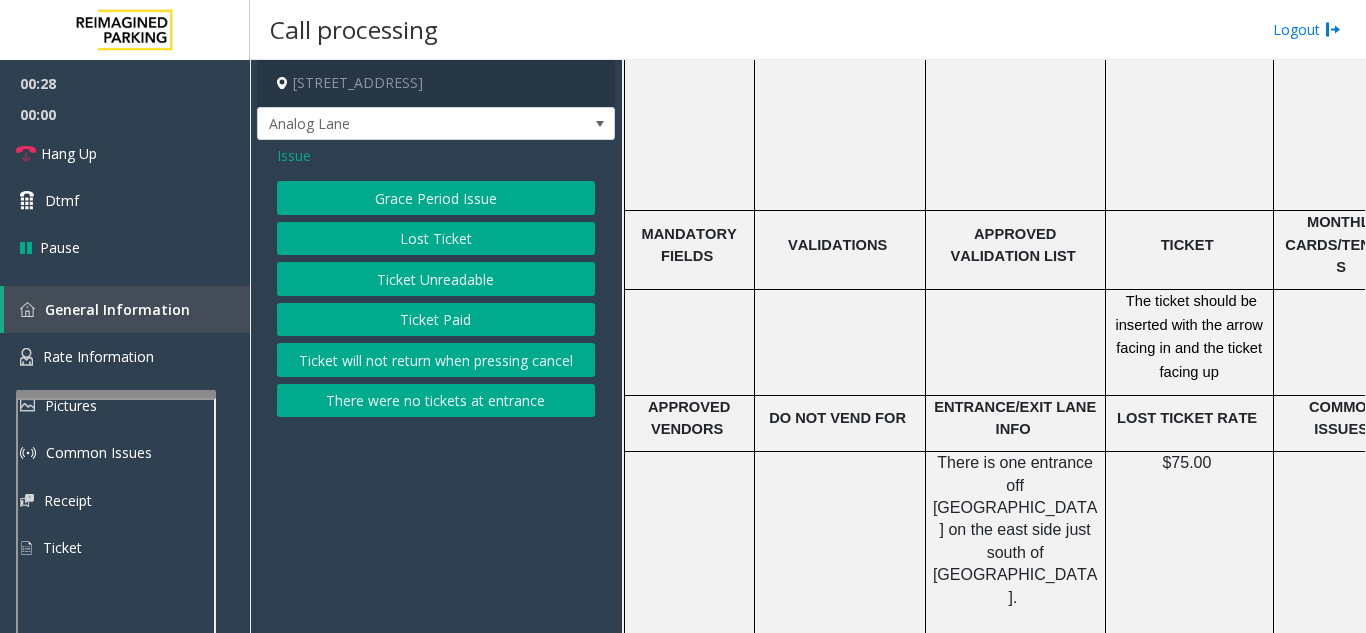 click on "Ticket Unreadable" 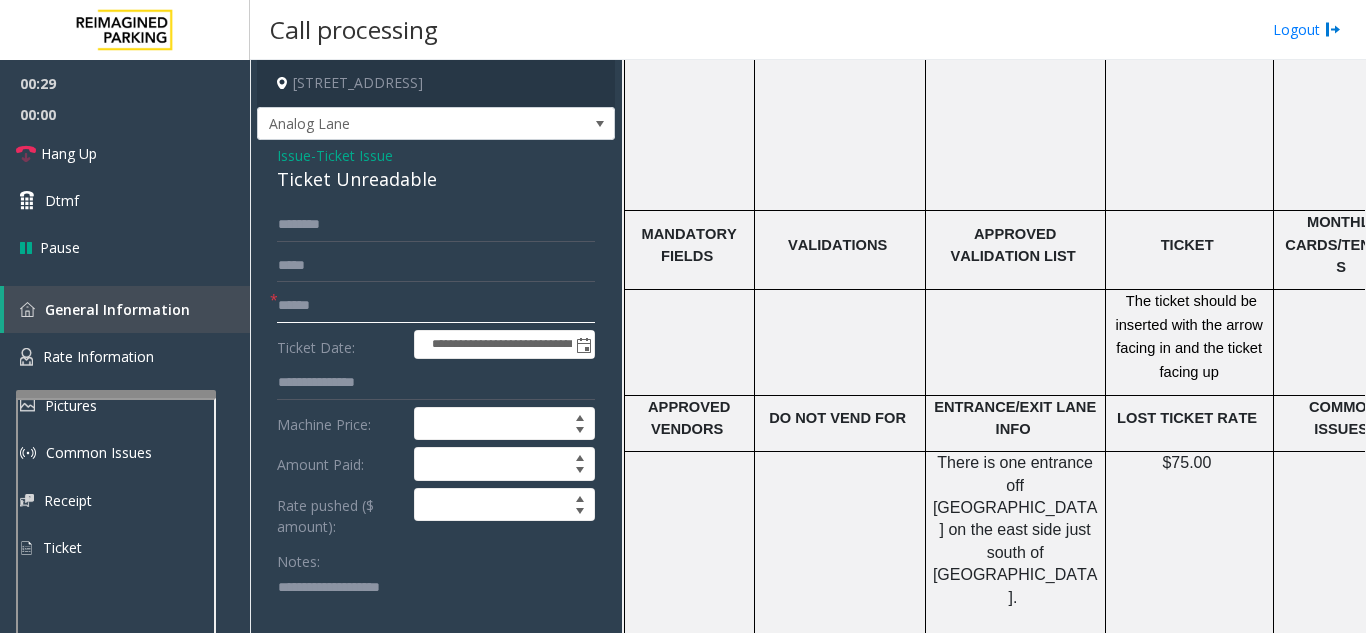 click 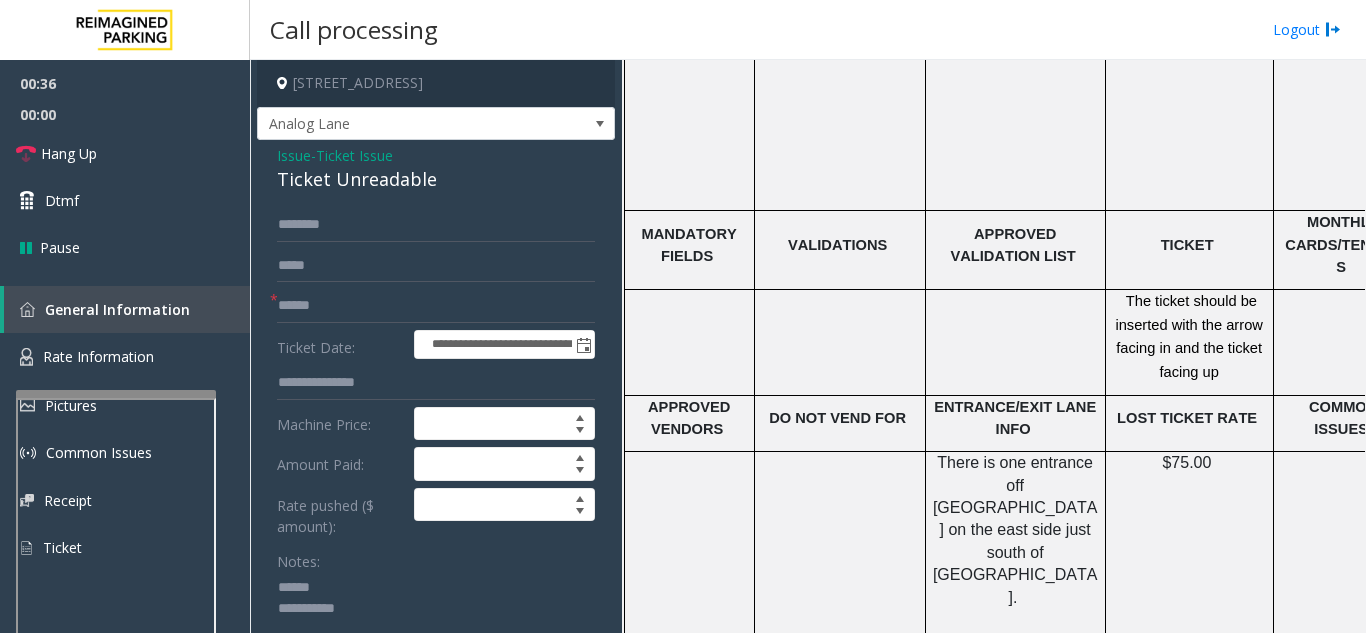 click 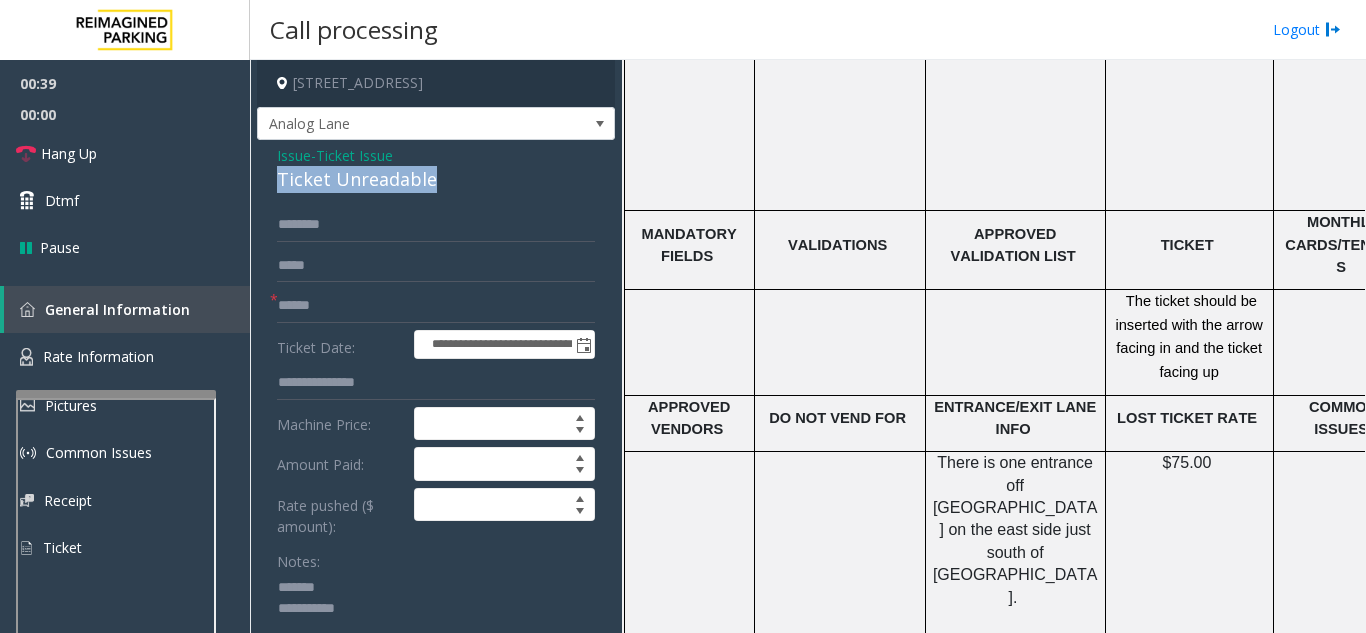 drag, startPoint x: 274, startPoint y: 180, endPoint x: 438, endPoint y: 187, distance: 164.14932 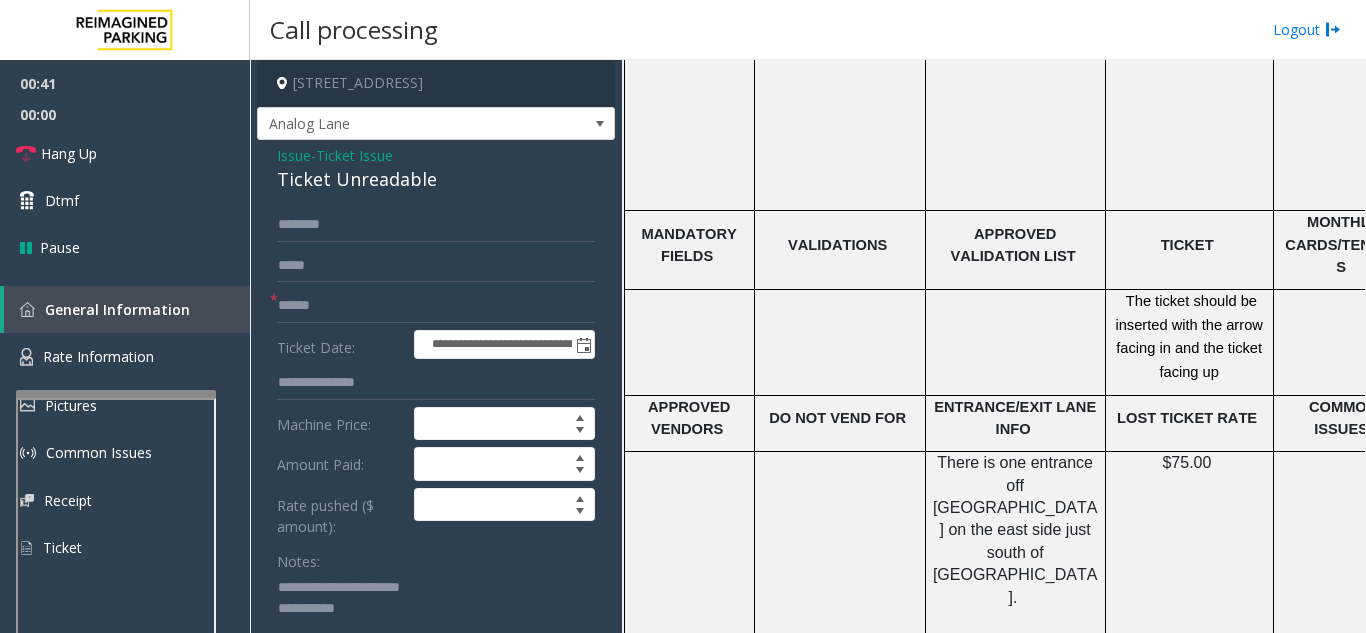 click 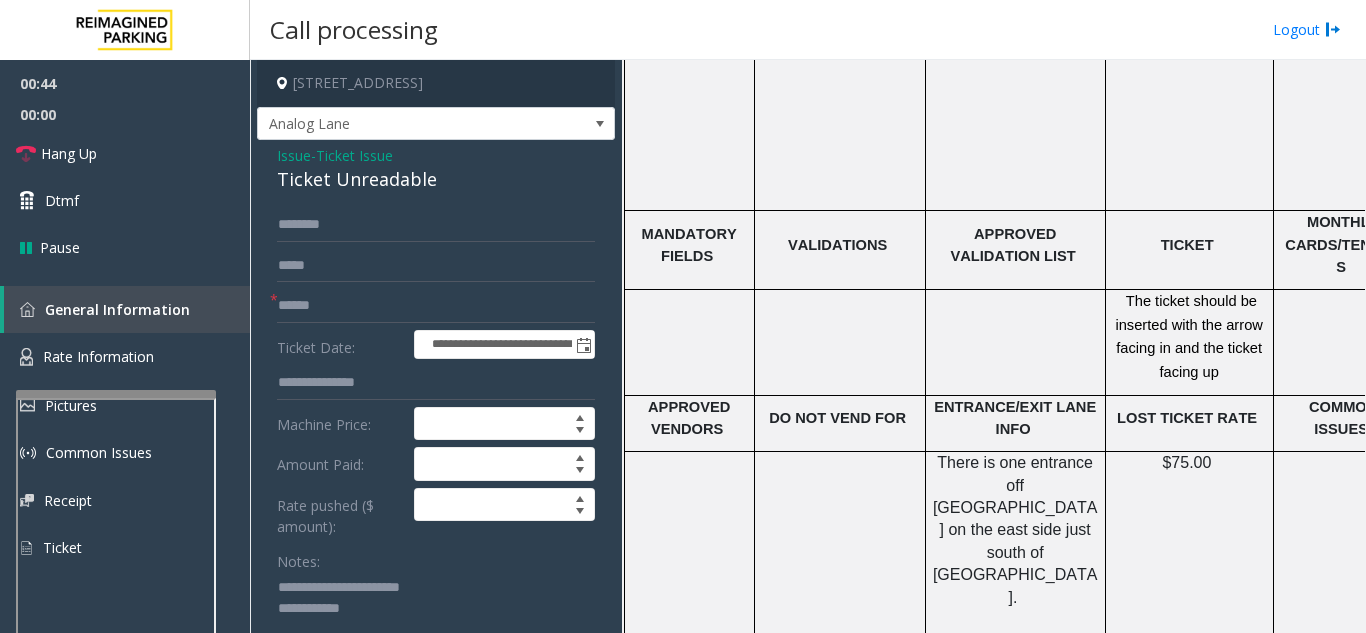 type on "**********" 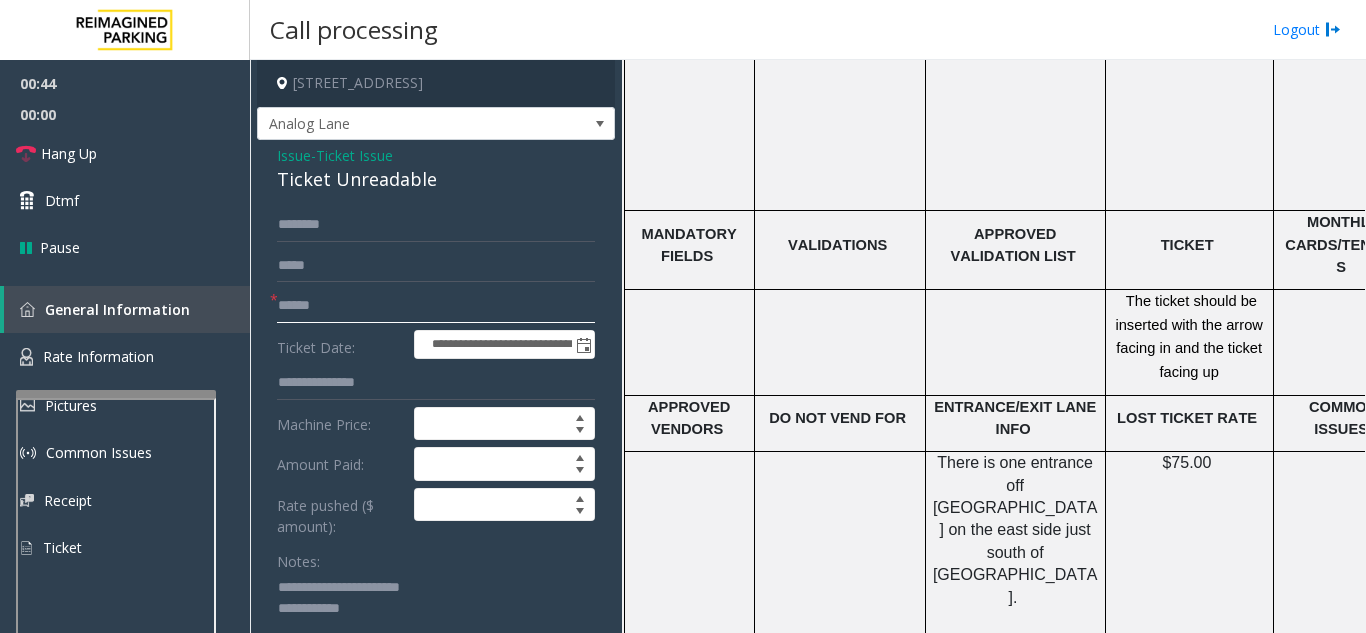 click 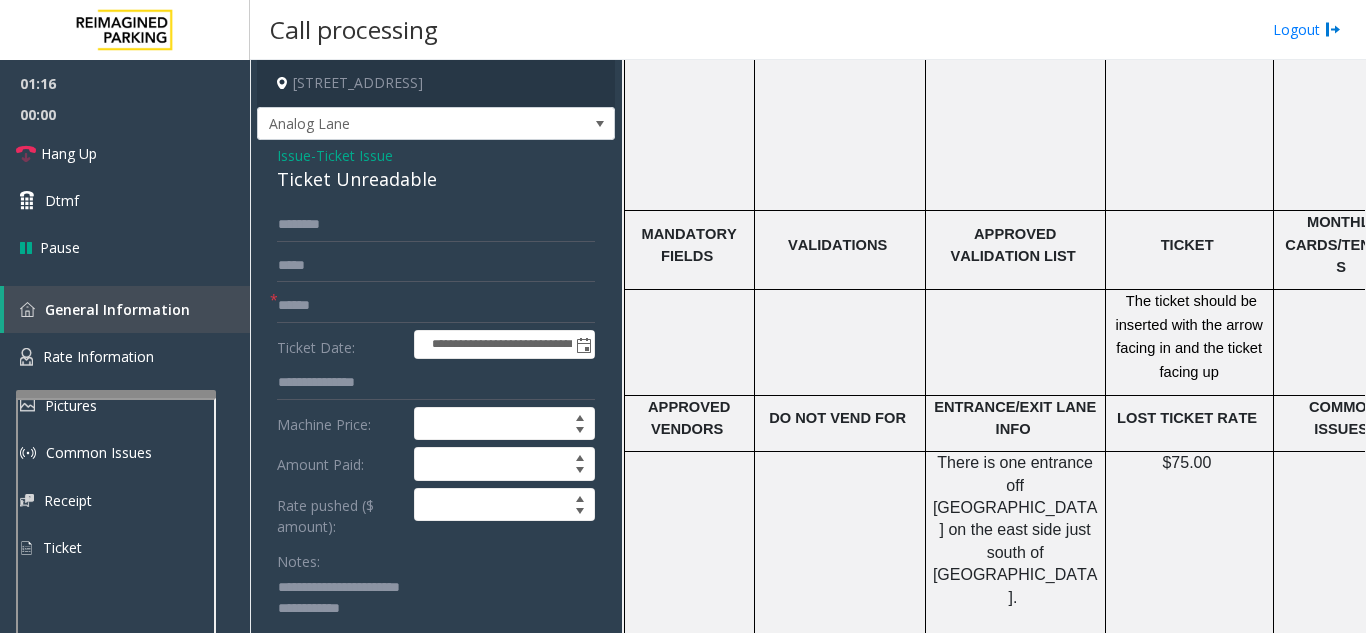click on "Issue" 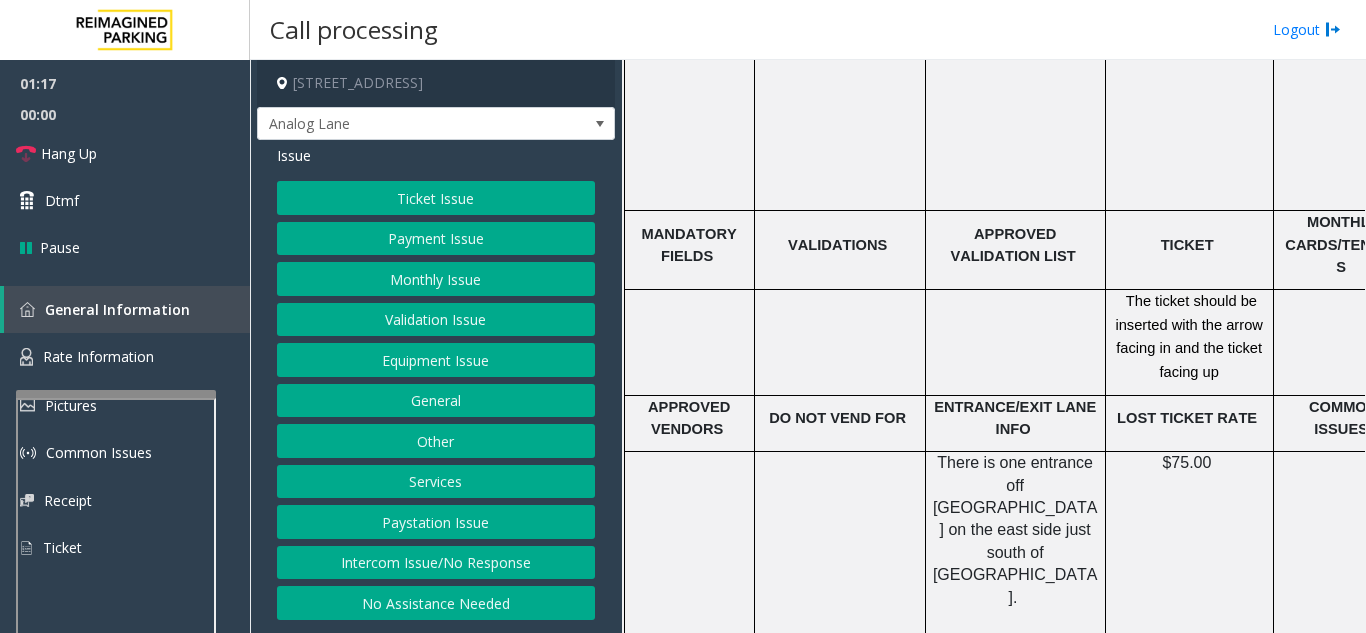 click on "Ticket Issue" 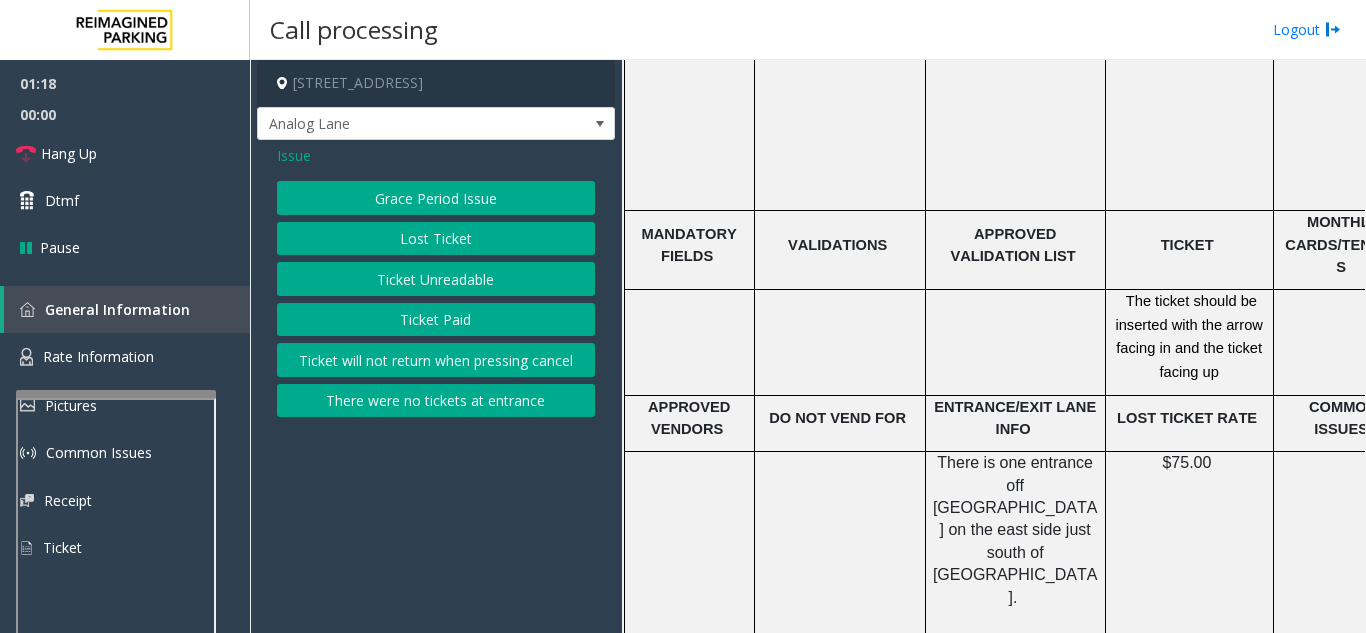 click on "Lost Ticket" 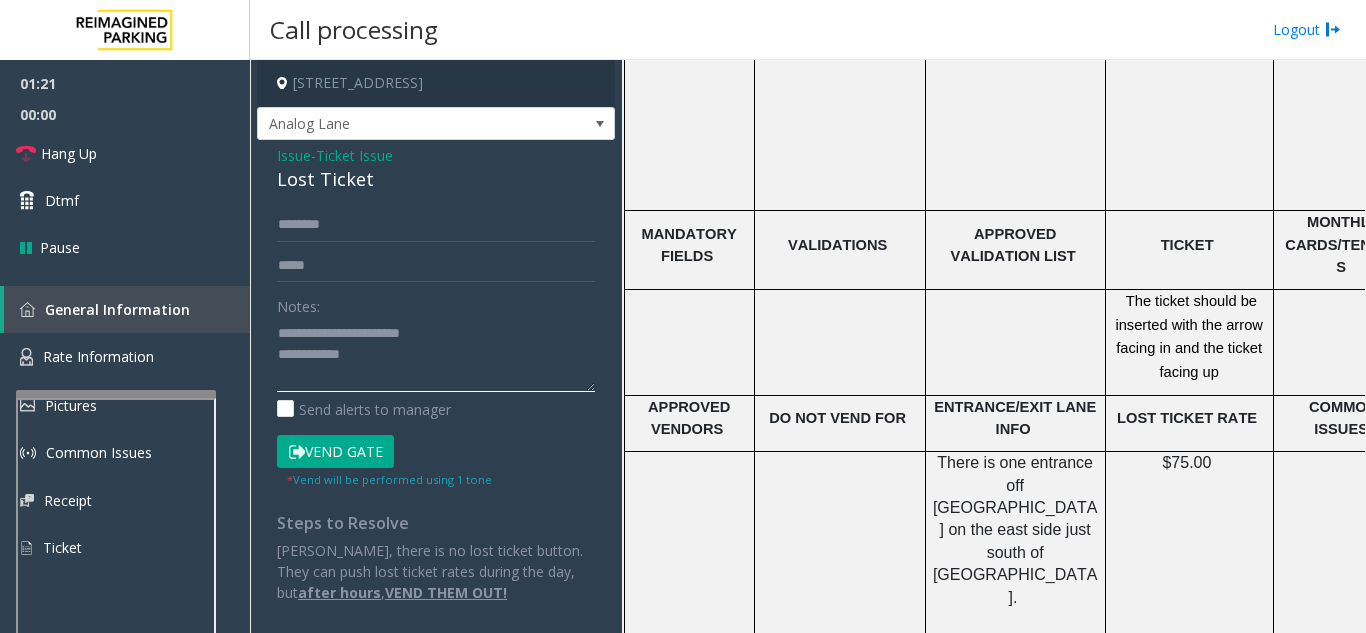 drag, startPoint x: 318, startPoint y: 330, endPoint x: 444, endPoint y: 333, distance: 126.035706 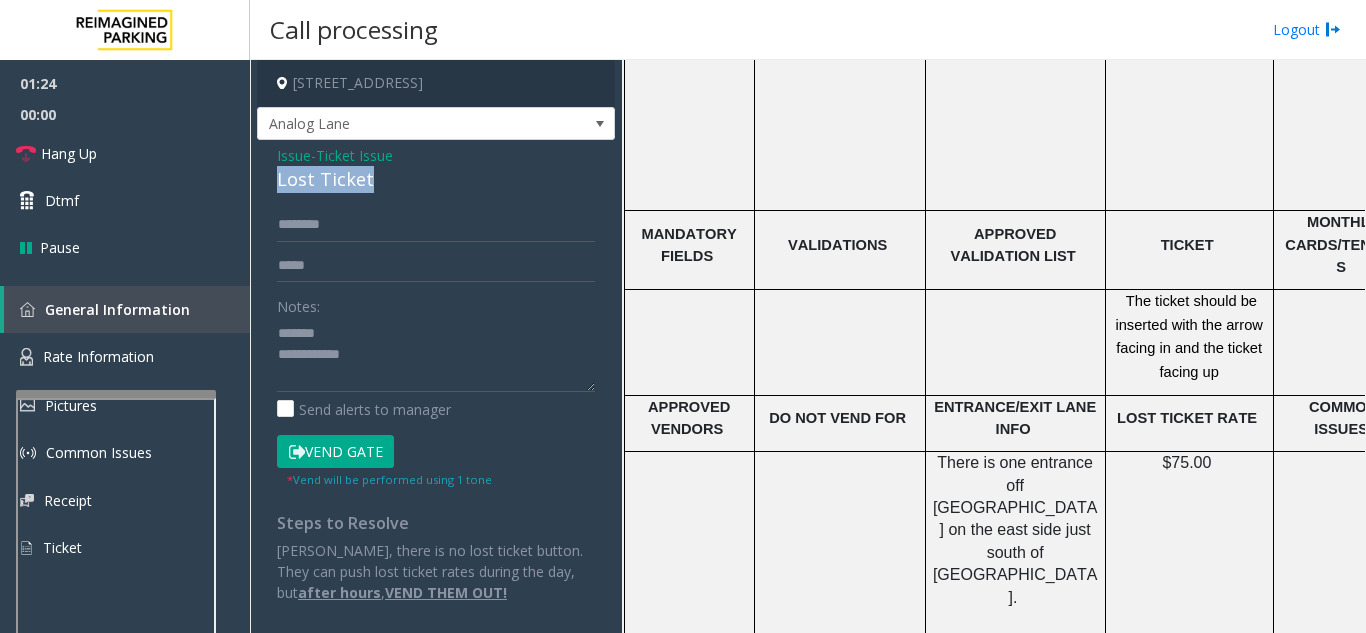 drag, startPoint x: 378, startPoint y: 178, endPoint x: 277, endPoint y: 188, distance: 101.49384 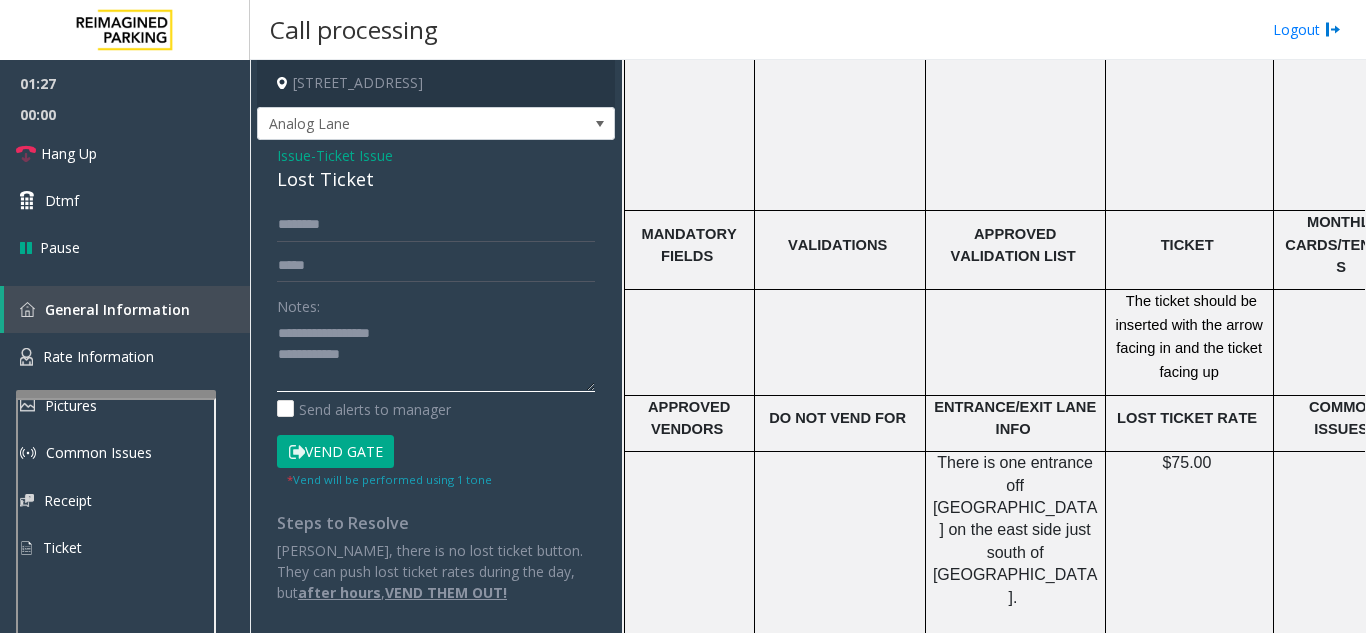 click 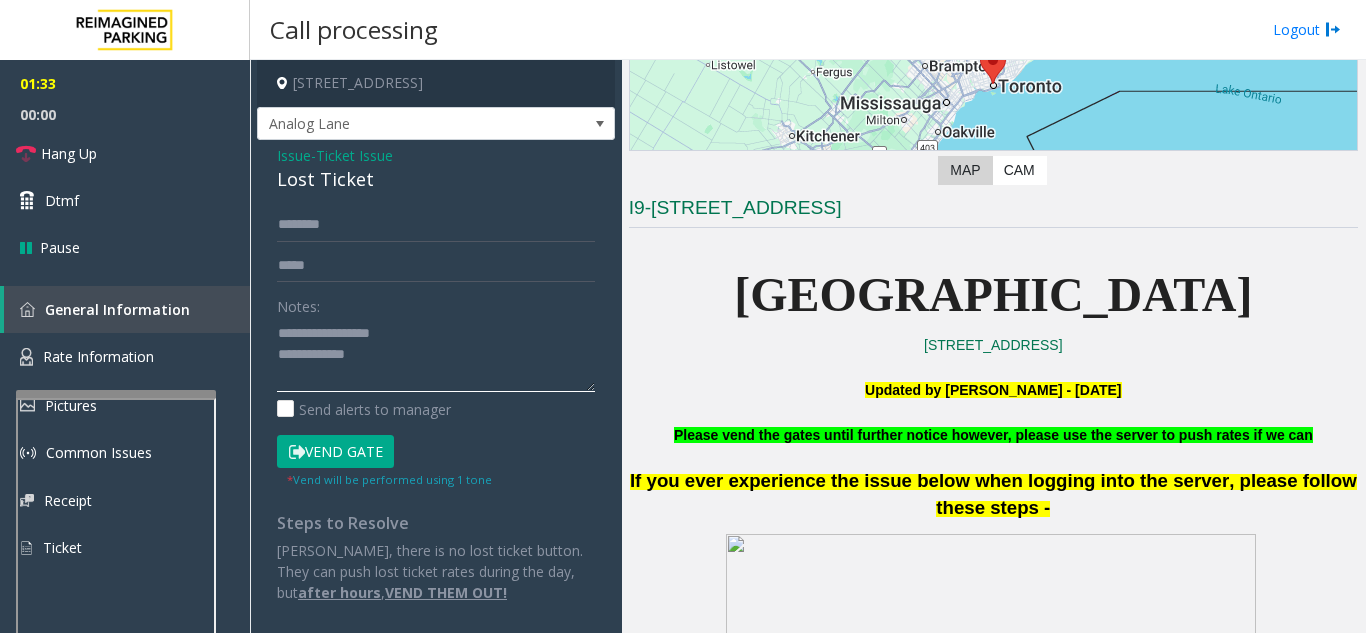 scroll, scrollTop: 300, scrollLeft: 0, axis: vertical 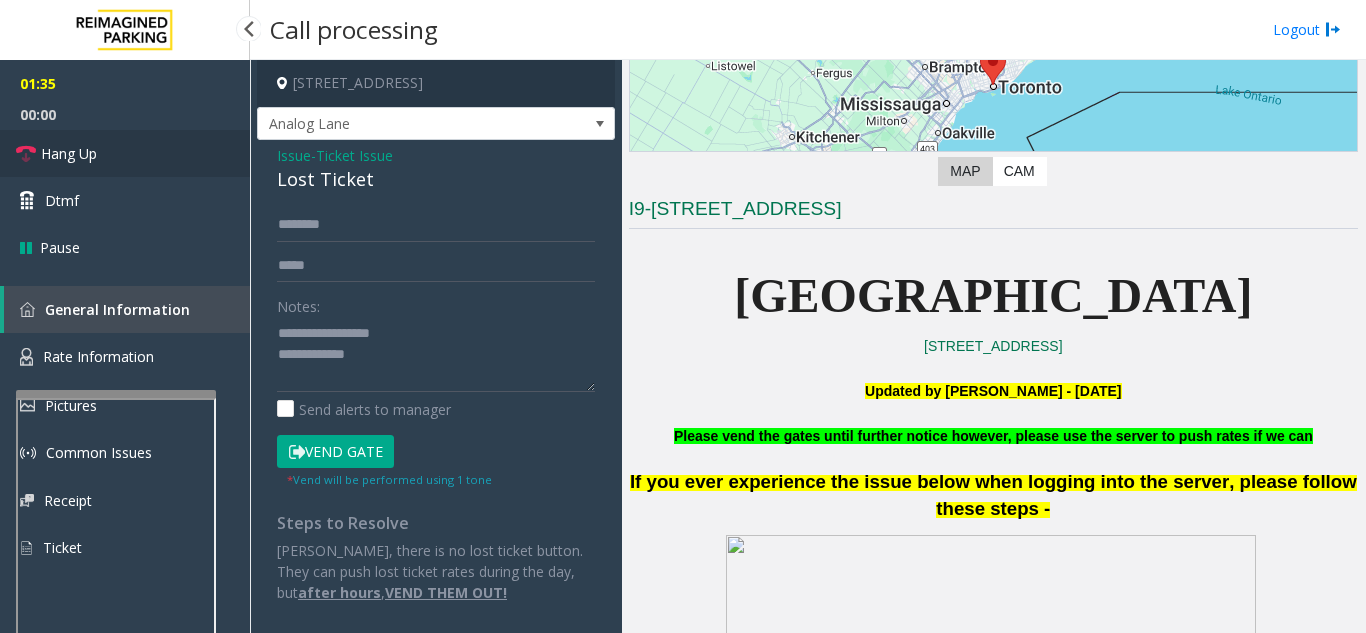 click on "Hang Up" at bounding box center (125, 153) 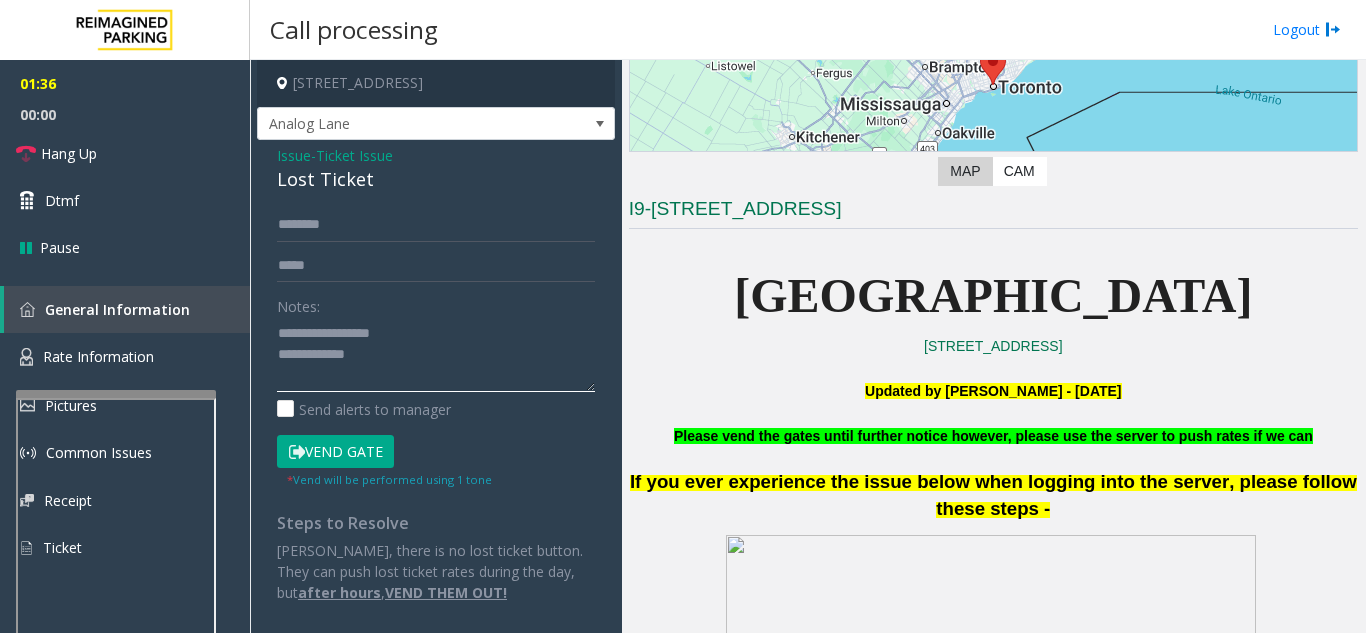 click 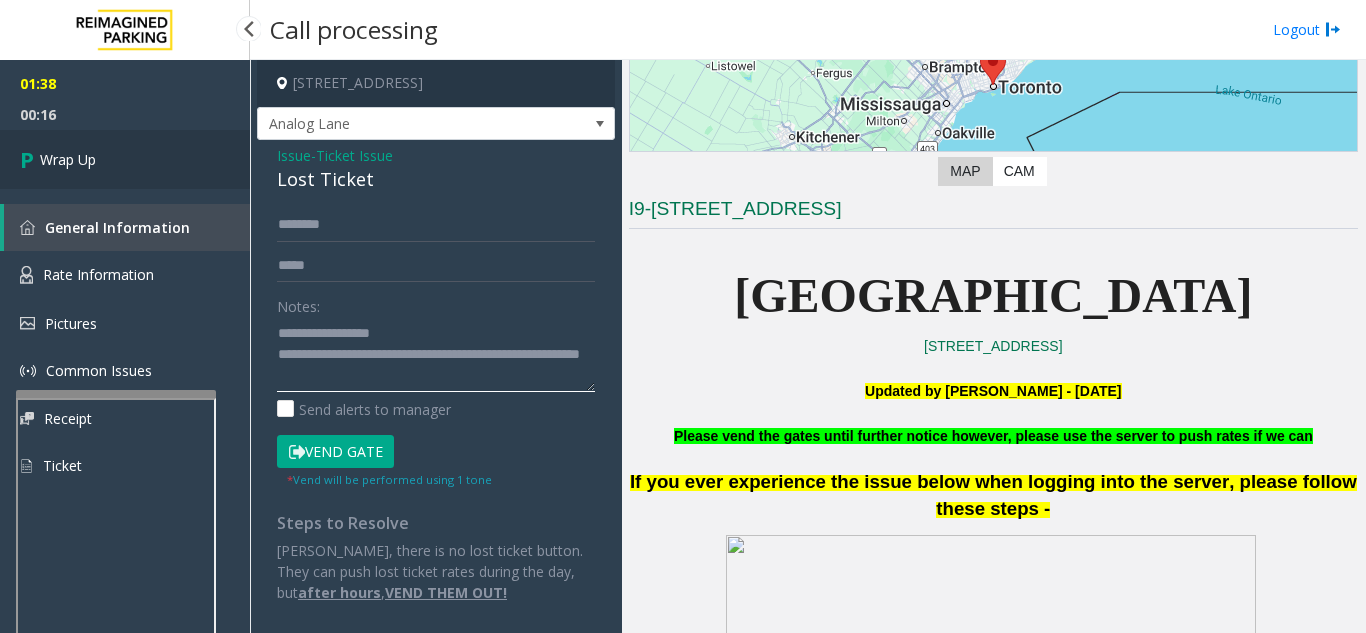 type on "**********" 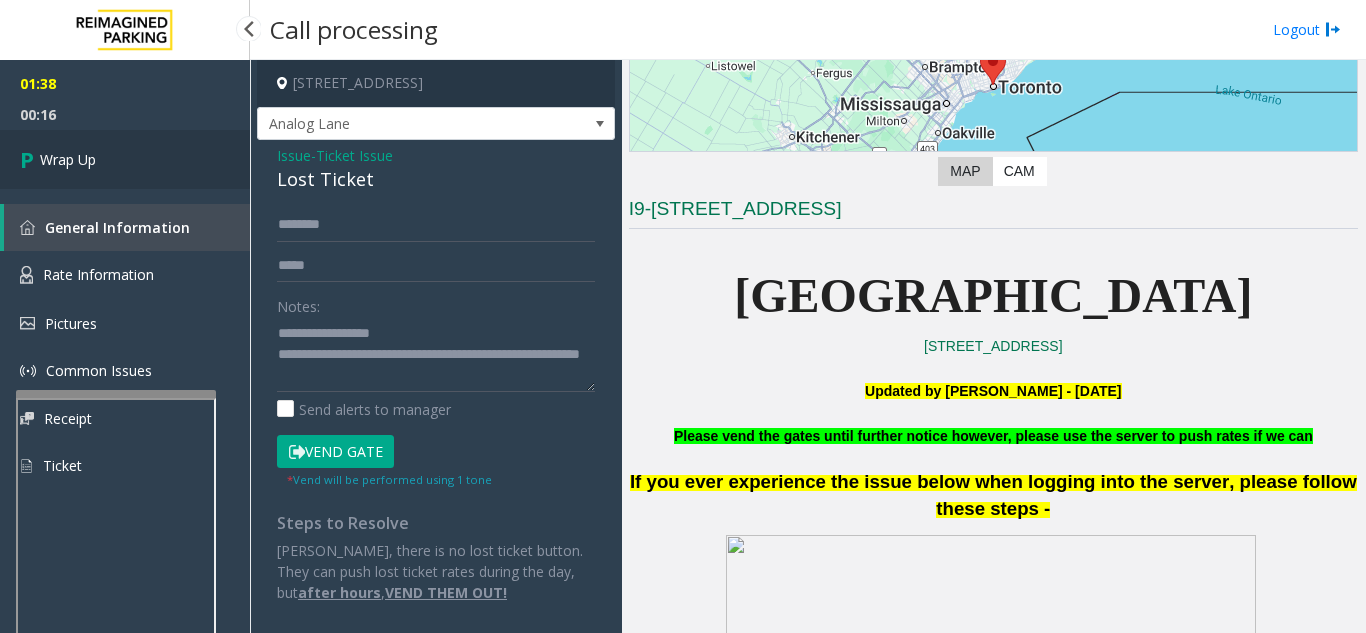 click on "Wrap Up" at bounding box center [125, 159] 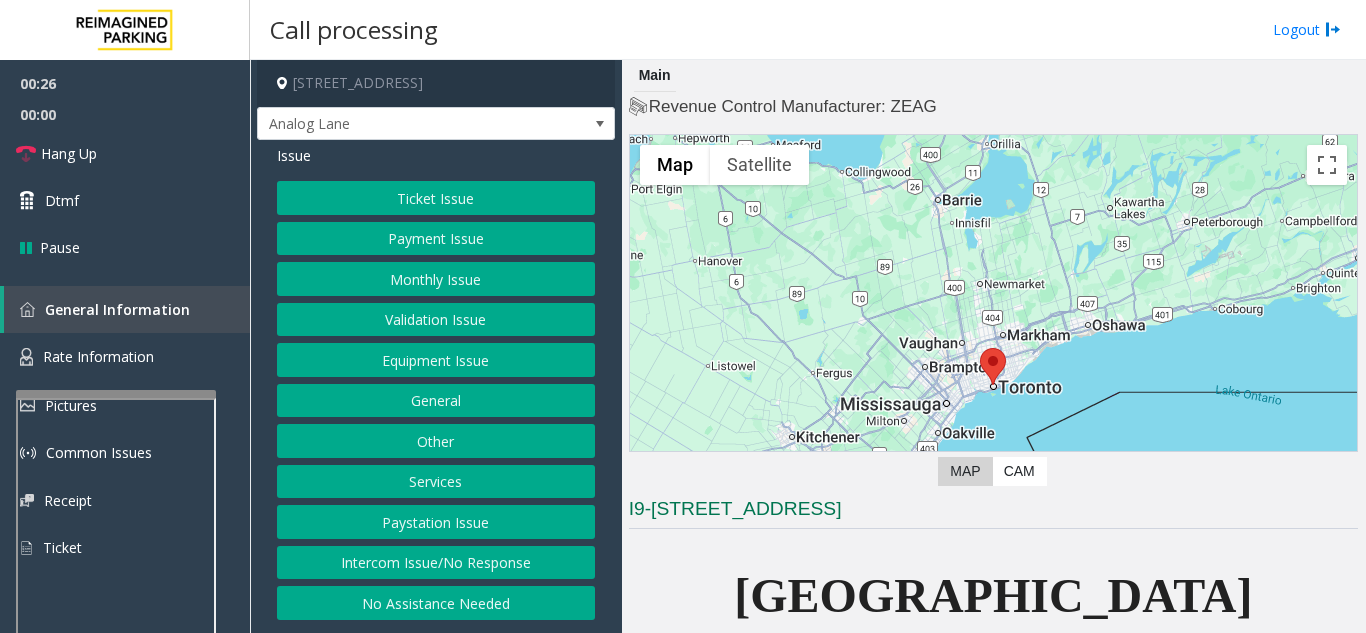 click on "Intercom Issue/No Response" 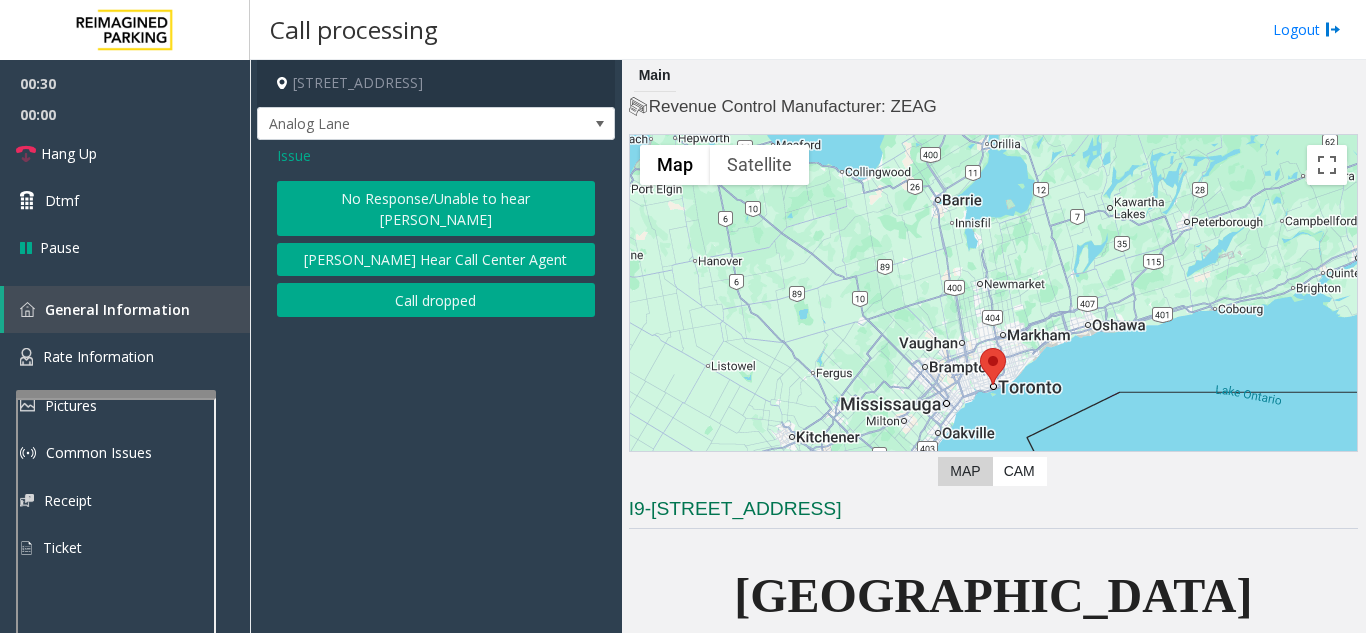 click on "Issue" 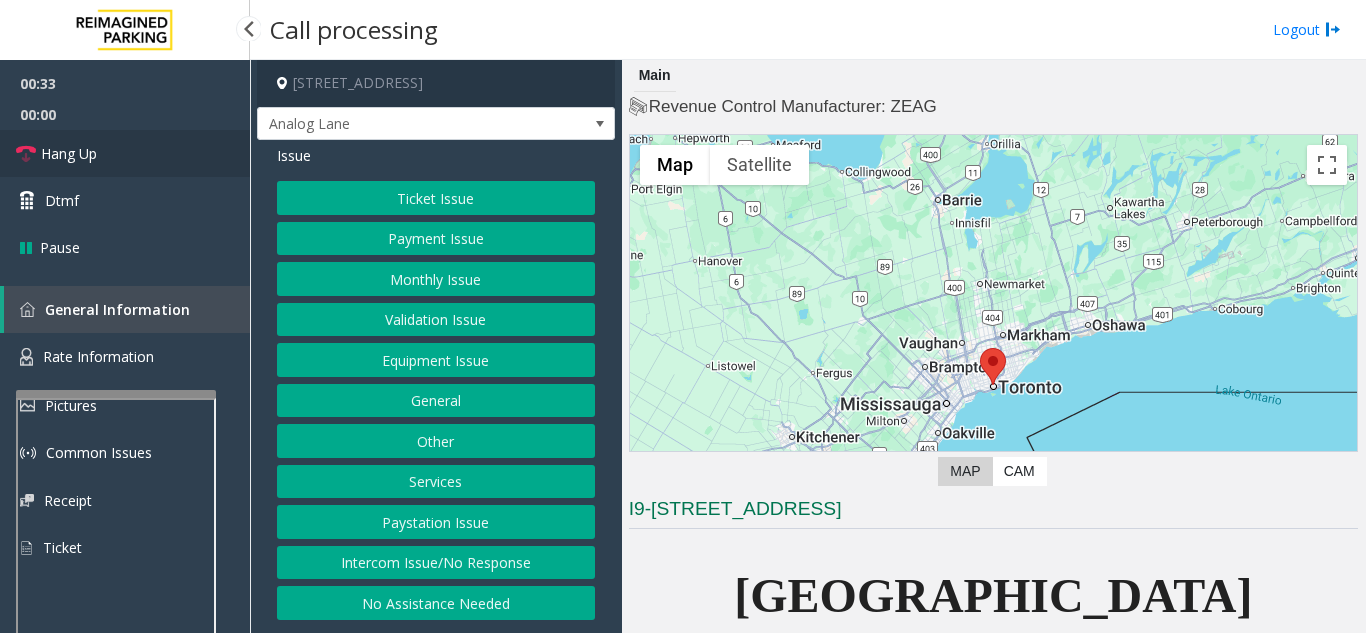 click on "Hang Up" at bounding box center [125, 153] 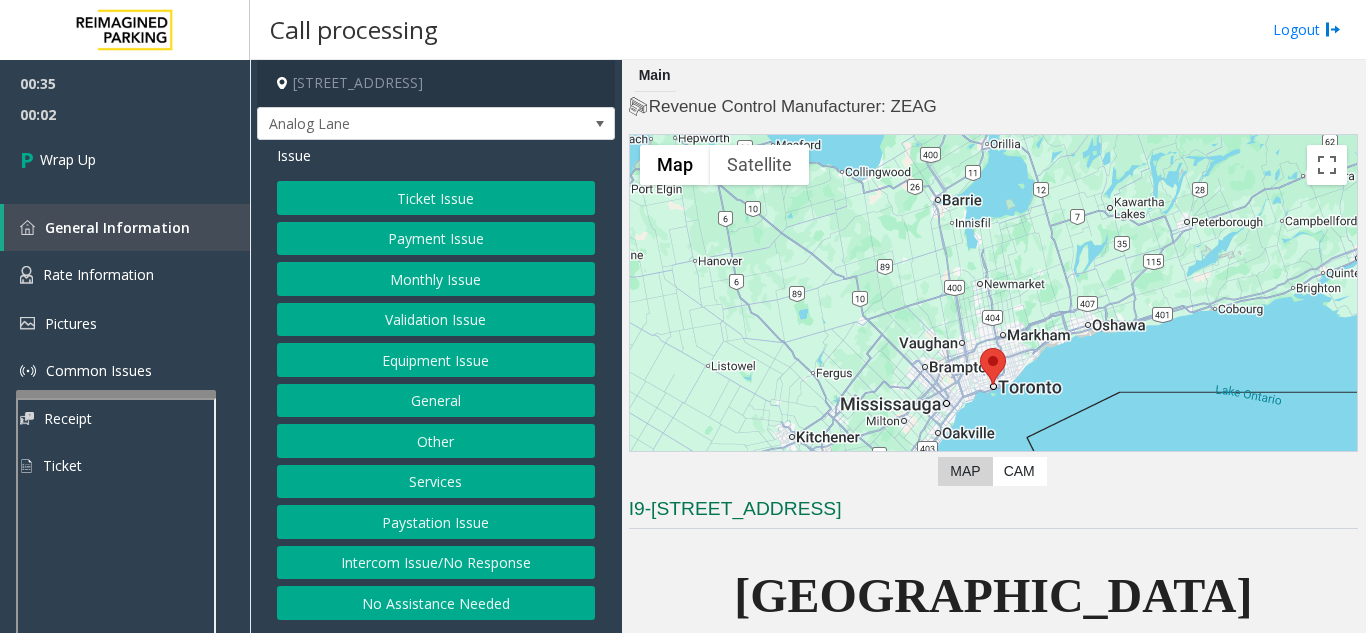 click on "Equipment Issue" 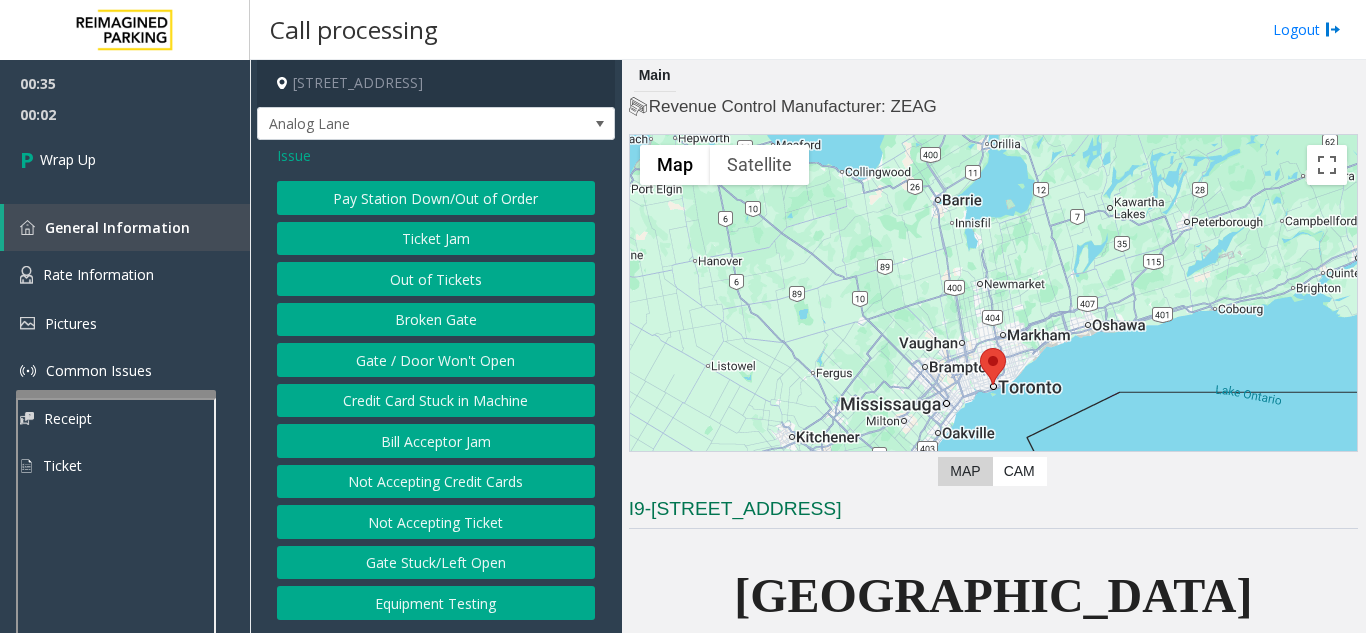 click on "Gate / Door Won't Open" 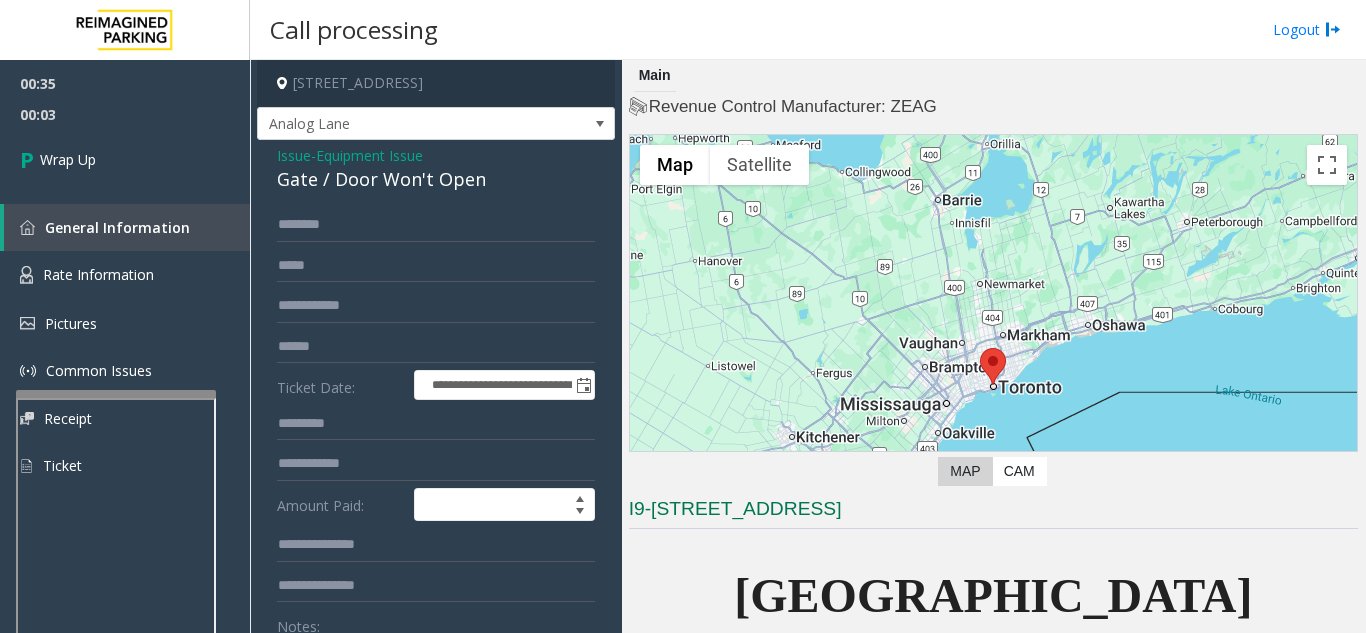 scroll, scrollTop: 100, scrollLeft: 0, axis: vertical 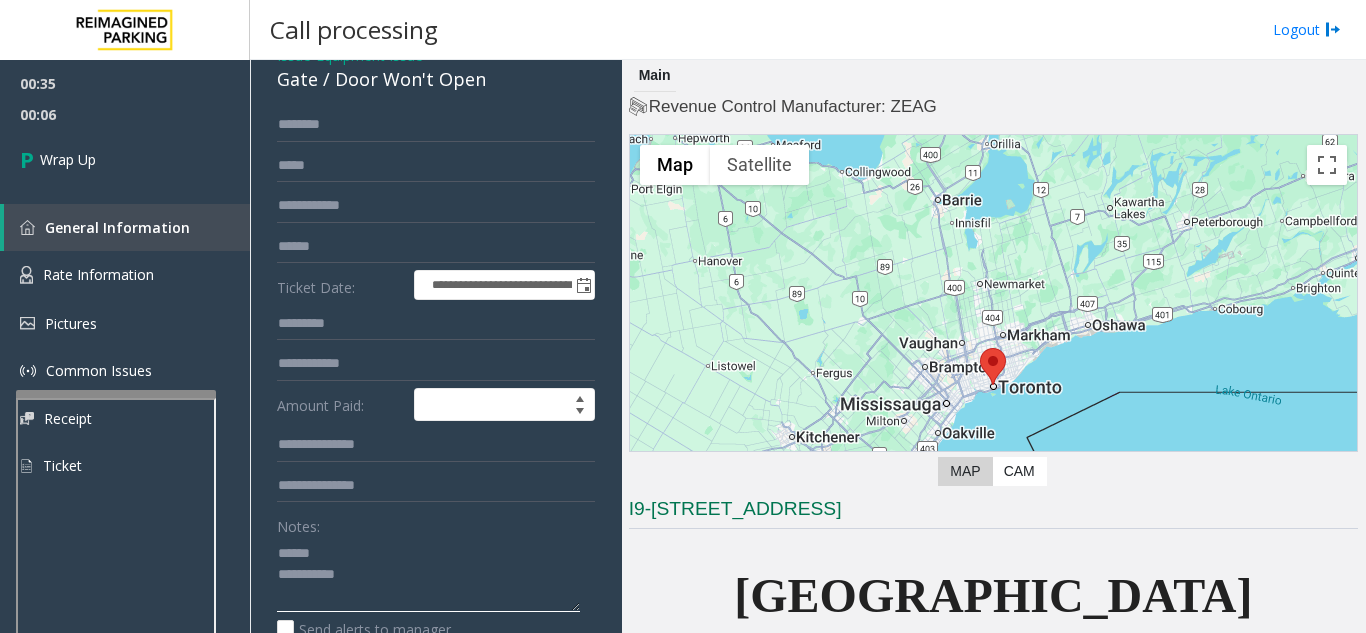 click 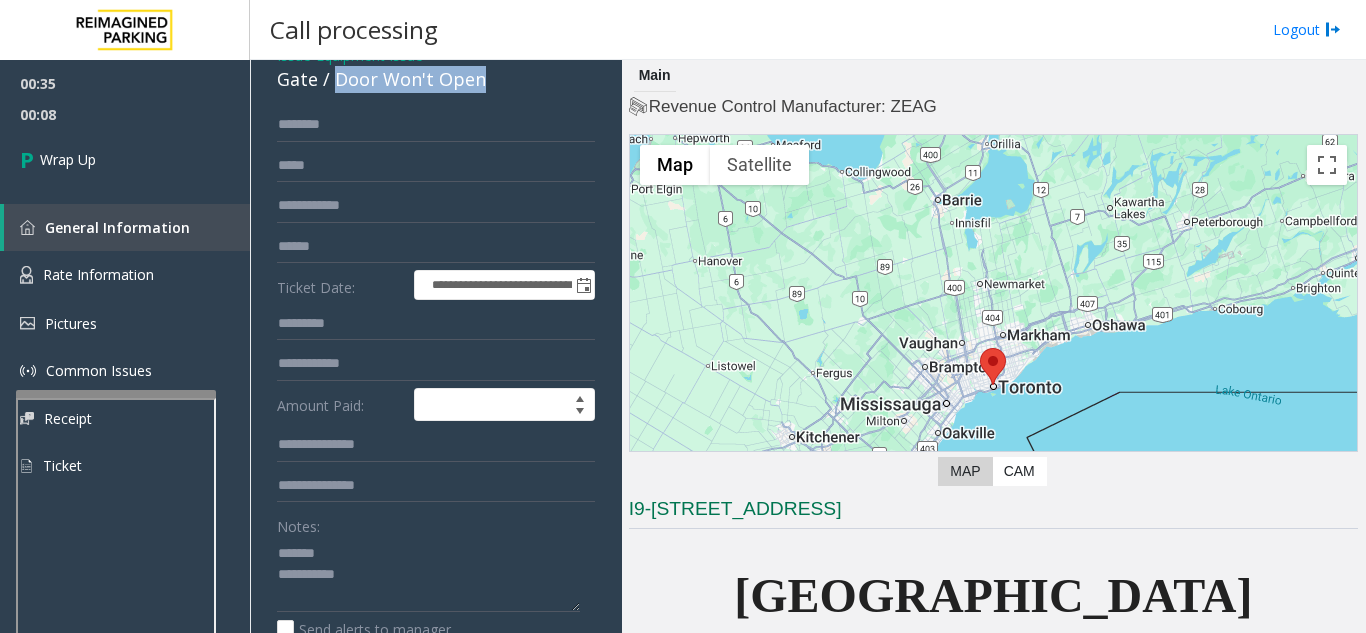 drag, startPoint x: 362, startPoint y: 83, endPoint x: 502, endPoint y: 89, distance: 140.12851 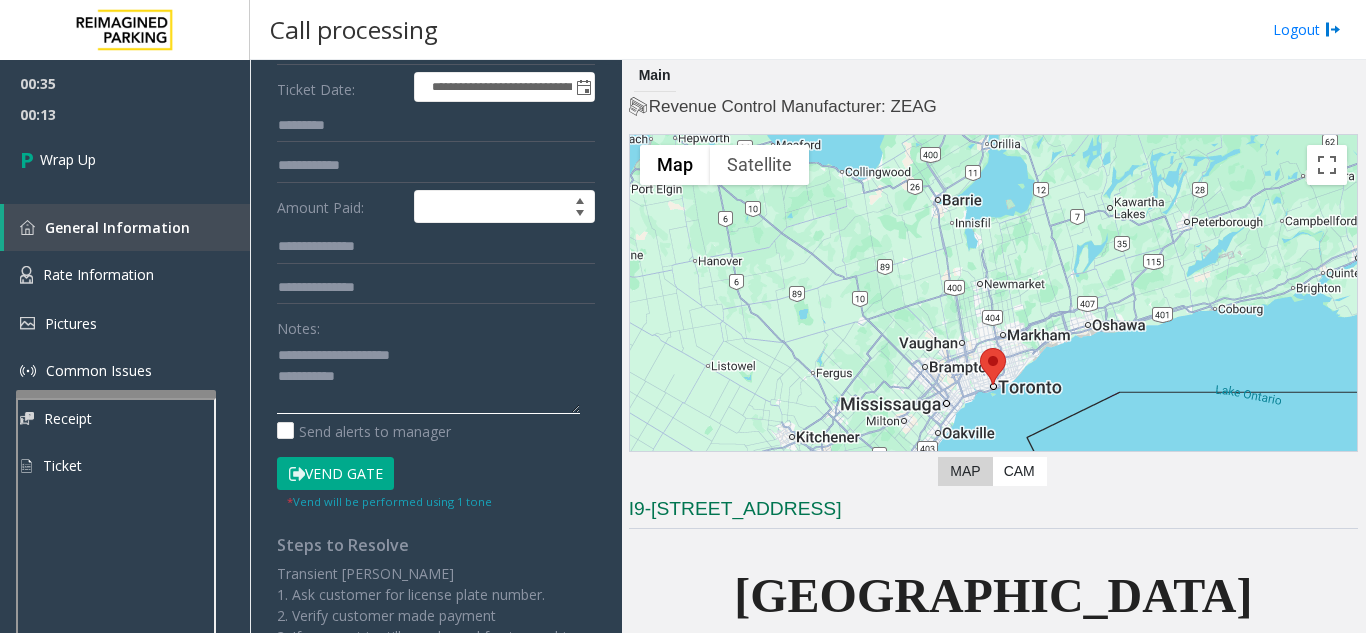 scroll, scrollTop: 300, scrollLeft: 0, axis: vertical 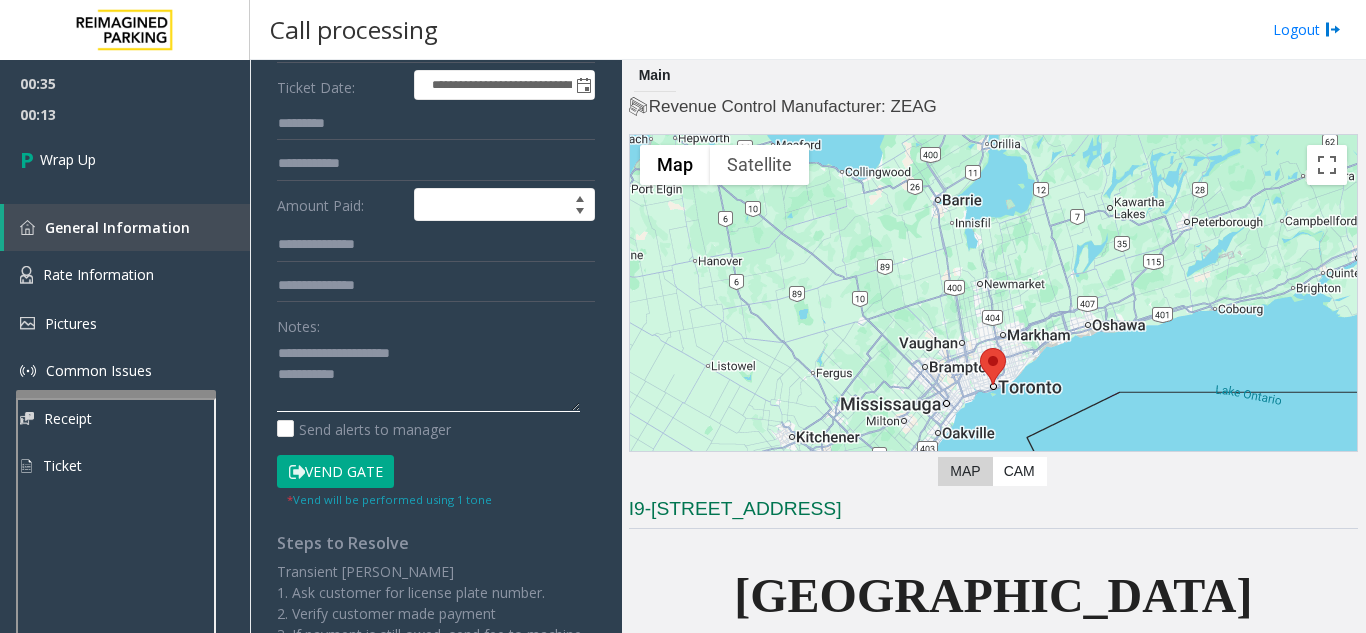 click 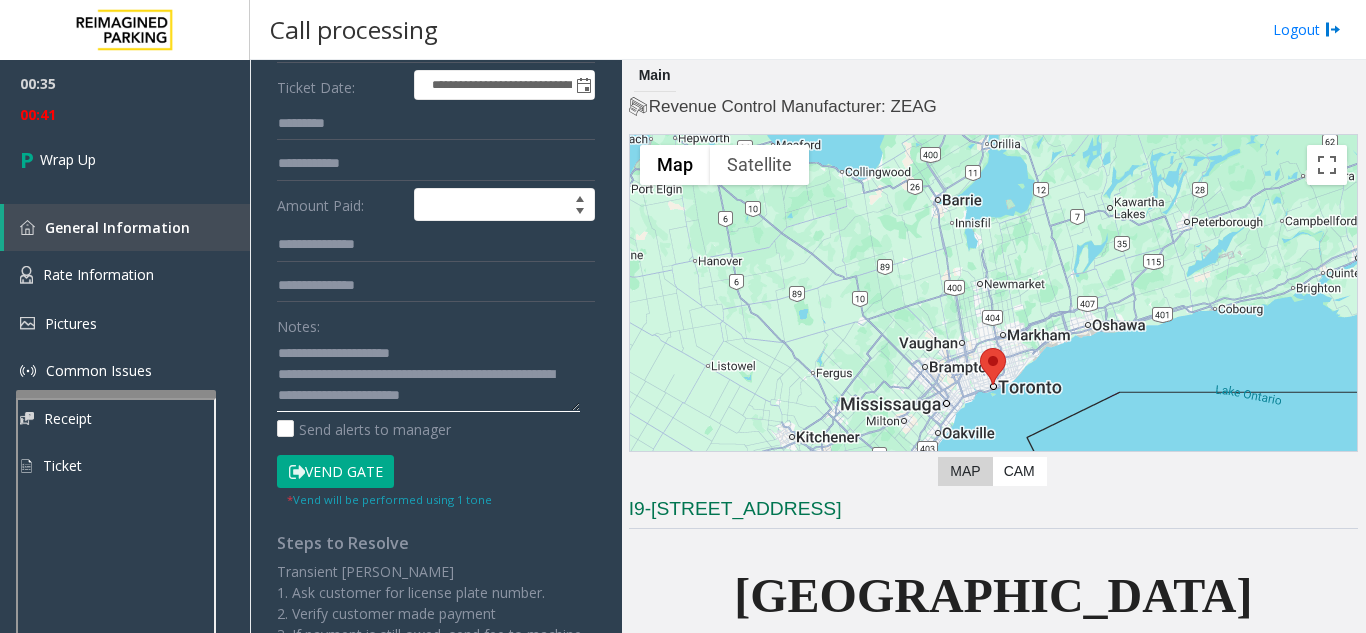 scroll, scrollTop: 15, scrollLeft: 0, axis: vertical 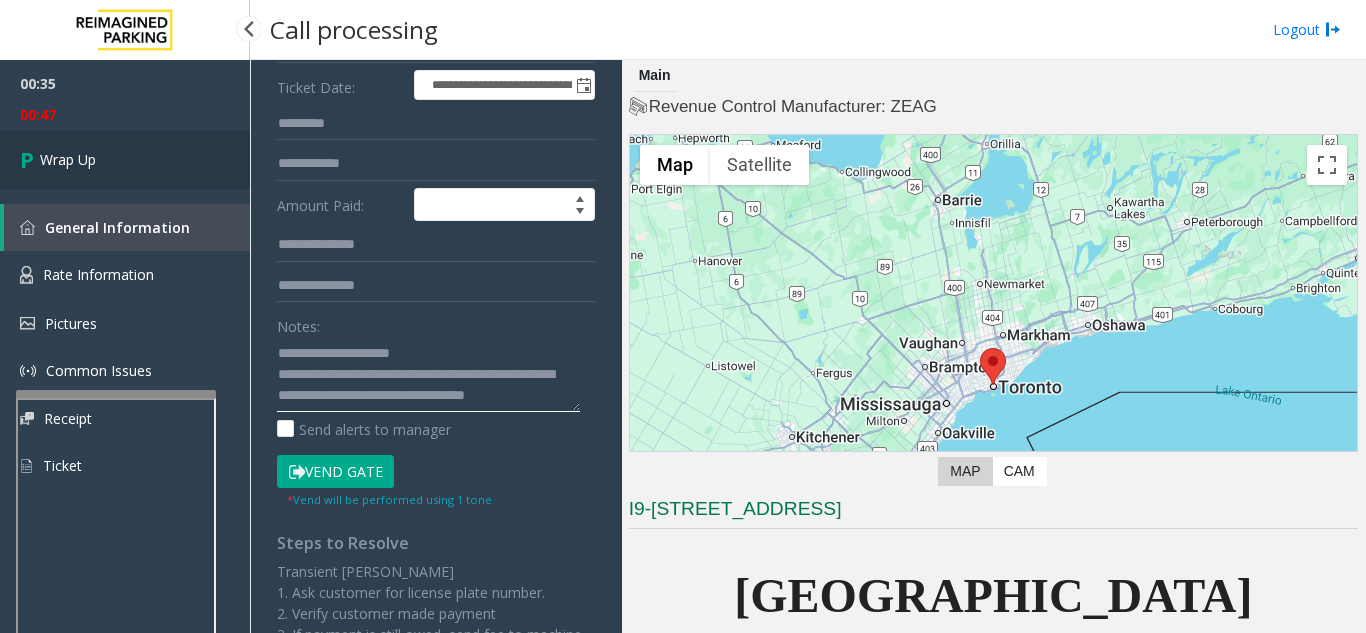 type on "**********" 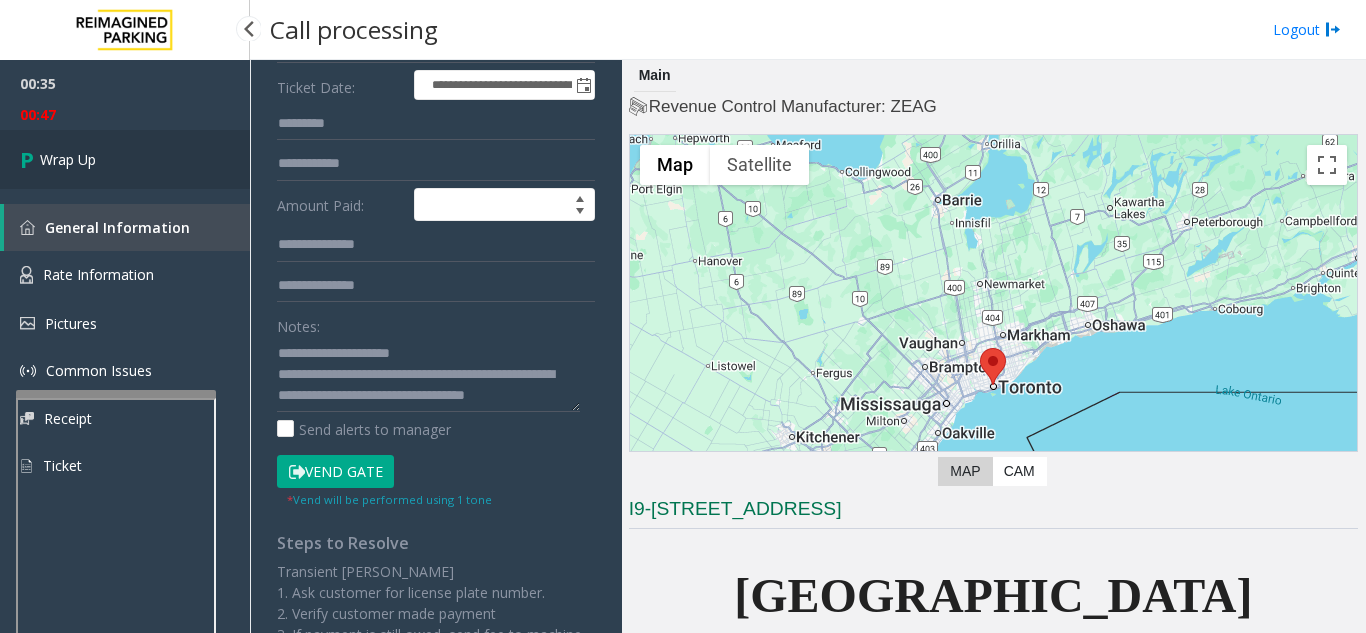 click on "Wrap Up" at bounding box center [125, 159] 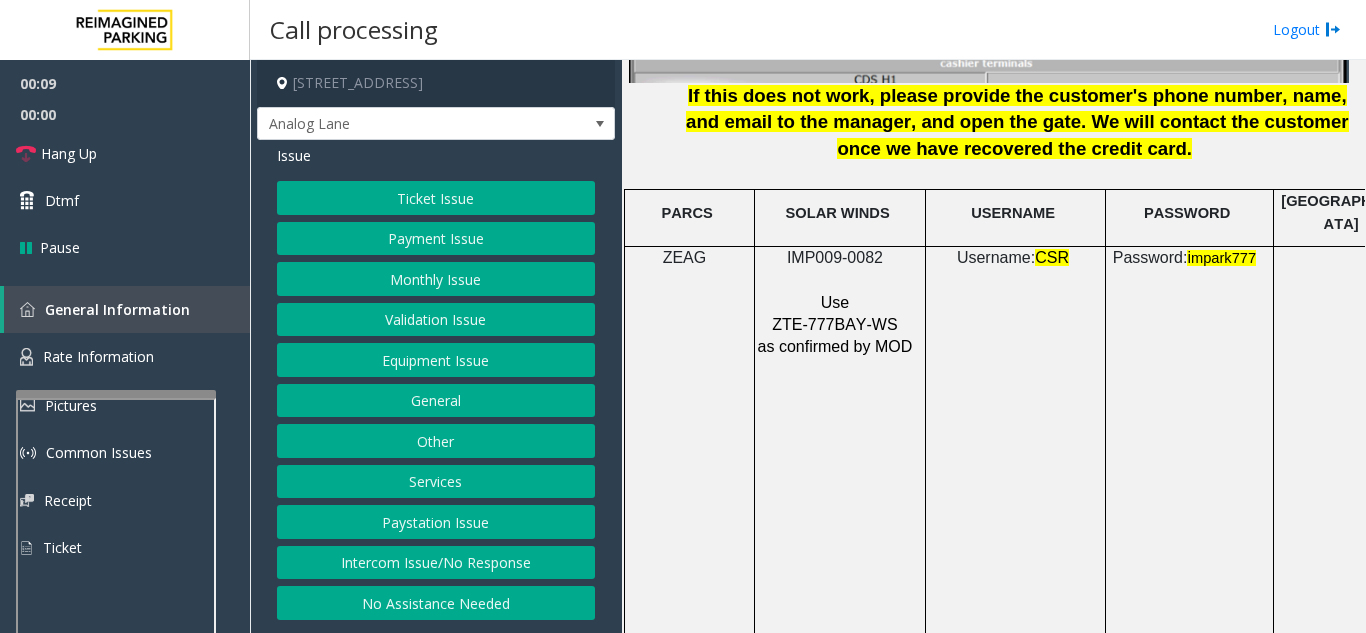 scroll, scrollTop: 2600, scrollLeft: 0, axis: vertical 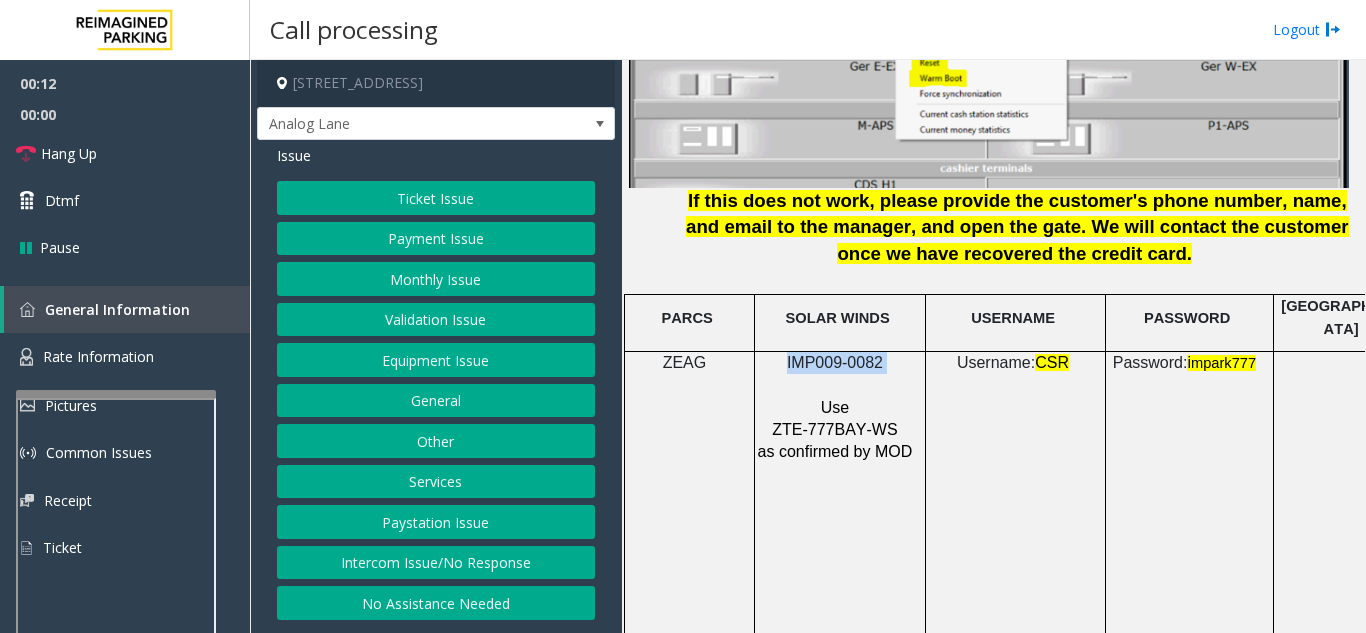 drag, startPoint x: 894, startPoint y: 345, endPoint x: 787, endPoint y: 346, distance: 107.00467 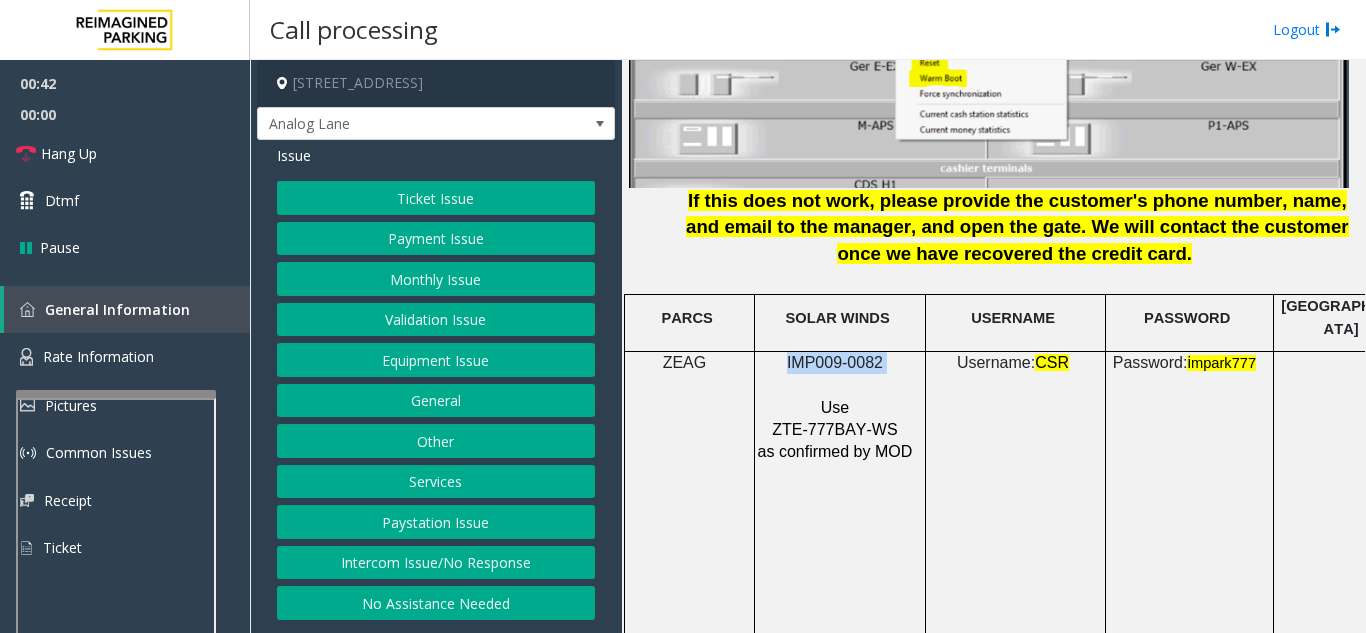 click on "Ticket Issue" 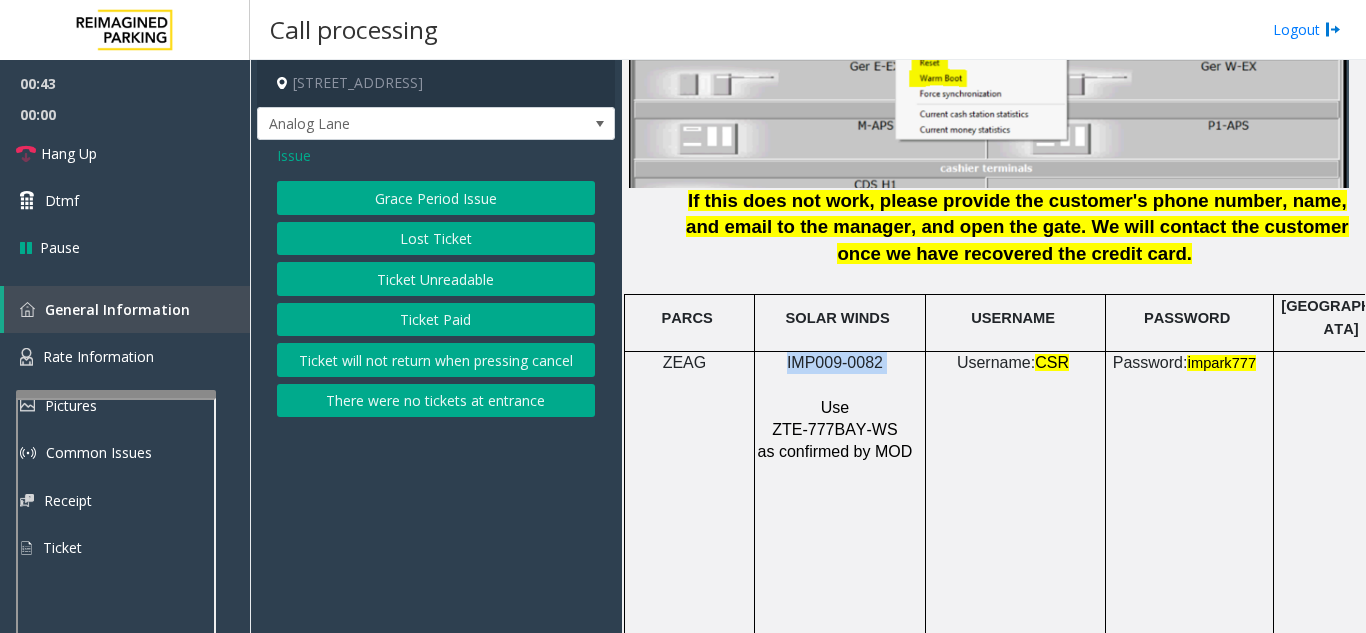 click on "Ticket Unreadable" 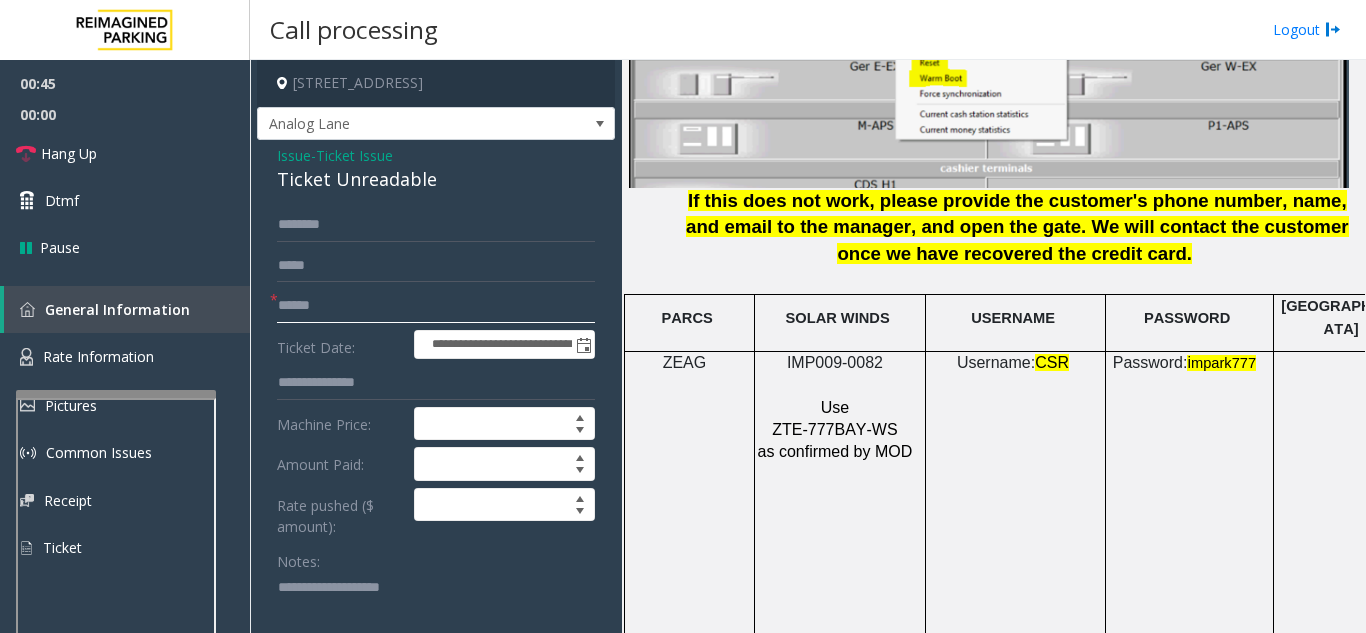 click 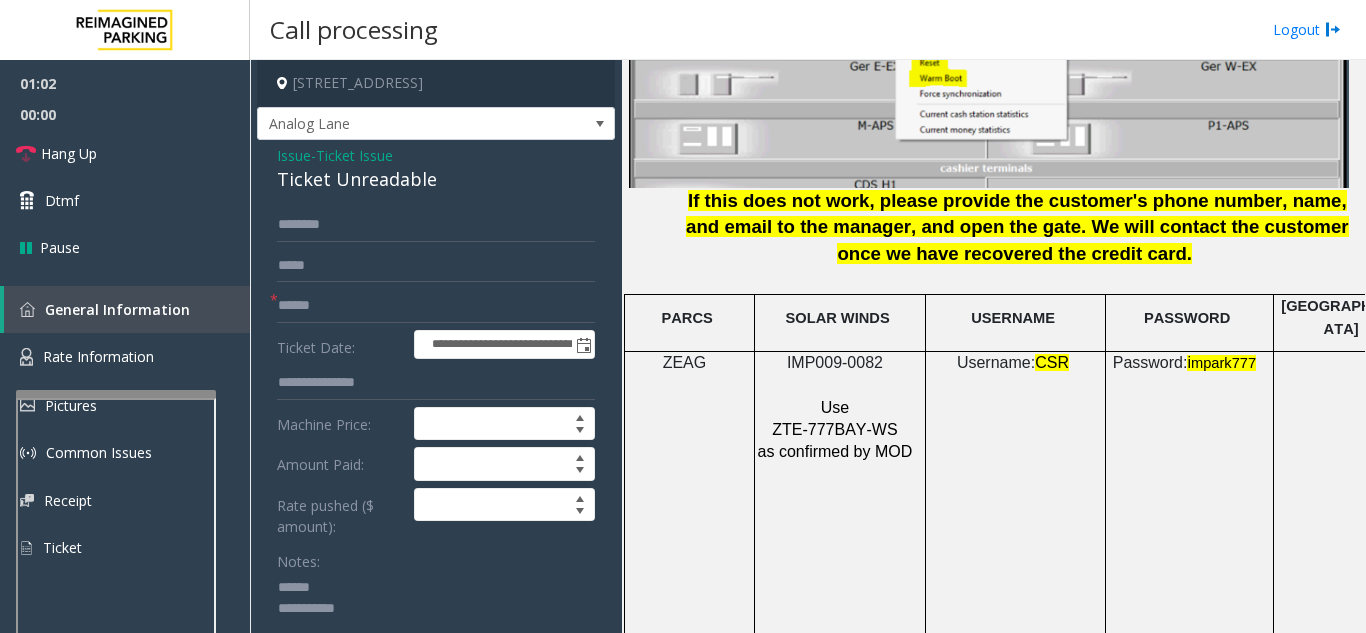 click 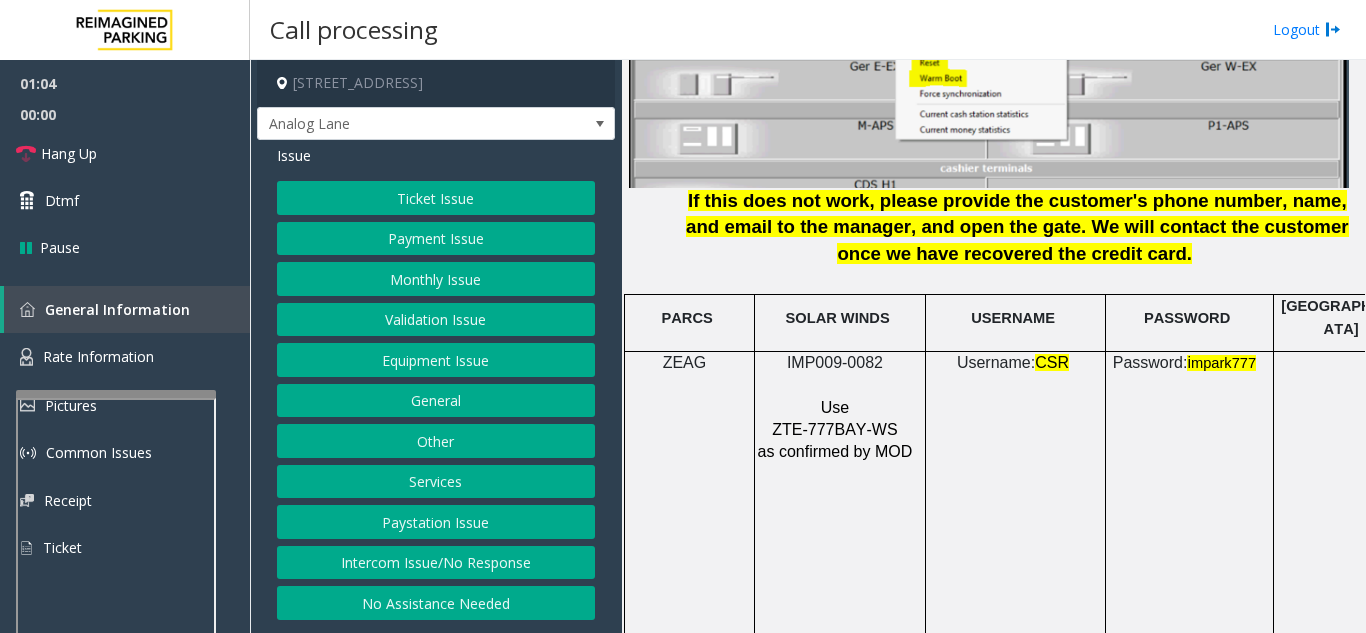 click on "Equipment Issue" 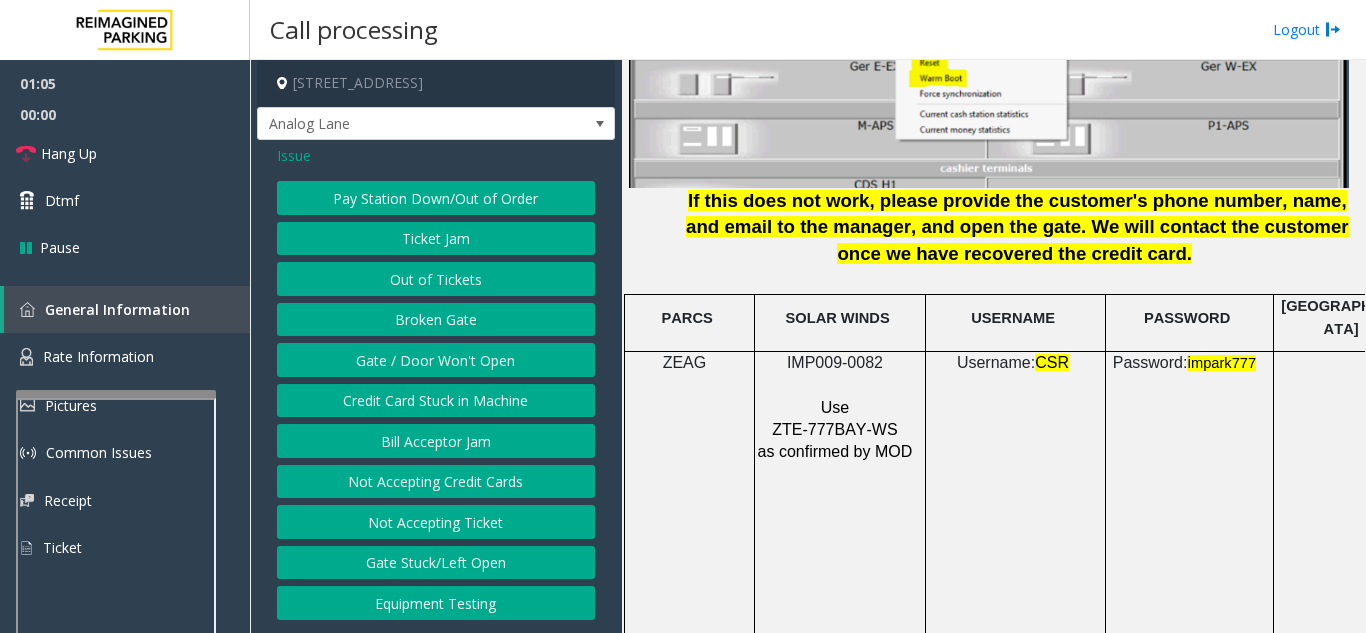 click on "Gate / Door Won't Open" 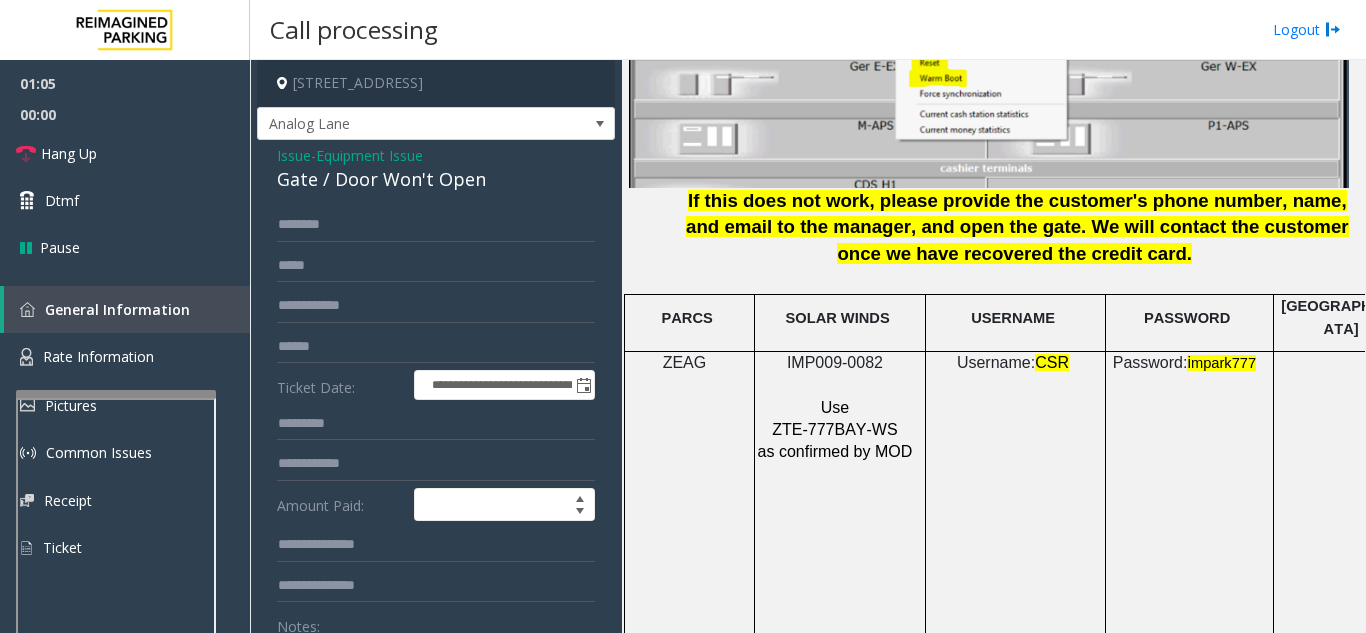 scroll, scrollTop: 100, scrollLeft: 0, axis: vertical 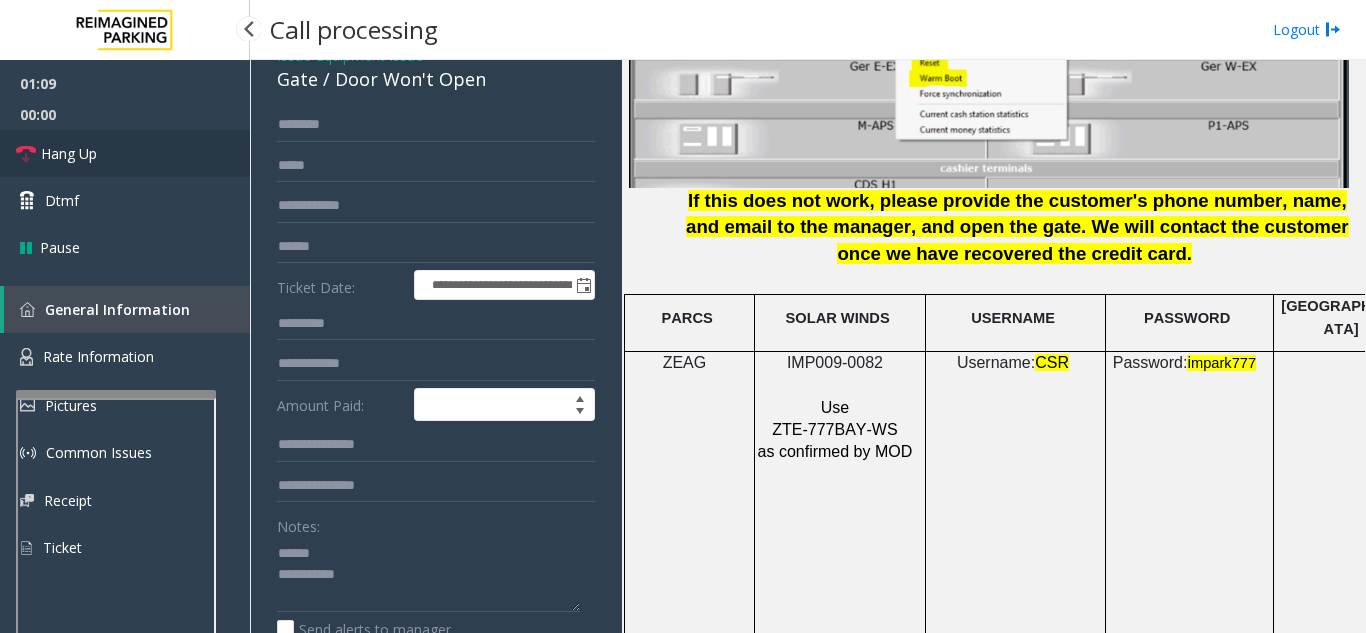 click on "Hang Up" at bounding box center [125, 153] 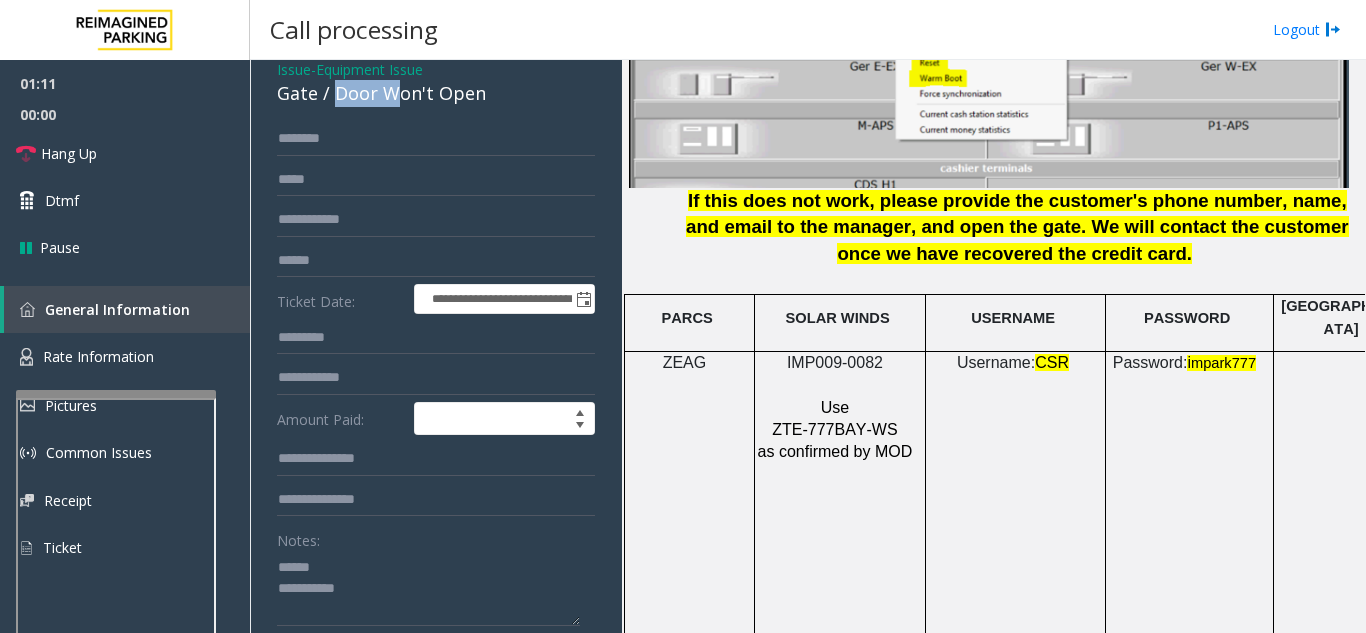 scroll, scrollTop: 83, scrollLeft: 0, axis: vertical 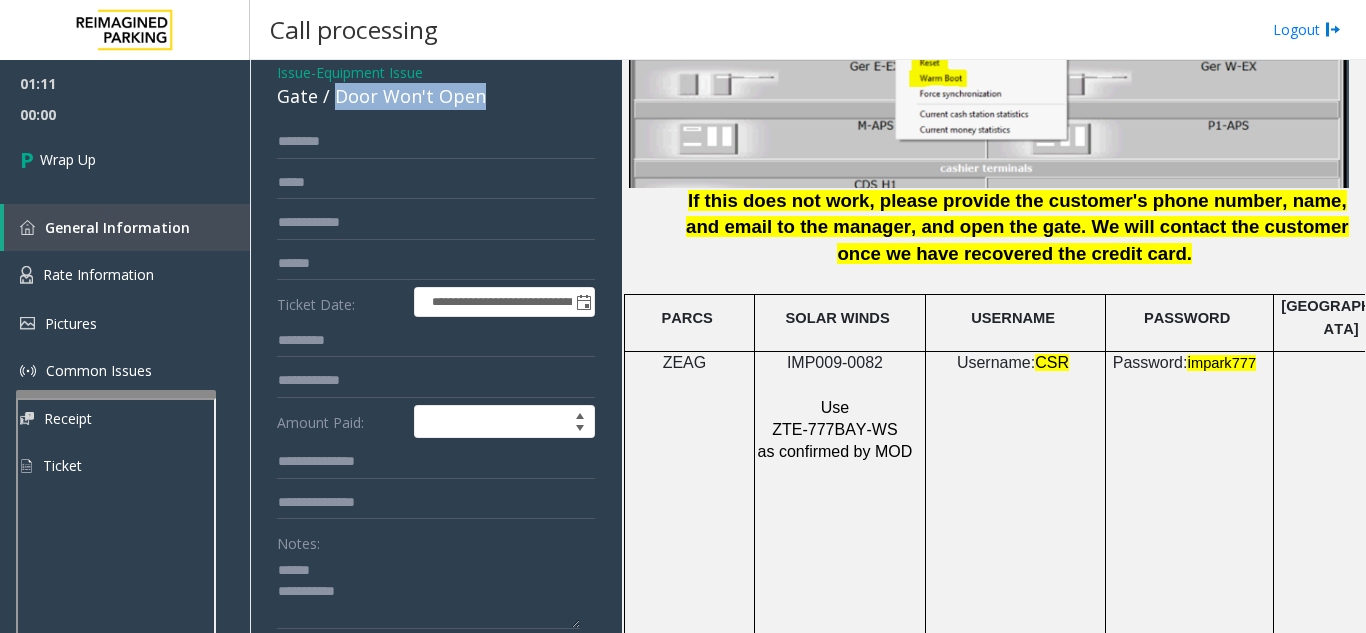 drag, startPoint x: 331, startPoint y: 78, endPoint x: 487, endPoint y: 104, distance: 158.15182 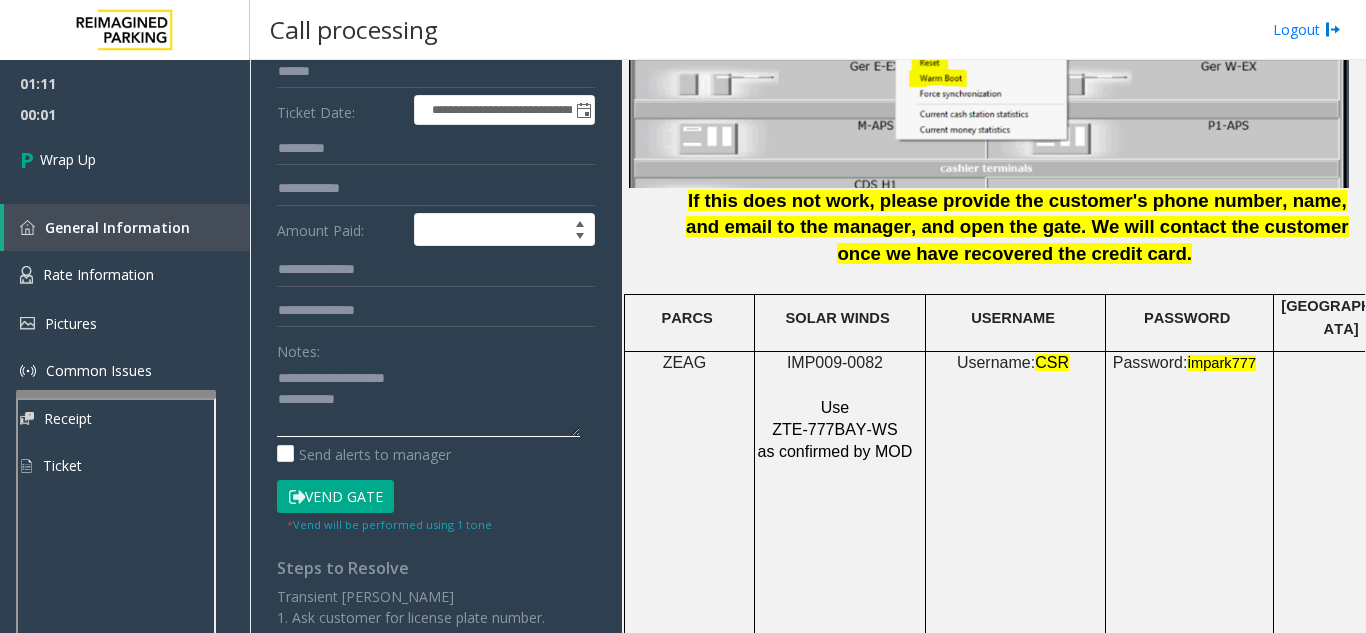 scroll, scrollTop: 283, scrollLeft: 0, axis: vertical 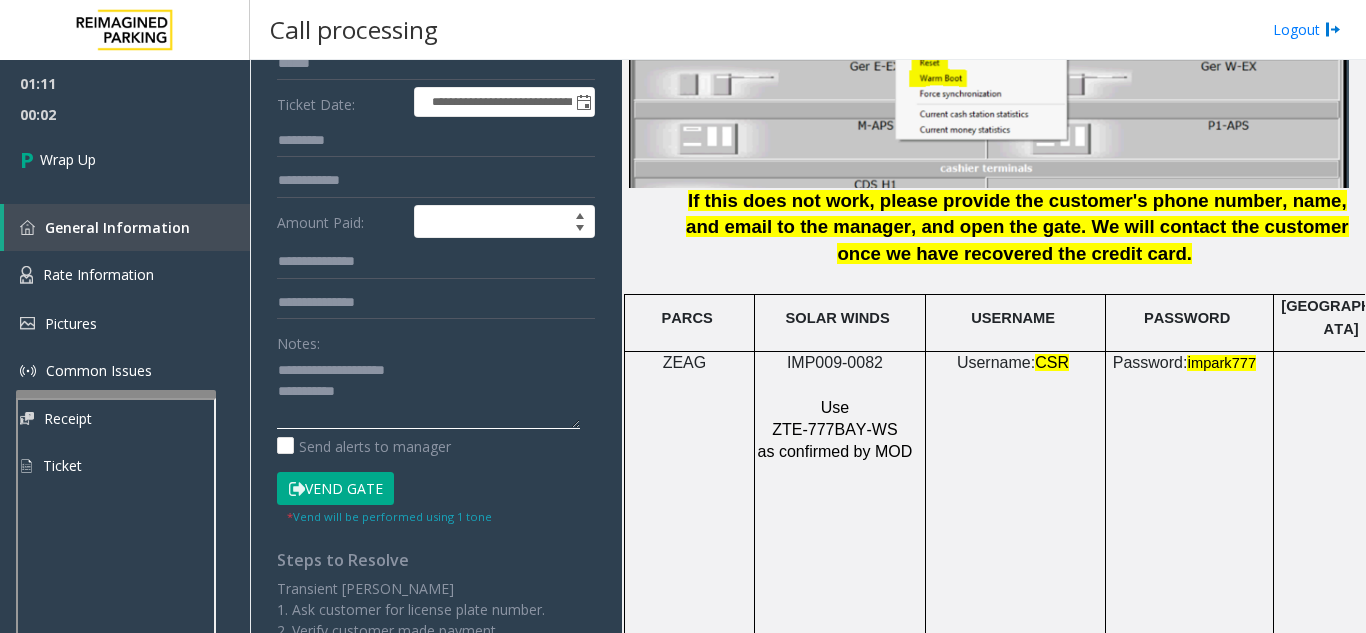 click 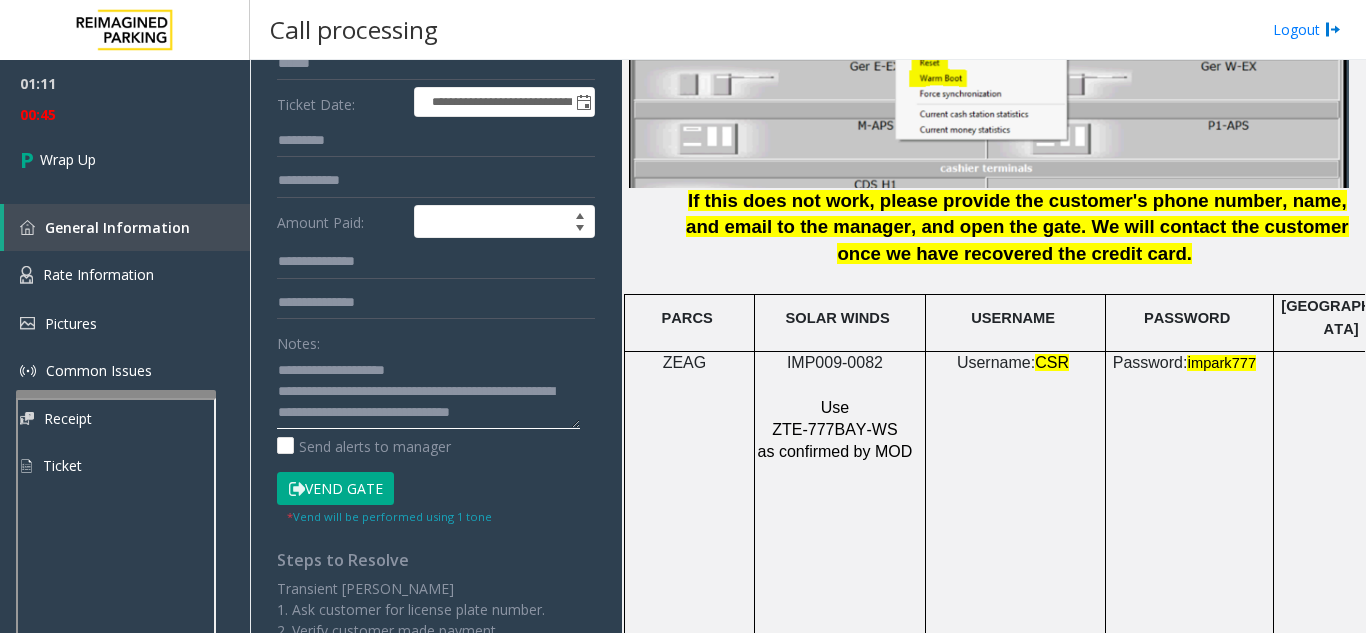 scroll, scrollTop: 15, scrollLeft: 0, axis: vertical 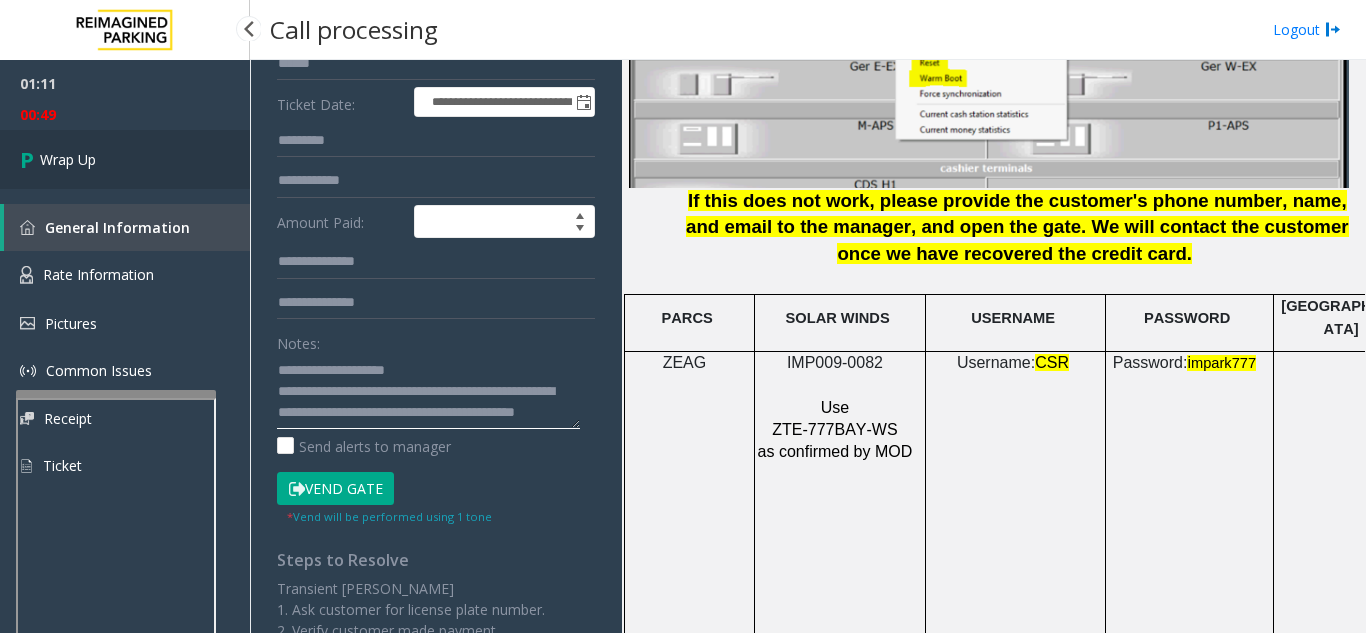 type on "**********" 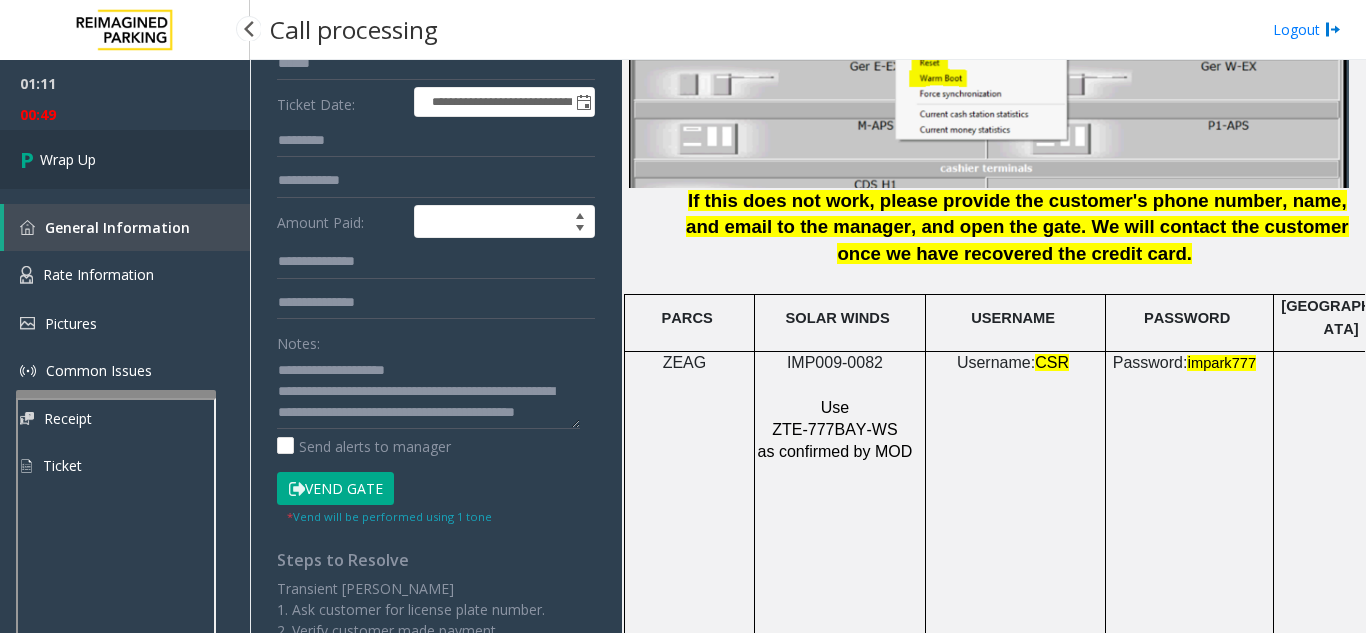 click on "Wrap Up" at bounding box center (68, 159) 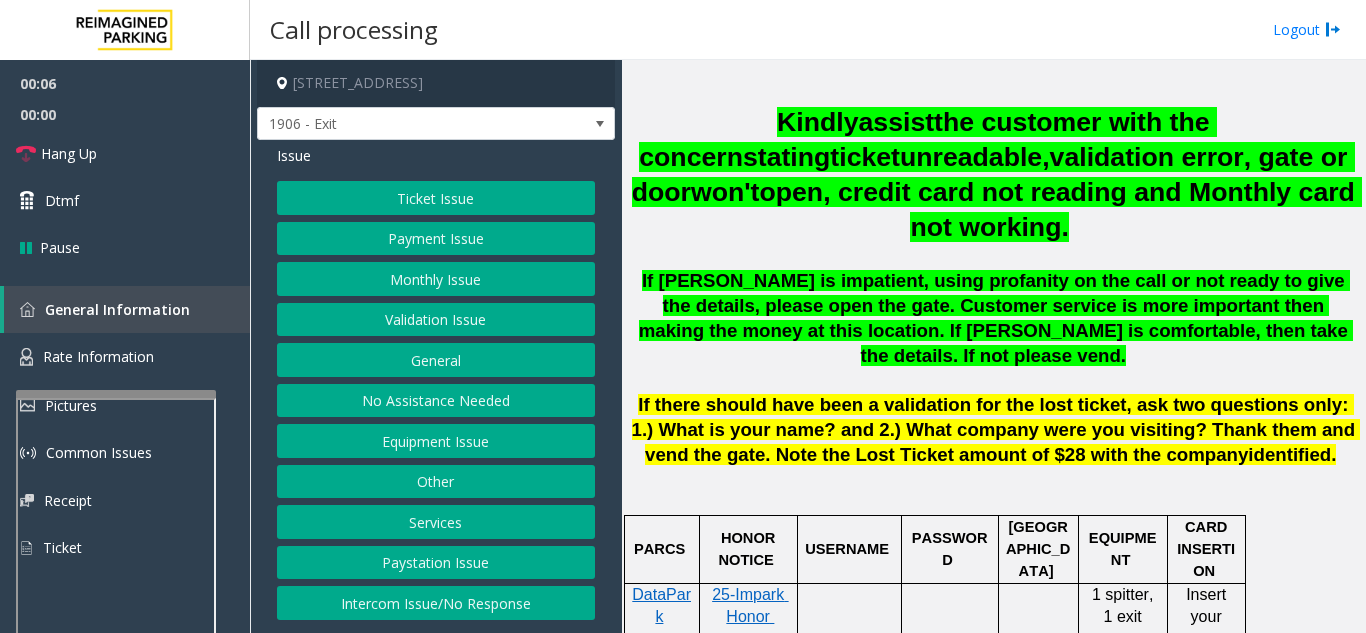 scroll, scrollTop: 900, scrollLeft: 0, axis: vertical 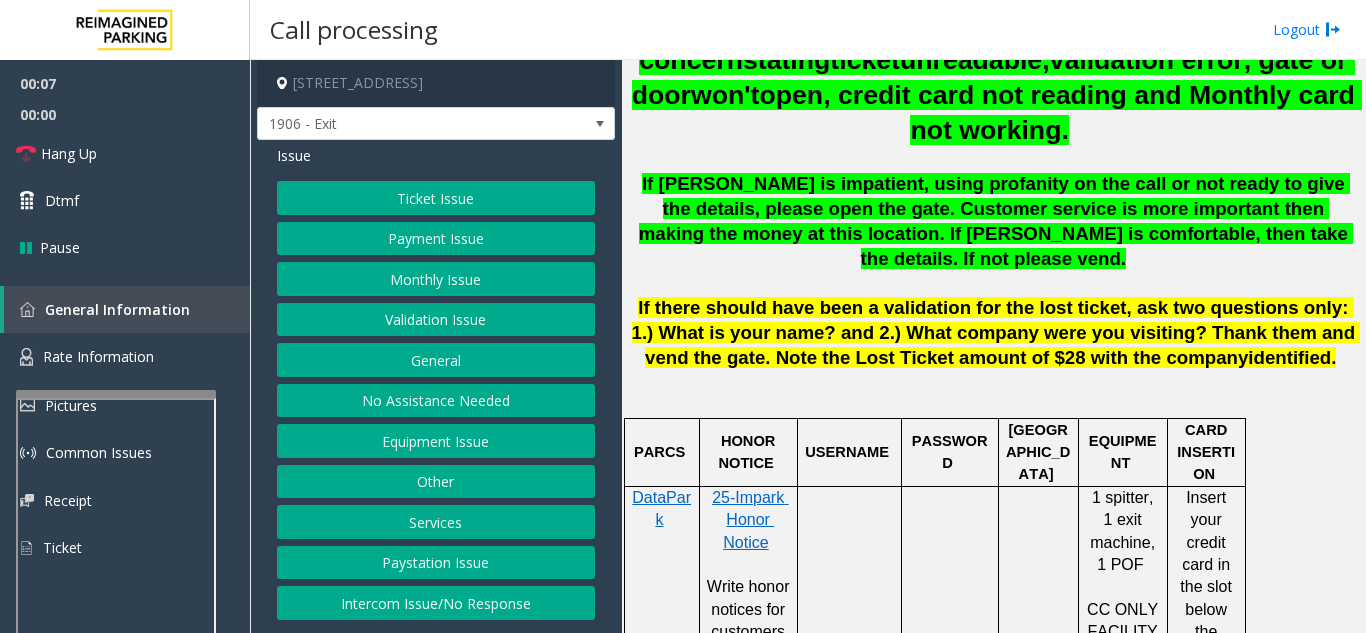 click on "Ticket Issue" 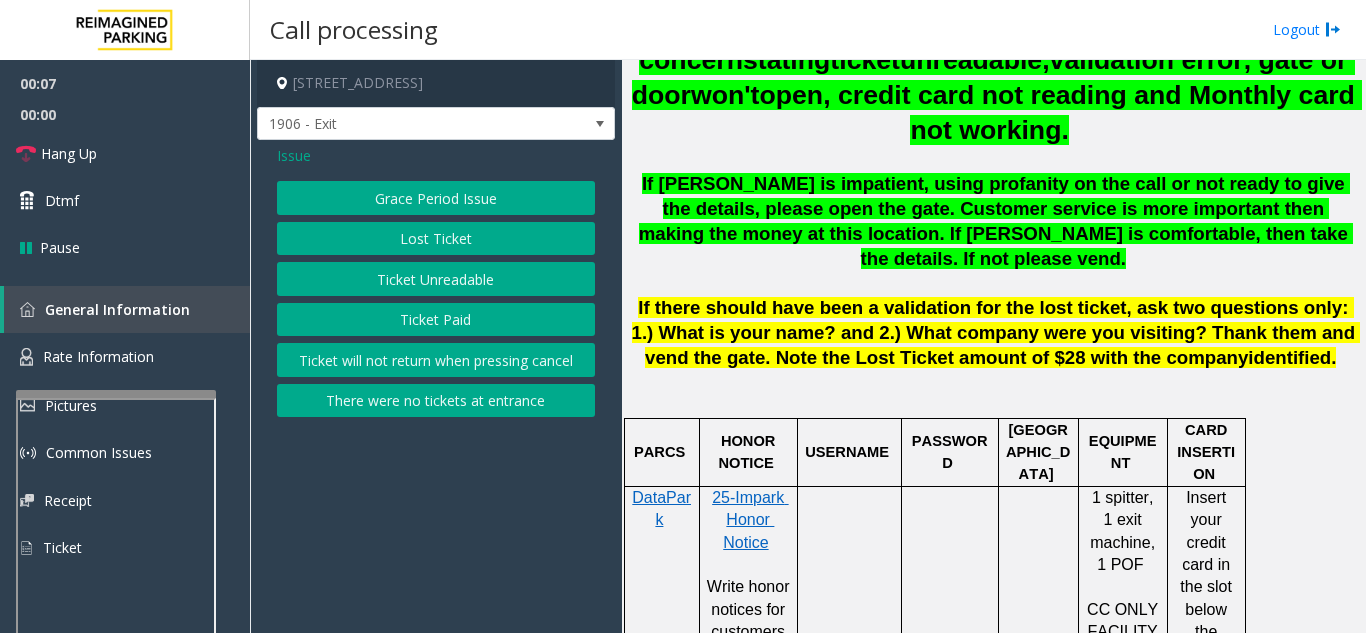 click on "Ticket Unreadable" 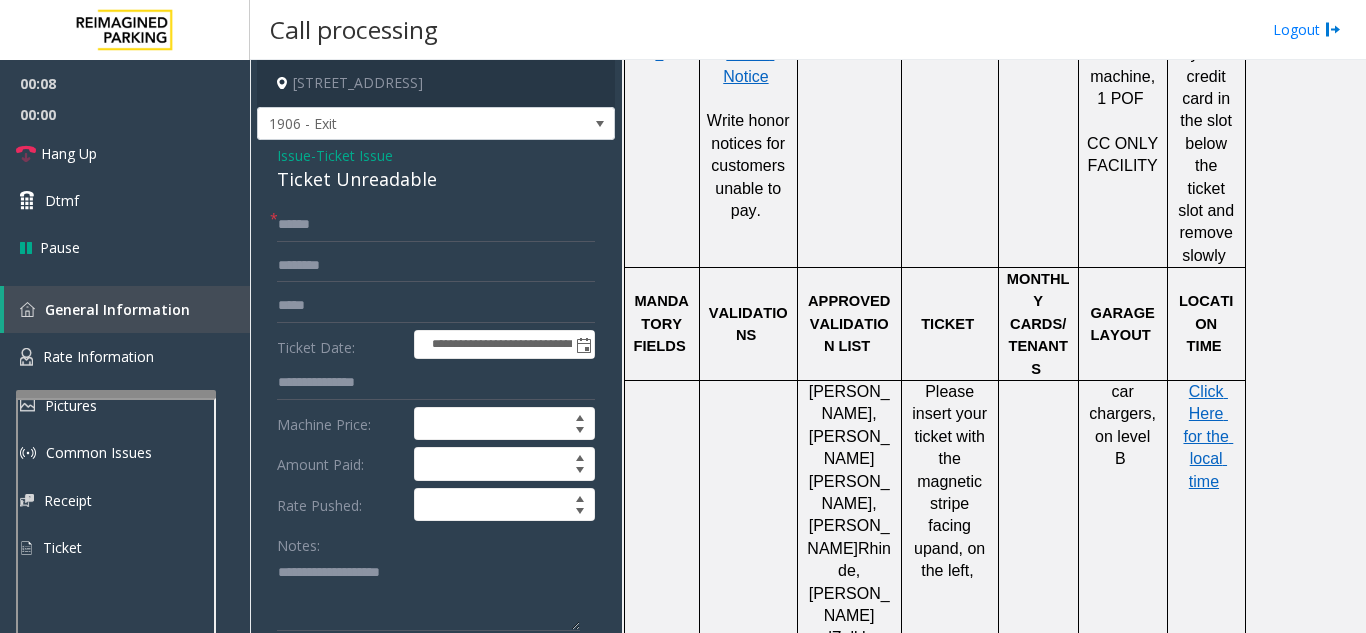 scroll, scrollTop: 1400, scrollLeft: 0, axis: vertical 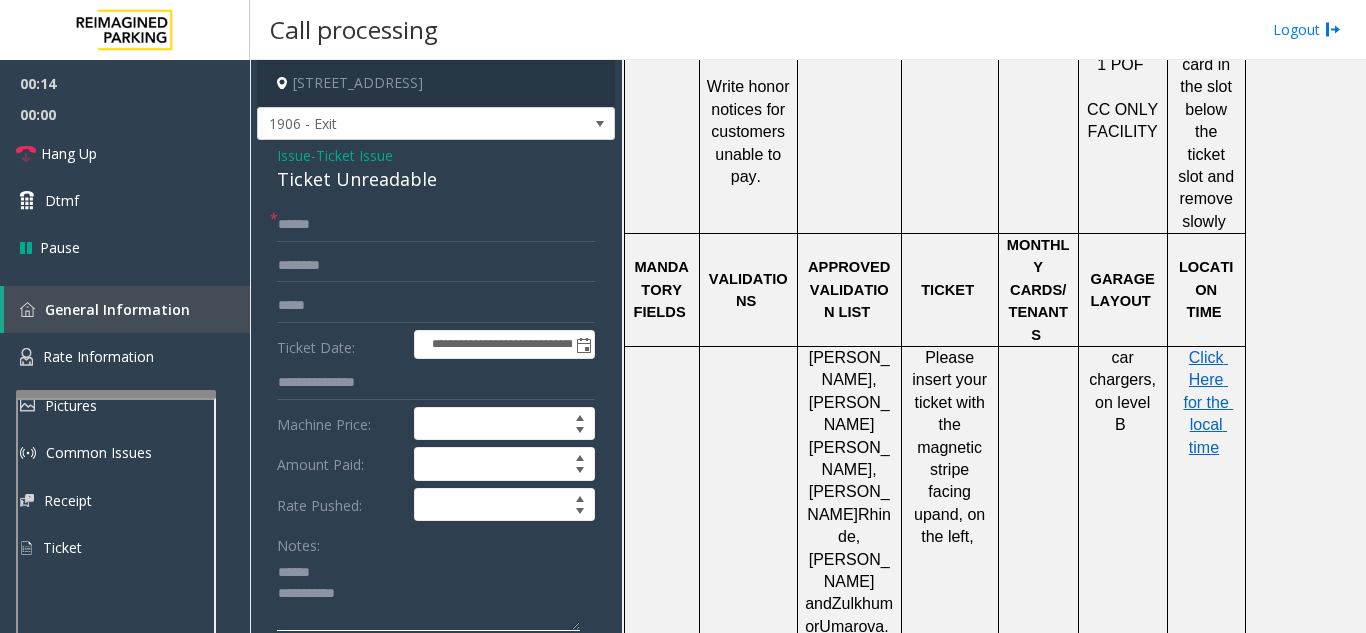 click 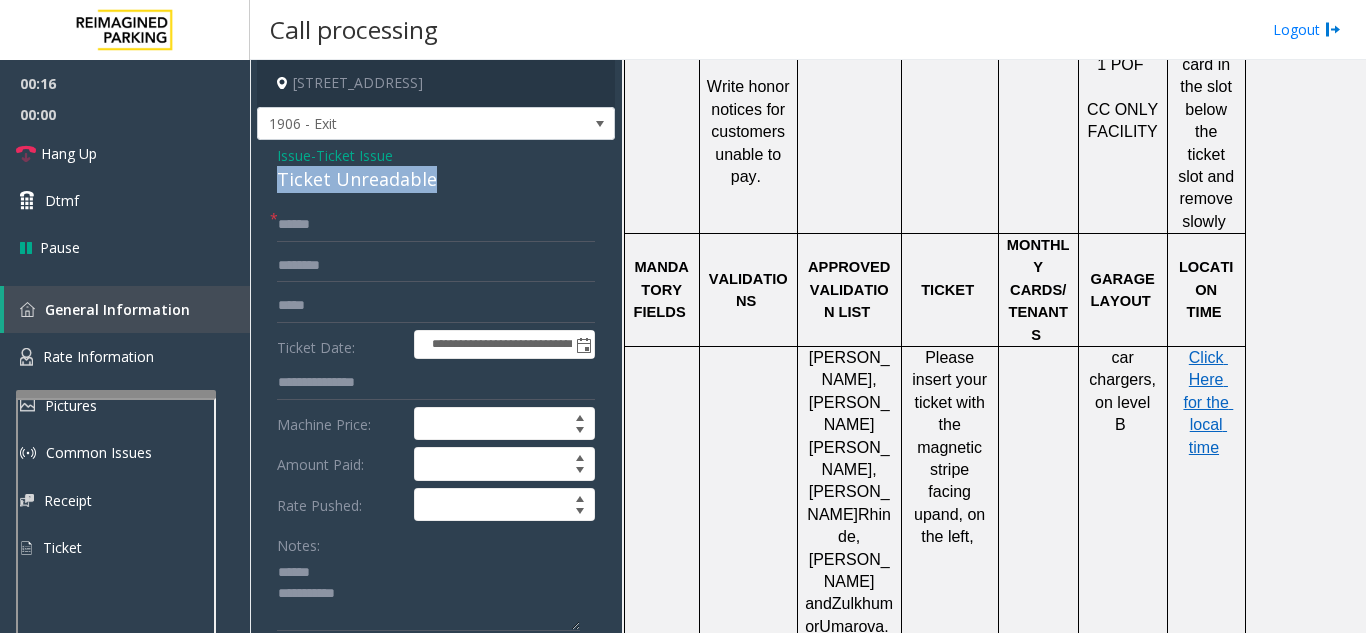 drag, startPoint x: 273, startPoint y: 184, endPoint x: 453, endPoint y: 189, distance: 180.06943 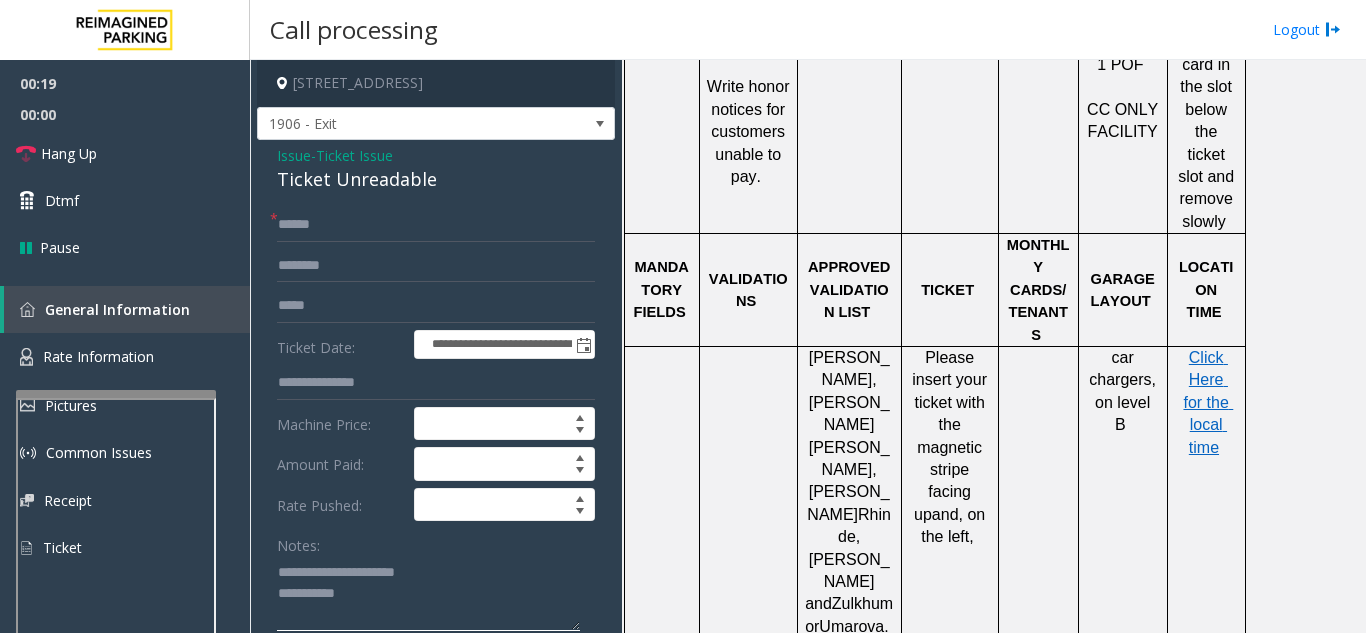 type on "**********" 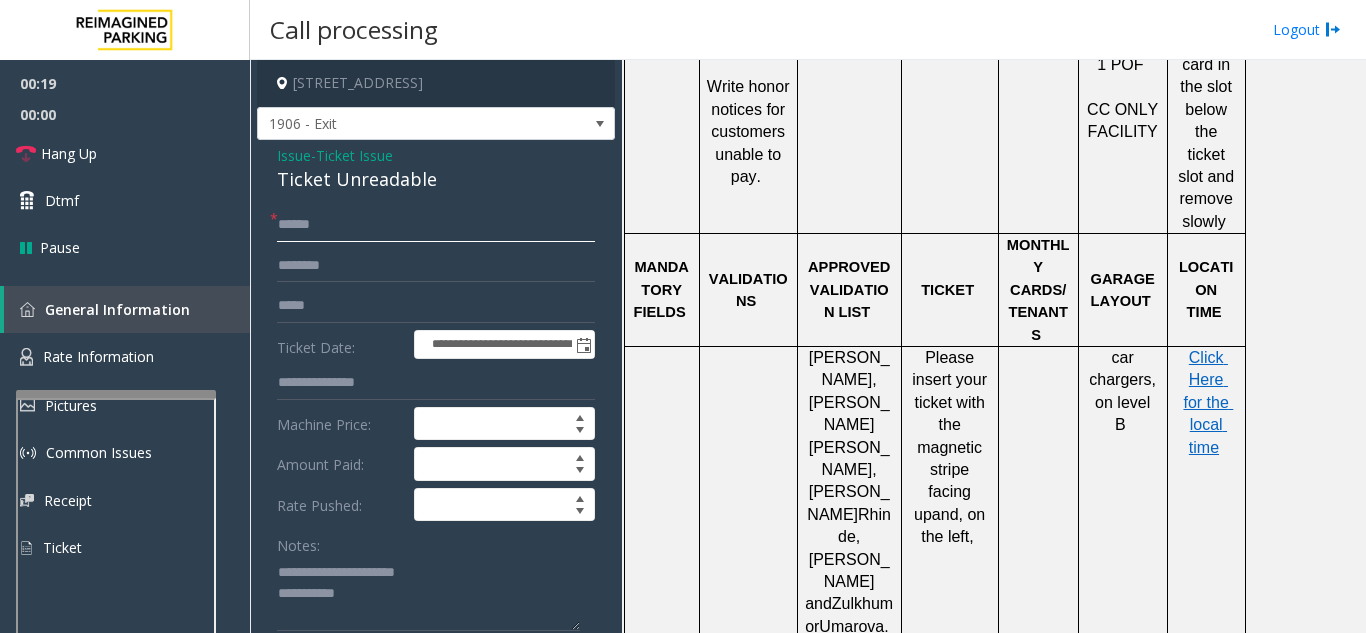 click 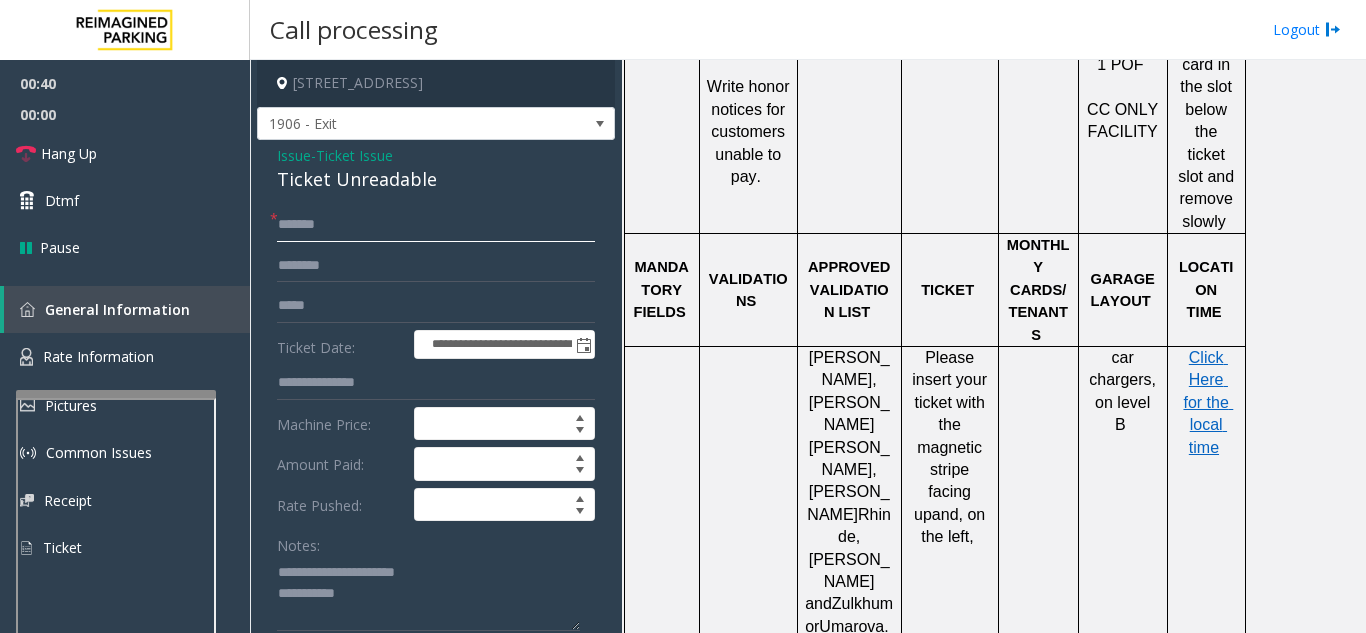 click on "*******" 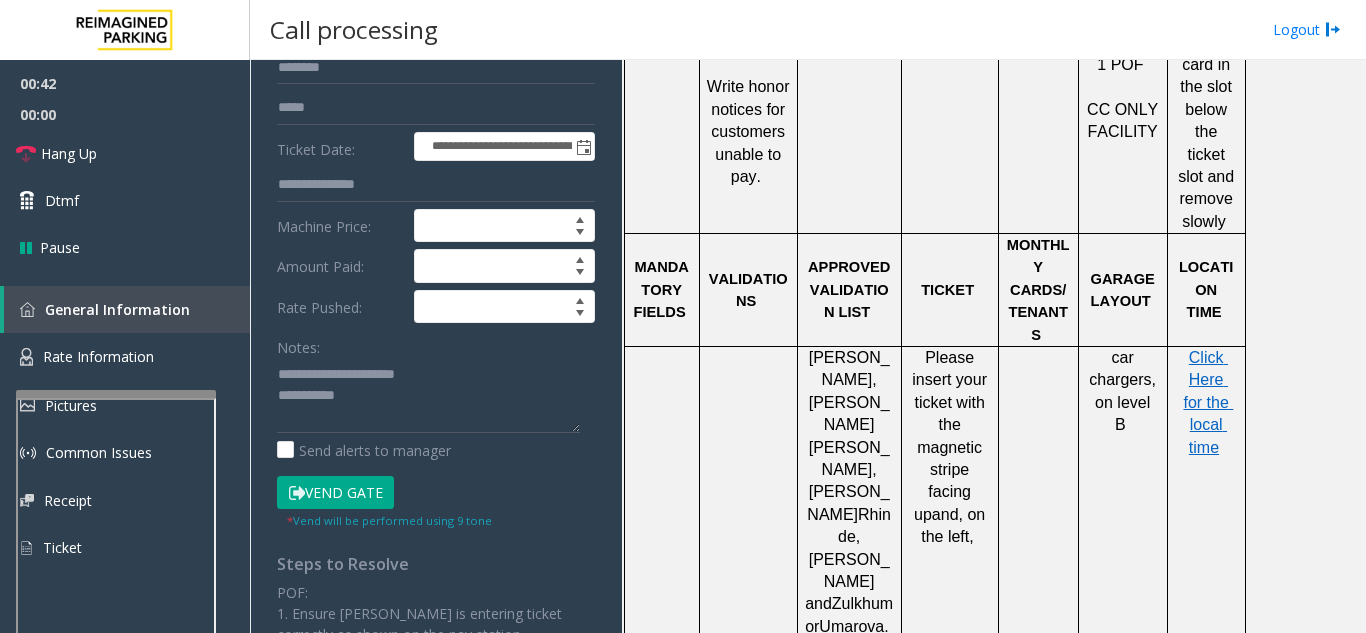 scroll, scrollTop: 200, scrollLeft: 0, axis: vertical 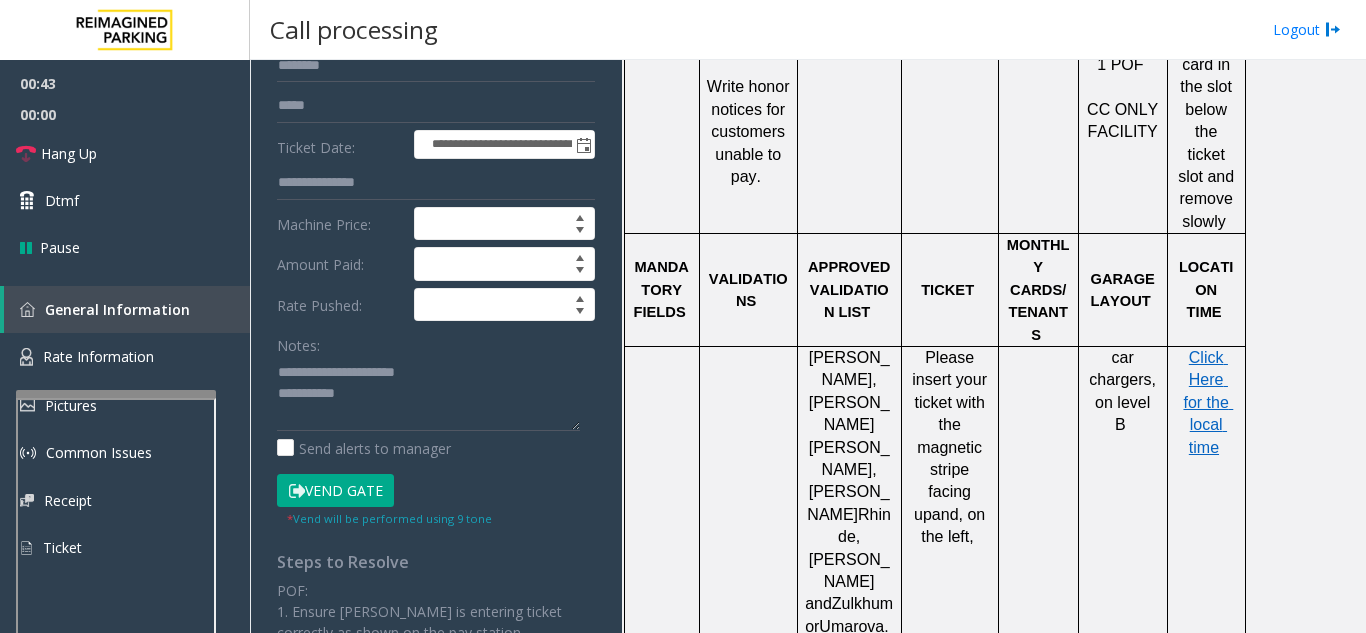 type on "******" 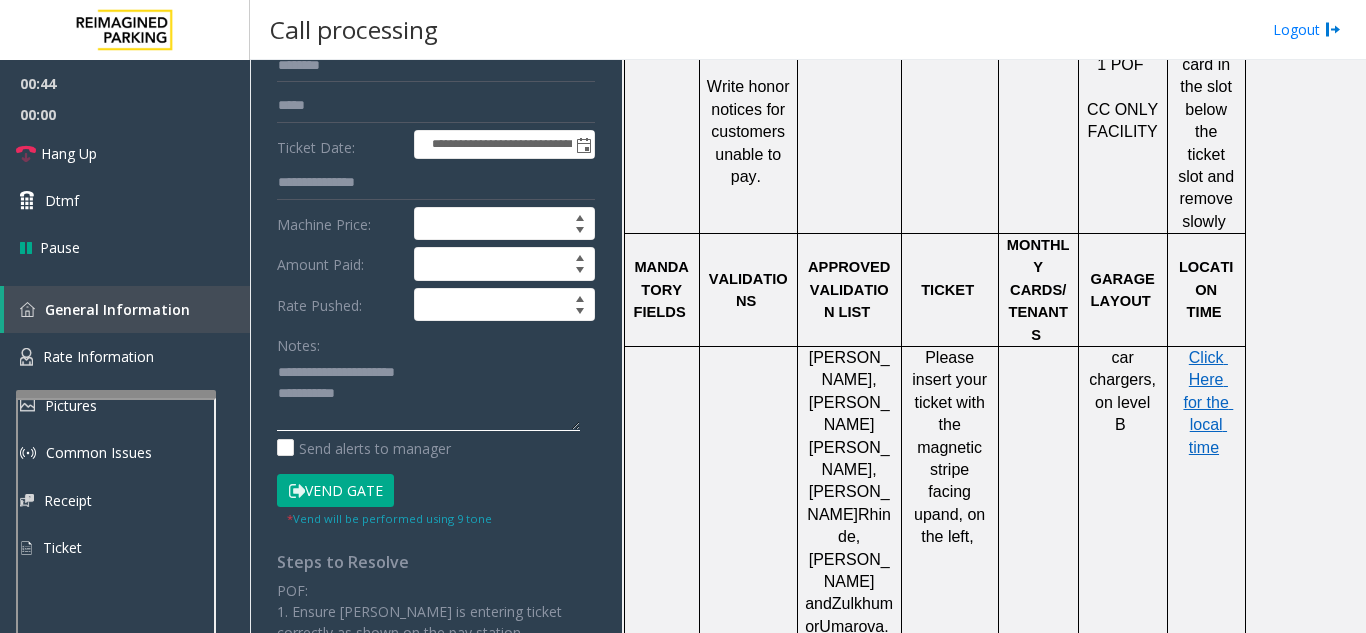 click 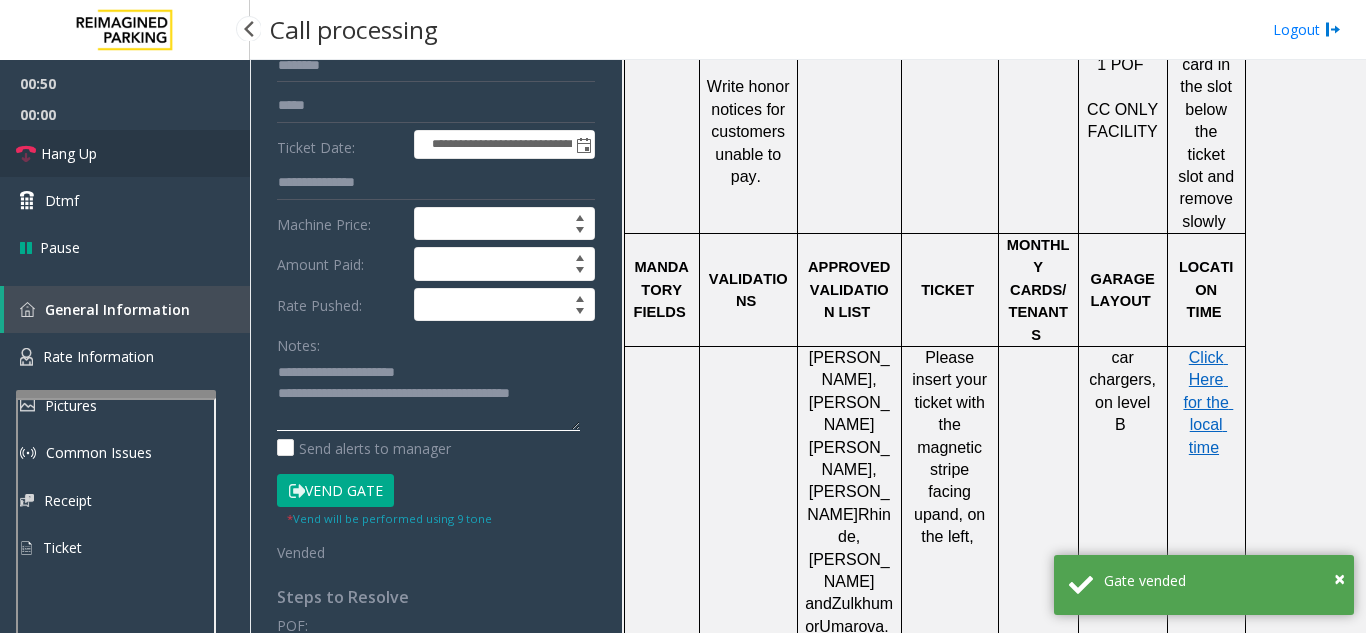 type on "**********" 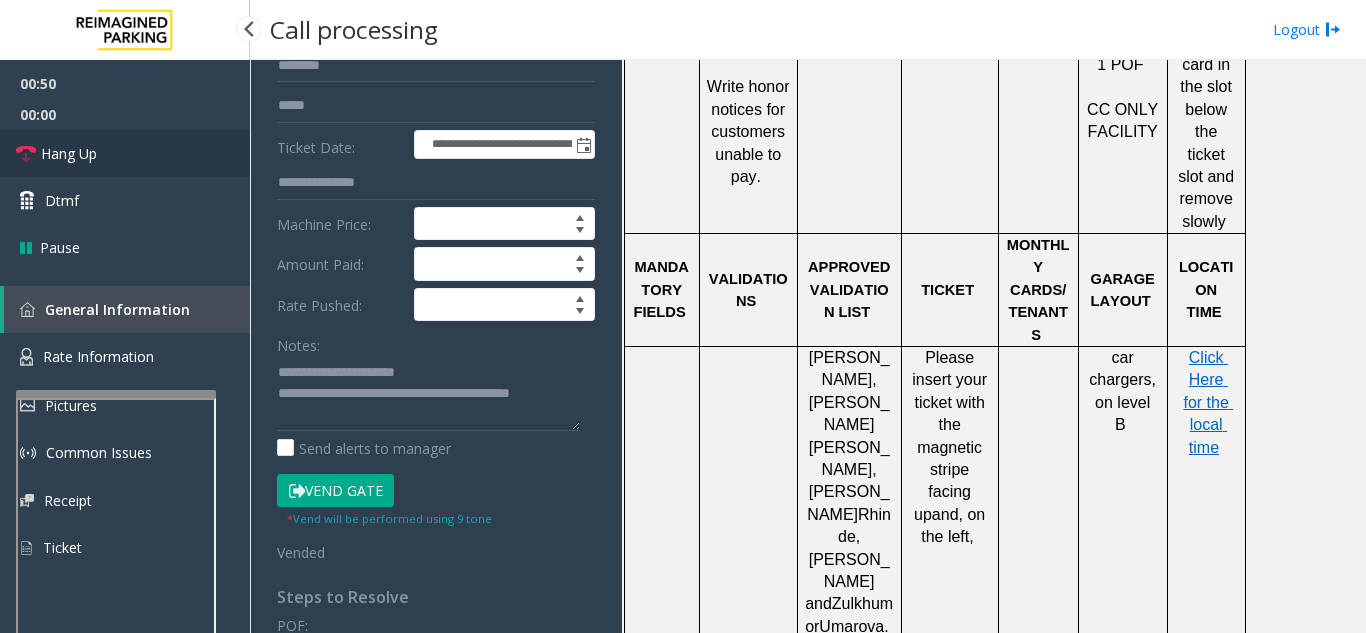 click on "Hang Up" at bounding box center (125, 153) 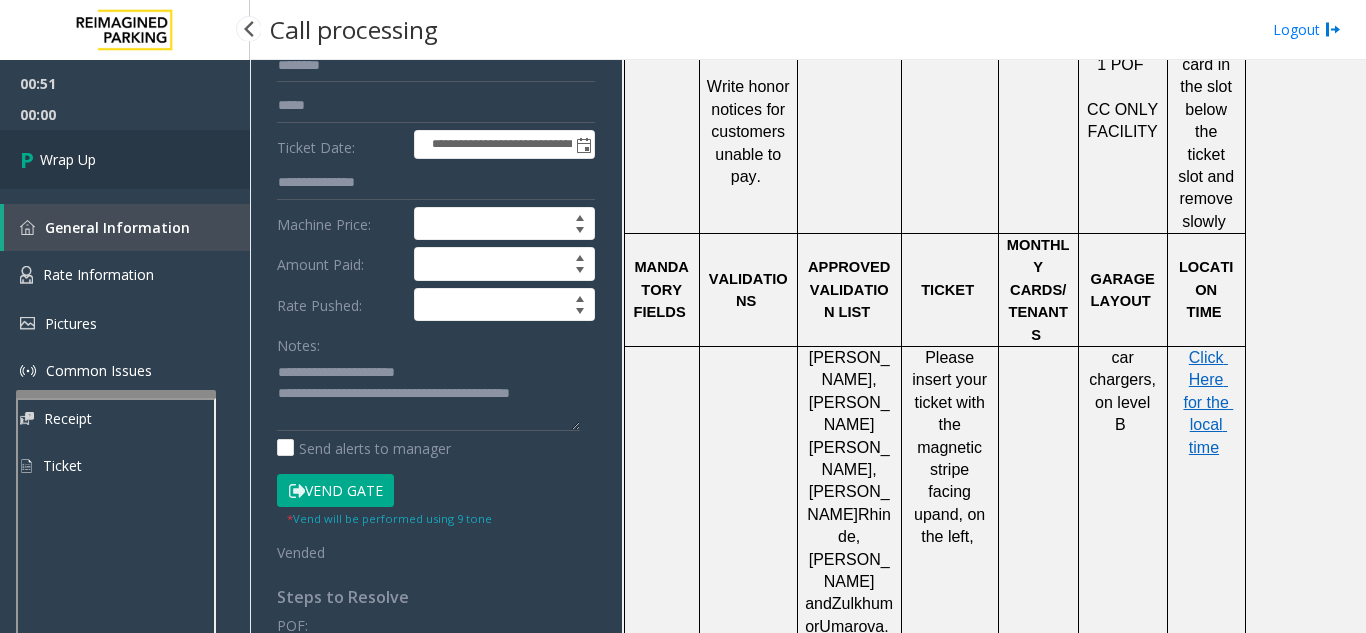 click on "Wrap Up" at bounding box center [125, 159] 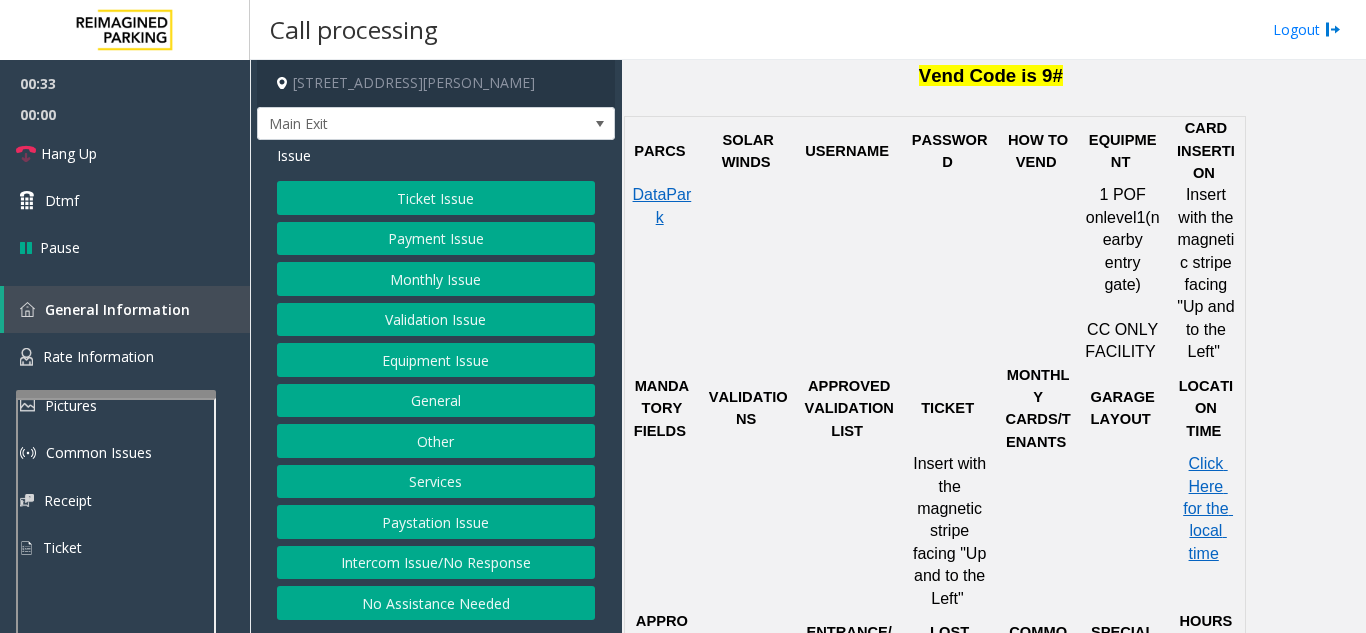 scroll, scrollTop: 1200, scrollLeft: 0, axis: vertical 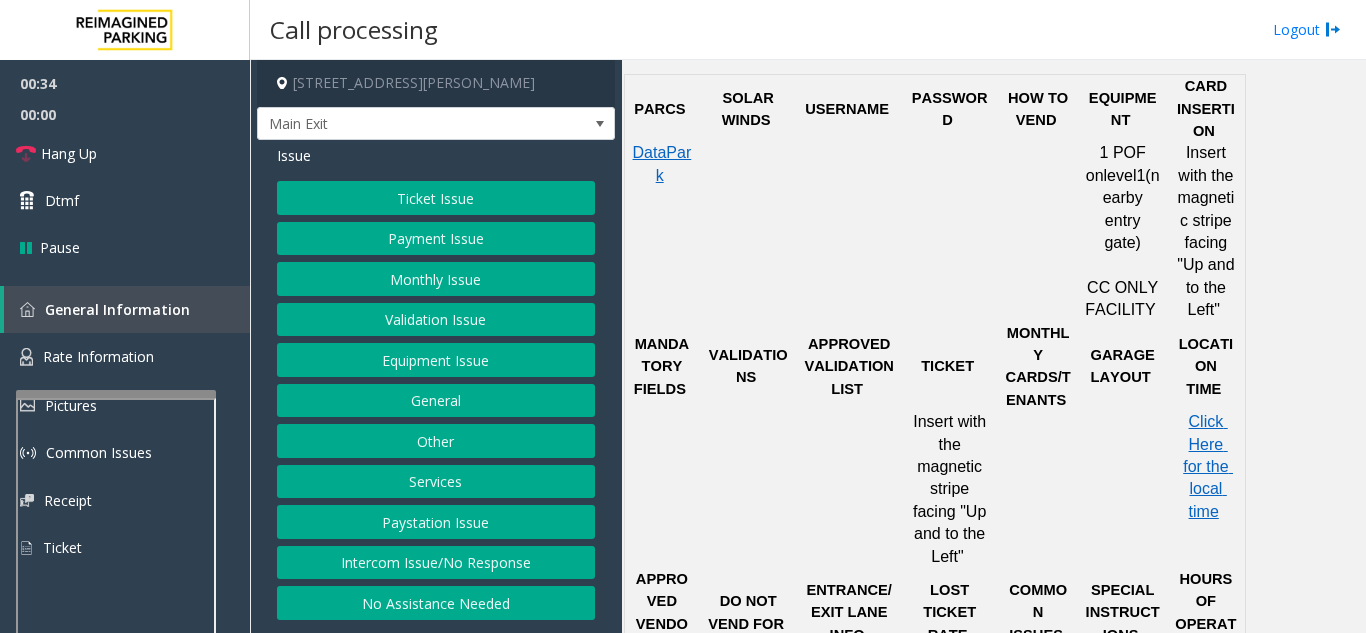 click on "Ticket Issue" 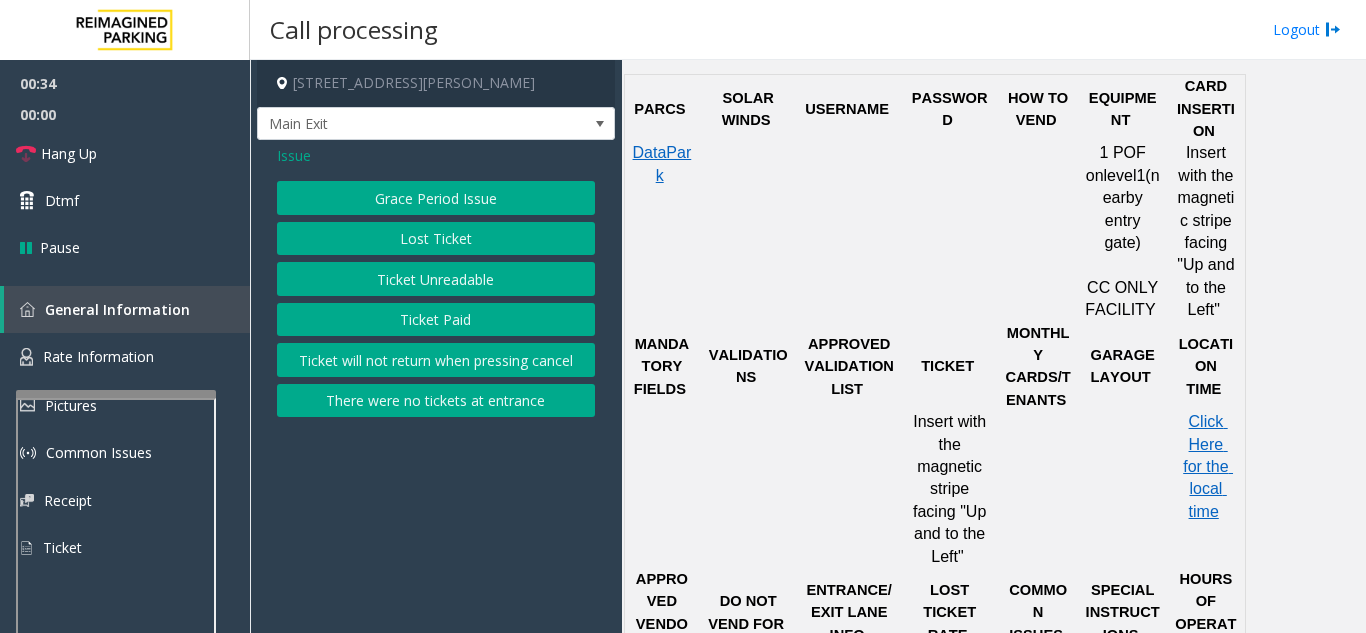 click on "Ticket Unreadable" 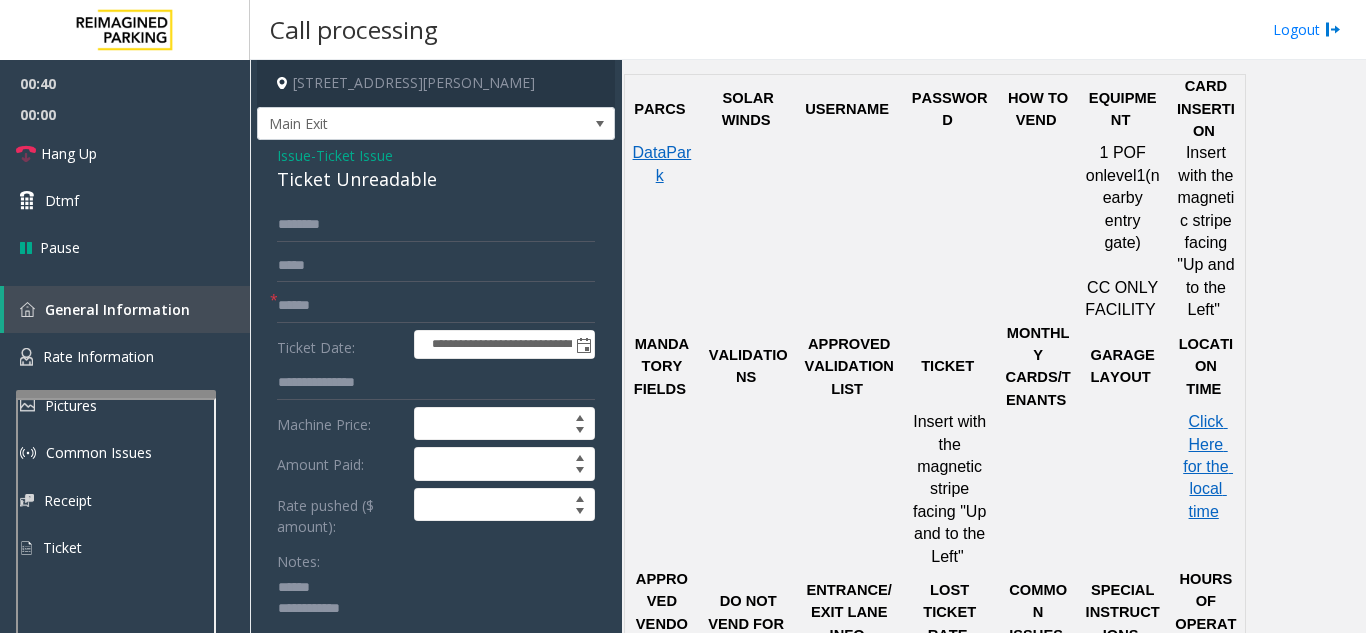 click 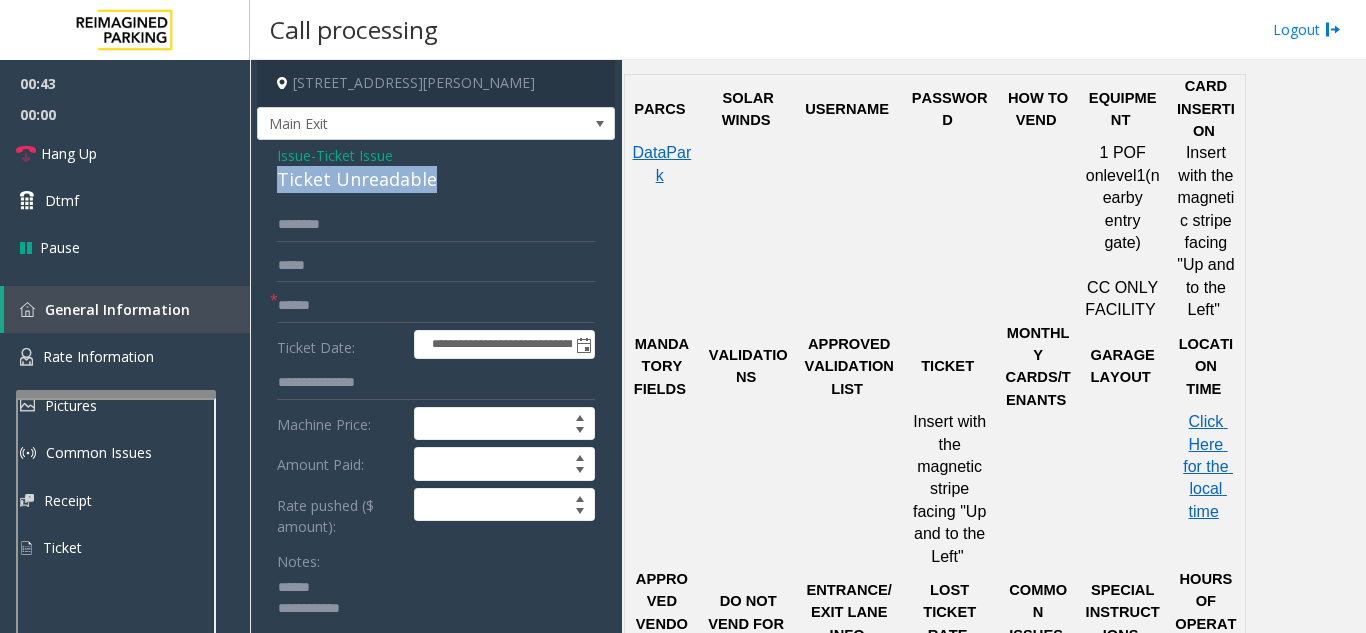 drag, startPoint x: 266, startPoint y: 185, endPoint x: 452, endPoint y: 193, distance: 186.17197 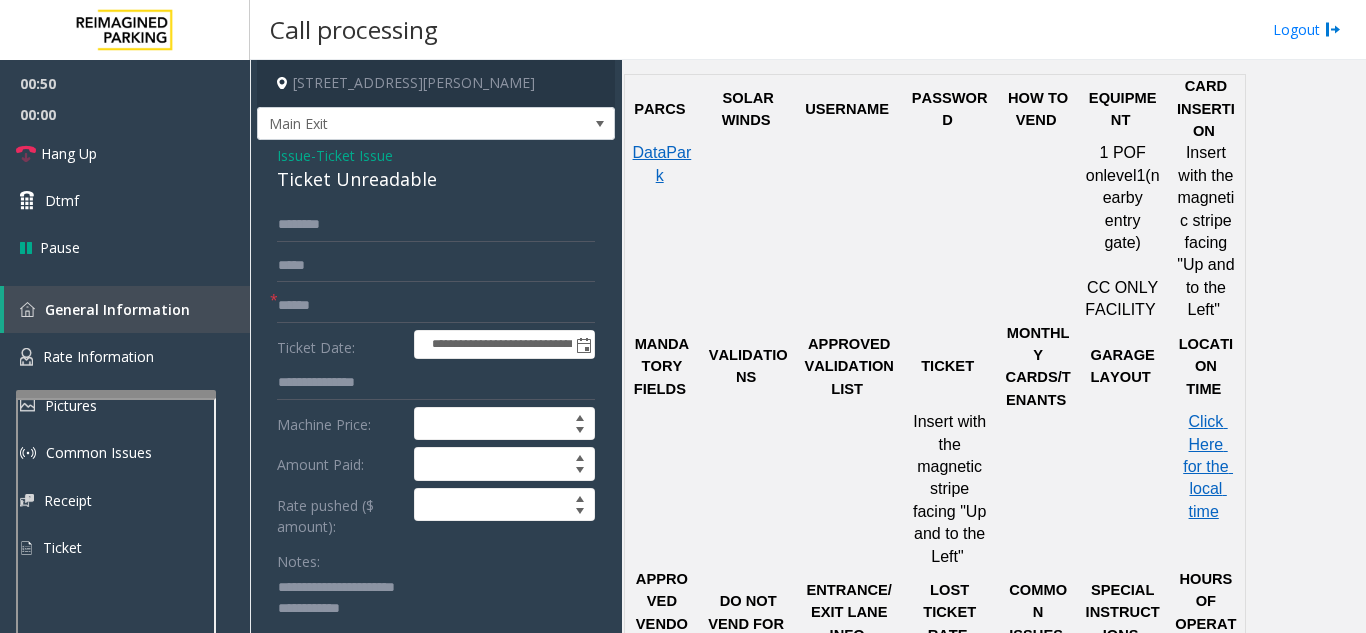 type on "**********" 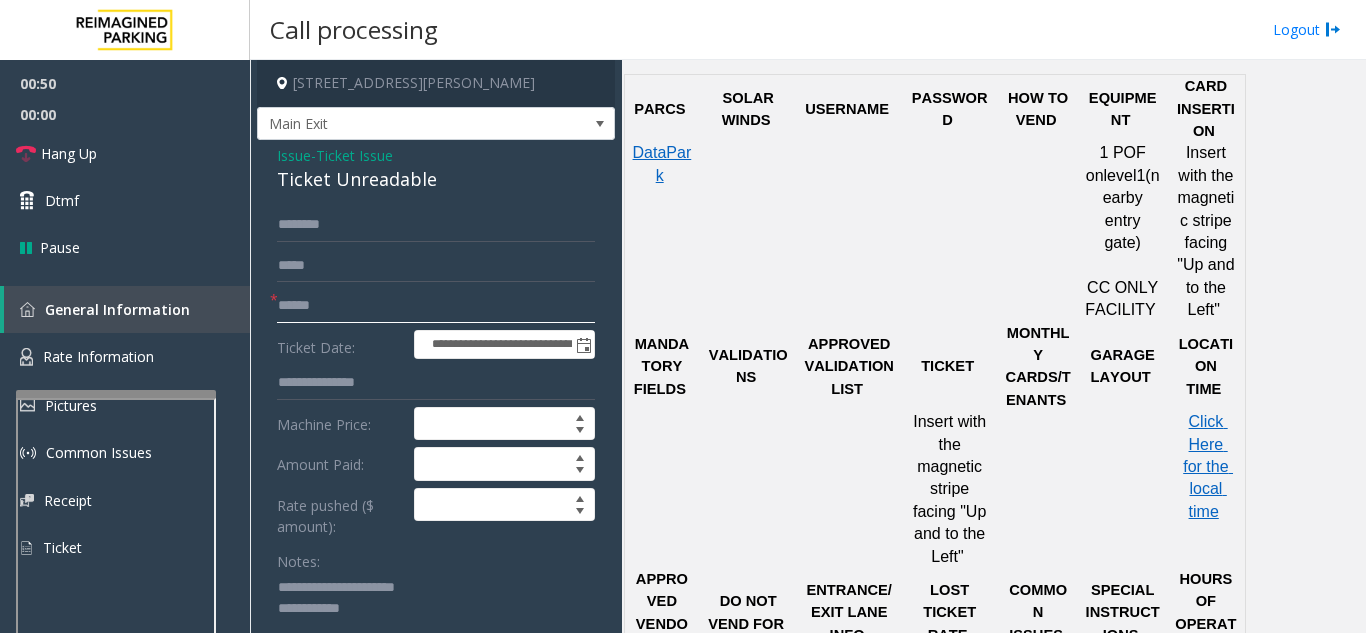 click 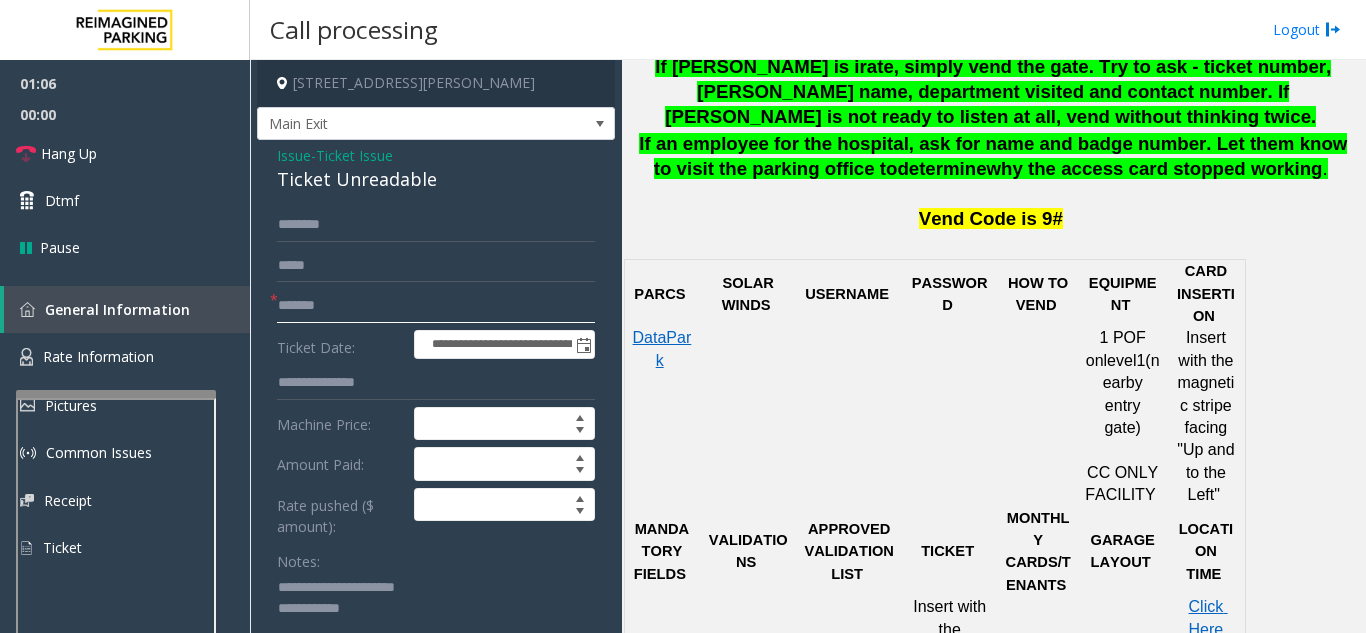scroll, scrollTop: 700, scrollLeft: 0, axis: vertical 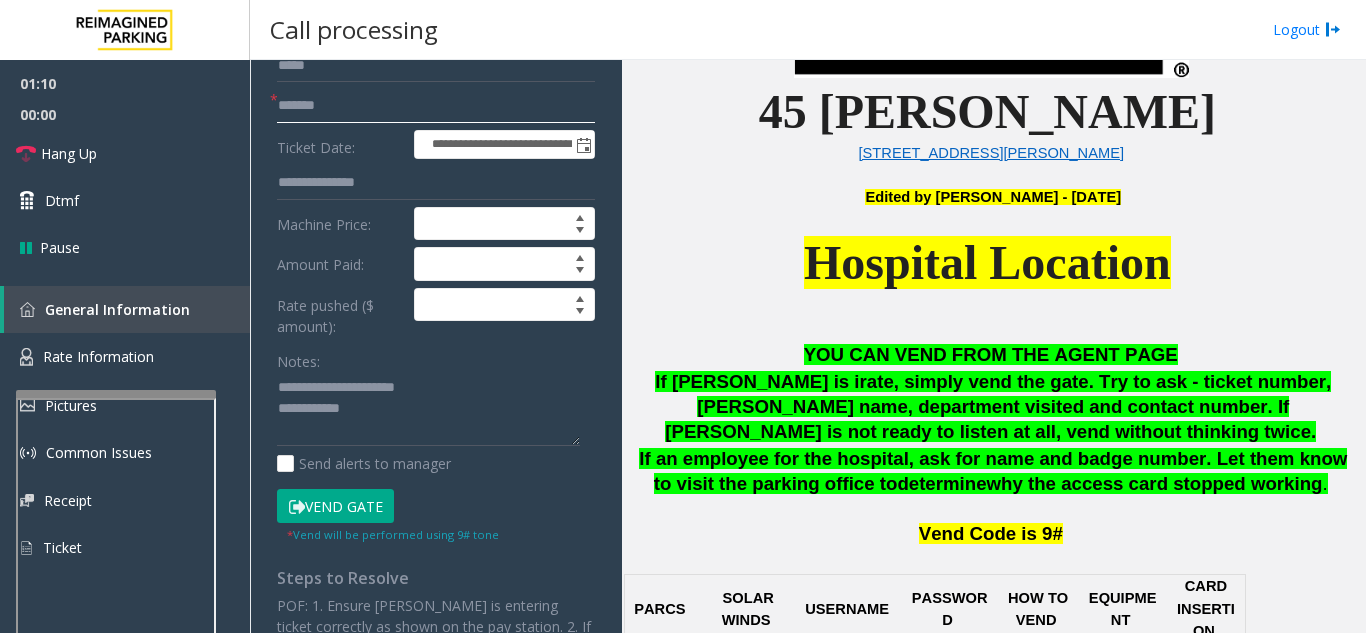 type on "*******" 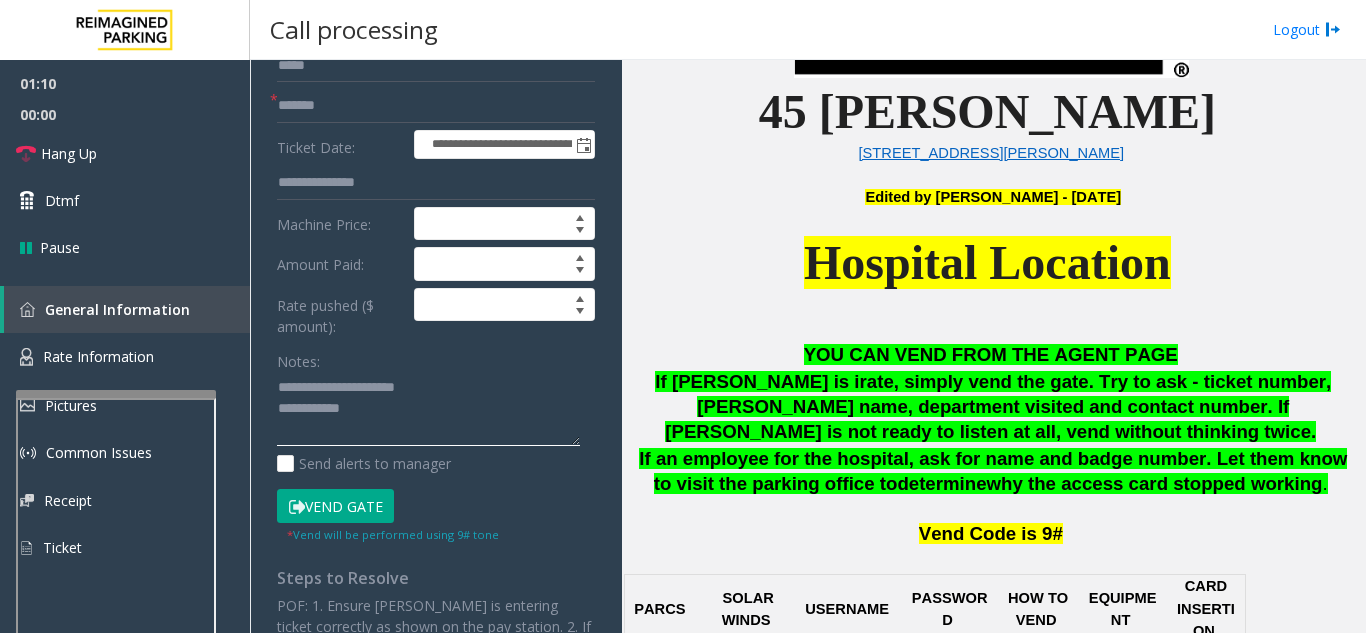 click 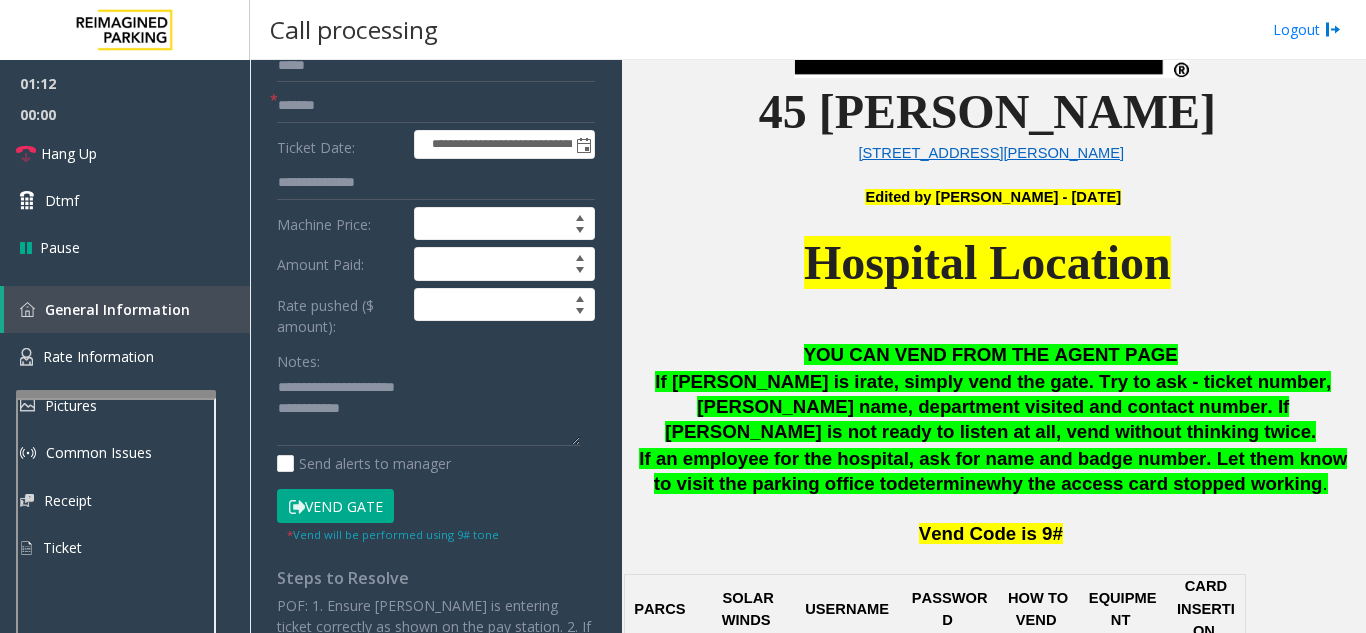 click on "Vend Gate" 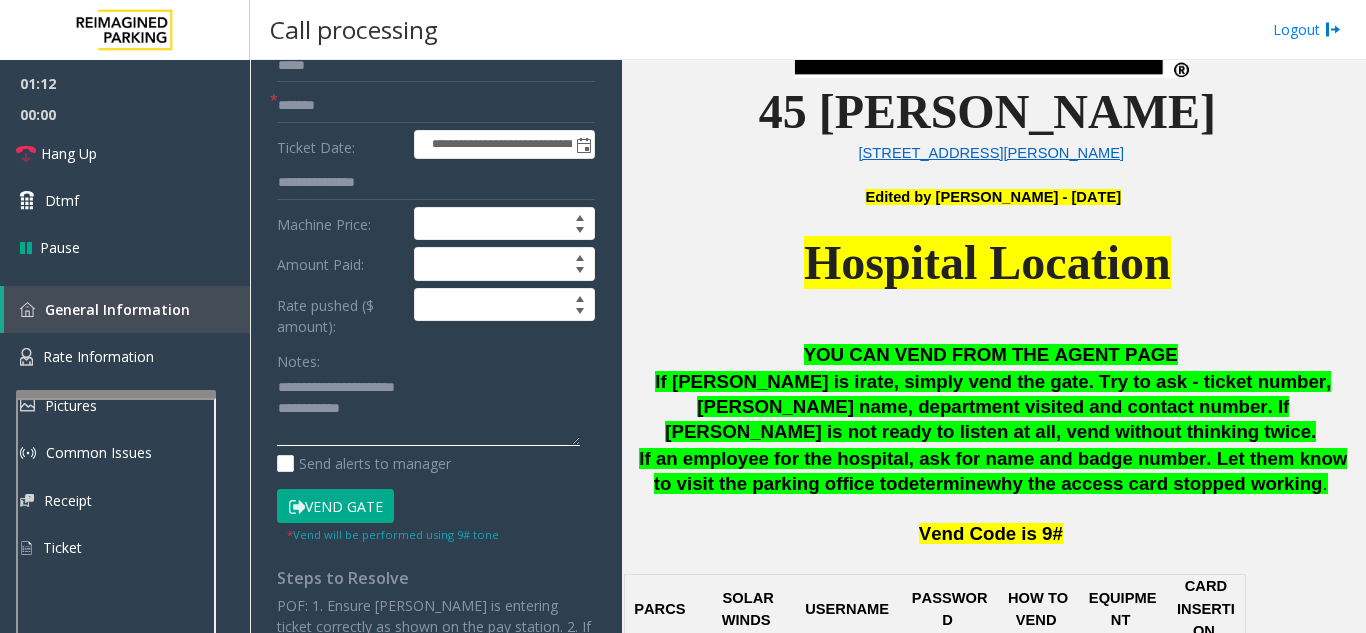 click 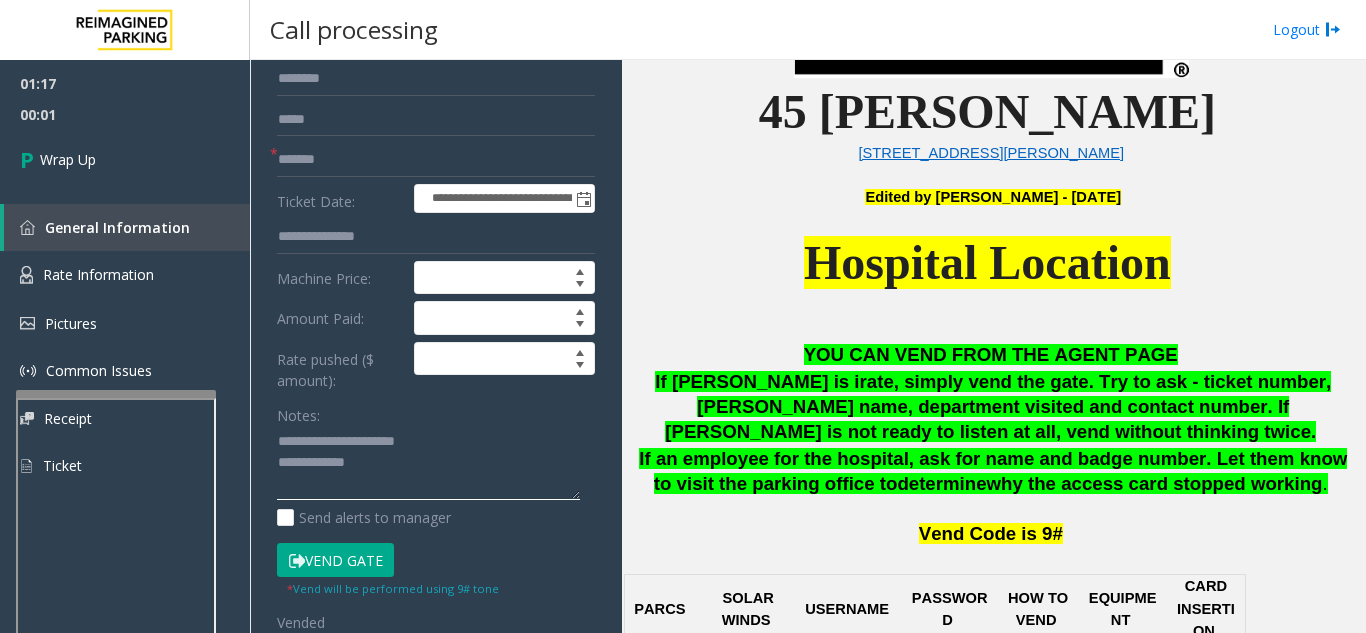 scroll, scrollTop: 100, scrollLeft: 0, axis: vertical 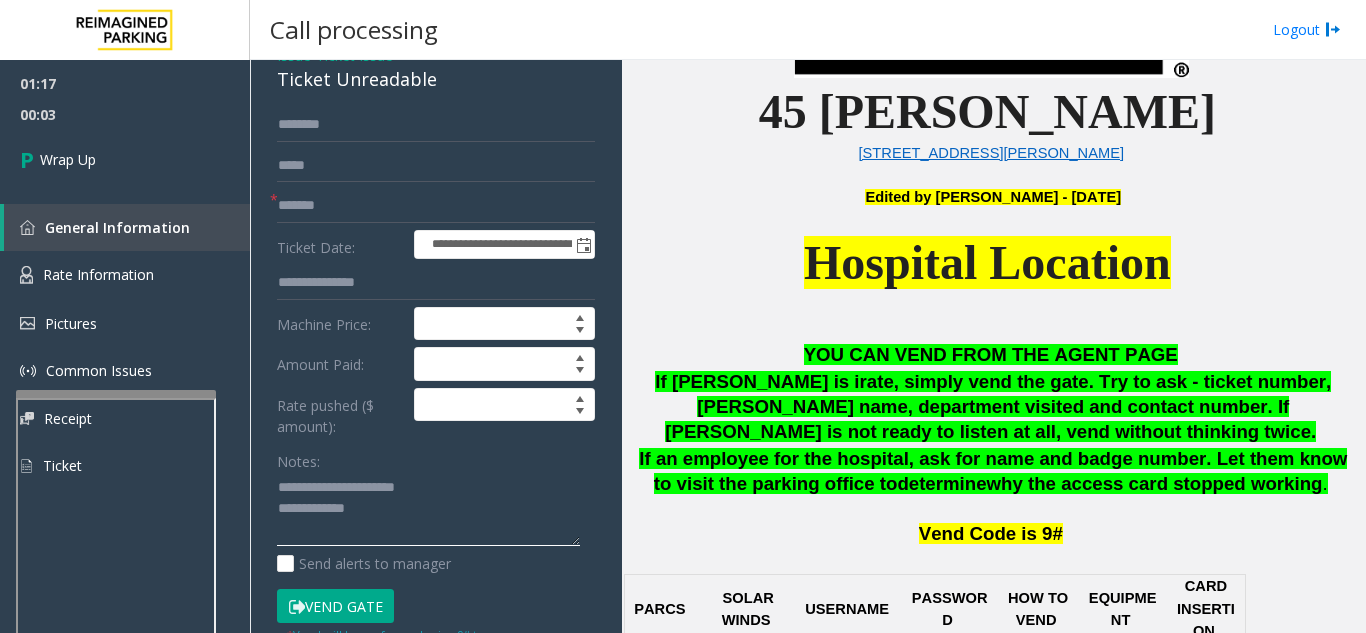 click 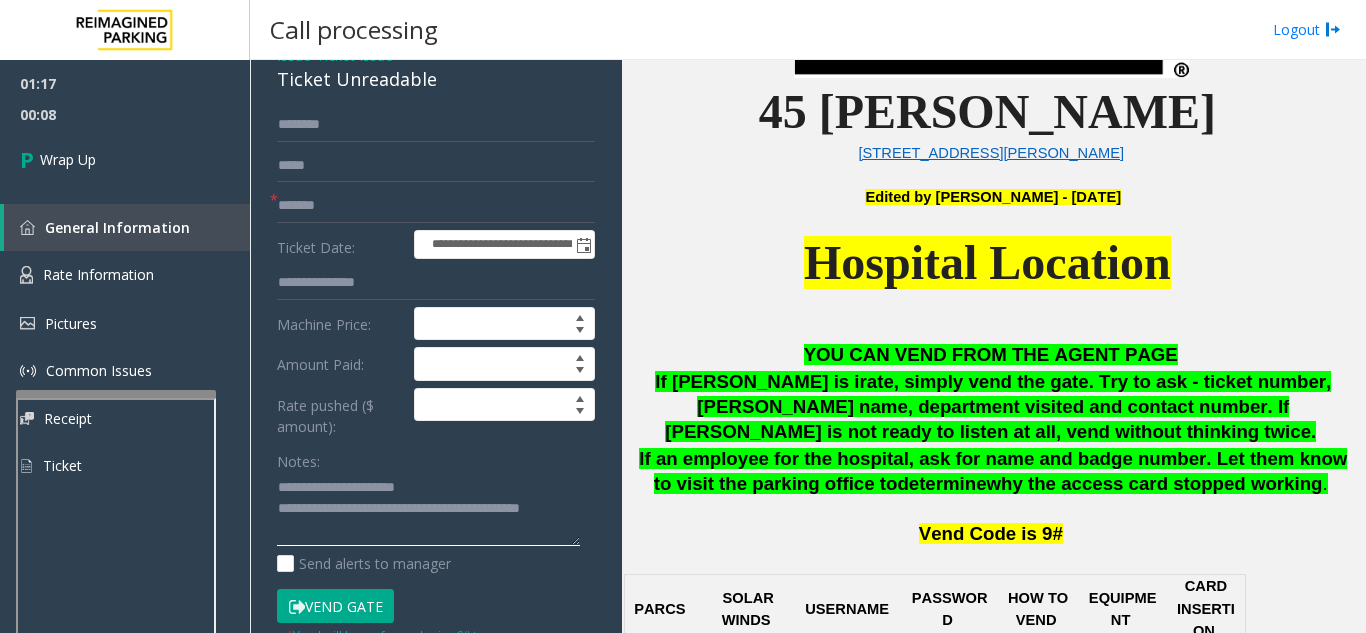 scroll, scrollTop: 13, scrollLeft: 0, axis: vertical 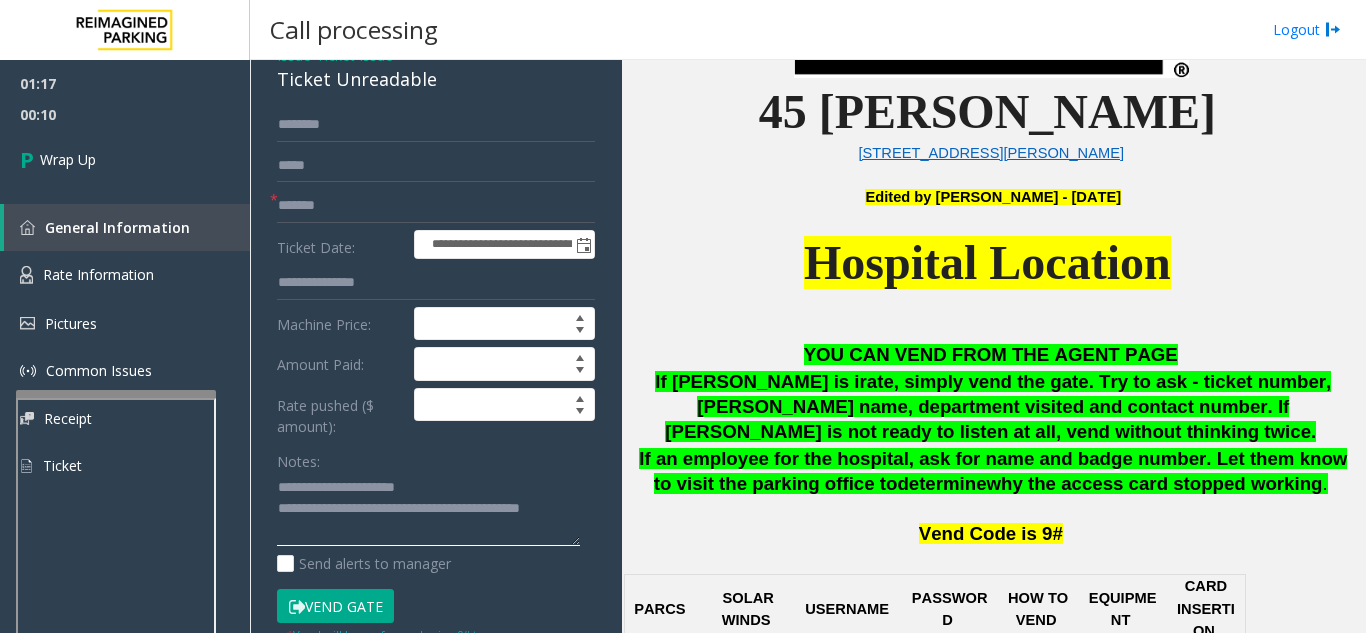 click 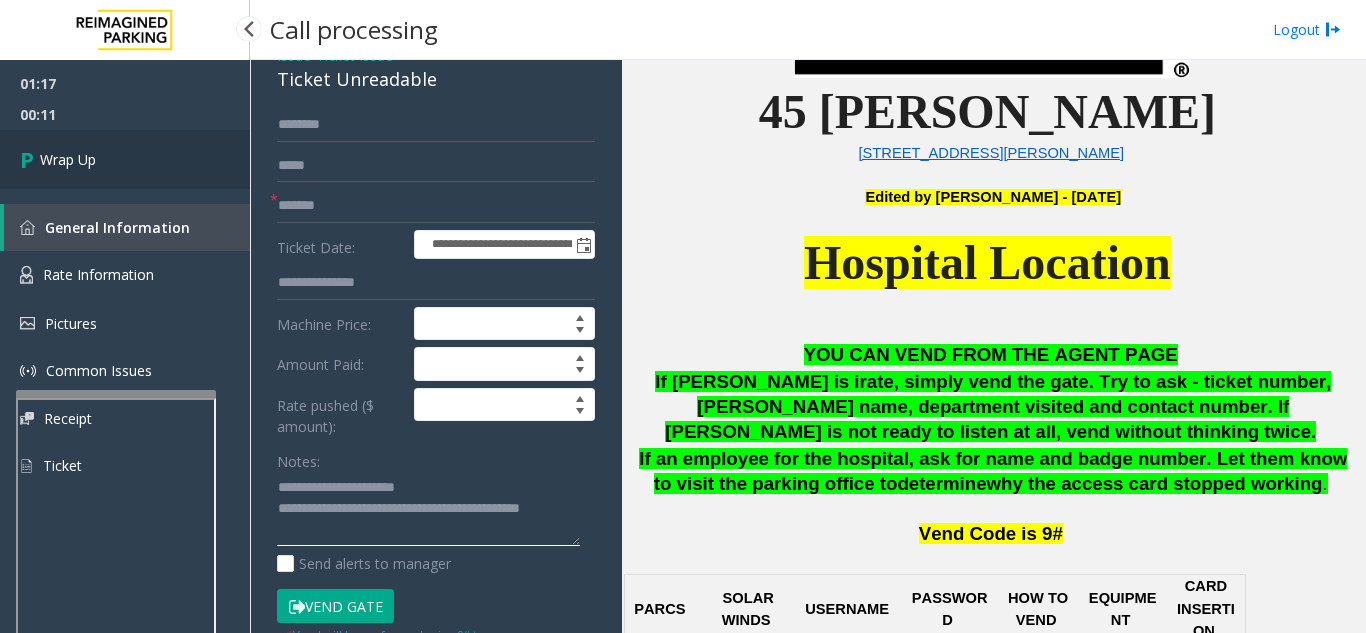 type on "**********" 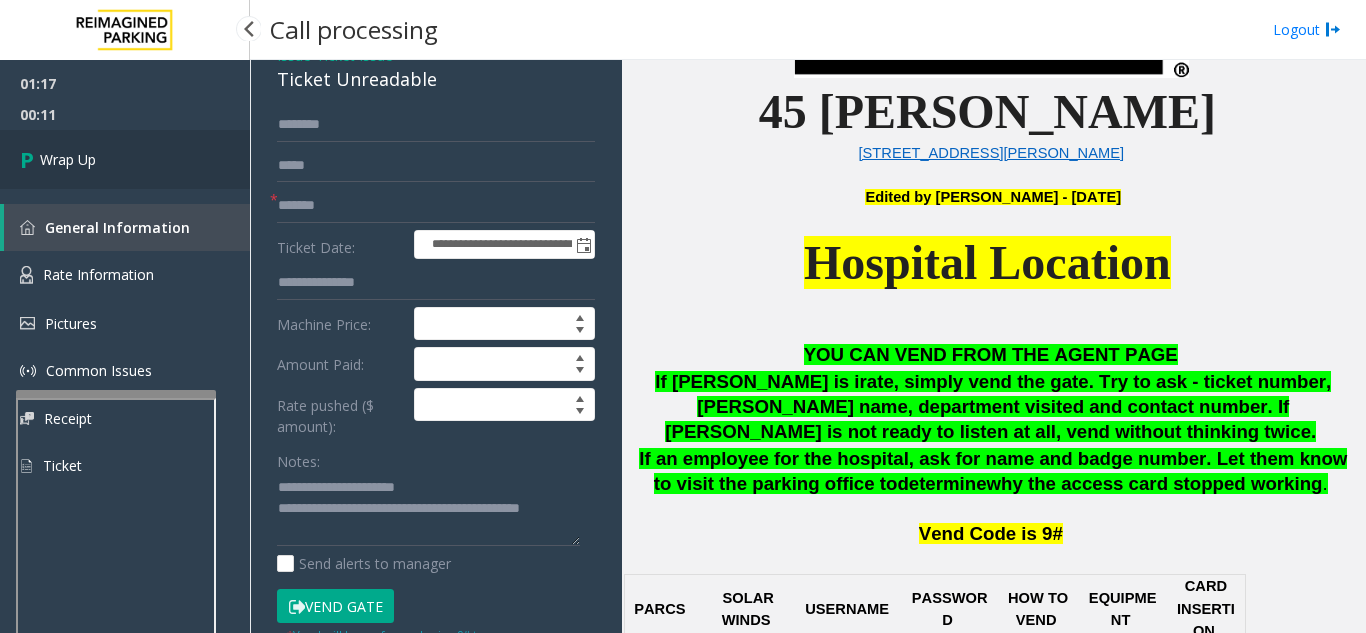 click on "Wrap Up" at bounding box center [125, 159] 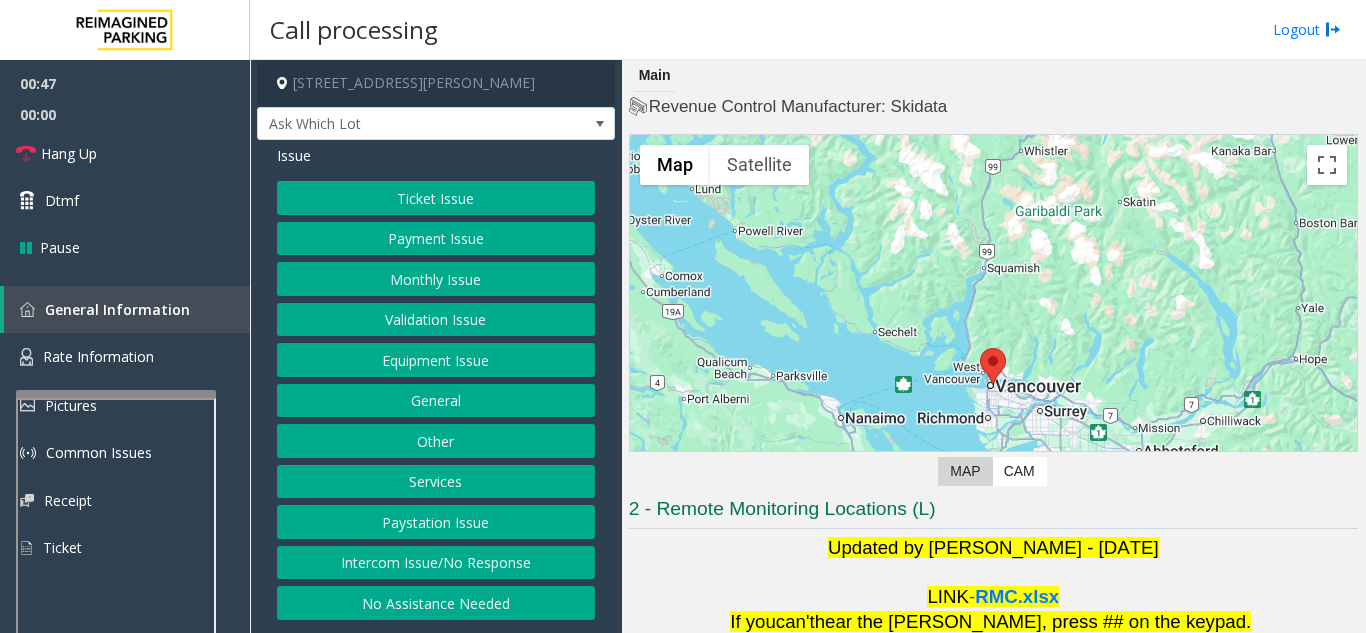 click on "Equipment Issue" 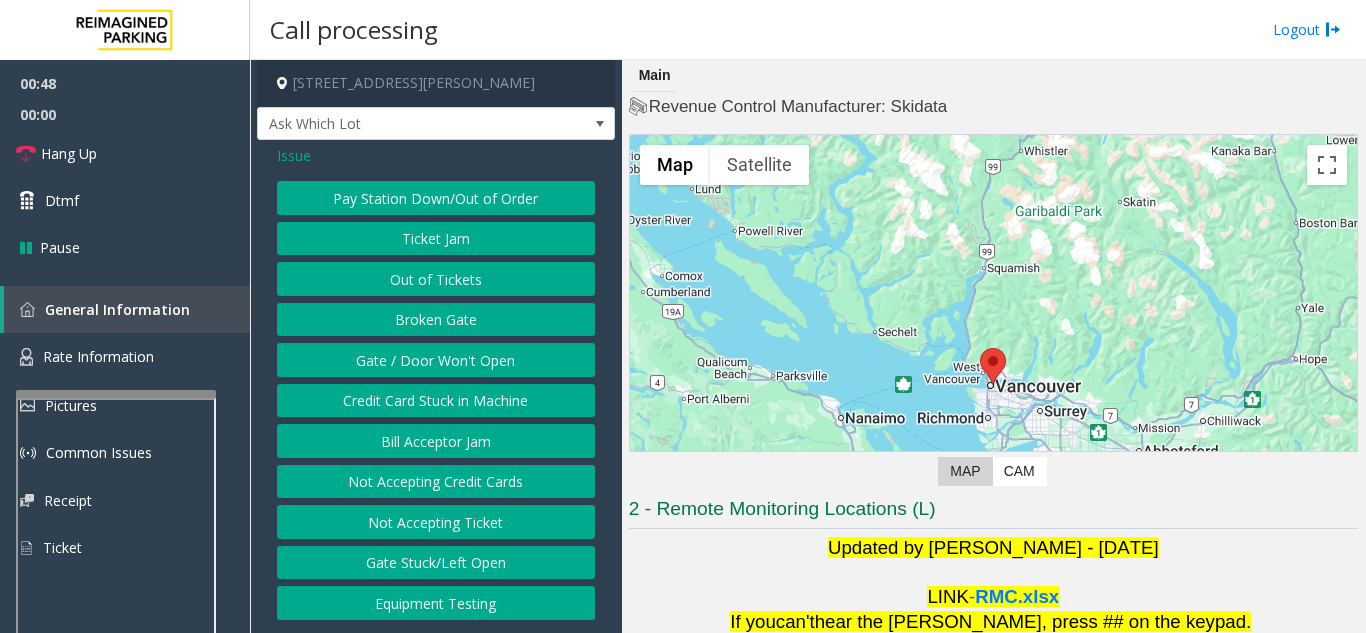 click on "Gate / Door Won't Open" 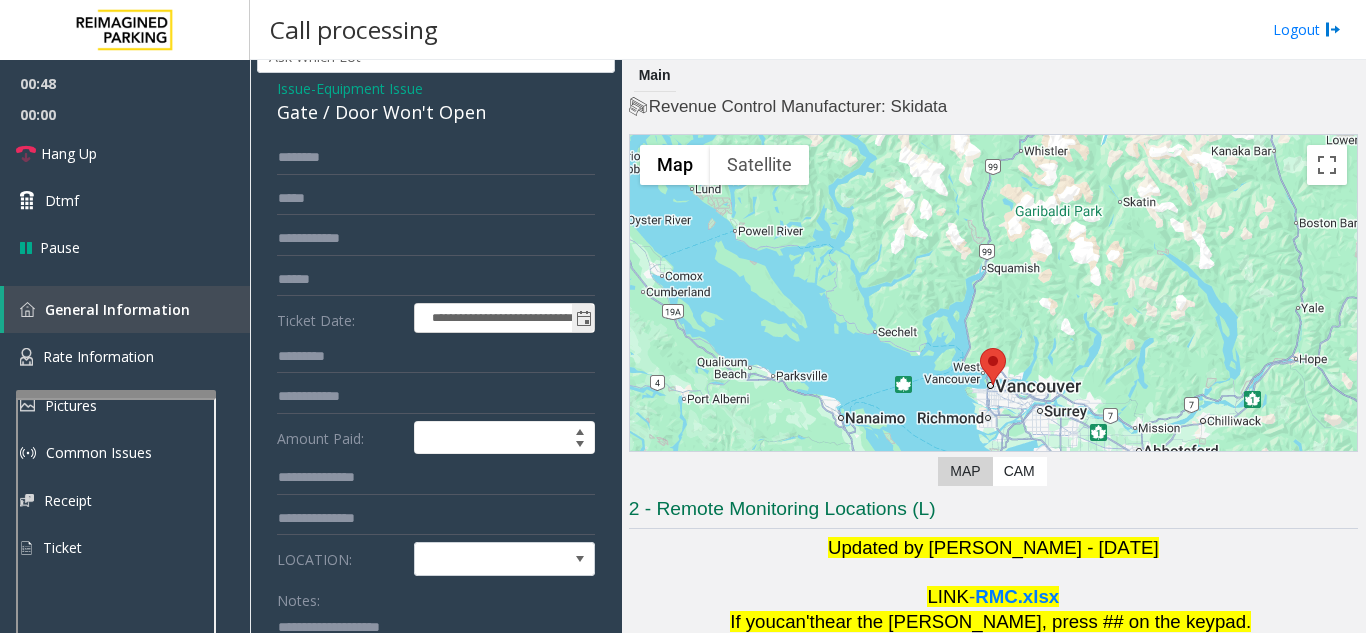 scroll, scrollTop: 100, scrollLeft: 0, axis: vertical 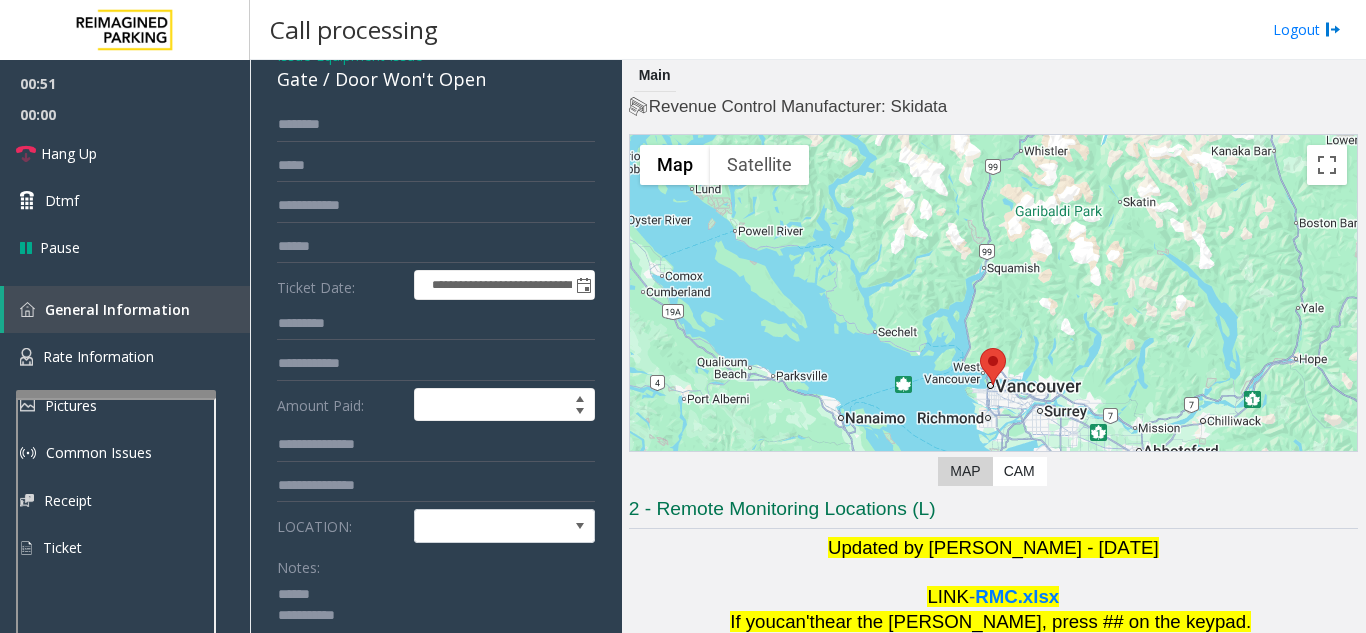 click 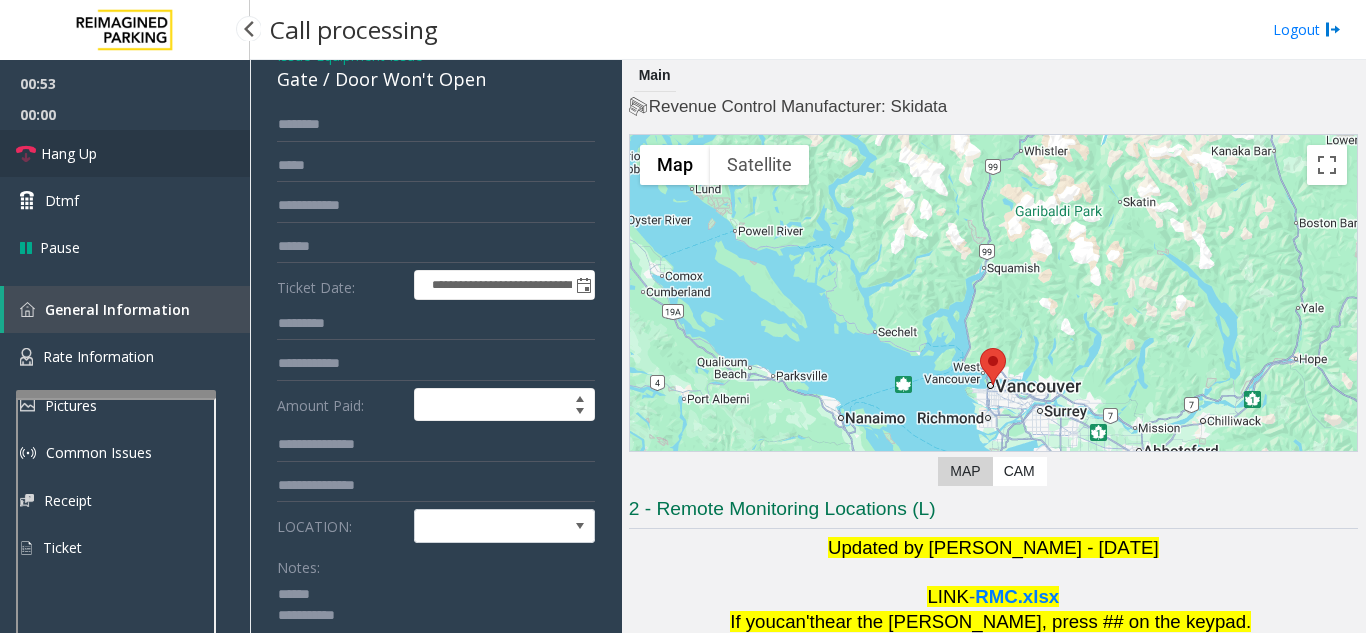 click on "Hang Up" at bounding box center (125, 153) 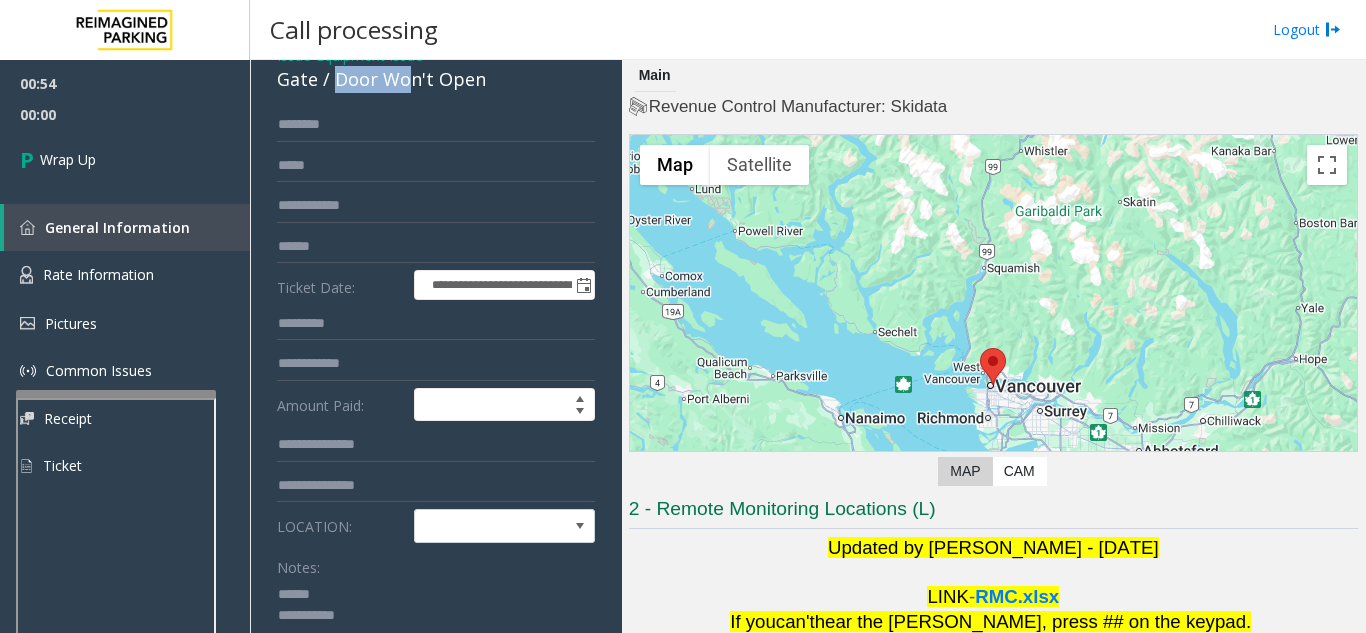 scroll, scrollTop: 92, scrollLeft: 0, axis: vertical 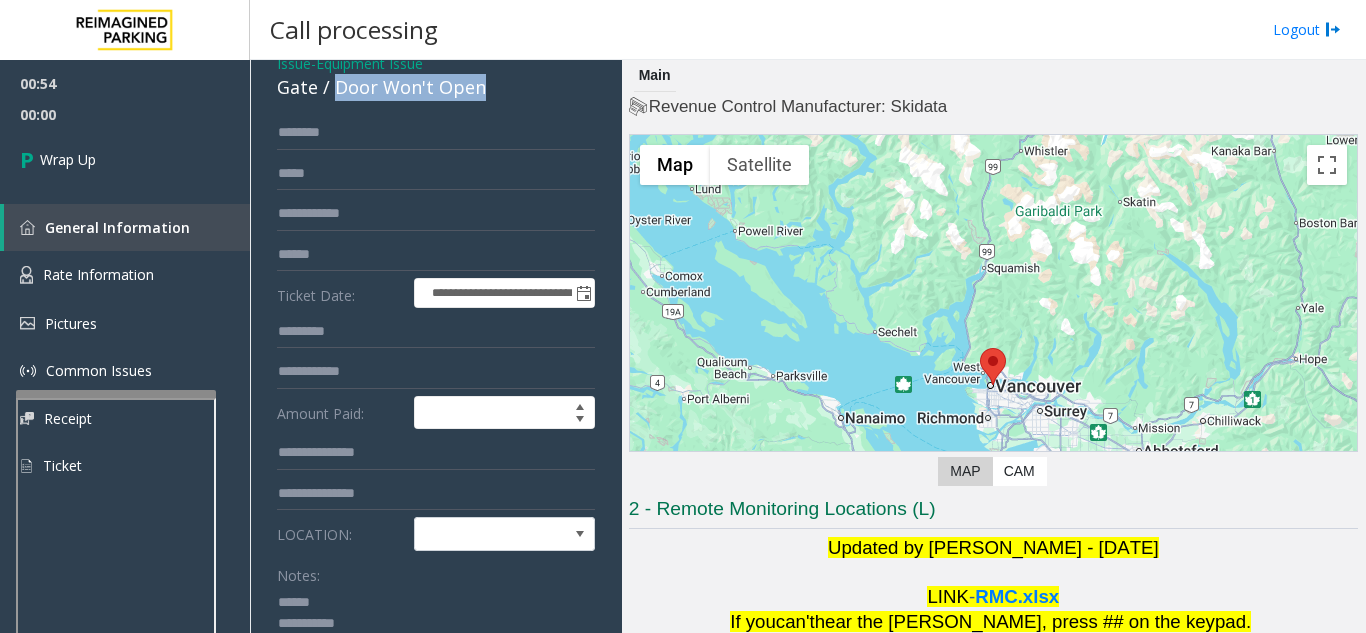 drag, startPoint x: 334, startPoint y: 77, endPoint x: 504, endPoint y: 88, distance: 170.35551 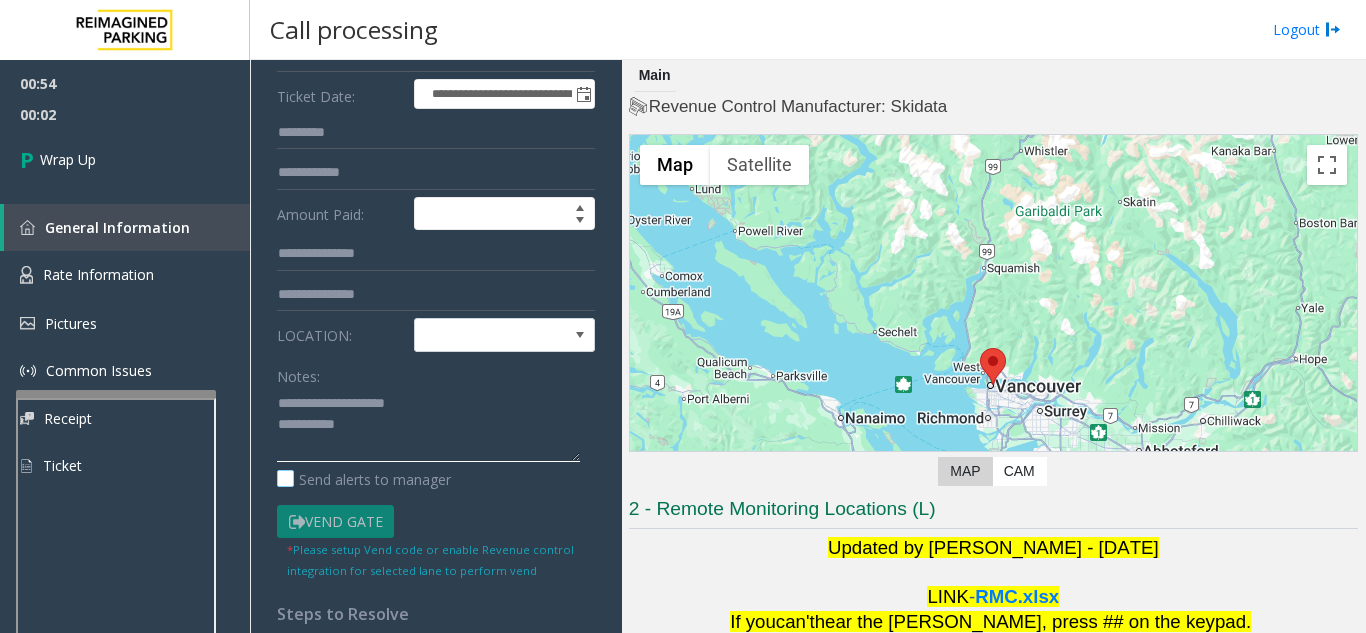 scroll, scrollTop: 292, scrollLeft: 0, axis: vertical 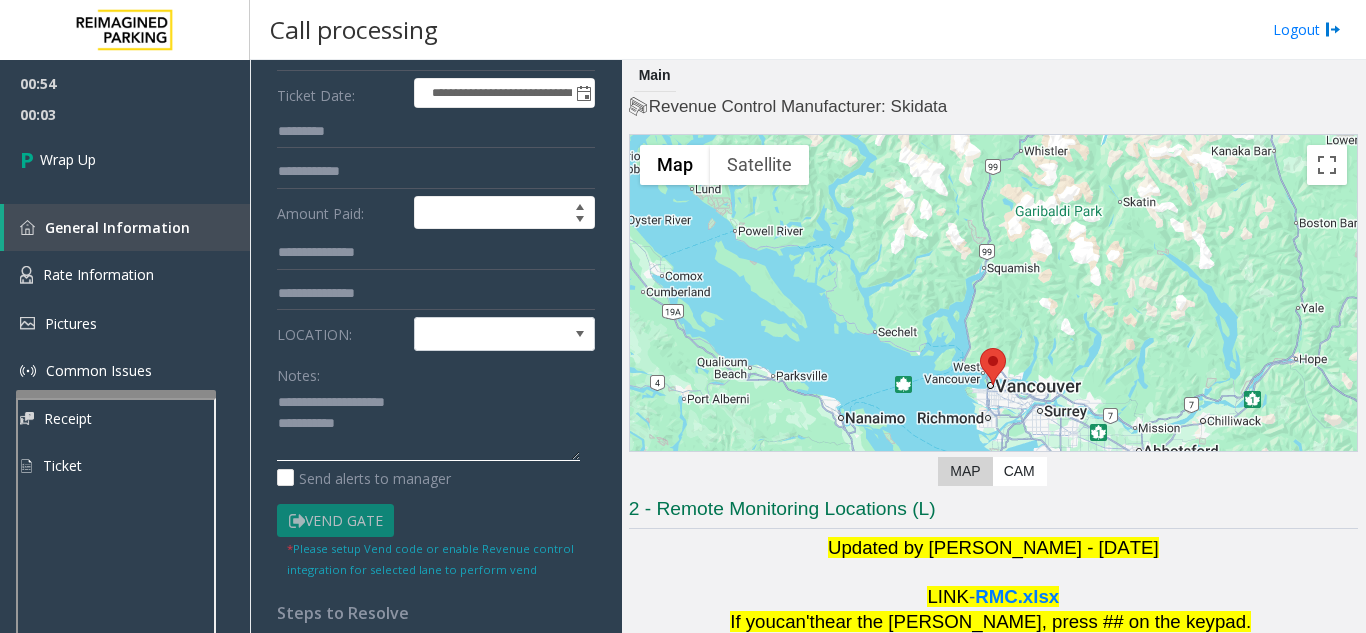 click 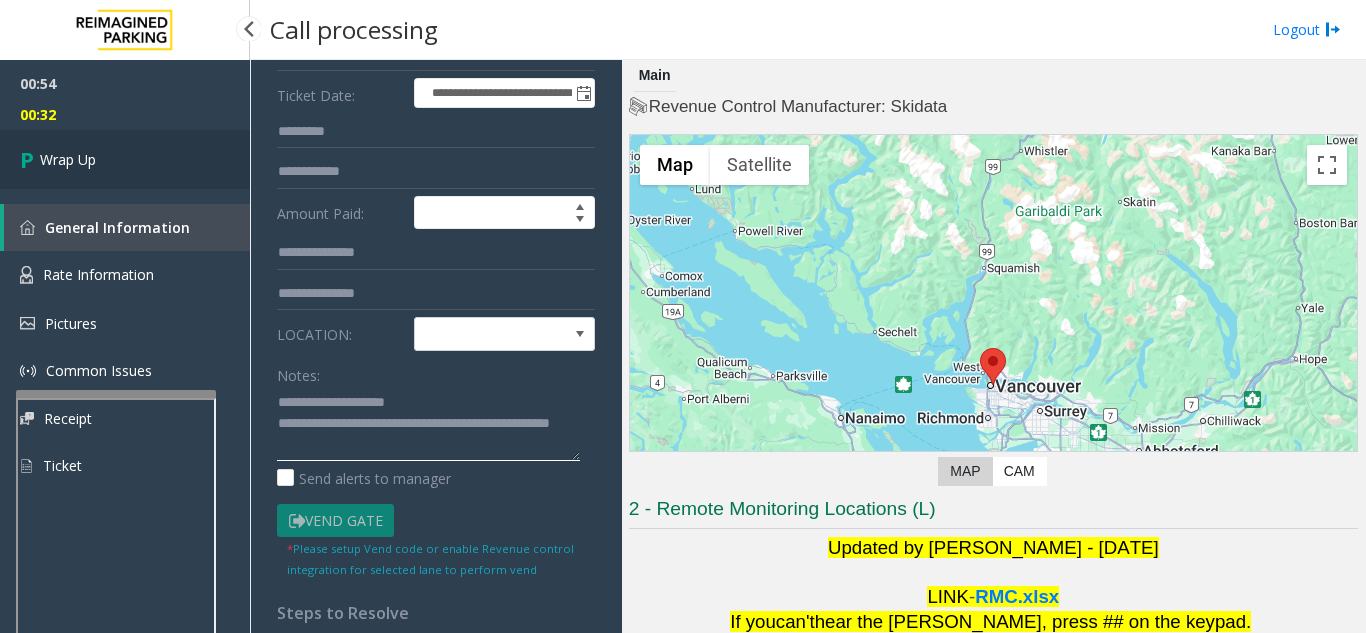 type on "**********" 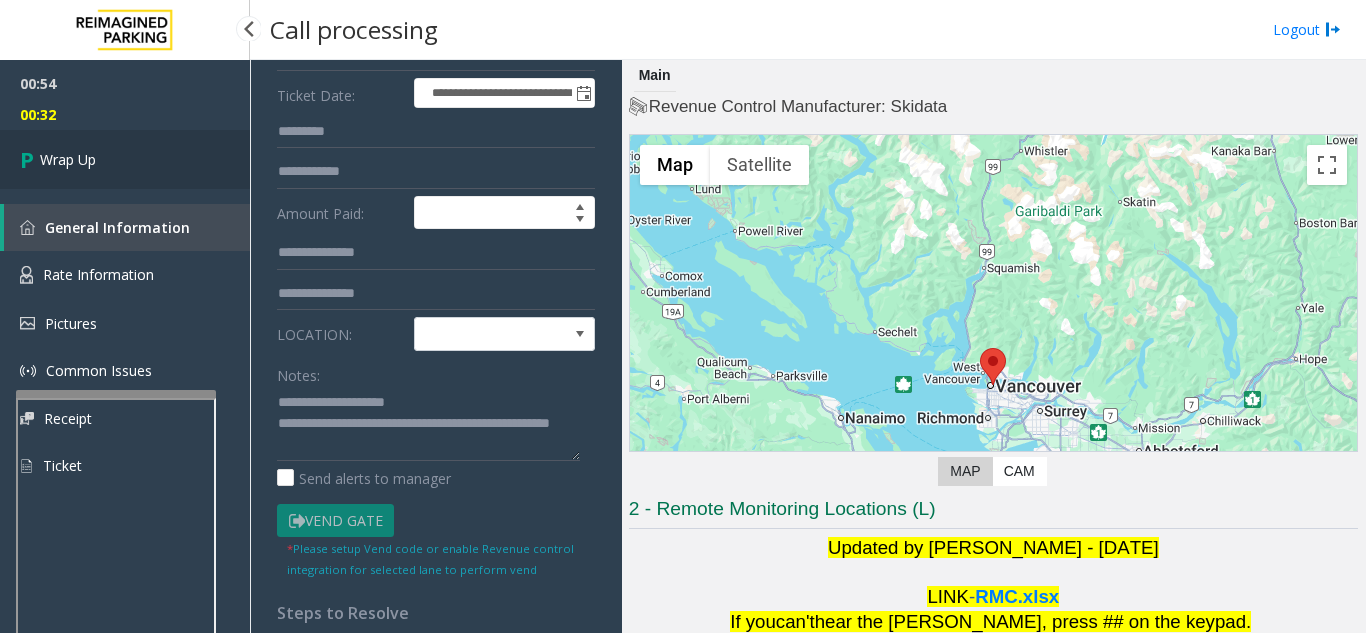 click on "Wrap Up" at bounding box center [125, 159] 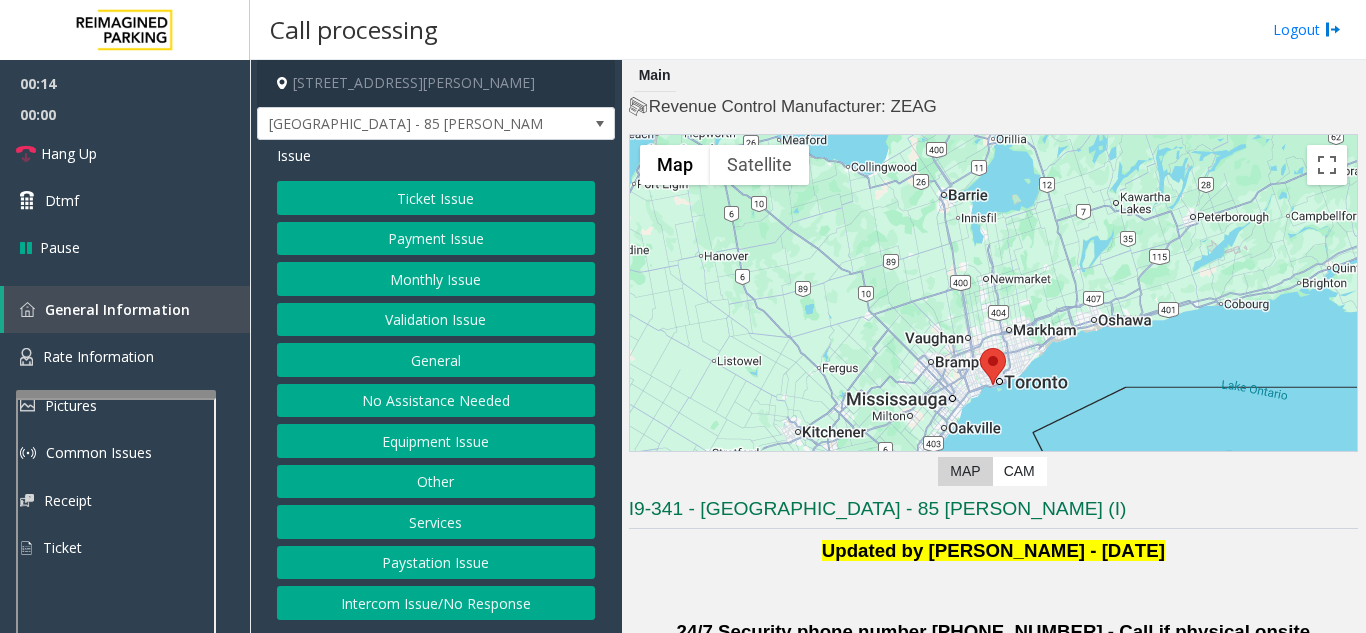 click on "Intercom Issue/No Response" 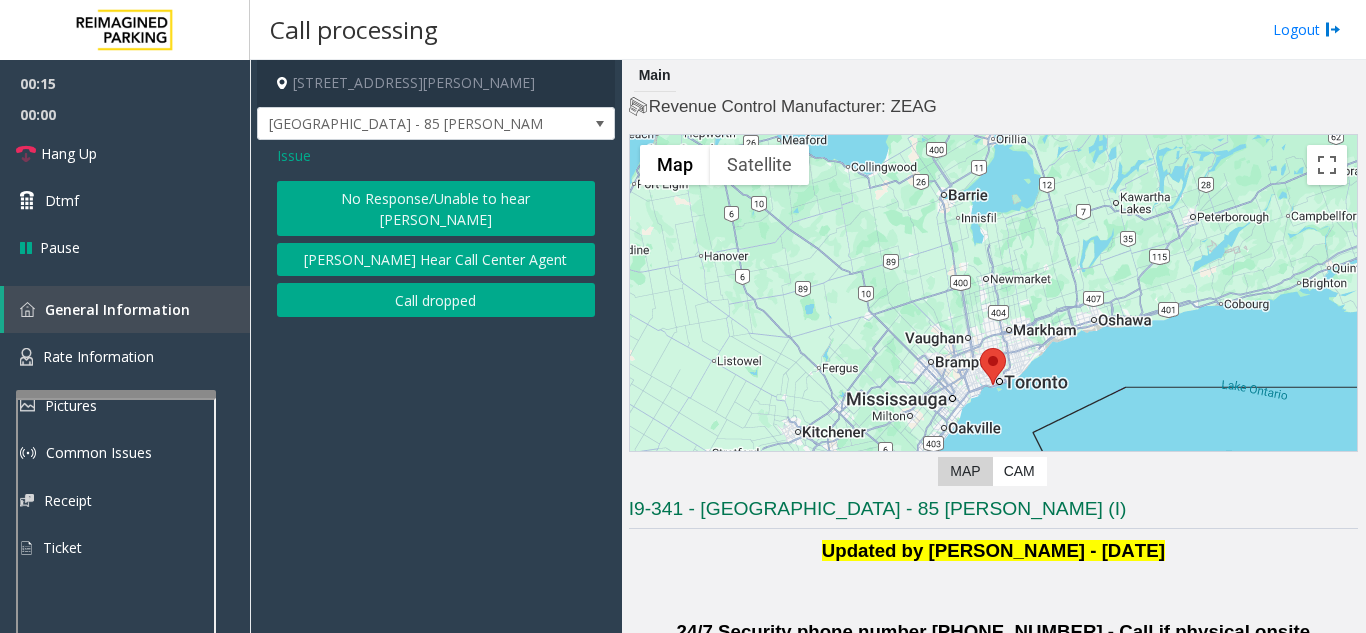 click on "No Response/Unable to hear [PERSON_NAME]" 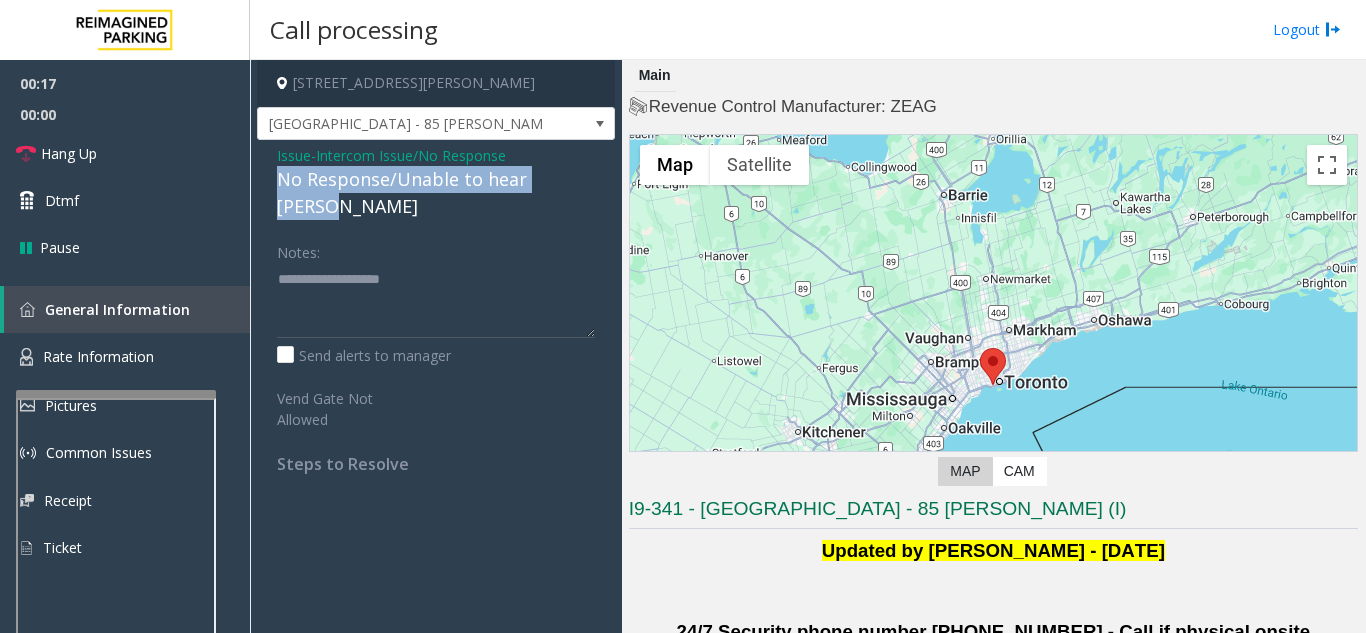 drag, startPoint x: 274, startPoint y: 173, endPoint x: 619, endPoint y: 172, distance: 345.00143 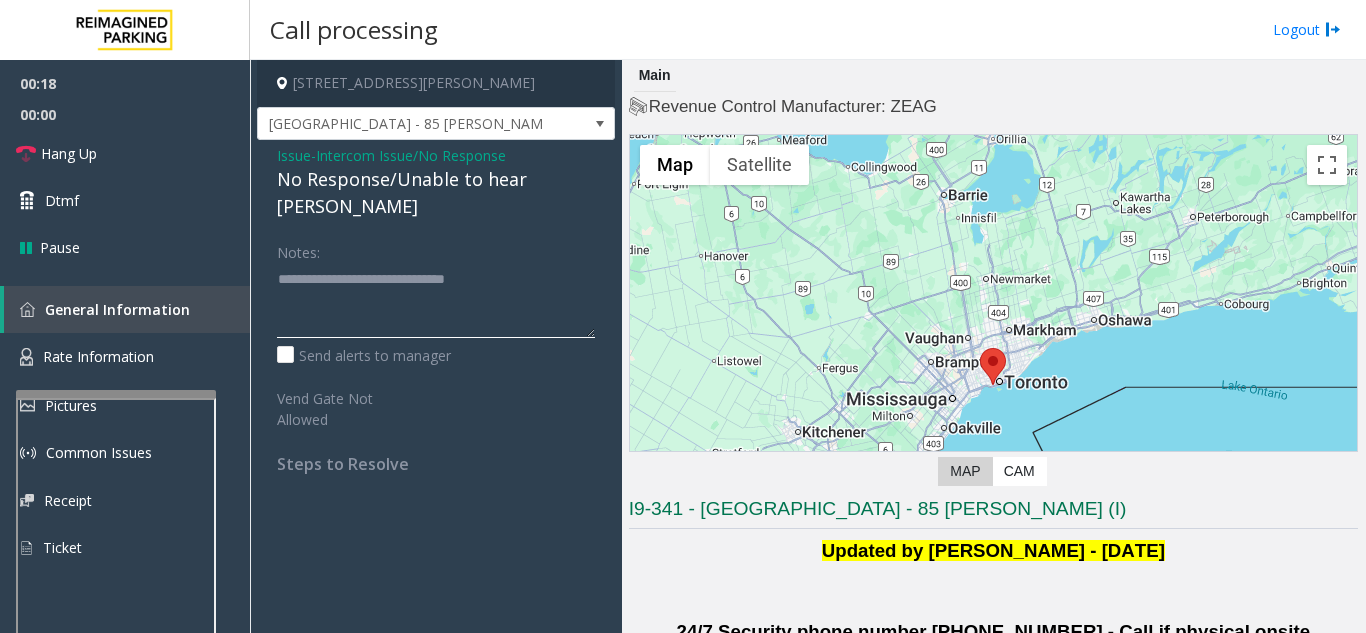 click 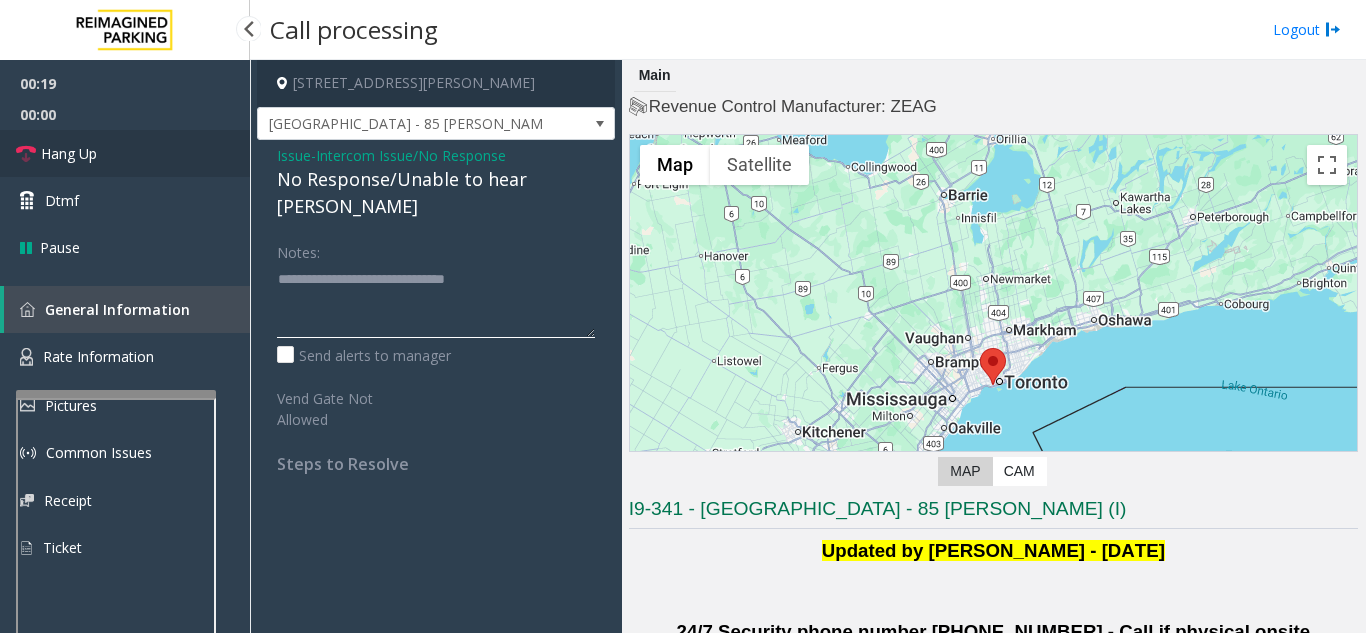 type on "**********" 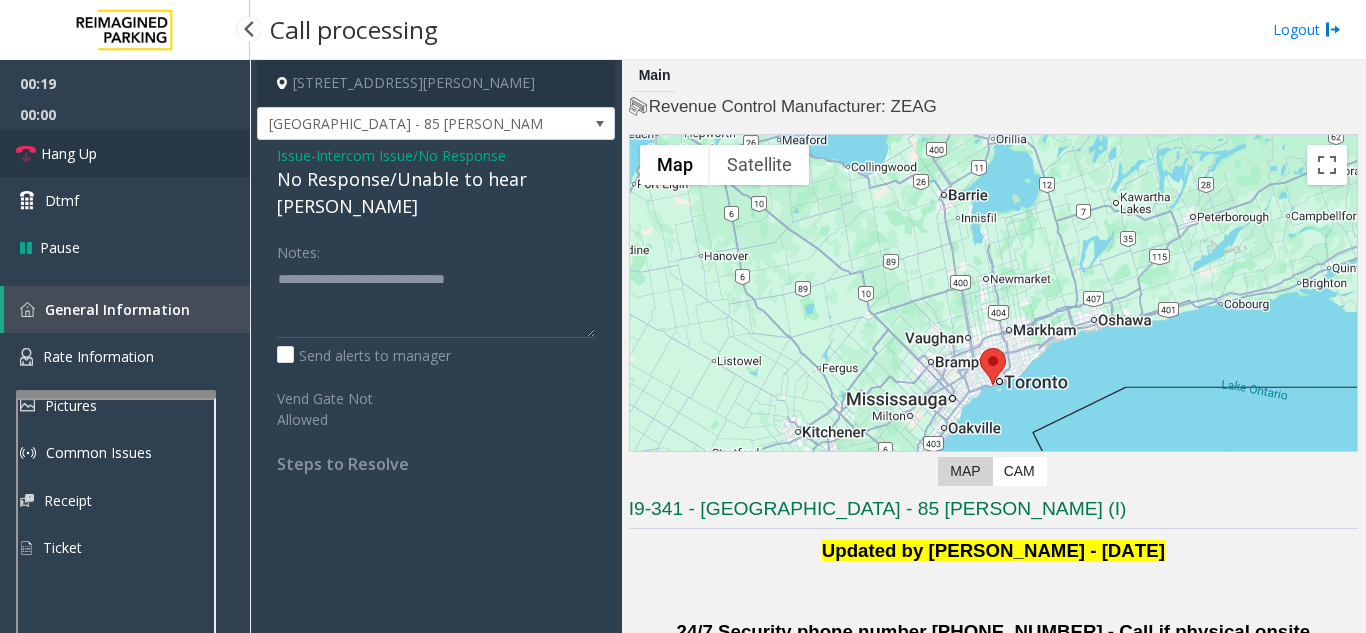 click on "Hang Up" at bounding box center (125, 153) 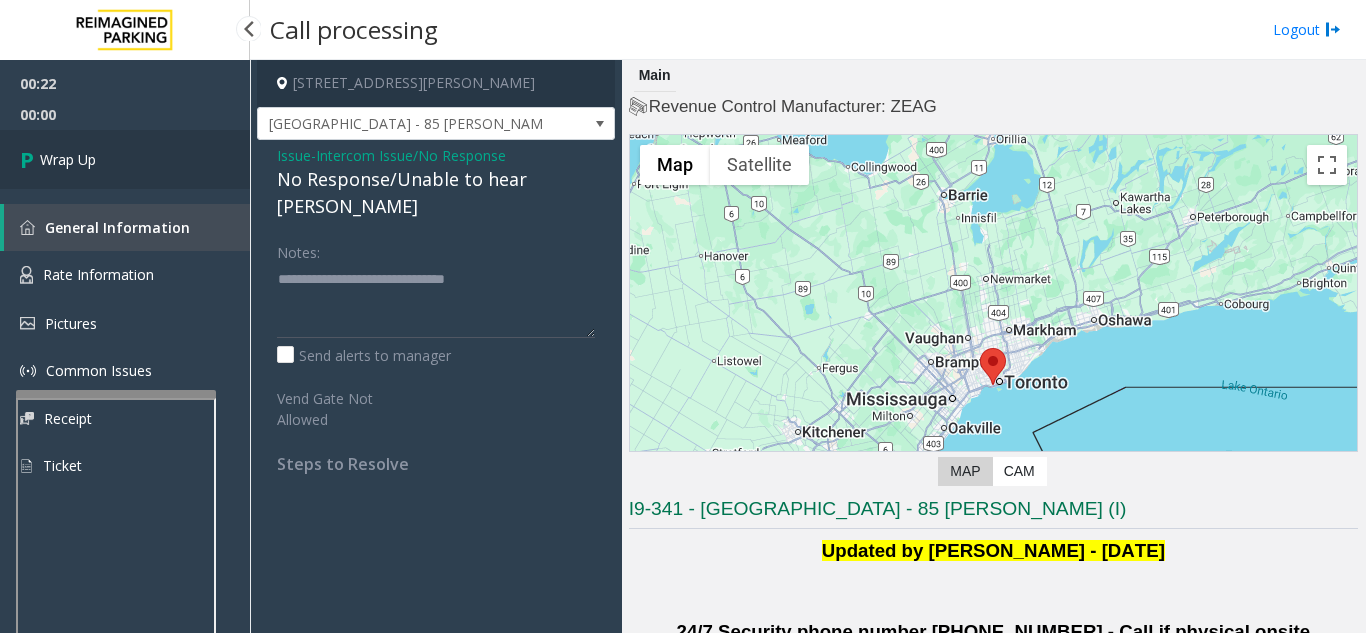 click on "Wrap Up" at bounding box center (125, 159) 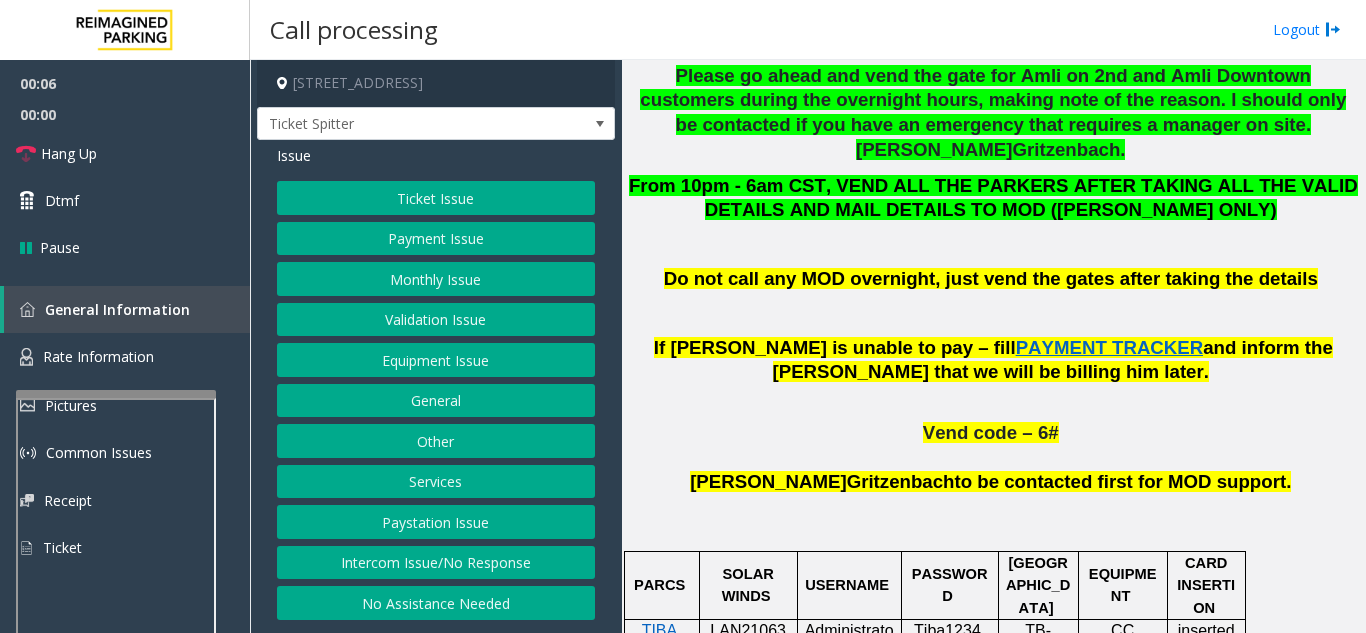 scroll, scrollTop: 1200, scrollLeft: 0, axis: vertical 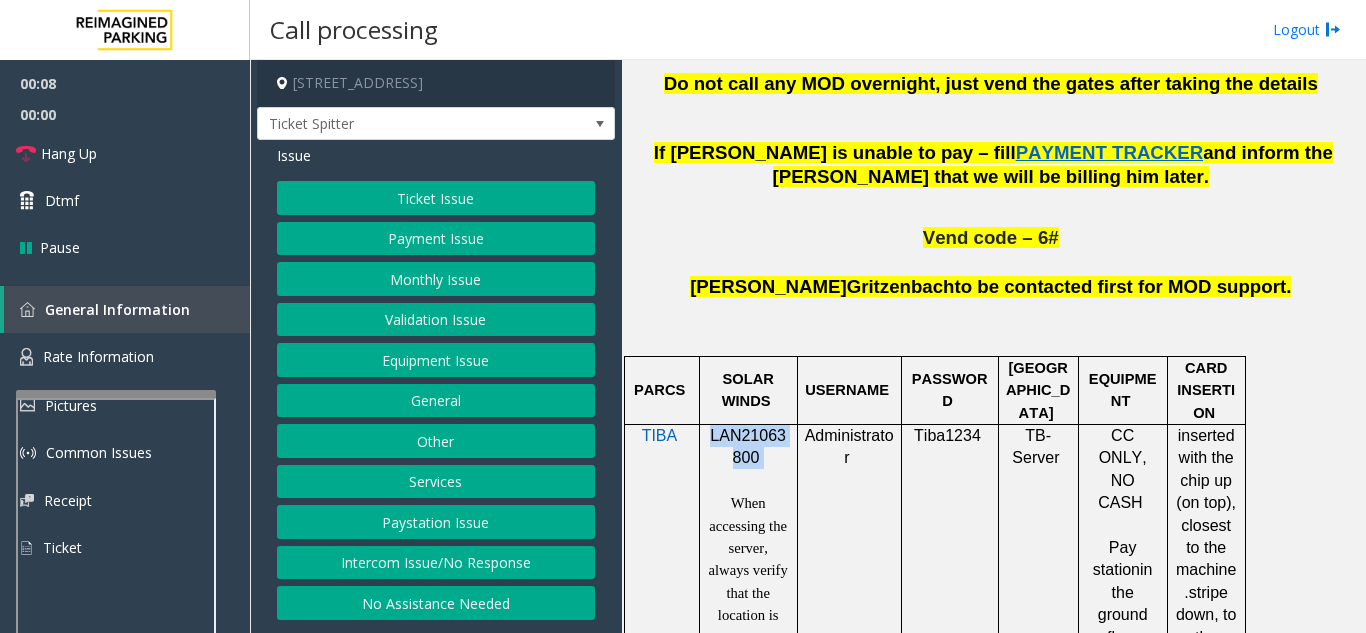 drag, startPoint x: 769, startPoint y: 350, endPoint x: 708, endPoint y: 335, distance: 62.817196 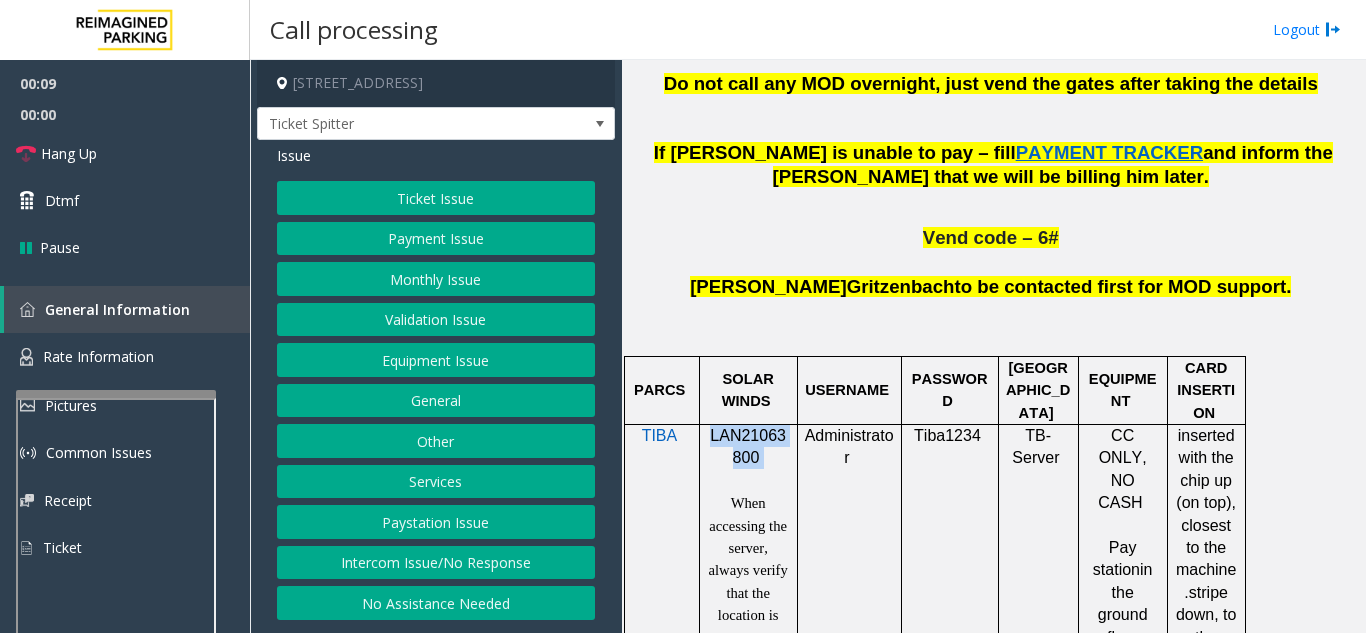 copy on "LAN21063800" 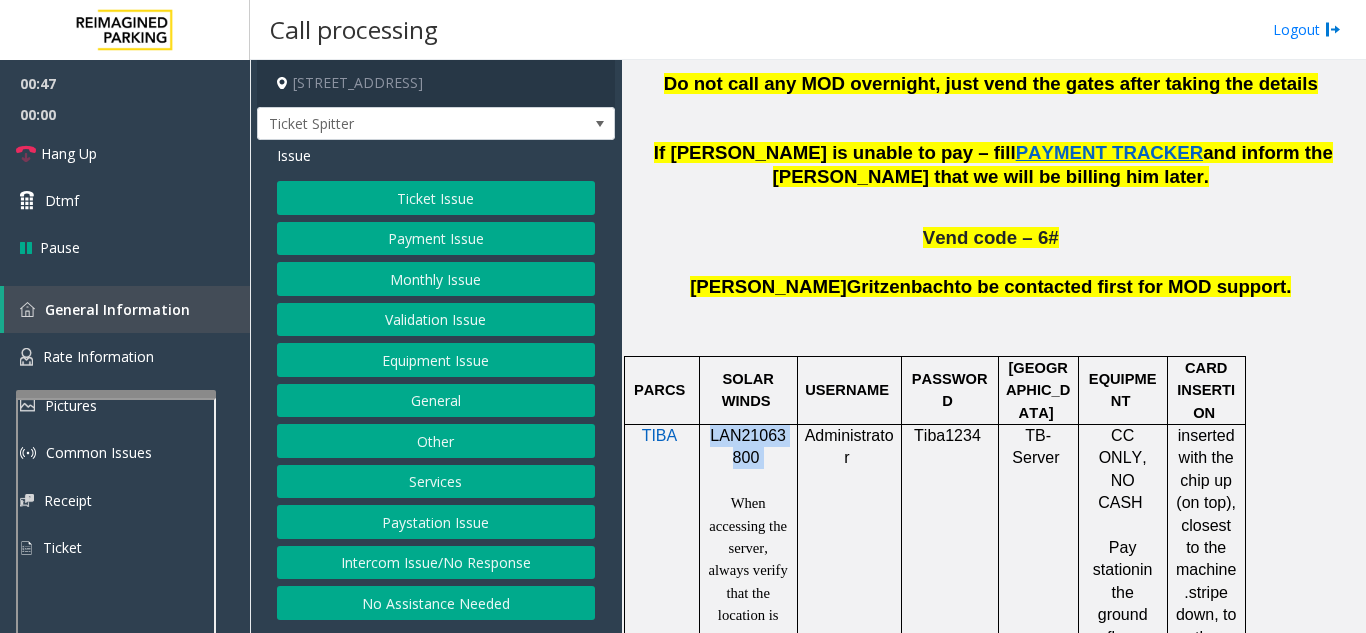 click on "Equipment Issue" 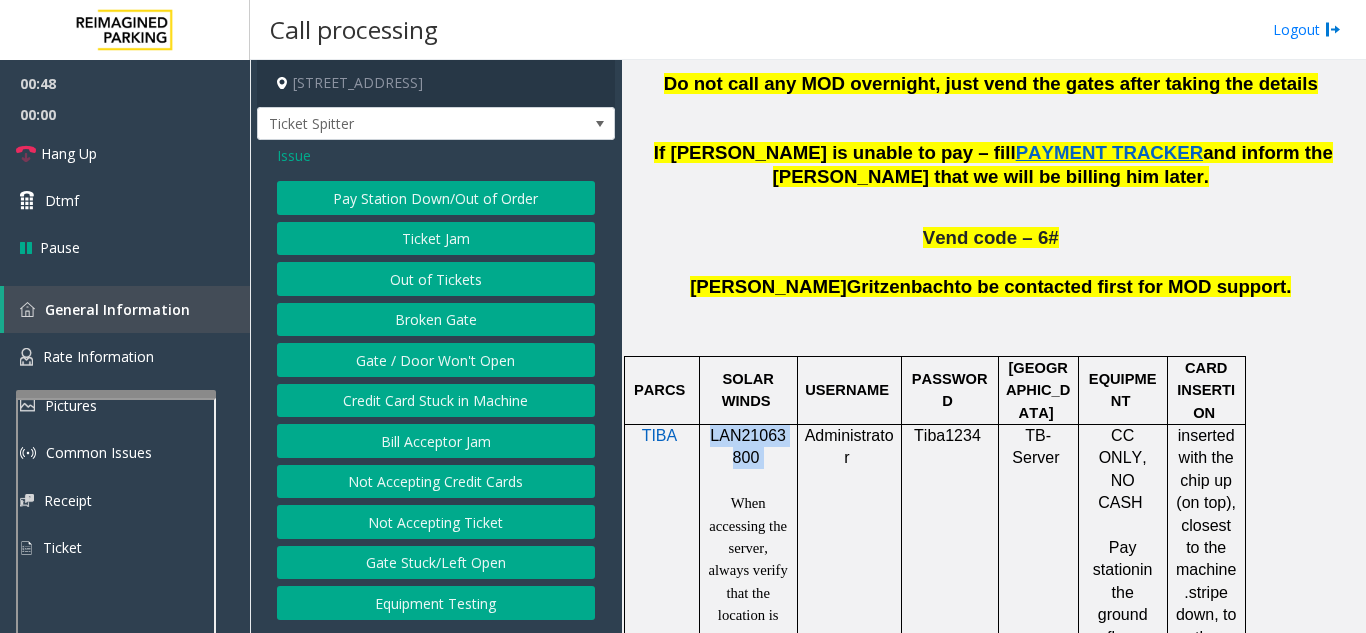 click on "Gate / Door Won't Open" 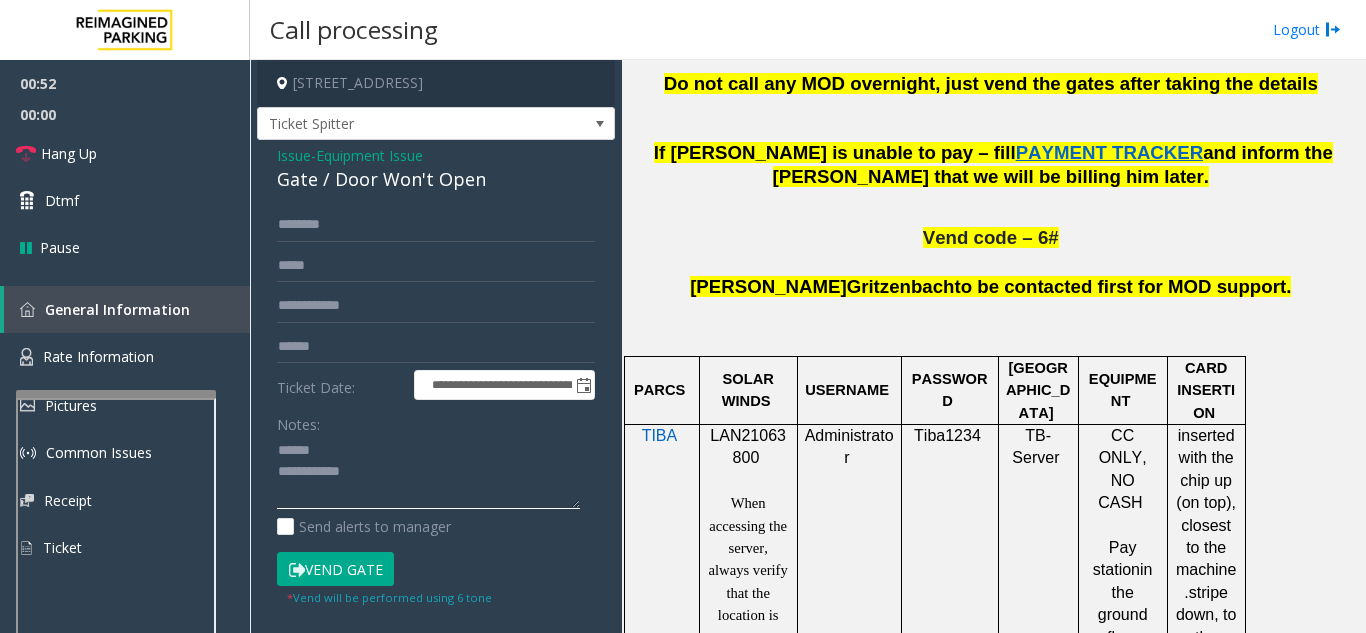 click 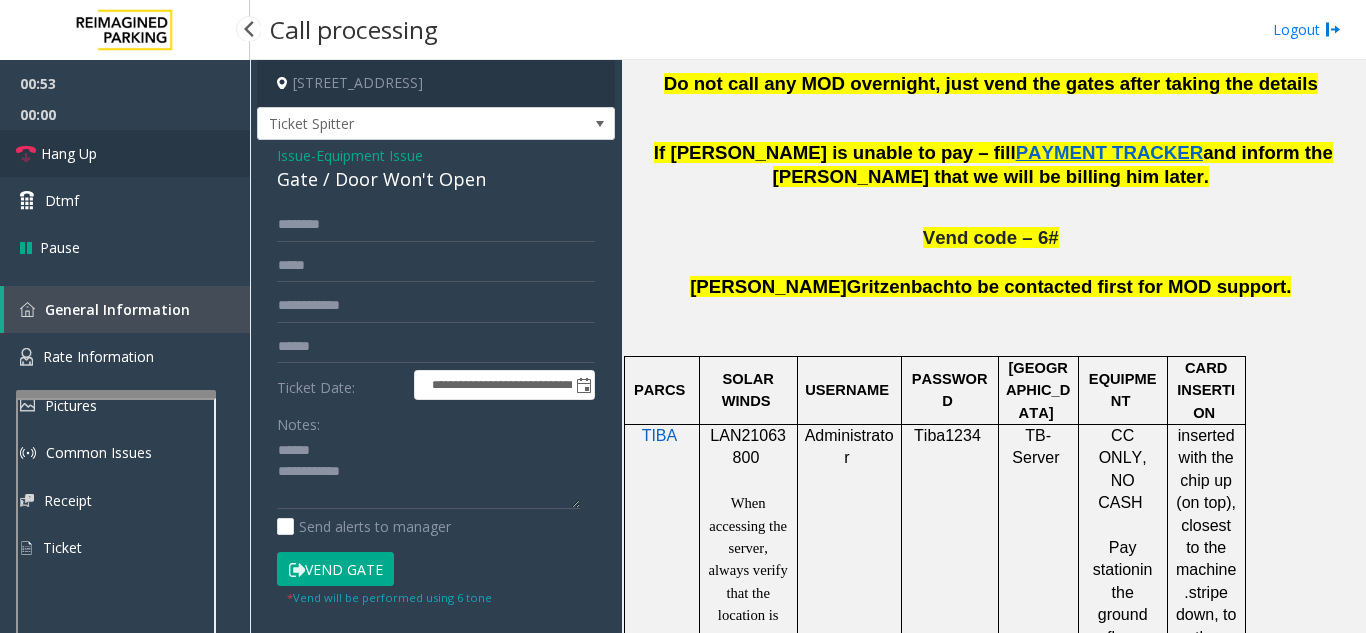 click on "Hang Up" at bounding box center [125, 153] 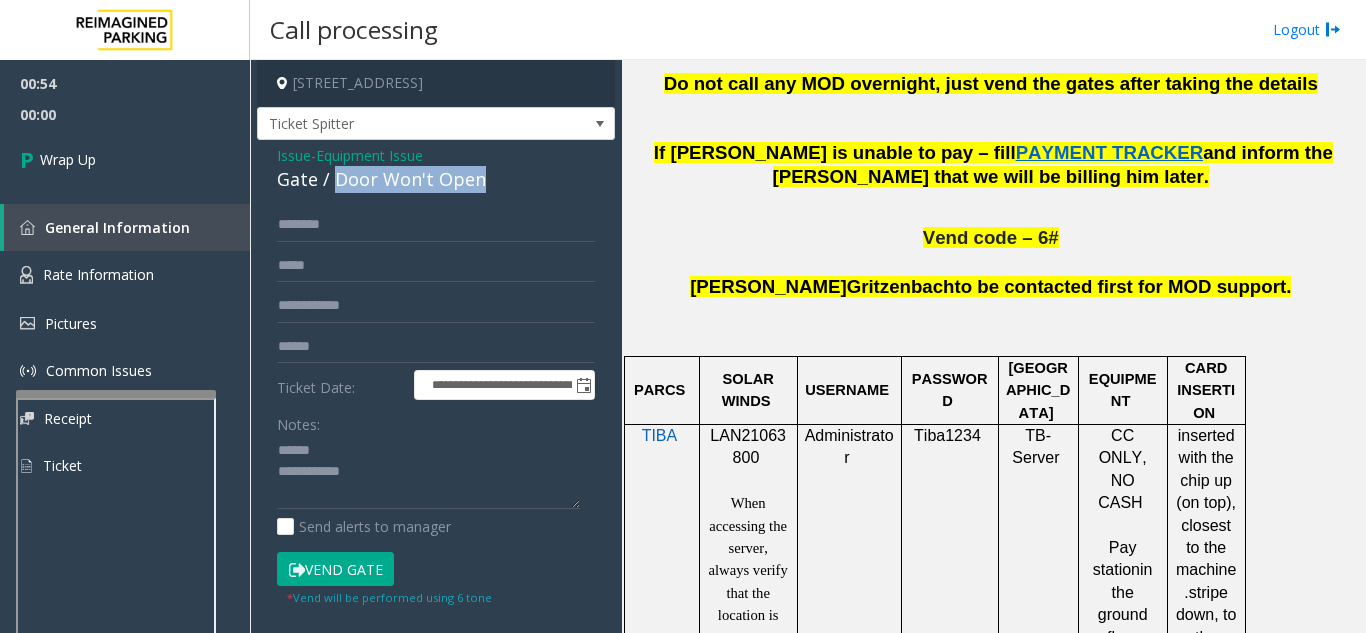 drag, startPoint x: 338, startPoint y: 177, endPoint x: 491, endPoint y: 173, distance: 153.05228 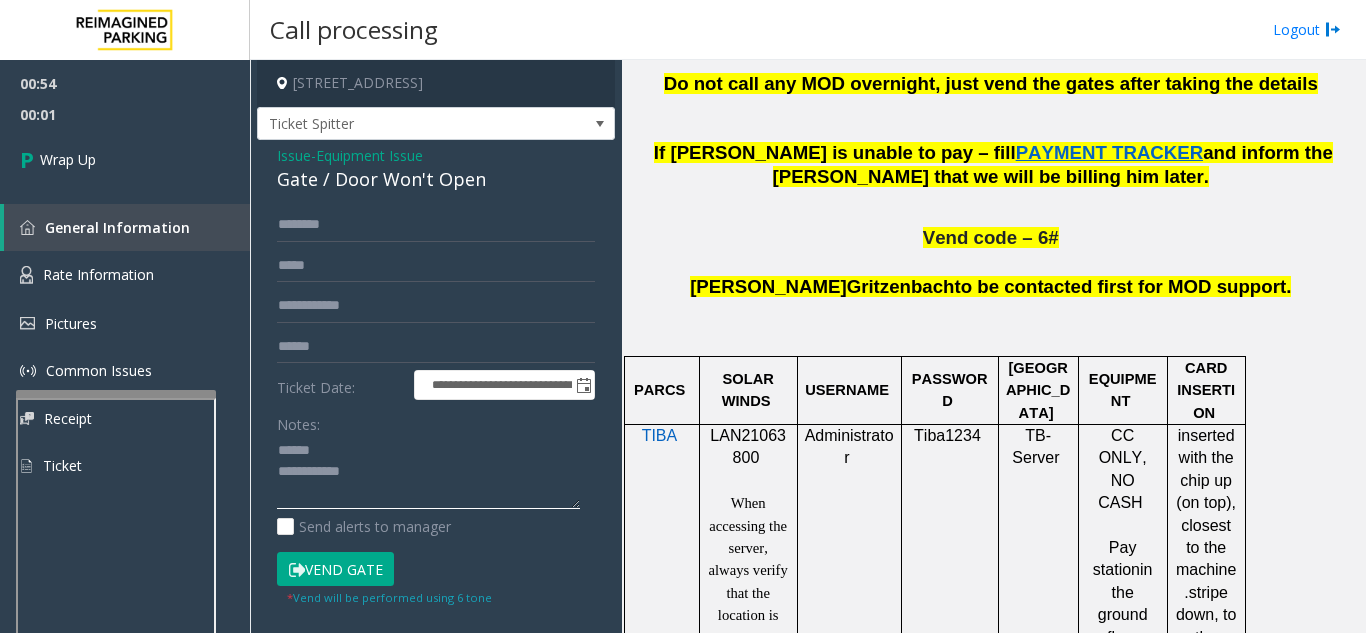 click 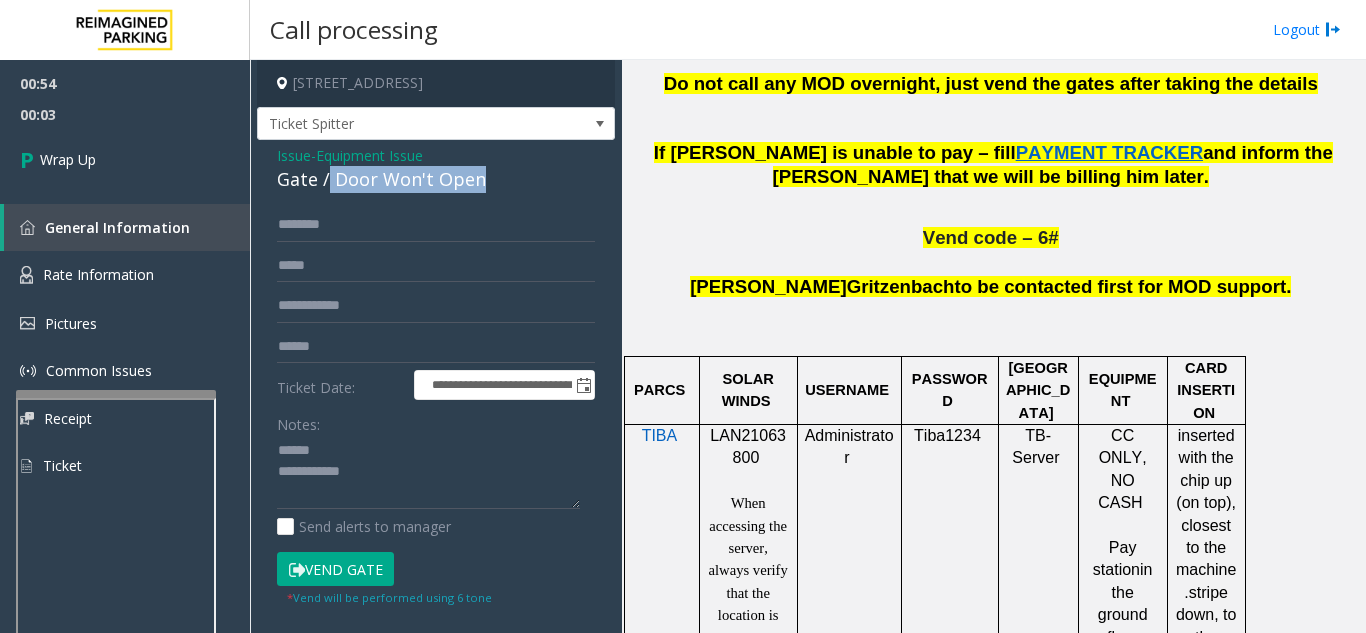 drag, startPoint x: 330, startPoint y: 182, endPoint x: 488, endPoint y: 180, distance: 158.01266 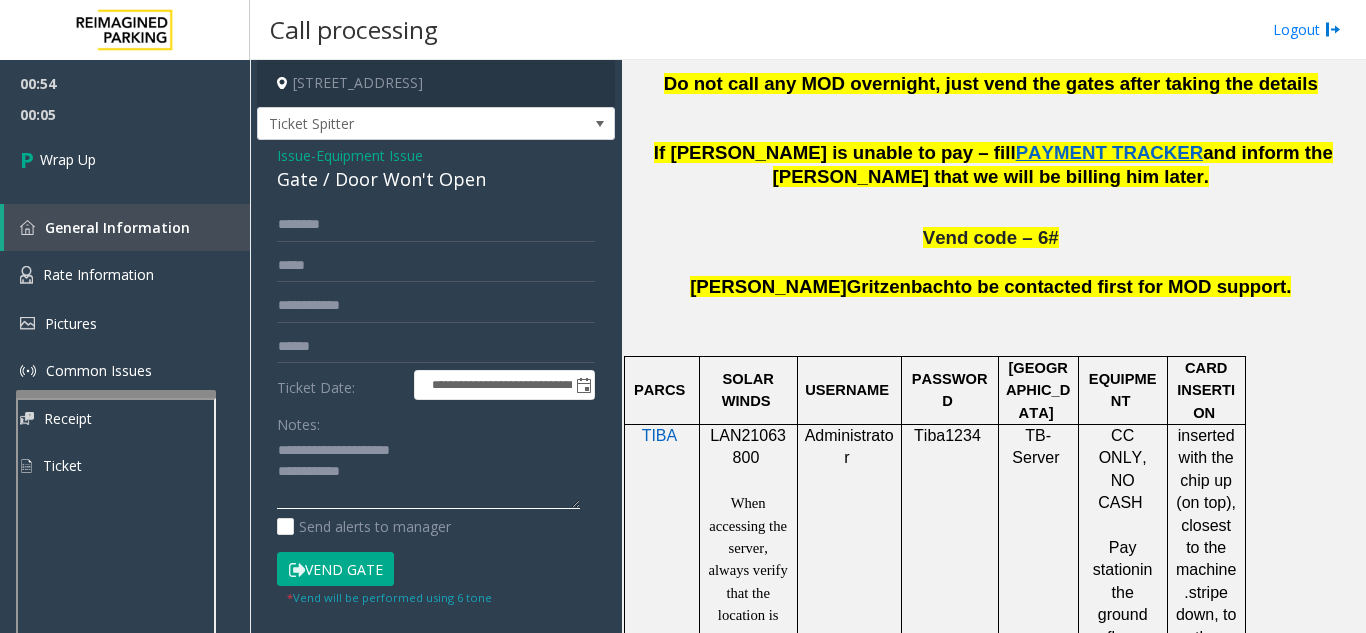 click 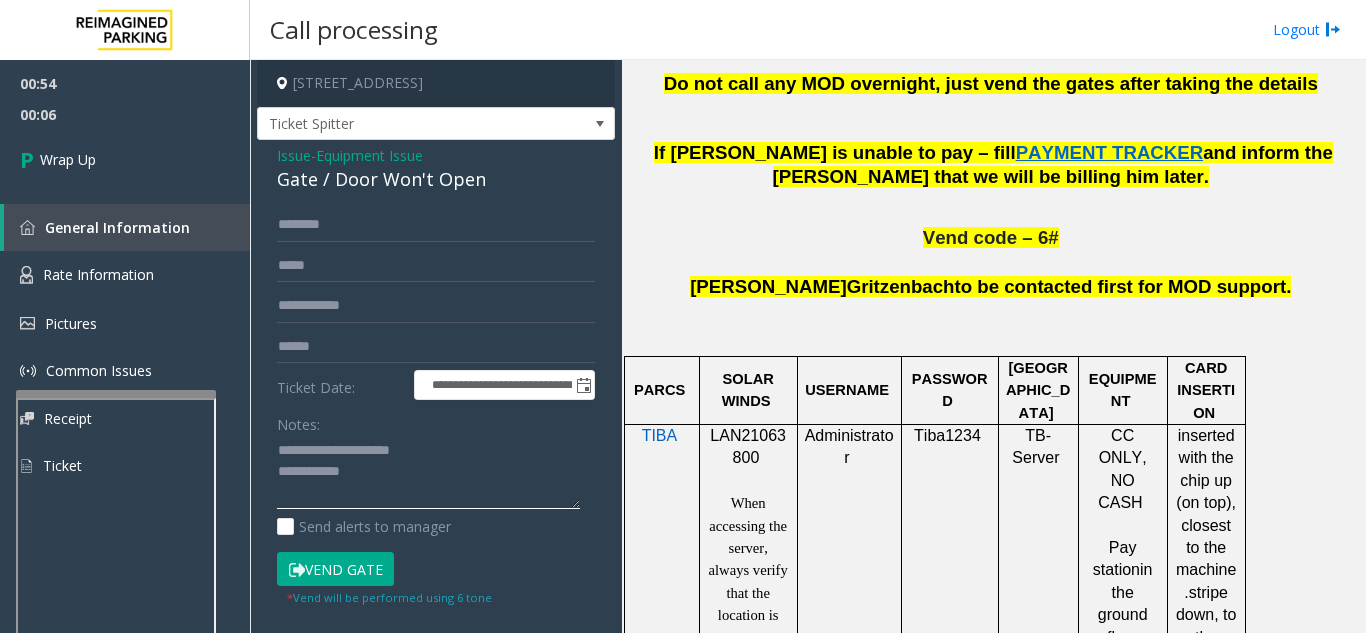 click 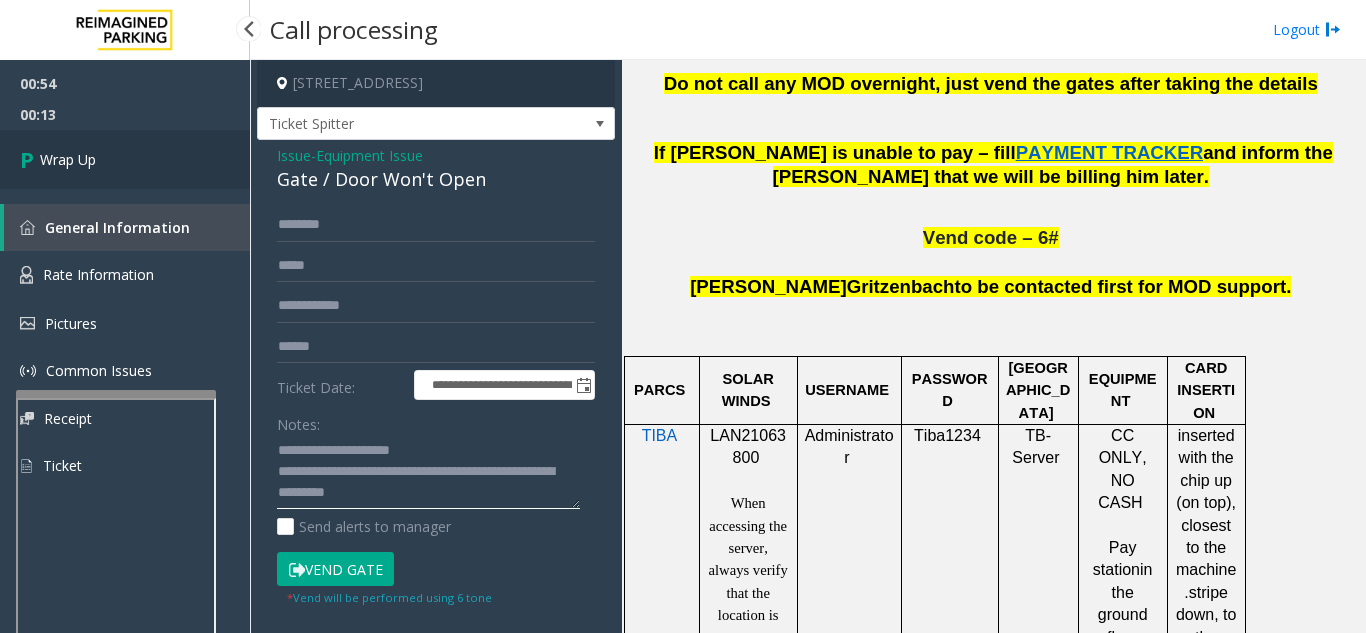 type on "**********" 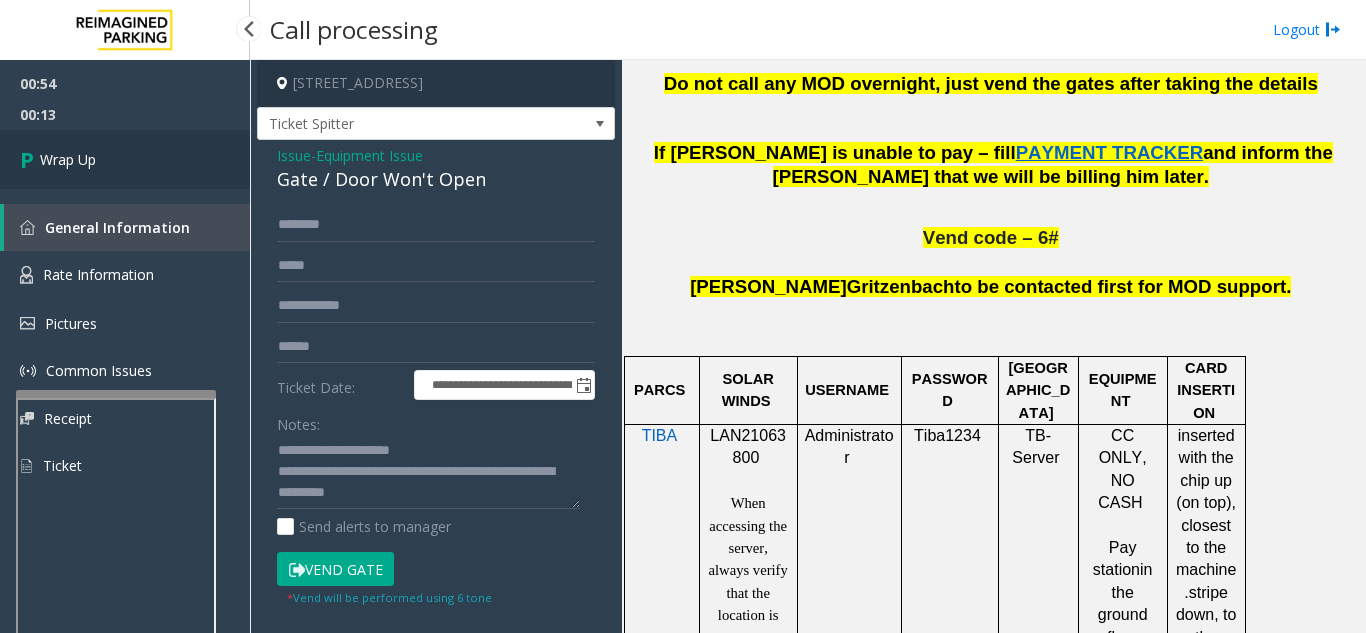 click on "Wrap Up" at bounding box center (125, 159) 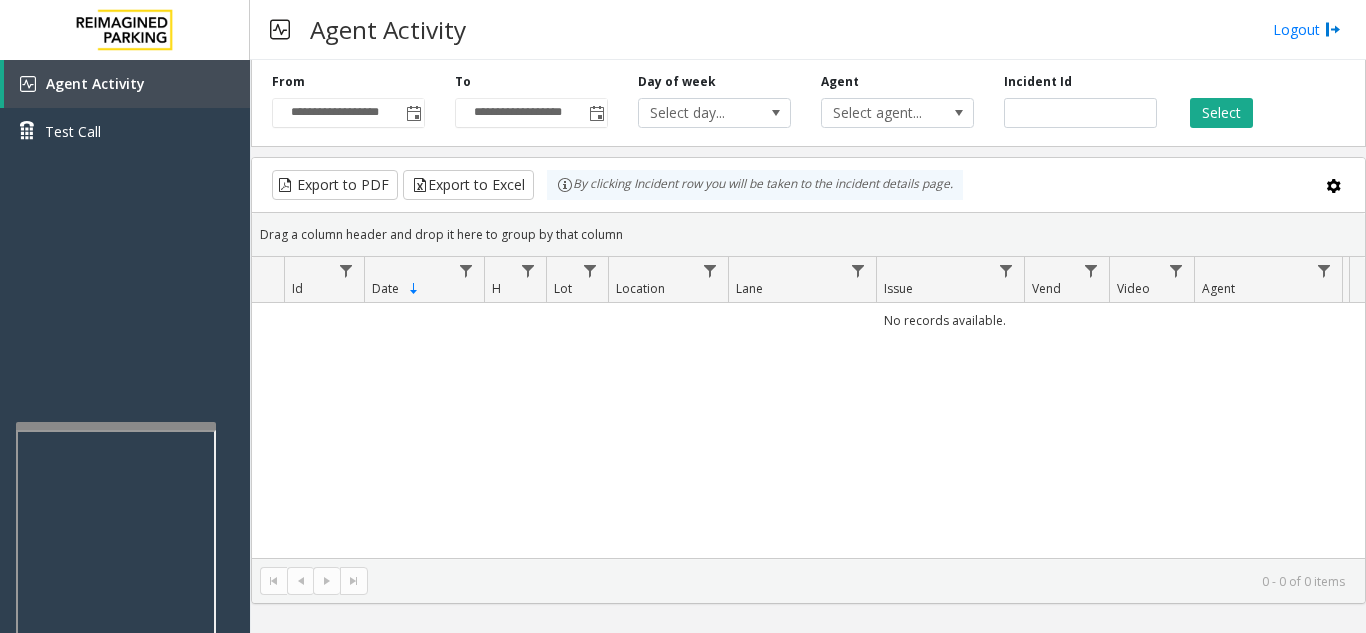 click at bounding box center (116, 426) 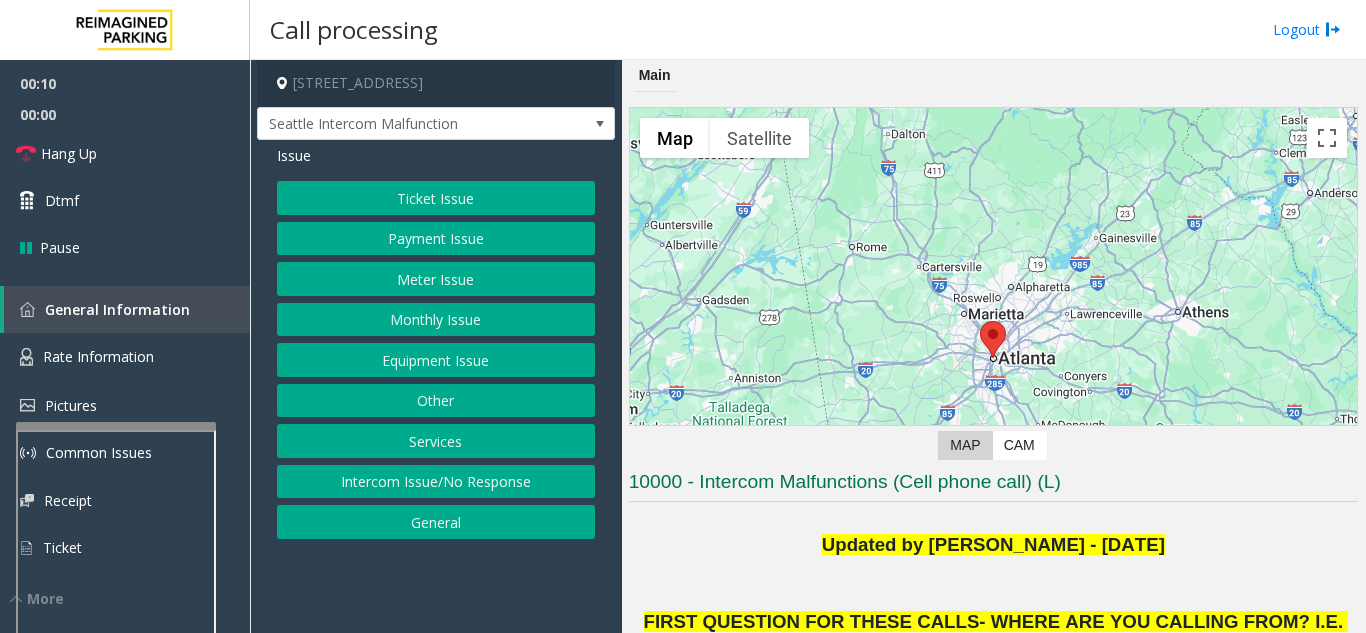 click on "Ticket Issue" 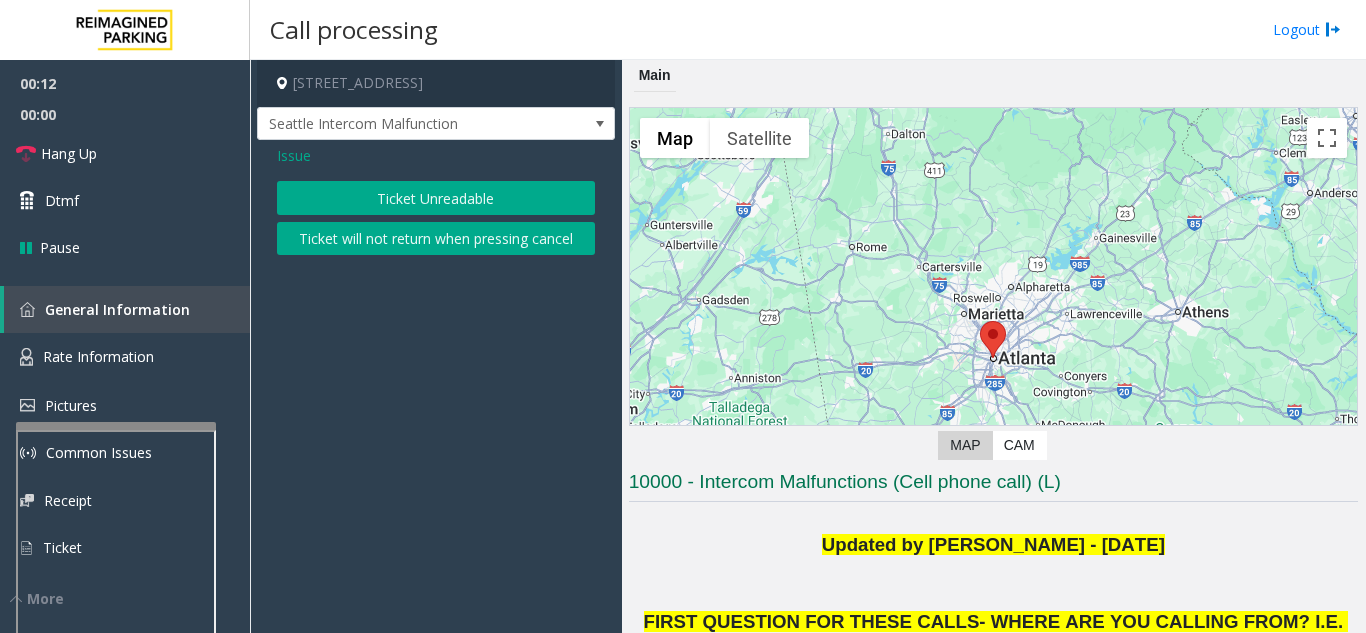 click on "Ticket Unreadable" 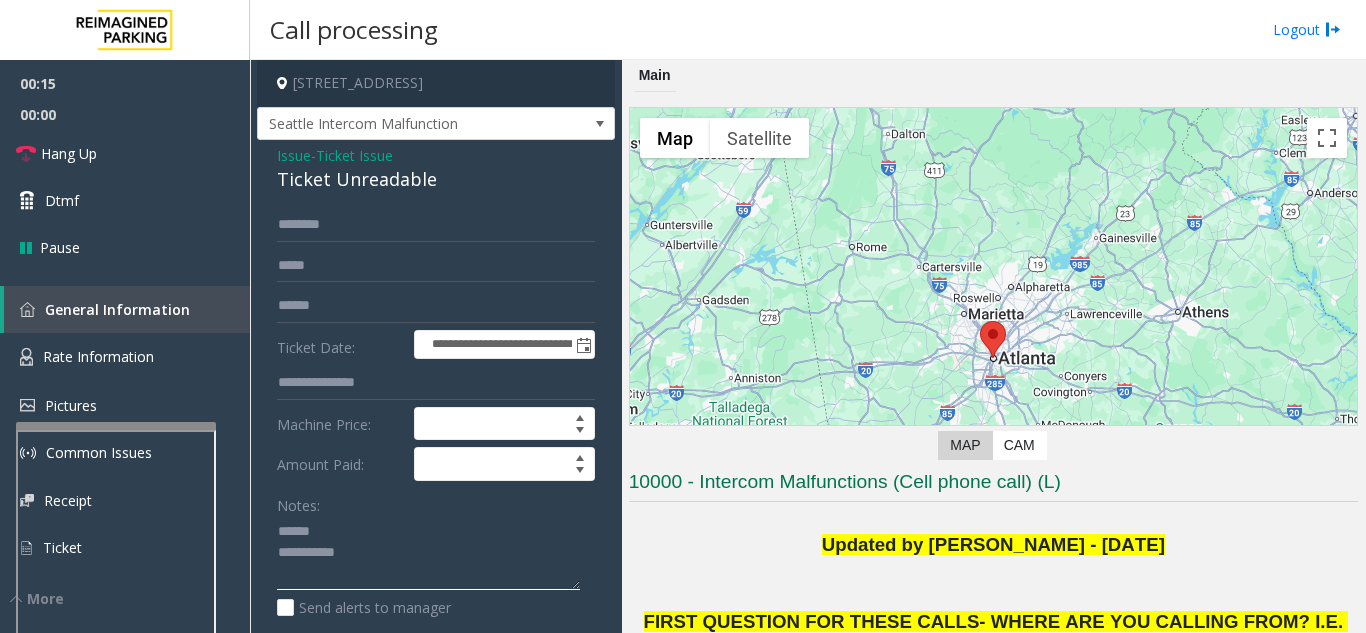 click 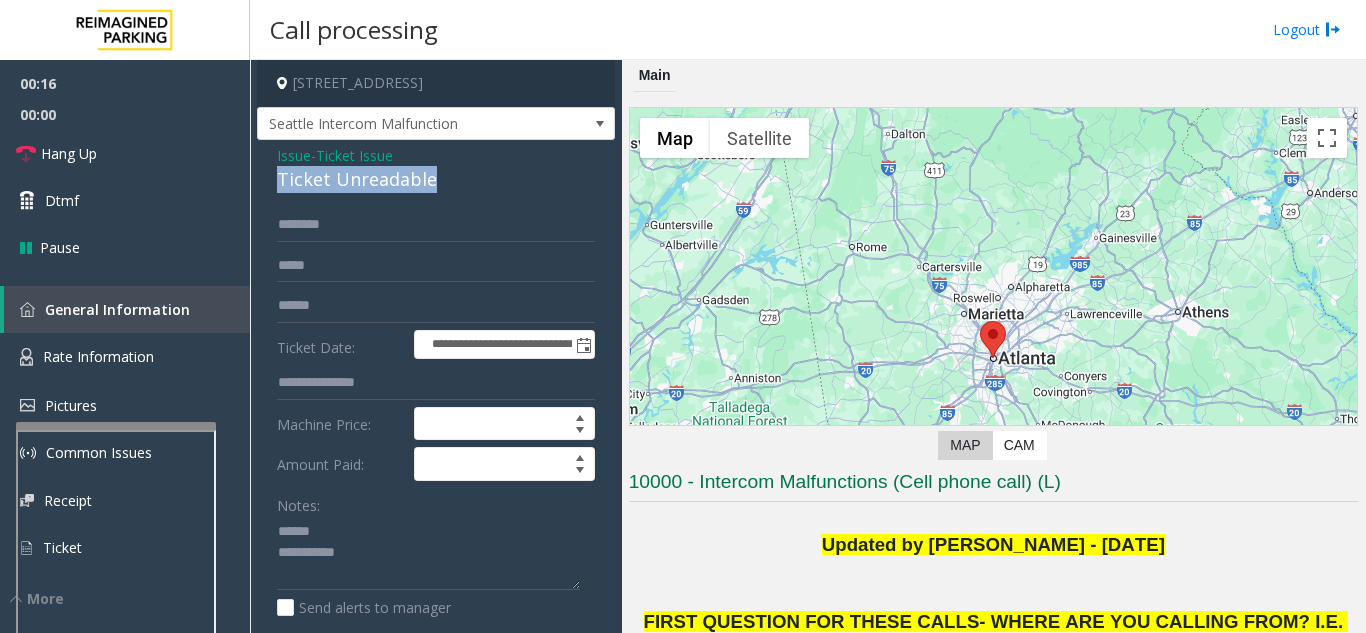 drag, startPoint x: 270, startPoint y: 198, endPoint x: 421, endPoint y: 217, distance: 152.19067 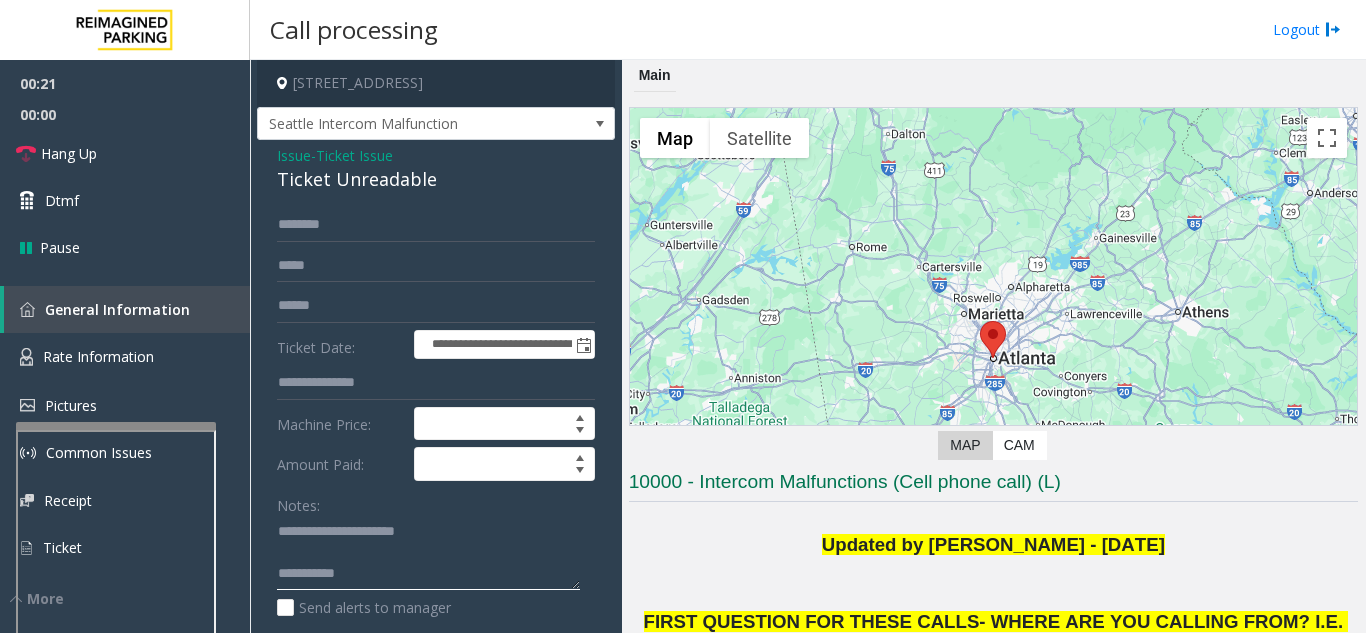 click 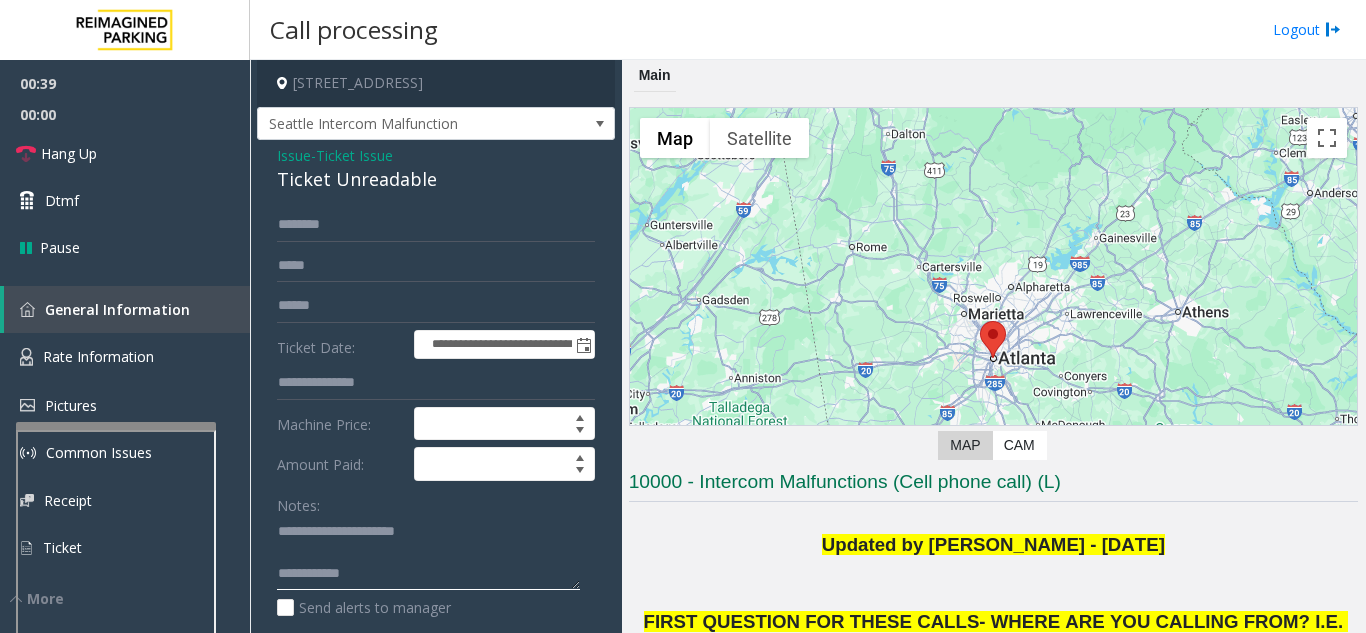 click 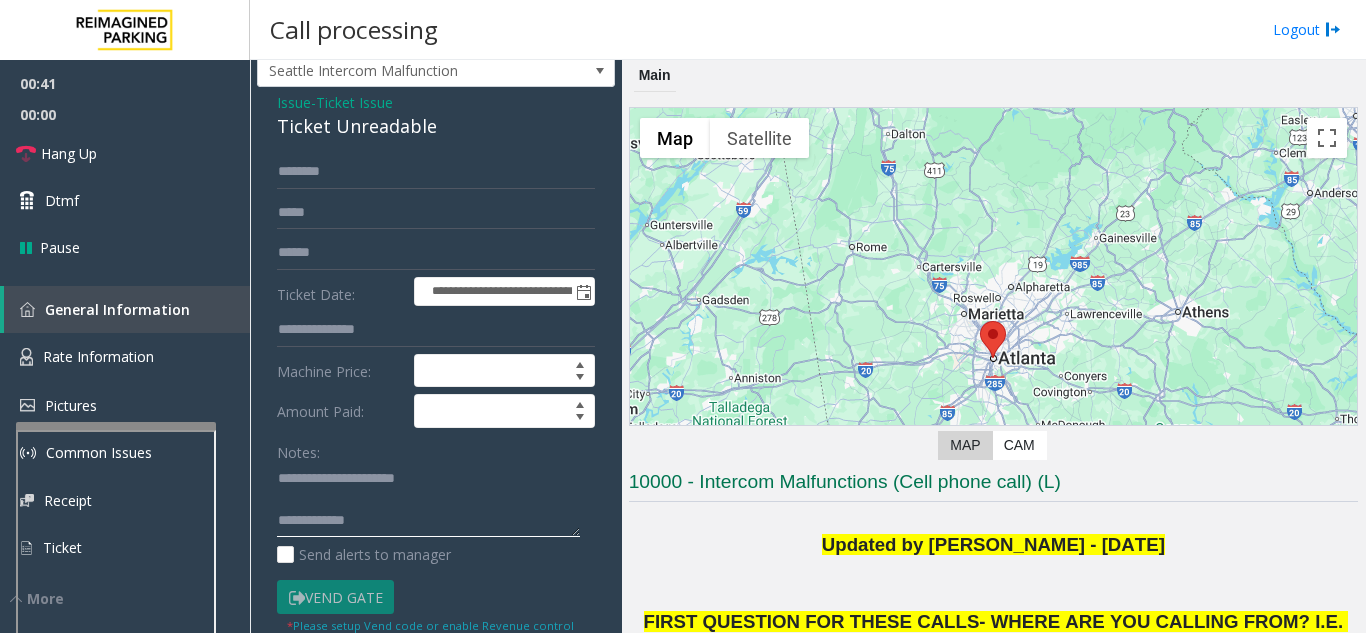 scroll, scrollTop: 100, scrollLeft: 0, axis: vertical 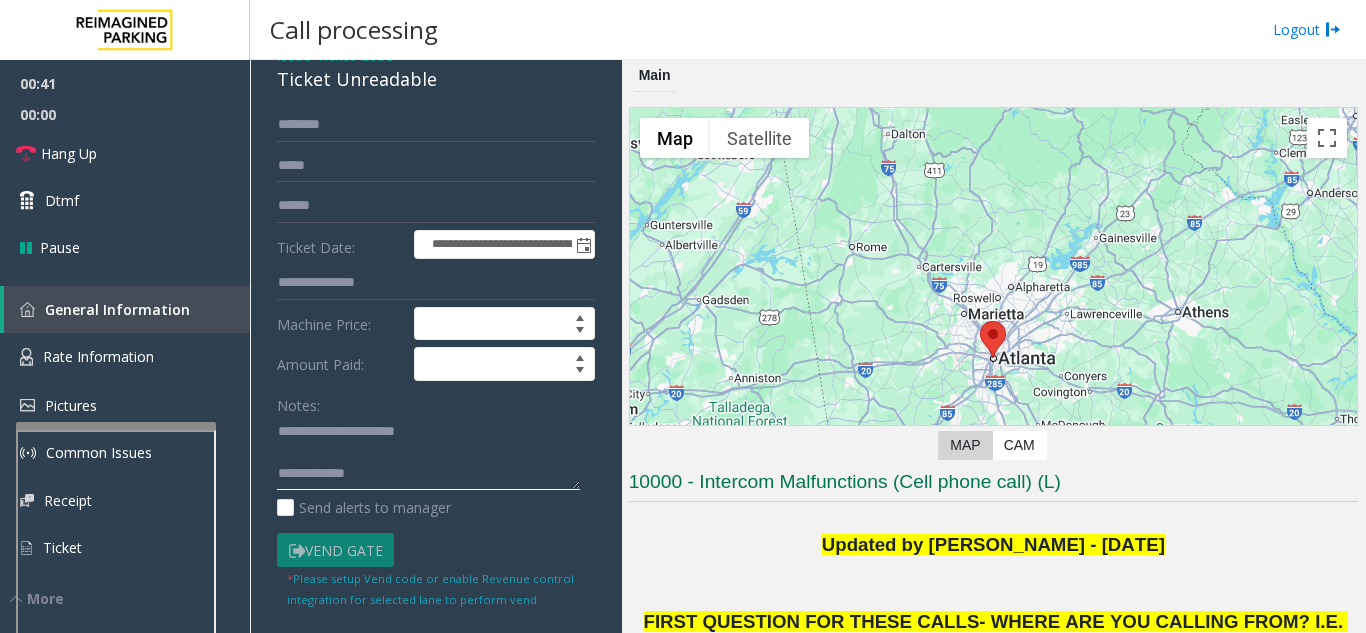 click 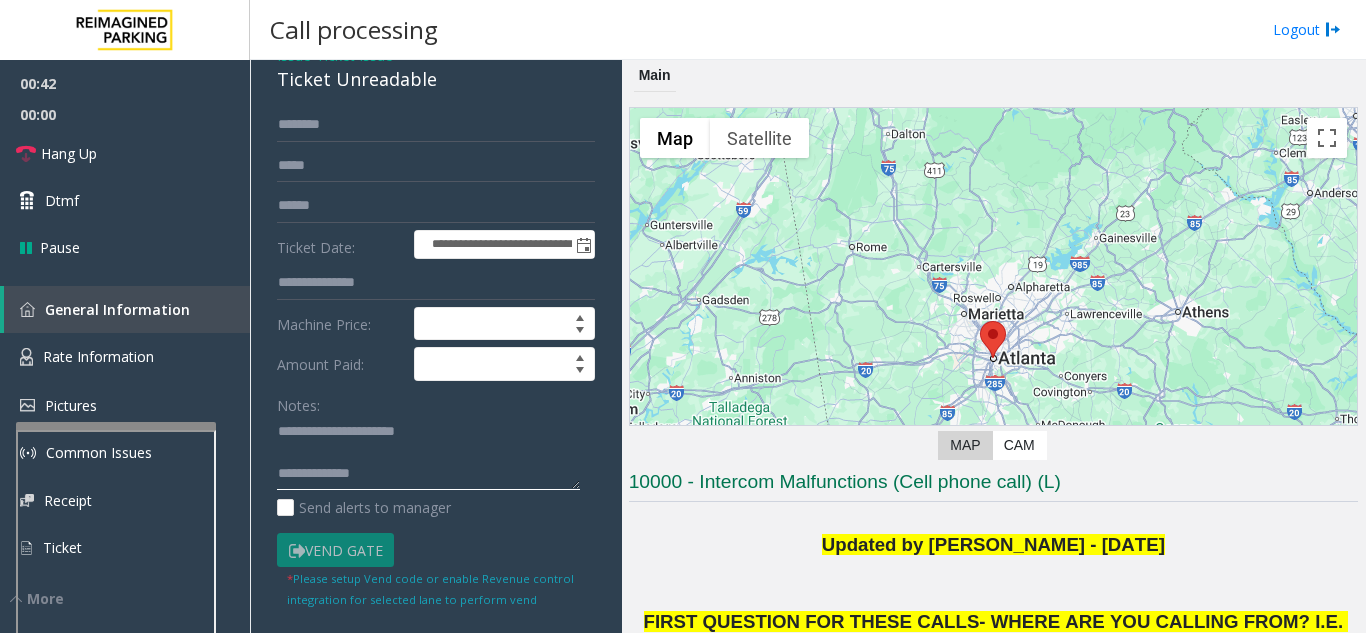 scroll, scrollTop: 15, scrollLeft: 0, axis: vertical 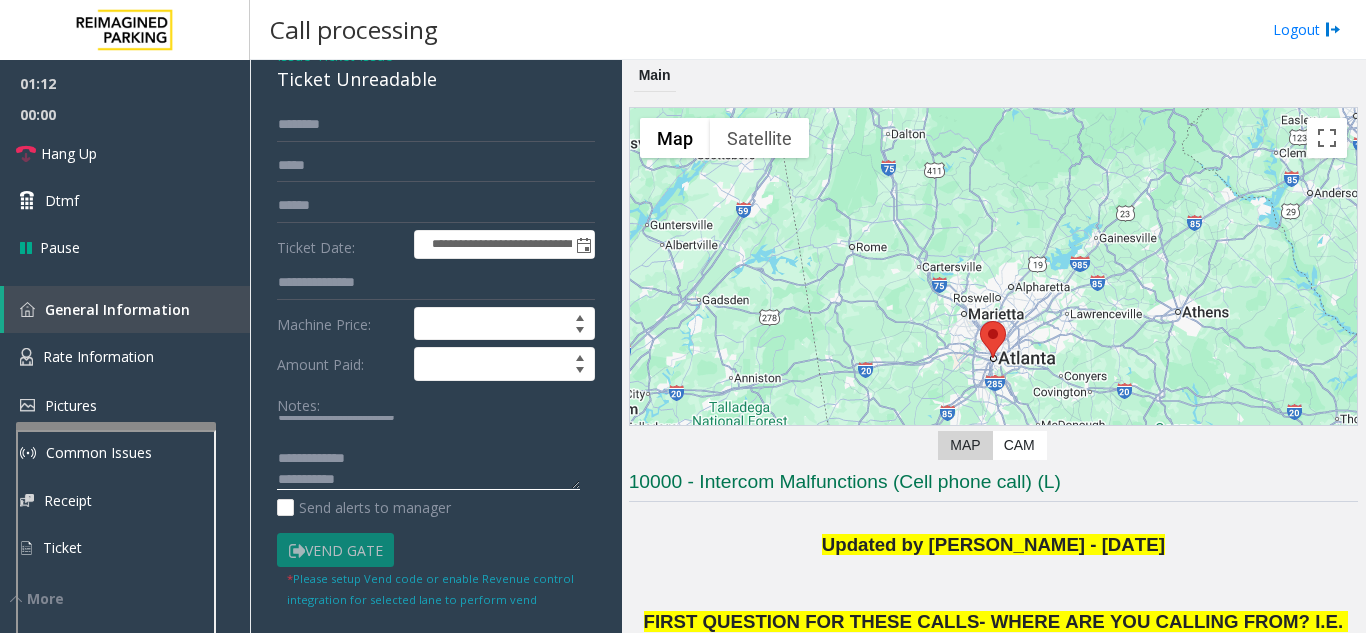 click 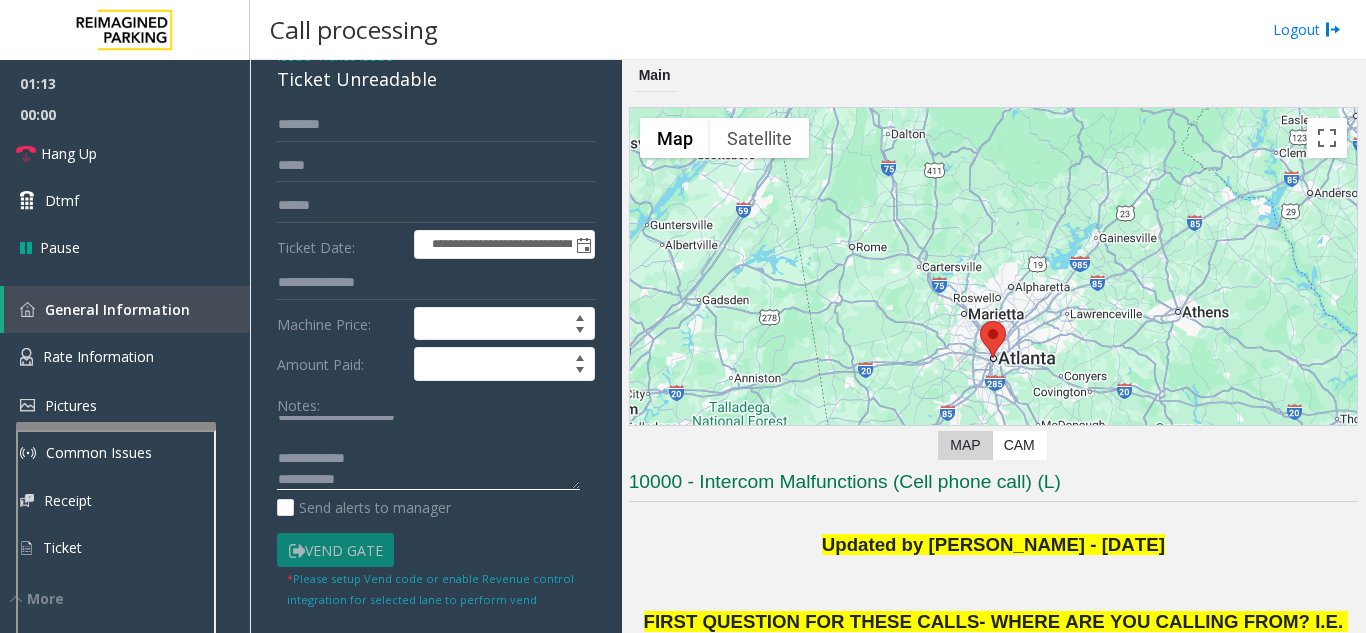 click 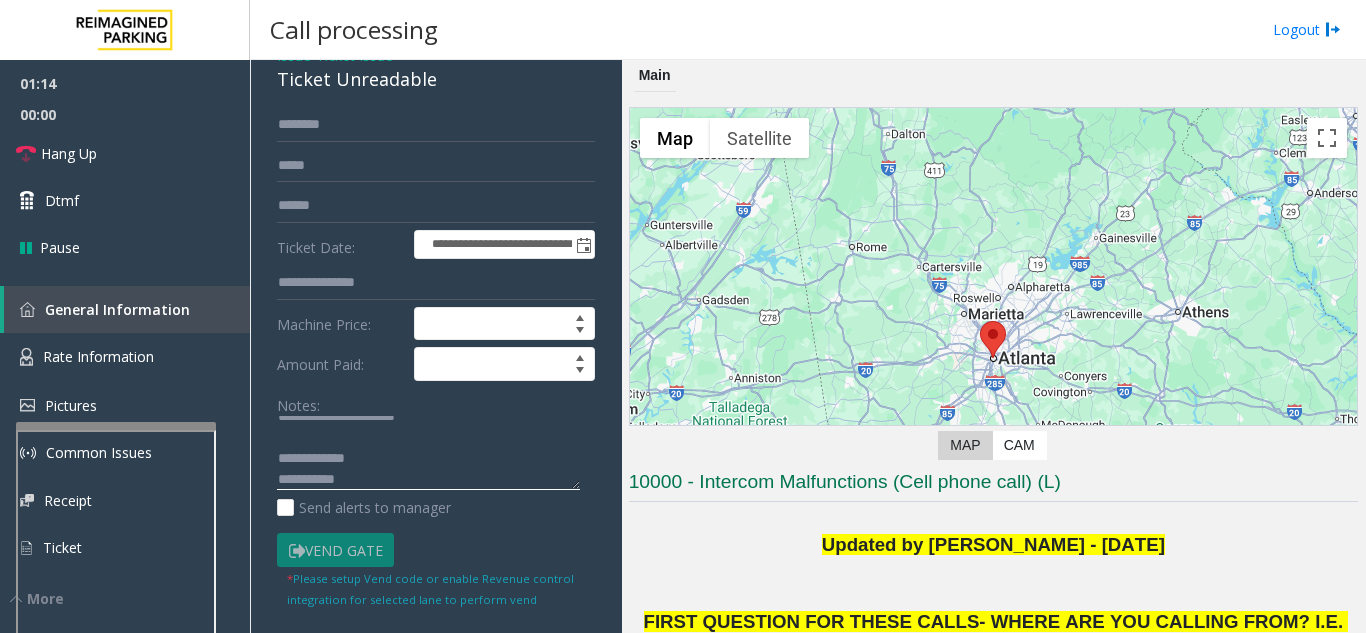 paste on "**********" 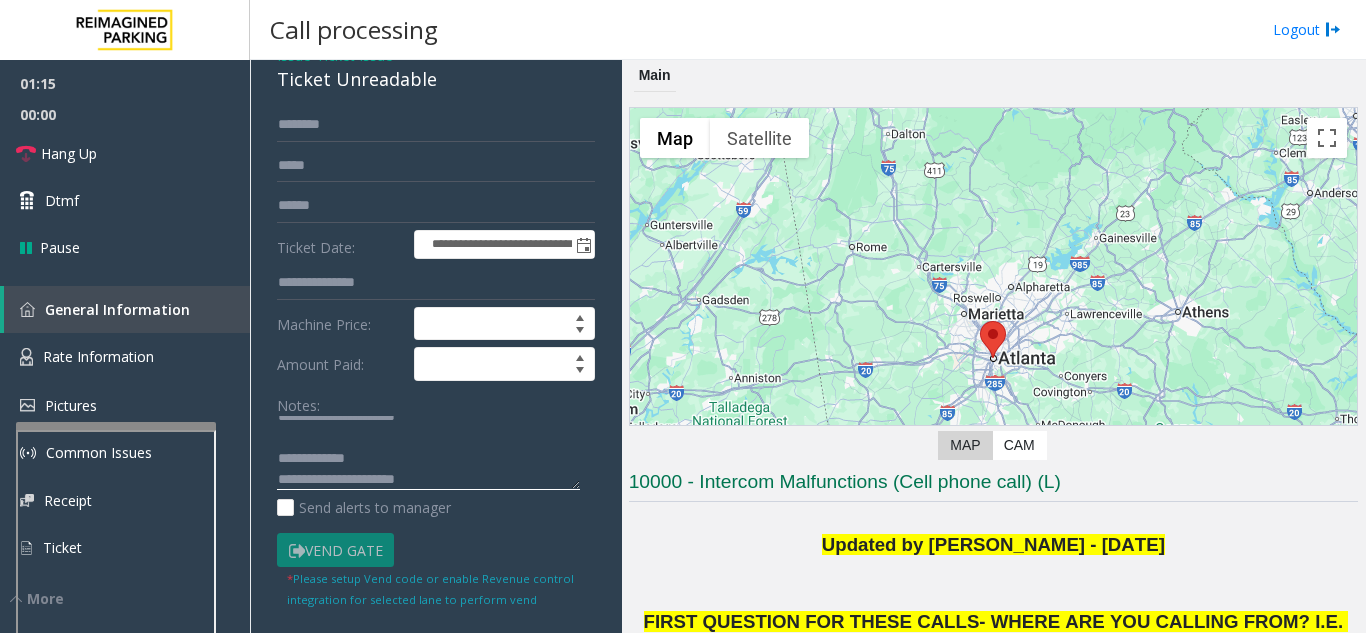 click 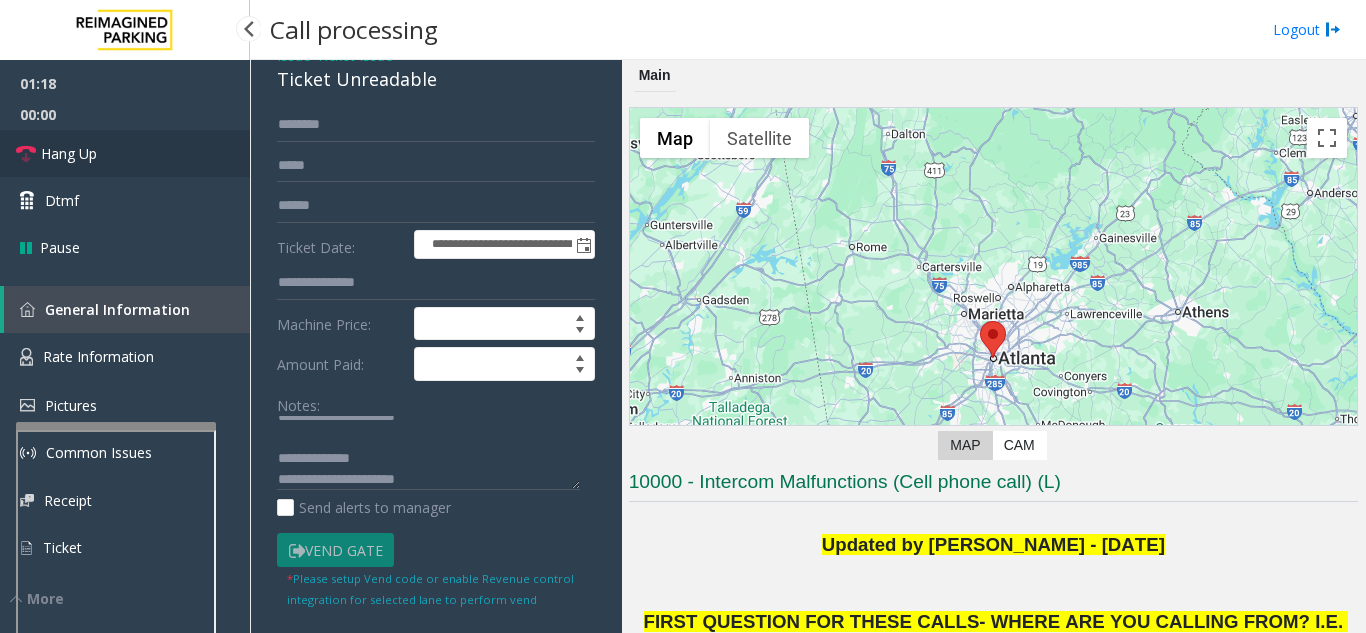 click on "Hang Up" at bounding box center [125, 153] 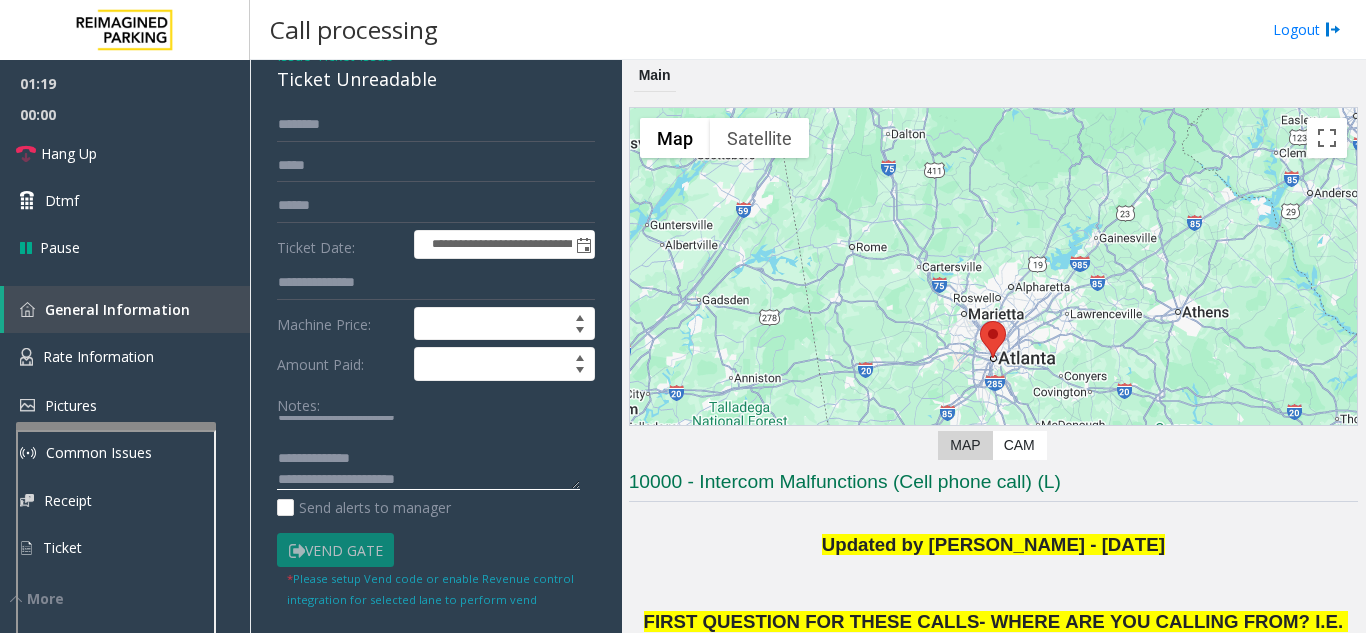 click 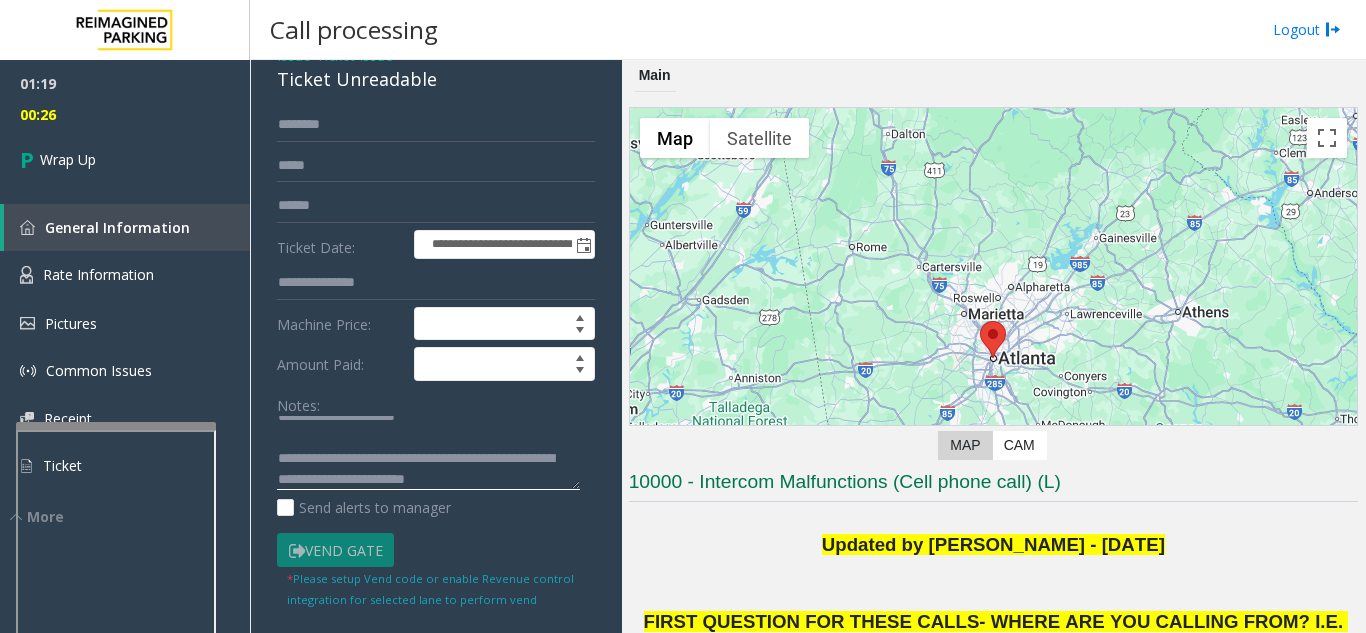 click 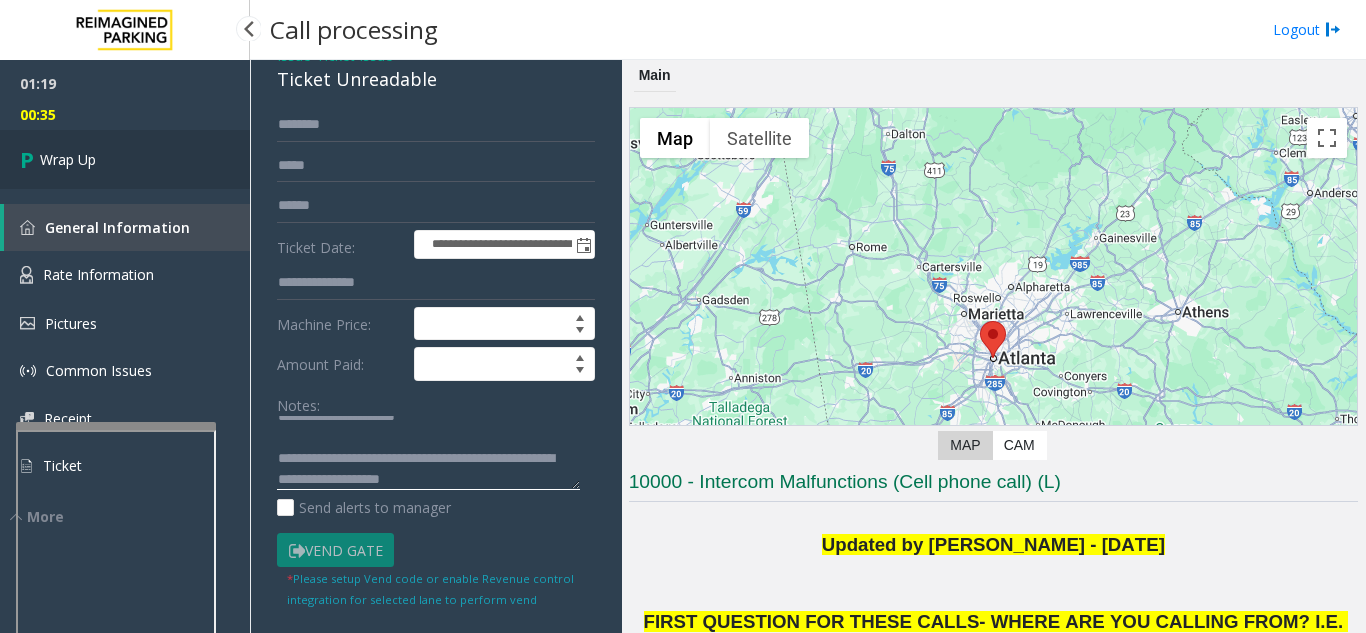 type on "**********" 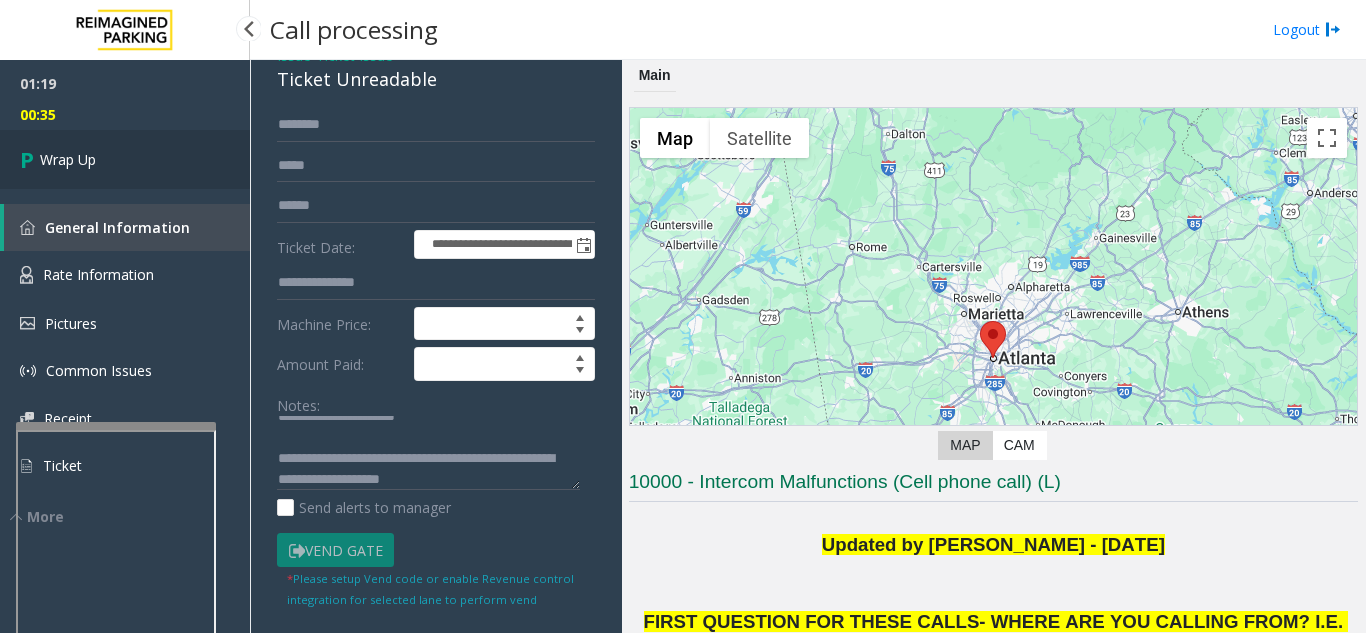 click on "Wrap Up" at bounding box center (125, 159) 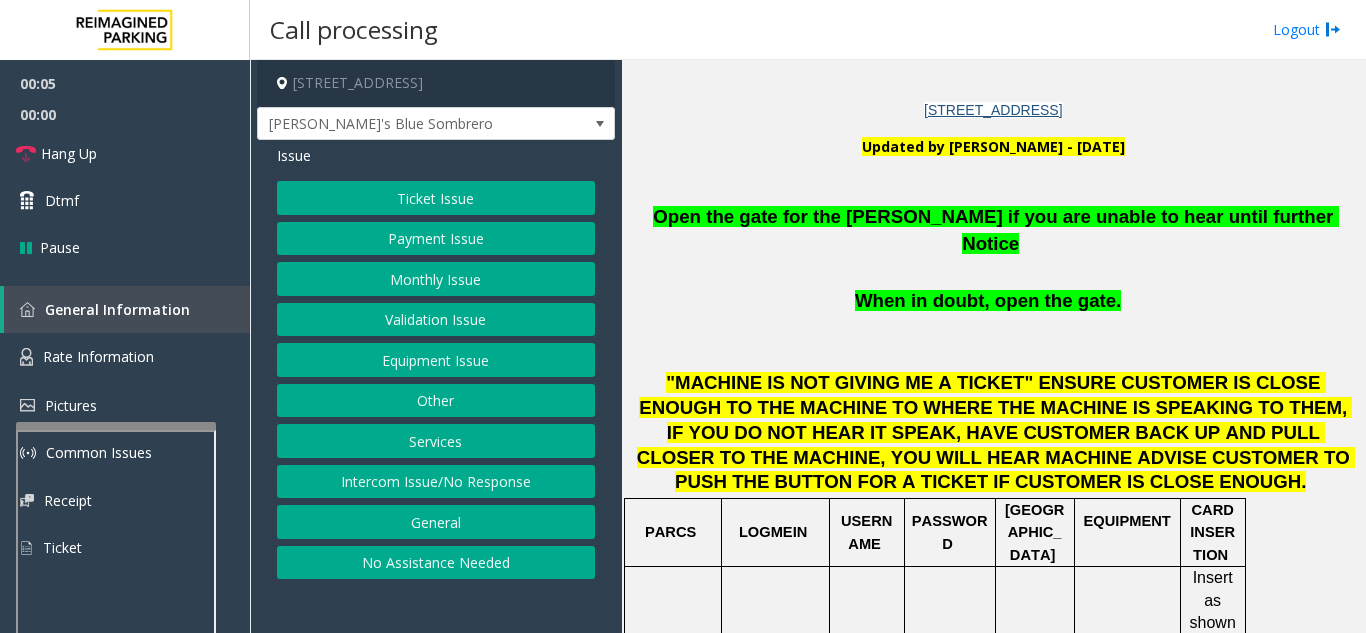 scroll, scrollTop: 600, scrollLeft: 0, axis: vertical 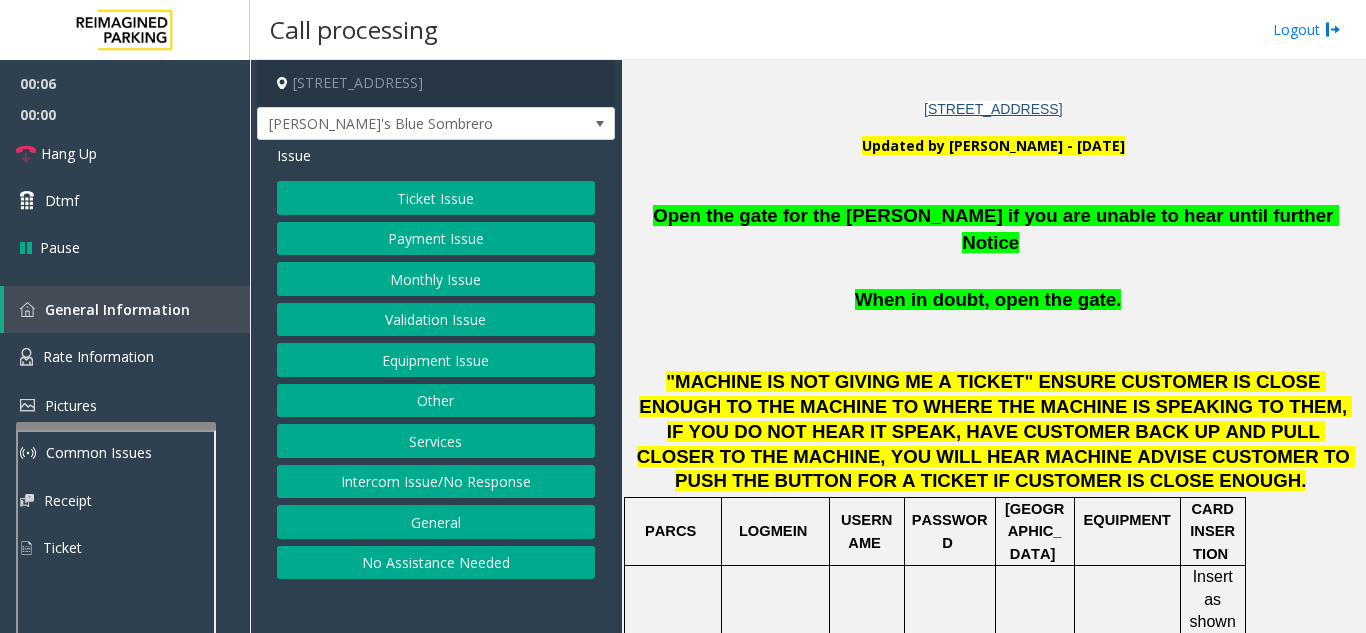 click on "Equipment Issue" 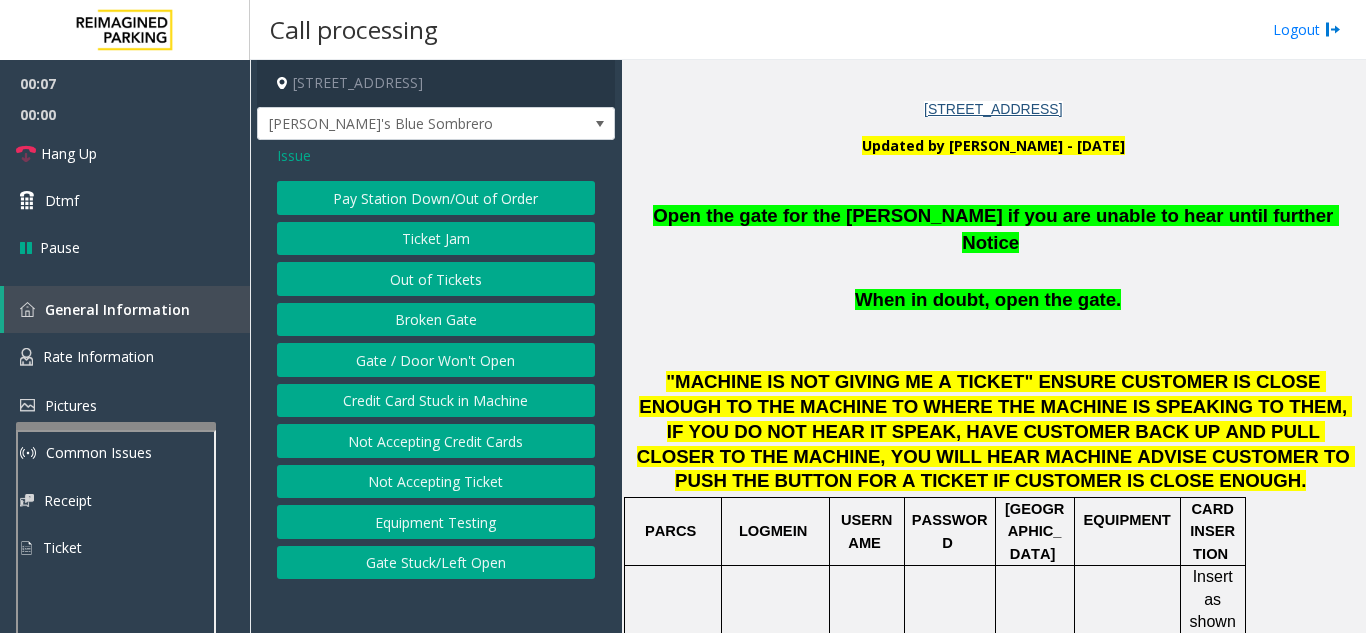 click on "Gate / Door Won't Open" 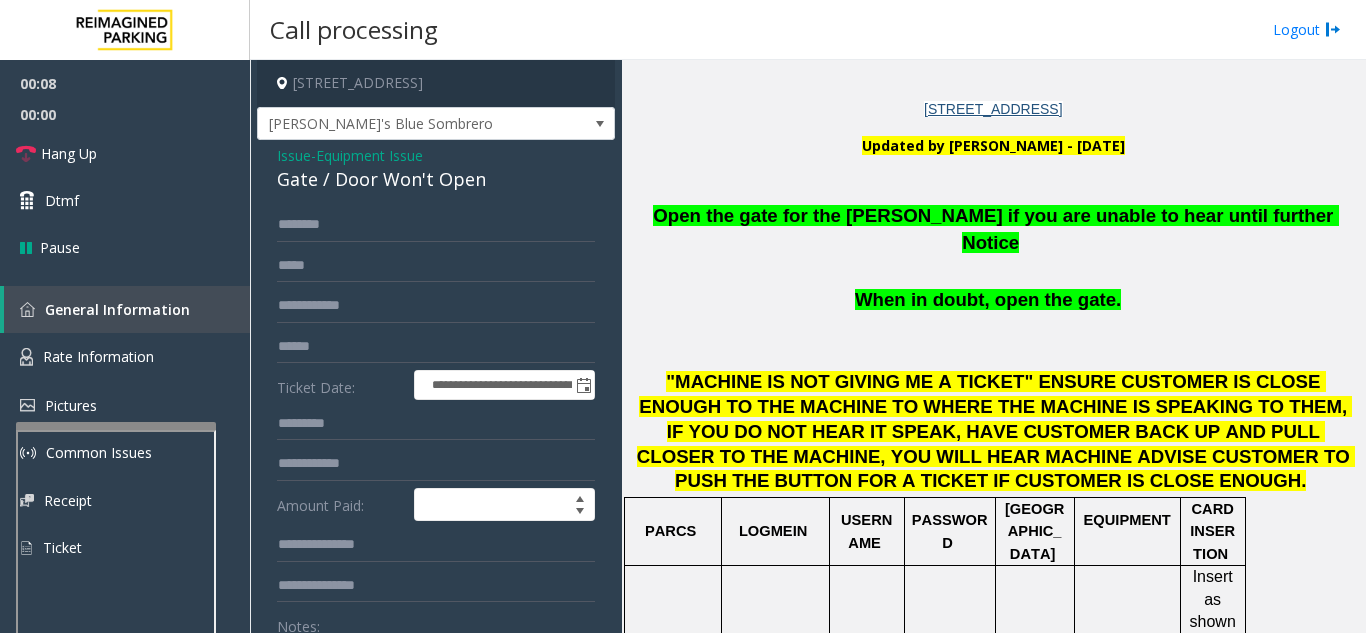 scroll, scrollTop: 100, scrollLeft: 0, axis: vertical 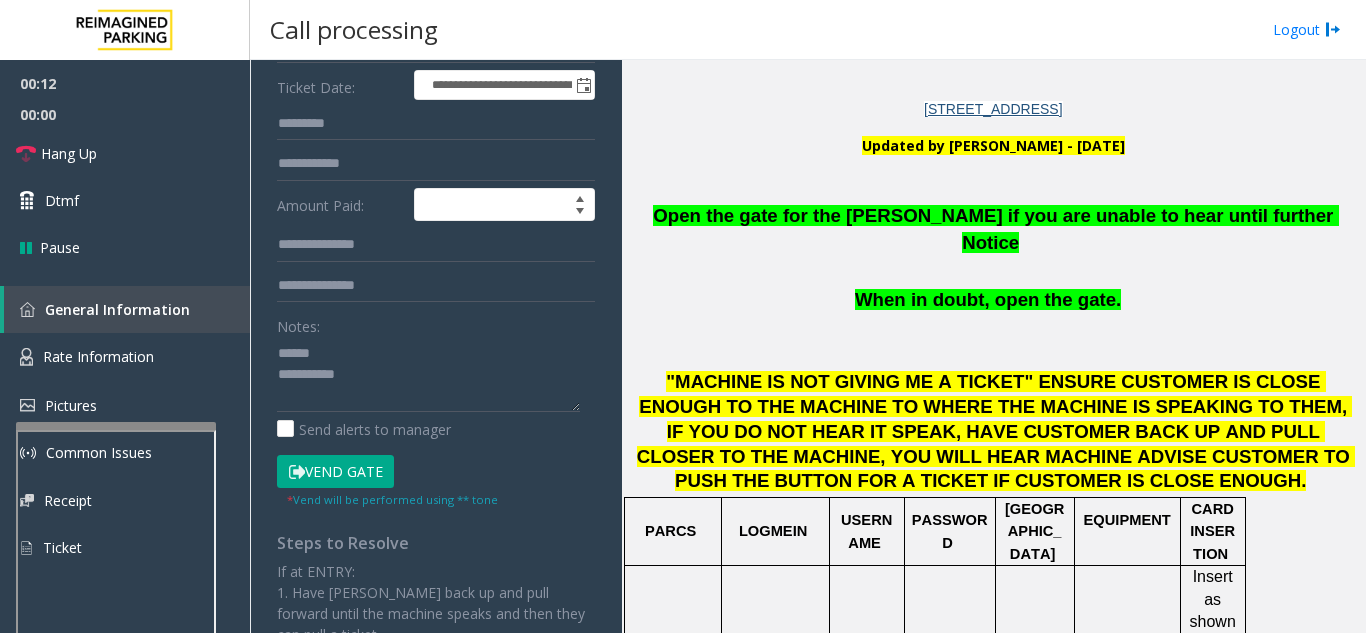 click on "Vend Gate" 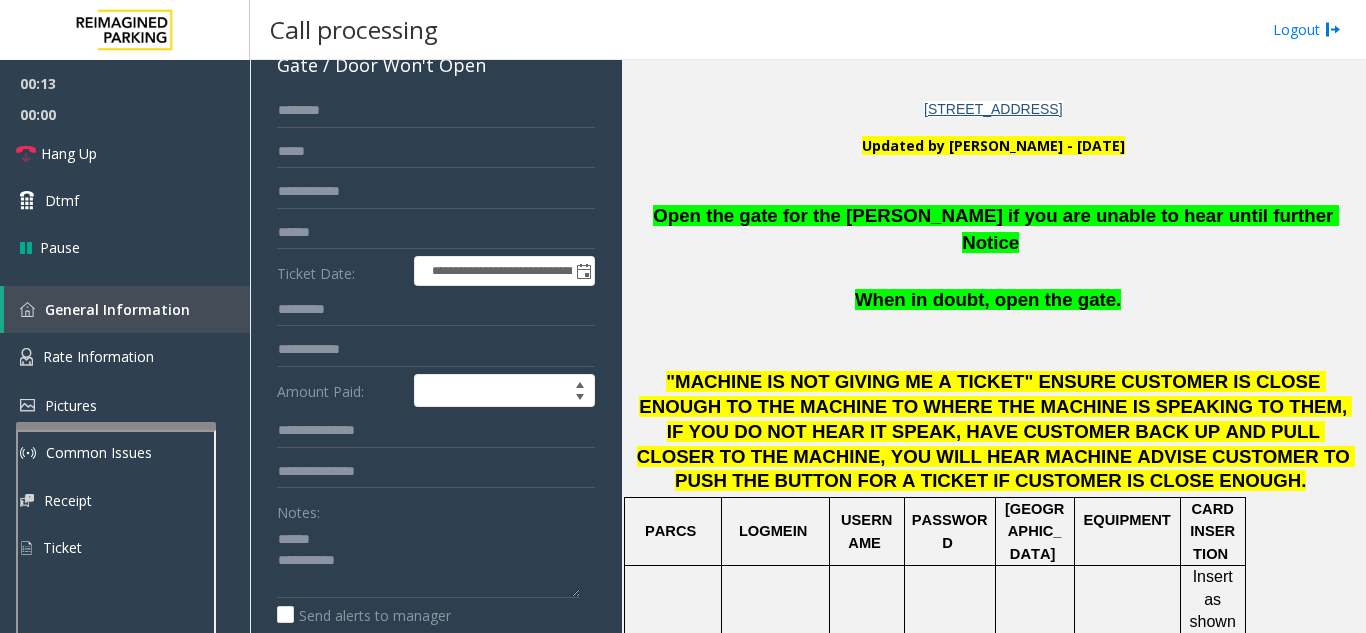 scroll, scrollTop: 100, scrollLeft: 0, axis: vertical 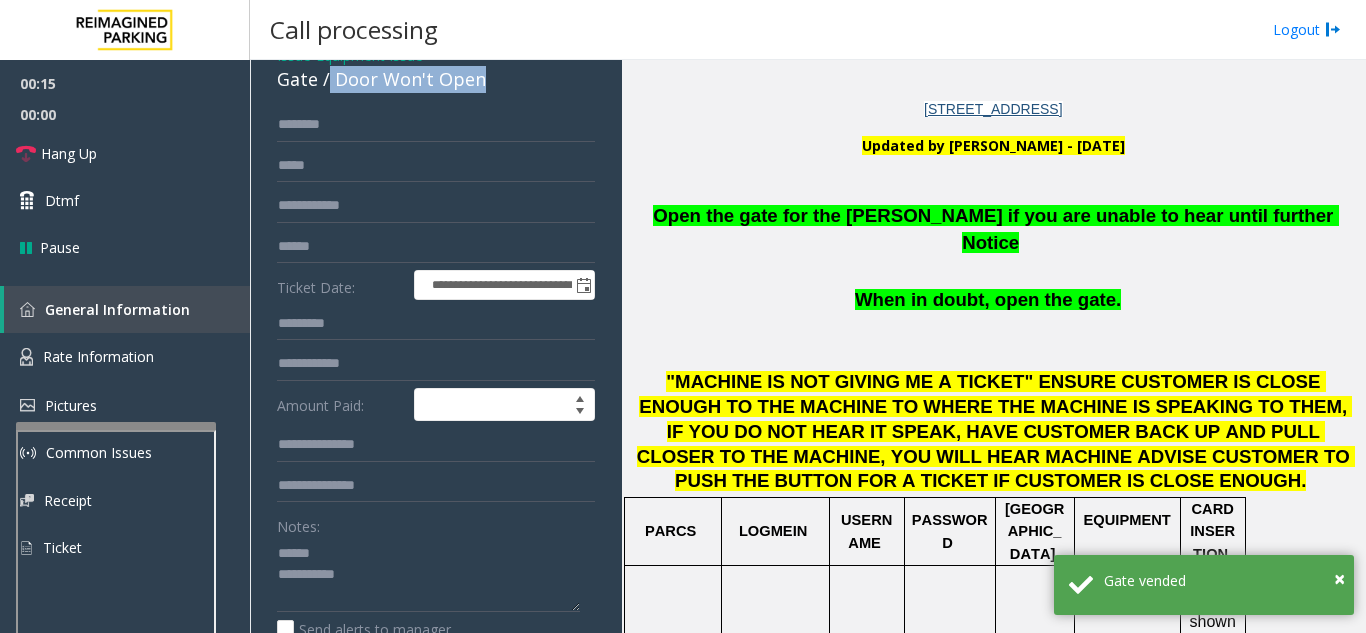 drag, startPoint x: 330, startPoint y: 81, endPoint x: 480, endPoint y: 92, distance: 150.40279 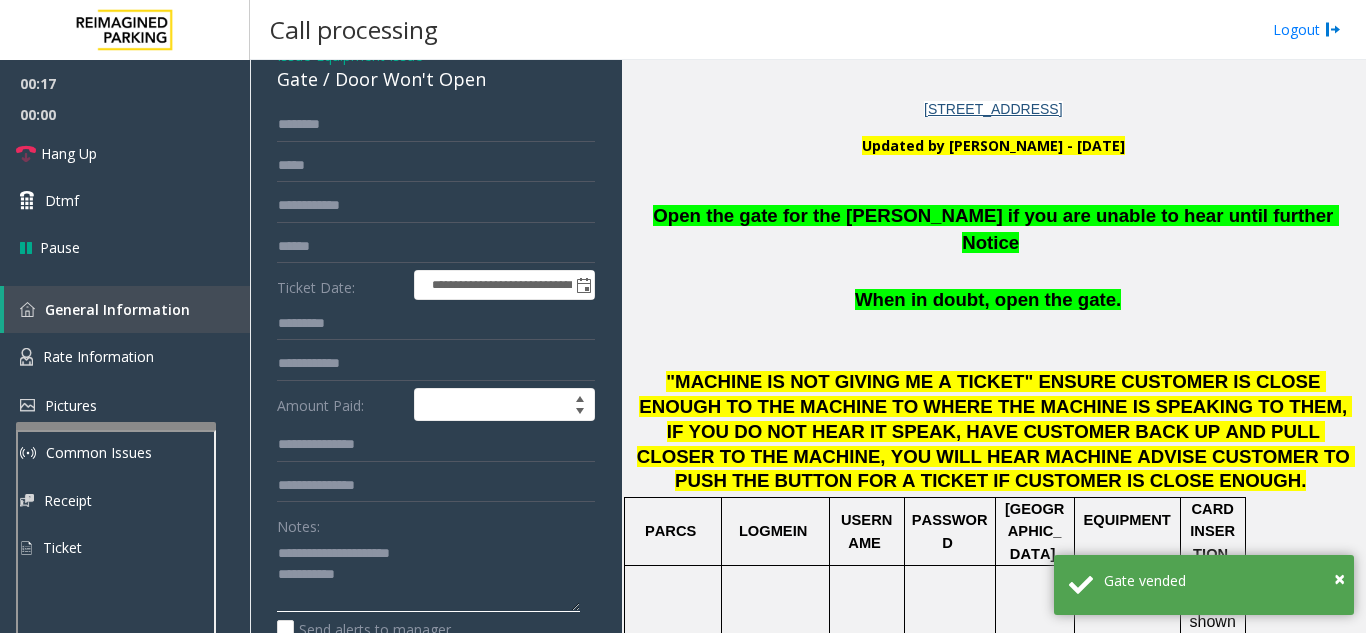 click 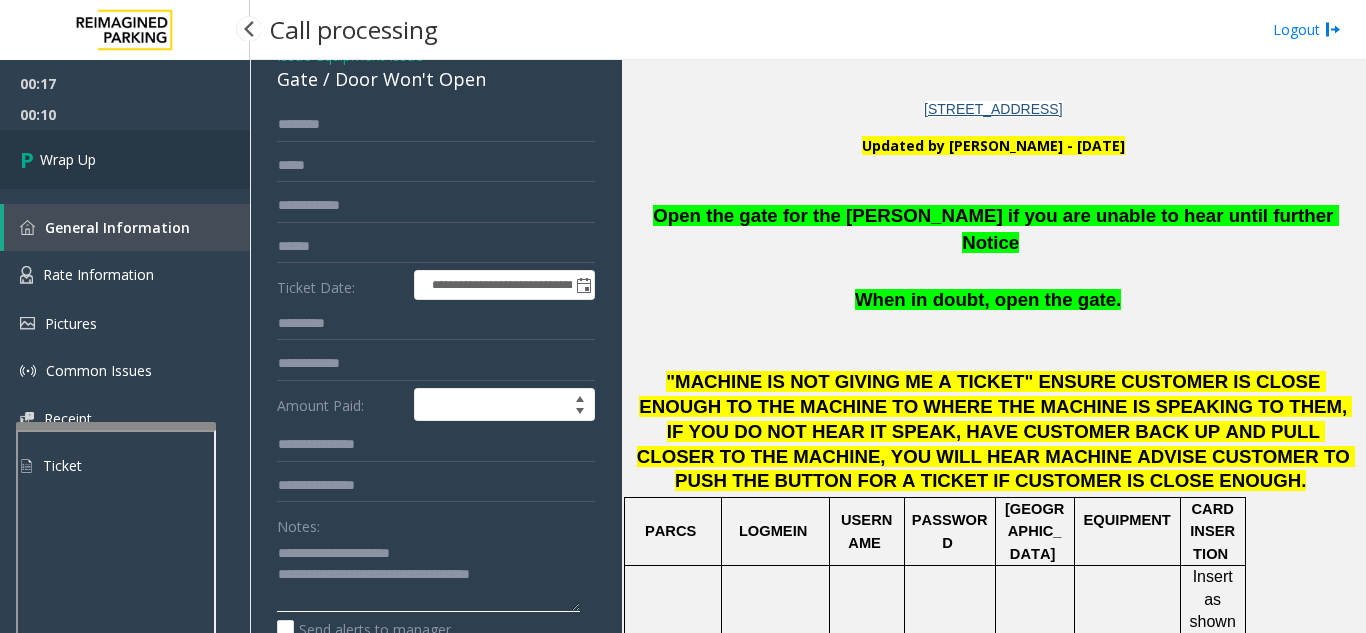 type on "**********" 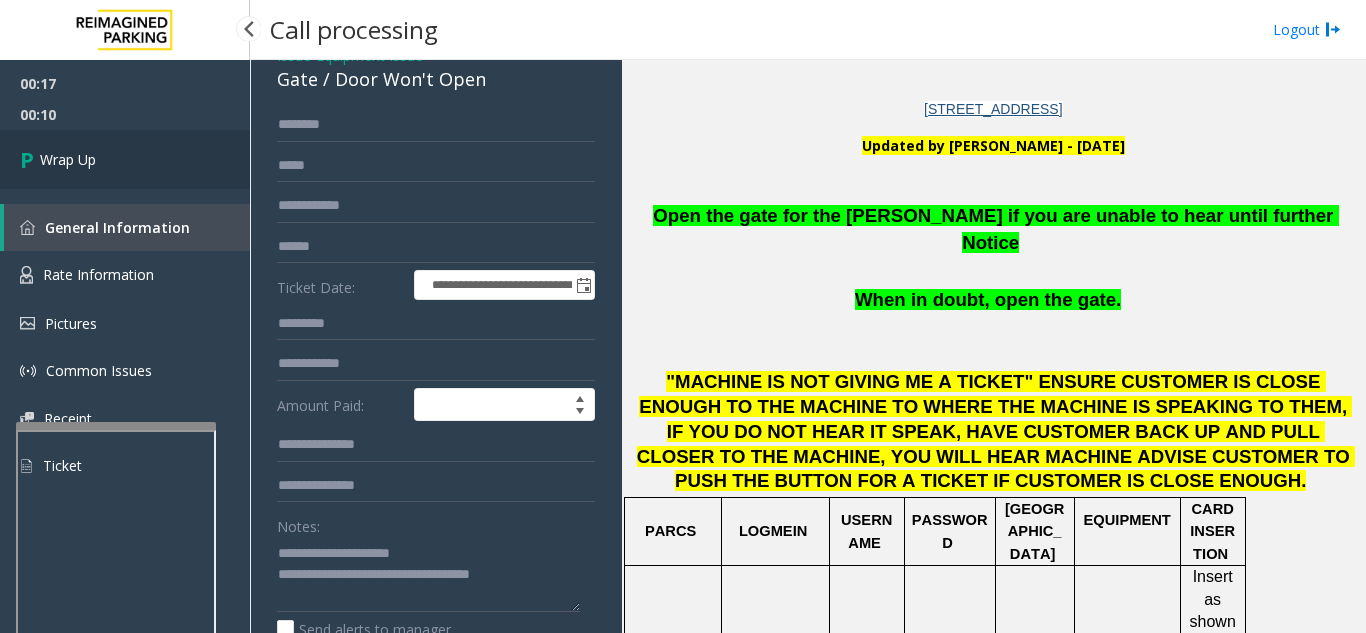 click on "Wrap Up" at bounding box center [125, 159] 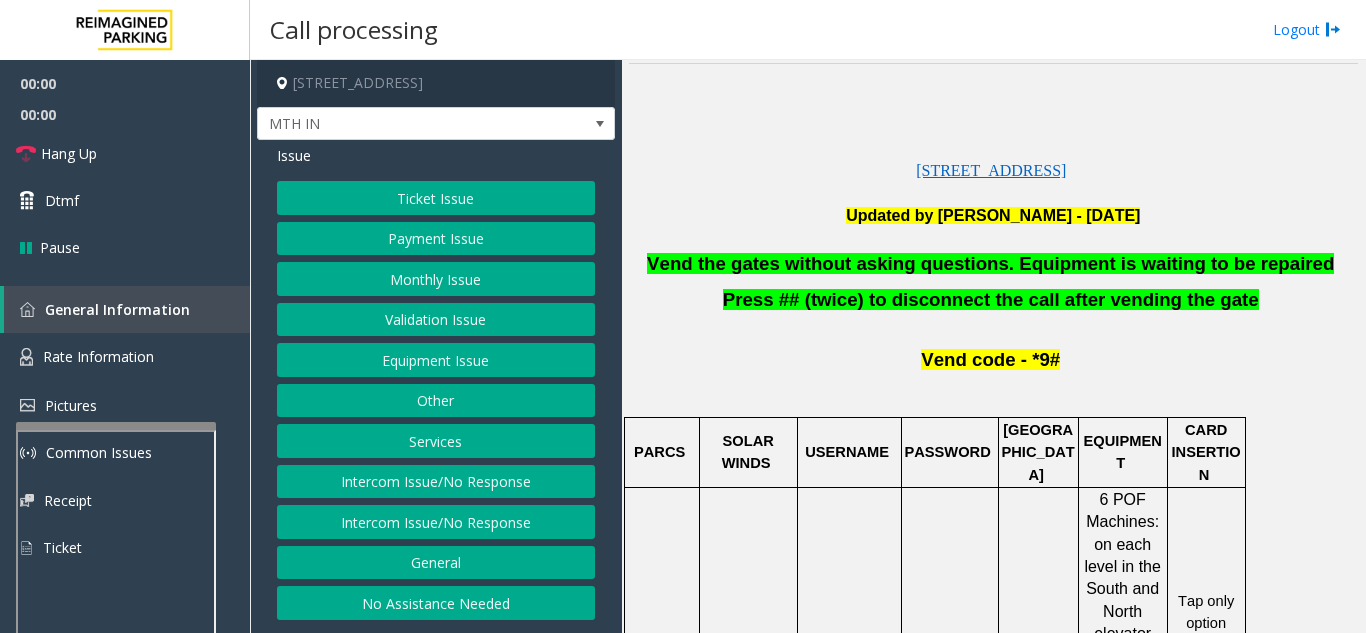 scroll, scrollTop: 500, scrollLeft: 0, axis: vertical 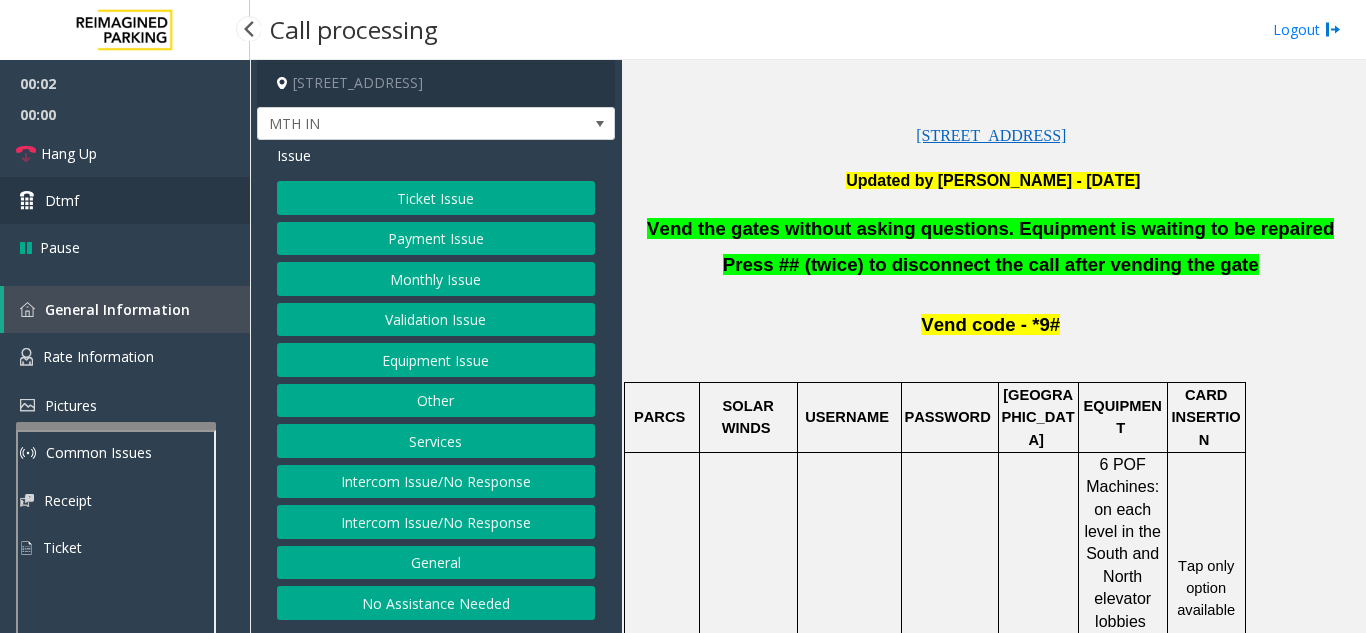 click on "Dtmf" at bounding box center (125, 200) 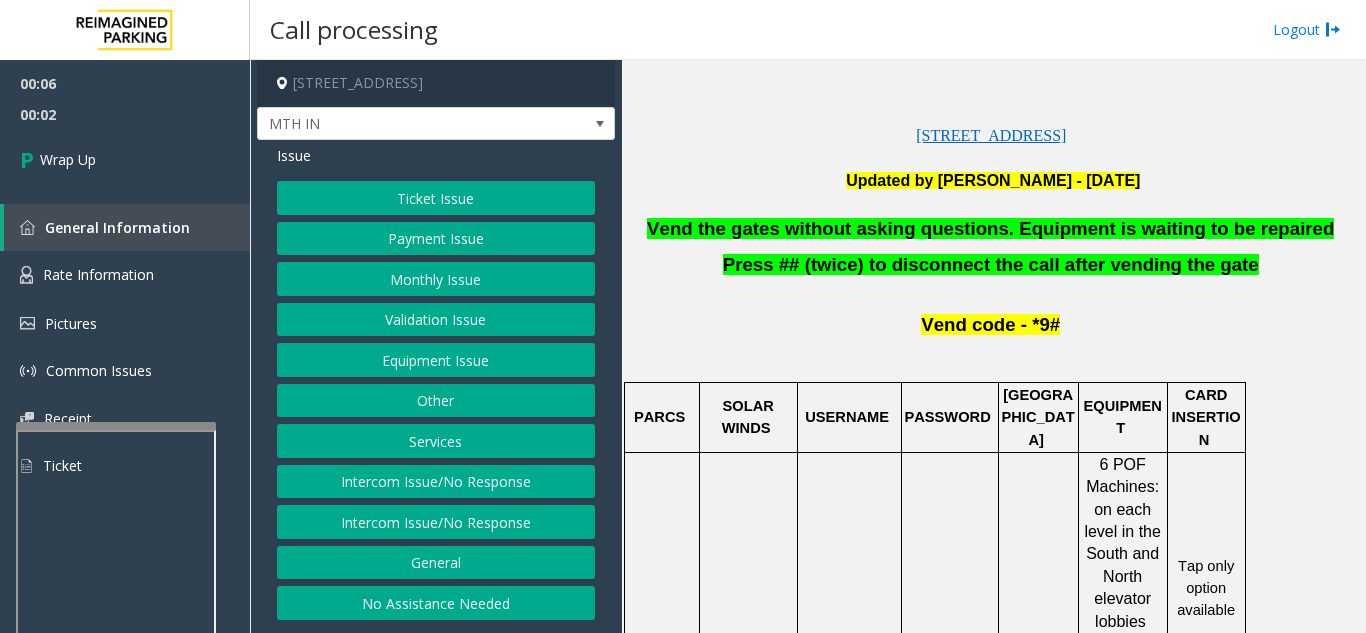 click on "Intercom Issue/No Response" 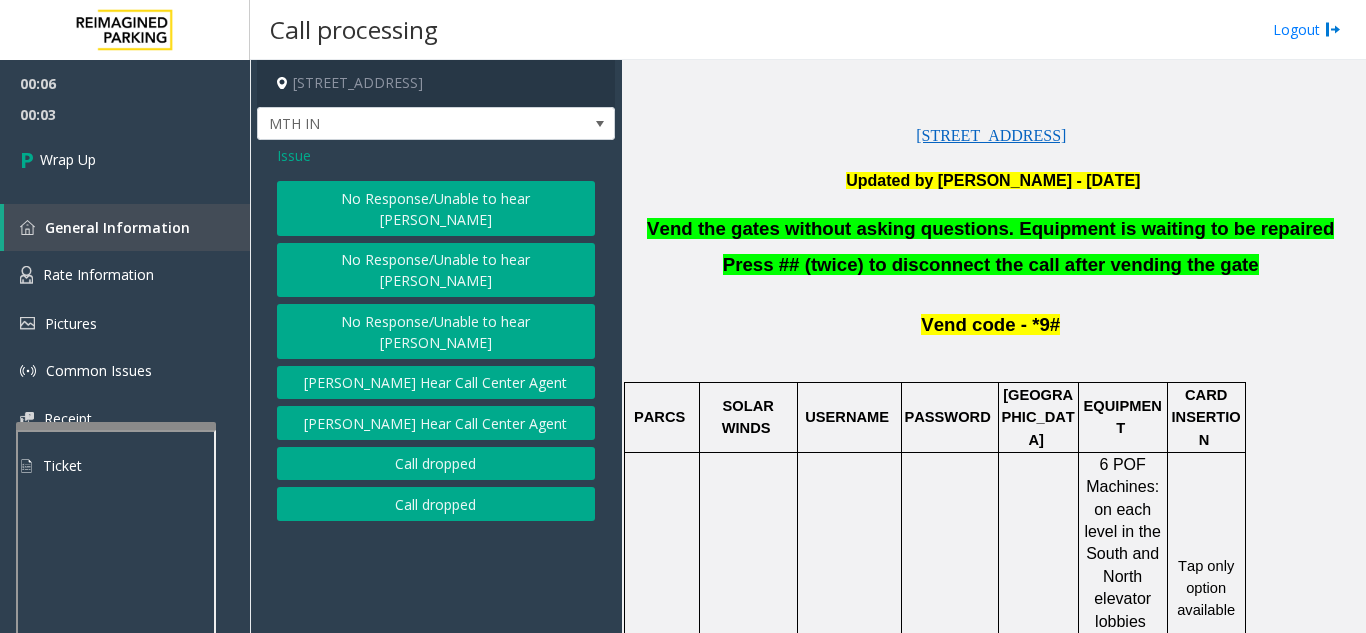click on "Call dropped" 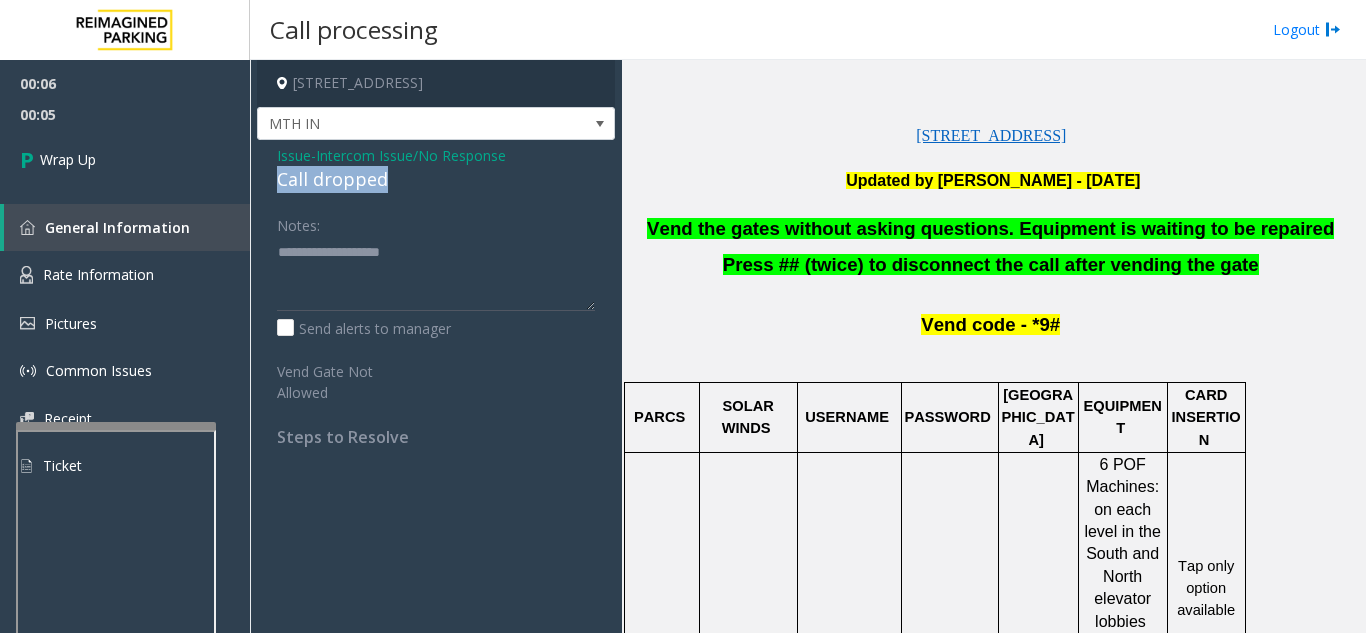 drag, startPoint x: 281, startPoint y: 173, endPoint x: 400, endPoint y: 188, distance: 119.94165 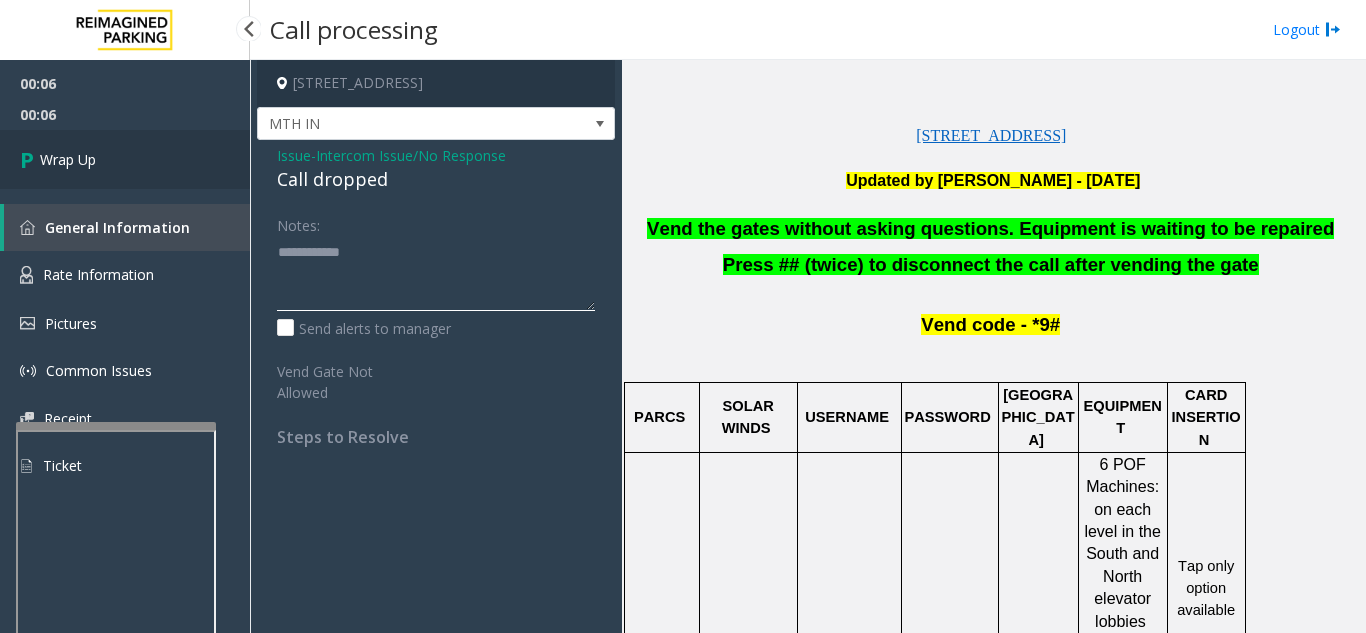 type on "**********" 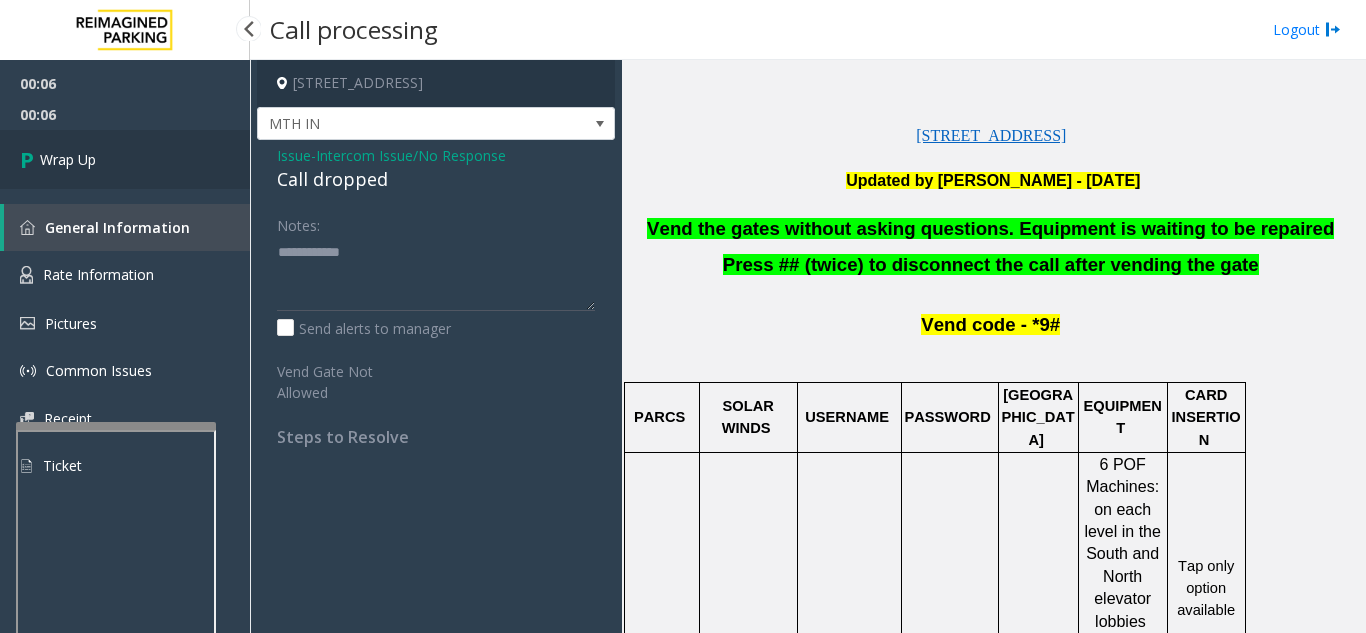 click on "Wrap Up" at bounding box center (68, 159) 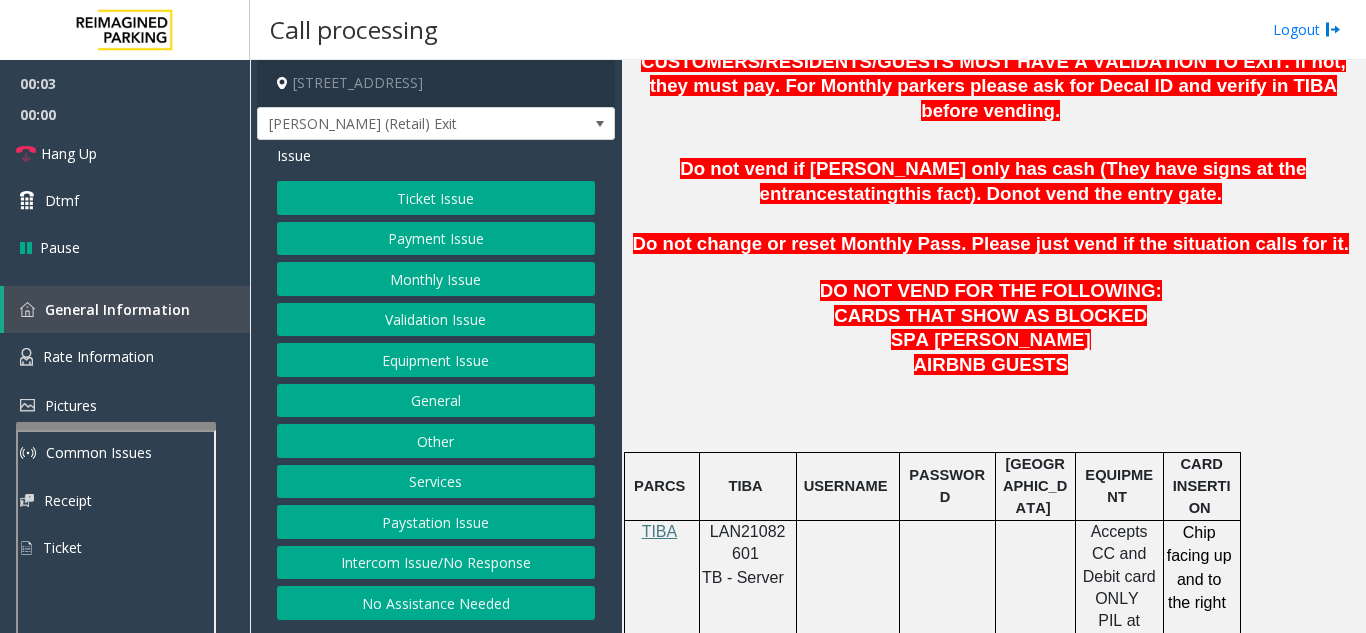 scroll, scrollTop: 900, scrollLeft: 0, axis: vertical 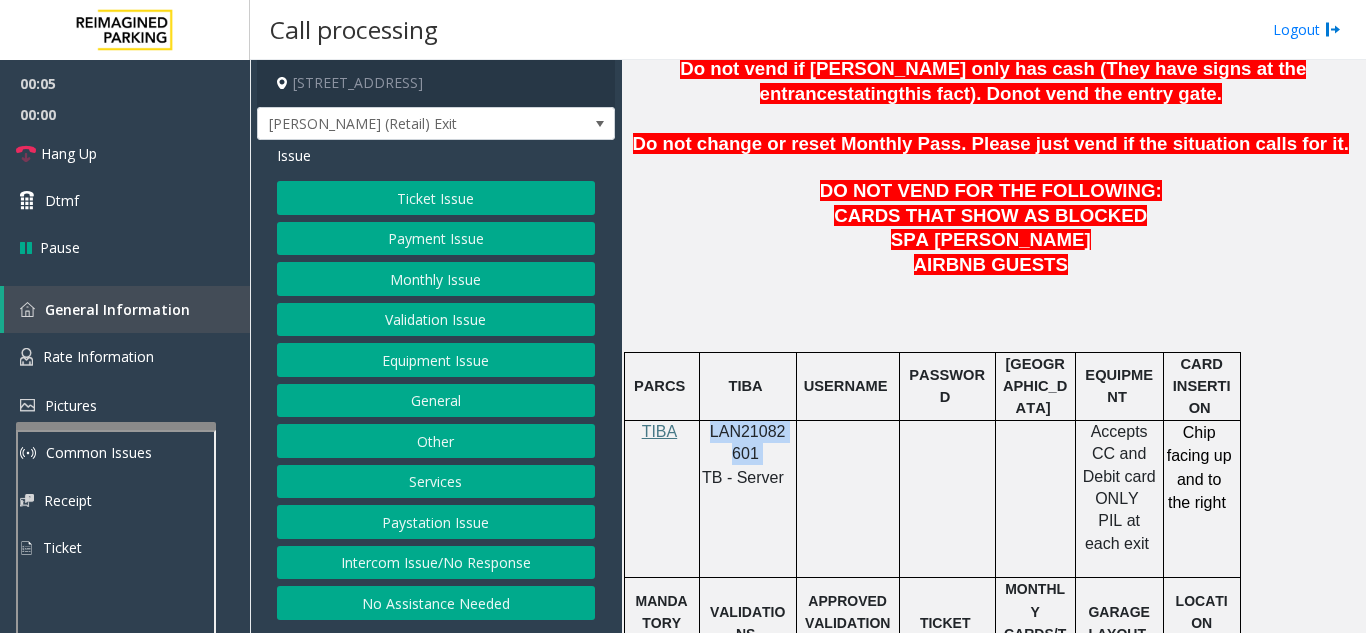 drag, startPoint x: 765, startPoint y: 411, endPoint x: 712, endPoint y: 382, distance: 60.41523 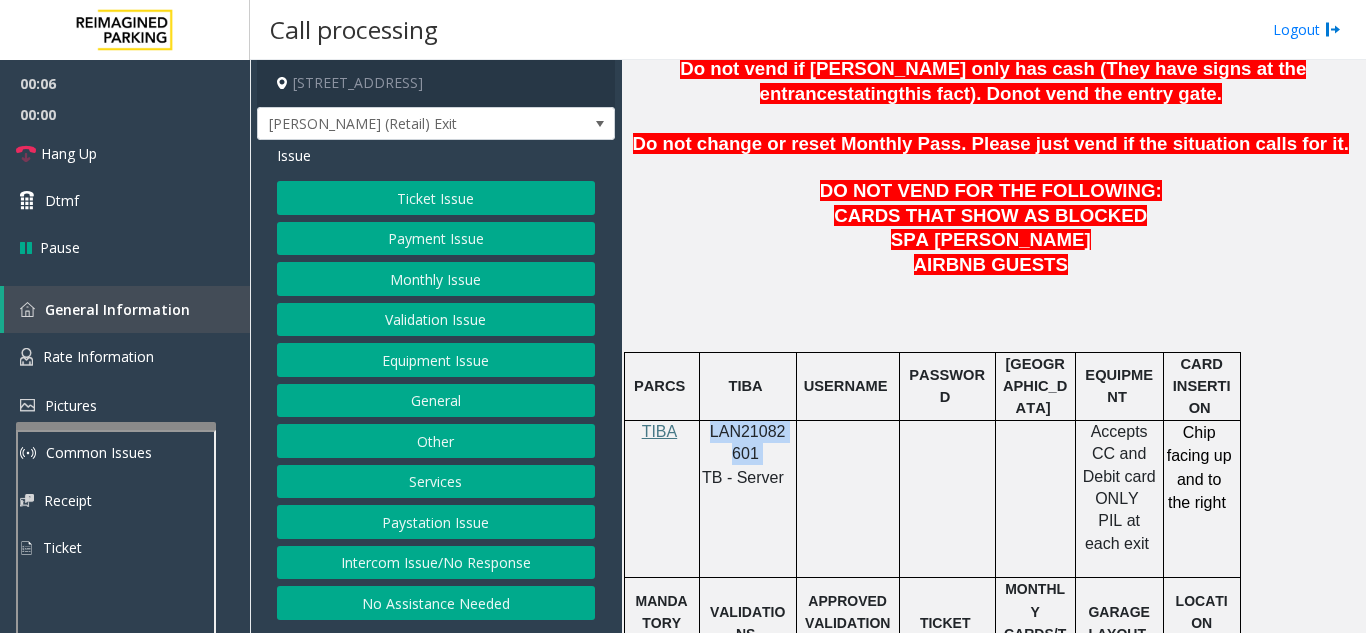 copy on "LAN21082601" 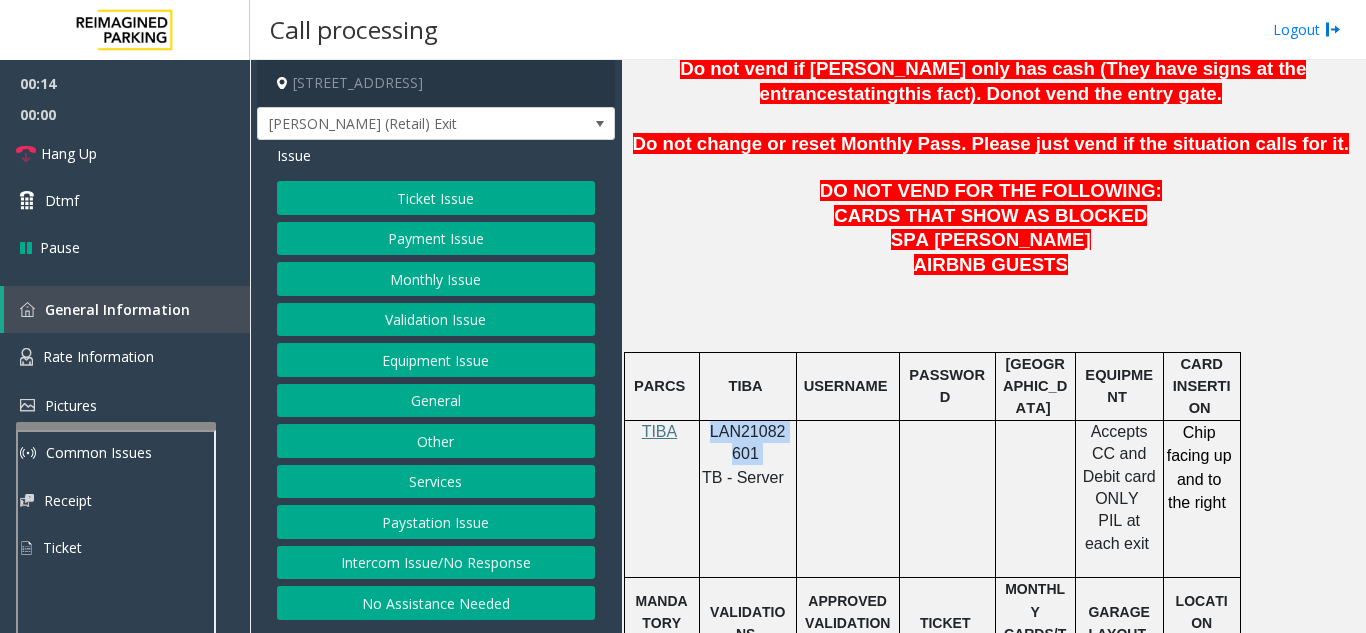 click on "Intercom Issue/No Response" 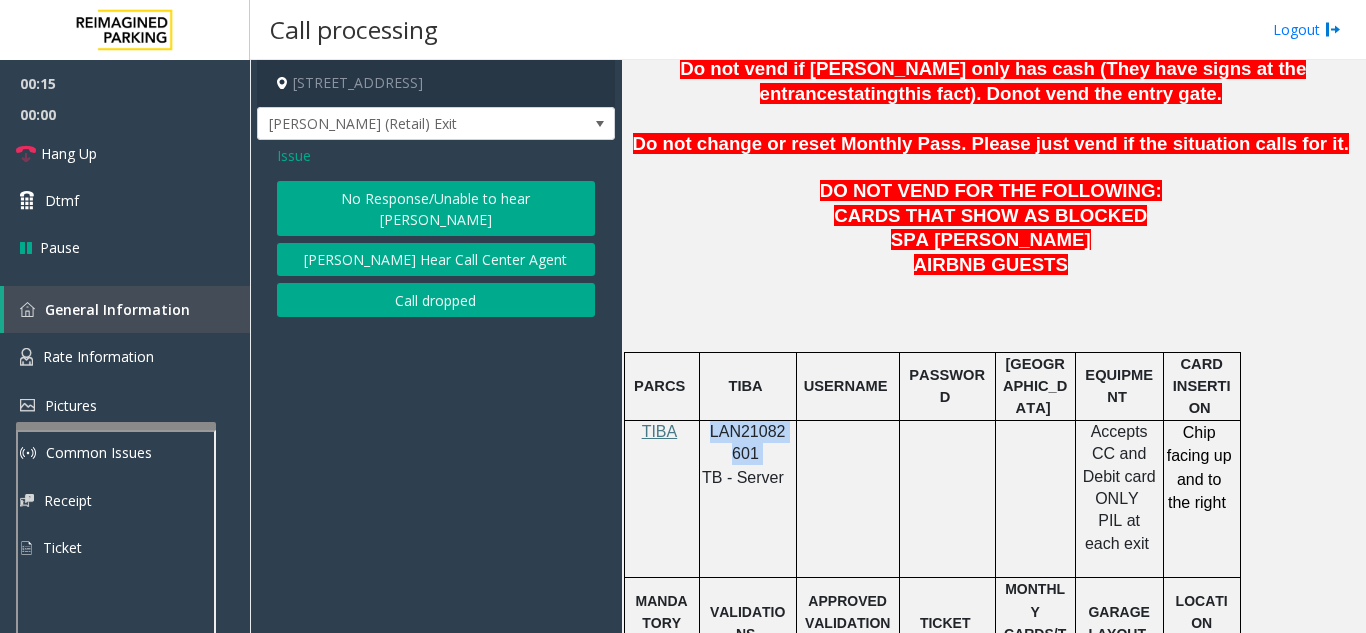 click on "No Response/Unable to hear [PERSON_NAME]" 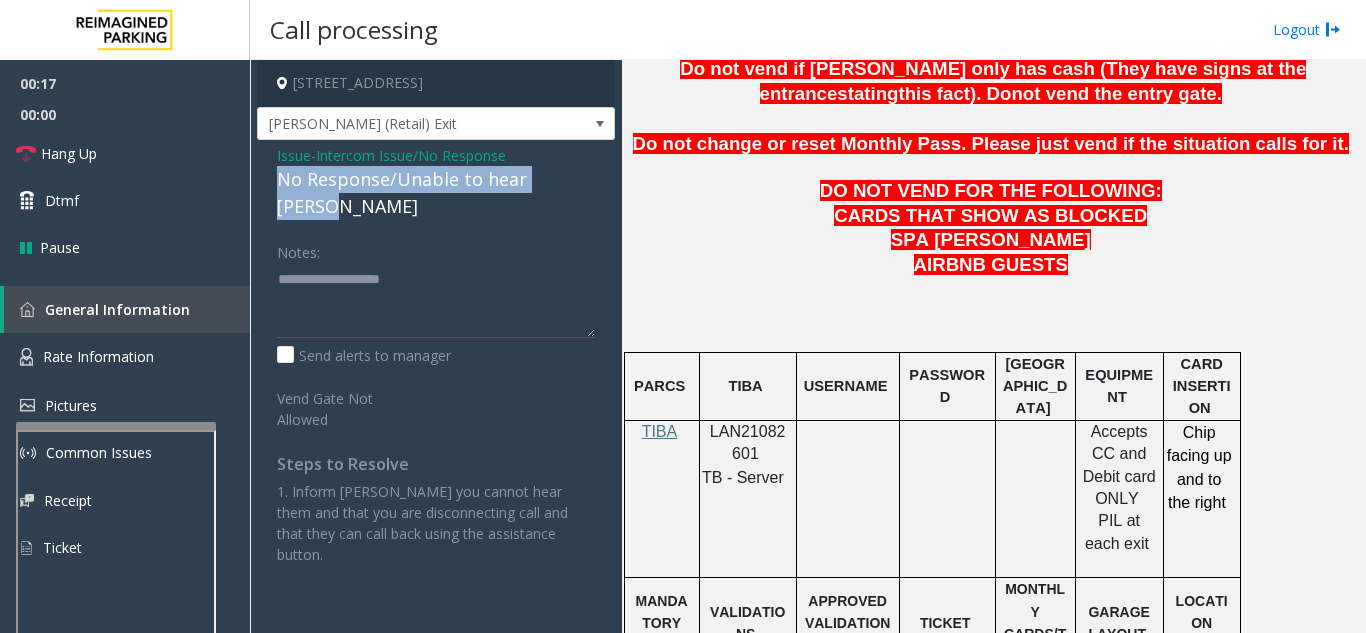 drag, startPoint x: 274, startPoint y: 177, endPoint x: 589, endPoint y: 185, distance: 315.10156 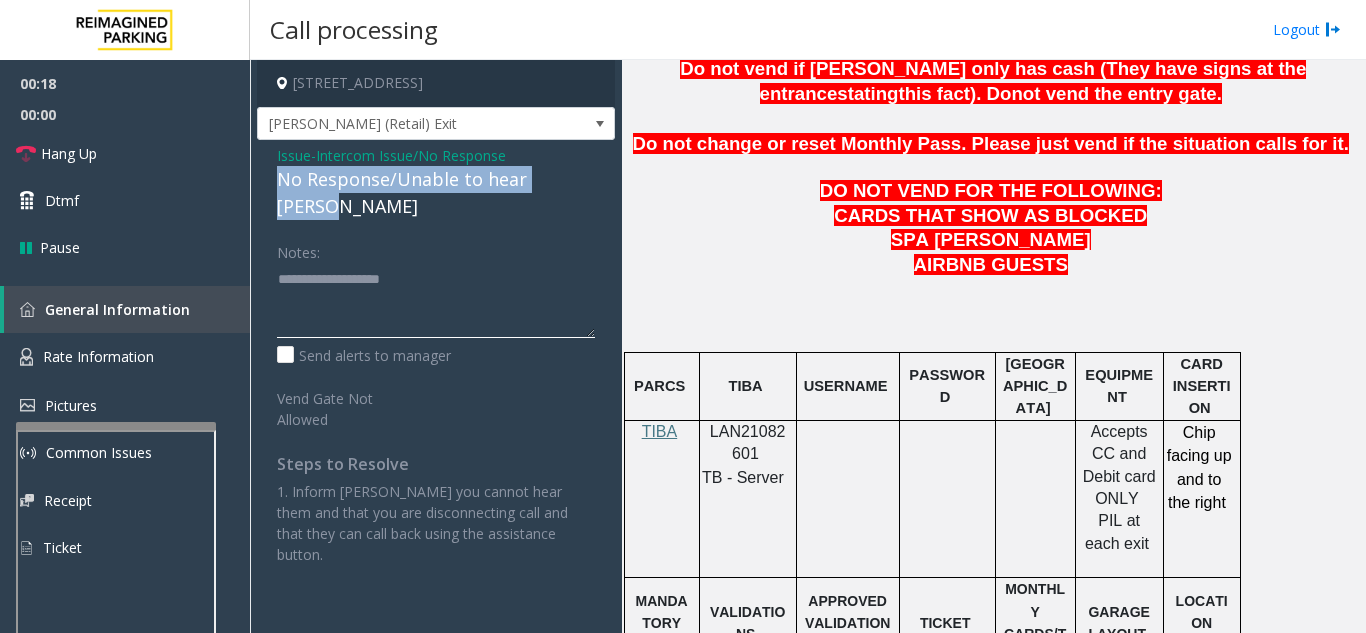 type on "**********" 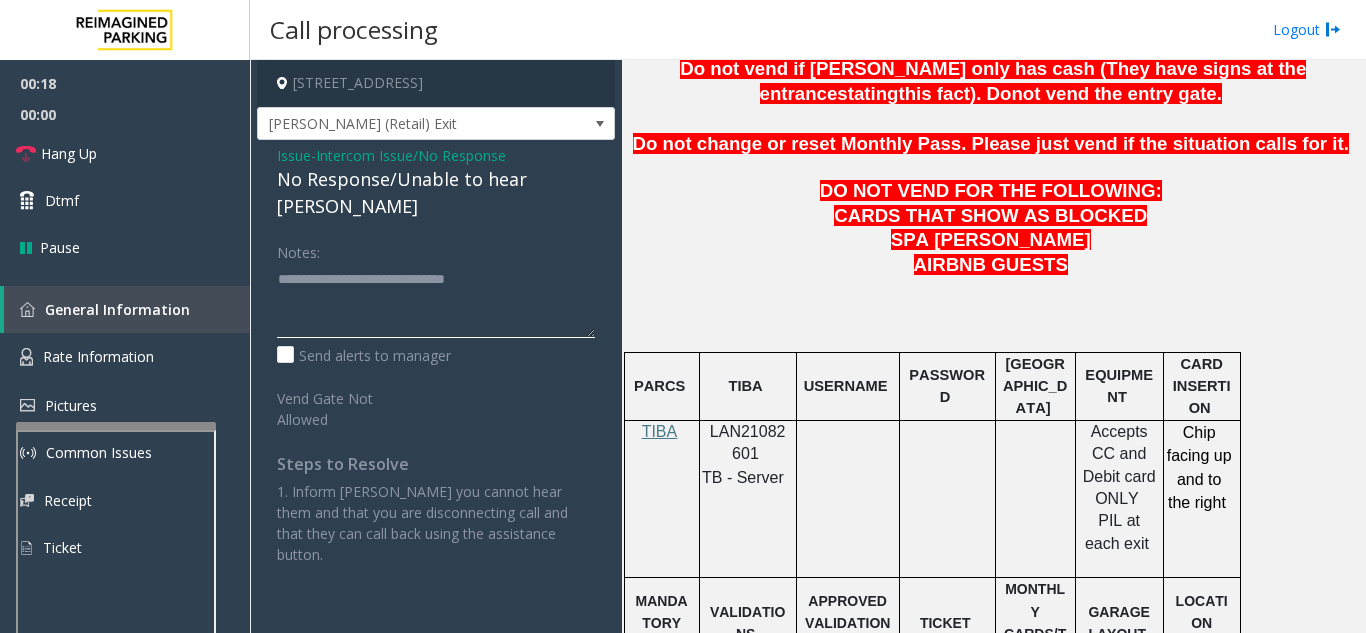 click 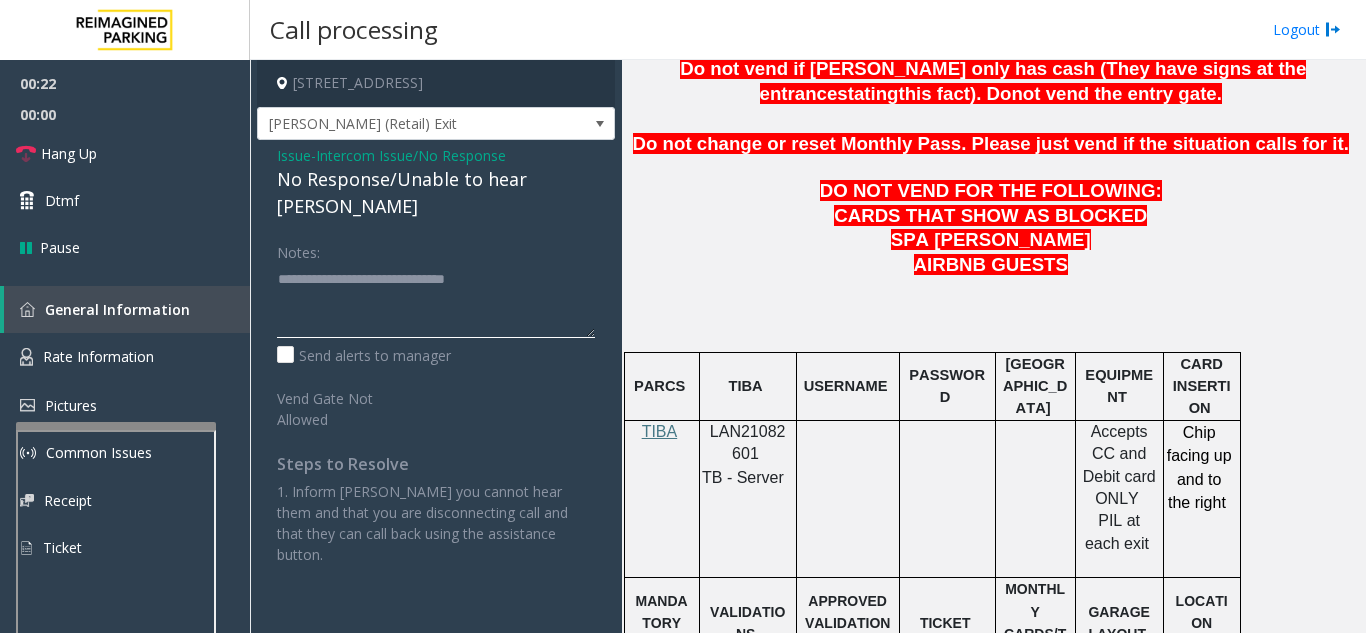 drag, startPoint x: 556, startPoint y: 259, endPoint x: 270, endPoint y: 269, distance: 286.17477 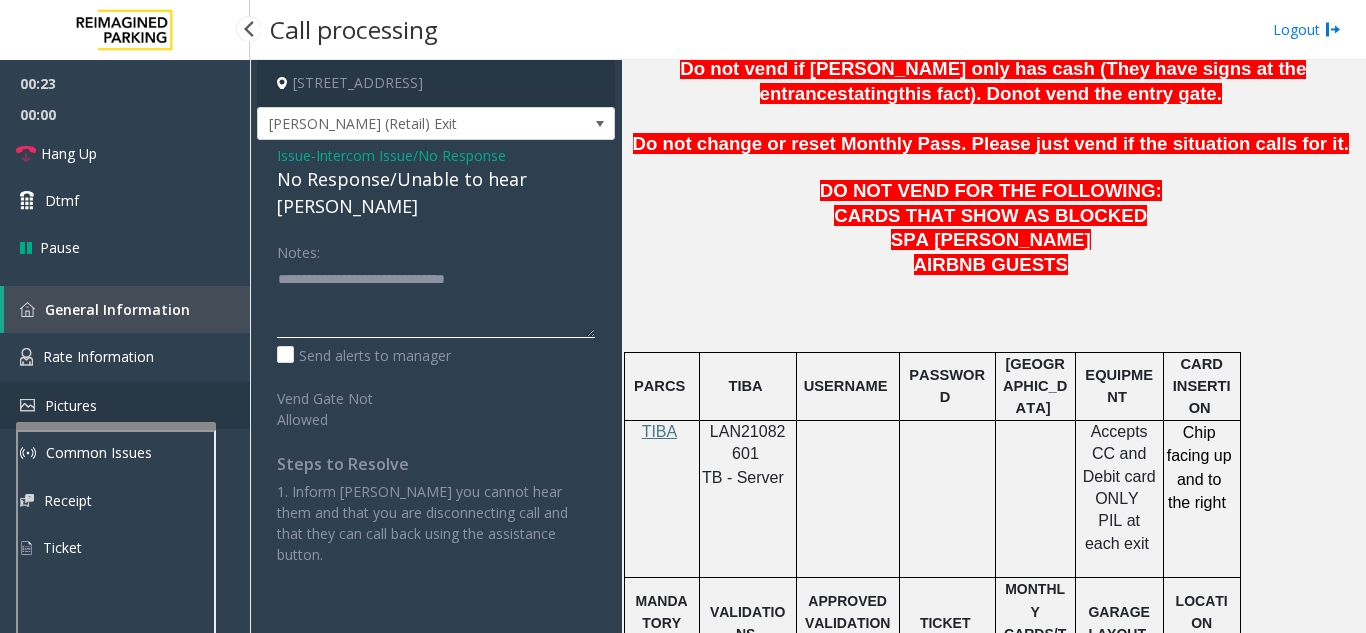 type 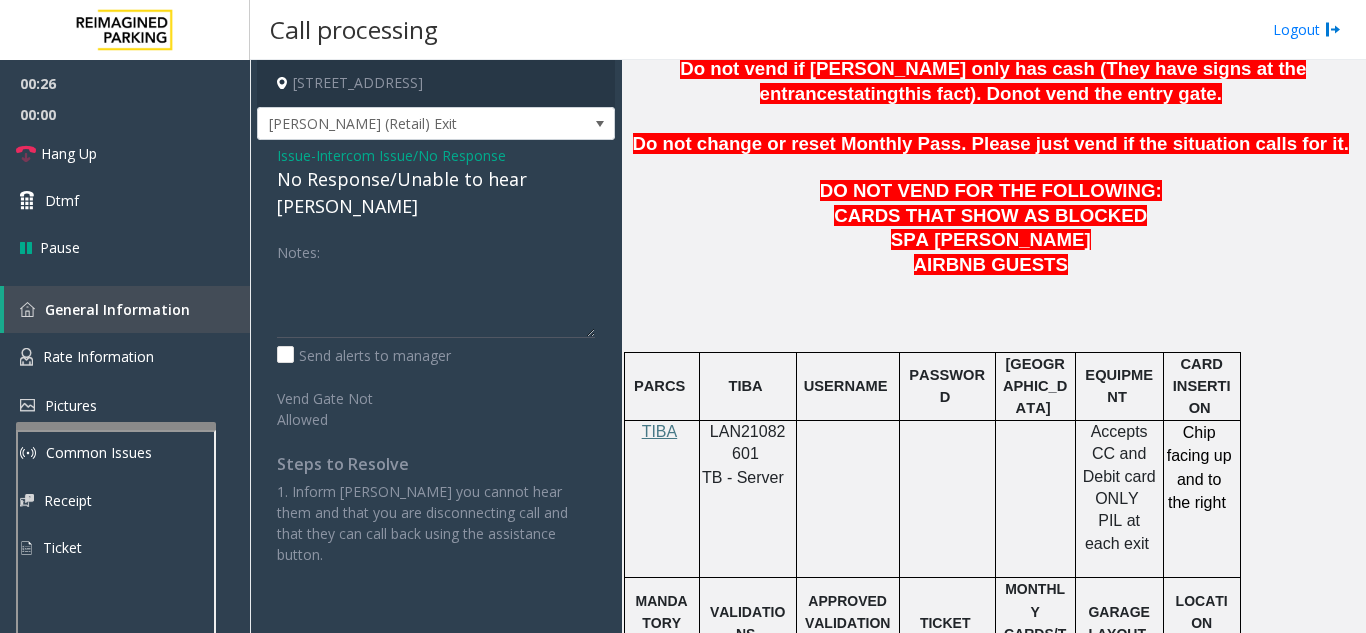 click on "Issue" 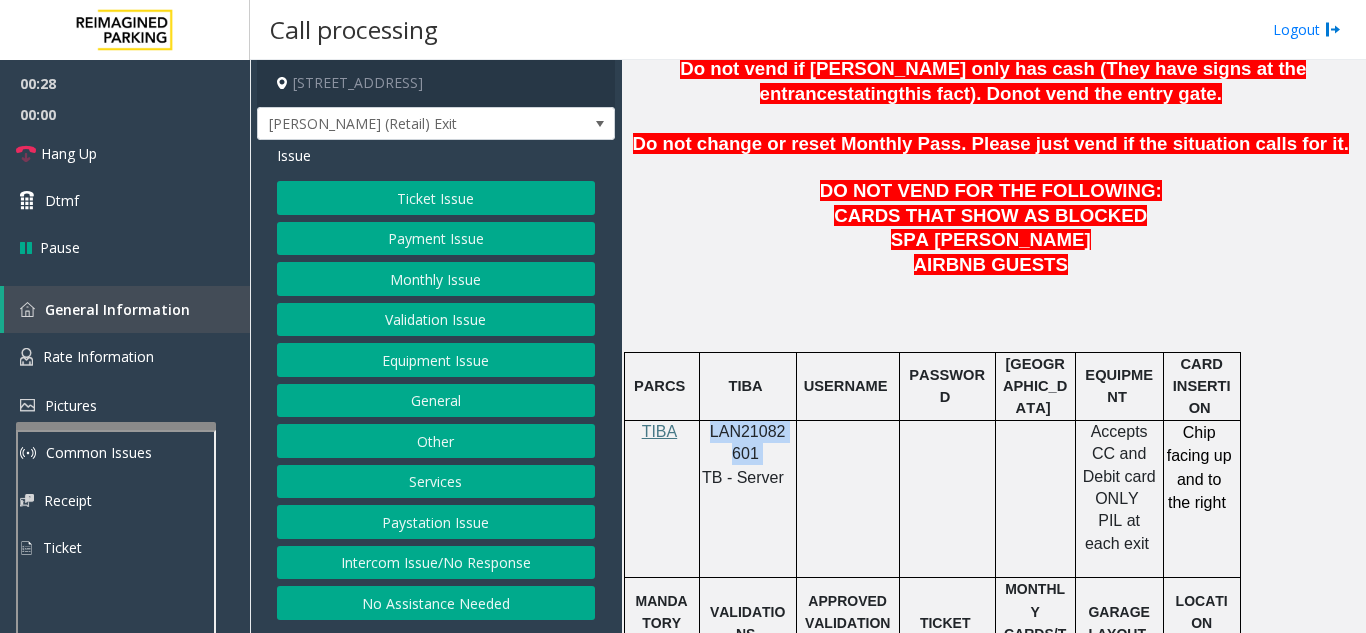 drag, startPoint x: 763, startPoint y: 402, endPoint x: 705, endPoint y: 389, distance: 59.439045 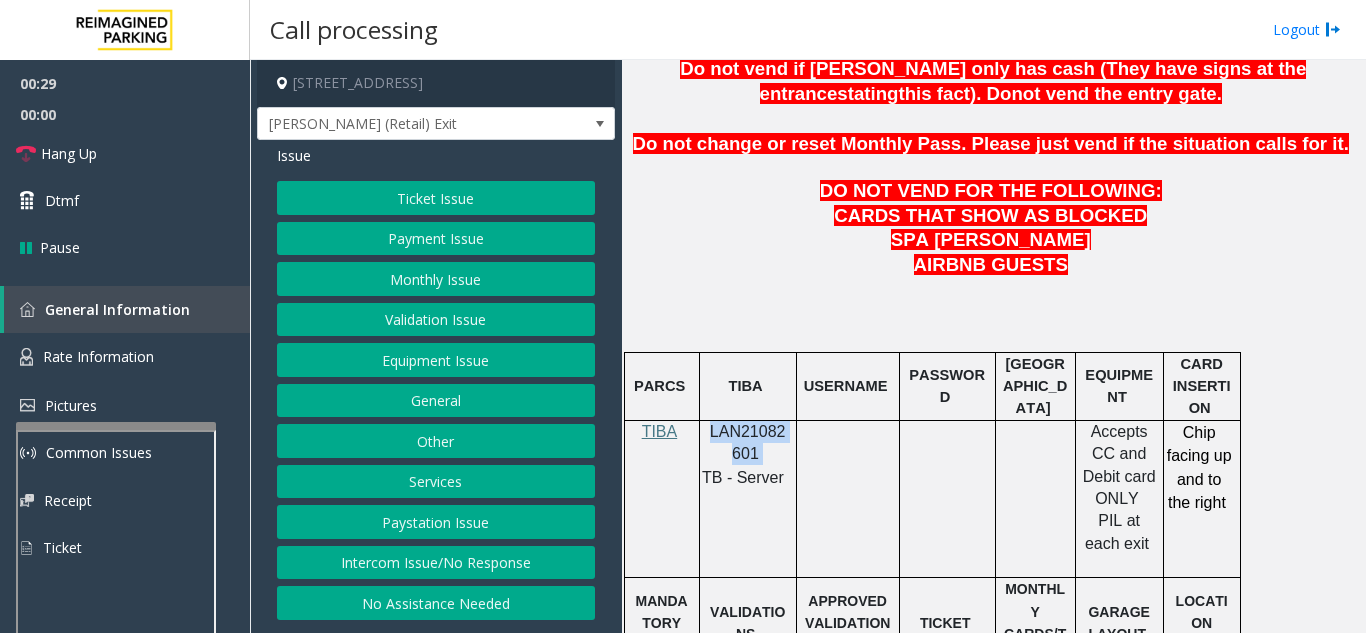 copy on "LAN21082601" 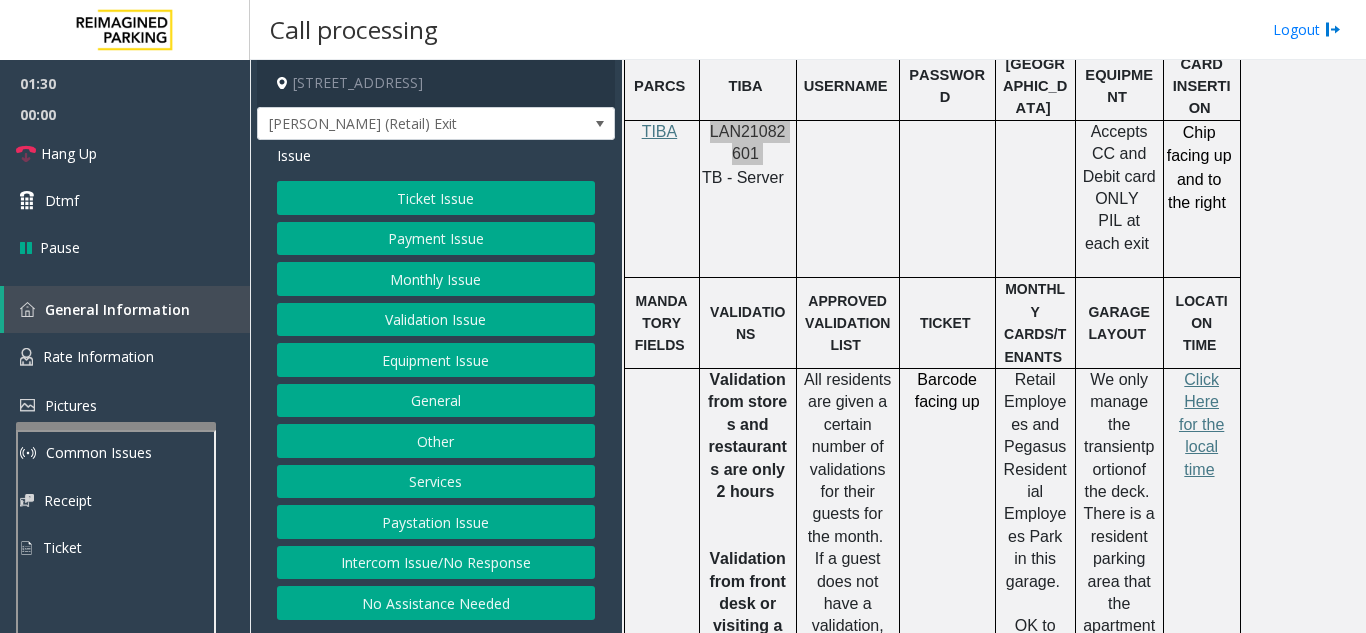 scroll, scrollTop: 1300, scrollLeft: 0, axis: vertical 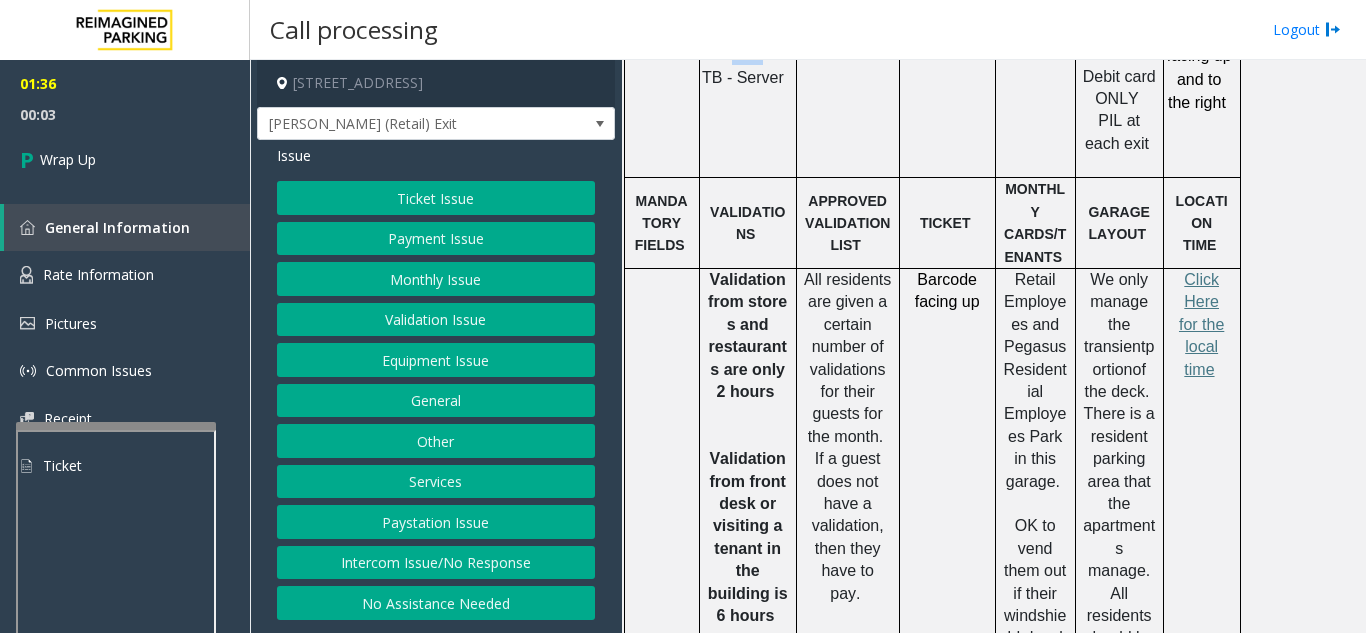 click on "Services" 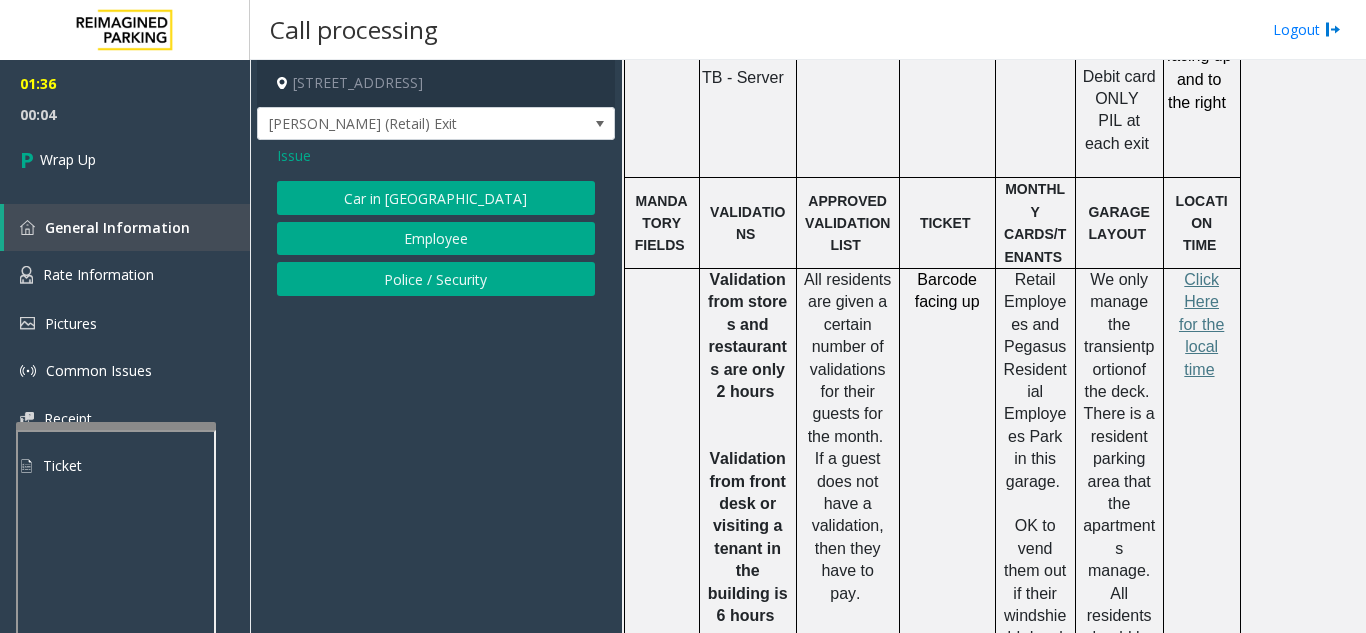 click on "Issue" 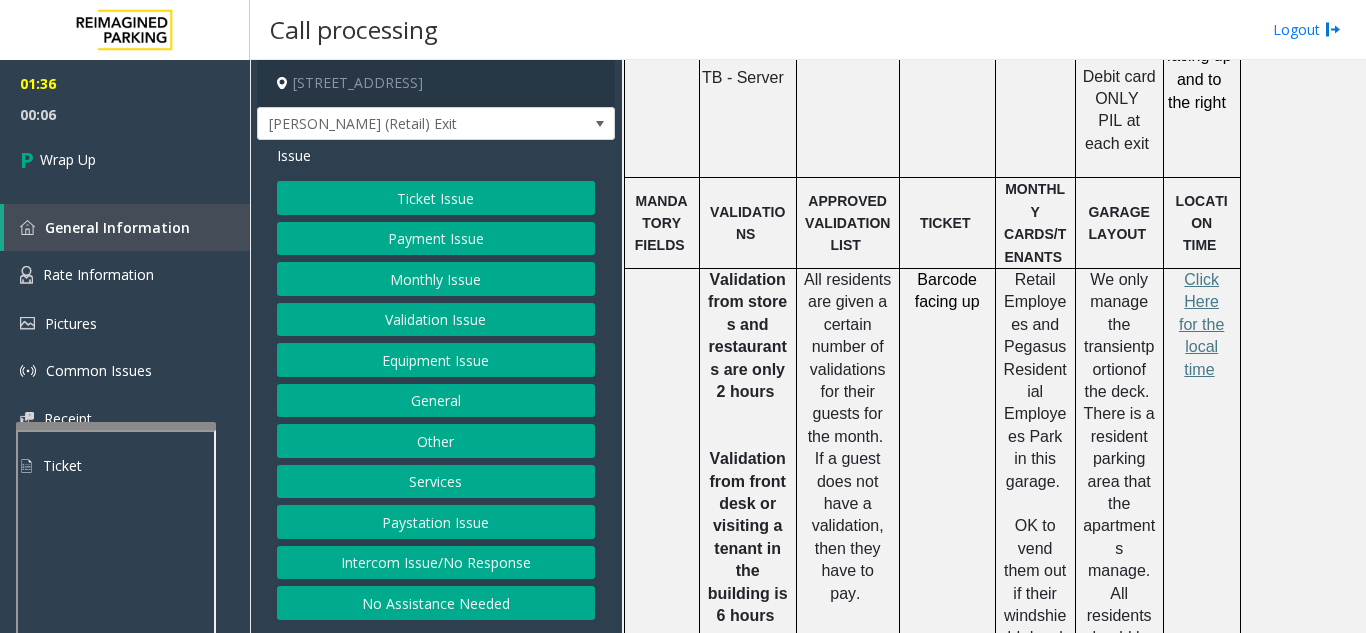 click on "Paystation Issue" 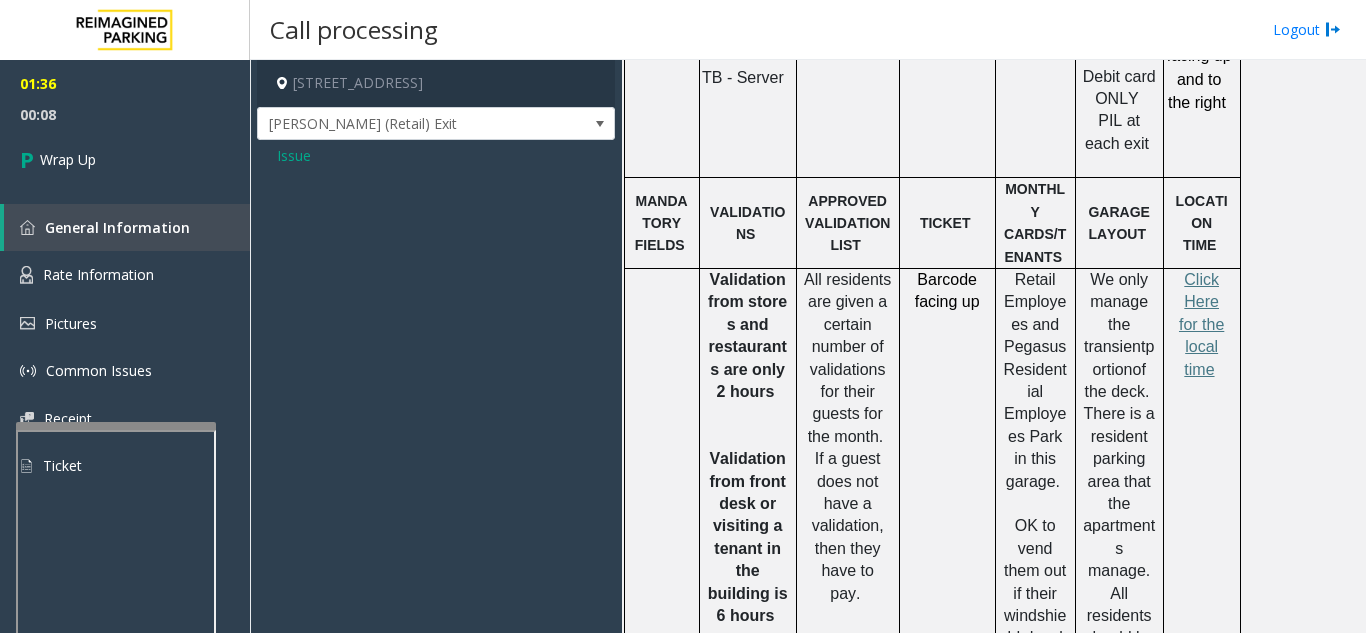 click on "Issue" 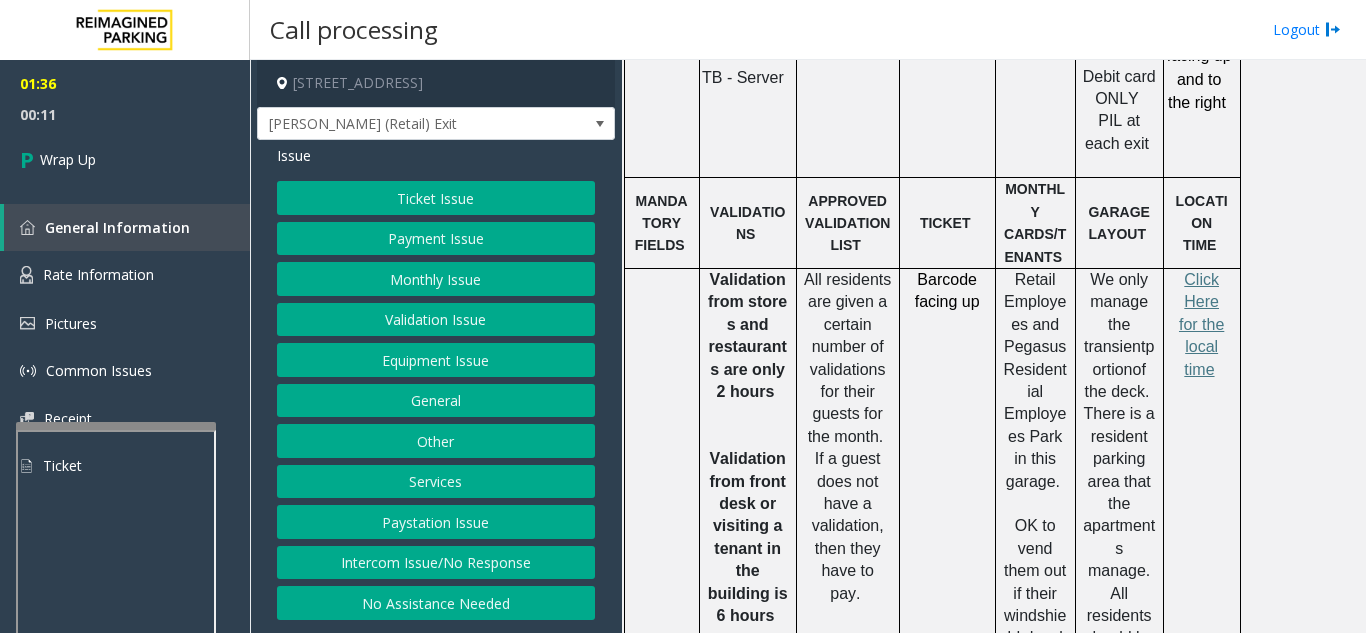 click on "Equipment Issue" 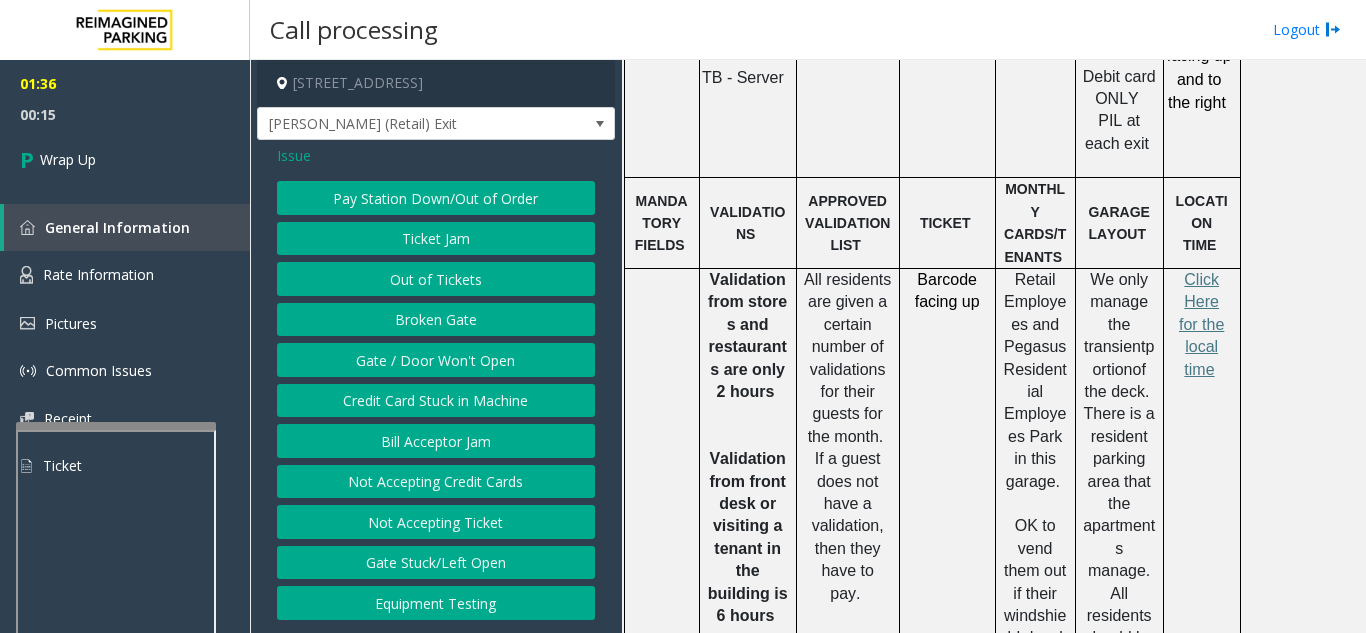 click on "Gate / Door Won't Open" 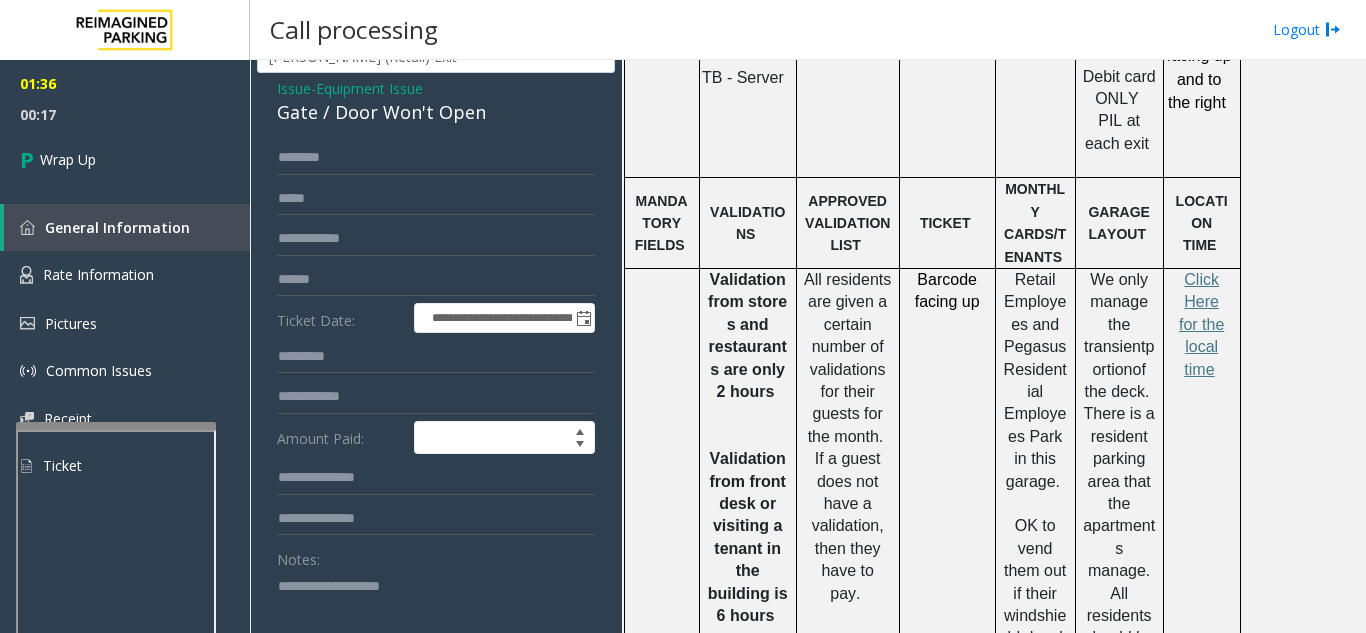 scroll, scrollTop: 100, scrollLeft: 0, axis: vertical 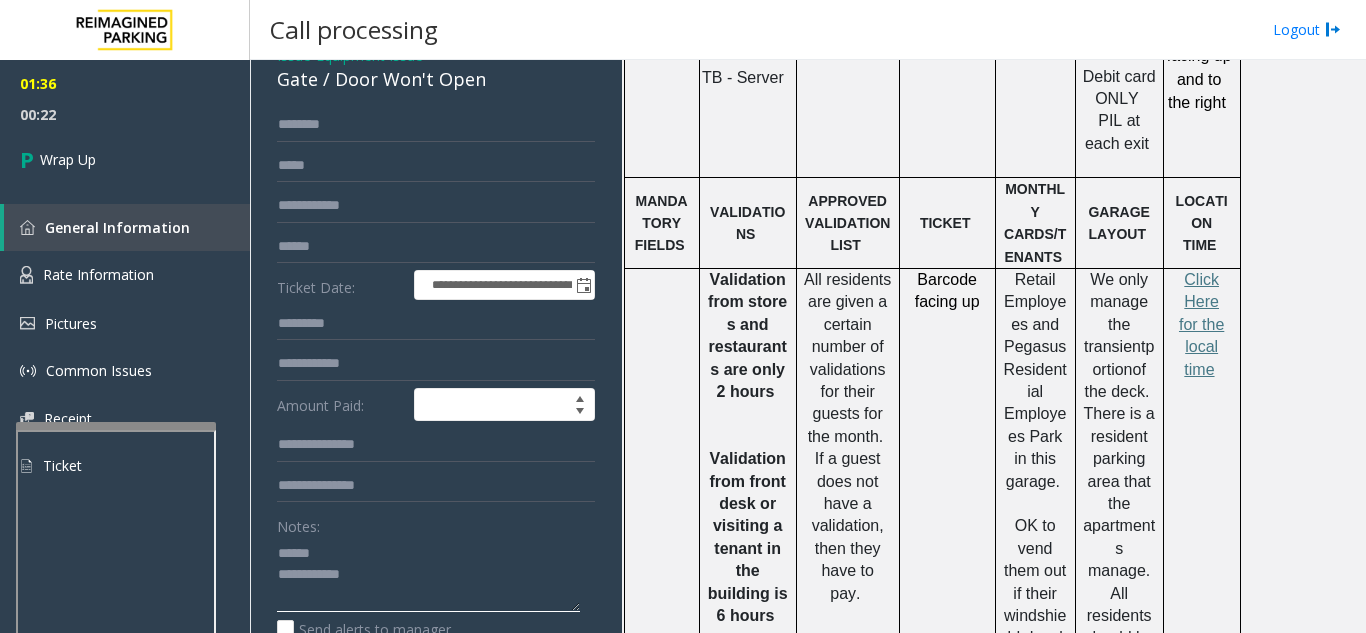 click 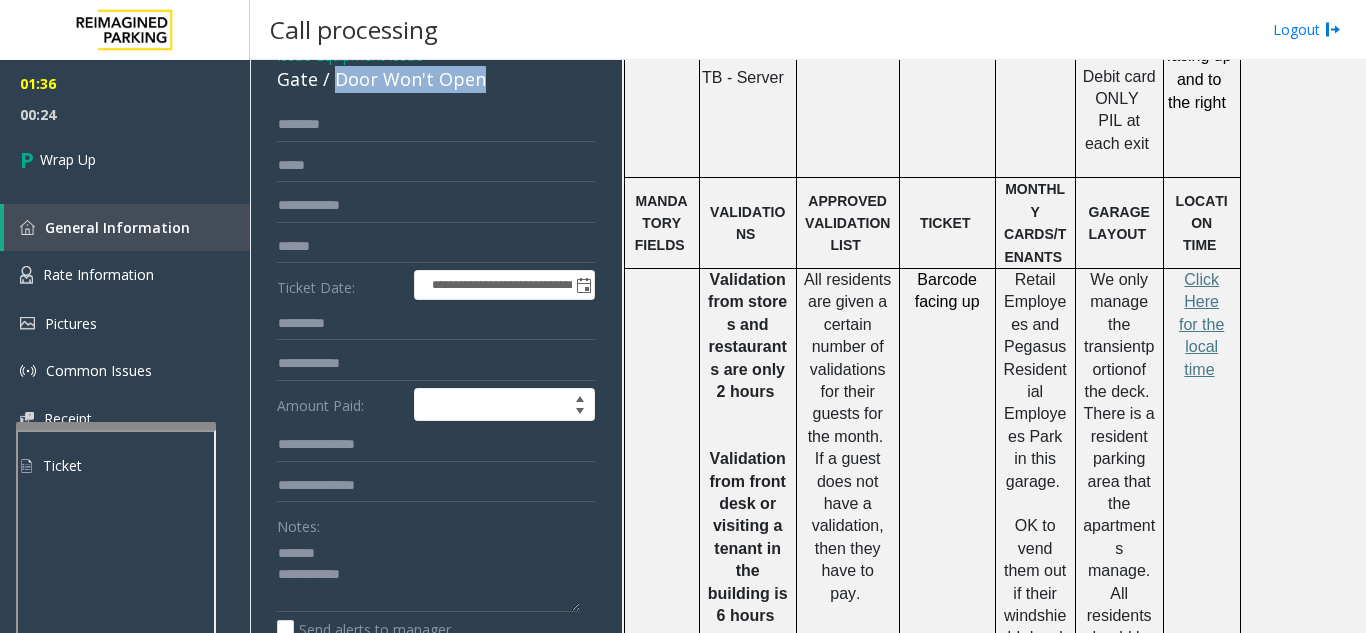 drag, startPoint x: 331, startPoint y: 99, endPoint x: 515, endPoint y: 113, distance: 184.53185 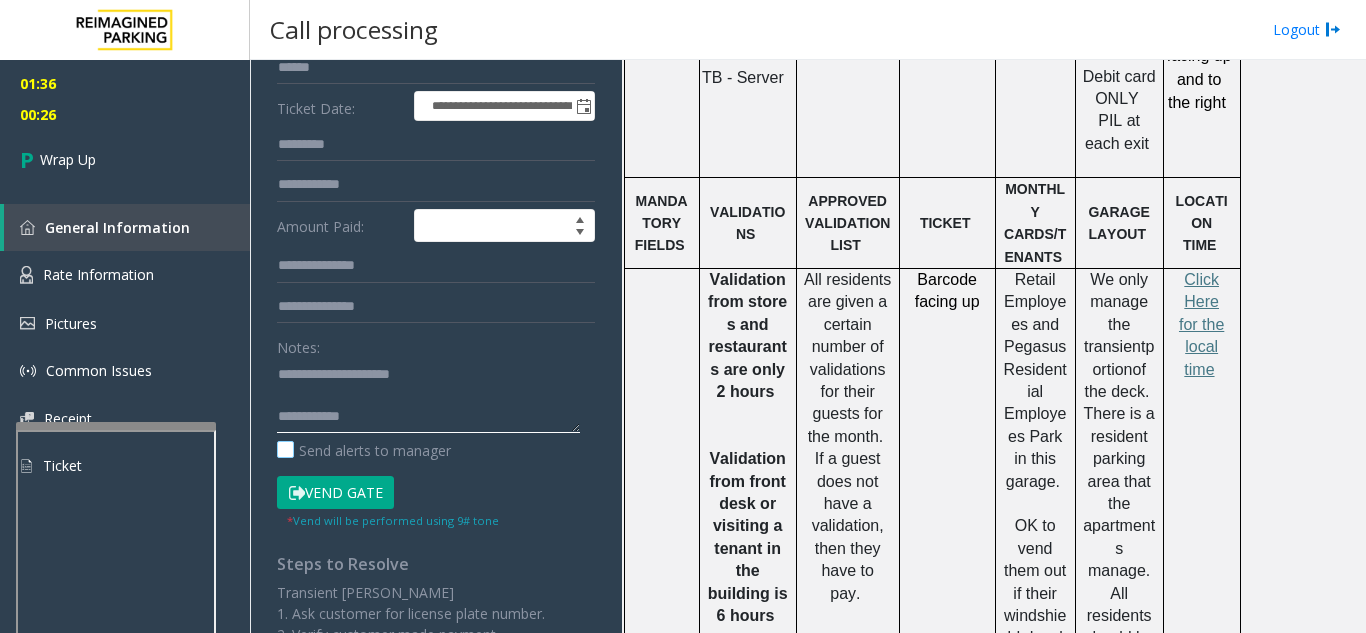 scroll, scrollTop: 300, scrollLeft: 0, axis: vertical 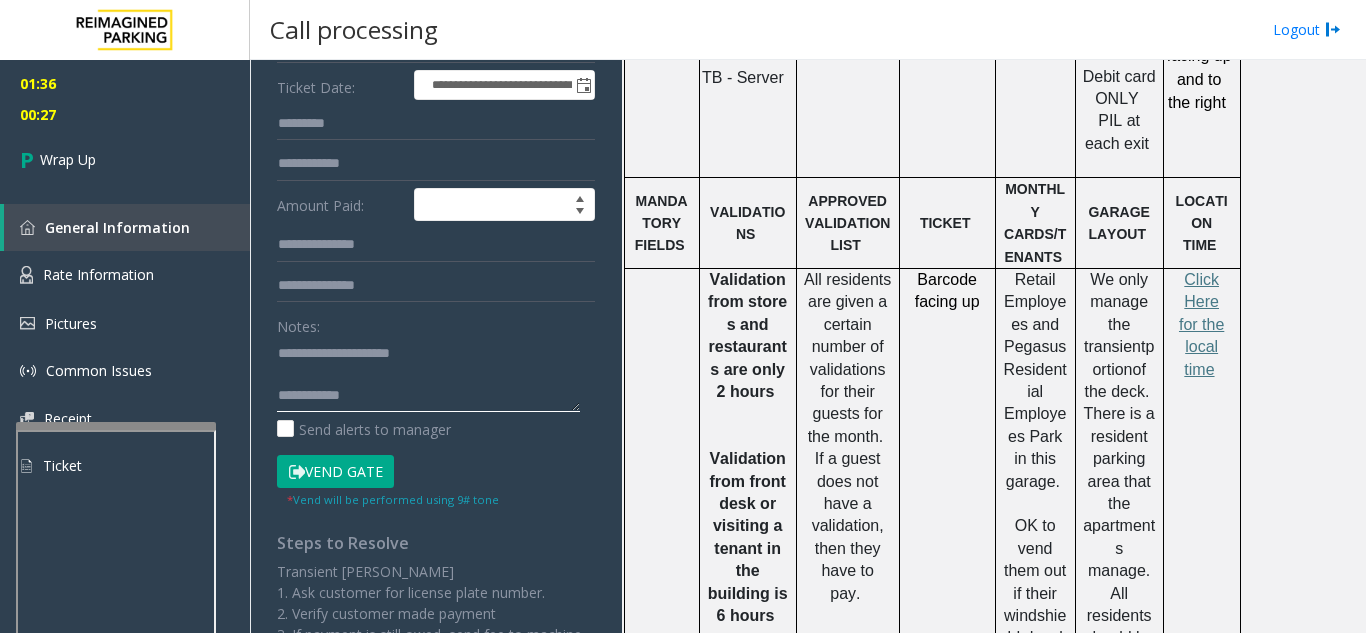 click 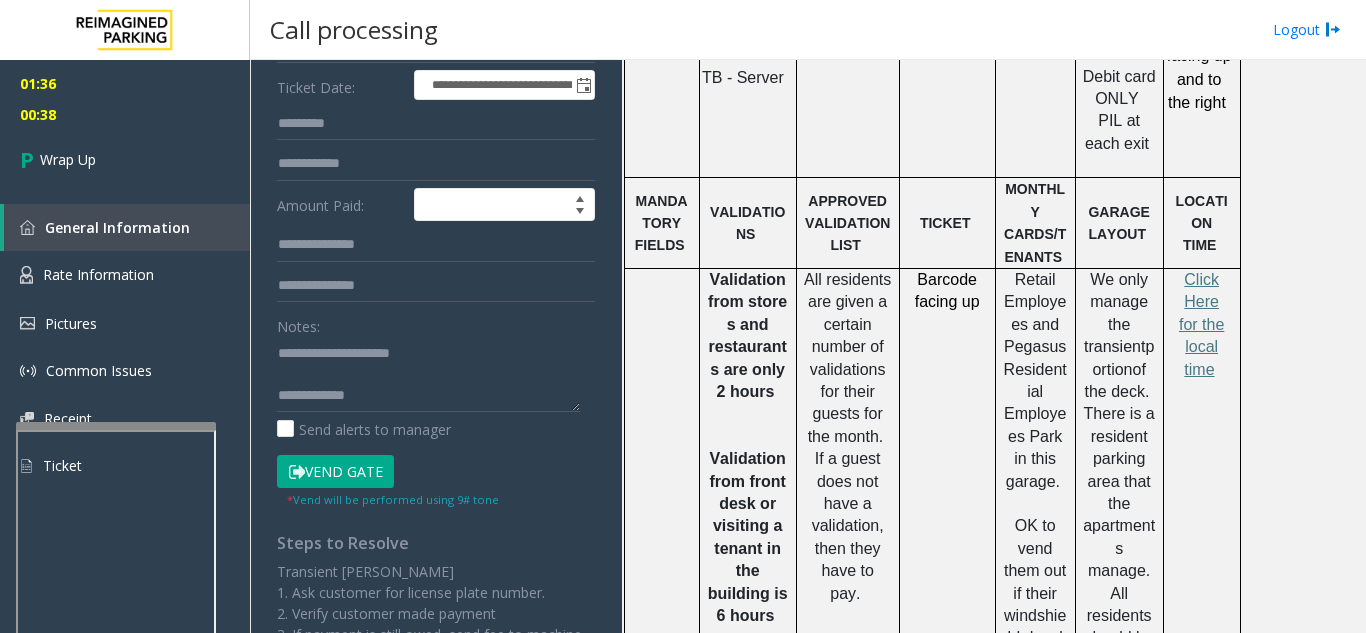scroll, scrollTop: 21, scrollLeft: 0, axis: vertical 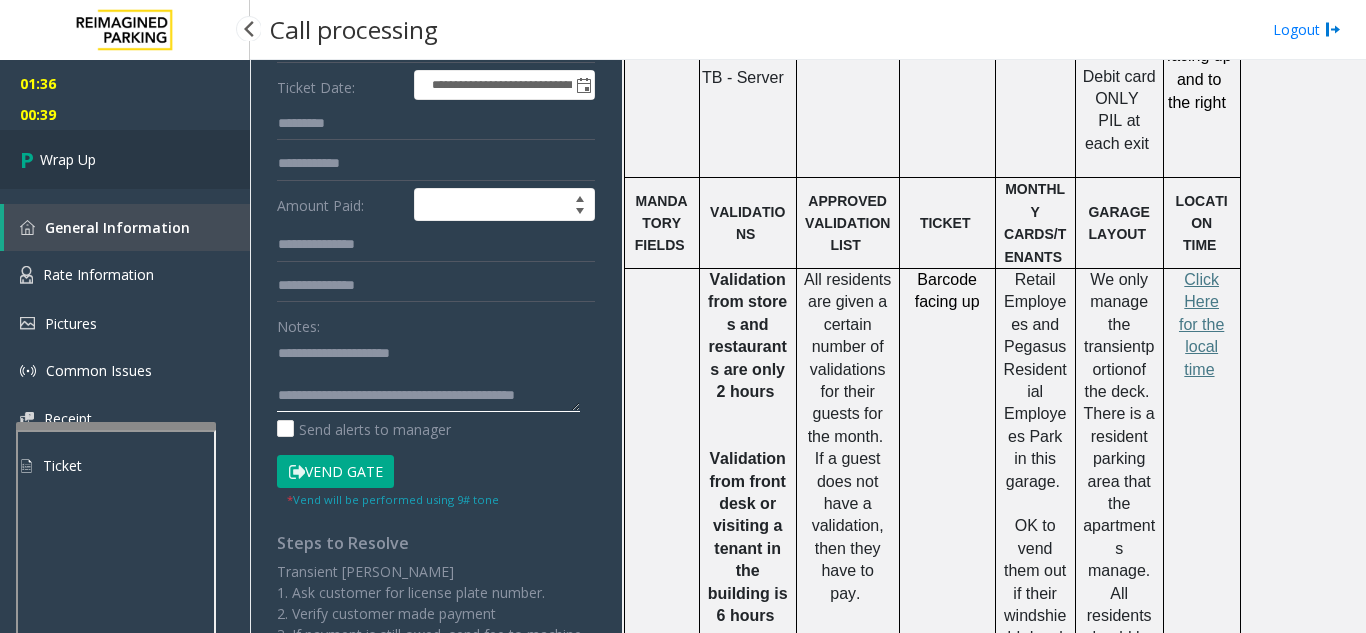 type on "**********" 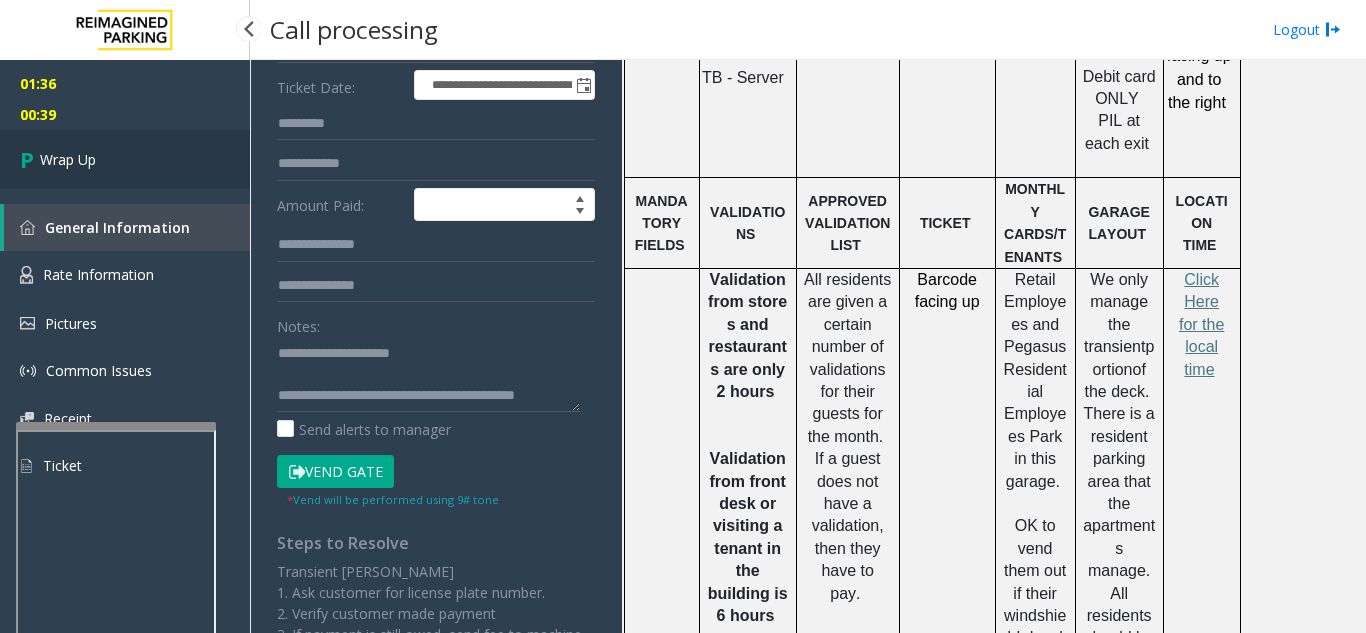 click on "Wrap Up" at bounding box center (68, 159) 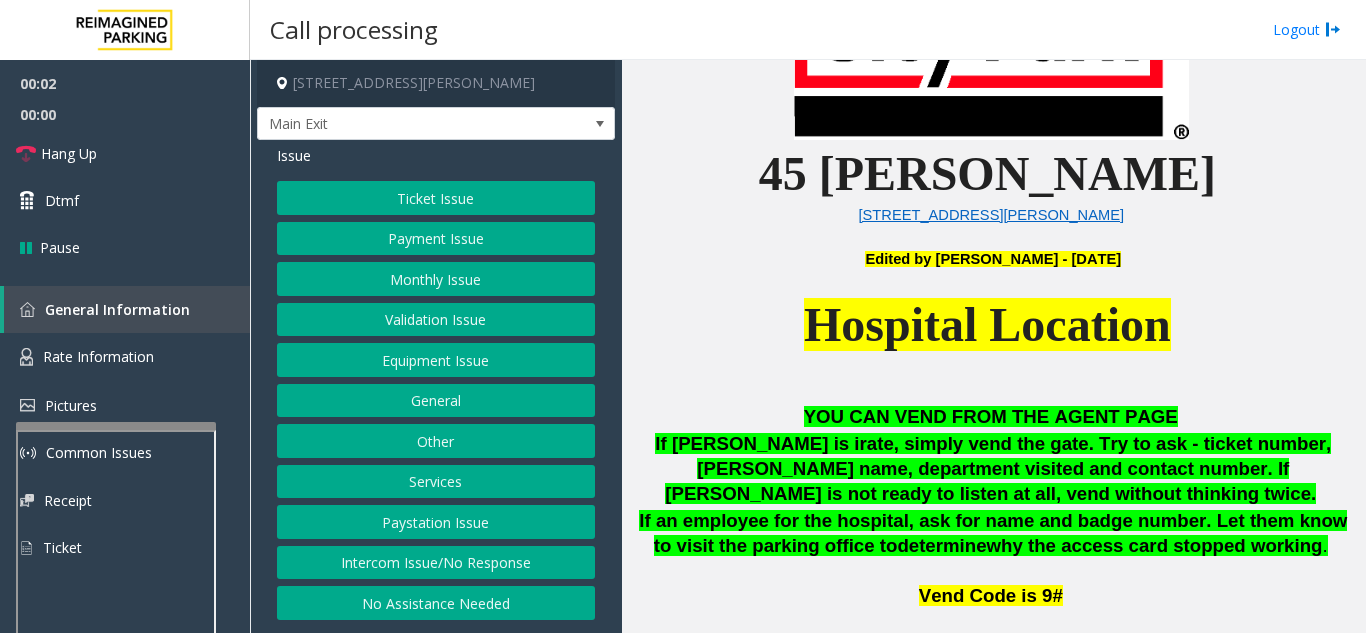 scroll, scrollTop: 700, scrollLeft: 0, axis: vertical 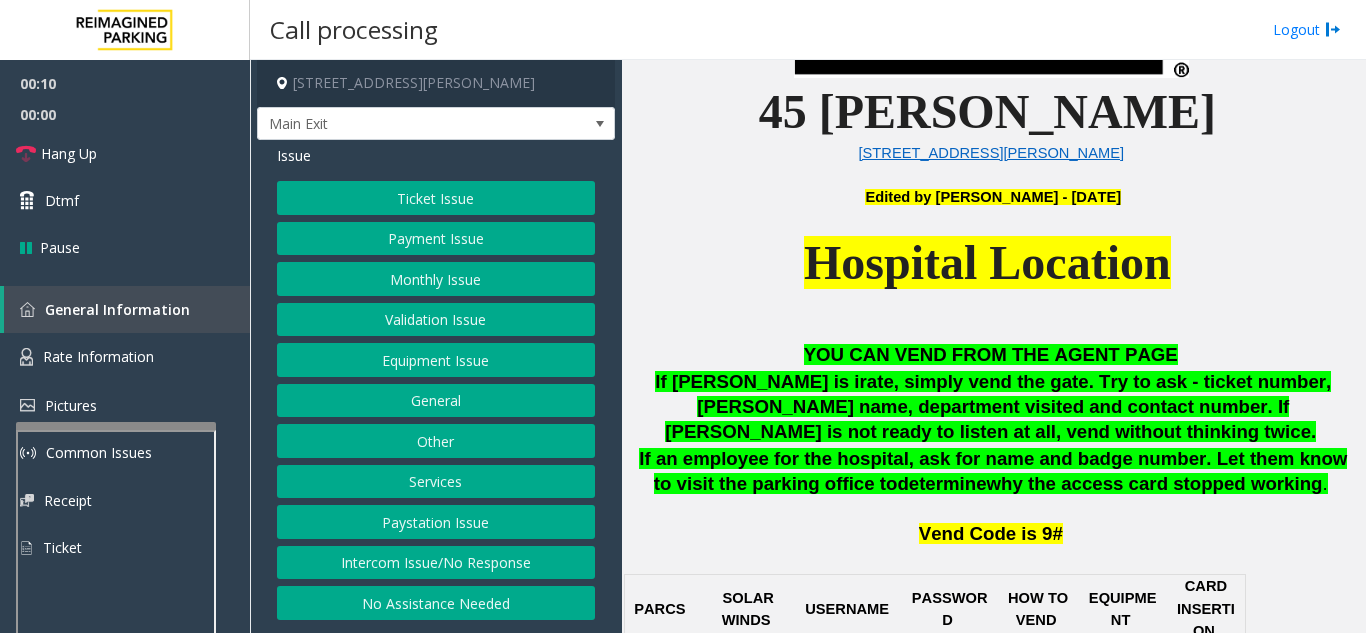 click on "Ticket Issue" 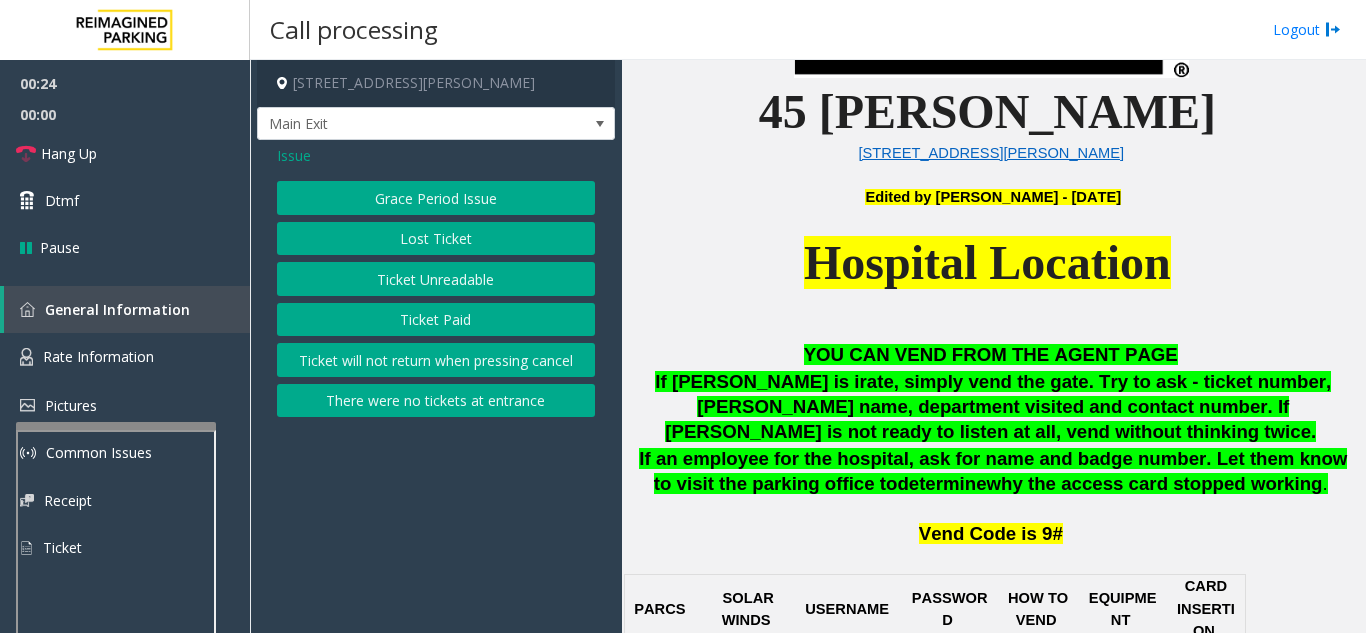 click on "Ticket Unreadable" 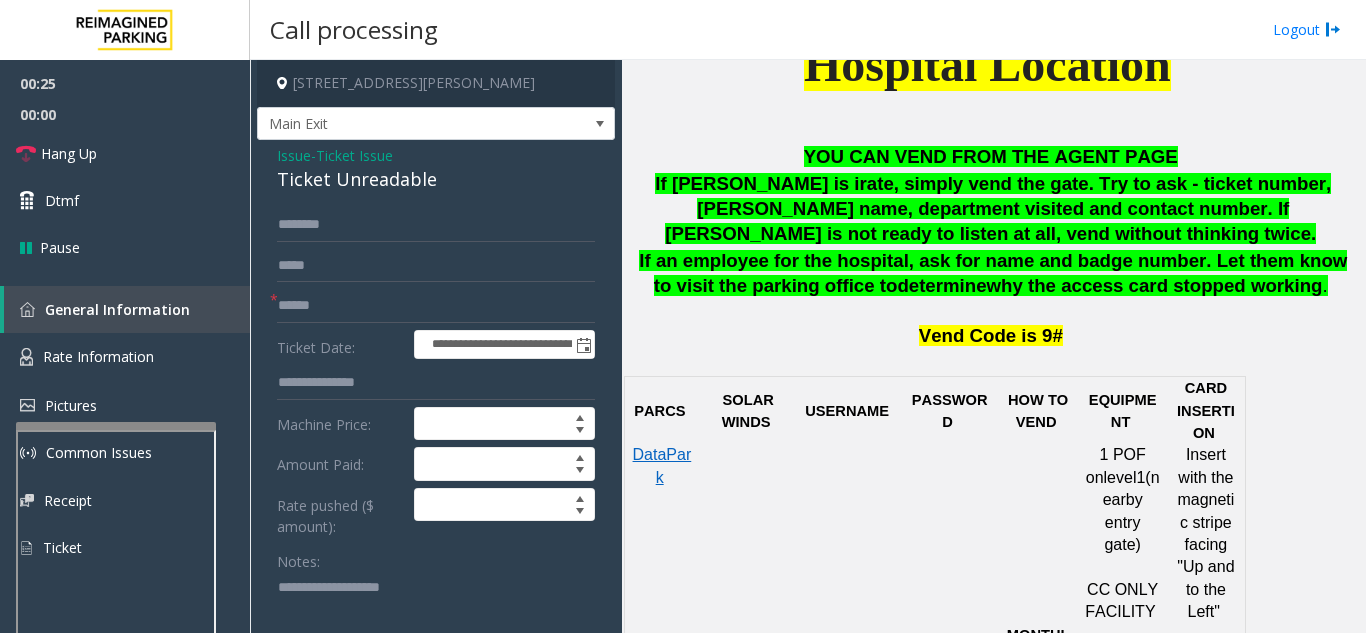 scroll, scrollTop: 900, scrollLeft: 0, axis: vertical 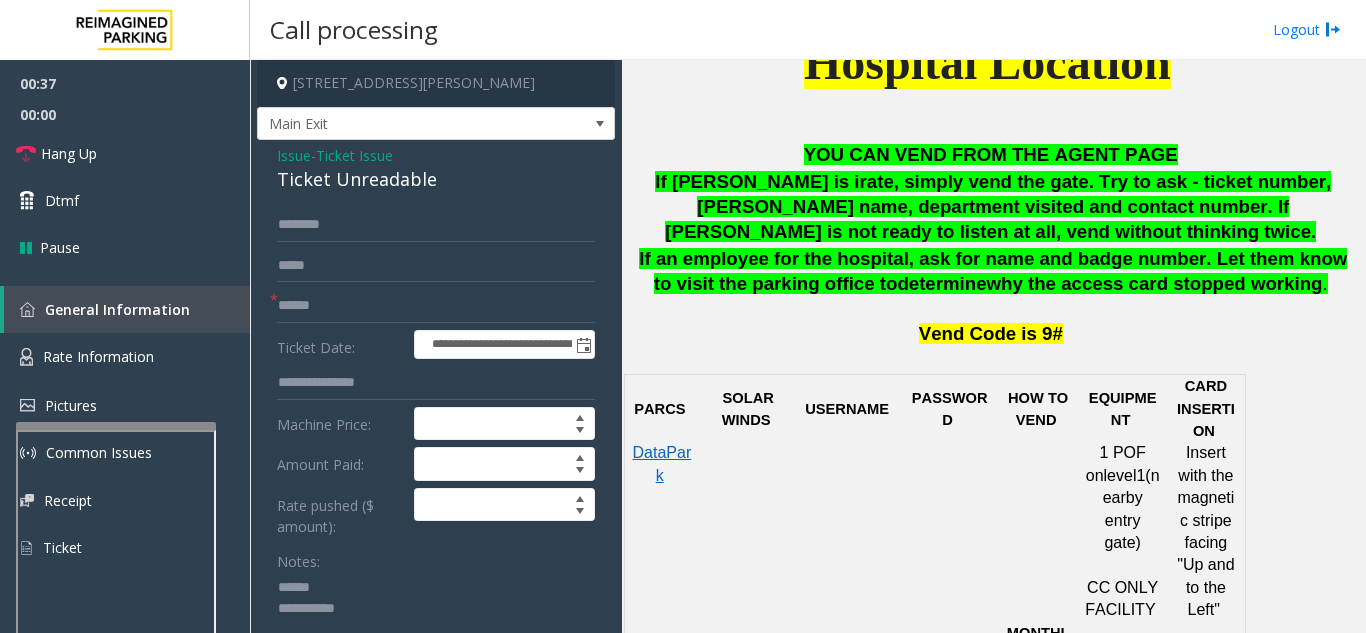 click 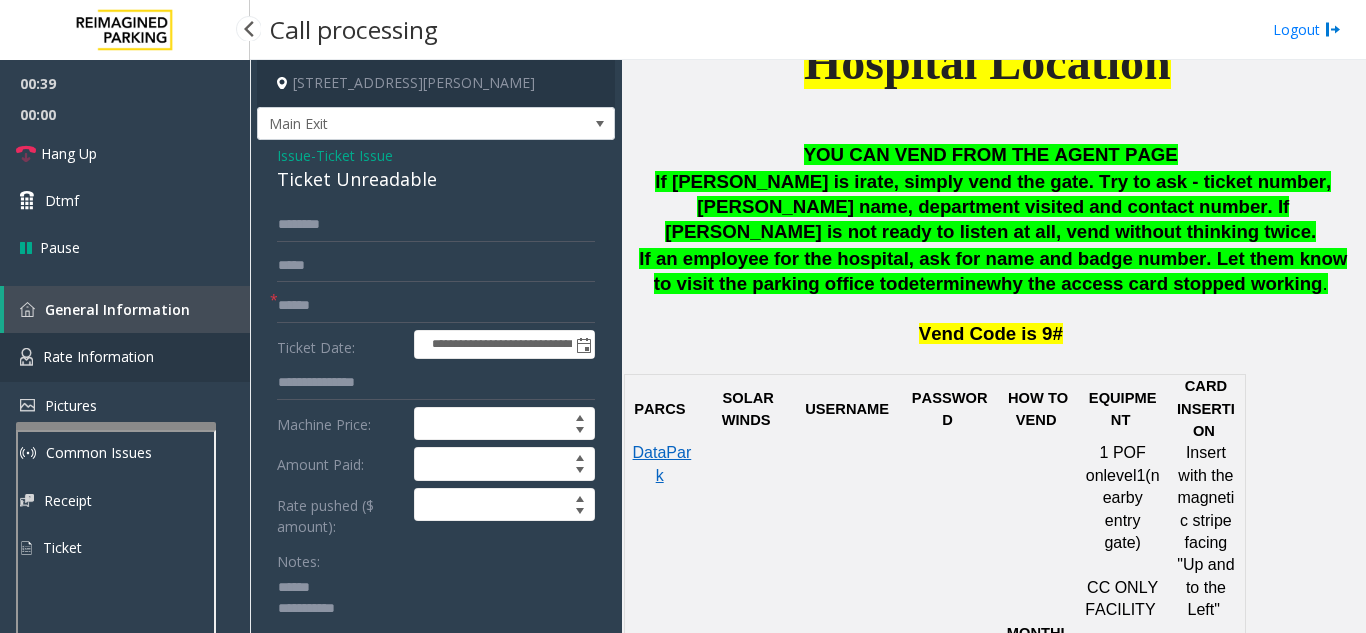 click on "Rate Information" at bounding box center [98, 356] 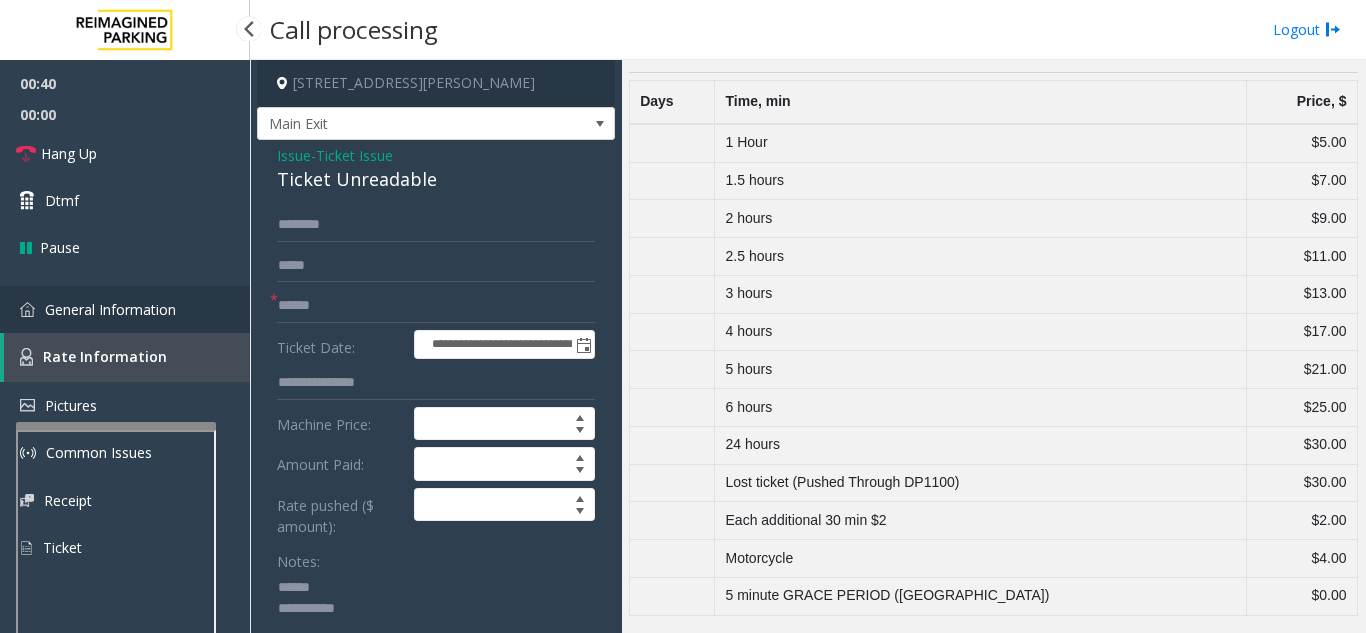 click on "General Information" at bounding box center (110, 309) 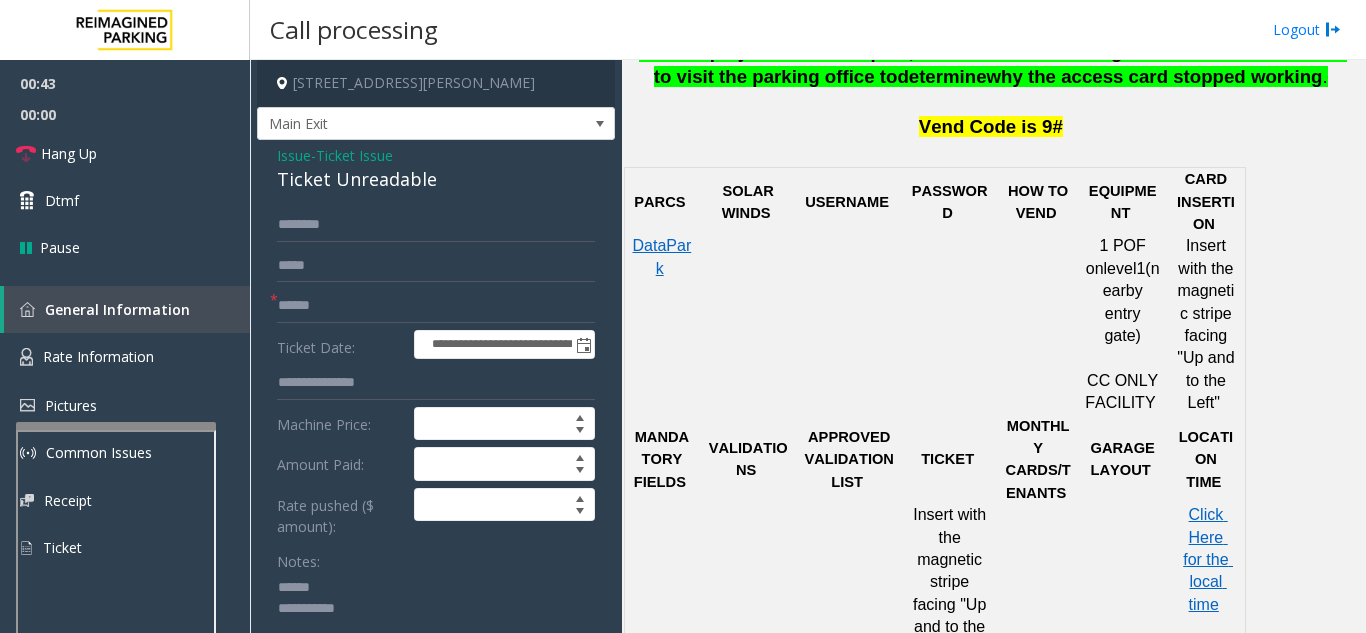 scroll, scrollTop: 1200, scrollLeft: 0, axis: vertical 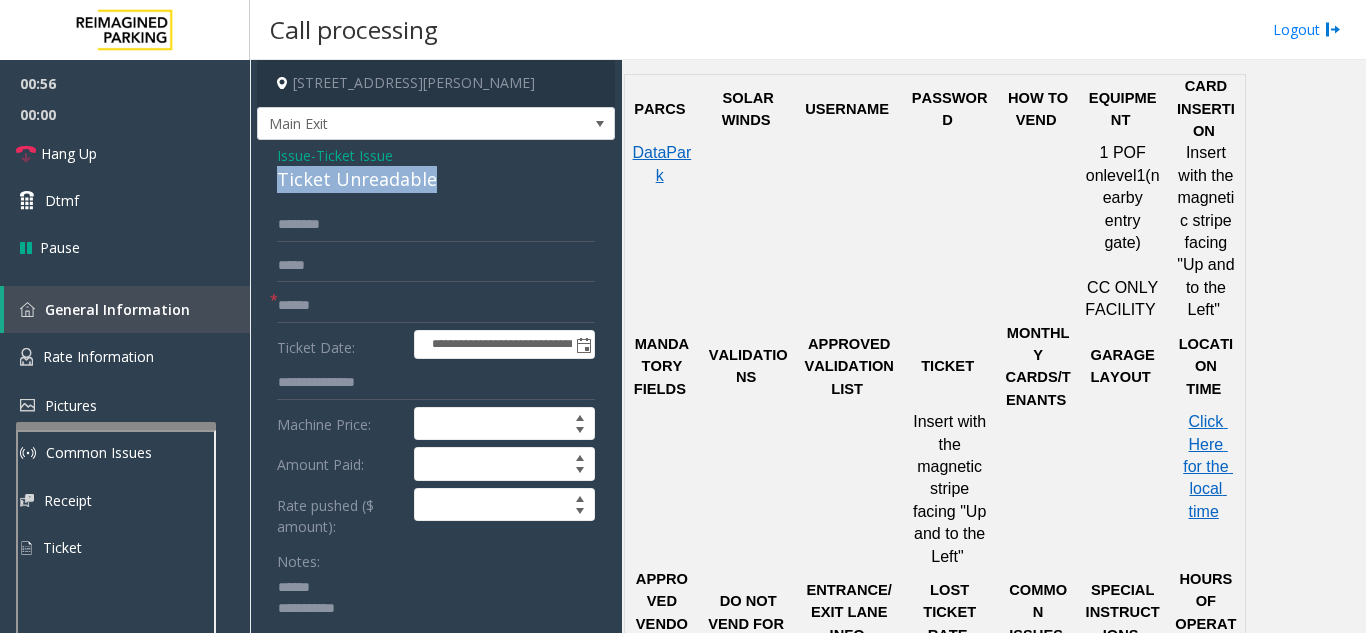 drag, startPoint x: 270, startPoint y: 183, endPoint x: 463, endPoint y: 175, distance: 193.16573 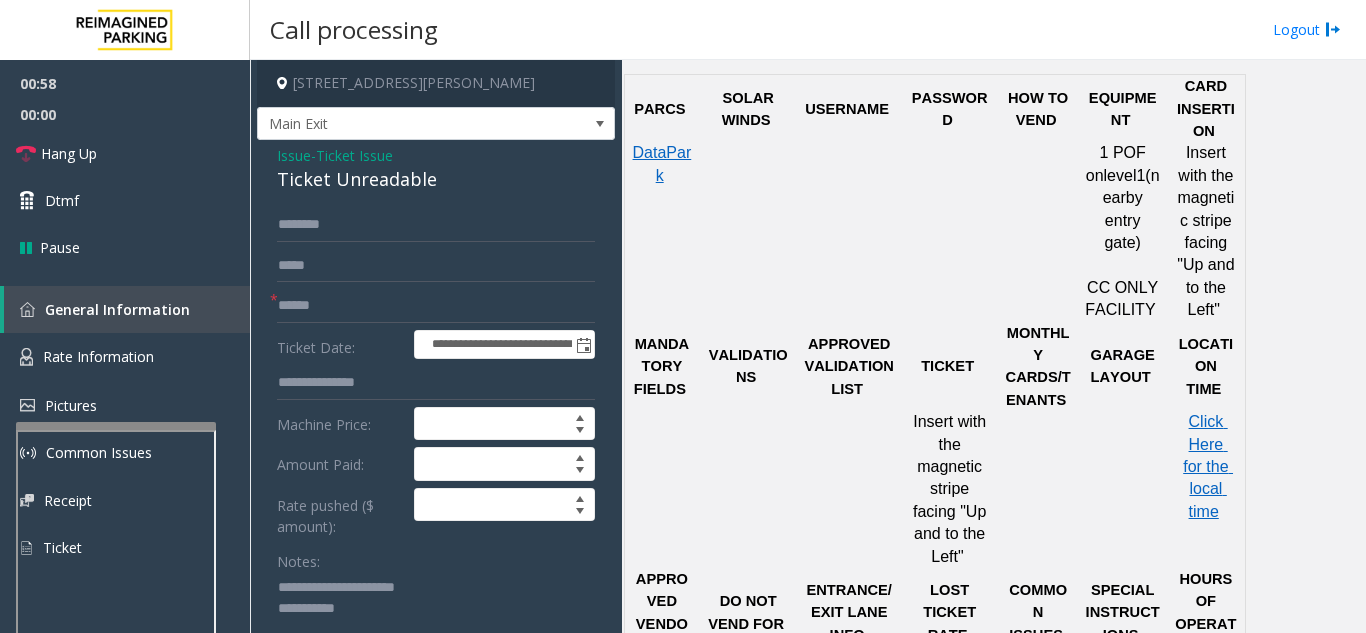 type on "**********" 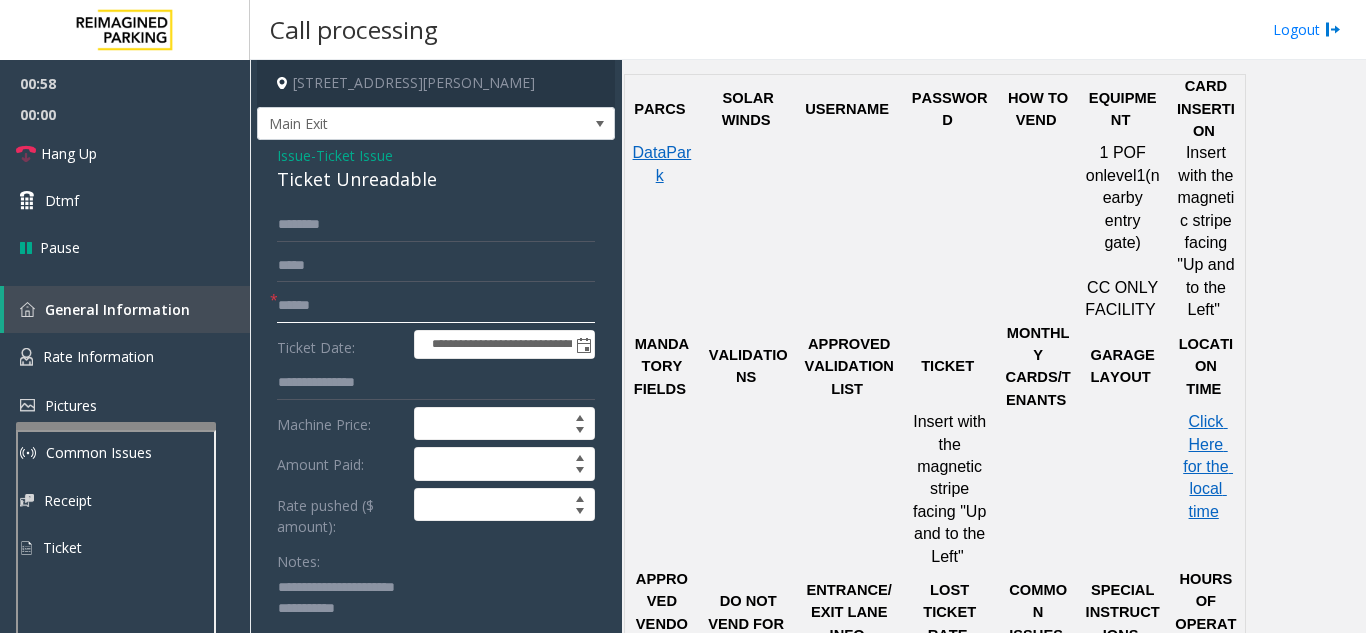 click 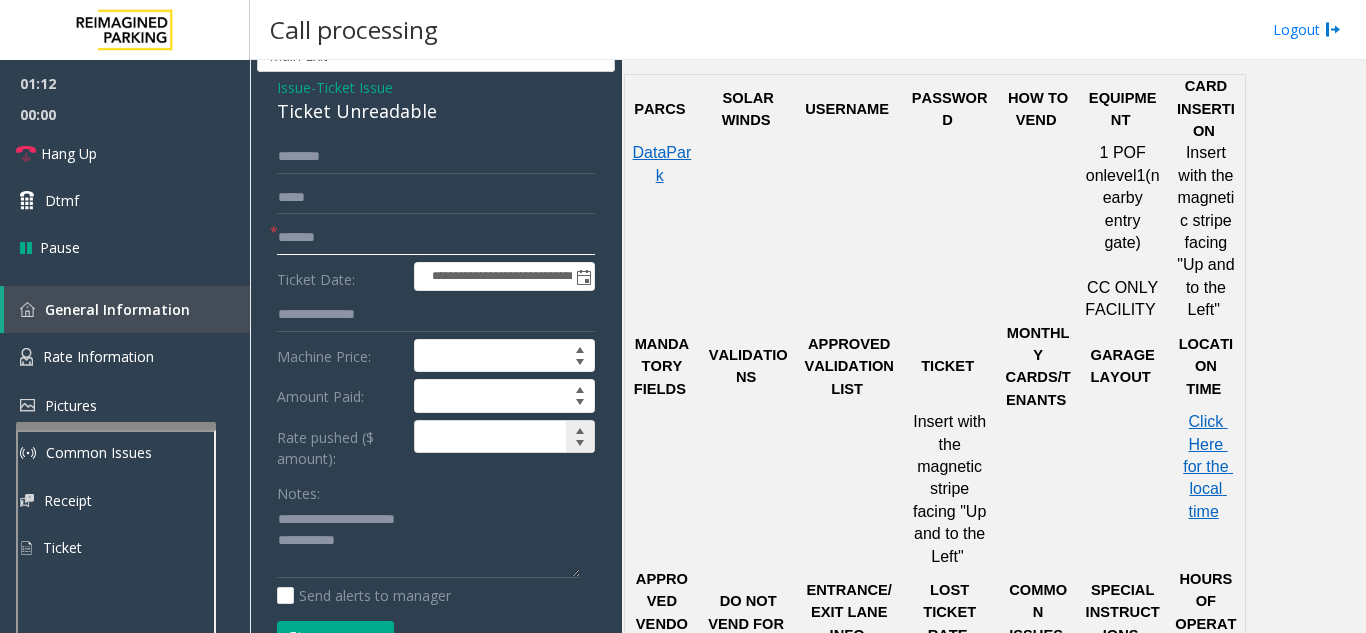 scroll, scrollTop: 100, scrollLeft: 0, axis: vertical 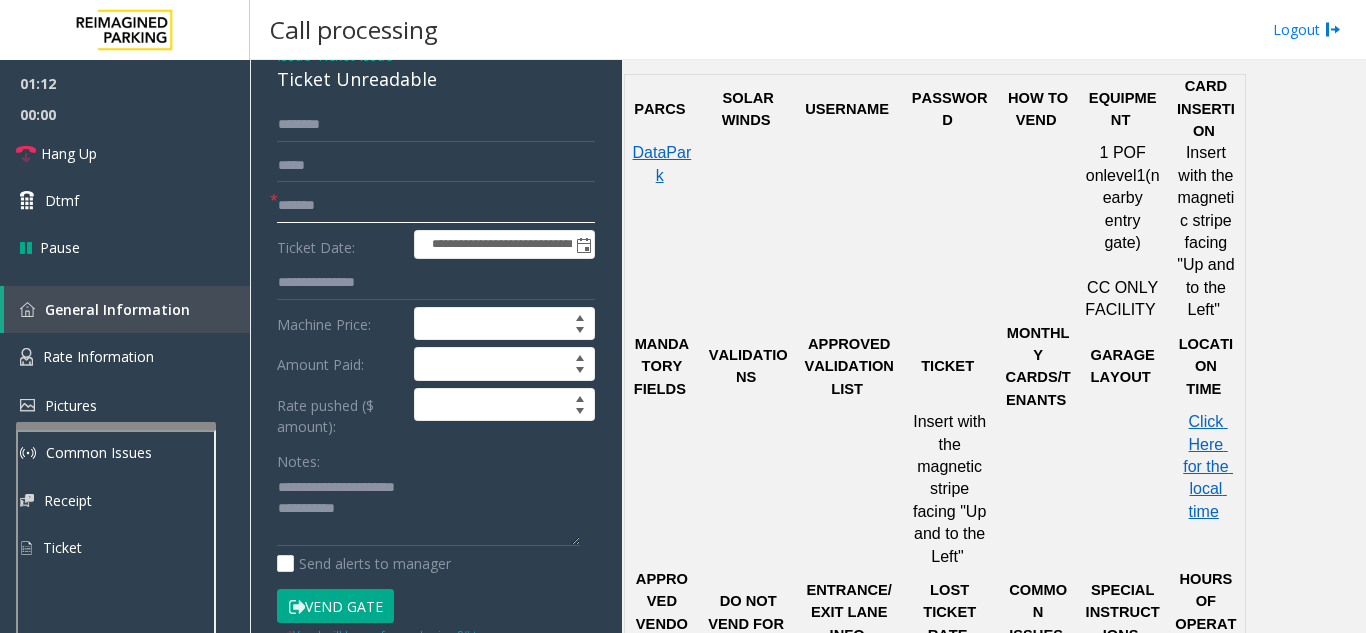 type on "*******" 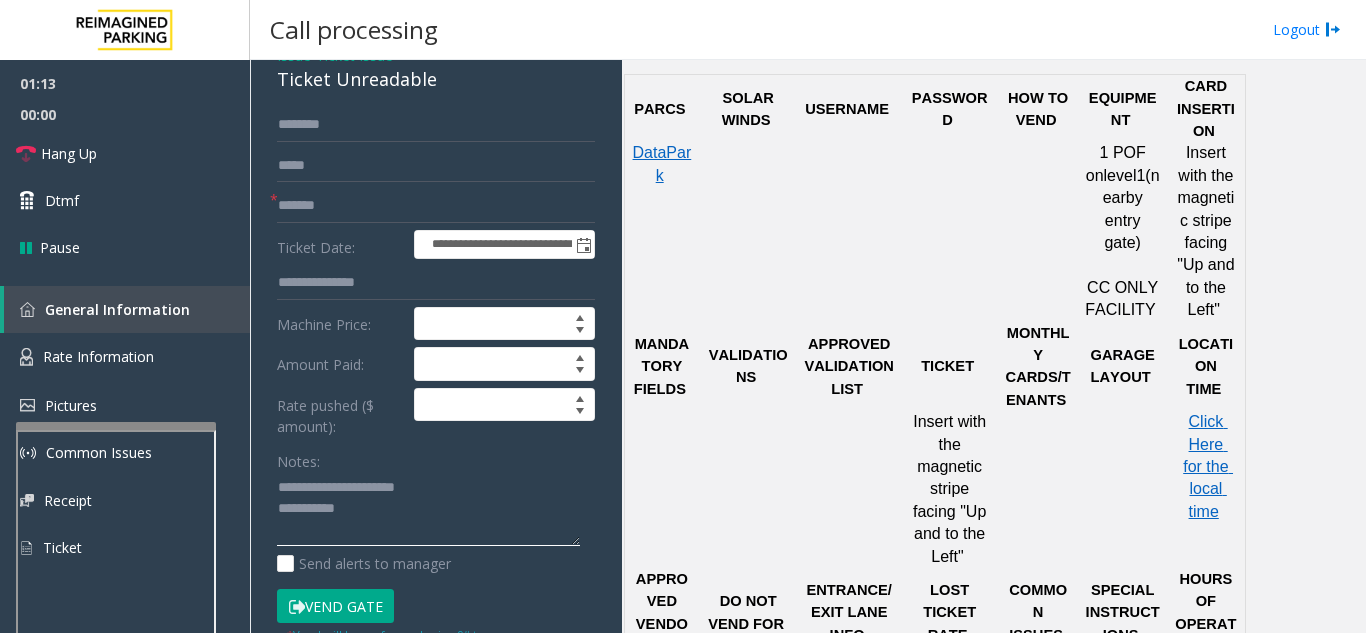 click 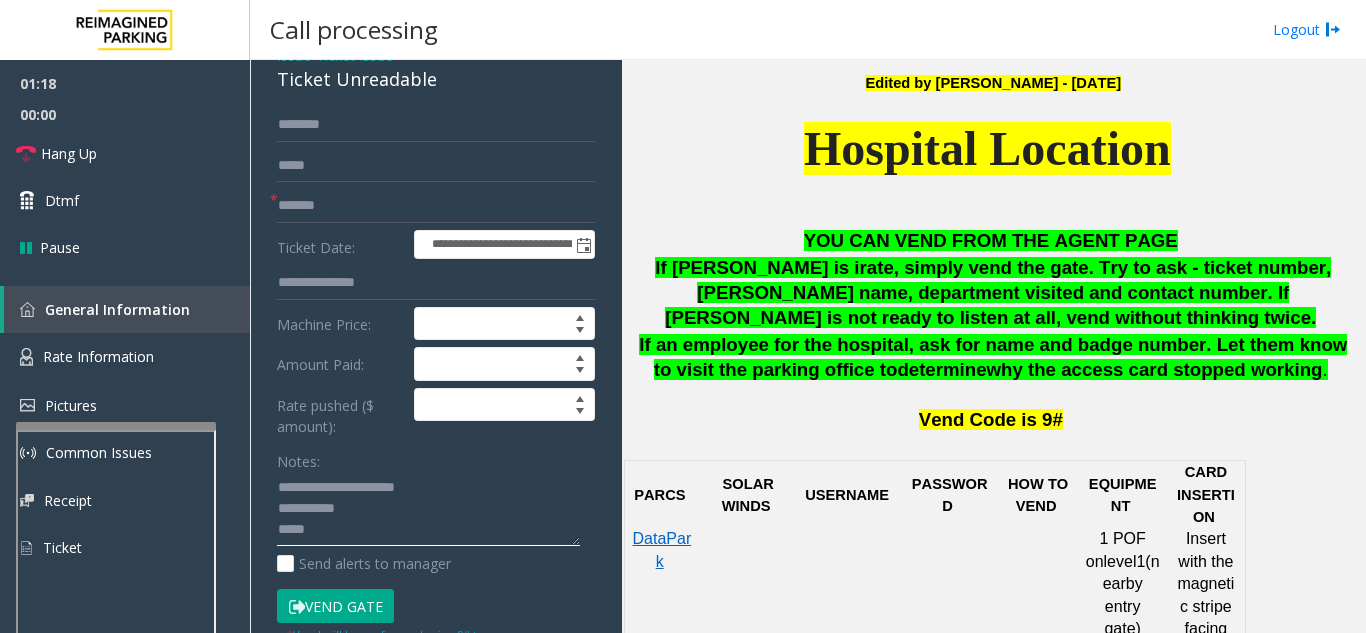 scroll, scrollTop: 800, scrollLeft: 0, axis: vertical 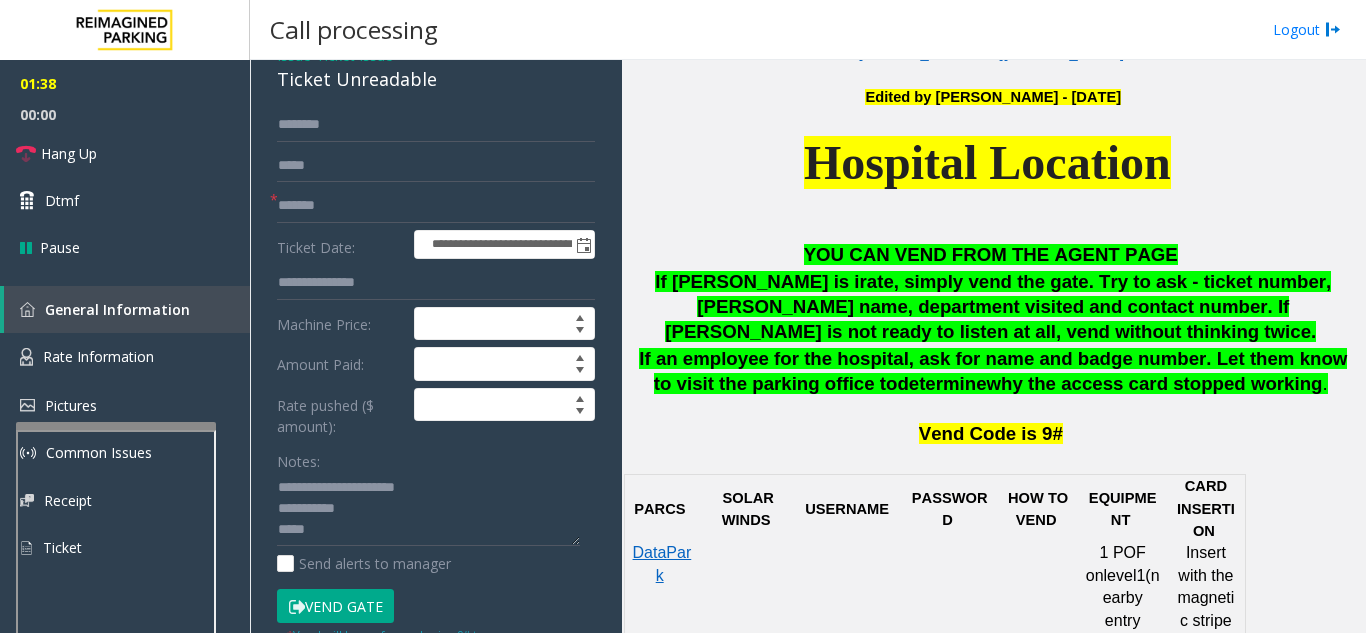 click on "Vend Gate" 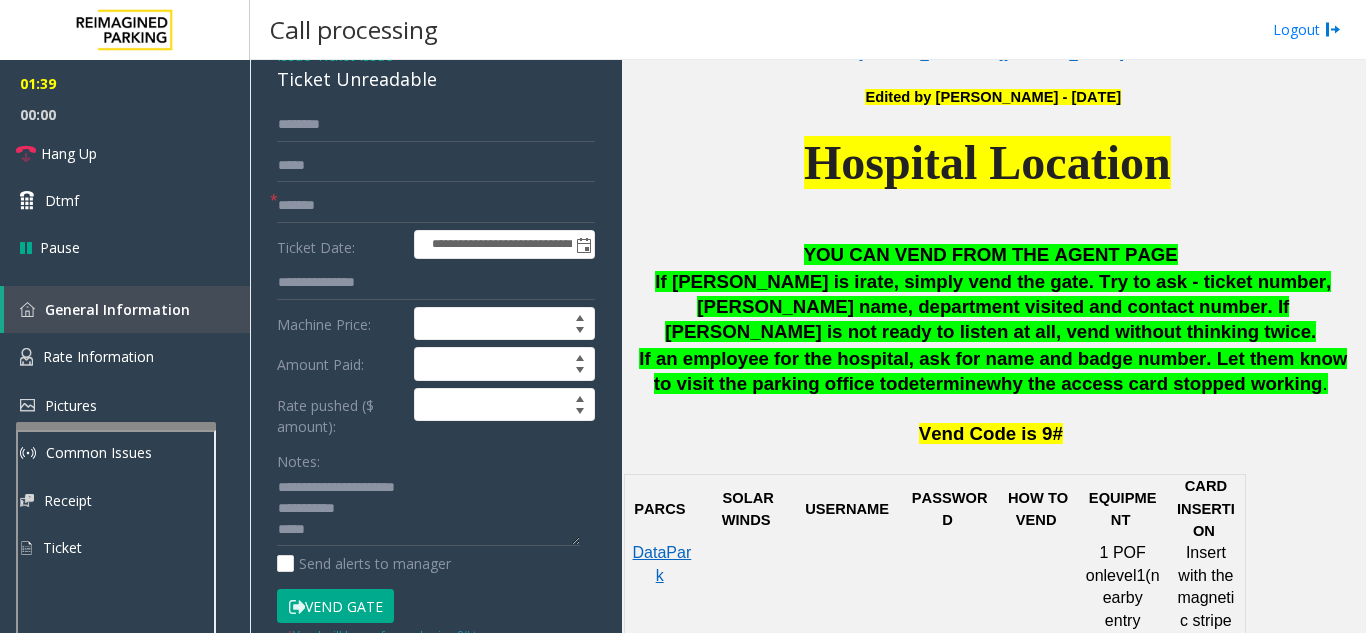 click on "Vend Gate" 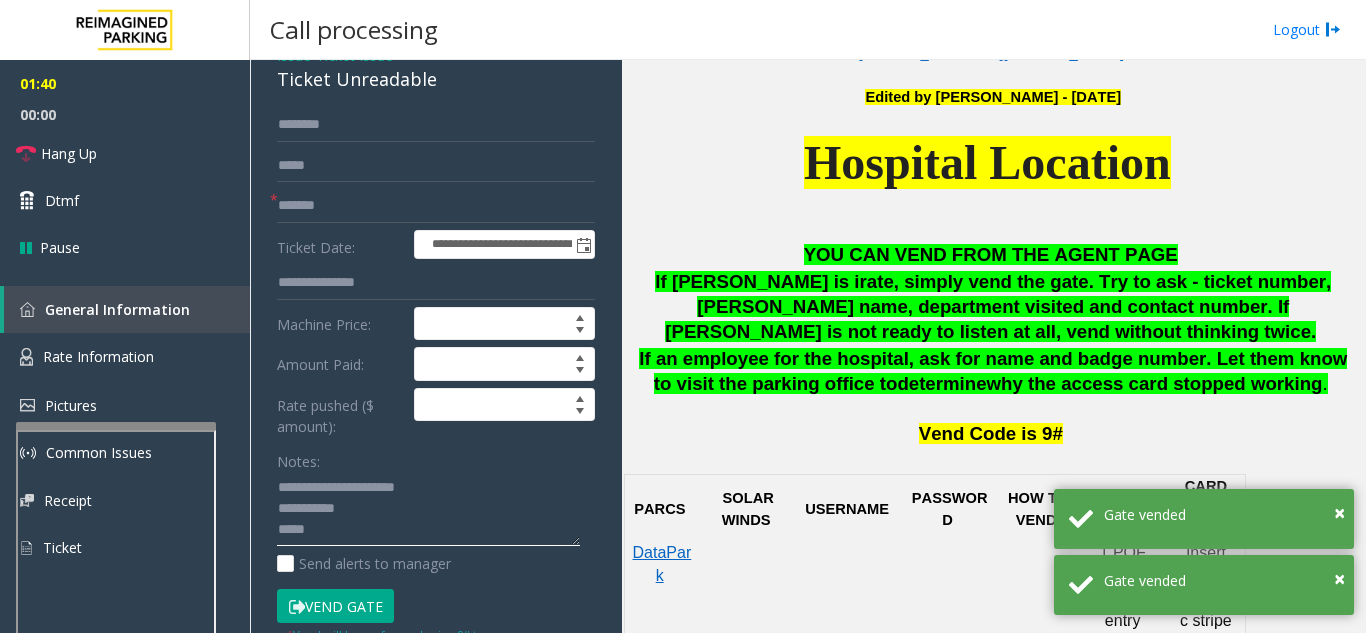 drag, startPoint x: 325, startPoint y: 539, endPoint x: 271, endPoint y: 542, distance: 54.08327 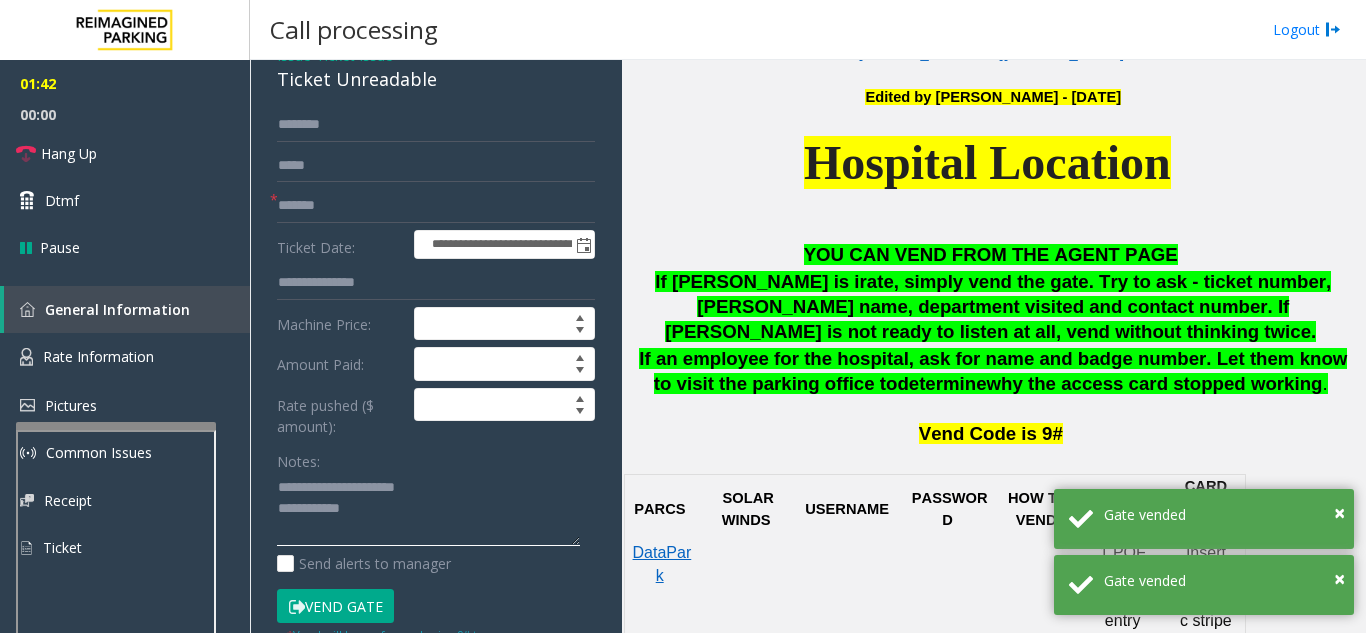 click 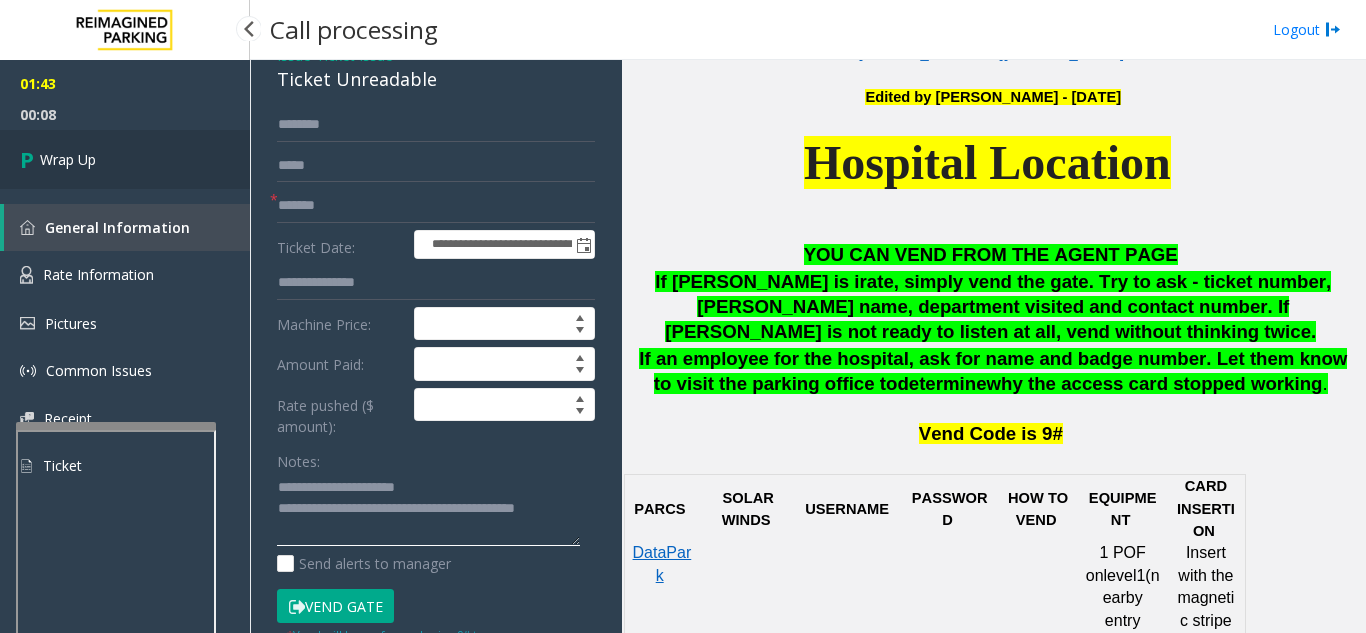 type on "**********" 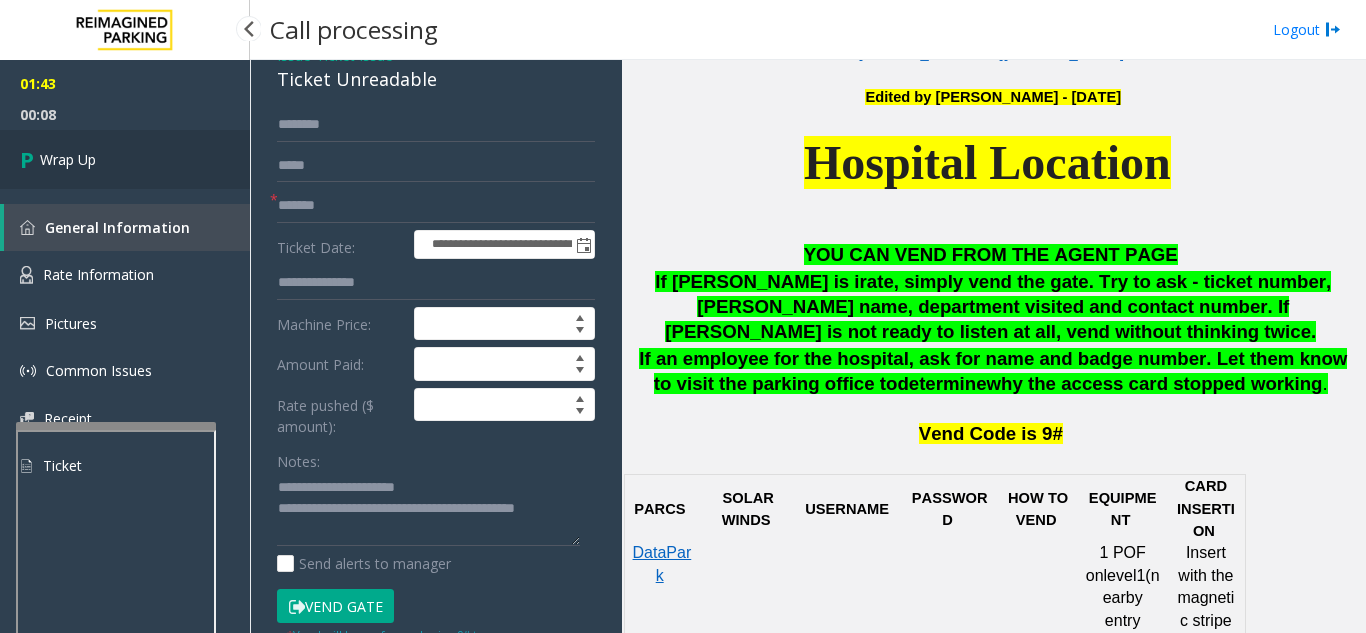 click on "Wrap Up" at bounding box center [125, 159] 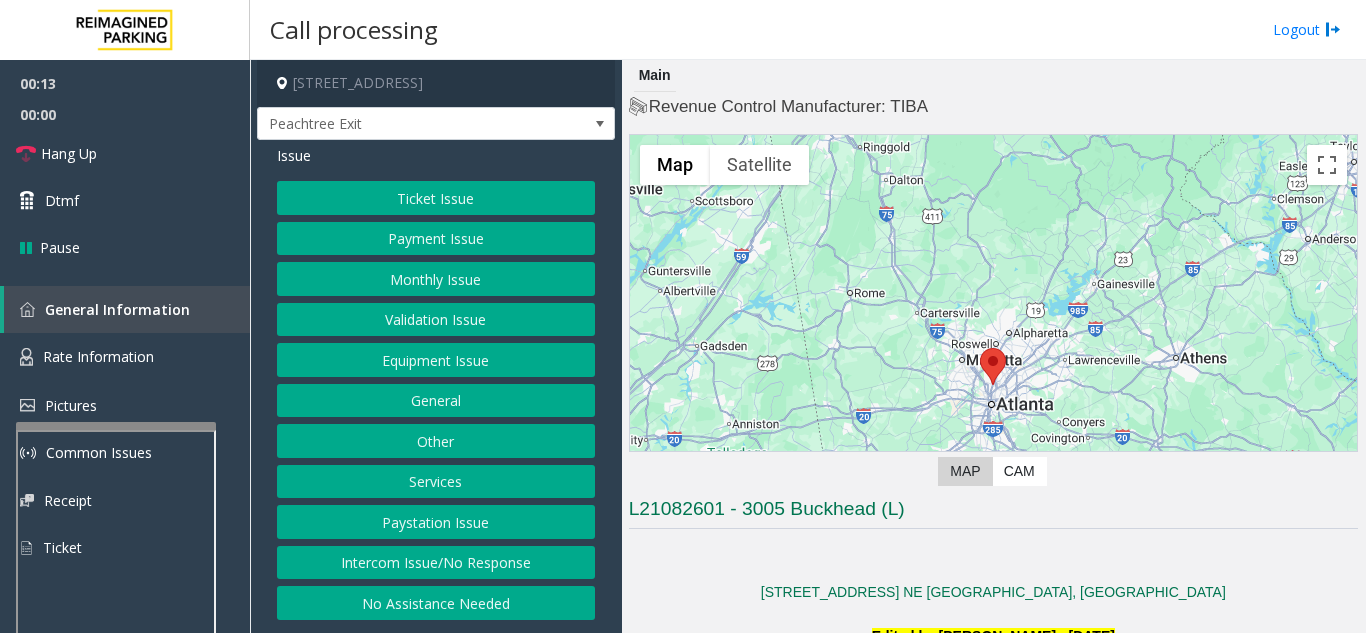 drag, startPoint x: 470, startPoint y: 559, endPoint x: 470, endPoint y: 477, distance: 82 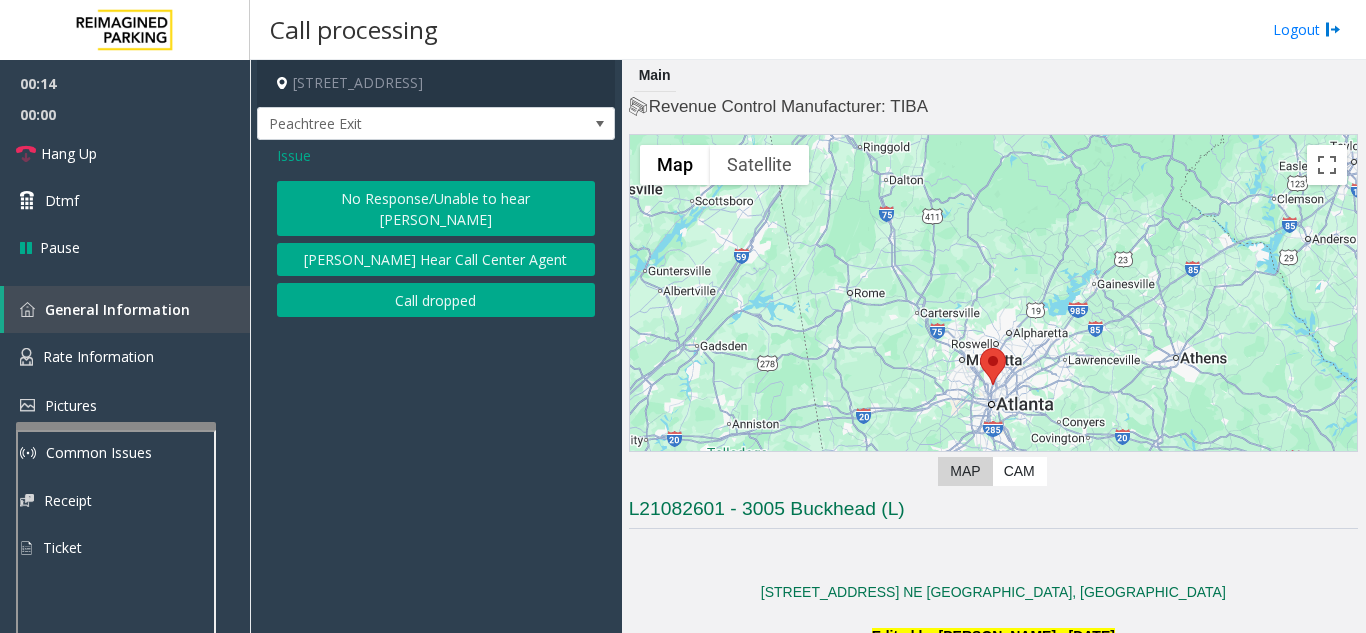 click on "No Response/Unable to hear [PERSON_NAME]" 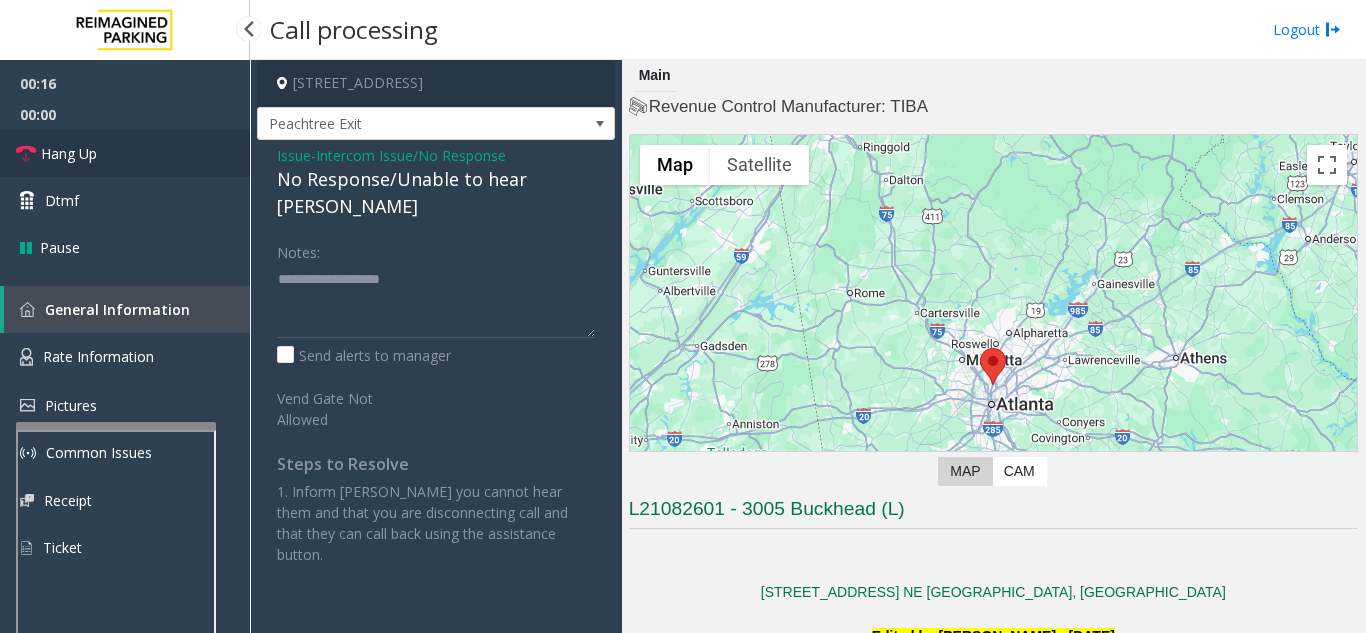 click on "Hang Up" at bounding box center (125, 153) 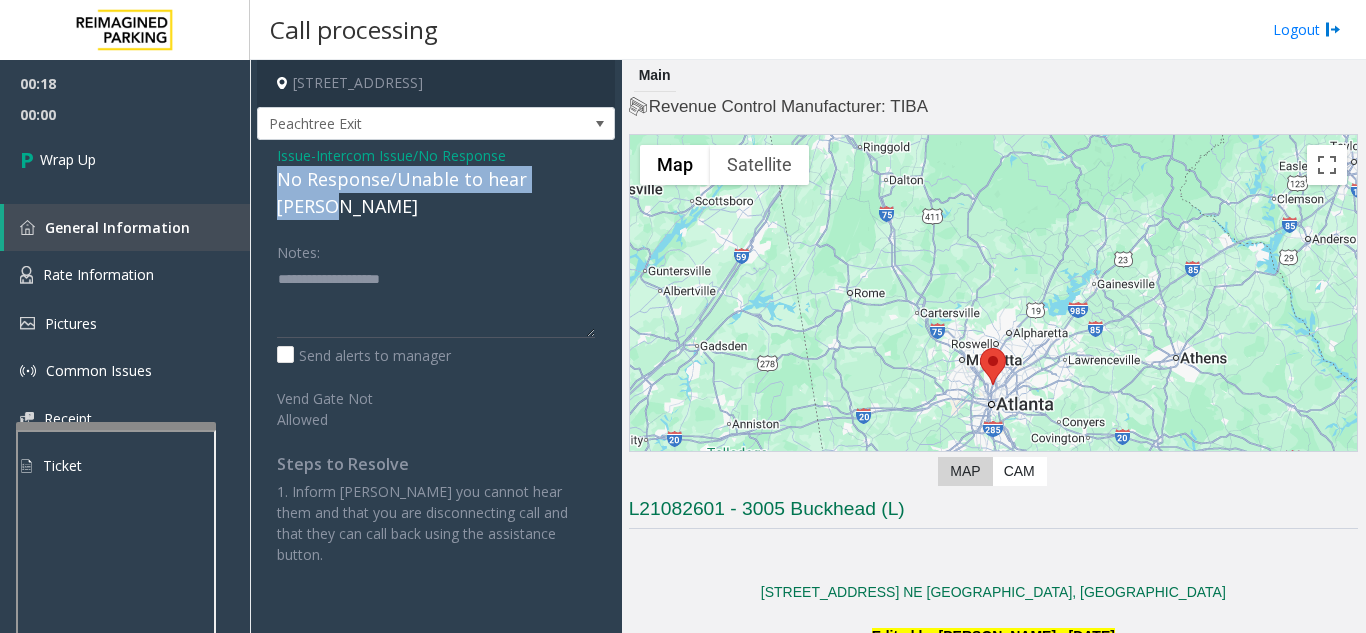 drag, startPoint x: 277, startPoint y: 179, endPoint x: 582, endPoint y: 179, distance: 305 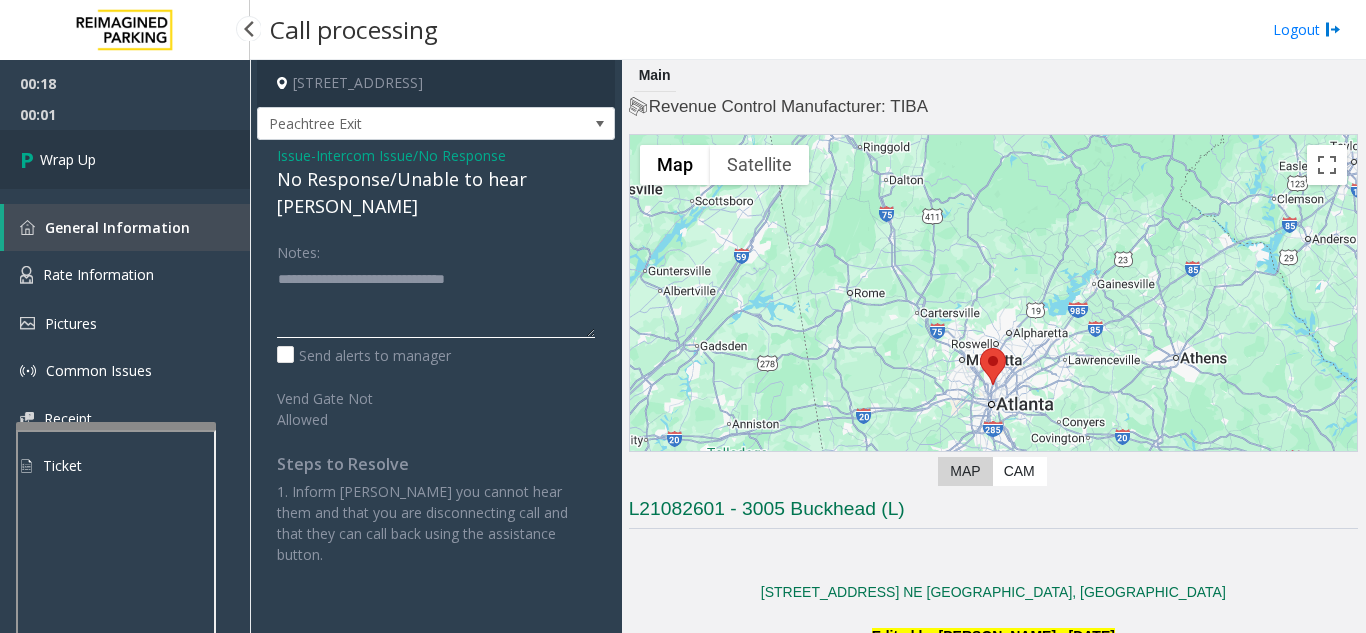 type on "**********" 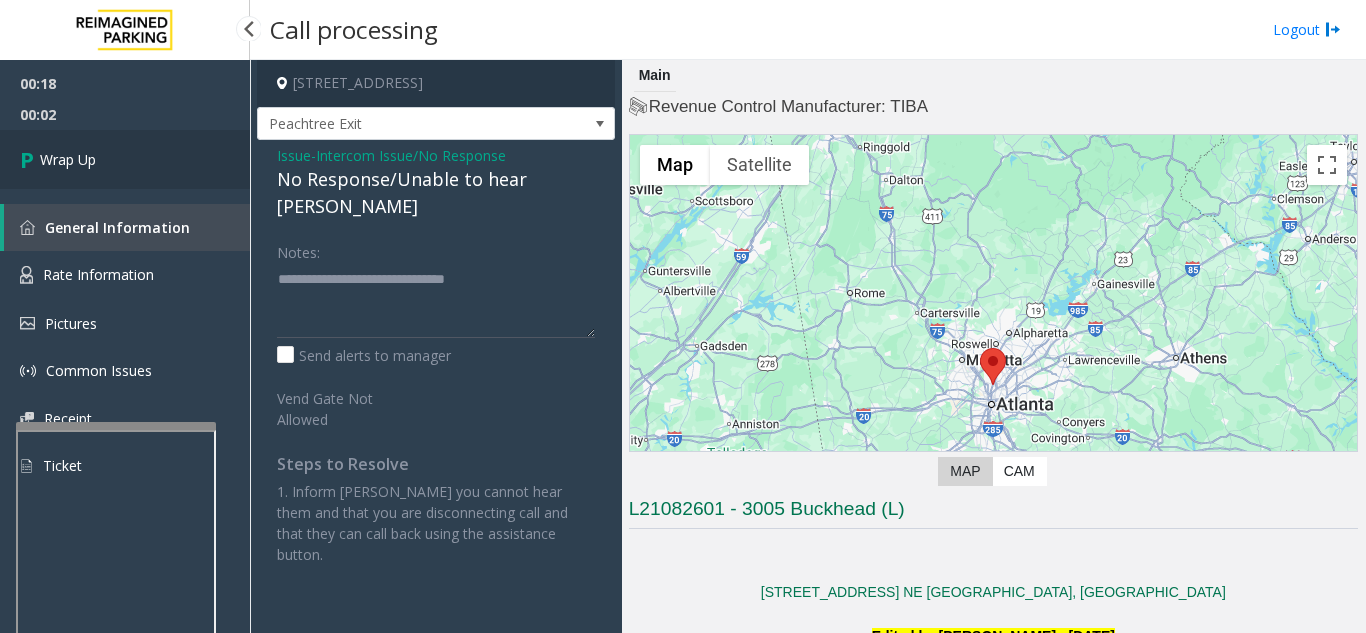 click at bounding box center [30, 159] 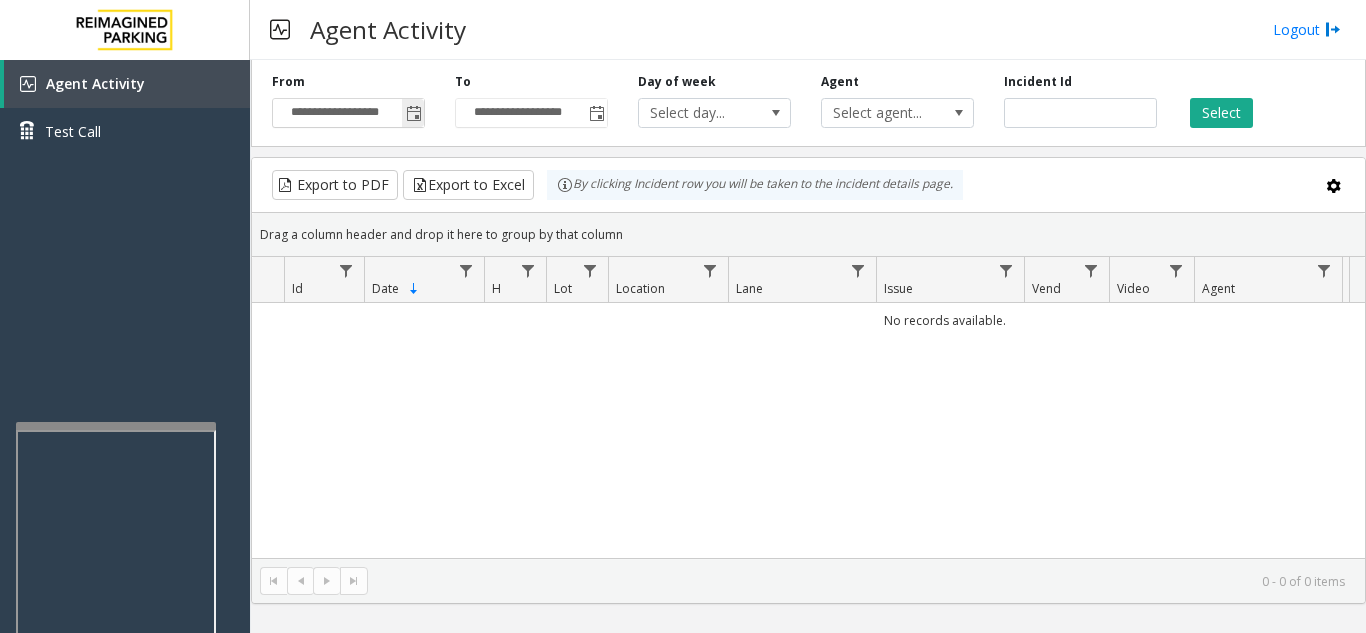 click 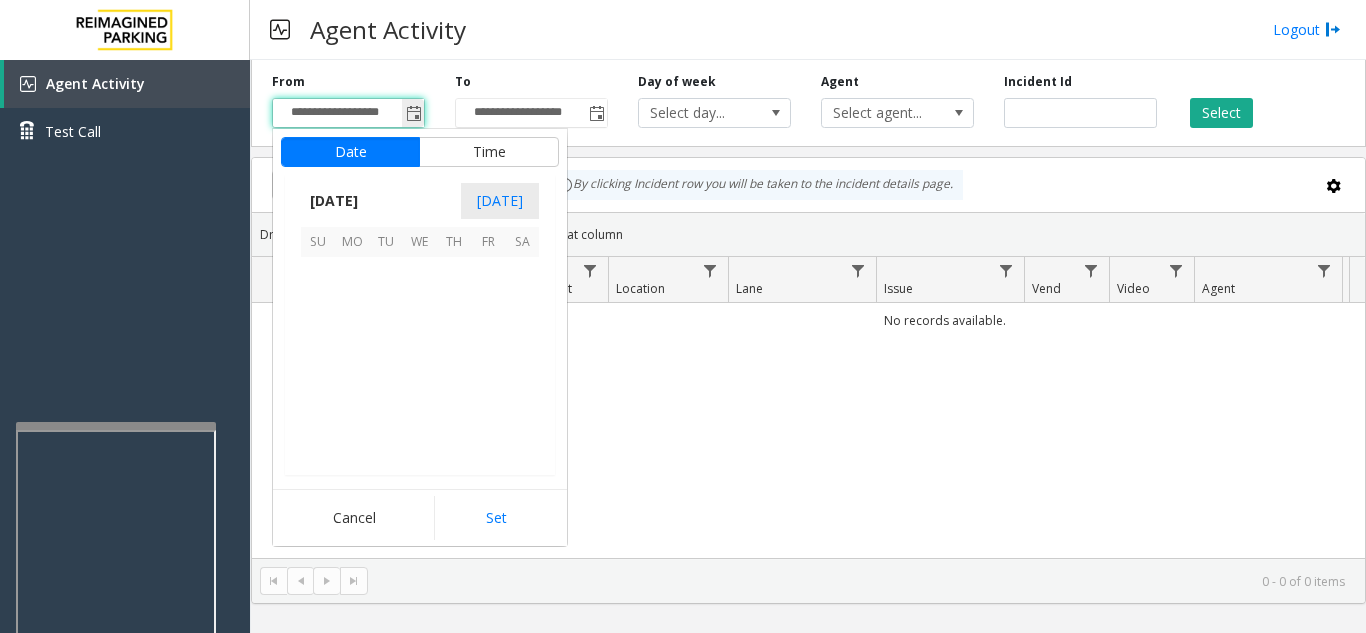 scroll, scrollTop: 358428, scrollLeft: 0, axis: vertical 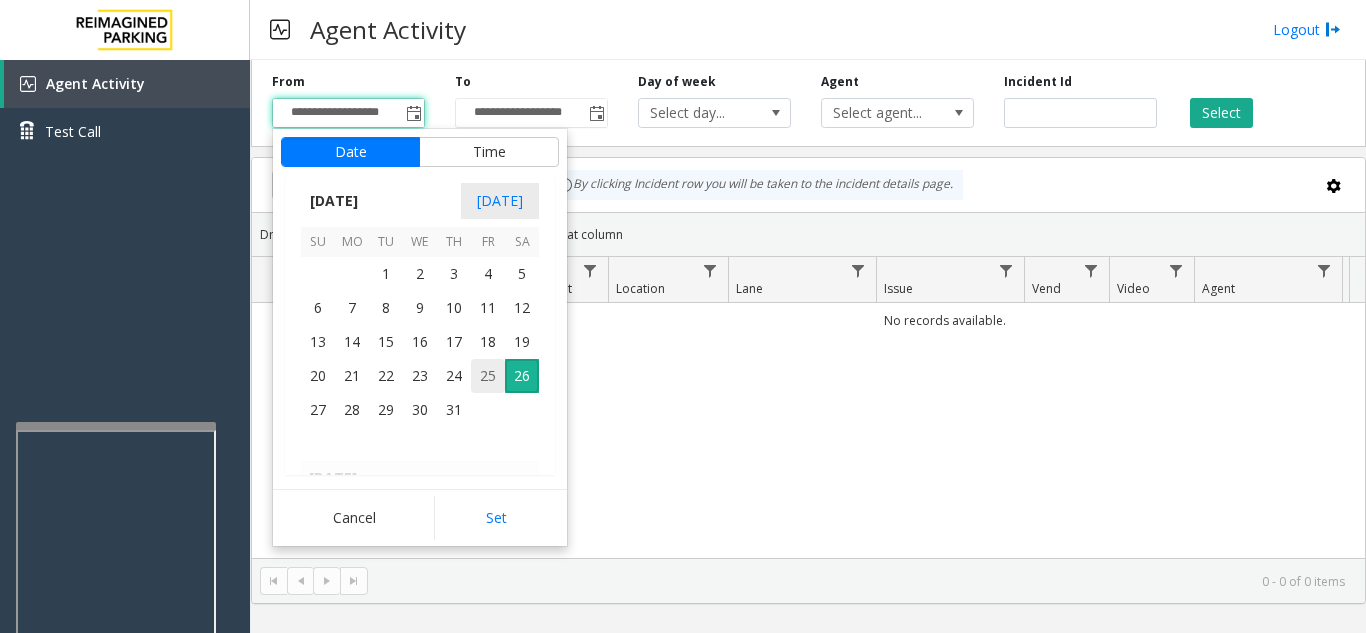 click on "25" at bounding box center [488, 376] 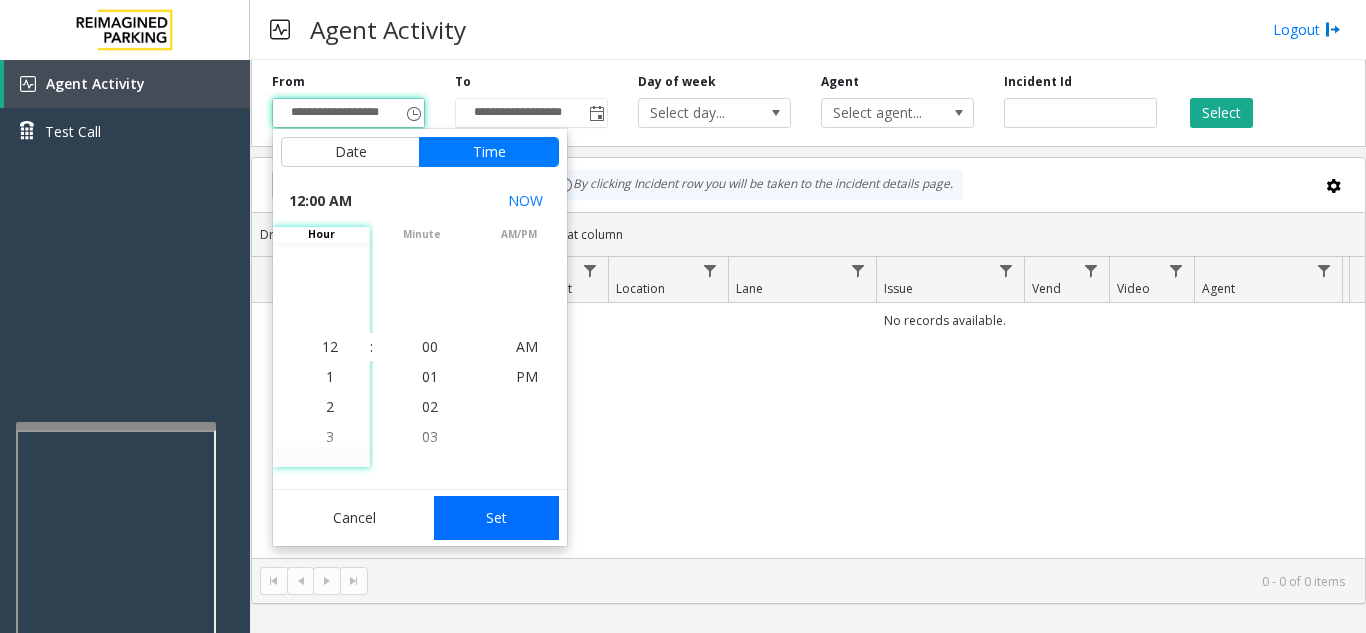 click on "Set" 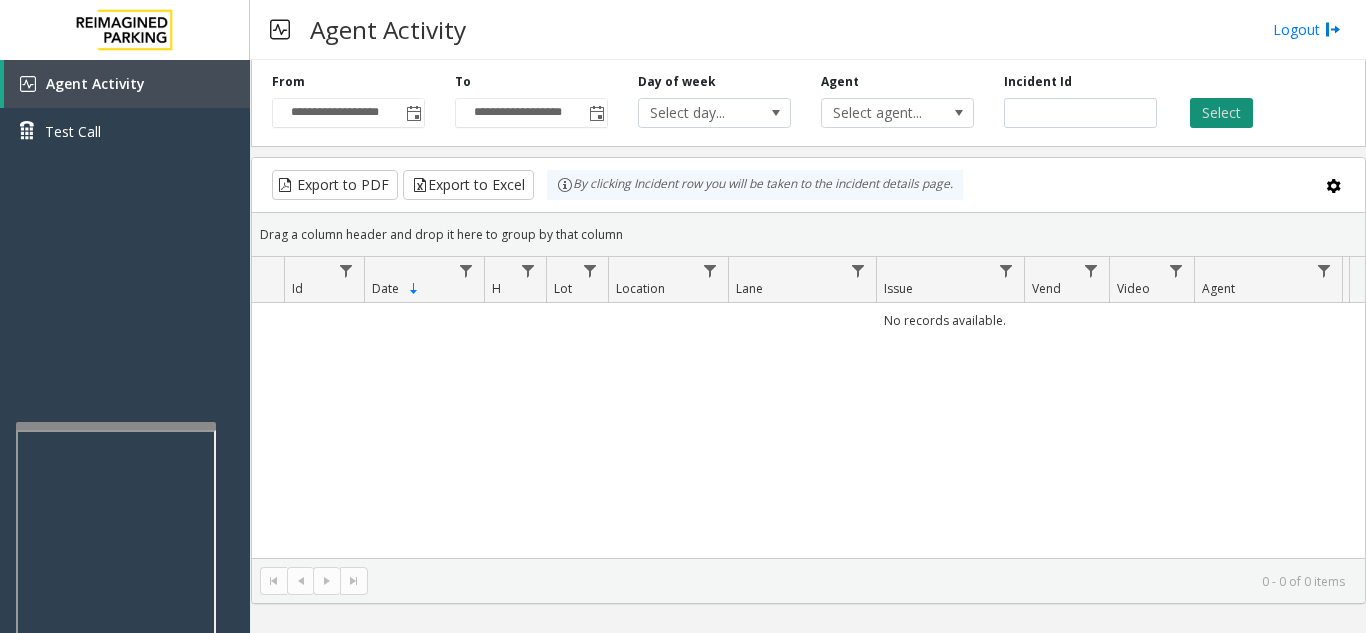 click on "Select" 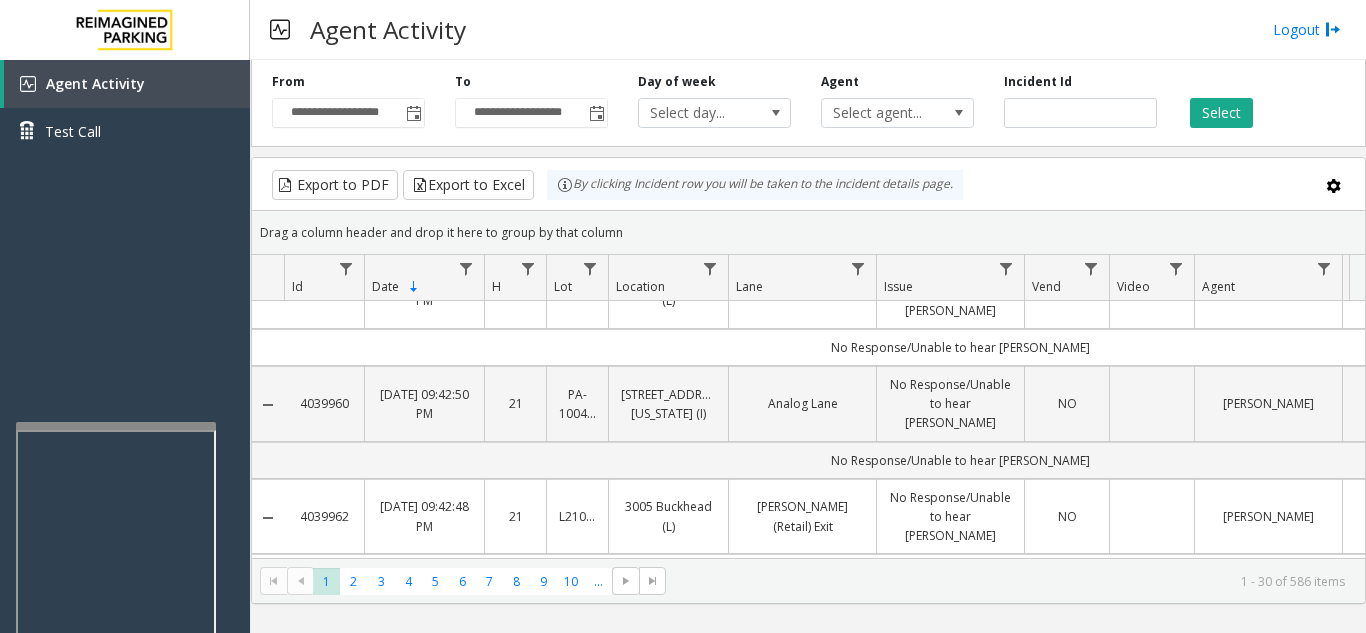 scroll, scrollTop: 0, scrollLeft: 0, axis: both 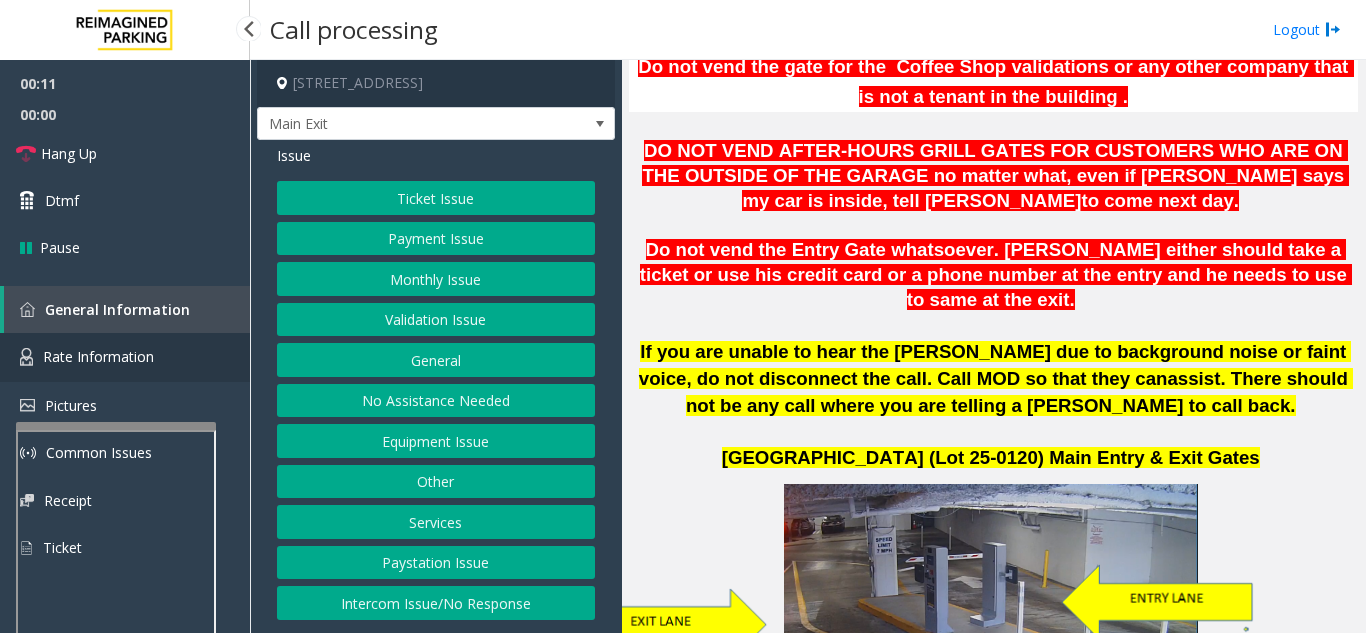 click on "Rate Information" at bounding box center [125, 357] 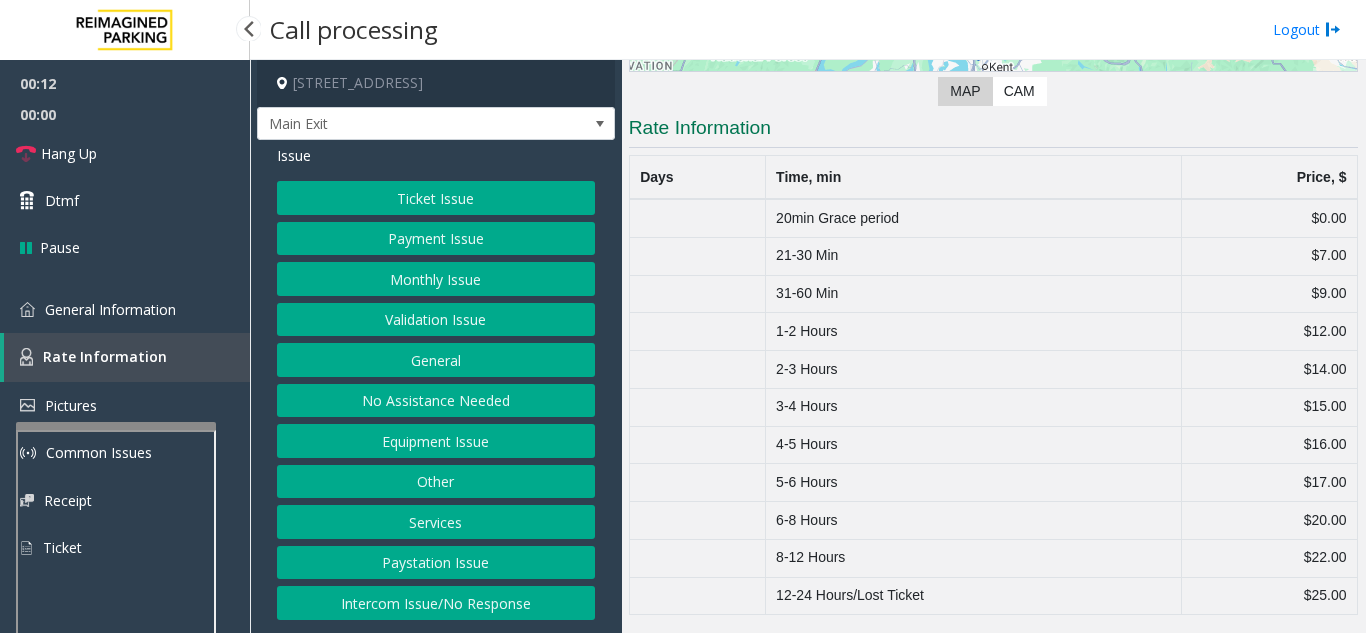scroll, scrollTop: 354, scrollLeft: 0, axis: vertical 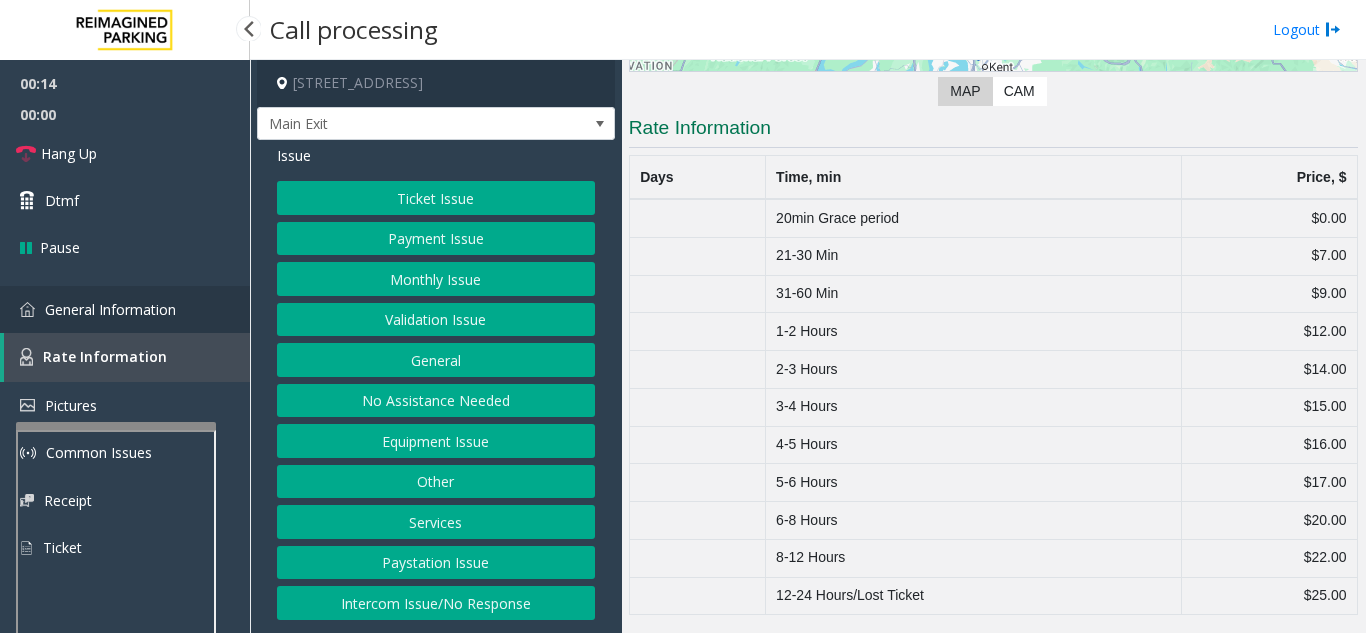 click on "General Information" at bounding box center (110, 309) 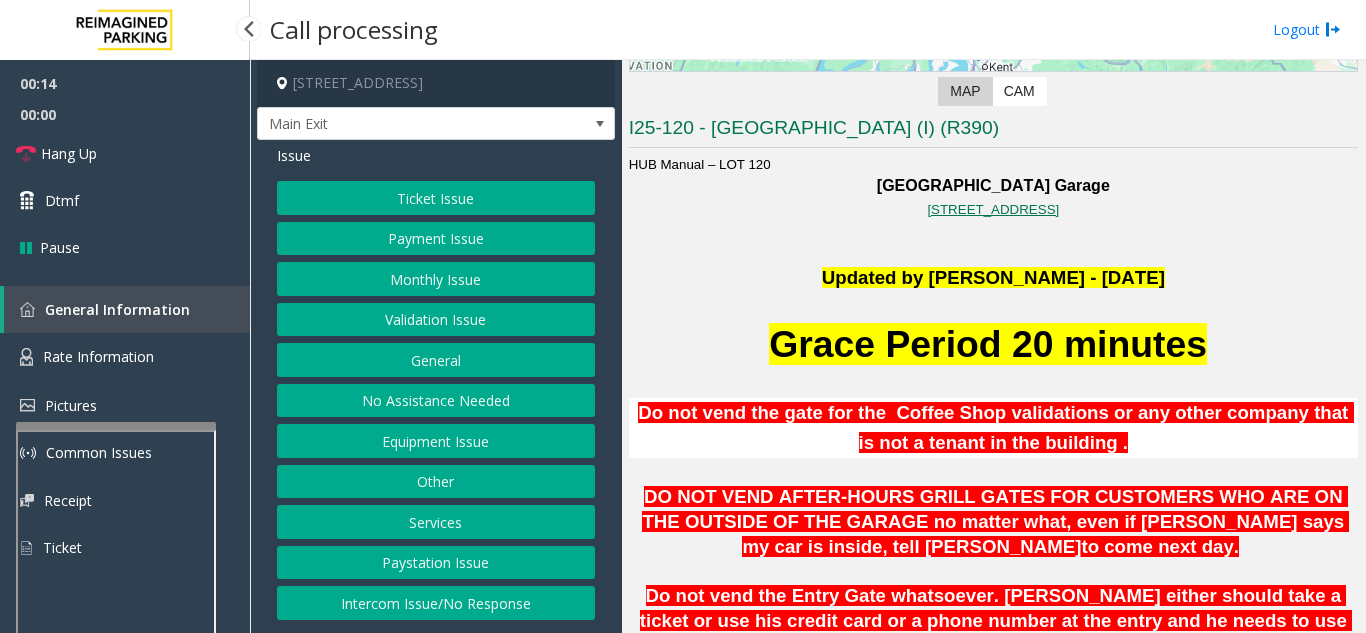 scroll, scrollTop: 700, scrollLeft: 0, axis: vertical 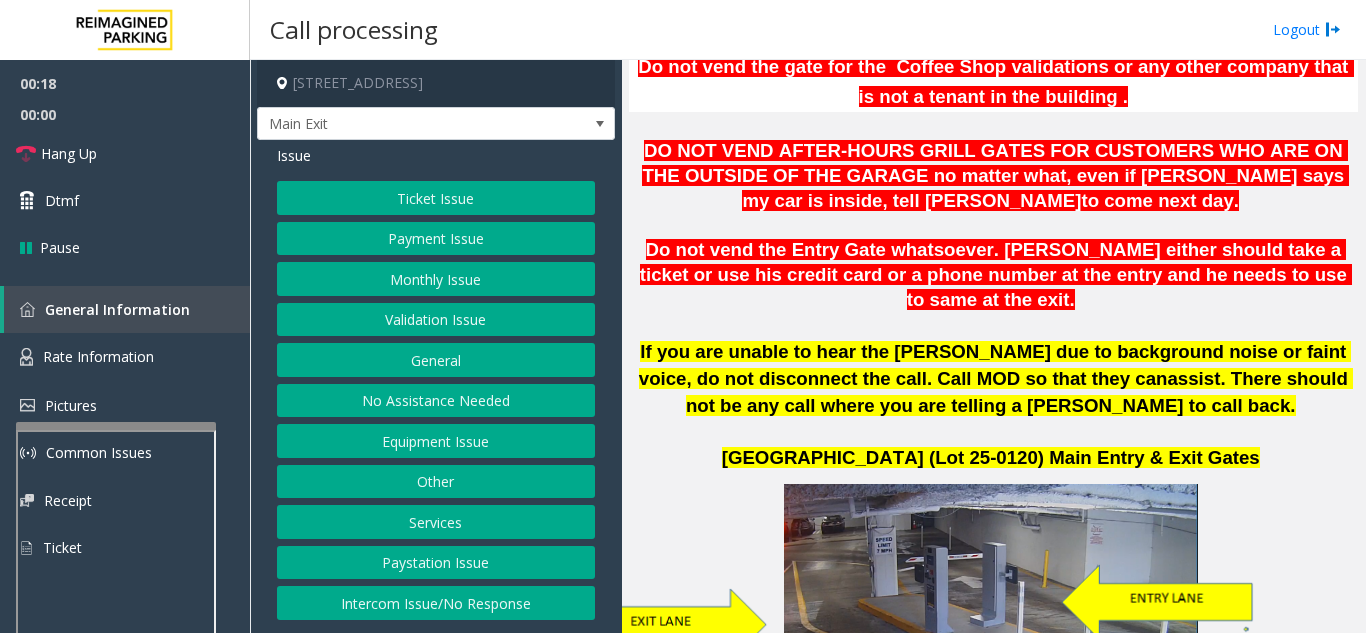 click on "Services" 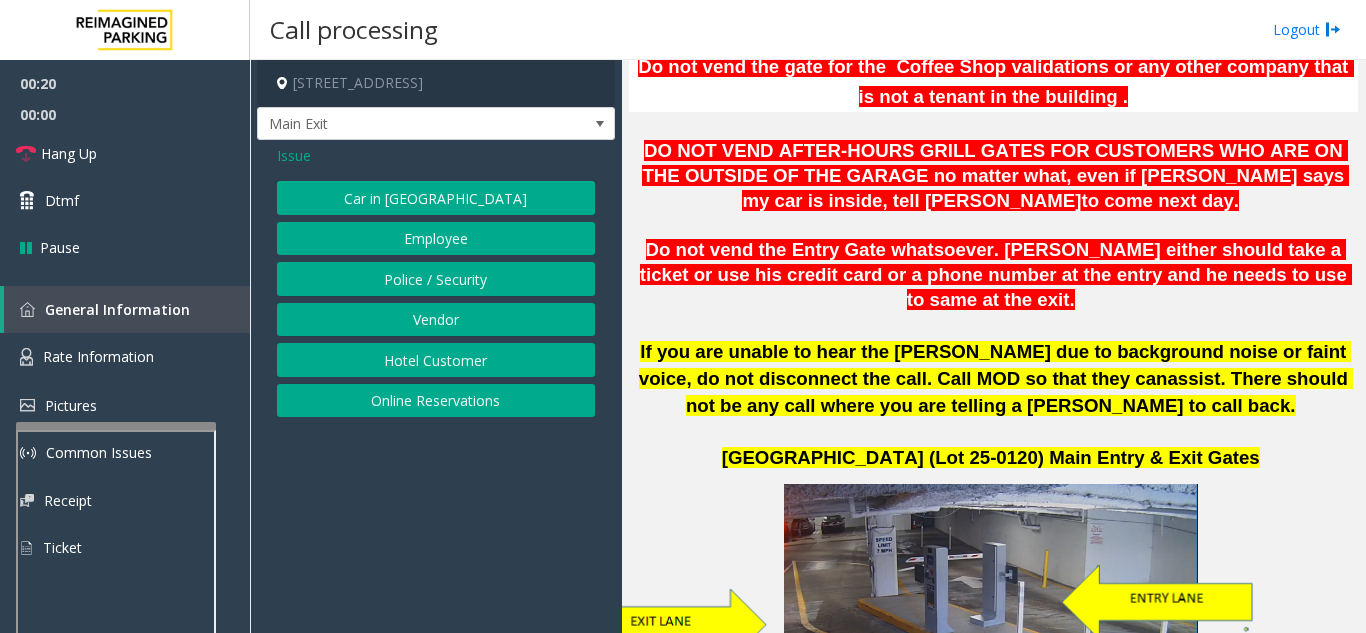 click on "Issue" 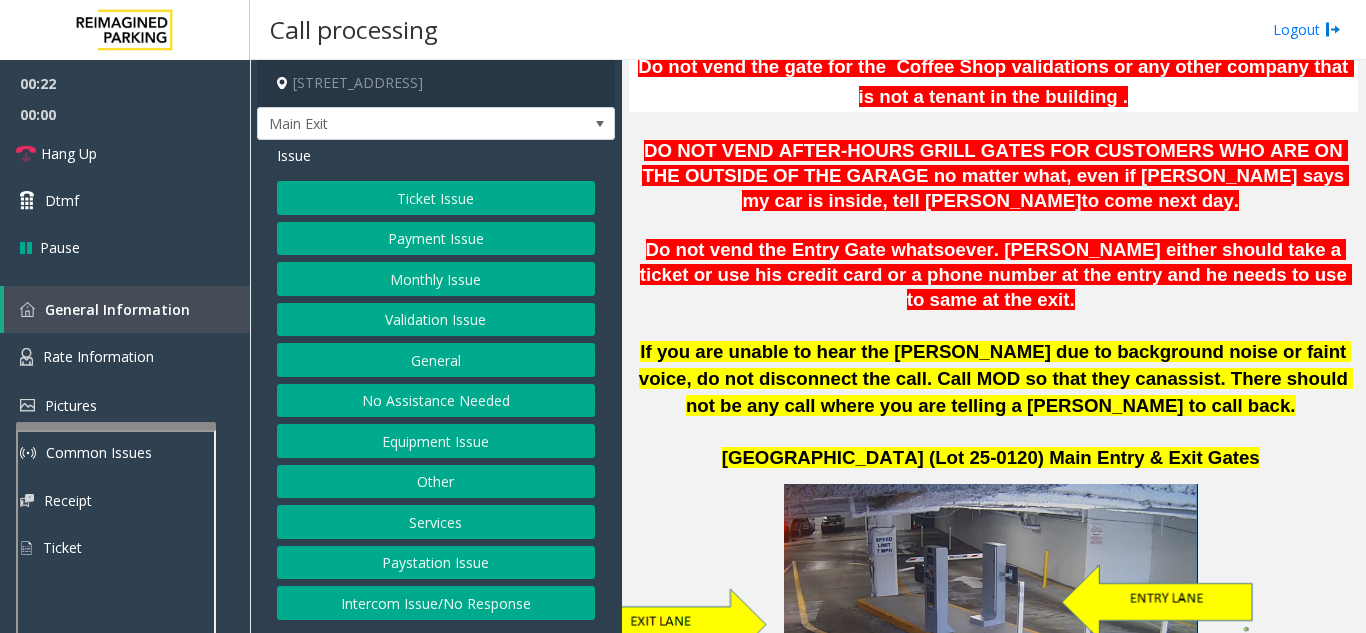 click on "General" 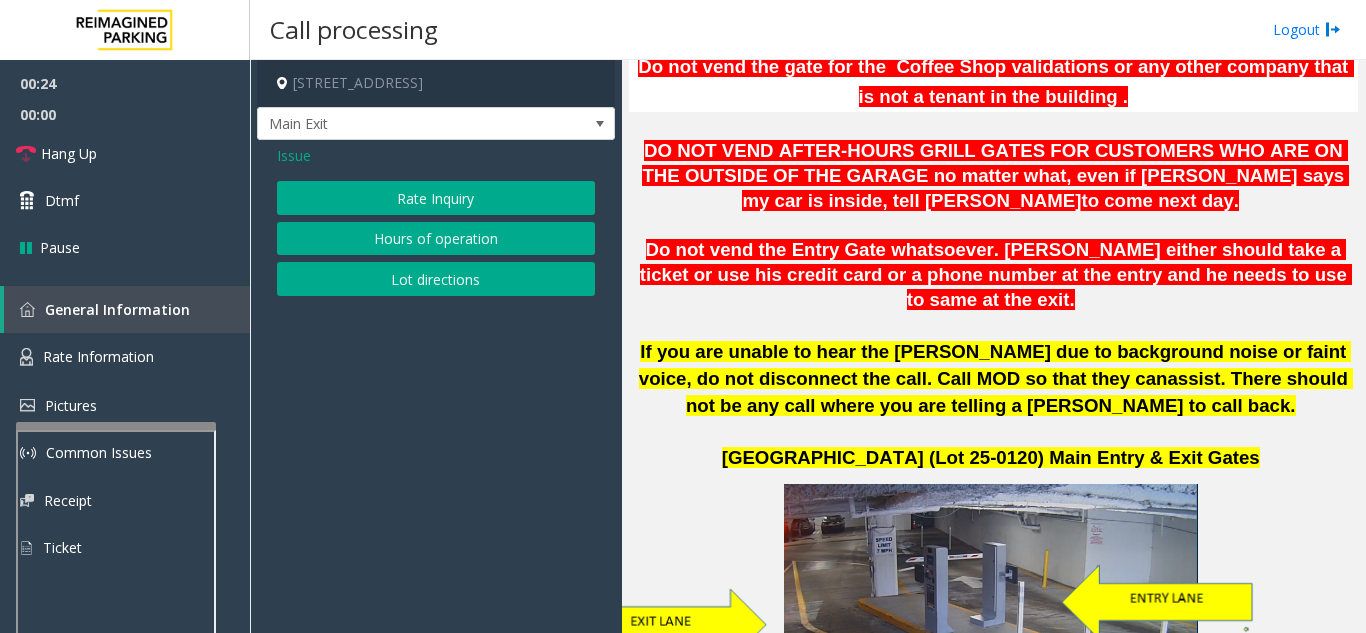 click on "Issue" 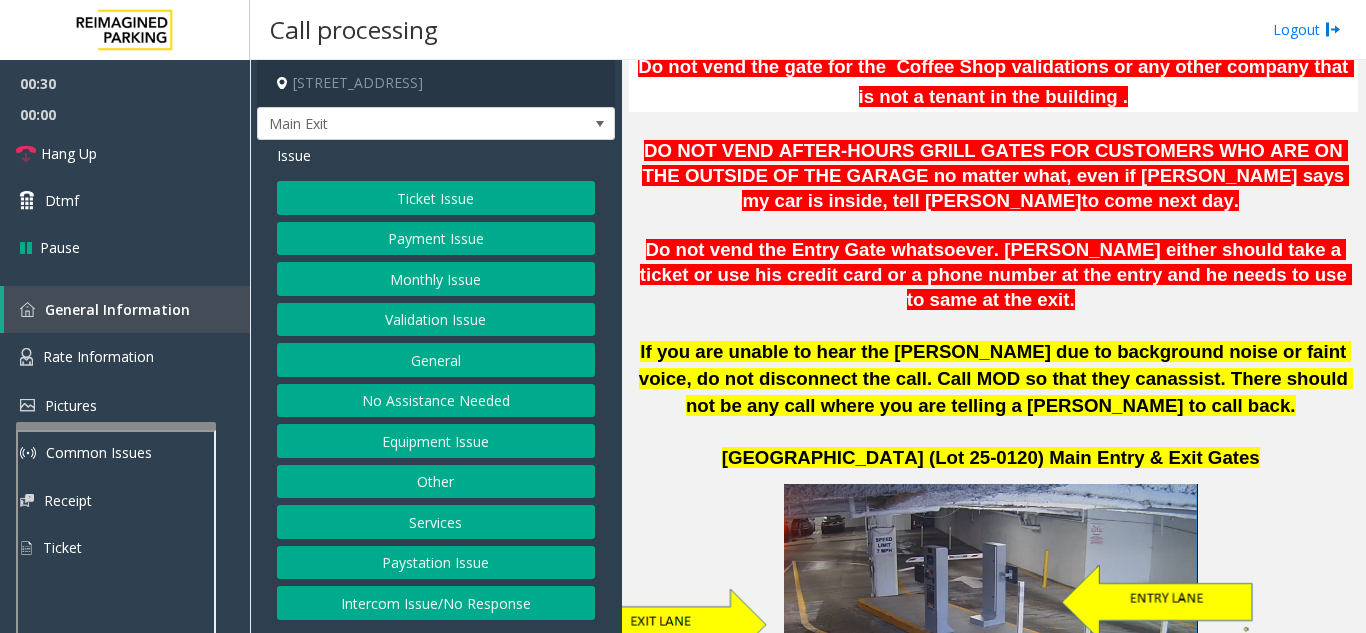 click on "Equipment Issue" 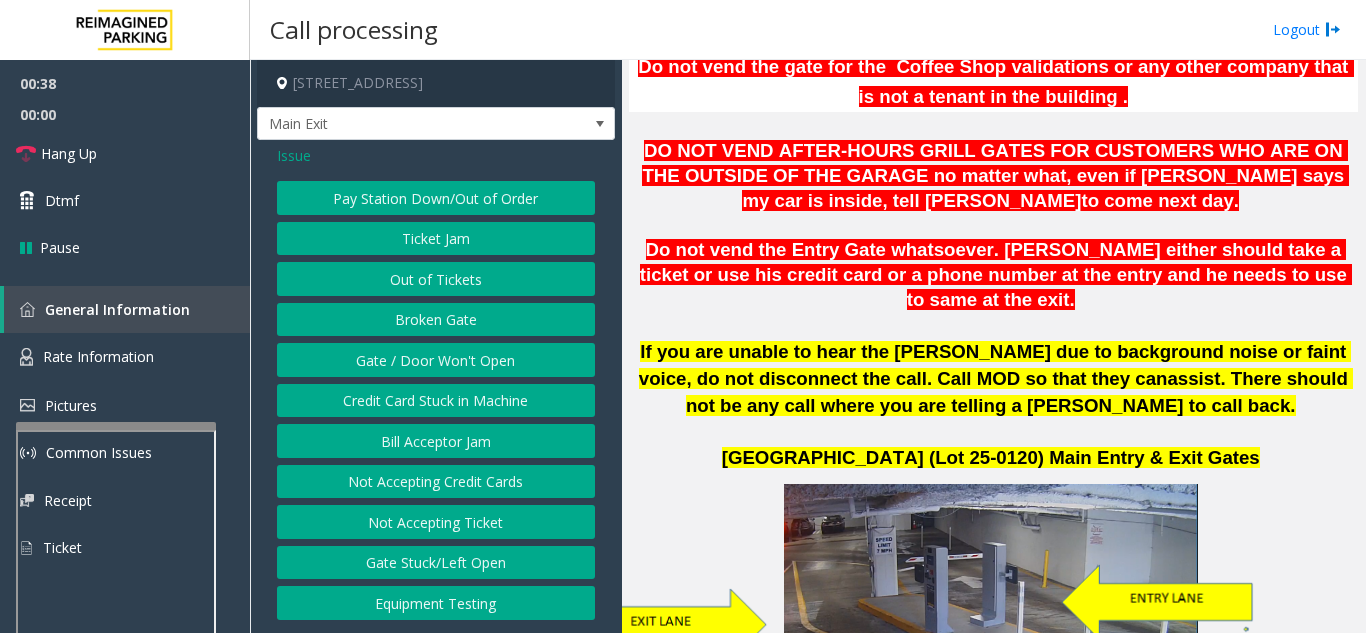 click on "Gate / Door Won't Open" 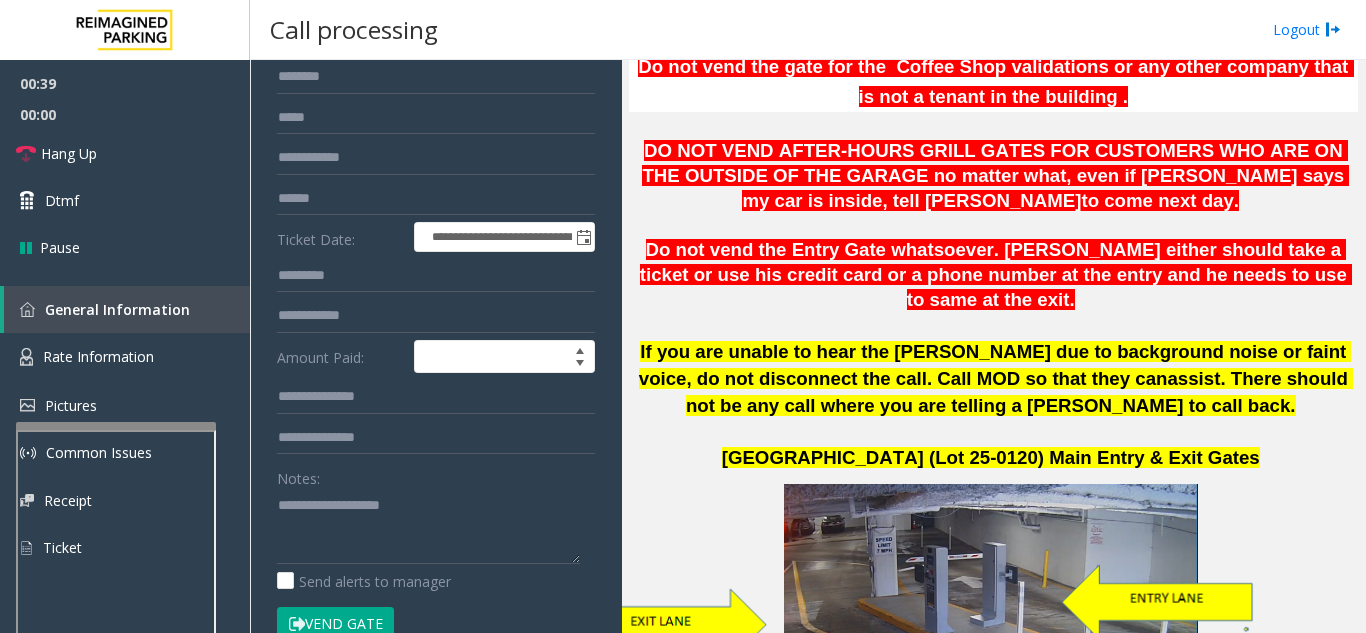 scroll, scrollTop: 200, scrollLeft: 0, axis: vertical 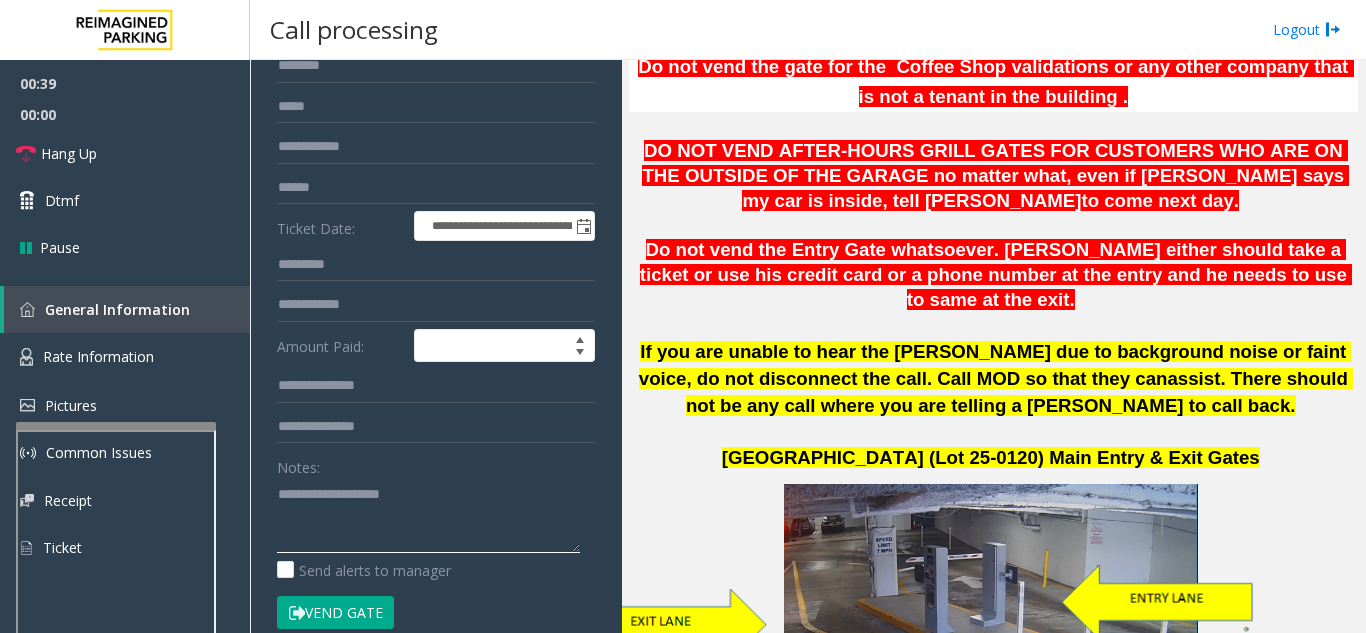 click 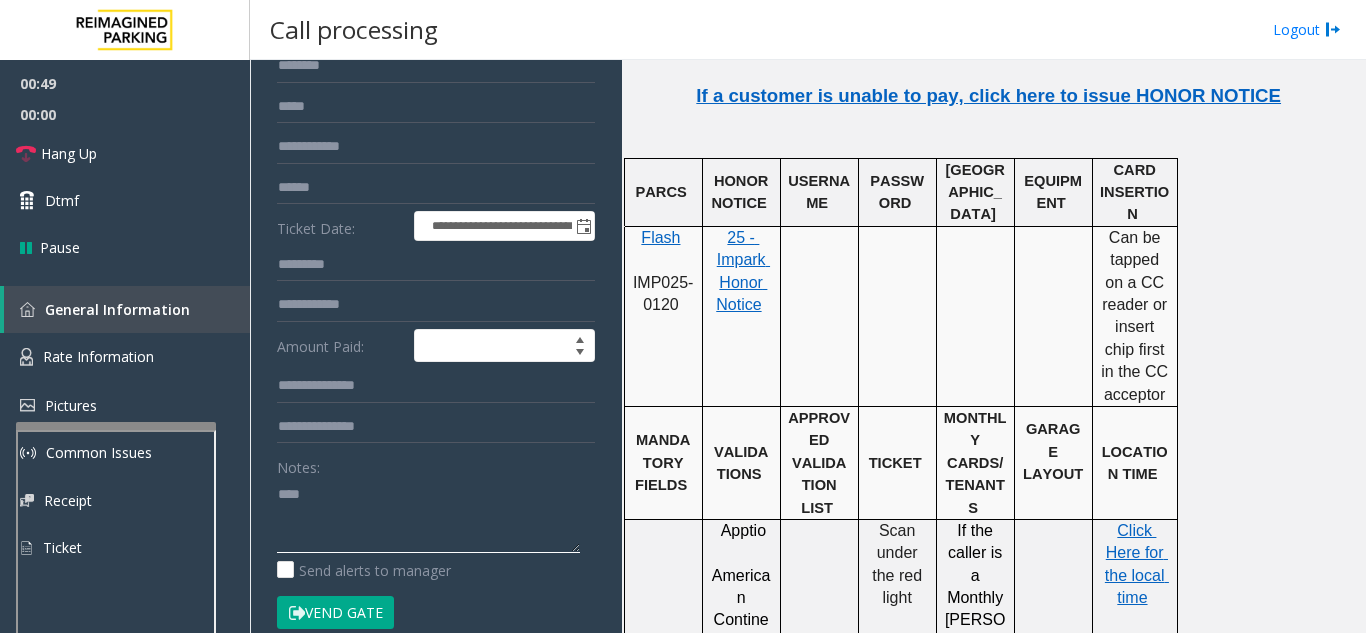 scroll, scrollTop: 2900, scrollLeft: 0, axis: vertical 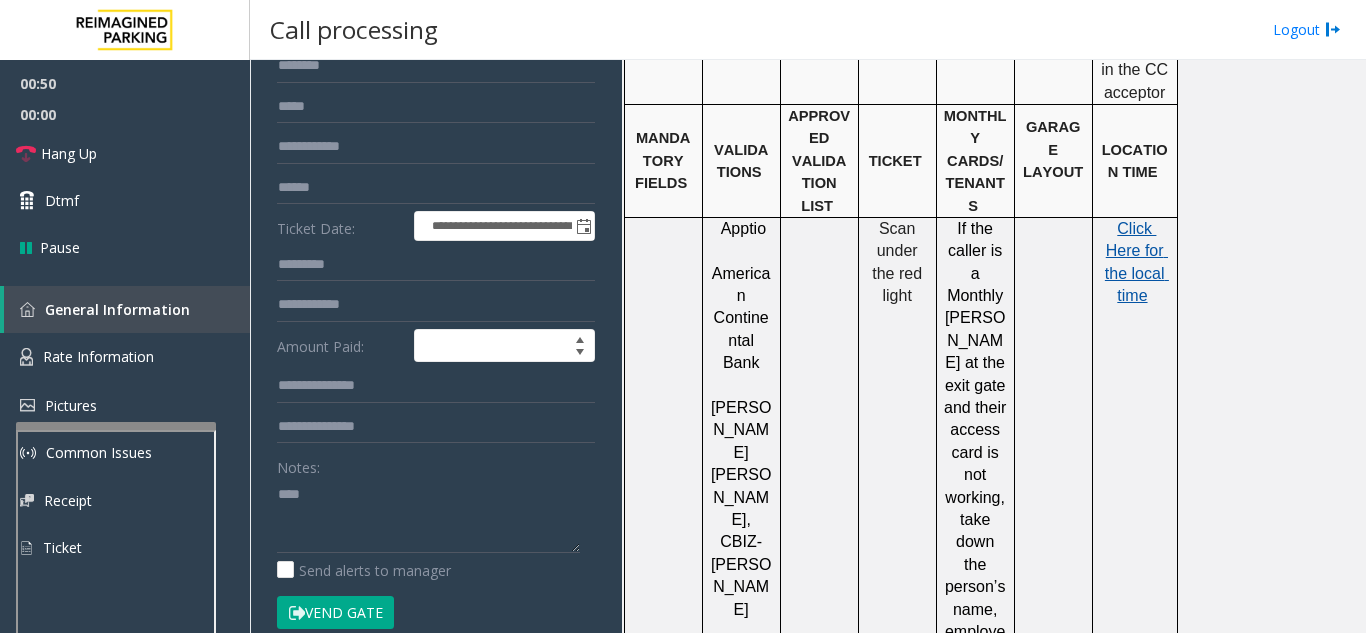 click on "the local time" 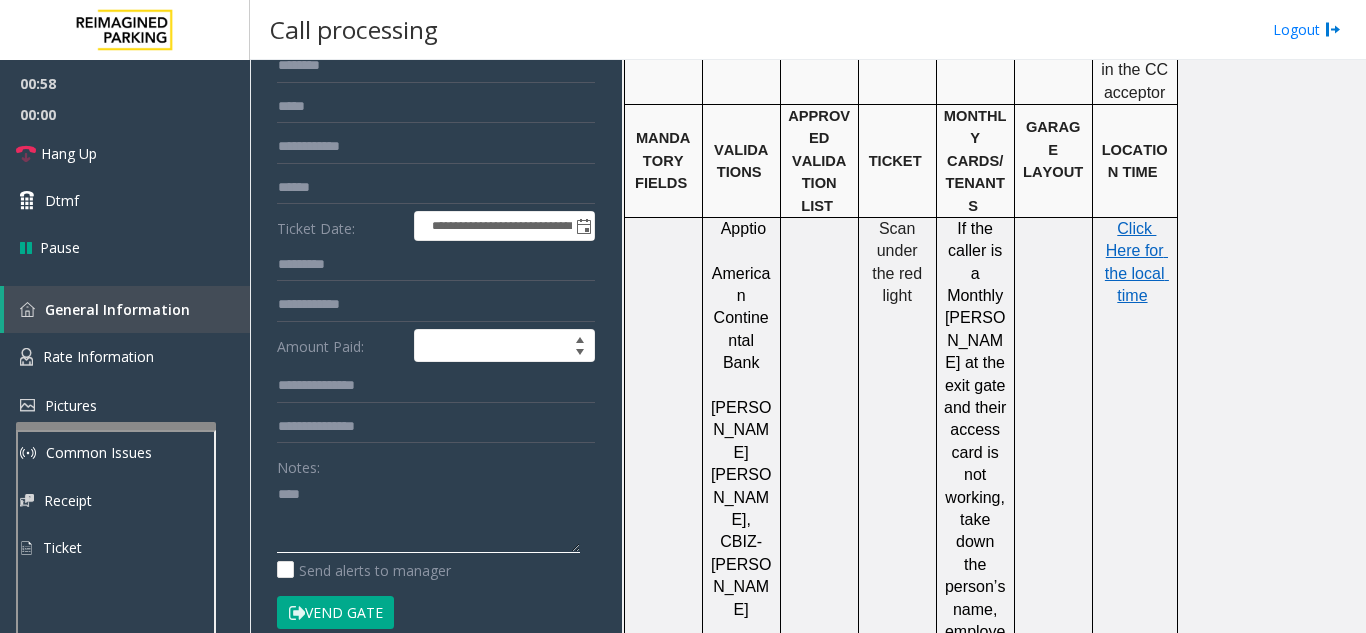 click 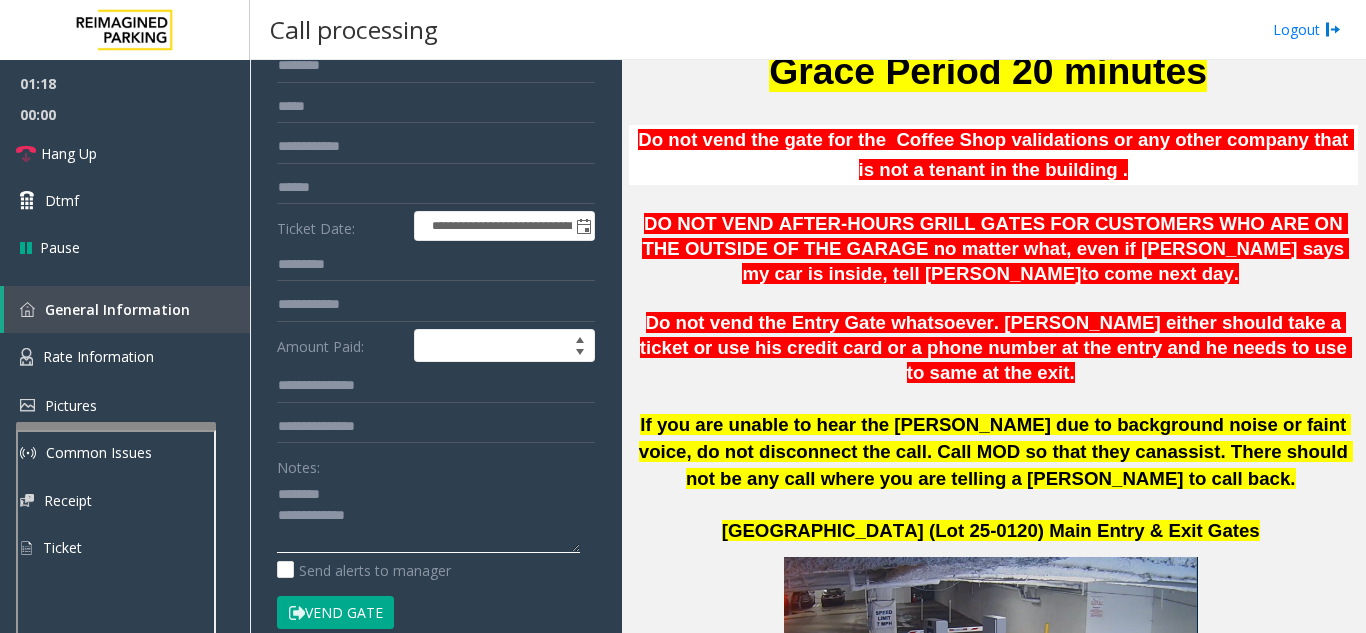 scroll, scrollTop: 600, scrollLeft: 0, axis: vertical 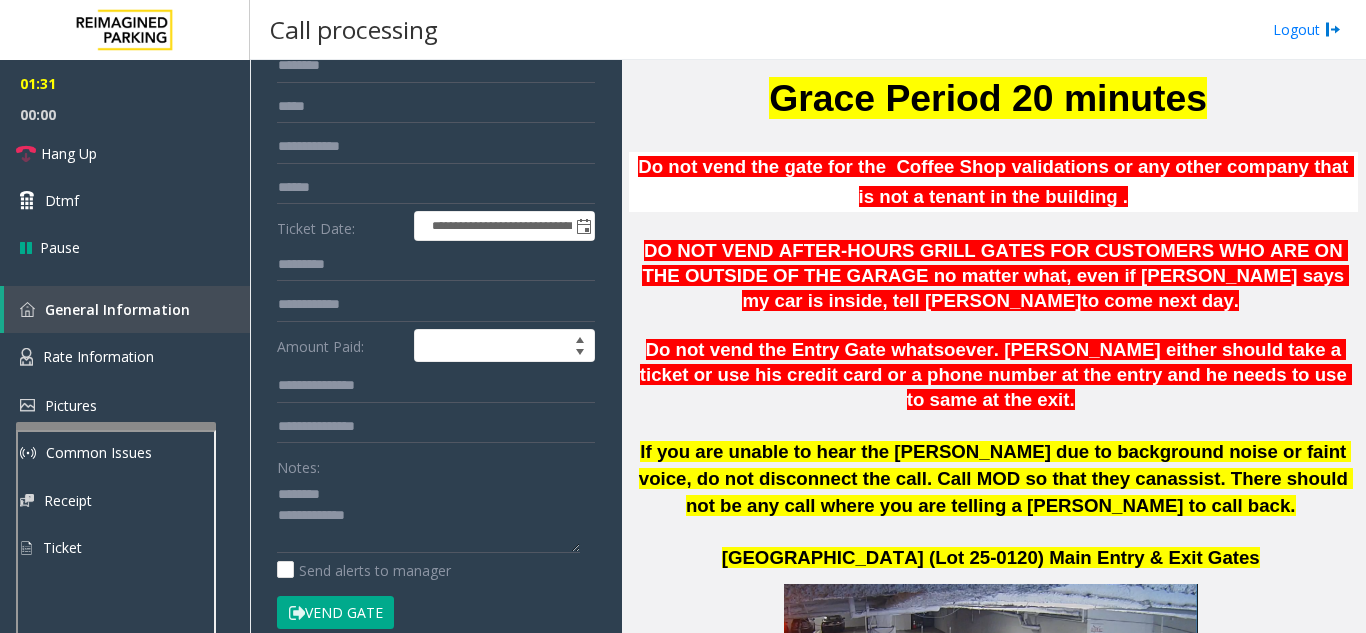 click on "Vend Gate" 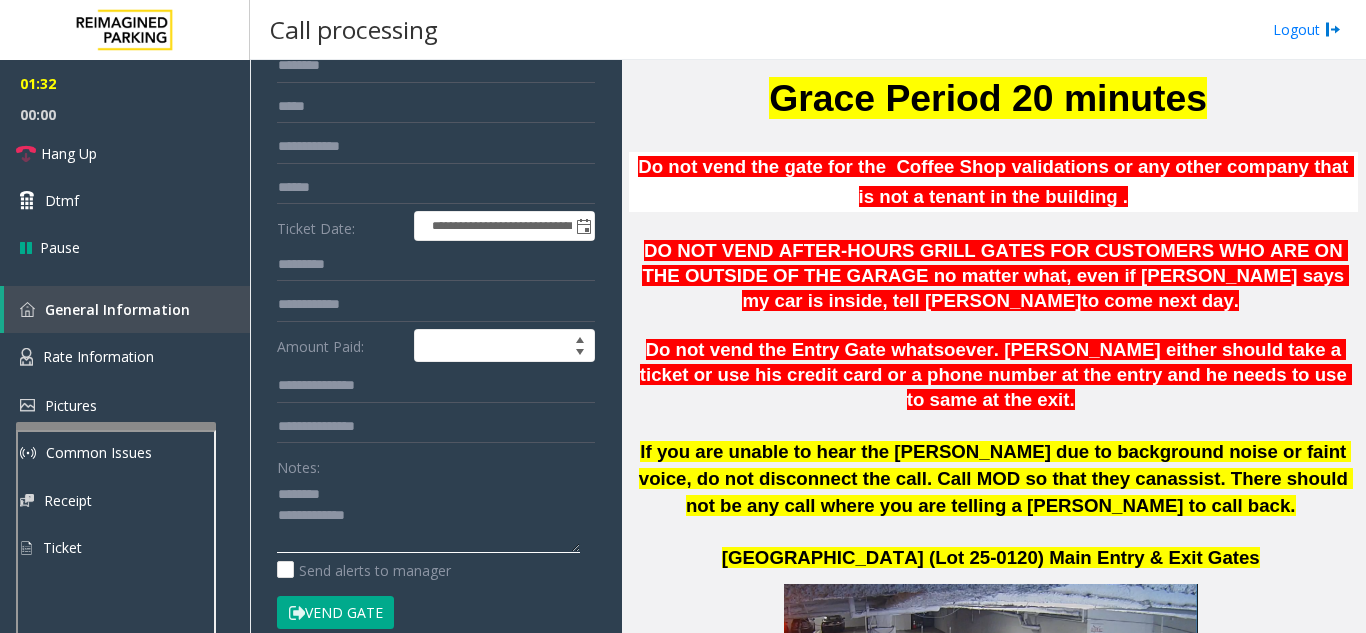 click 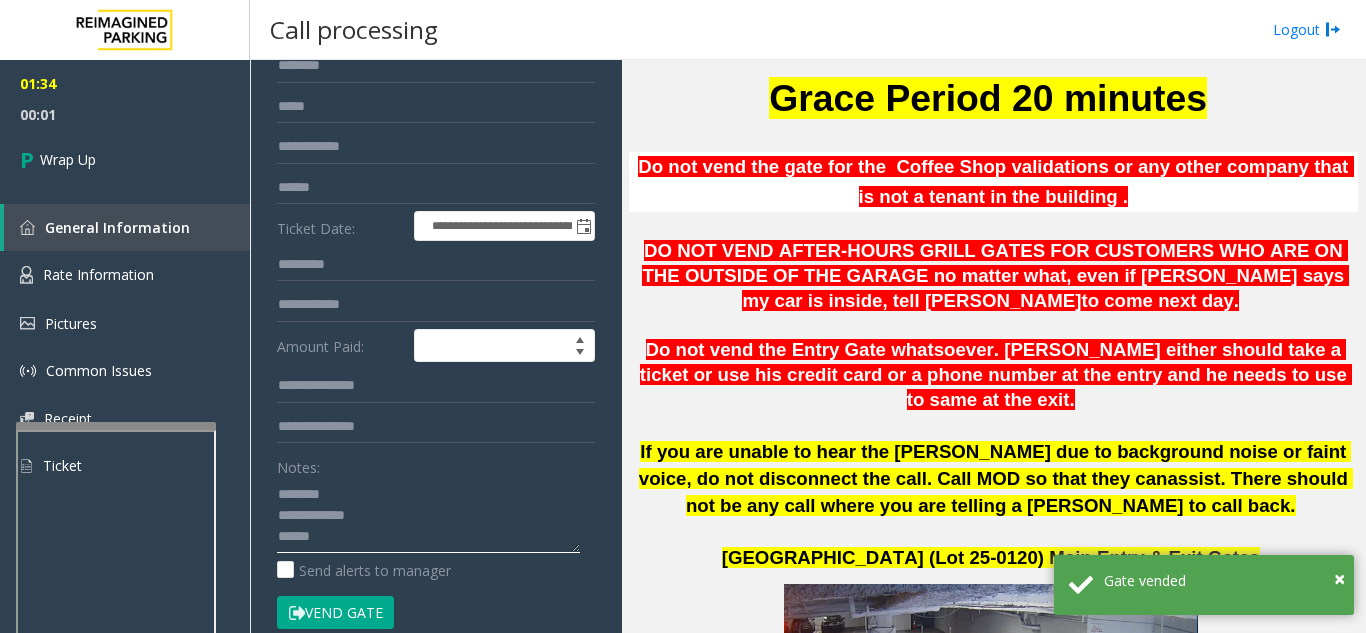 click 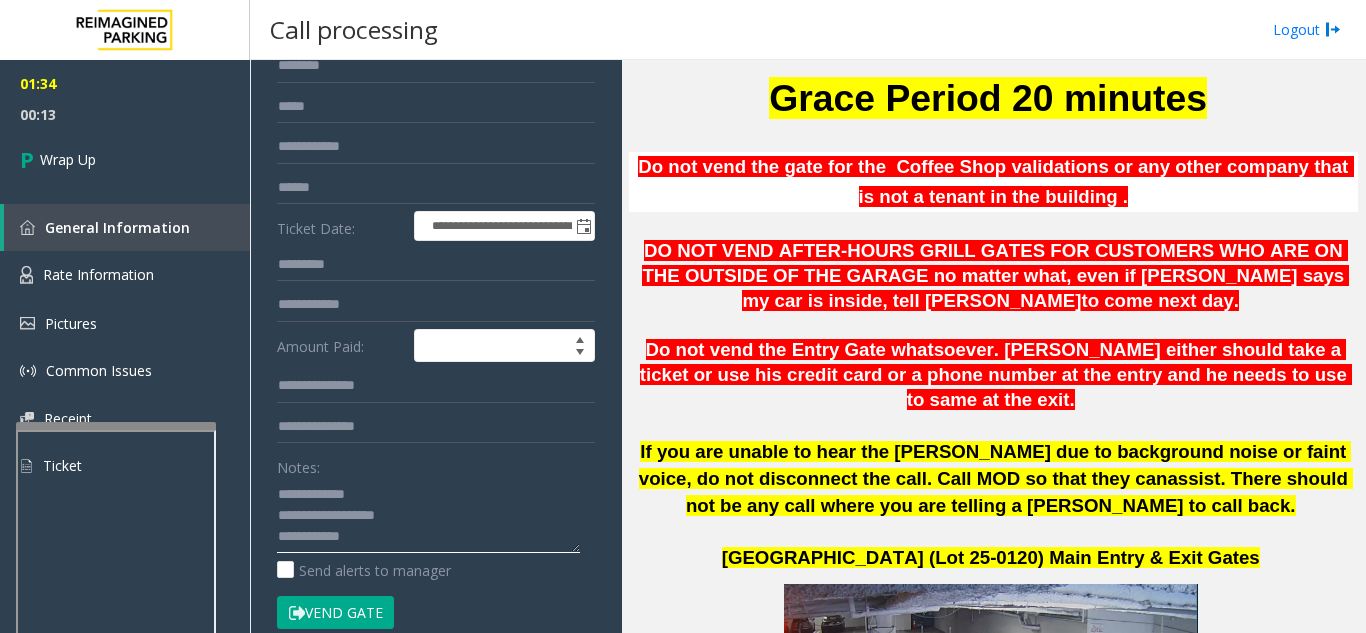 scroll, scrollTop: 42, scrollLeft: 0, axis: vertical 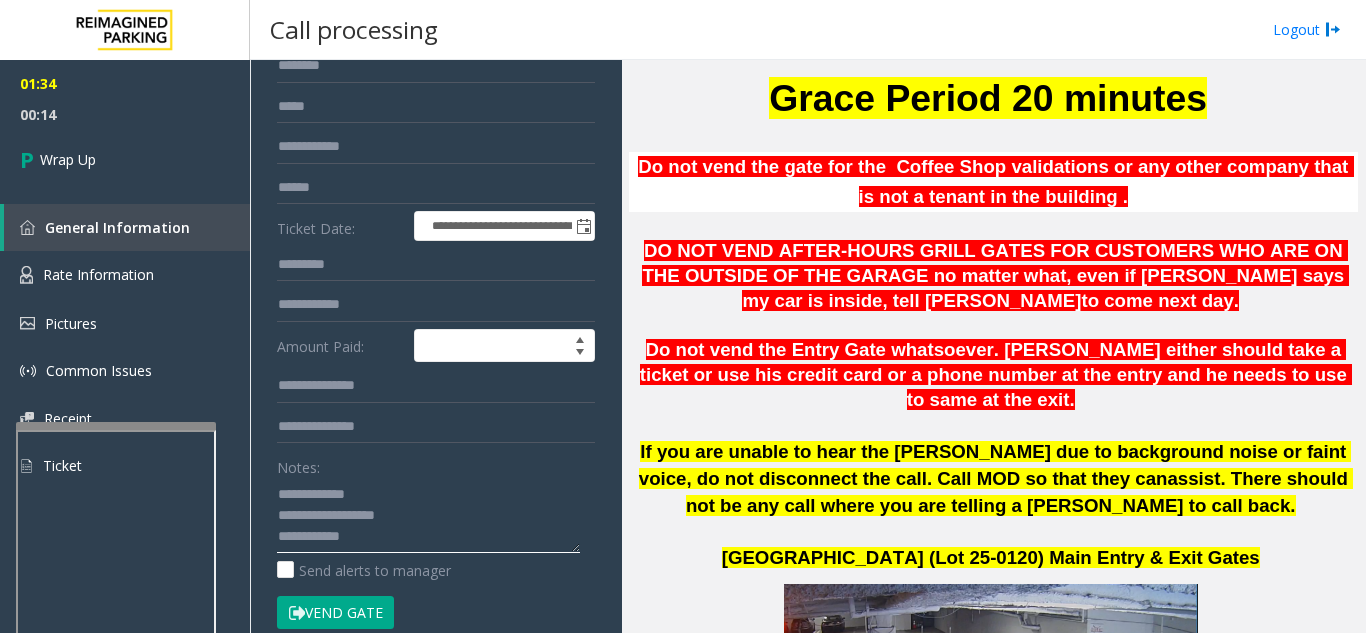 click 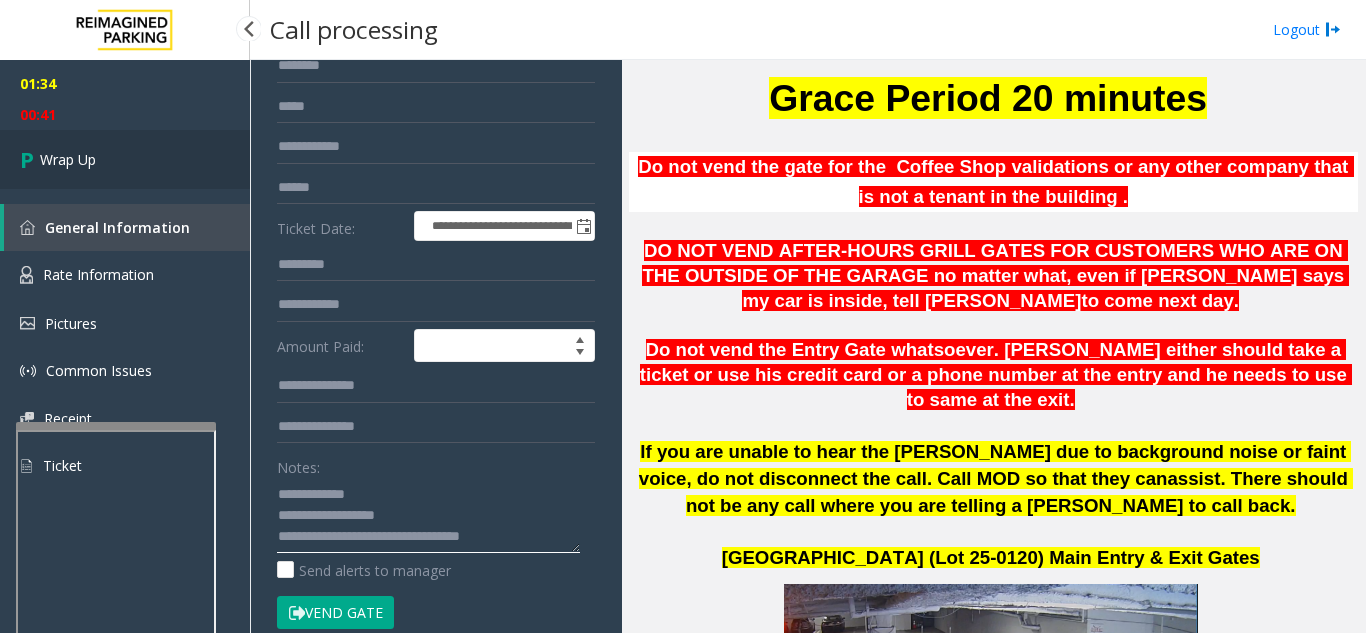 type on "**********" 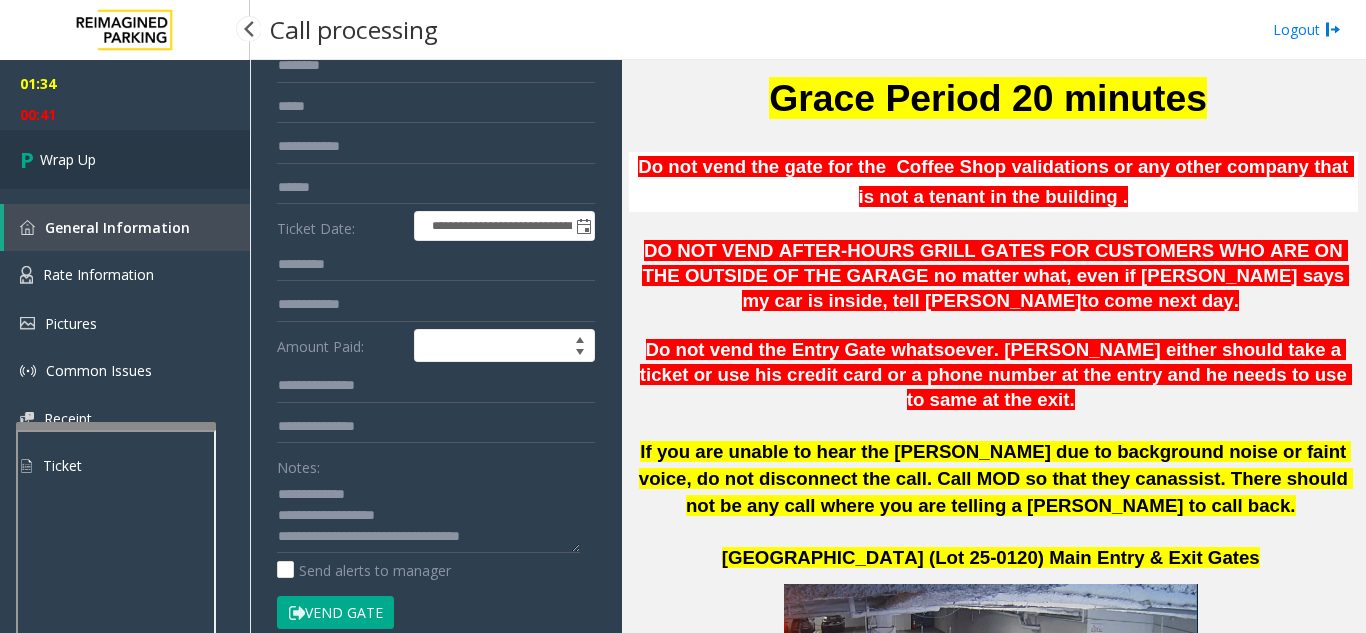 click on "Wrap Up" at bounding box center [68, 159] 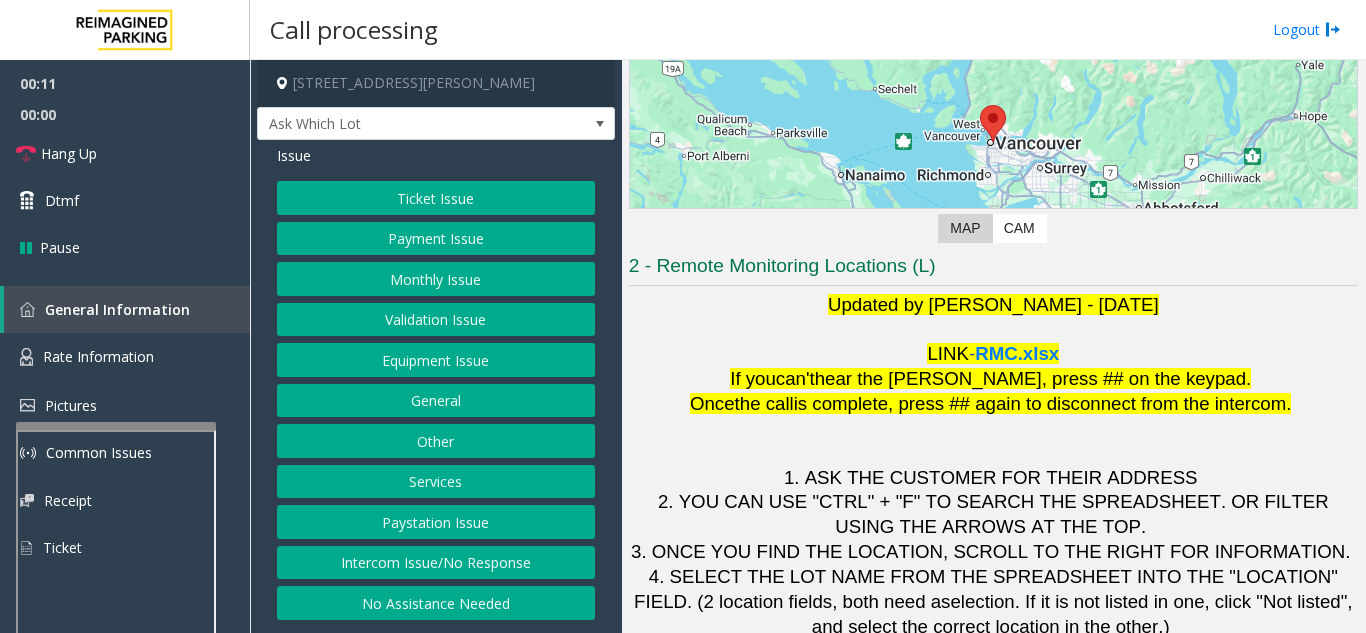 scroll, scrollTop: 294, scrollLeft: 0, axis: vertical 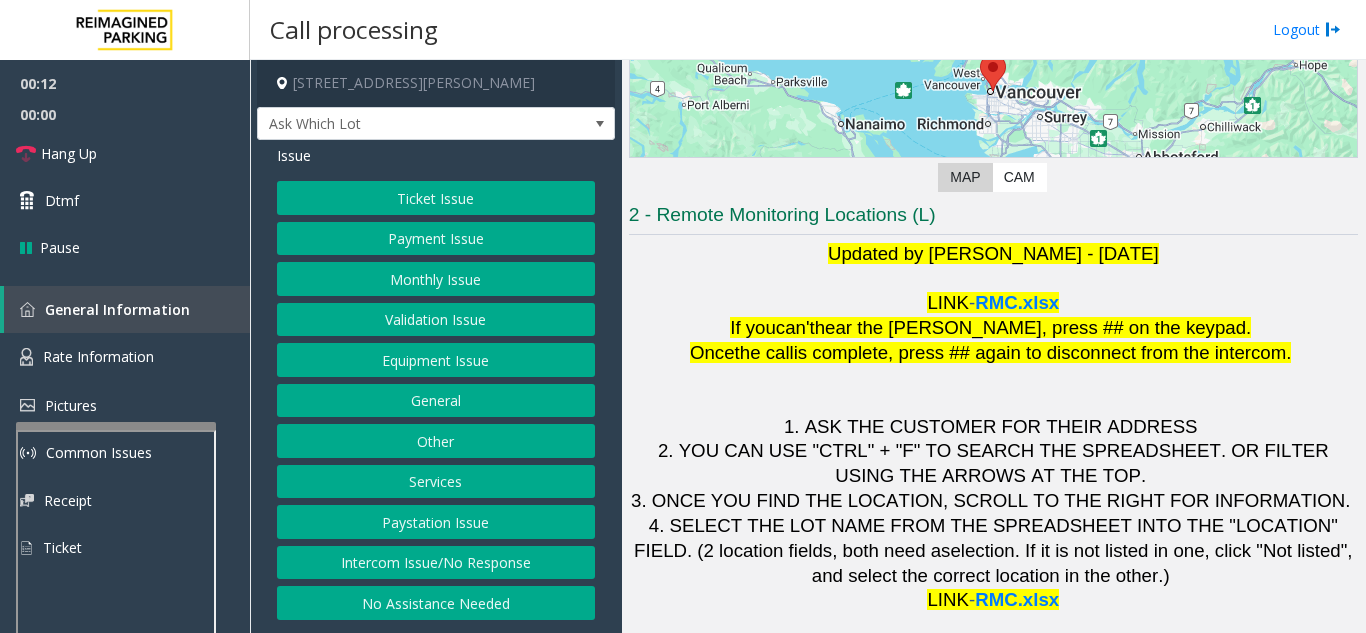click on "Ticket Issue" 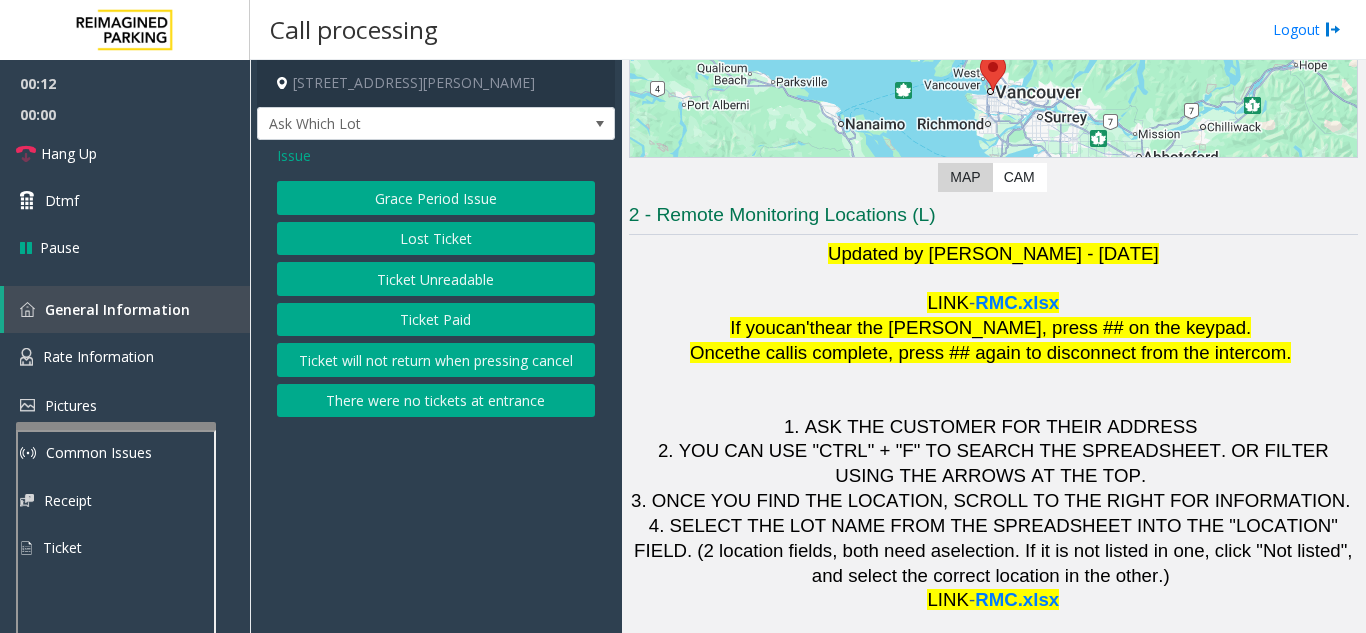 click on "Ticket Unreadable" 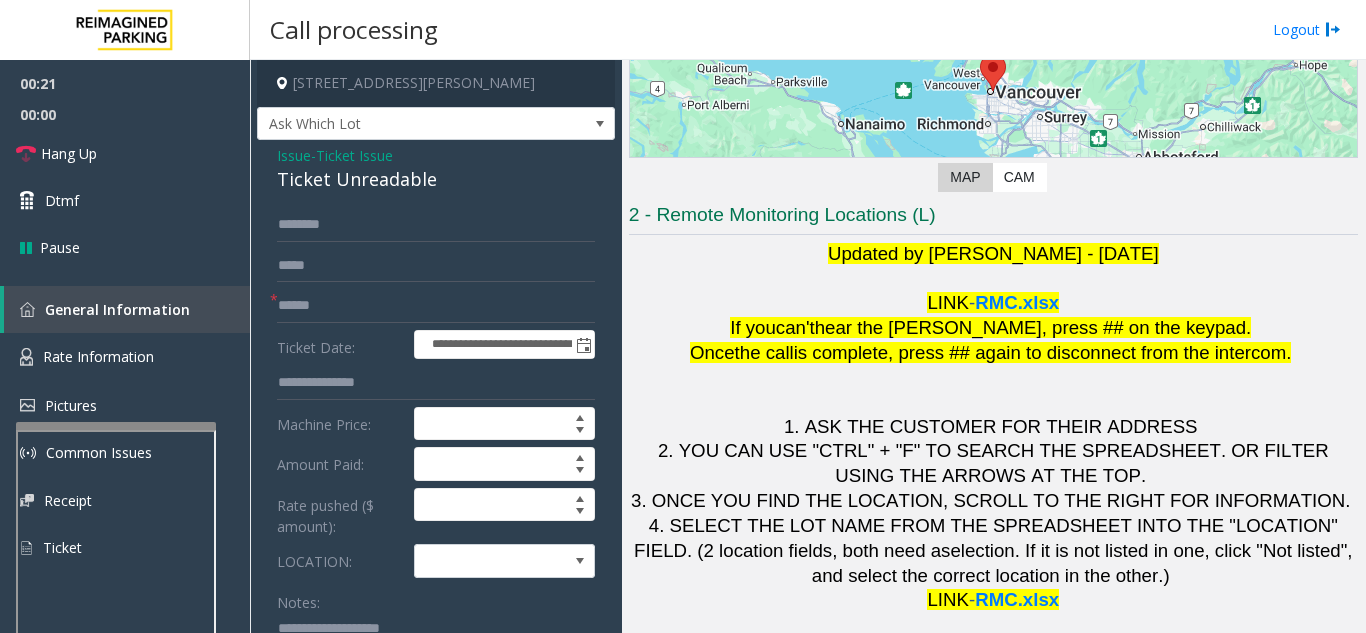 click on "**********" 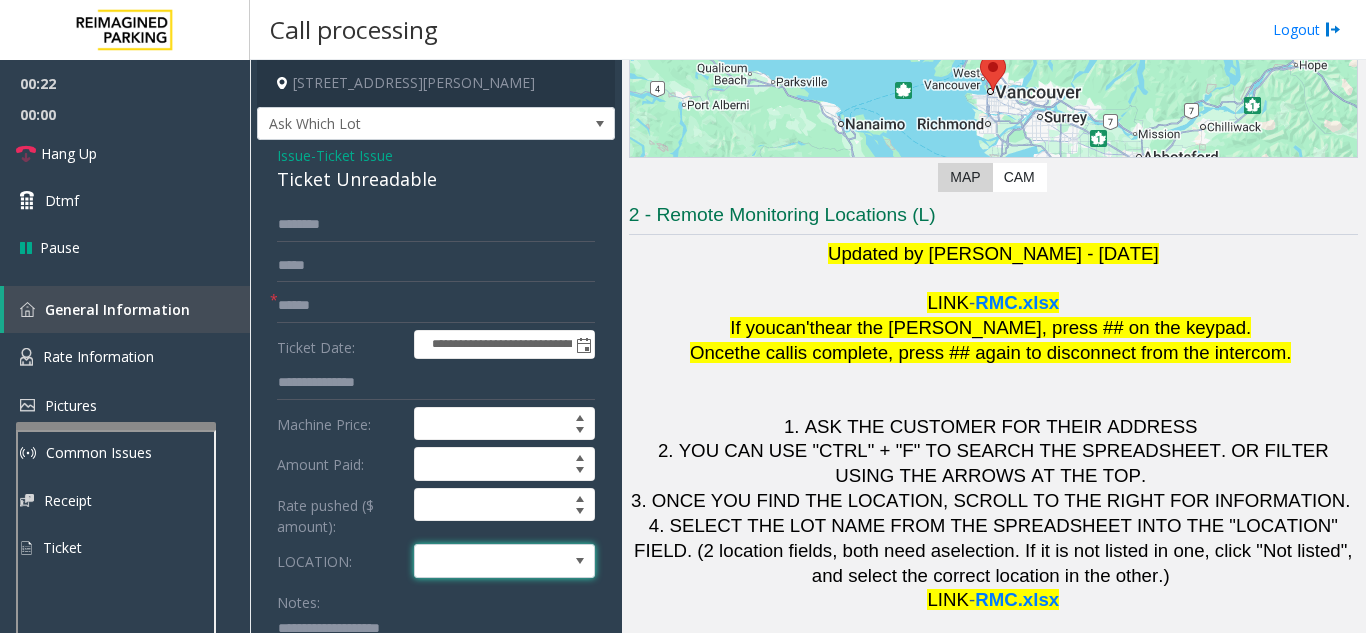 click at bounding box center (486, 561) 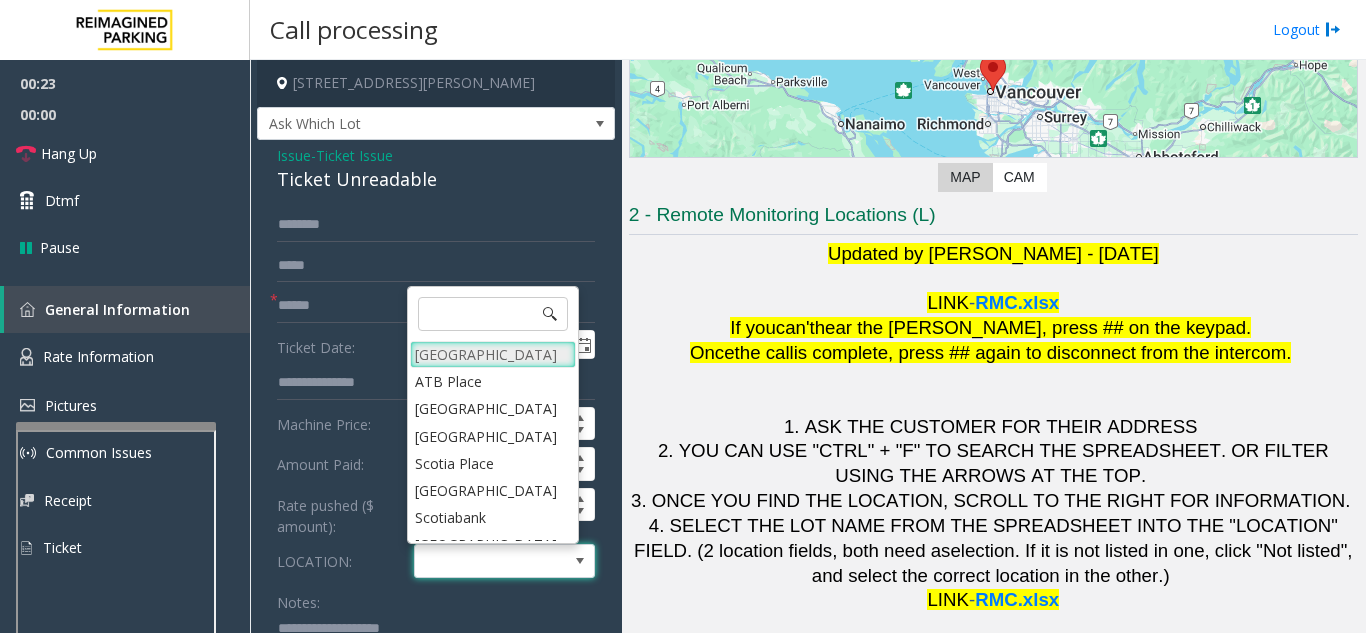 click on "[GEOGRAPHIC_DATA]" at bounding box center (493, 354) 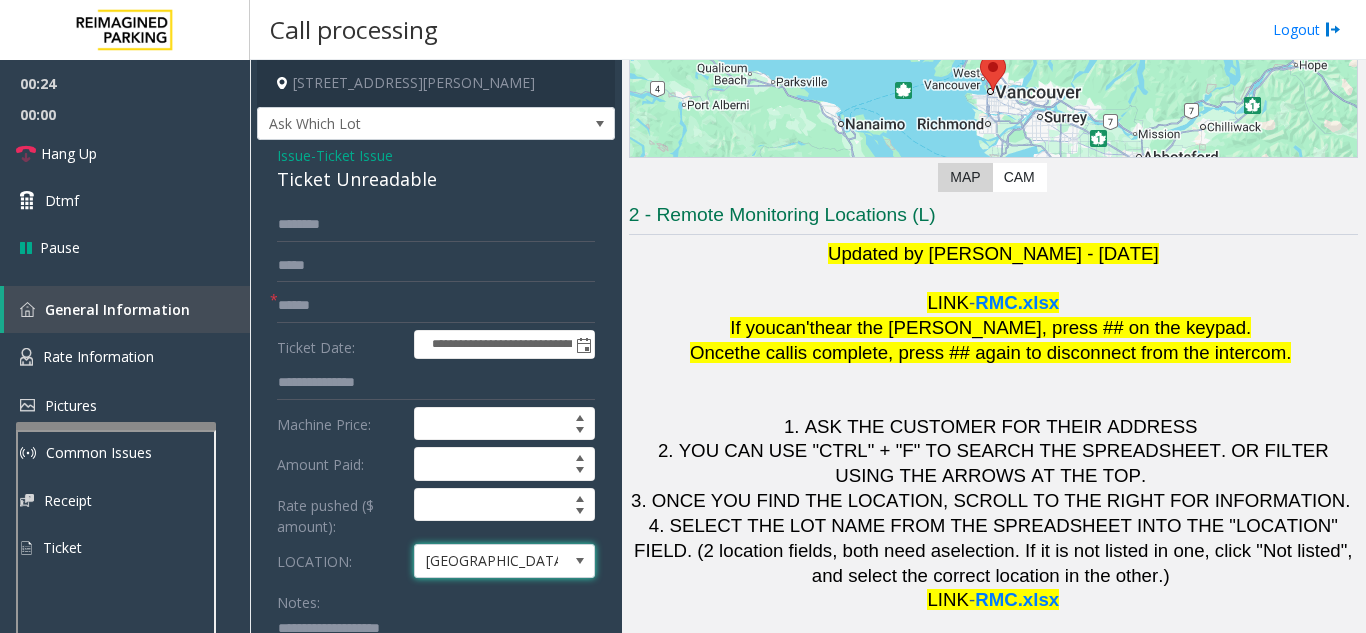 click on "Issue" 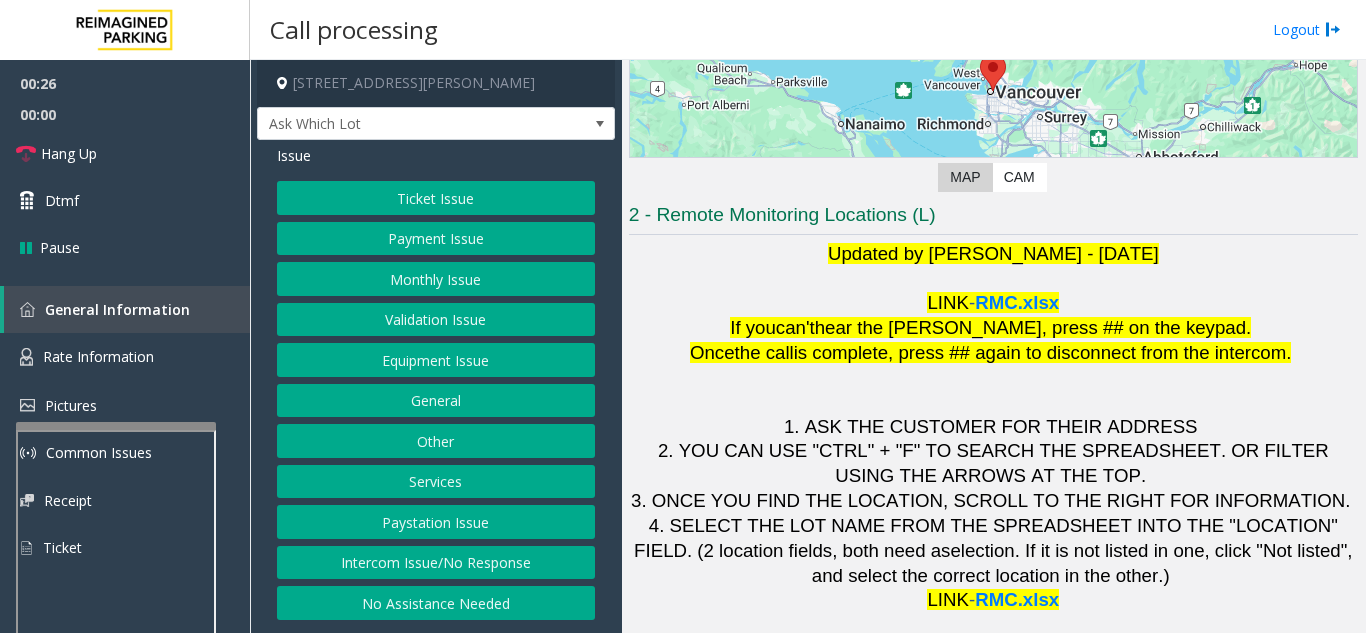 click on "Validation Issue" 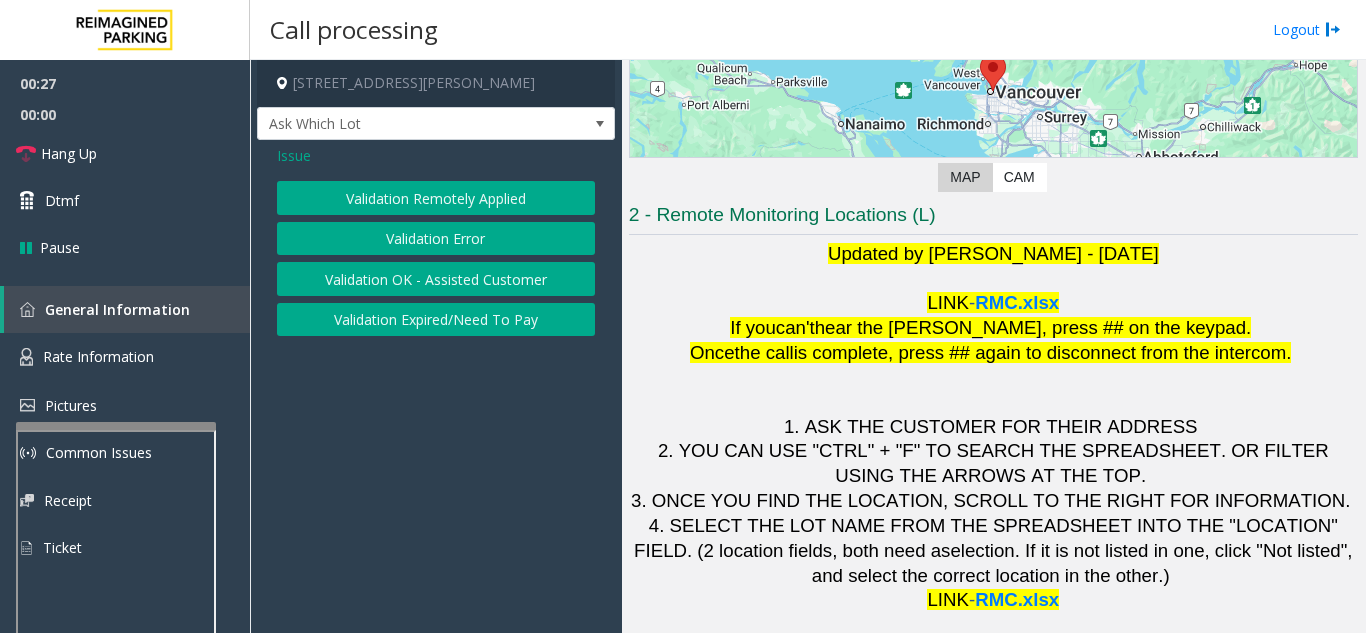 click on "Validation Error" 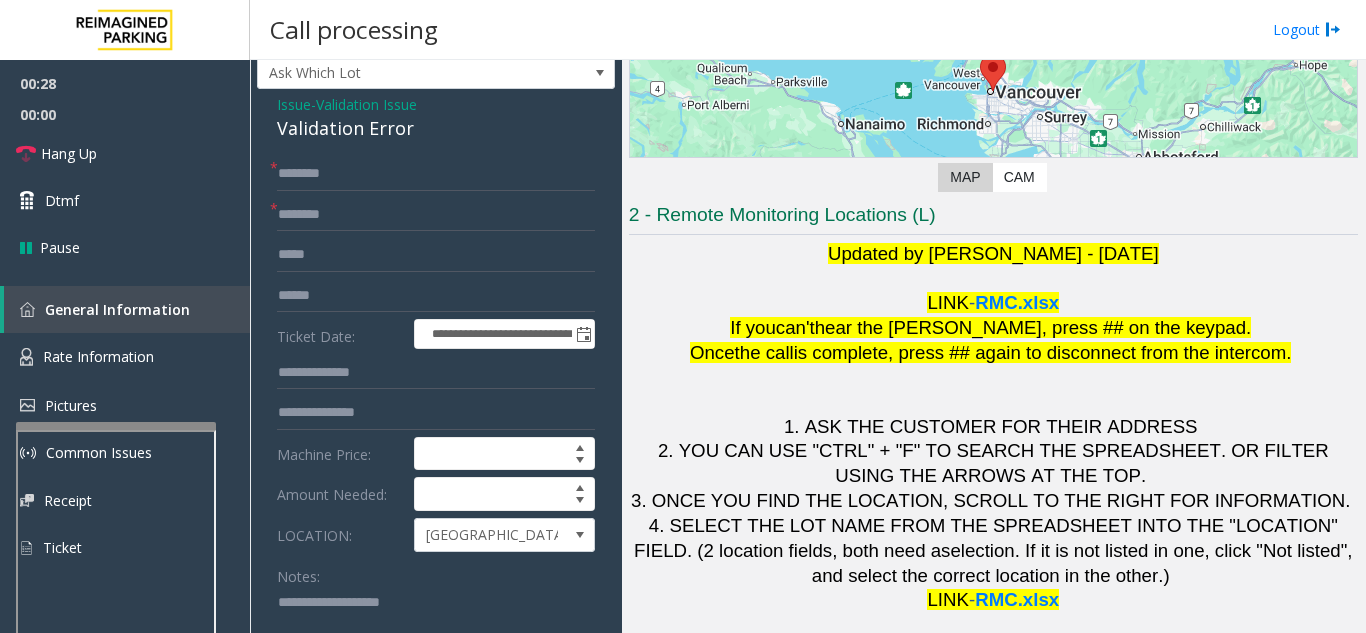 scroll, scrollTop: 100, scrollLeft: 0, axis: vertical 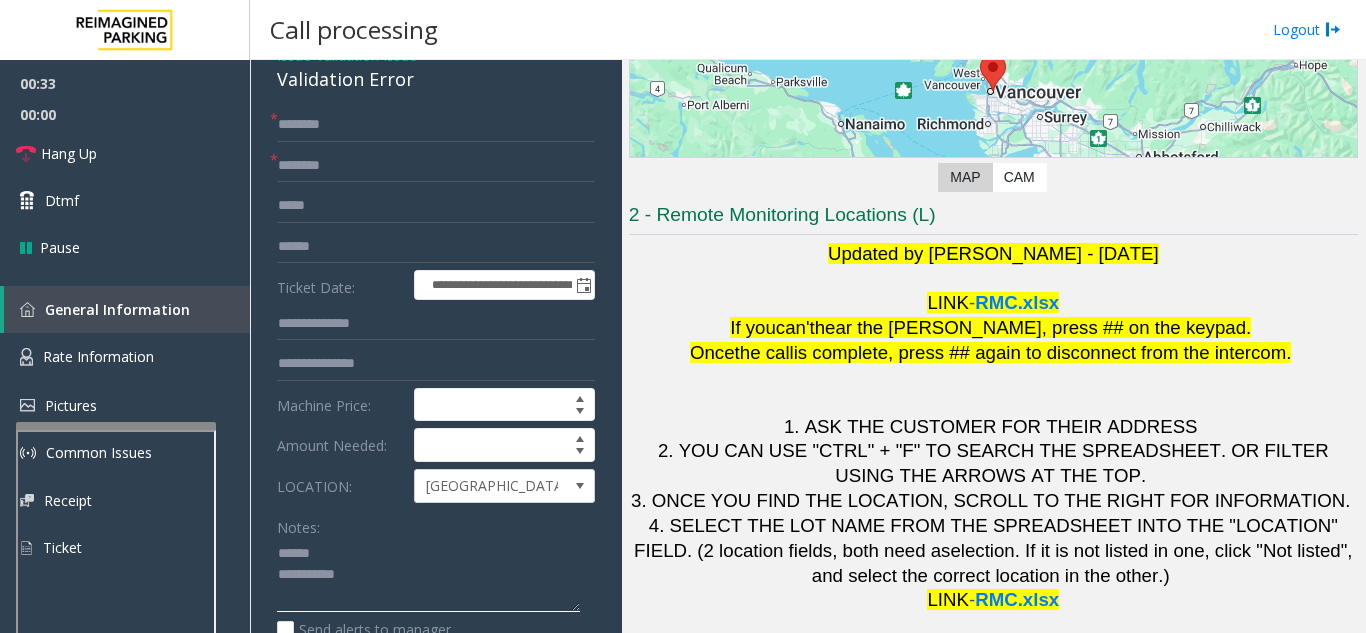 click 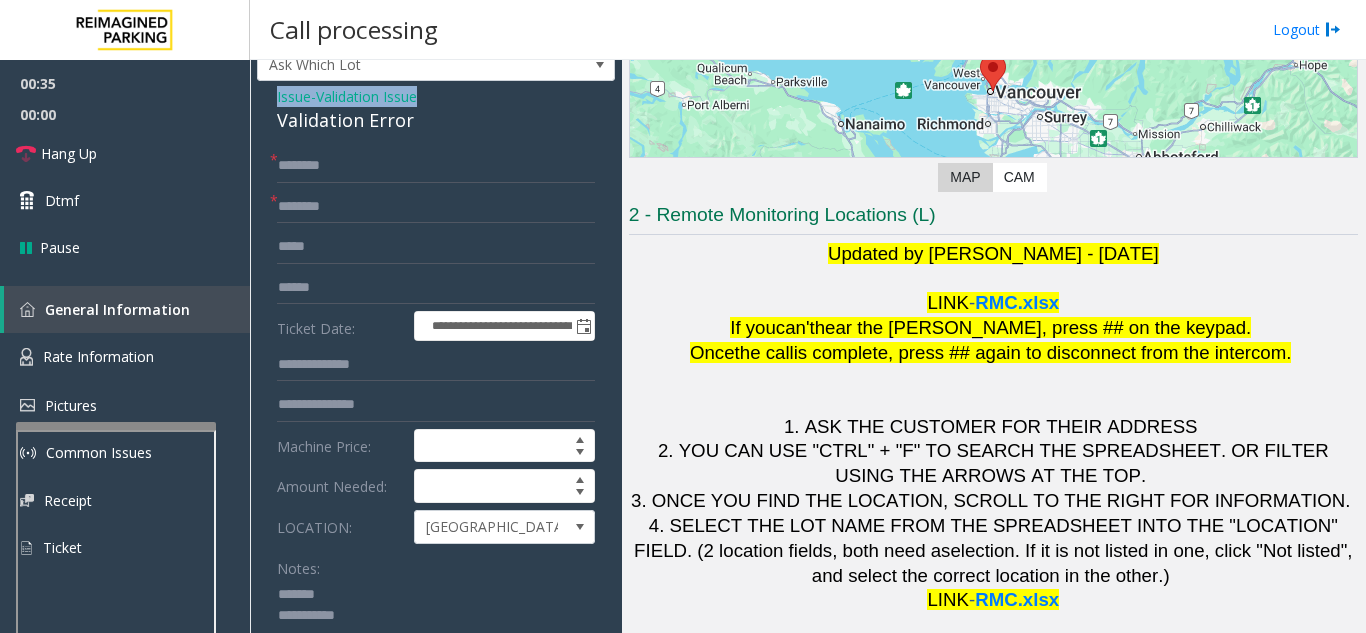 scroll, scrollTop: 56, scrollLeft: 0, axis: vertical 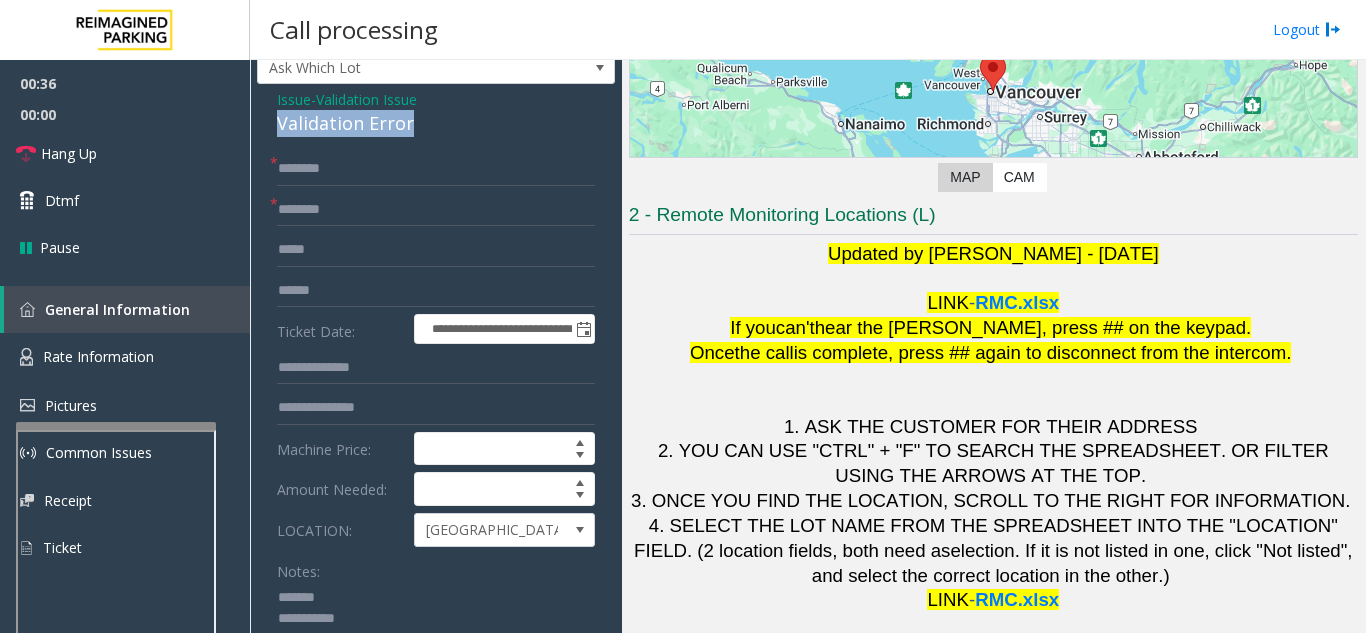 drag, startPoint x: 273, startPoint y: 77, endPoint x: 410, endPoint y: 129, distance: 146.53668 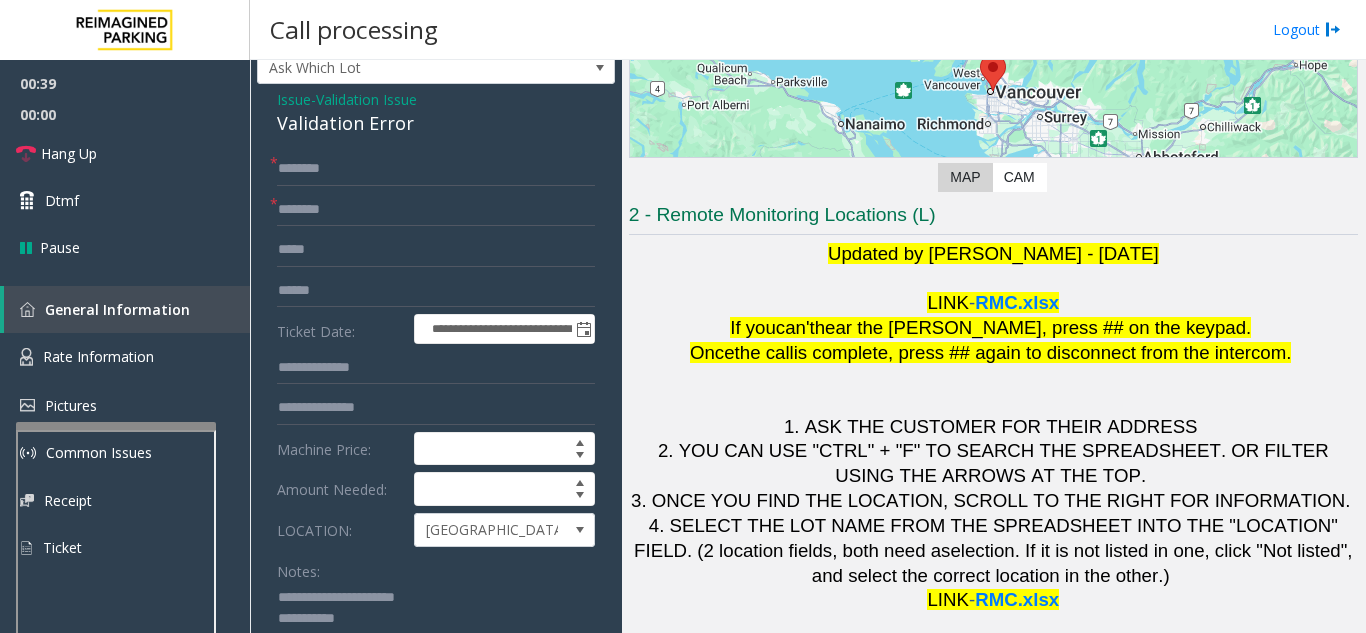 type on "**********" 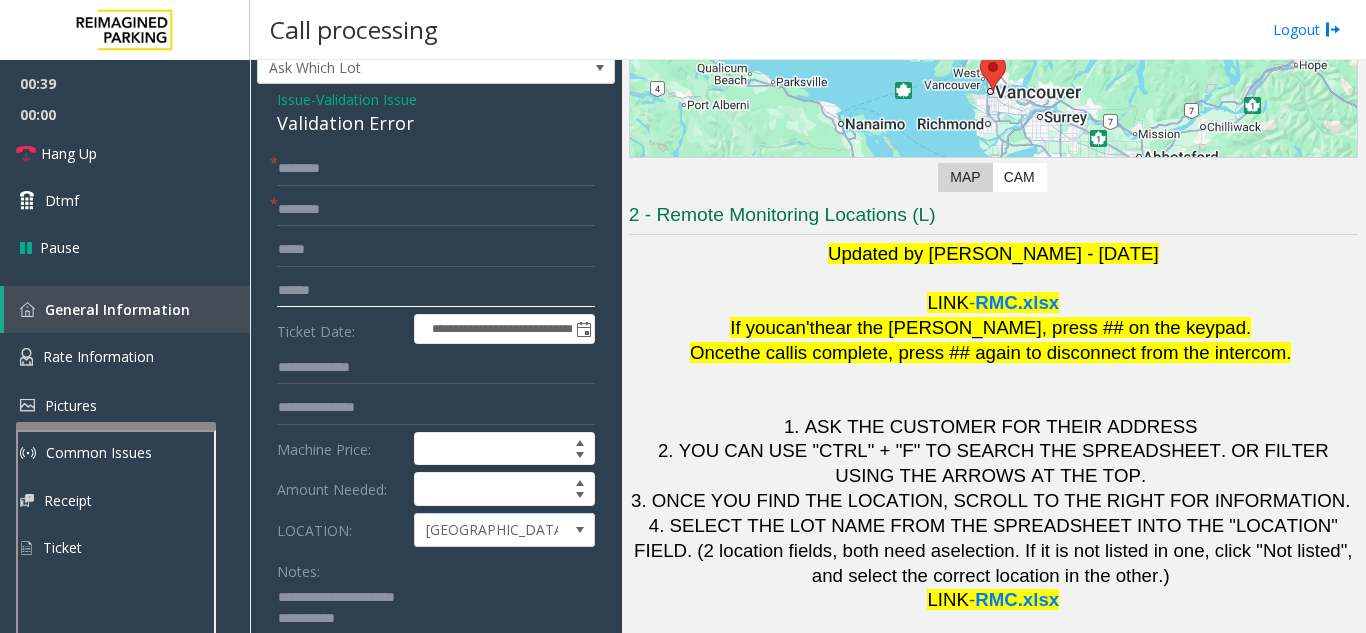 click 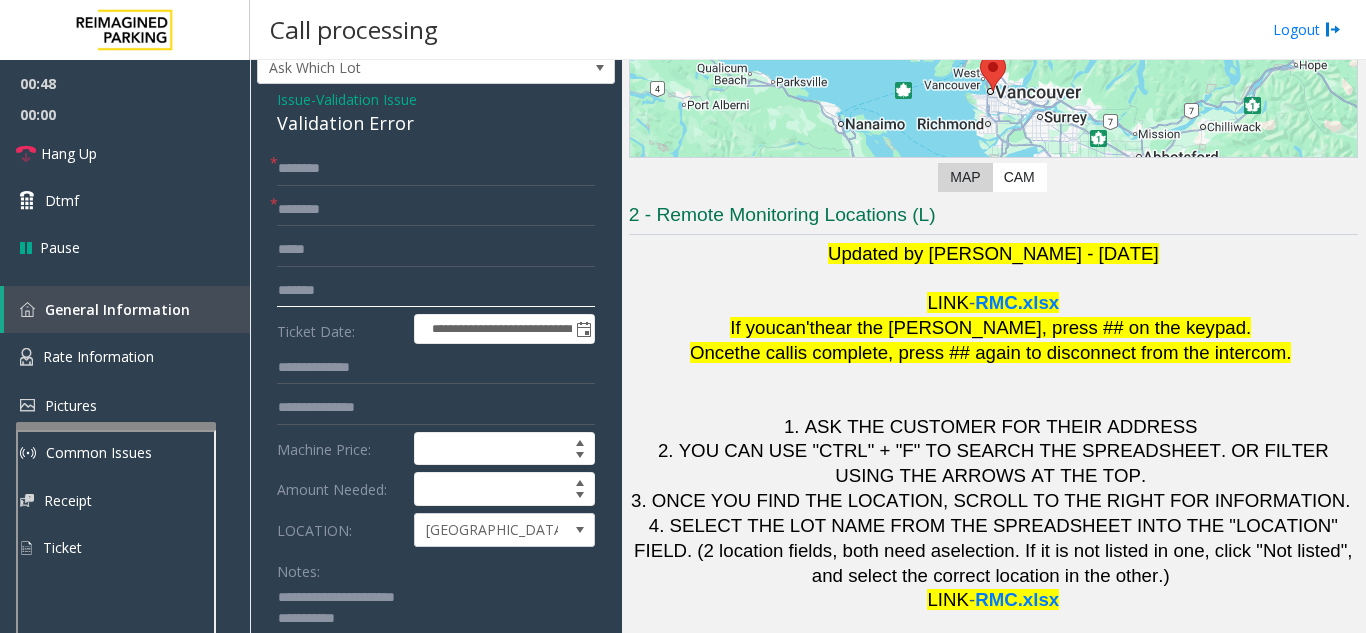 type on "*******" 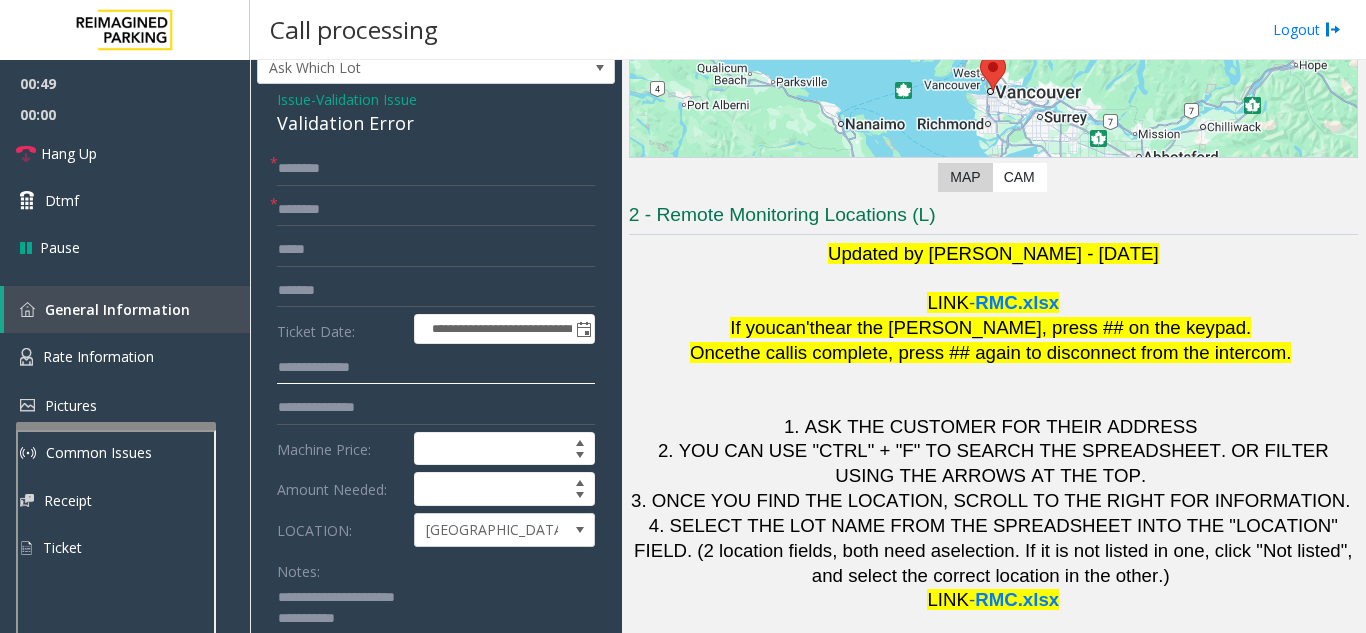 click 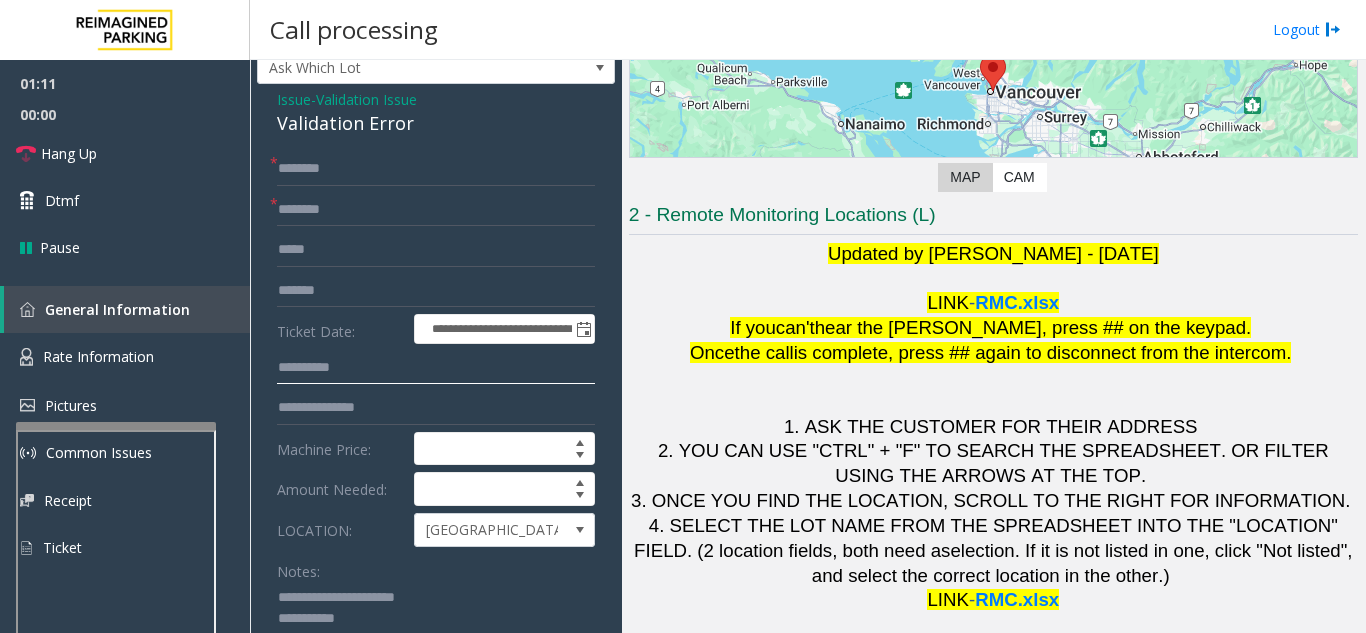 type on "*********" 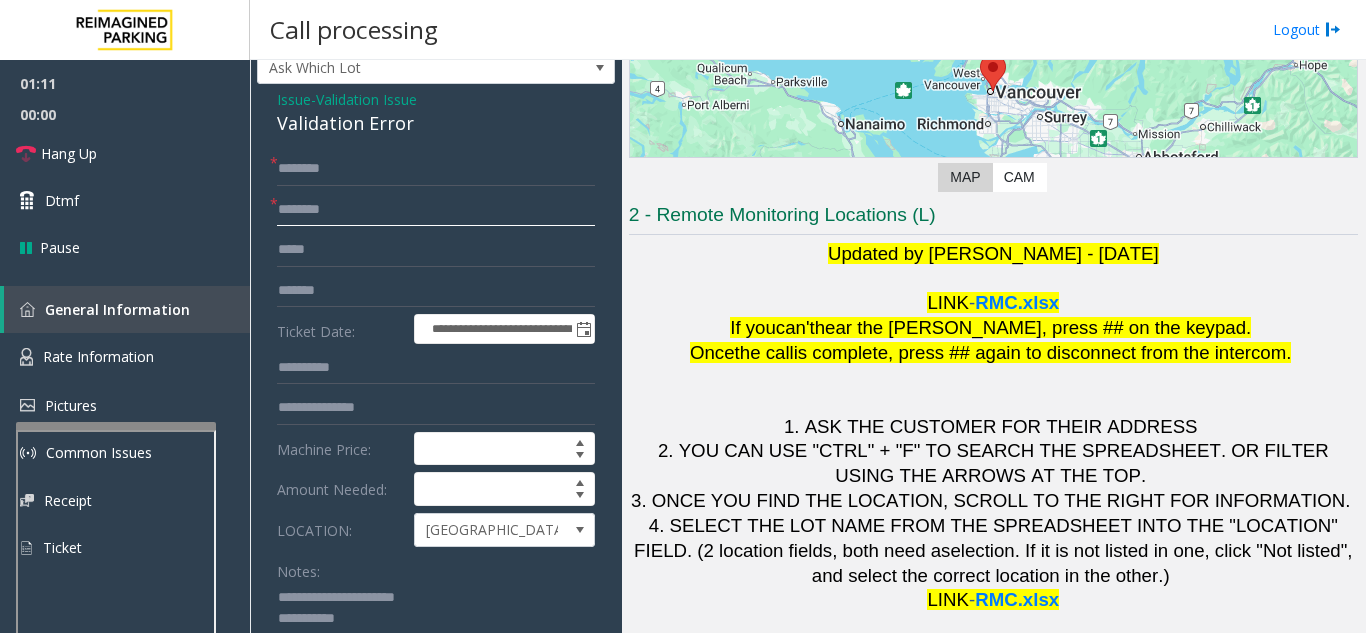 click 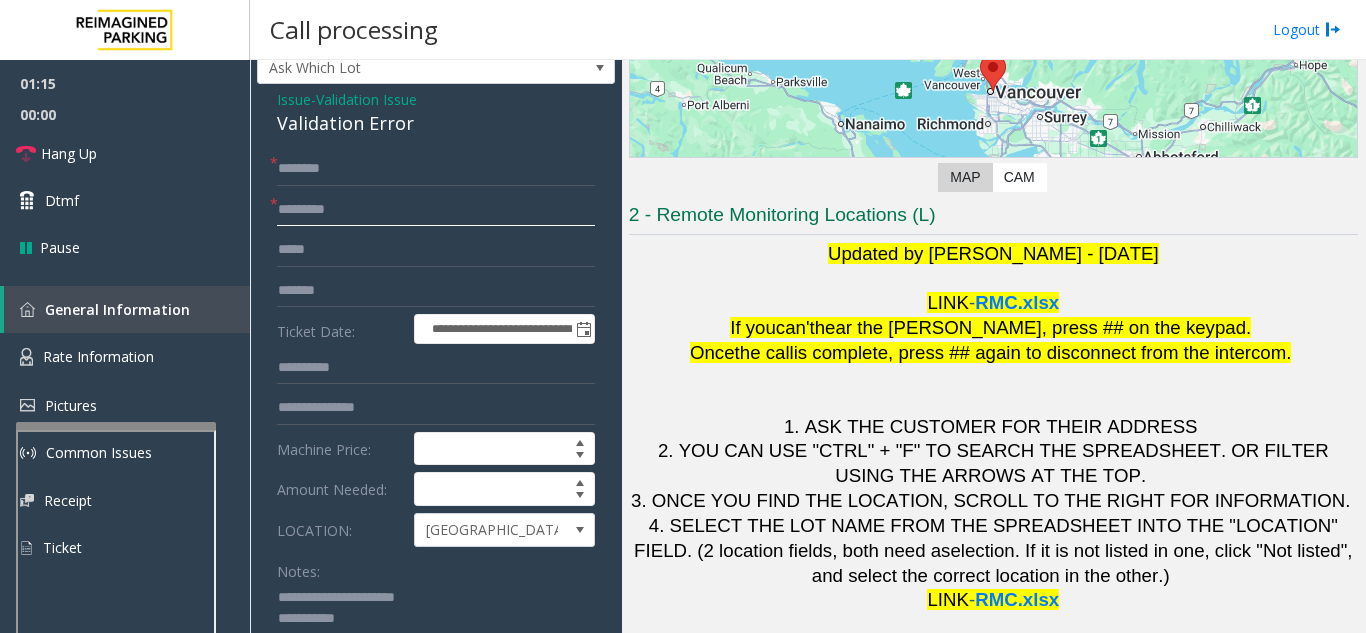 type on "********" 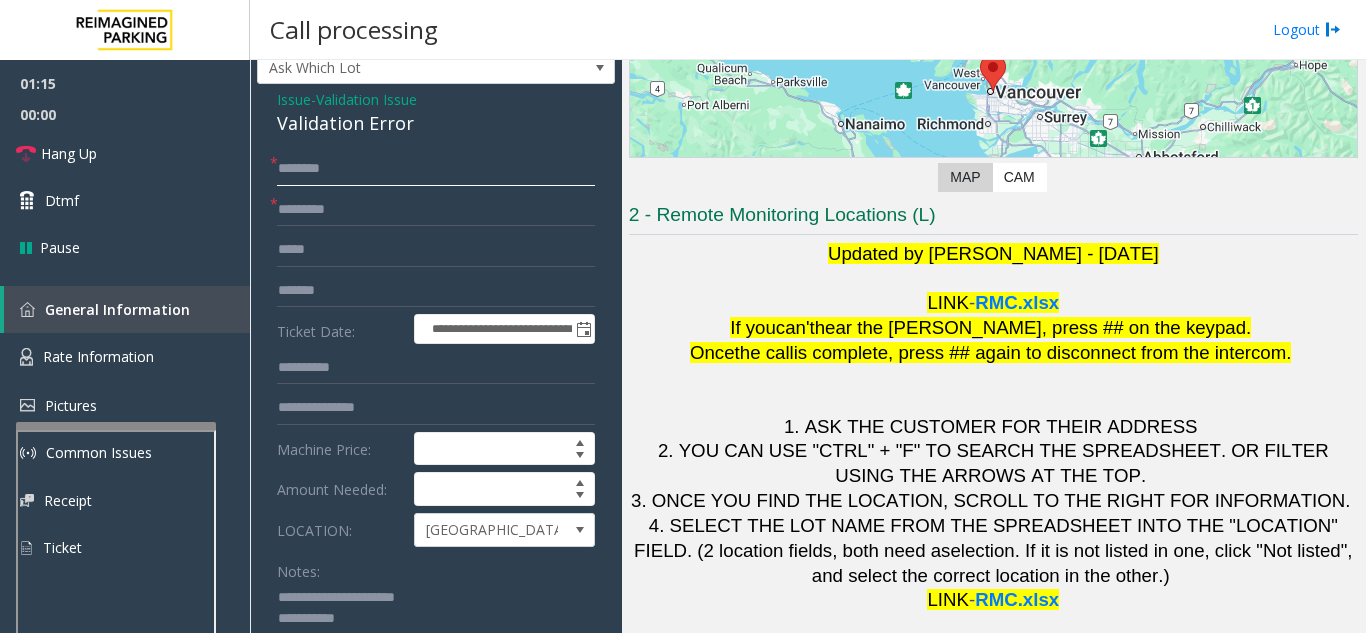 click 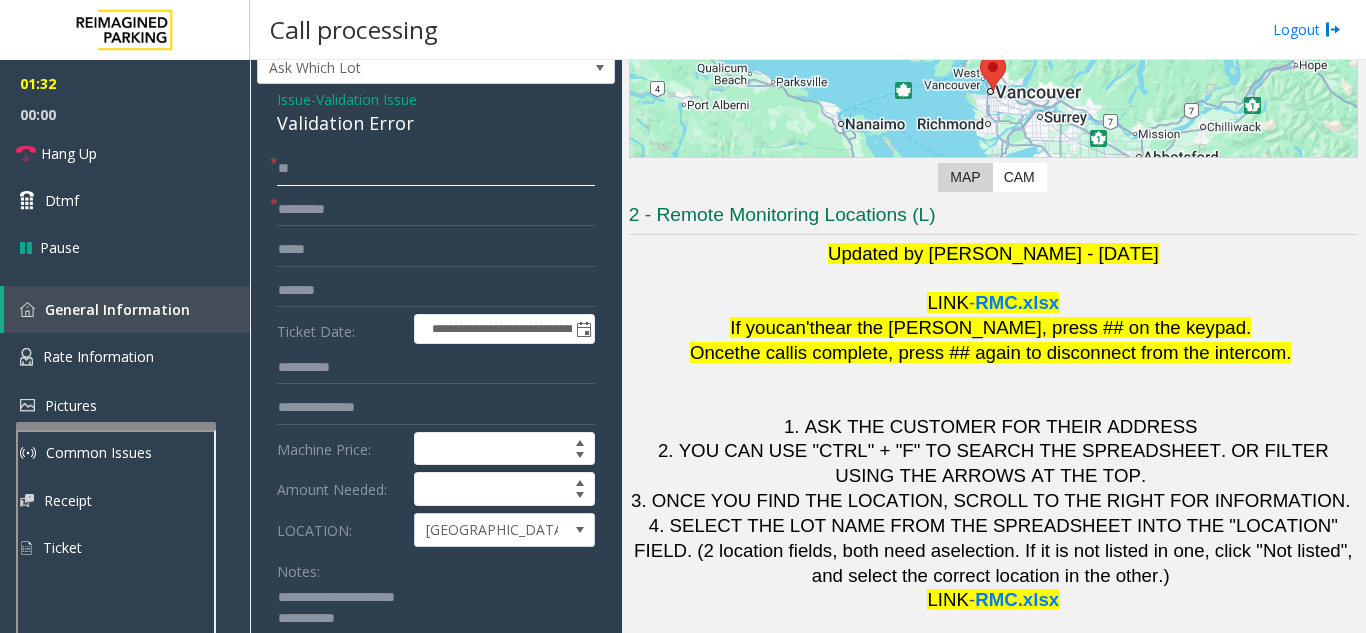 type on "*" 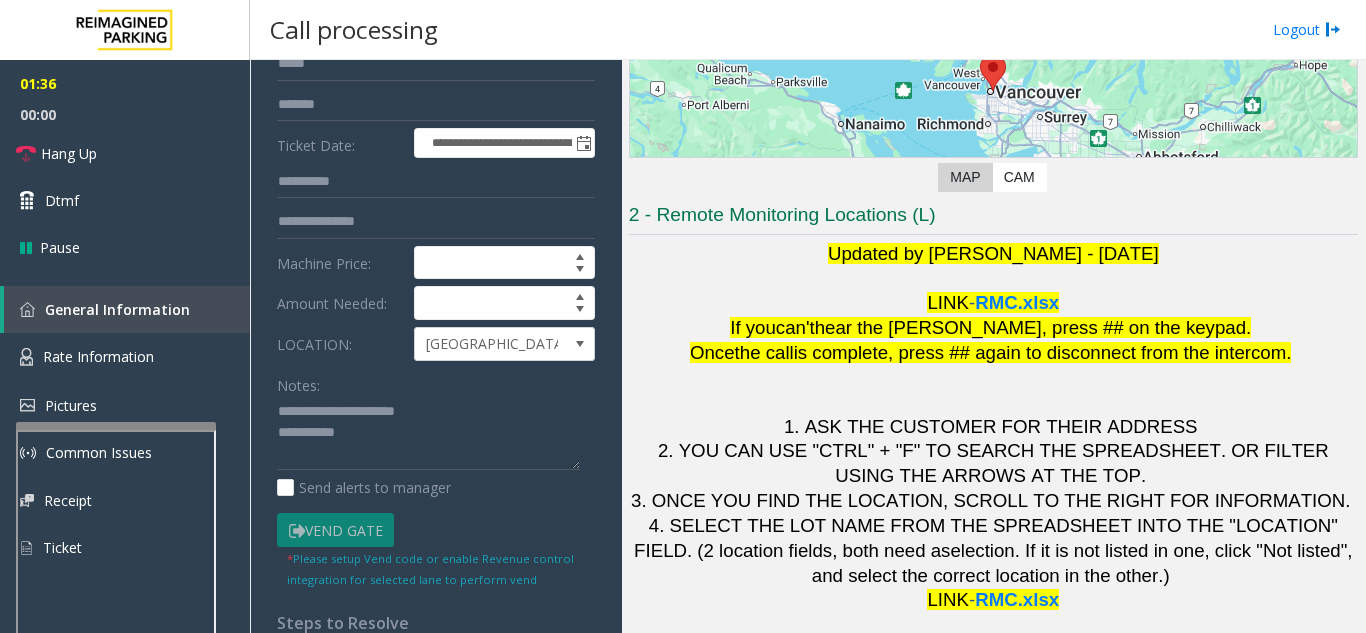 scroll, scrollTop: 256, scrollLeft: 0, axis: vertical 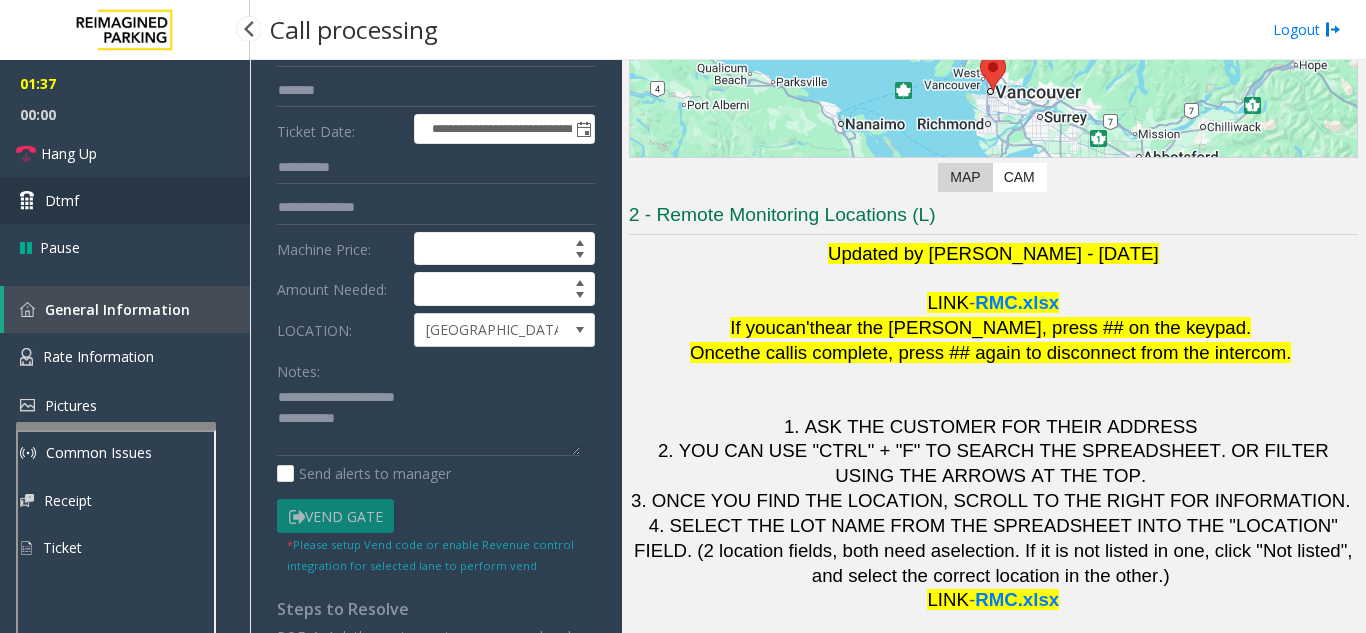 type on "******" 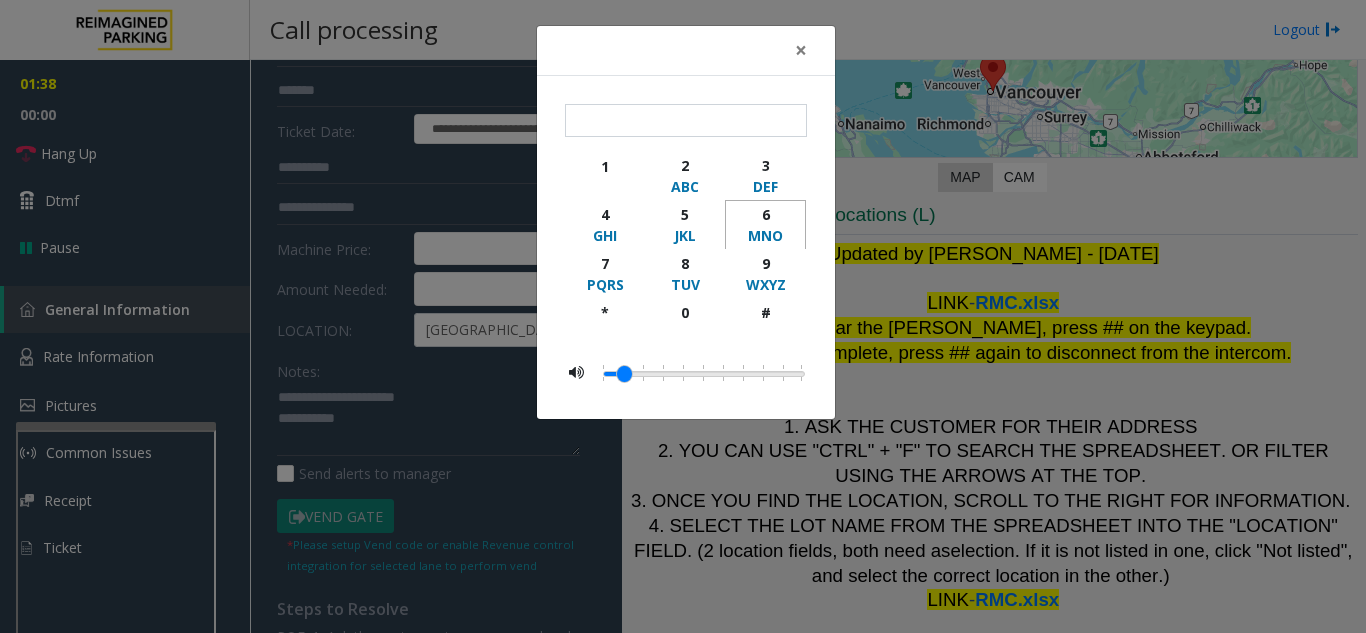 click on "MNO" 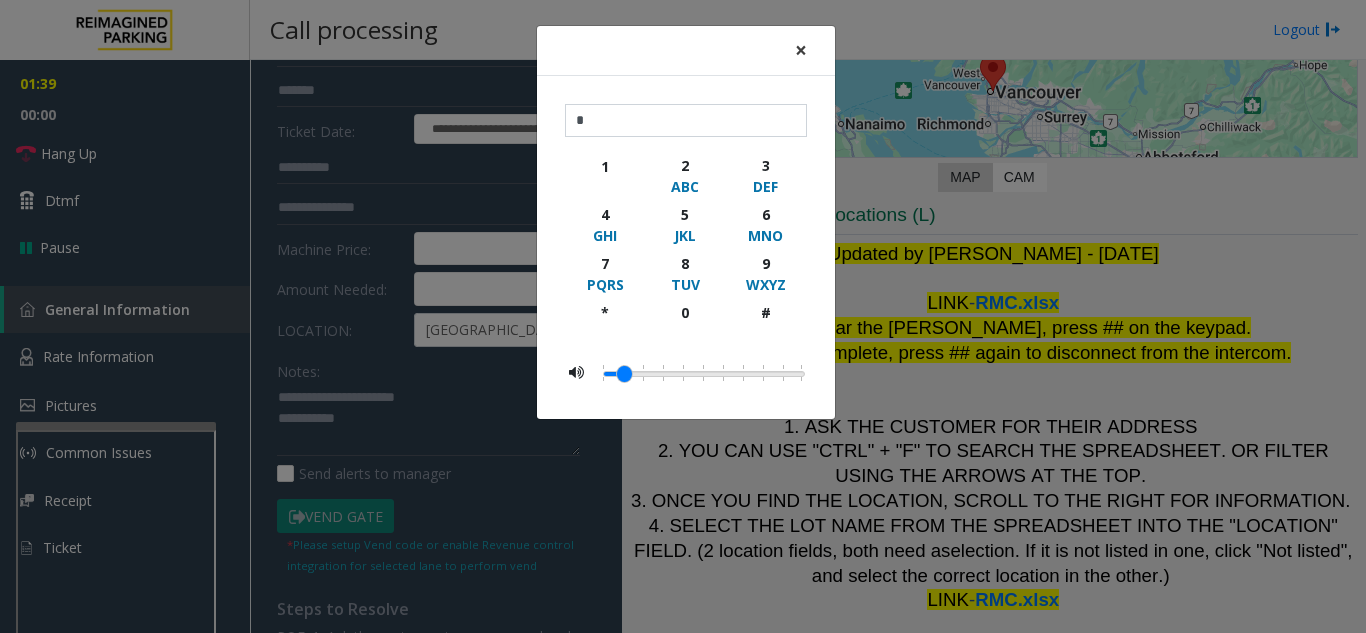 click on "×" 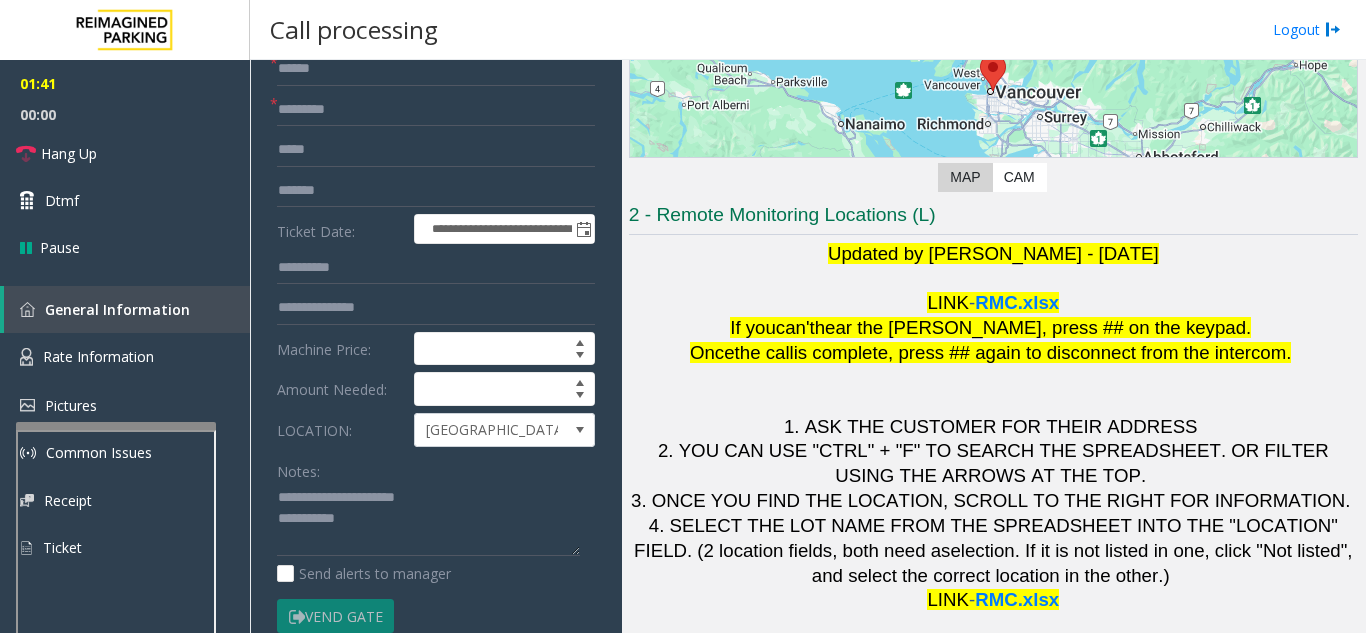 scroll, scrollTop: 256, scrollLeft: 0, axis: vertical 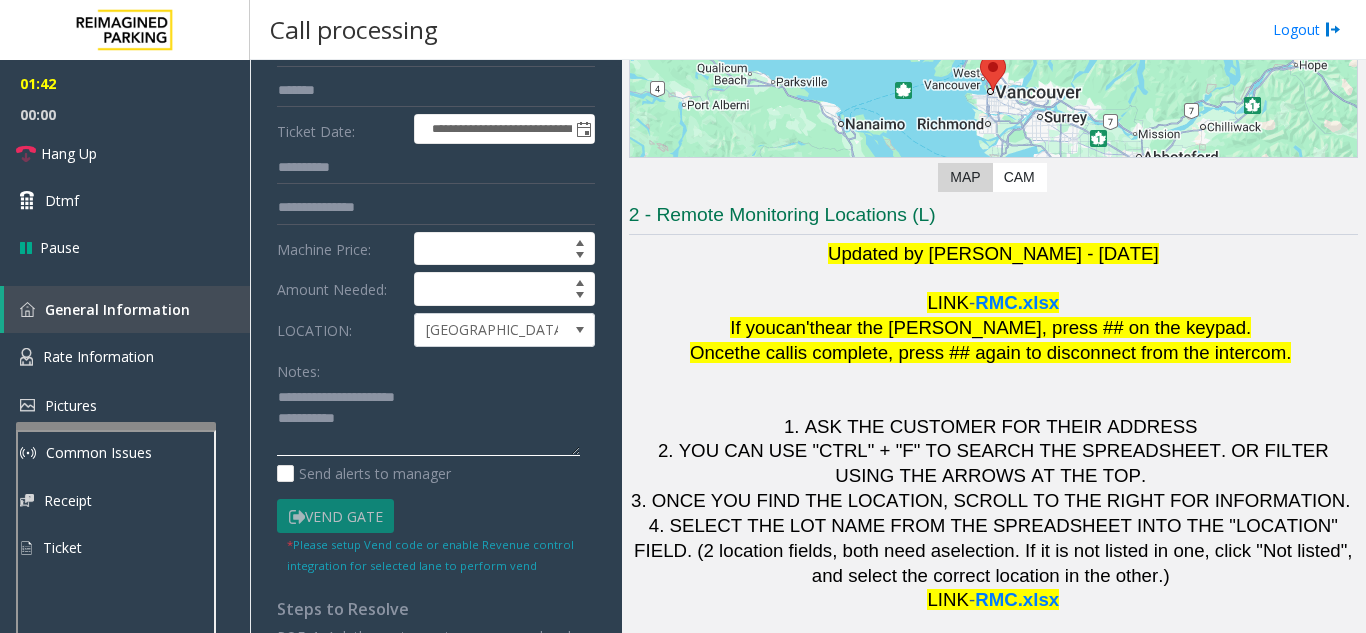 click 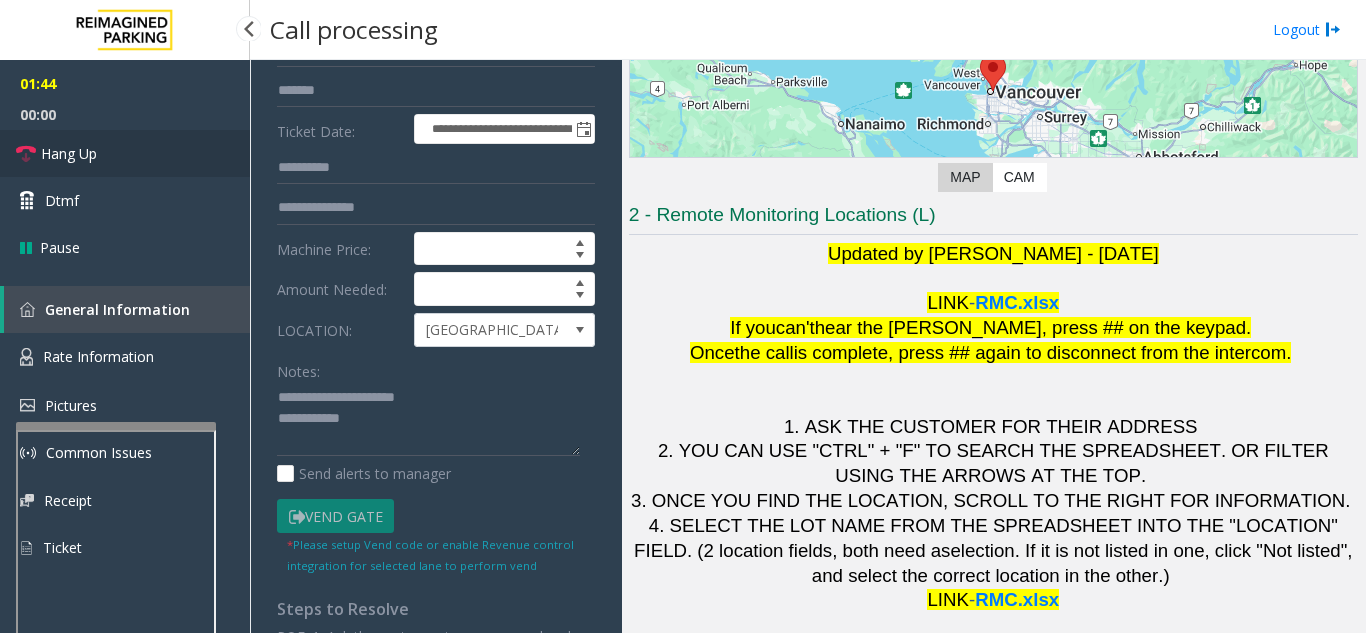 click on "Hang Up" at bounding box center [125, 153] 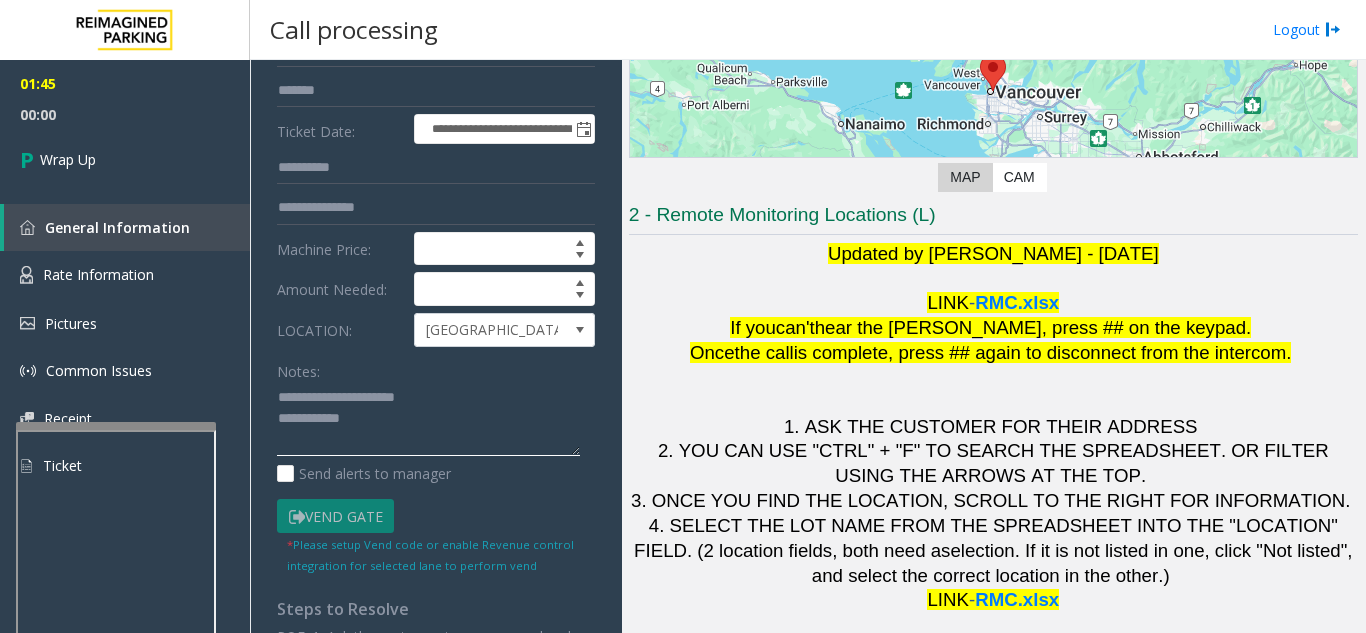 click 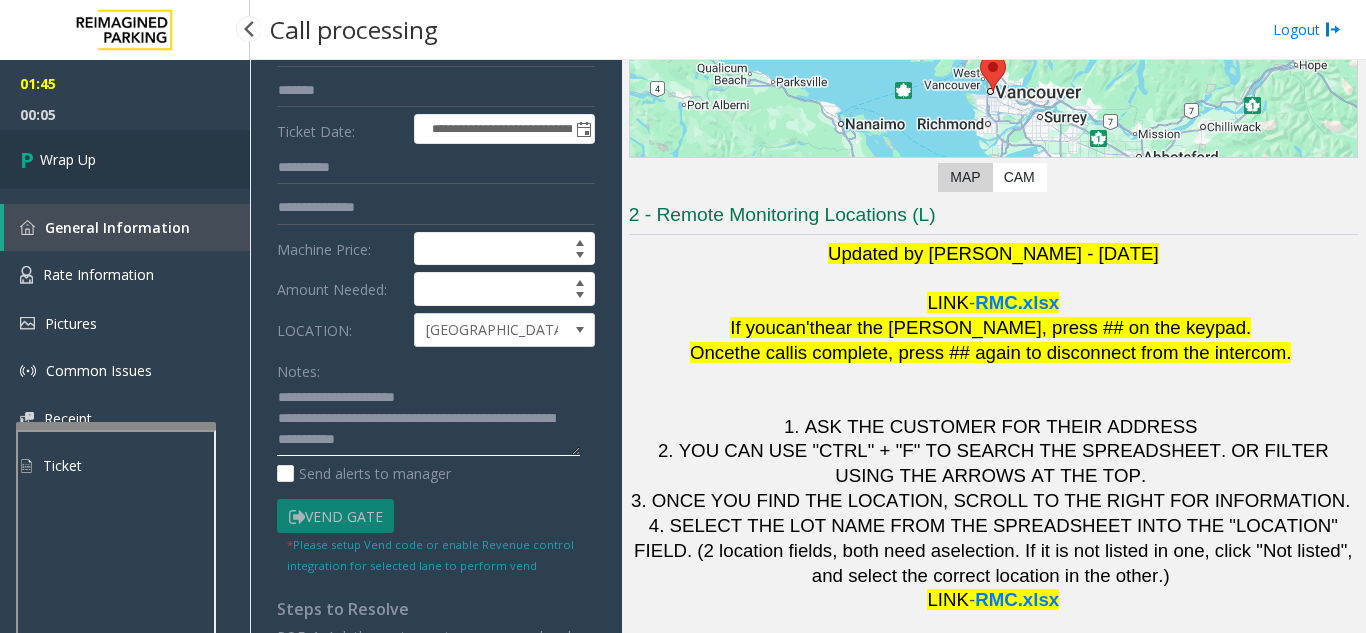 type on "**********" 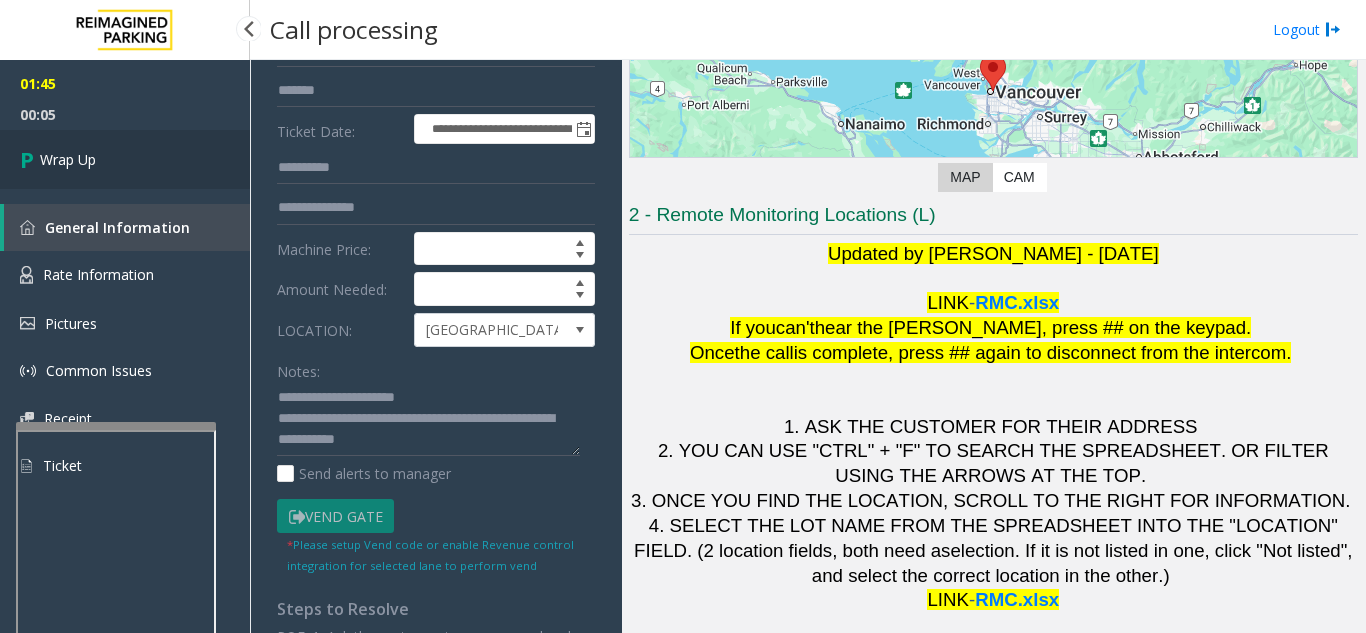 click on "Wrap Up" at bounding box center (68, 159) 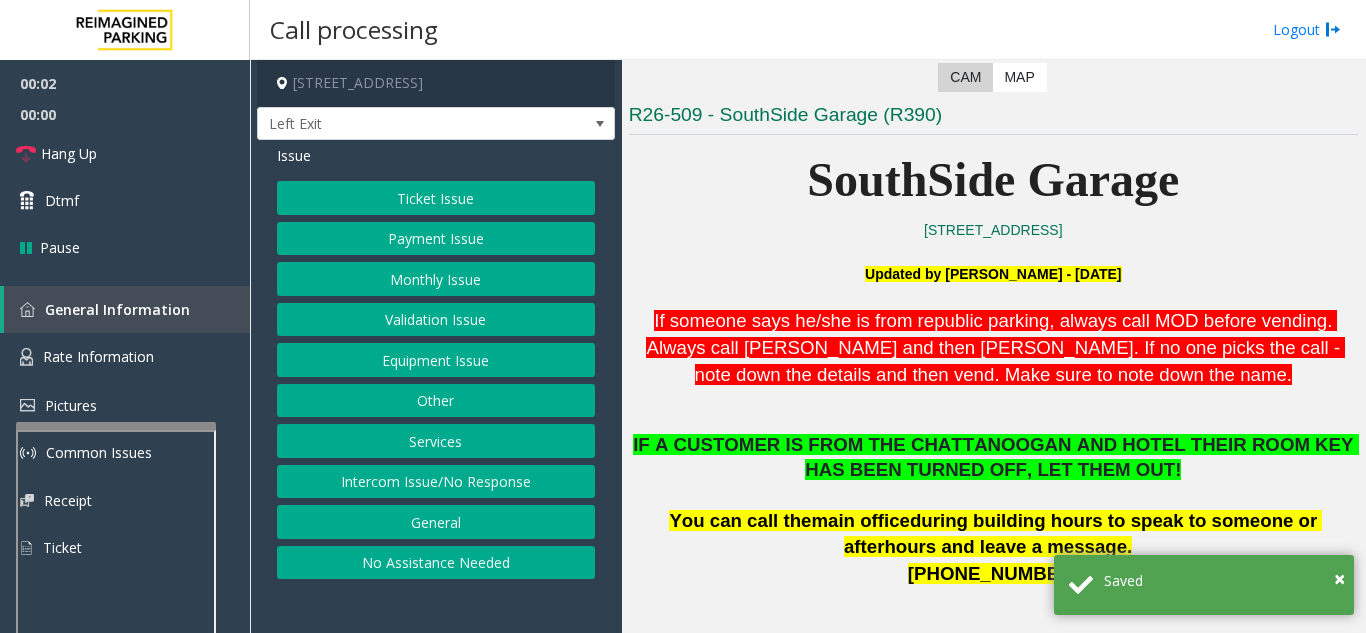 scroll, scrollTop: 400, scrollLeft: 0, axis: vertical 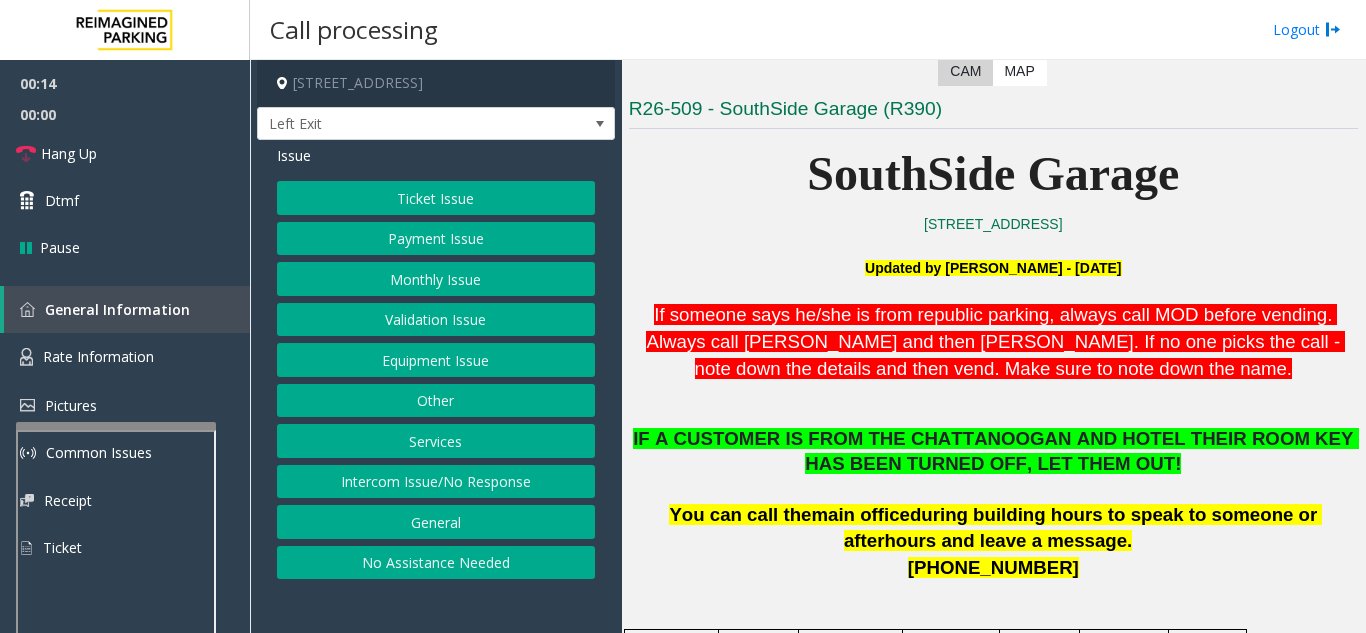 click on "Intercom Issue/No Response" 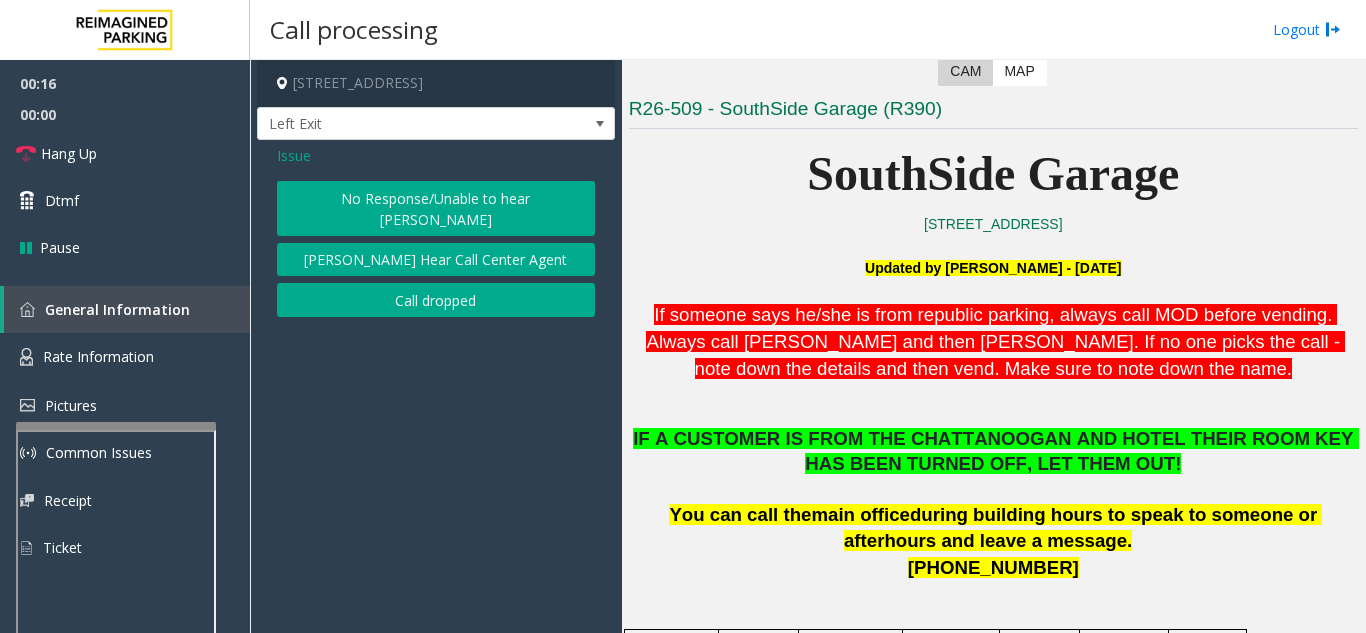 drag, startPoint x: 426, startPoint y: 205, endPoint x: 395, endPoint y: 204, distance: 31.016125 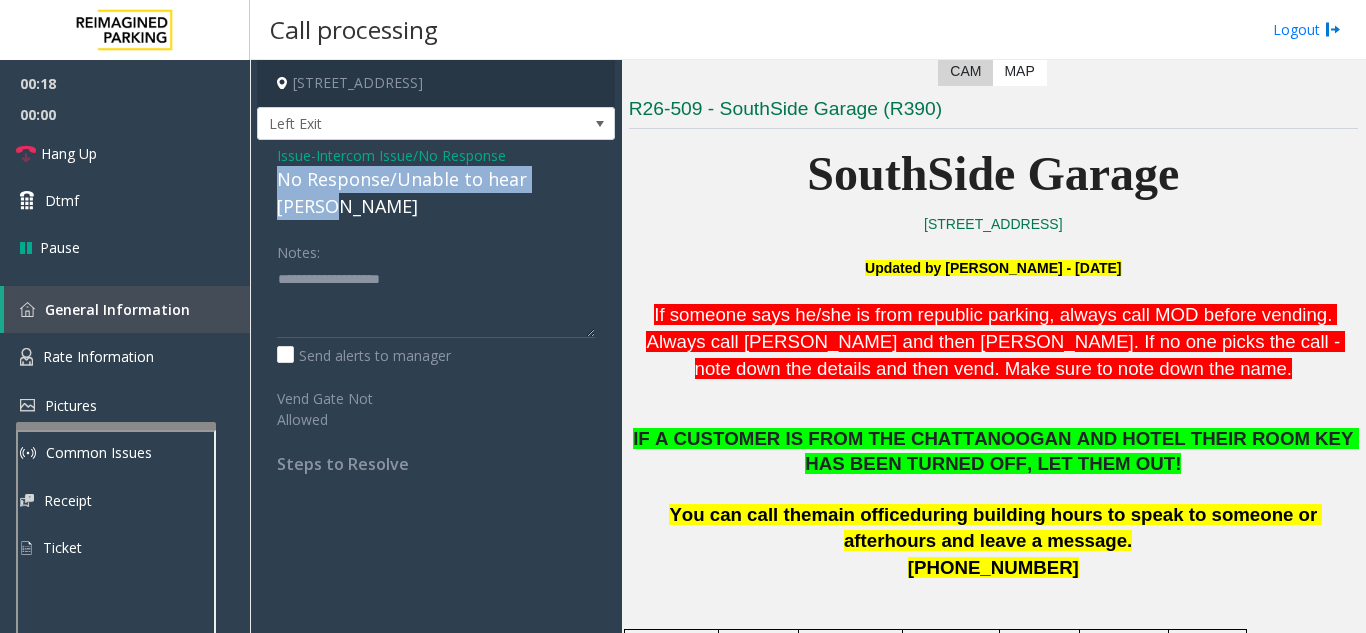drag, startPoint x: 264, startPoint y: 179, endPoint x: 587, endPoint y: 178, distance: 323.00156 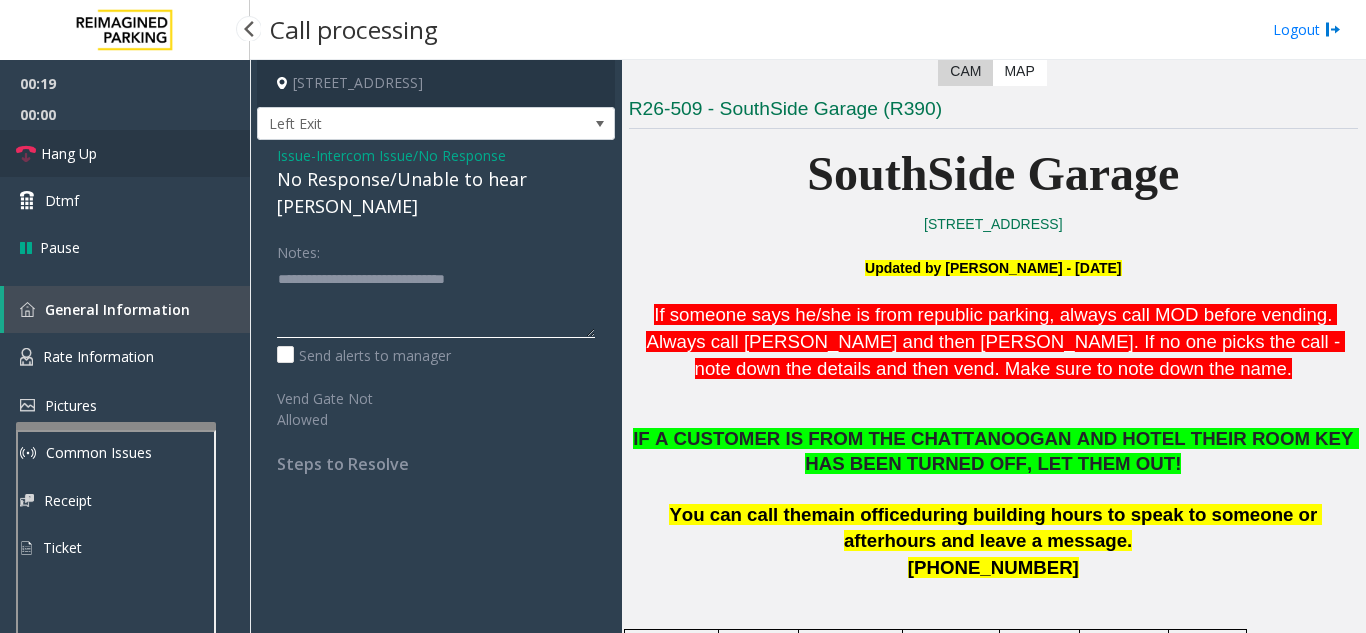 type on "**********" 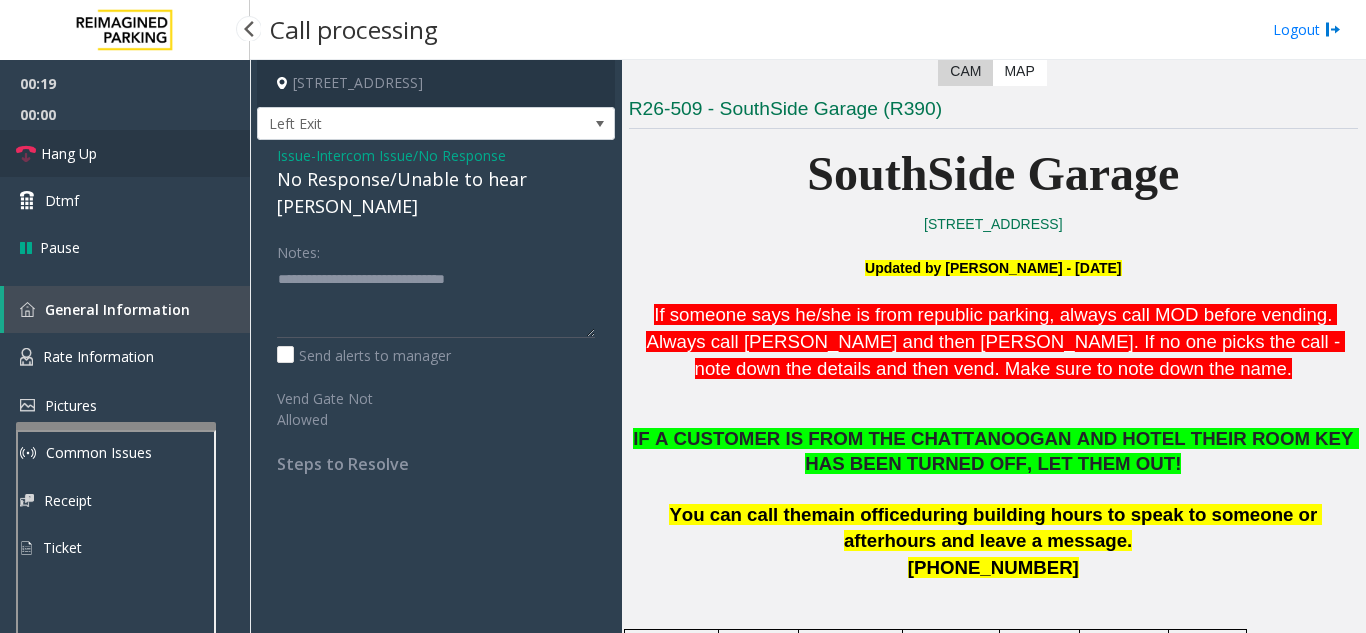 click on "Hang Up" at bounding box center [125, 153] 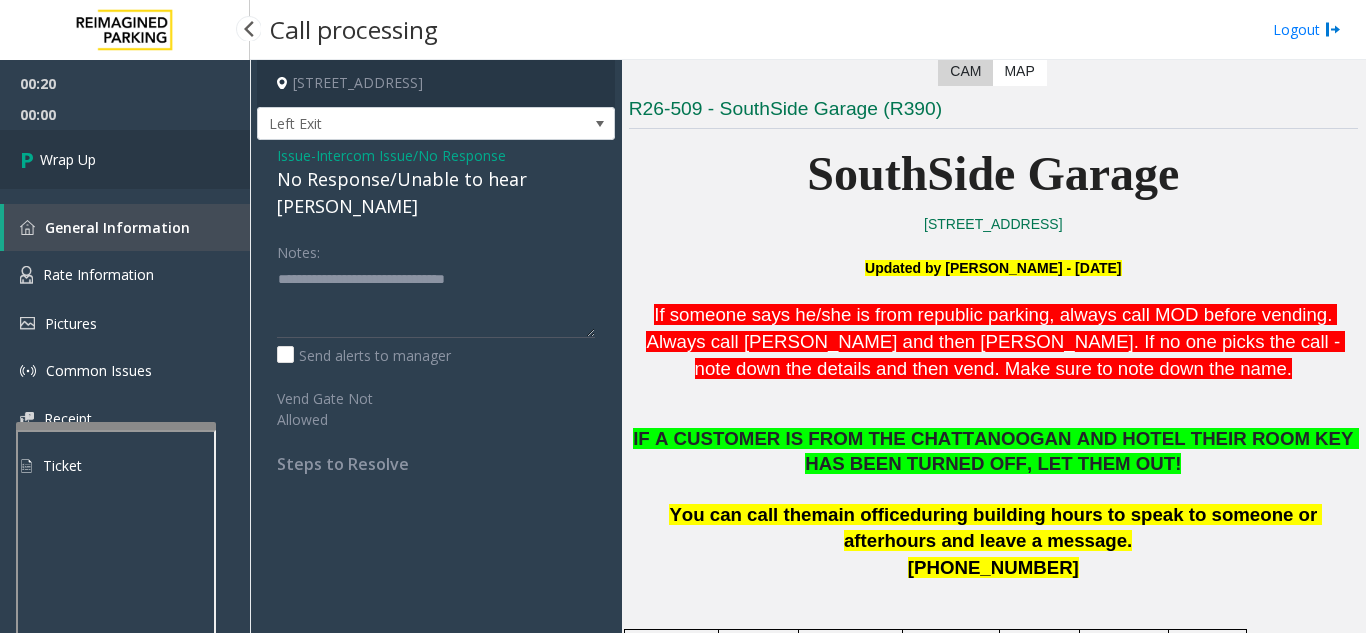 click on "Wrap Up" at bounding box center (125, 159) 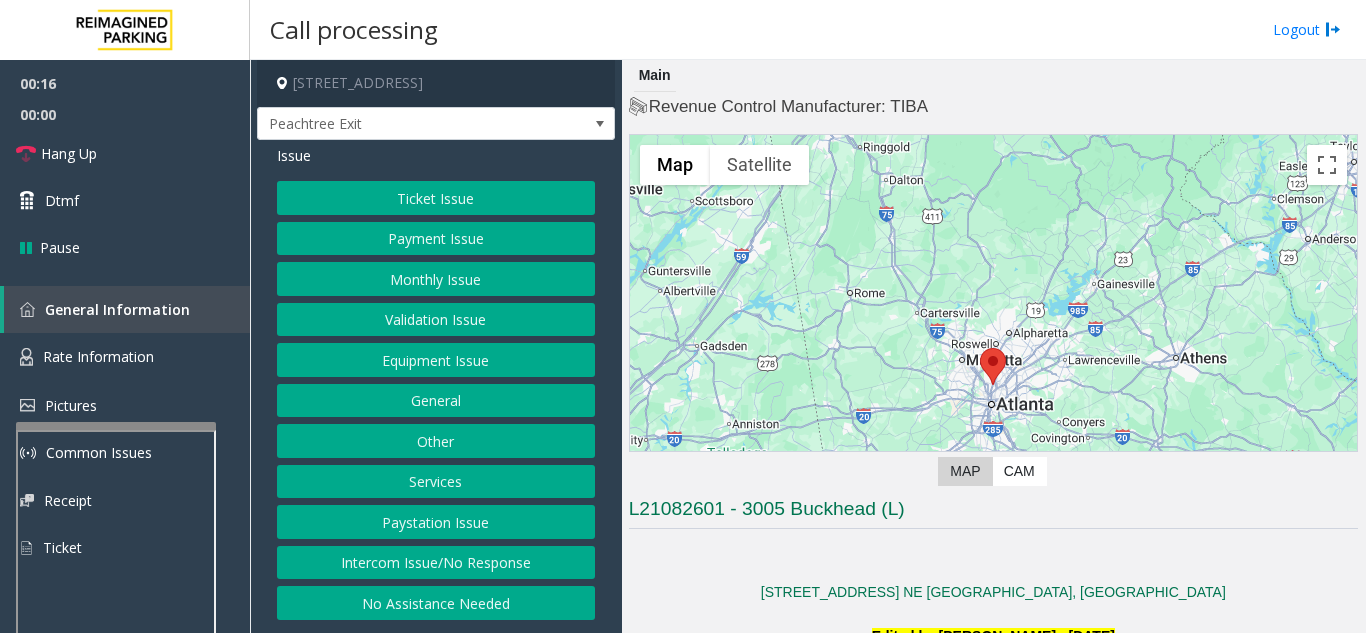 click on "Intercom Issue/No Response" 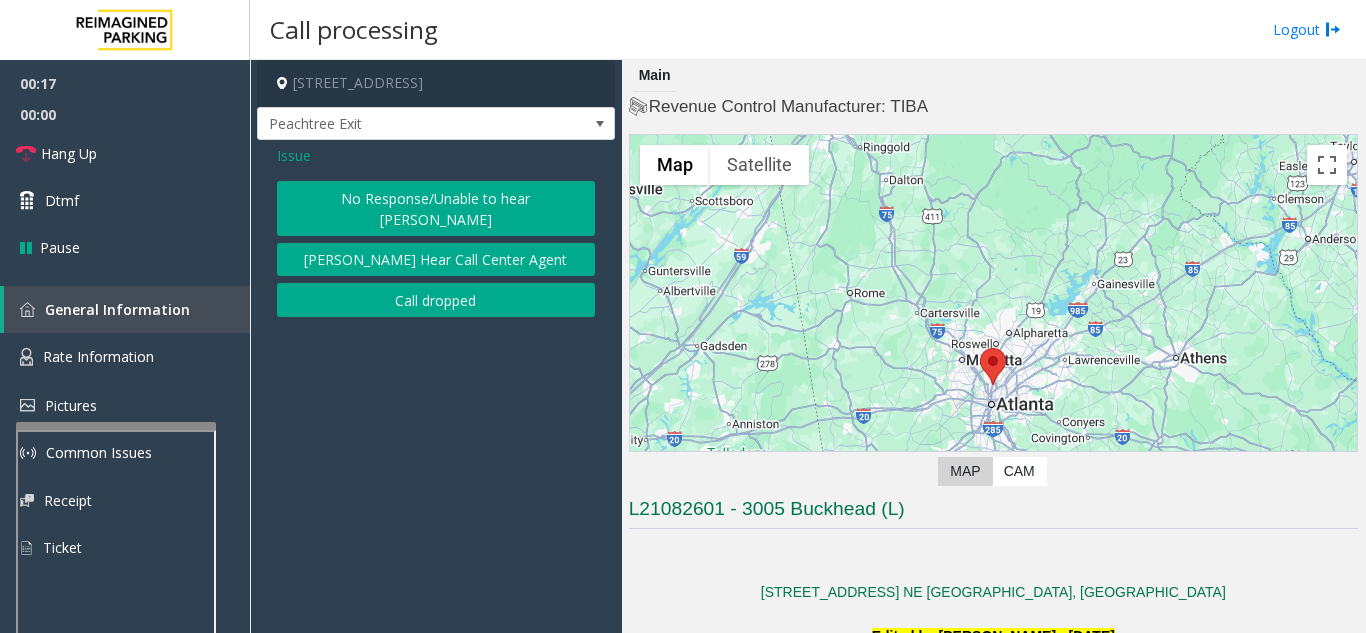 click on "No Response/Unable to hear [PERSON_NAME]" 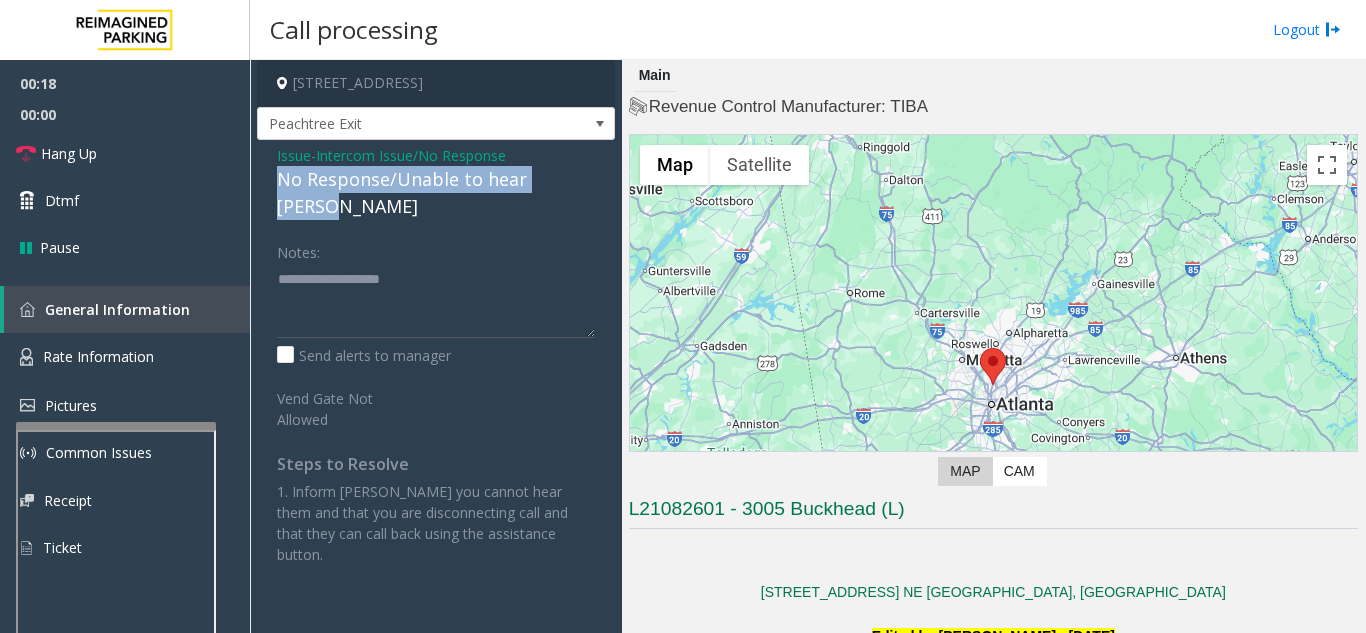drag, startPoint x: 268, startPoint y: 182, endPoint x: 589, endPoint y: 182, distance: 321 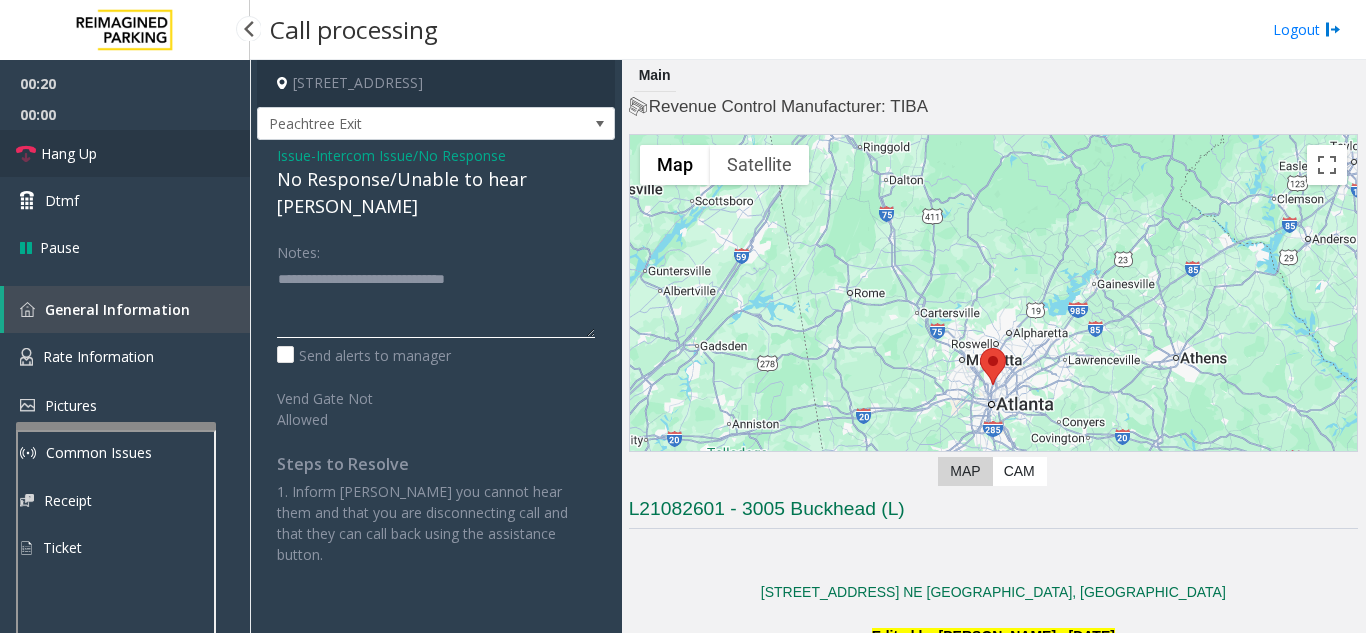 type on "**********" 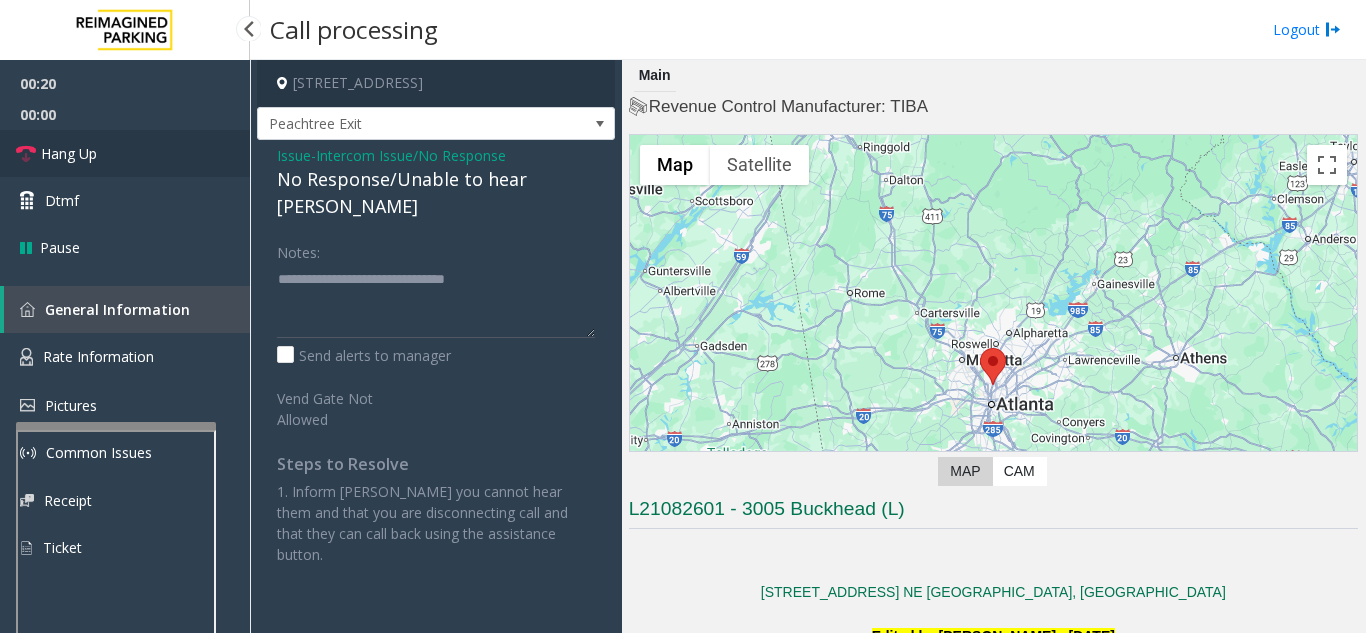 click on "Hang Up" at bounding box center [125, 153] 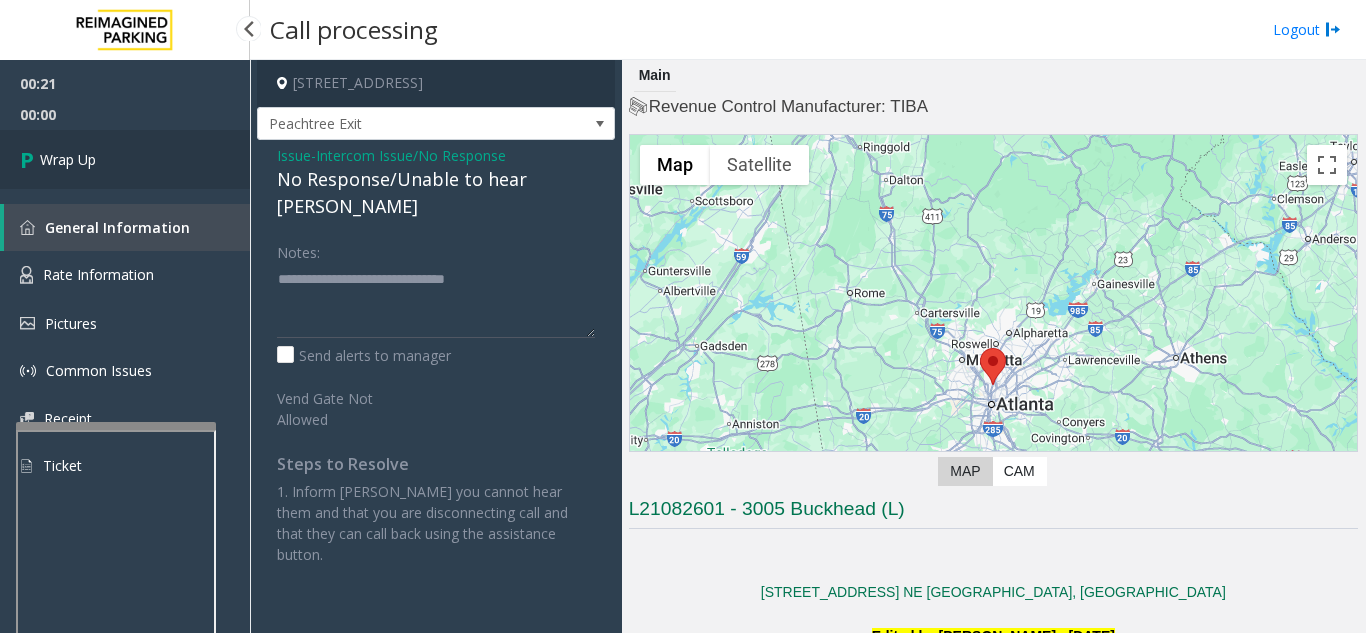 click on "Wrap Up" at bounding box center [125, 159] 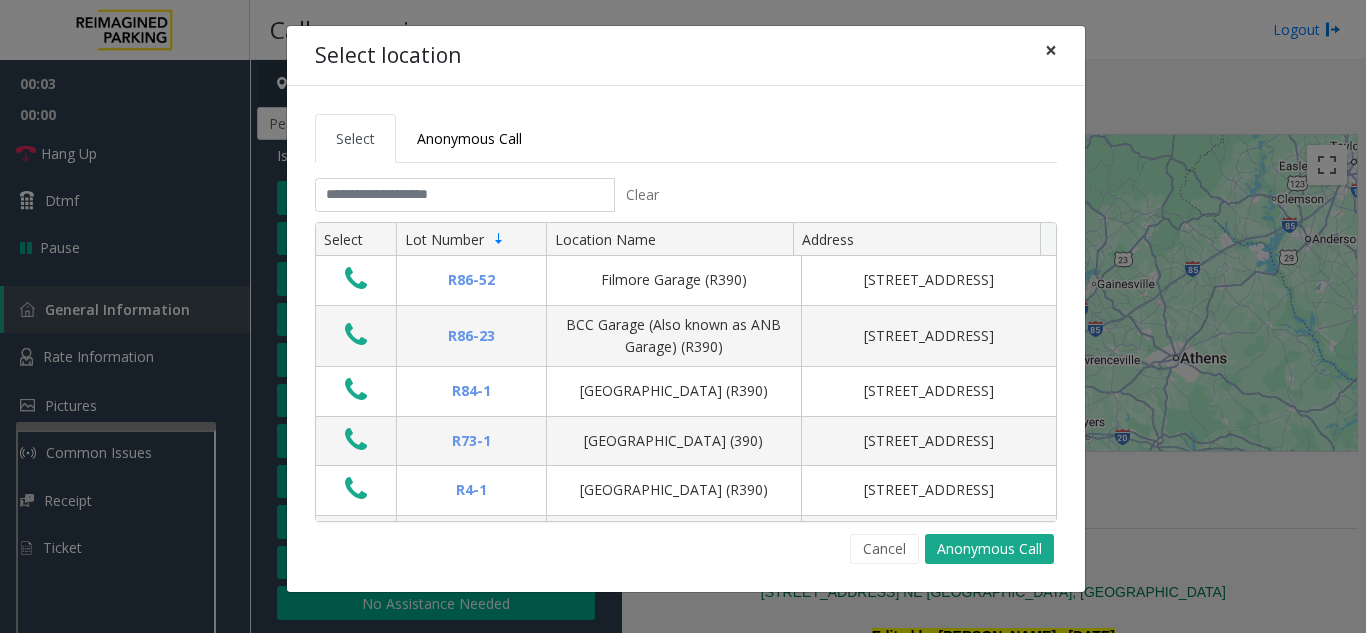 click on "×" 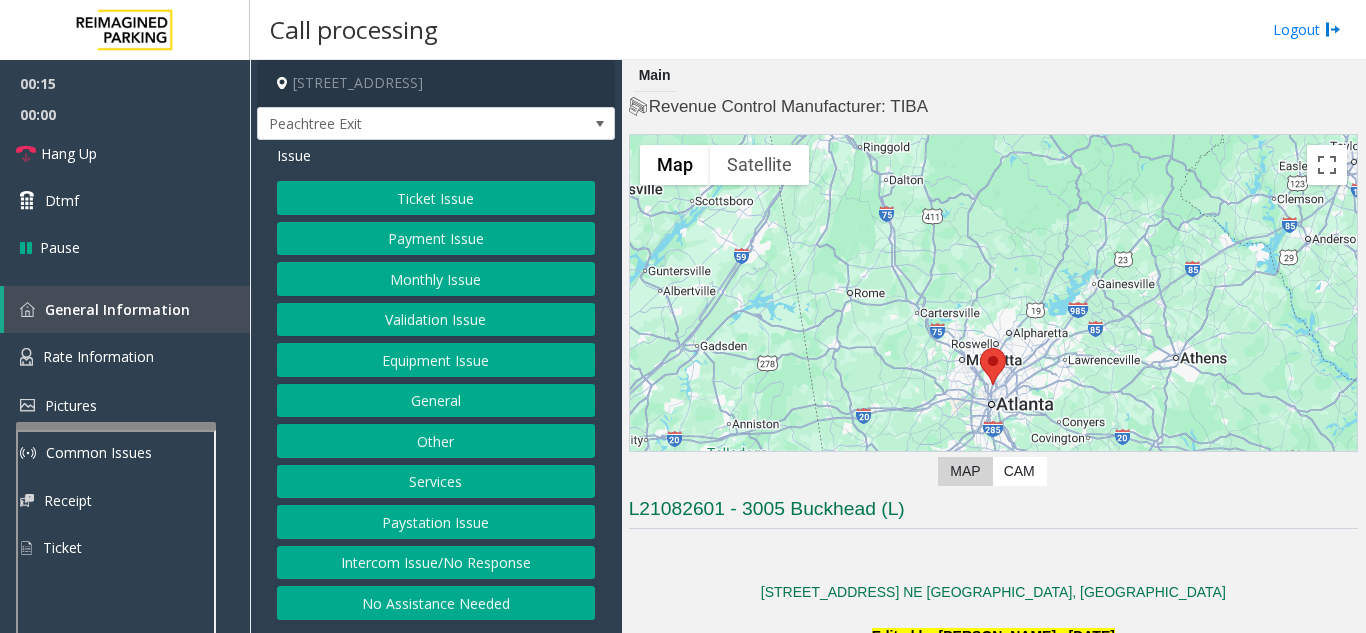 click on "Intercom Issue/No Response" 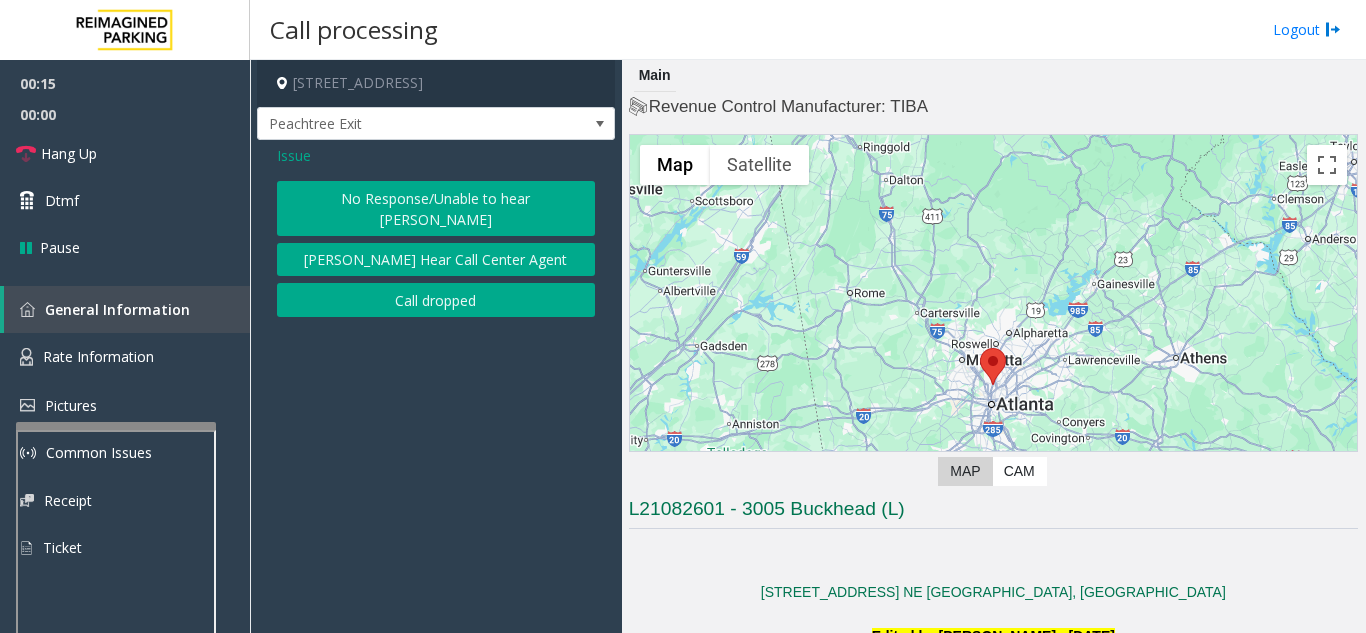click on "No Response/Unable to hear [PERSON_NAME]" 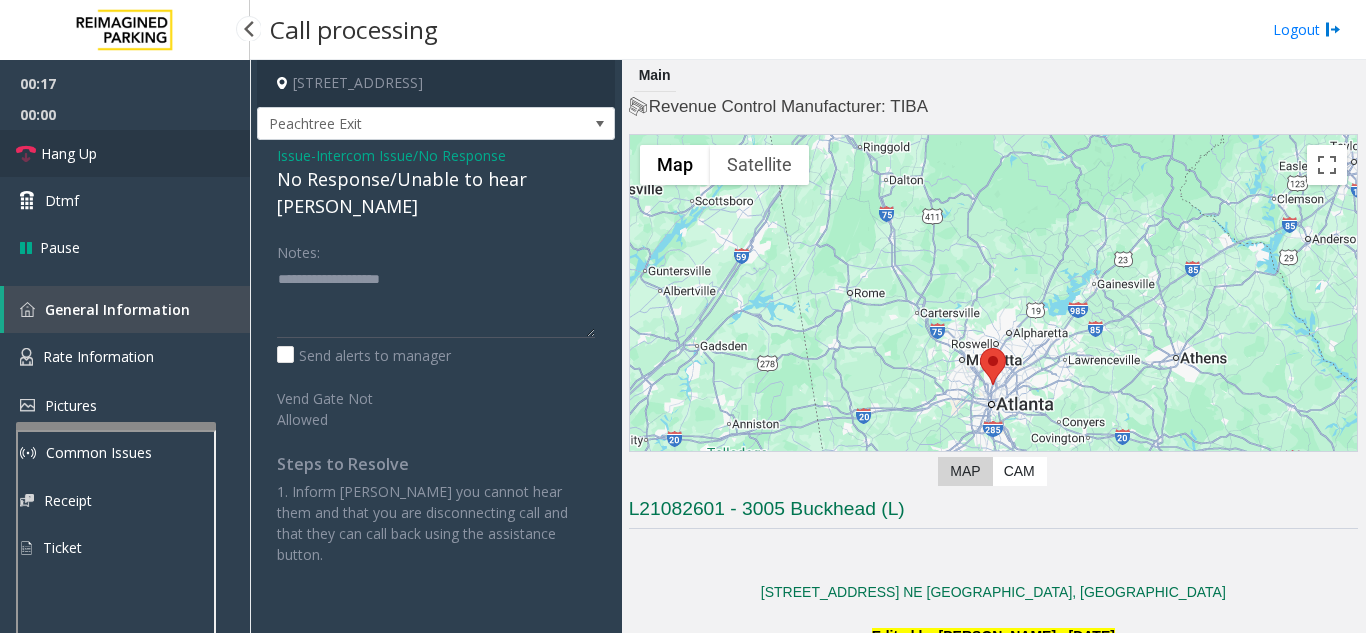 click on "Hang Up" at bounding box center [125, 153] 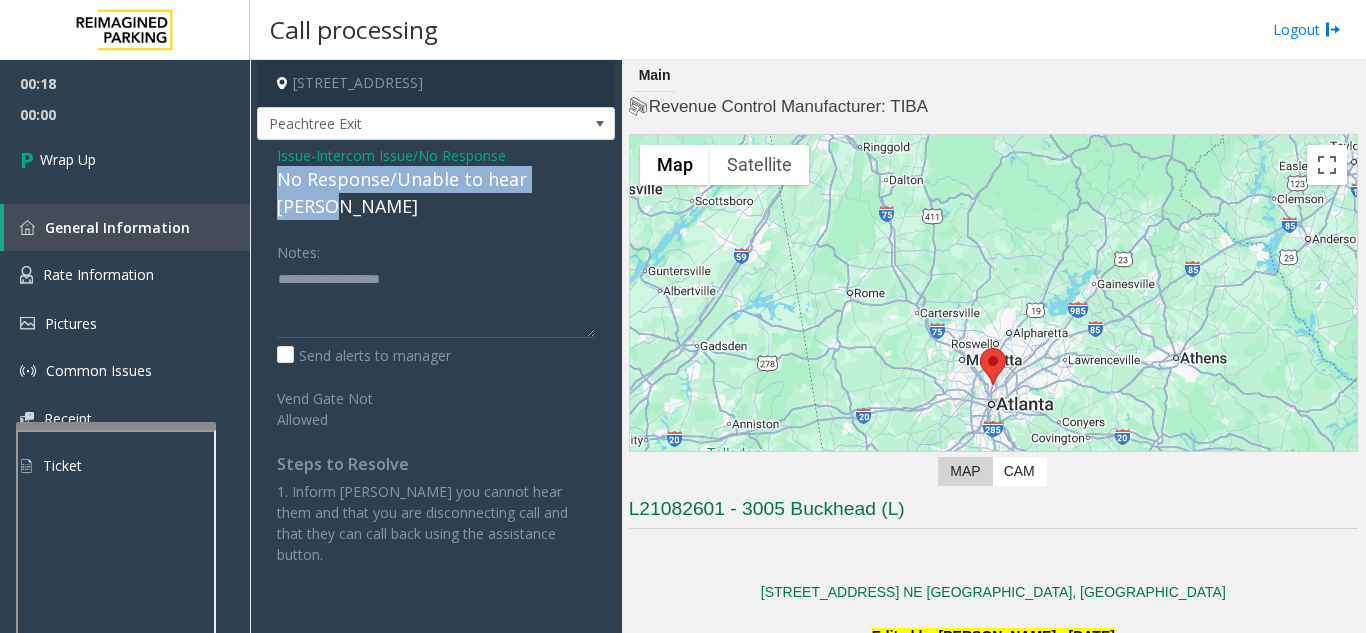 drag, startPoint x: 269, startPoint y: 174, endPoint x: 583, endPoint y: 181, distance: 314.078 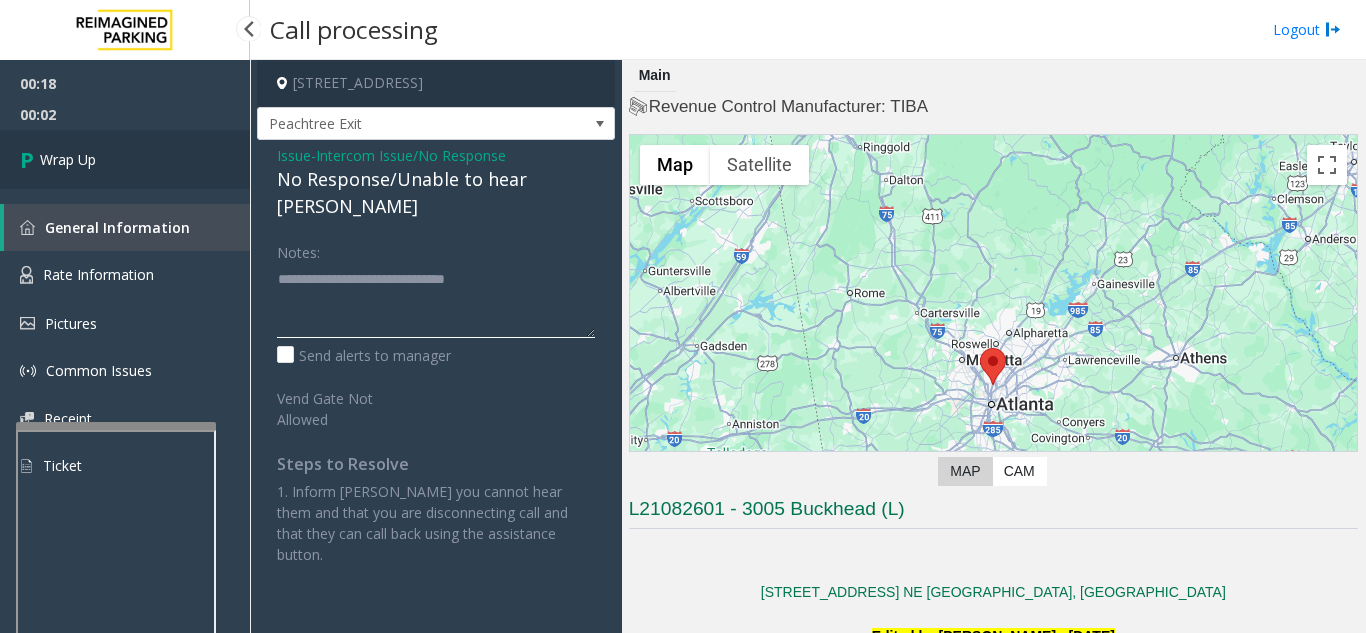 type on "**********" 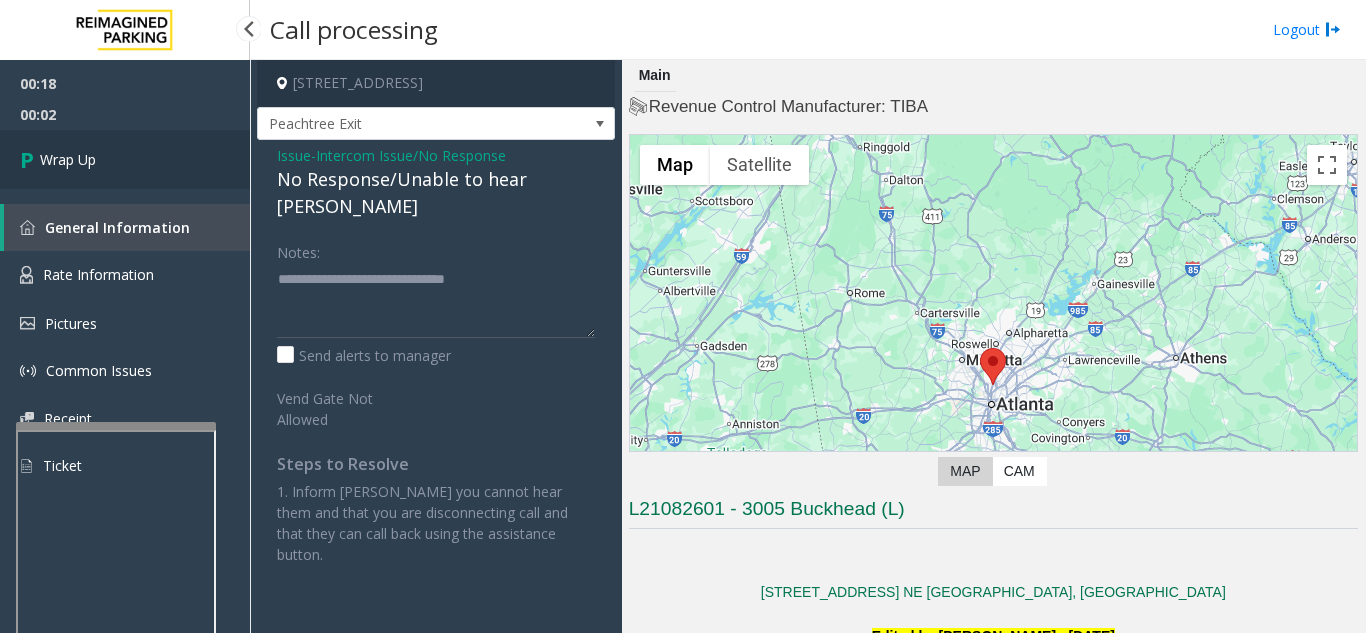 click on "Wrap Up" at bounding box center (125, 159) 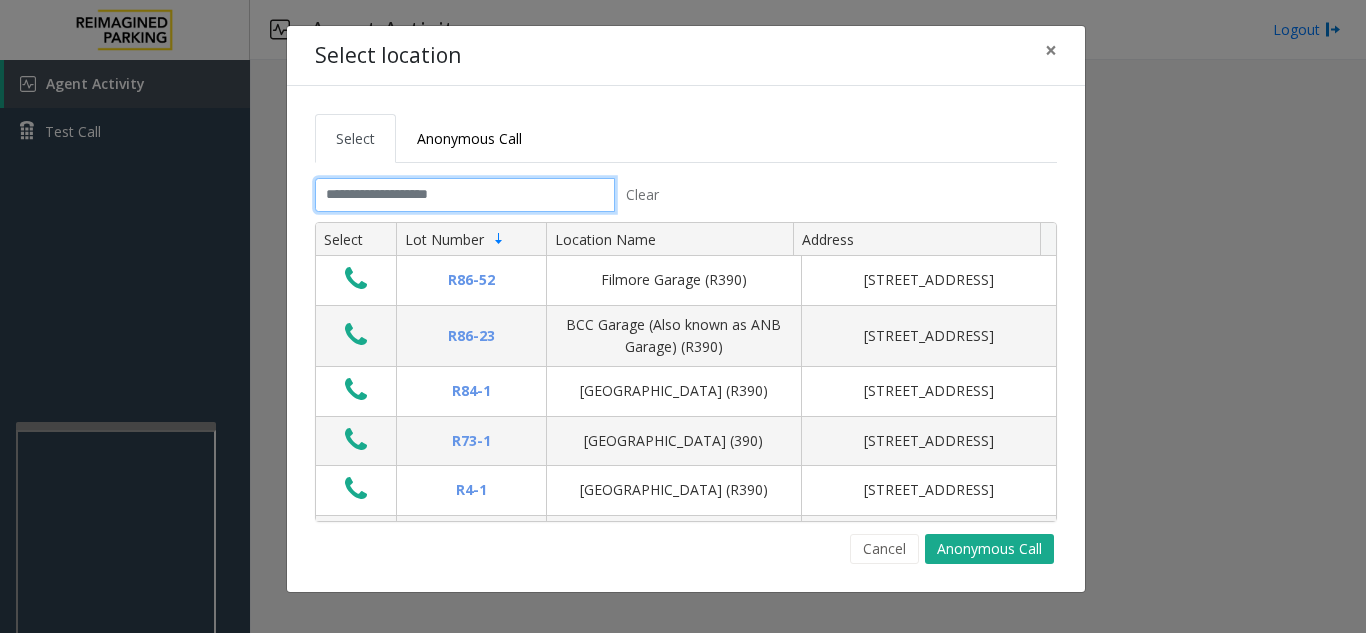 click 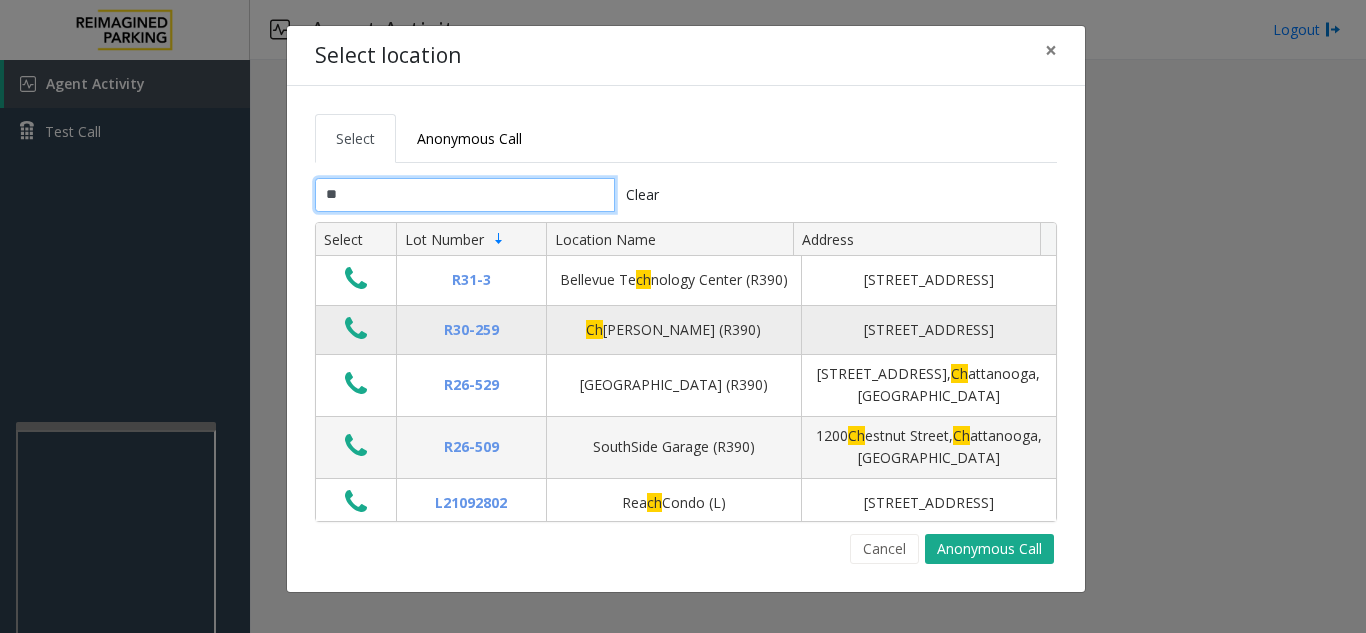type on "**" 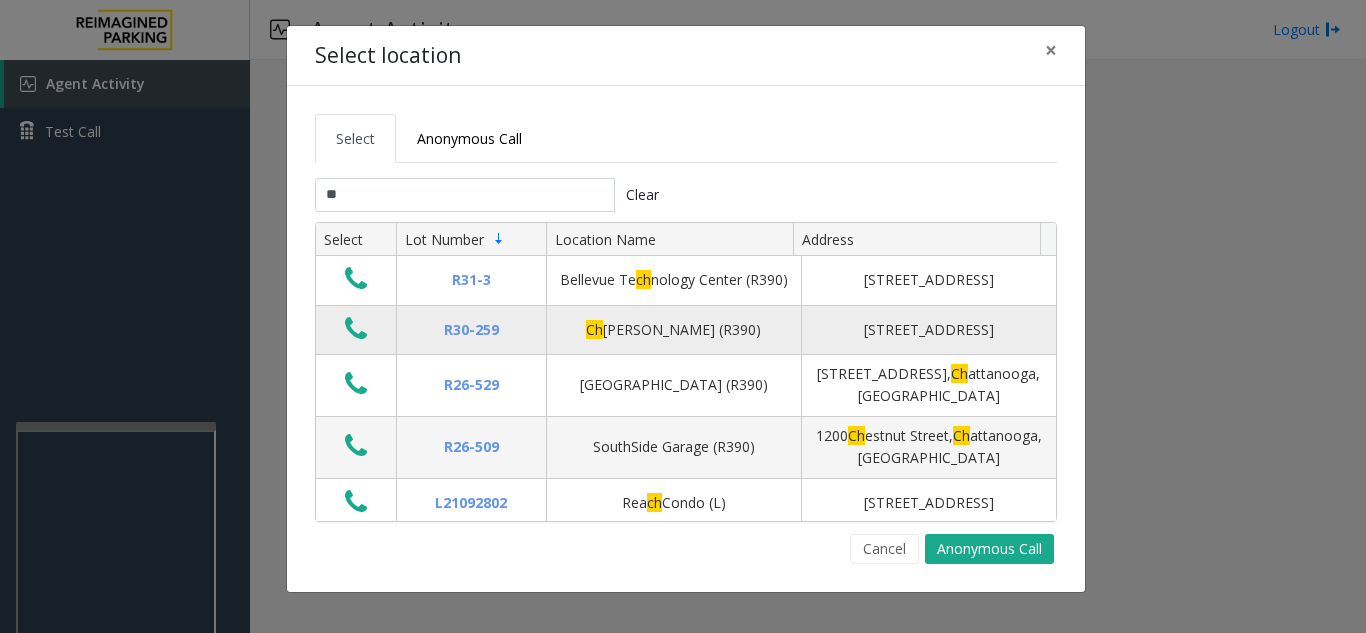 click 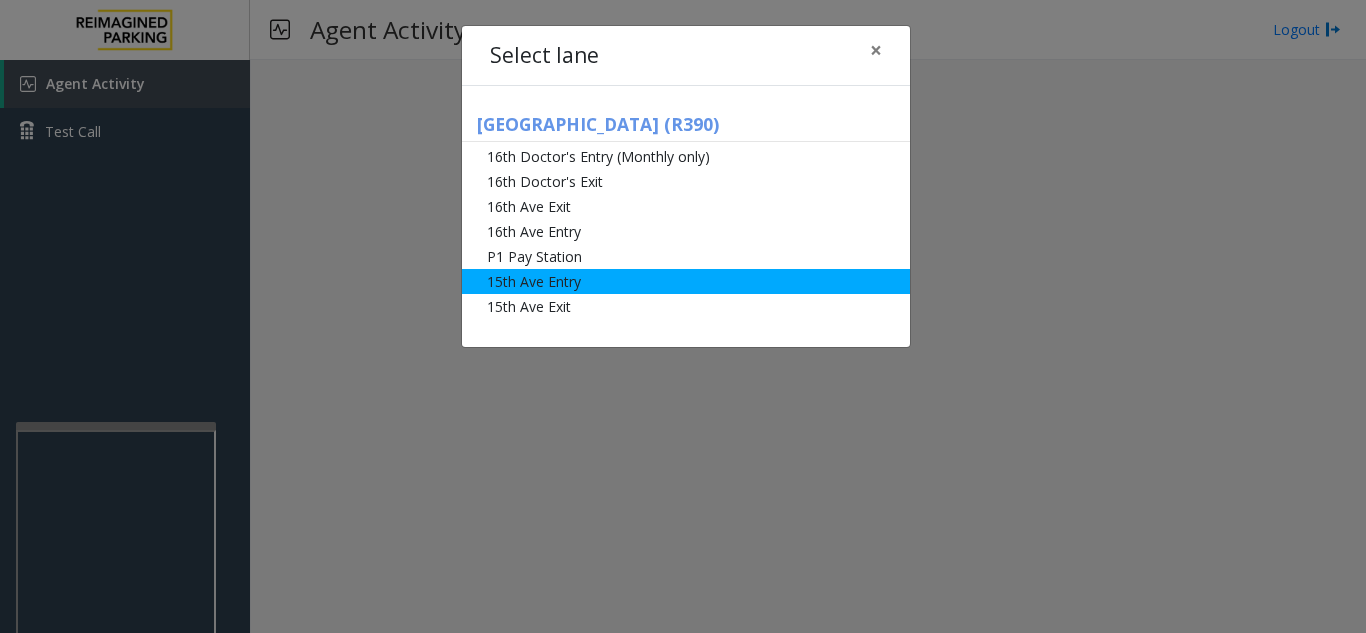 click on "15th Ave Entry" 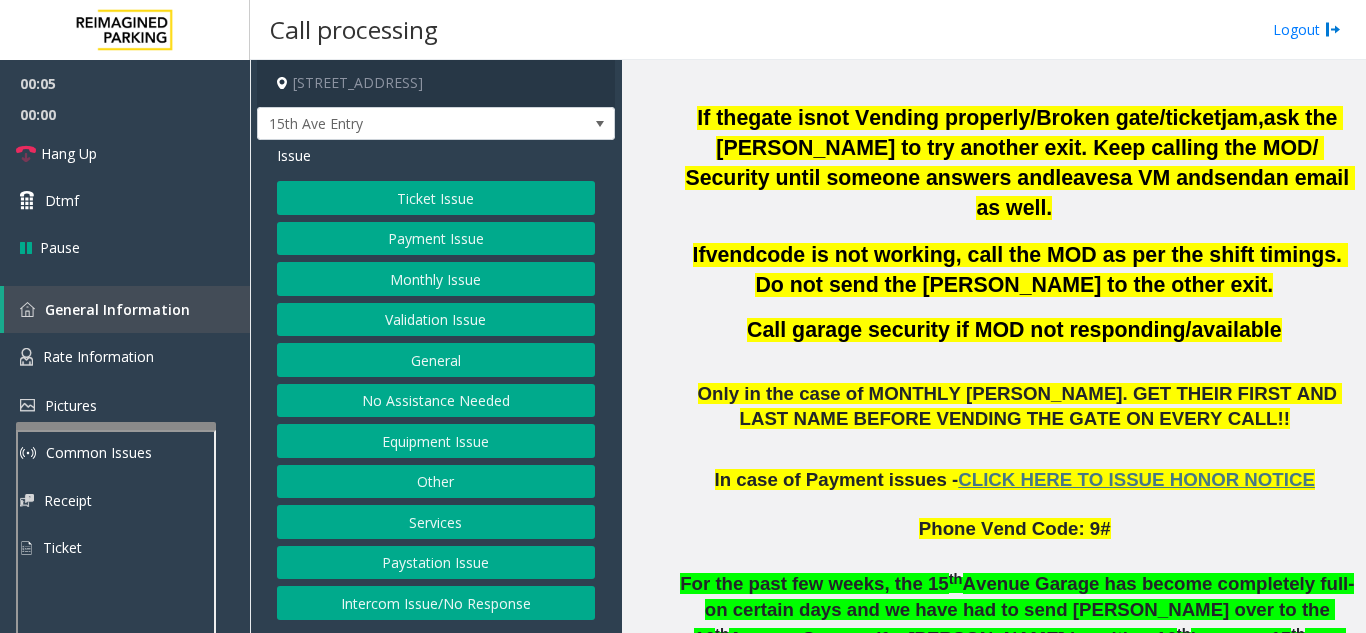 scroll, scrollTop: 900, scrollLeft: 0, axis: vertical 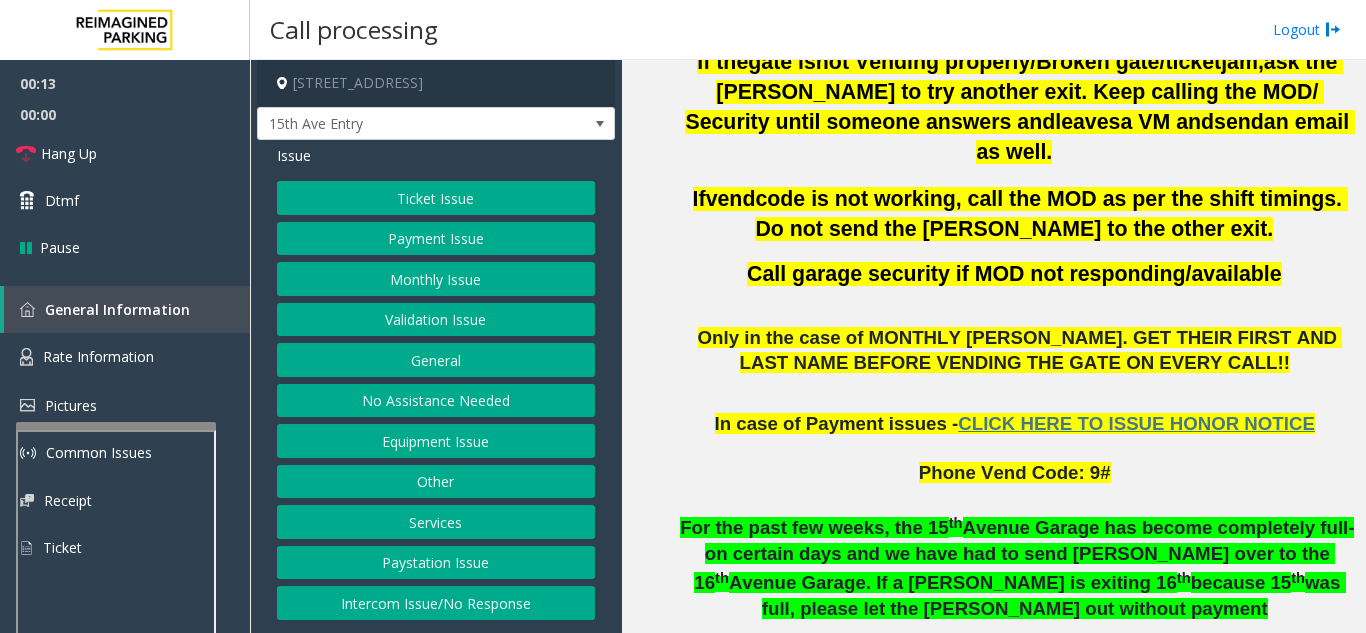 click on "Monthly Issue" 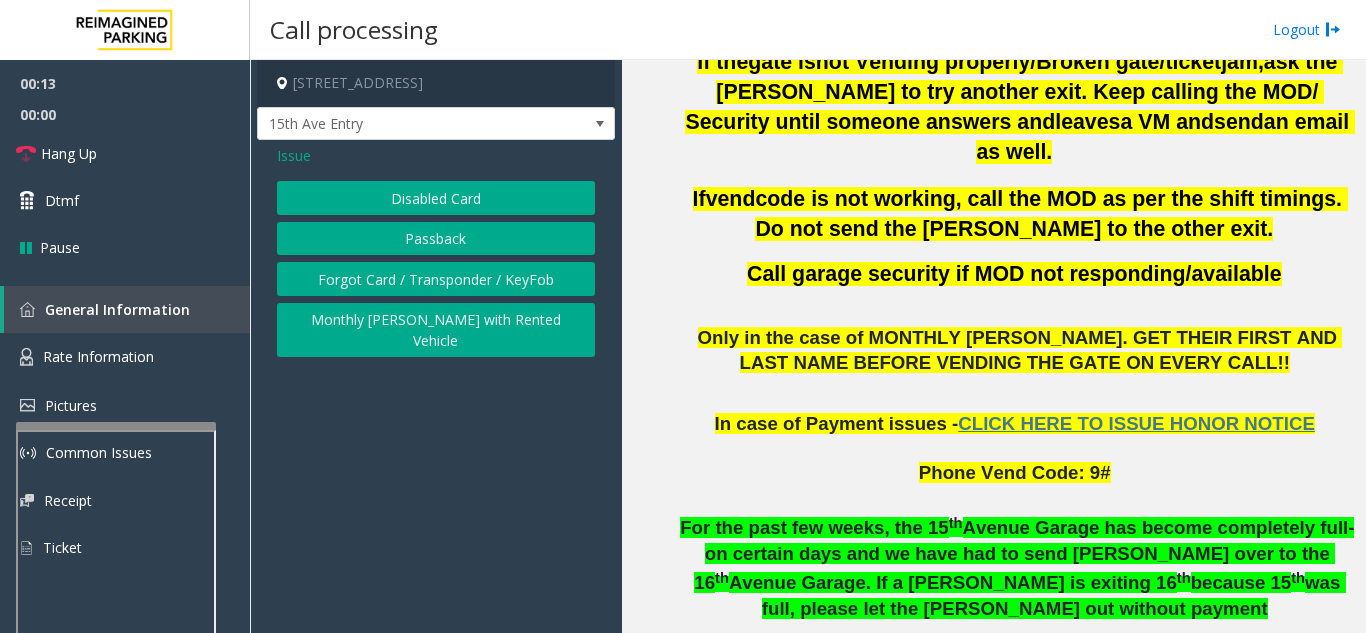 click on "Forgot Card / Transponder / KeyFob" 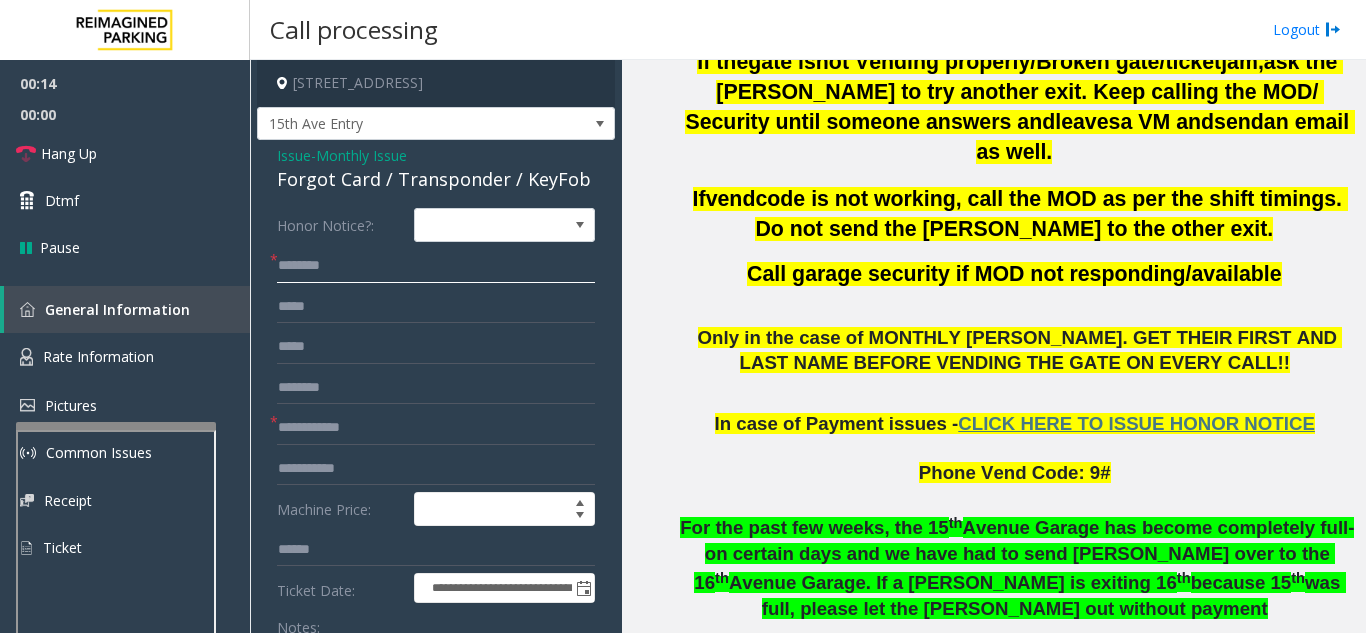 click 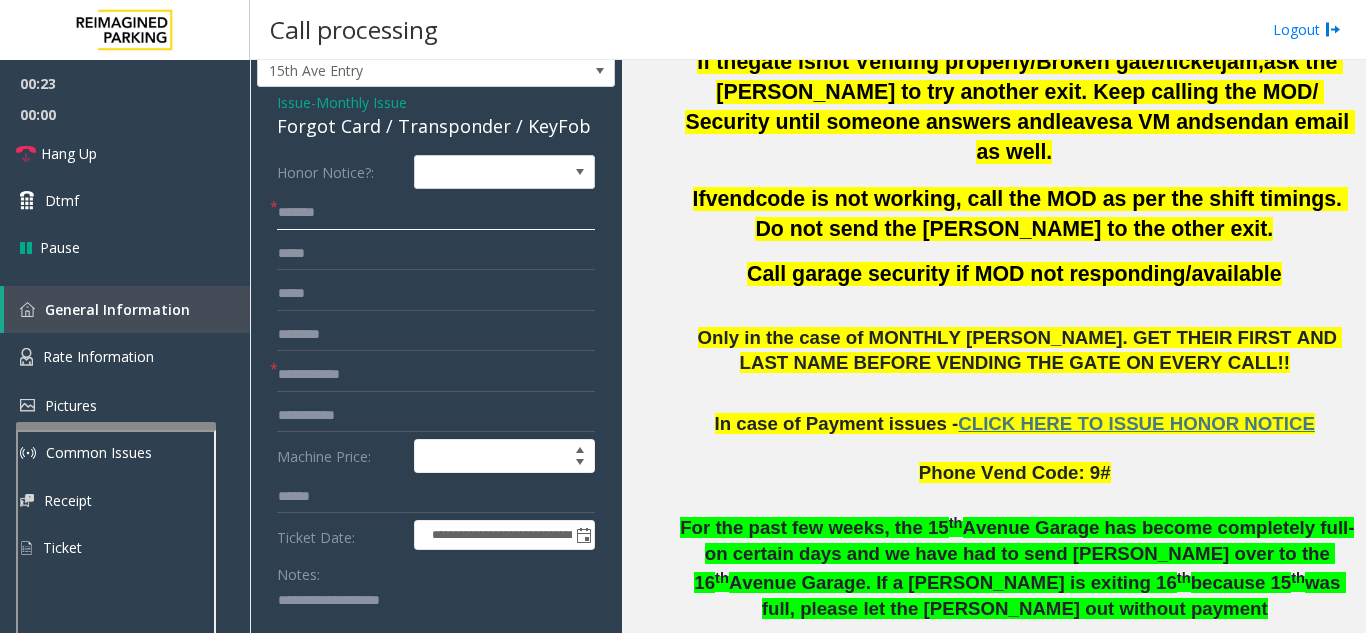 scroll, scrollTop: 100, scrollLeft: 0, axis: vertical 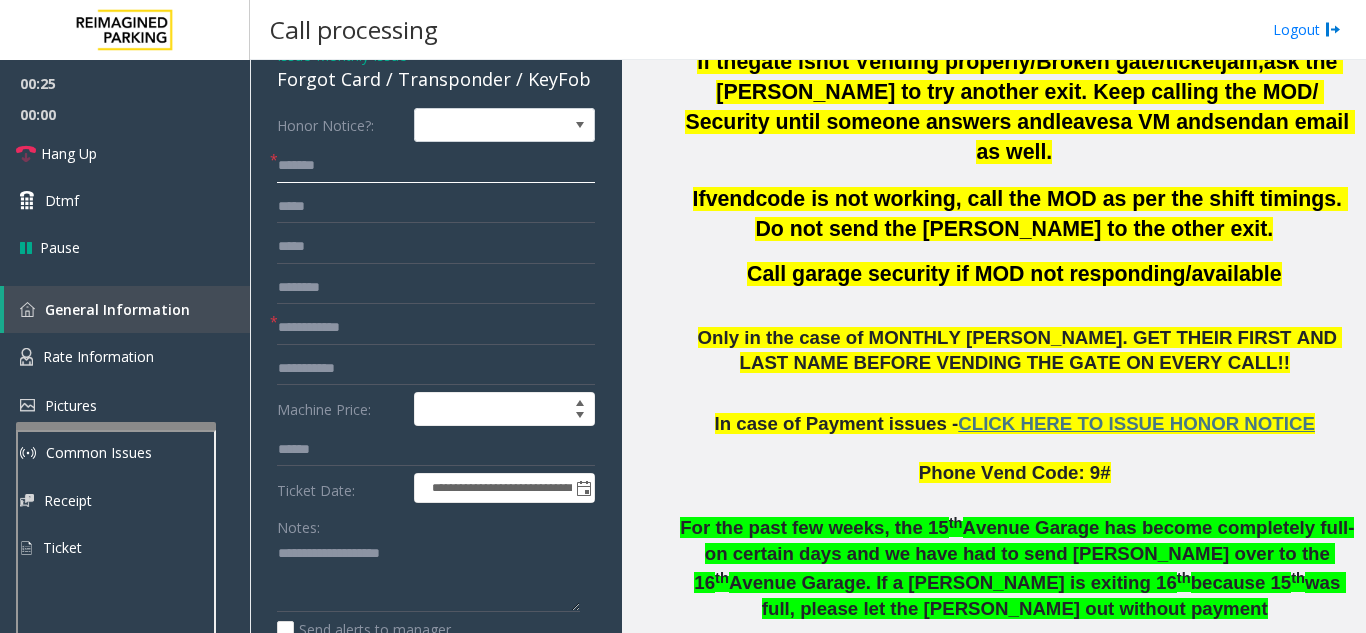 type on "******" 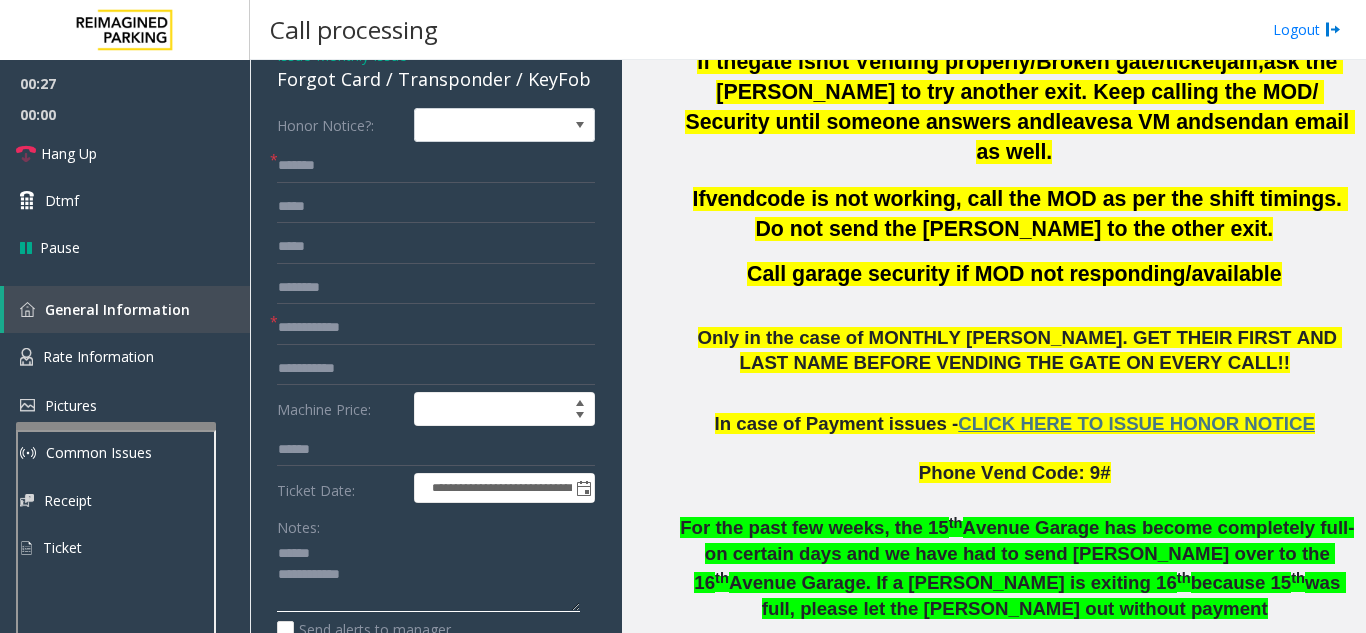 click 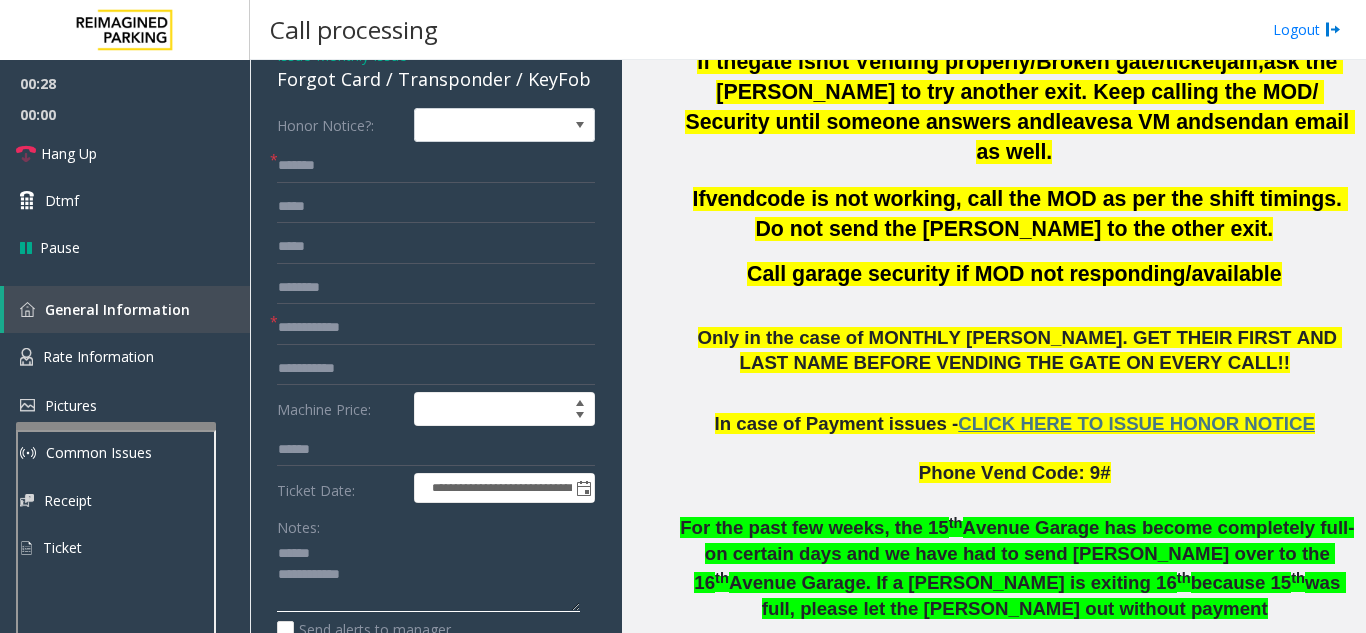 type on "**********" 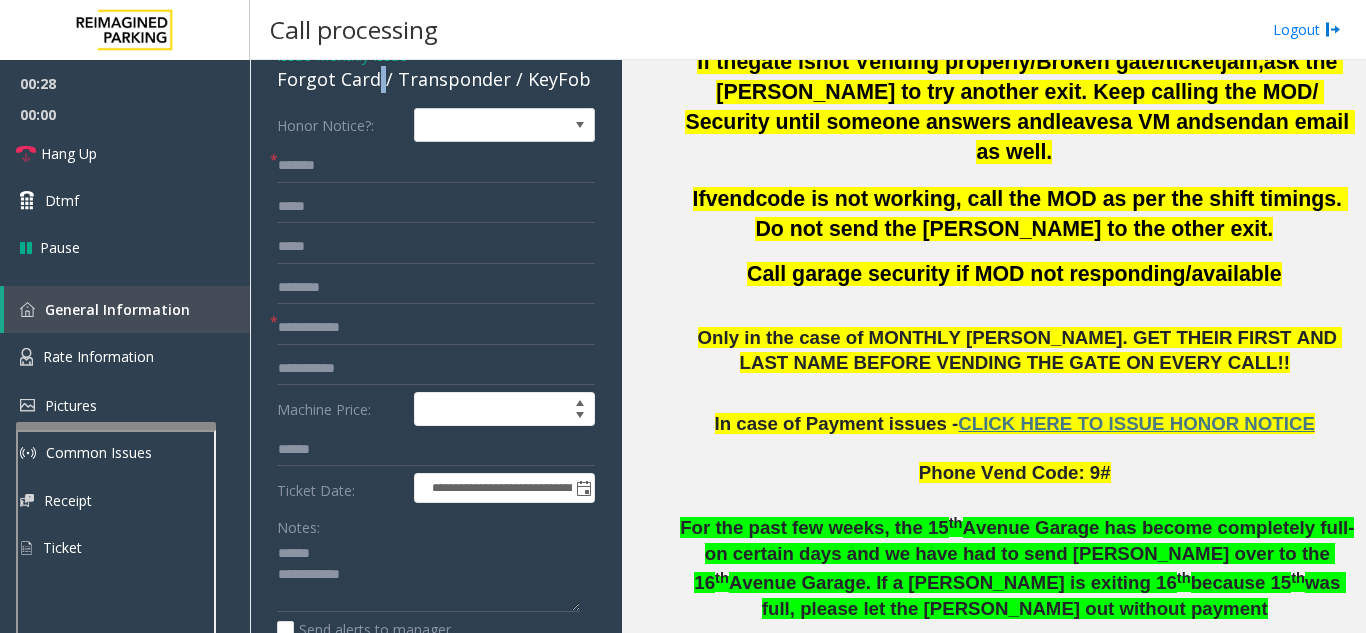scroll, scrollTop: 95, scrollLeft: 0, axis: vertical 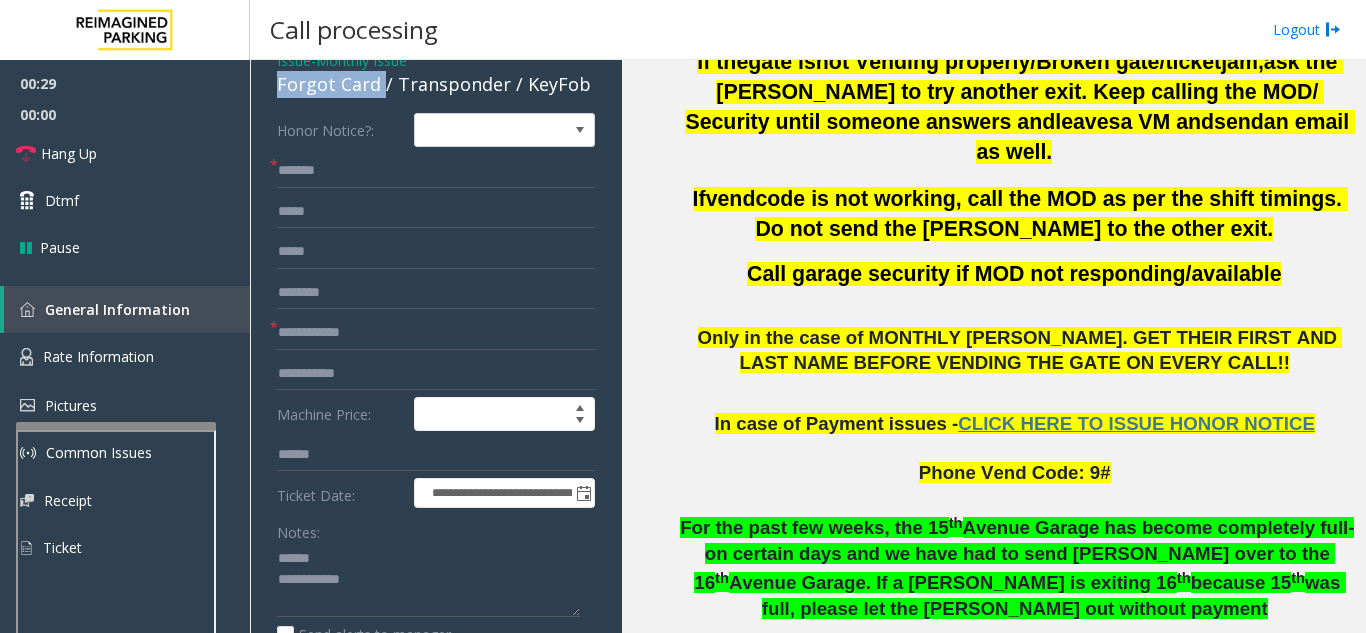 drag, startPoint x: 380, startPoint y: 74, endPoint x: 273, endPoint y: 89, distance: 108.04629 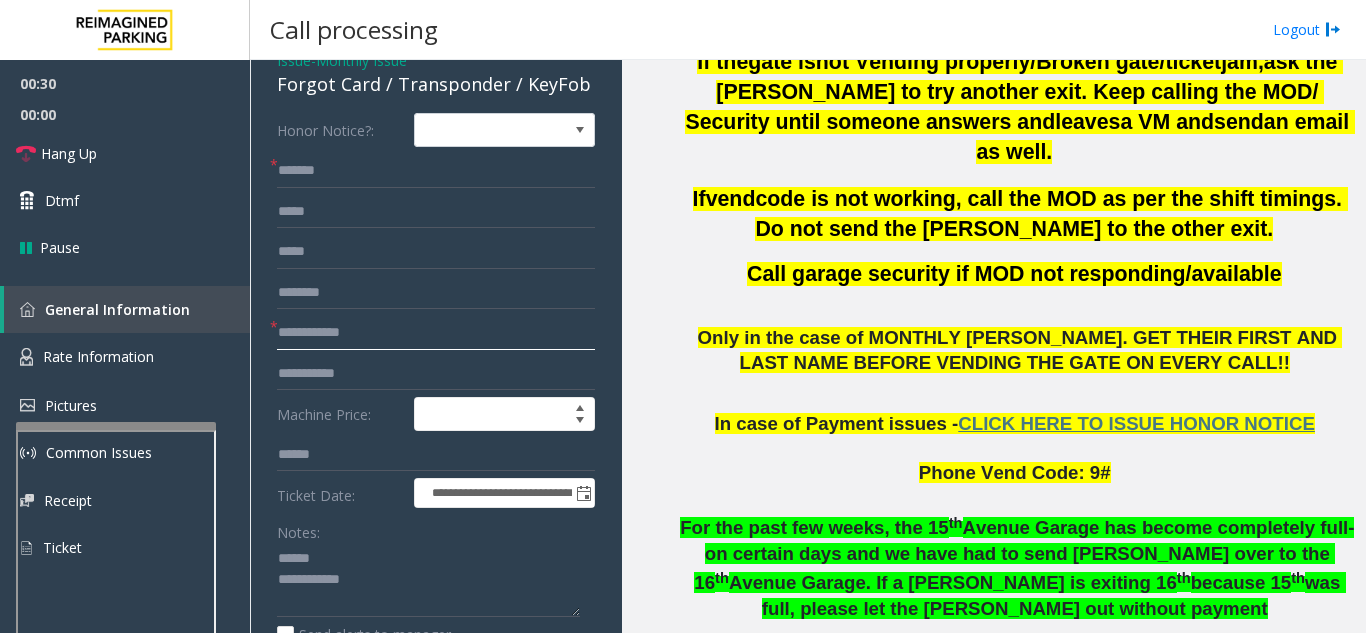click 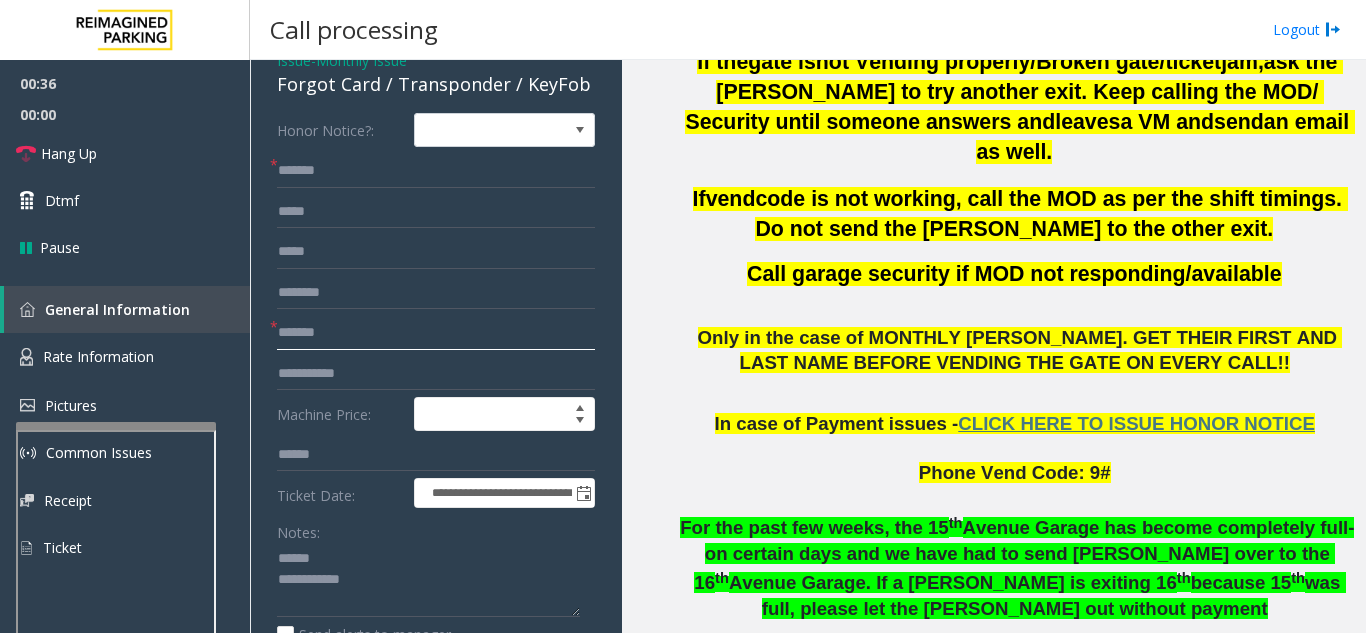 type on "*******" 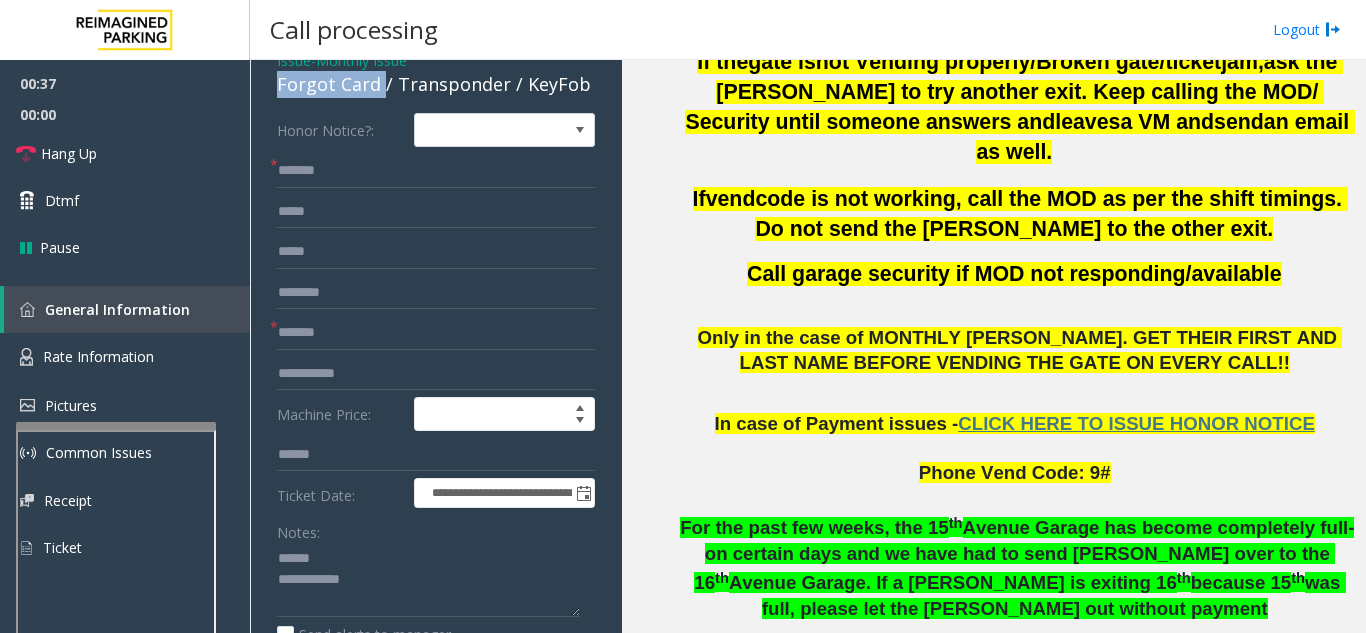 drag, startPoint x: 382, startPoint y: 78, endPoint x: 269, endPoint y: 83, distance: 113.110565 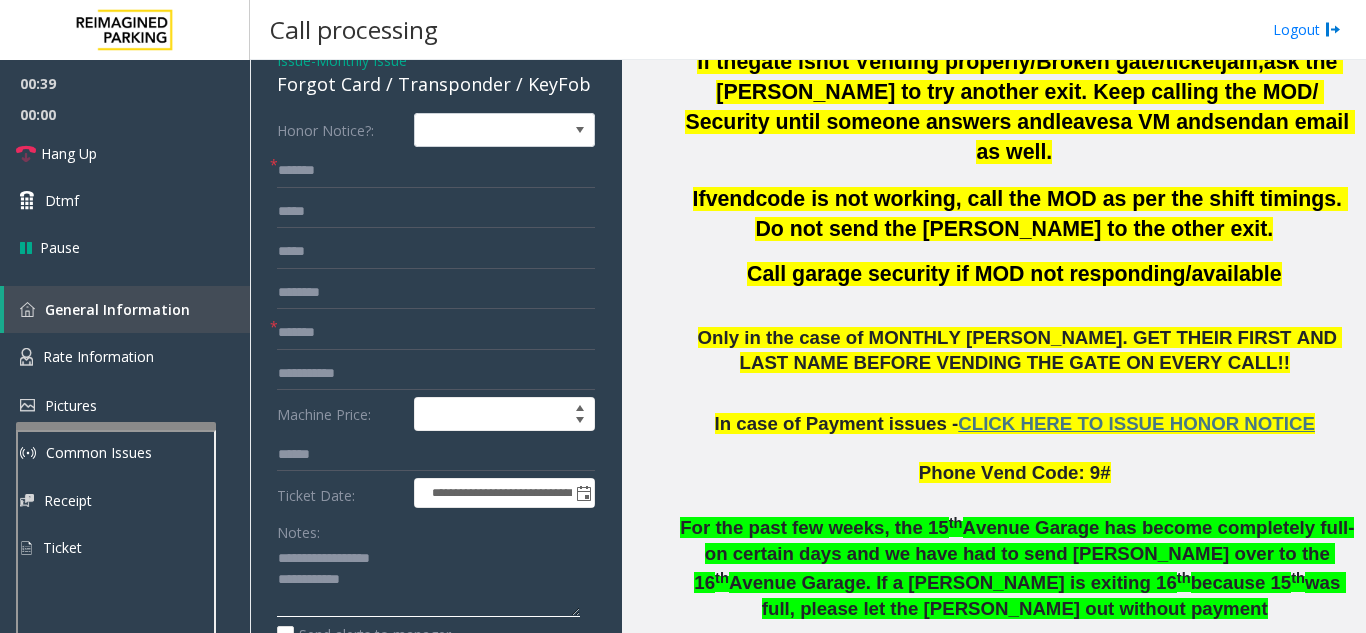 click 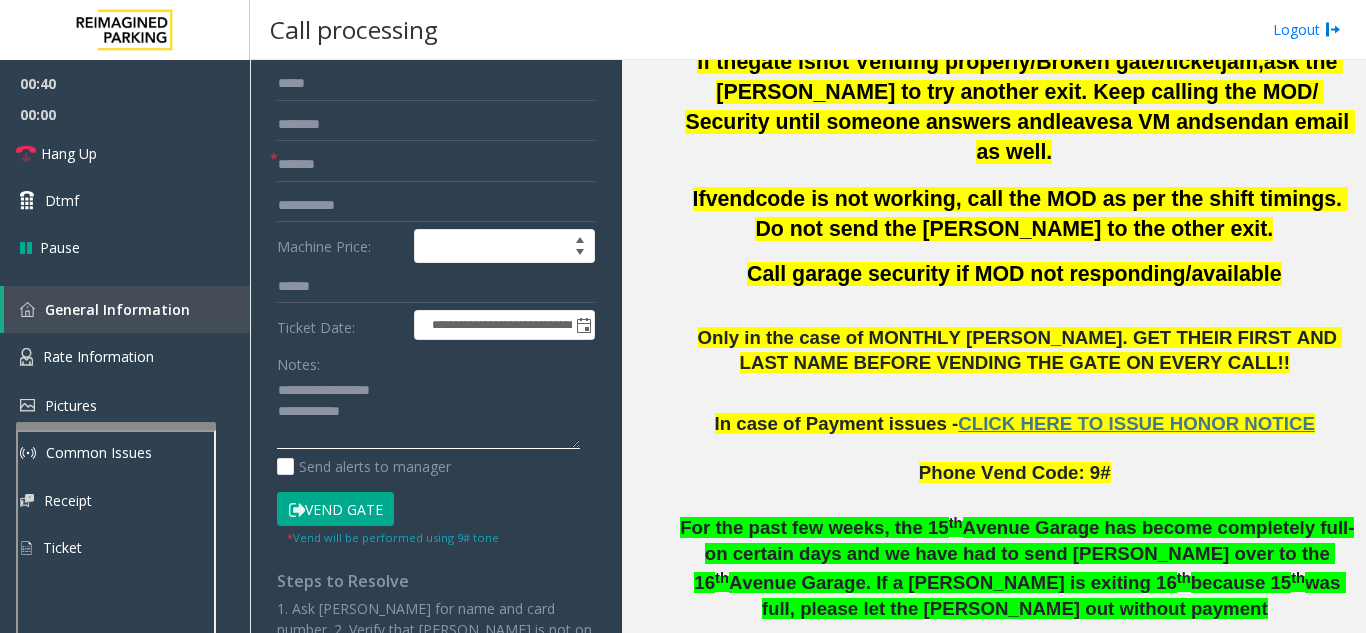scroll, scrollTop: 295, scrollLeft: 0, axis: vertical 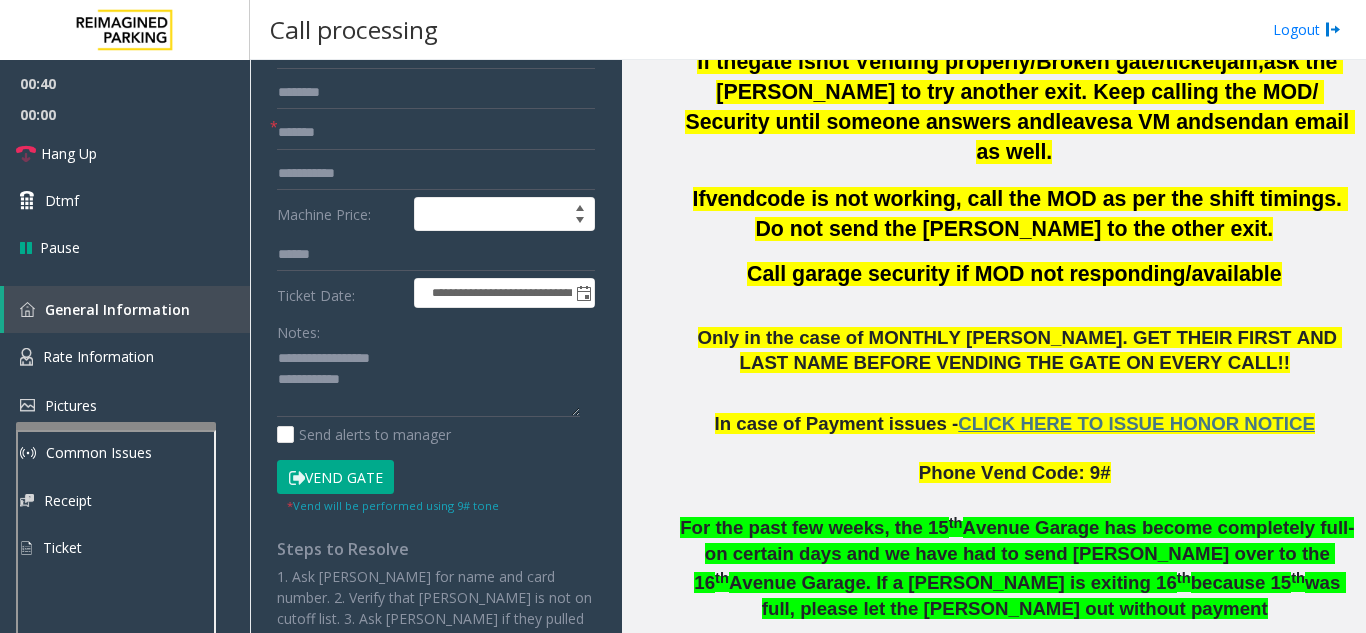 click on "Vend Gate" 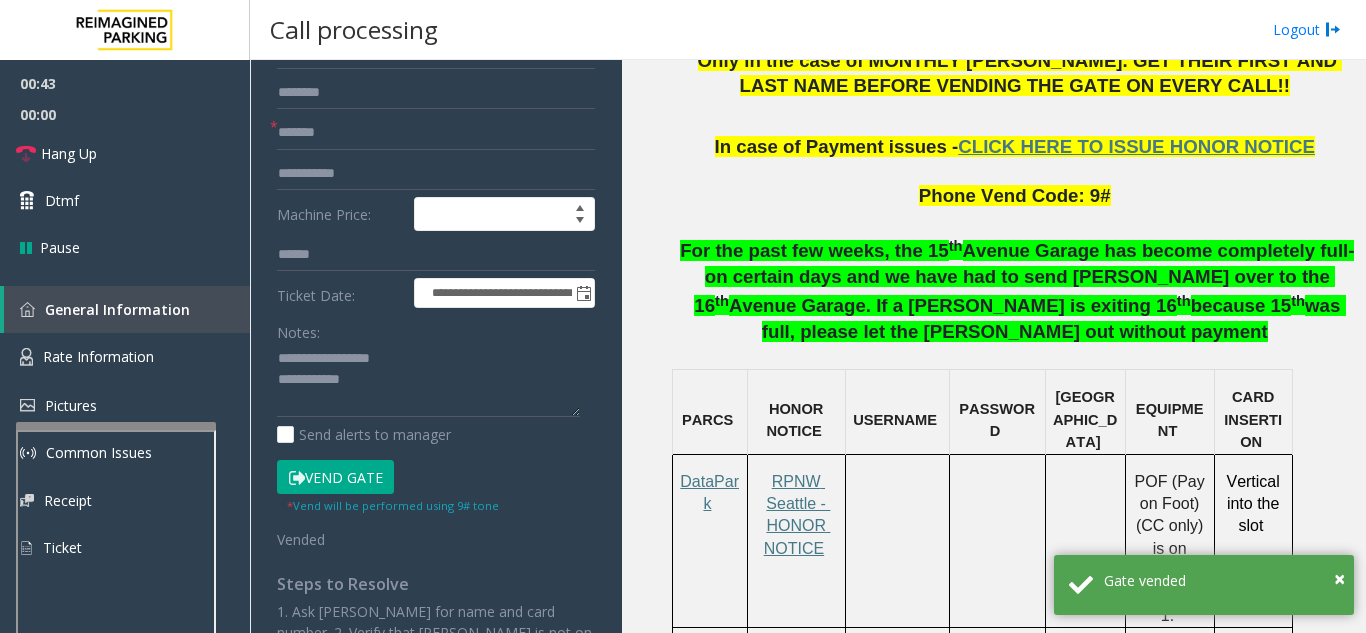 scroll, scrollTop: 1200, scrollLeft: 0, axis: vertical 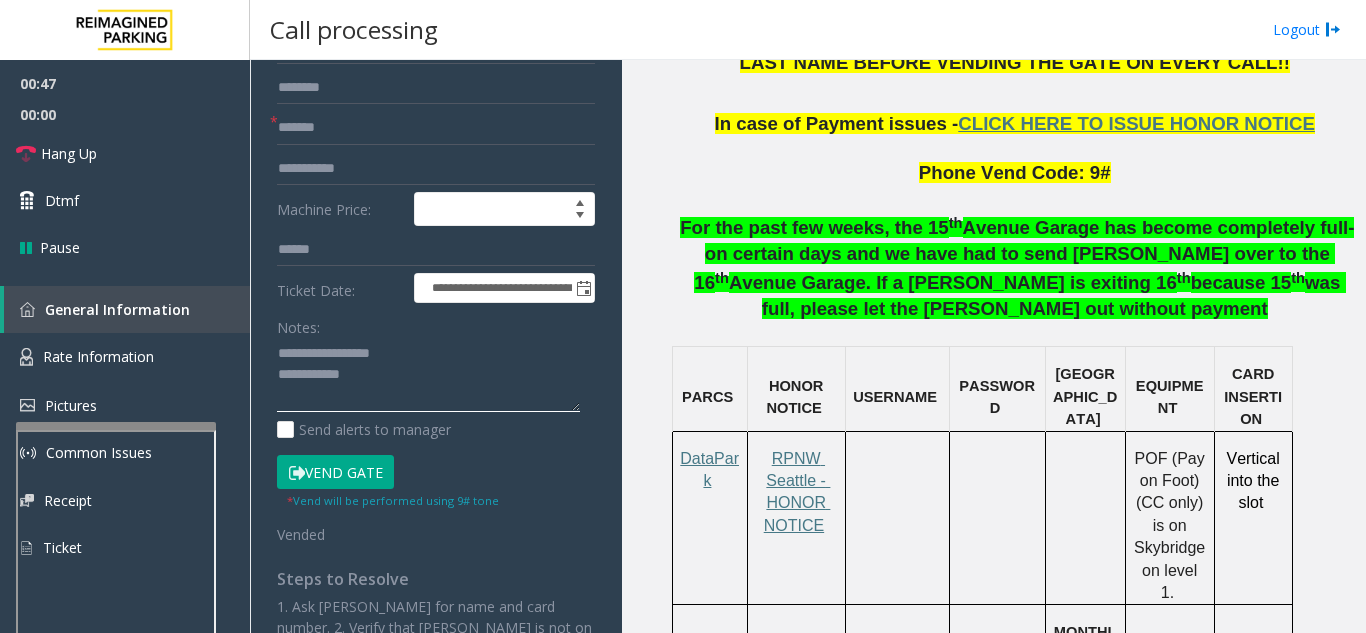 click 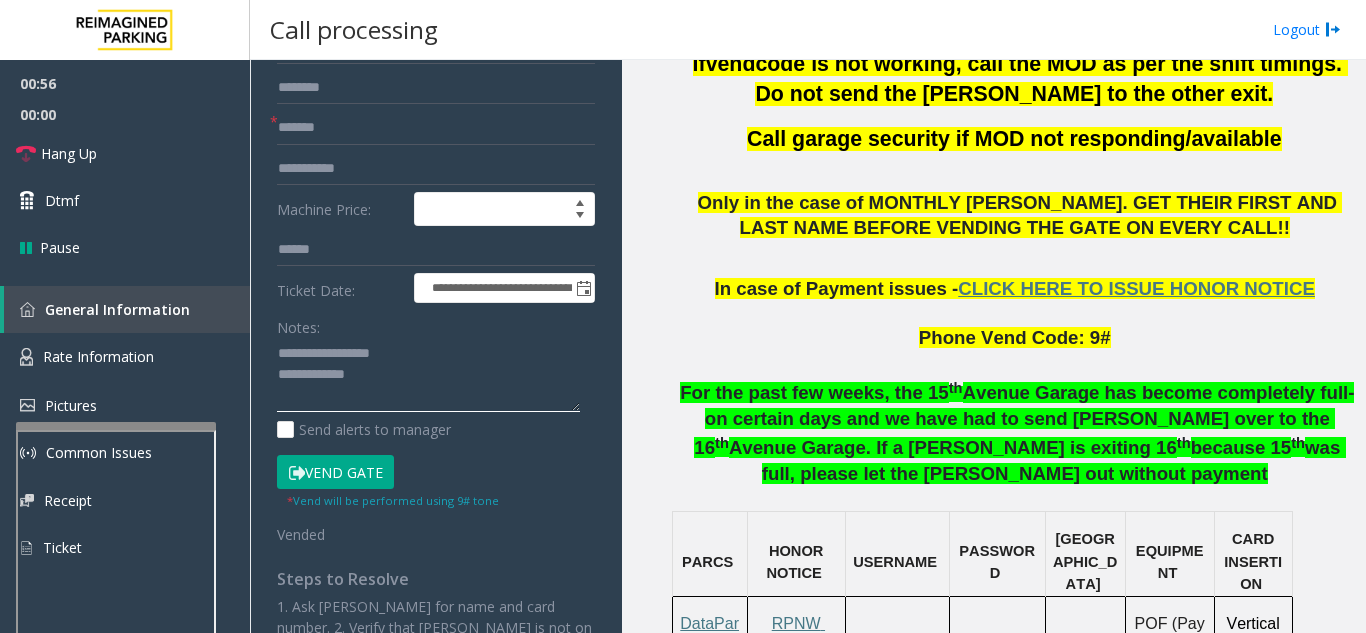 scroll, scrollTop: 1000, scrollLeft: 0, axis: vertical 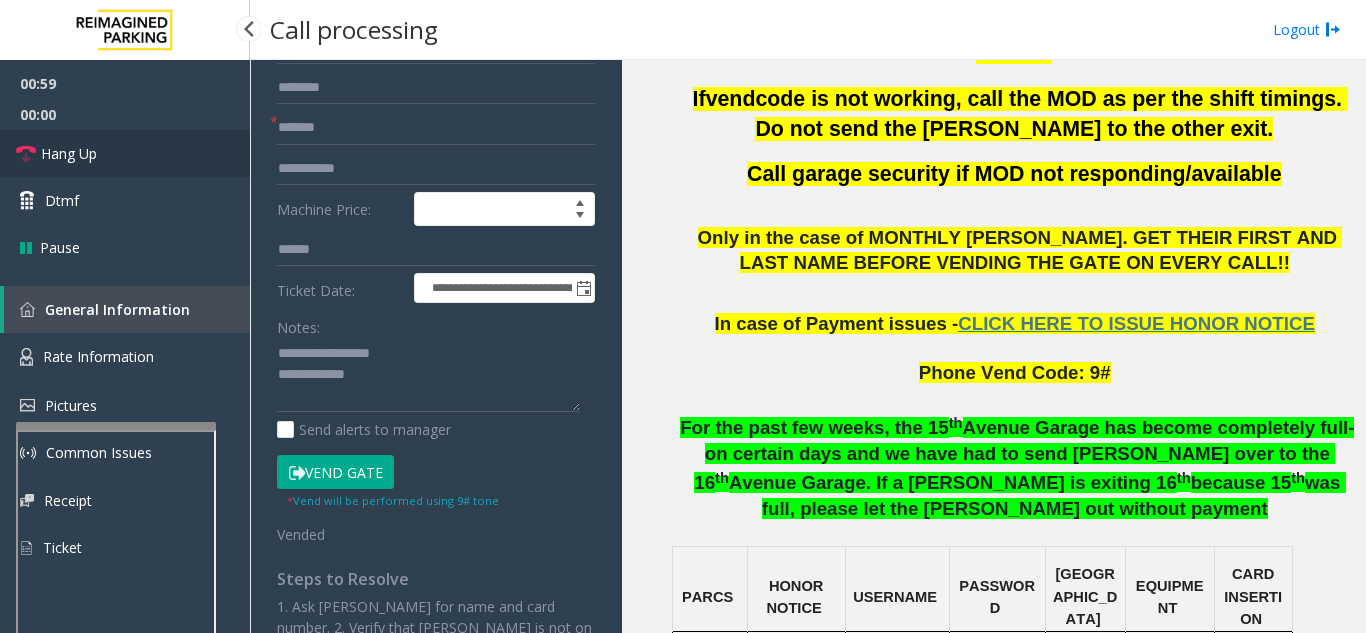 click on "Hang Up" at bounding box center (125, 153) 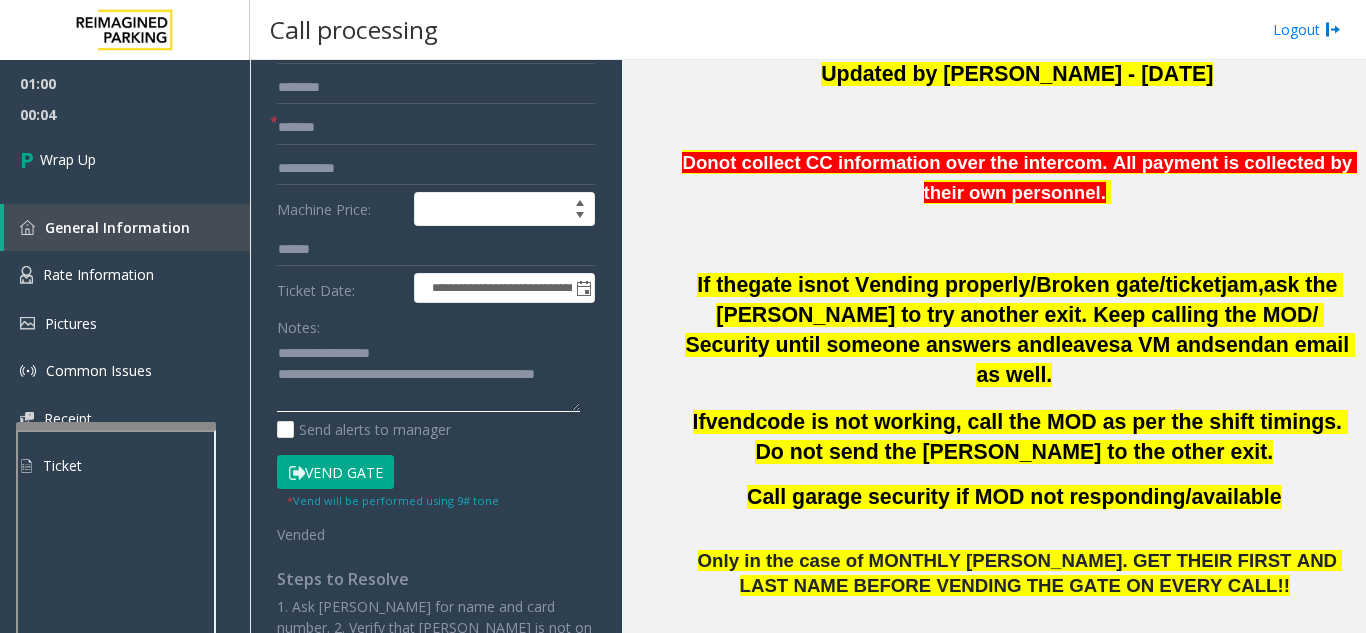 scroll, scrollTop: 600, scrollLeft: 0, axis: vertical 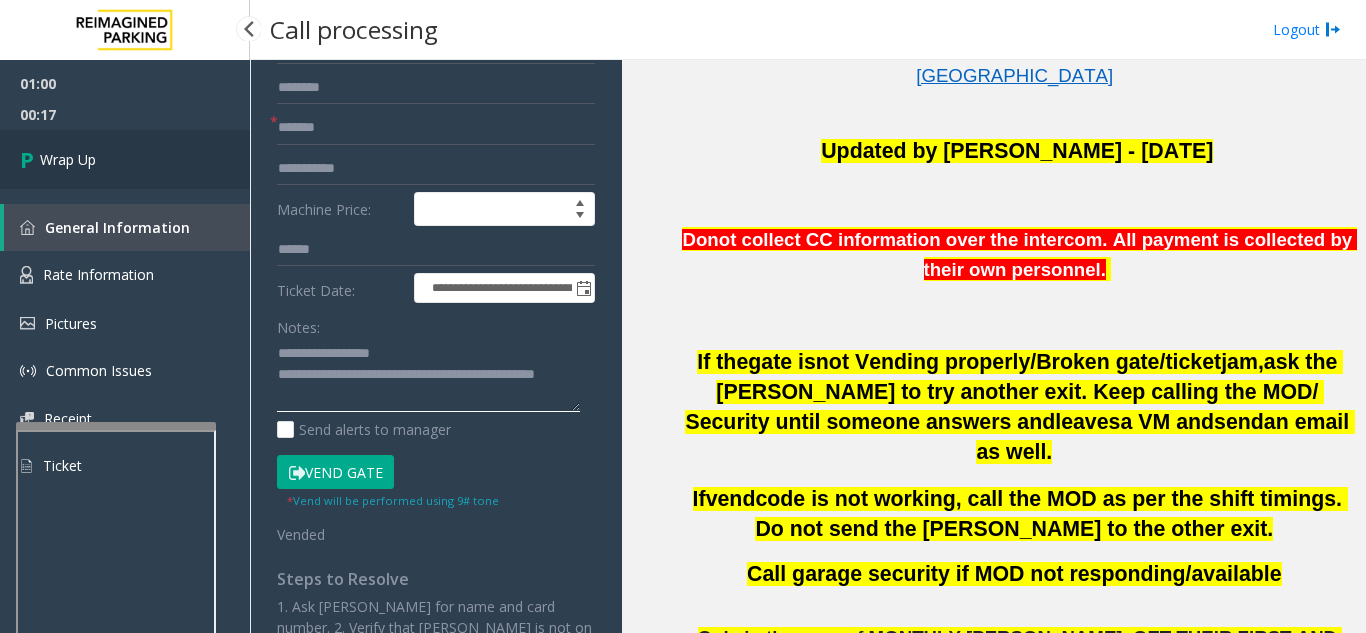 type on "**********" 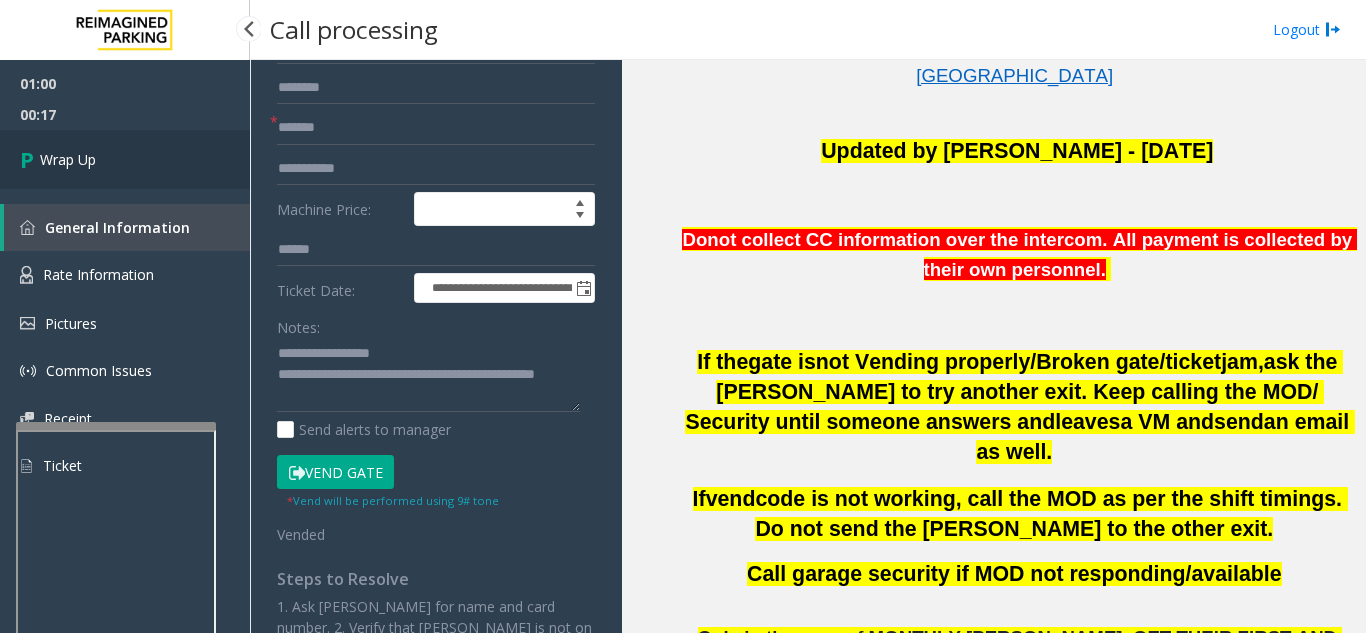 click on "Wrap Up" at bounding box center (125, 159) 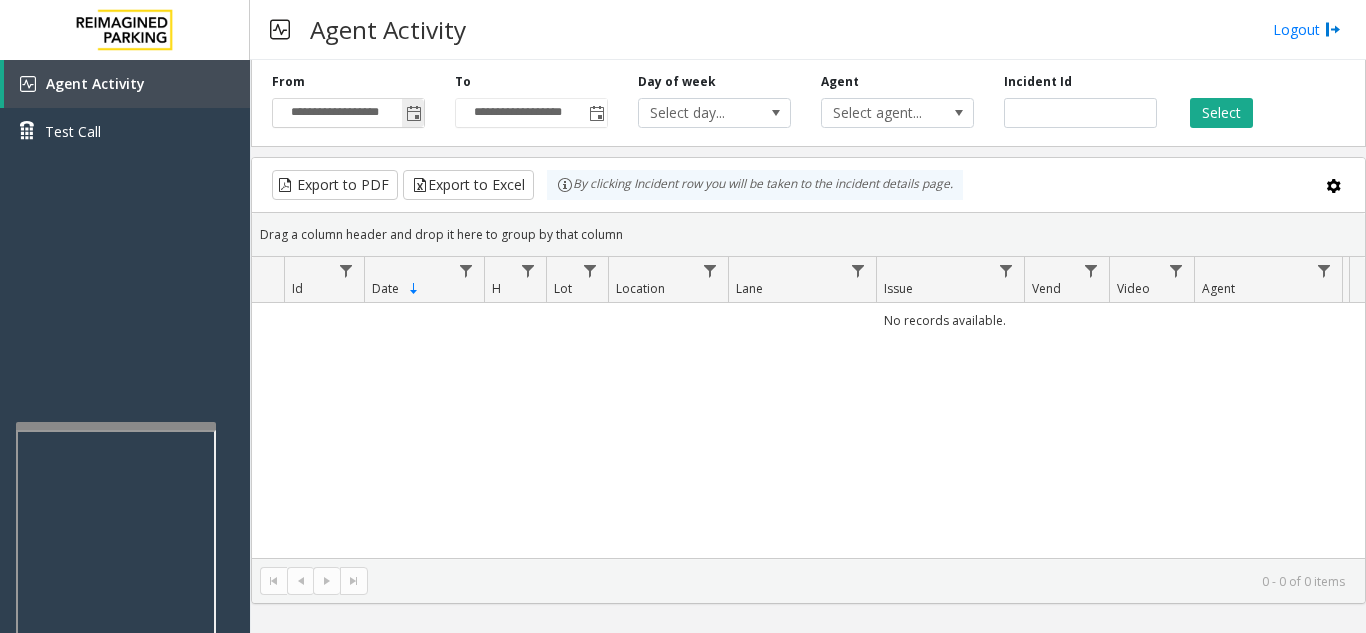 click 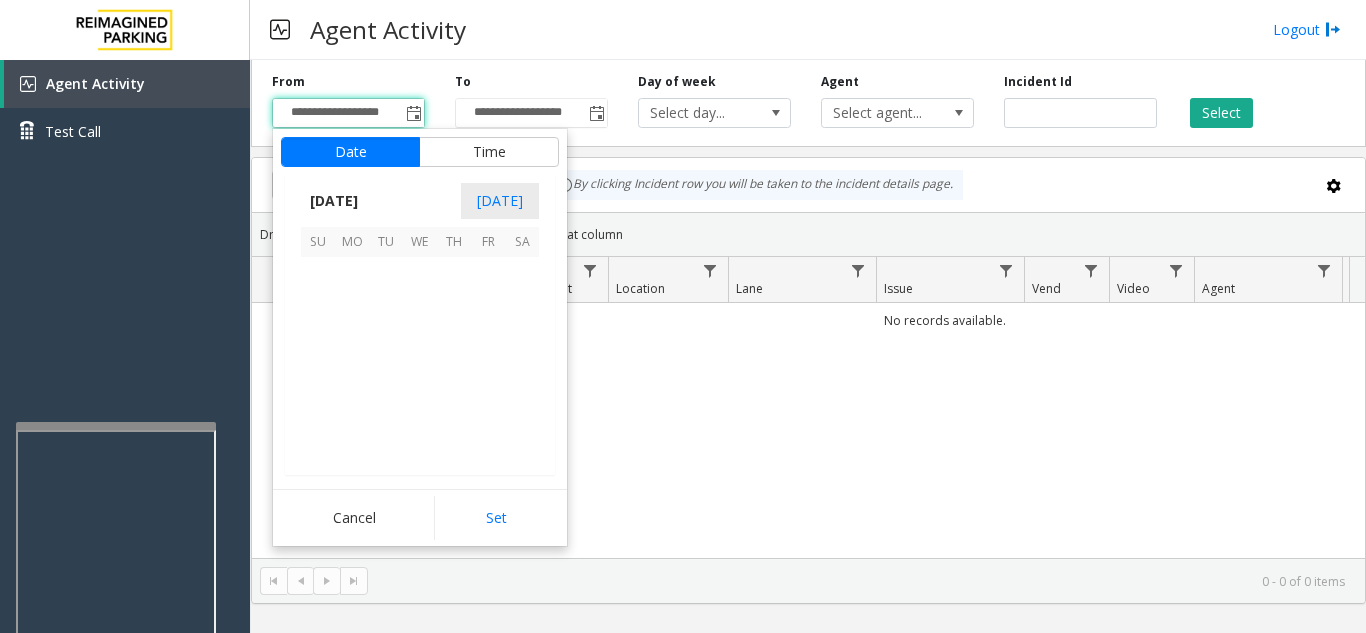 scroll, scrollTop: 358428, scrollLeft: 0, axis: vertical 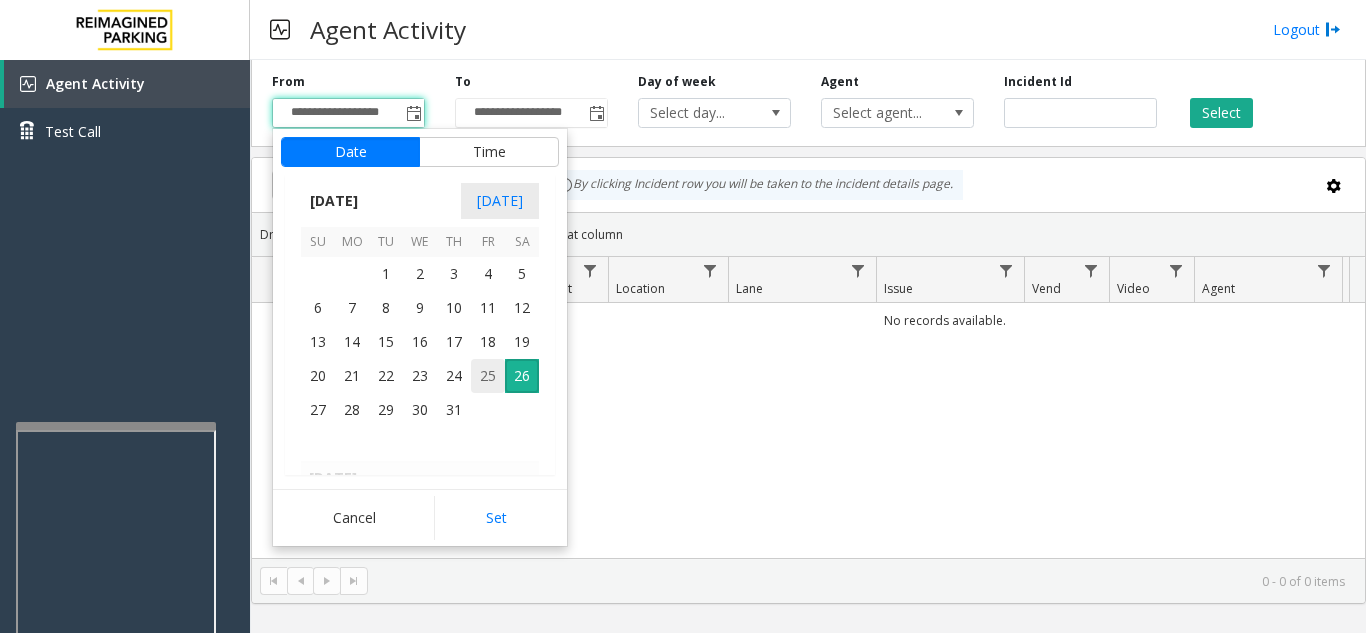 click on "25" at bounding box center [488, 376] 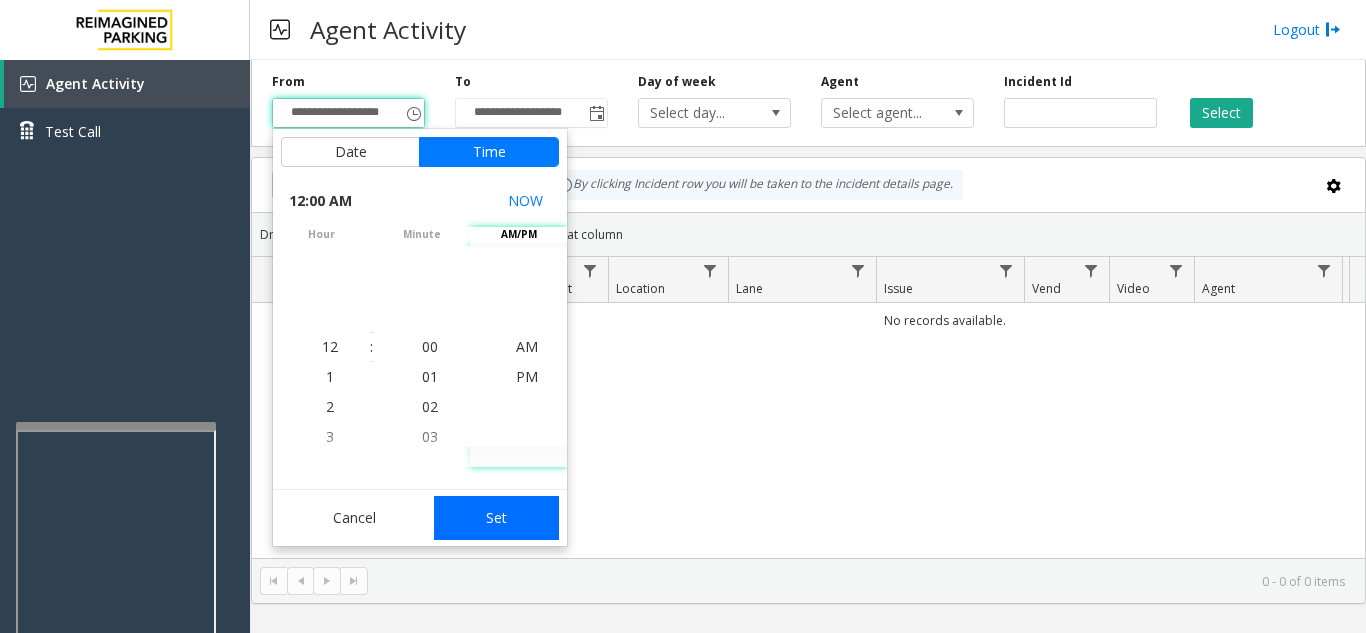 click on "Set" 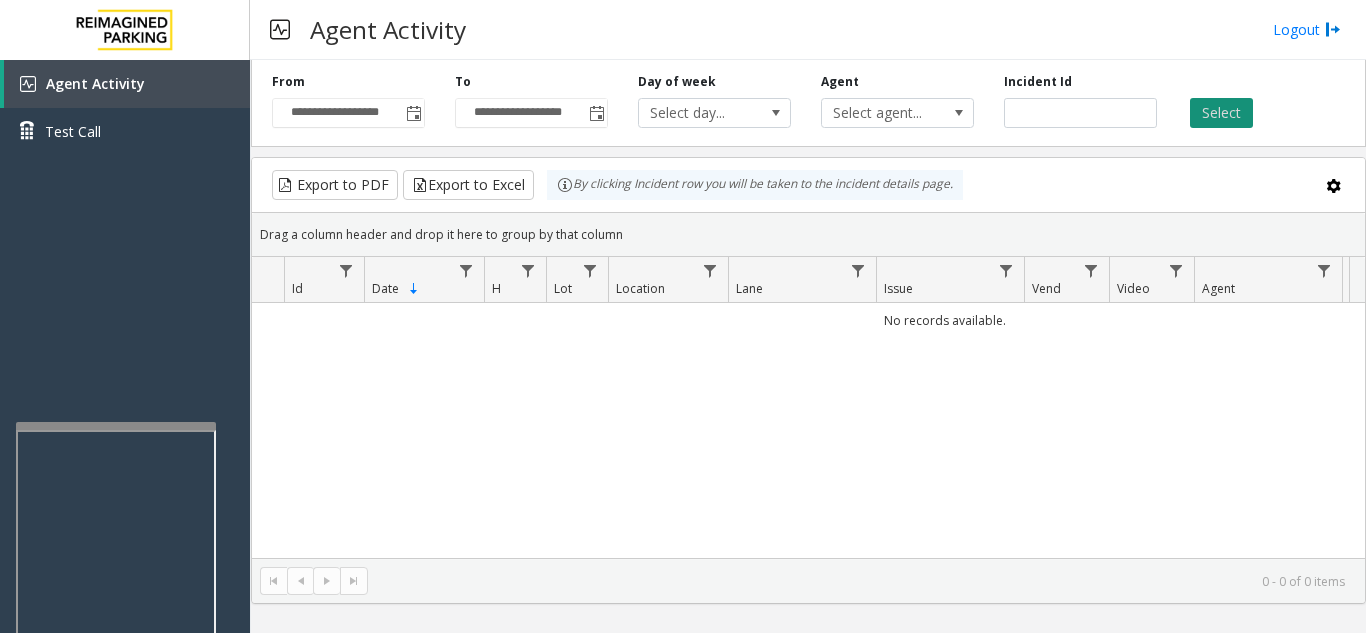 click on "Select" 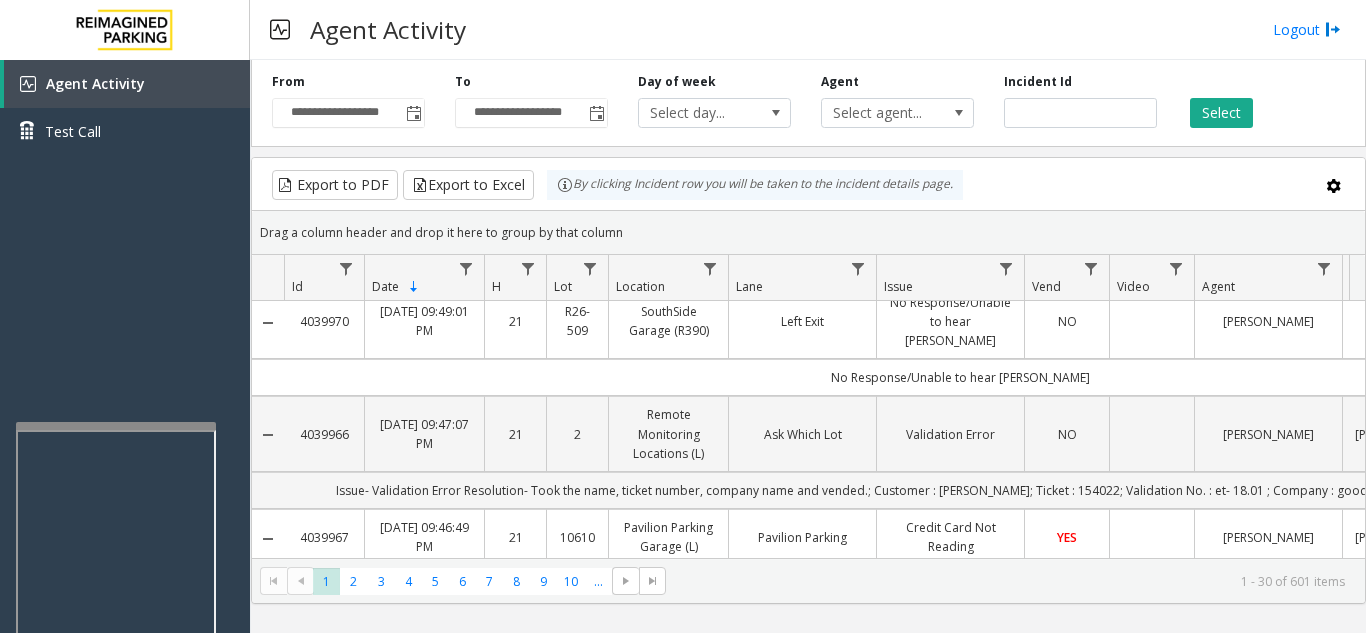 scroll, scrollTop: 1000, scrollLeft: 0, axis: vertical 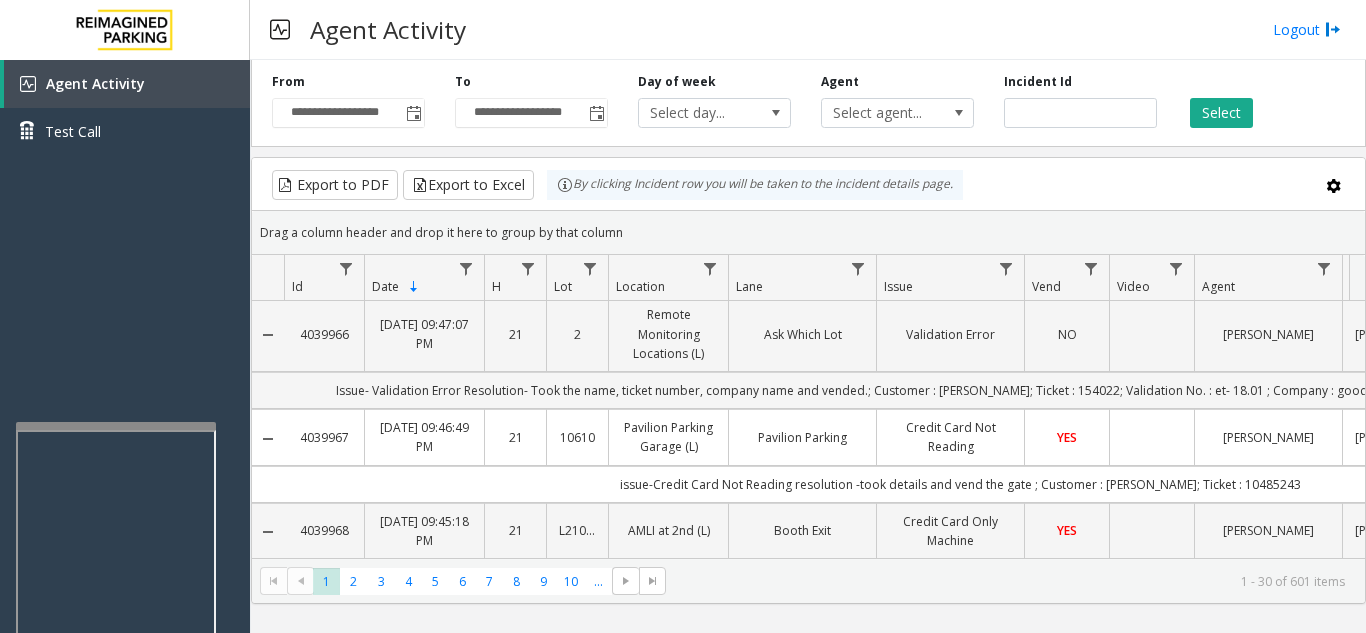click 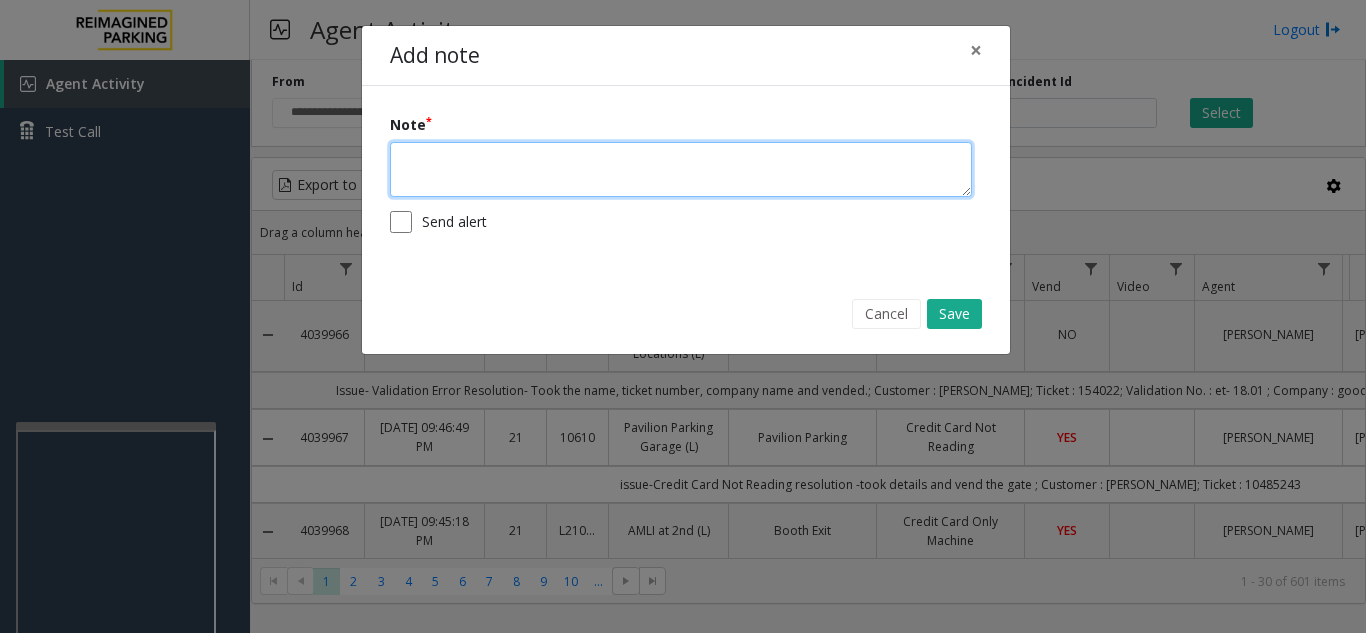 click 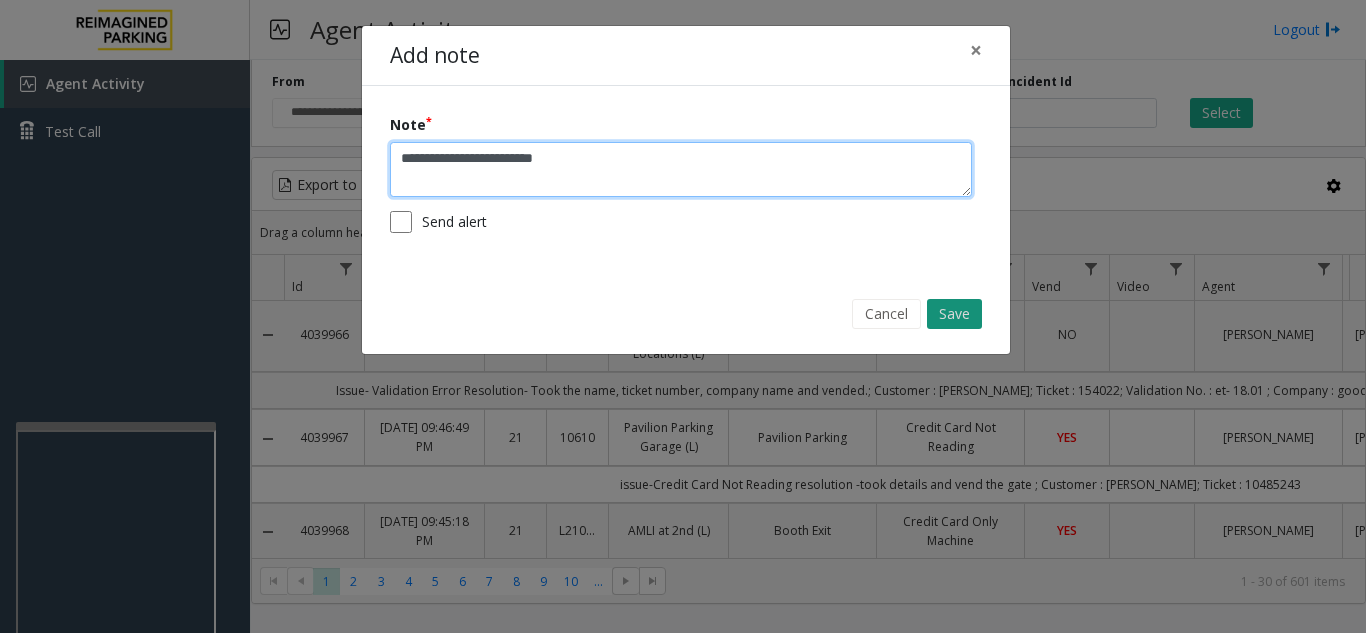 type on "**********" 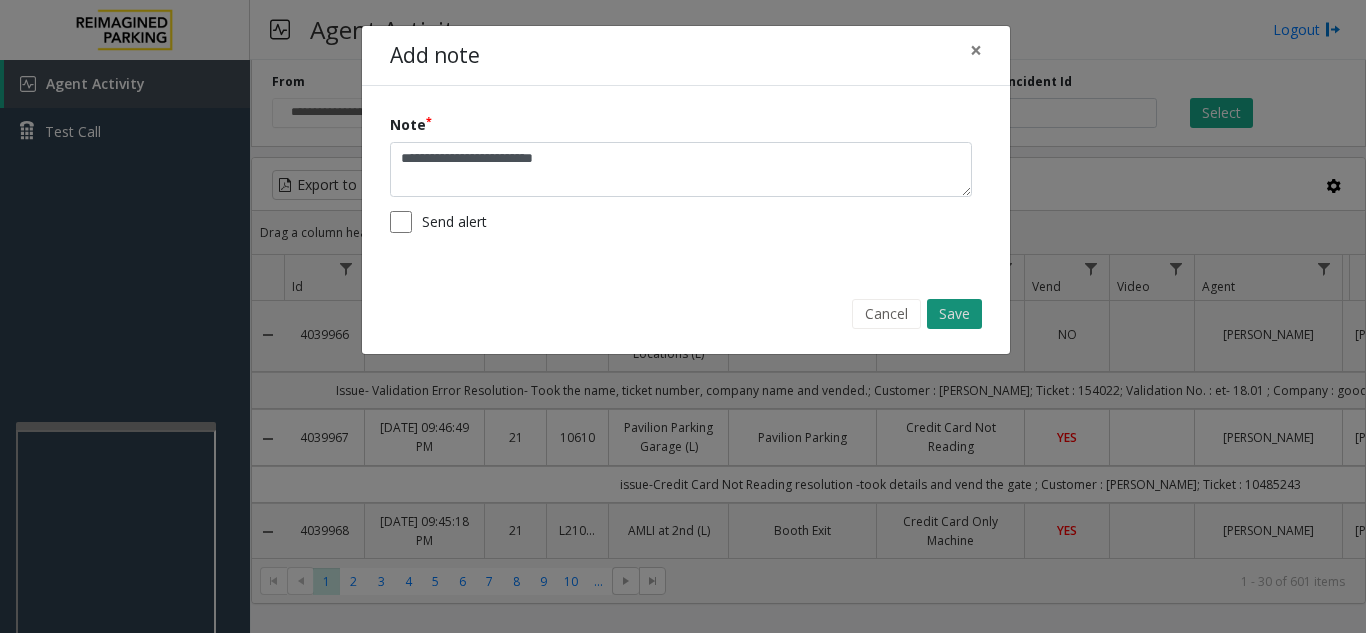 click on "Save" 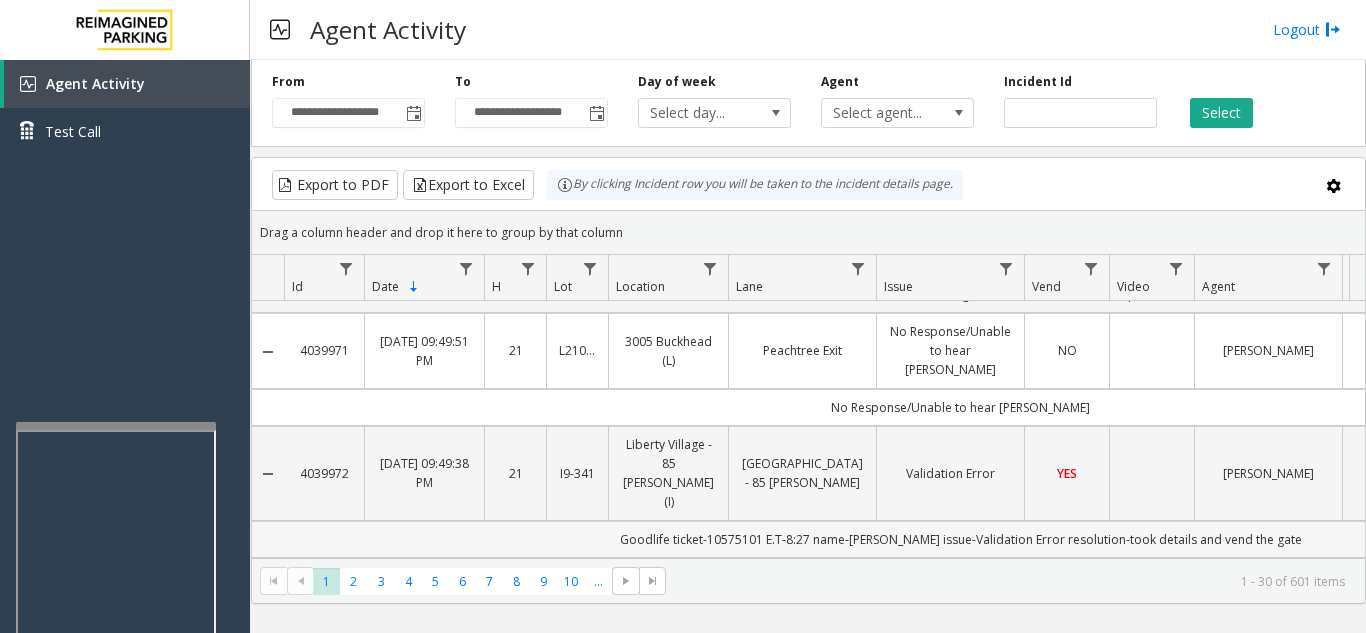 scroll, scrollTop: 0, scrollLeft: 0, axis: both 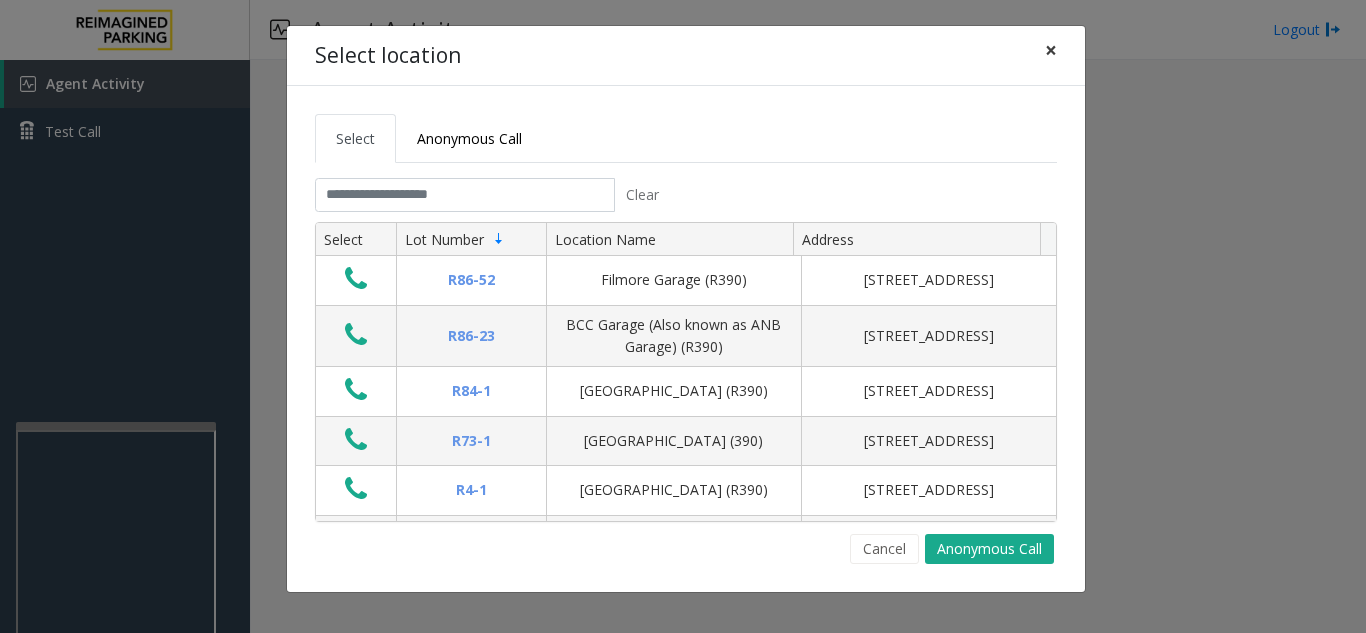 click on "×" 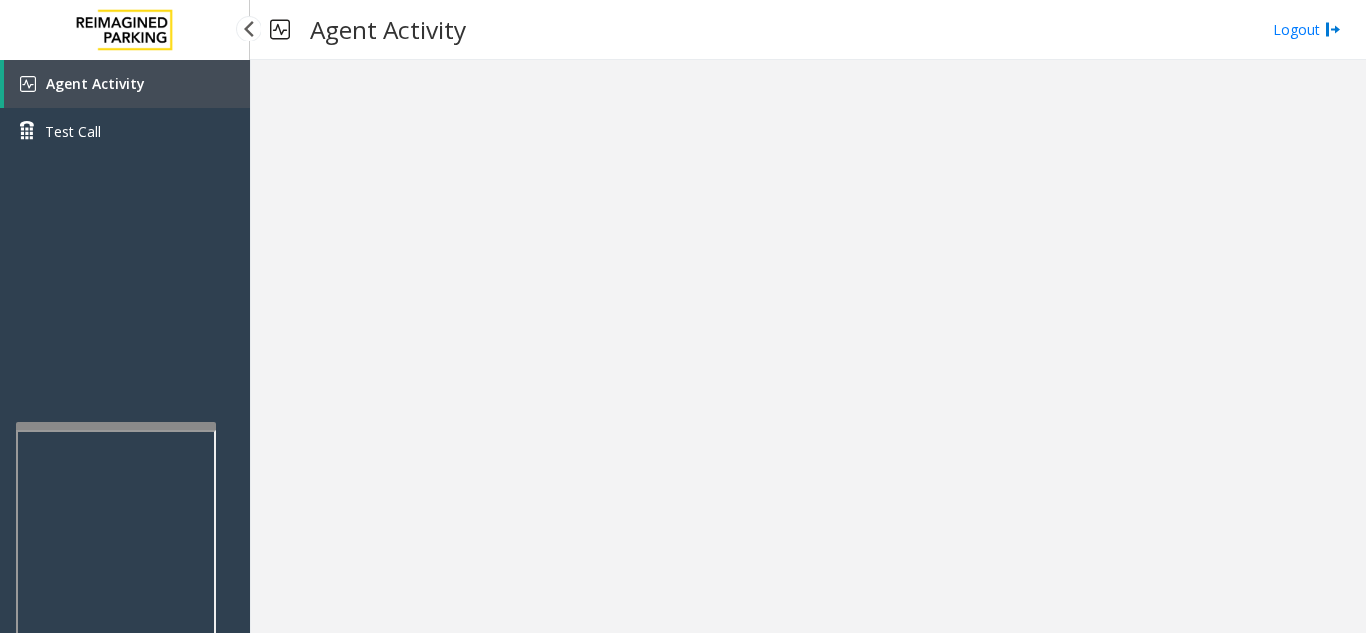 click on "Agent Activity" at bounding box center (127, 84) 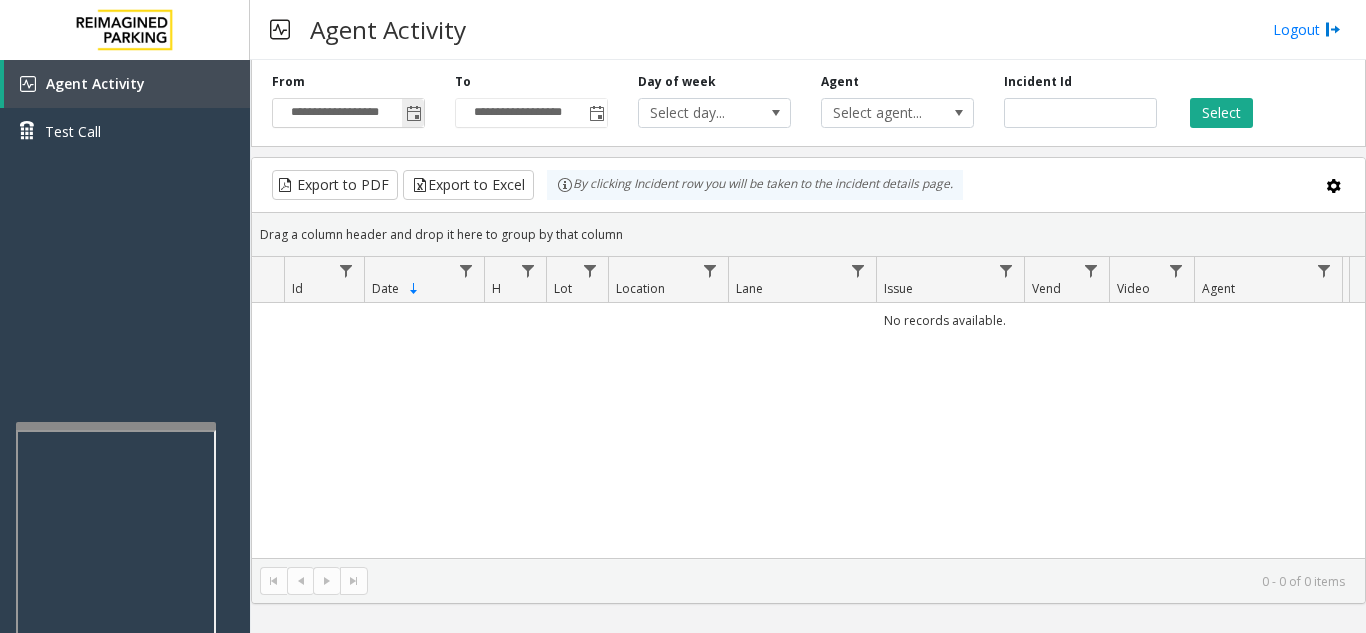 click 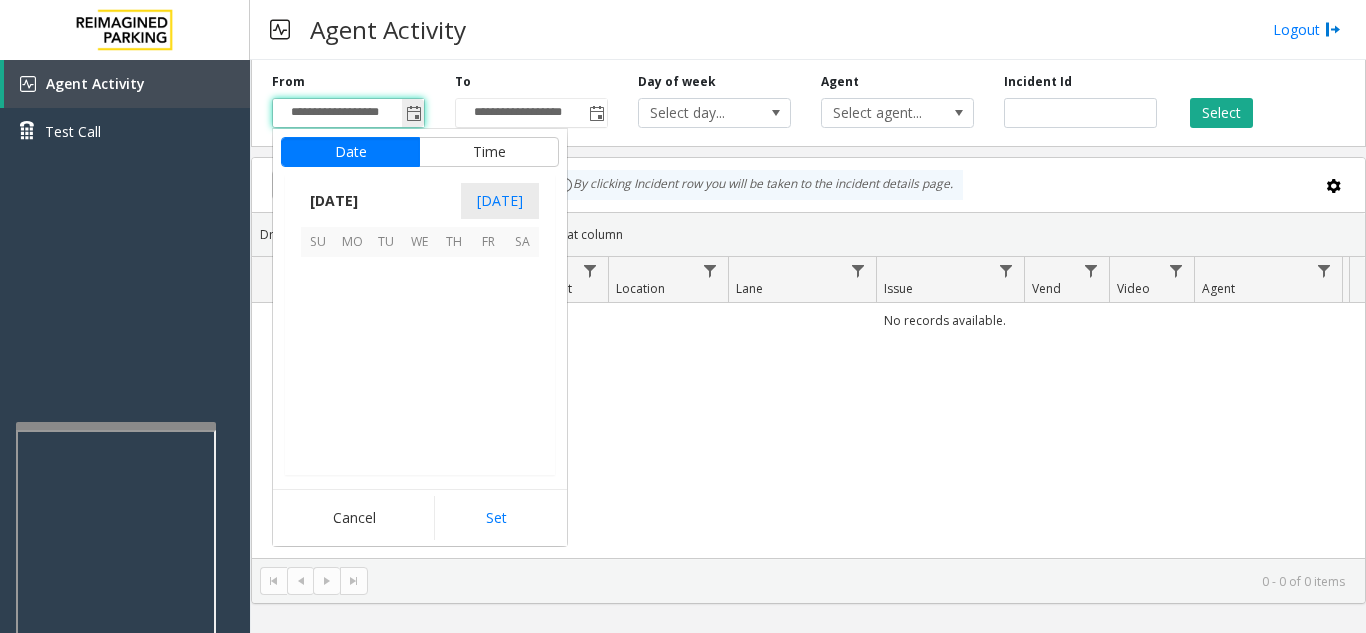 scroll, scrollTop: 358428, scrollLeft: 0, axis: vertical 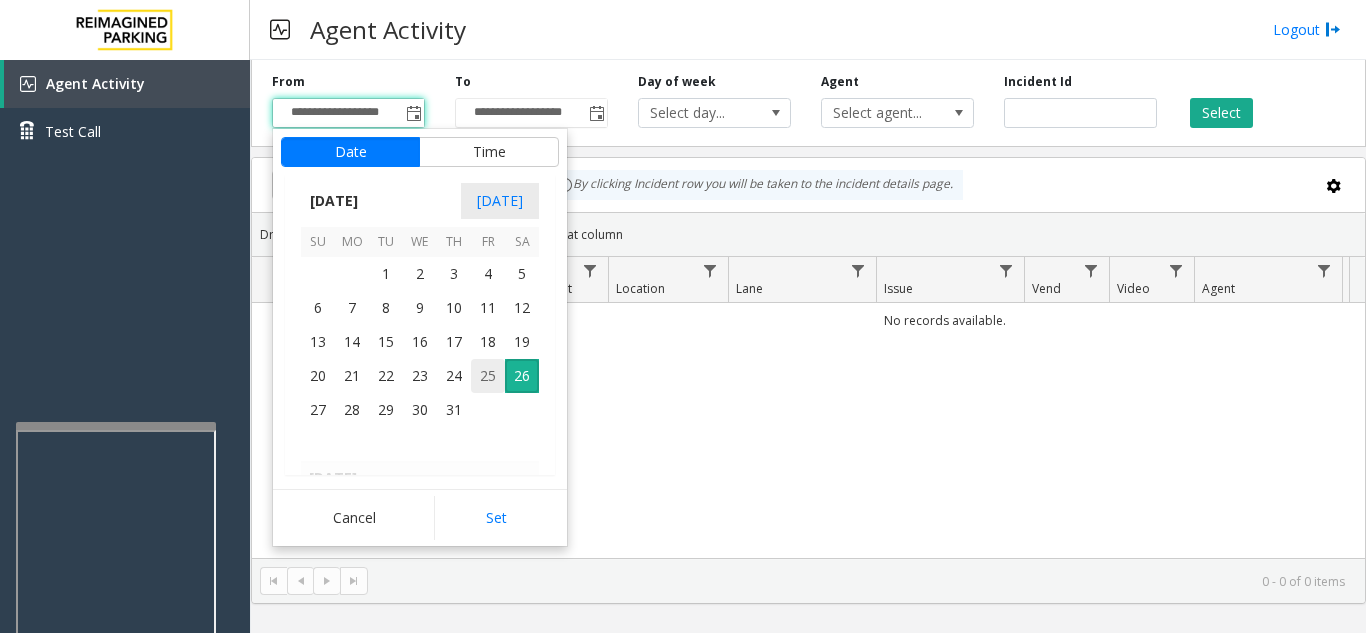 click on "25" at bounding box center (488, 376) 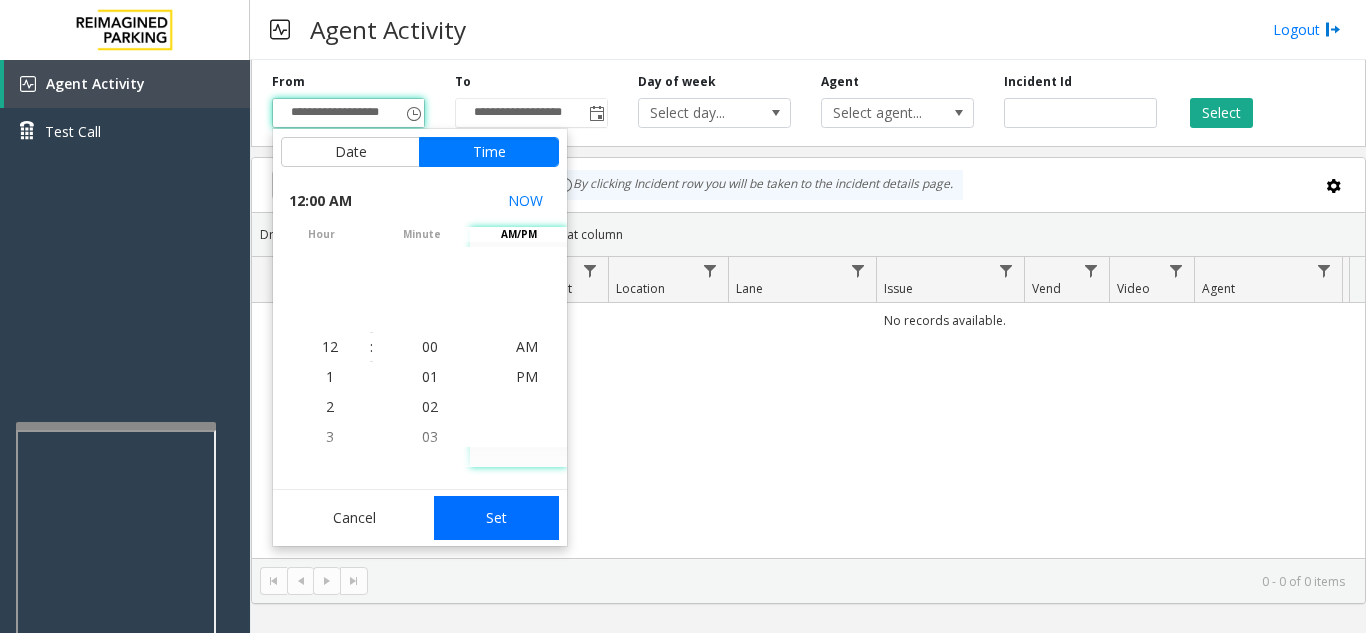 click on "Set" 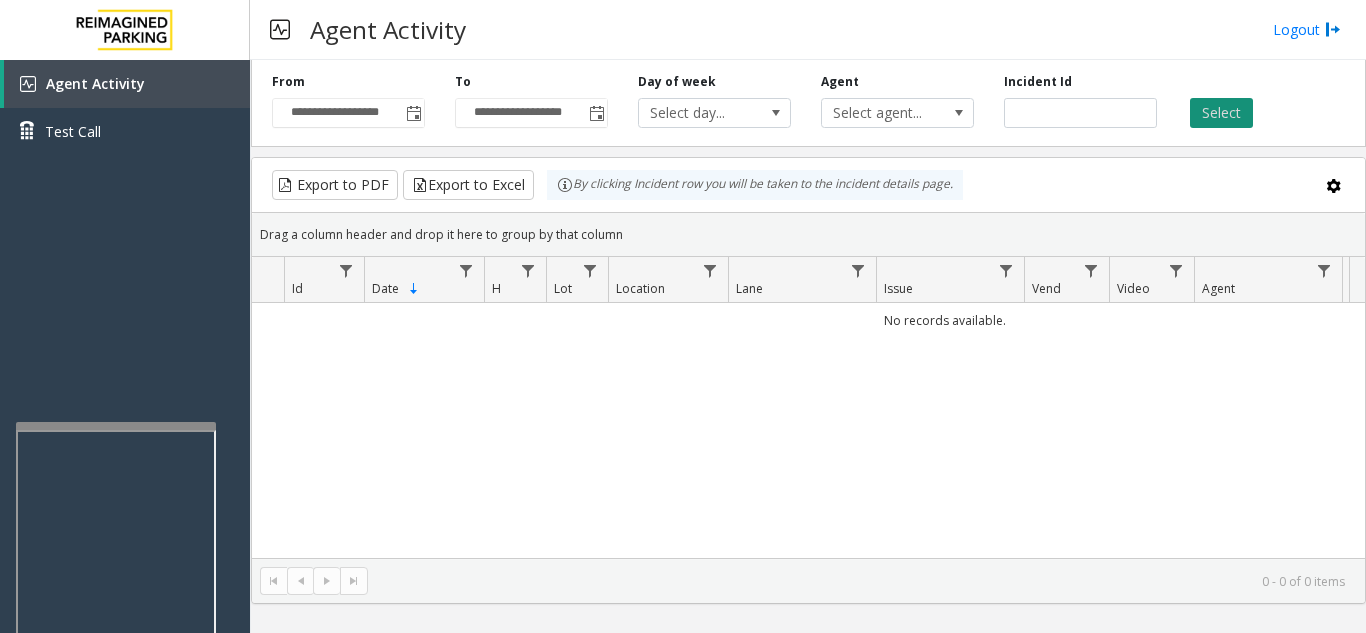 click on "Select" 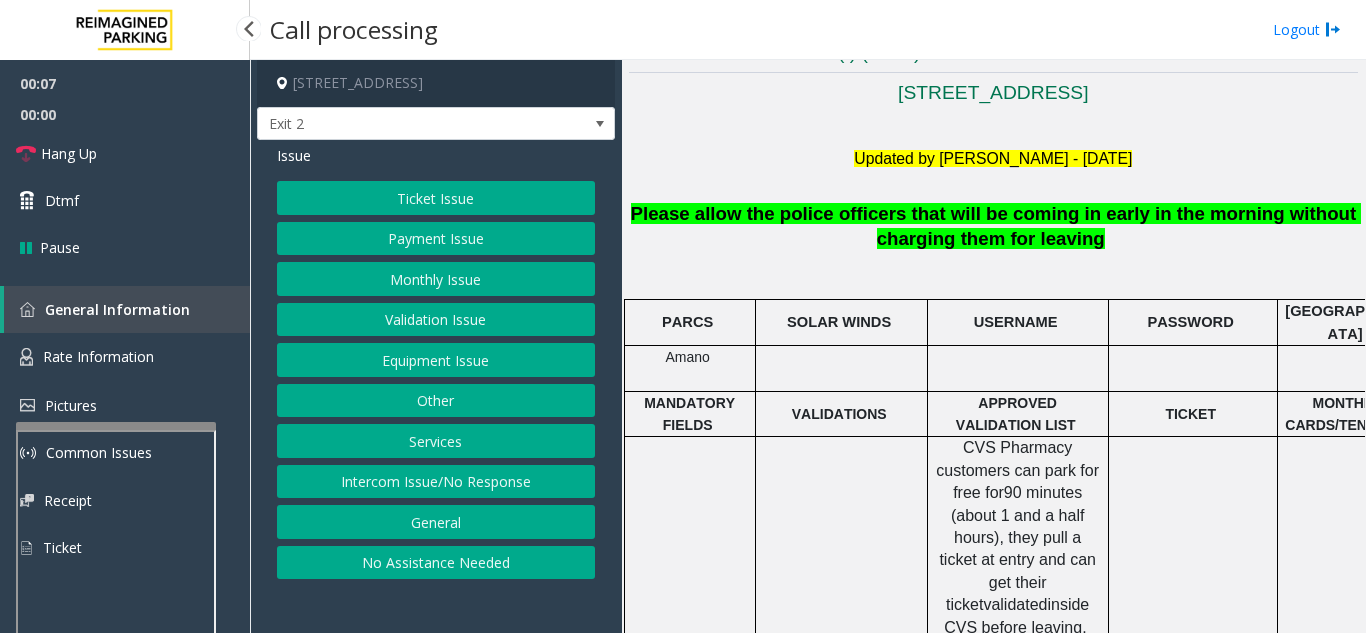 scroll, scrollTop: 600, scrollLeft: 0, axis: vertical 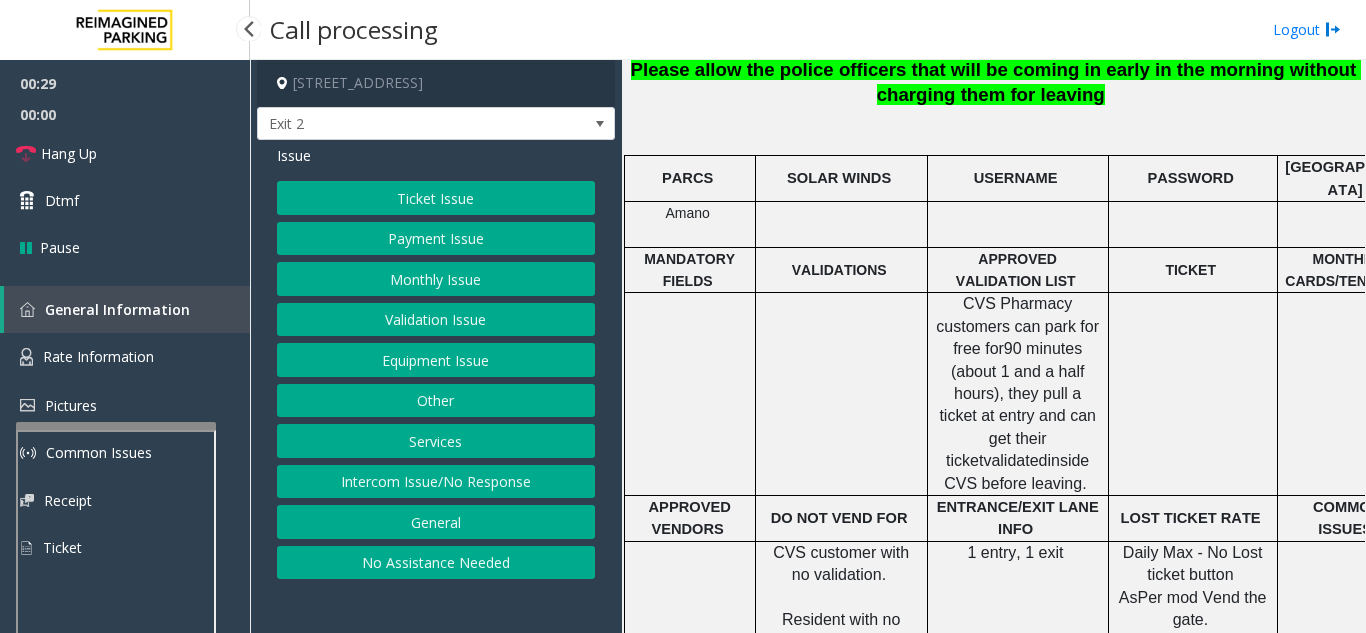 click on "Ticket Issue" 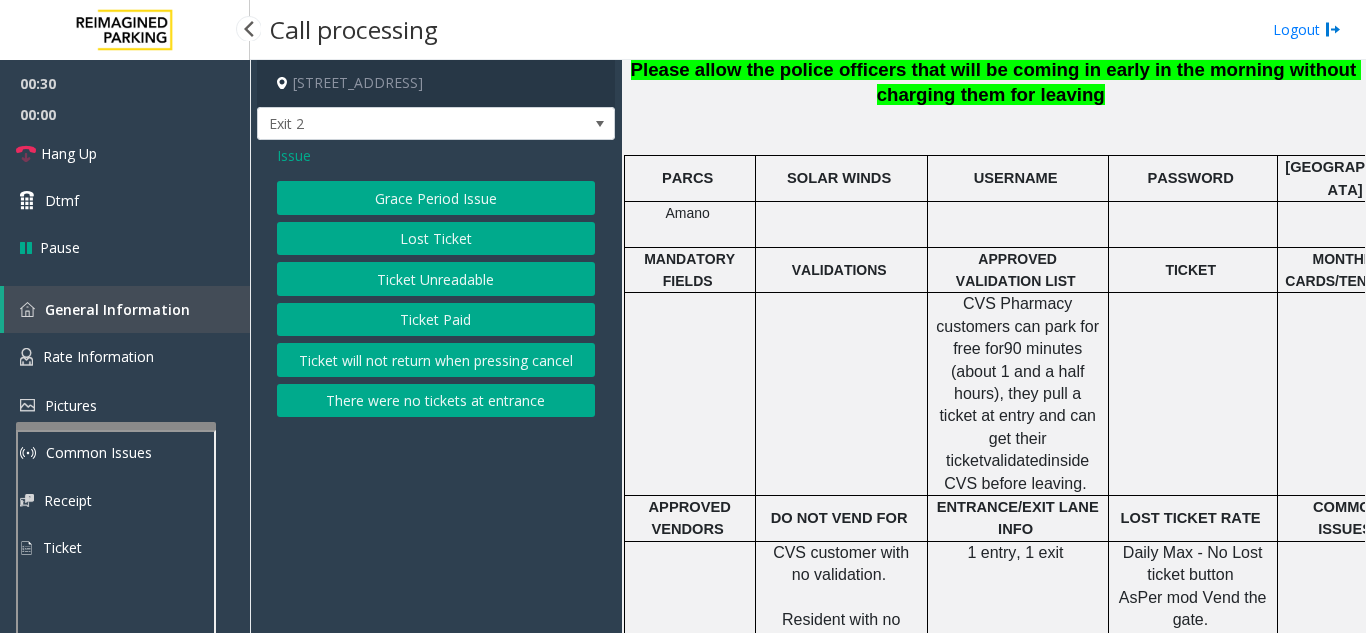 click on "Ticket Unreadable" 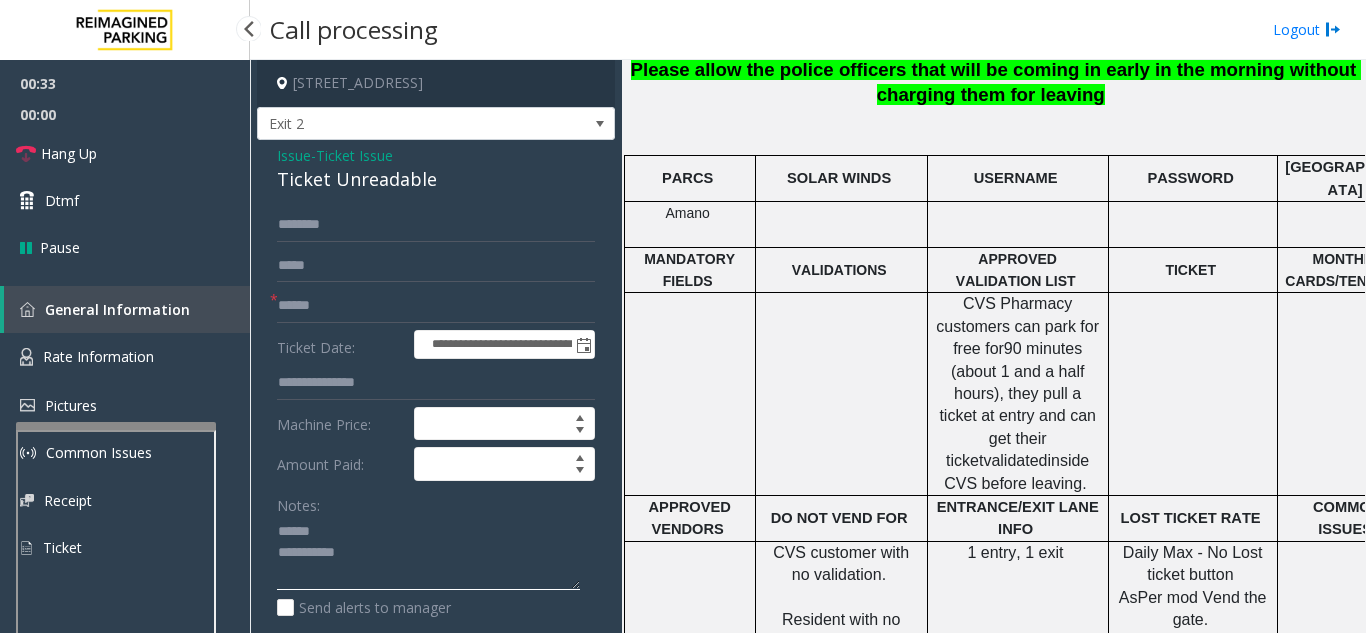 type on "**********" 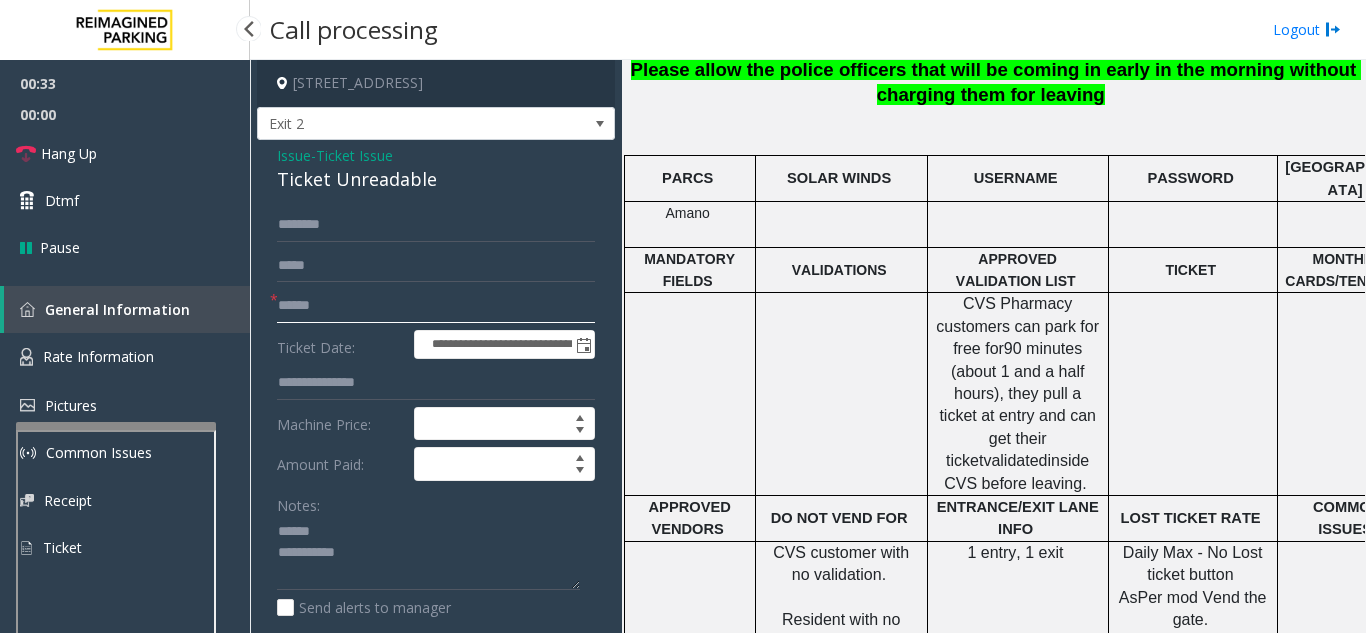 click 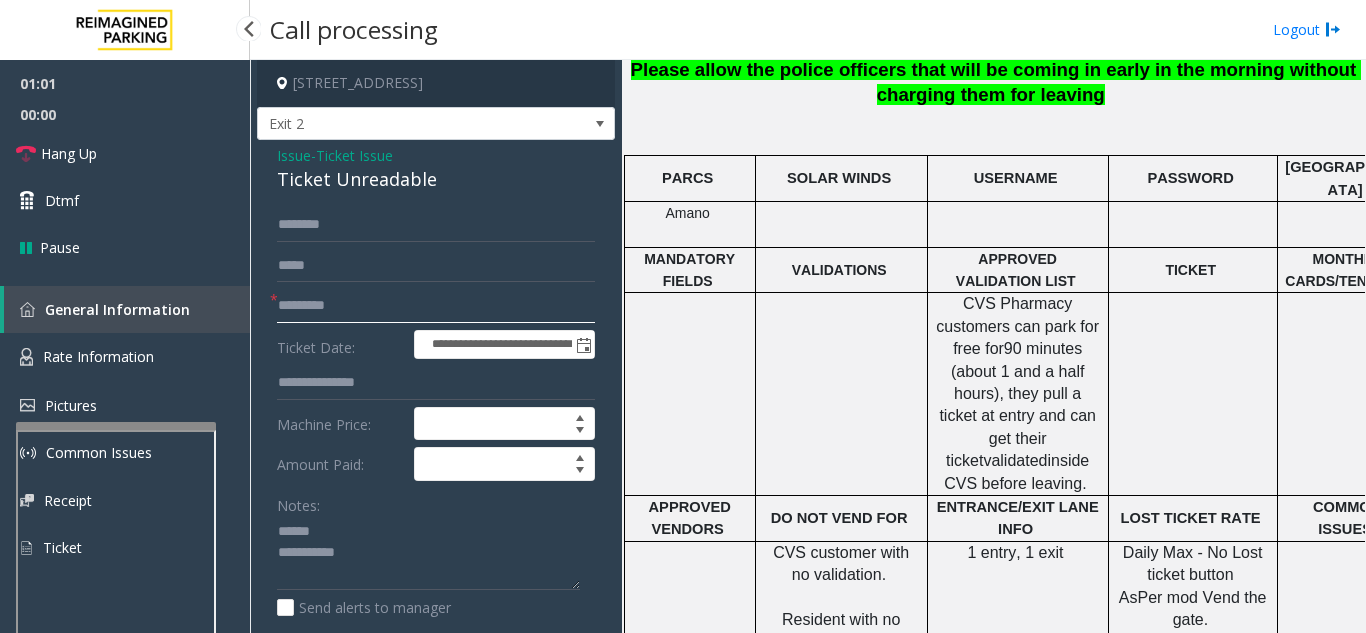 click on "*********" 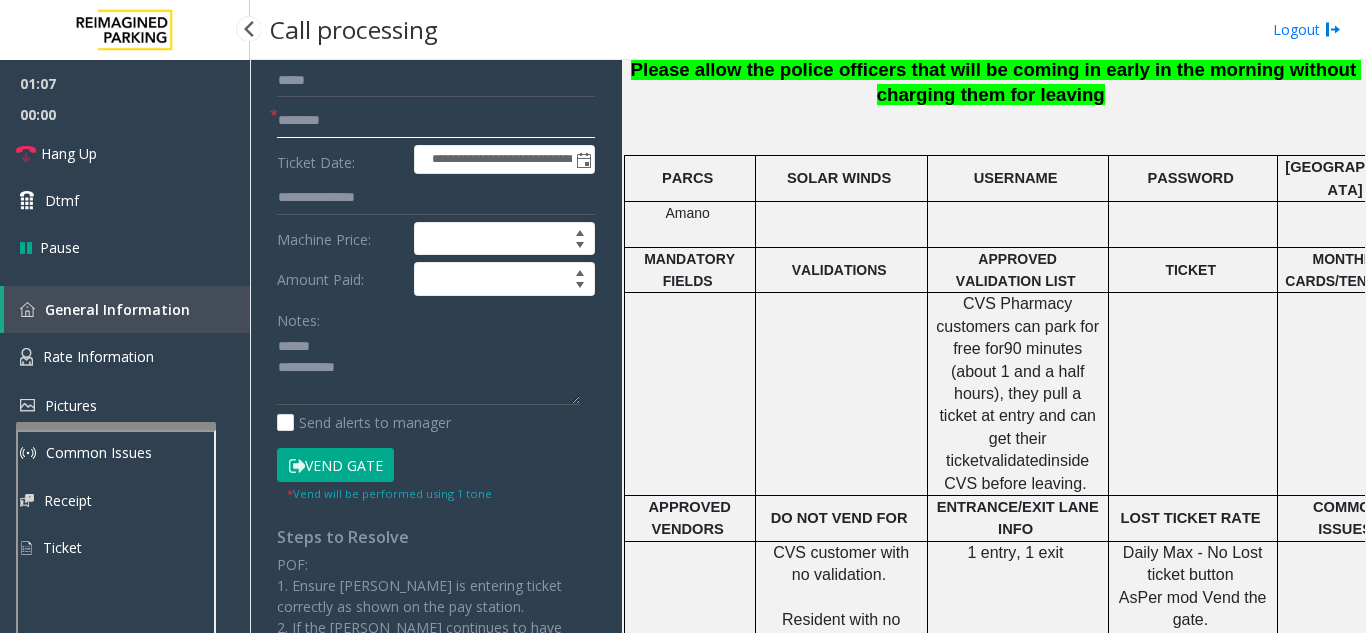 scroll, scrollTop: 200, scrollLeft: 0, axis: vertical 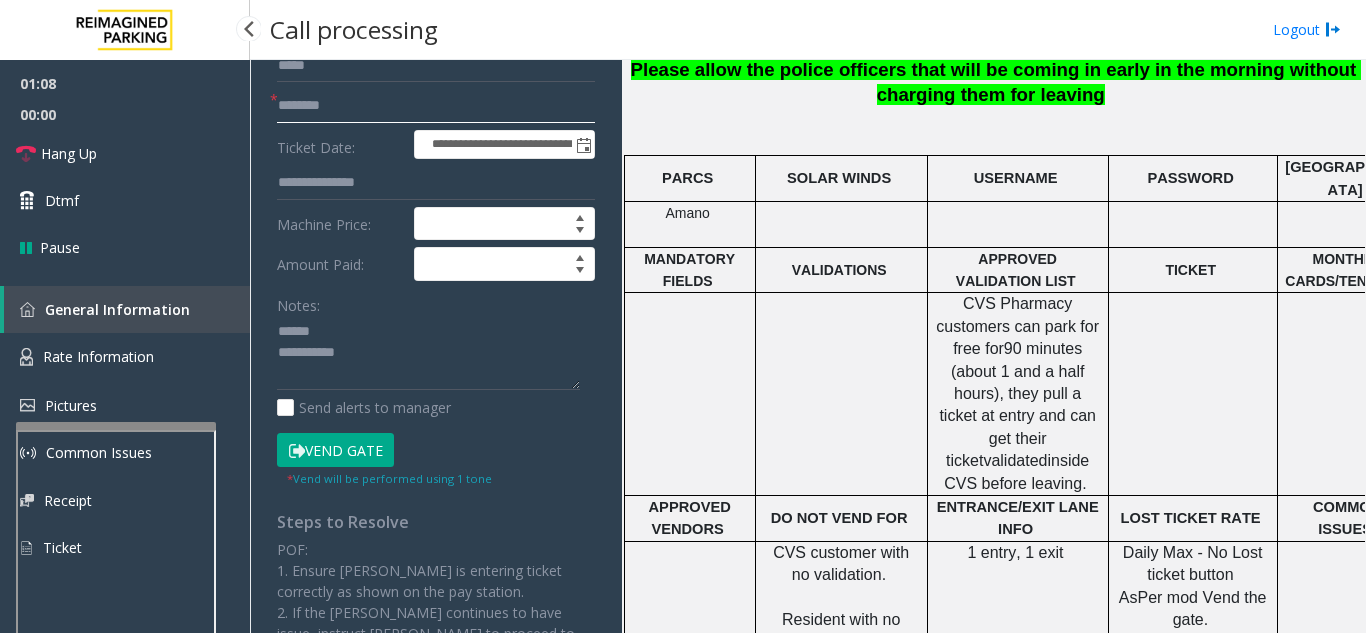 type on "********" 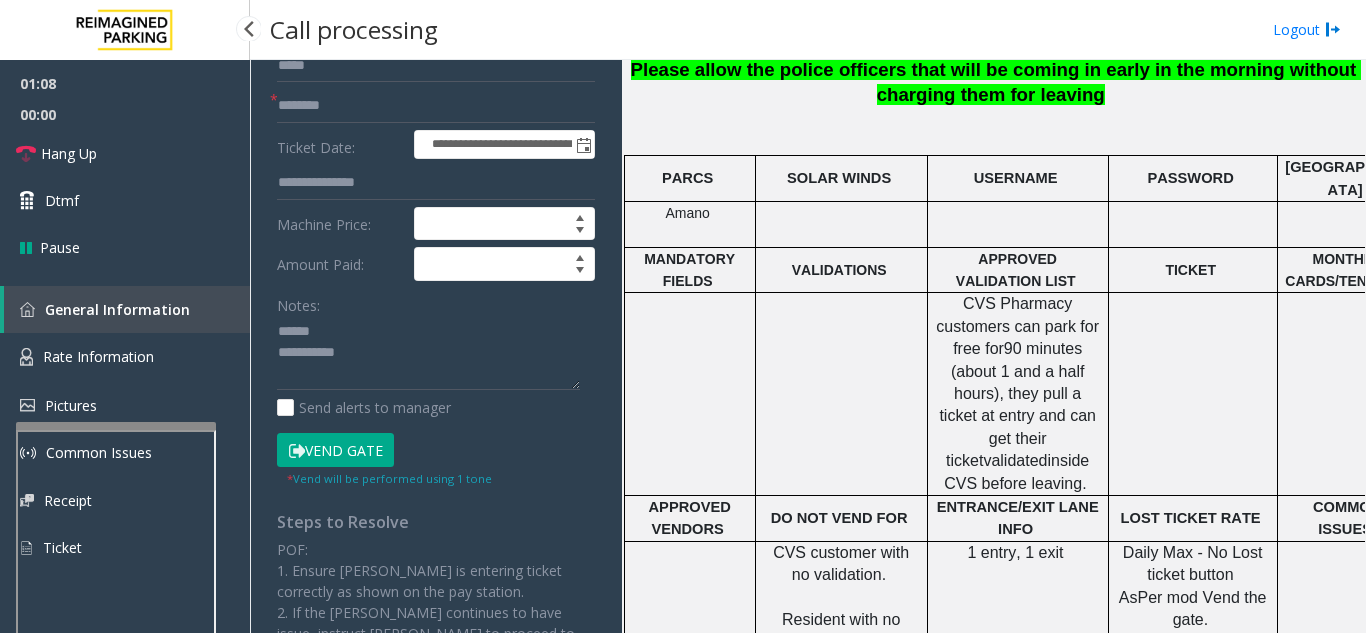 click on "Vend Gate" 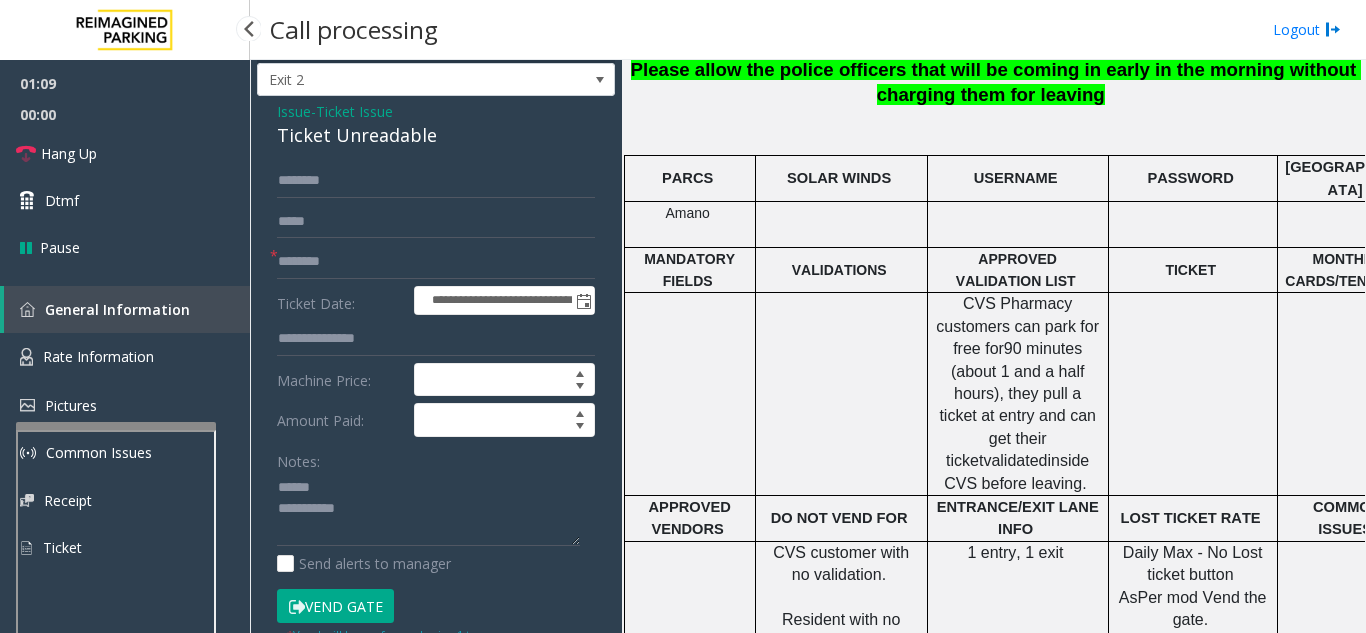 scroll, scrollTop: 0, scrollLeft: 0, axis: both 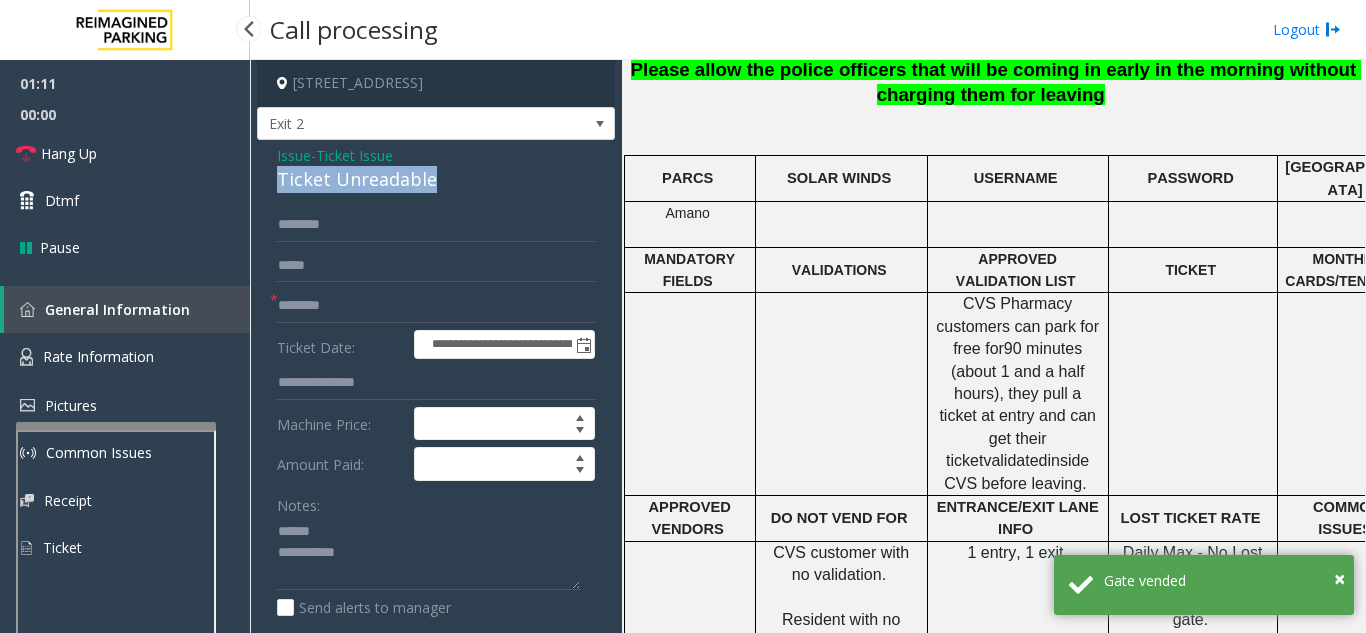 drag, startPoint x: 276, startPoint y: 179, endPoint x: 446, endPoint y: 173, distance: 170.10585 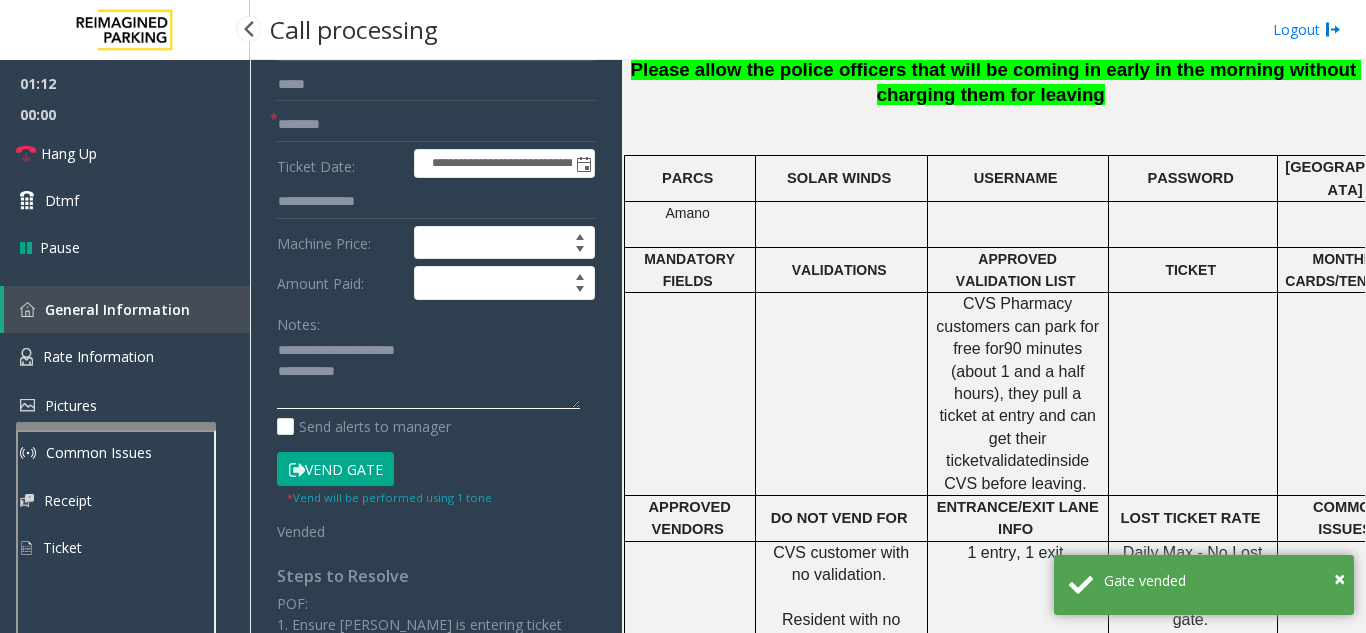 scroll, scrollTop: 200, scrollLeft: 0, axis: vertical 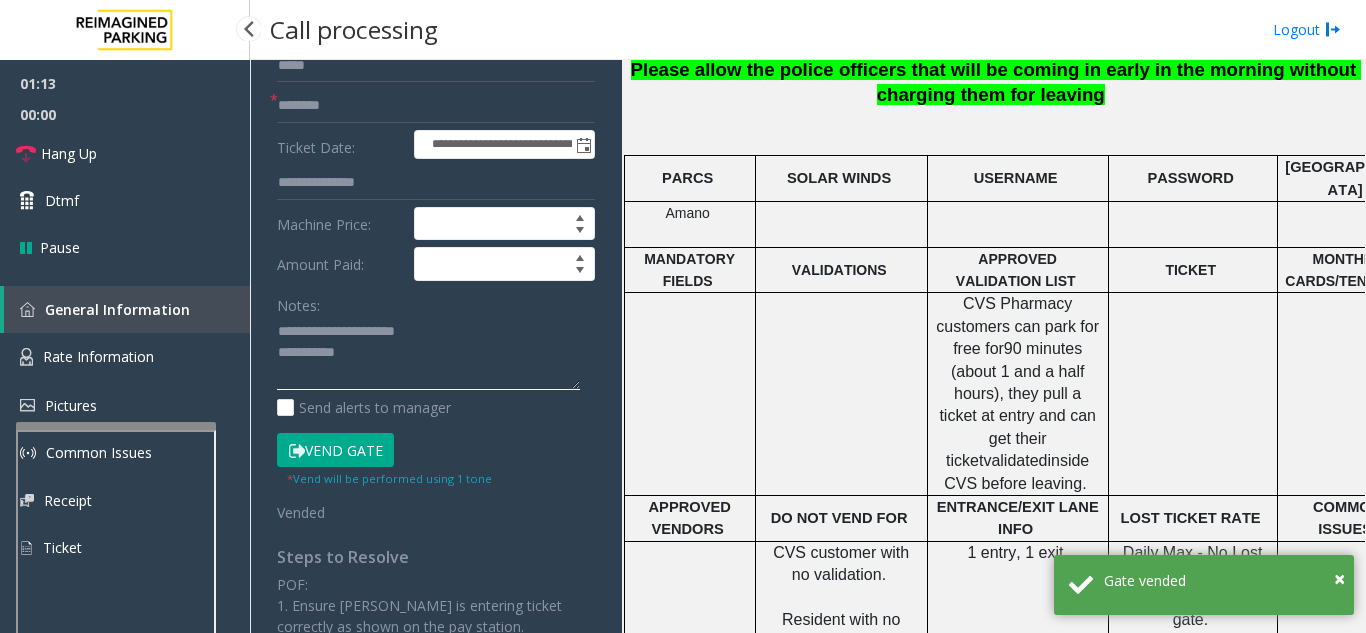 click 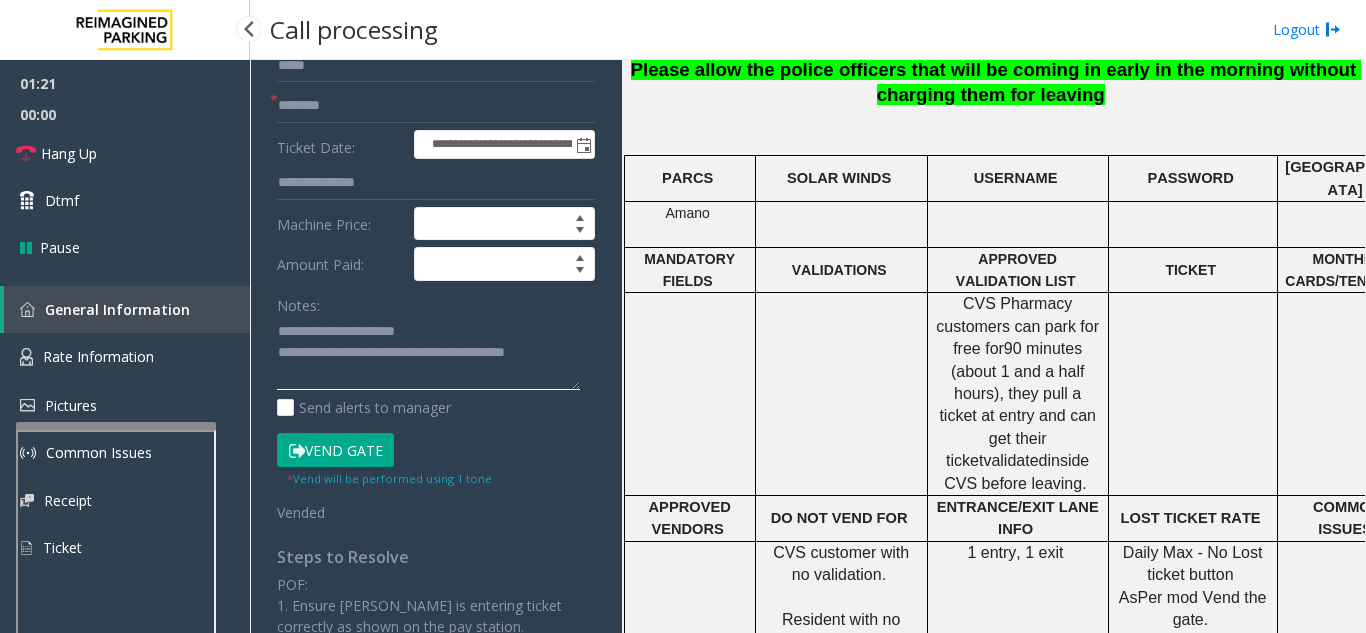 click 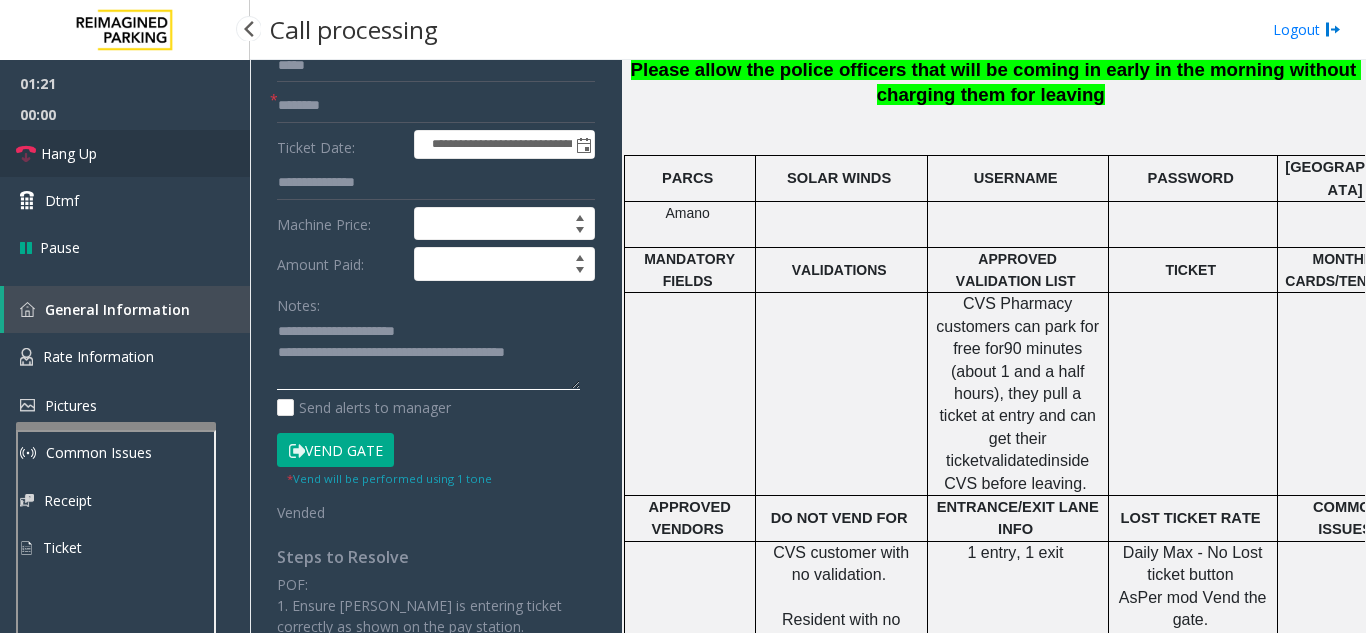type on "**********" 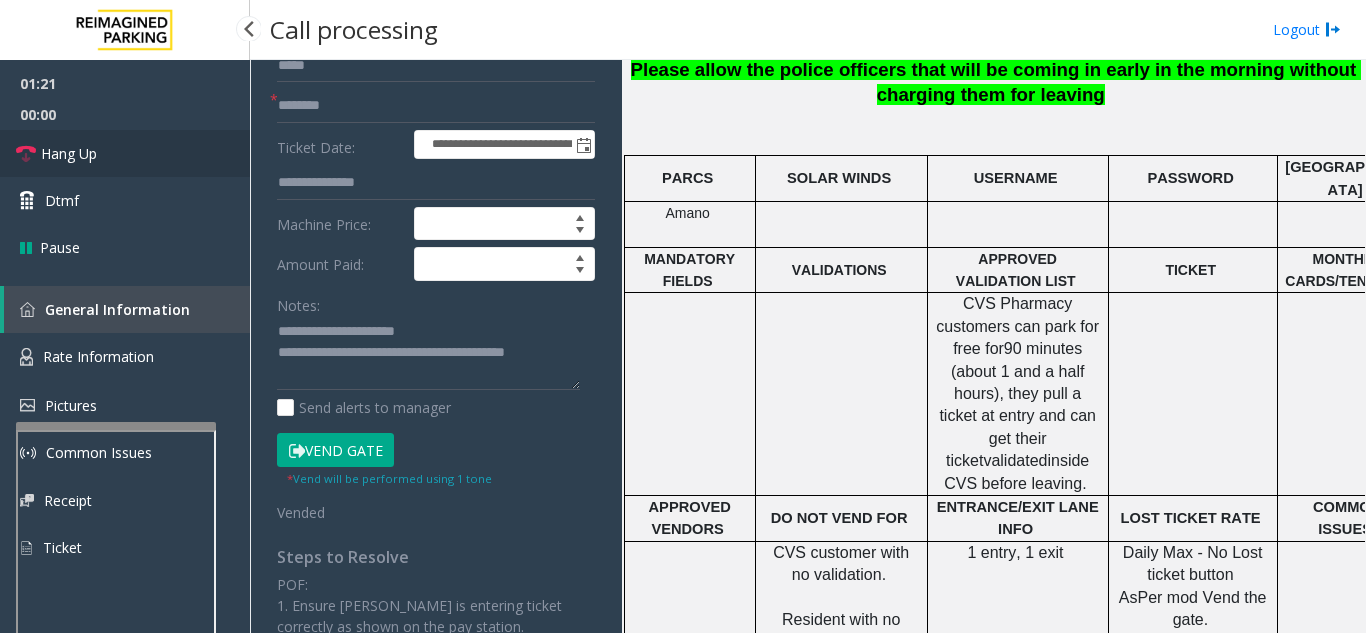 click on "Hang Up" at bounding box center (125, 153) 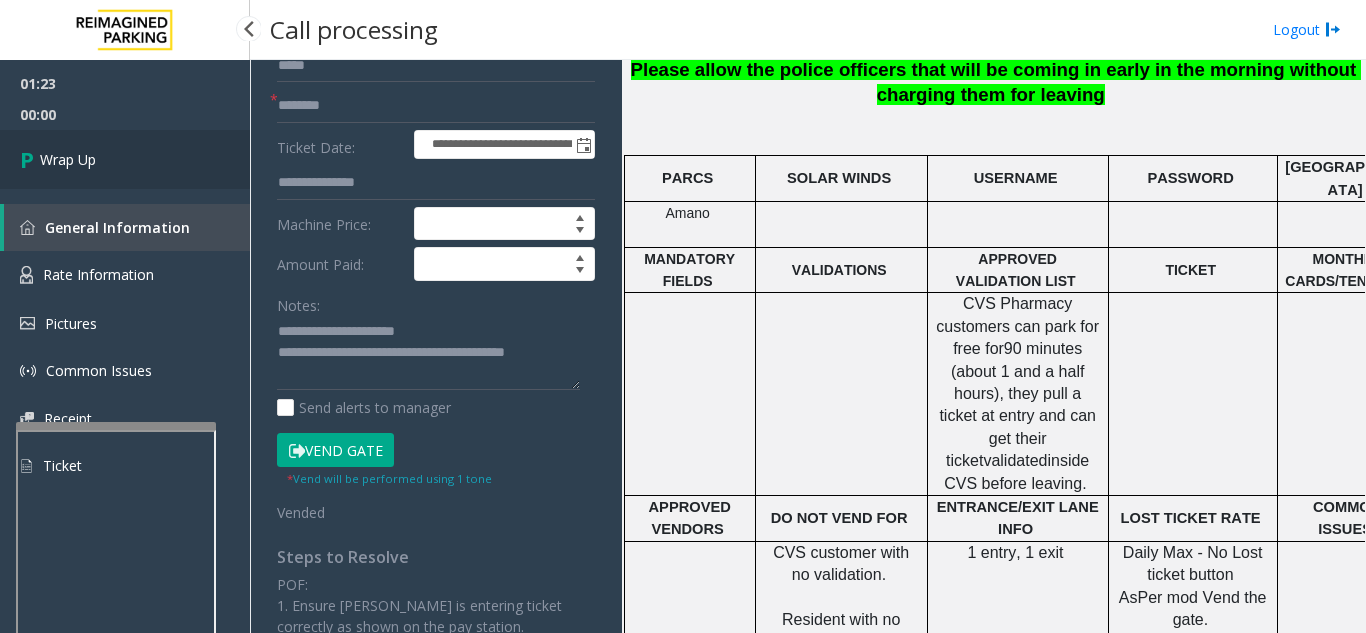 click on "Wrap Up" at bounding box center [125, 159] 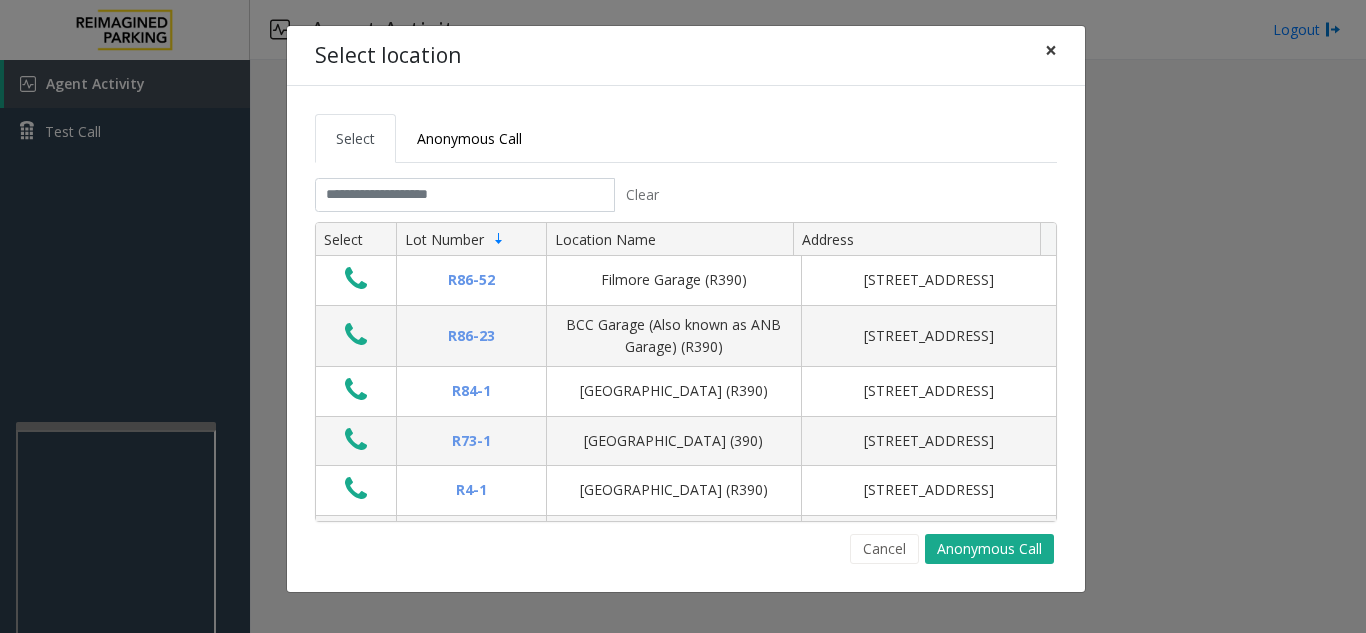 click on "×" 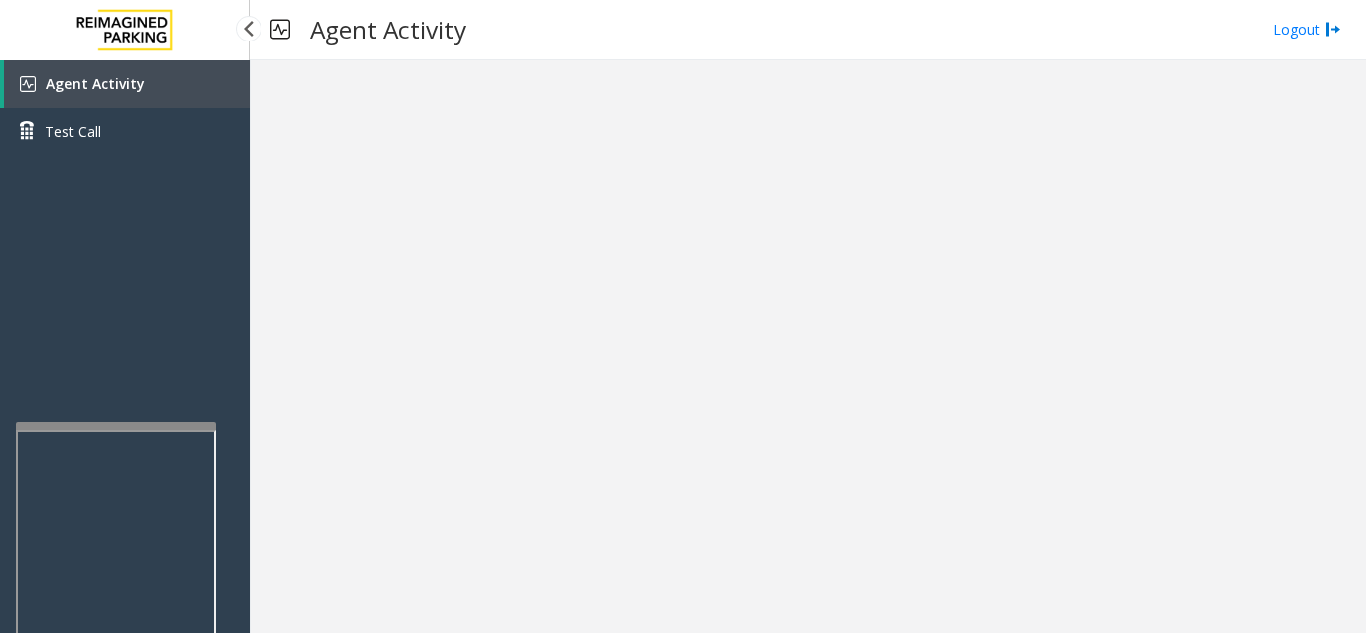 click on "Agent Activity" at bounding box center (127, 84) 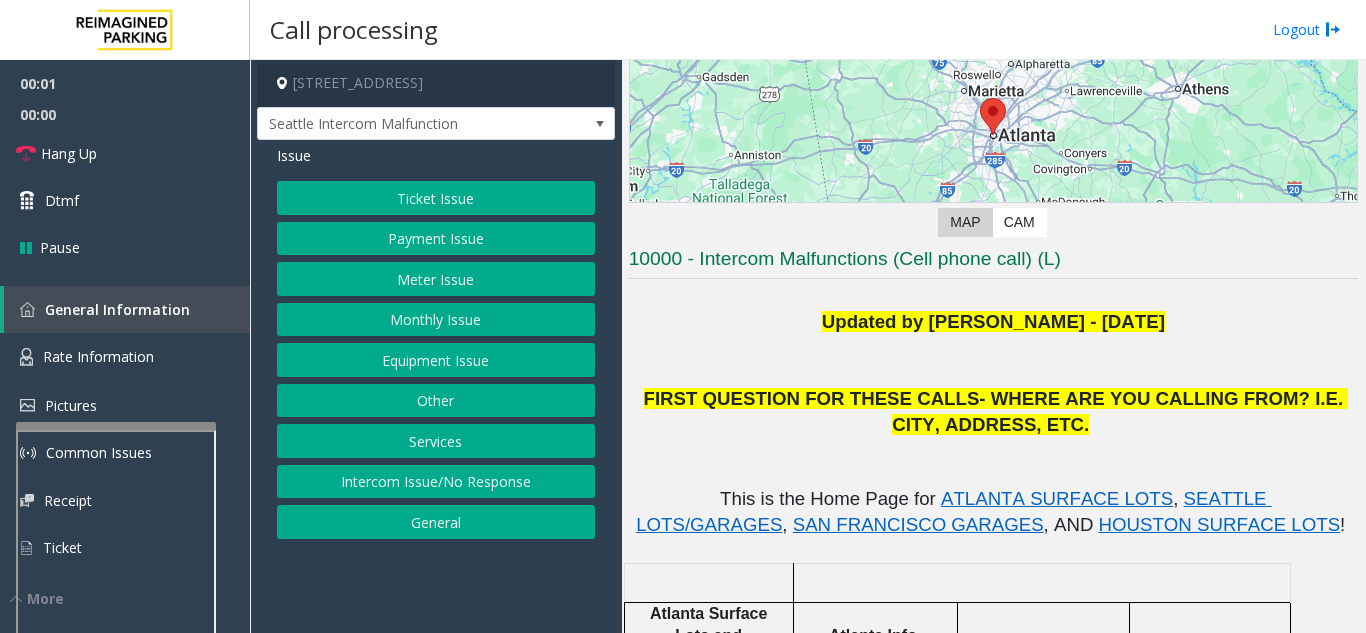 scroll, scrollTop: 400, scrollLeft: 0, axis: vertical 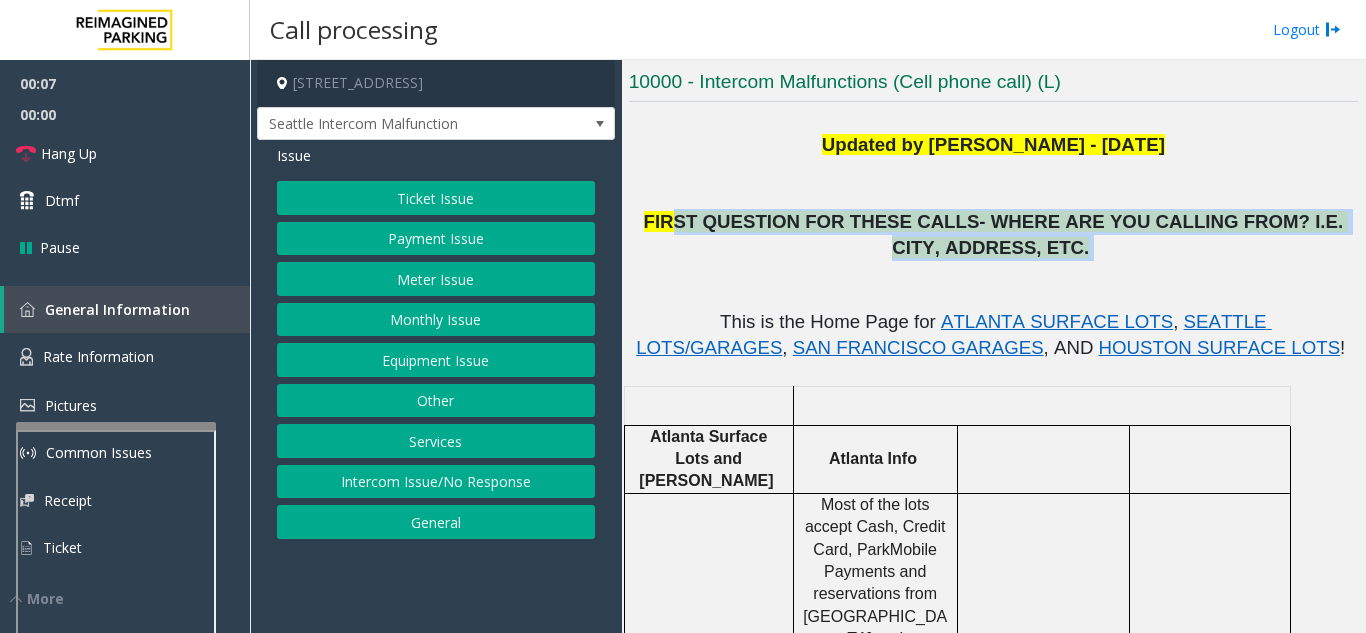 drag, startPoint x: 785, startPoint y: 223, endPoint x: 1125, endPoint y: 239, distance: 340.37625 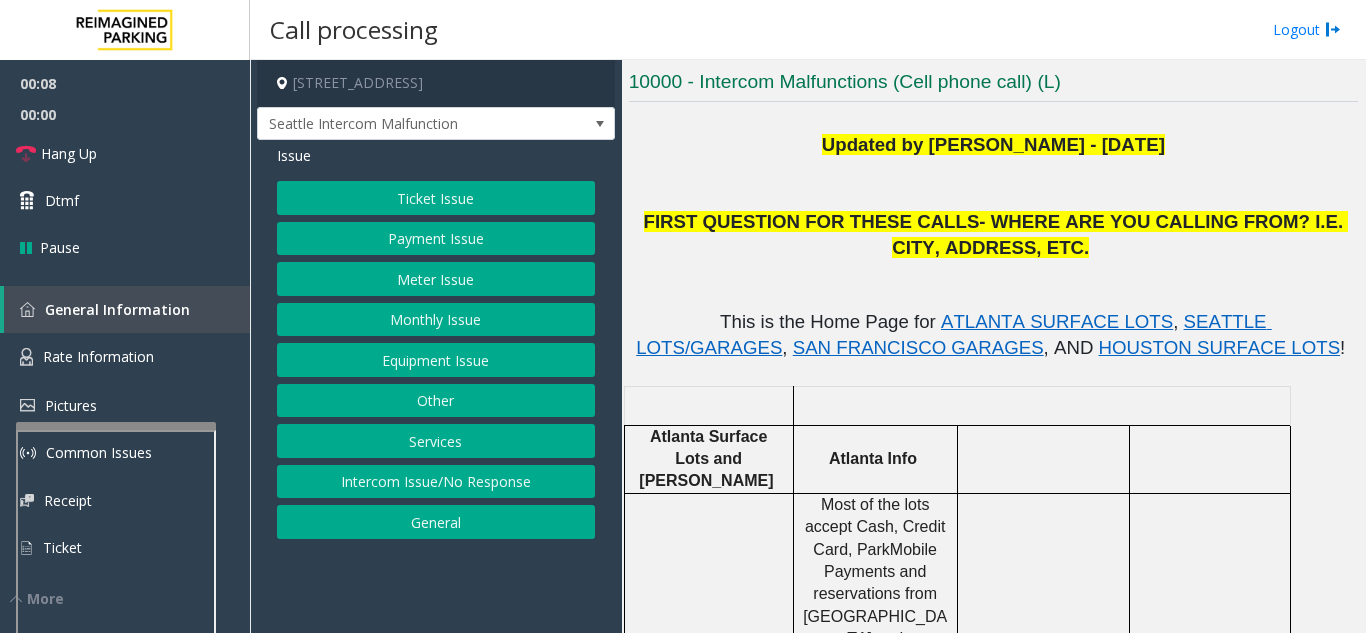click 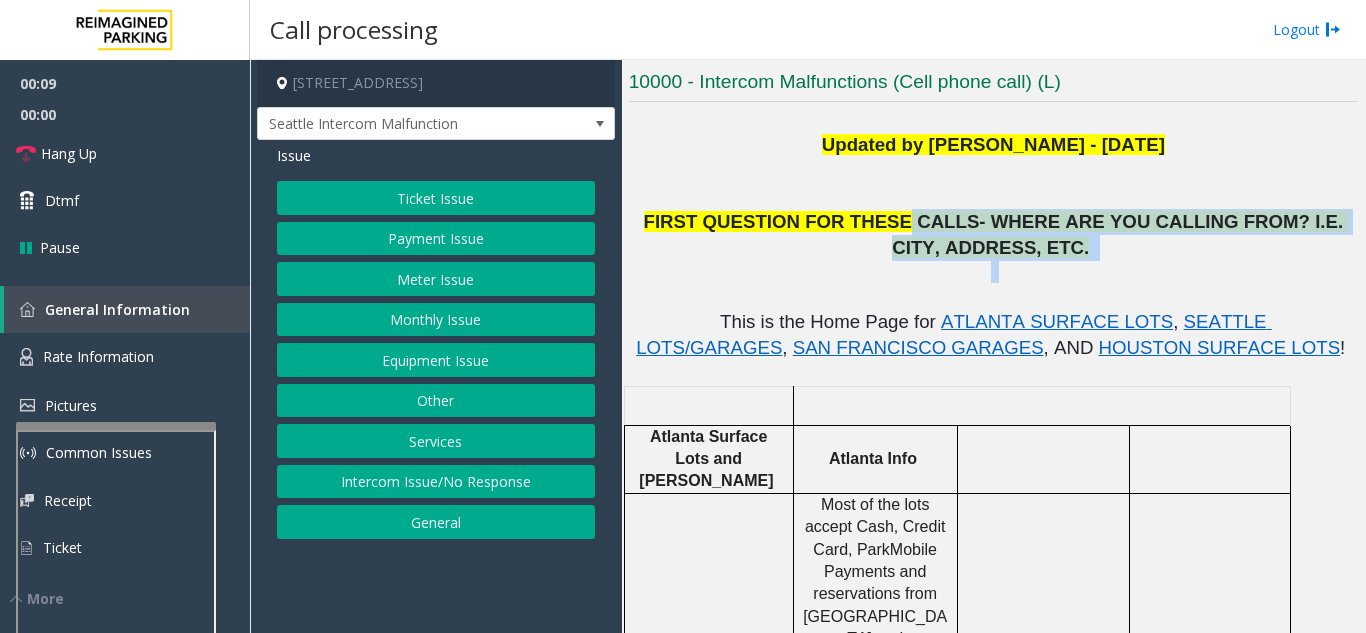 drag, startPoint x: 1068, startPoint y: 278, endPoint x: 854, endPoint y: 220, distance: 221.72055 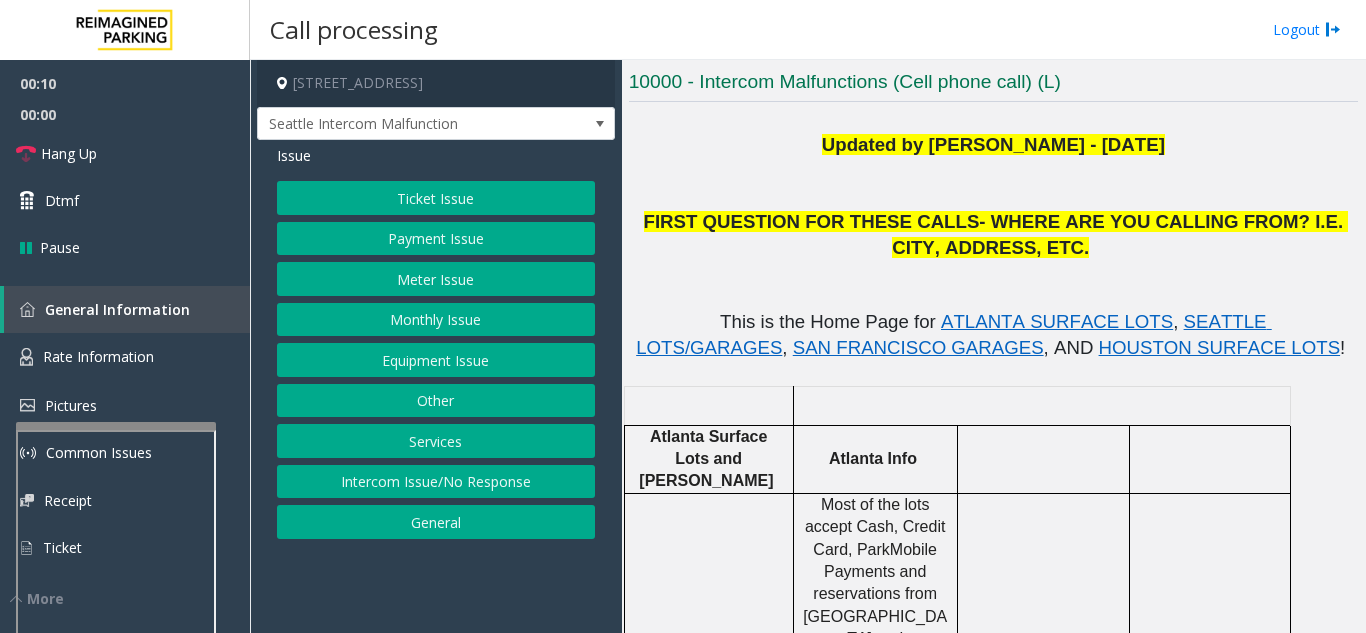 click 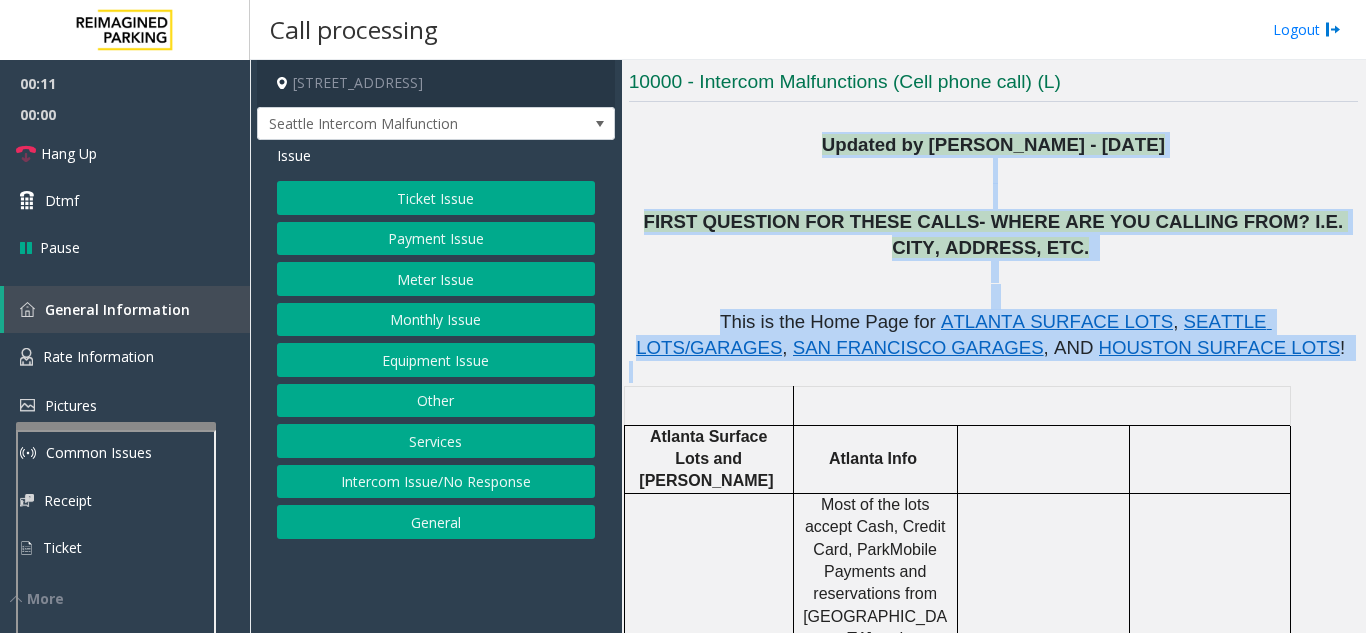 drag, startPoint x: 775, startPoint y: 145, endPoint x: 1142, endPoint y: 363, distance: 426.86414 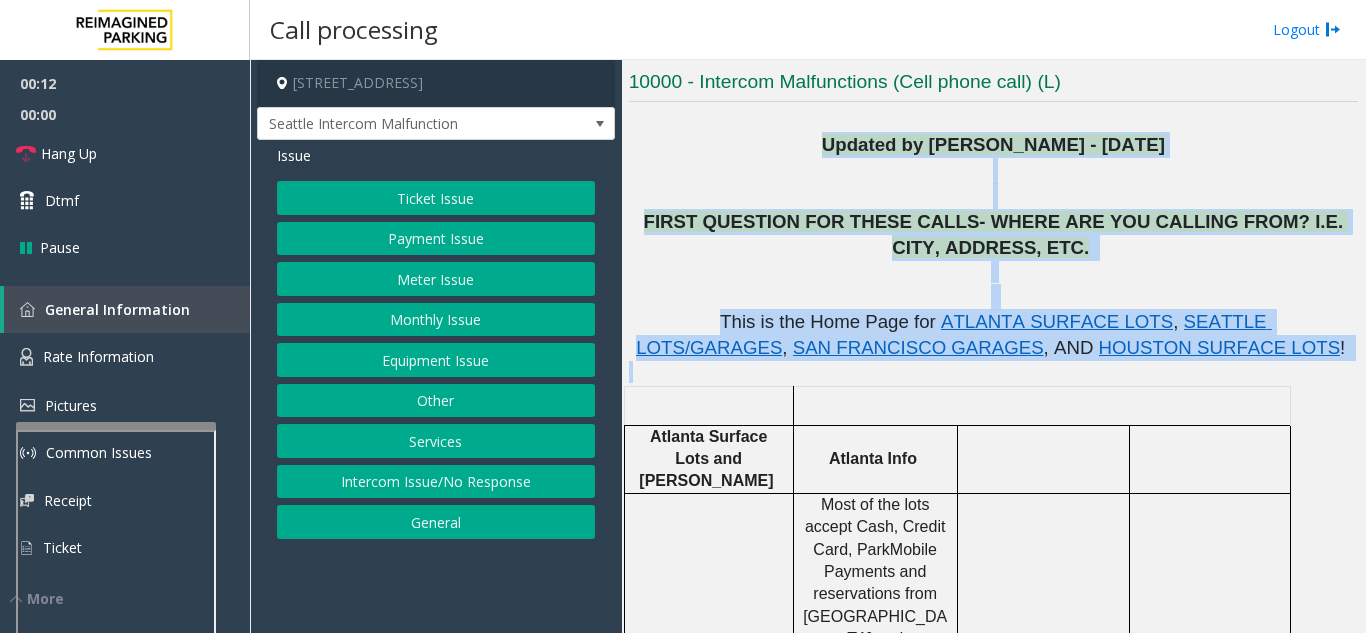 click 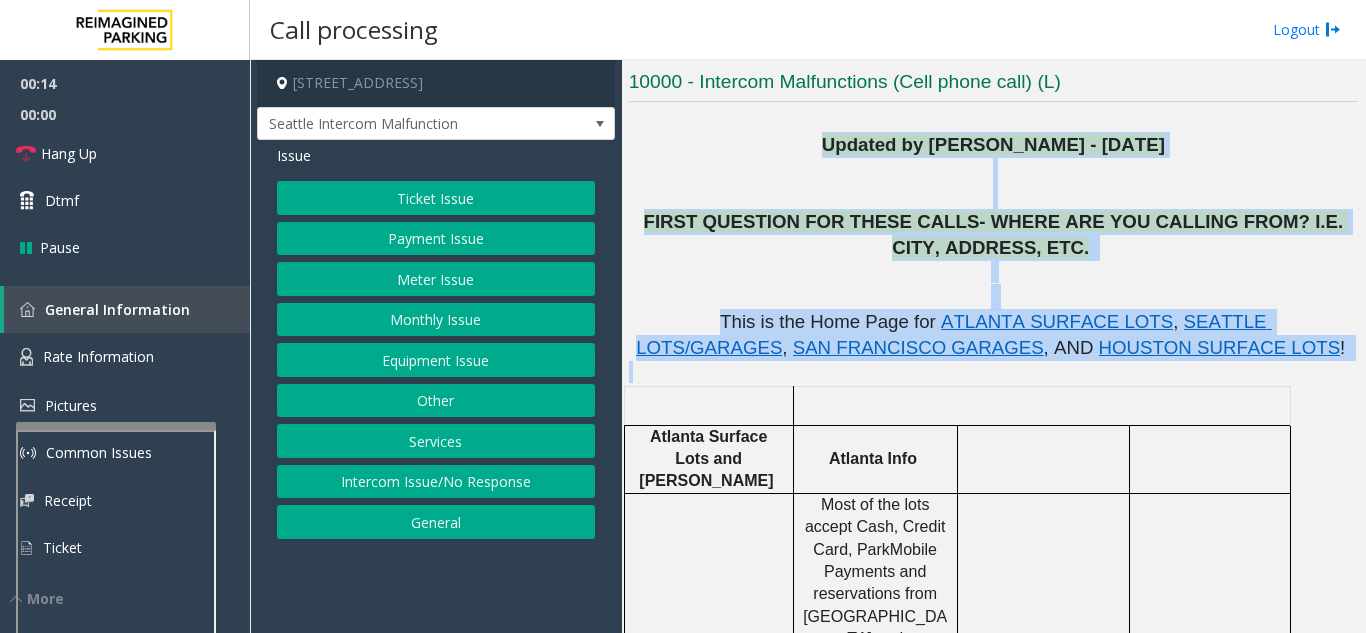 drag, startPoint x: 858, startPoint y: 153, endPoint x: 1167, endPoint y: 375, distance: 380.47995 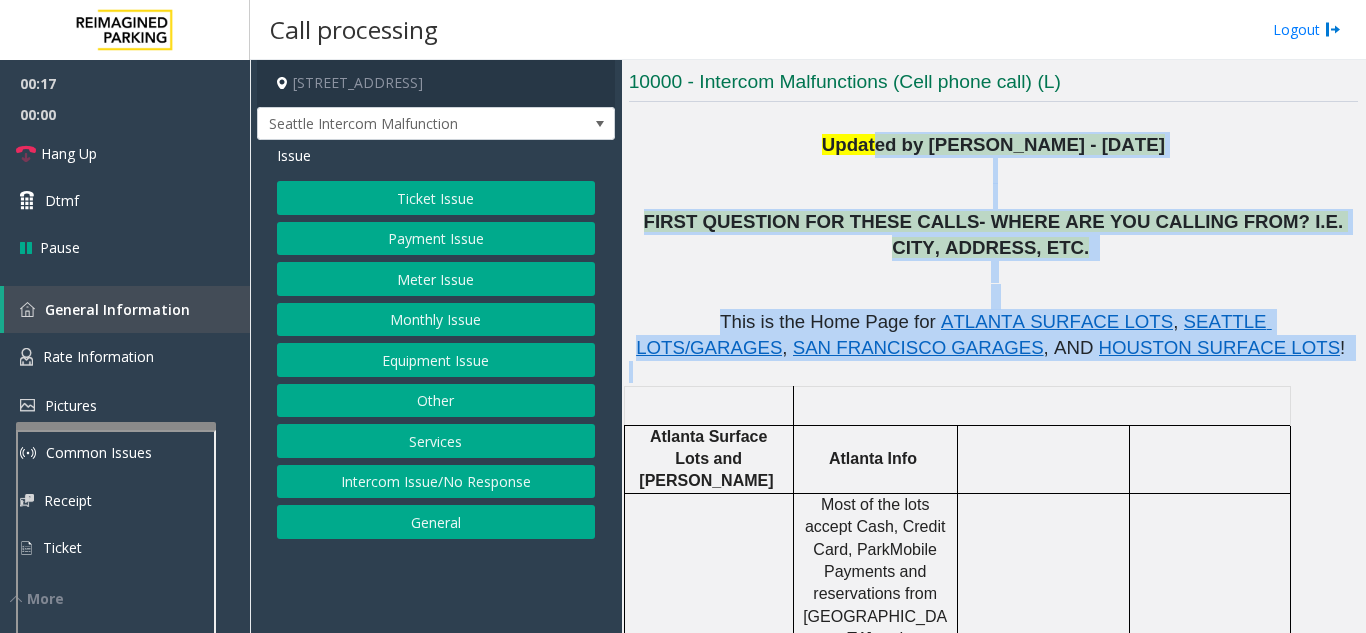 drag, startPoint x: 1182, startPoint y: 366, endPoint x: 869, endPoint y: 135, distance: 389.01157 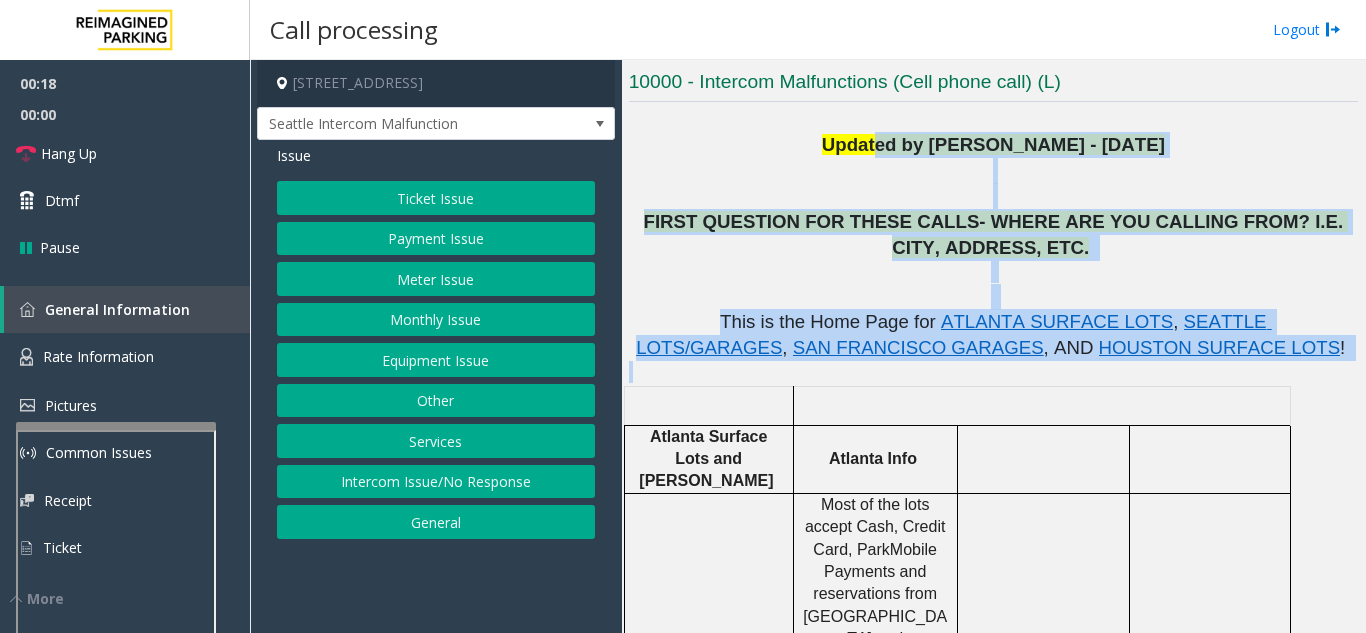 click 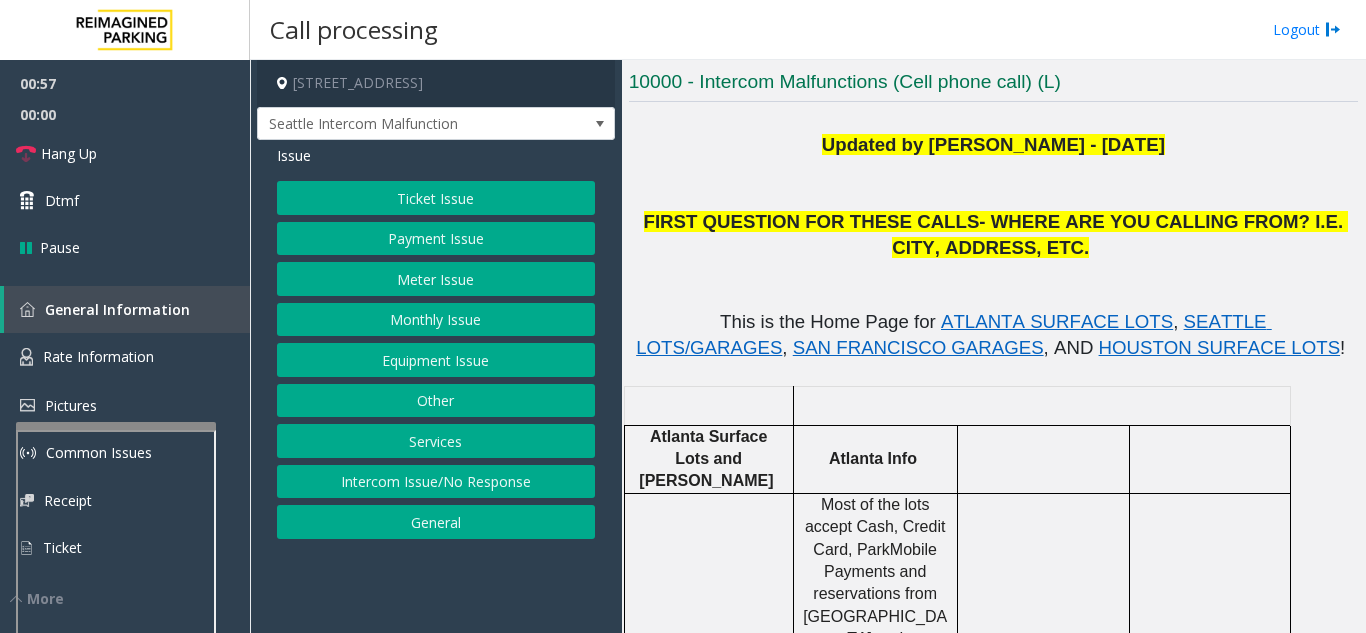 click on "Equipment Issue" 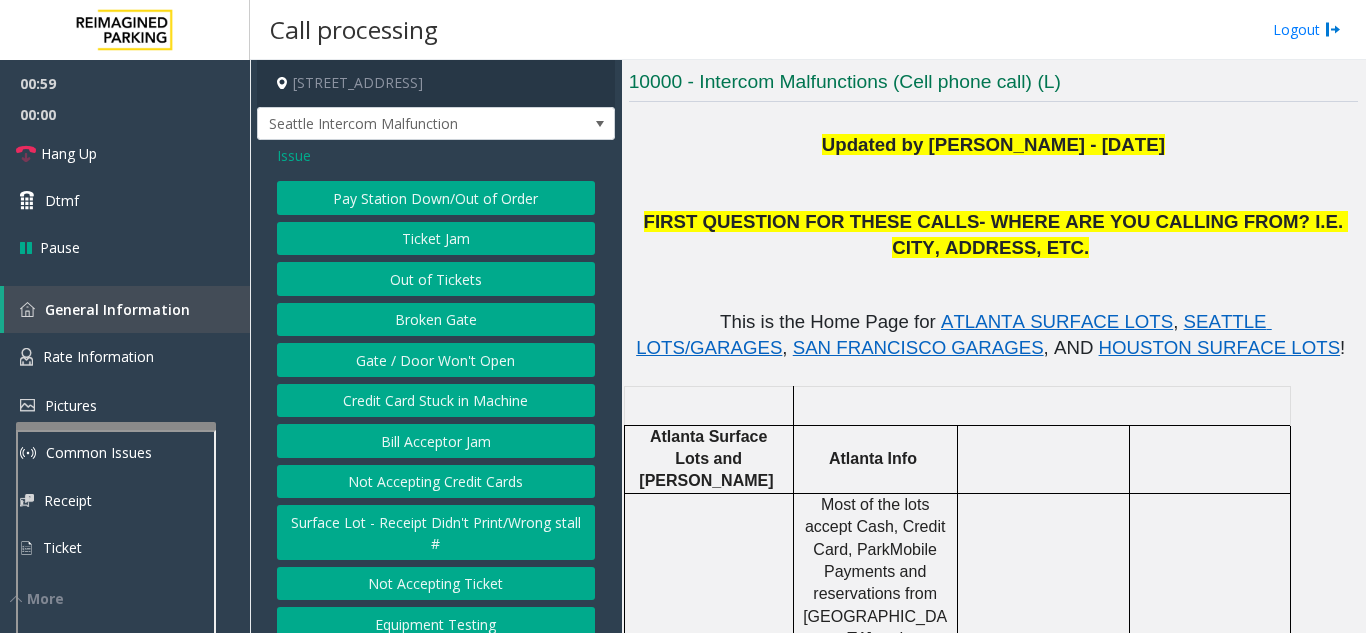 scroll, scrollTop: 35, scrollLeft: 0, axis: vertical 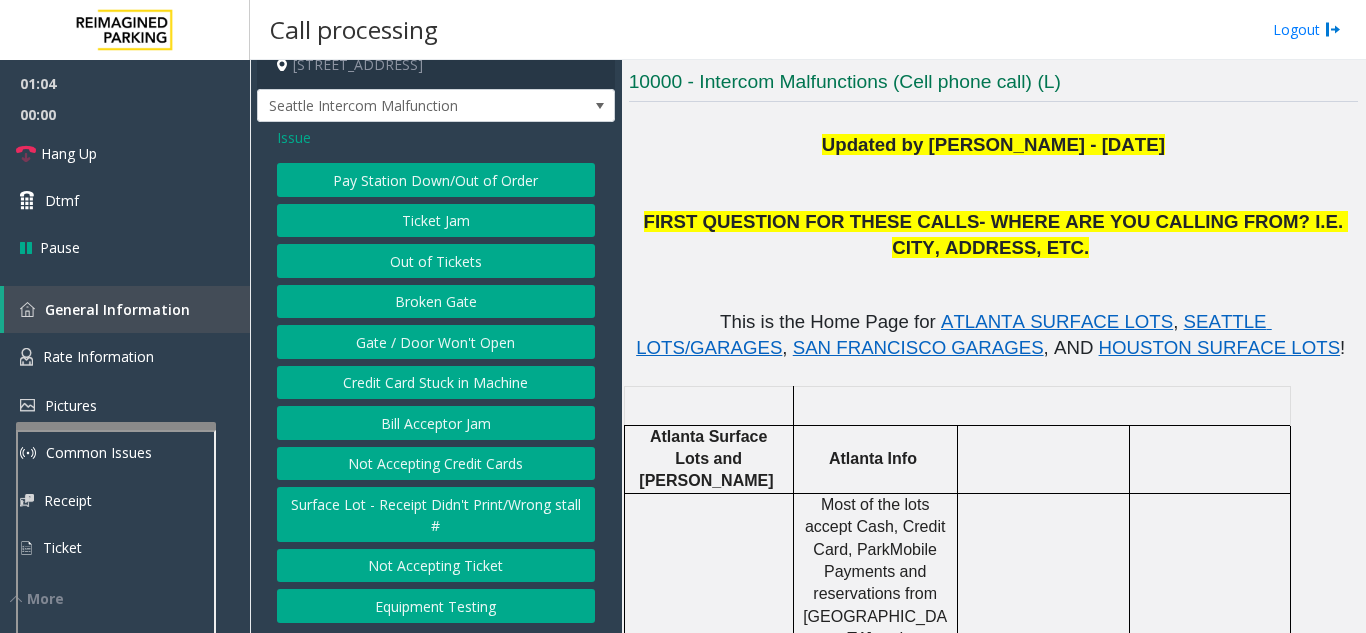 click on "Gate / Door Won't Open" 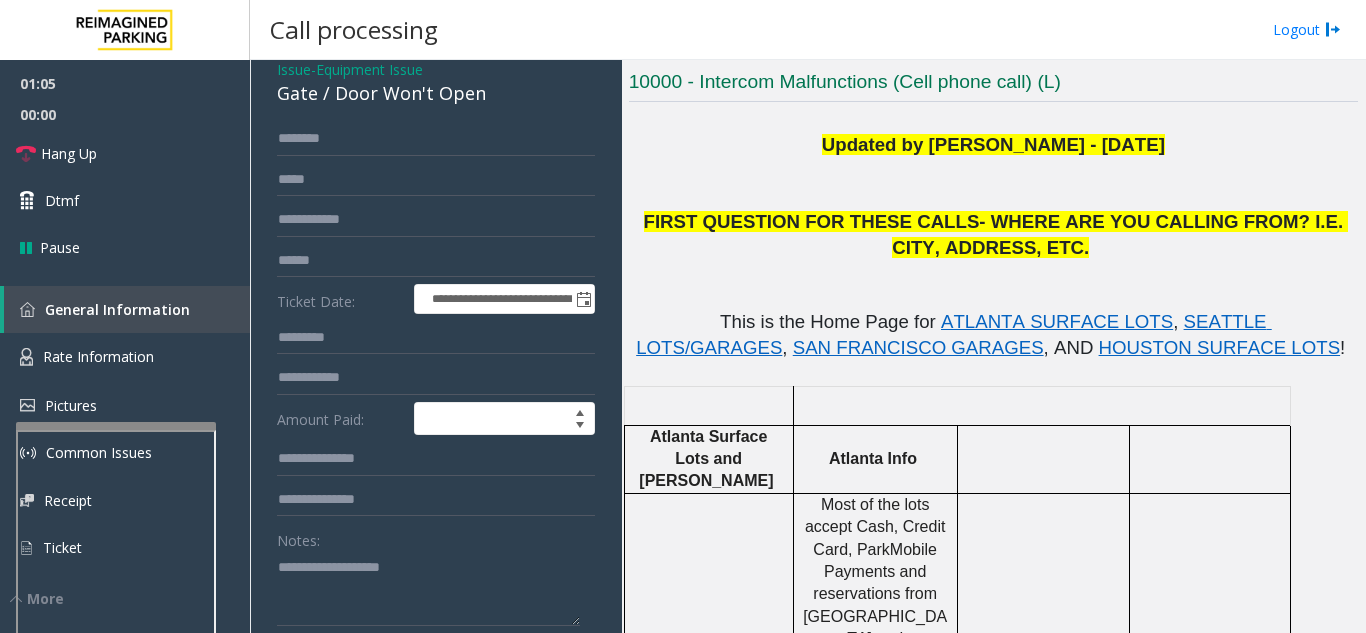 scroll, scrollTop: 135, scrollLeft: 0, axis: vertical 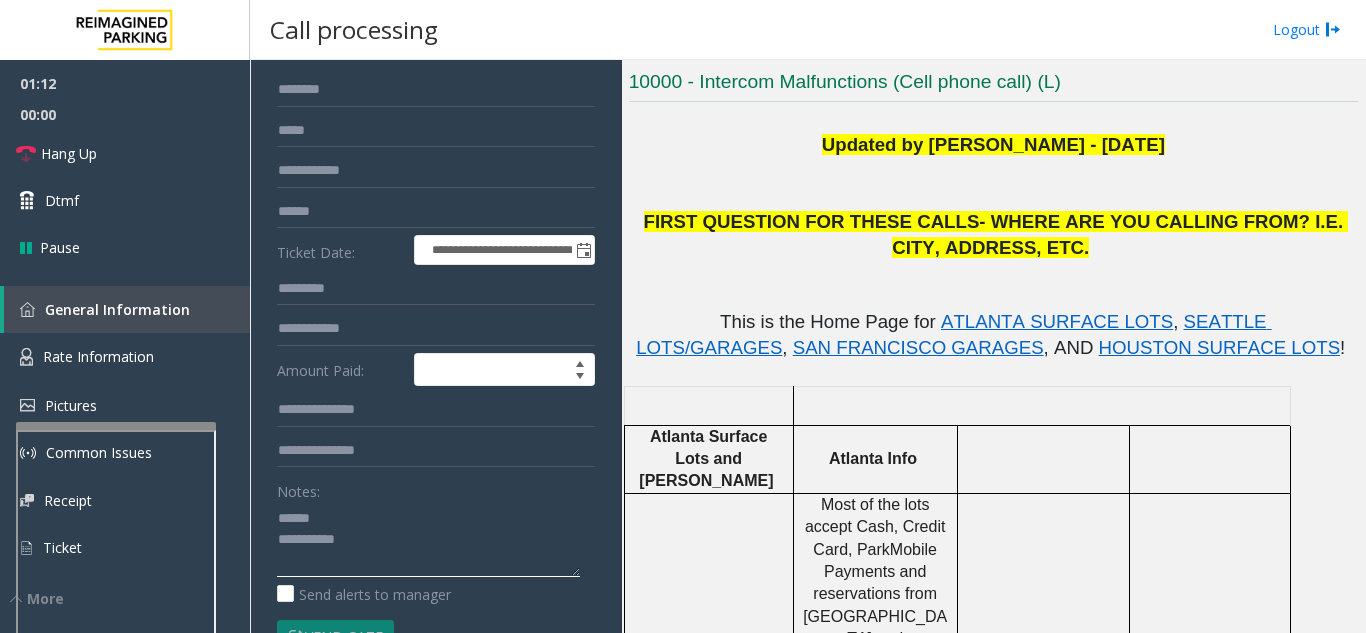 click 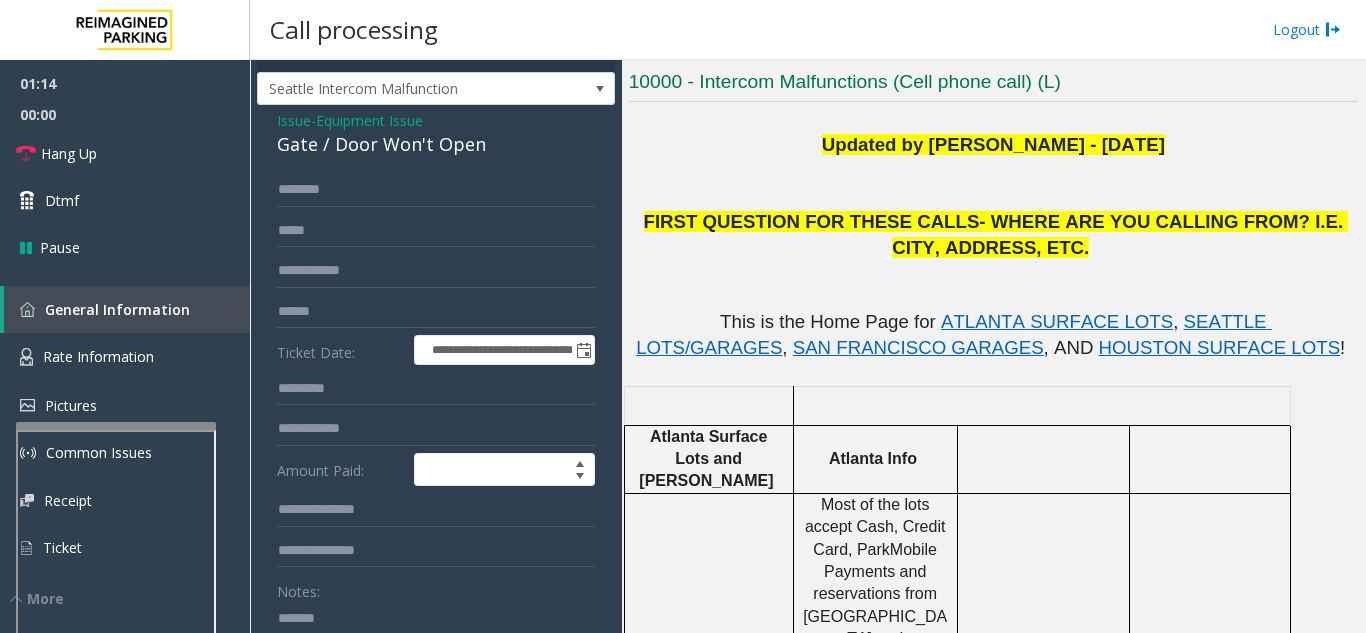 scroll, scrollTop: 135, scrollLeft: 0, axis: vertical 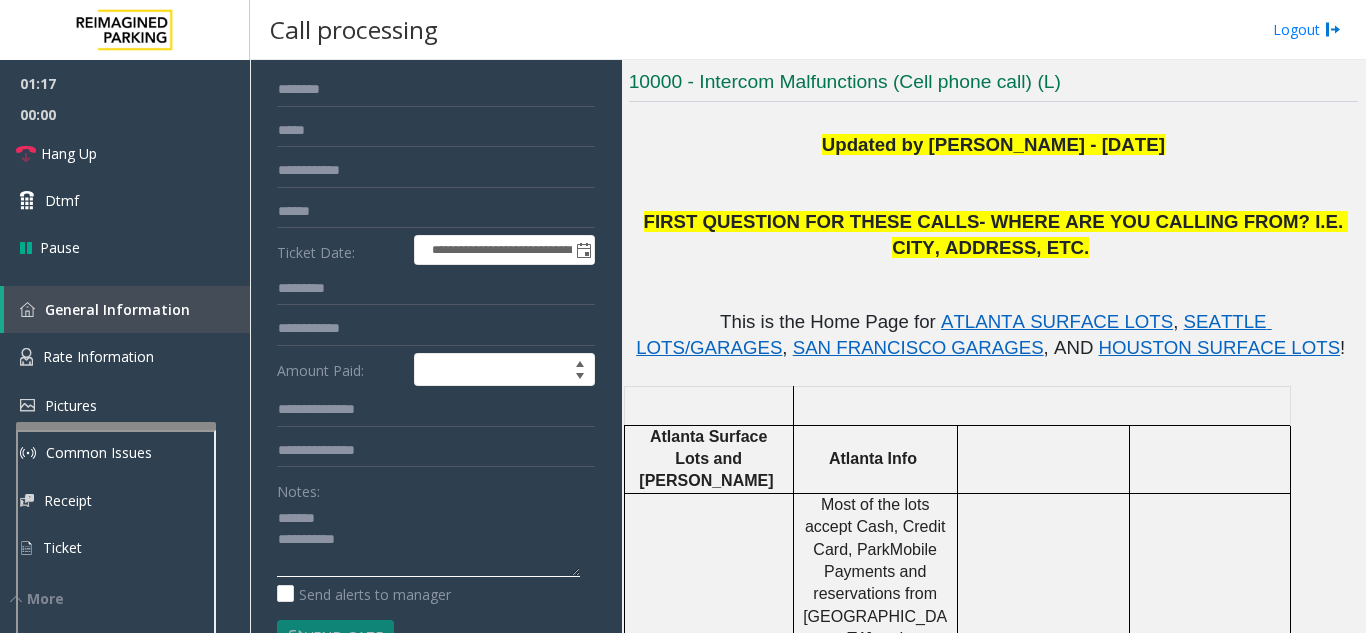 click 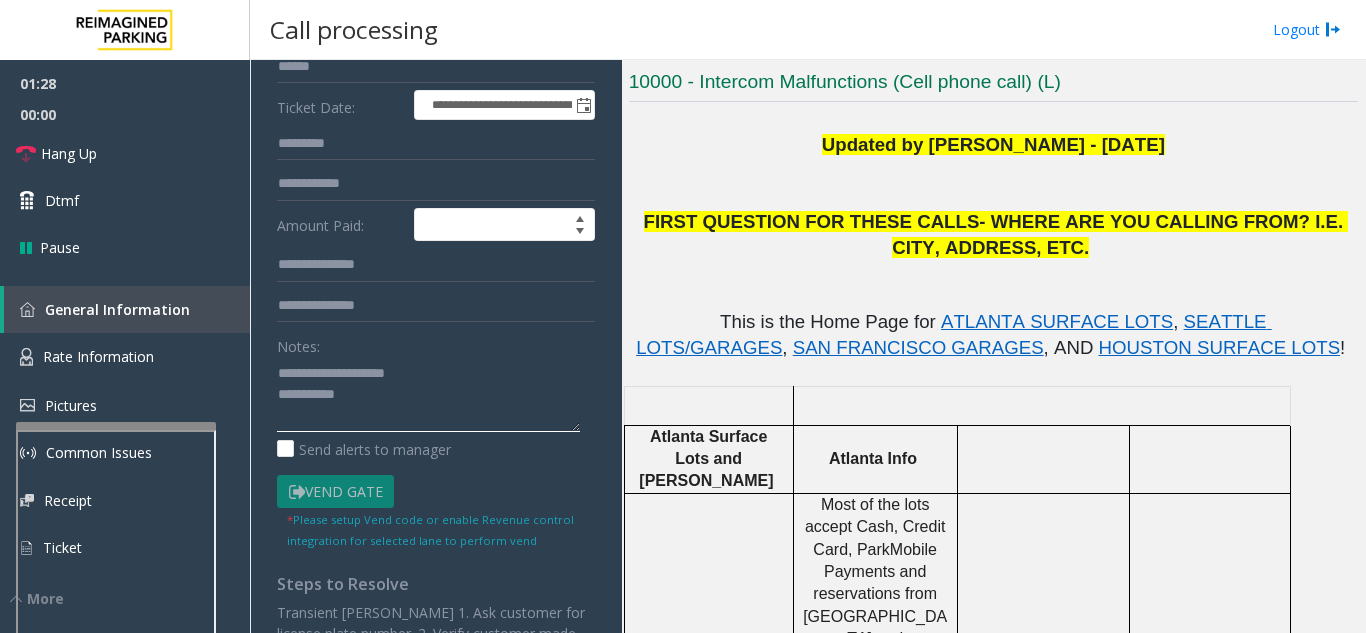 scroll, scrollTop: 300, scrollLeft: 0, axis: vertical 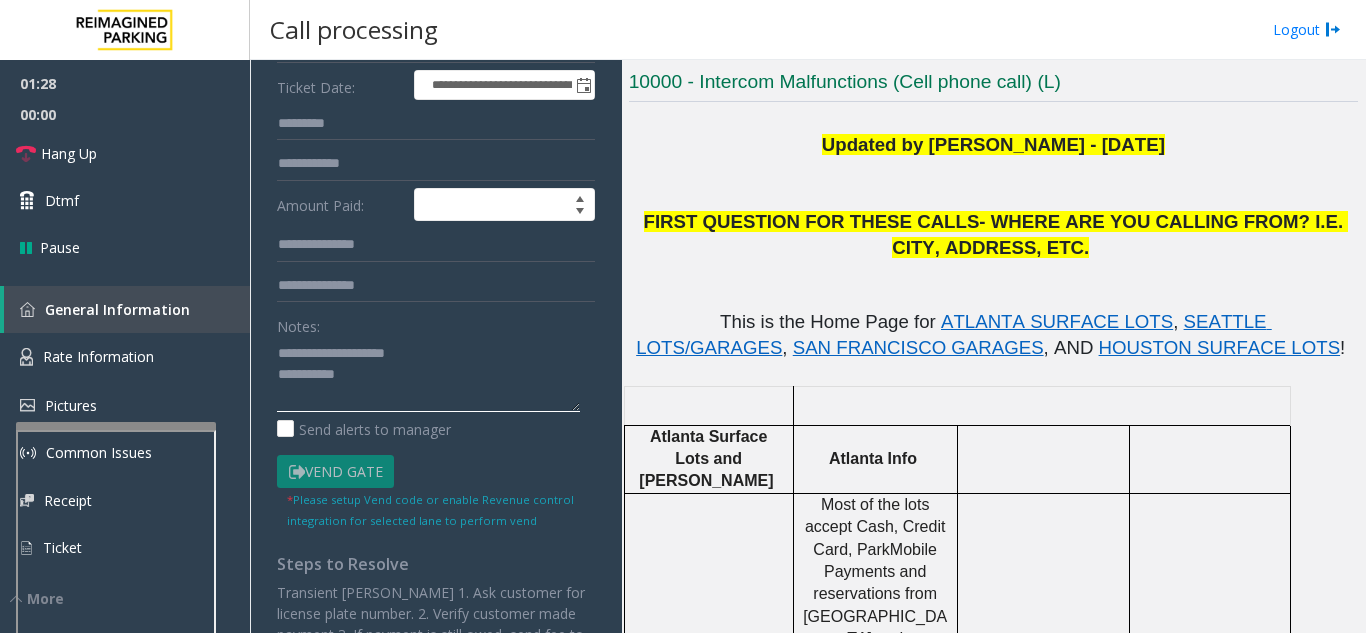 click 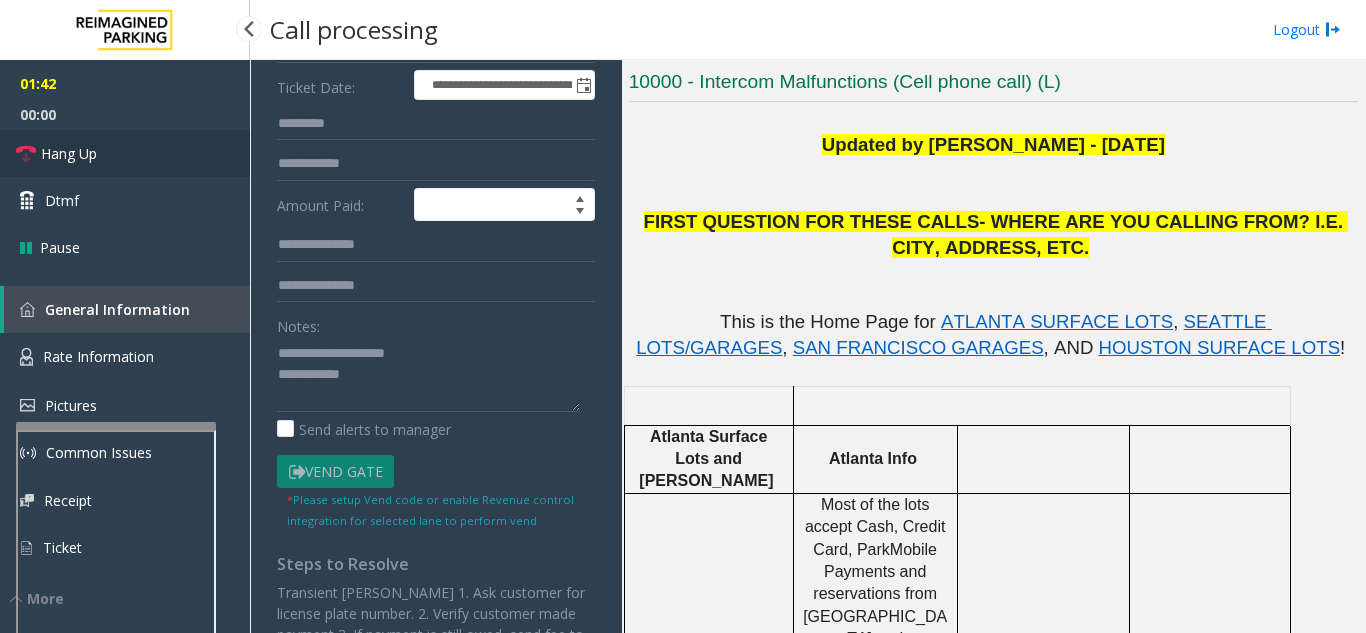 click on "Hang Up" at bounding box center [125, 153] 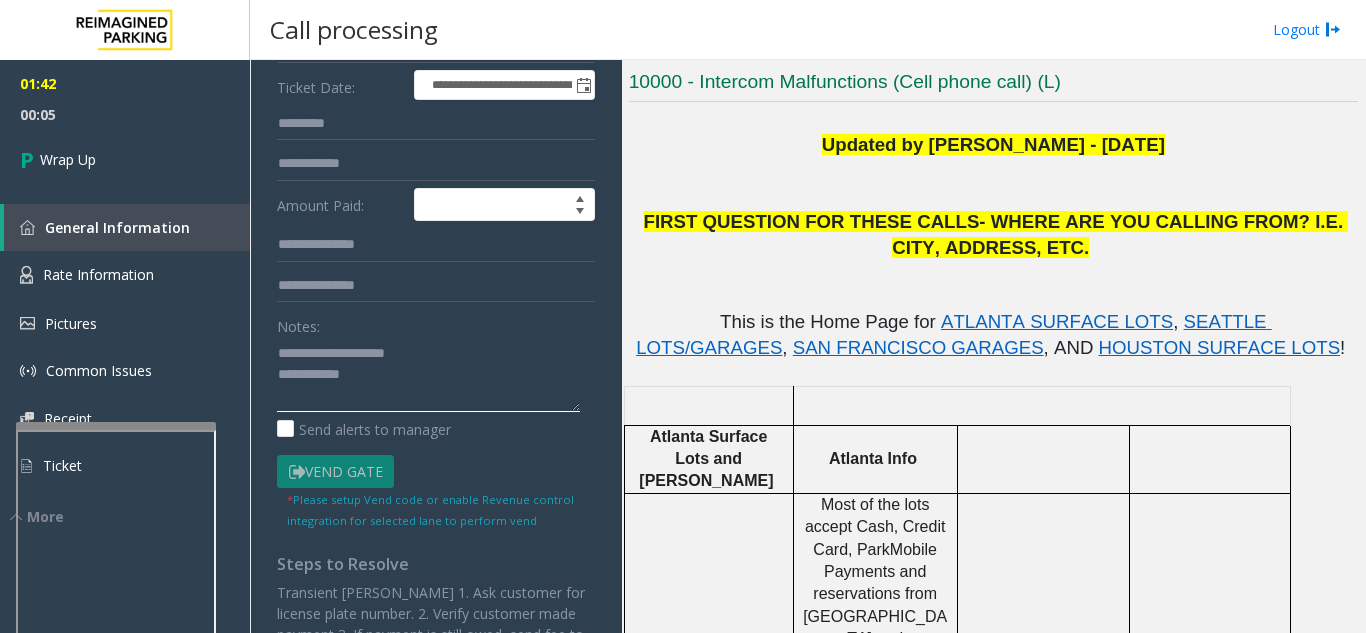 click 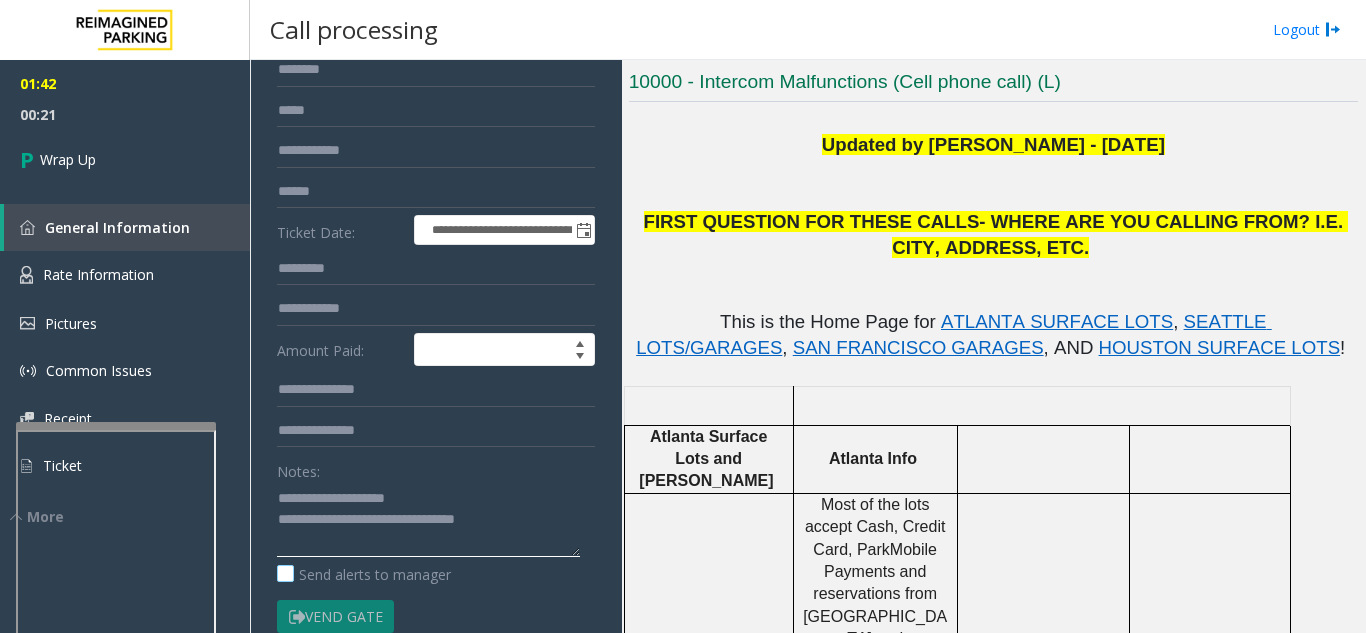 scroll, scrollTop: 0, scrollLeft: 0, axis: both 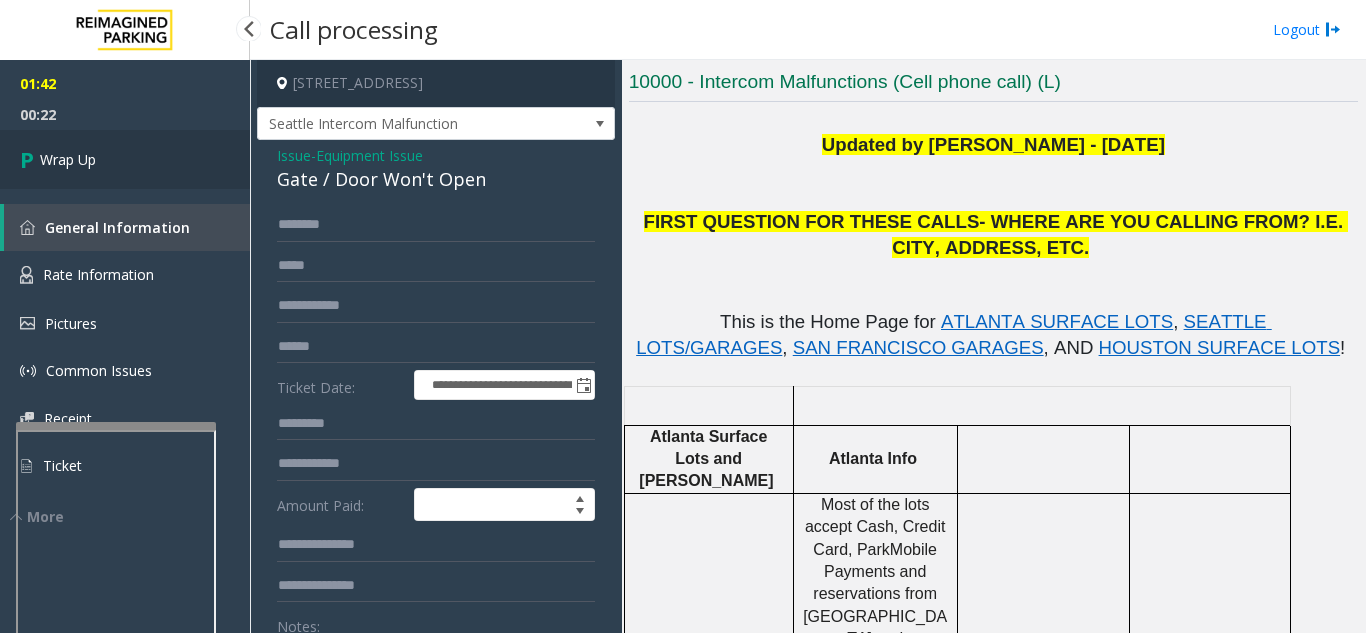 type on "**********" 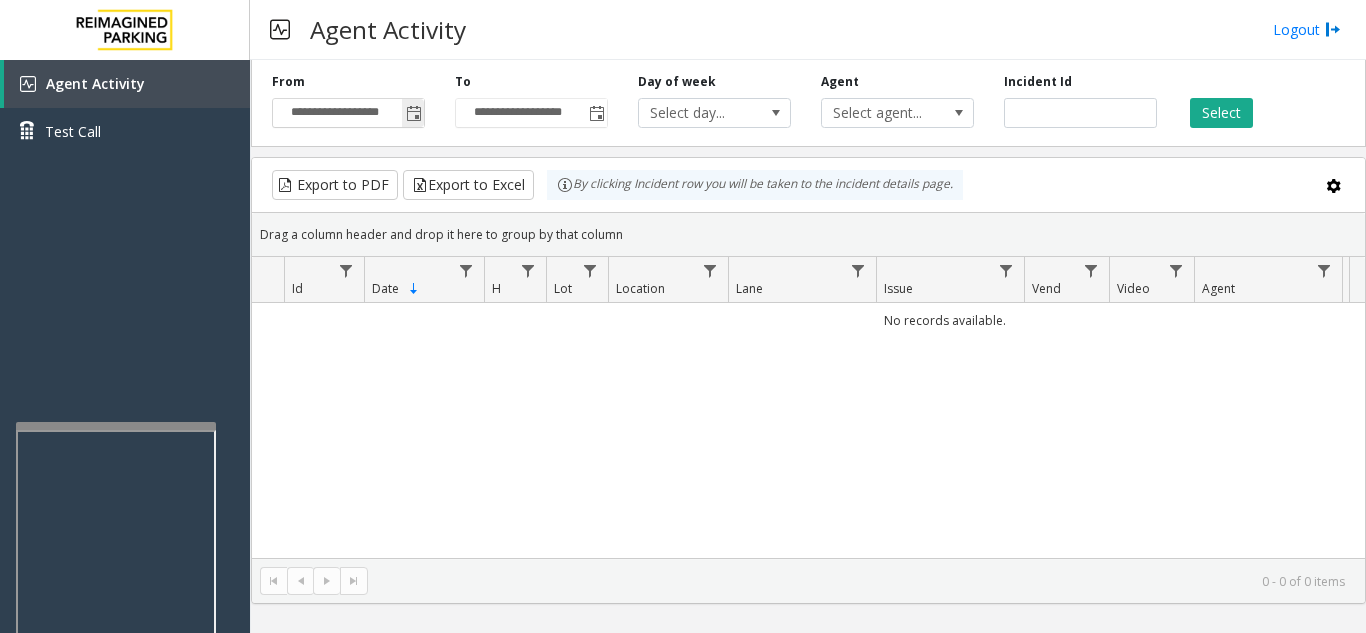 click 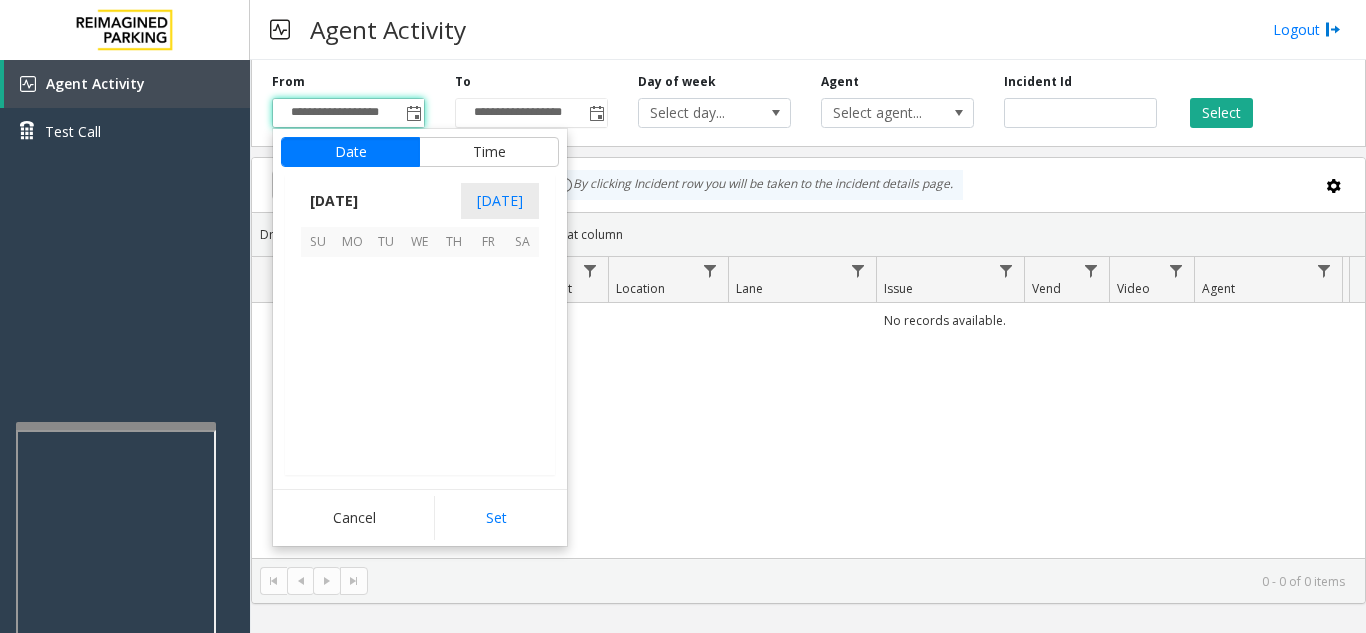 scroll, scrollTop: 358428, scrollLeft: 0, axis: vertical 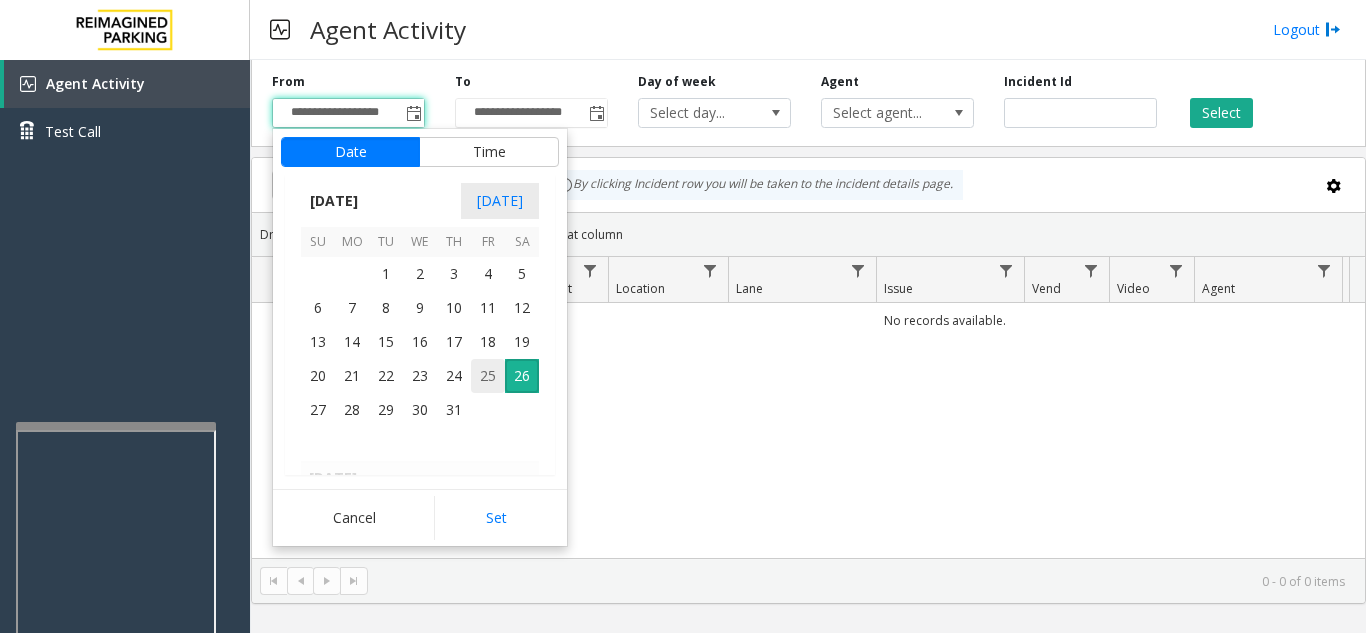click on "25" at bounding box center (488, 376) 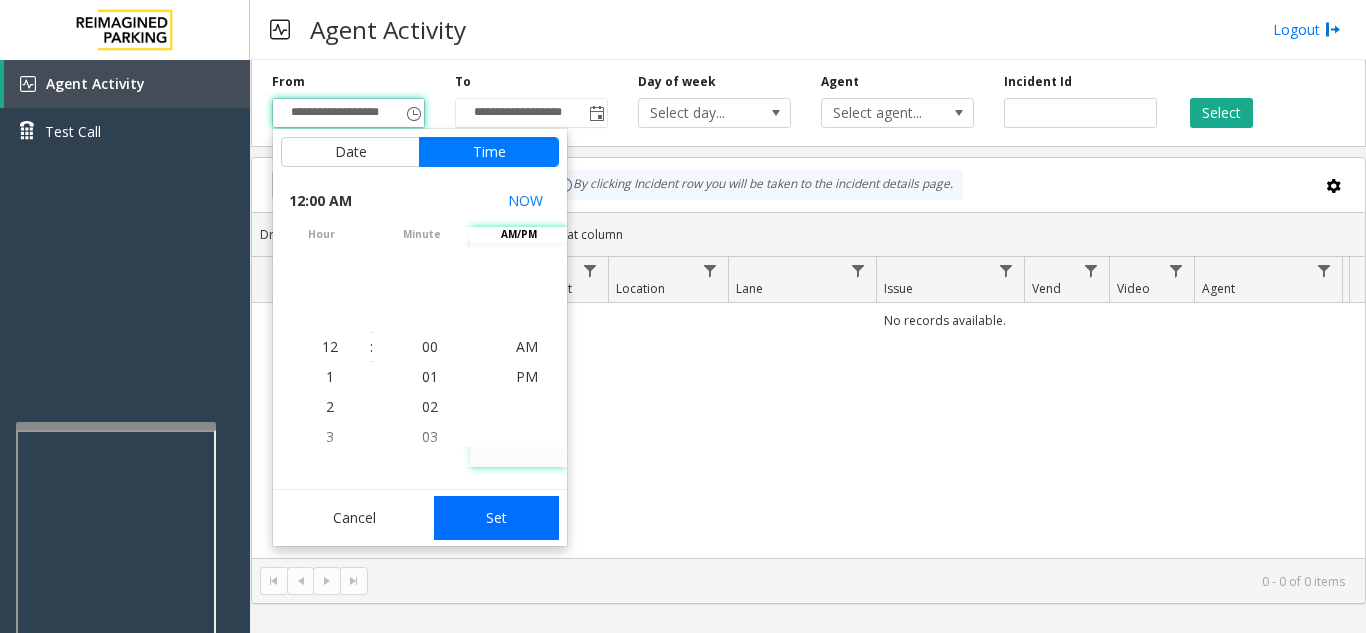 click on "Set" 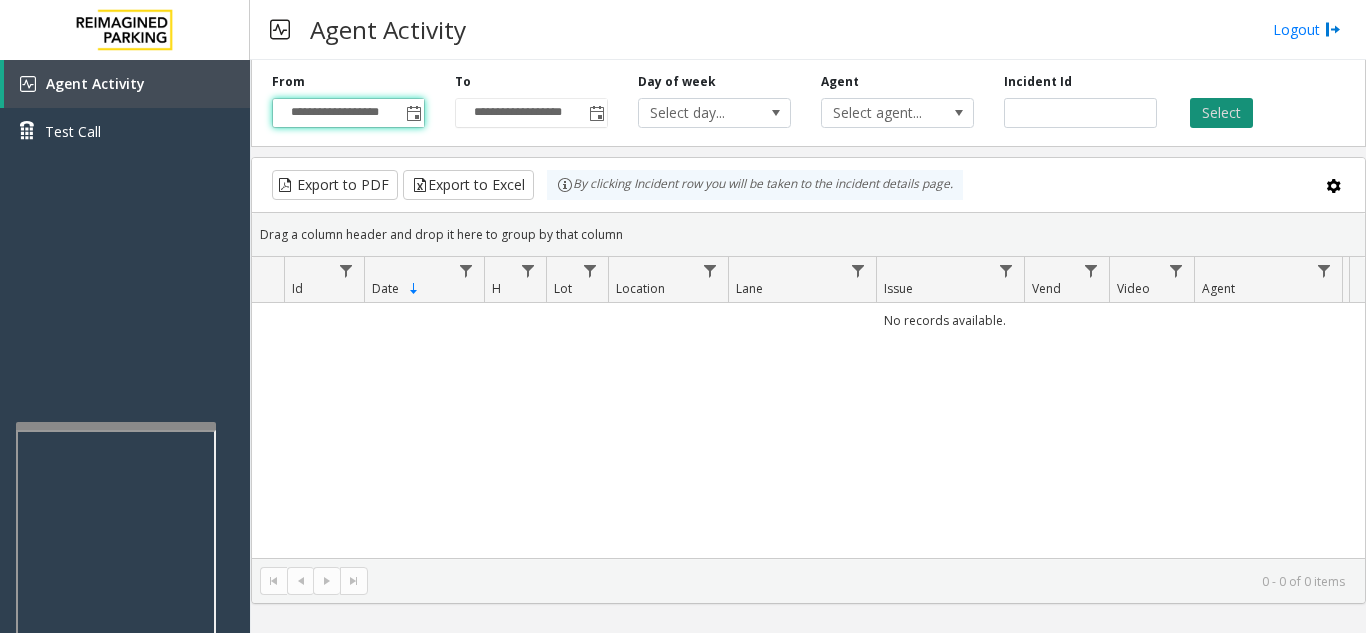 click on "Select" 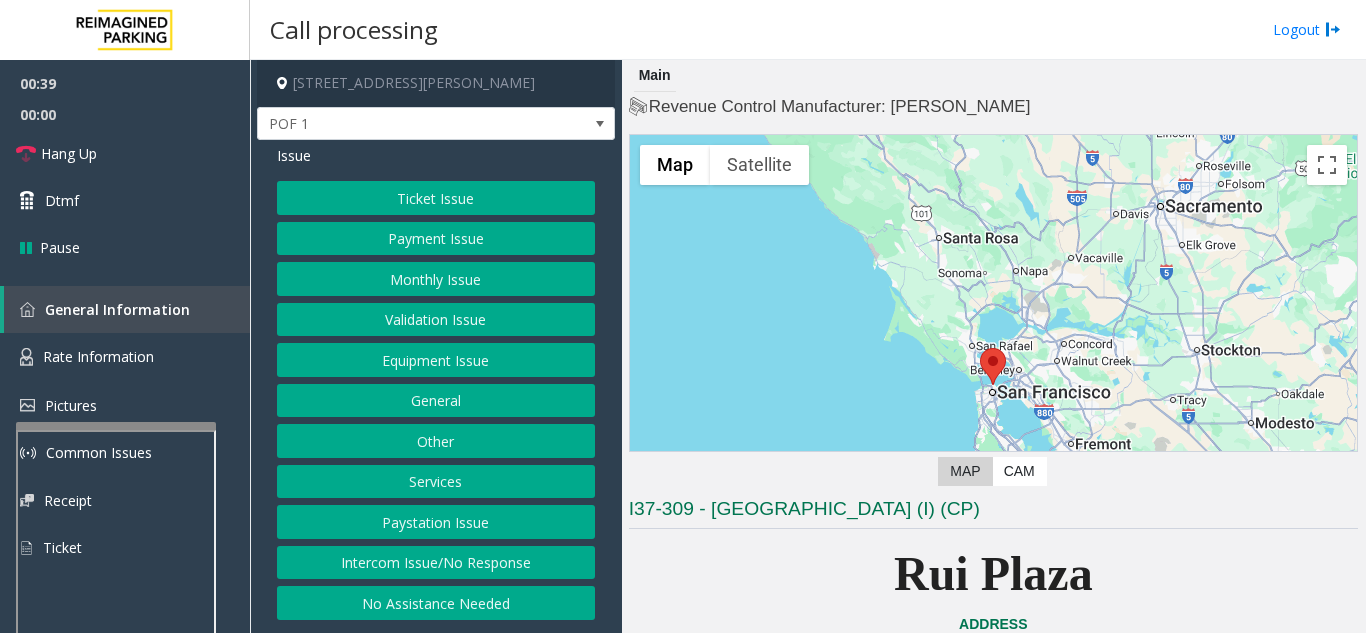click on "Ticket Issue" 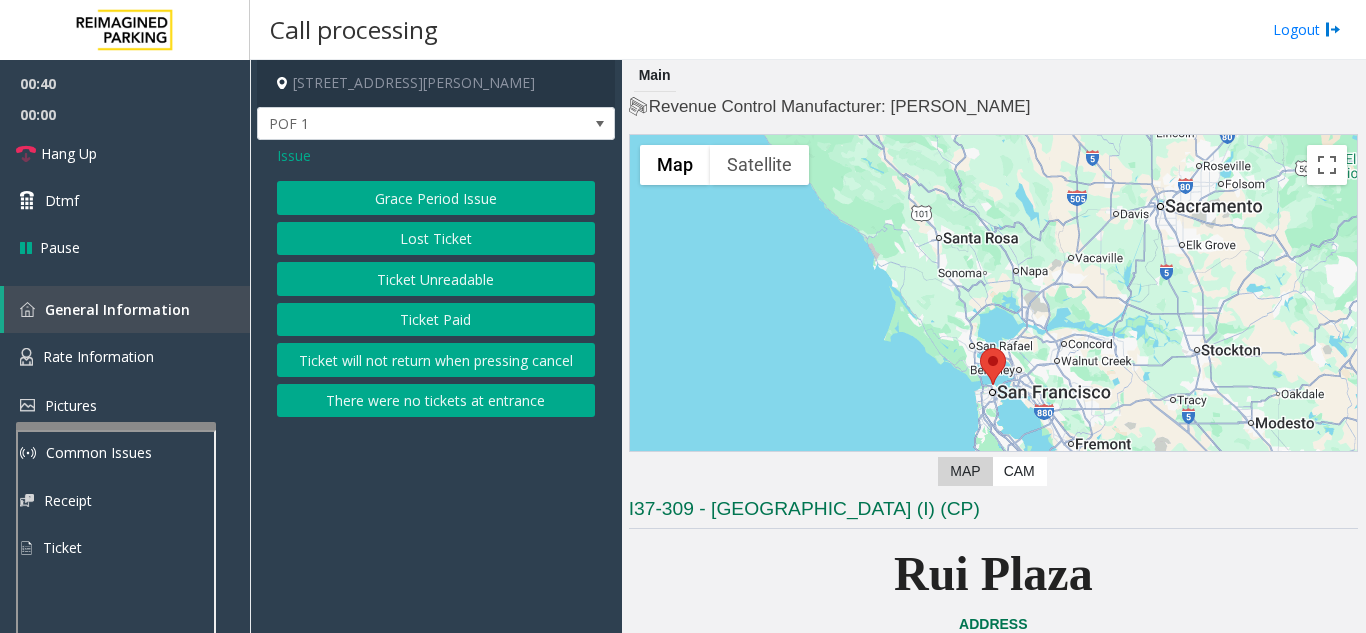 click on "Ticket Unreadable" 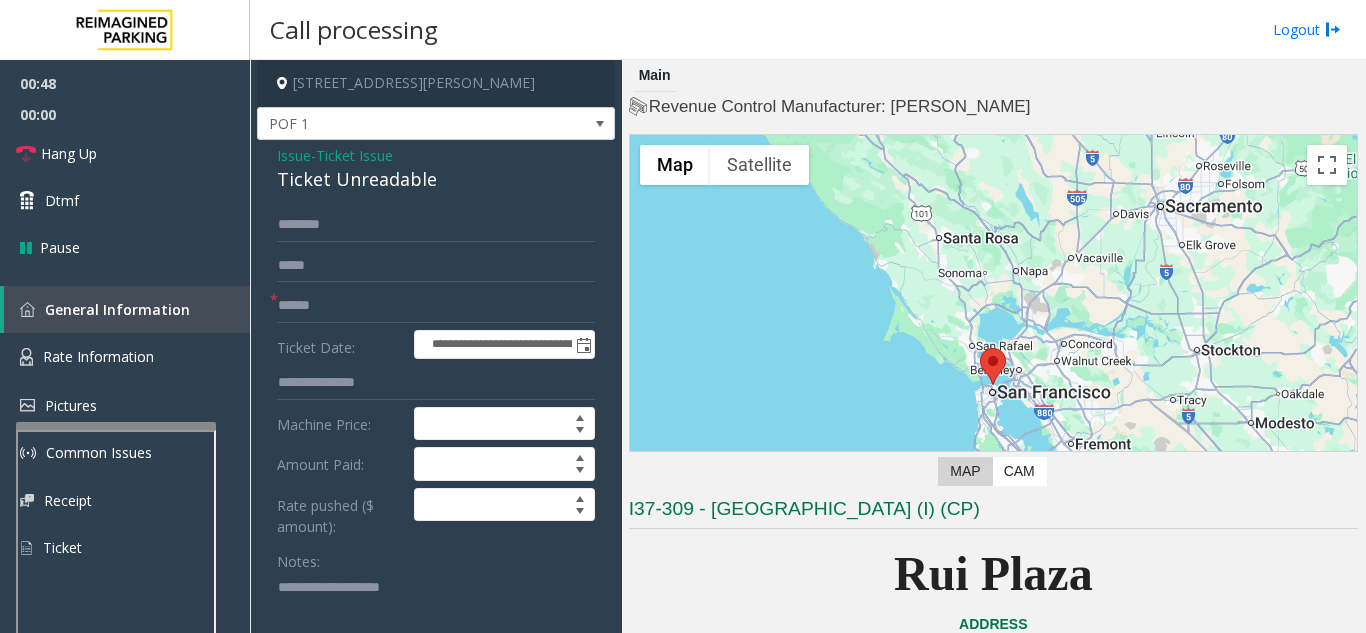 scroll, scrollTop: 50, scrollLeft: 0, axis: vertical 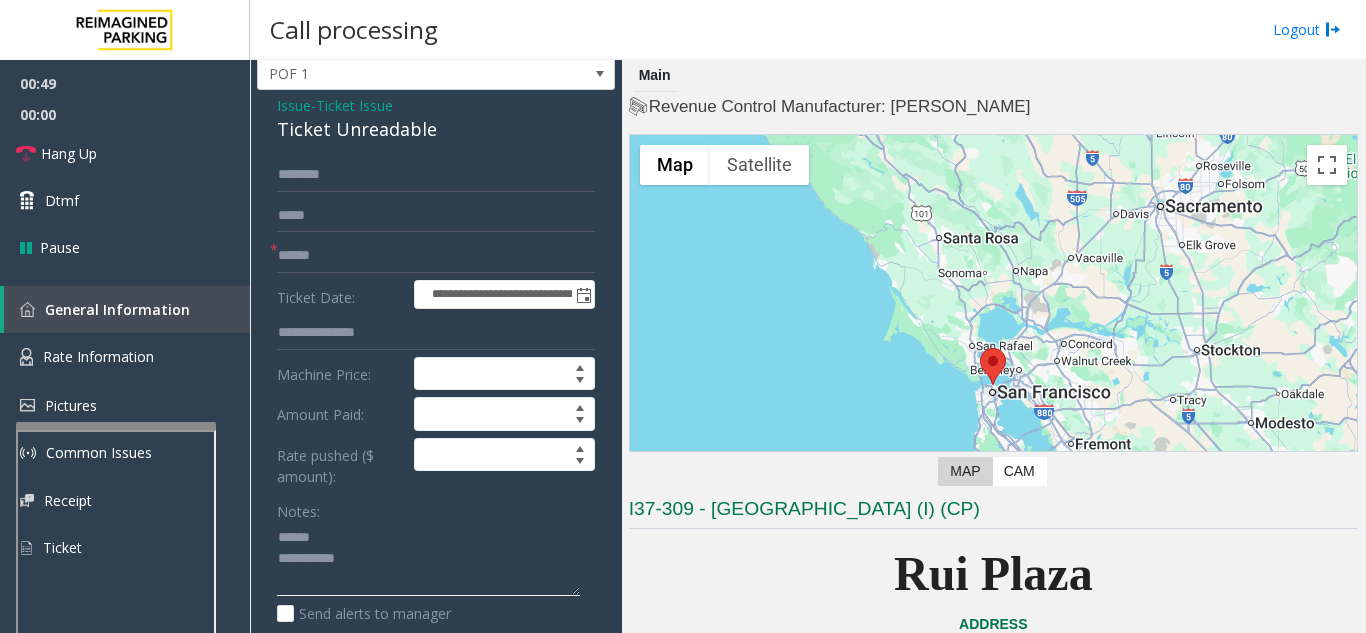 click 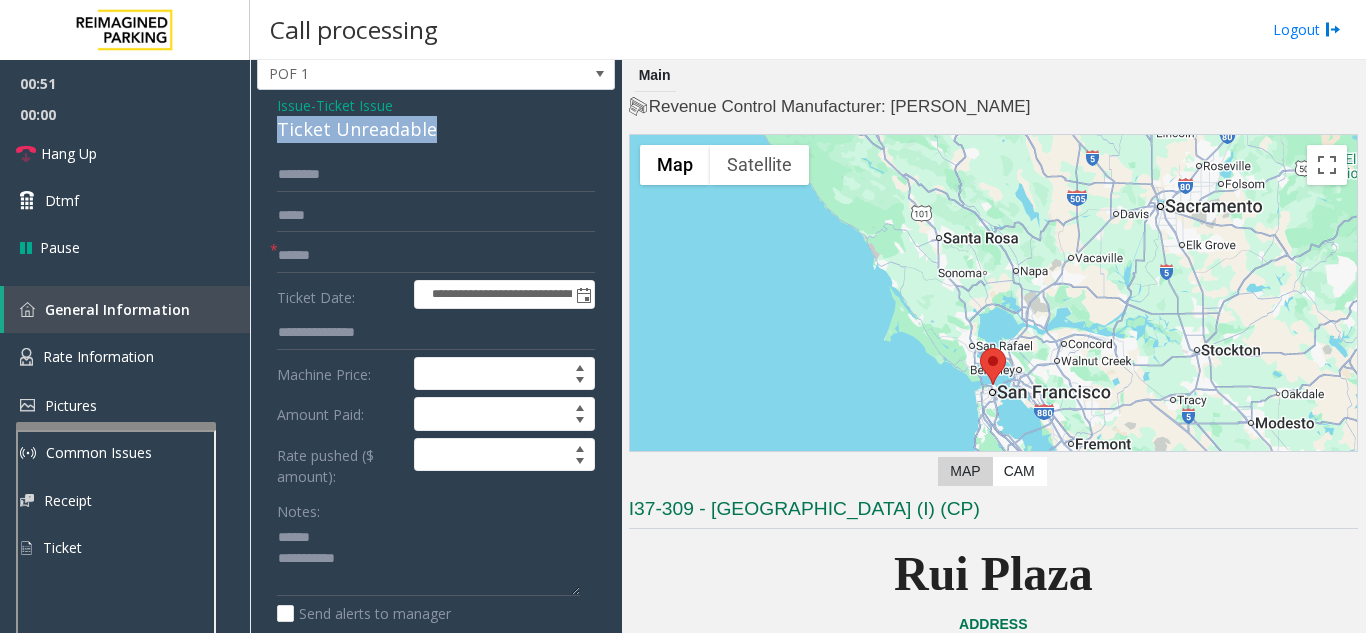 drag, startPoint x: 272, startPoint y: 125, endPoint x: 462, endPoint y: 134, distance: 190.21304 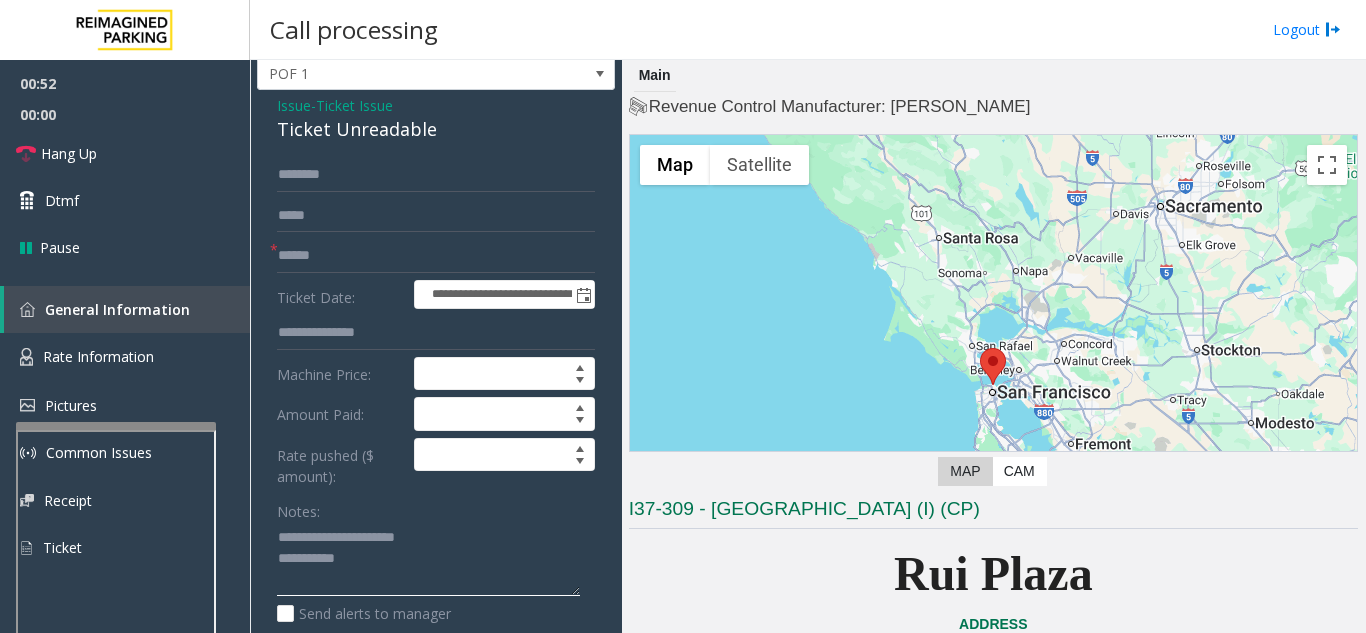 click 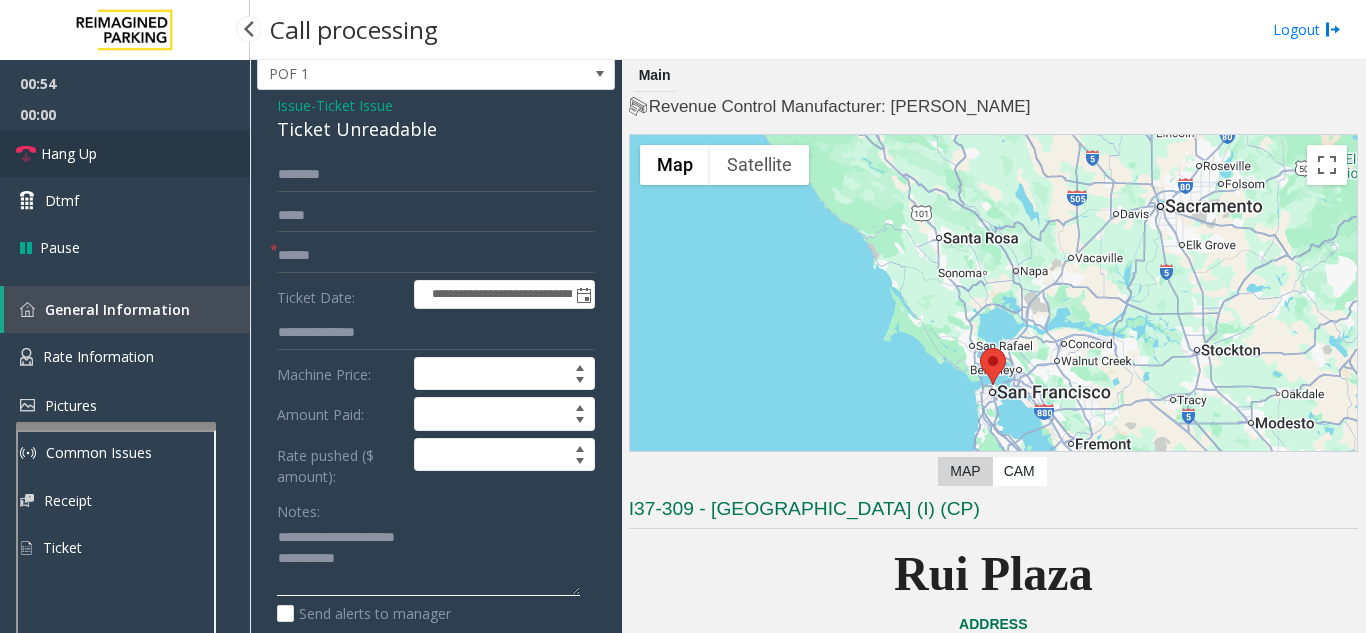 type on "**********" 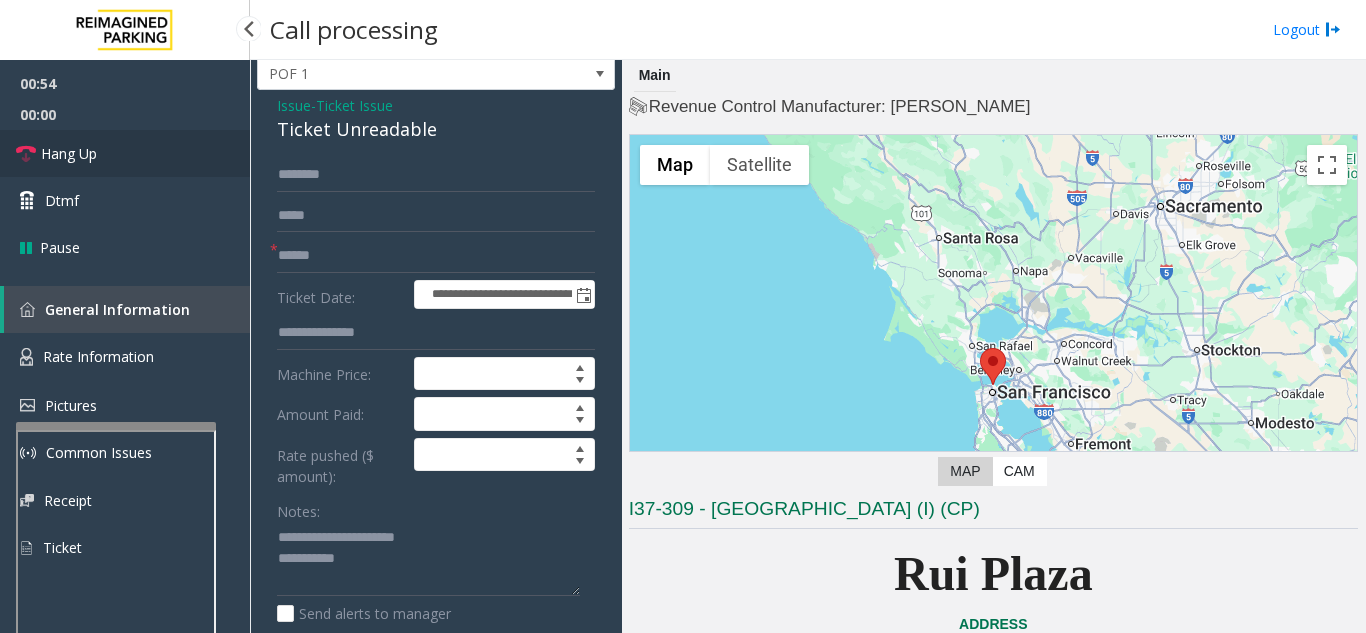 click on "Hang Up" at bounding box center (69, 153) 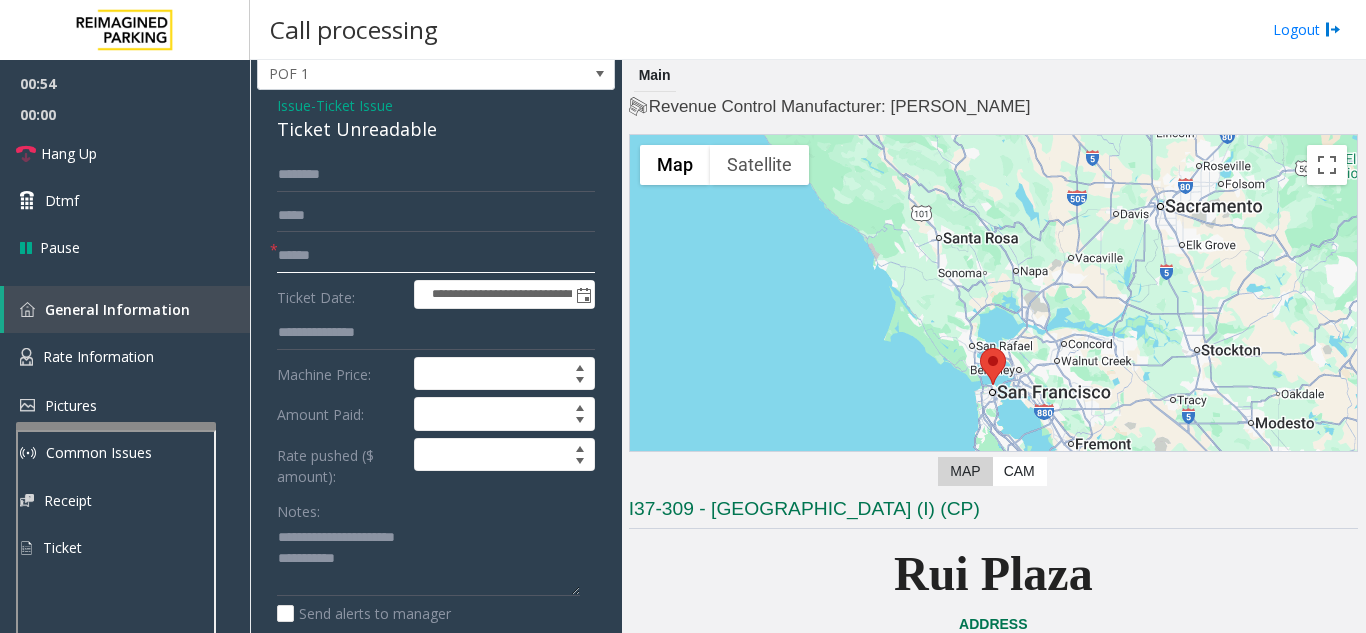click 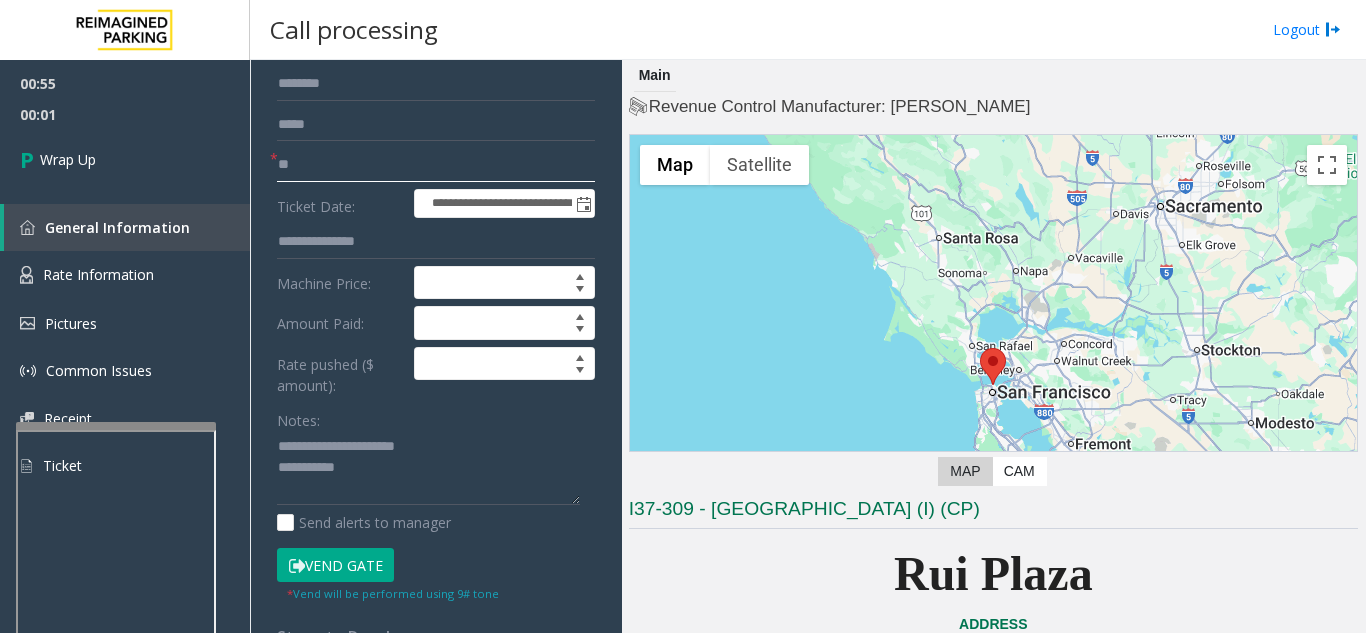 scroll, scrollTop: 250, scrollLeft: 0, axis: vertical 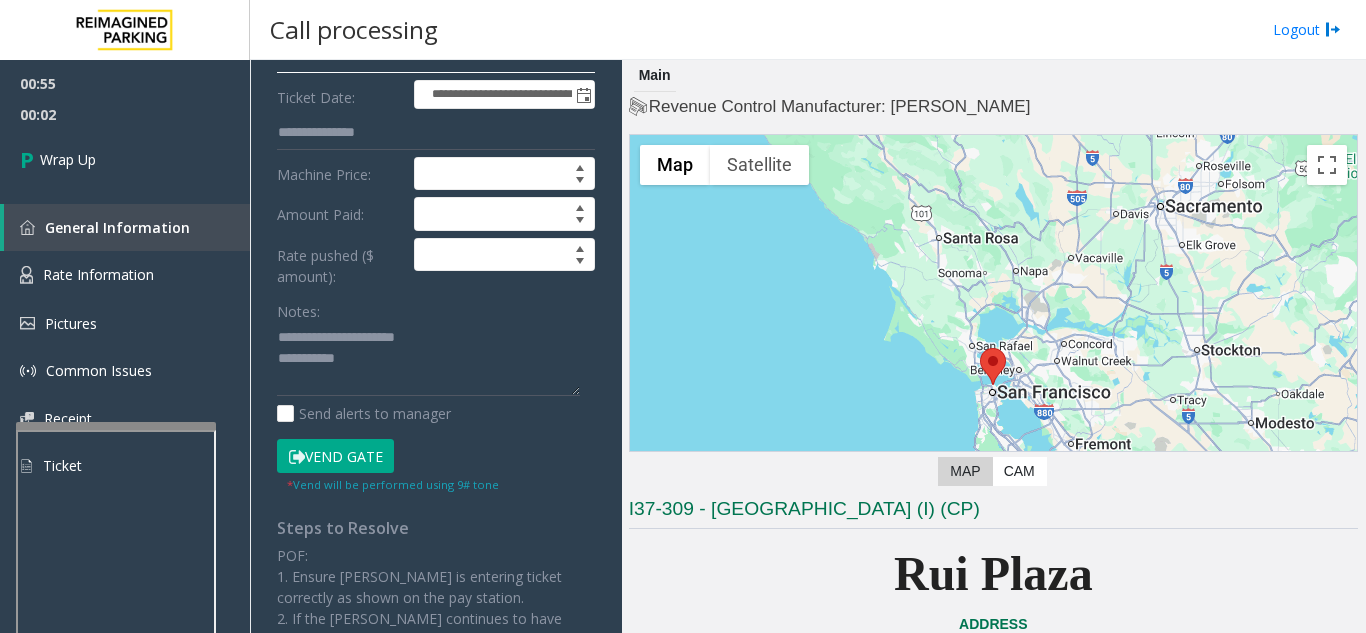 type on "**" 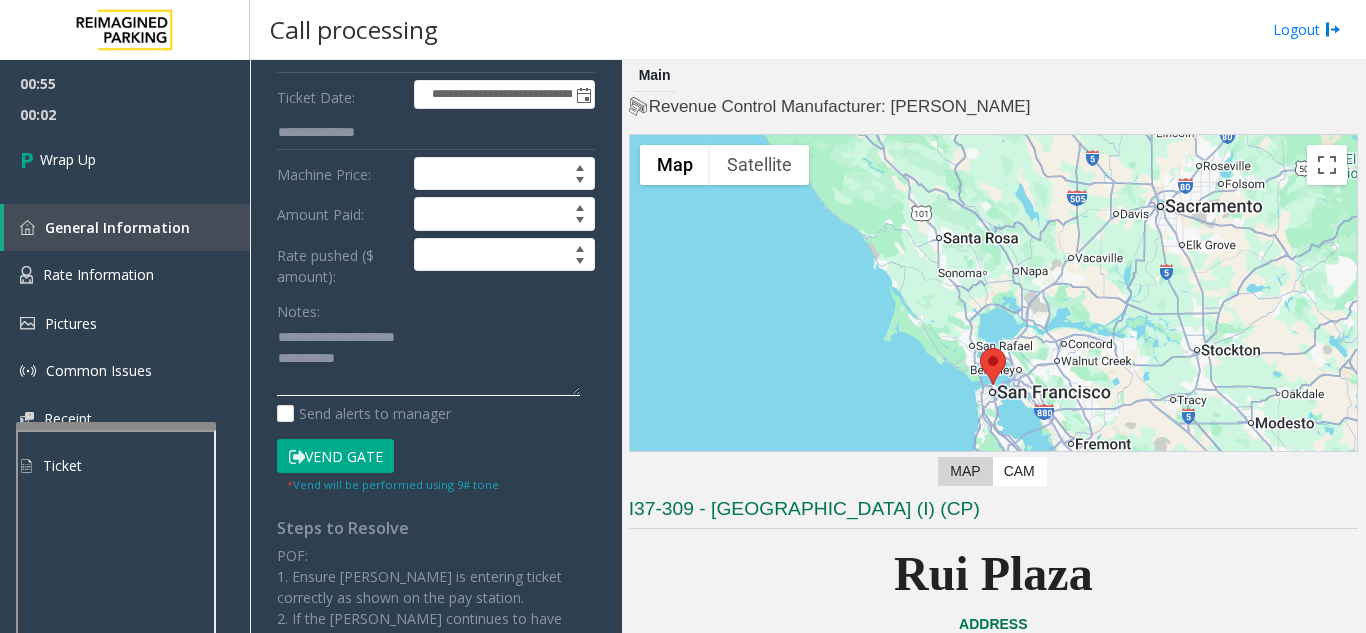 click 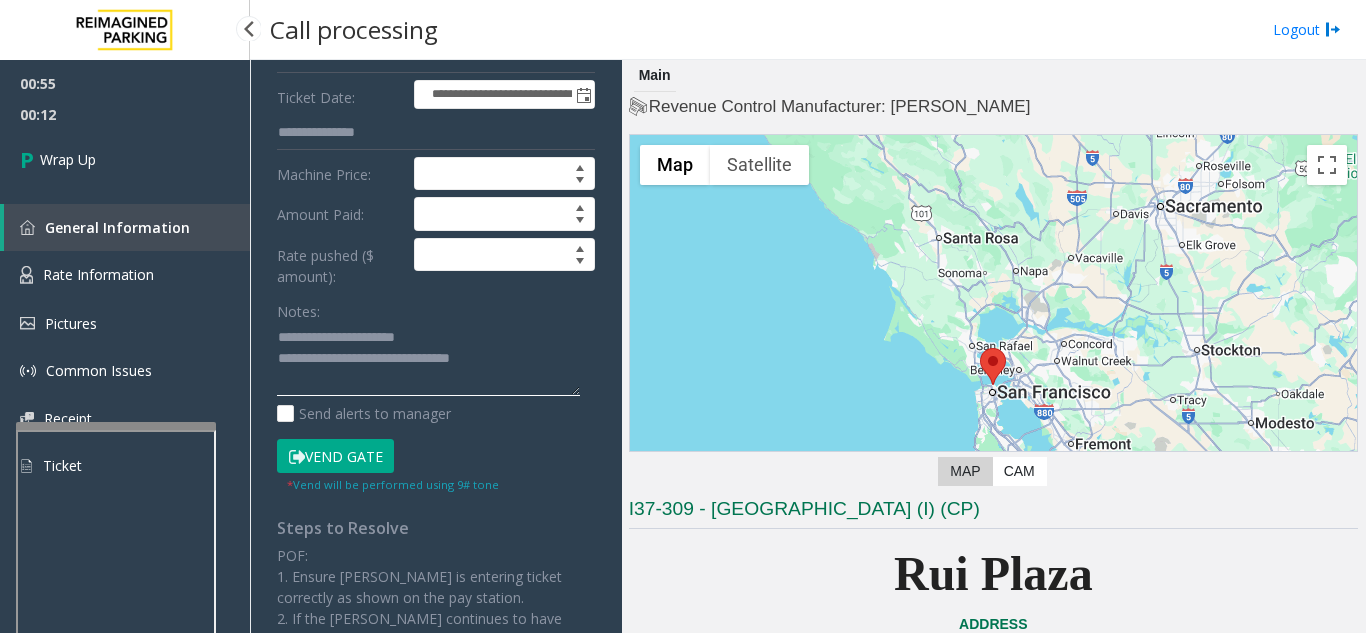 type on "**********" 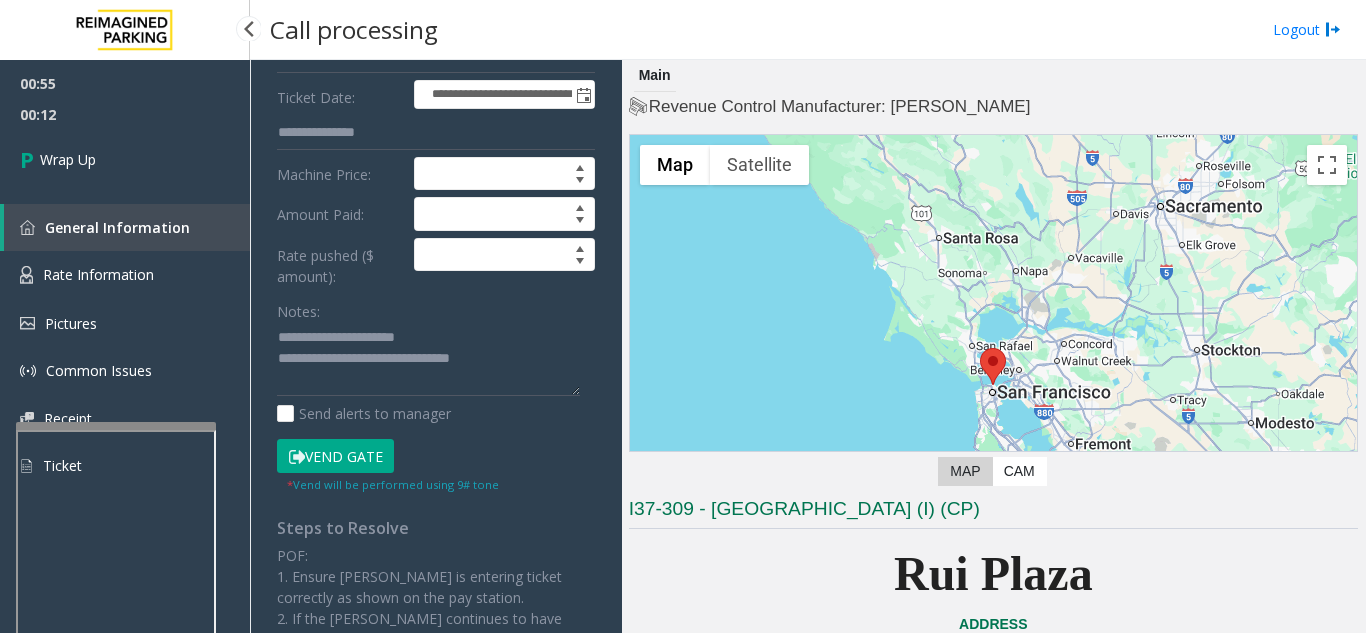 click on "00:55   00:12  Wrap Up General Information Rate Information Pictures Common Issues Receipt Ticket" at bounding box center [125, 283] 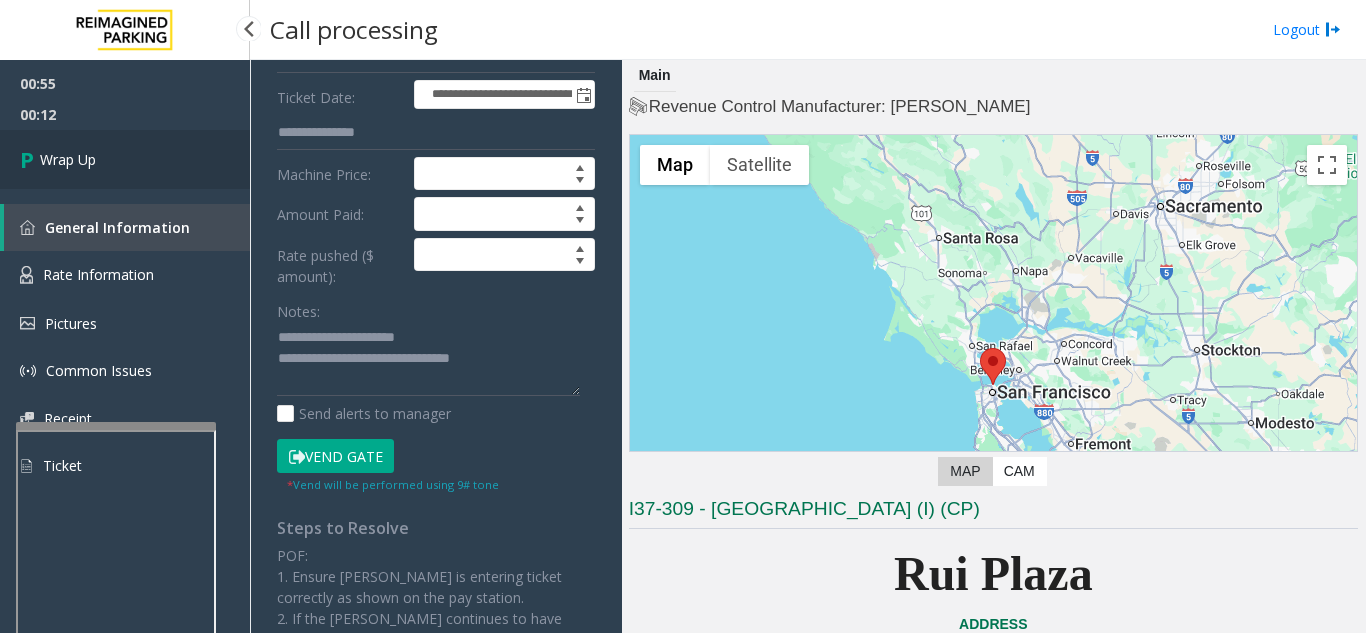 click on "Wrap Up" at bounding box center (125, 159) 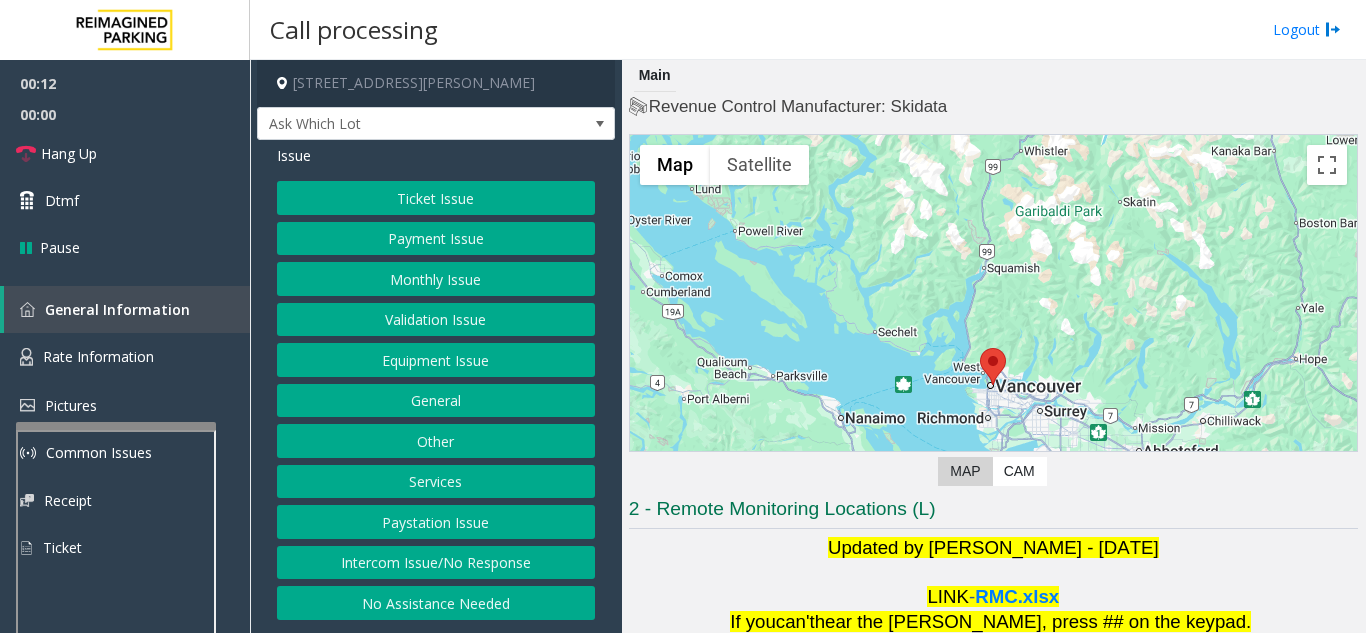 click on "Intercom Issue/No Response" 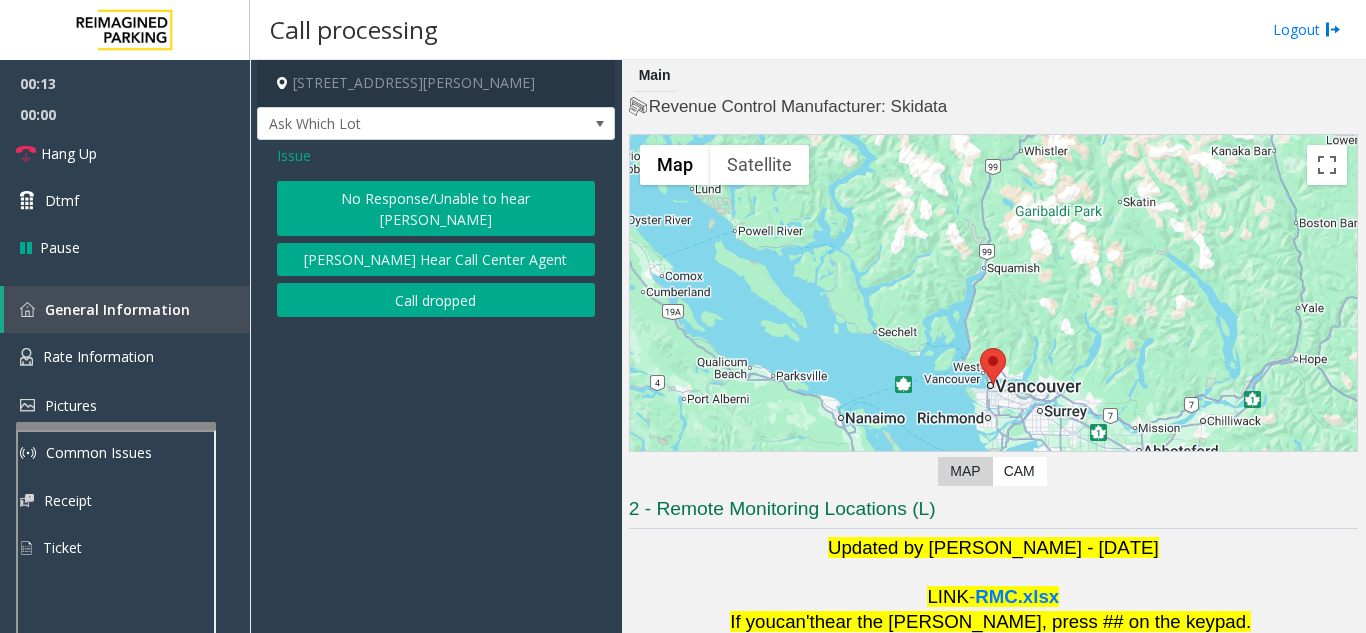 click on "No Response/Unable to hear [PERSON_NAME]" 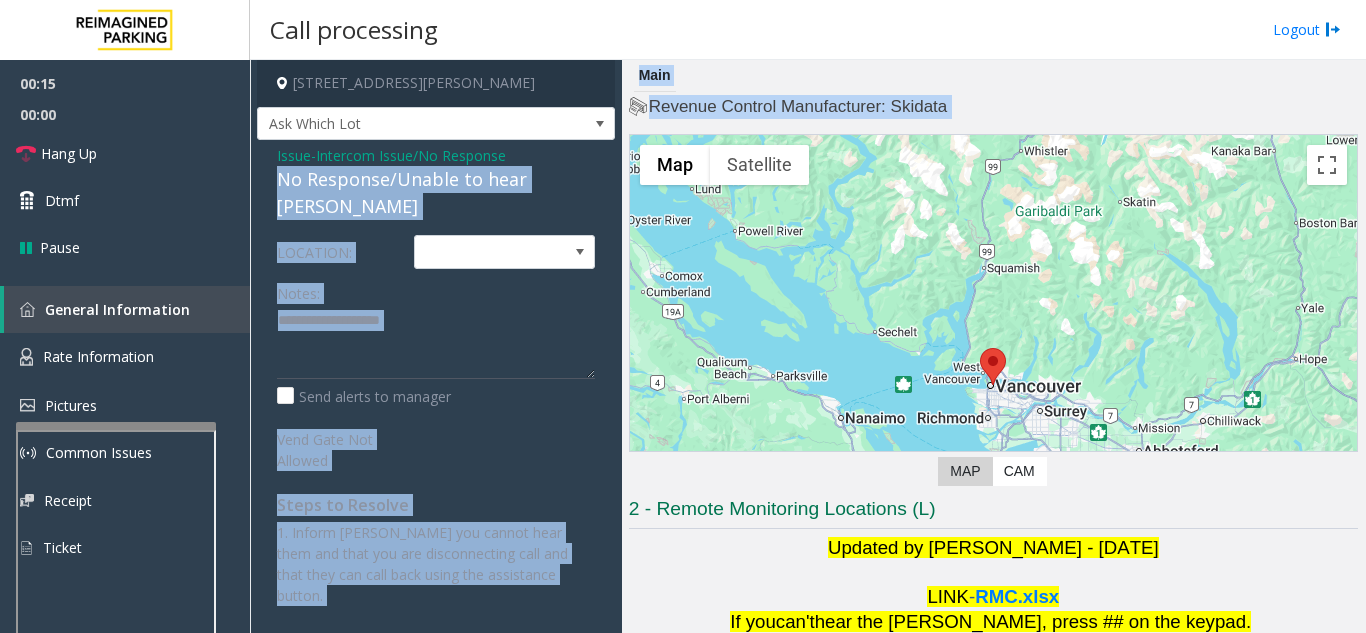 drag, startPoint x: 279, startPoint y: 183, endPoint x: 633, endPoint y: 181, distance: 354.00565 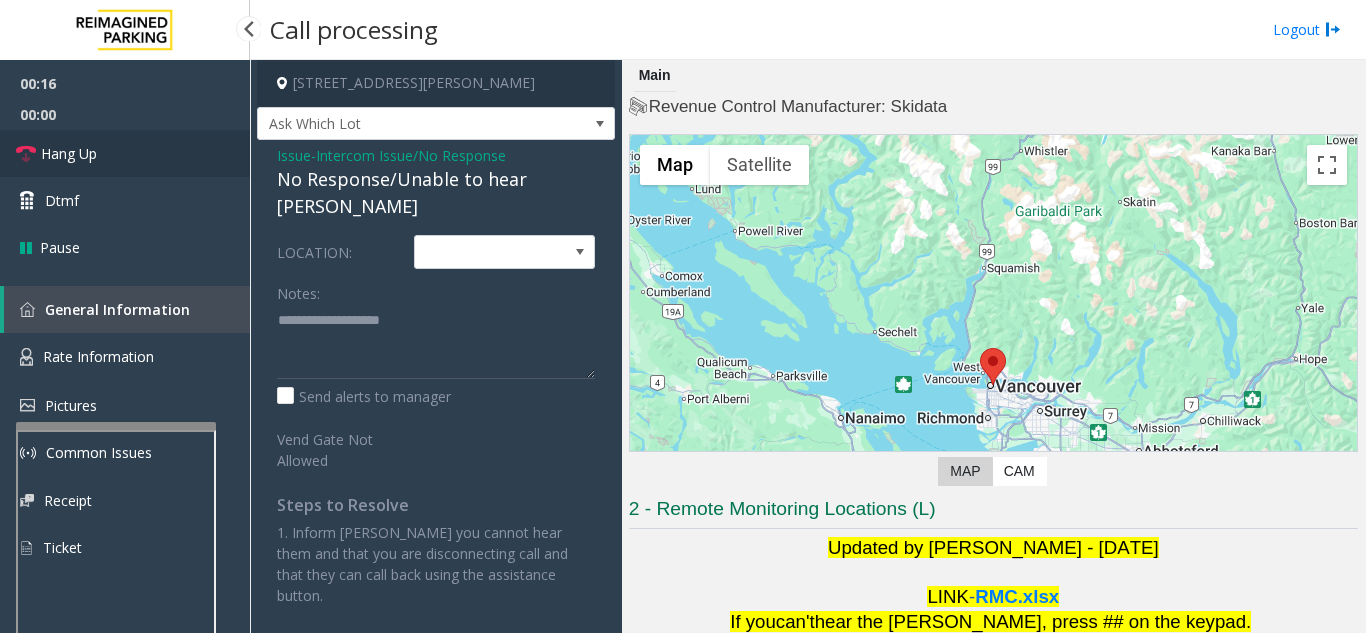 click on "Hang Up" at bounding box center (125, 153) 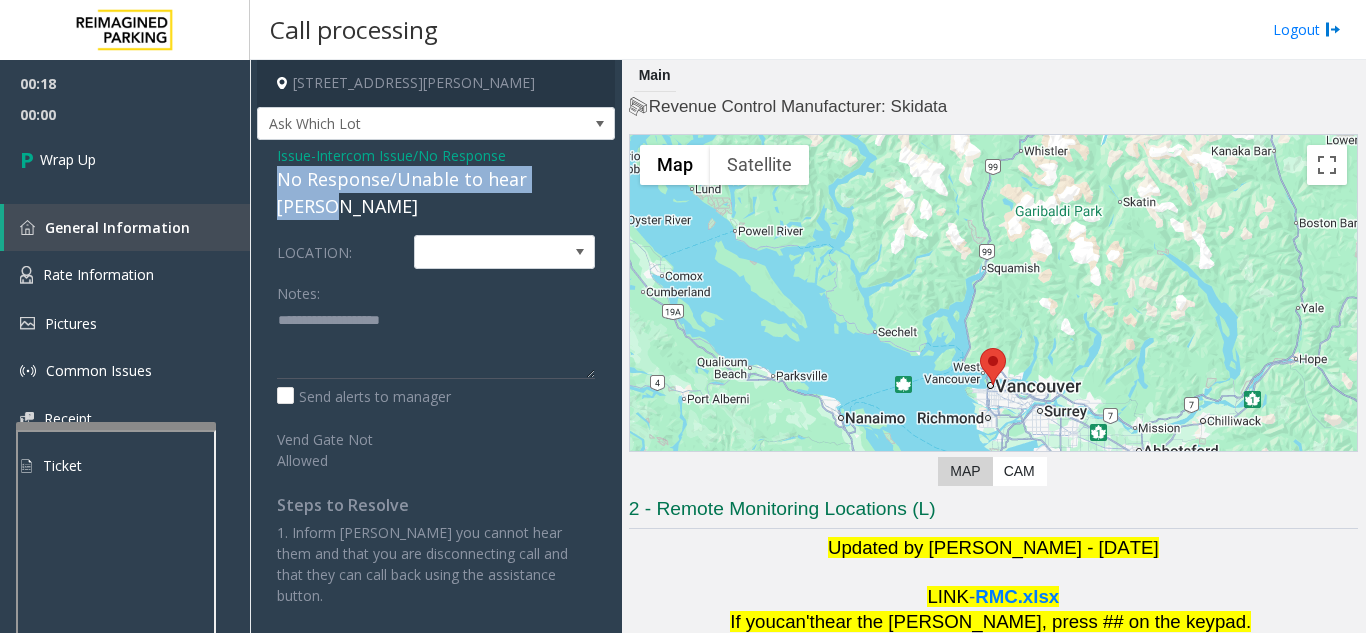 drag, startPoint x: 273, startPoint y: 181, endPoint x: 603, endPoint y: 178, distance: 330.01364 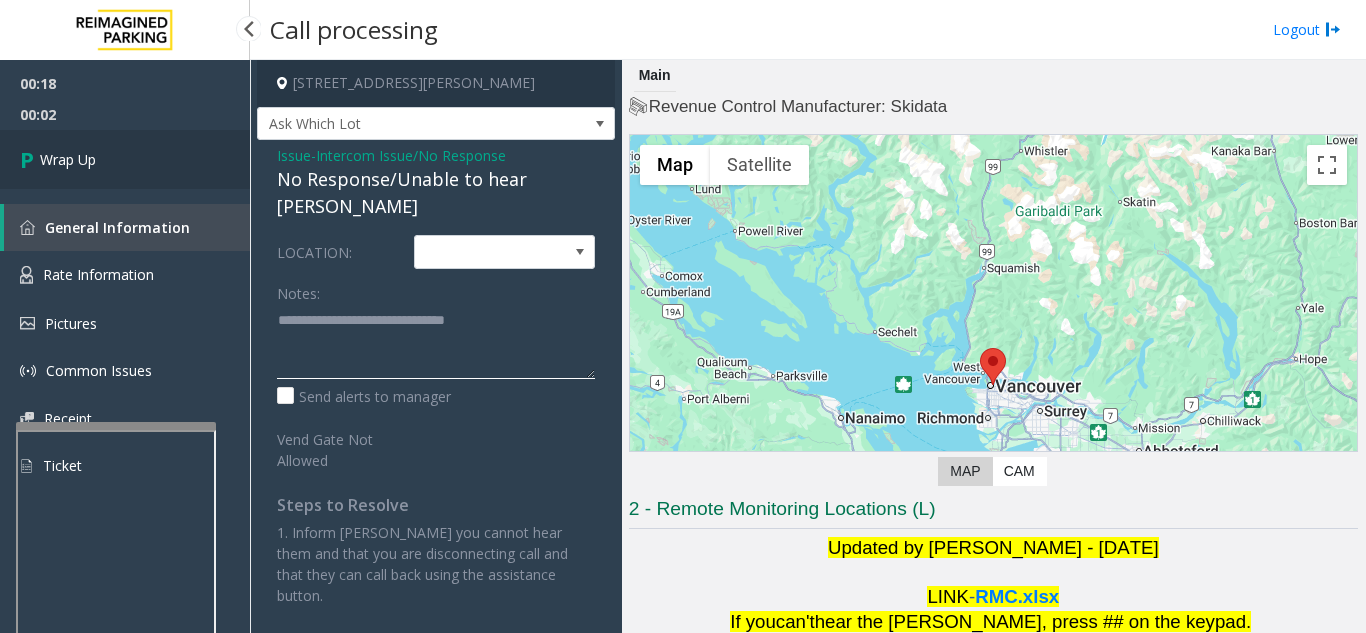 type on "**********" 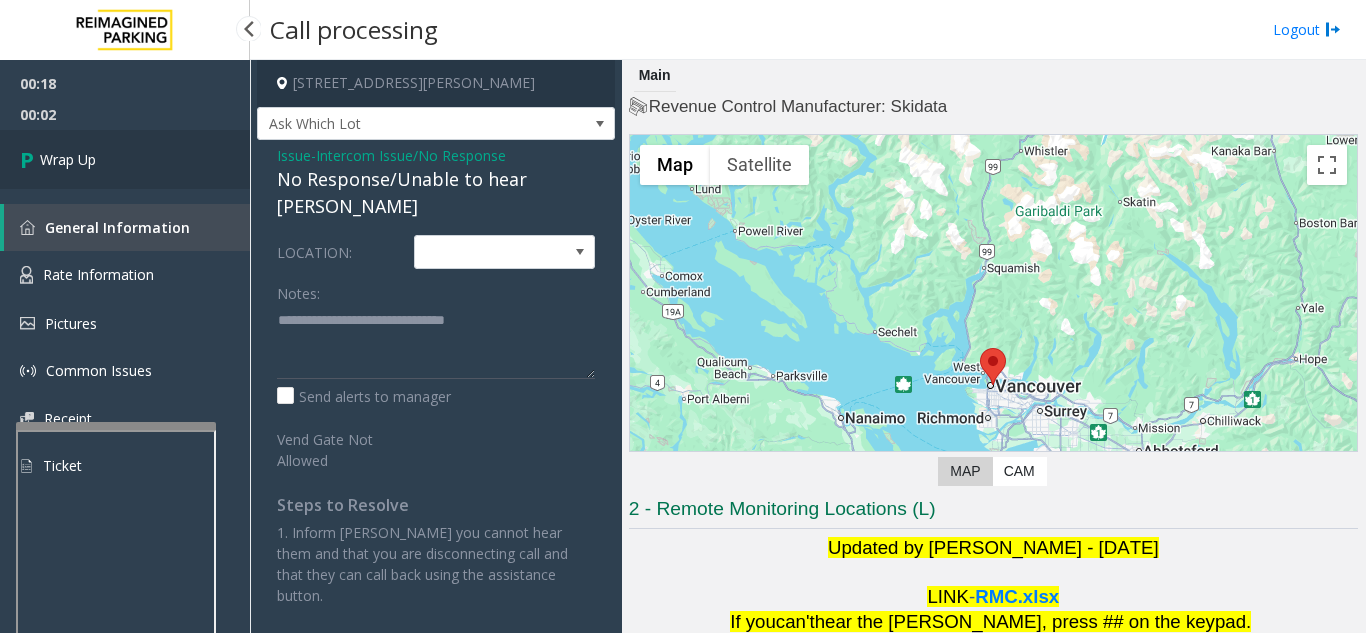 click on "Wrap Up" at bounding box center (68, 159) 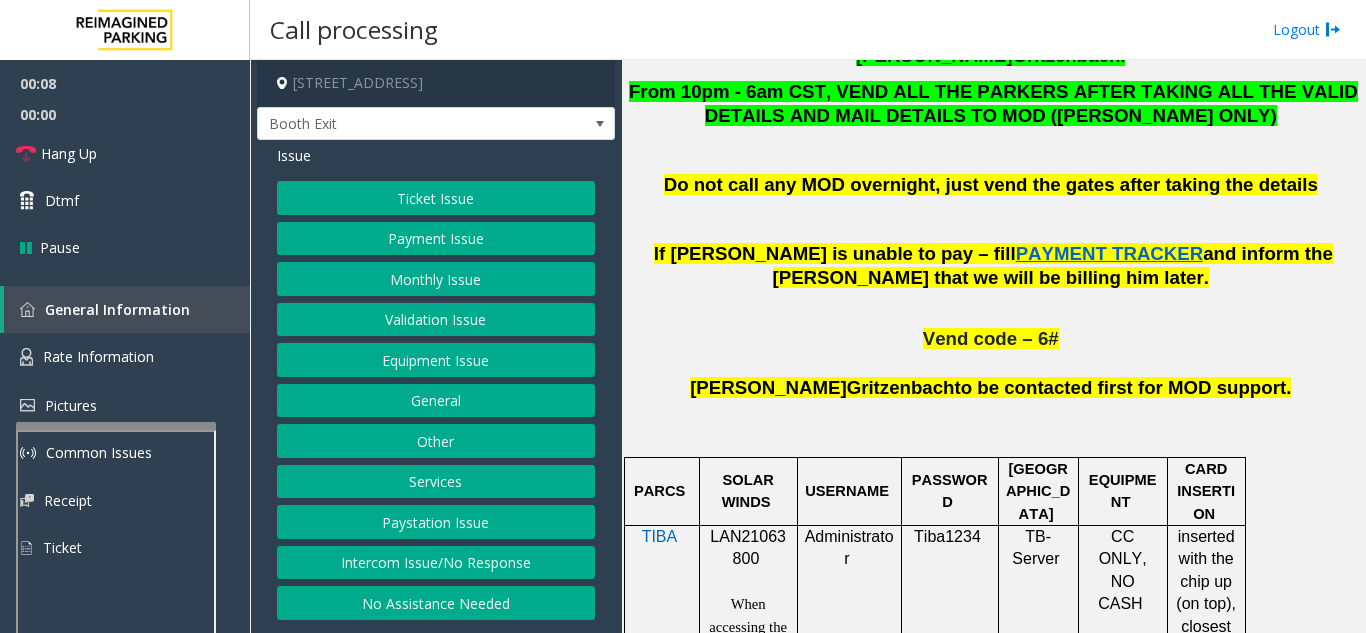 scroll, scrollTop: 1100, scrollLeft: 0, axis: vertical 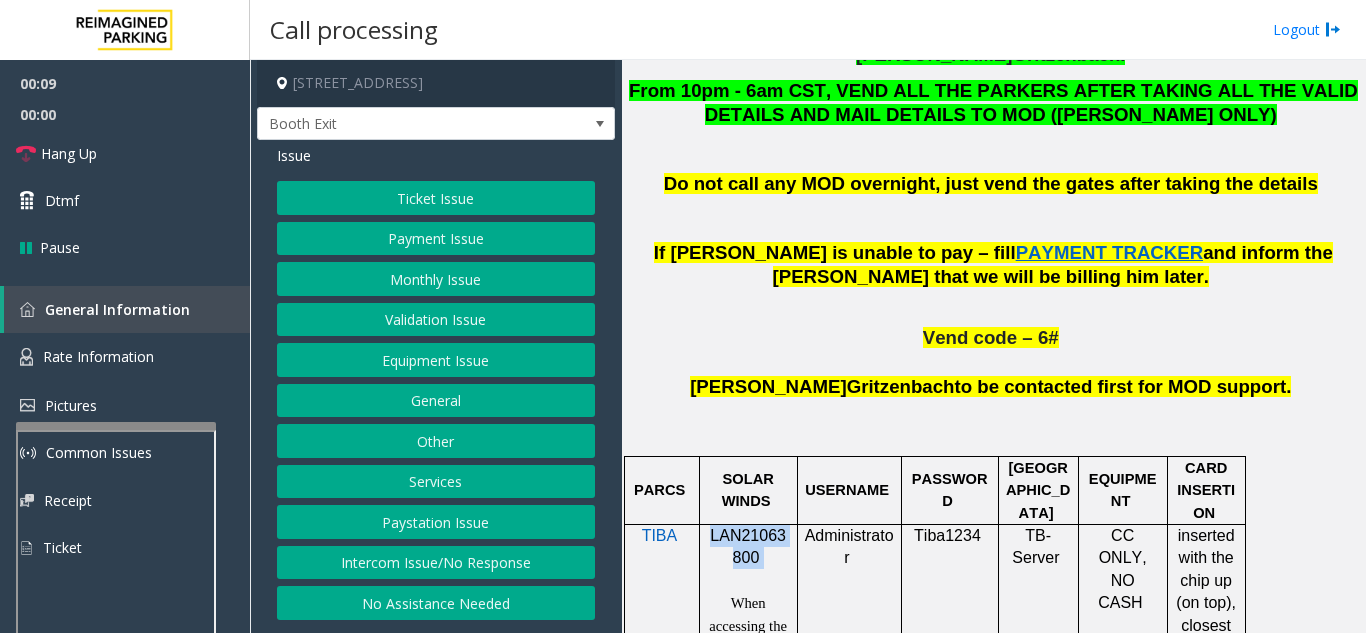 drag, startPoint x: 771, startPoint y: 457, endPoint x: 712, endPoint y: 445, distance: 60.207973 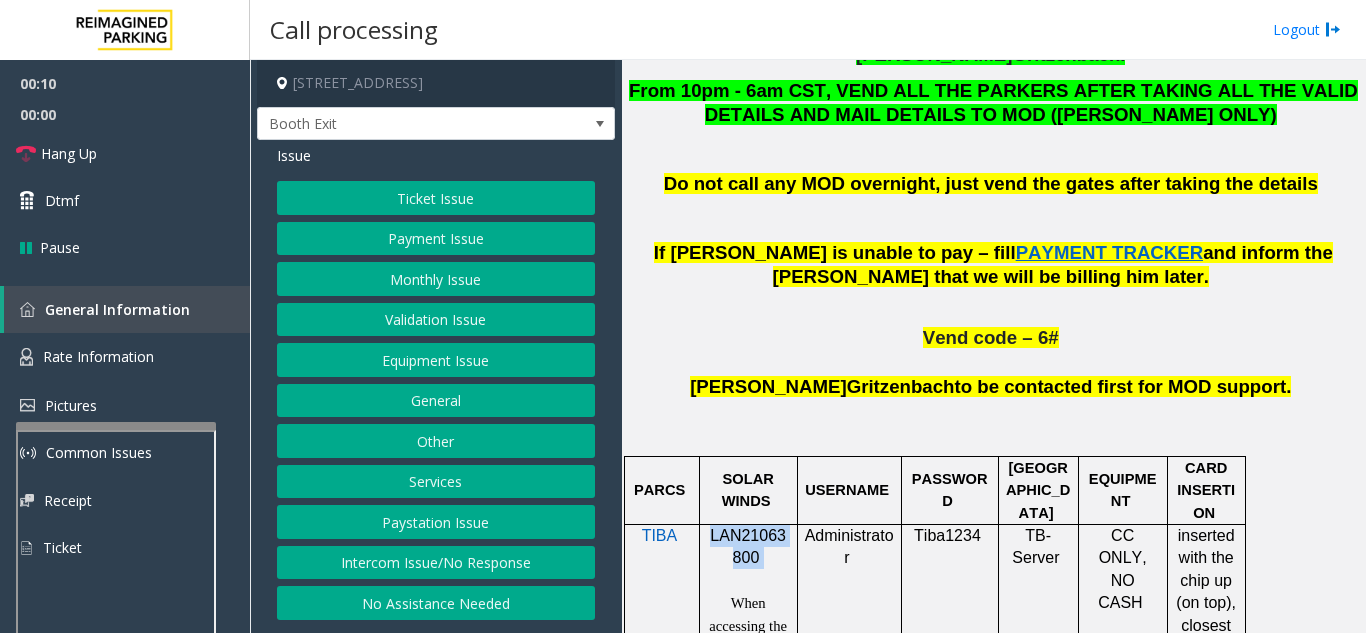 copy on "LAN21063800" 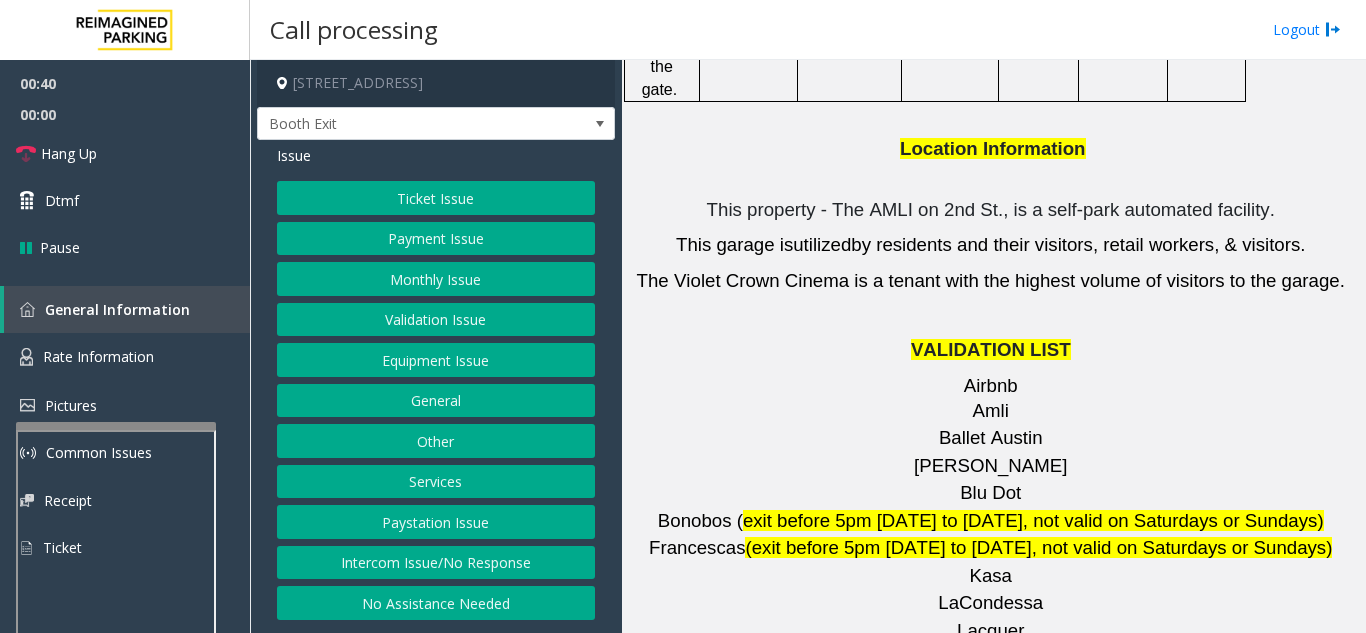 scroll, scrollTop: 2800, scrollLeft: 0, axis: vertical 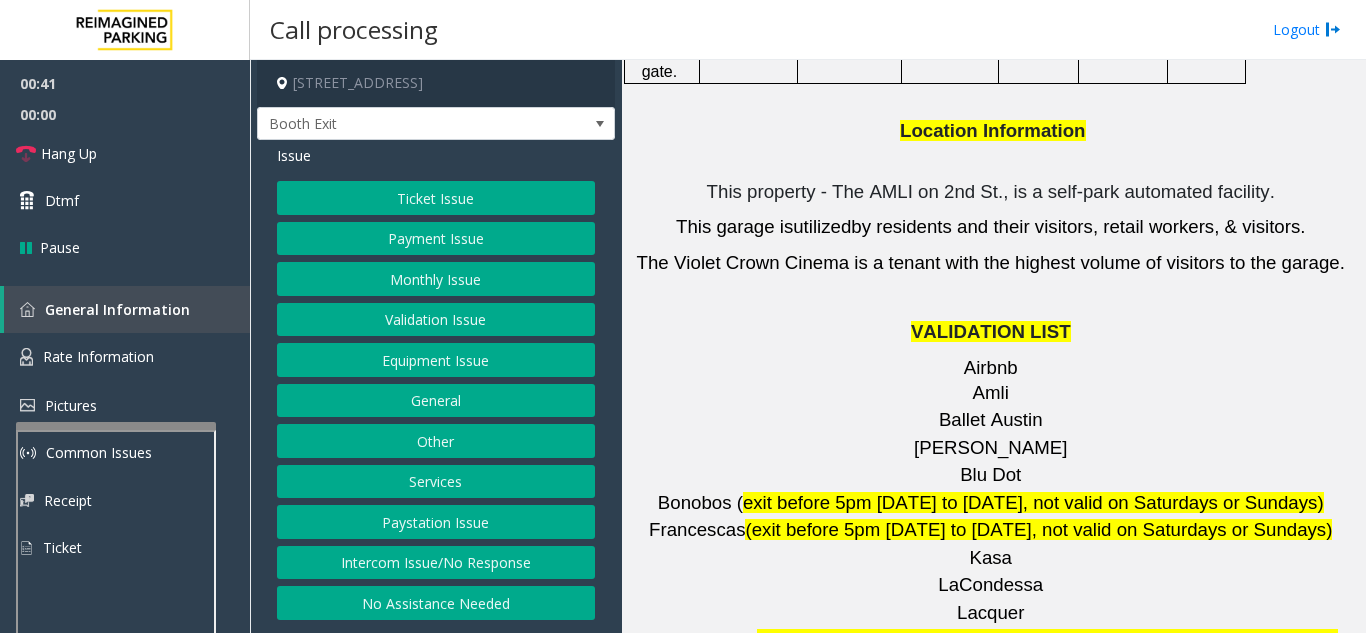 click on "Validation Issue" 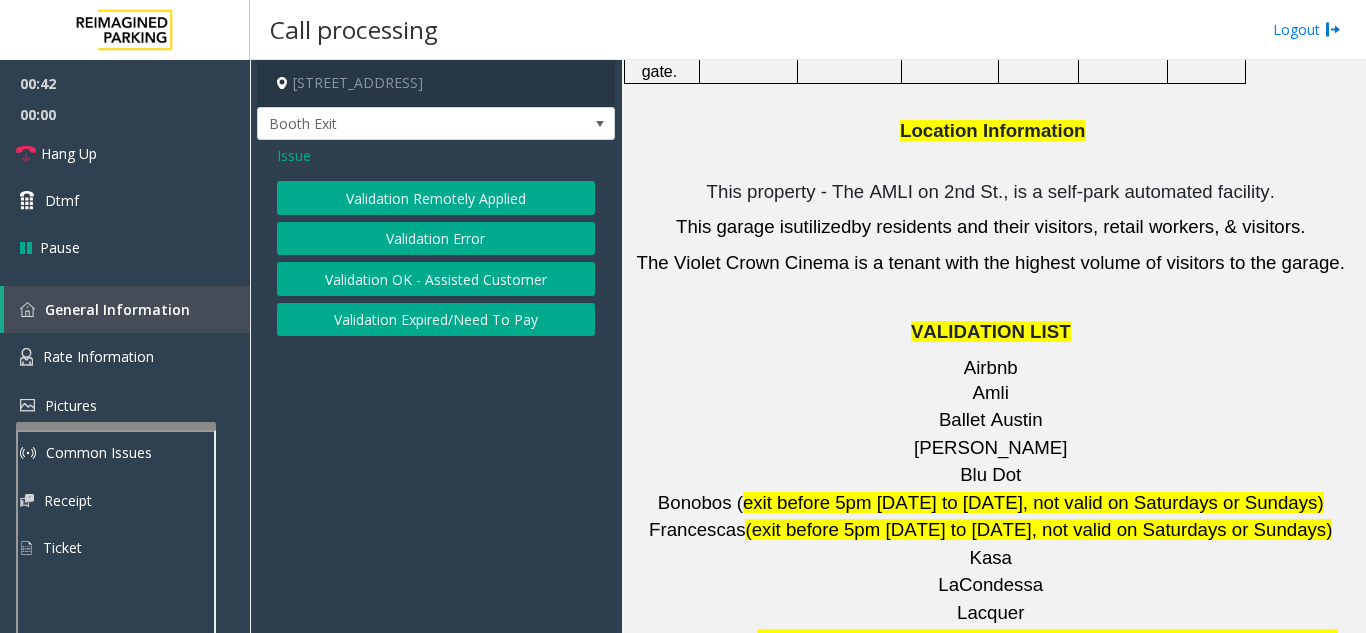 click on "Validation Error" 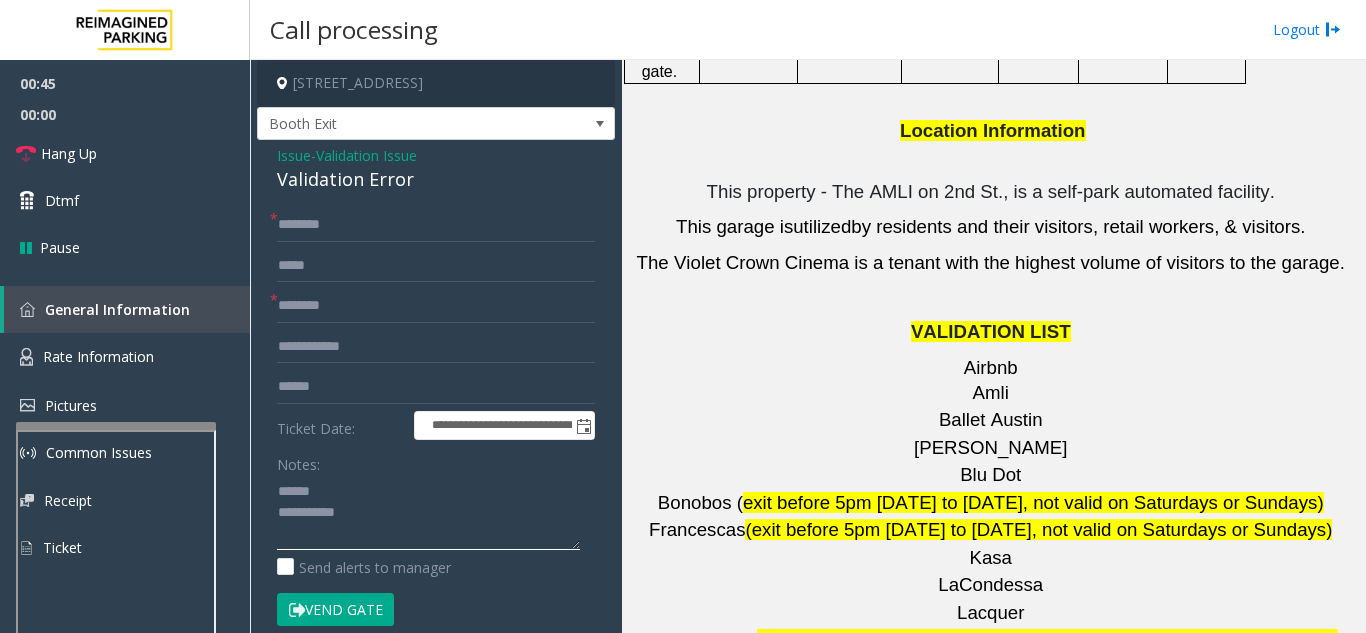 click 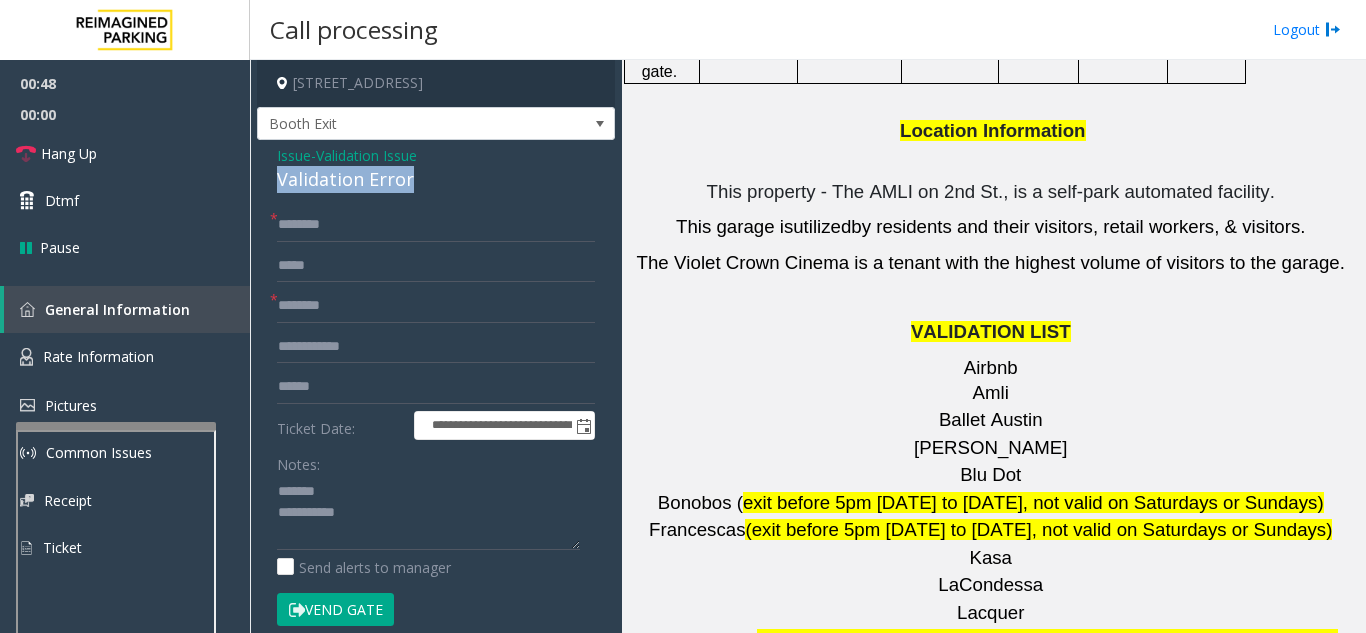 drag, startPoint x: 274, startPoint y: 187, endPoint x: 413, endPoint y: 181, distance: 139.12944 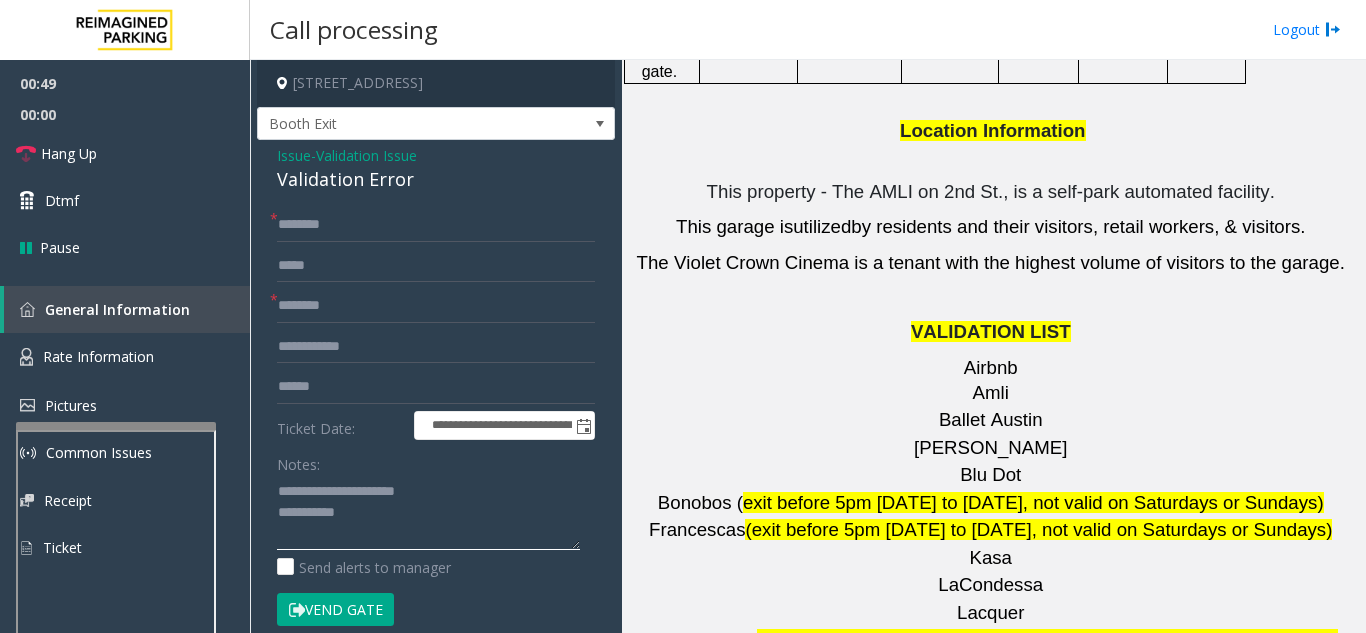 click 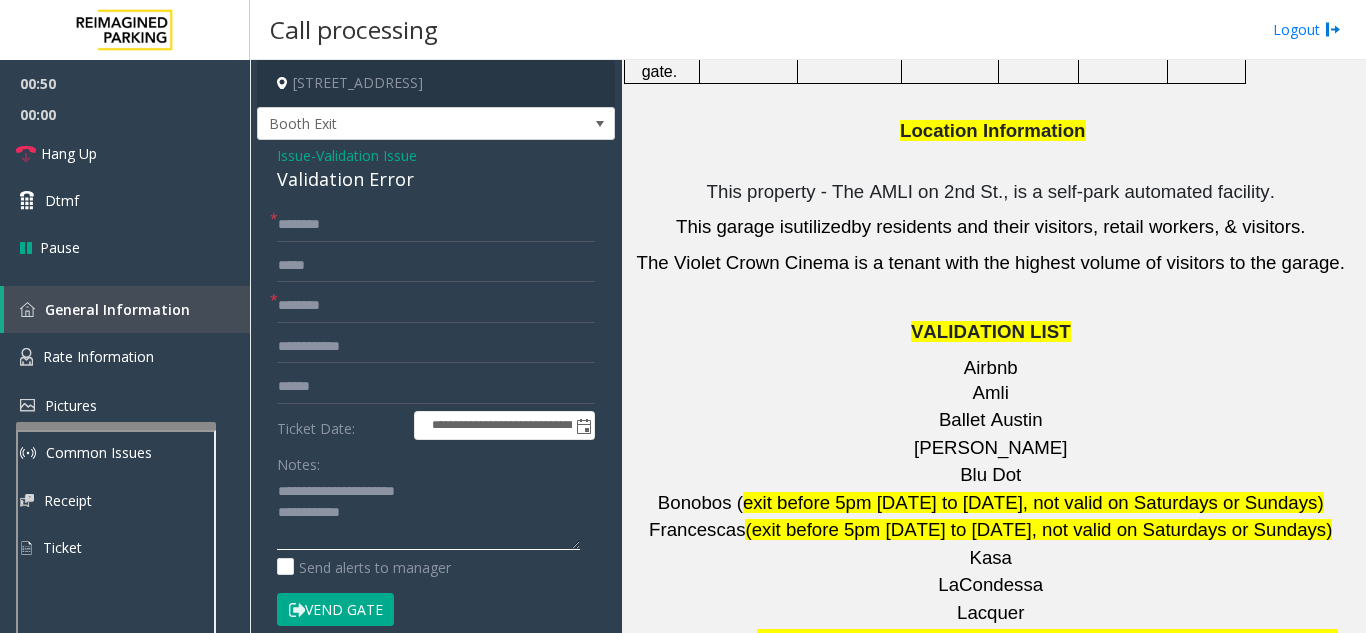 type on "**********" 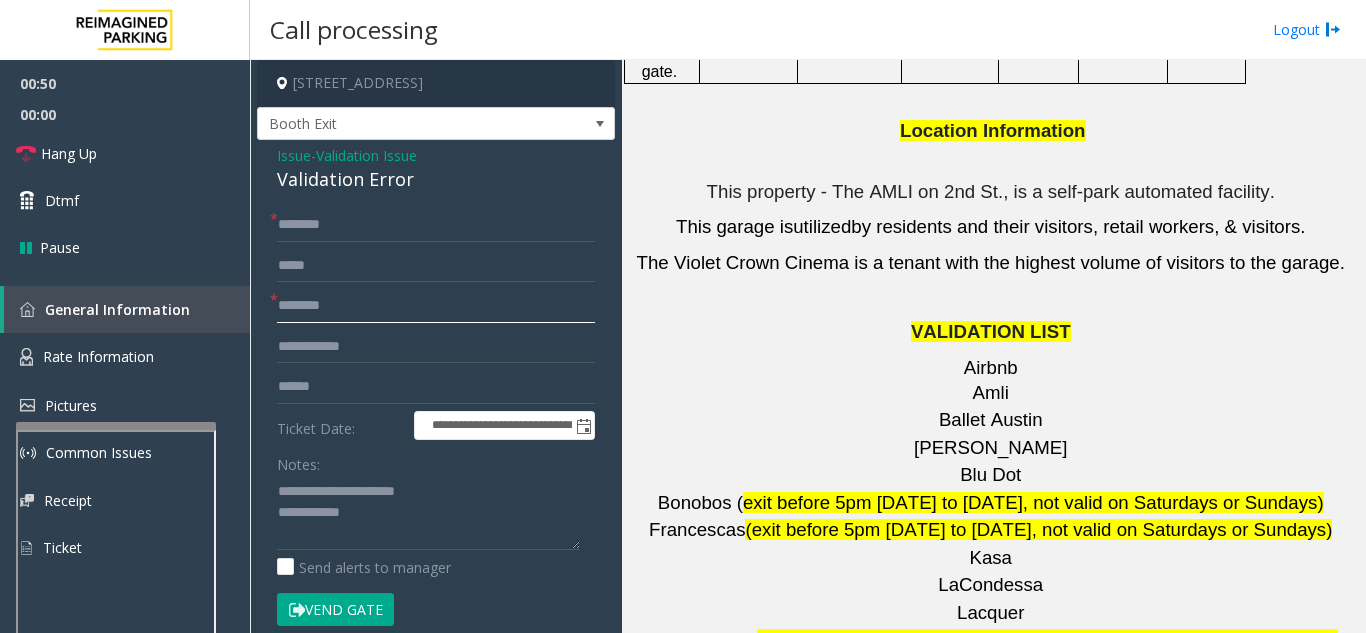 click 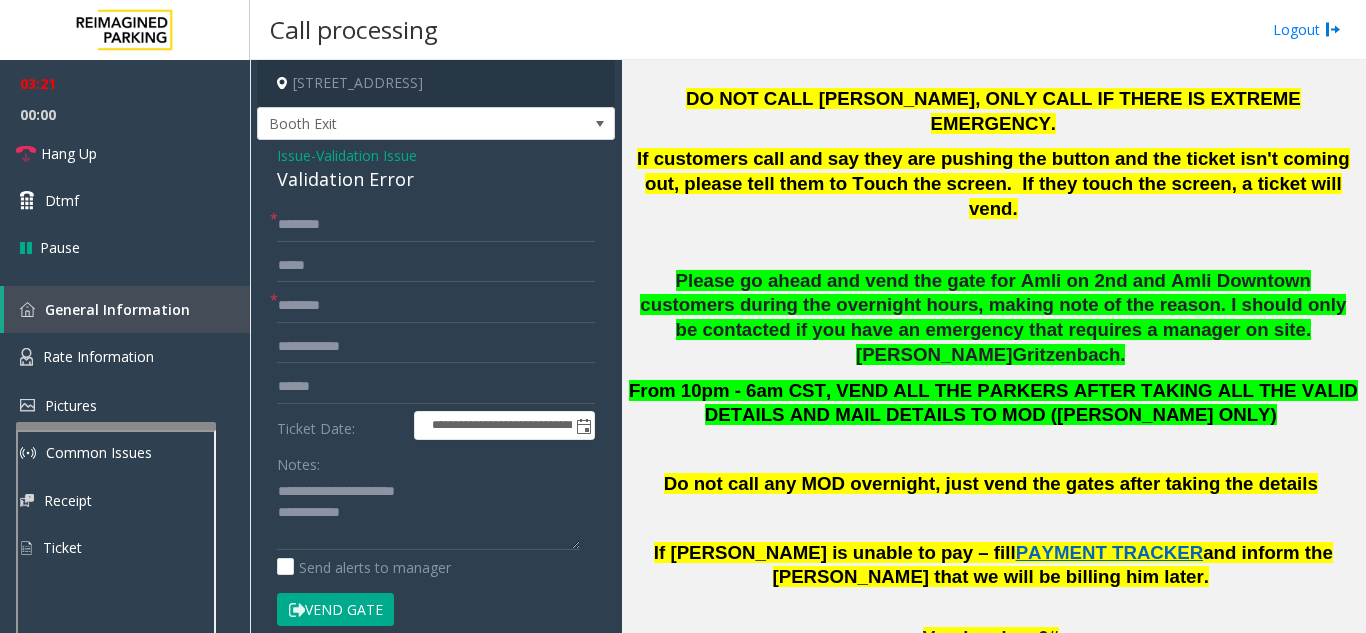 scroll, scrollTop: 600, scrollLeft: 0, axis: vertical 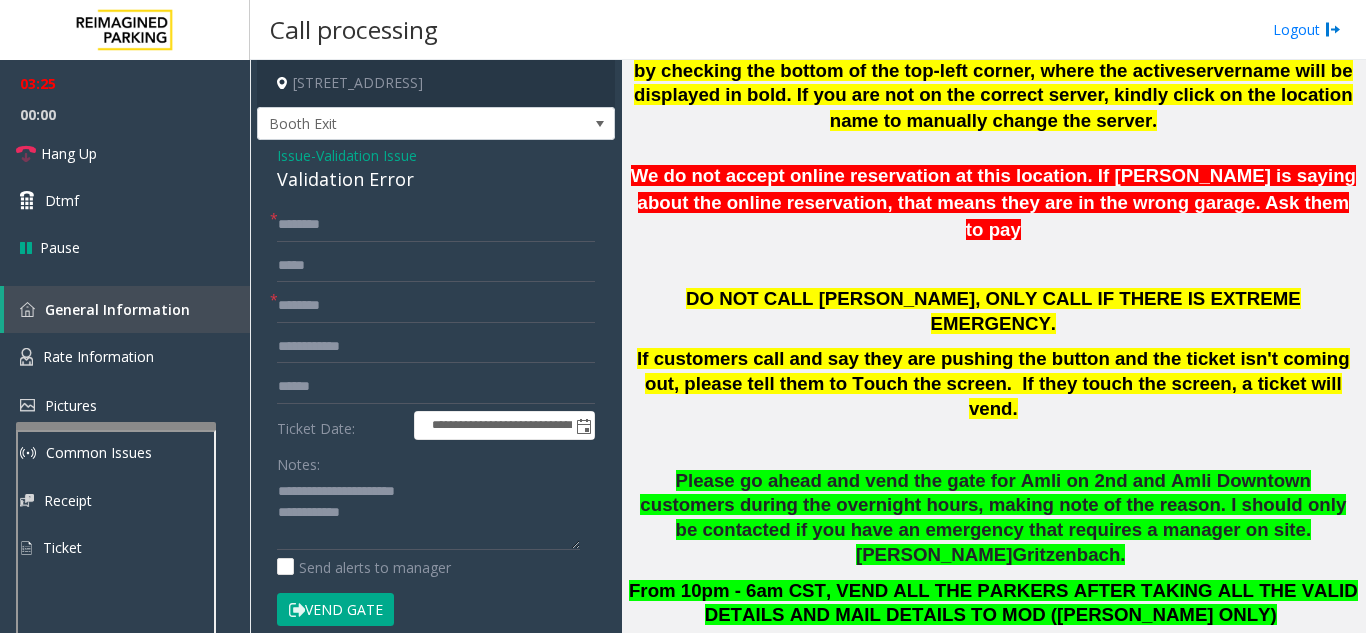 click on "Issue" 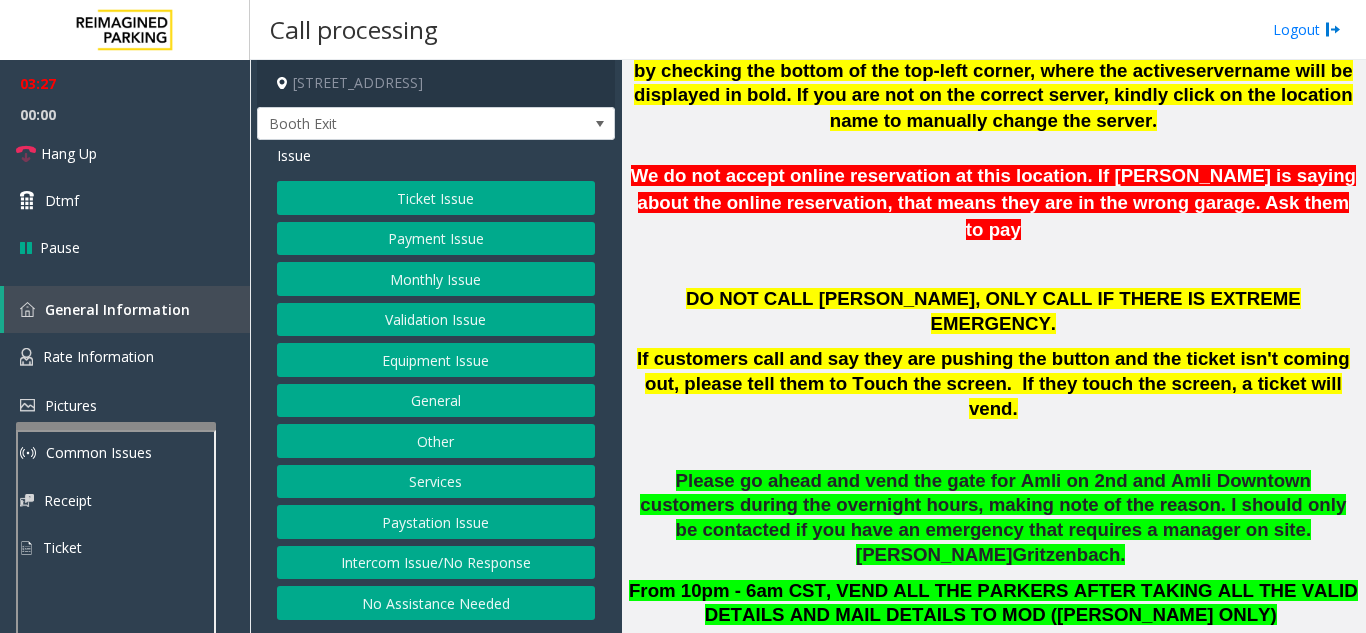 click on "Monthly Issue" 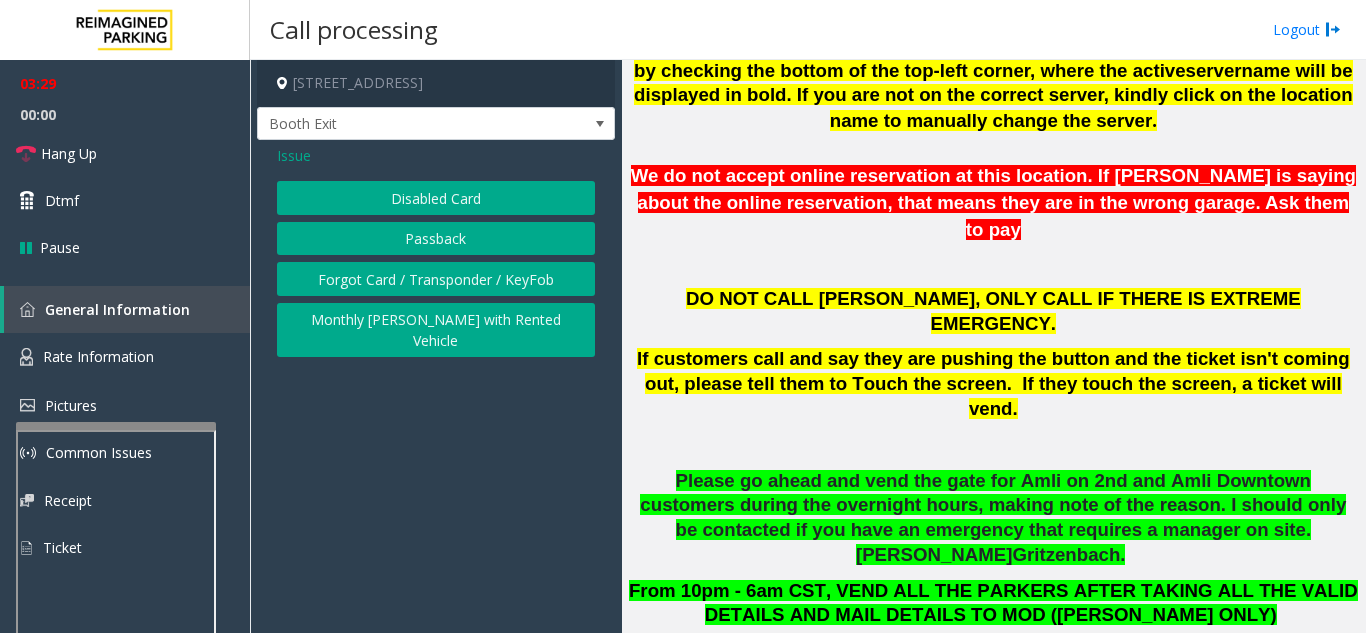 click on "Disabled Card" 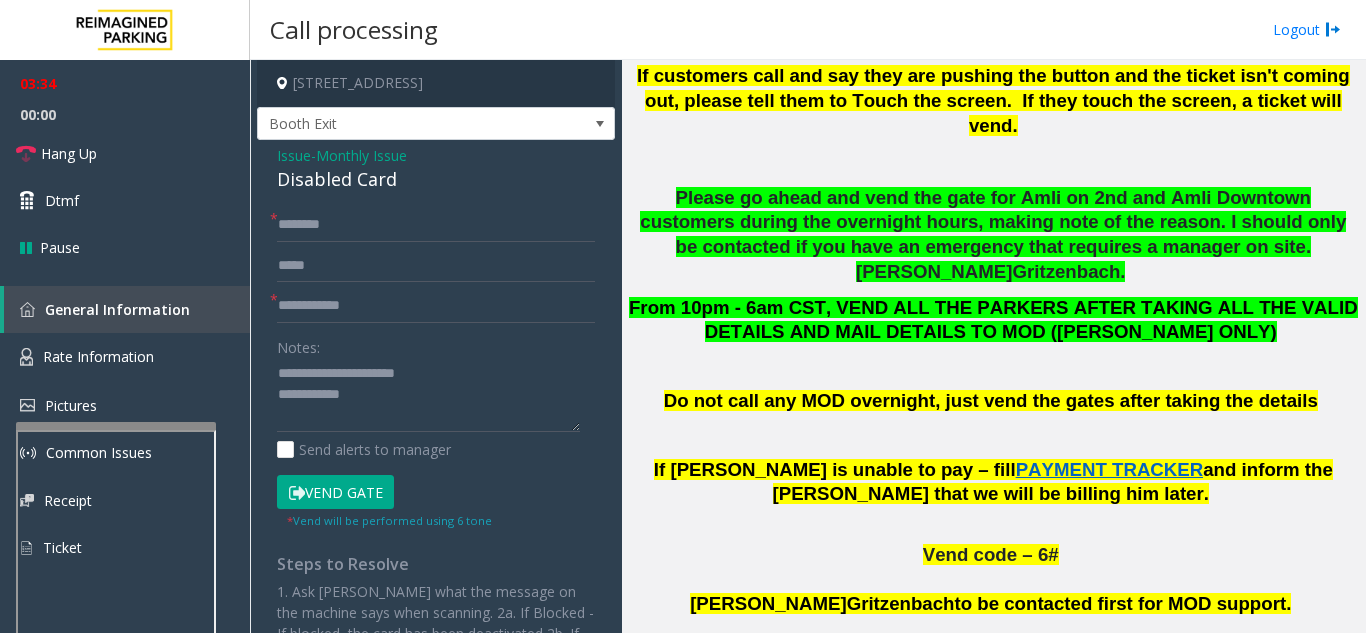 scroll, scrollTop: 900, scrollLeft: 0, axis: vertical 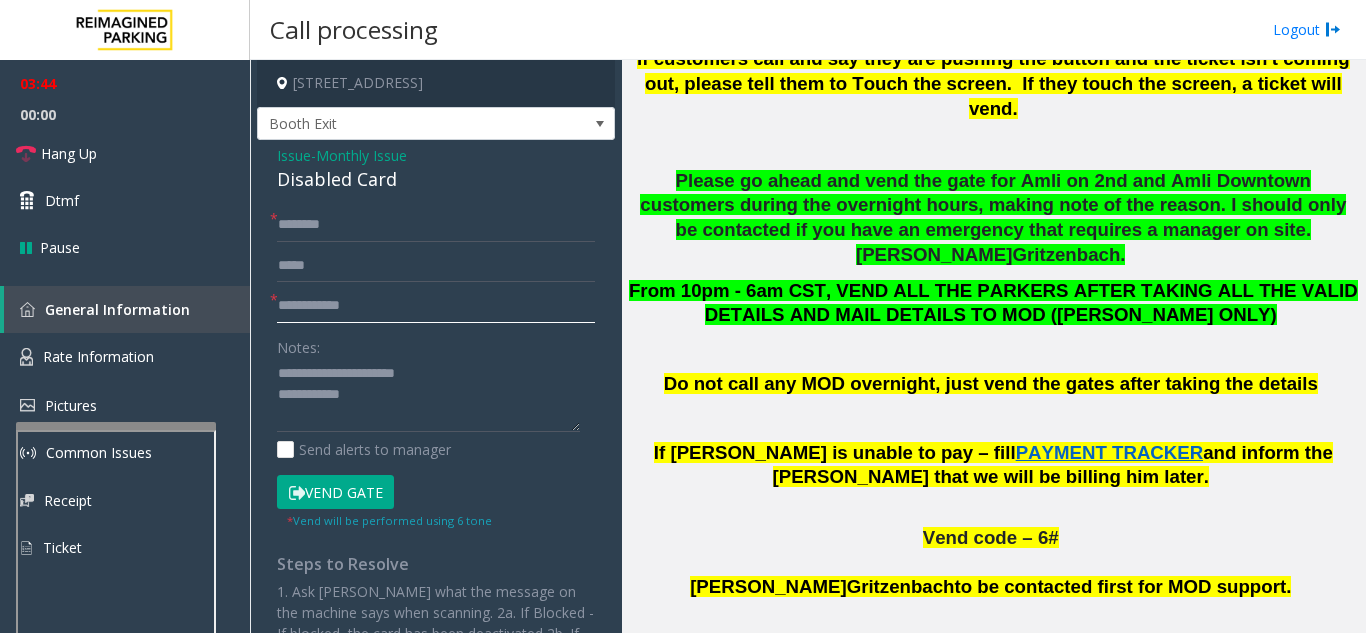 click 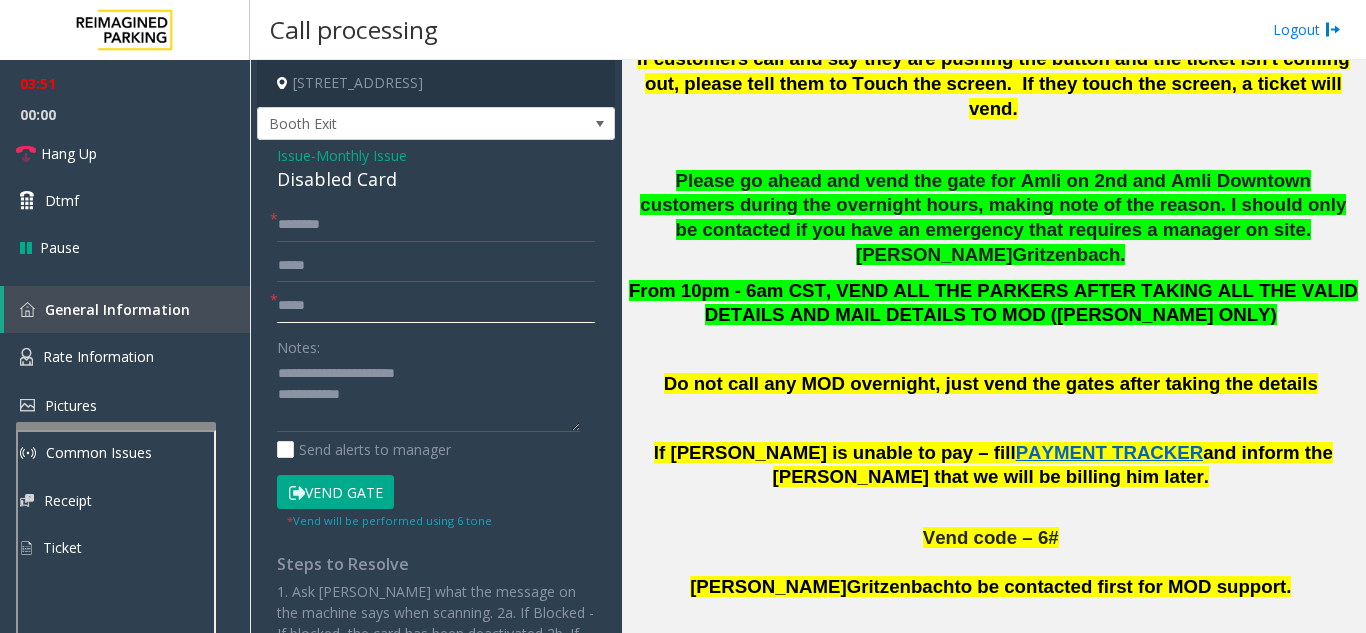 type on "*****" 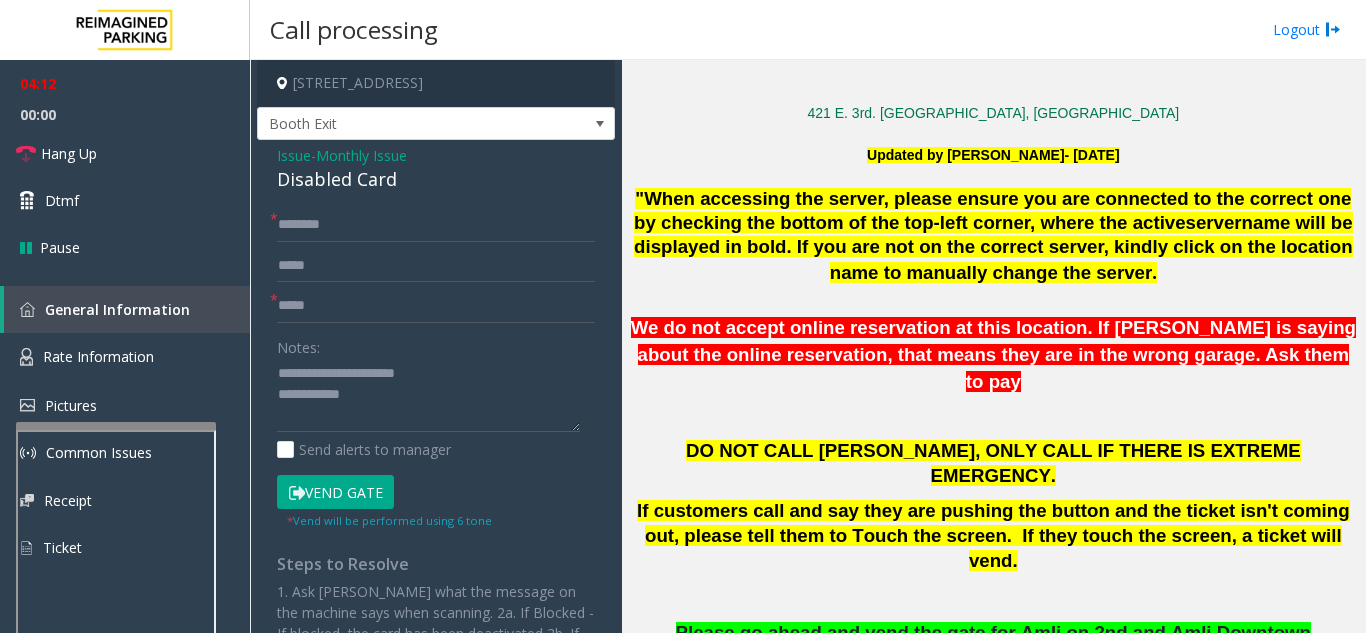 scroll, scrollTop: 500, scrollLeft: 0, axis: vertical 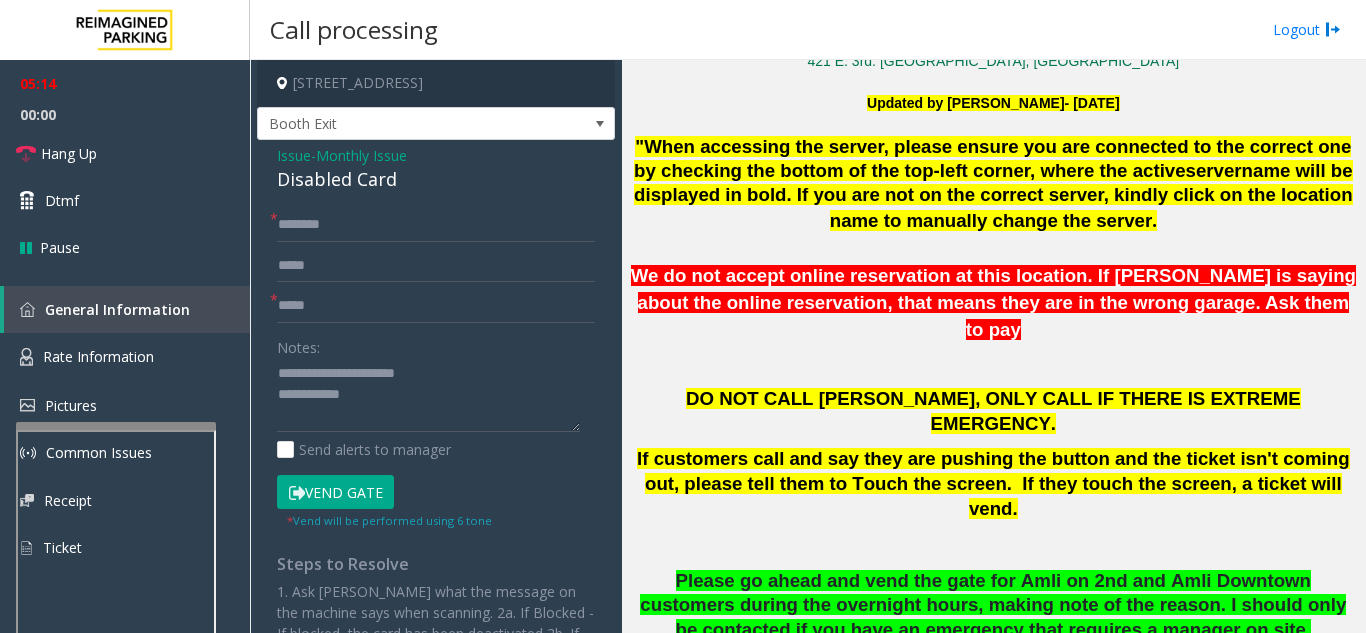 click on "Issue" 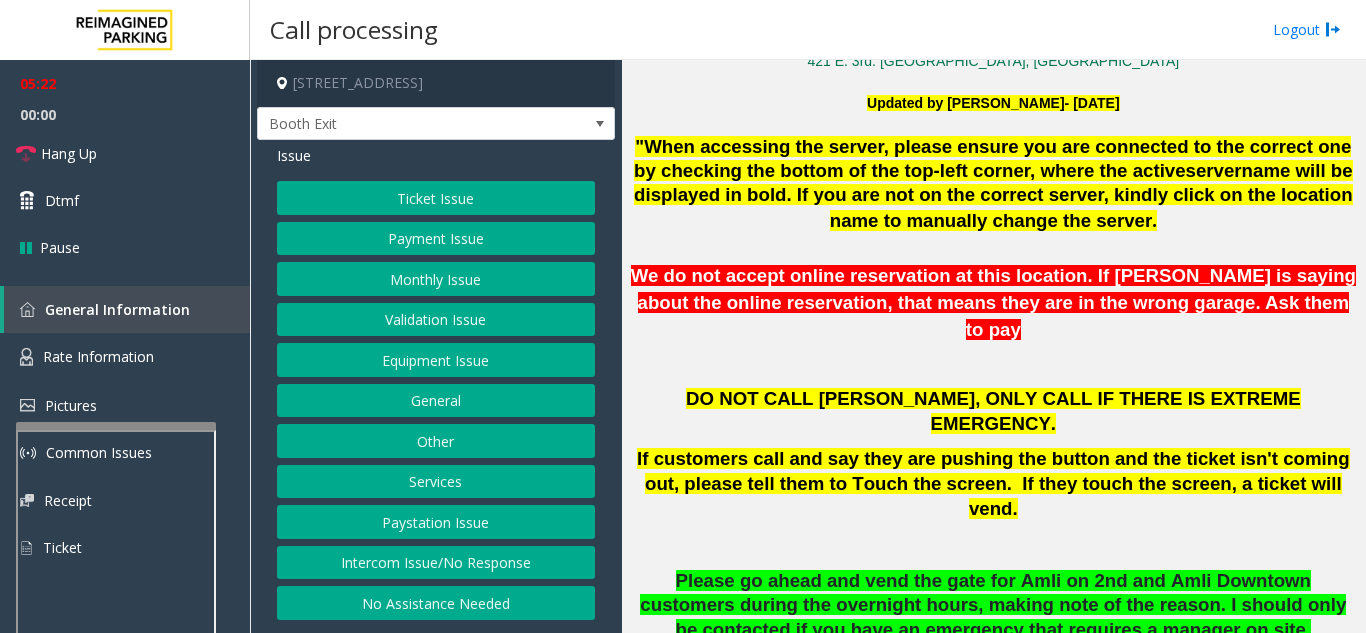 click on "Monthly Issue" 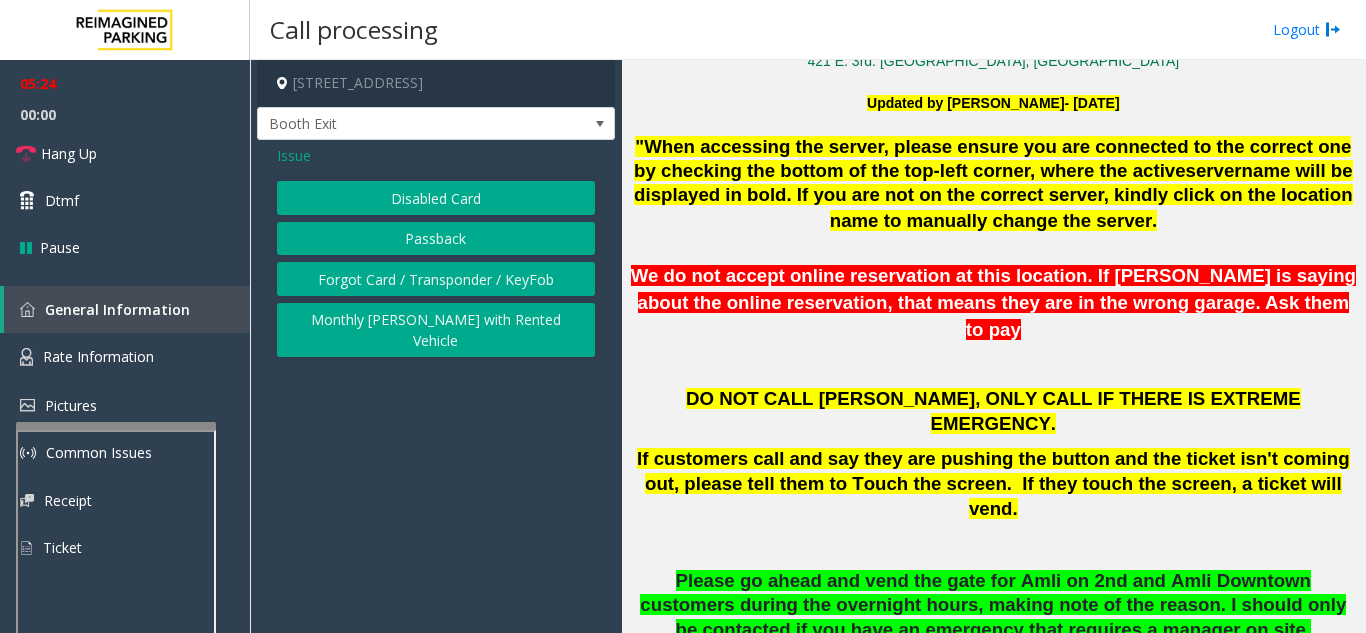 click on "Passback" 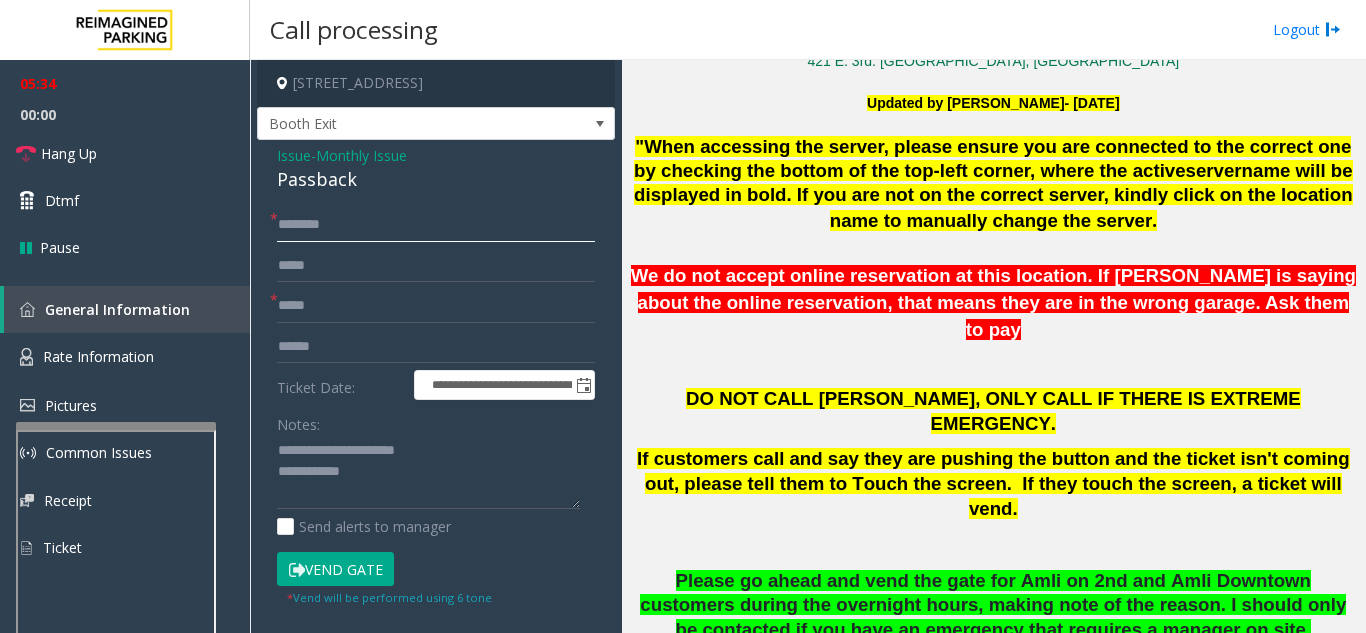 click 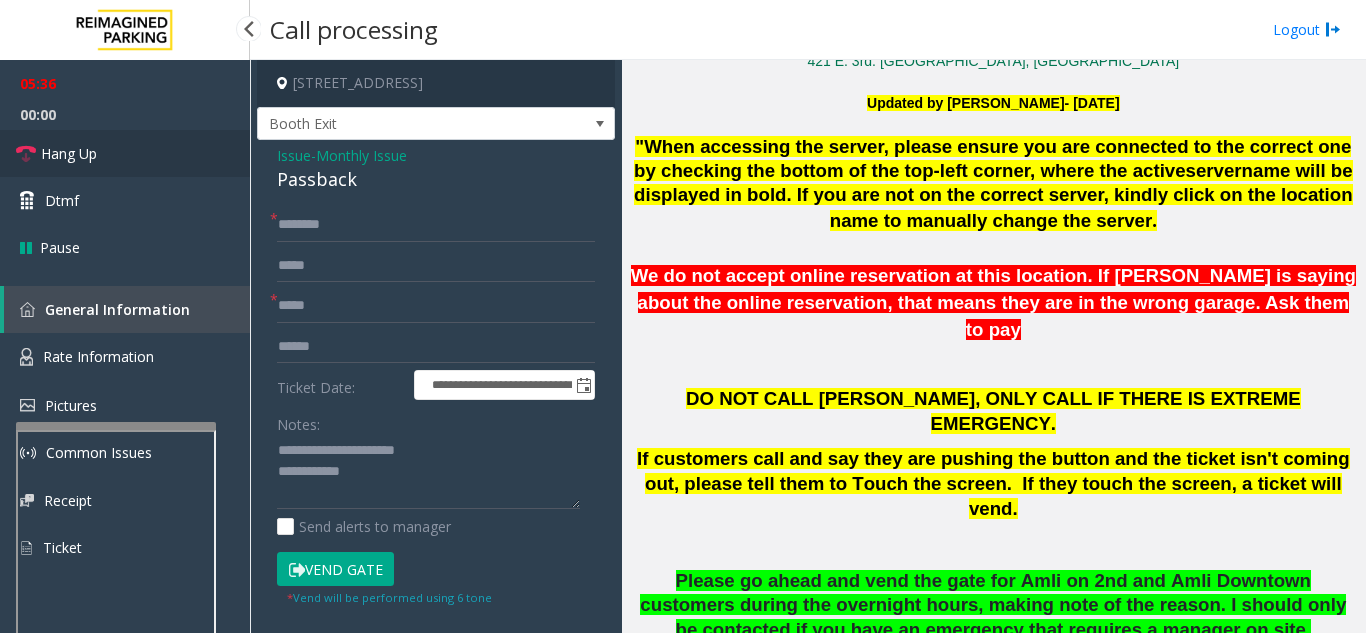 click on "Hang Up" at bounding box center [125, 153] 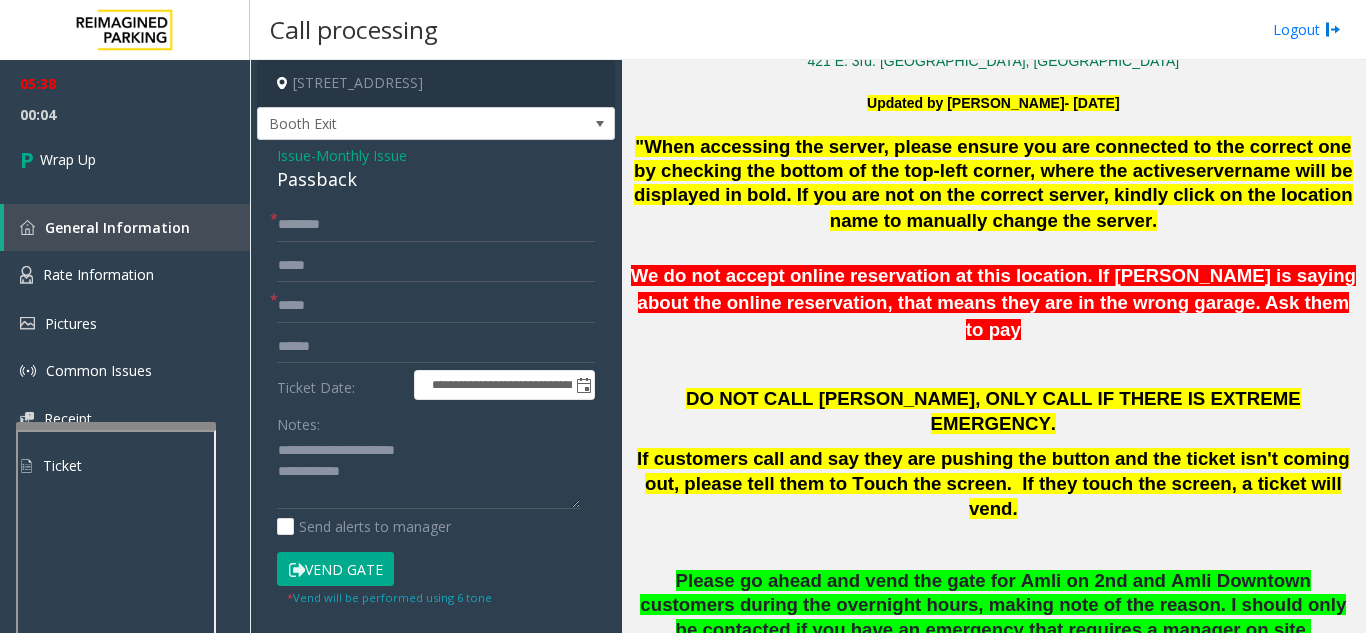 click on "Passback" 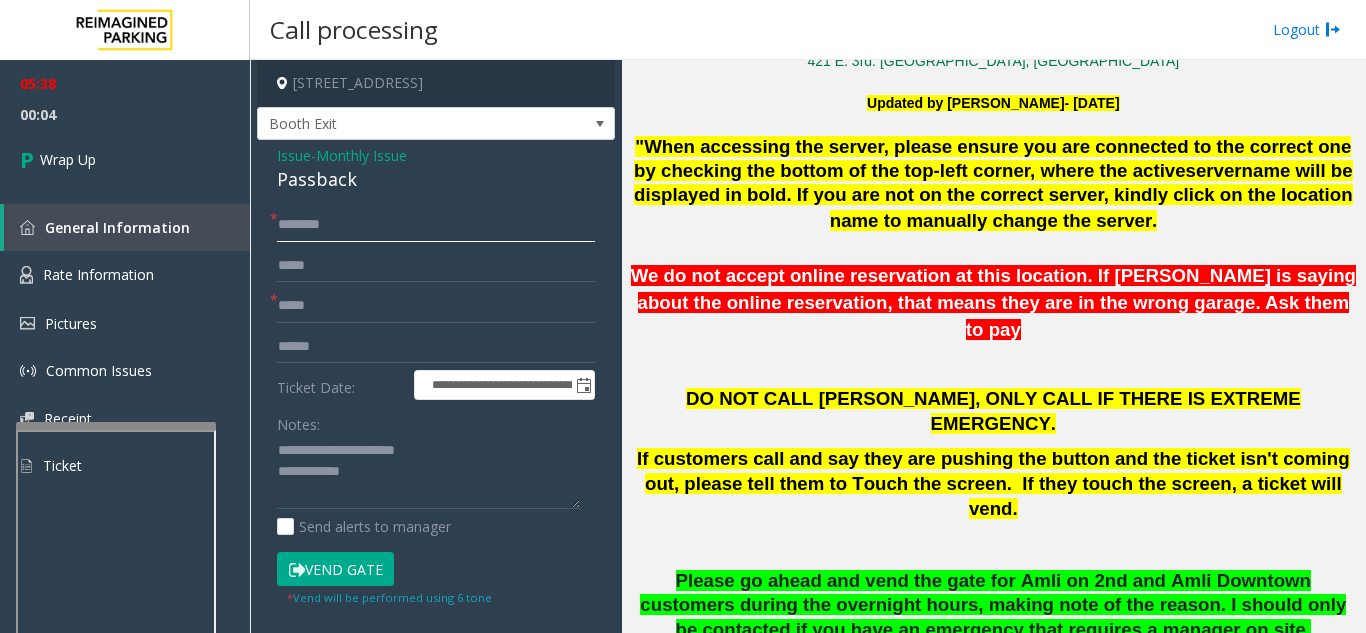 click 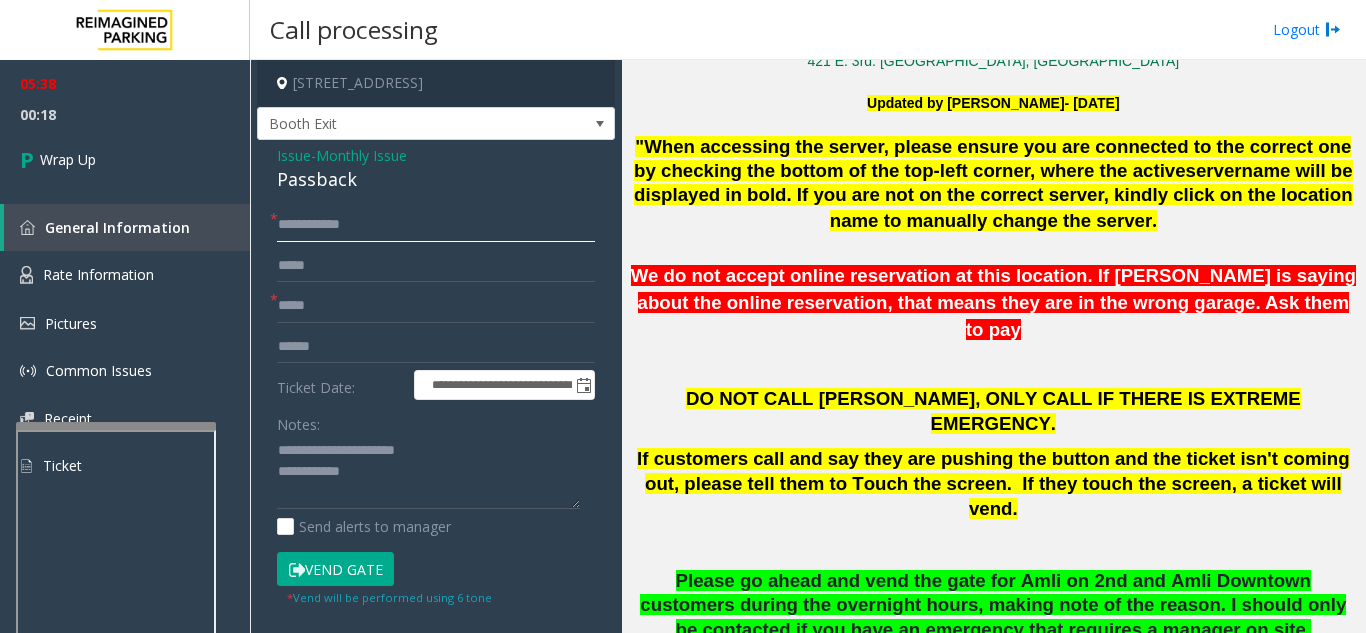 type on "**********" 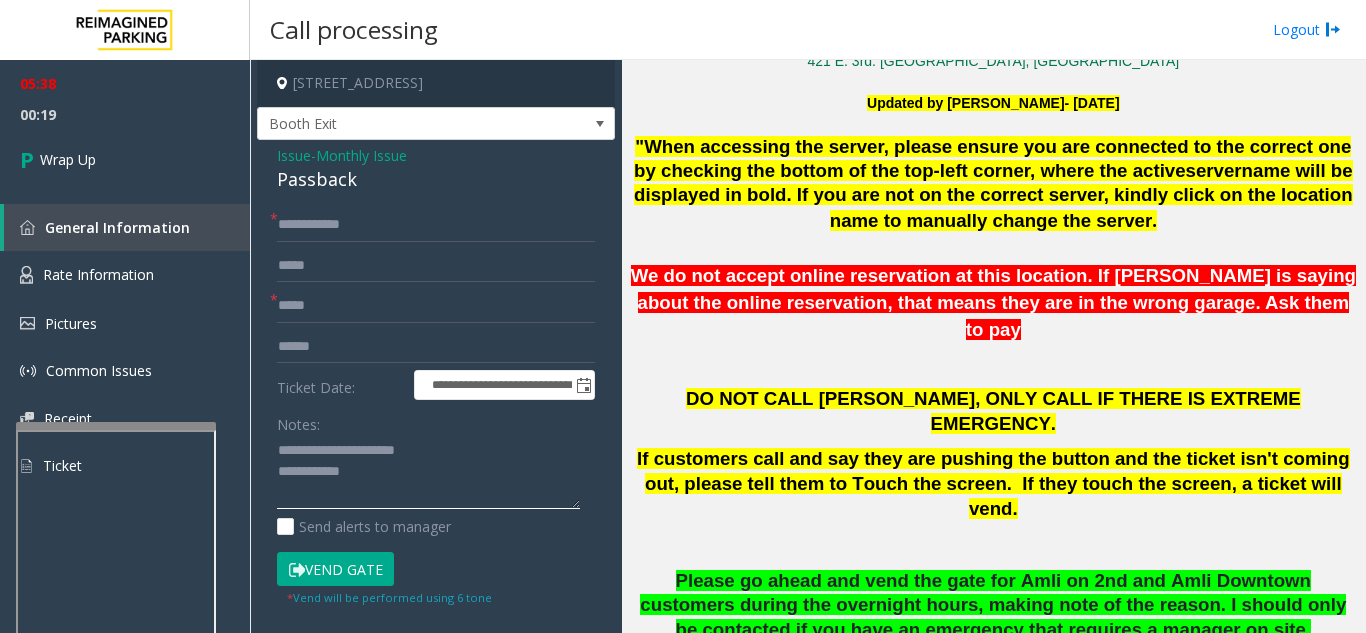 drag, startPoint x: 322, startPoint y: 445, endPoint x: 446, endPoint y: 444, distance: 124.004036 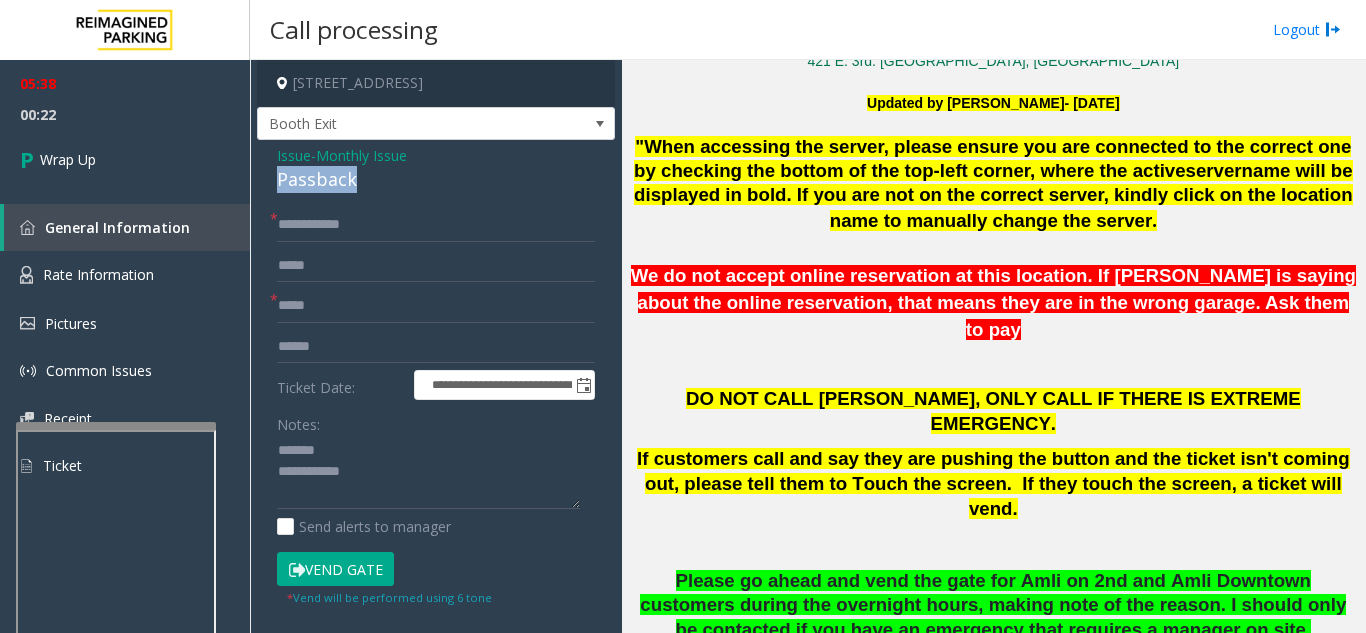drag, startPoint x: 368, startPoint y: 179, endPoint x: 275, endPoint y: 184, distance: 93.13431 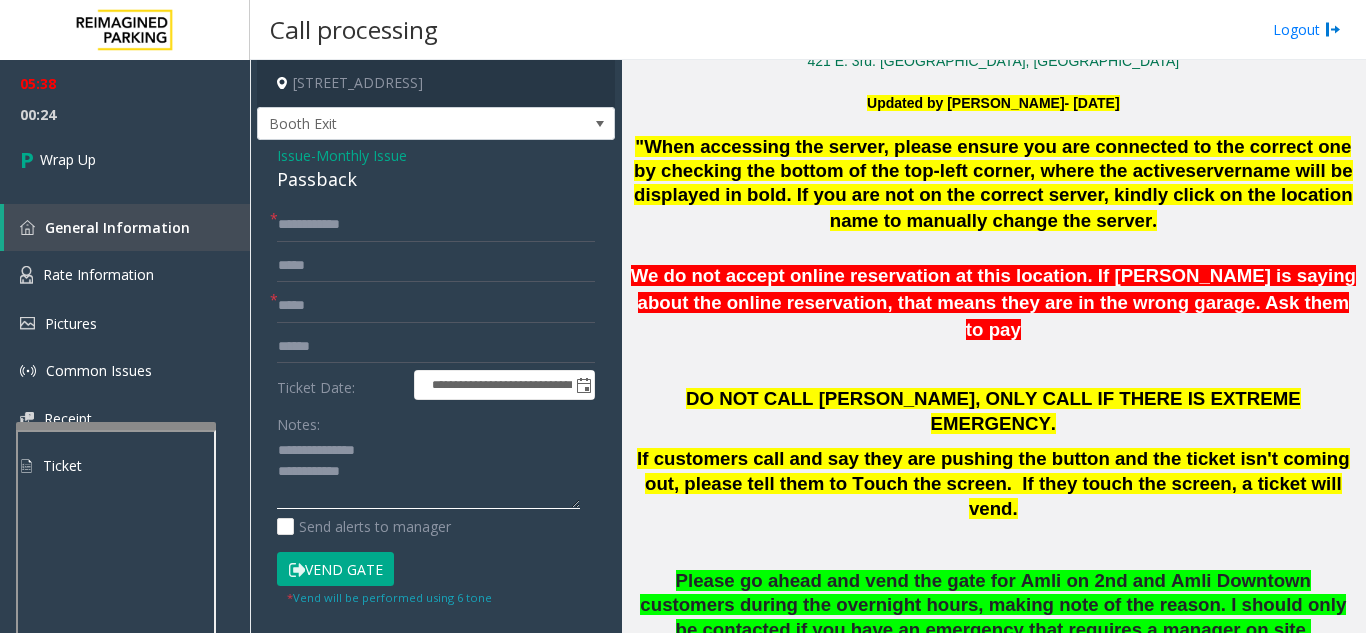 click 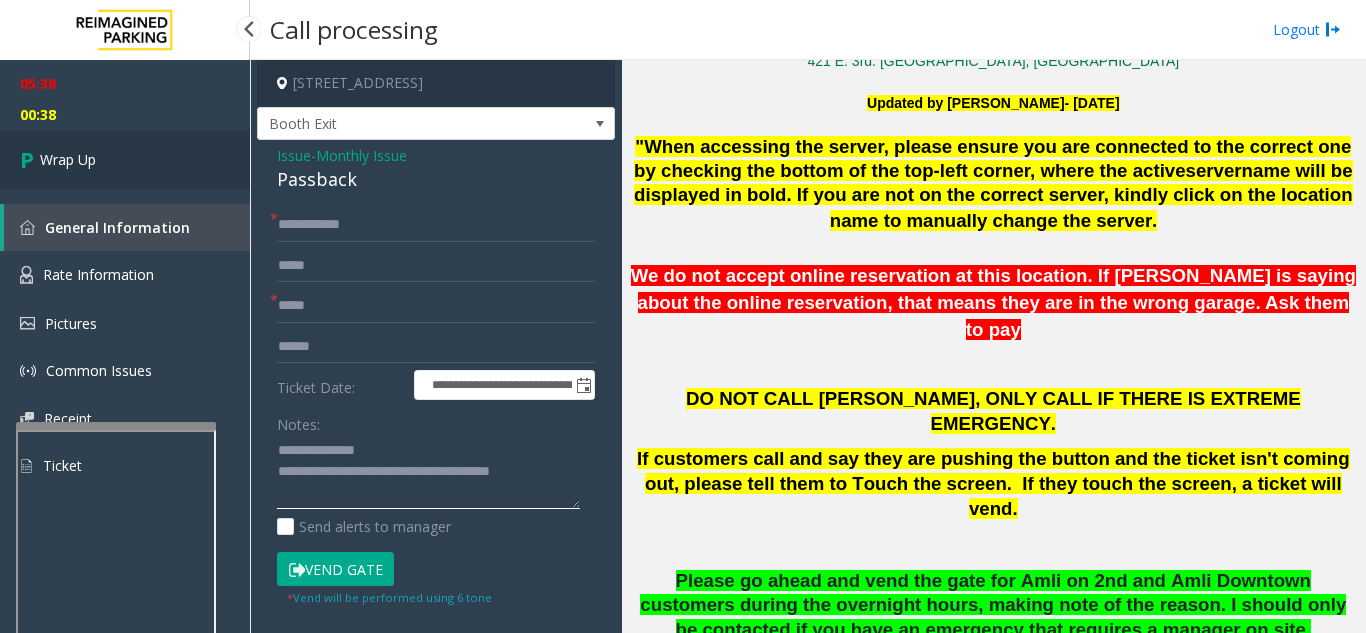 type on "**********" 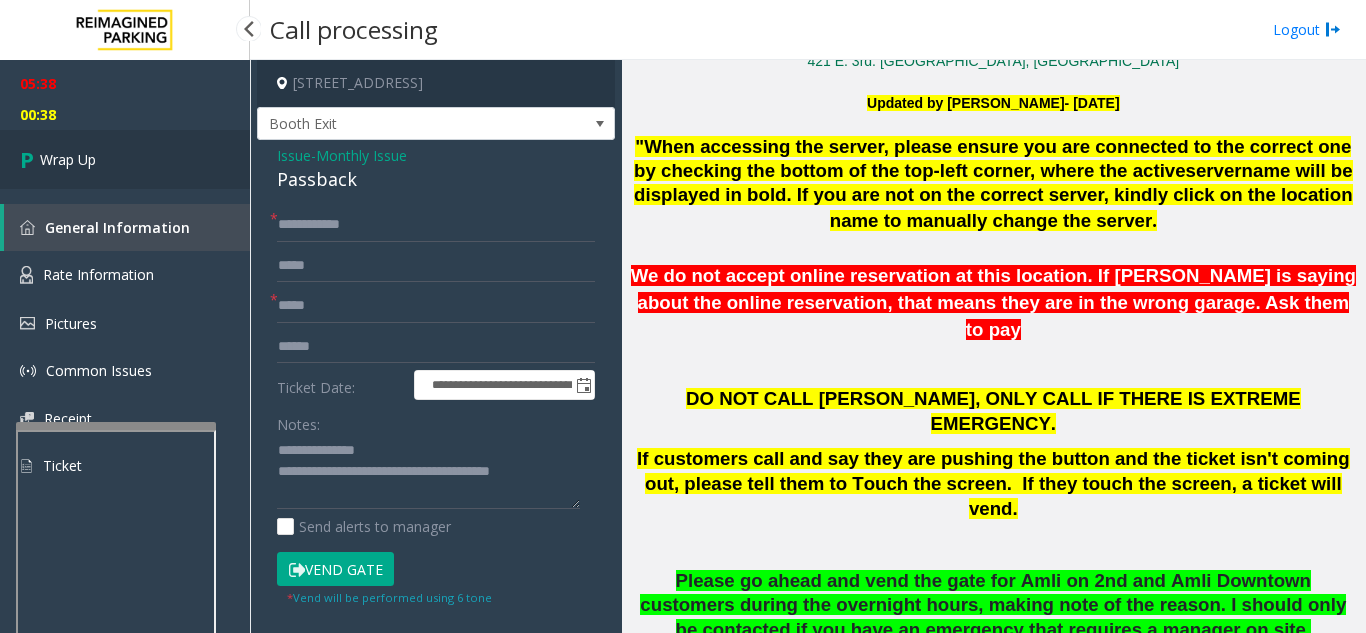 click on "Wrap Up" at bounding box center (125, 159) 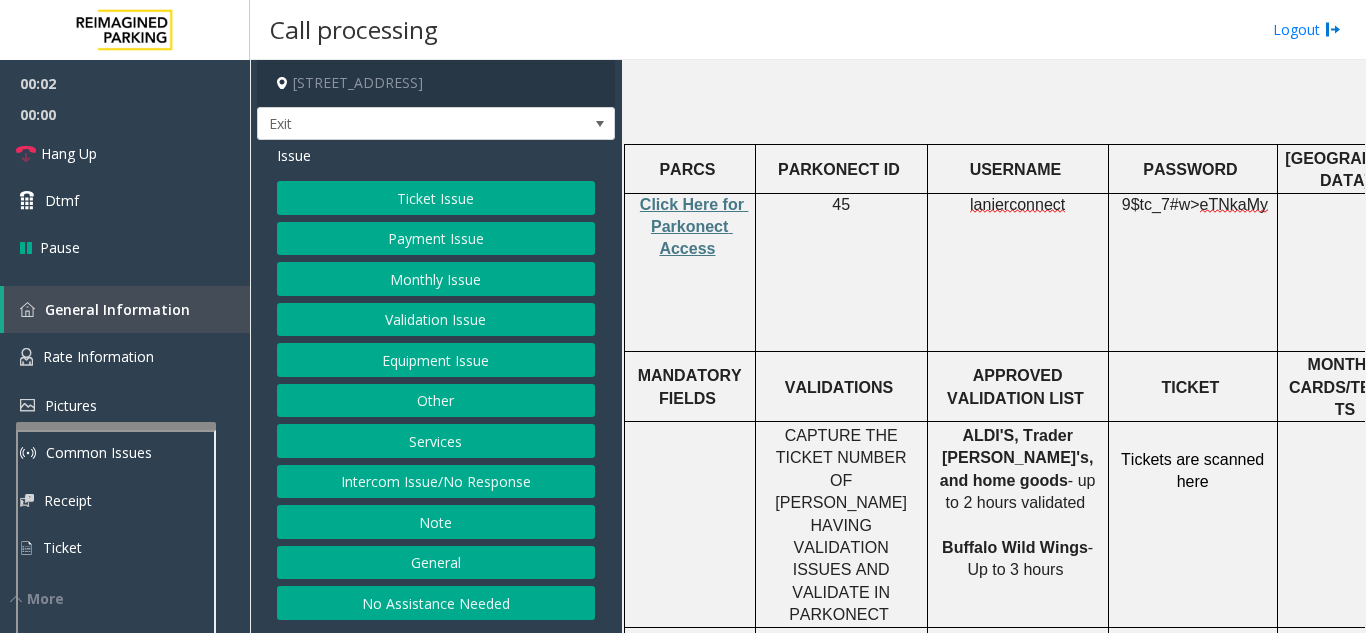 scroll, scrollTop: 700, scrollLeft: 0, axis: vertical 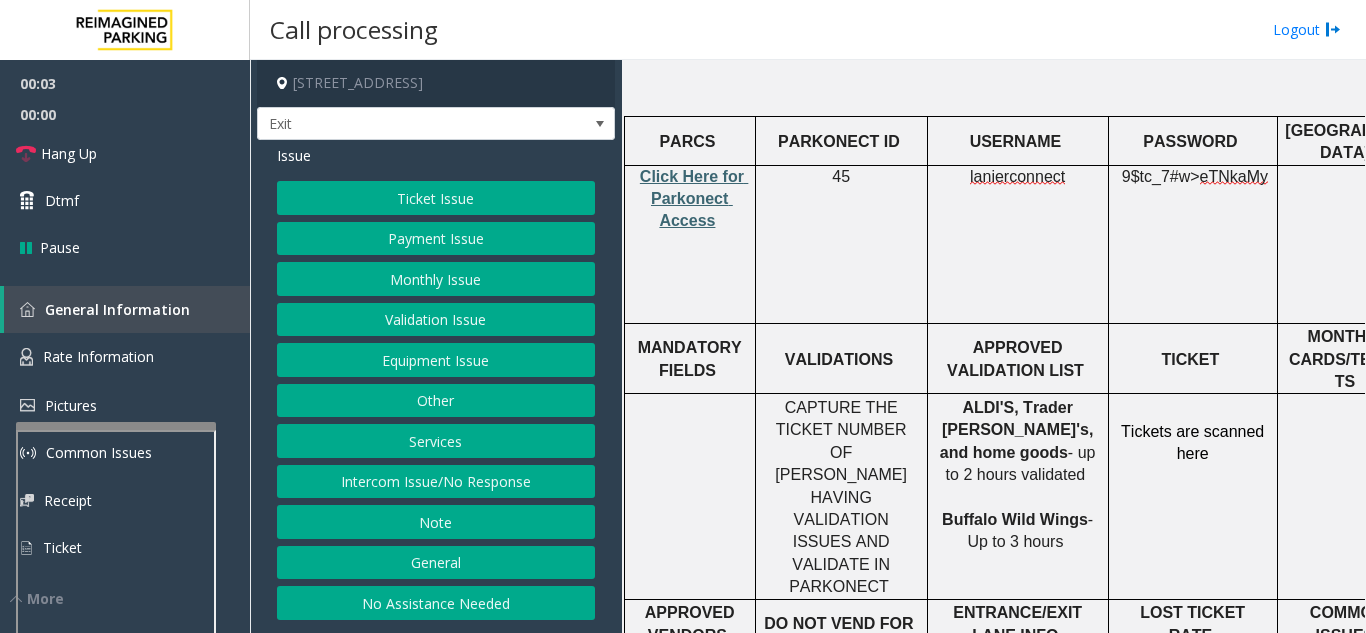 click on "Click Here for Parkonect Access" 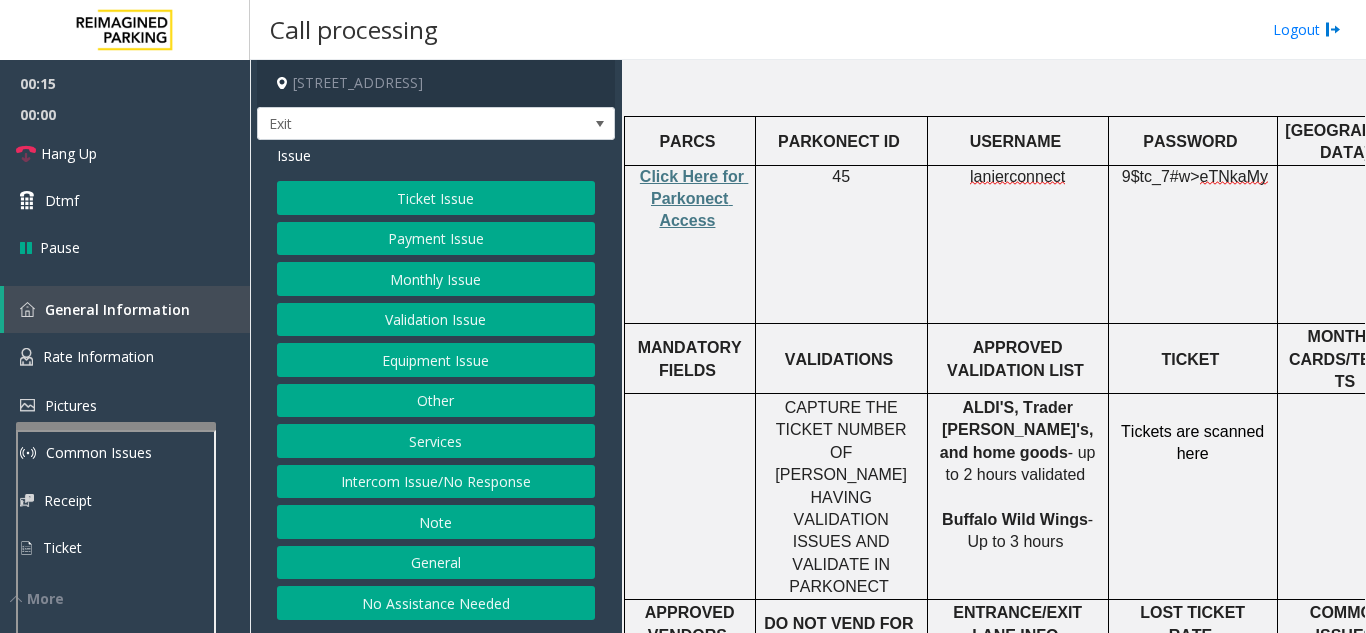 click on "Services" 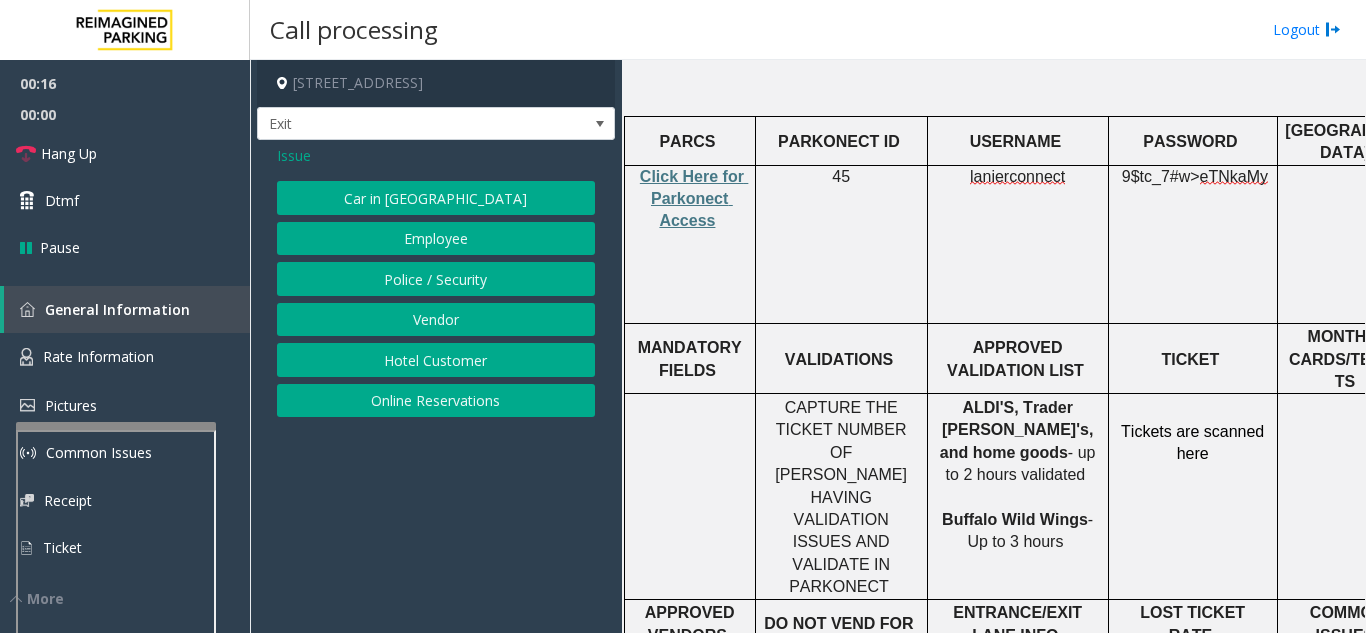 click on "Online Reservations" 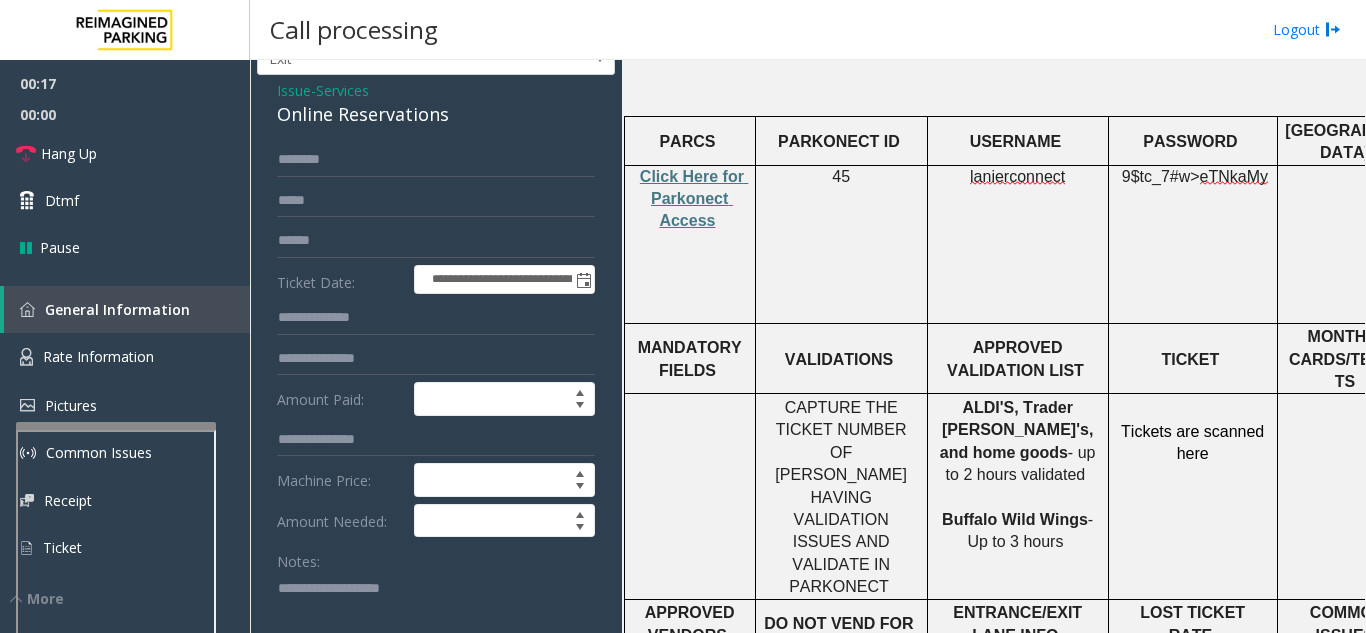 scroll, scrollTop: 100, scrollLeft: 0, axis: vertical 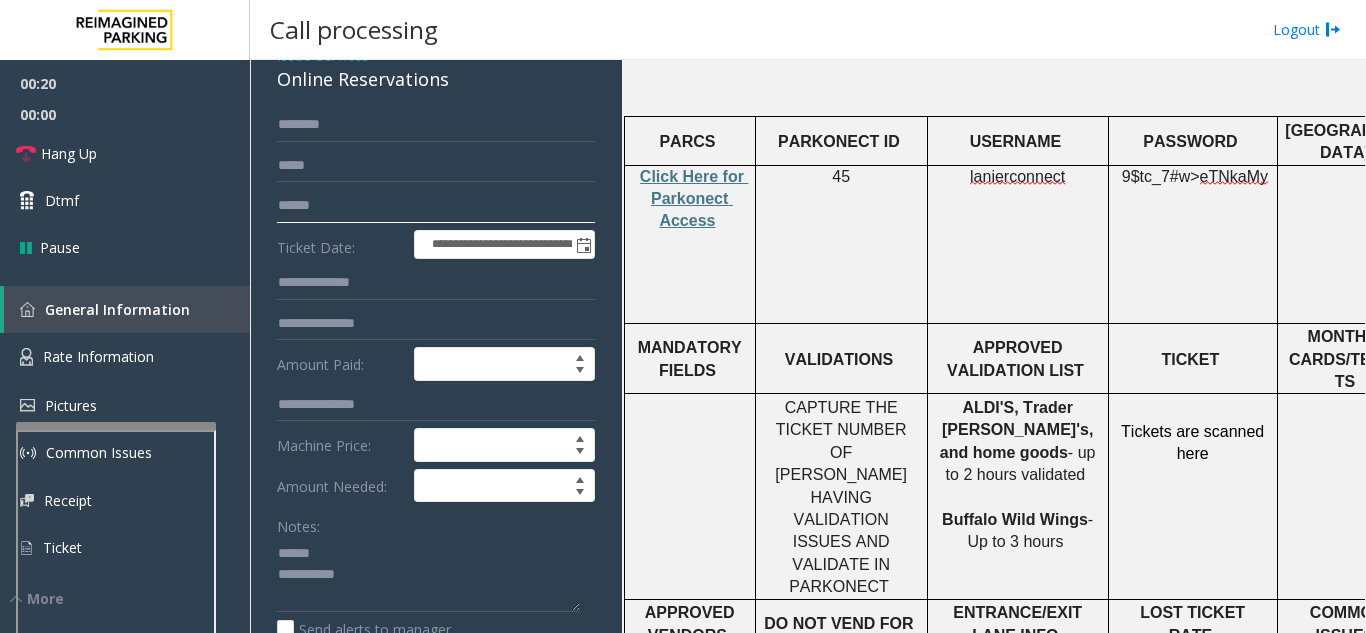 click 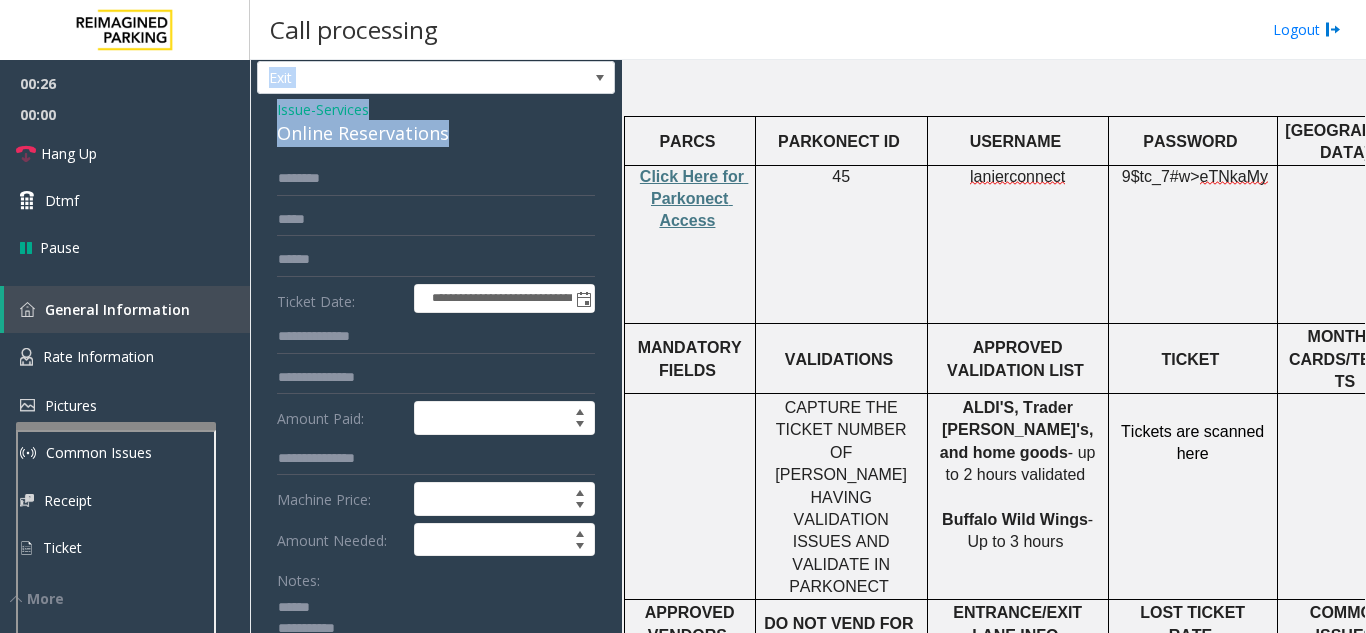 scroll, scrollTop: 0, scrollLeft: 0, axis: both 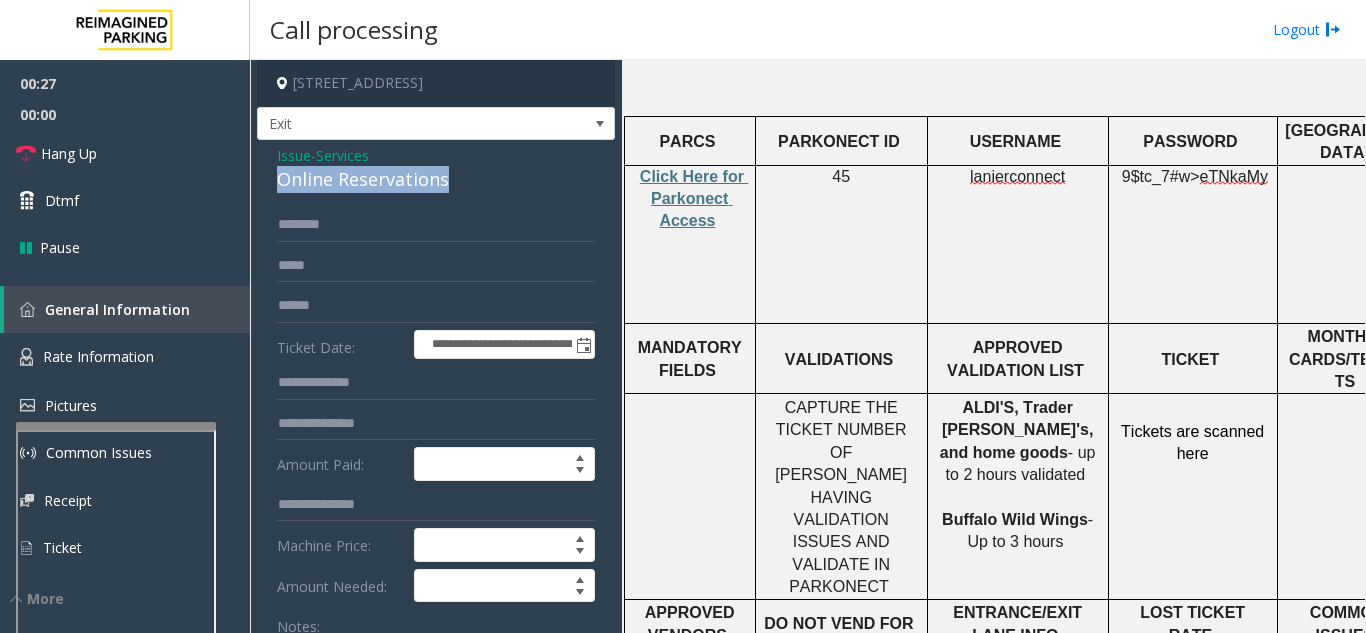 drag, startPoint x: 460, startPoint y: 79, endPoint x: 277, endPoint y: 169, distance: 203.9338 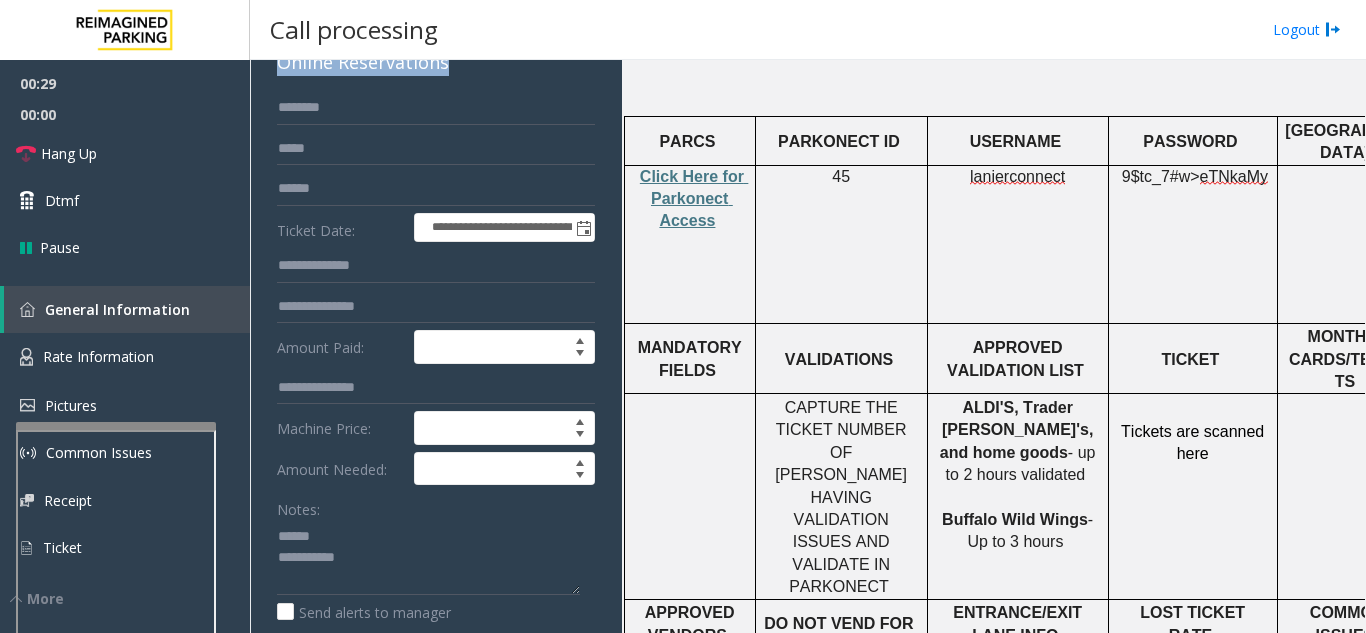 scroll, scrollTop: 168, scrollLeft: 0, axis: vertical 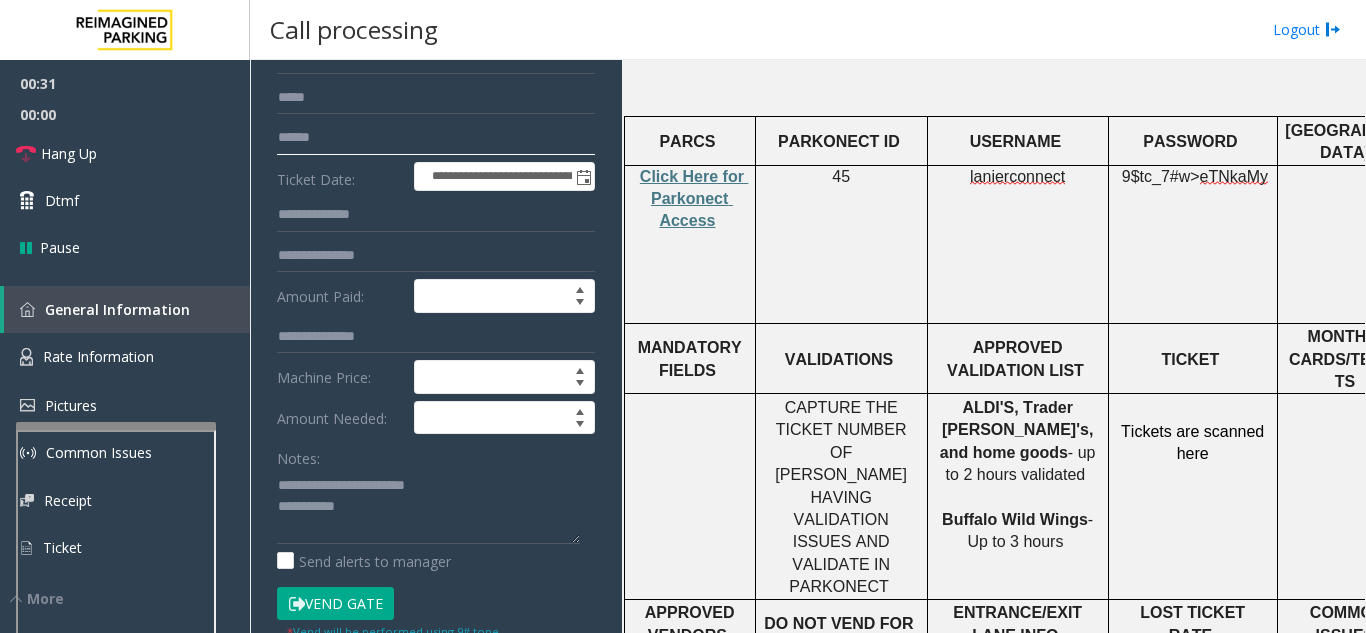 click 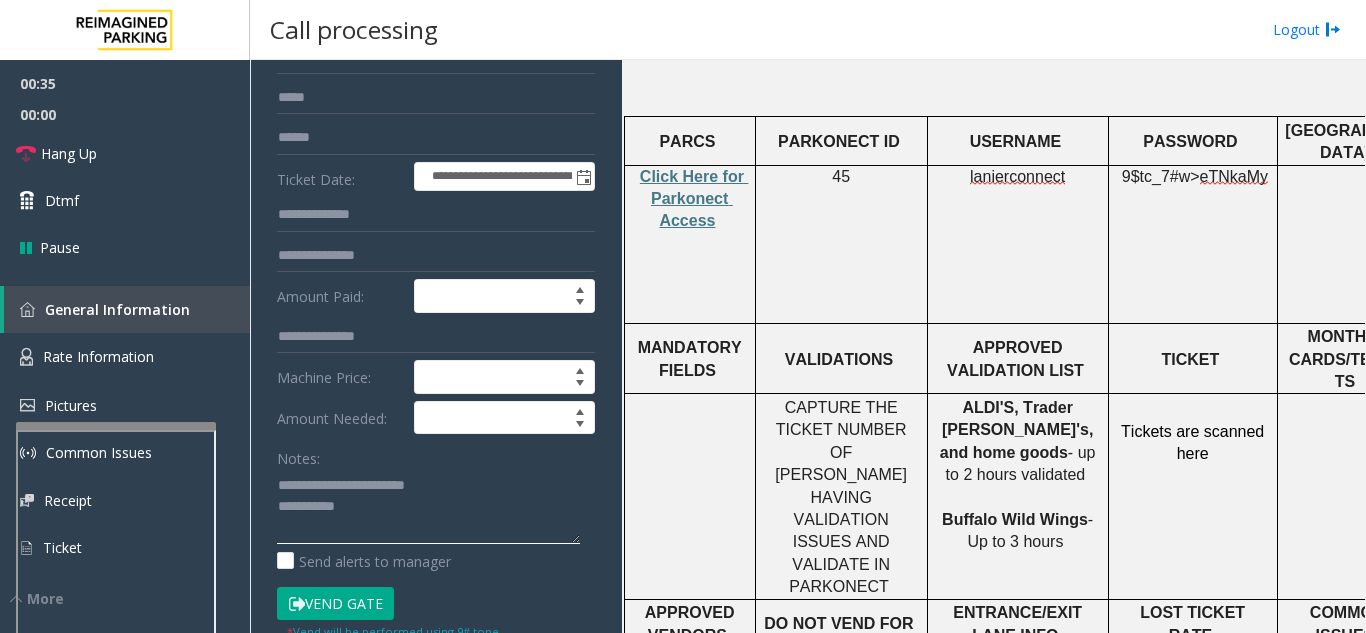 click 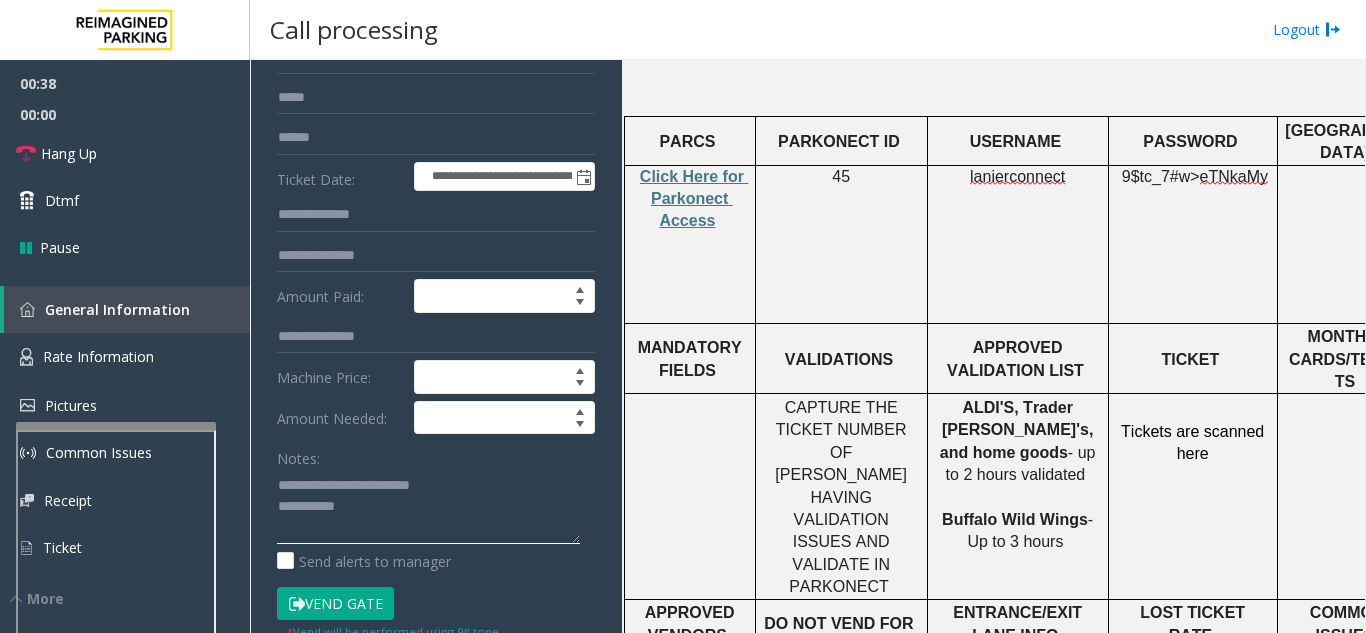 type on "**********" 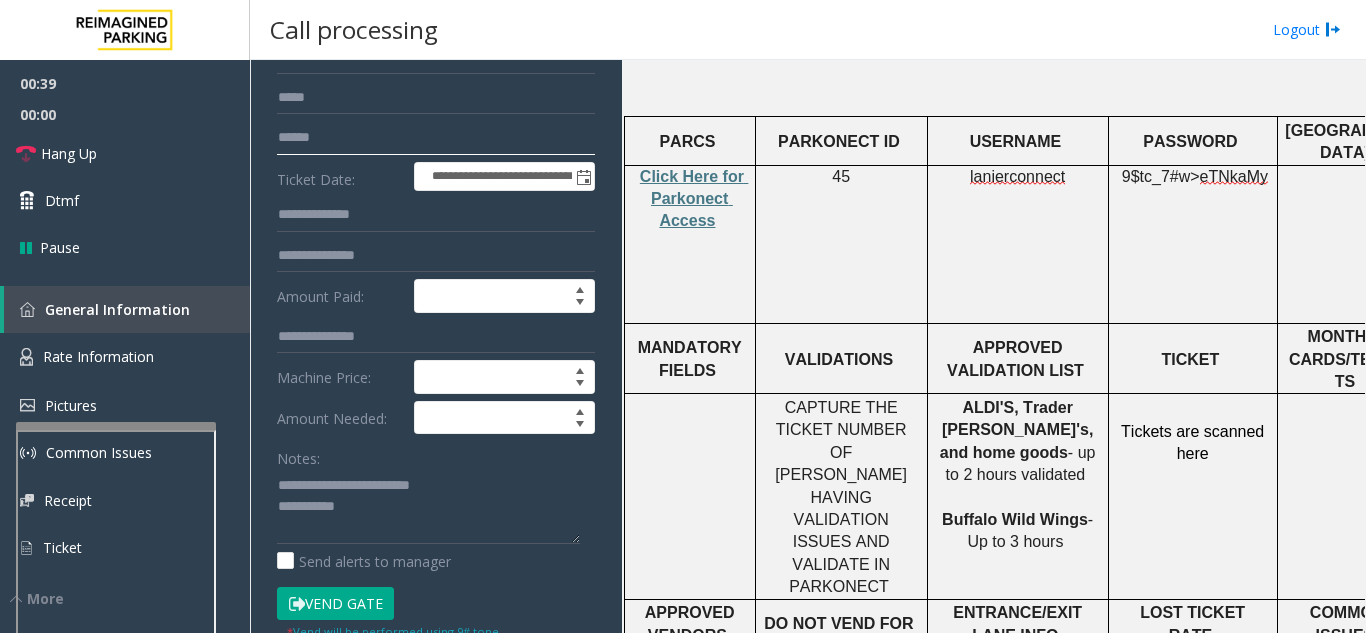 click 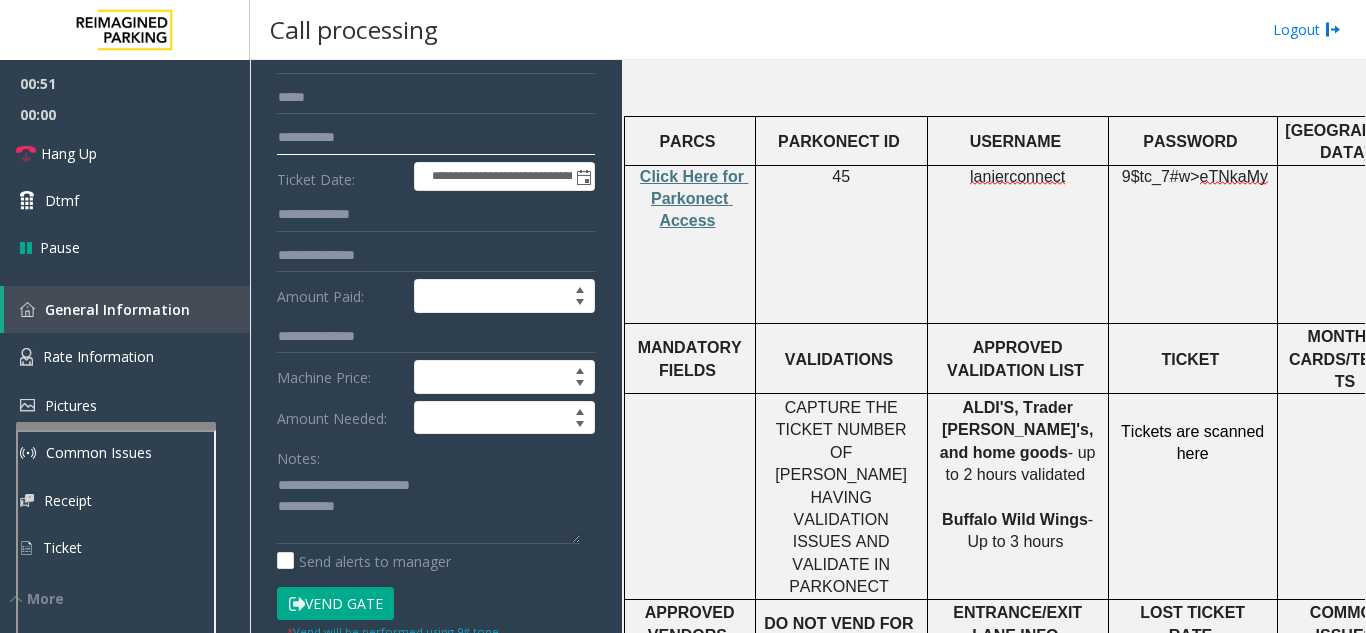 type on "**********" 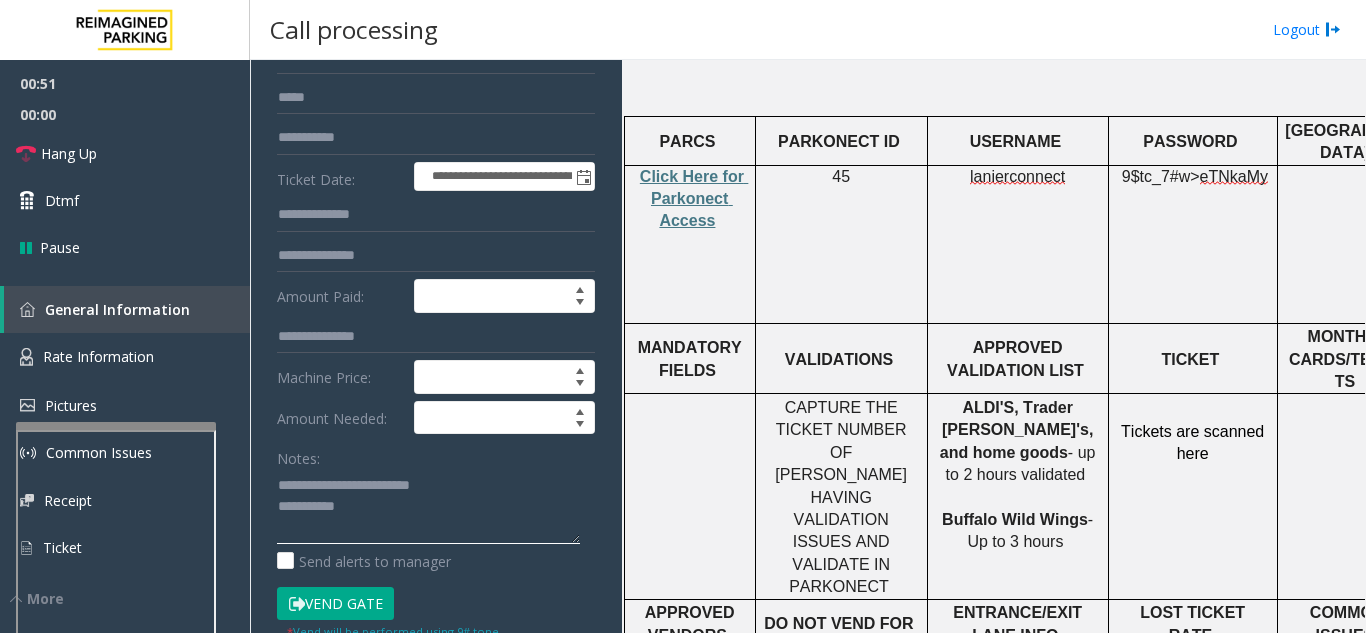 click 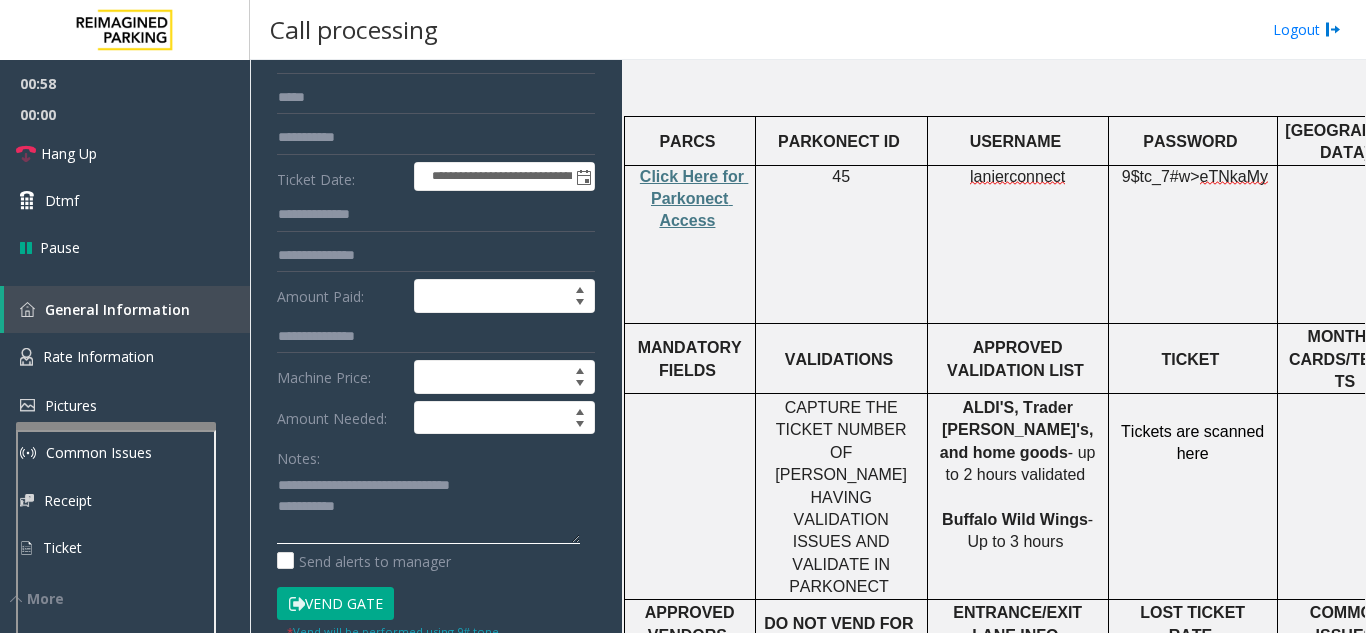 type on "**********" 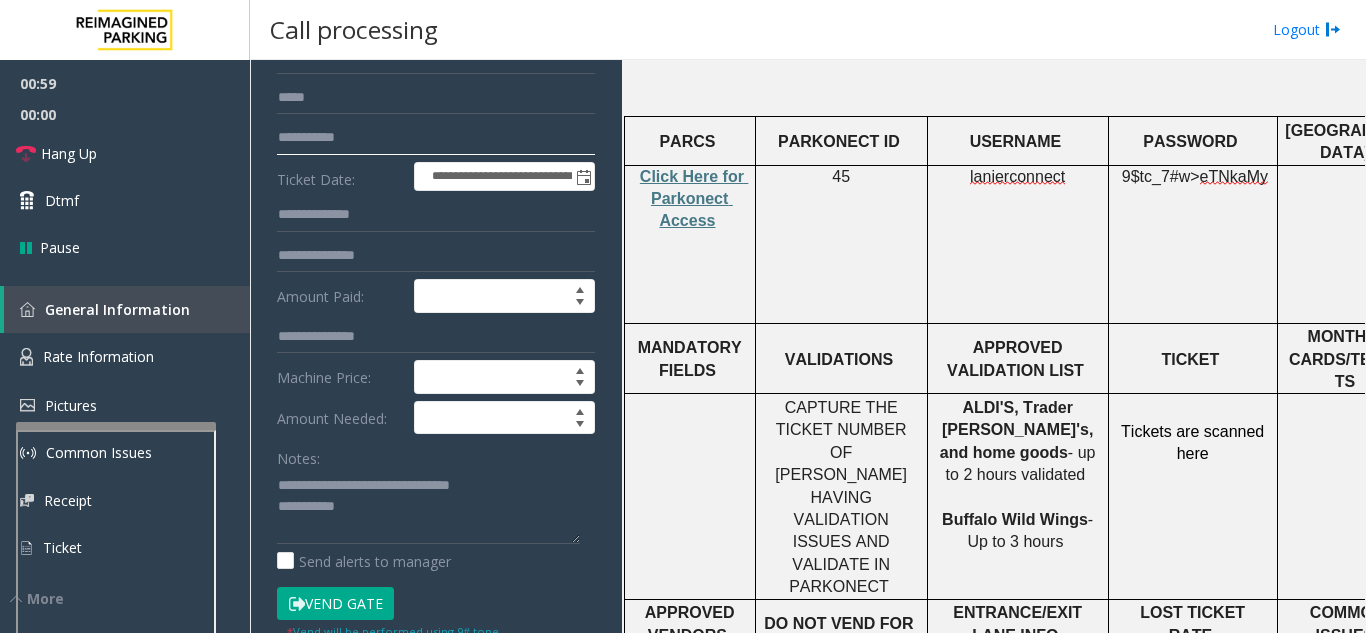 drag, startPoint x: 292, startPoint y: 132, endPoint x: 253, endPoint y: 133, distance: 39.012817 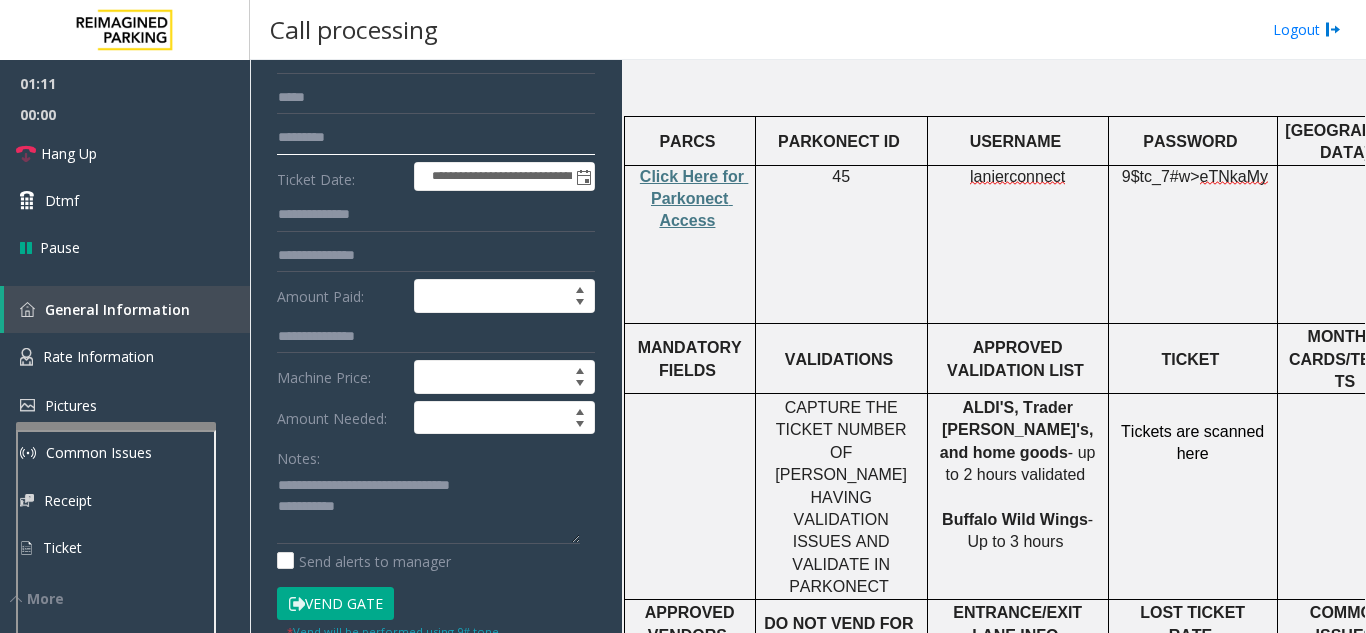 type on "*********" 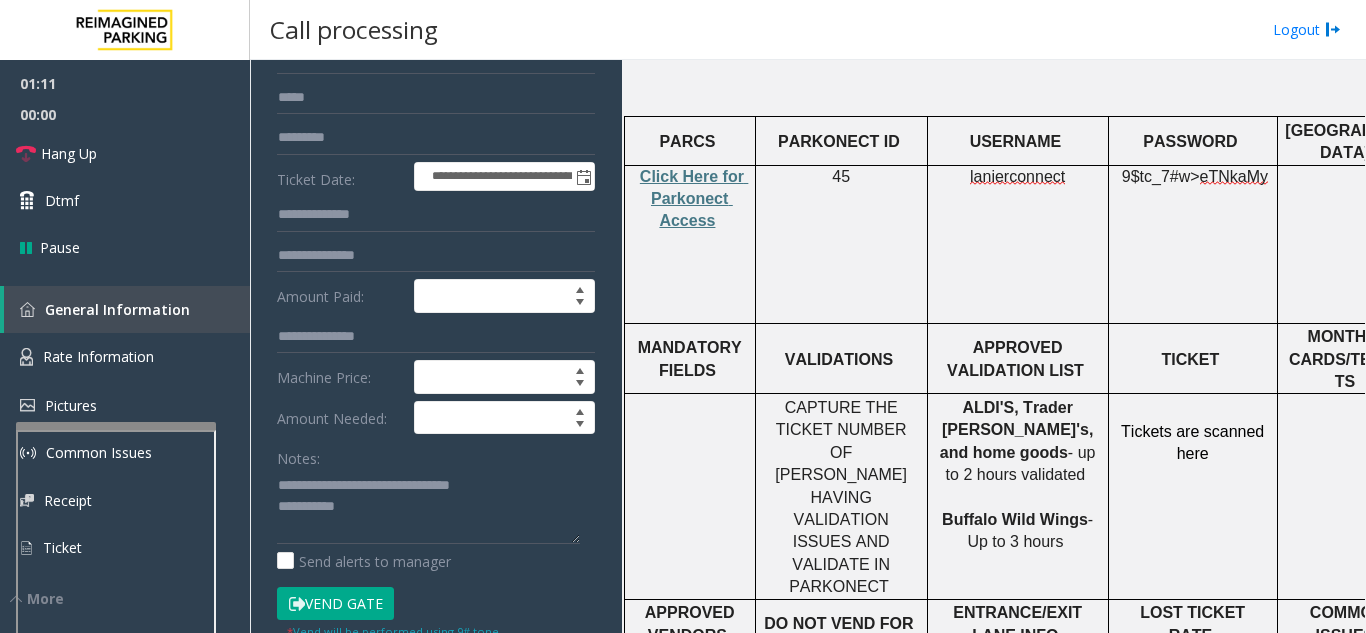 click on "Vend Gate" 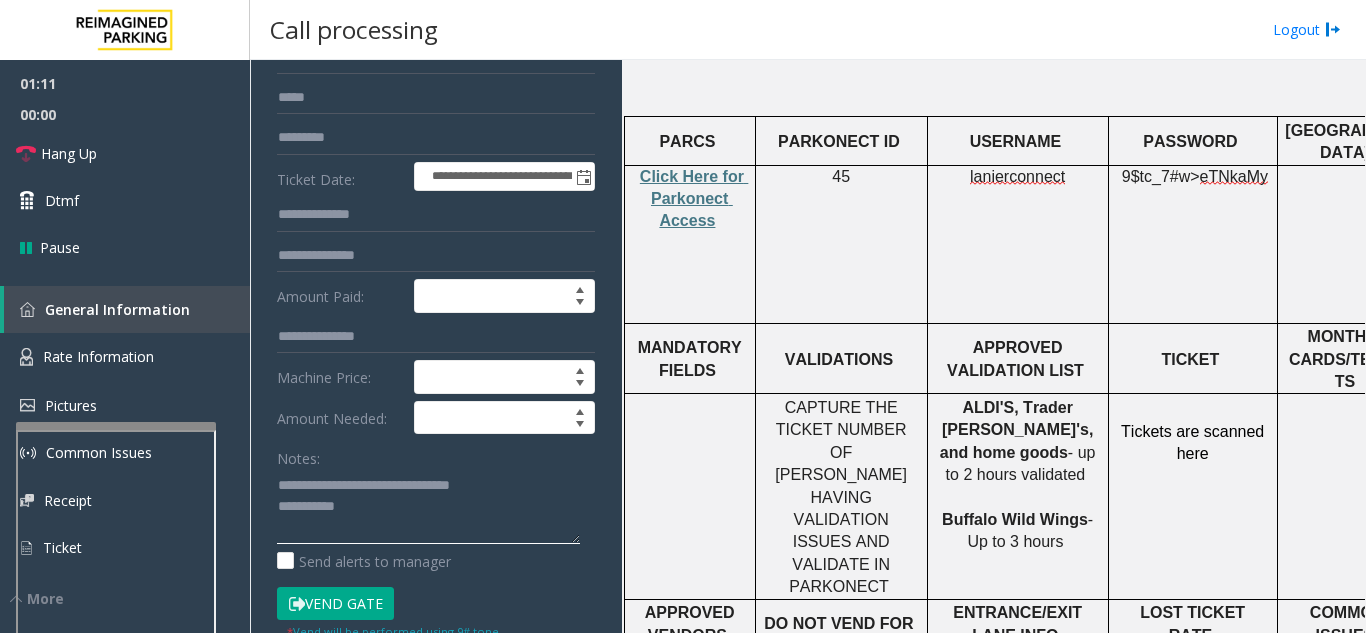 click 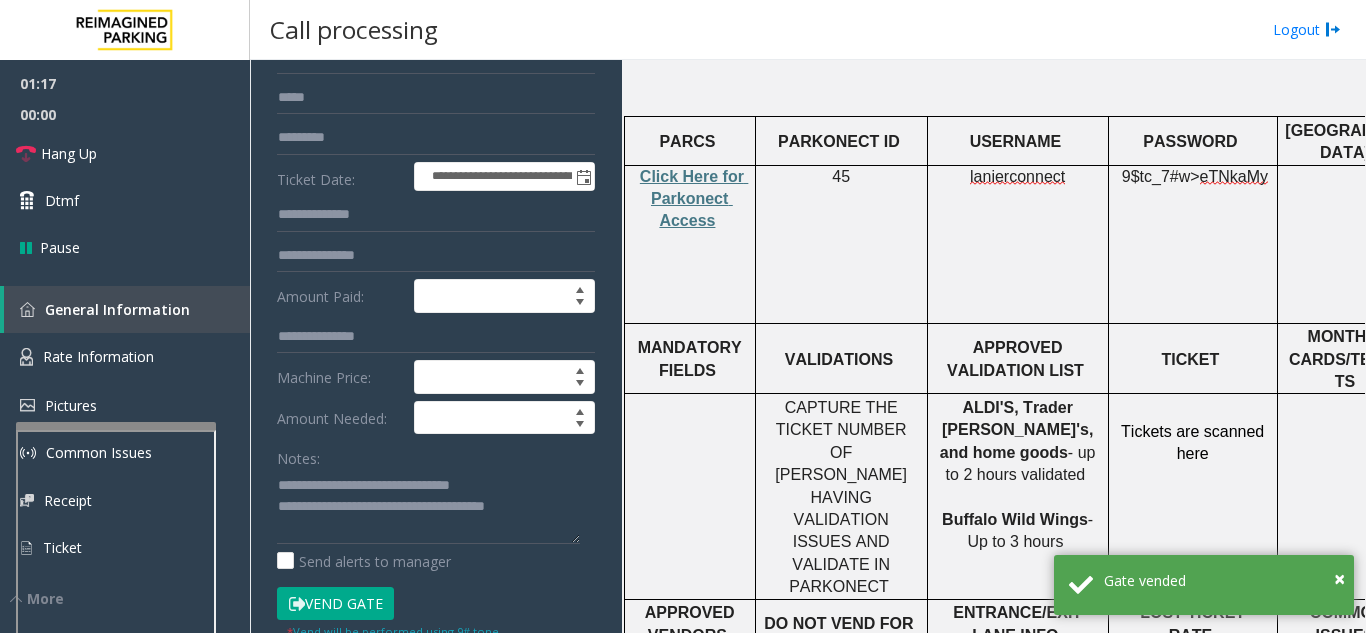 click on "Notes:" 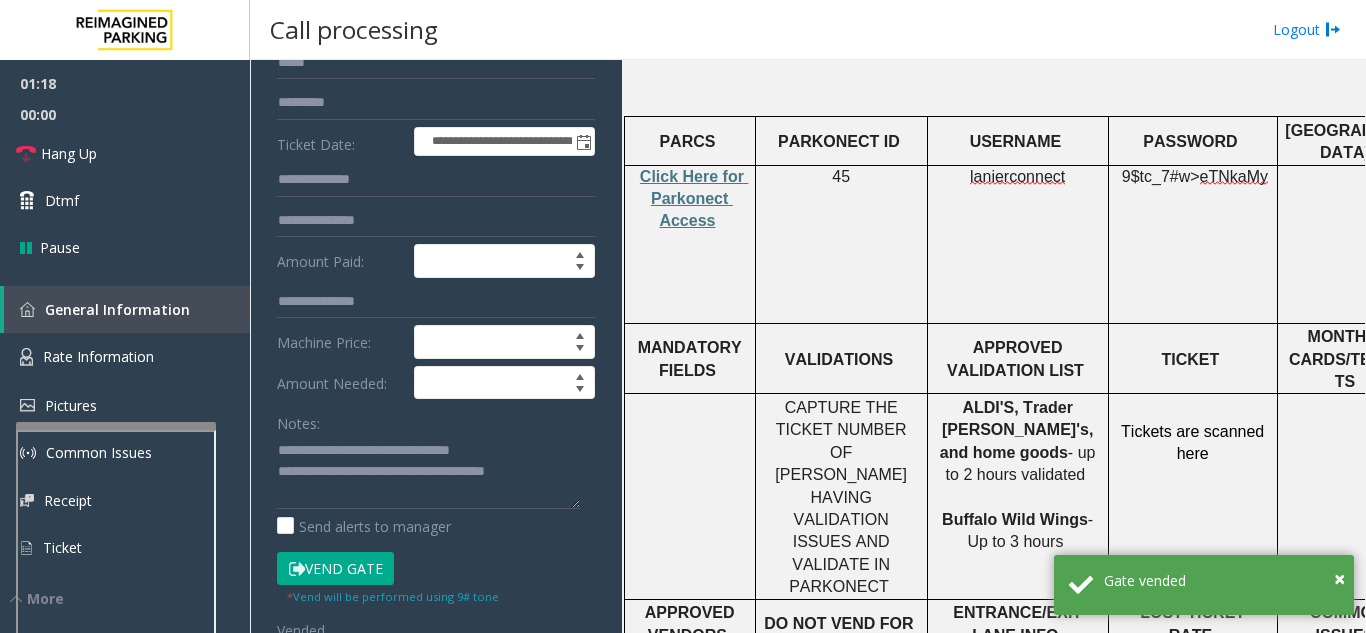 scroll, scrollTop: 169, scrollLeft: 0, axis: vertical 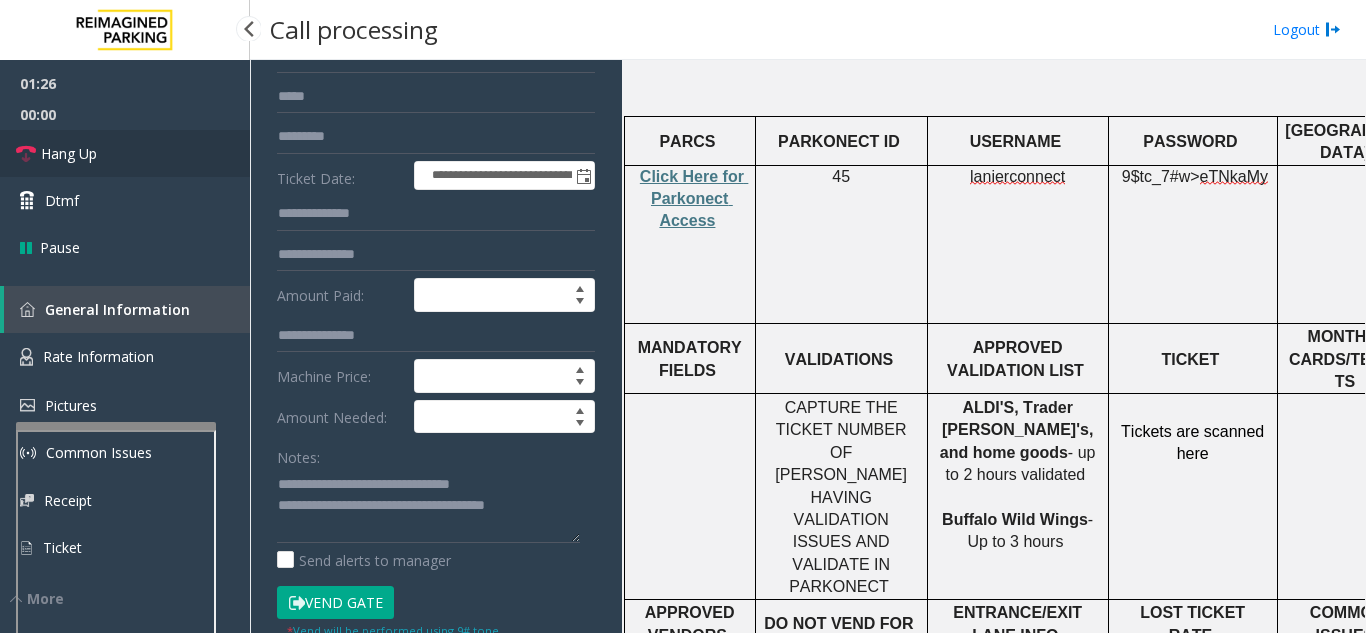 click on "Hang Up" at bounding box center [125, 153] 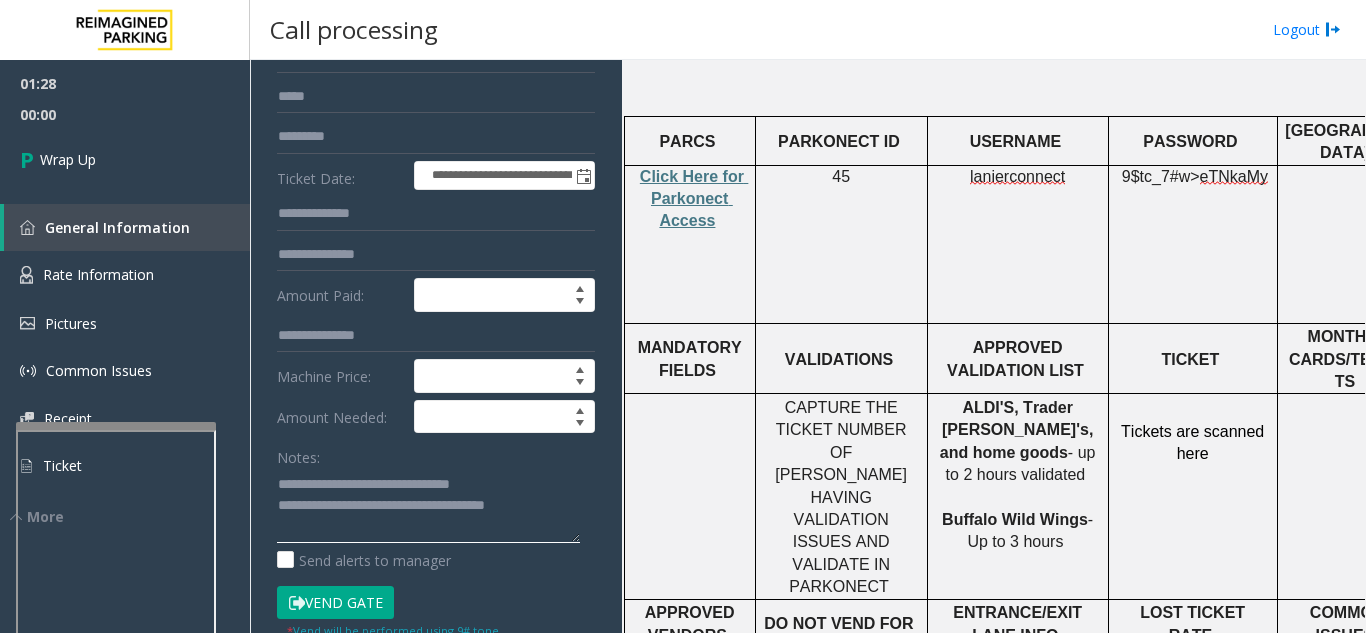 click 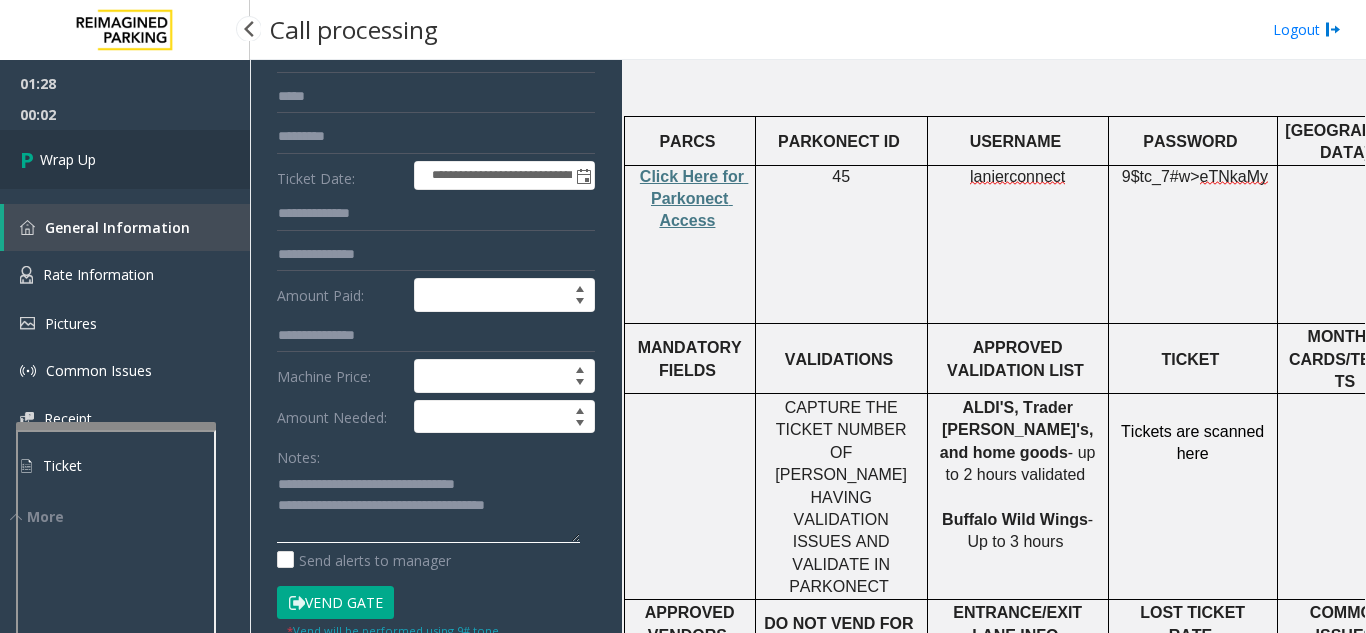 type on "**********" 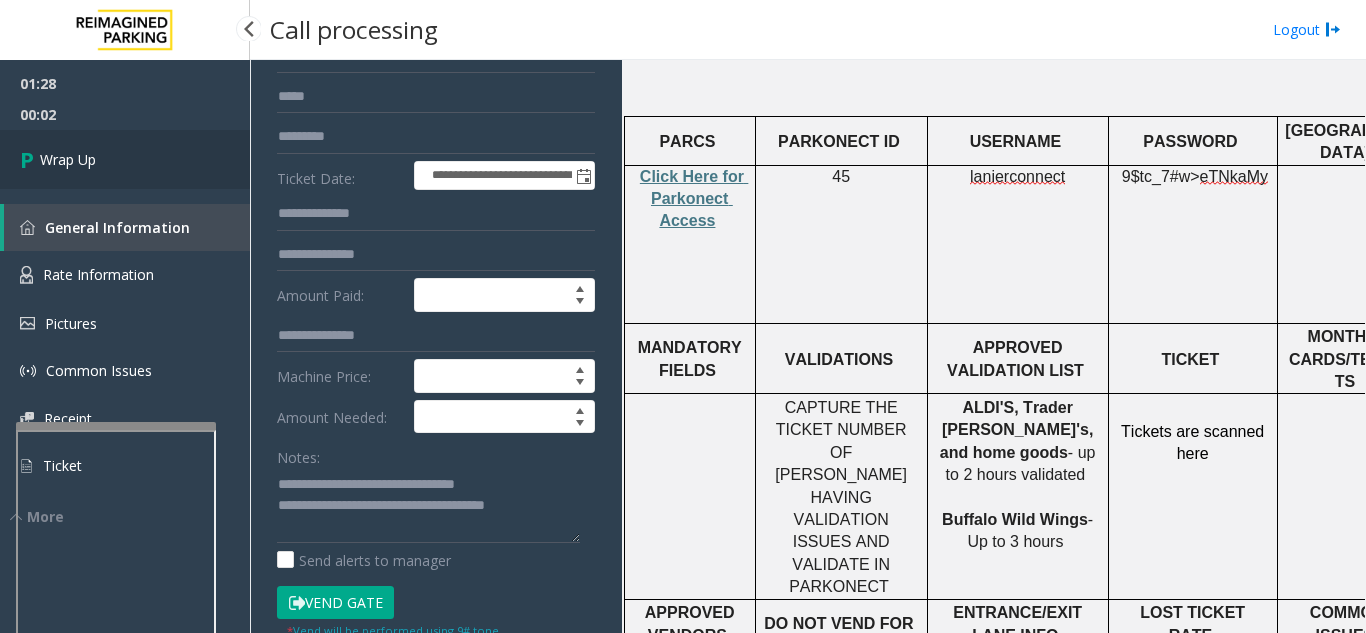 click on "Wrap Up" at bounding box center [125, 159] 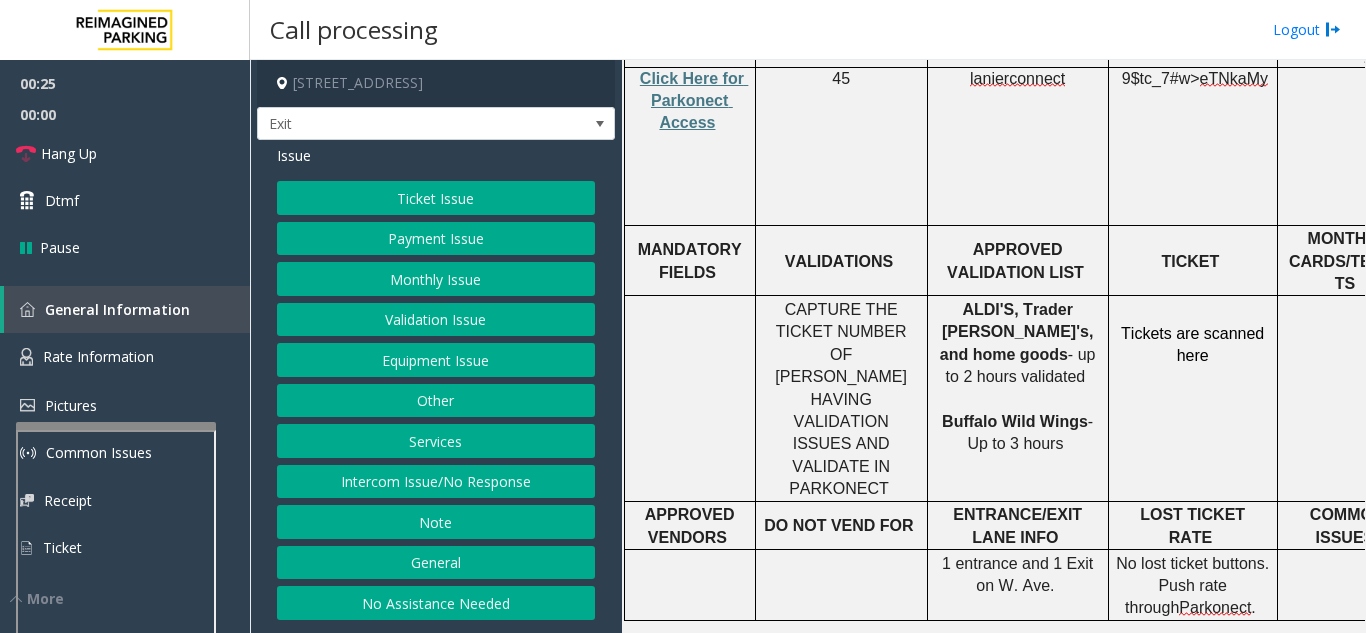 scroll, scrollTop: 800, scrollLeft: 0, axis: vertical 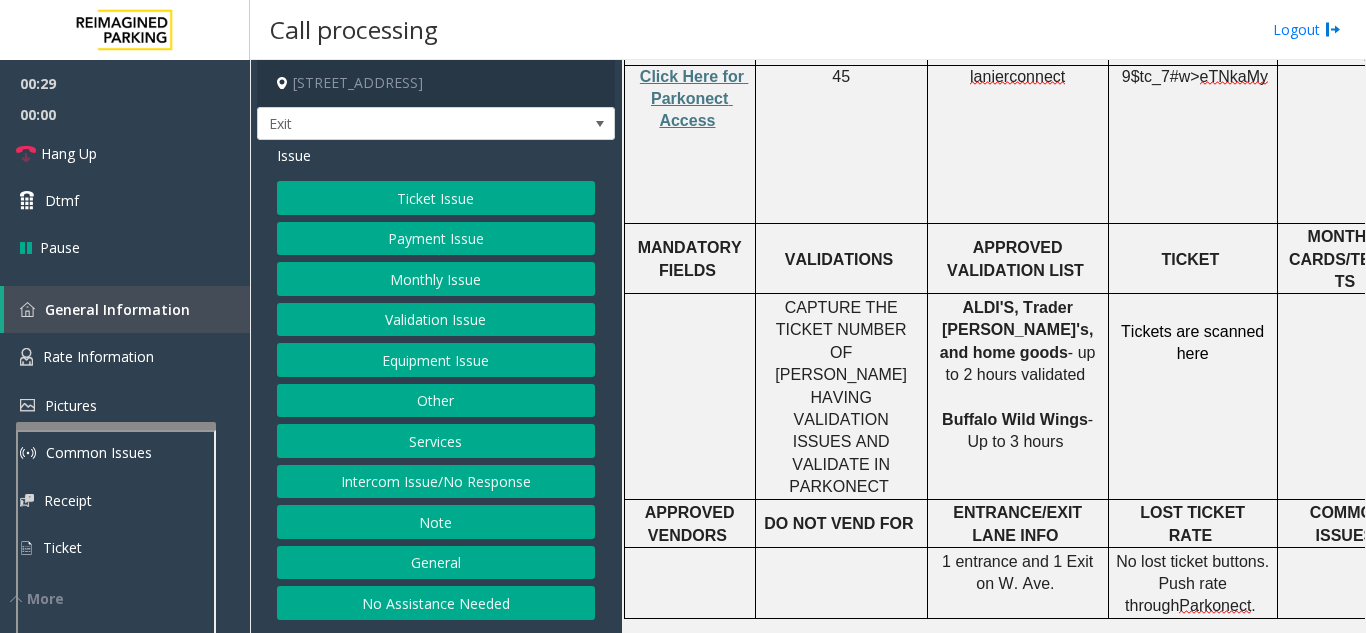 click on "Services" 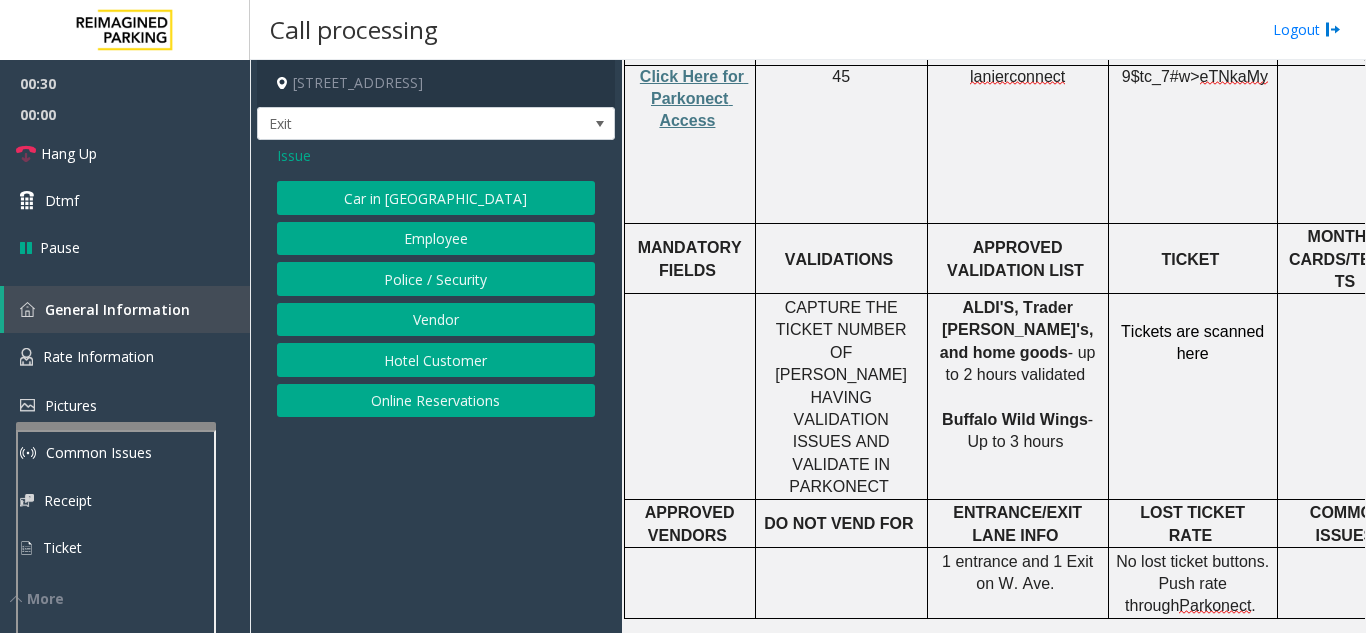 click on "Online Reservations" 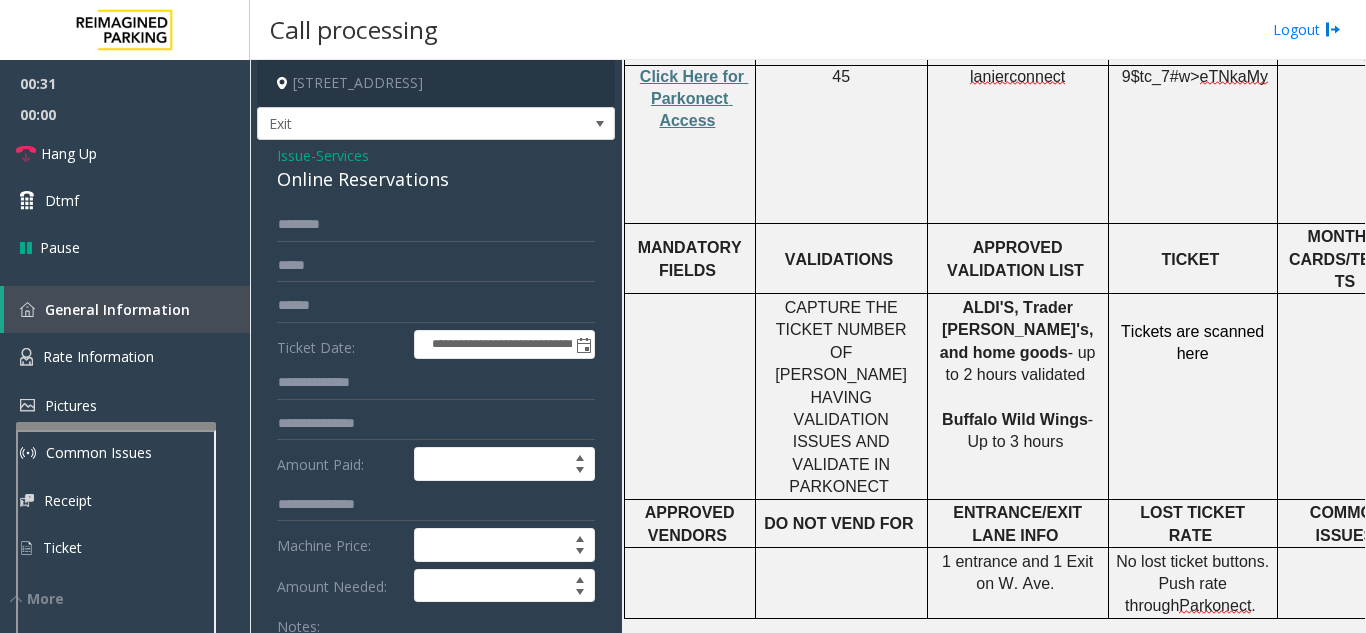 scroll, scrollTop: 100, scrollLeft: 0, axis: vertical 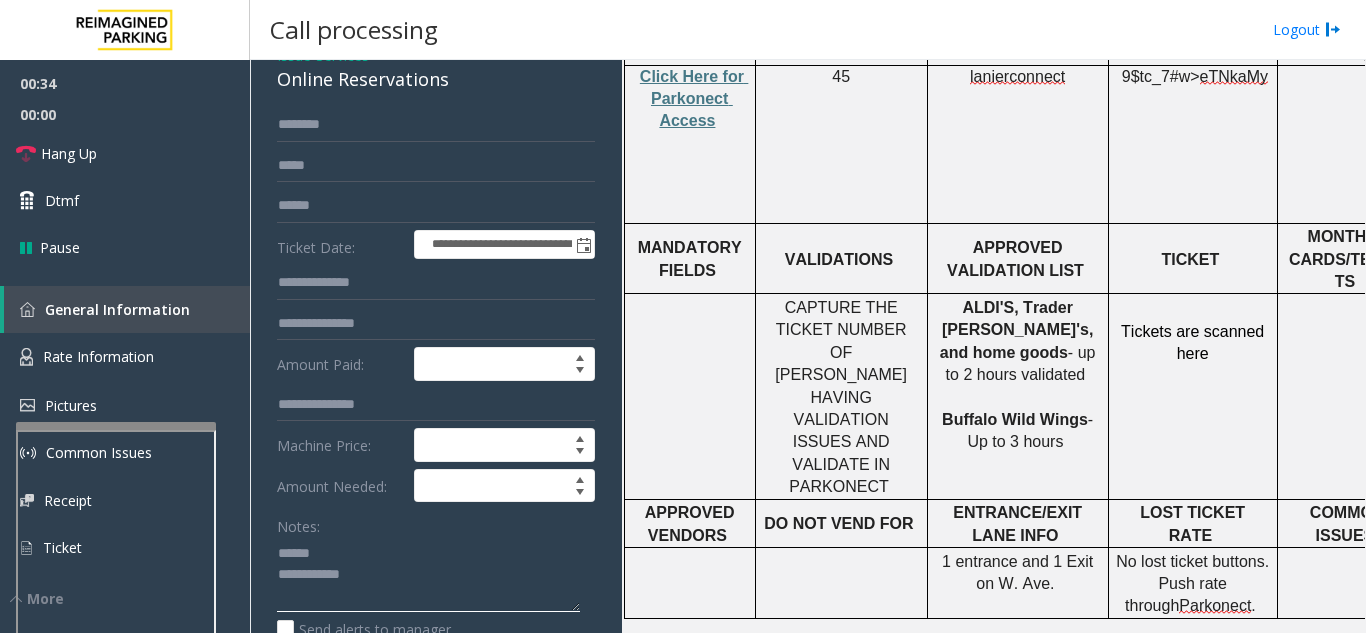 click 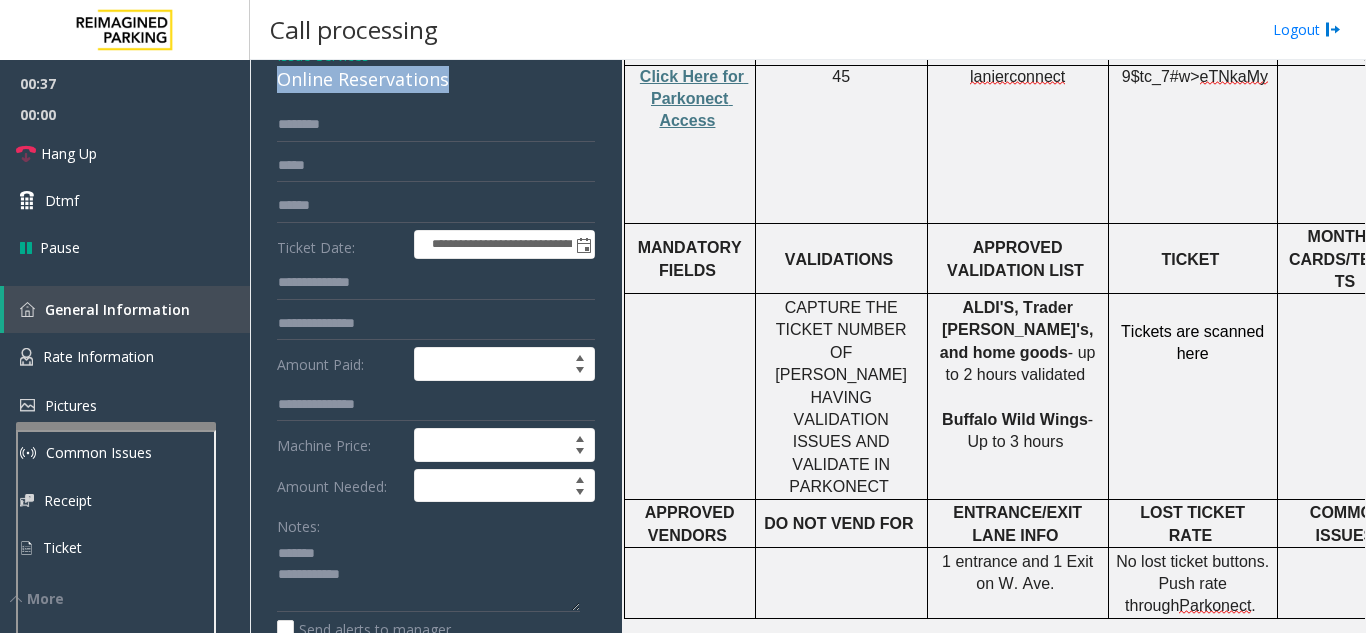 drag, startPoint x: 473, startPoint y: 86, endPoint x: 280, endPoint y: 83, distance: 193.02332 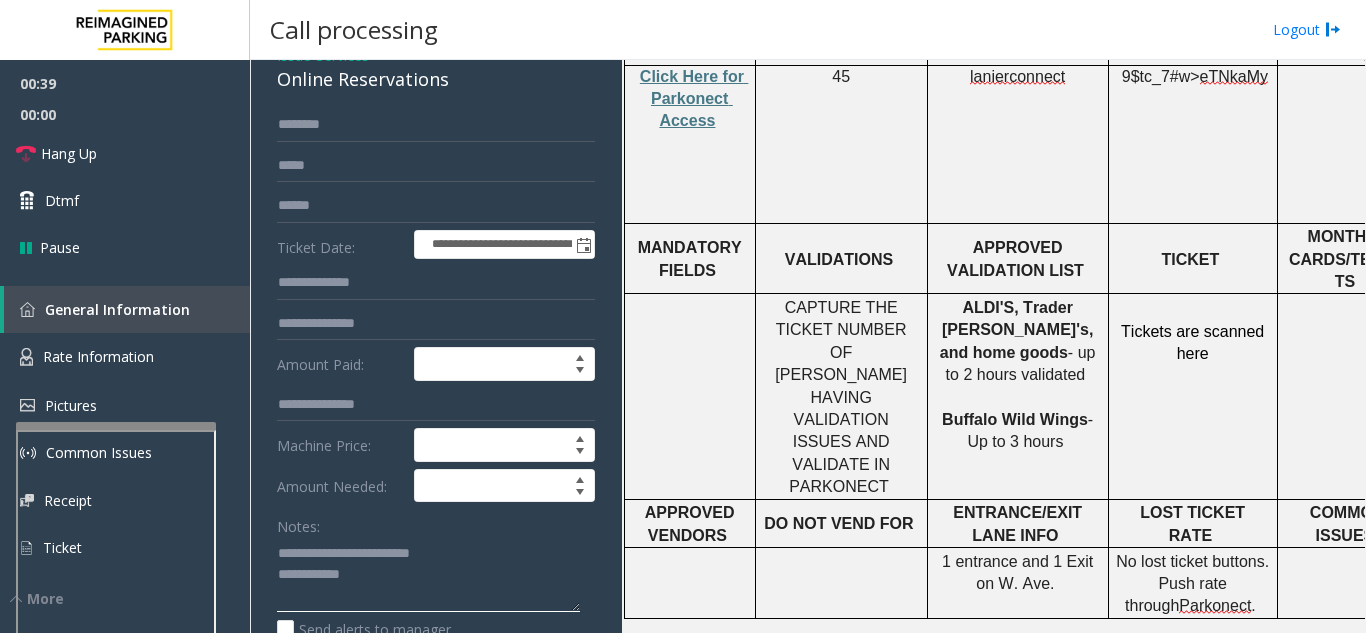 click 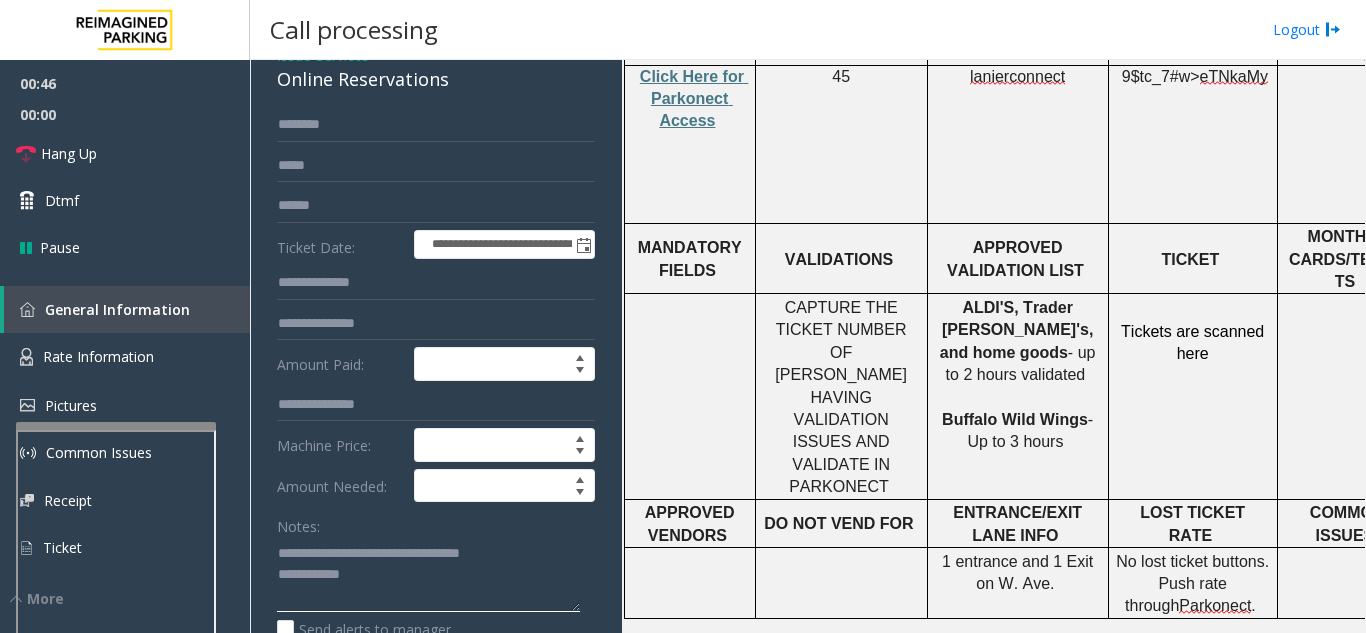 type on "**********" 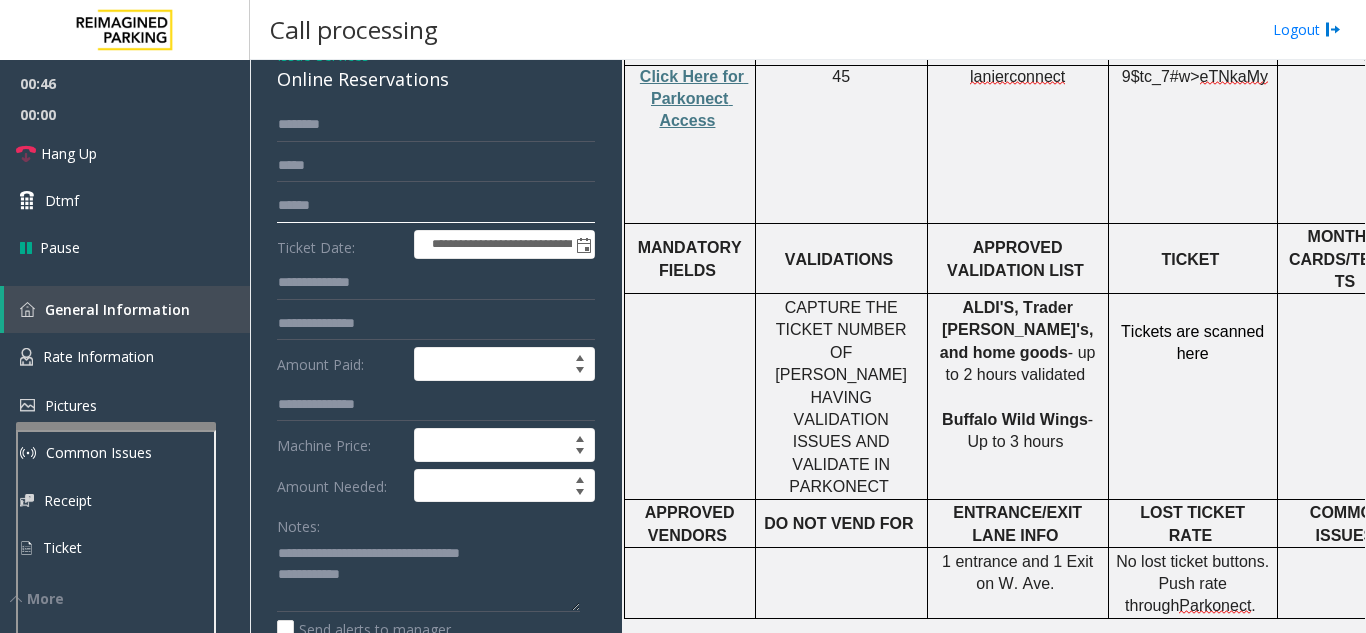 click 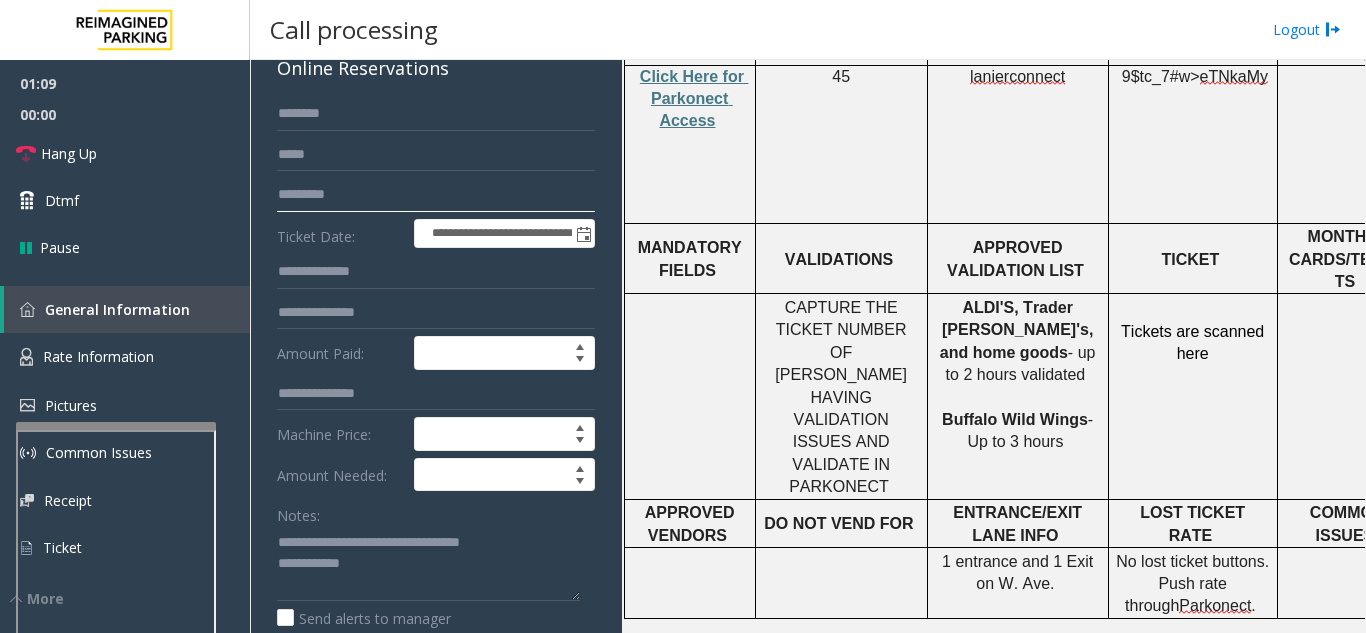 scroll, scrollTop: 300, scrollLeft: 0, axis: vertical 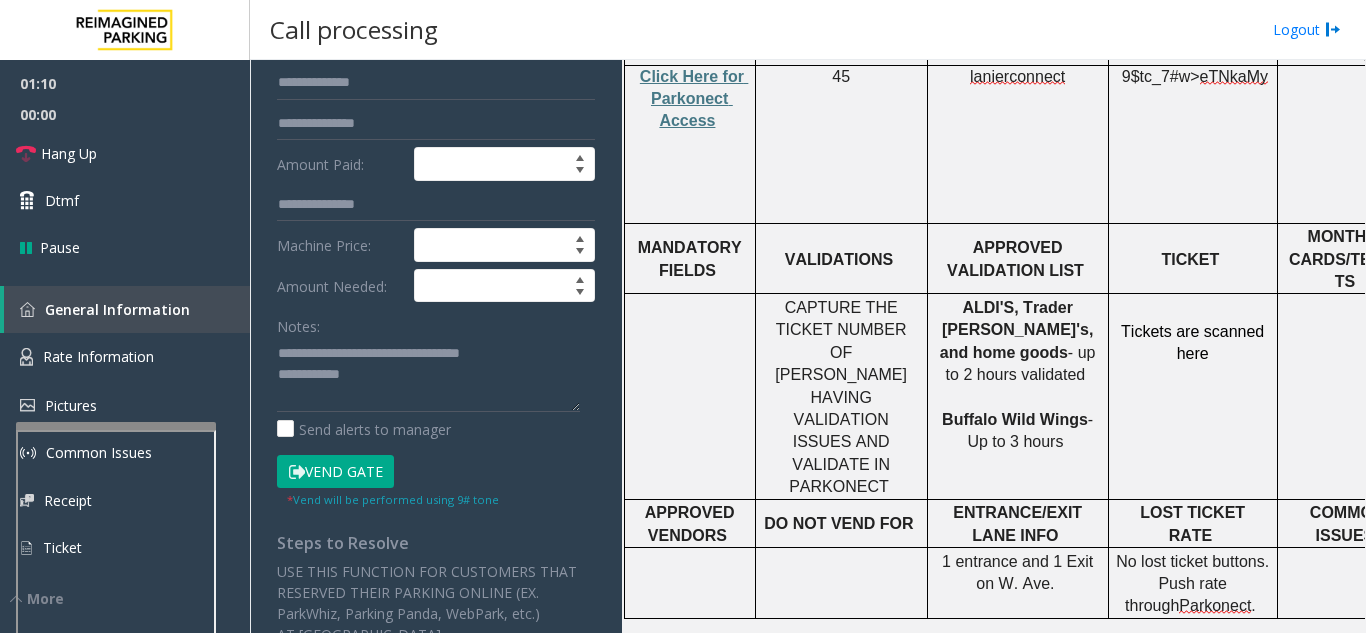 type on "*********" 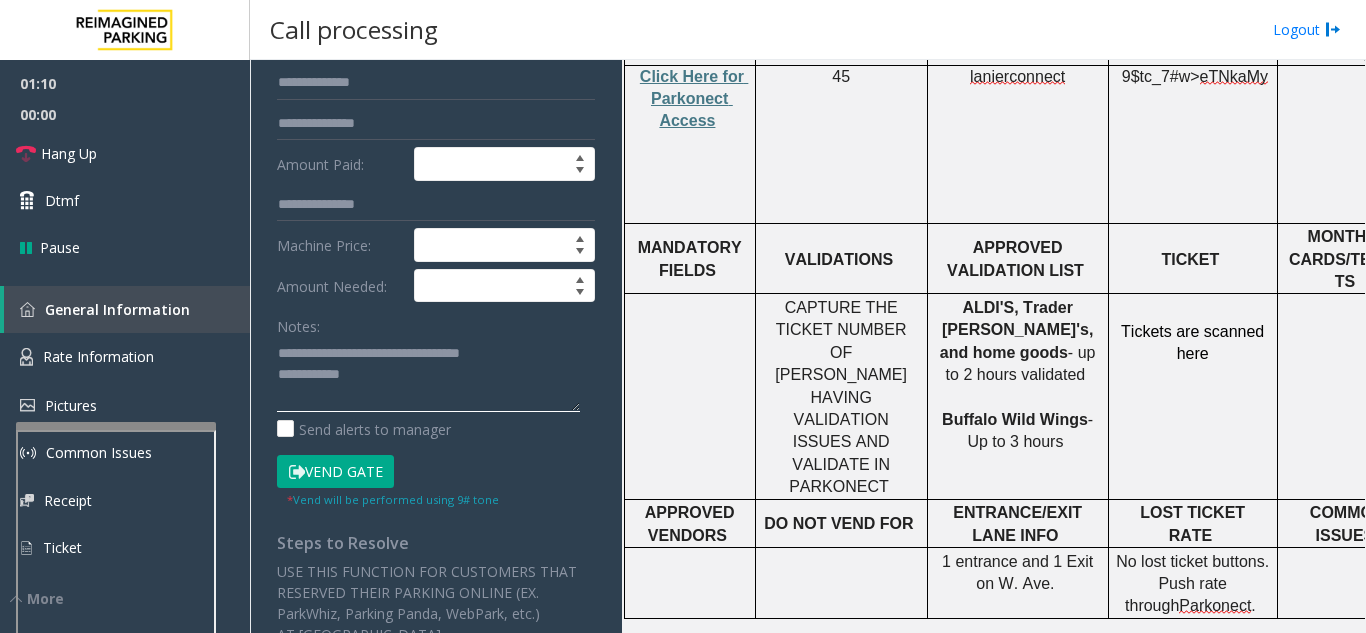 click 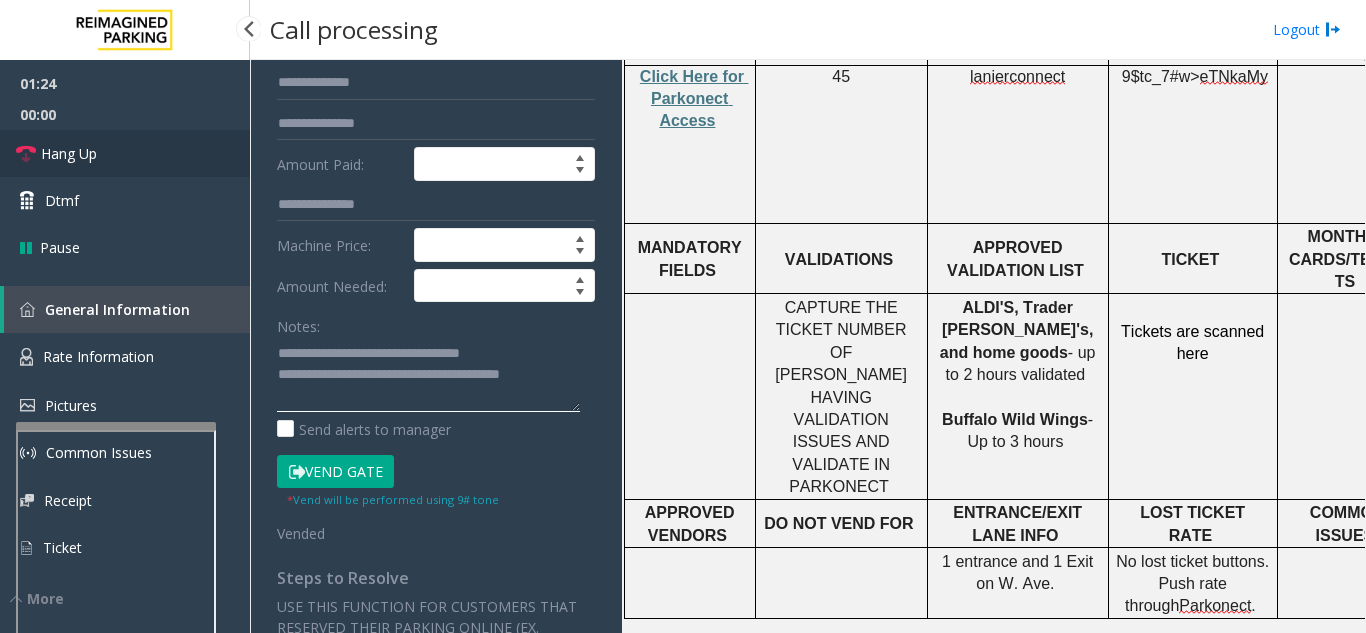 type on "**********" 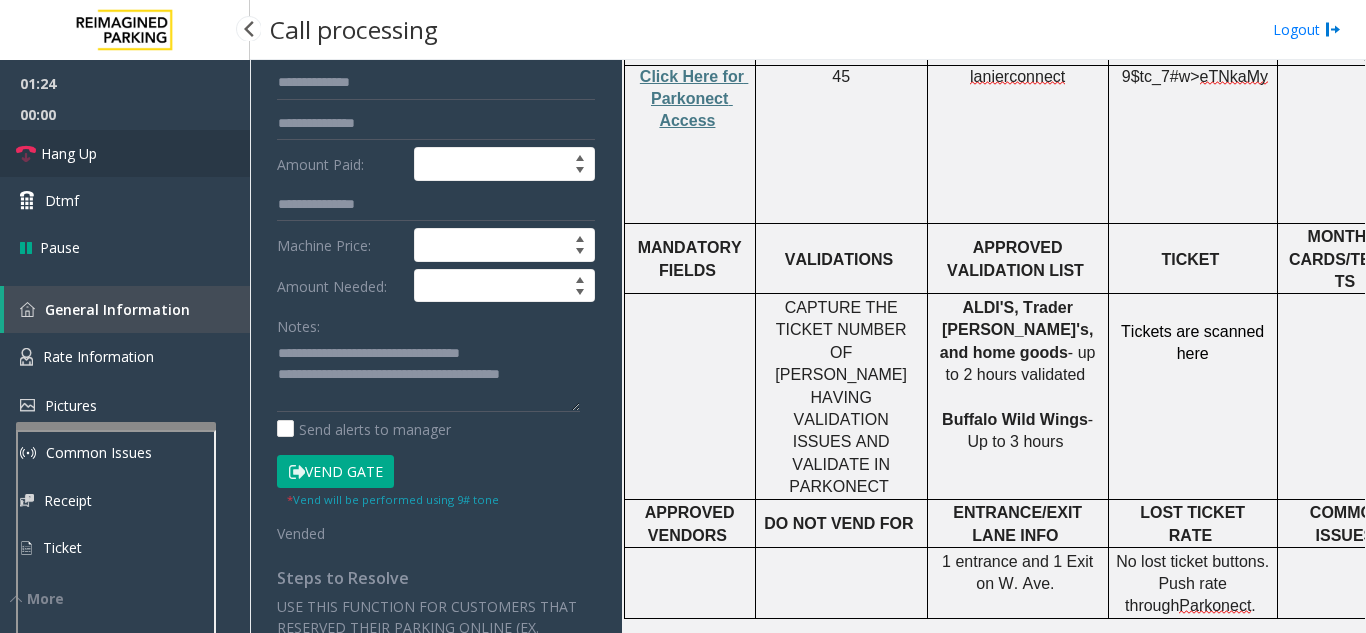 click on "Hang Up" at bounding box center (69, 153) 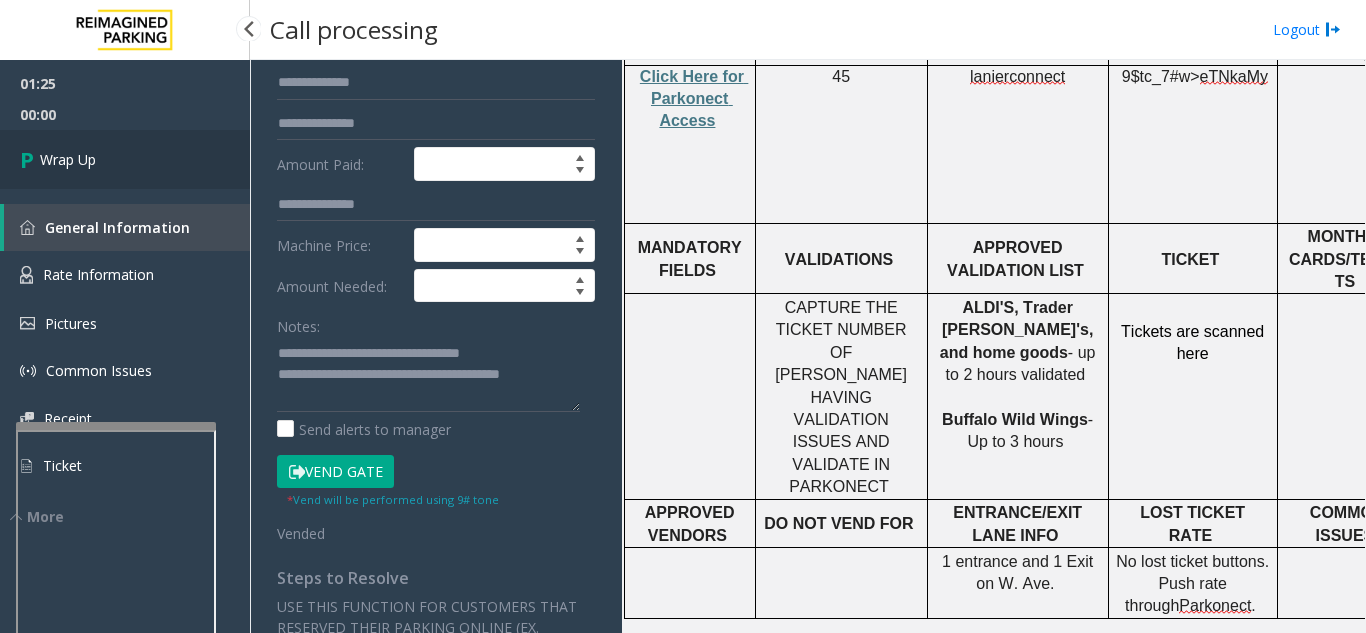 click on "Wrap Up" at bounding box center [68, 159] 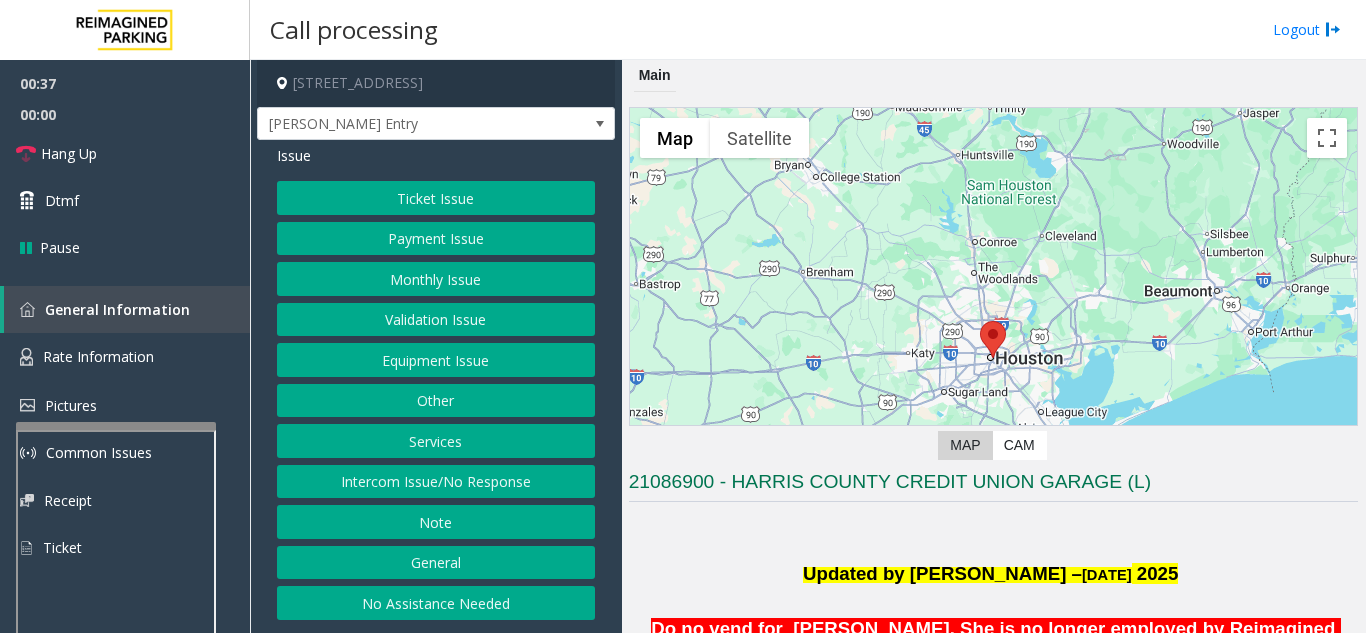 click on "Monthly Issue" 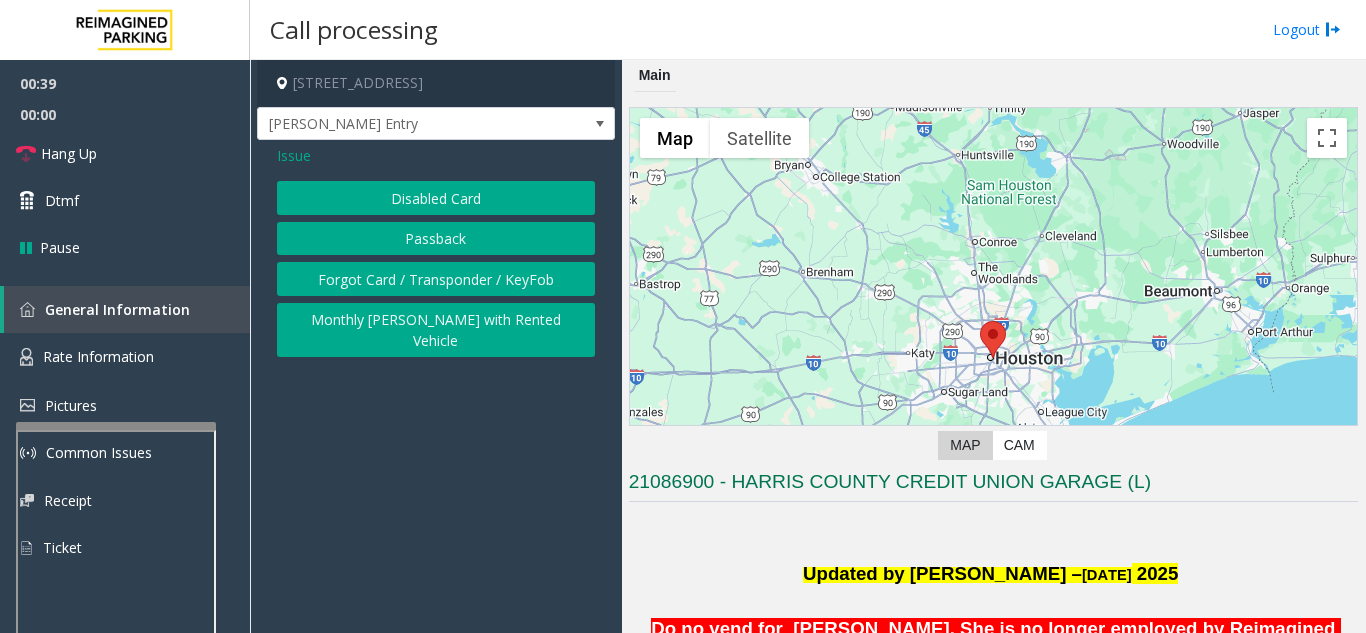 click on "Disabled Card" 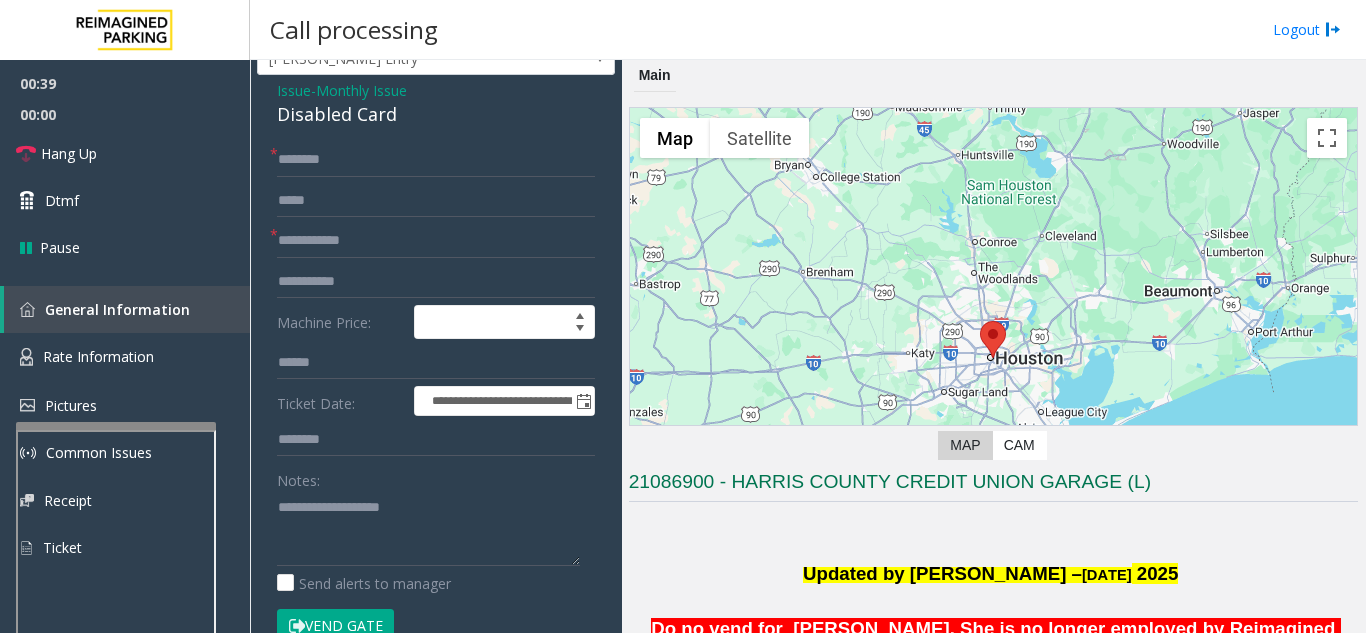scroll, scrollTop: 100, scrollLeft: 0, axis: vertical 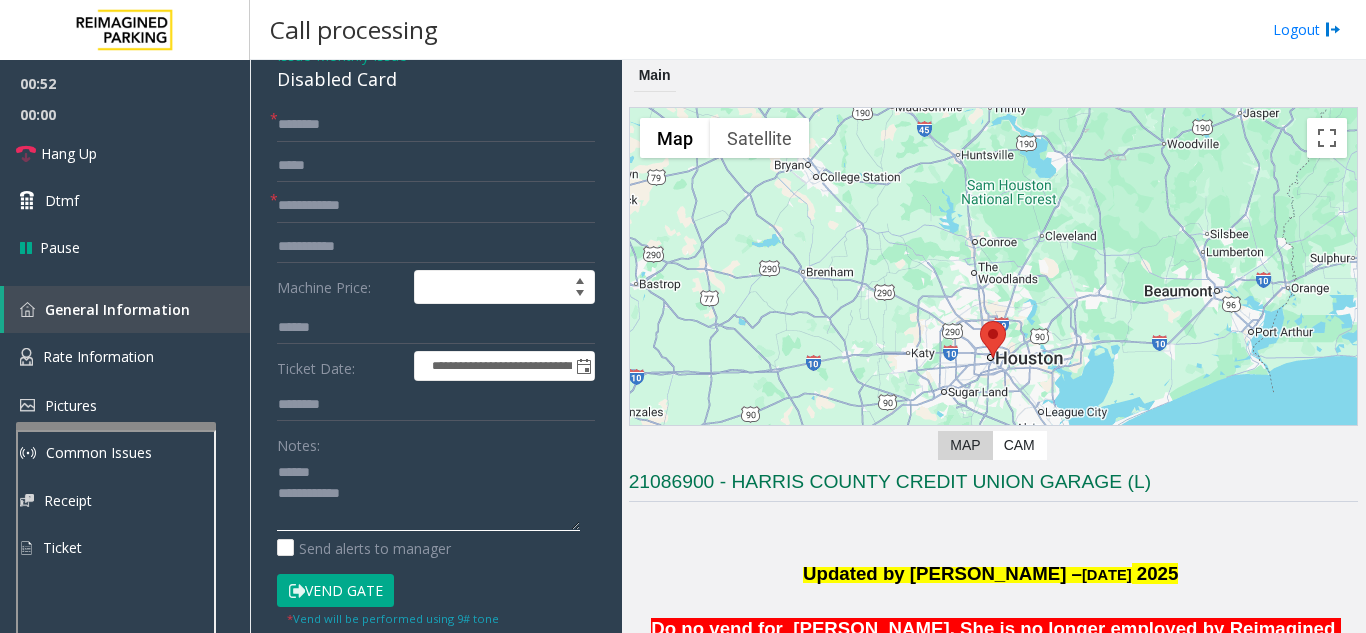 click 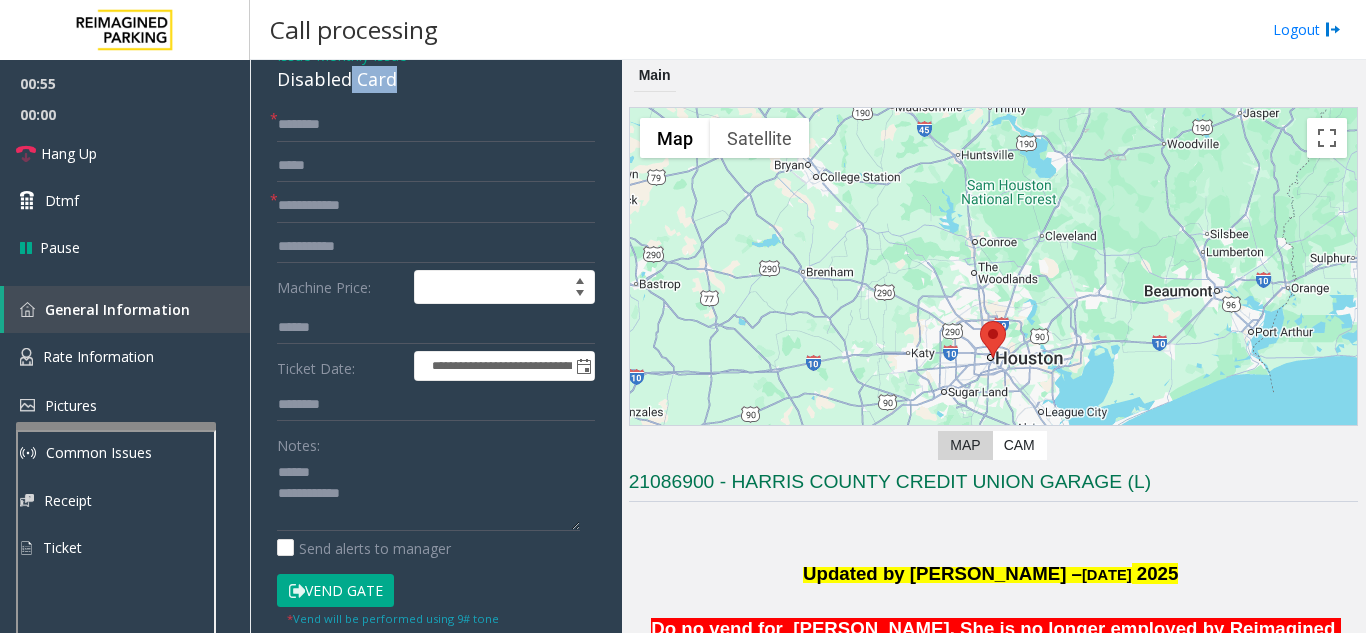 scroll, scrollTop: 99, scrollLeft: 0, axis: vertical 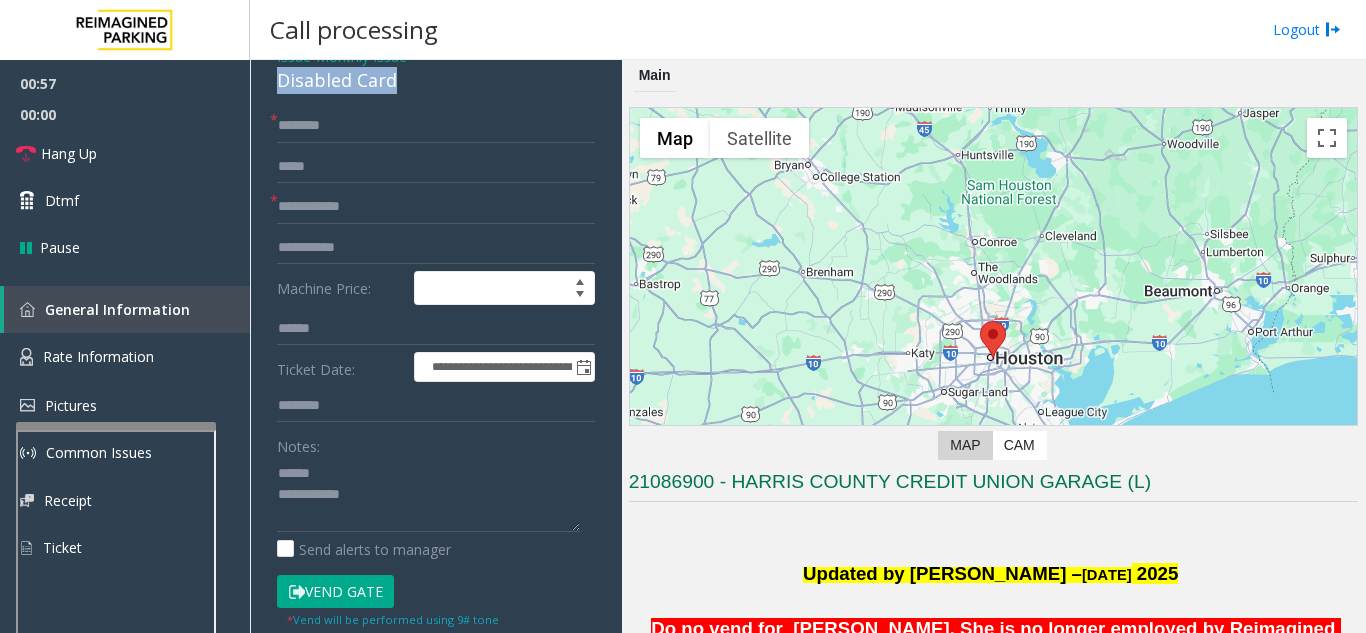 drag, startPoint x: 409, startPoint y: 77, endPoint x: 269, endPoint y: 85, distance: 140.22838 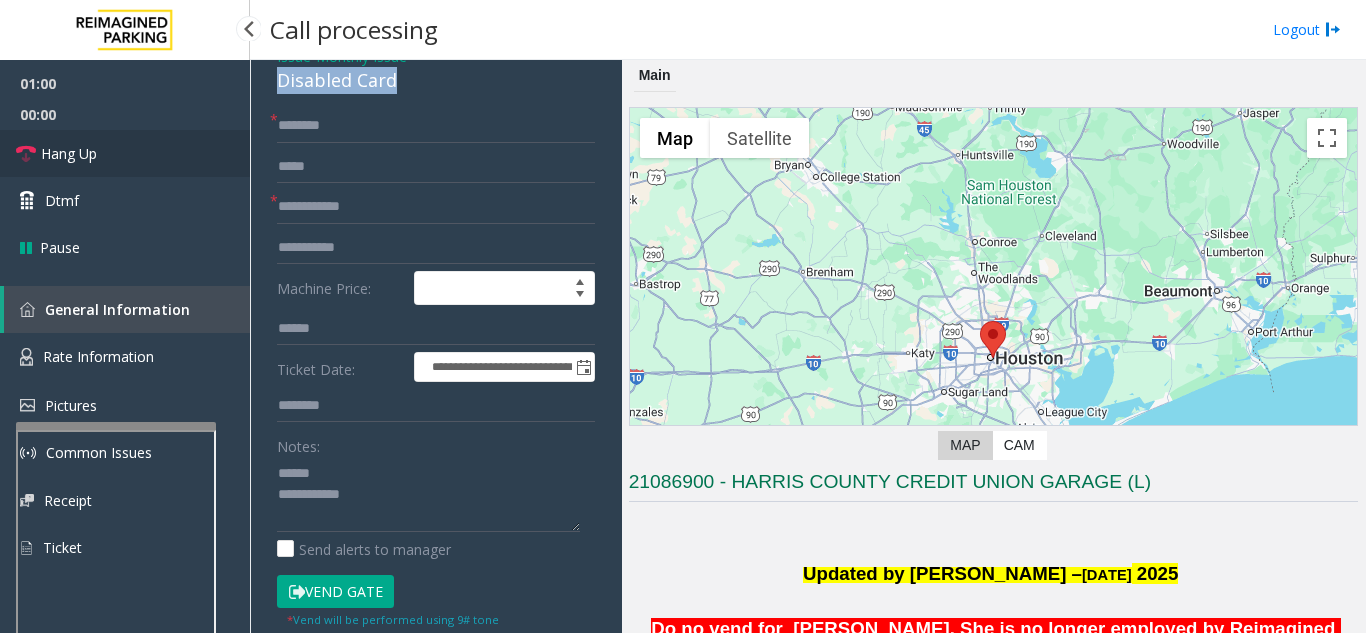 click on "Hang Up" at bounding box center (69, 153) 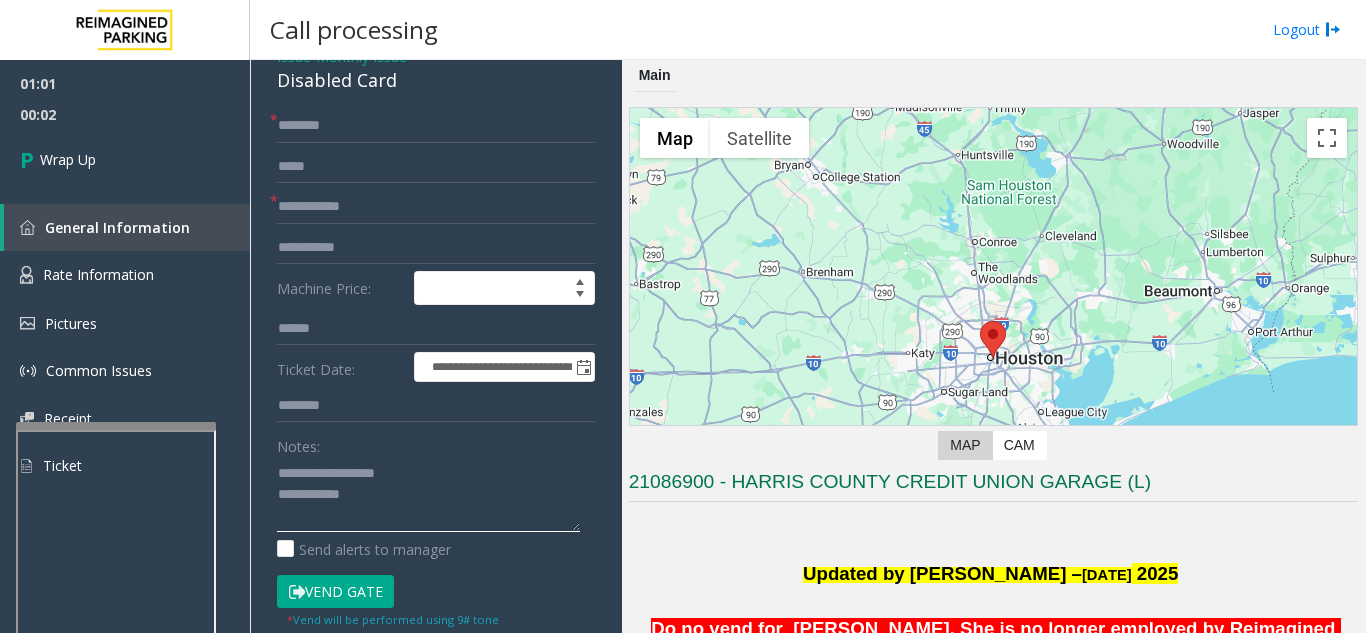 click 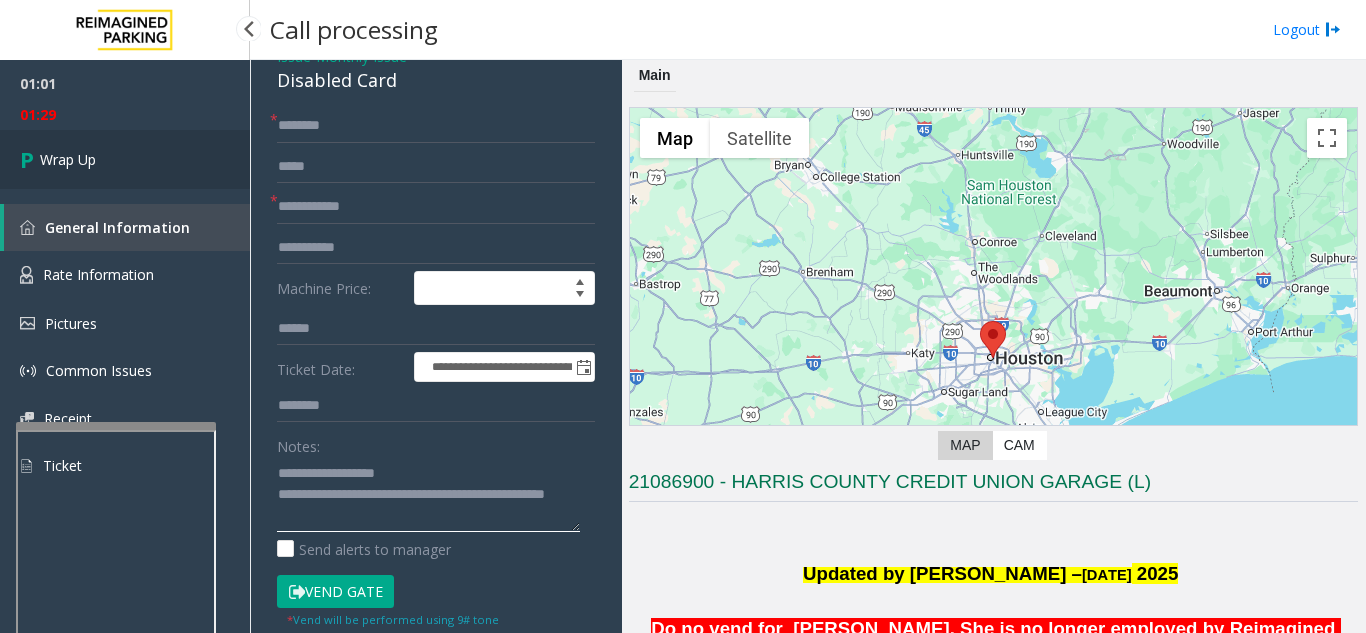 type on "**********" 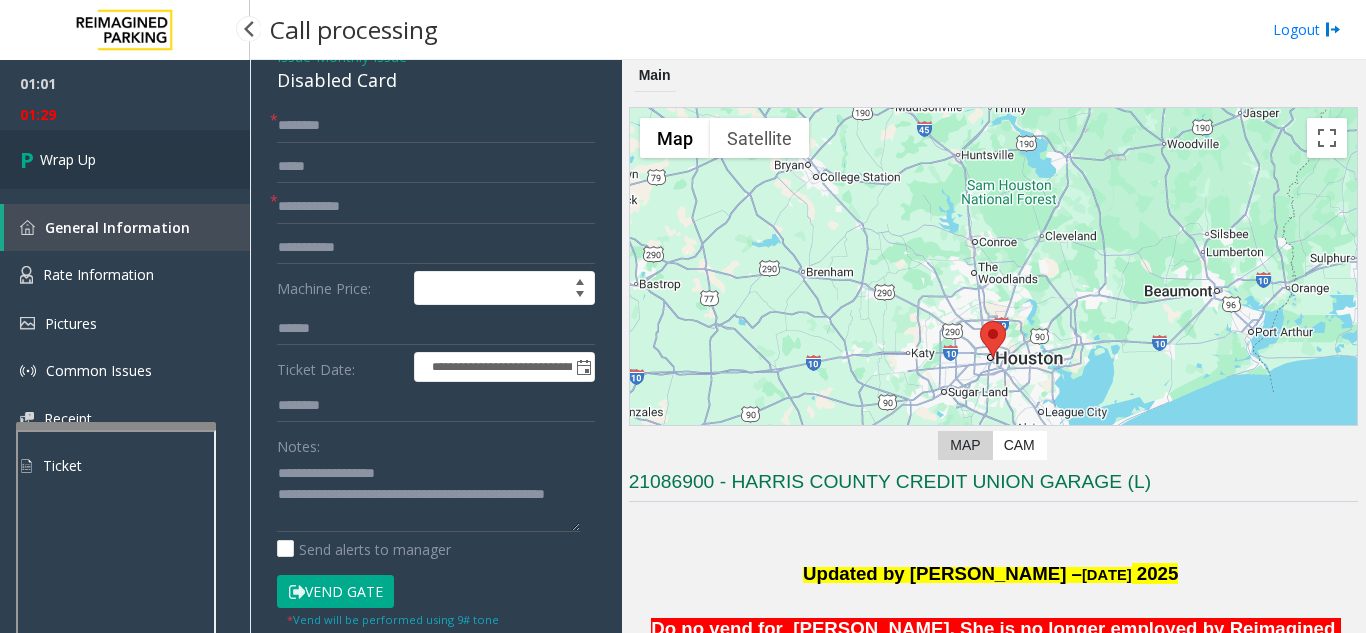 click on "Wrap Up" at bounding box center [125, 159] 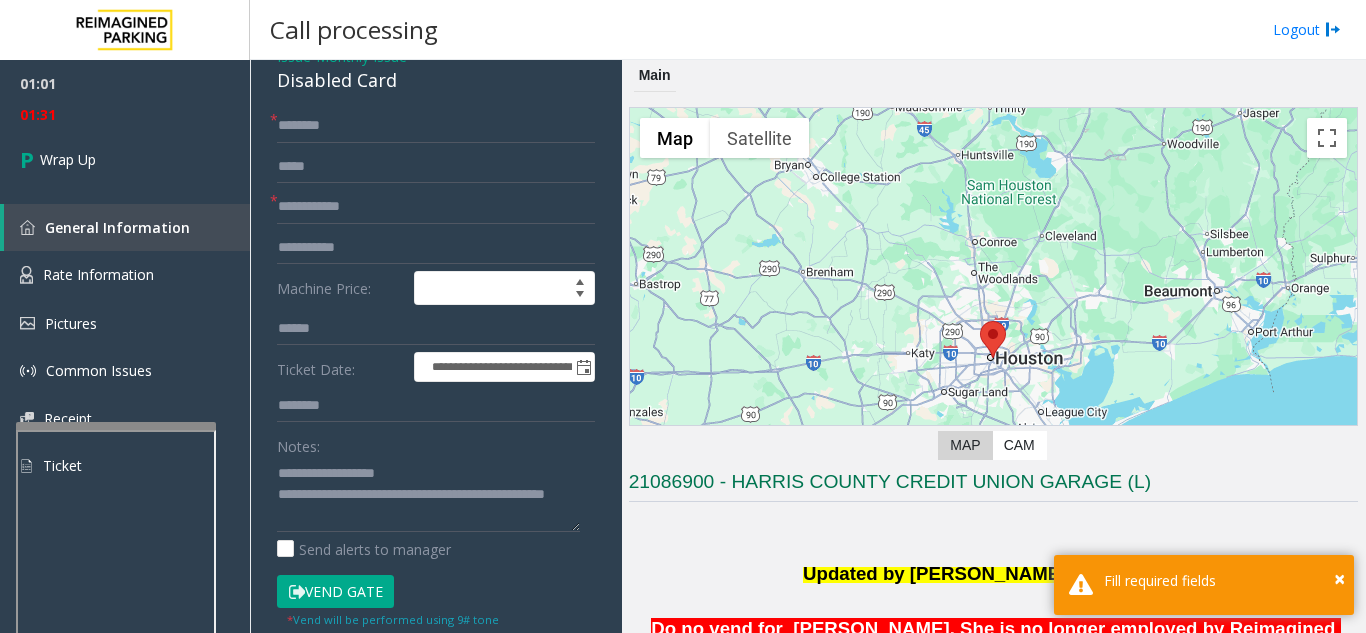 click on "**********" 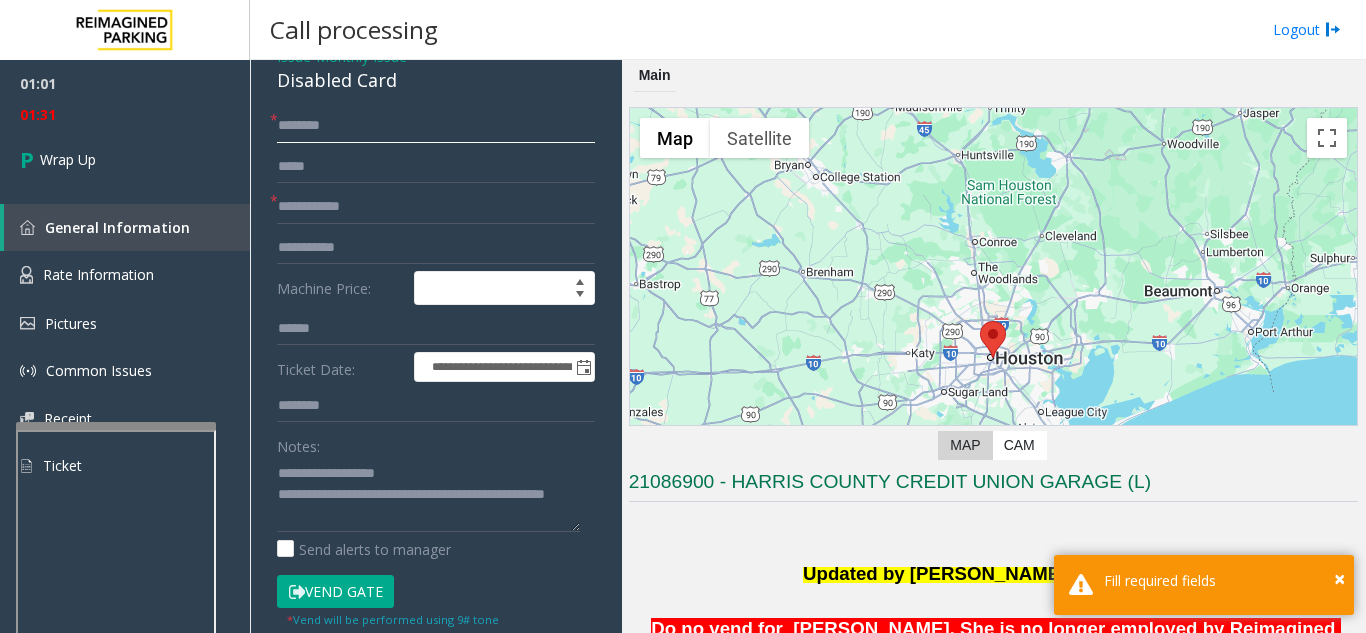 click 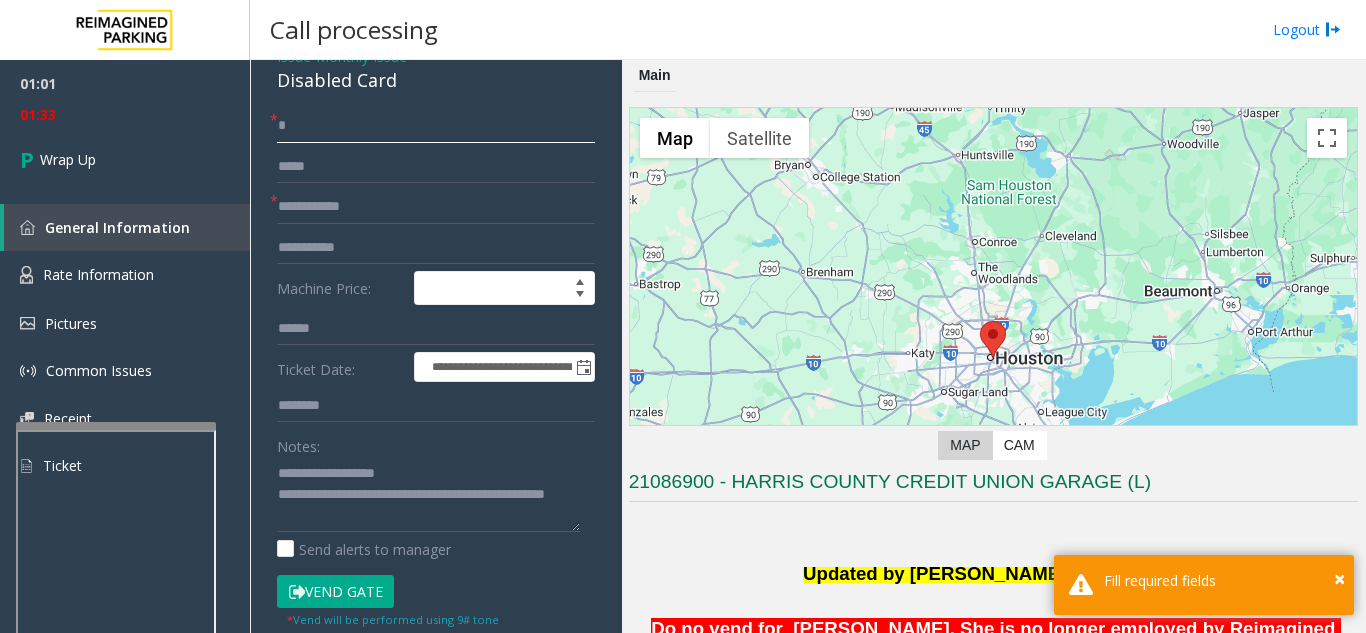 type on "**" 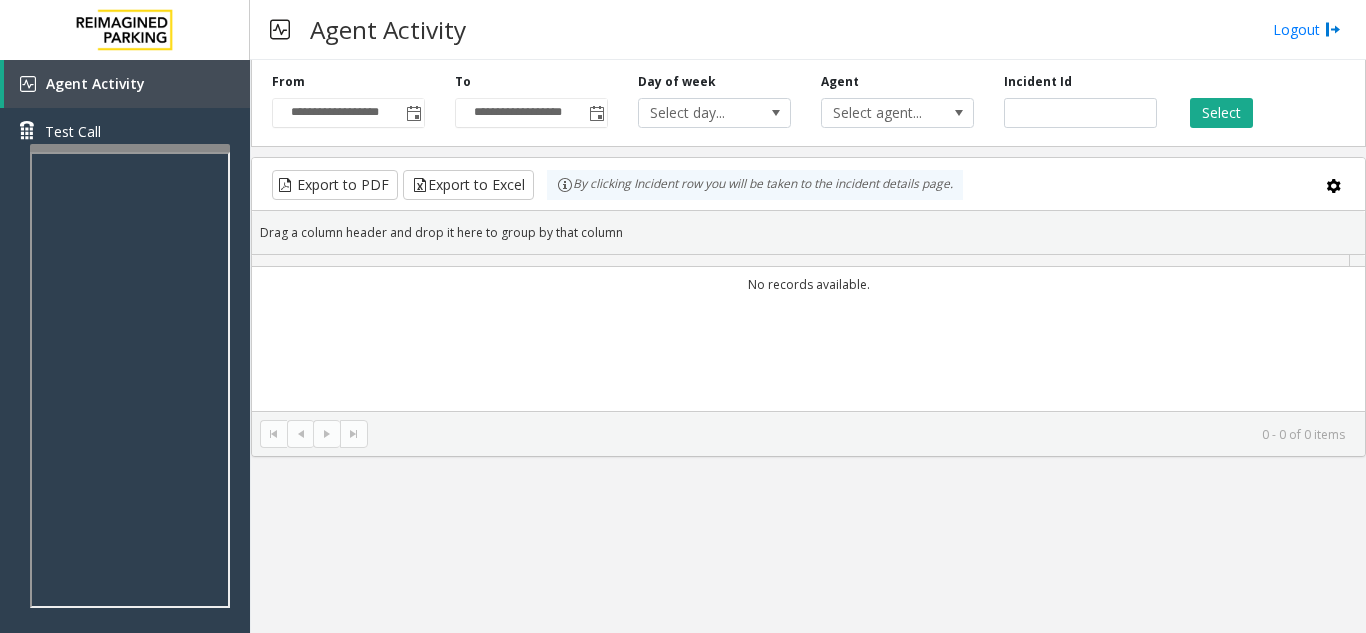 scroll, scrollTop: 0, scrollLeft: 0, axis: both 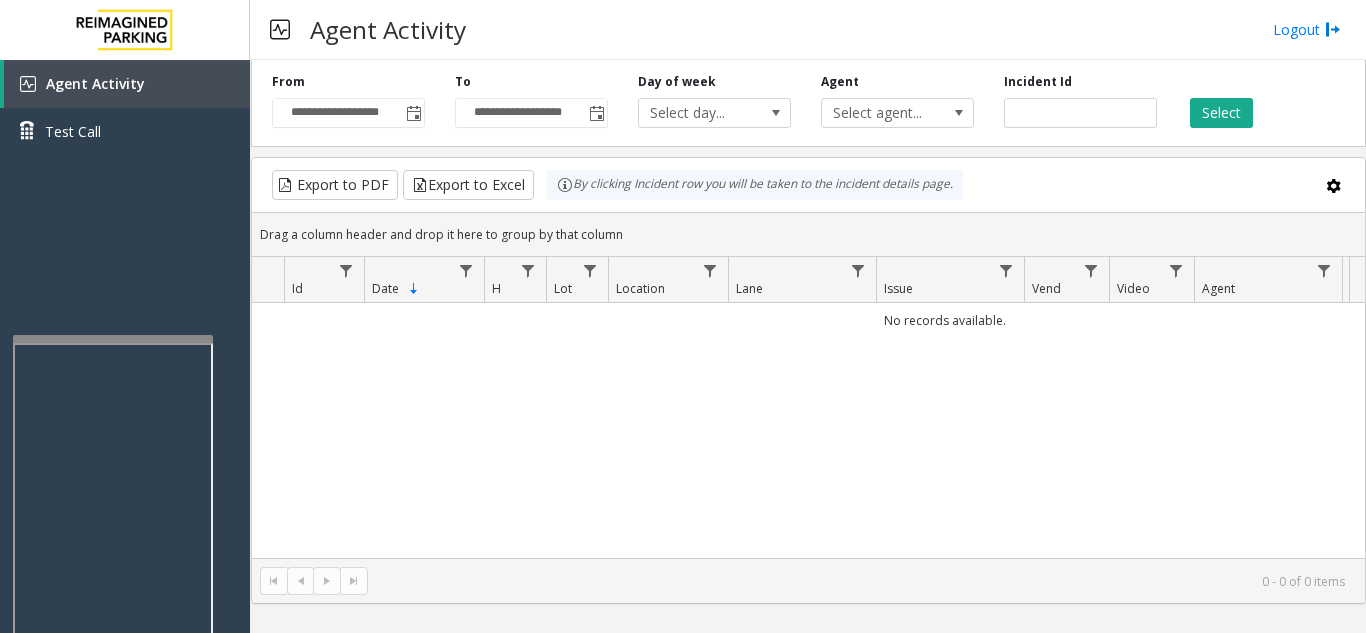 click at bounding box center (113, 569) 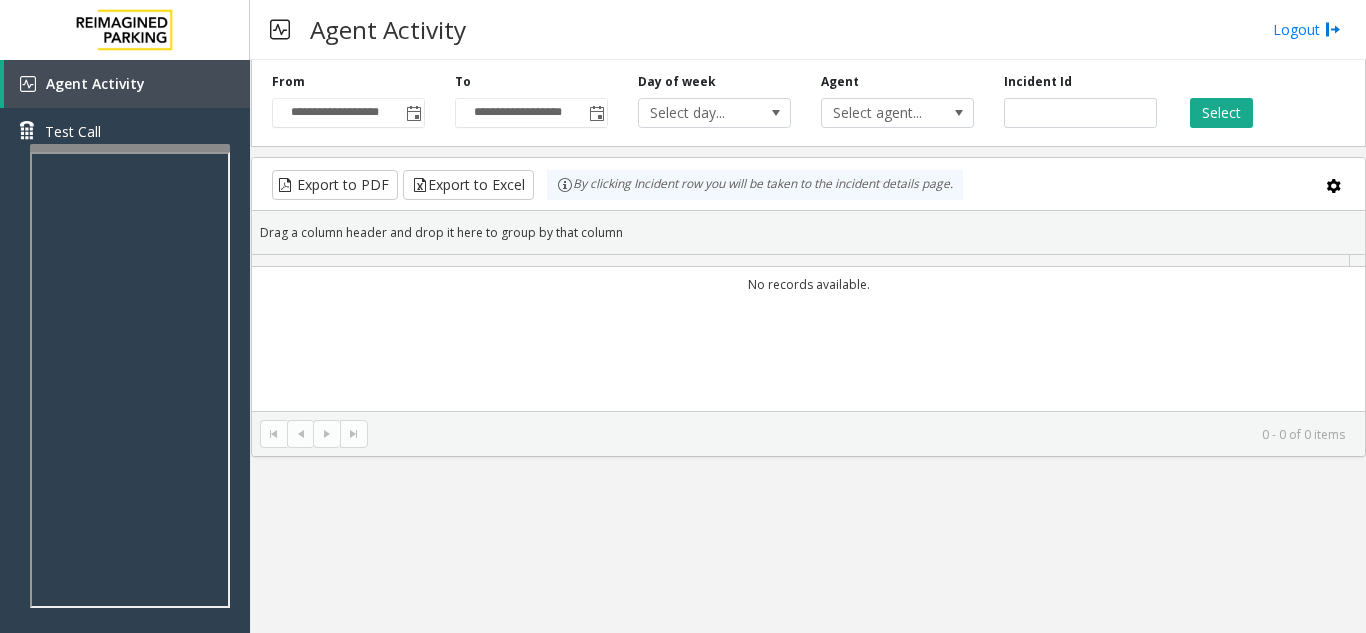 scroll, scrollTop: 0, scrollLeft: 0, axis: both 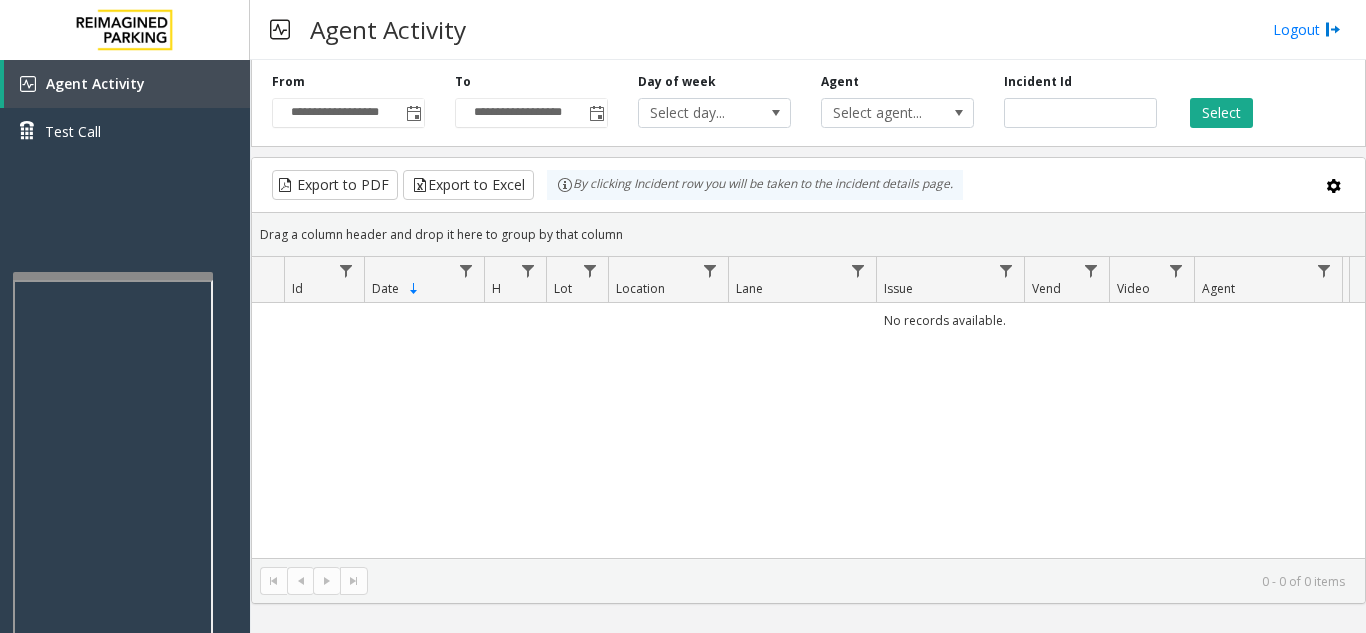 click at bounding box center (113, 506) 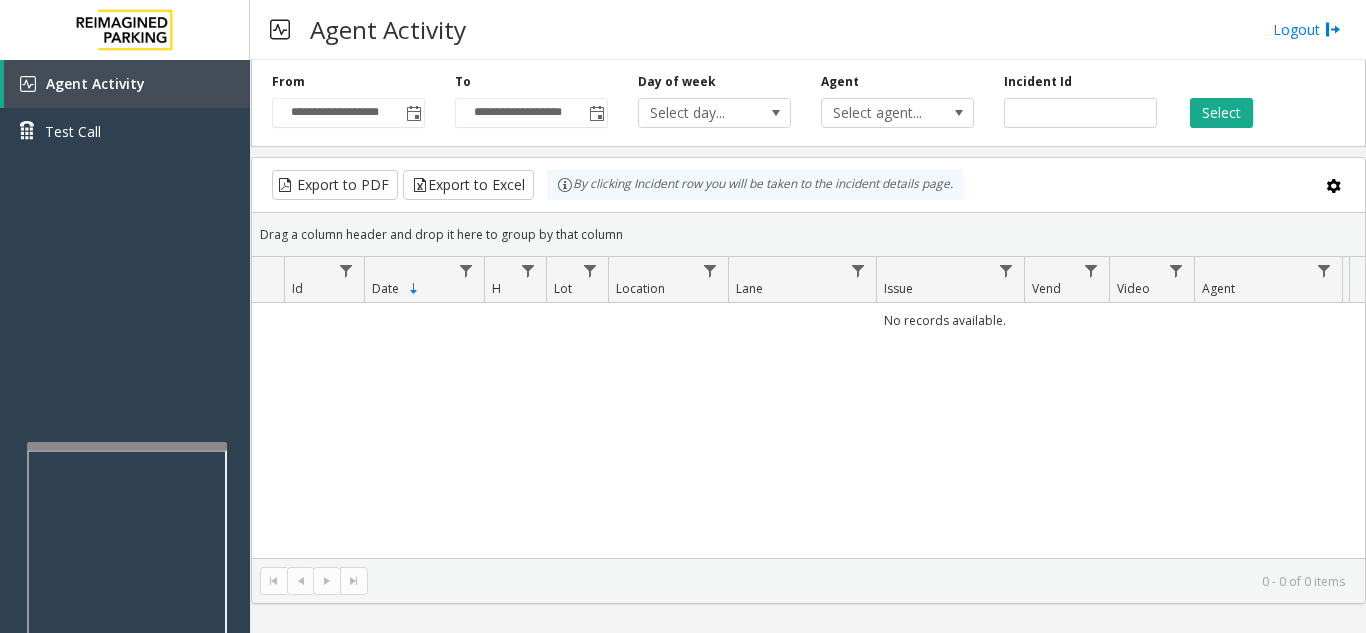 click at bounding box center (127, 676) 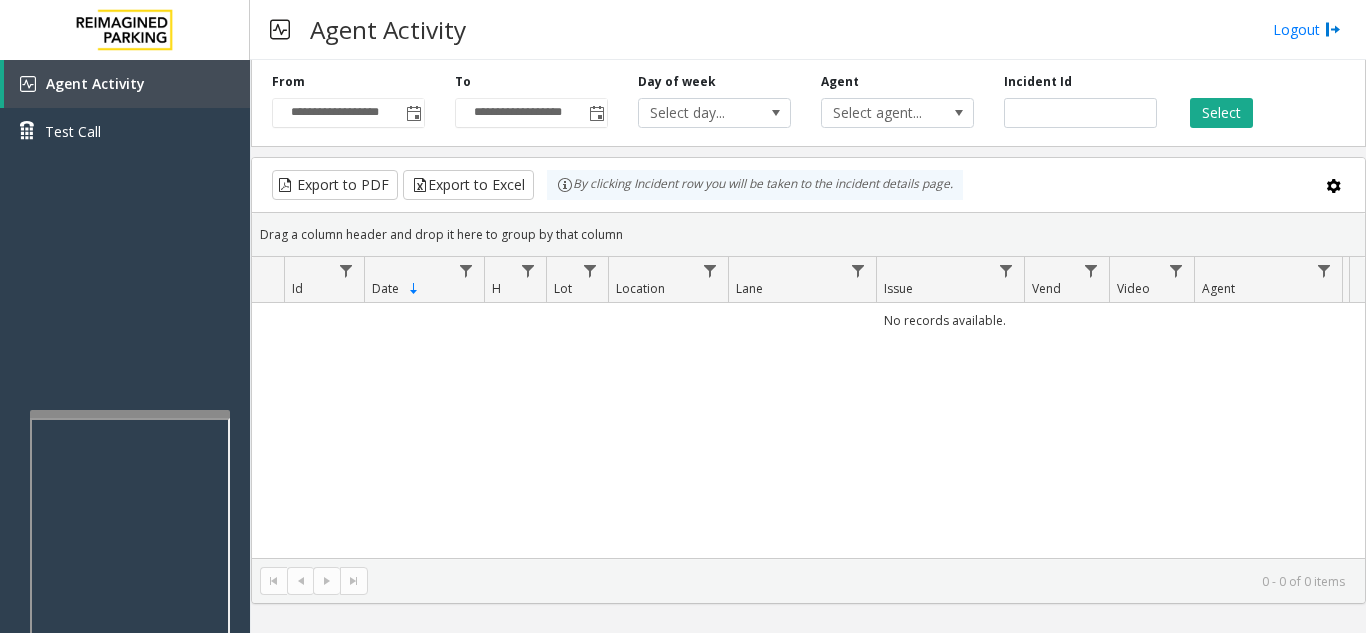 click at bounding box center [130, 414] 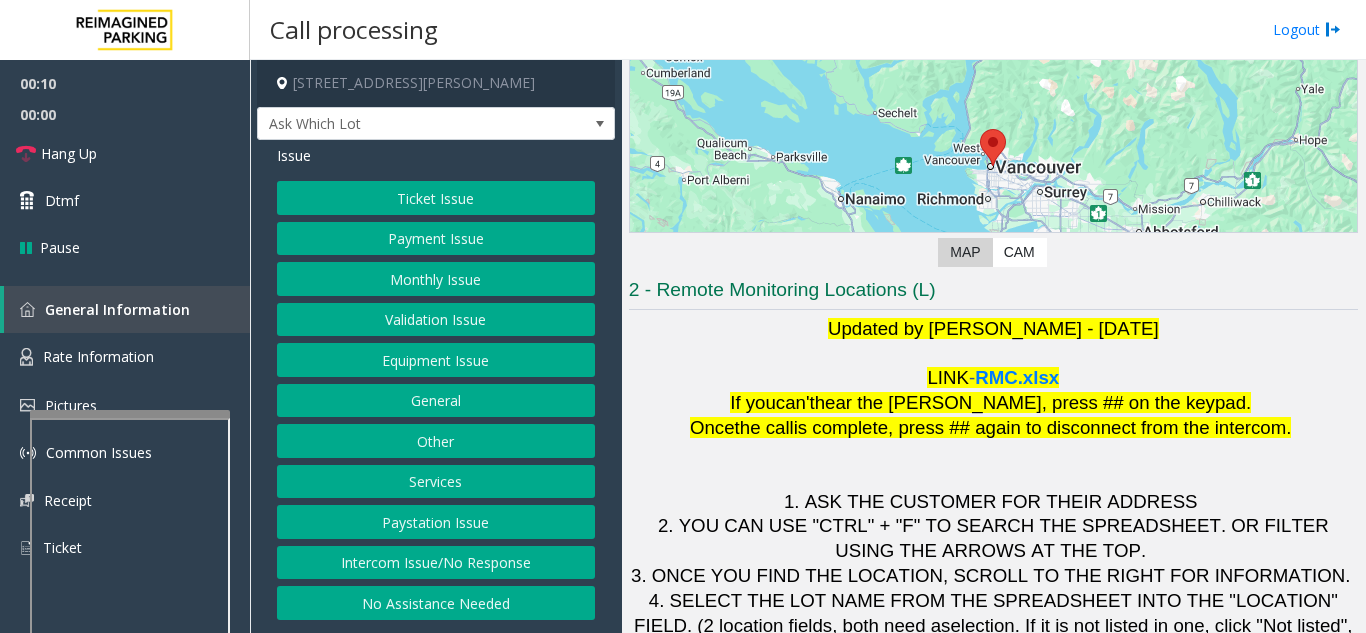 scroll, scrollTop: 294, scrollLeft: 0, axis: vertical 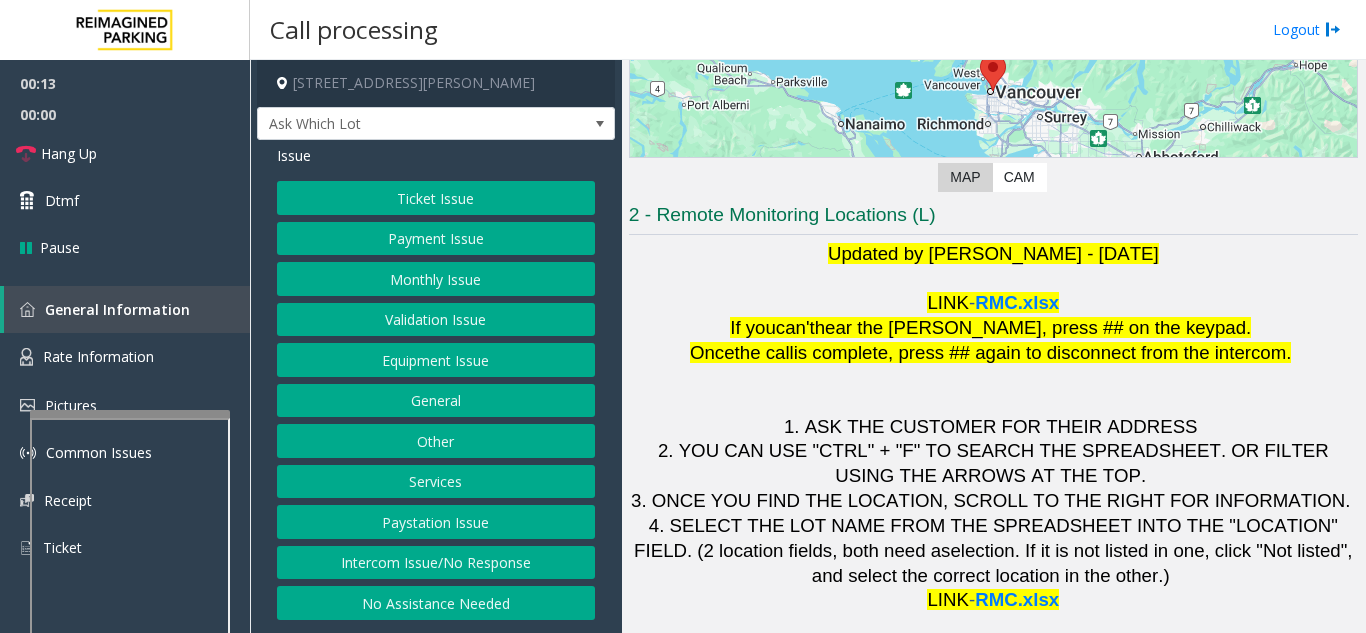 click on "Equipment Issue" 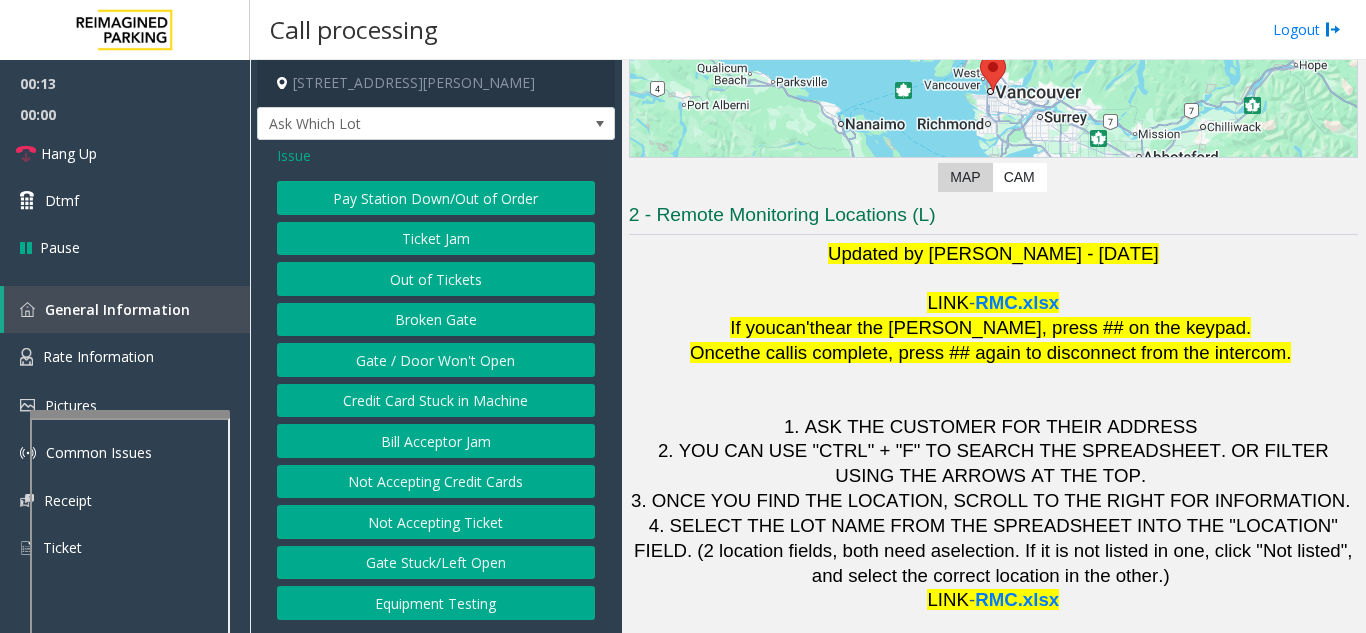 click on "Gate / Door Won't Open" 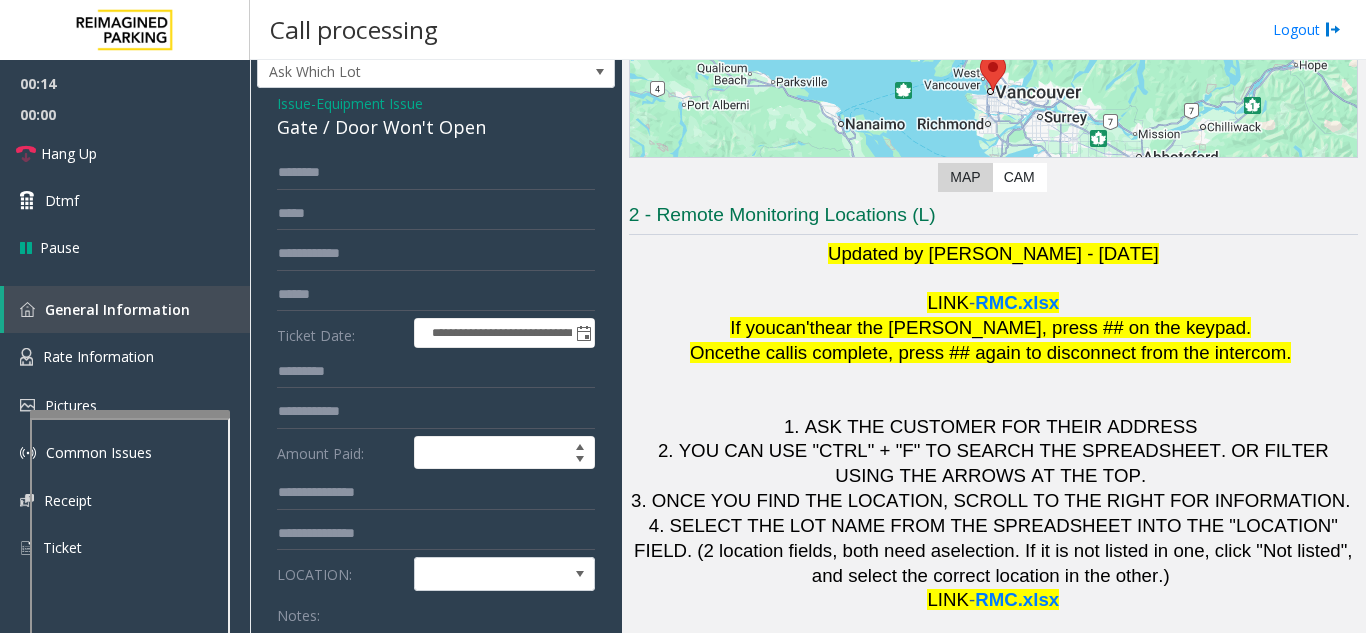 scroll, scrollTop: 100, scrollLeft: 0, axis: vertical 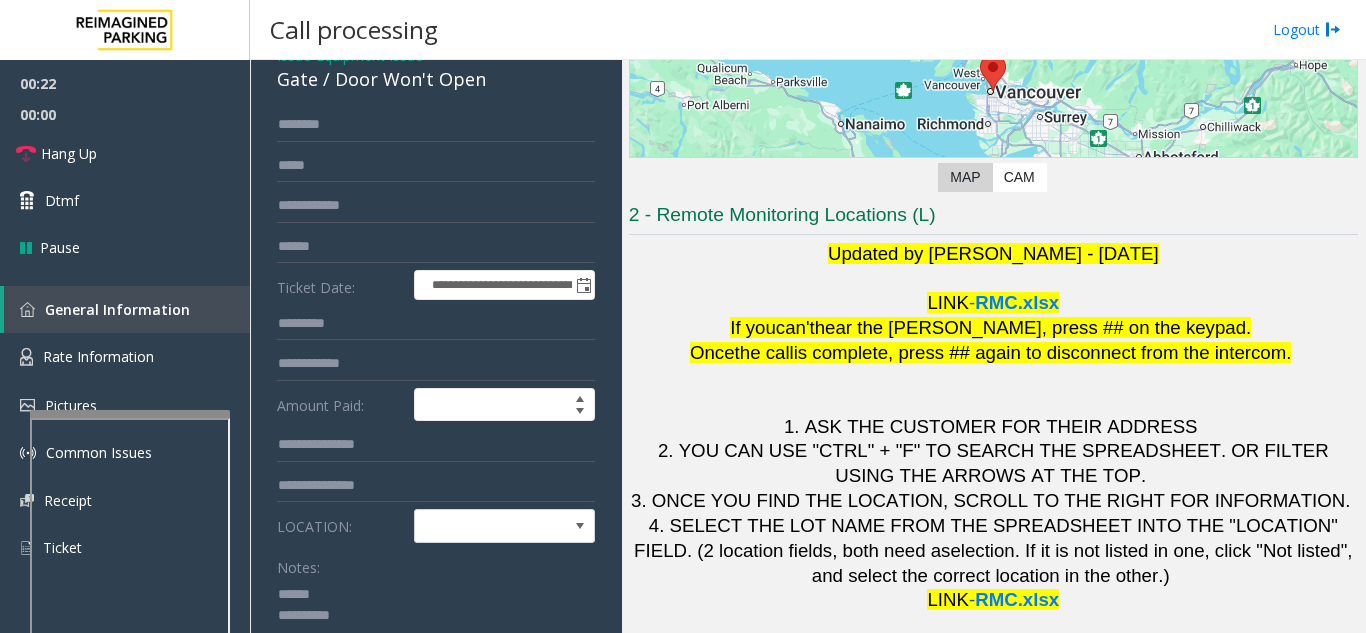 click 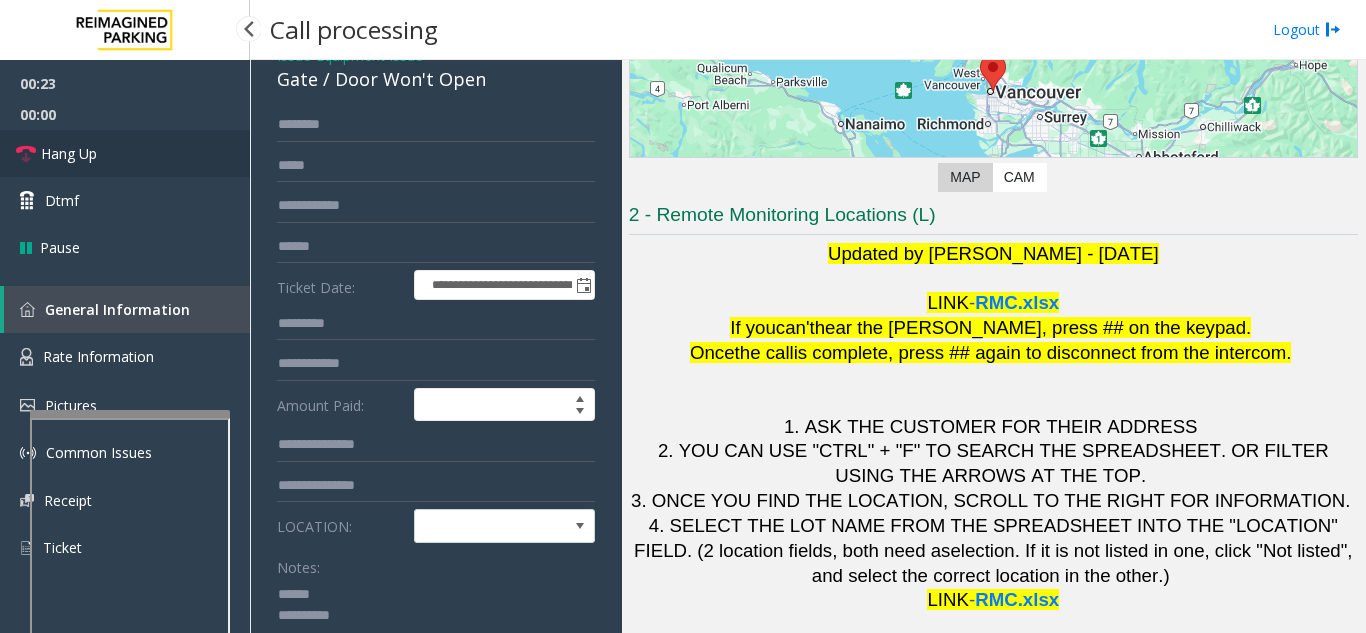 click on "Hang Up" at bounding box center [125, 153] 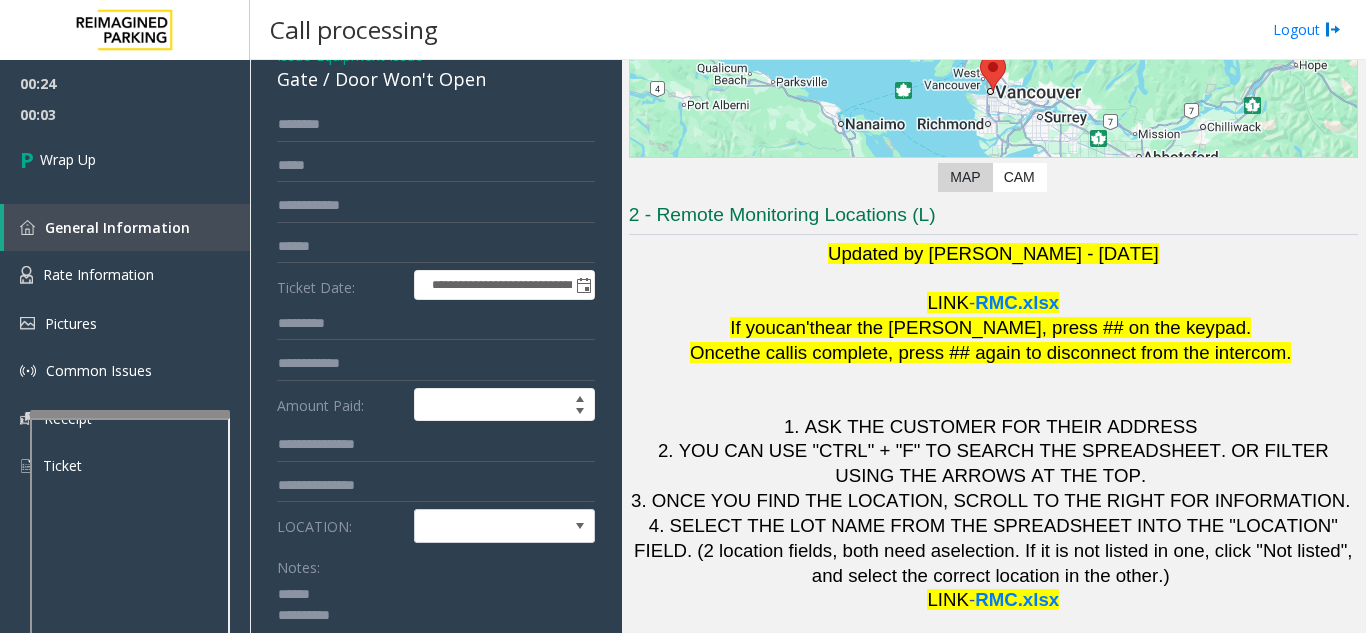 click 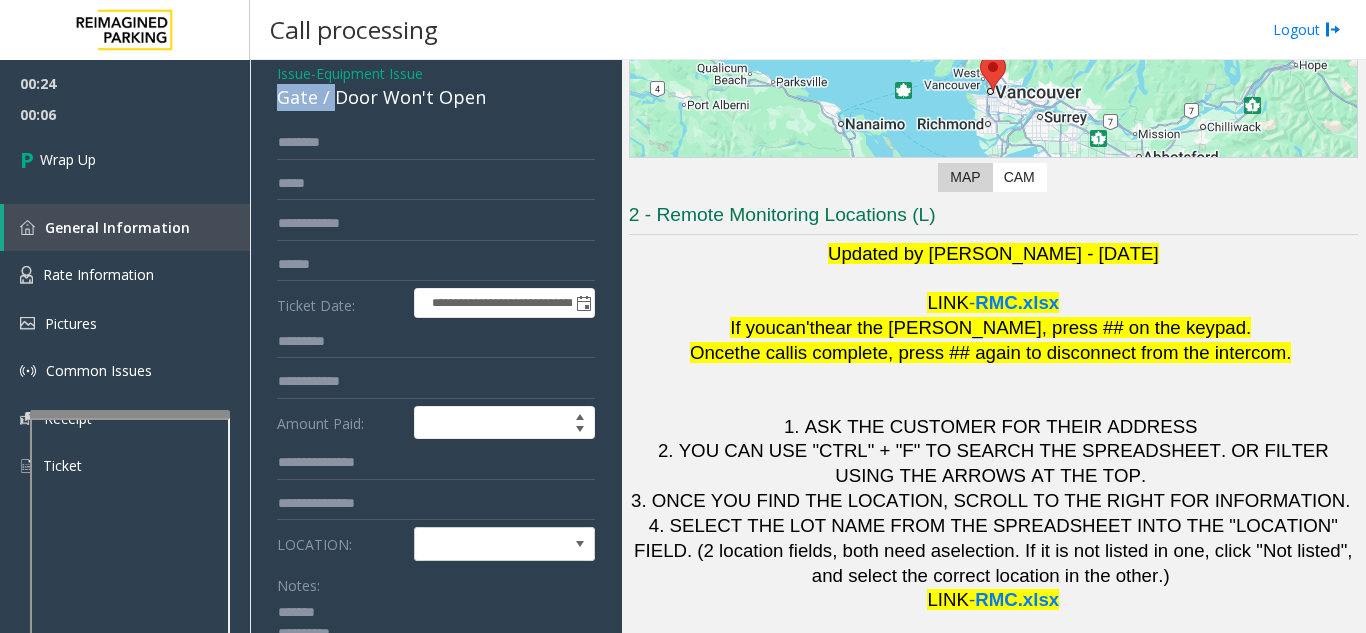 drag, startPoint x: 334, startPoint y: 81, endPoint x: 483, endPoint y: 79, distance: 149.01343 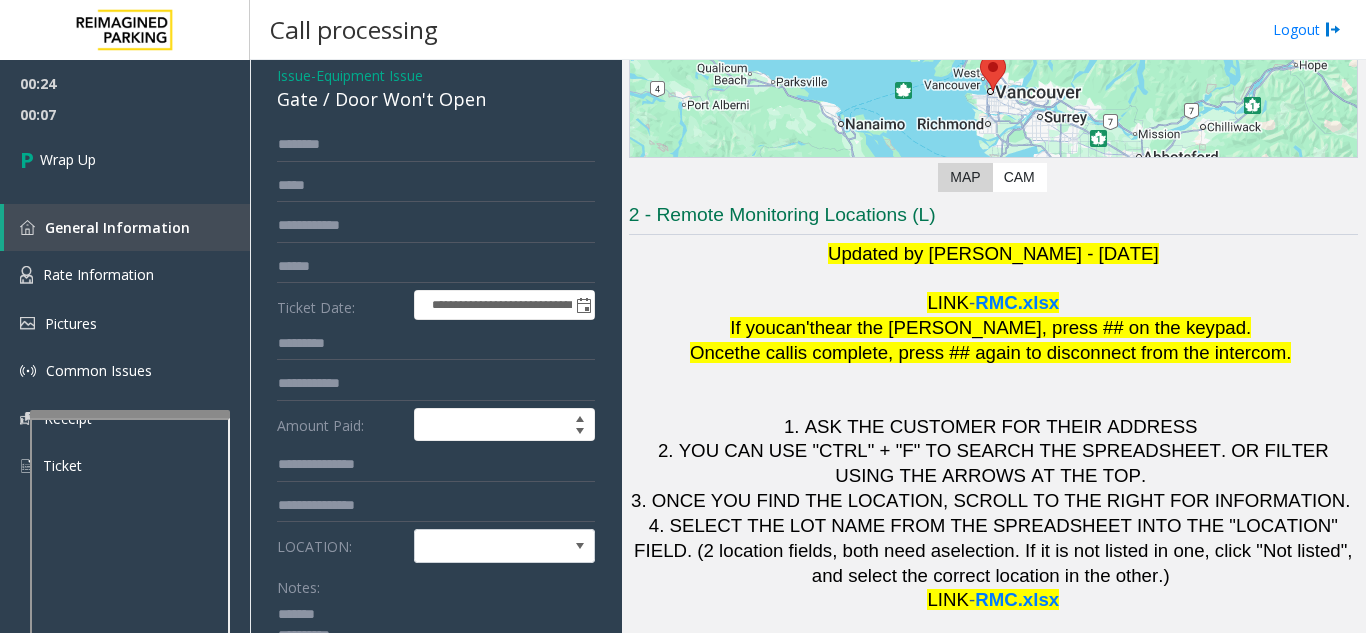 click on "Gate / Door Won't Open" 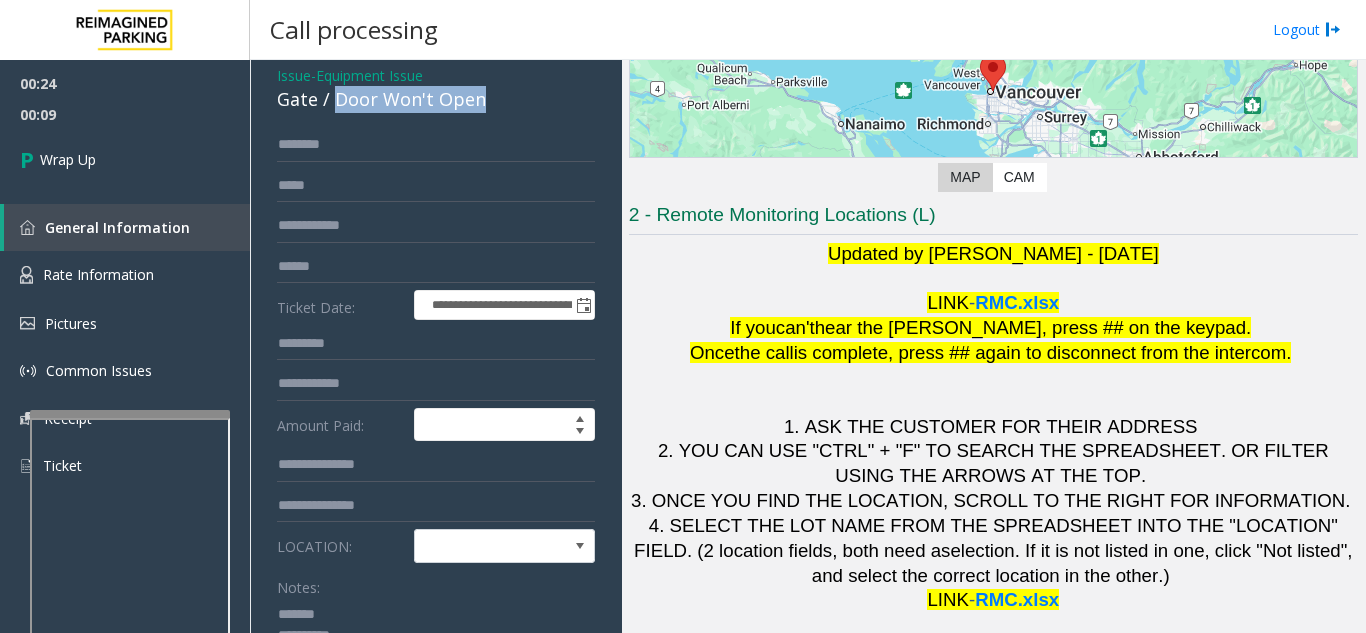 drag, startPoint x: 484, startPoint y: 106, endPoint x: 333, endPoint y: 105, distance: 151.00331 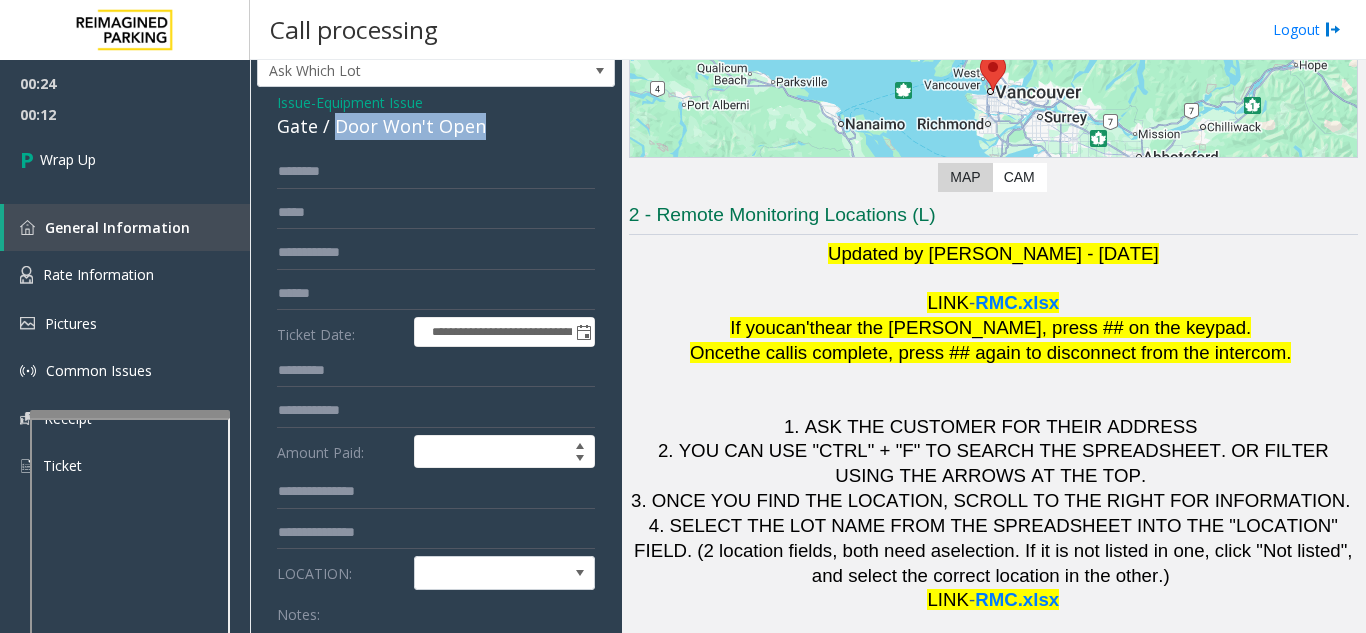 scroll, scrollTop: 52, scrollLeft: 0, axis: vertical 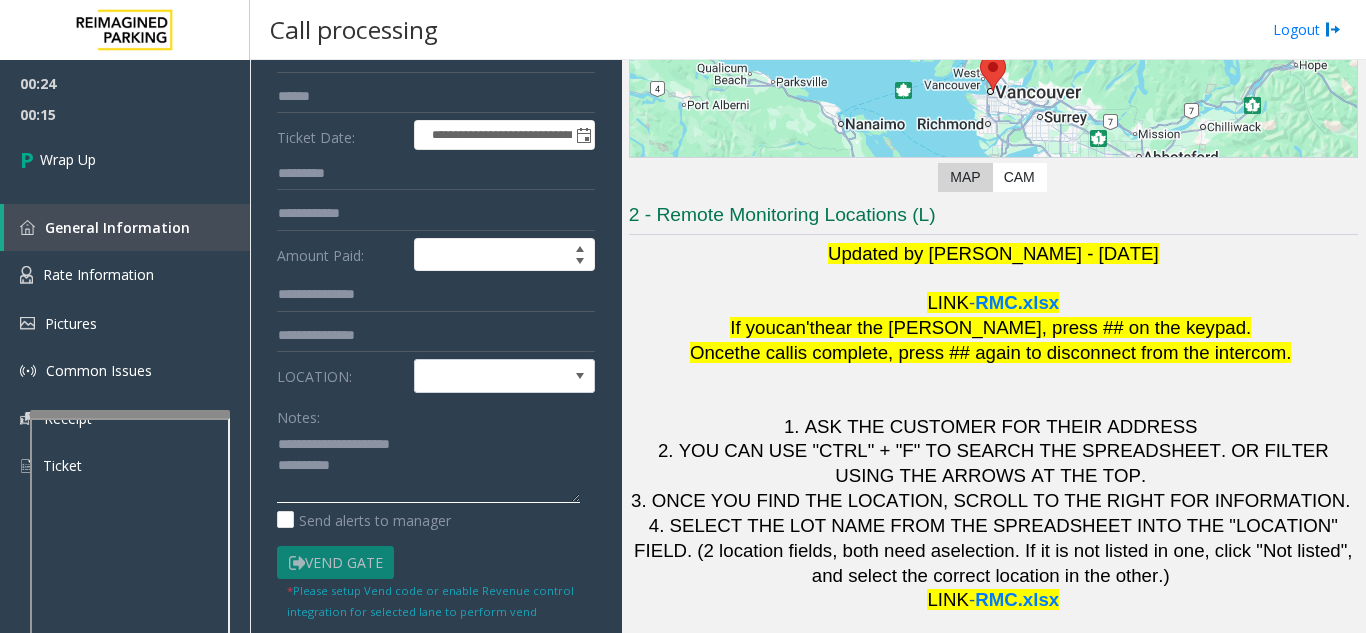 click 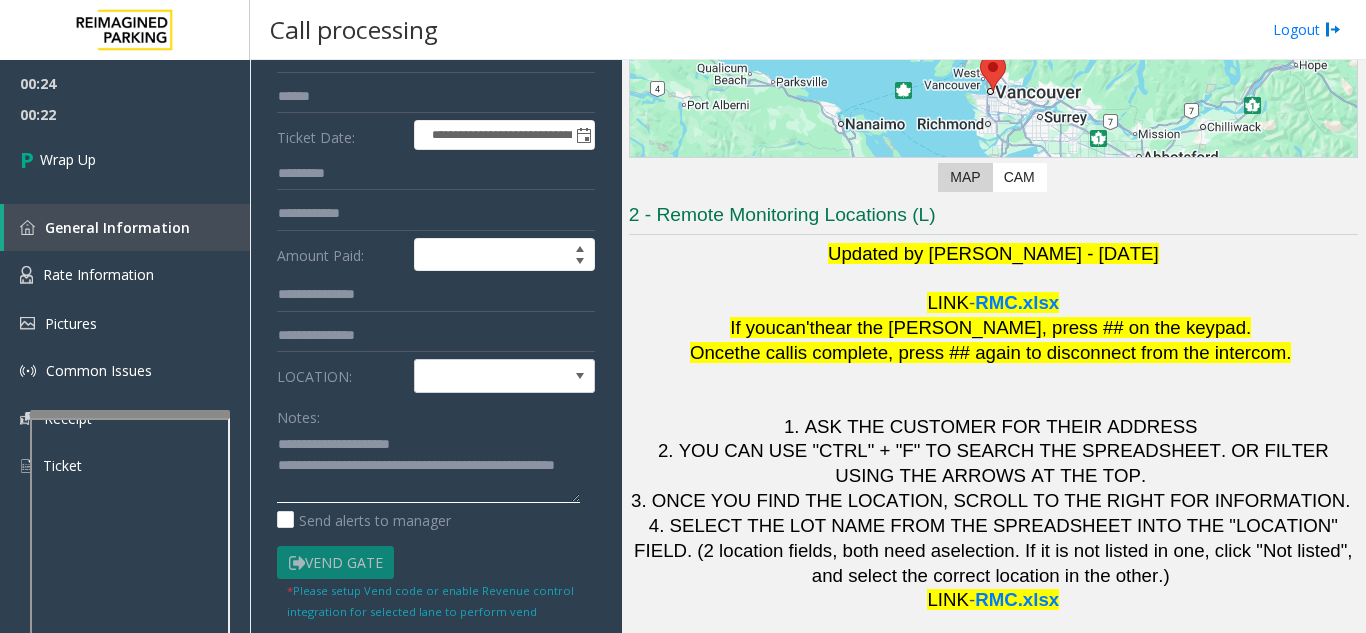 click 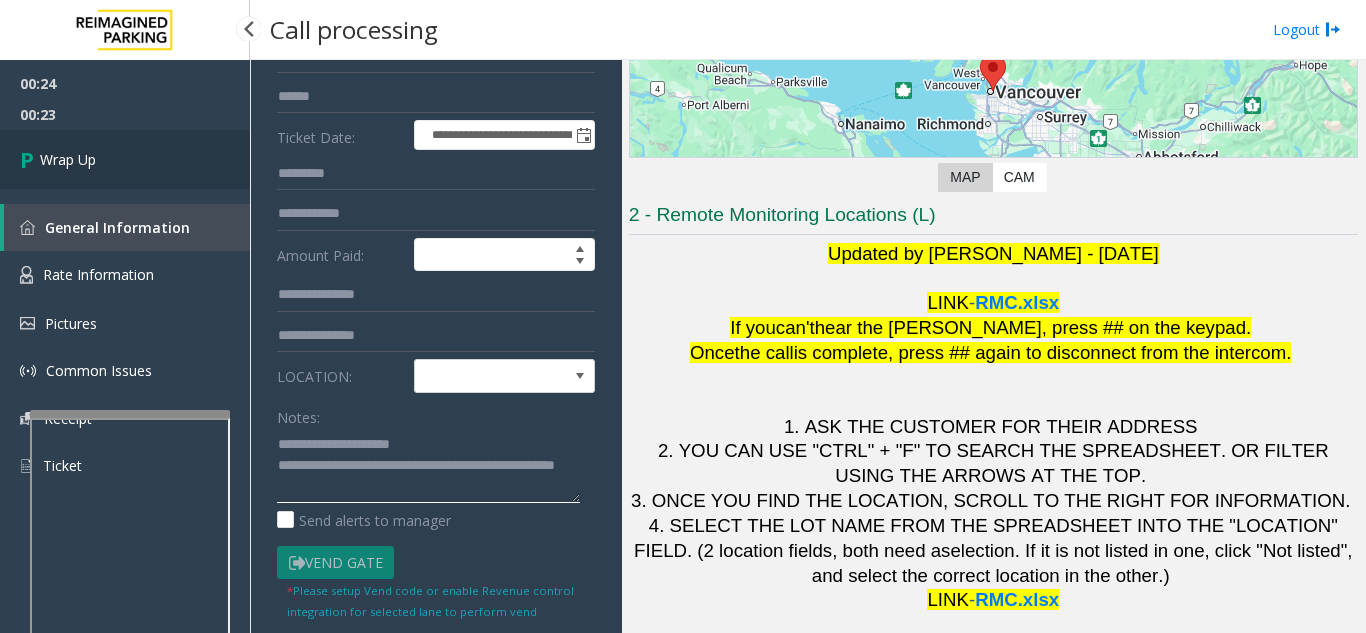 type on "**********" 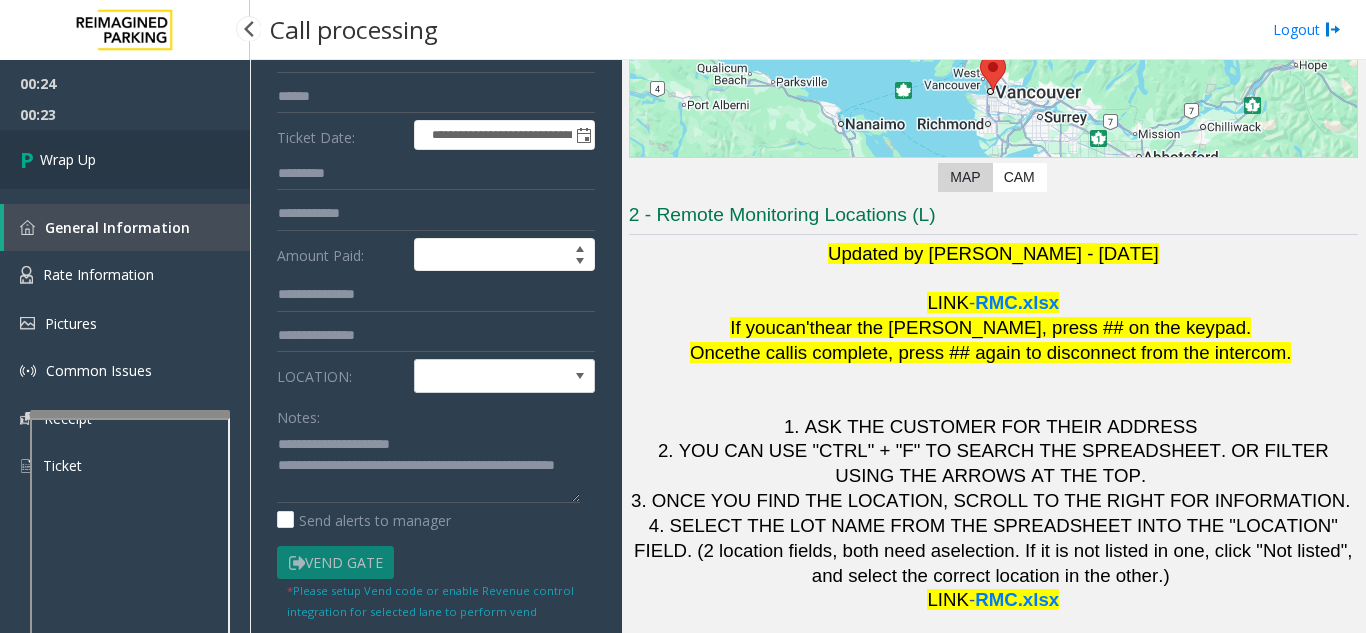 click on "Wrap Up" at bounding box center (125, 159) 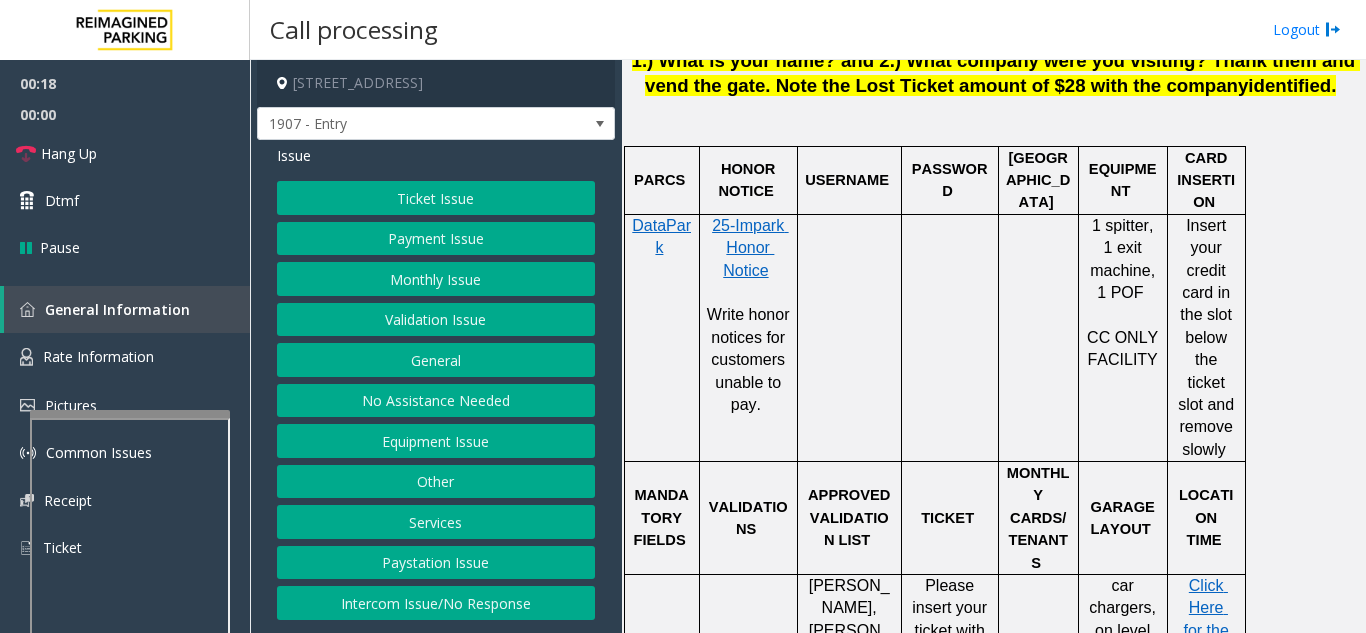 scroll, scrollTop: 1200, scrollLeft: 0, axis: vertical 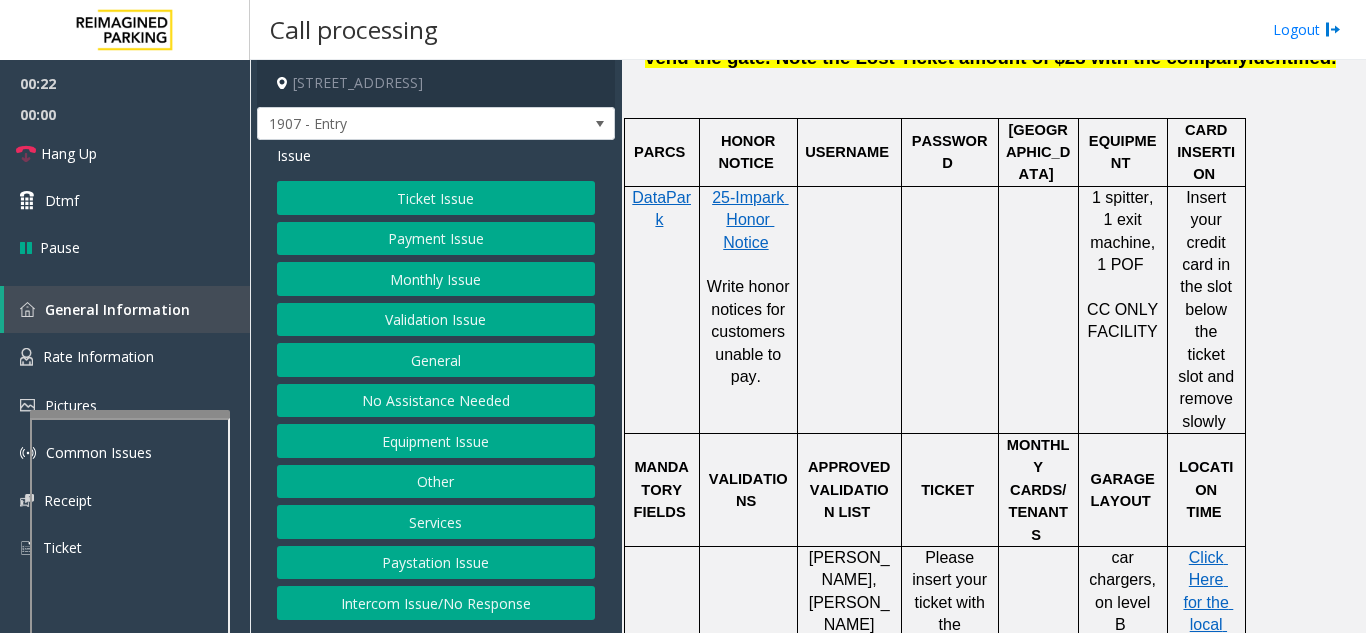 click on "No Assistance Needed" 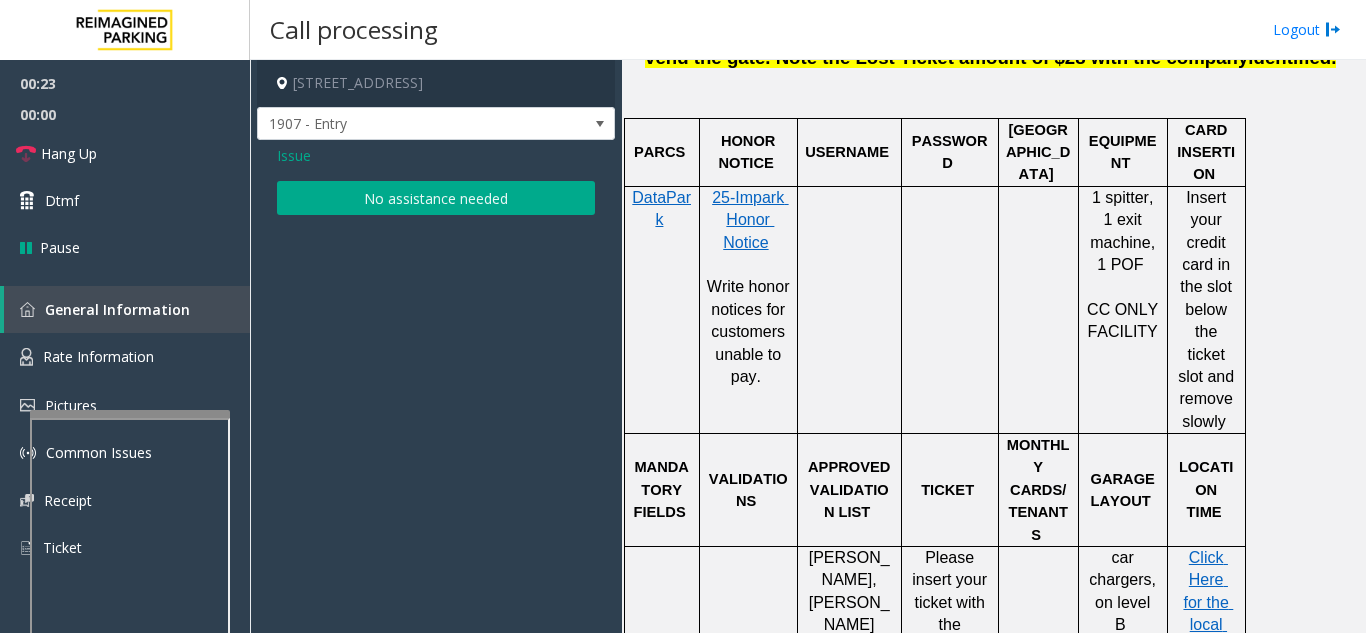 click on "Issue  No assistance needed" 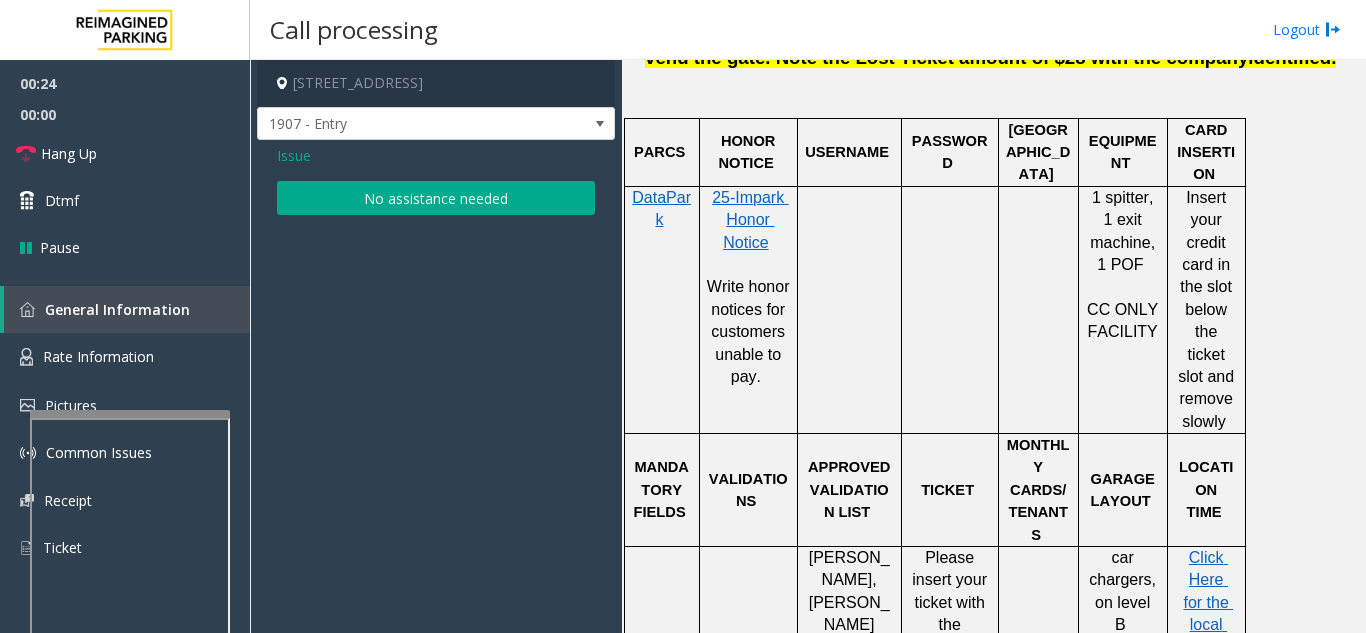 click on "No assistance needed" 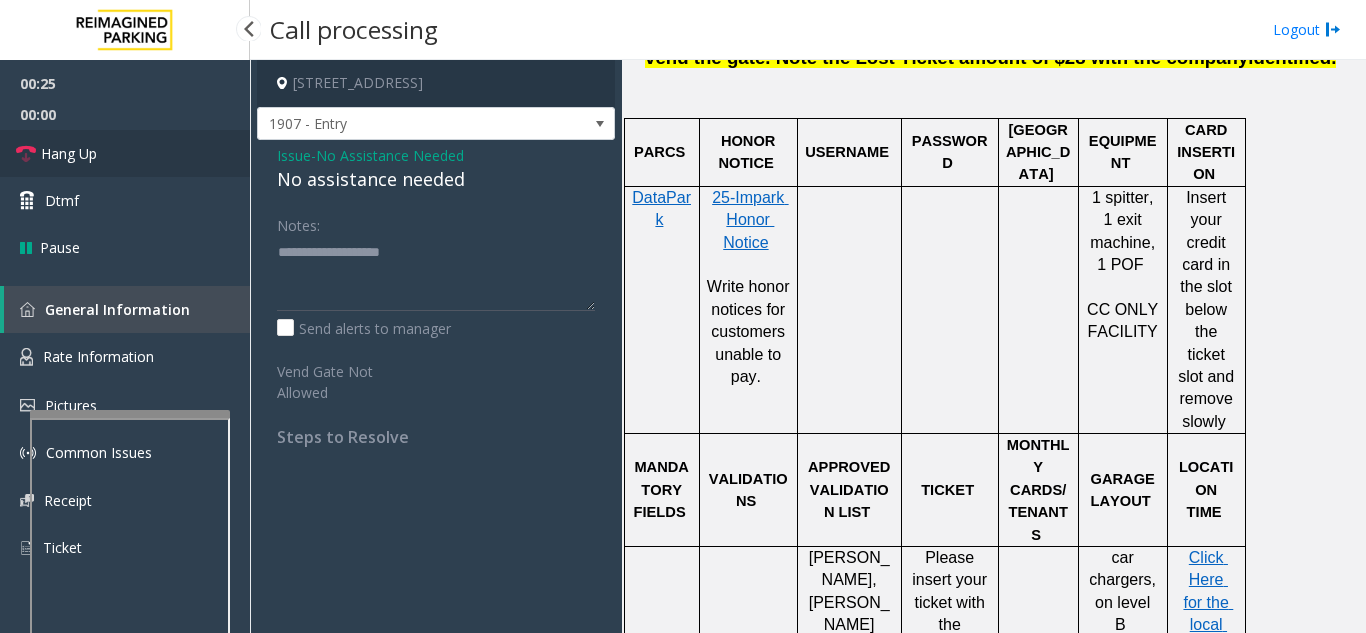 click on "Hang Up" at bounding box center (69, 153) 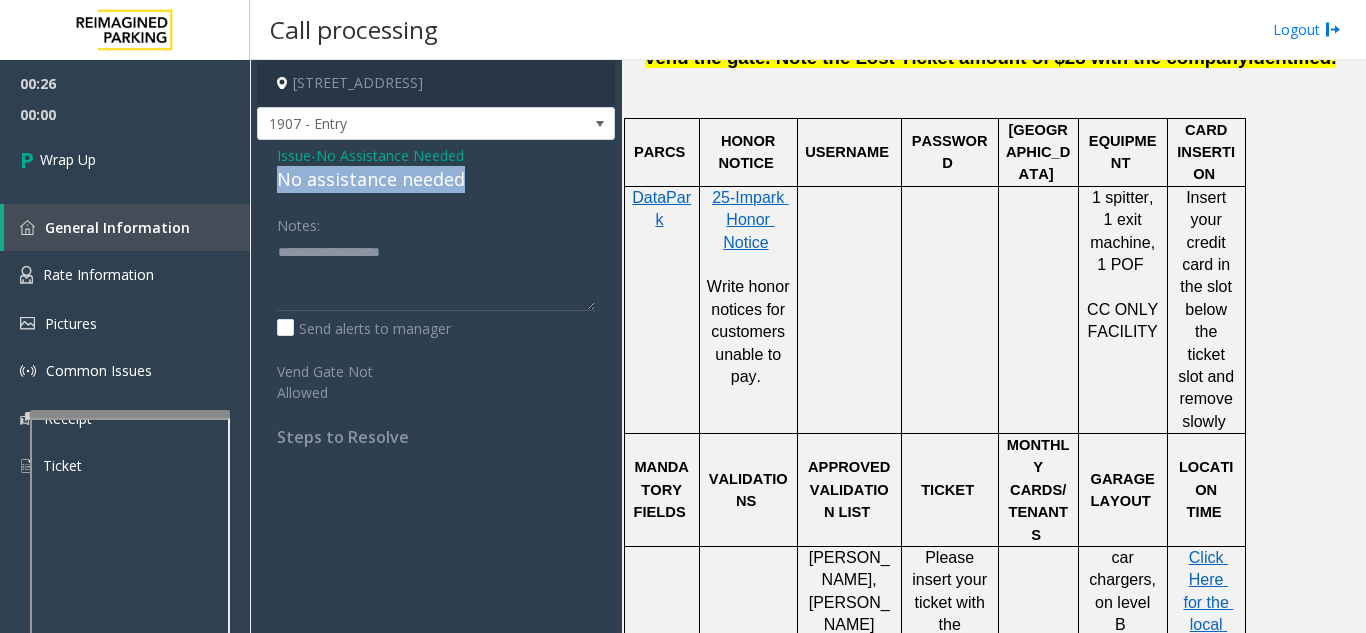 drag, startPoint x: 275, startPoint y: 182, endPoint x: 478, endPoint y: 183, distance: 203.00246 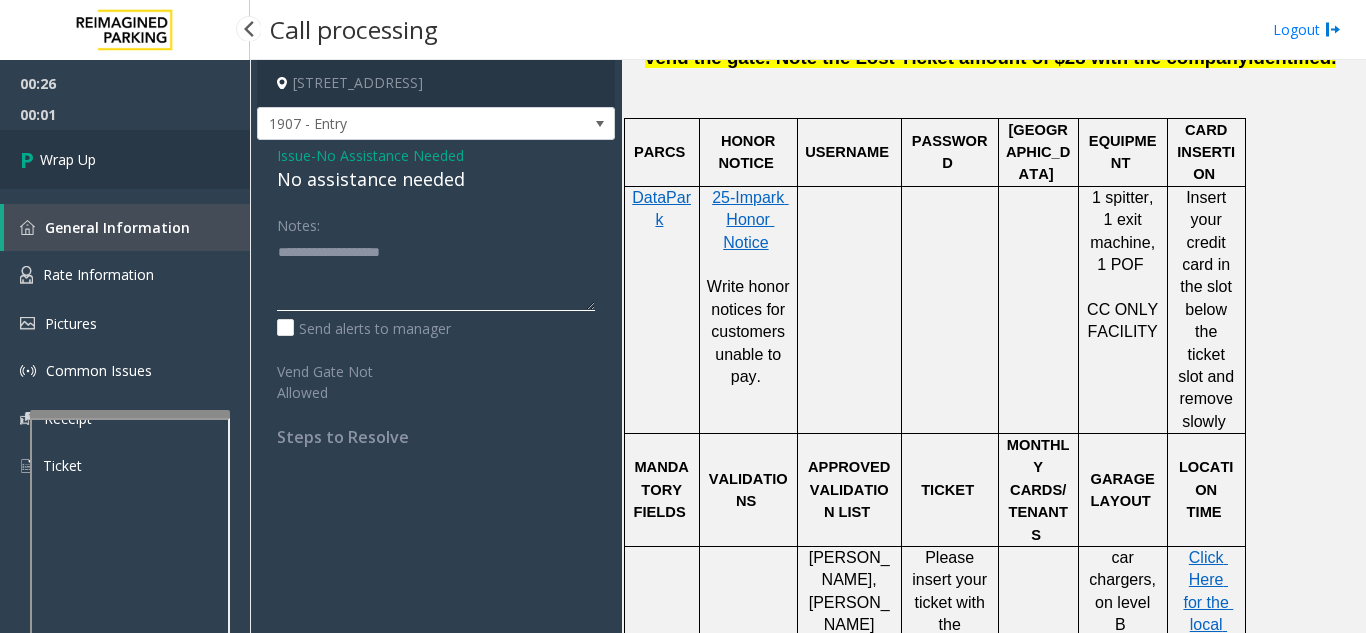 type on "**********" 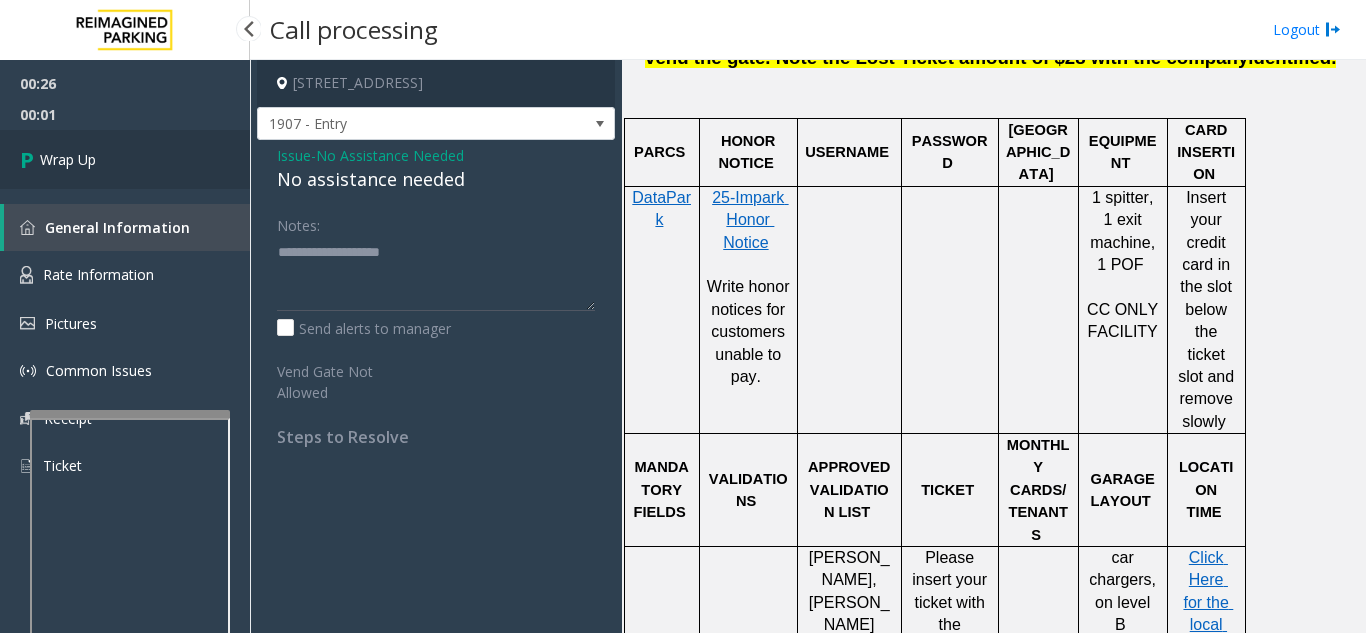 click on "Wrap Up" at bounding box center [125, 159] 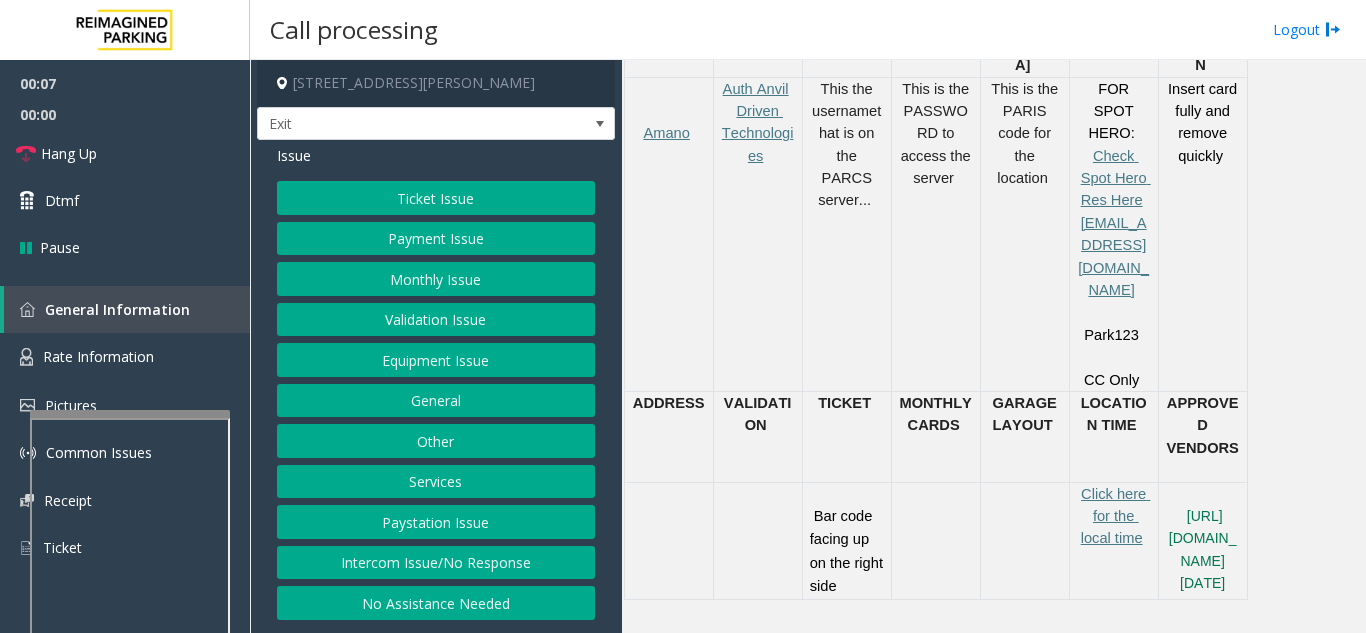 scroll, scrollTop: 1000, scrollLeft: 0, axis: vertical 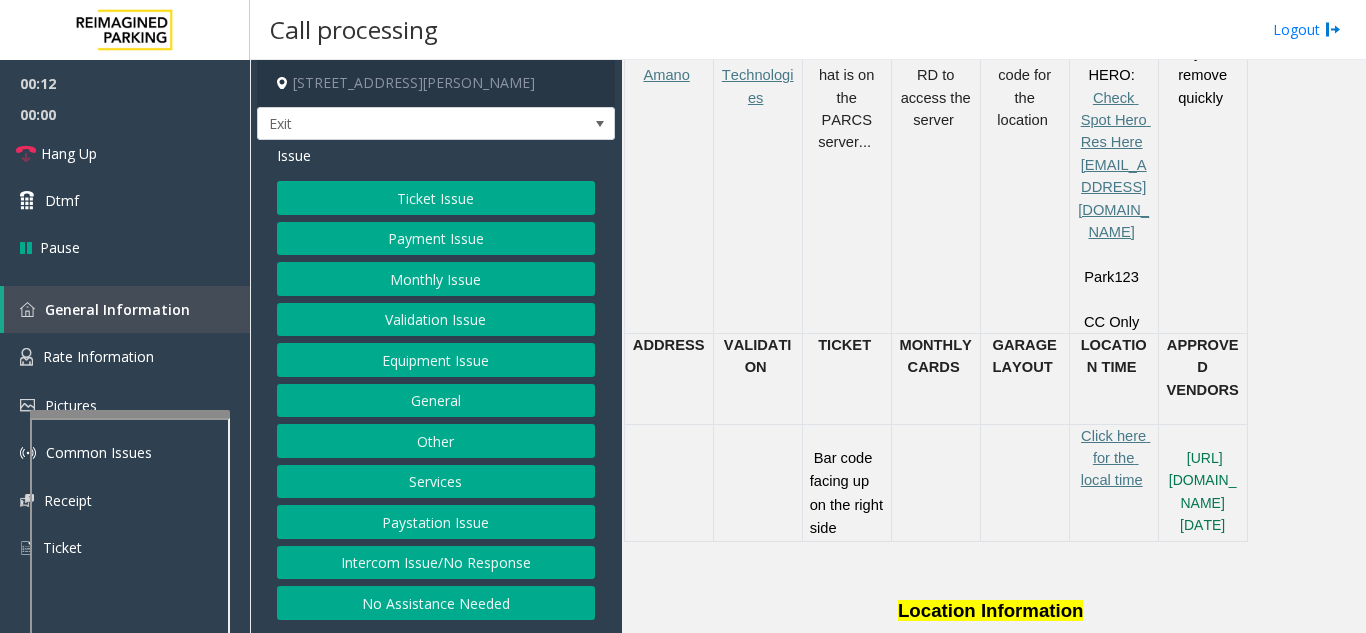 click on "Services" 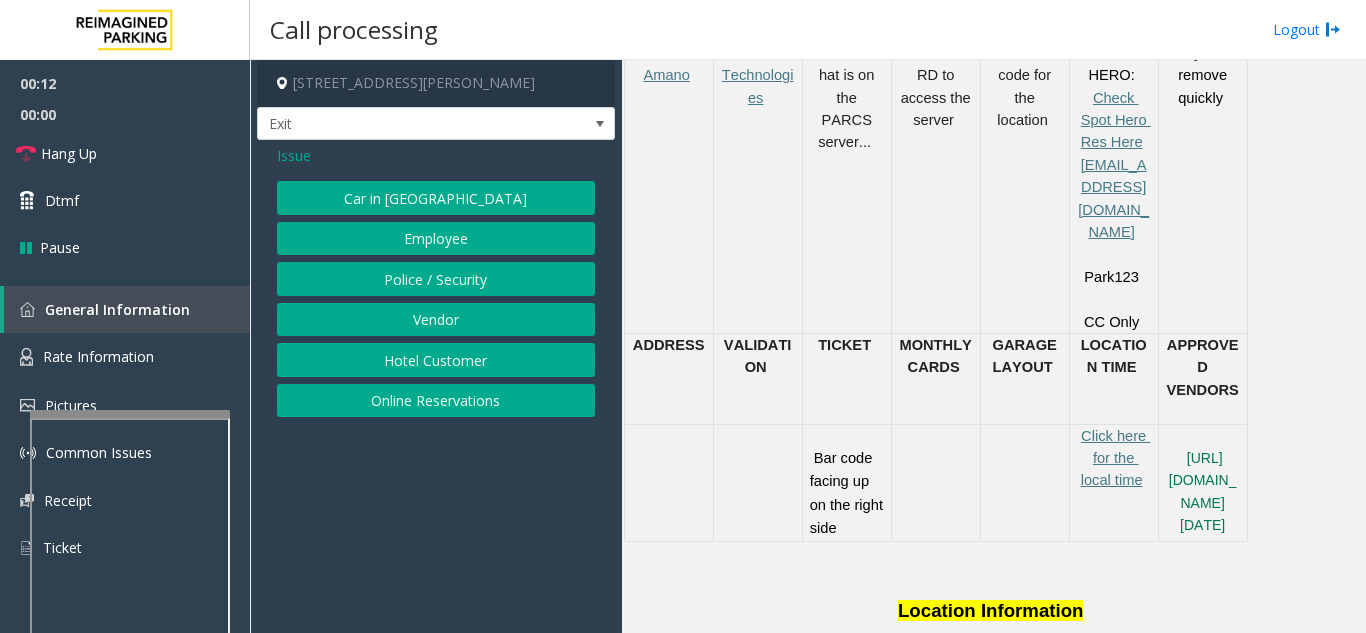 click on "Online Reservations" 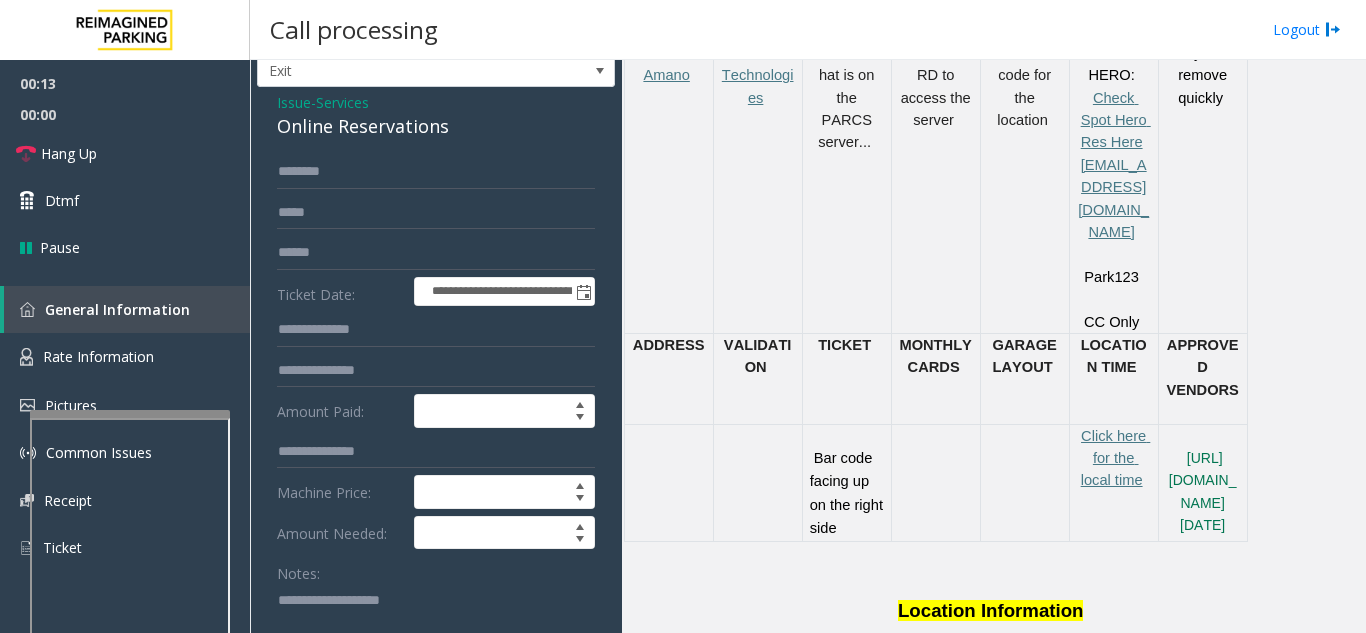 scroll, scrollTop: 100, scrollLeft: 0, axis: vertical 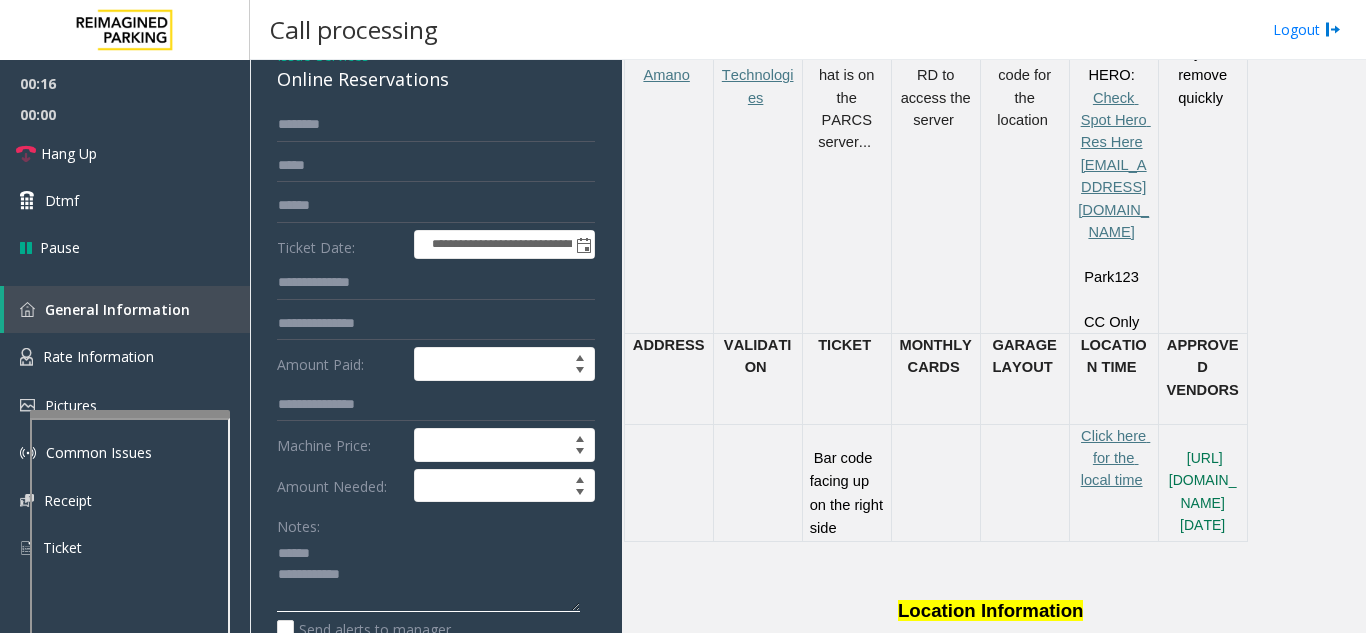 click 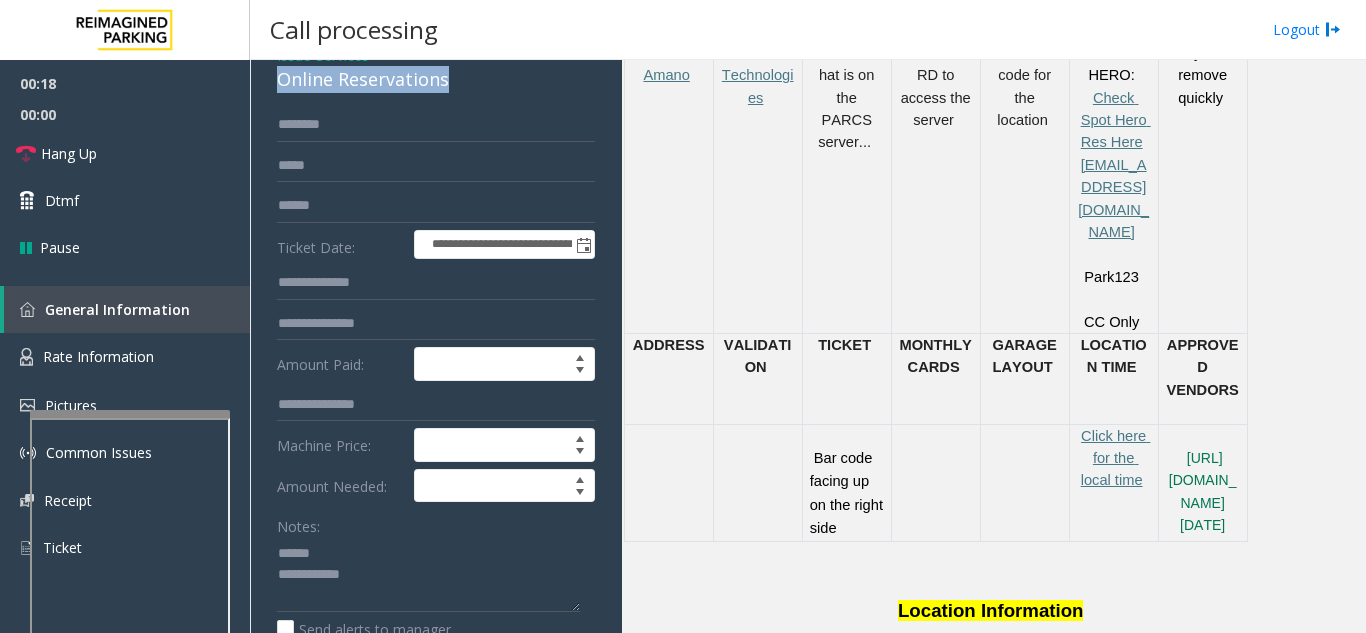 drag, startPoint x: 289, startPoint y: 81, endPoint x: 474, endPoint y: 85, distance: 185.04324 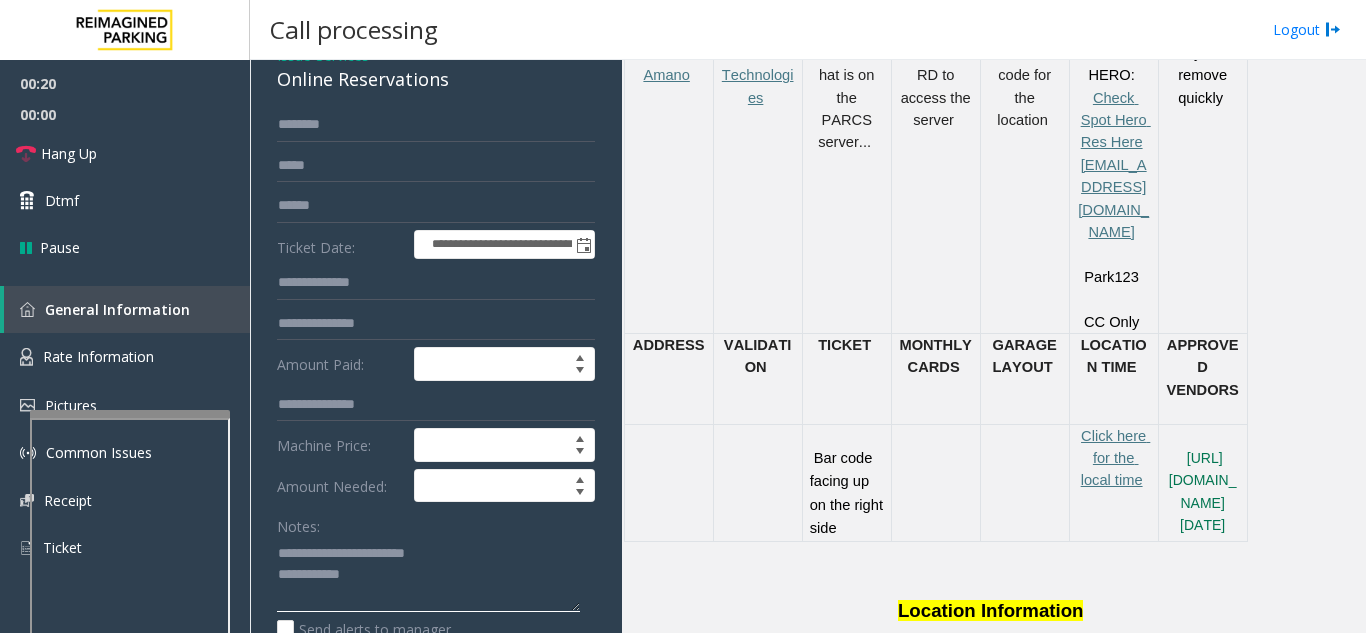 click 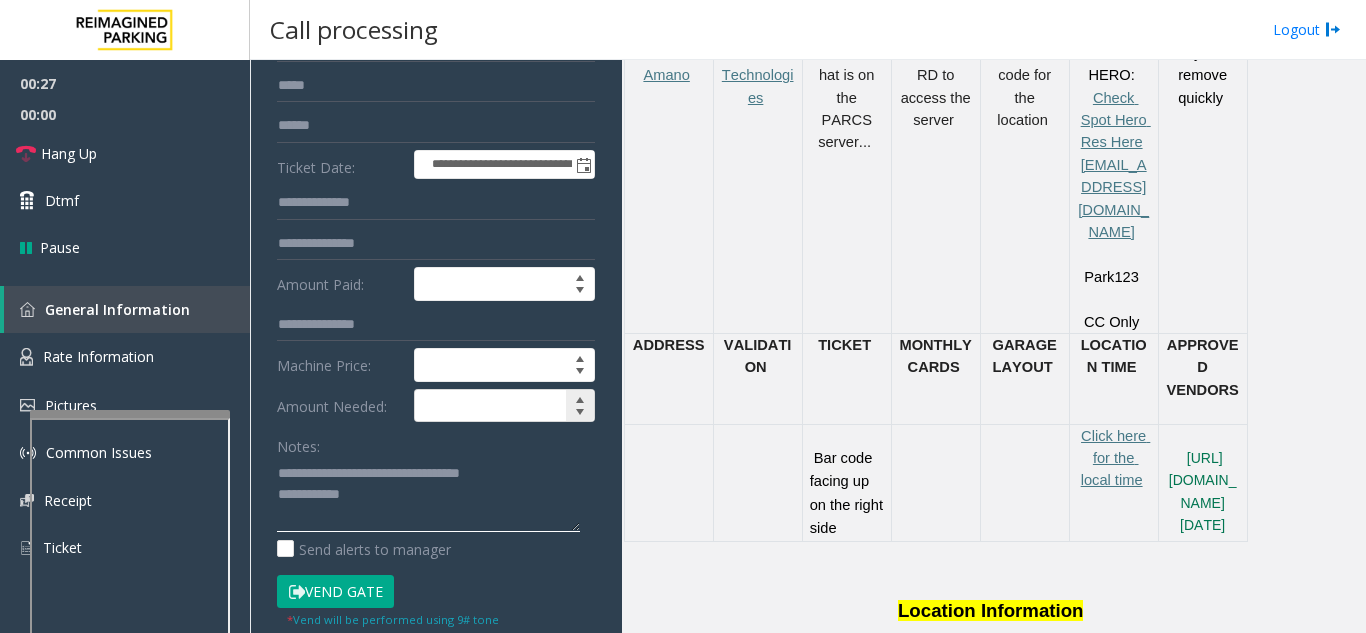 scroll, scrollTop: 200, scrollLeft: 0, axis: vertical 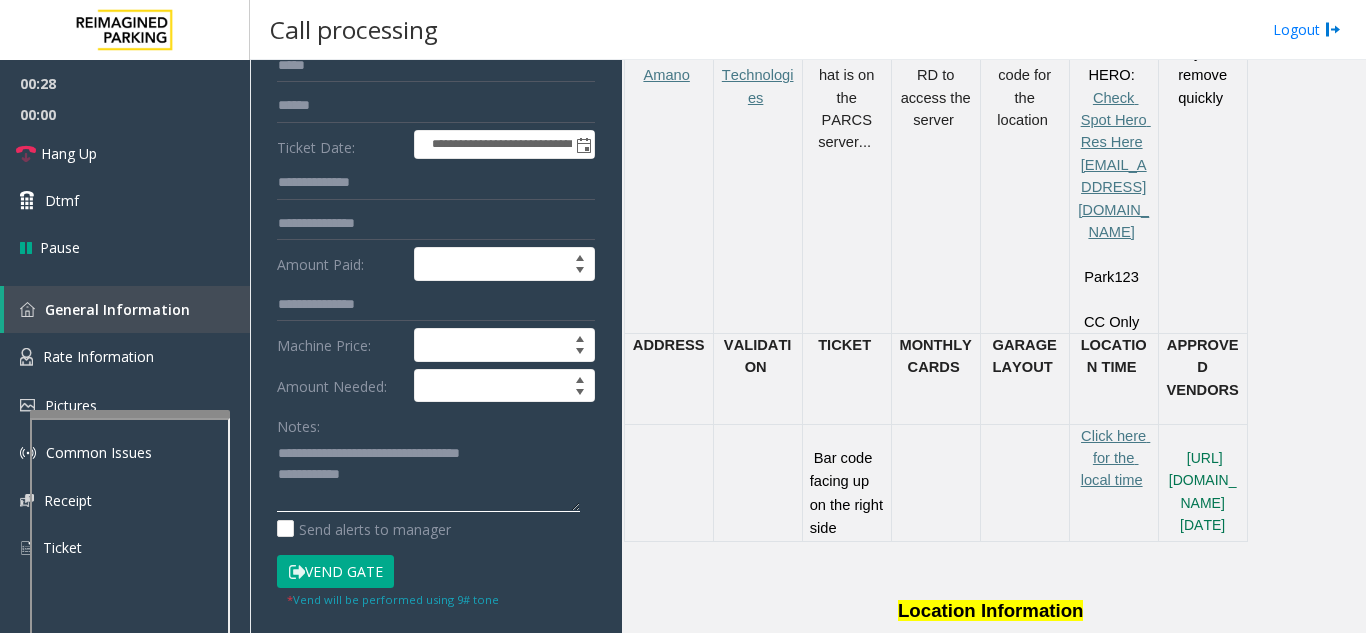 click 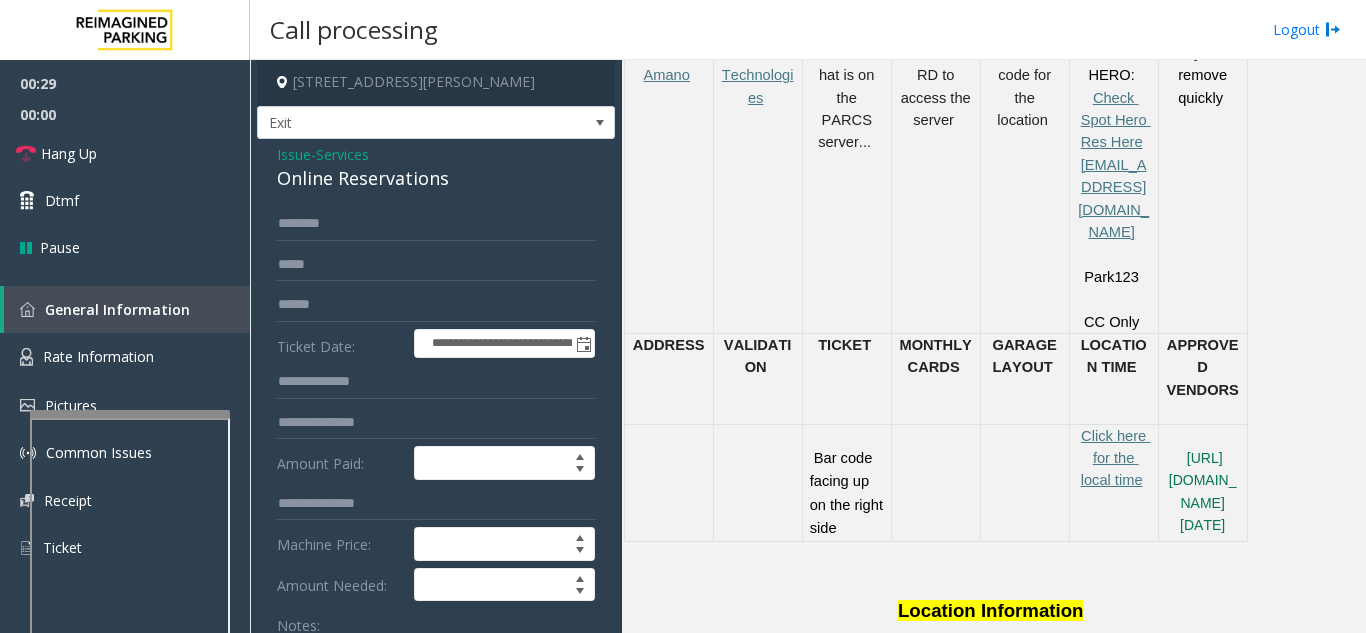 scroll, scrollTop: 0, scrollLeft: 0, axis: both 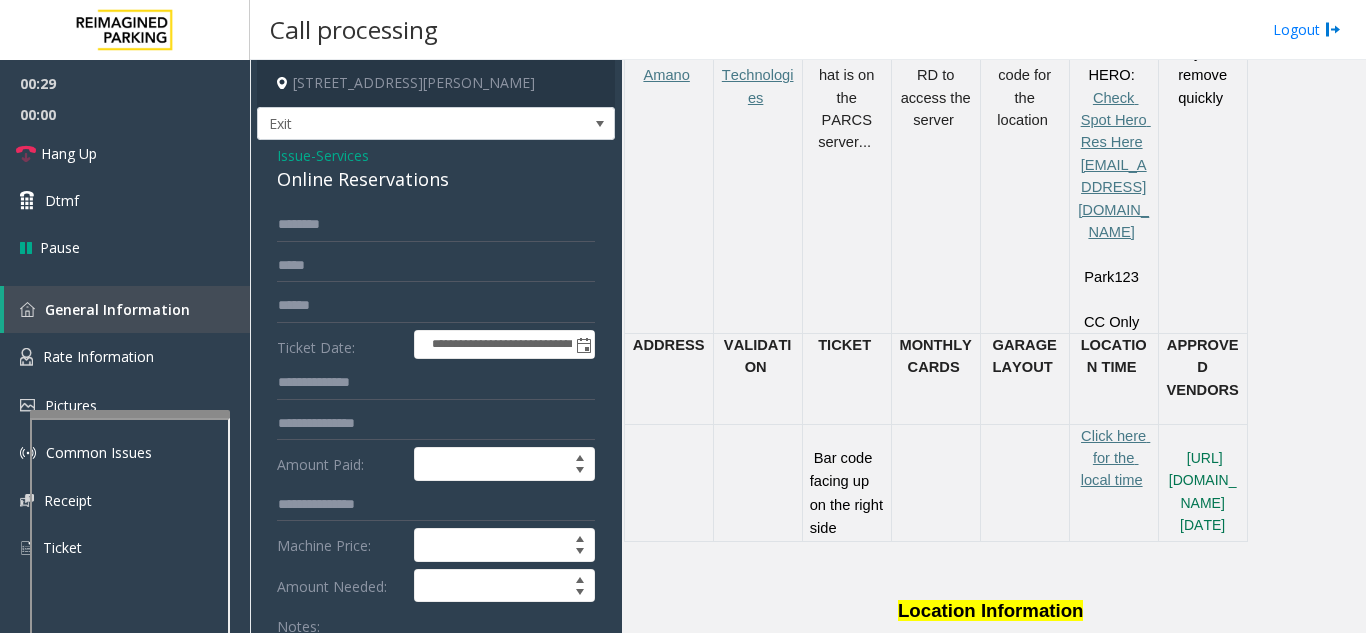 type on "**********" 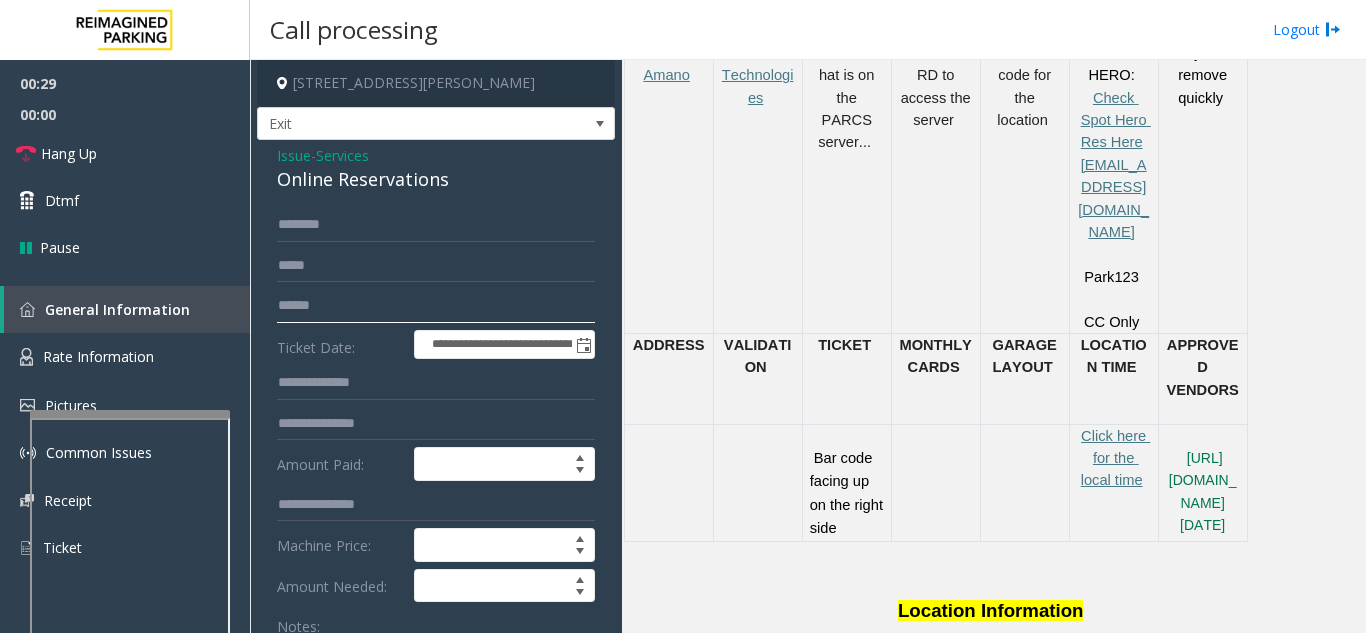 click 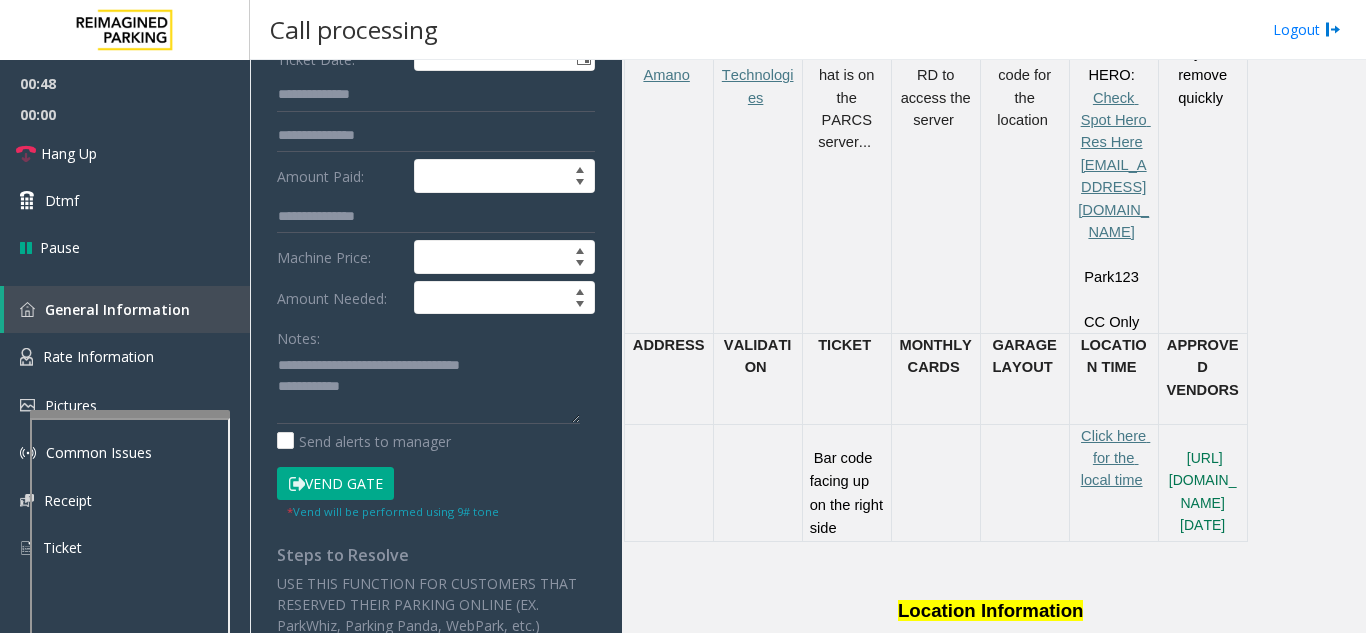 scroll, scrollTop: 300, scrollLeft: 0, axis: vertical 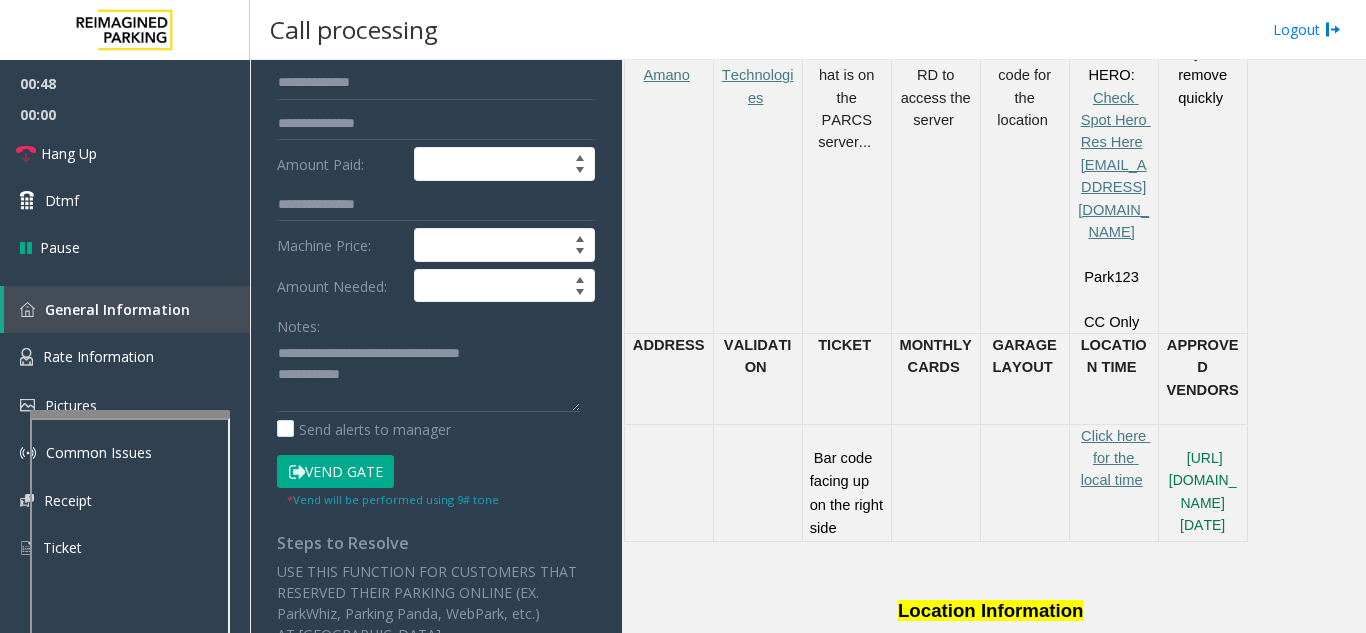 type on "*********" 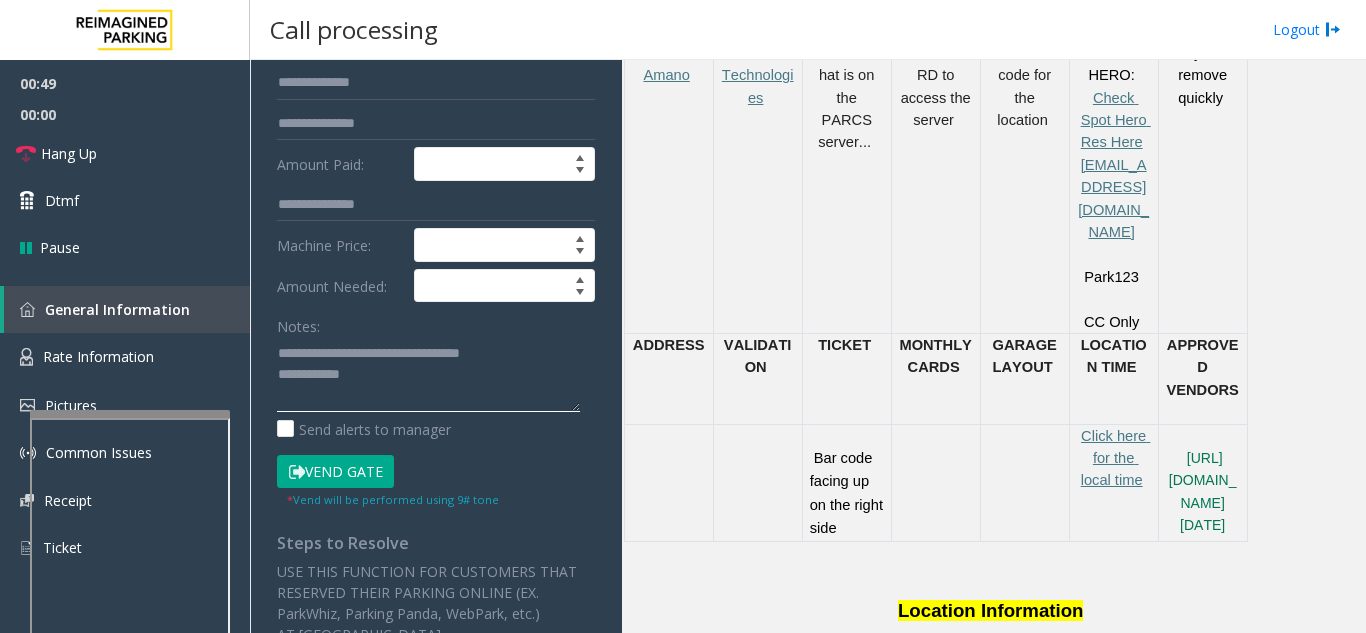 click 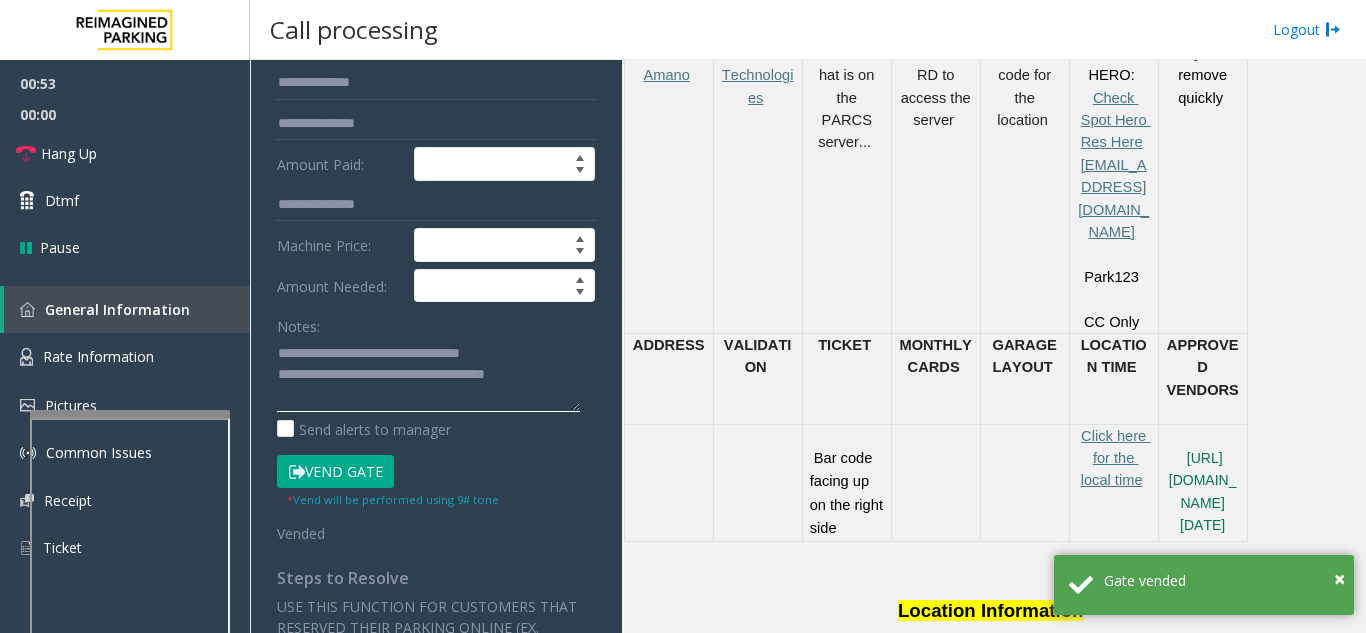 type on "**********" 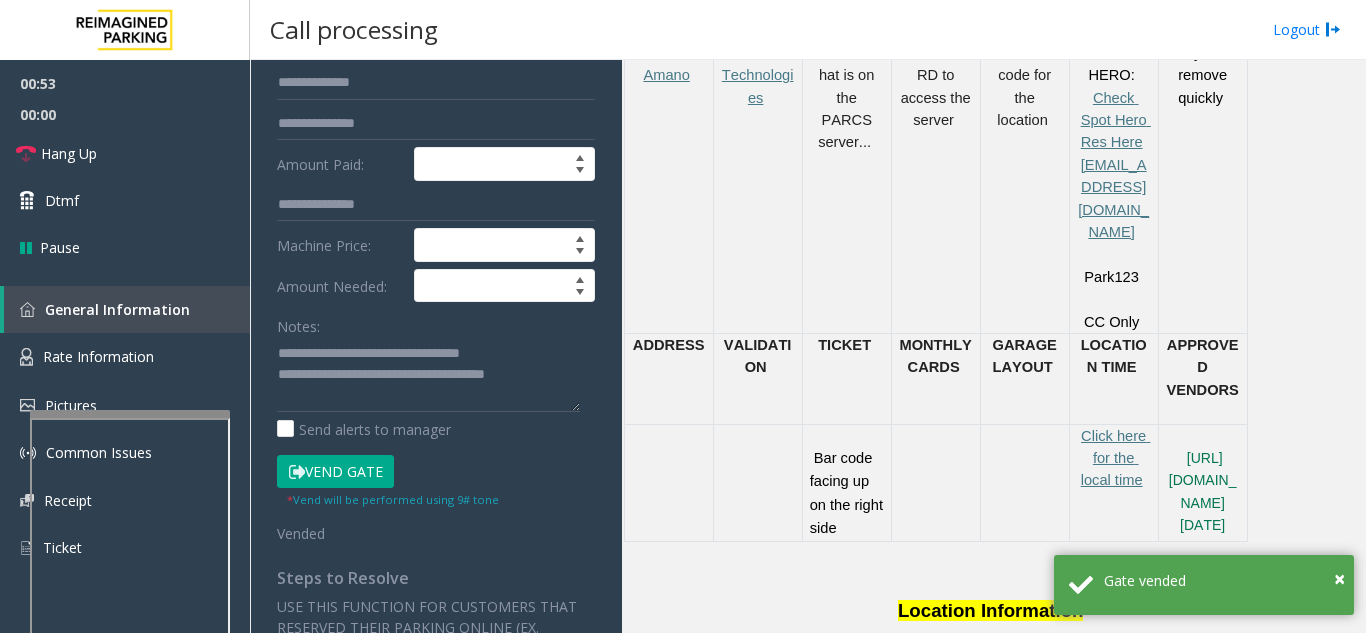 click on "Notes:" 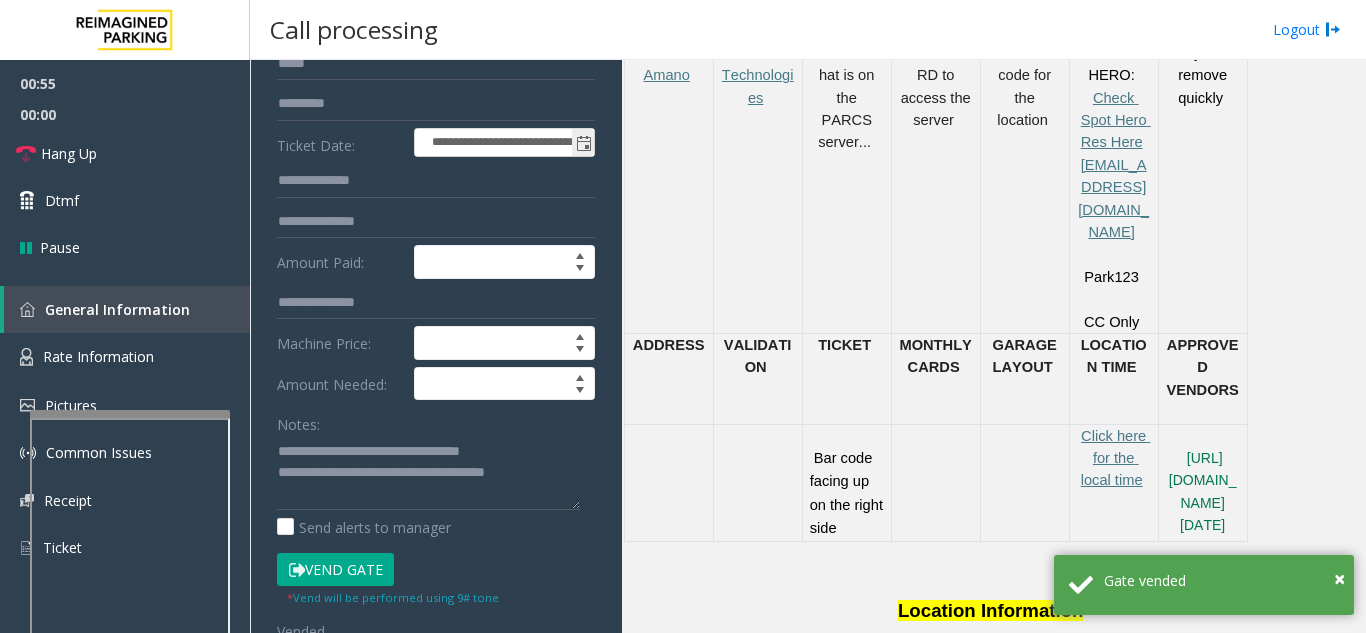 scroll, scrollTop: 300, scrollLeft: 0, axis: vertical 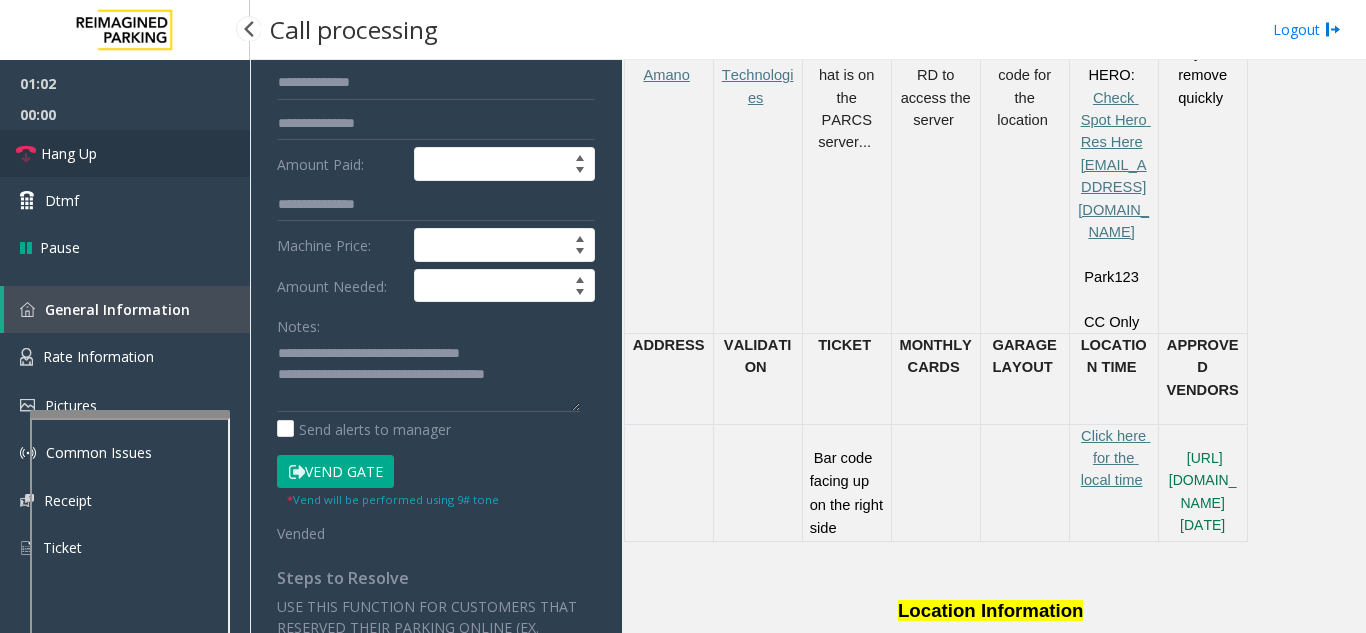click on "Hang Up" at bounding box center [125, 153] 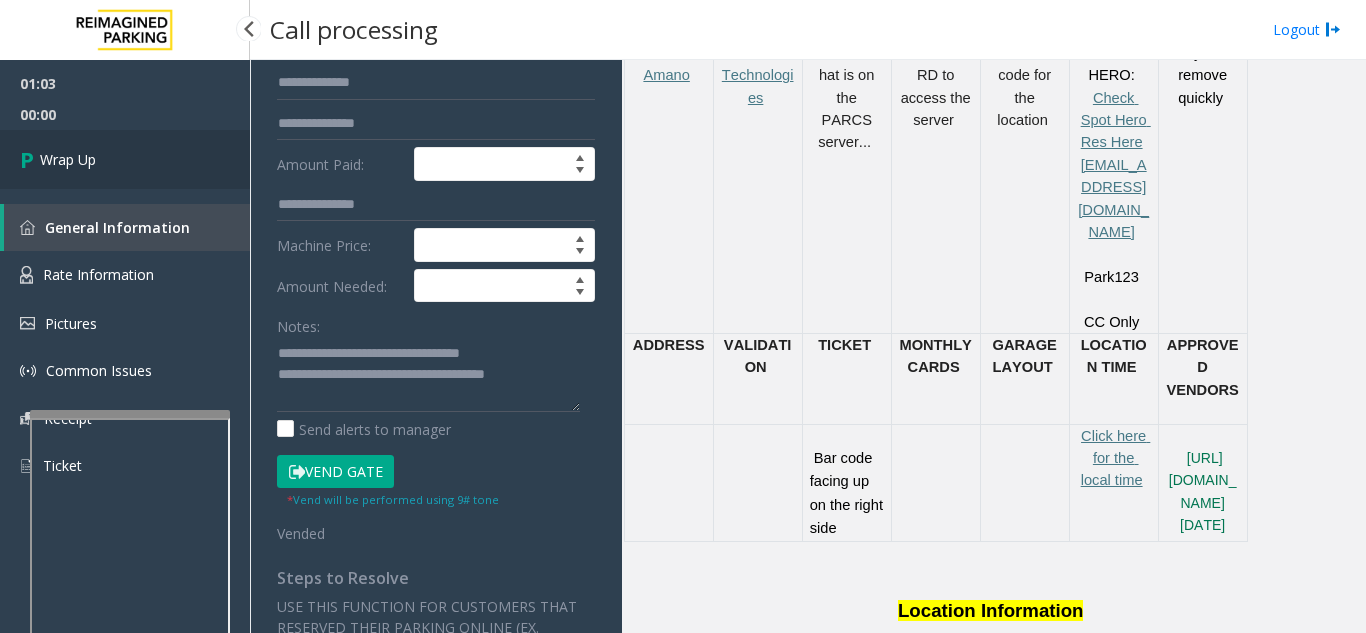 click on "Wrap Up" at bounding box center [125, 159] 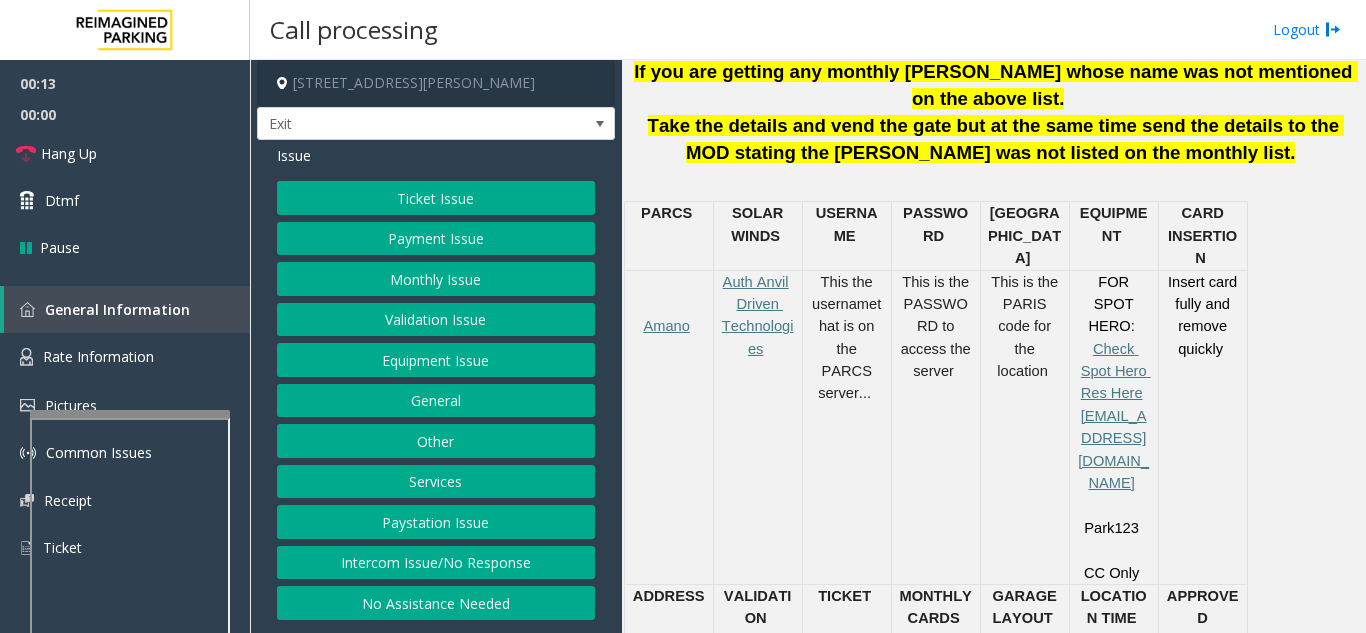 scroll, scrollTop: 800, scrollLeft: 0, axis: vertical 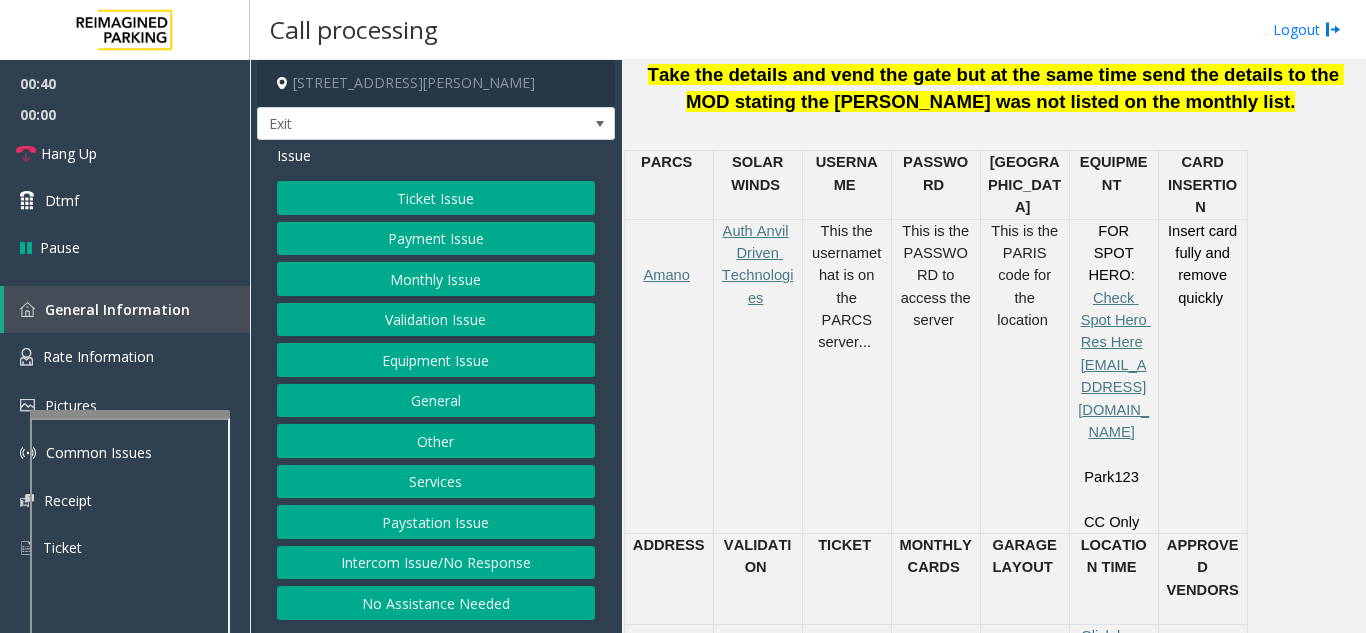 click on "Ticket Issue" 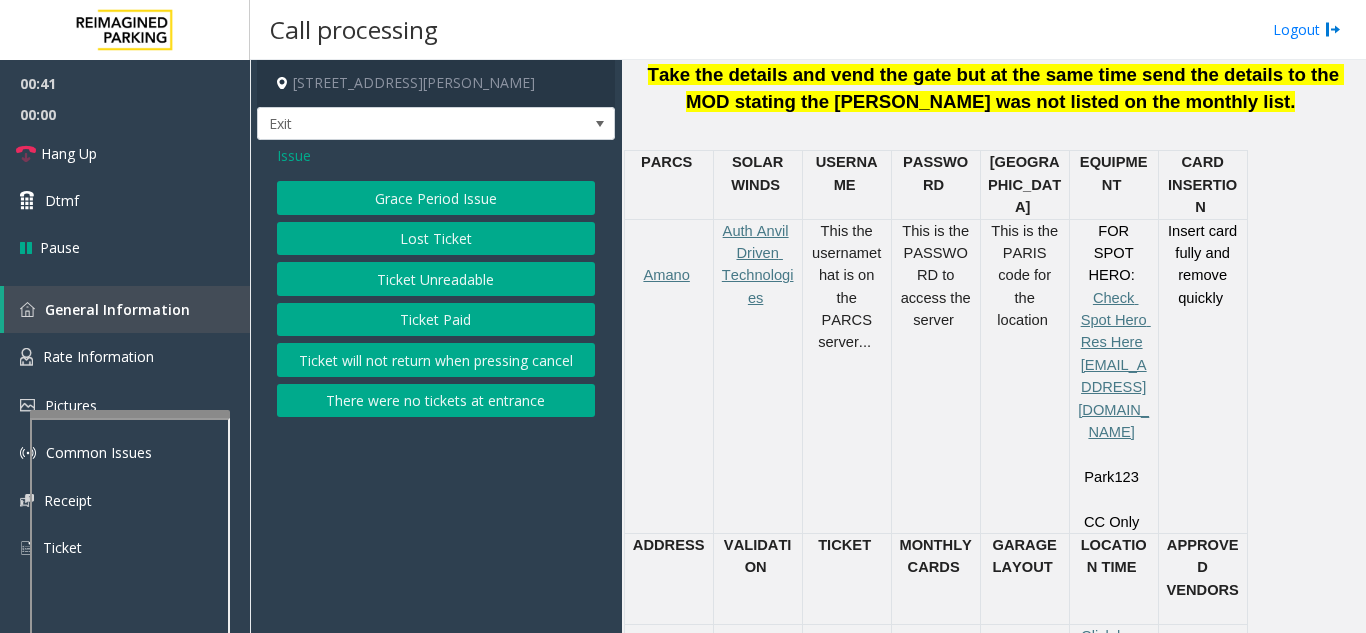 click on "Ticket Unreadable" 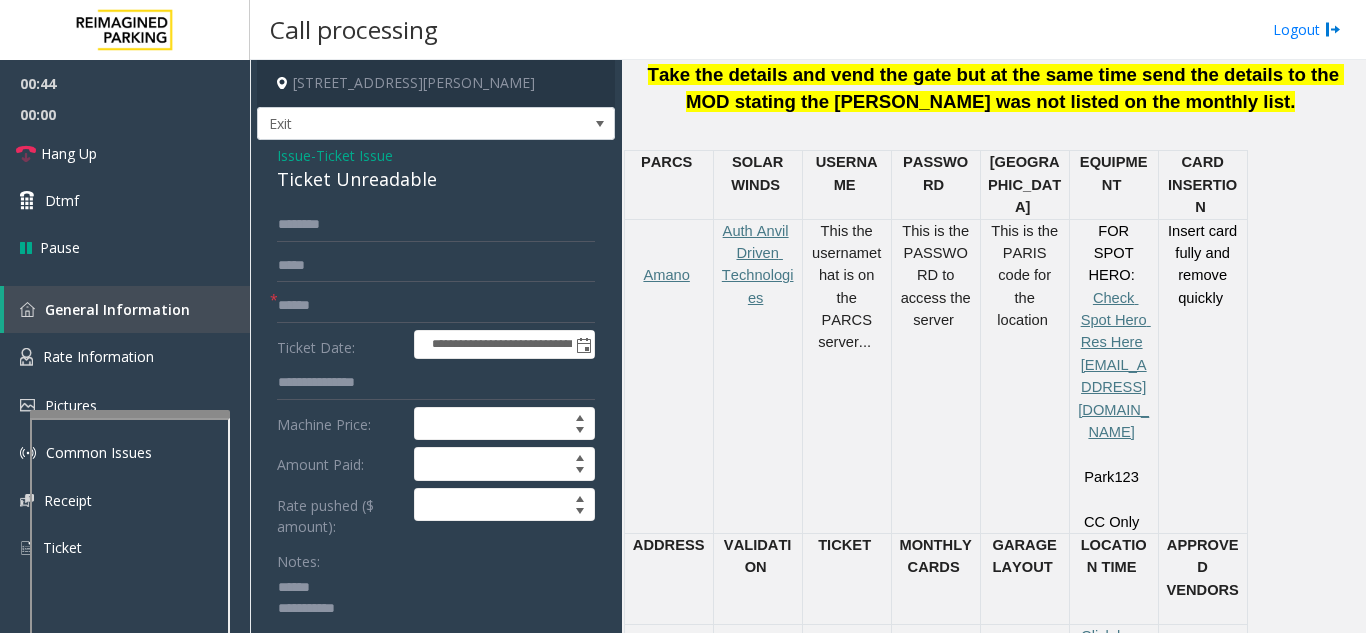 click 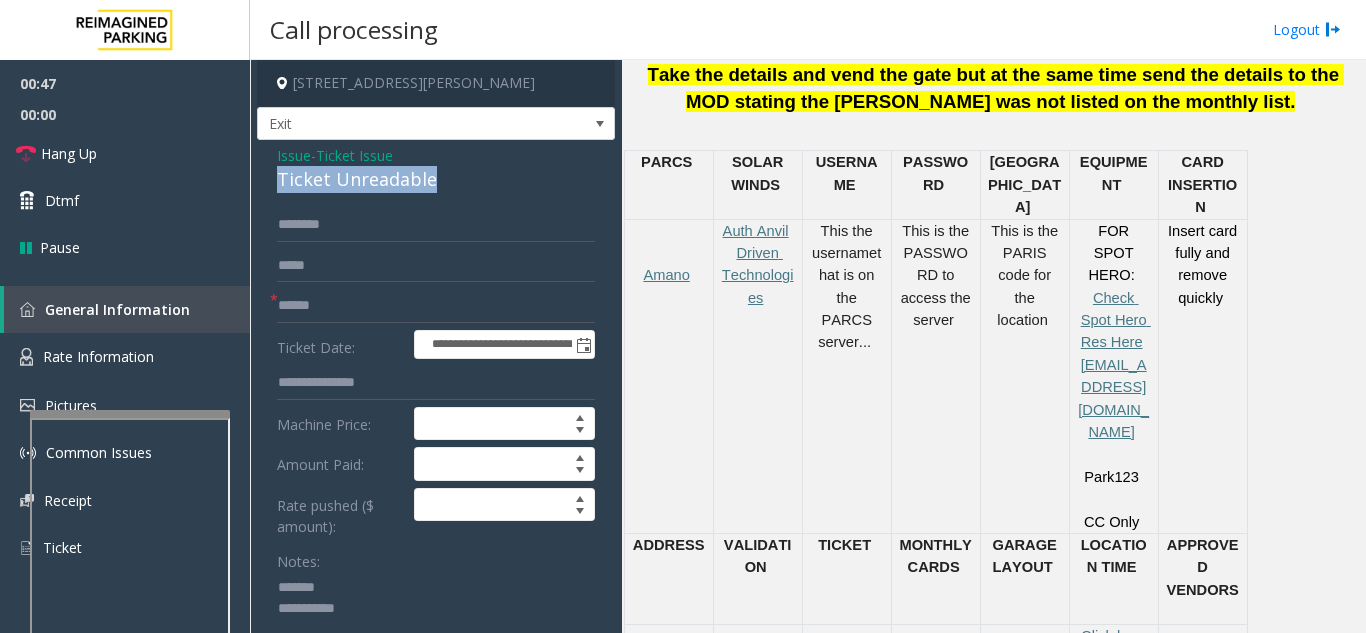 drag, startPoint x: 438, startPoint y: 191, endPoint x: 286, endPoint y: 174, distance: 152.94771 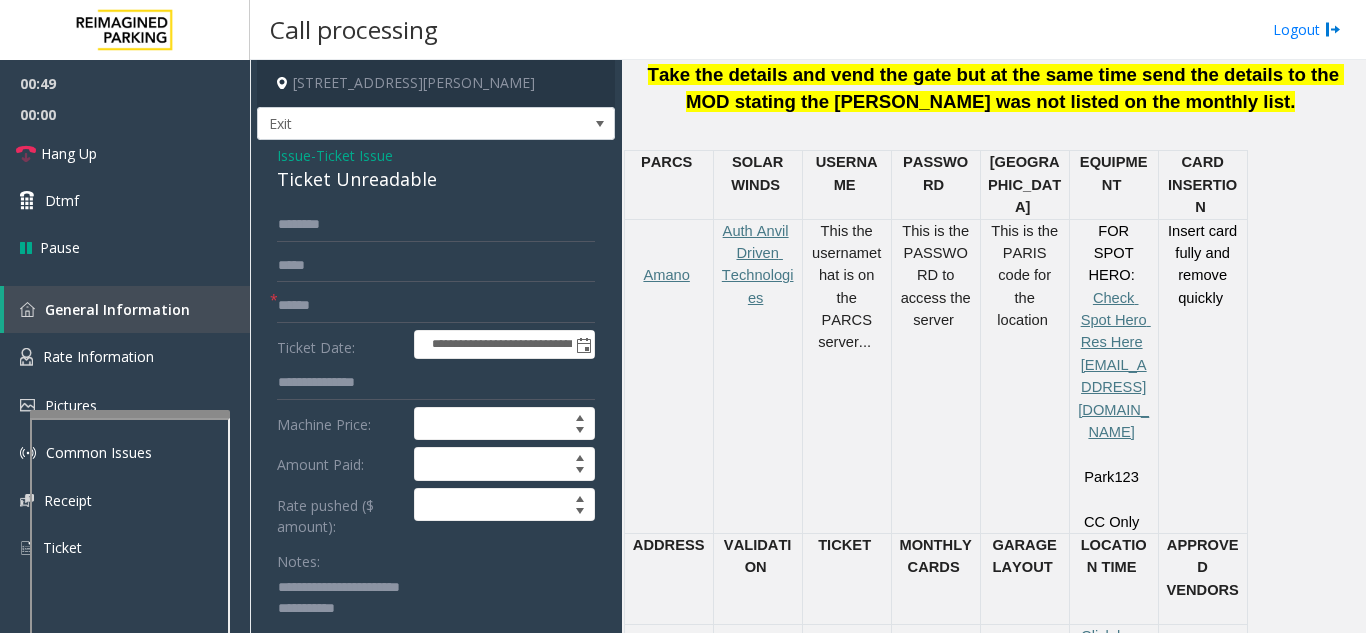 type on "**********" 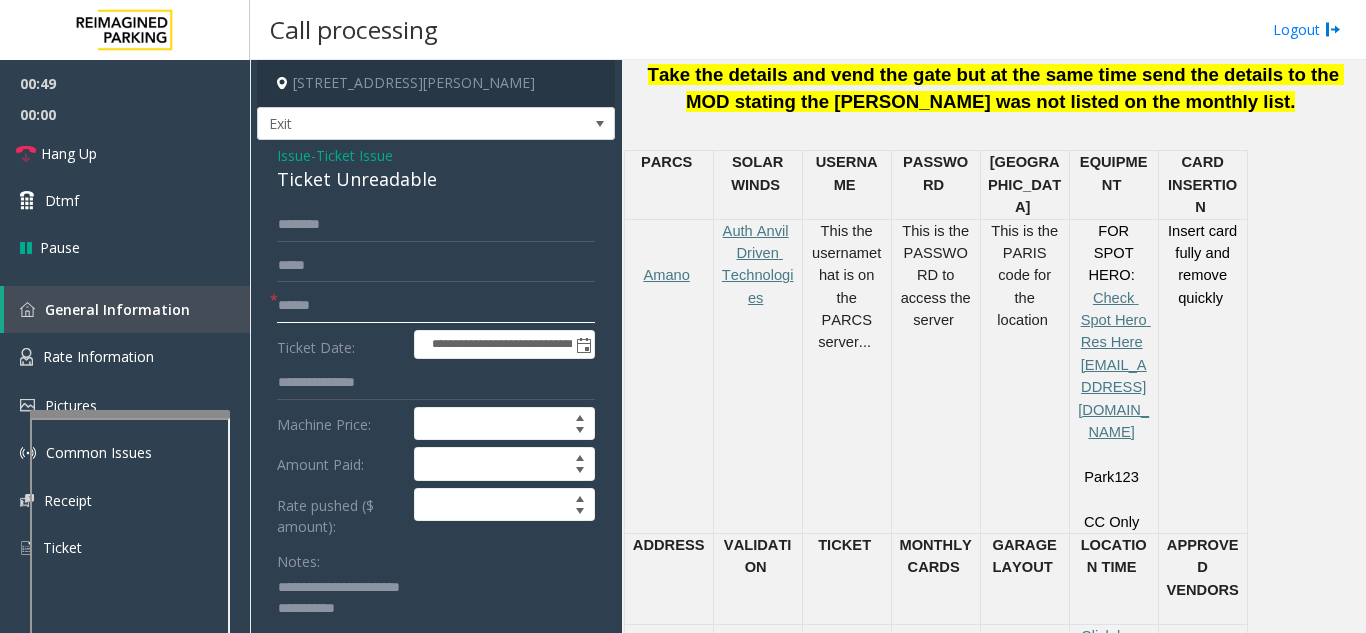click 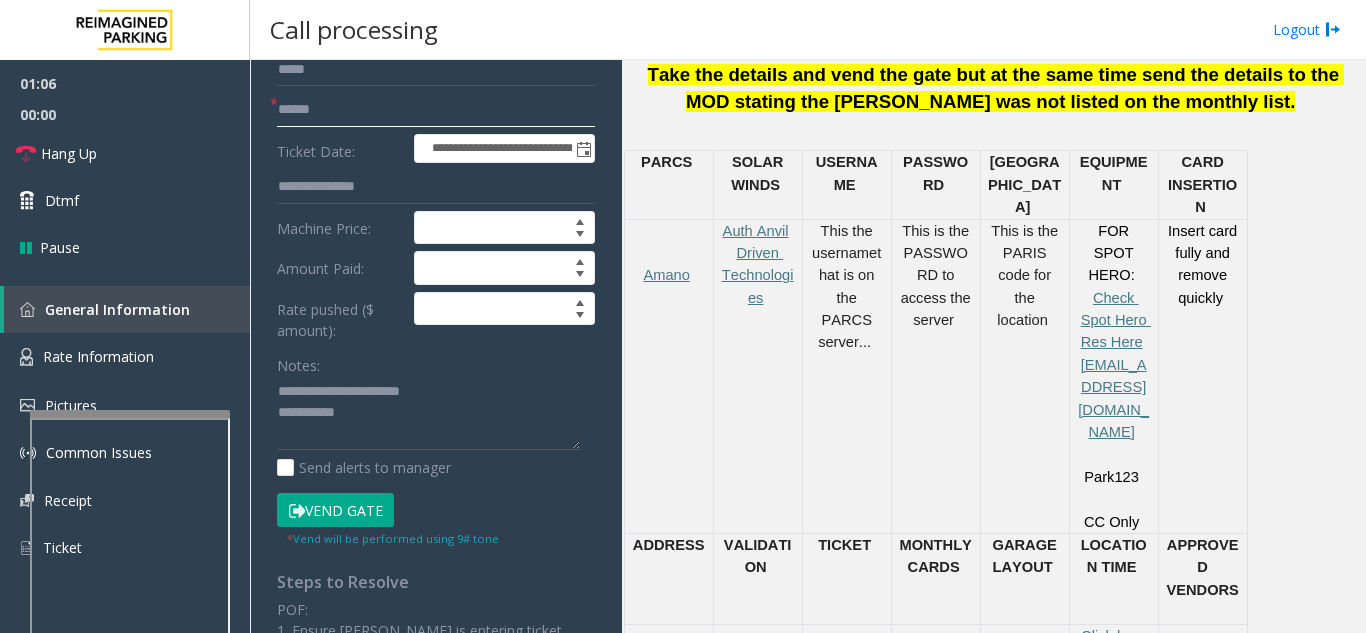 scroll, scrollTop: 200, scrollLeft: 0, axis: vertical 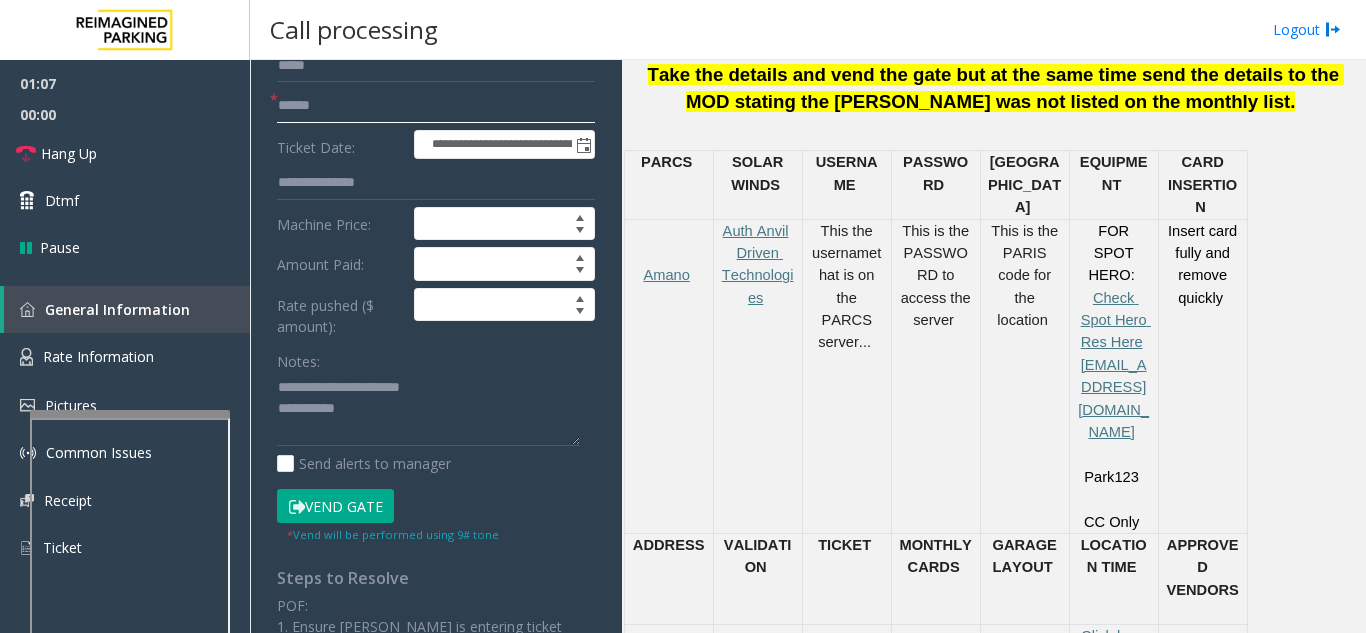 type on "******" 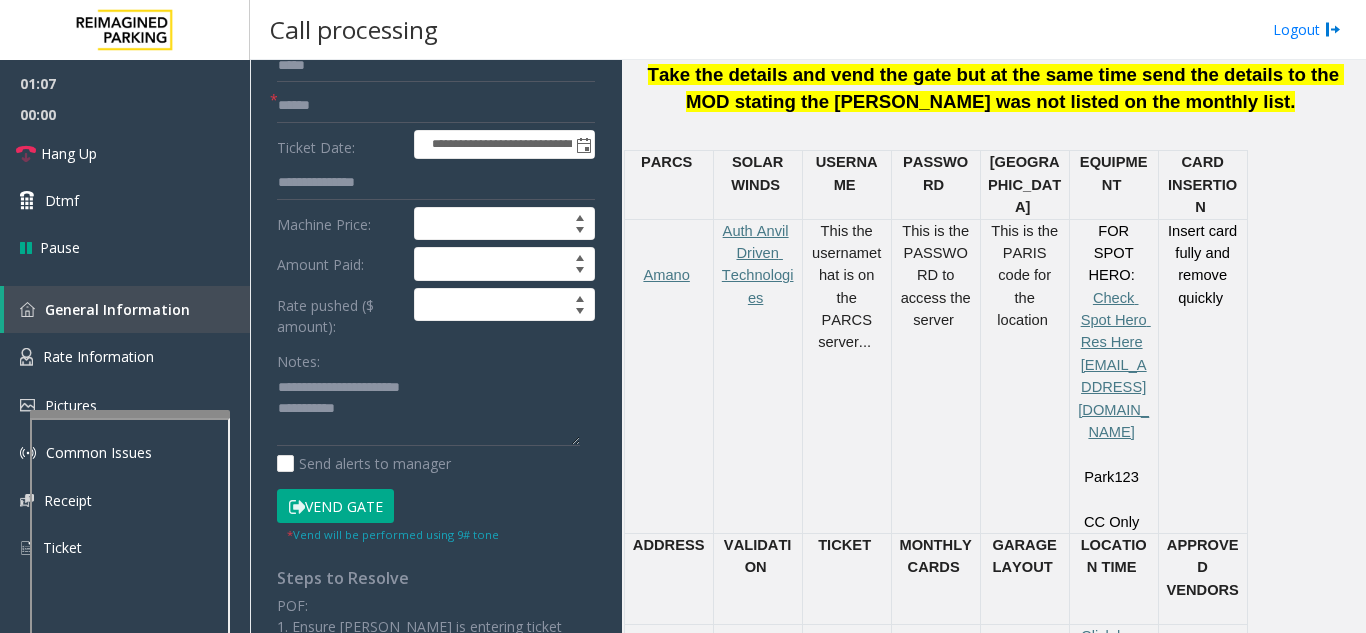 click on "* Vend will be performed using 9# tone" 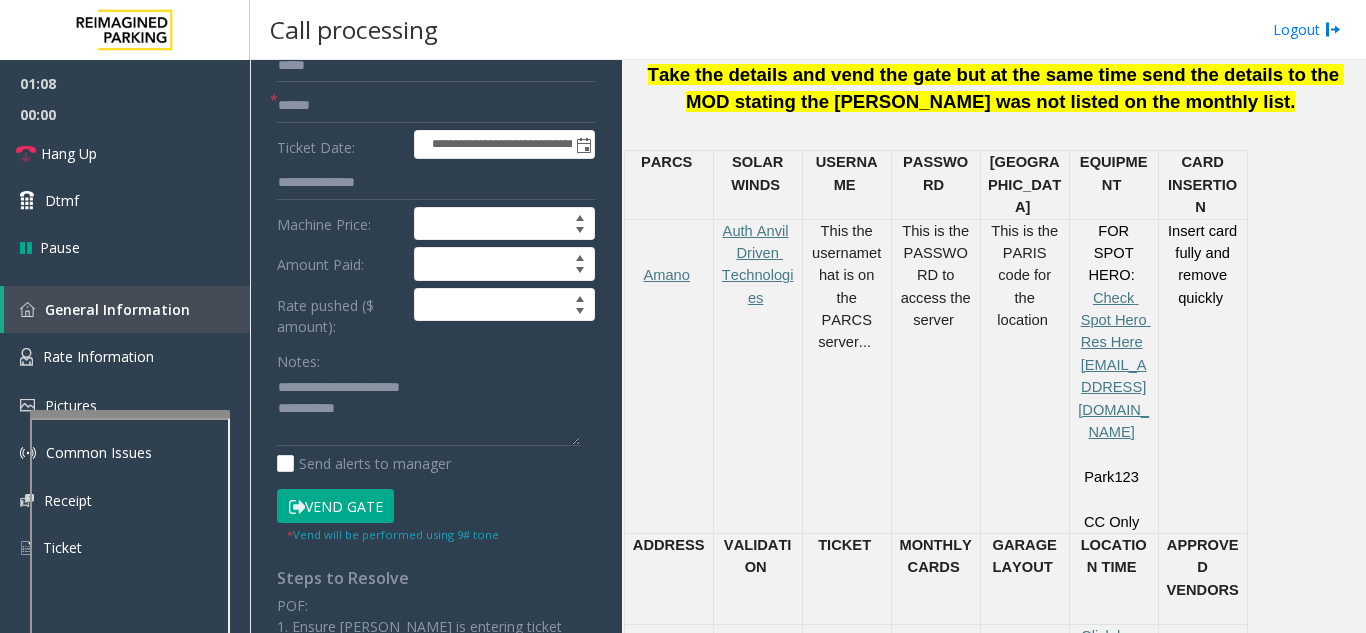 click on "Vend Gate" 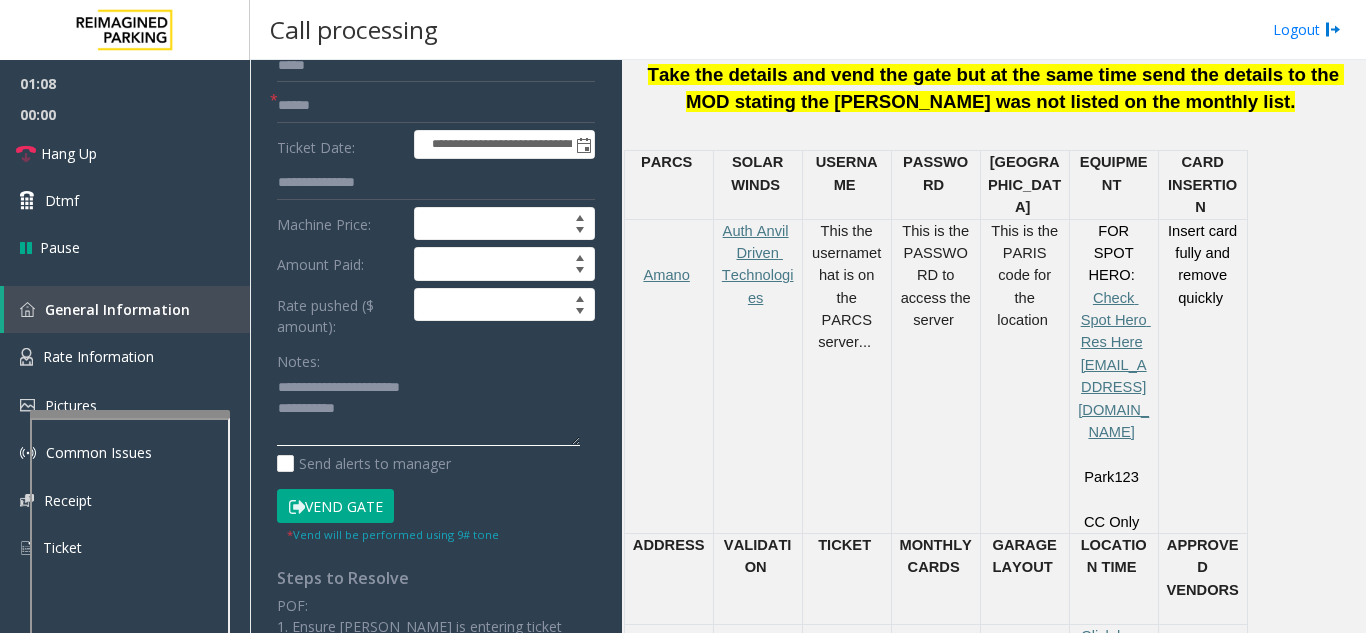 click 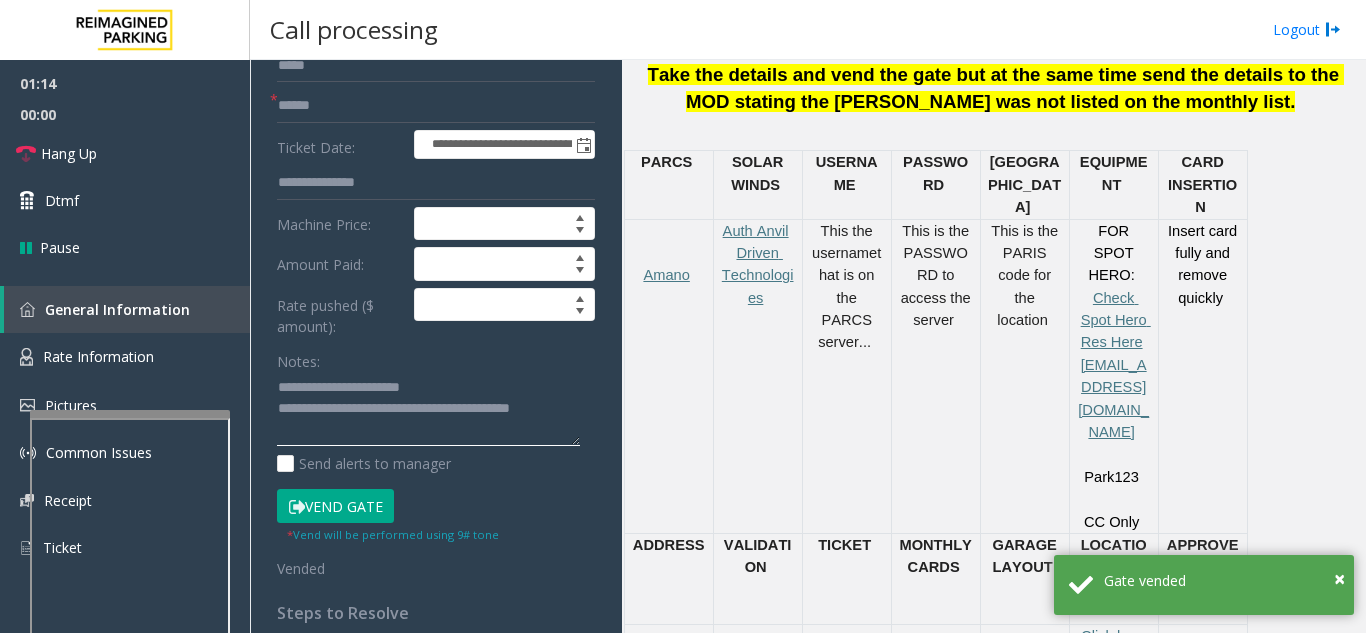 type on "**********" 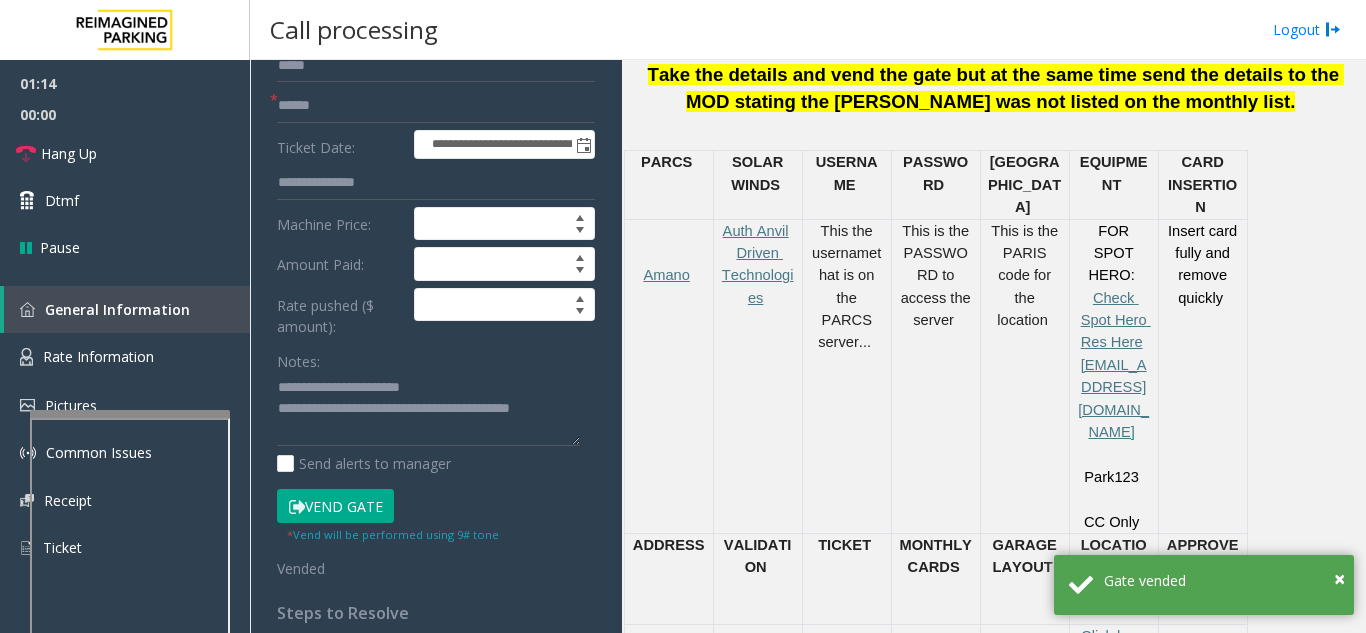 click on "Notes:" 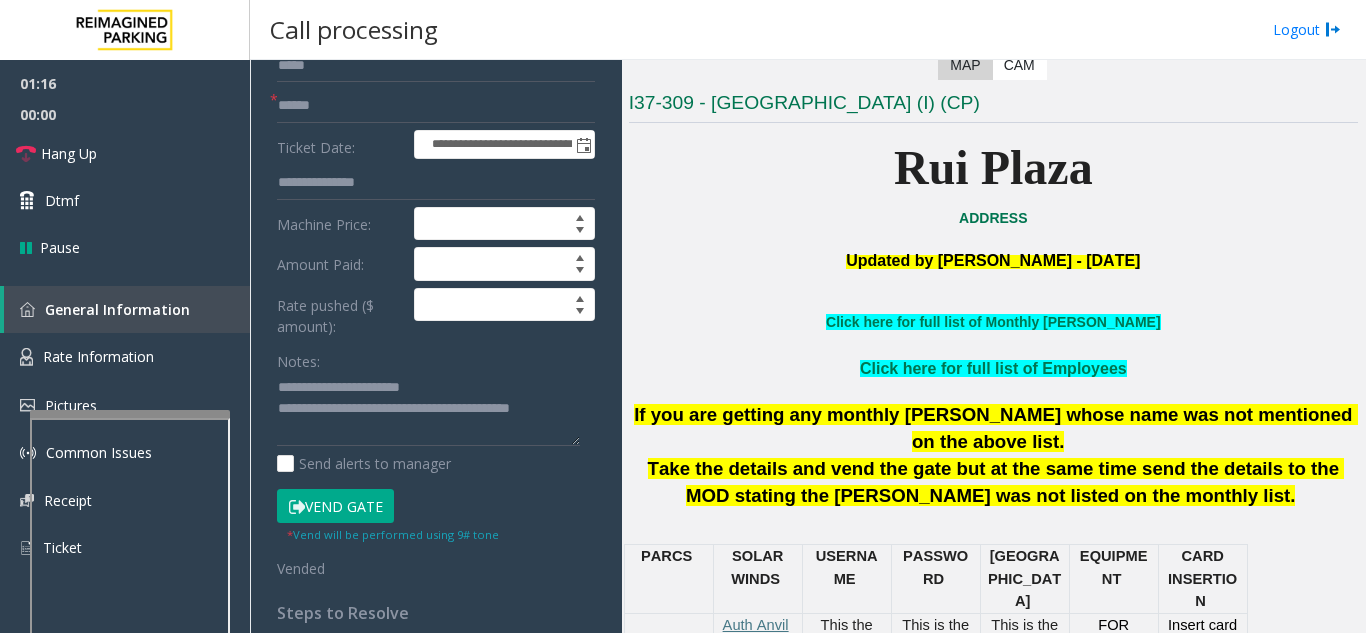 scroll, scrollTop: 400, scrollLeft: 0, axis: vertical 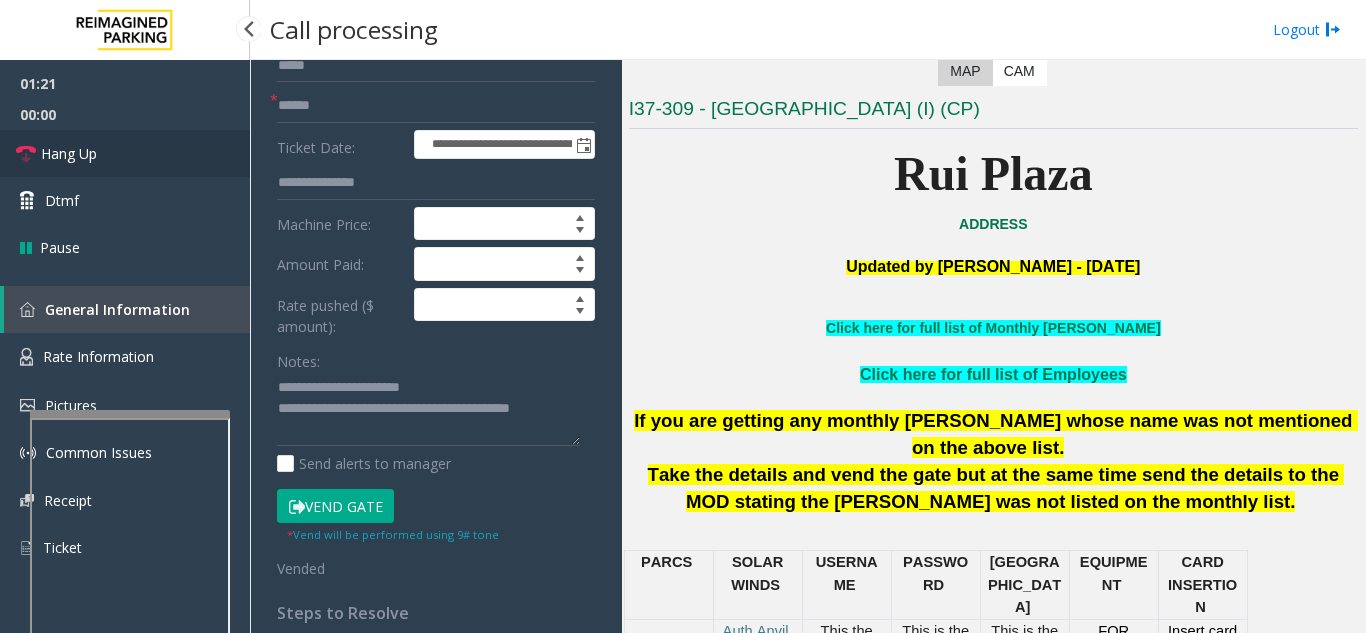 click on "Hang Up" at bounding box center (125, 153) 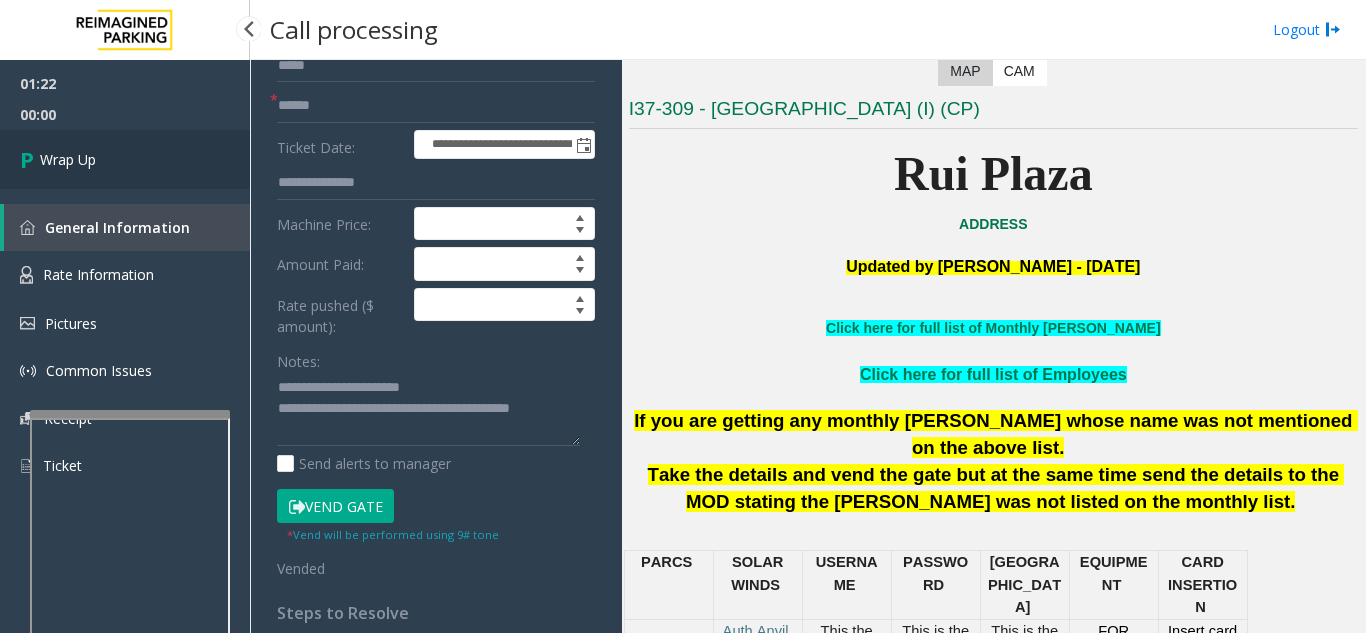 click on "Wrap Up" at bounding box center [125, 159] 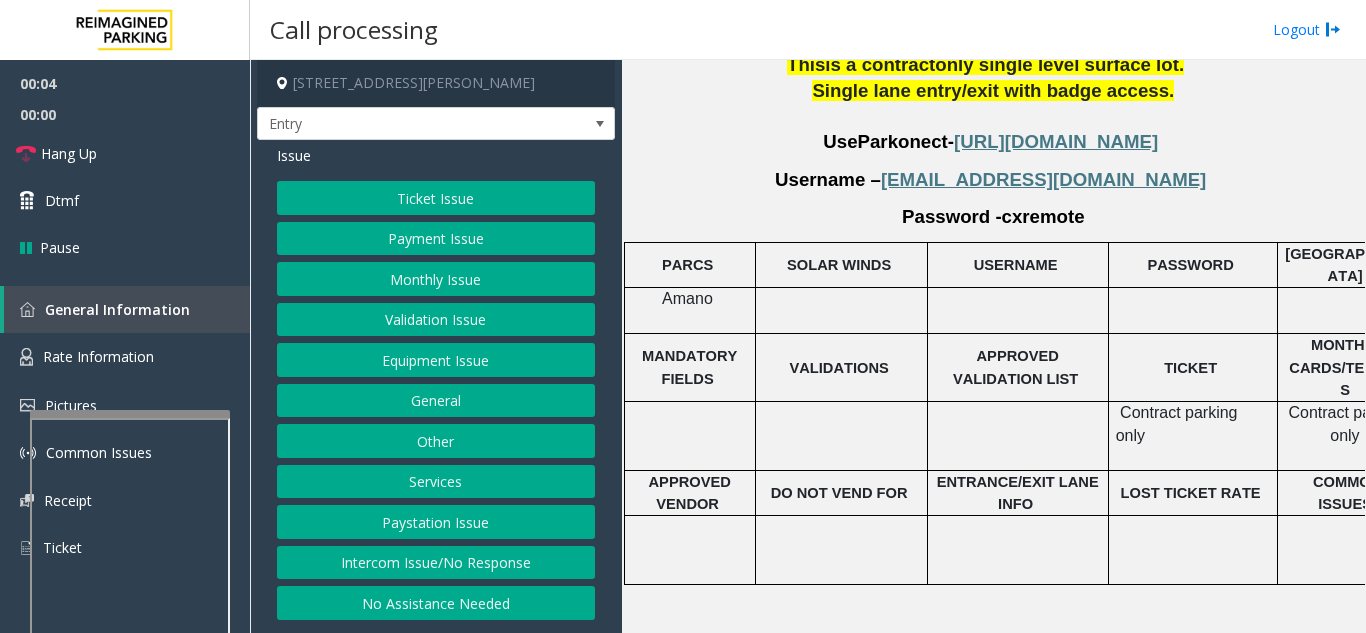 scroll, scrollTop: 1600, scrollLeft: 0, axis: vertical 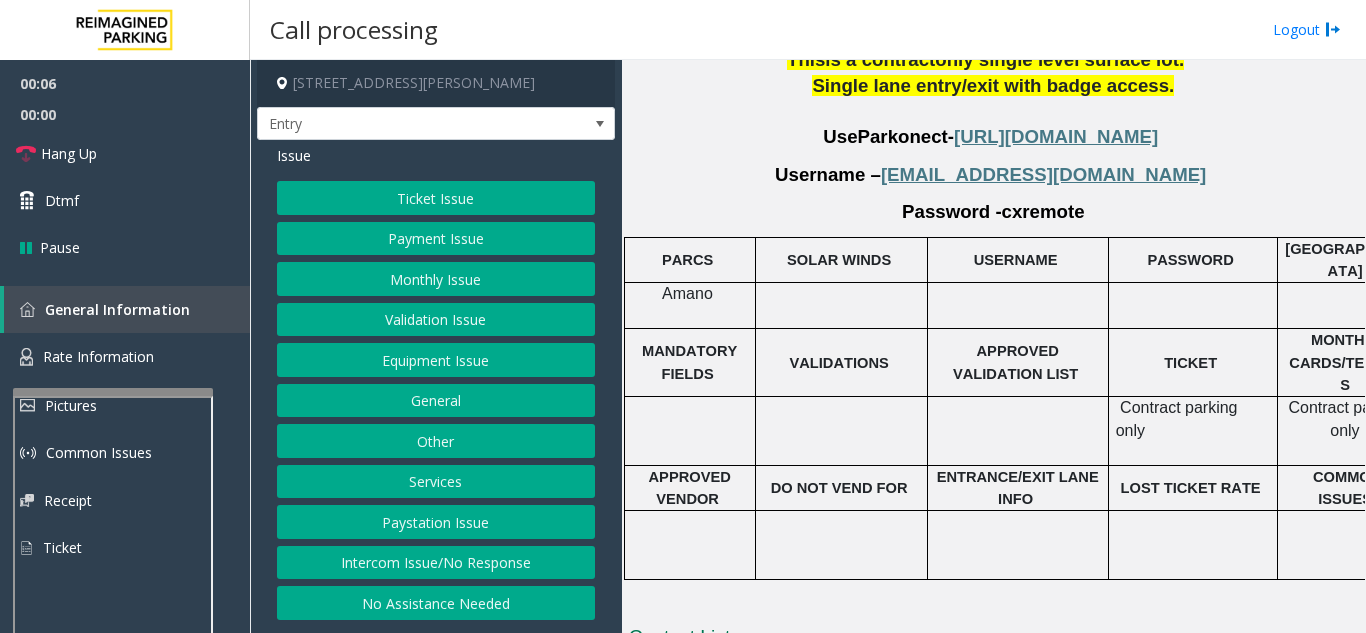 click at bounding box center (113, 392) 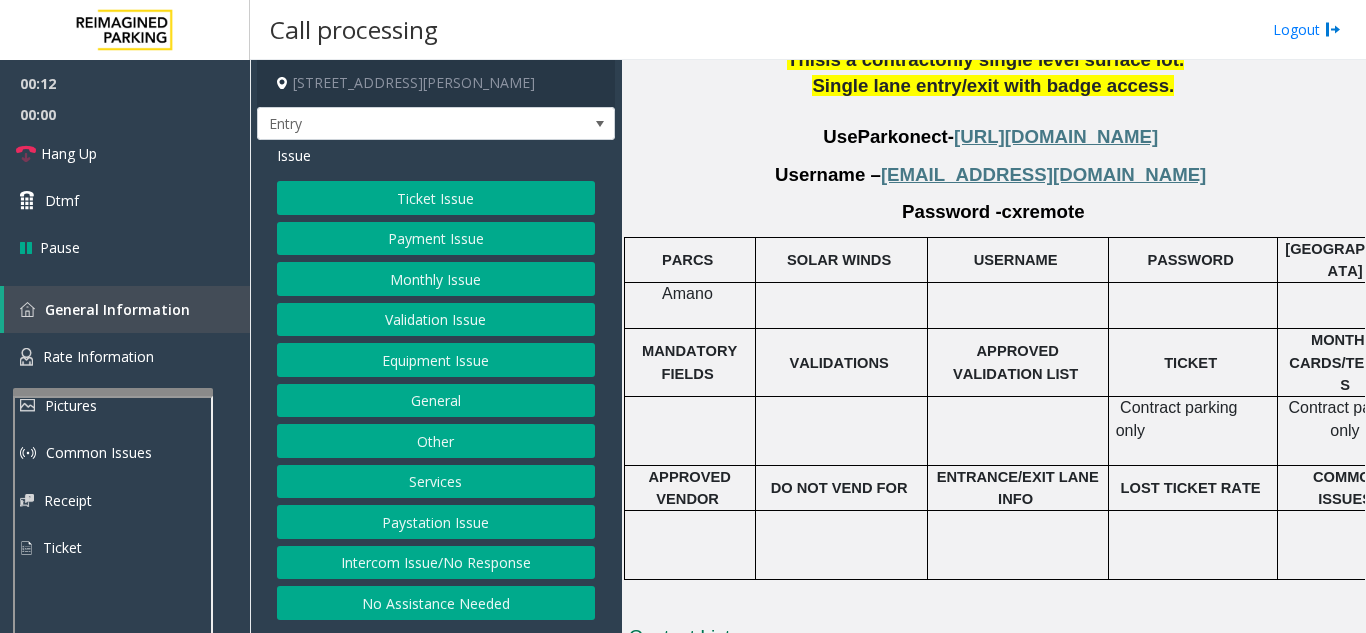 click on "Intercom Issue/No Response" 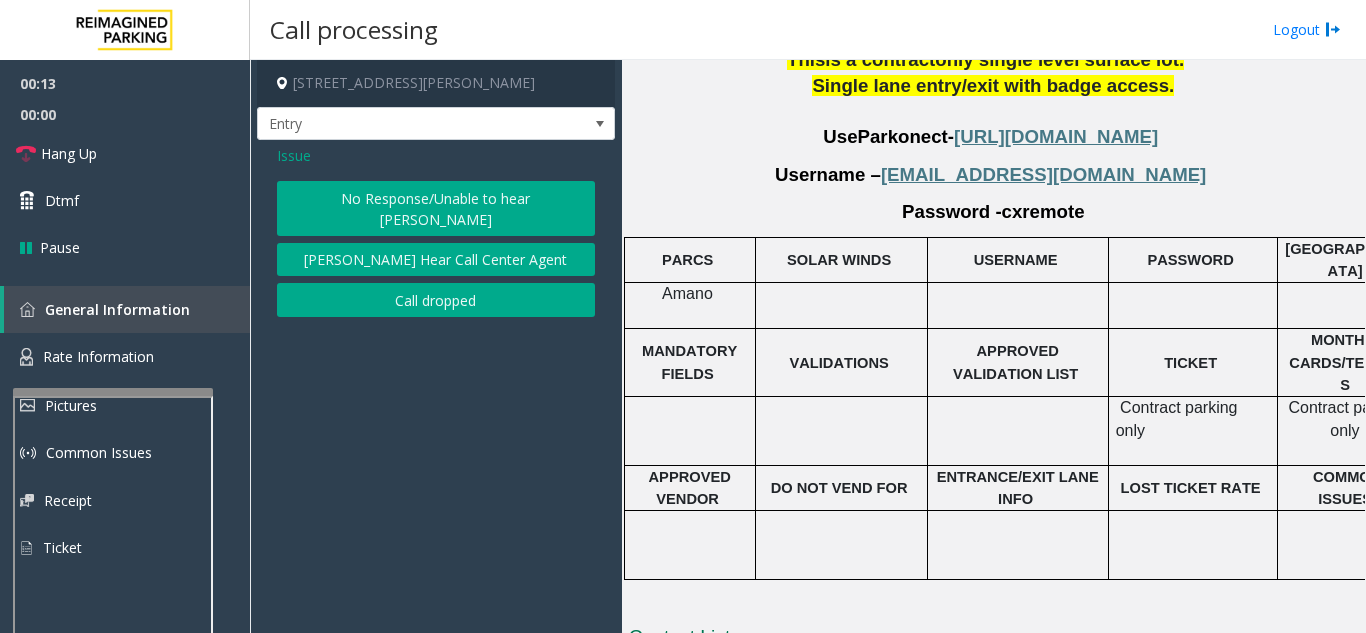click on "No Response/Unable to hear [PERSON_NAME]" 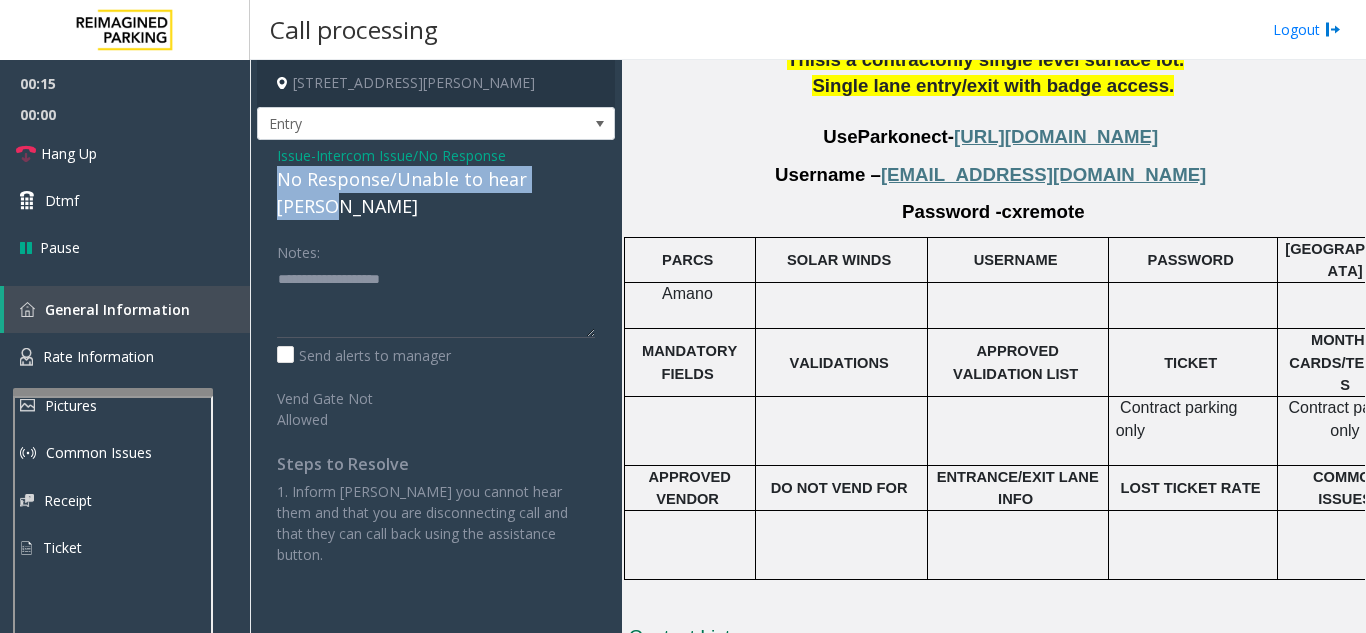 drag, startPoint x: 276, startPoint y: 178, endPoint x: 583, endPoint y: 181, distance: 307.01465 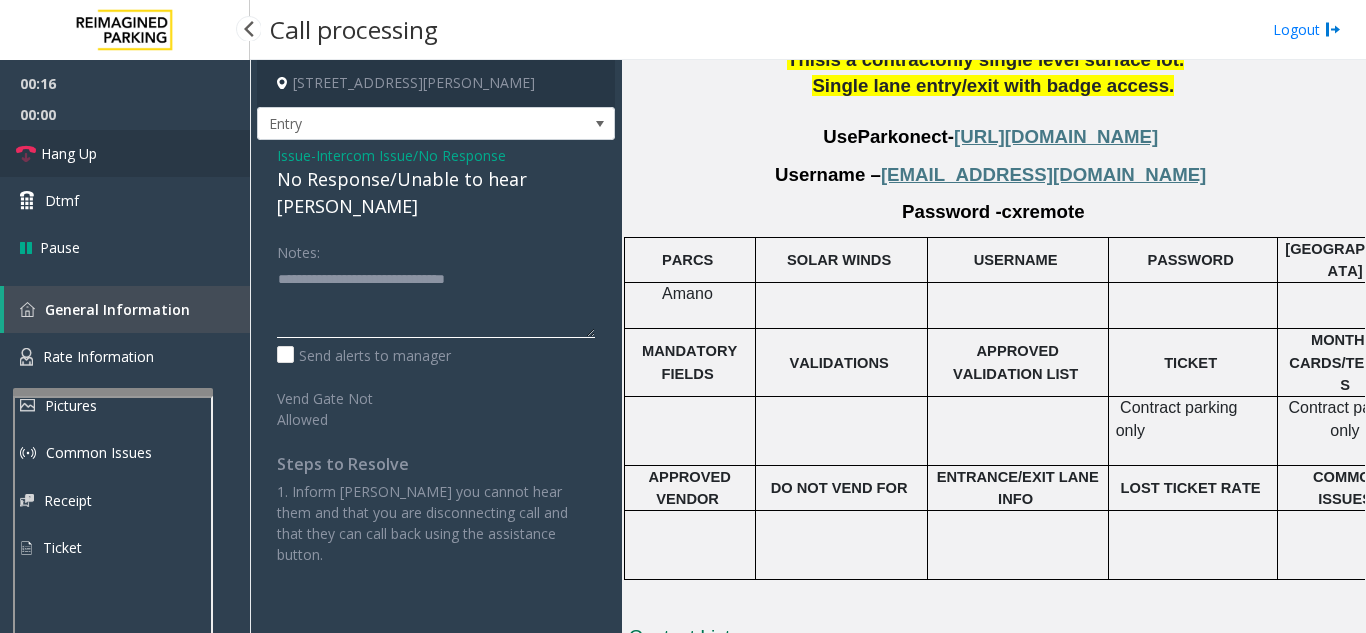 type on "**********" 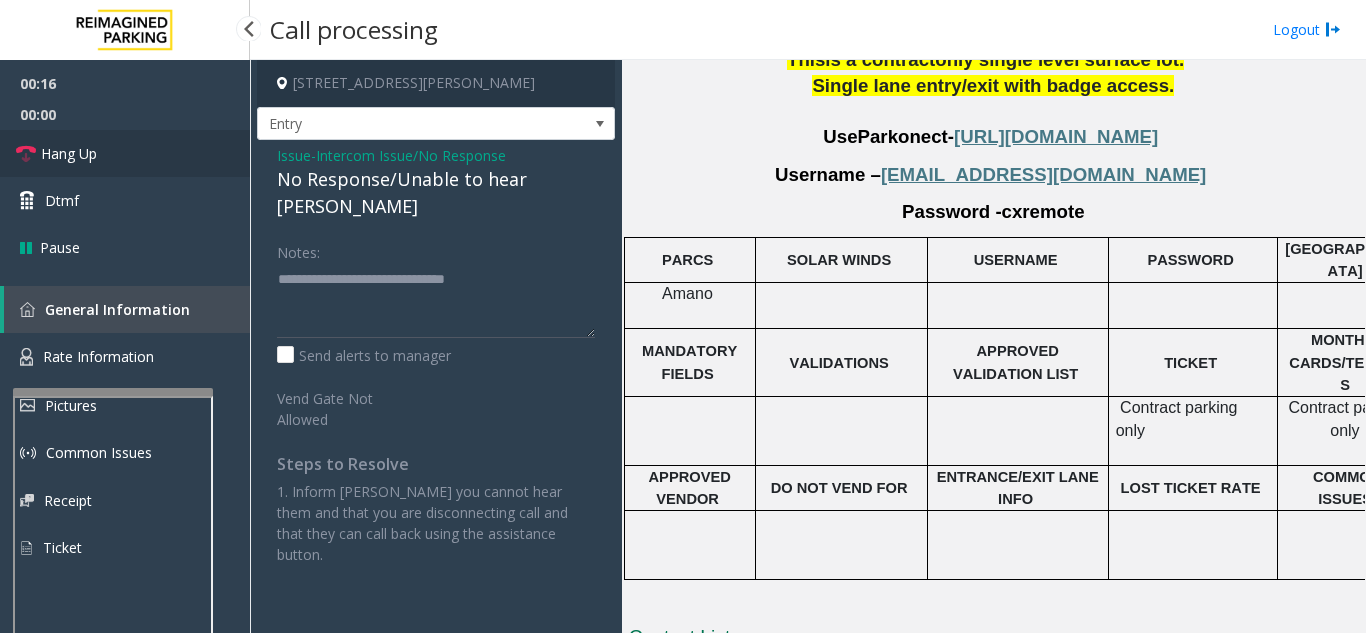 click on "Hang Up" at bounding box center (125, 153) 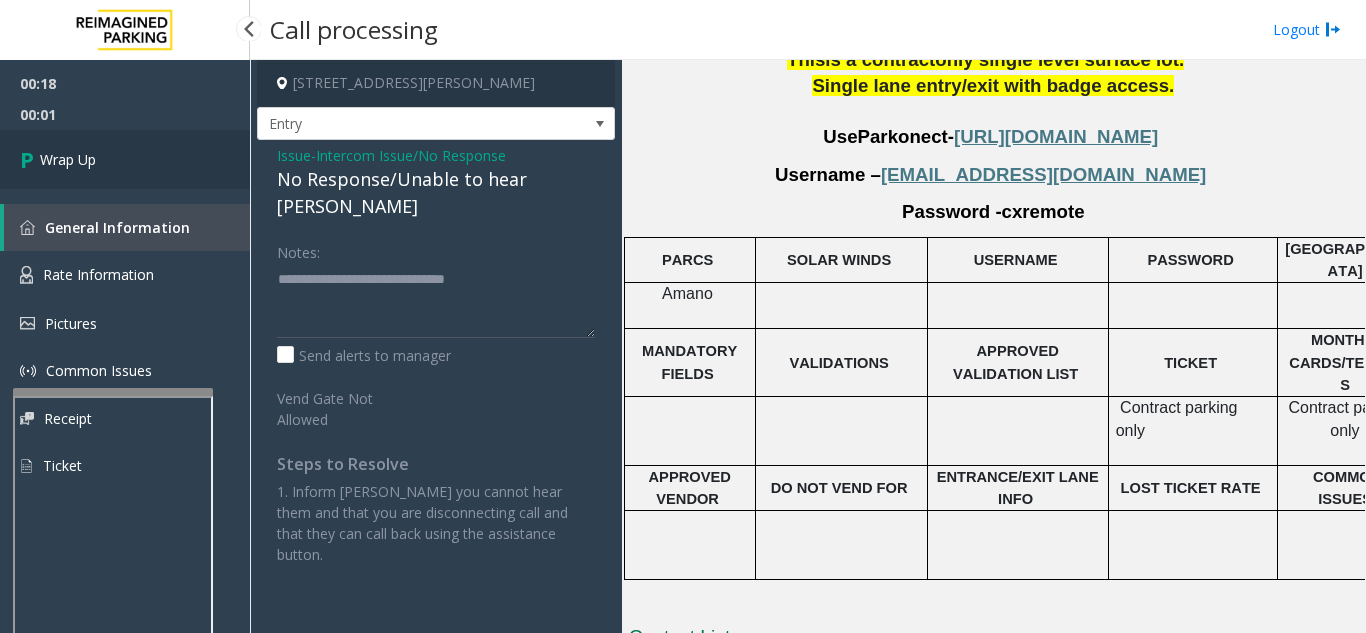 click on "Wrap Up" at bounding box center (68, 159) 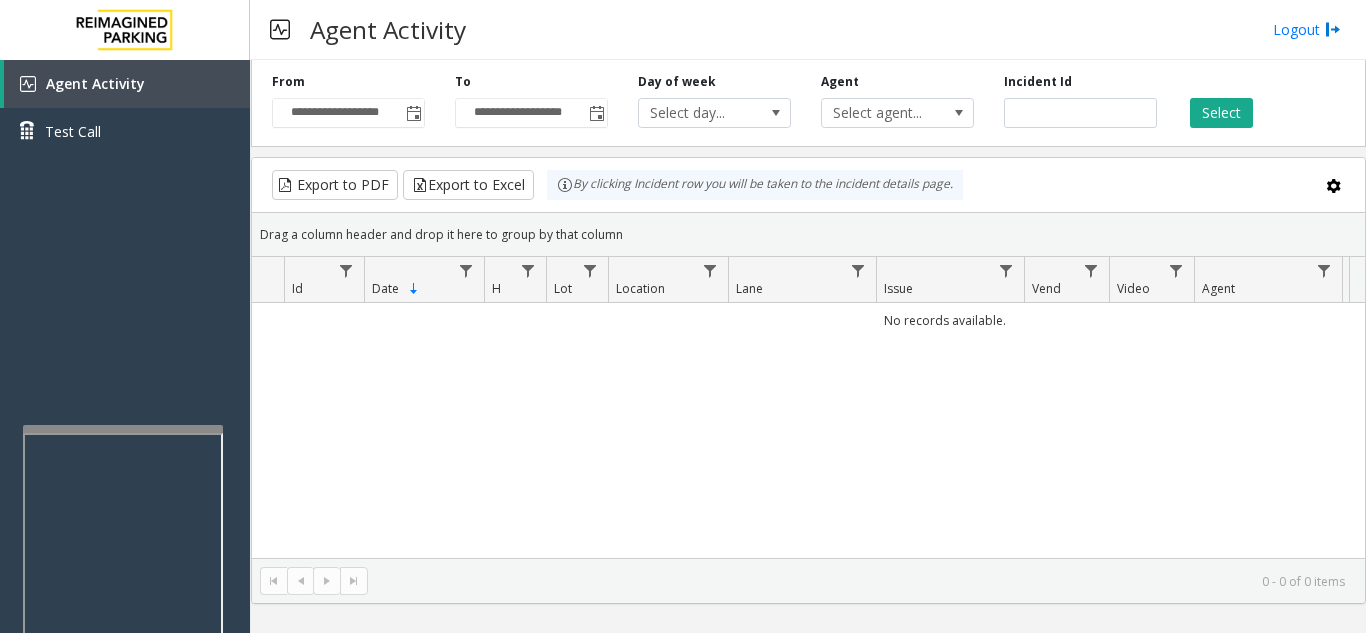 click at bounding box center (123, 429) 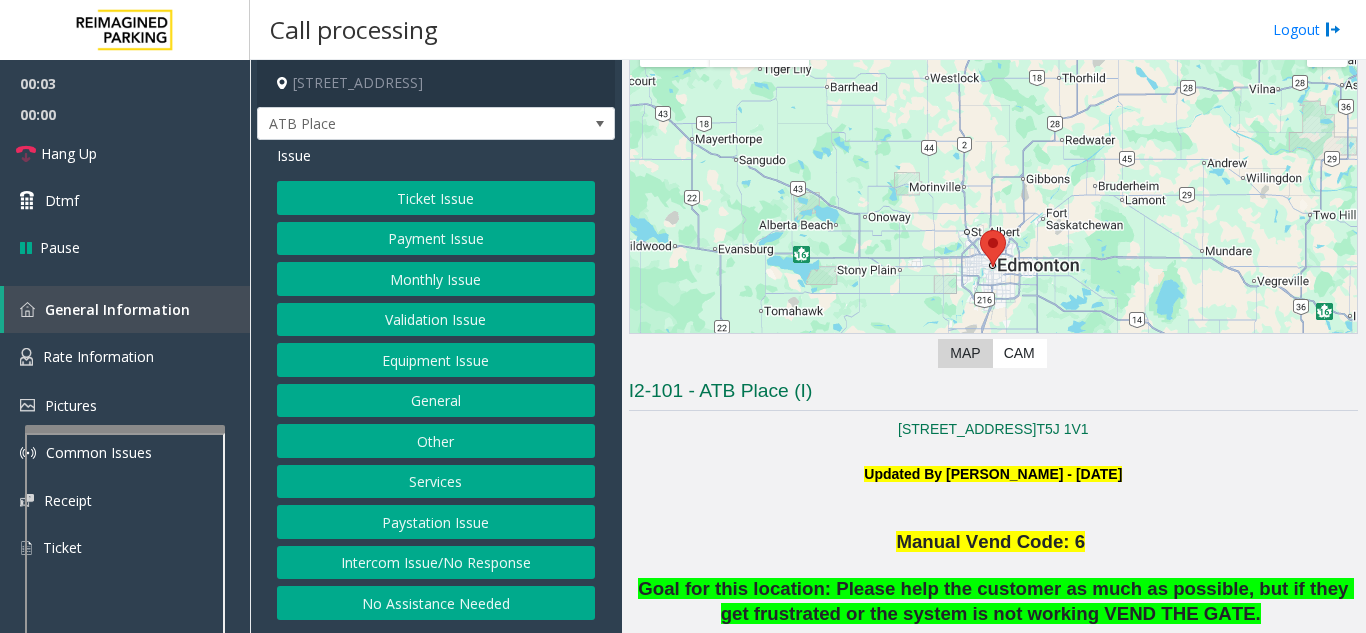 scroll, scrollTop: 400, scrollLeft: 0, axis: vertical 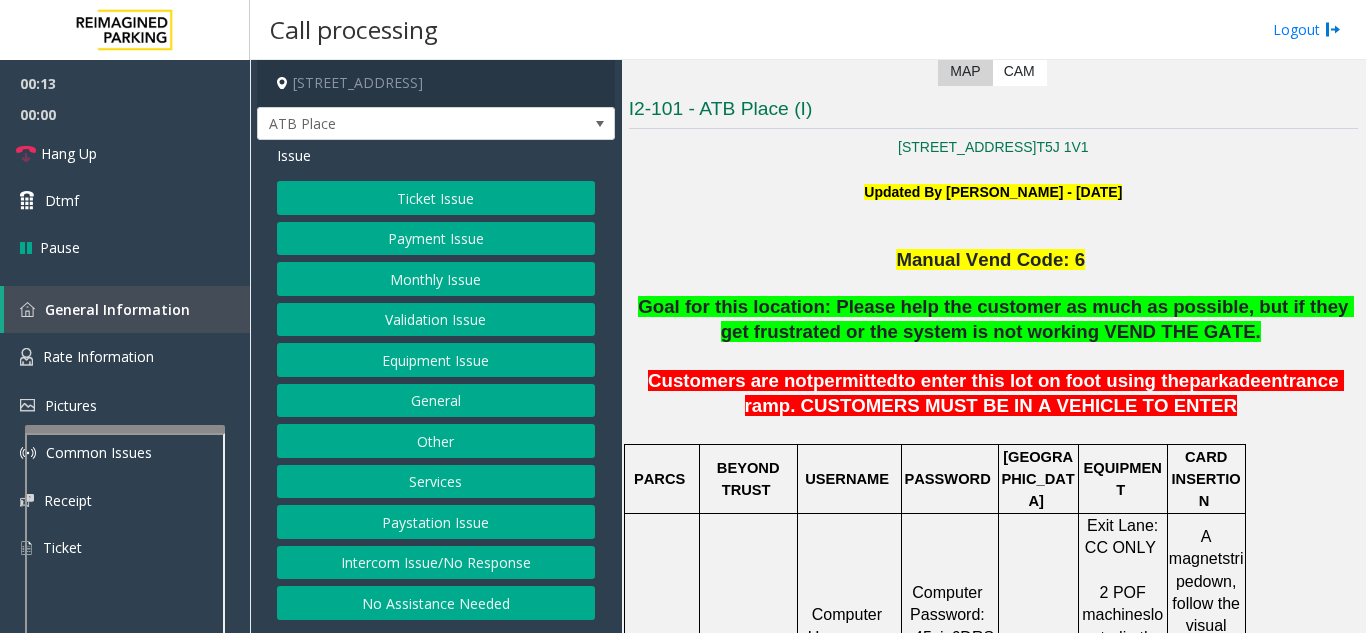 click on "Intercom Issue/No Response" 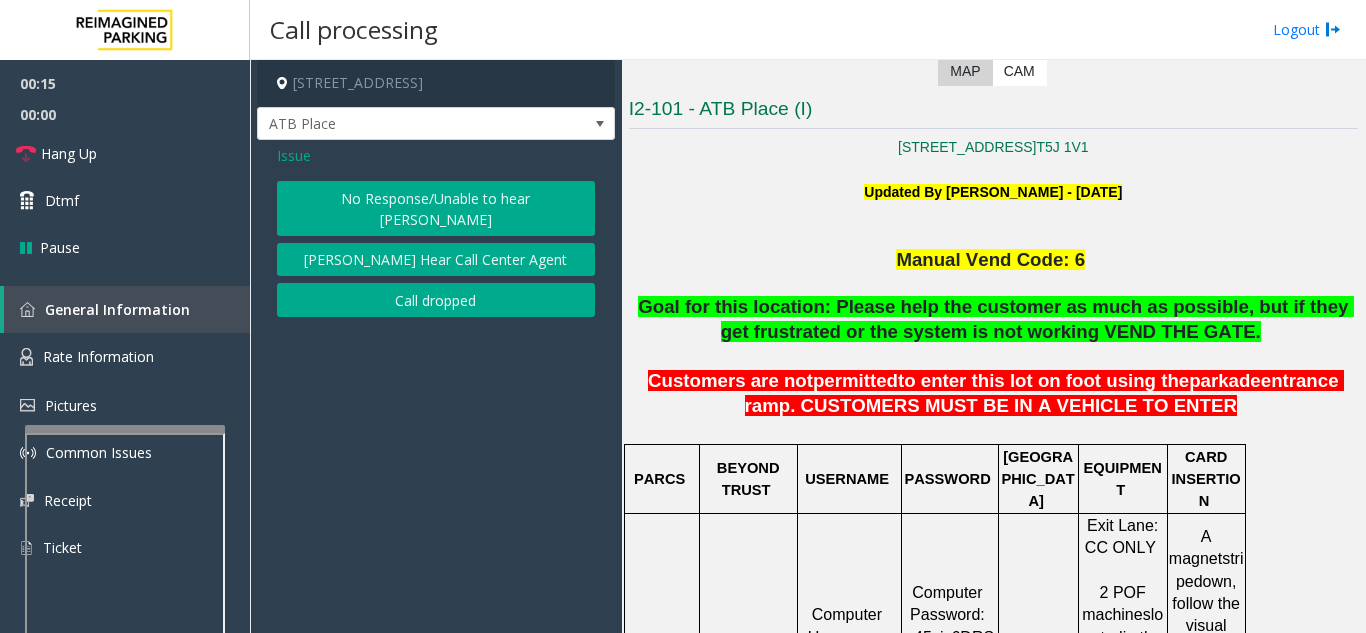click on "No Response/Unable to hear [PERSON_NAME]" 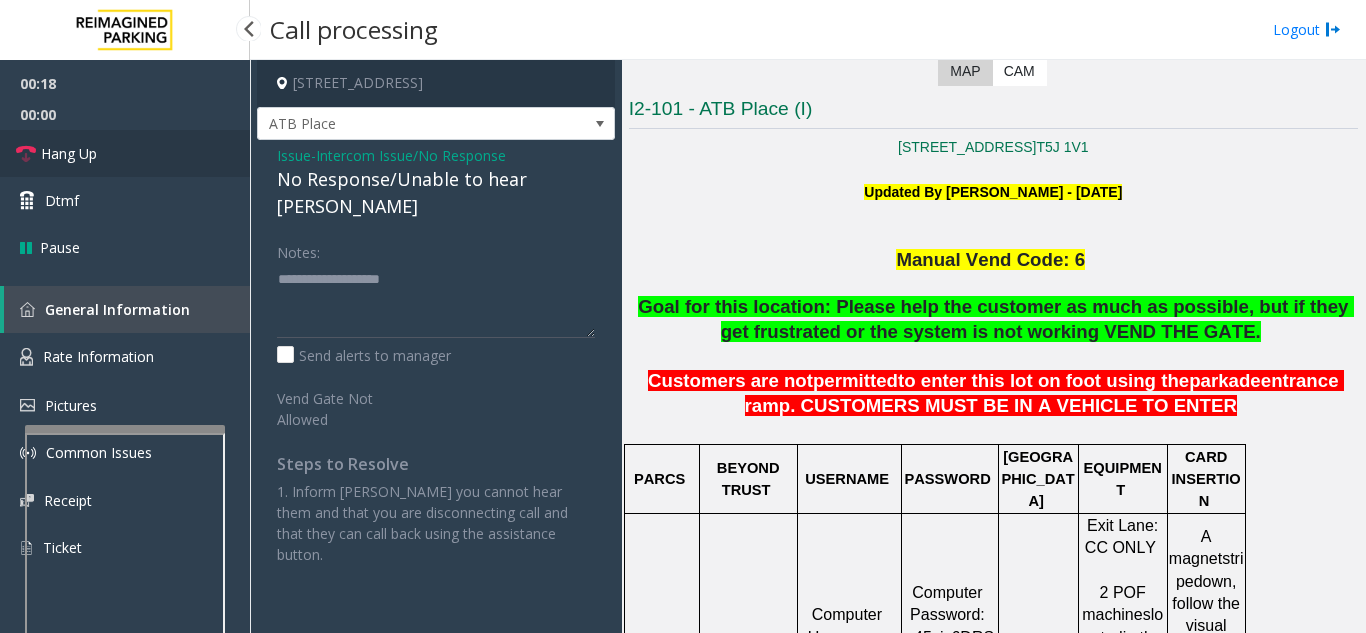 click on "Hang Up" at bounding box center [125, 153] 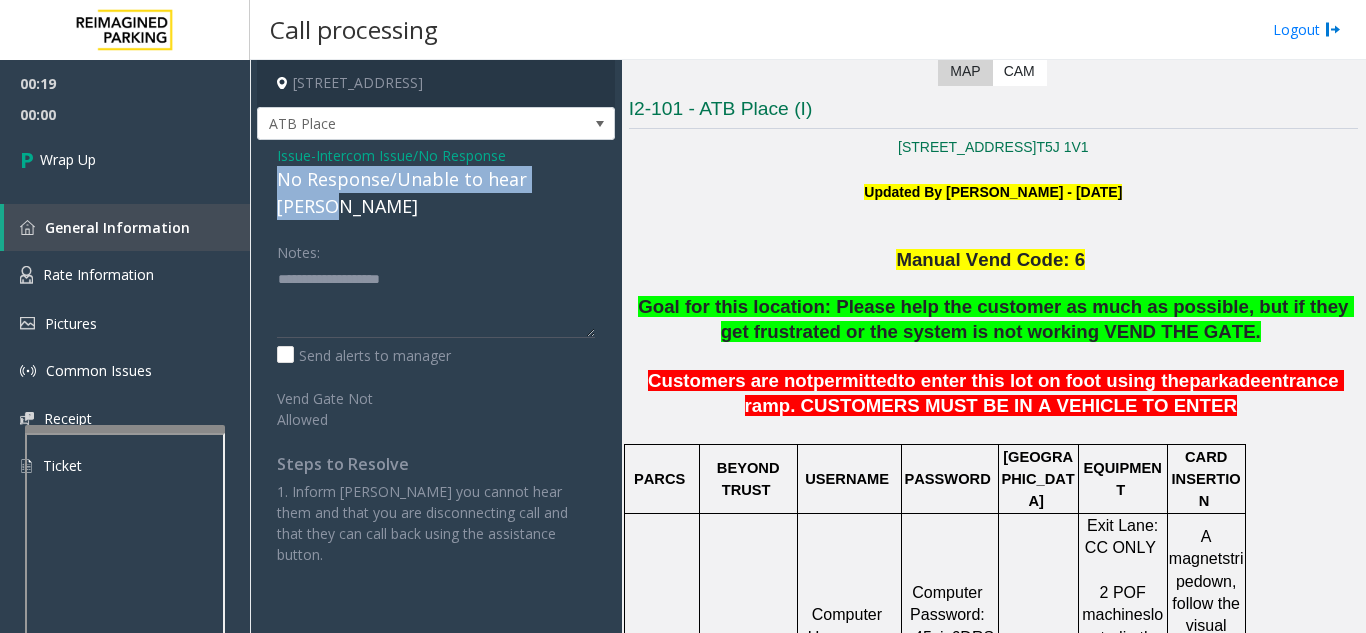 drag, startPoint x: 271, startPoint y: 179, endPoint x: 595, endPoint y: 182, distance: 324.0139 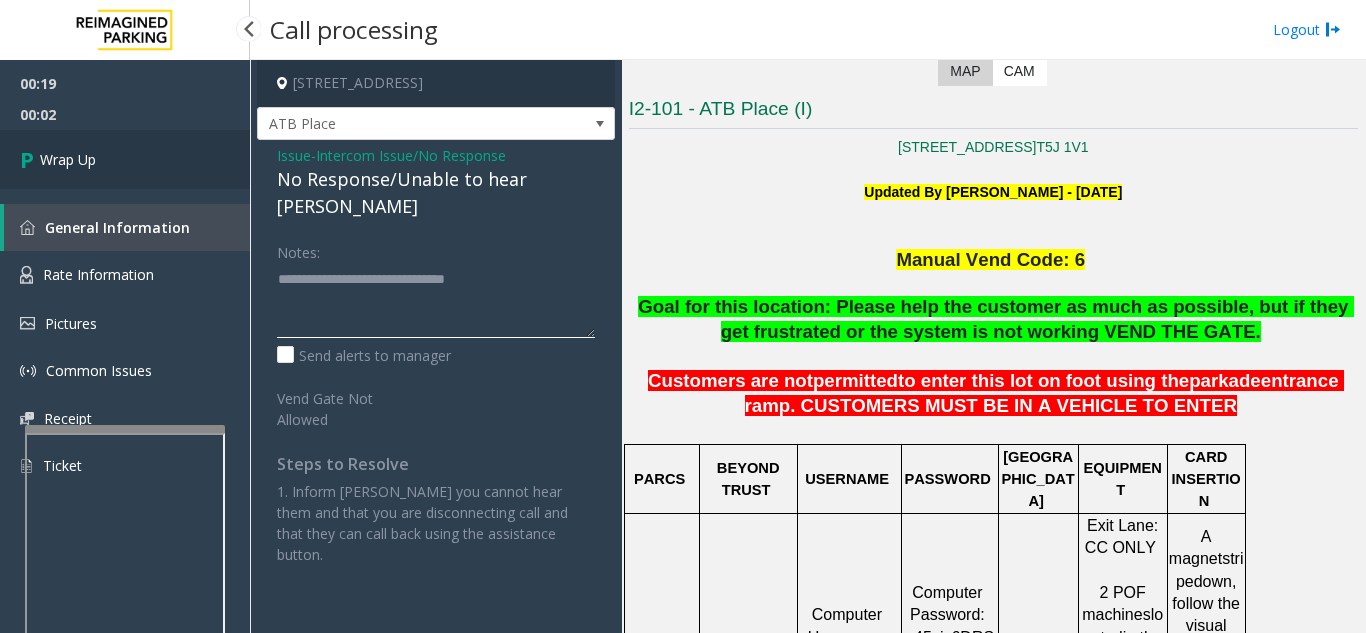 type on "**********" 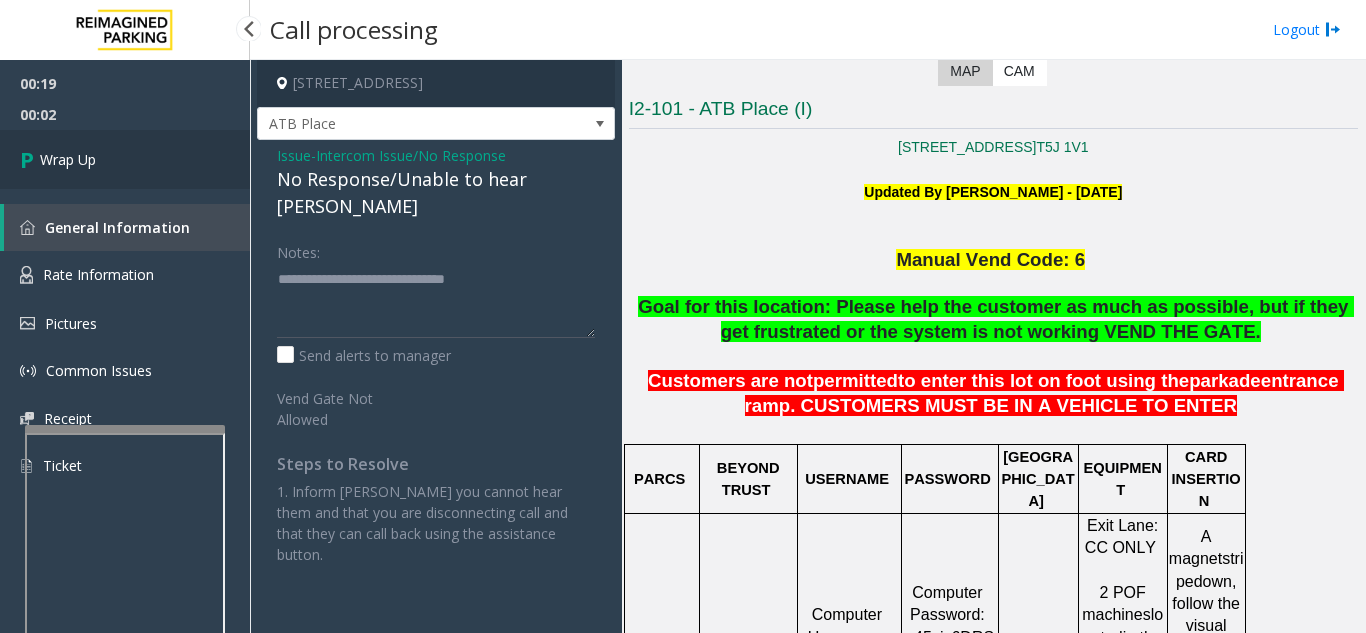 click on "Wrap Up" at bounding box center (125, 159) 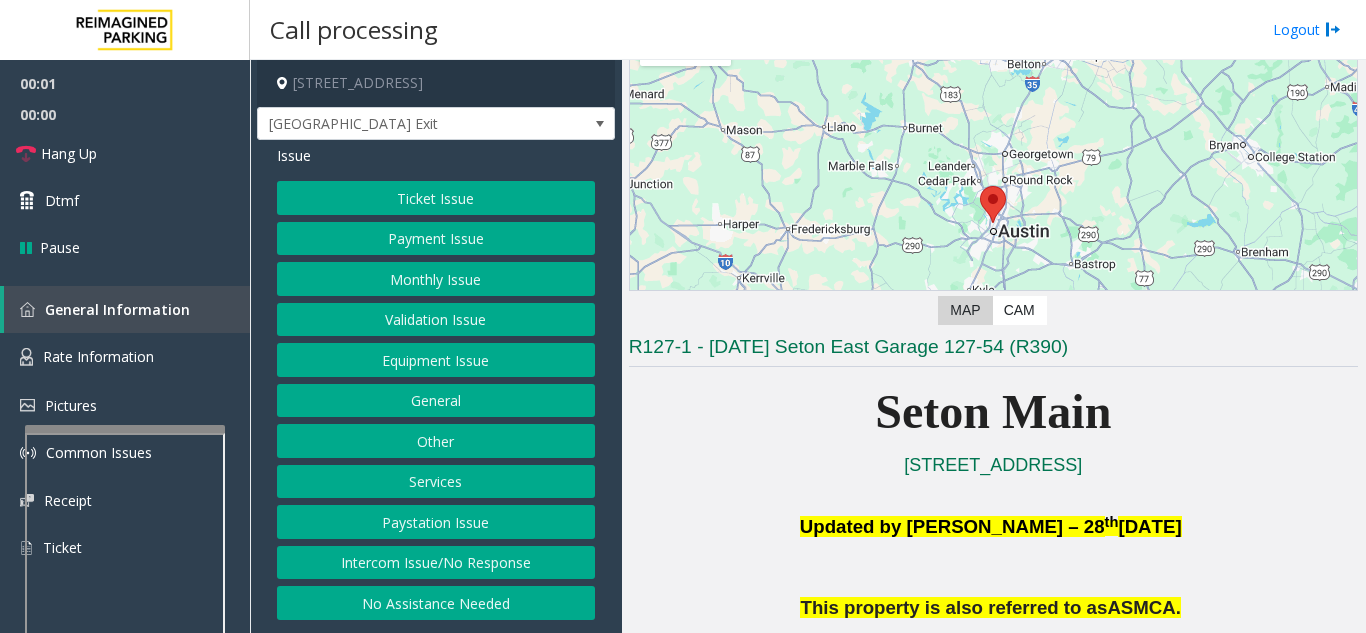 scroll, scrollTop: 300, scrollLeft: 0, axis: vertical 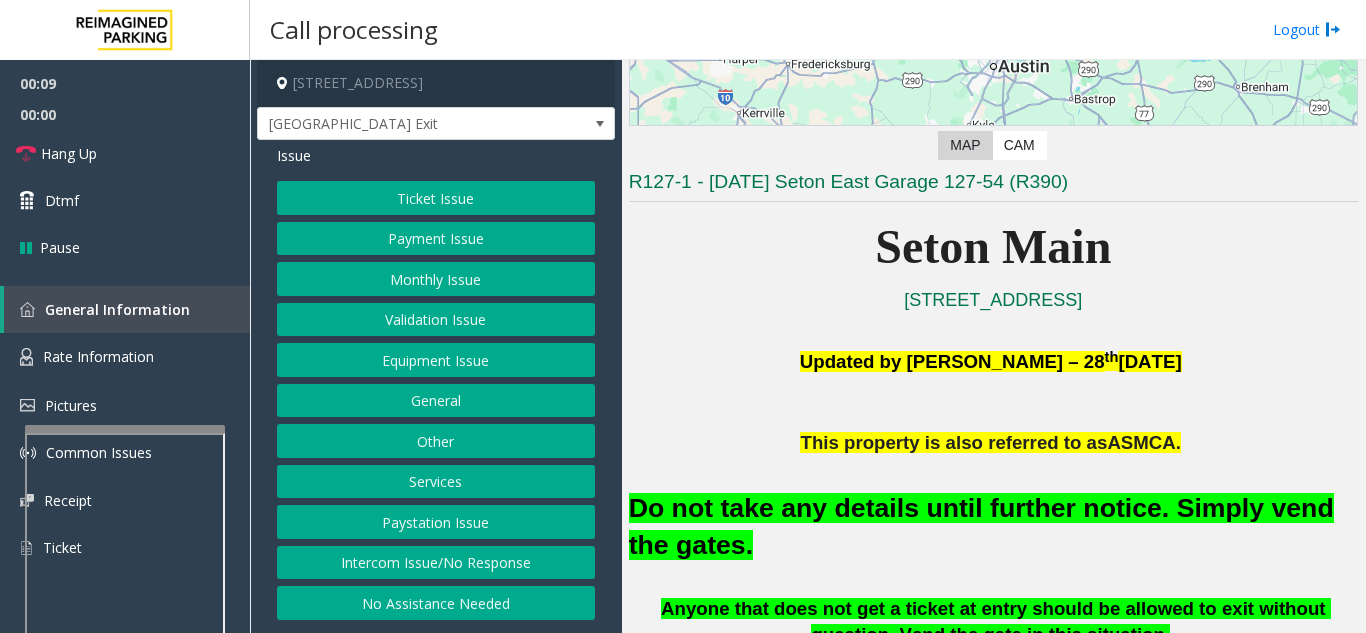 click on "Equipment Issue" 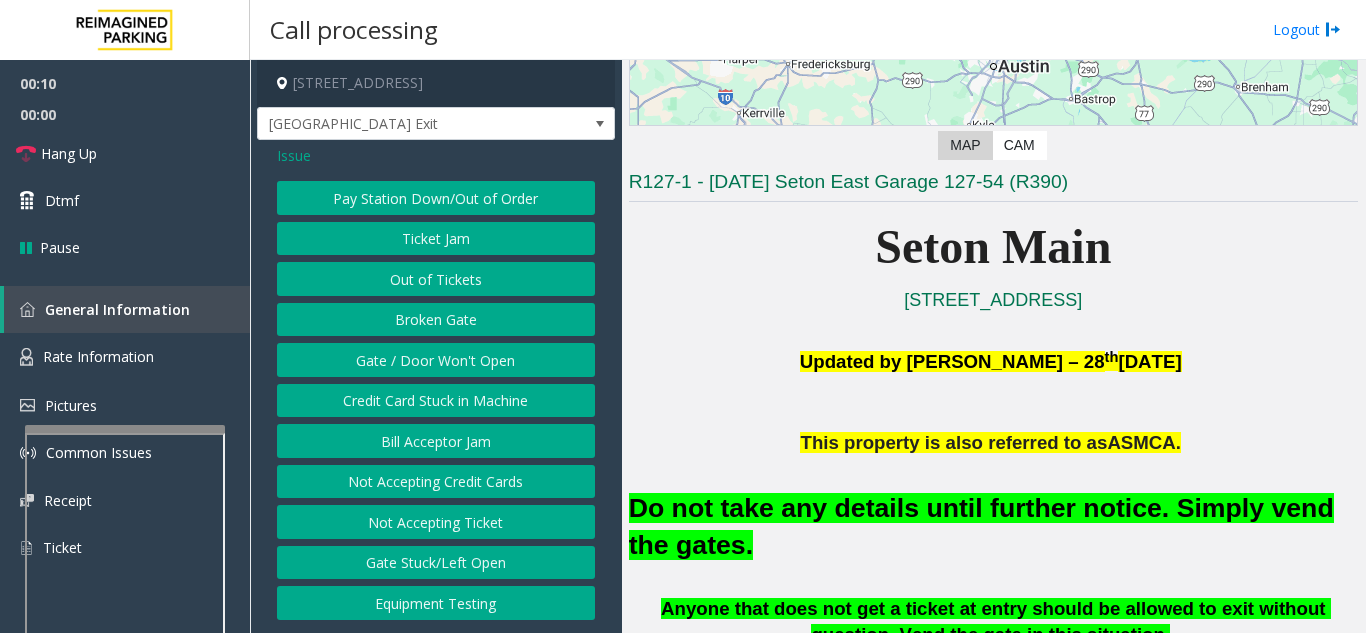 click on "Gate / Door Won't Open" 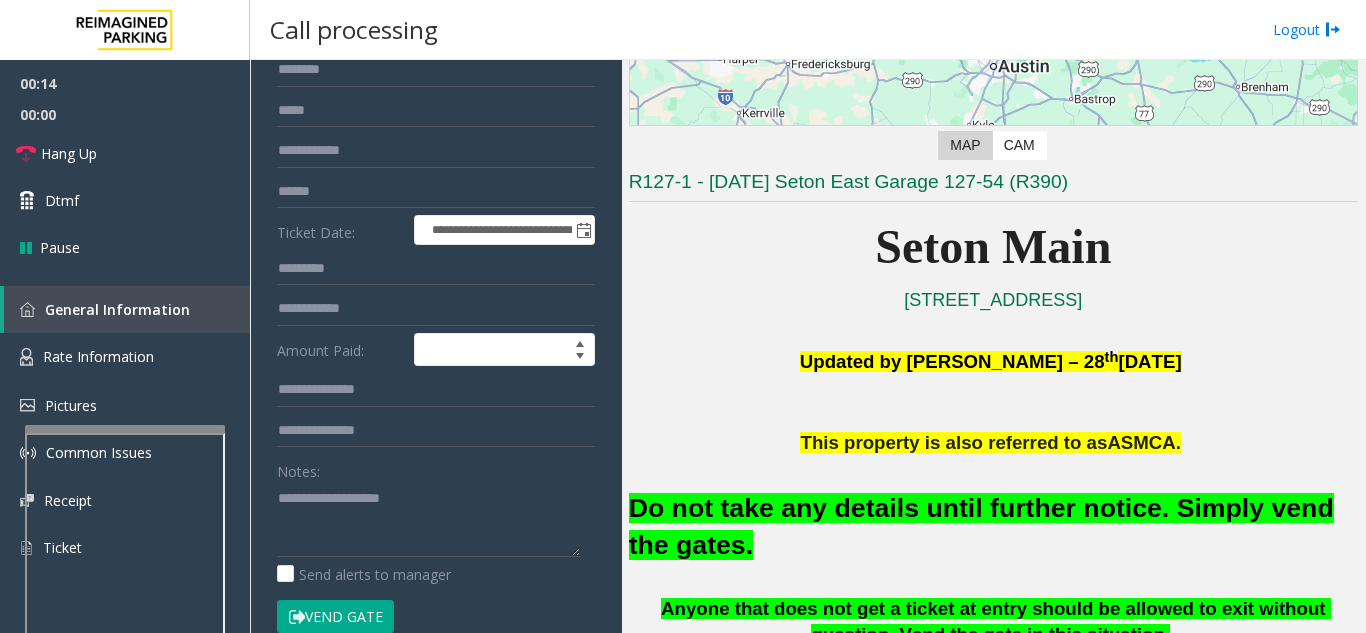 scroll, scrollTop: 200, scrollLeft: 0, axis: vertical 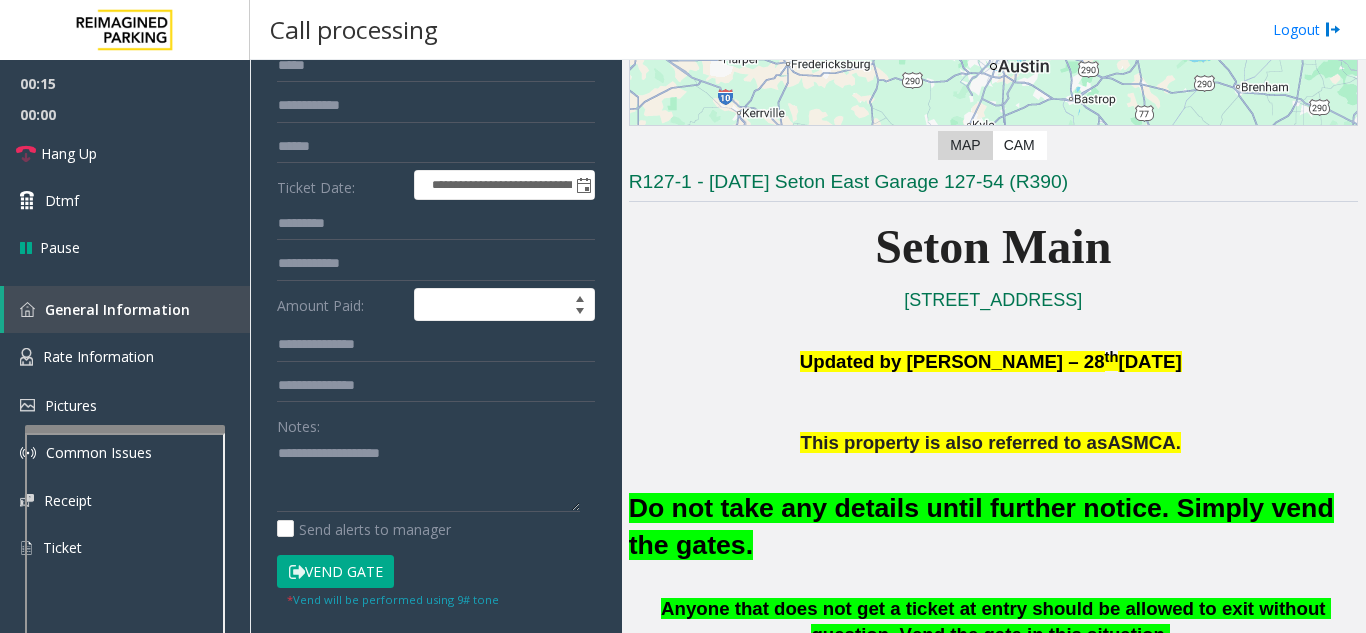 click on "Vend Gate" 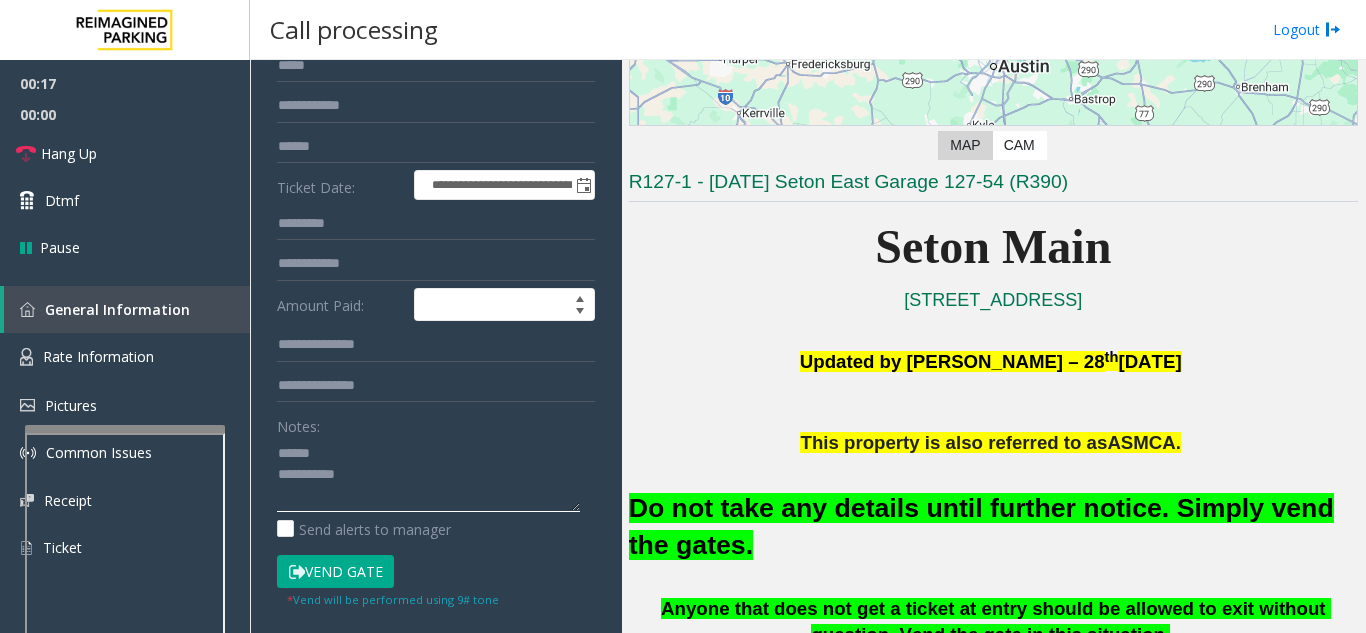 click 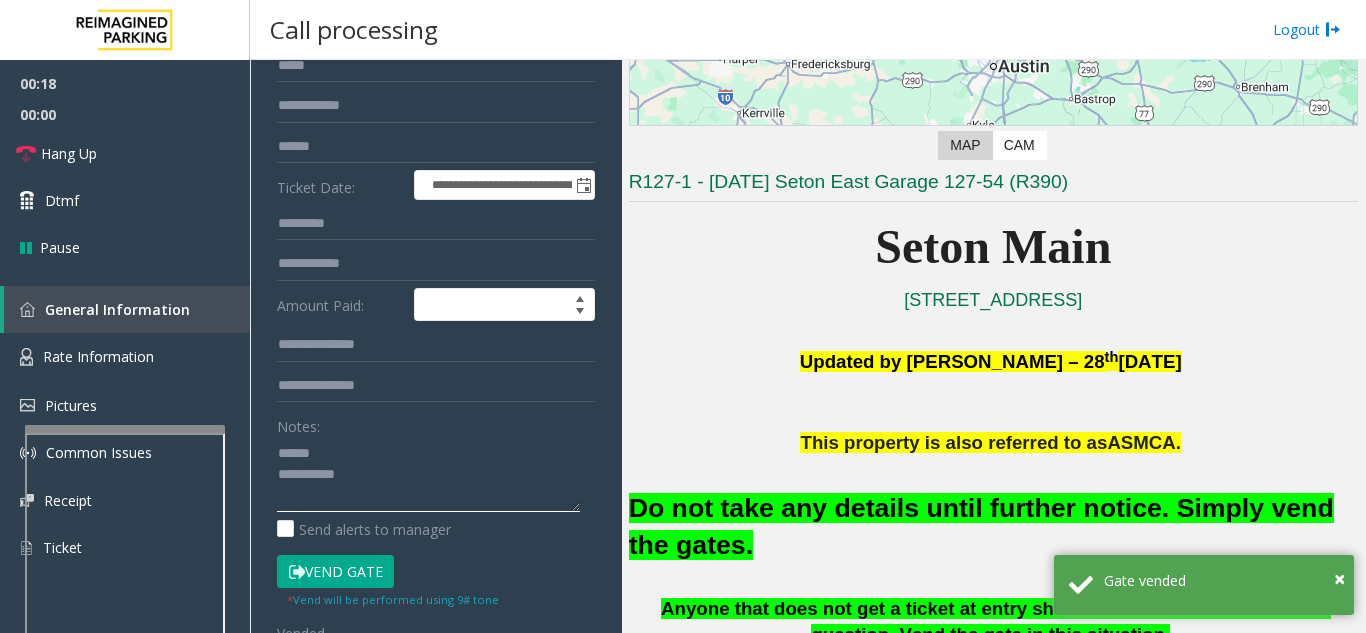 scroll, scrollTop: 100, scrollLeft: 0, axis: vertical 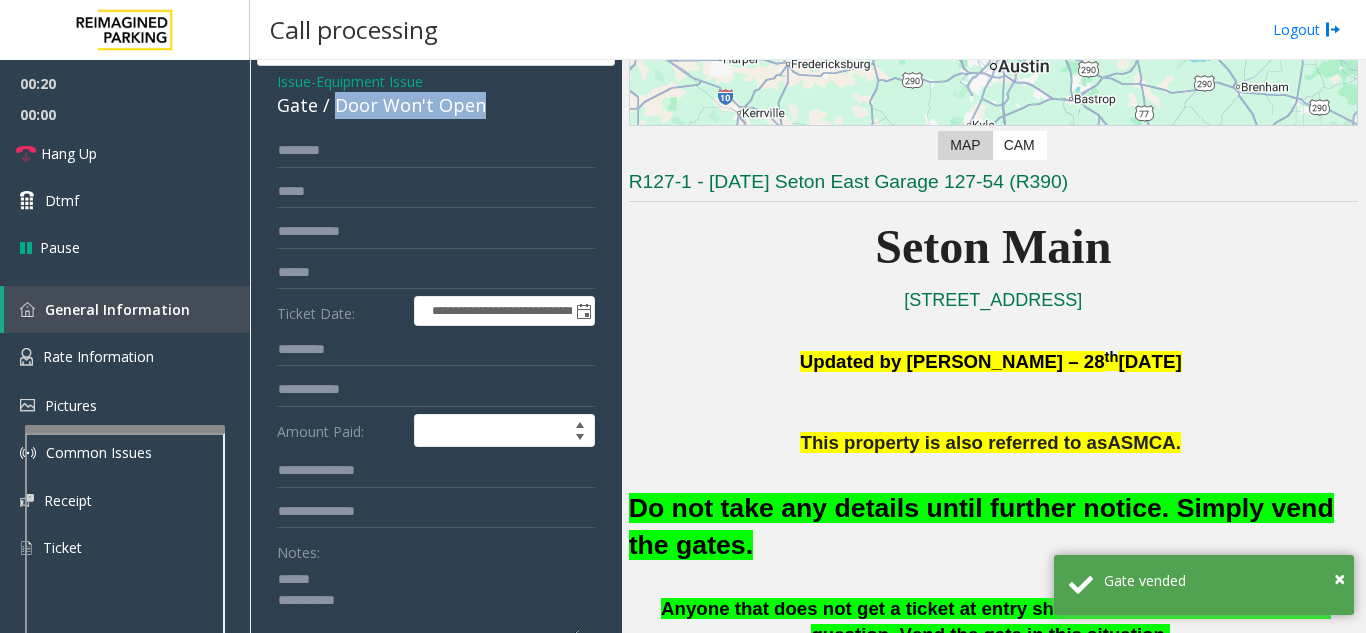 drag, startPoint x: 339, startPoint y: 79, endPoint x: 490, endPoint y: 108, distance: 153.75955 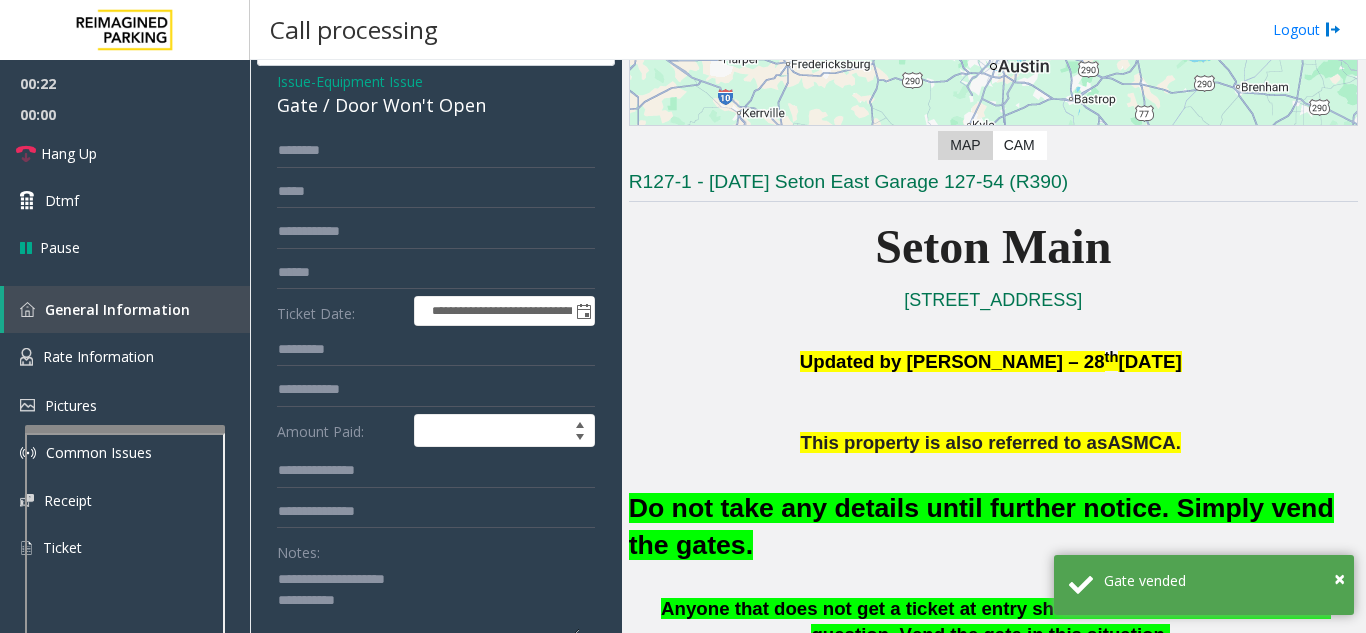 click 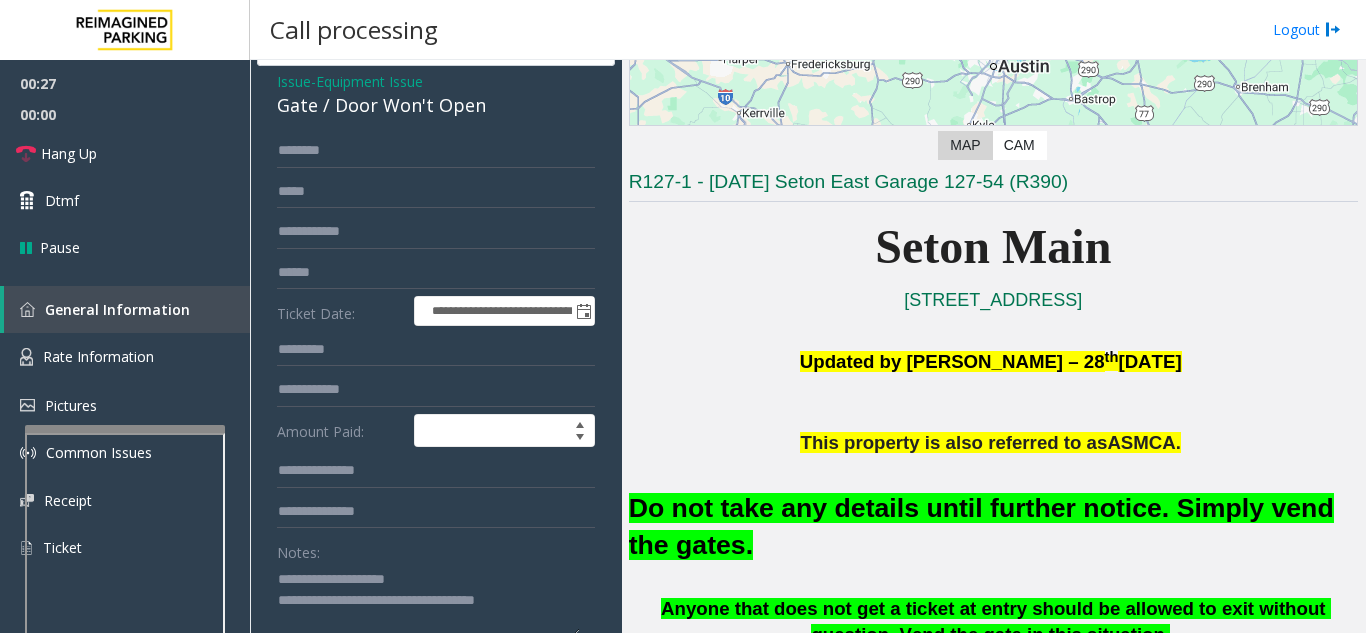 type on "**********" 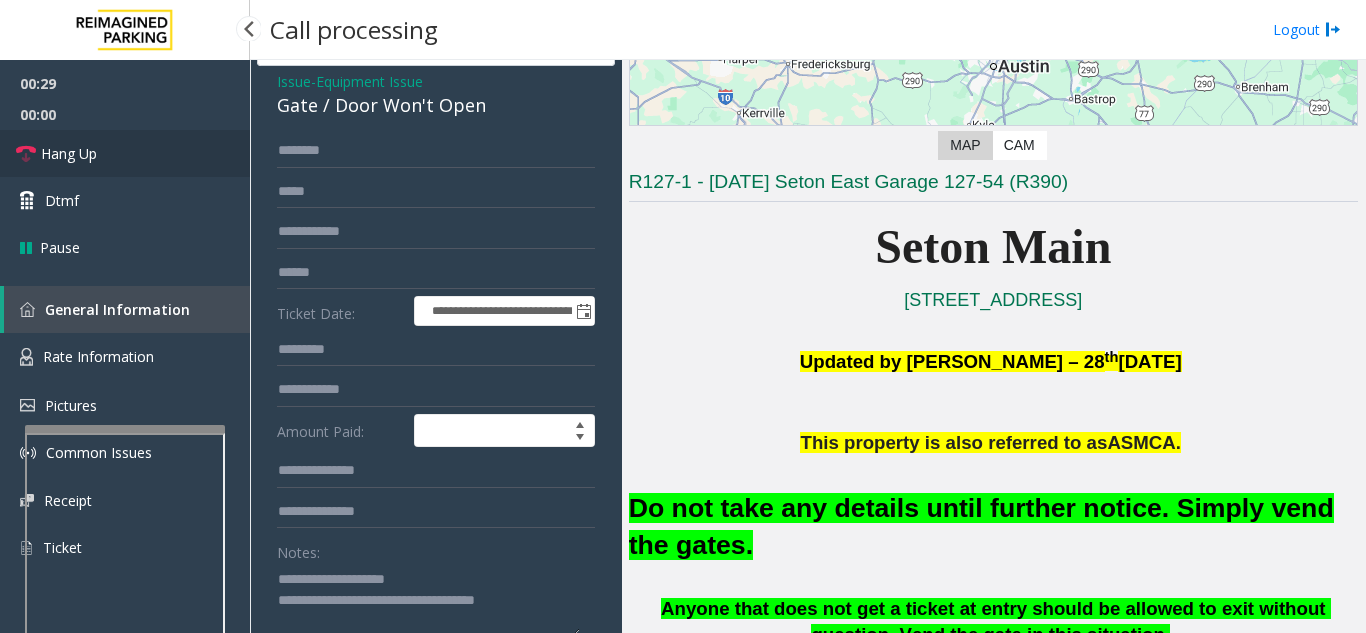 click on "Hang Up" at bounding box center [125, 153] 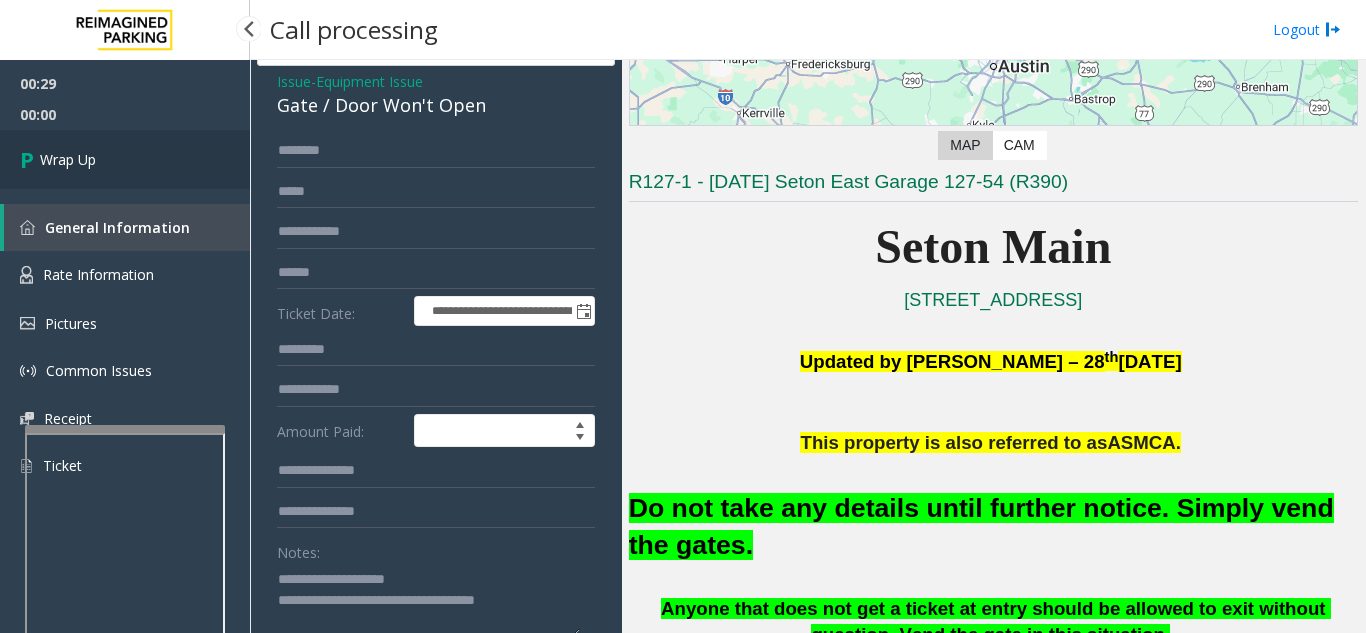 click on "Wrap Up" at bounding box center [125, 159] 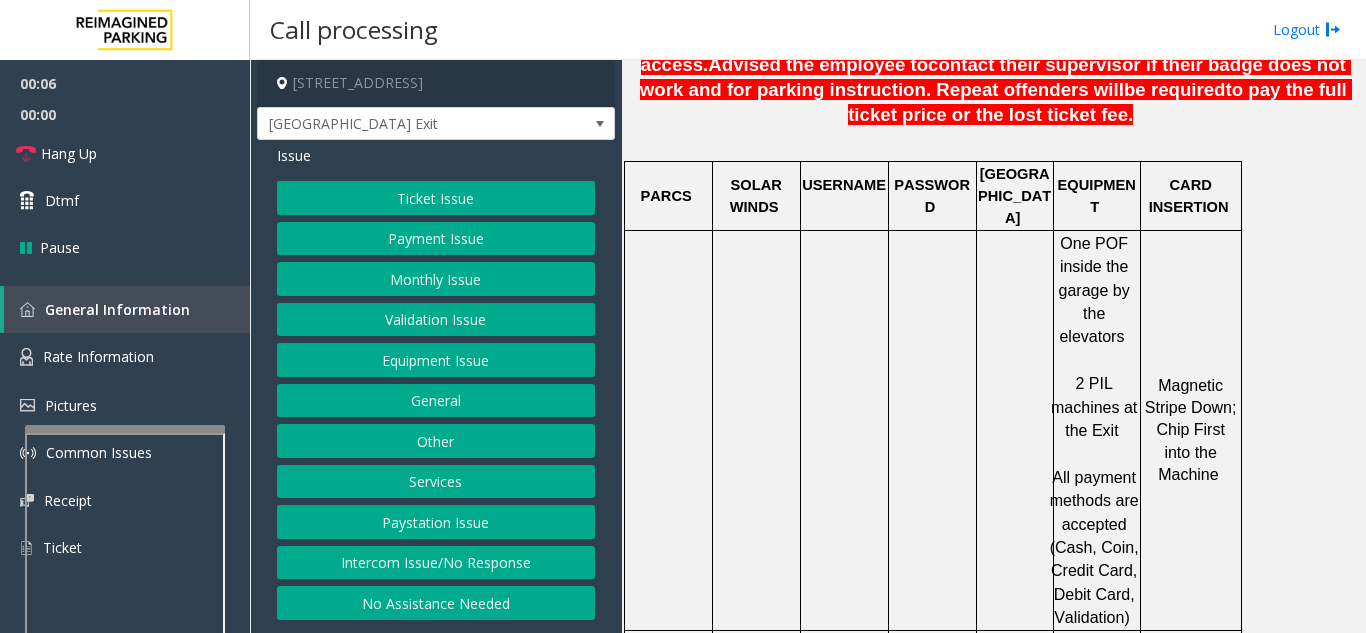 scroll, scrollTop: 1100, scrollLeft: 0, axis: vertical 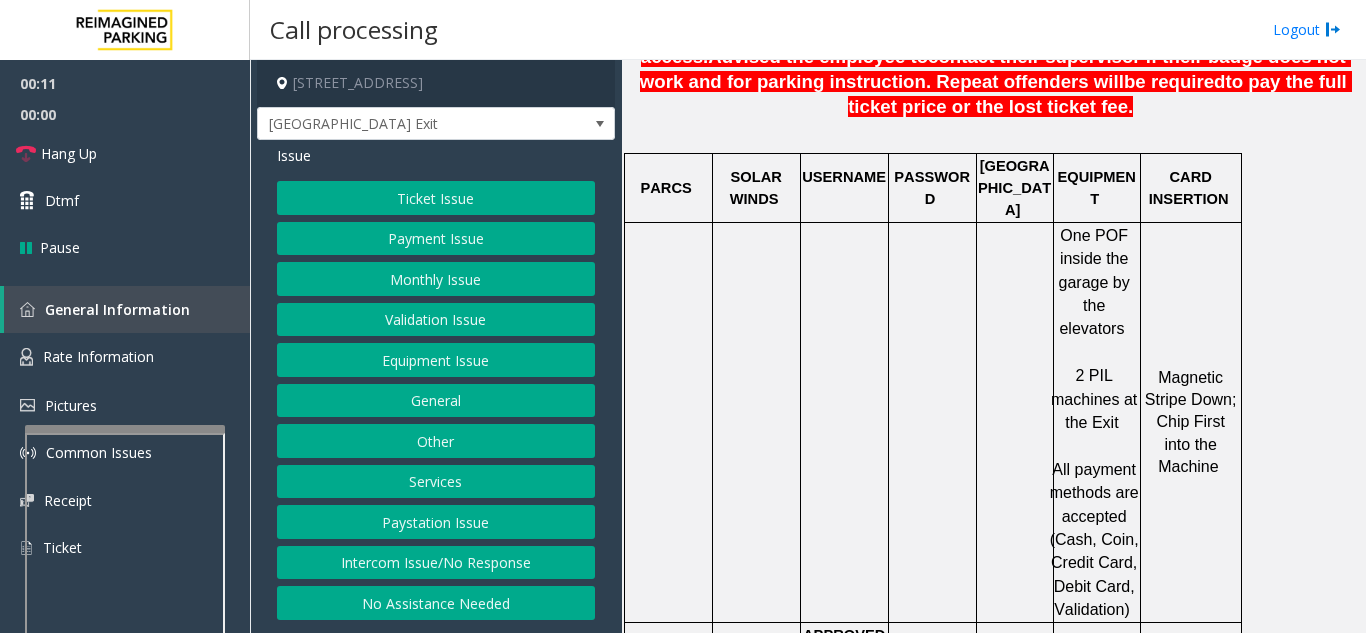 click on "Equipment Issue" 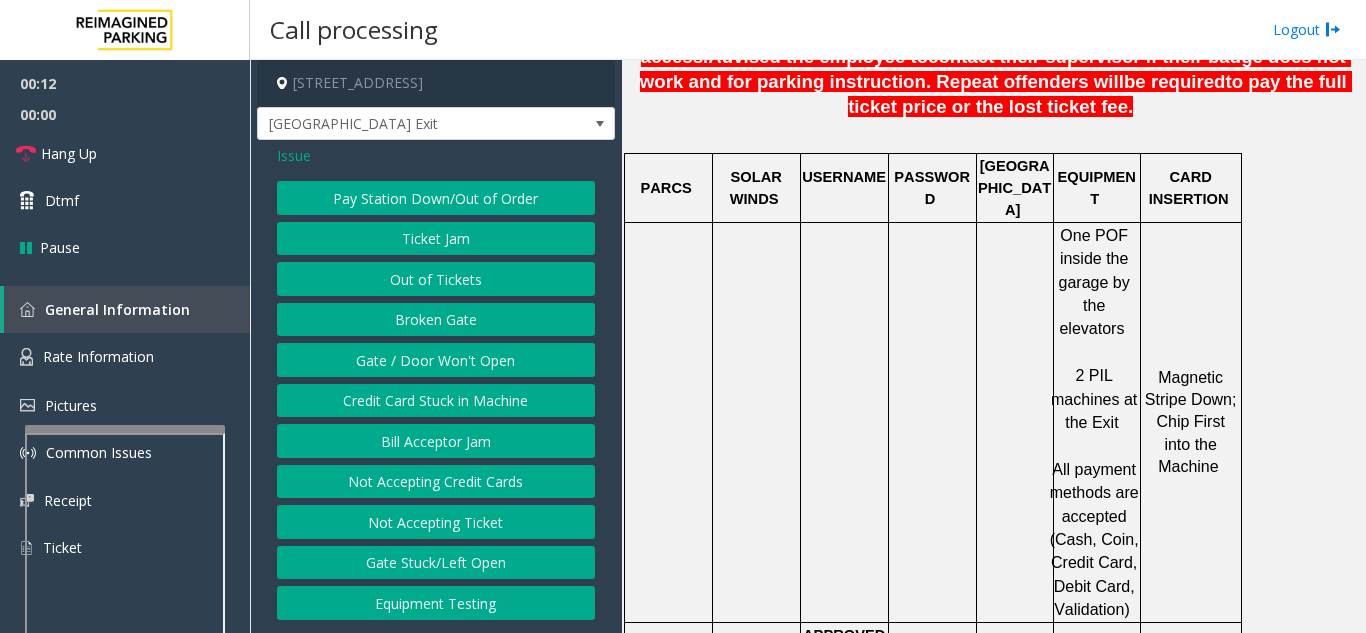 click on "Gate / Door Won't Open" 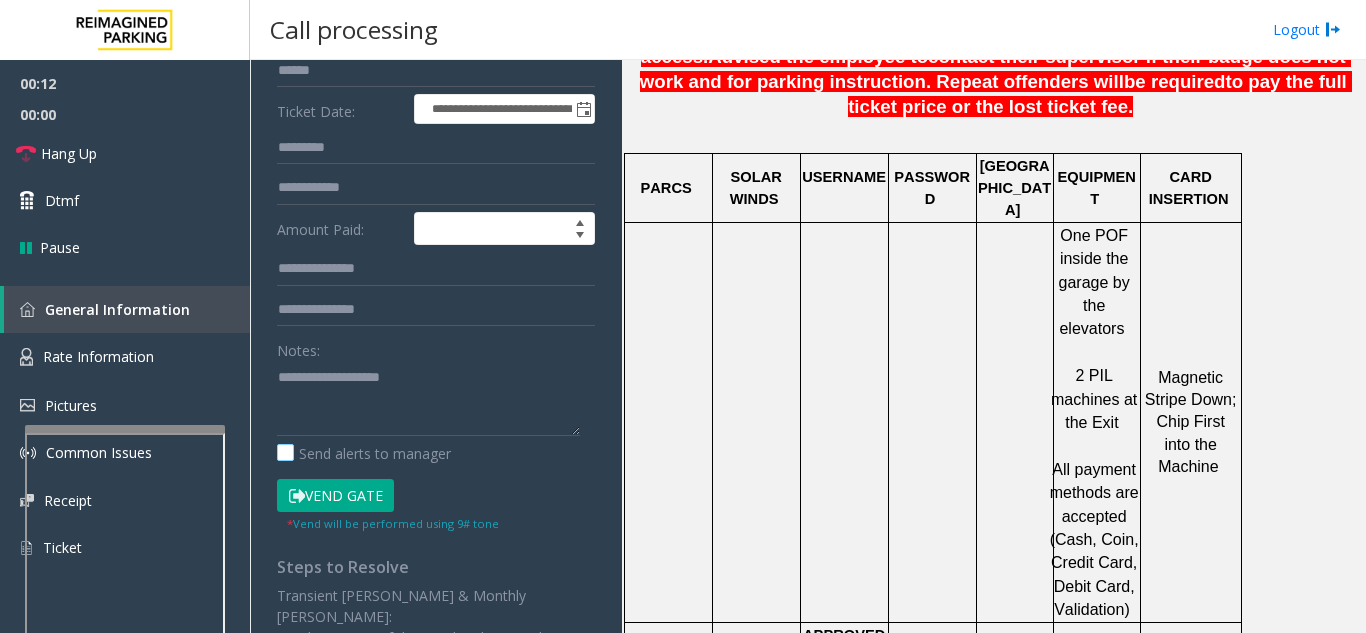 scroll, scrollTop: 300, scrollLeft: 0, axis: vertical 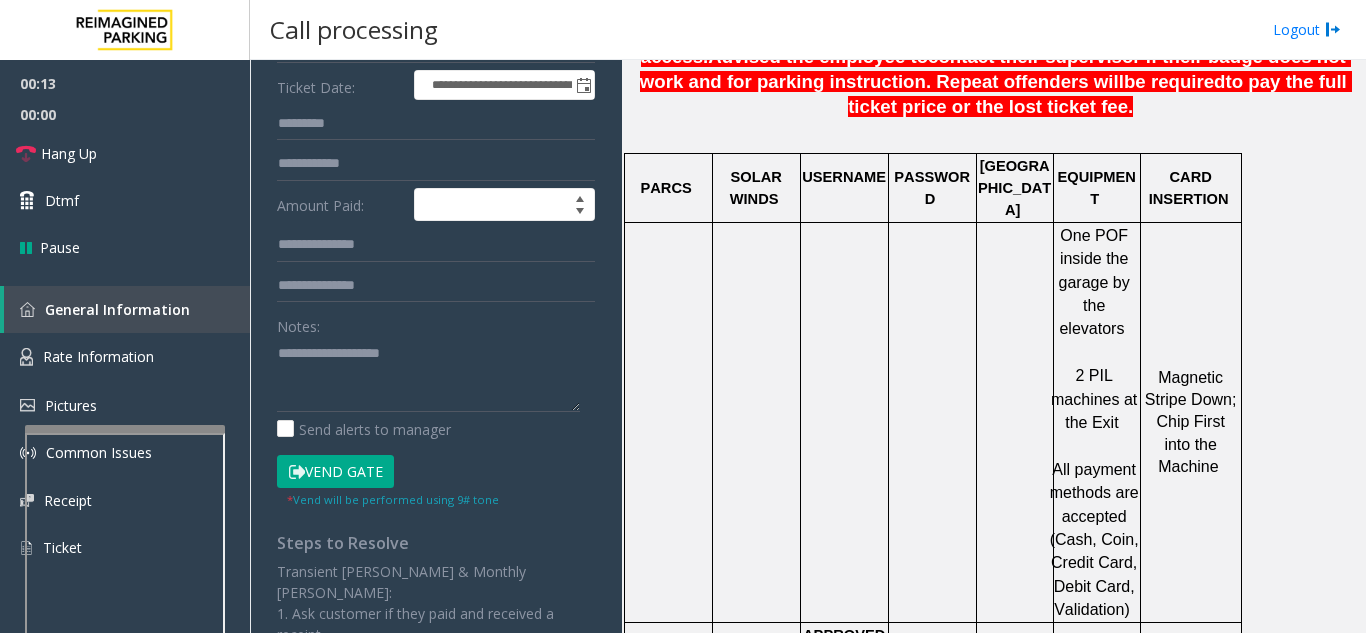 click on "Vend Gate" 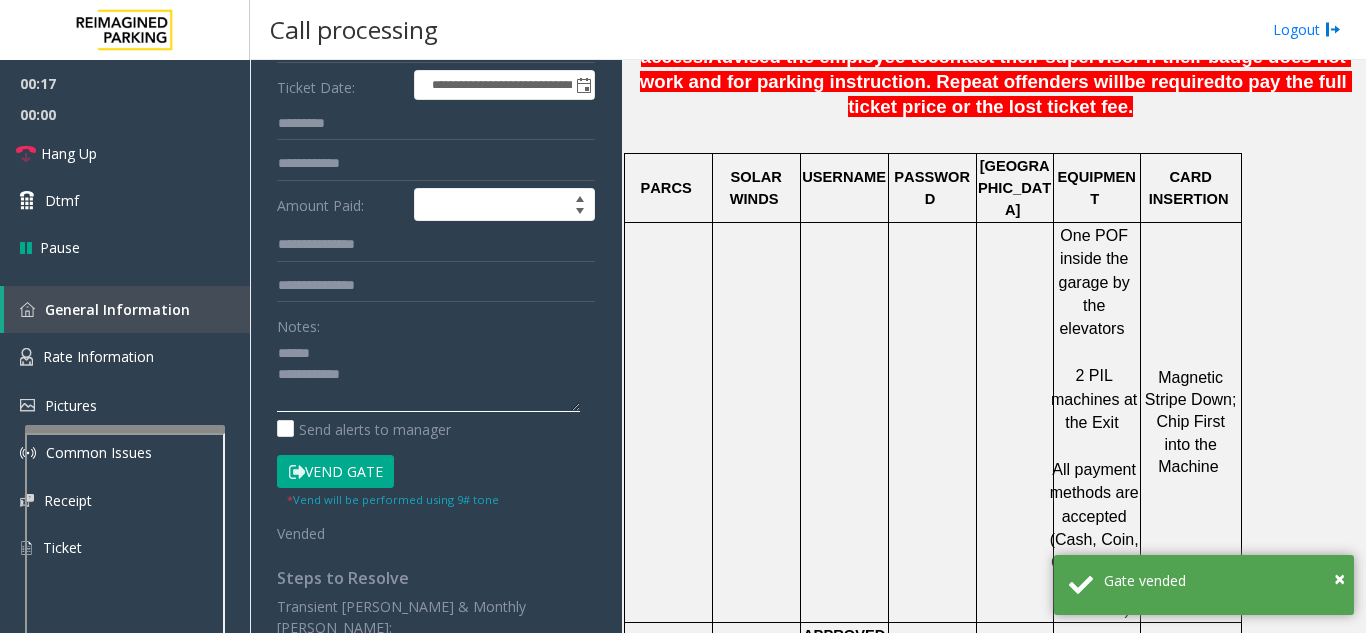 click 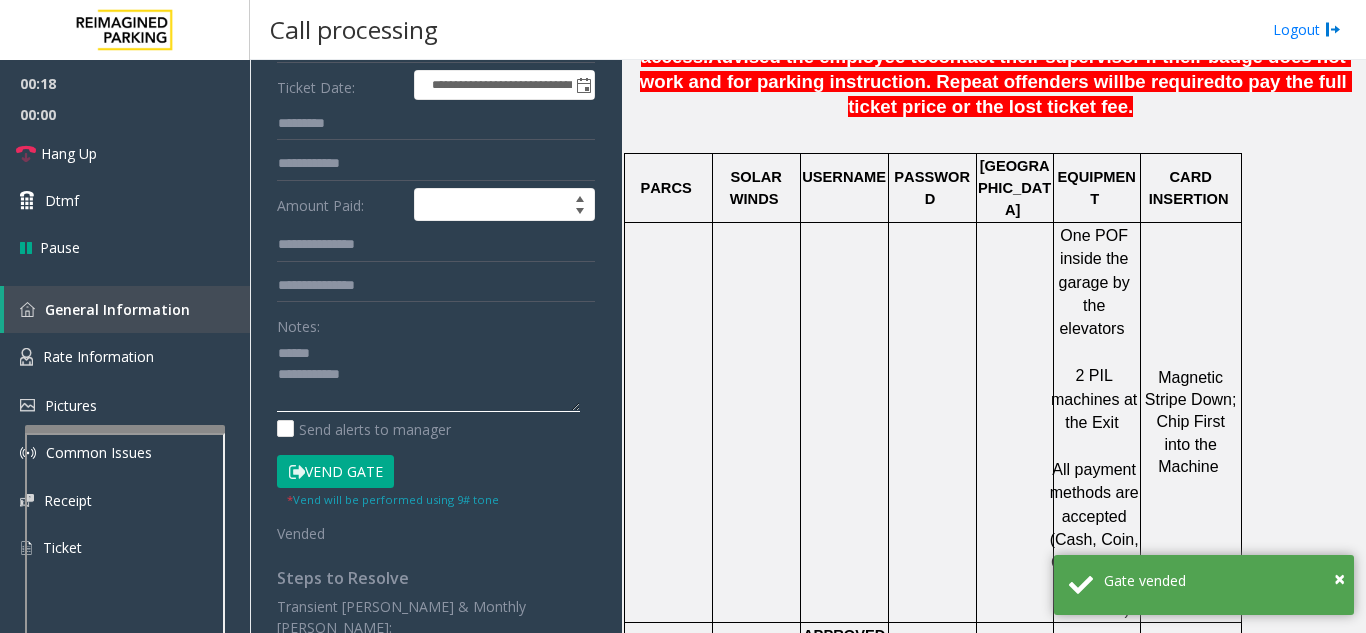 click 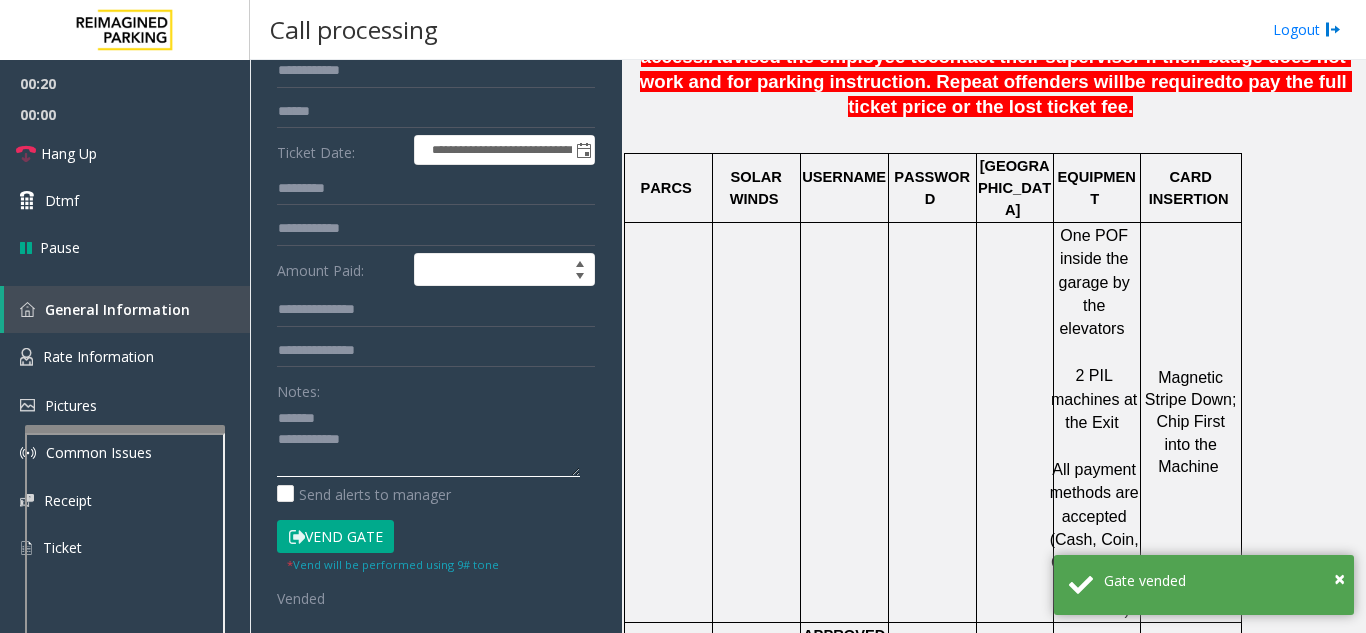 scroll, scrollTop: 200, scrollLeft: 0, axis: vertical 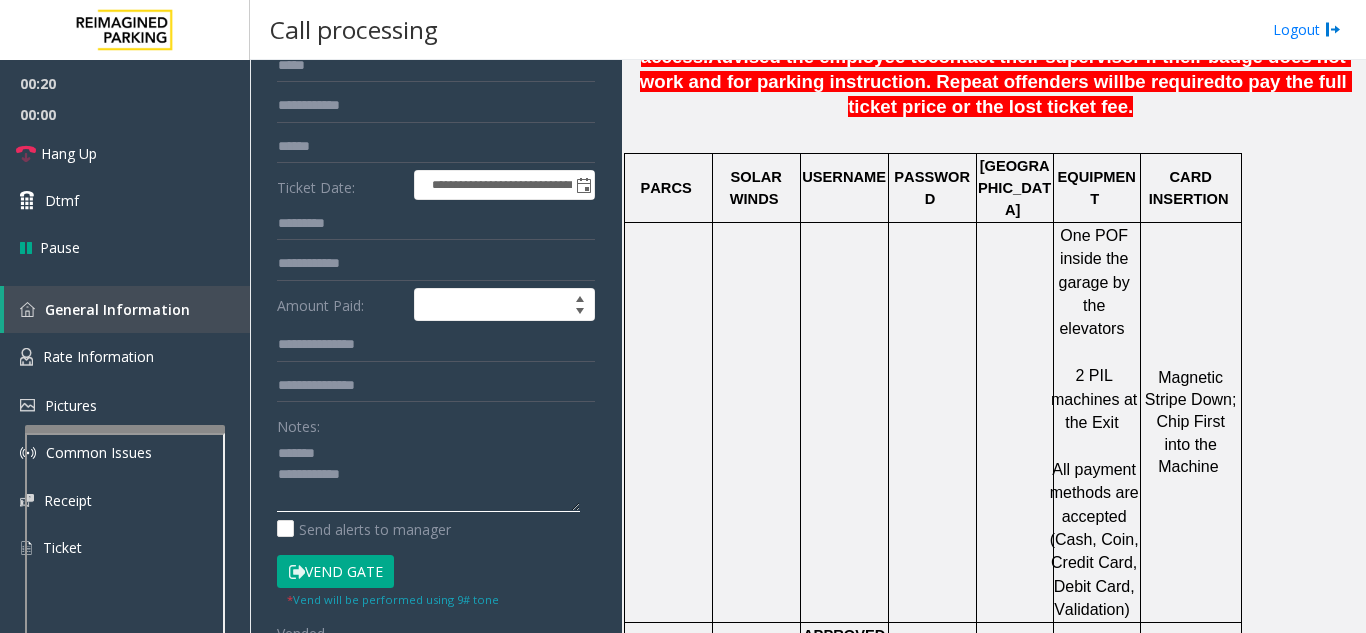 click 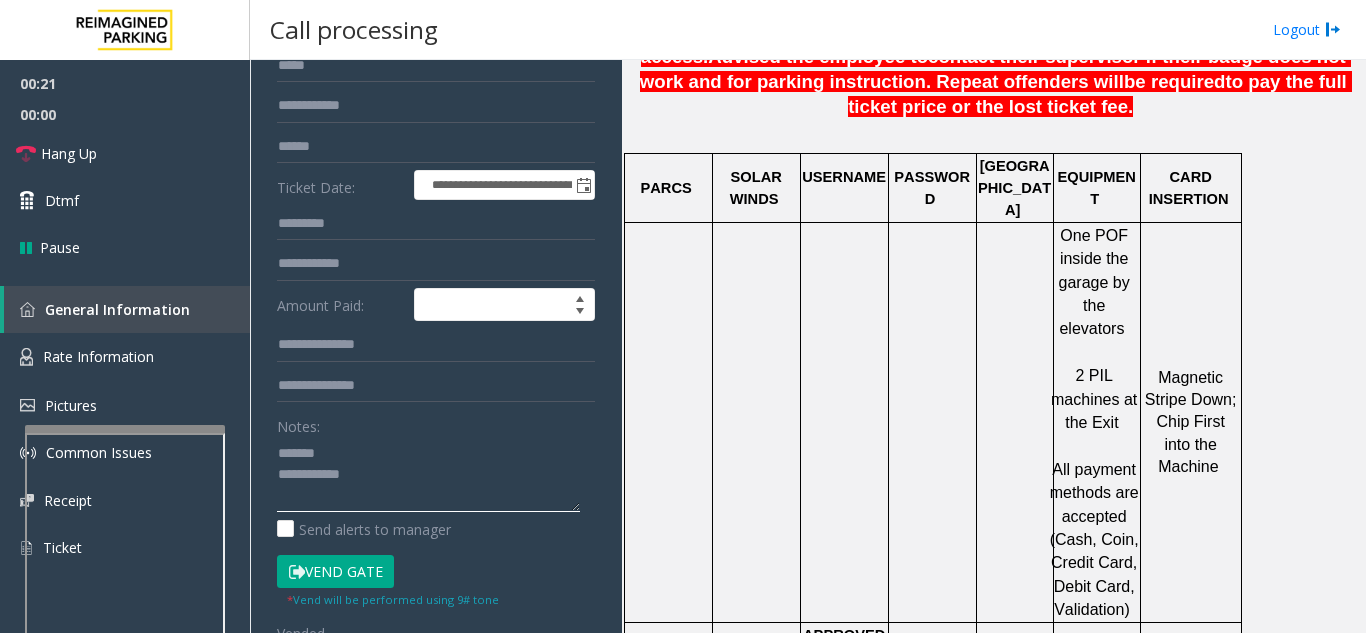 click 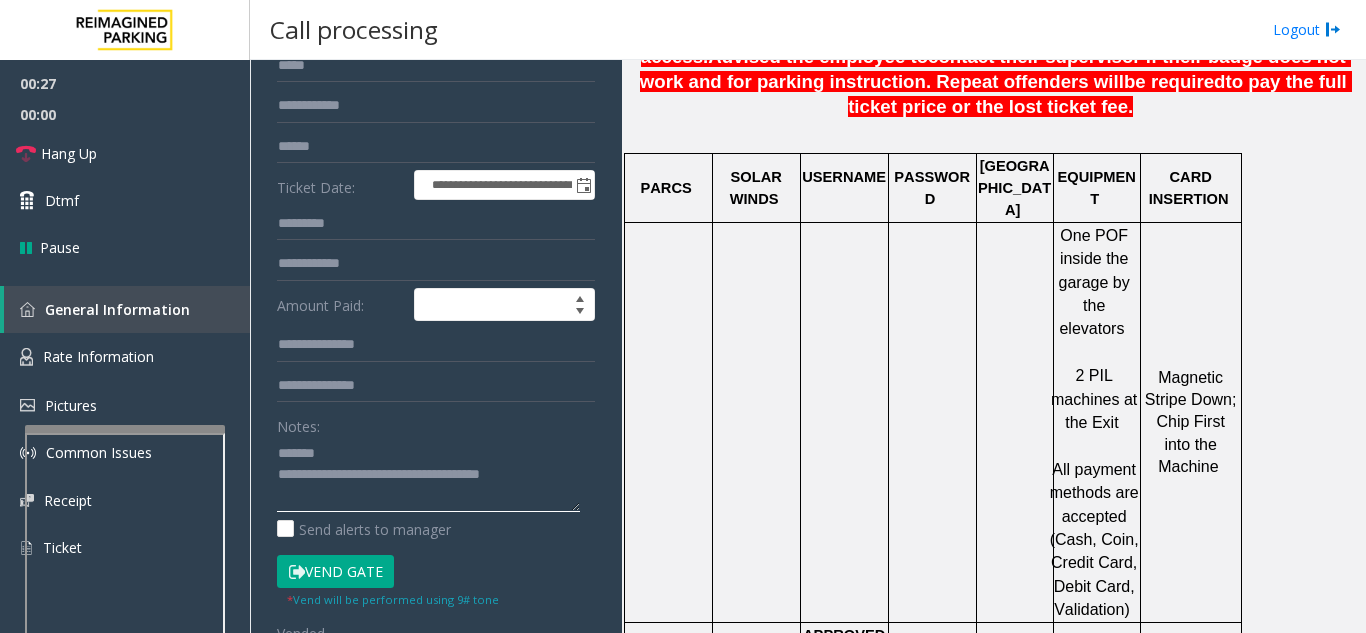 click 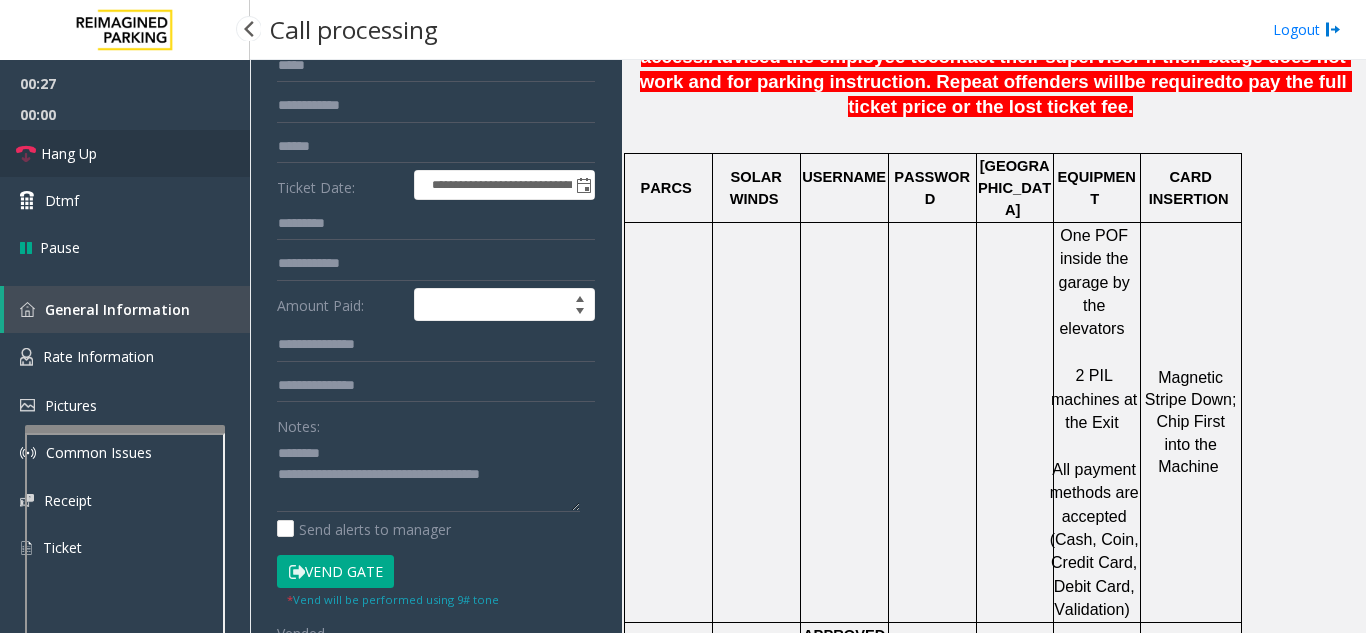 click on "Hang Up" at bounding box center (69, 153) 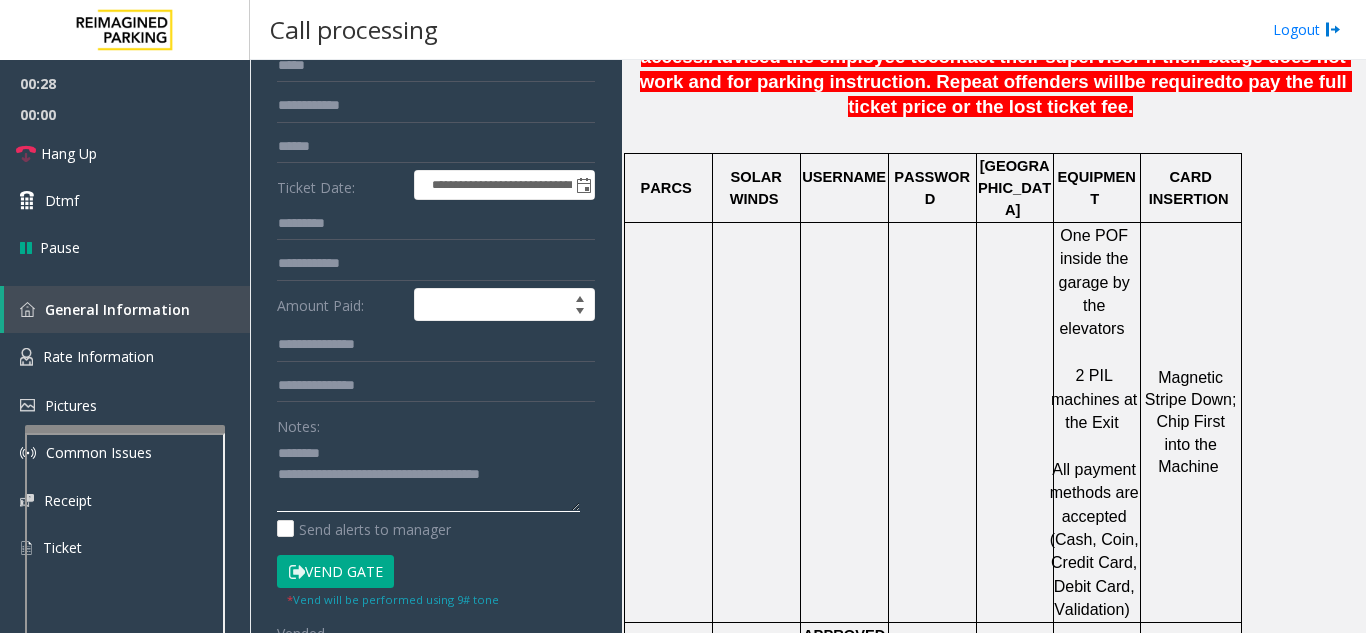 click 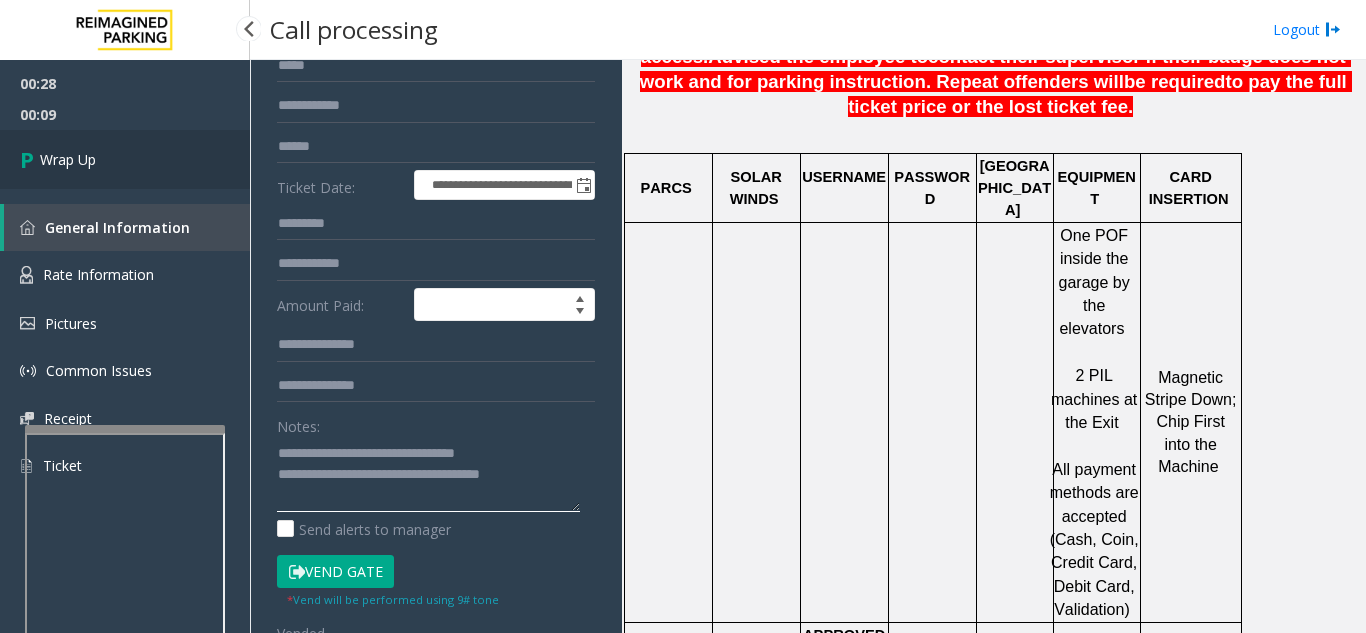 type on "**********" 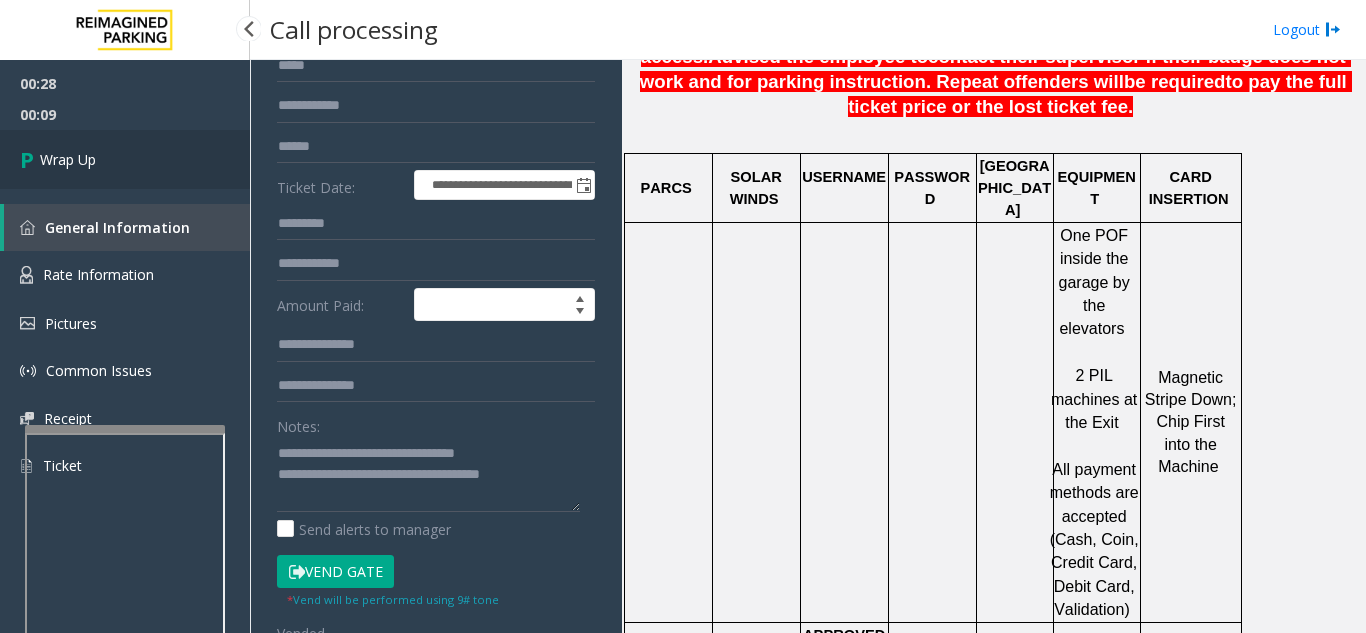 click on "Wrap Up" at bounding box center (68, 159) 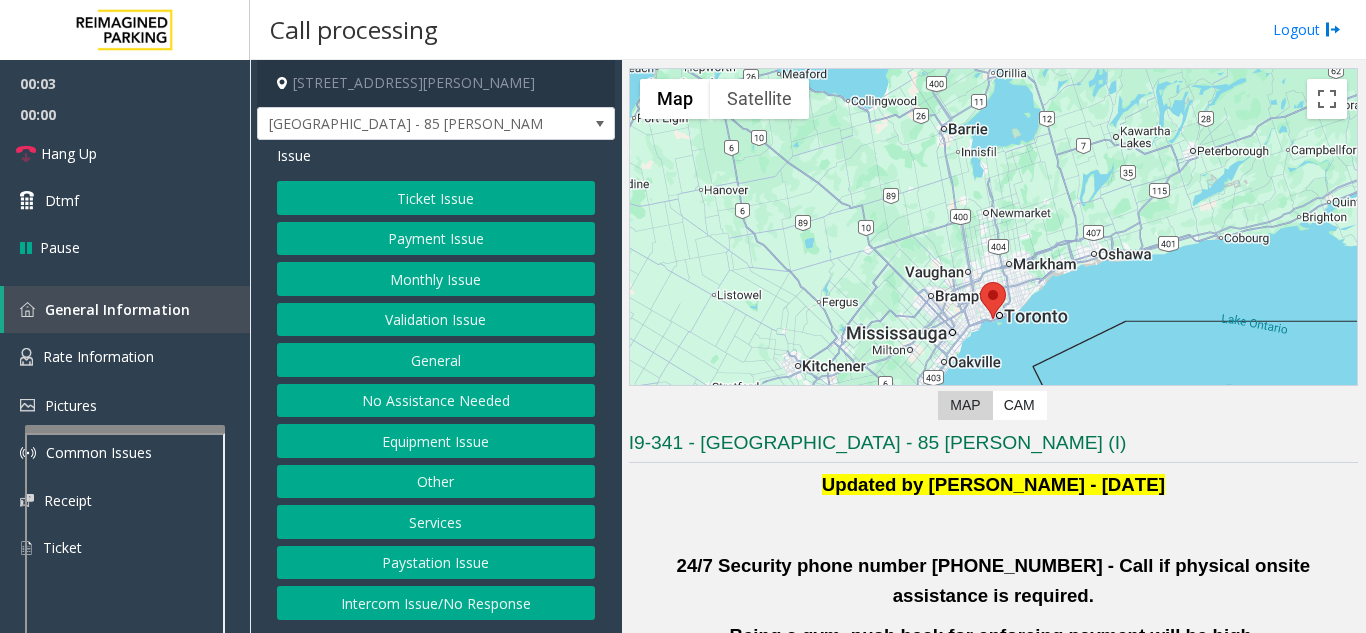 scroll, scrollTop: 400, scrollLeft: 0, axis: vertical 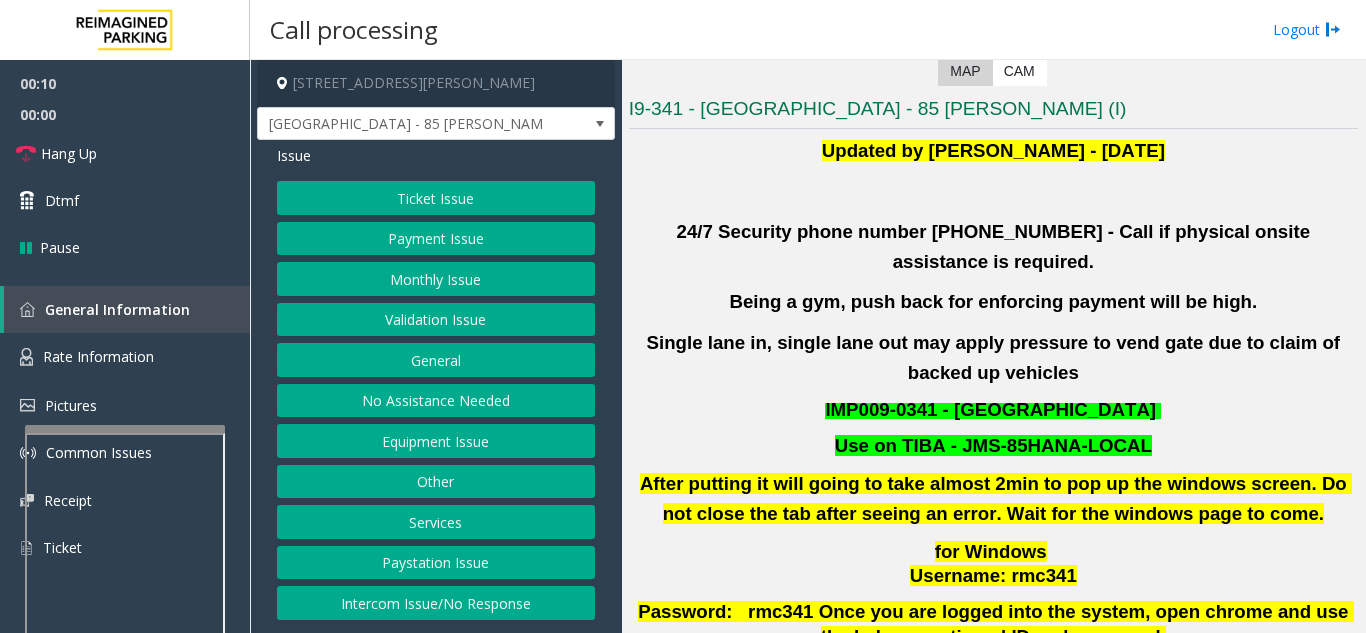 click on "Validation Issue" 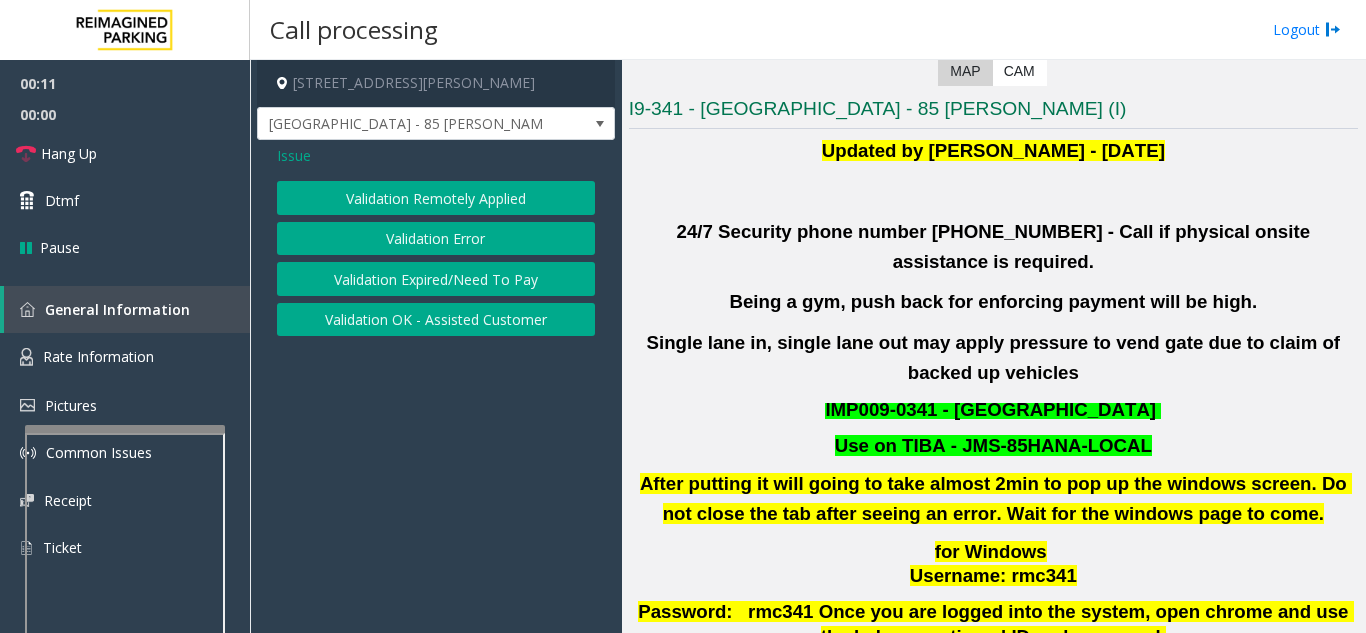 click on "Validation Error" 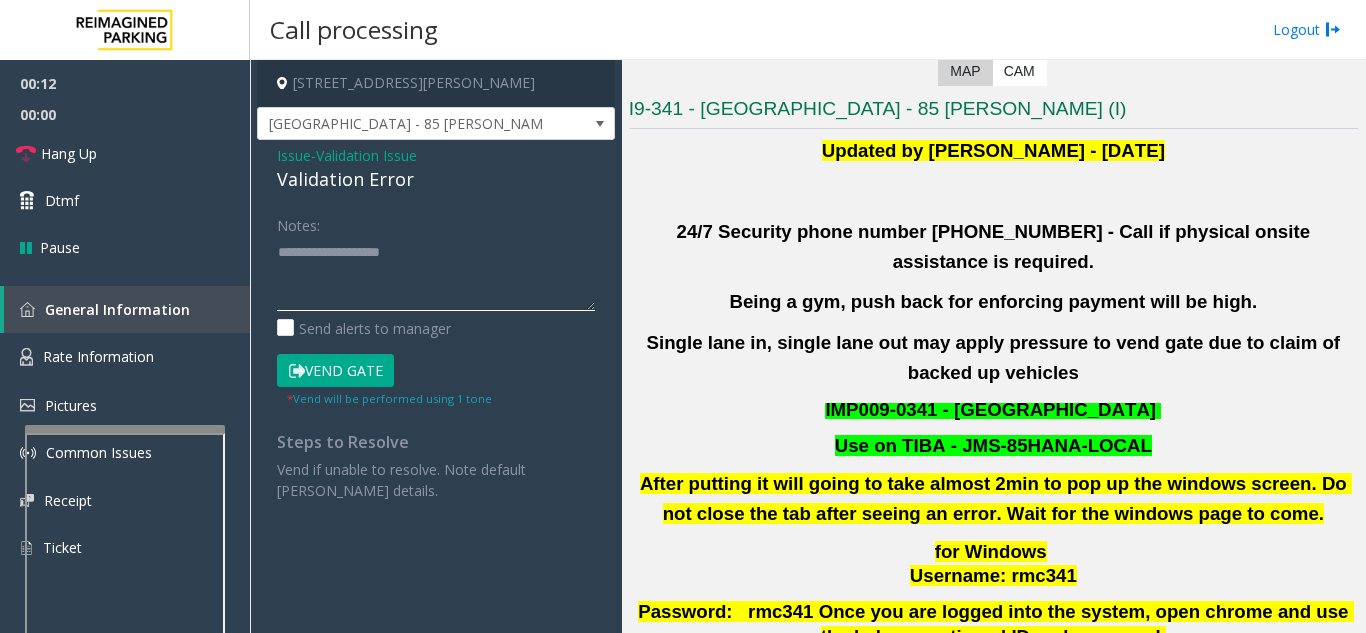 click 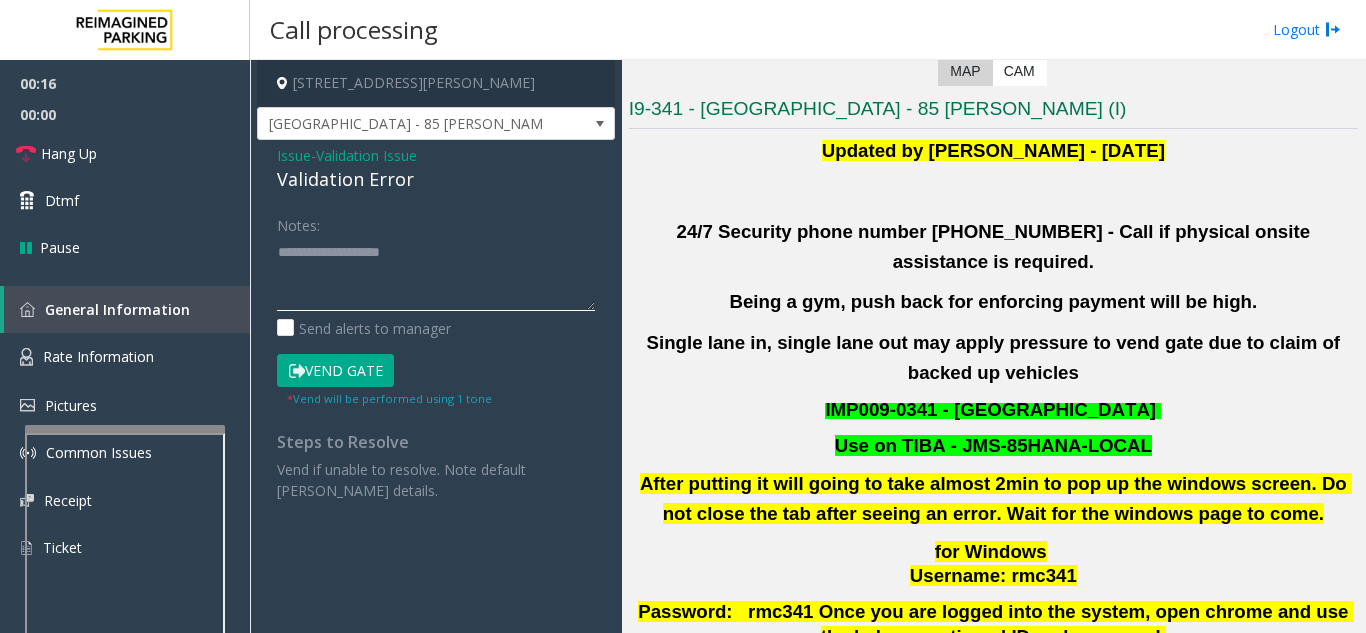 click 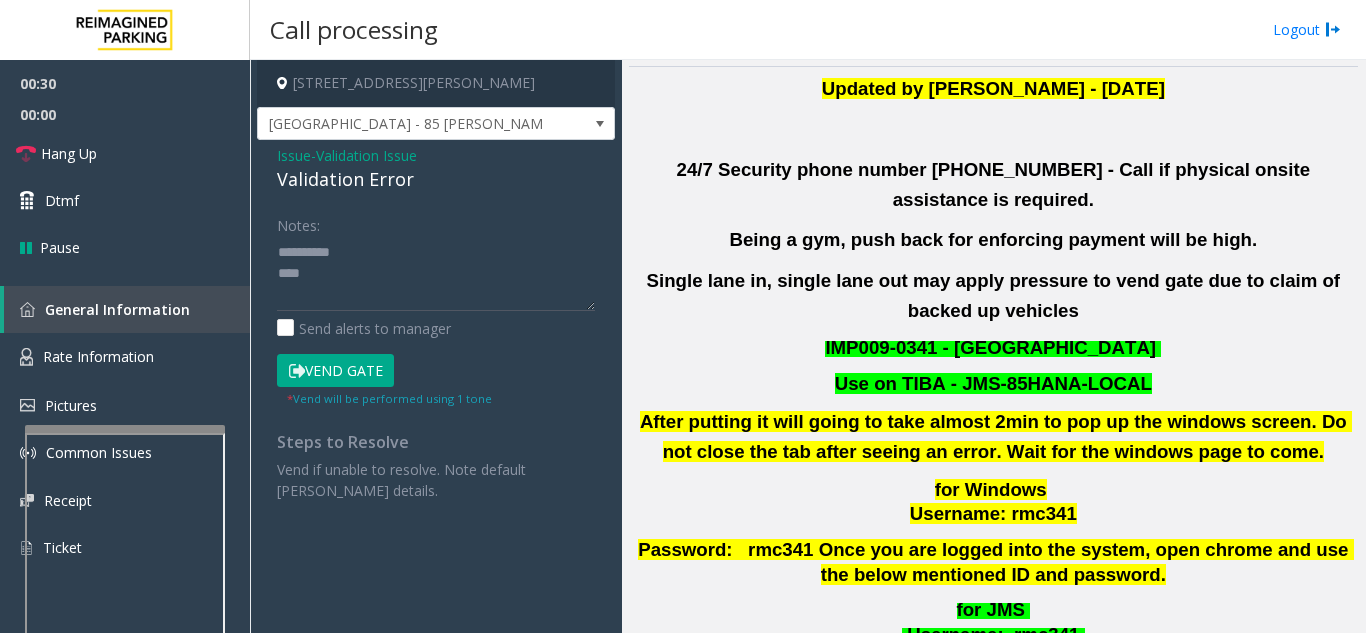 scroll, scrollTop: 700, scrollLeft: 0, axis: vertical 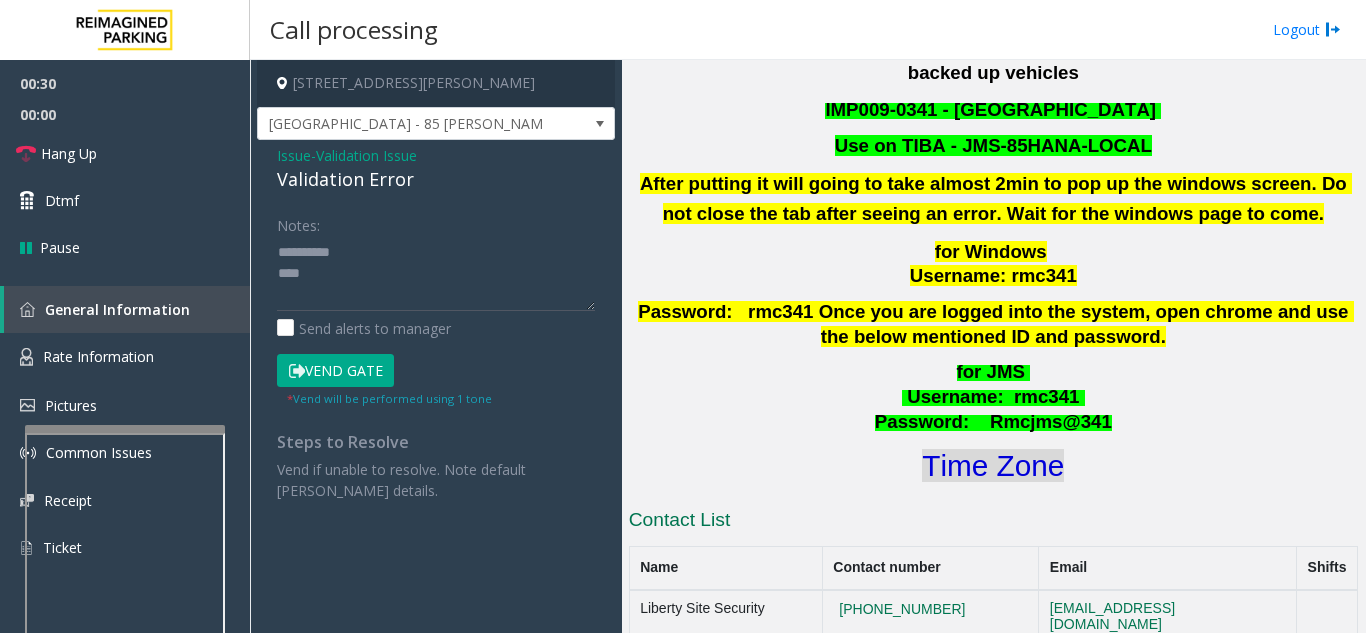 click on "Time Zone" 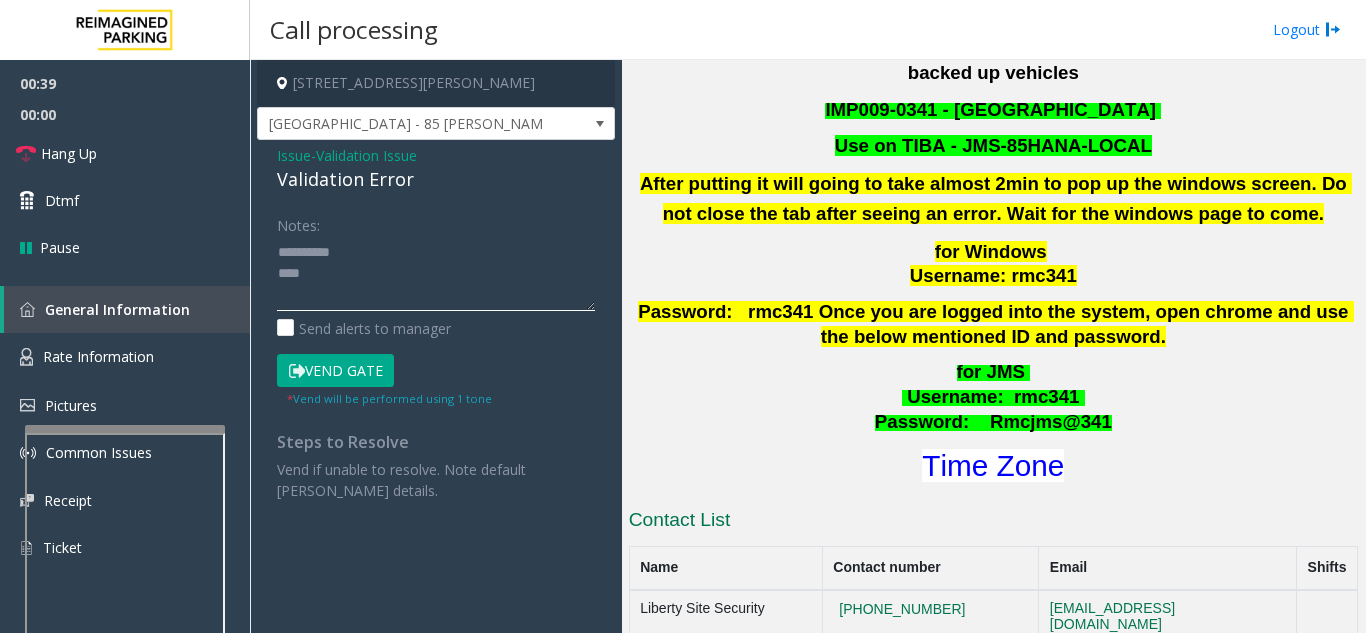 click 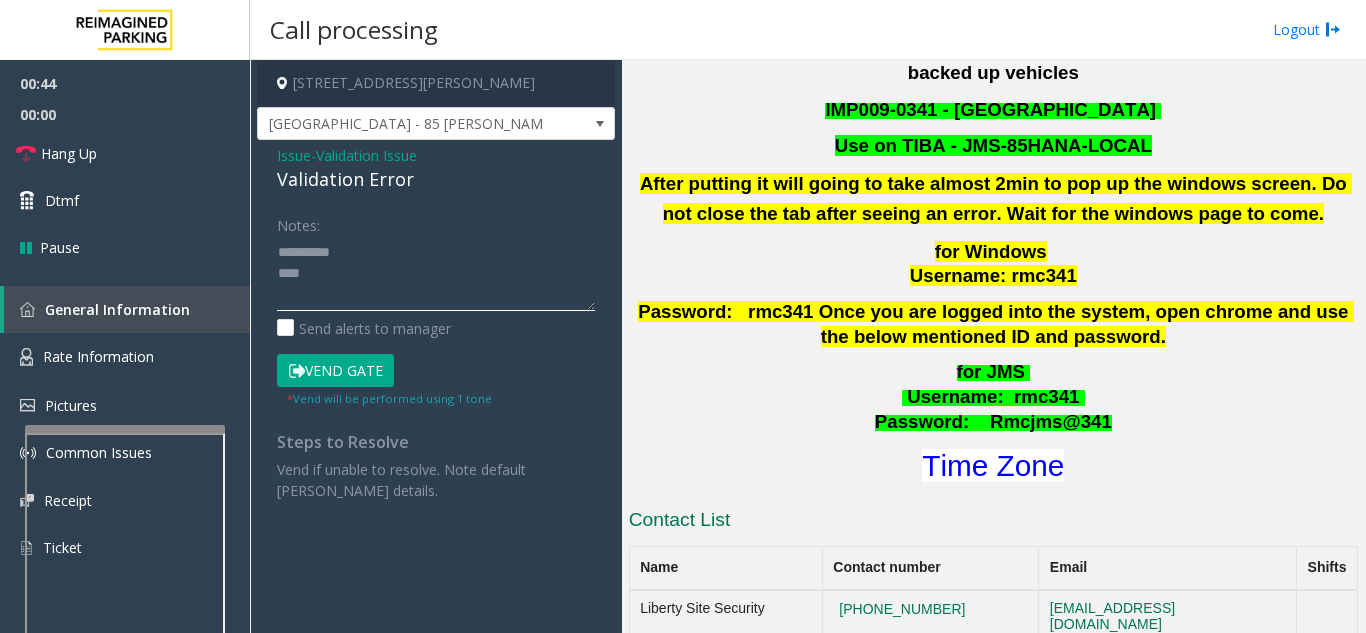 click 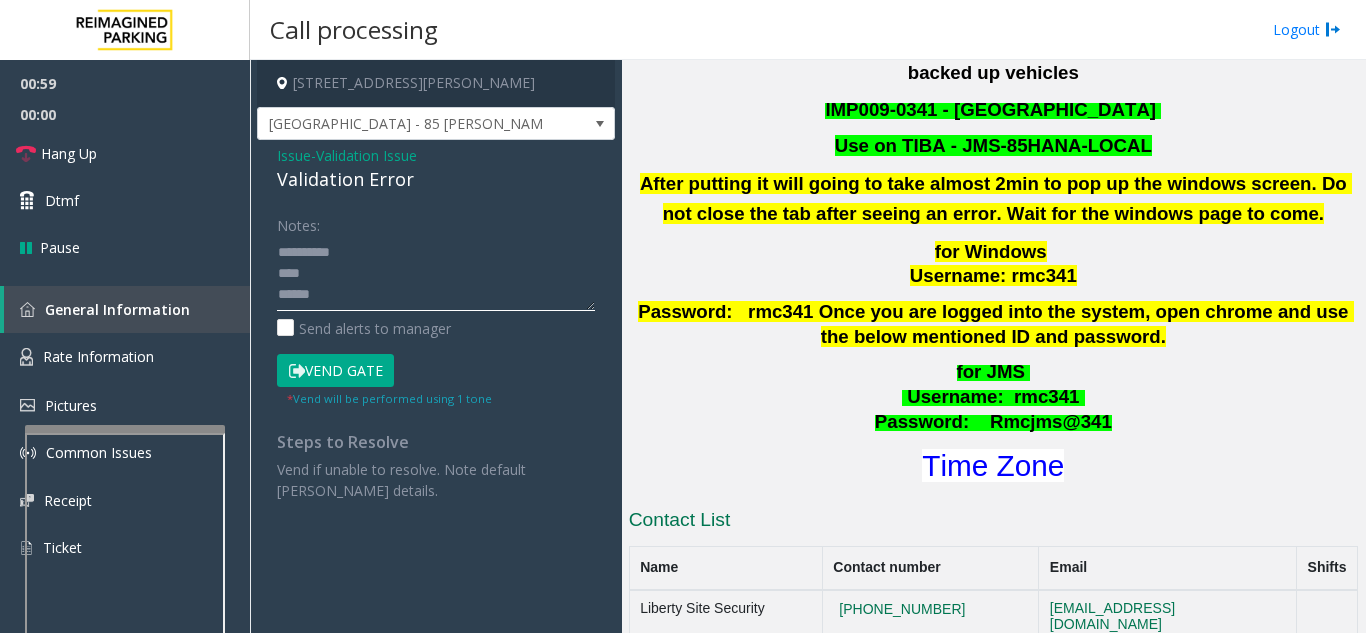 click 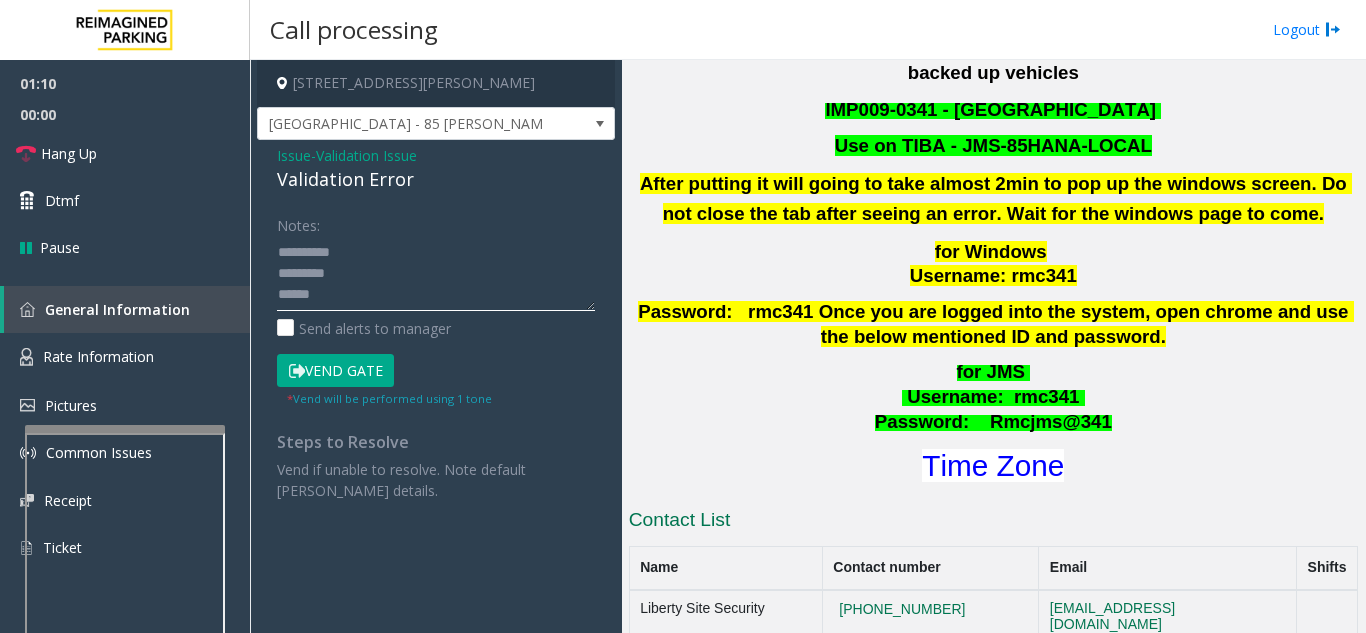 click 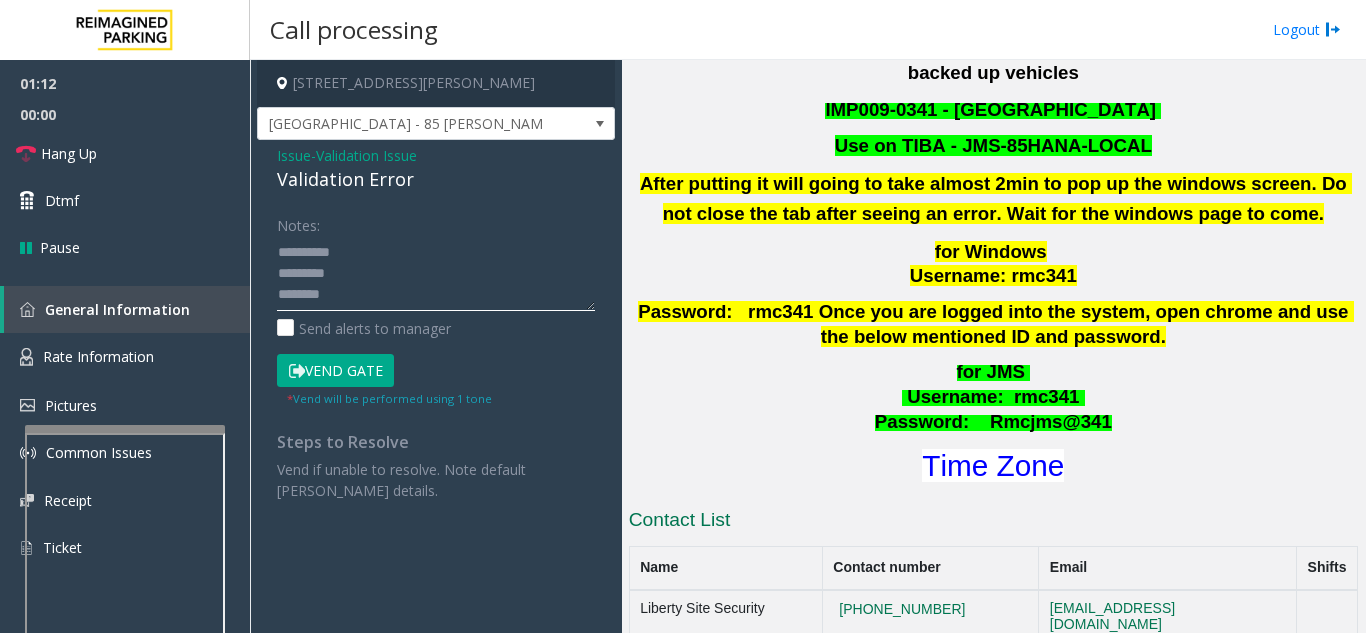scroll, scrollTop: 15, scrollLeft: 0, axis: vertical 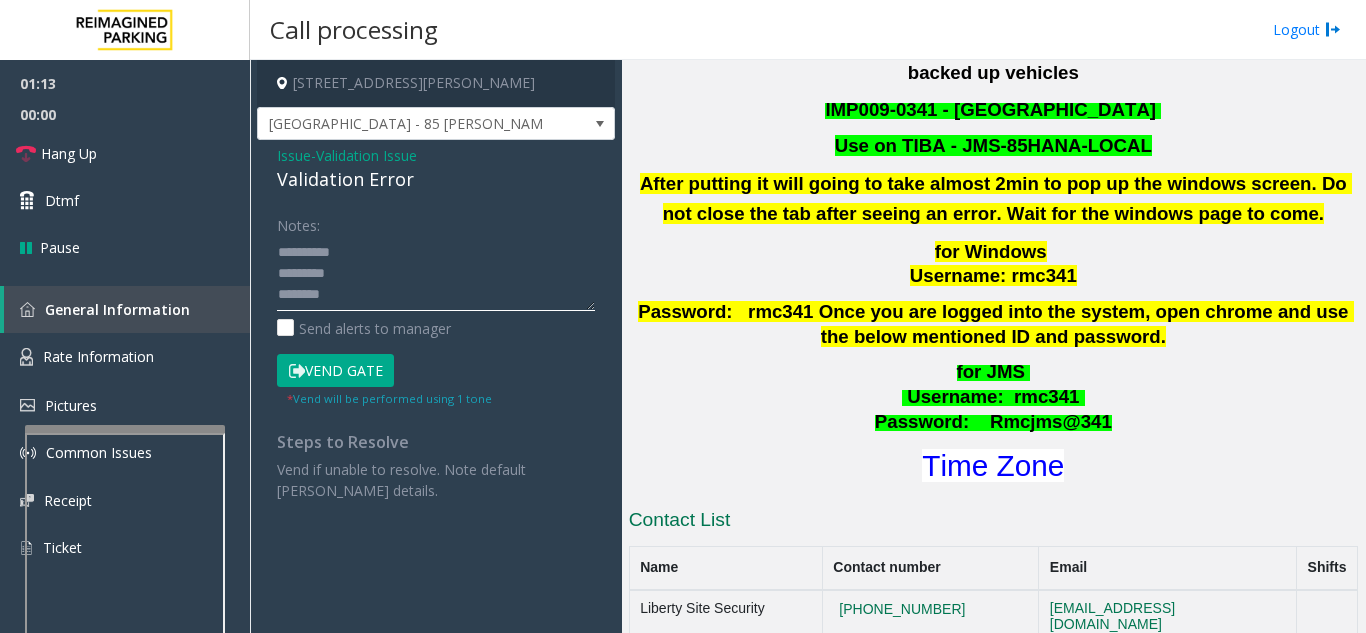 click 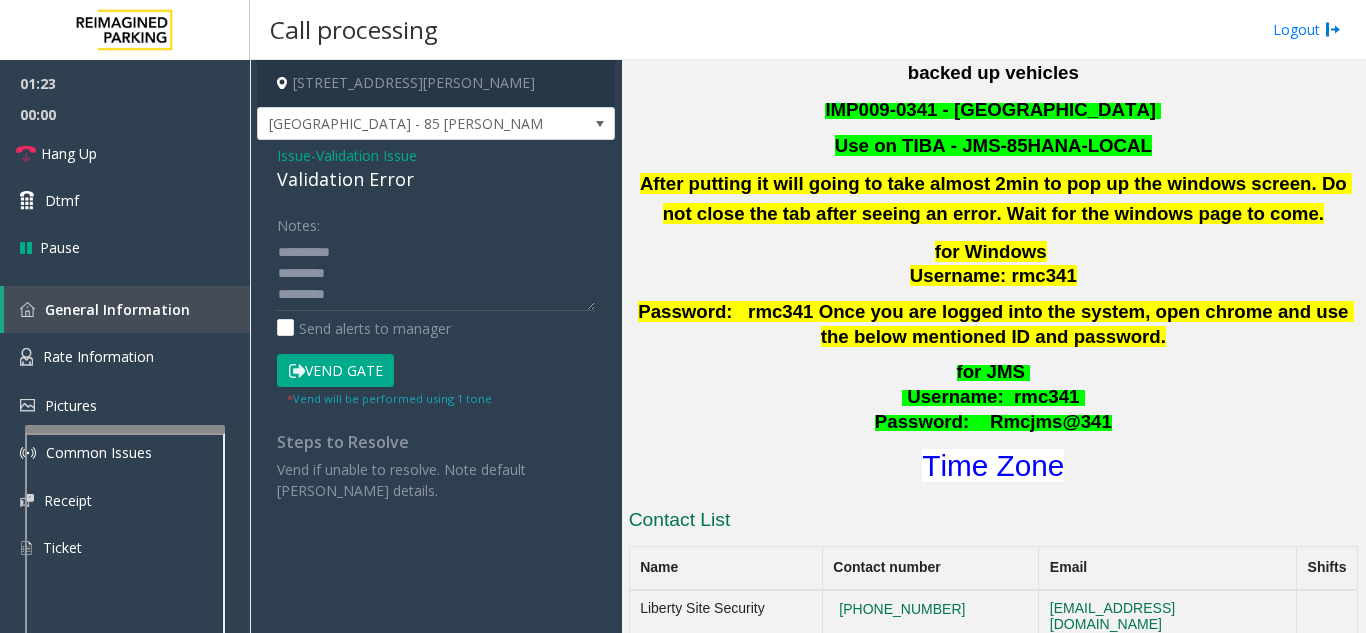 scroll, scrollTop: 42, scrollLeft: 0, axis: vertical 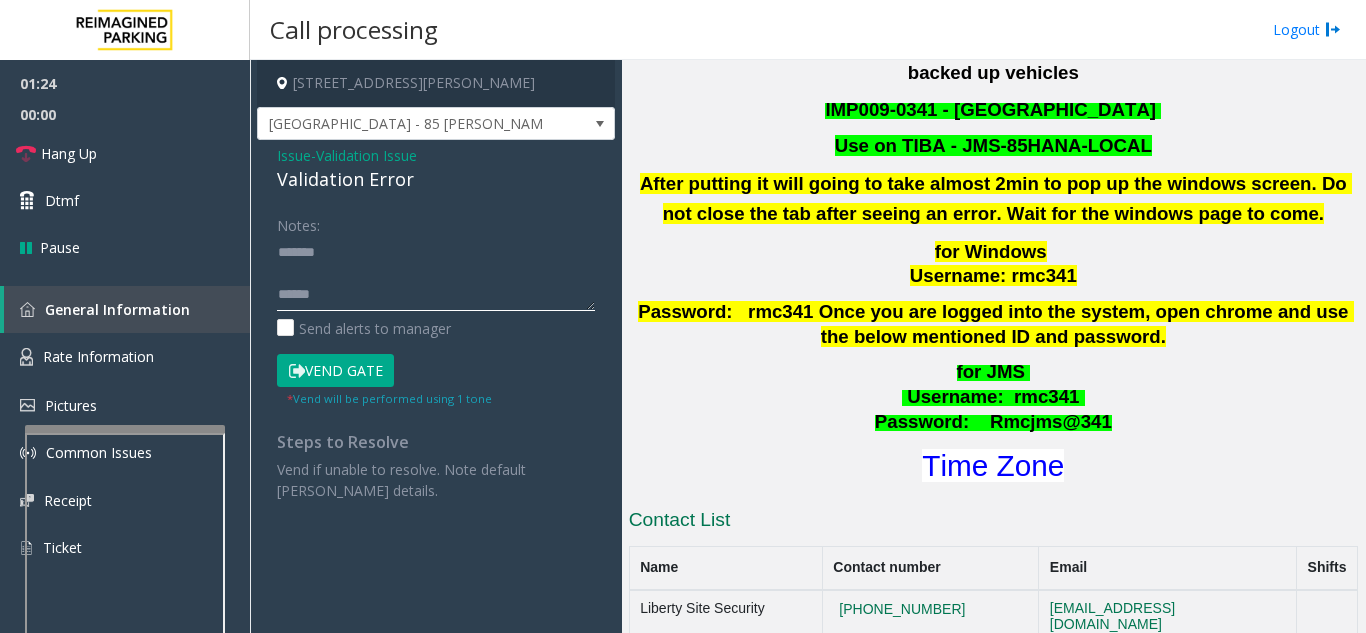 click 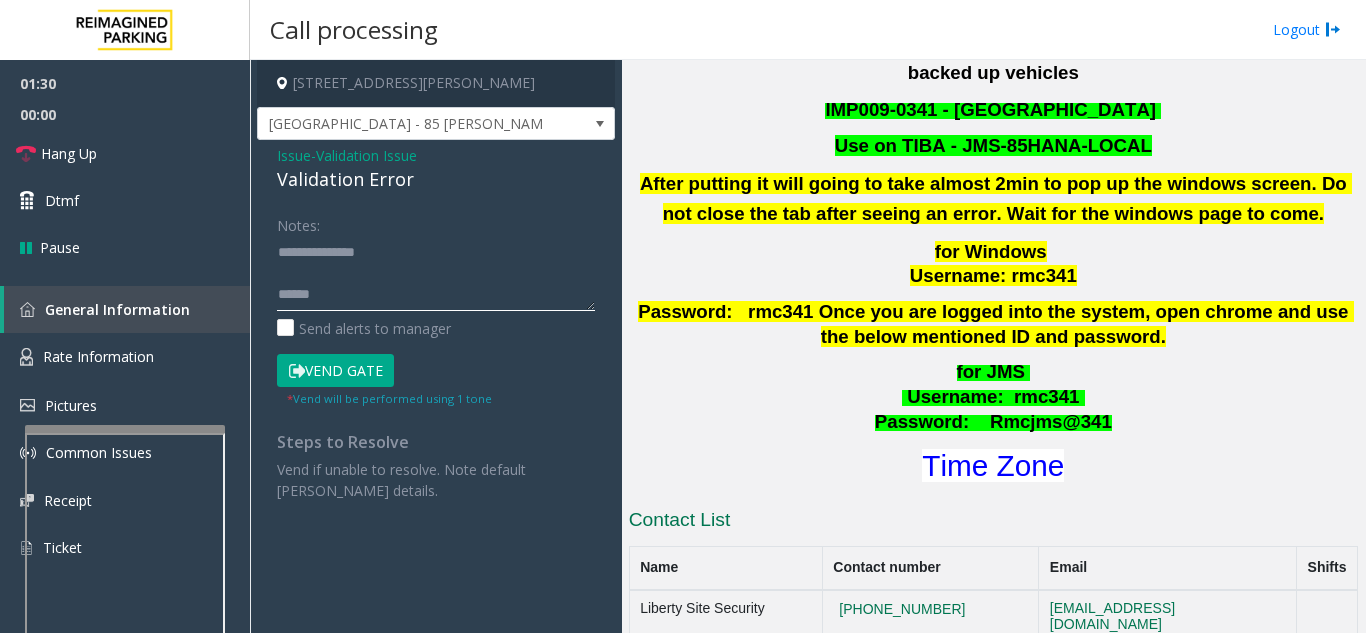 click 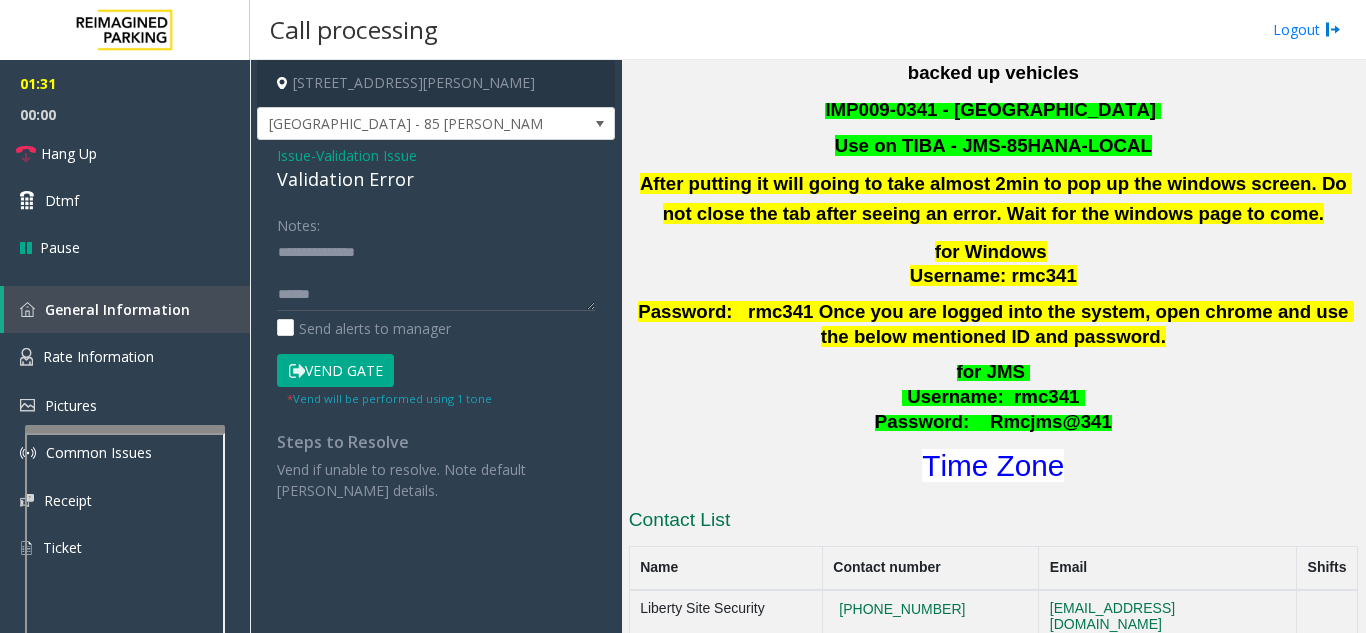 click on "Vend Gate" 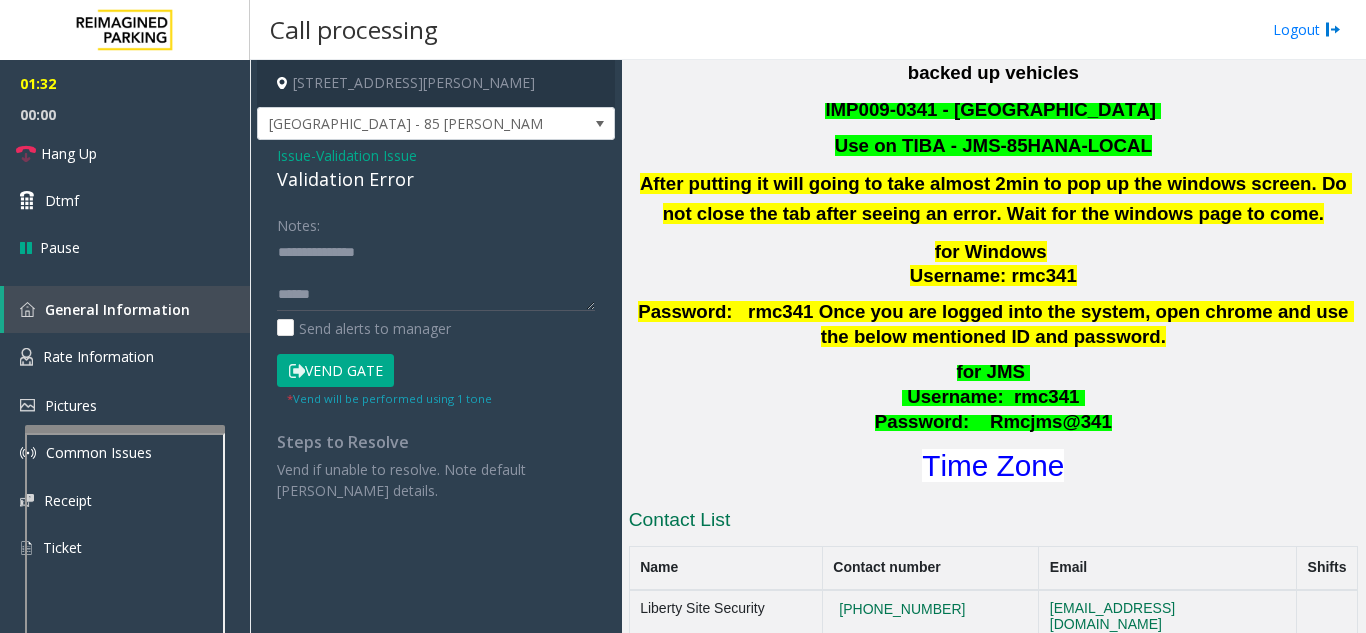 click on "Vend Gate" 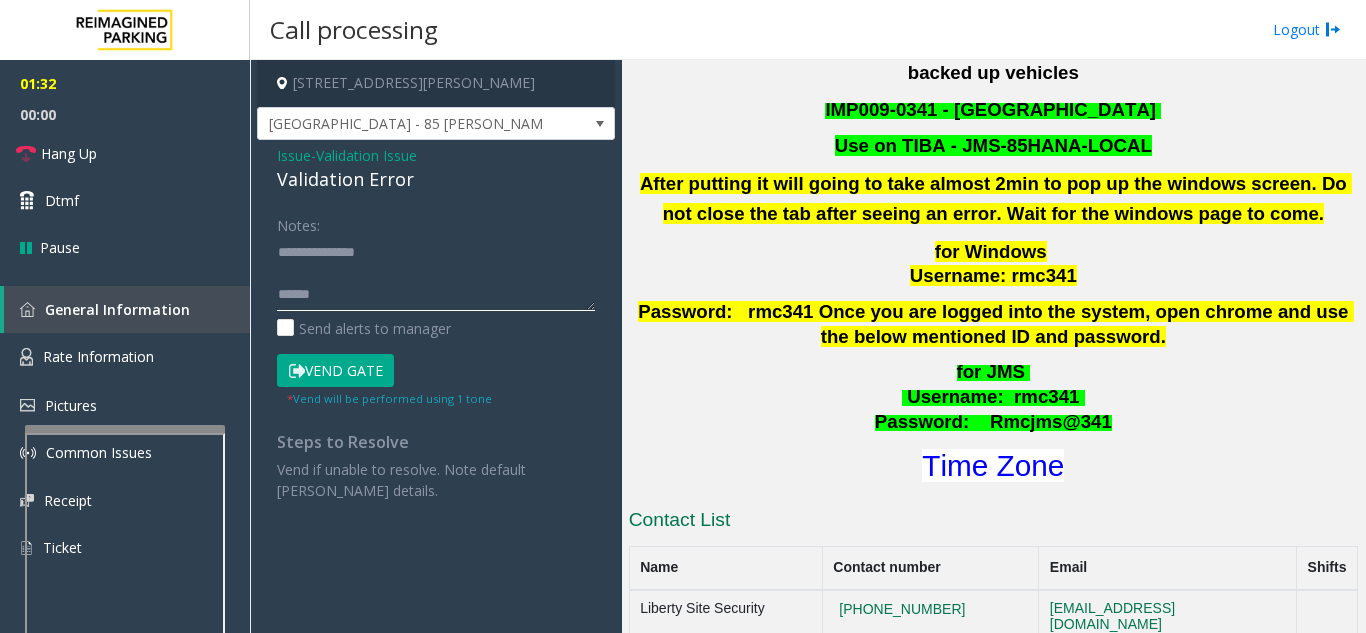 click 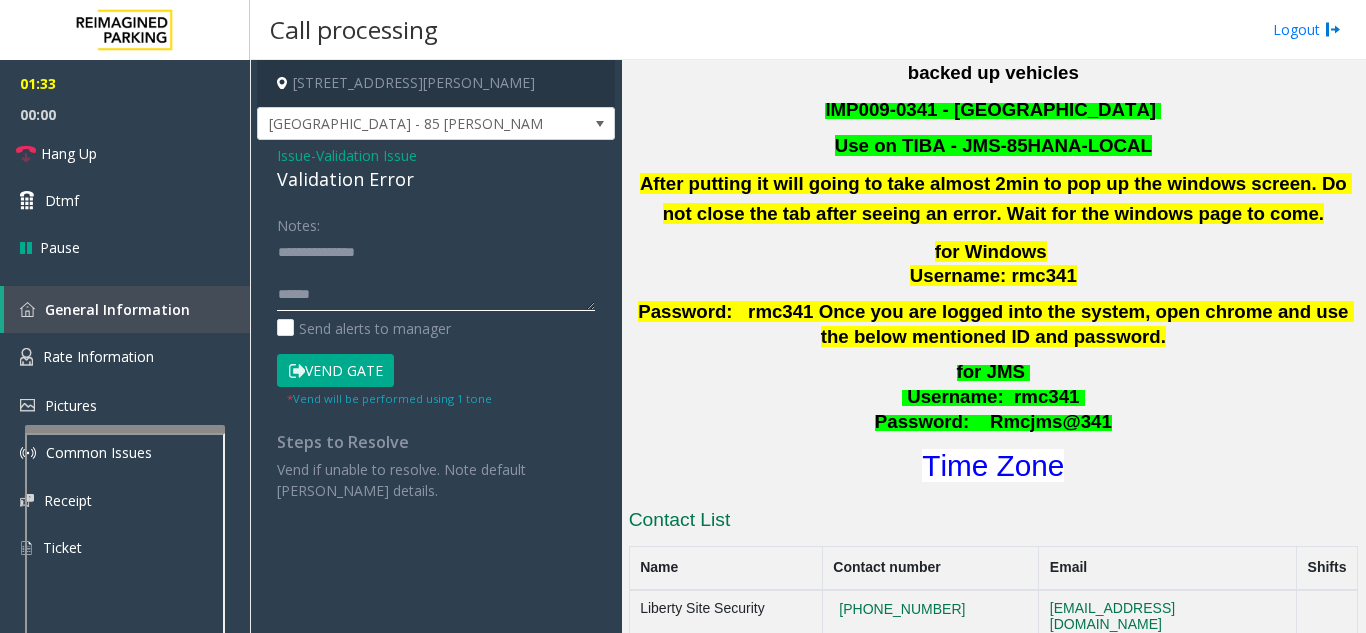 scroll, scrollTop: 57, scrollLeft: 0, axis: vertical 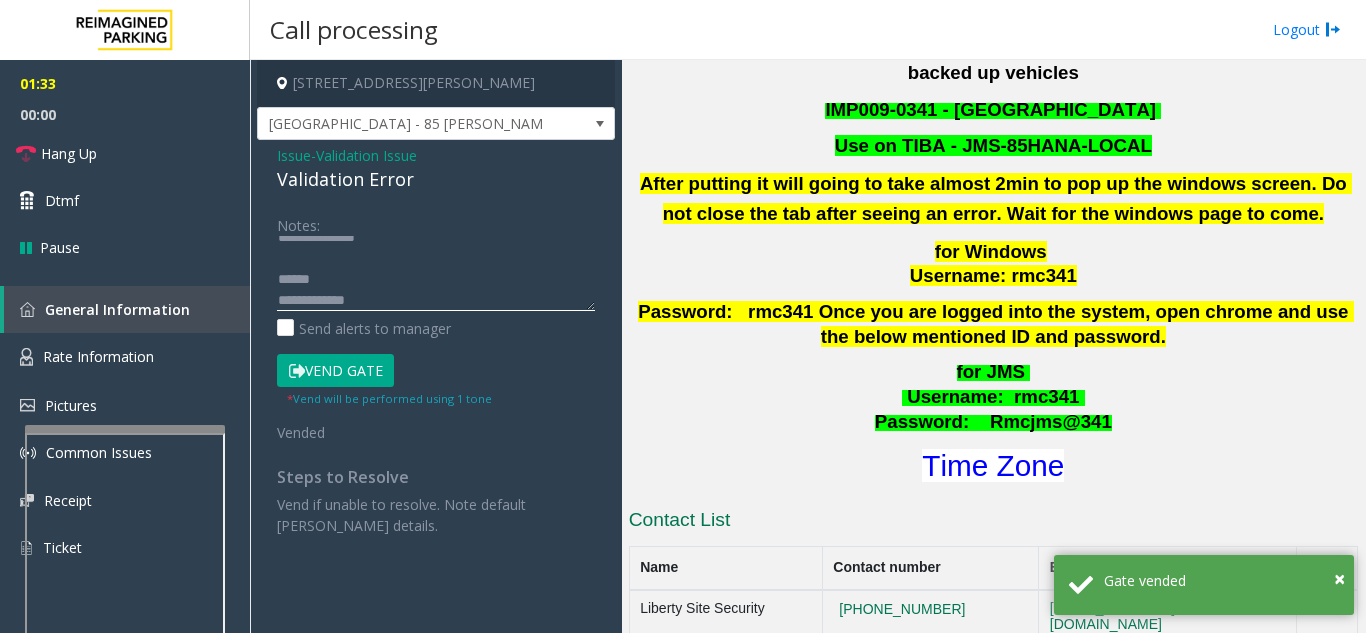 click 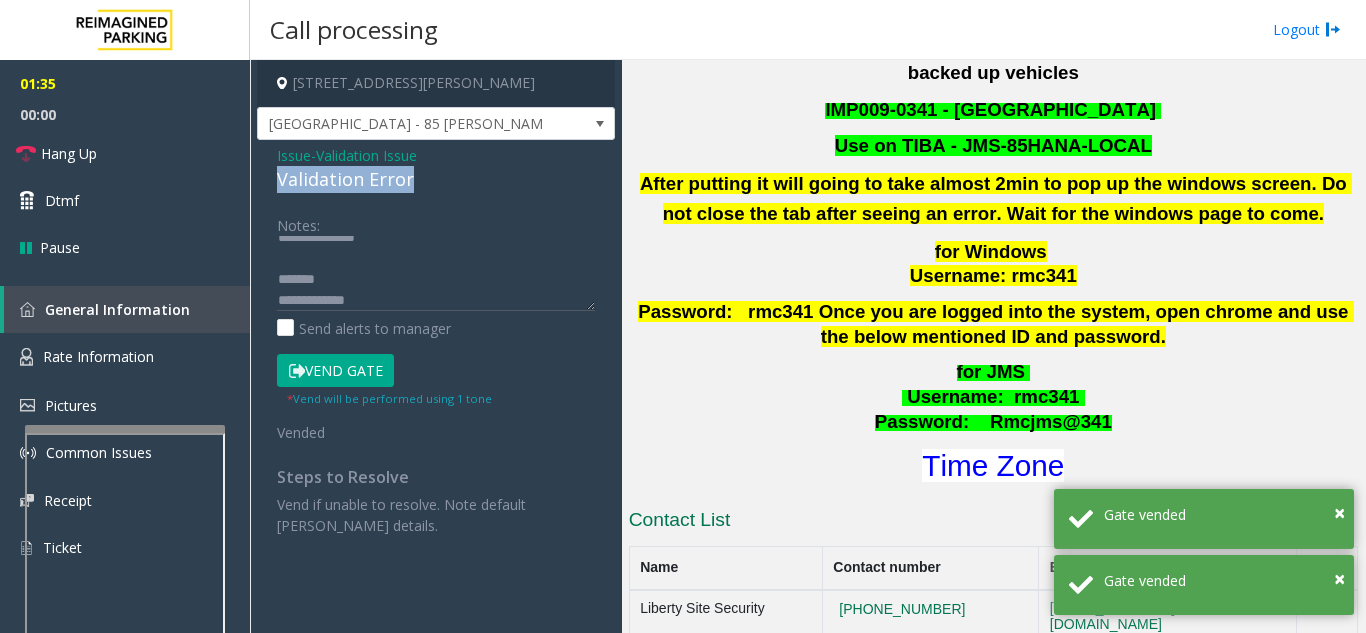 drag, startPoint x: 268, startPoint y: 181, endPoint x: 407, endPoint y: 181, distance: 139 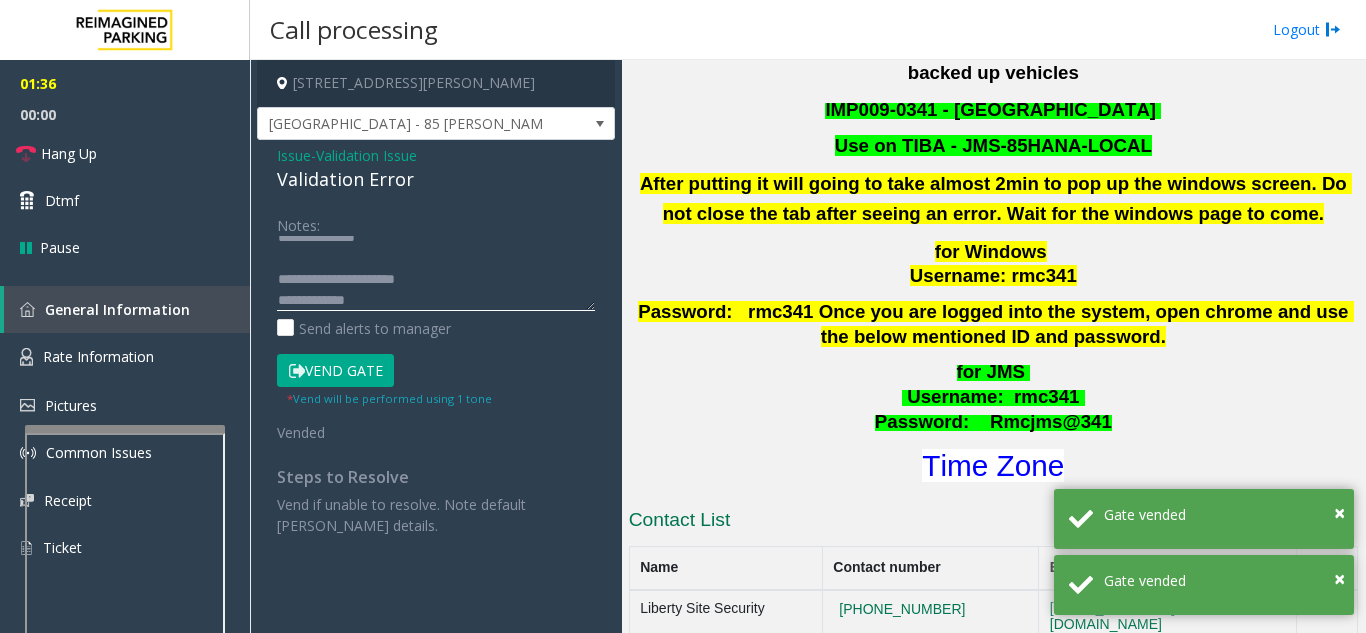 click 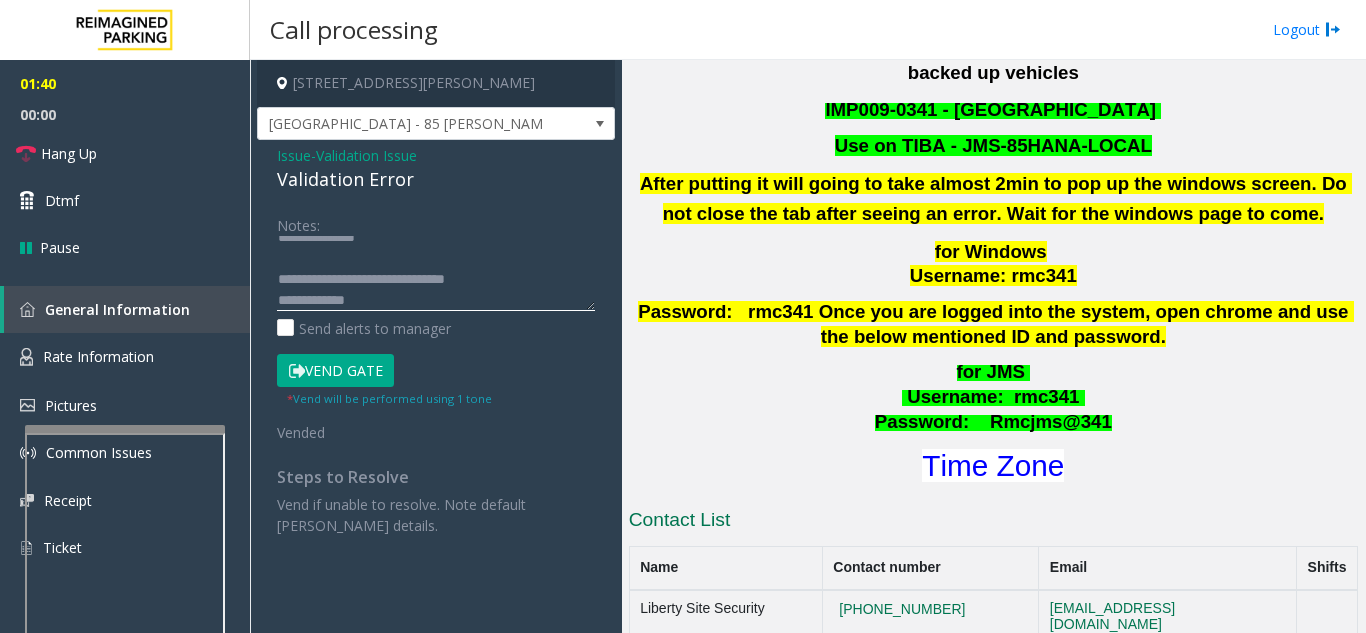 click 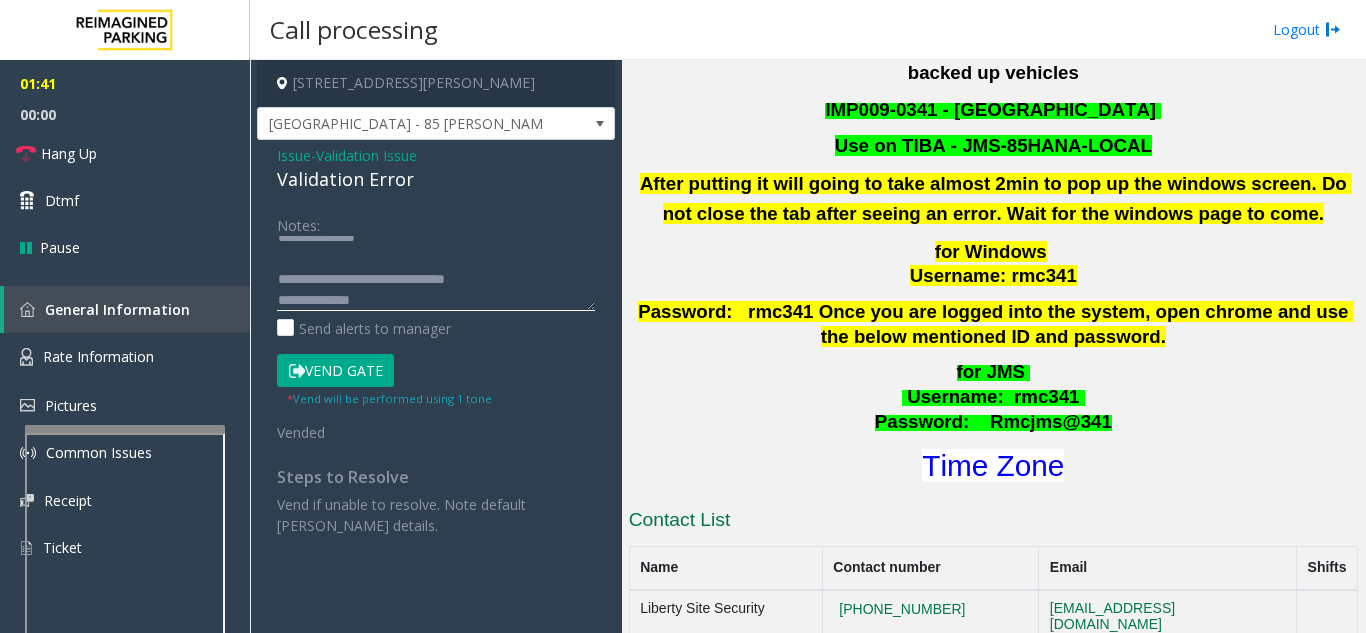 scroll, scrollTop: 84, scrollLeft: 0, axis: vertical 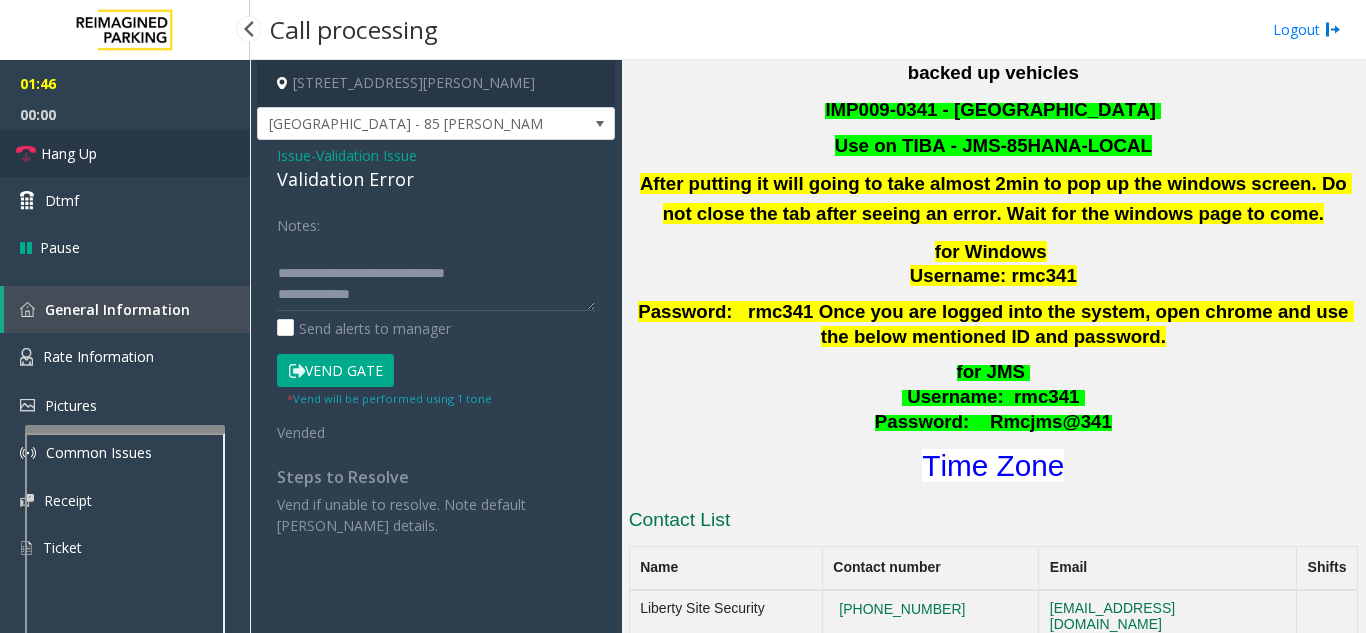 click on "Hang Up" at bounding box center [125, 153] 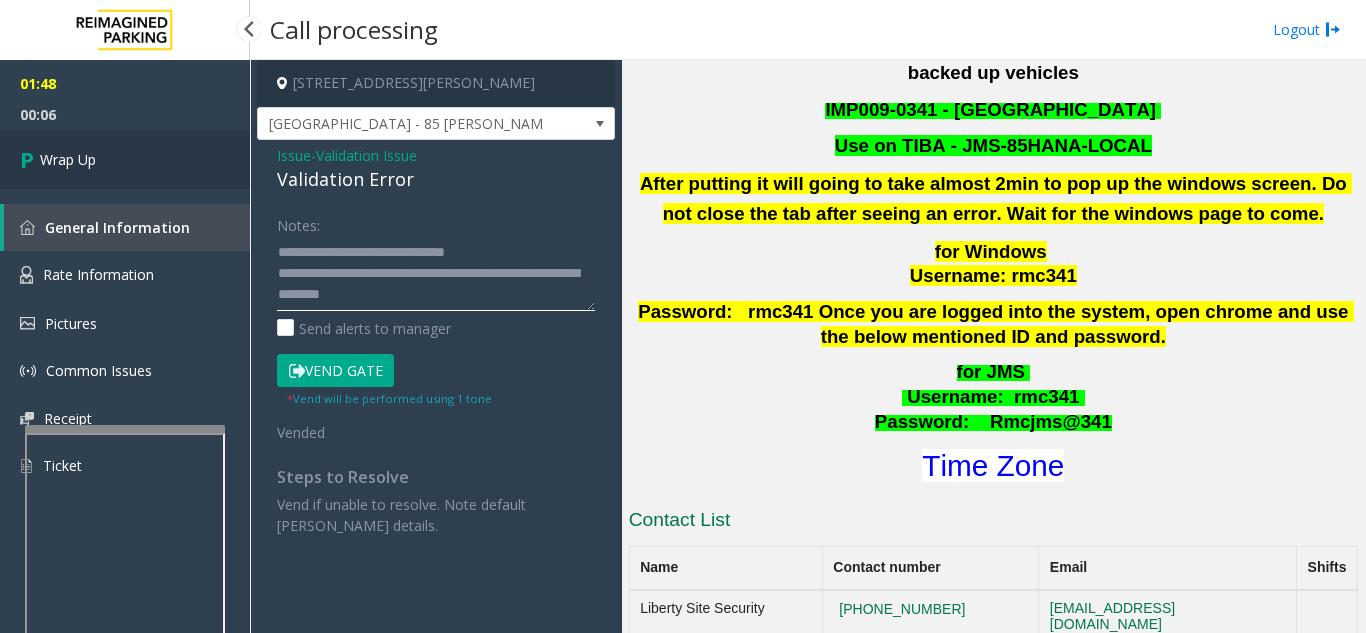 type on "**********" 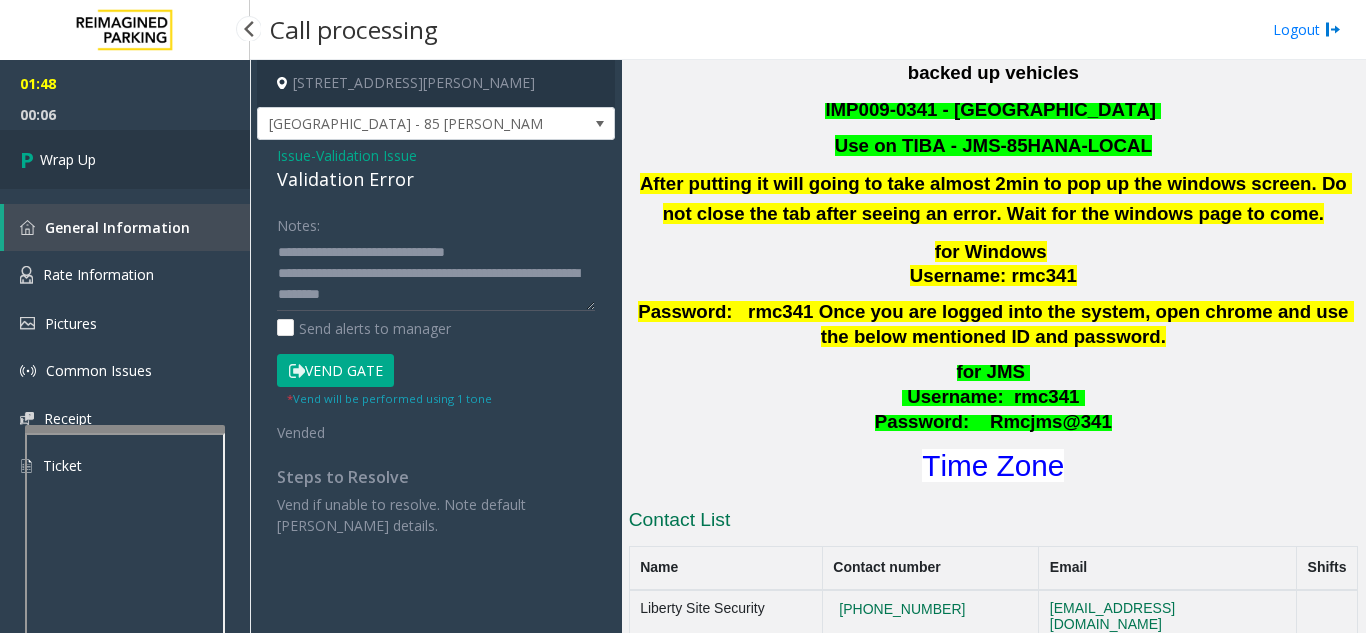 click on "Wrap Up" at bounding box center [125, 159] 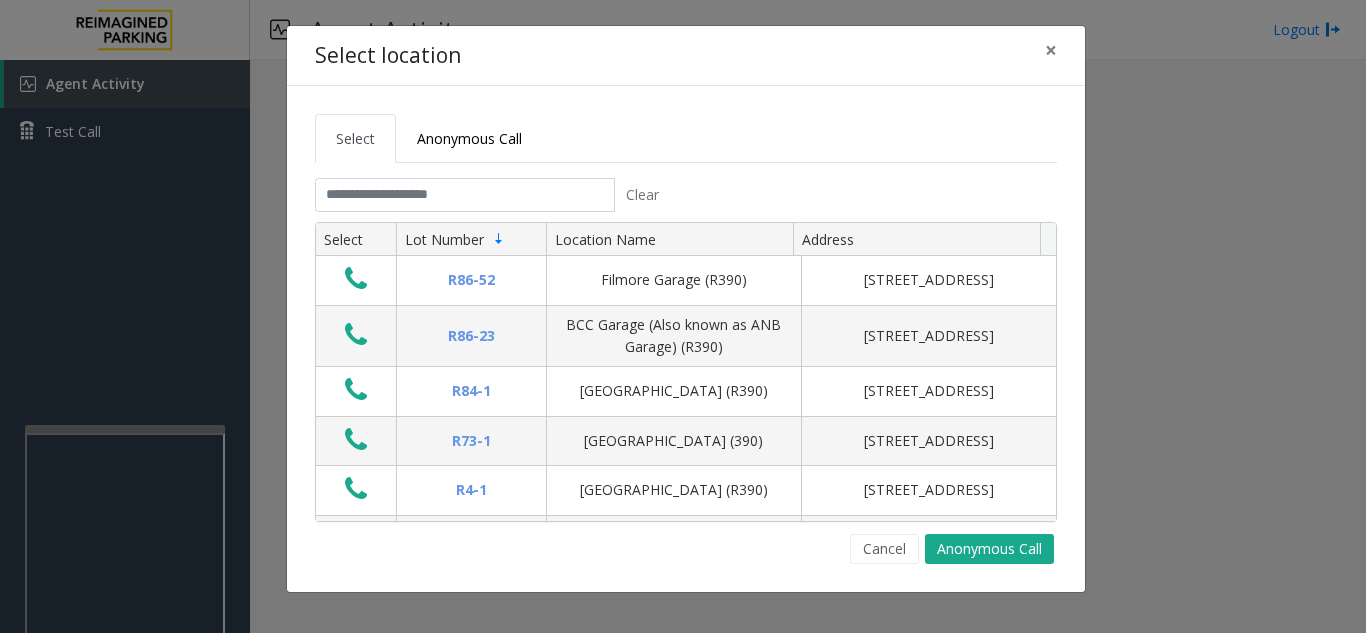 click on "Clear Select Lot Number Location Name Address R86-52 Filmore Garage (R390) 175 Milwaukee Street, Denver, CO R86-23 BCC Garage (Also known as ANB Garage) (R390)  3033 East 1st Avenue, Denver, CO R84-1 University Park Airport (R390) 2493 Fox Hill Road, State College, PA R73-1 Montrose Regional Airport (390) 2100 Airport Road, Montrose, CO R4-1 Lafayette Regional Airport (R390) 200 Terminal Drive, Lafayette, LA R31-35 Sunset Corporate Campus (R390) 13920 Southeast Eastgate Way, Bellevue, WA R31-3 Bell Street Garage (R390) 2323 Elliott Avenue, Seattle, WA R31-3 Bellevue Technology Center (R390) 2125 158th Court Northeast, Bellevue, WA R31-1 Meydenbauer Center (MBC)(R390) 11100 Northeast 6th Street, Bellevue, WA R30-259 Cherry Hill (R390) 511 16th Avenue, Seattle, WA R30-259 First (1st) Hill Medical Pavilion (R390) 1124 Columbia Street, Seattle, WA R30-216 G2 Garage (R390) 5601 6th Avenue South, Seattle, WA R30-204 Pacific Tower West Garage (R390) 1200 12th Avenue South, Seattle, WA R30-20 R26-529 R26-509 R210-52" 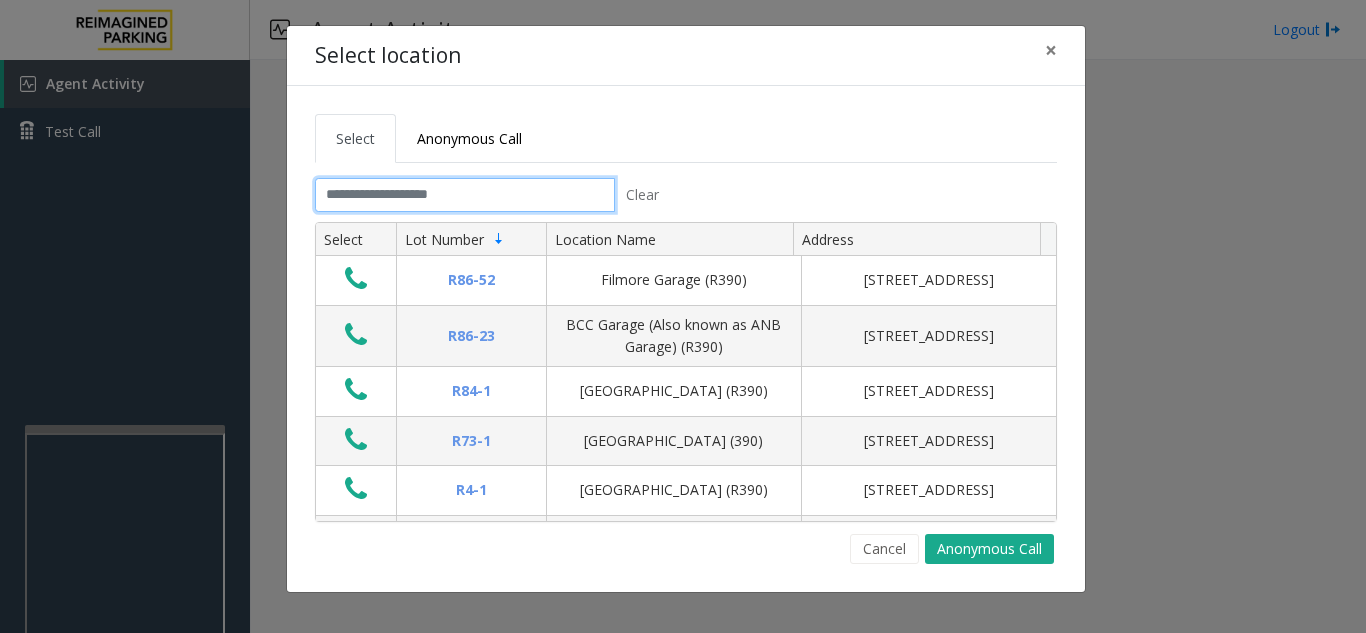 click 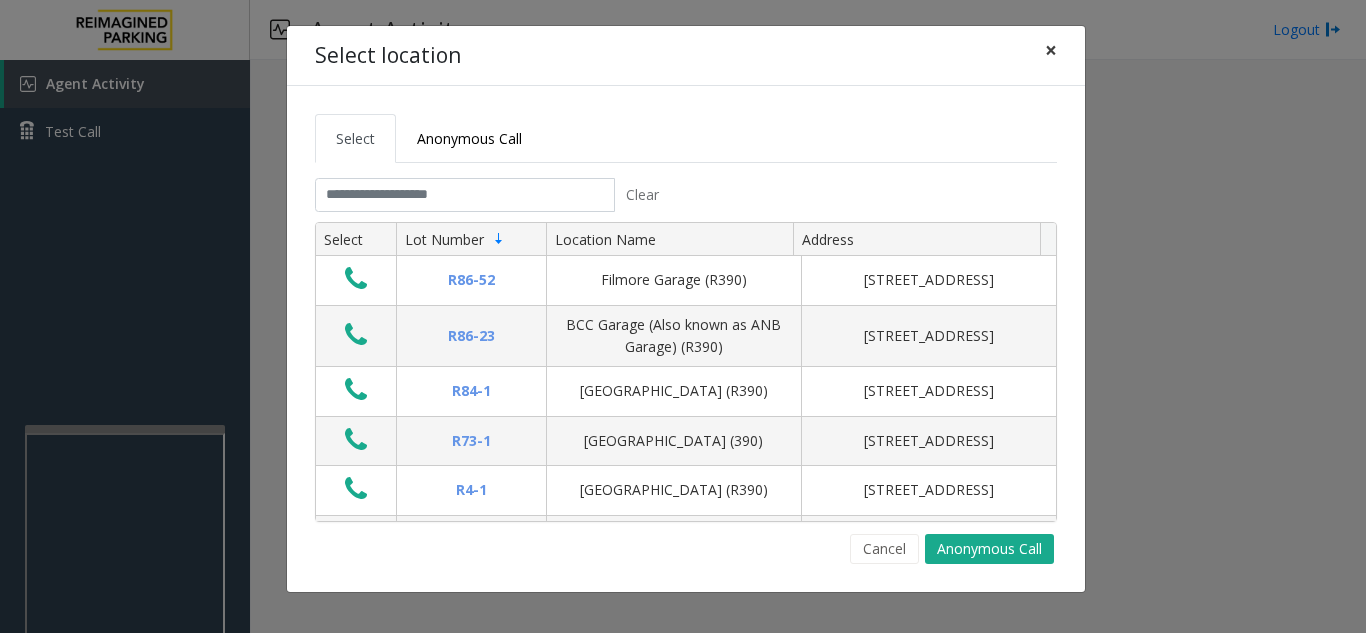 click on "×" 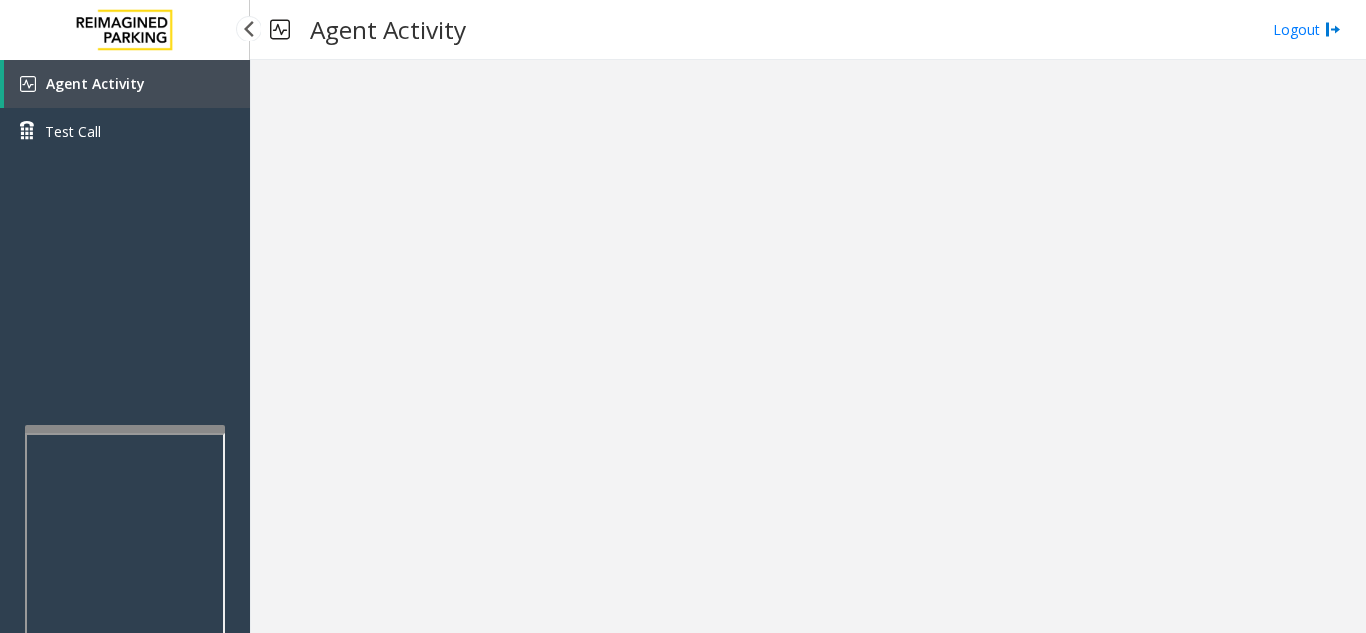 click on "Agent Activity" at bounding box center (127, 84) 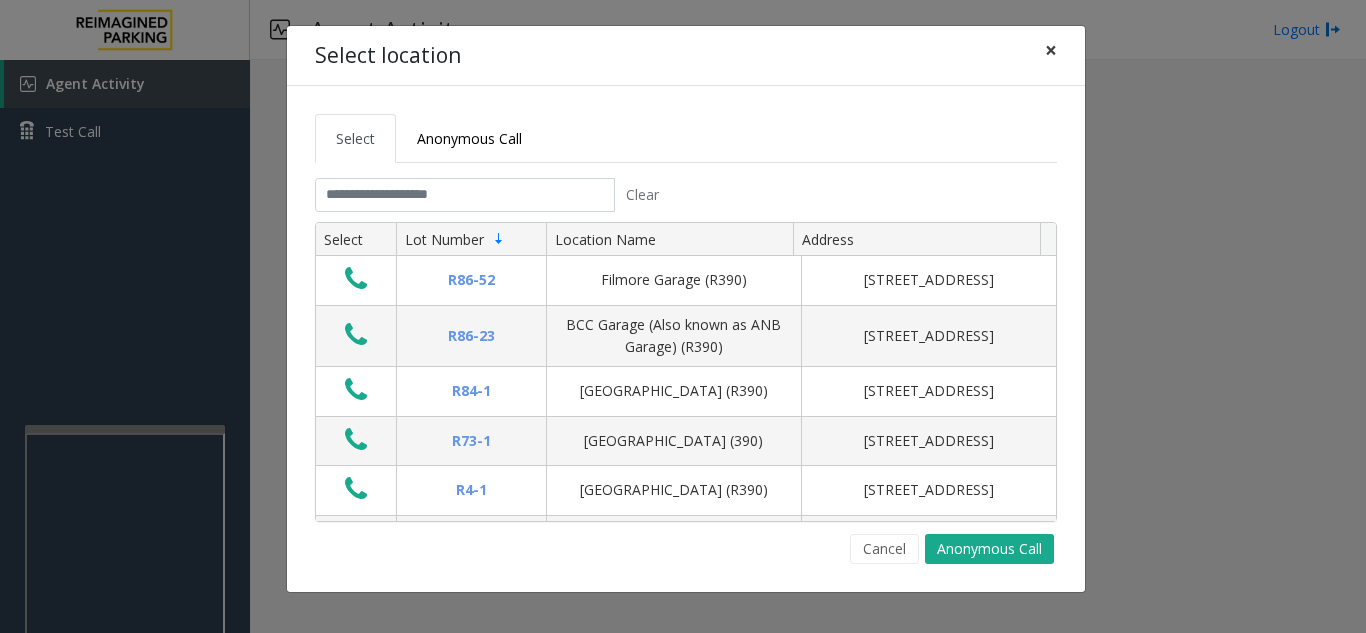 click on "×" 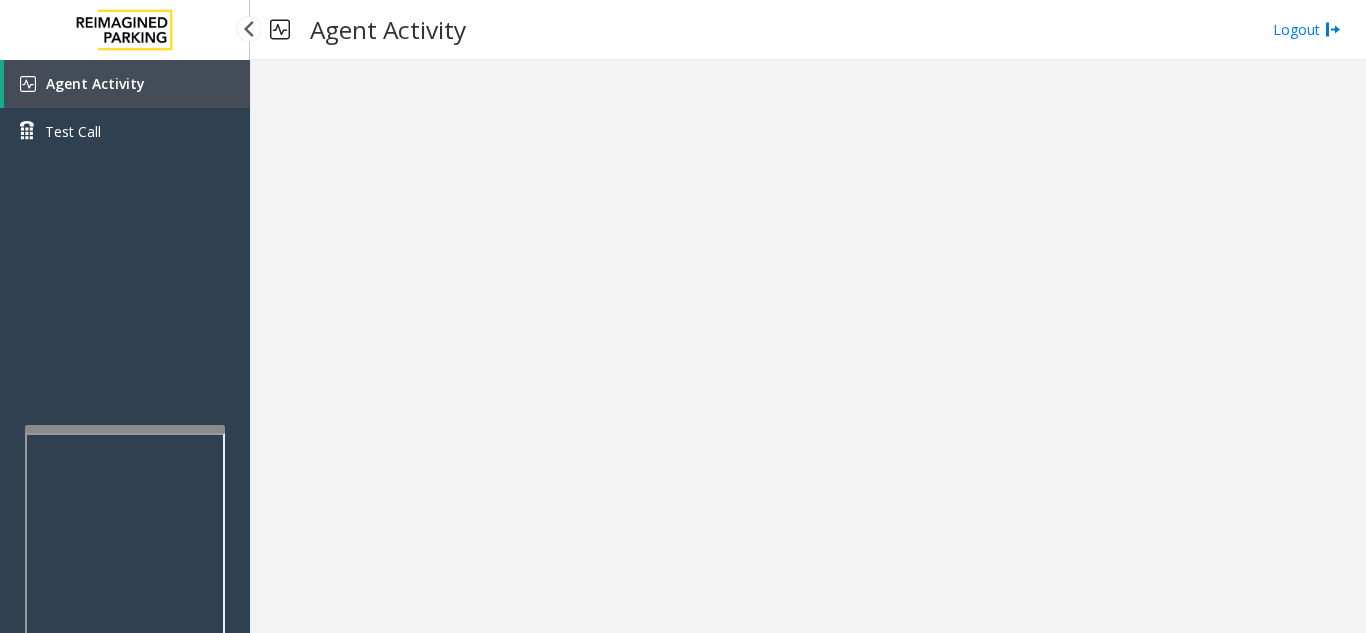 click on "Agent Activity" at bounding box center (127, 84) 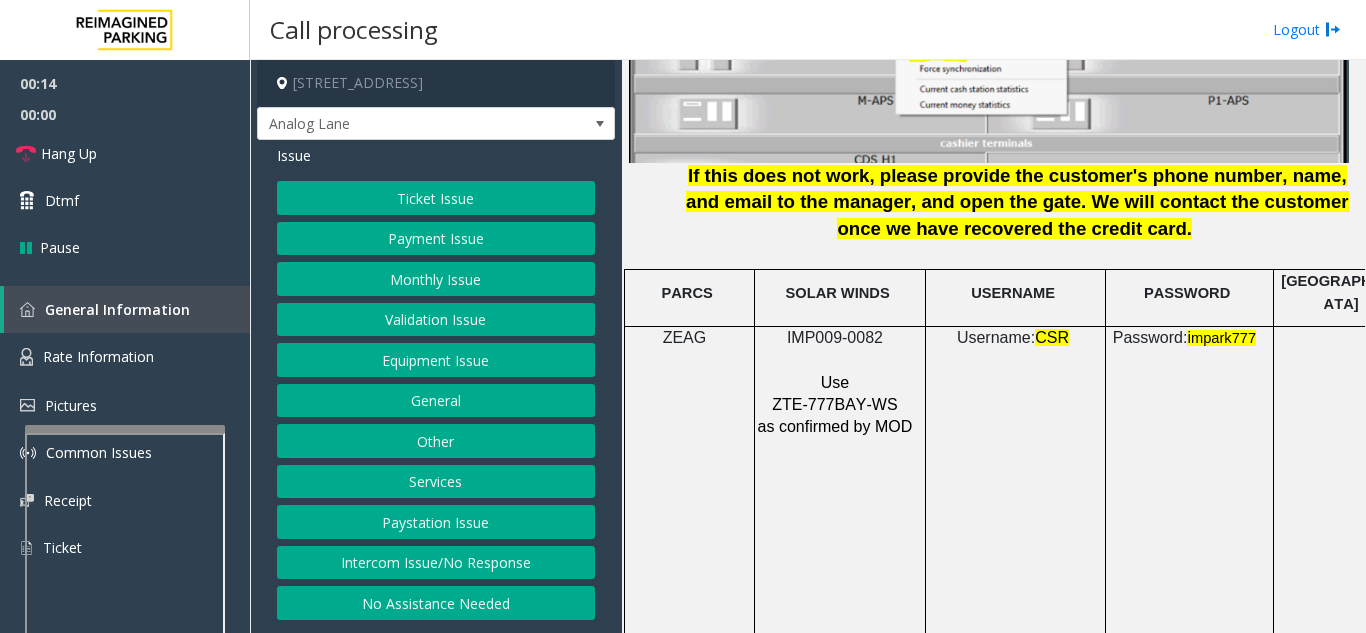 scroll, scrollTop: 2500, scrollLeft: 0, axis: vertical 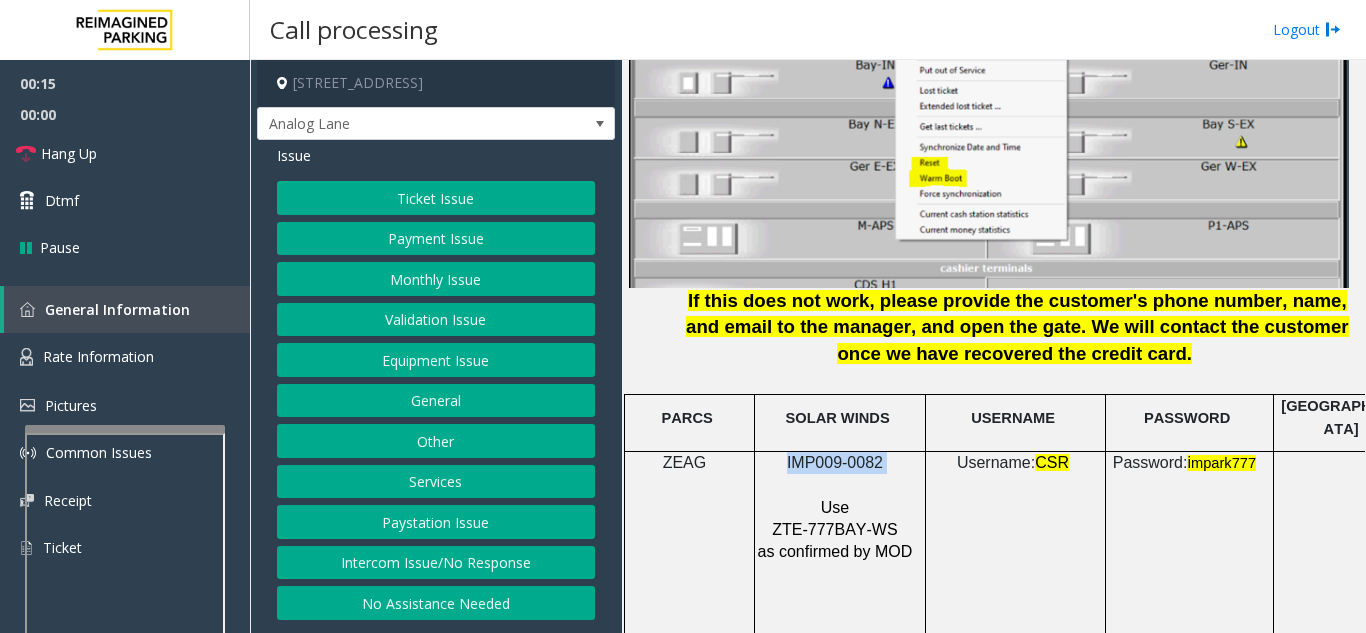 drag, startPoint x: 899, startPoint y: 448, endPoint x: 785, endPoint y: 449, distance: 114.00439 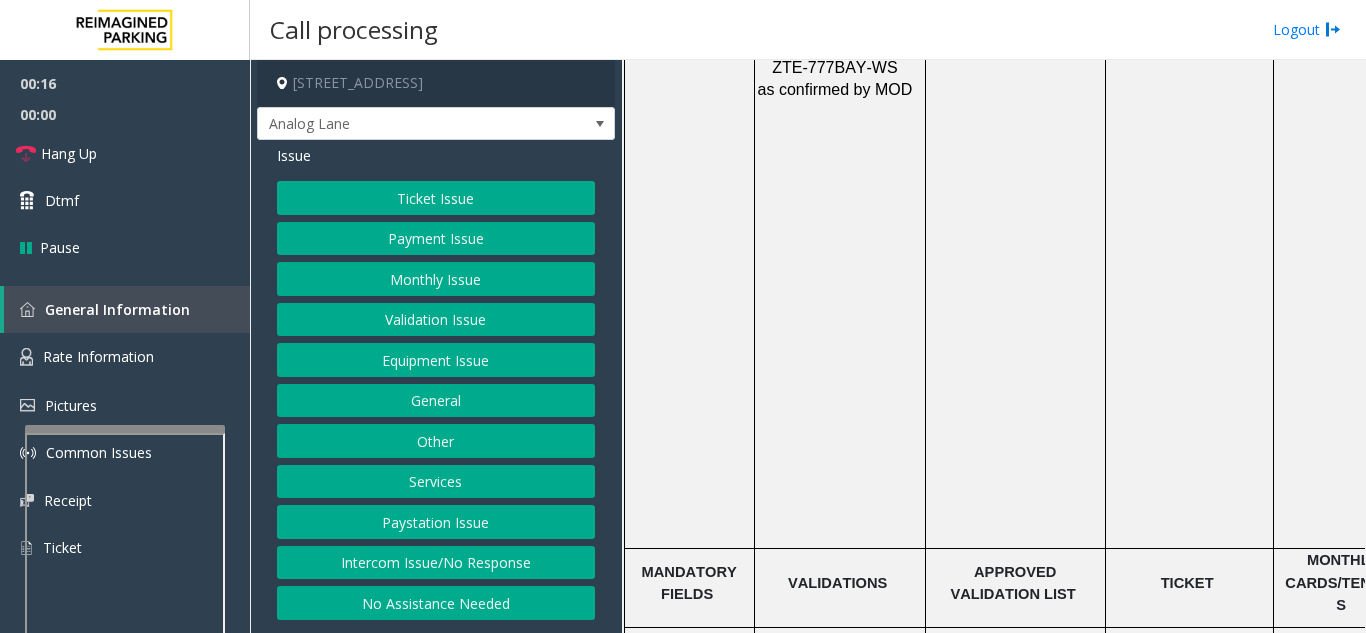 scroll, scrollTop: 3000, scrollLeft: 0, axis: vertical 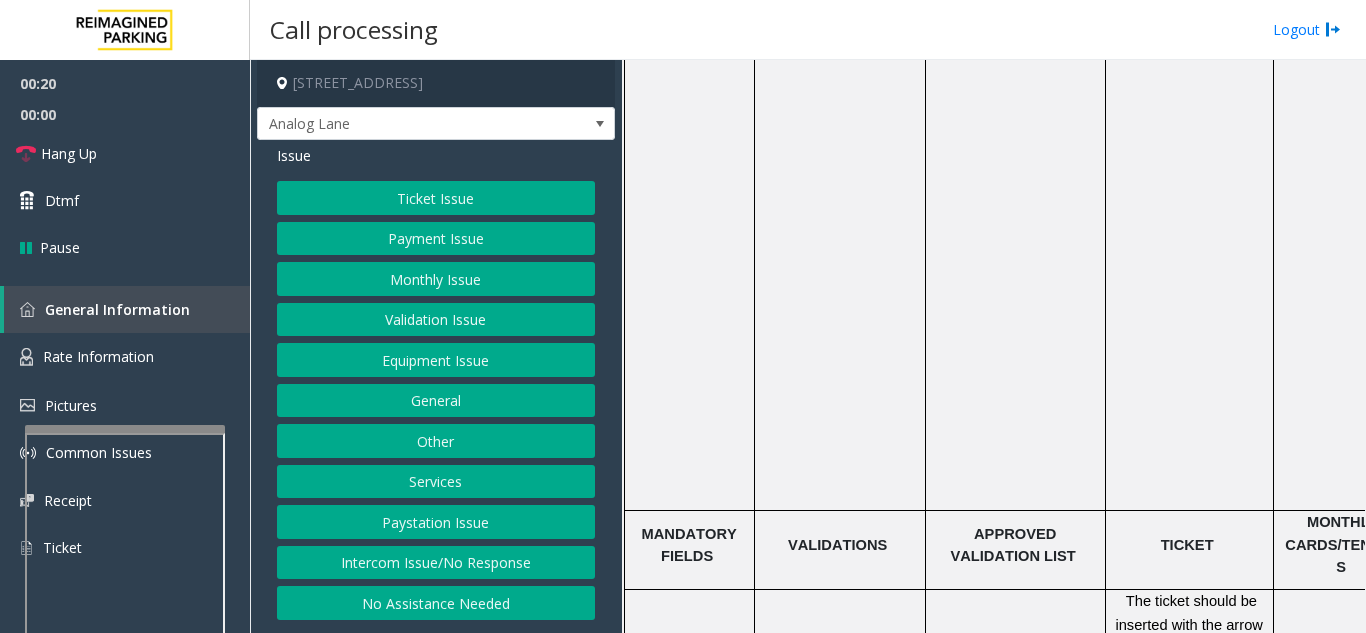 click on "Ticket Issue" 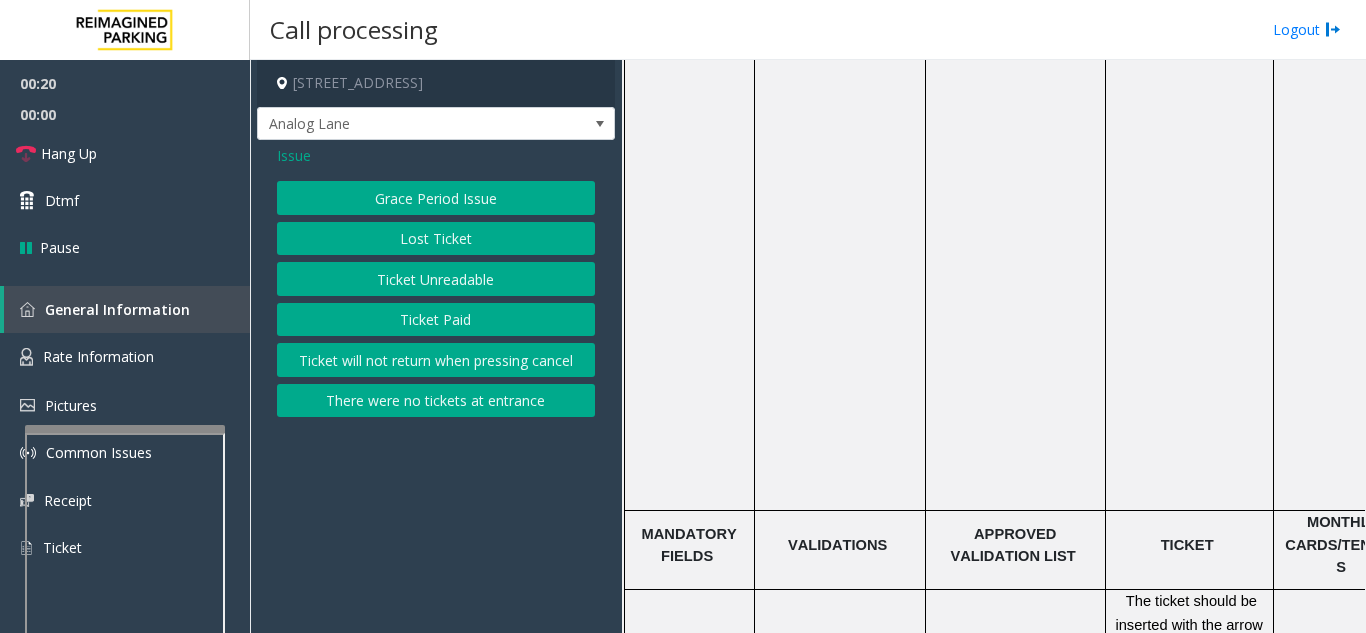 click on "Ticket Unreadable" 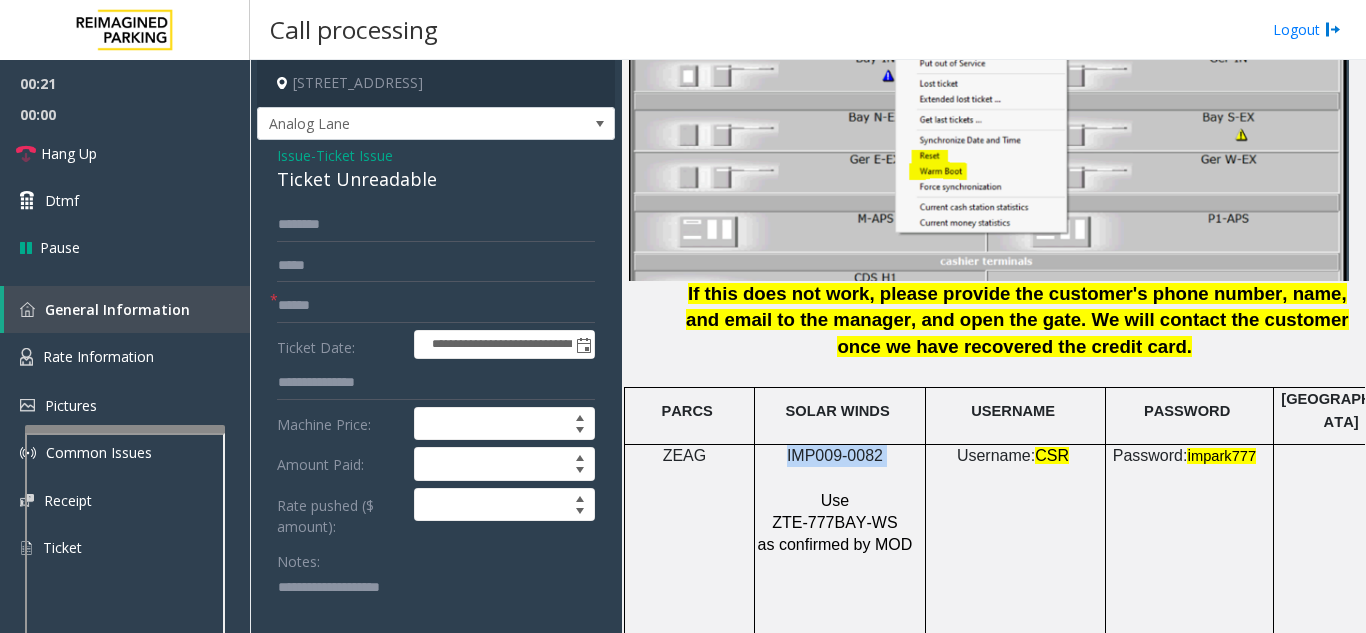 scroll, scrollTop: 2500, scrollLeft: 0, axis: vertical 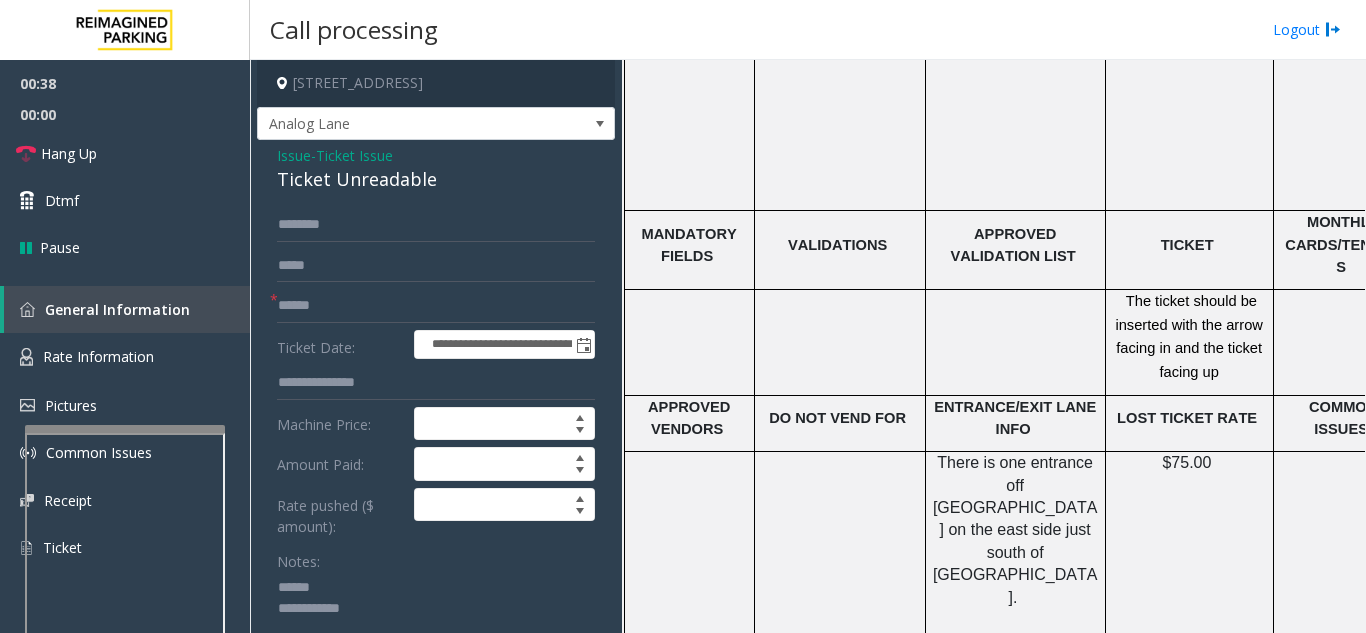 click 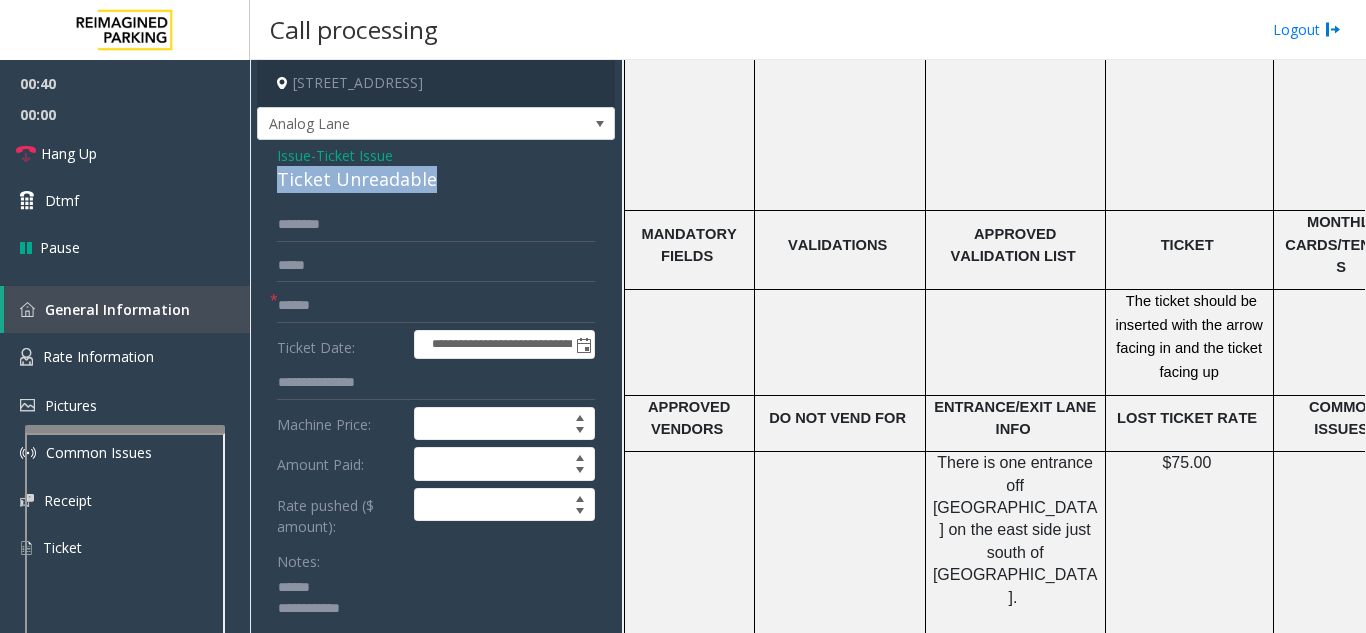 drag, startPoint x: 269, startPoint y: 179, endPoint x: 478, endPoint y: 182, distance: 209.02153 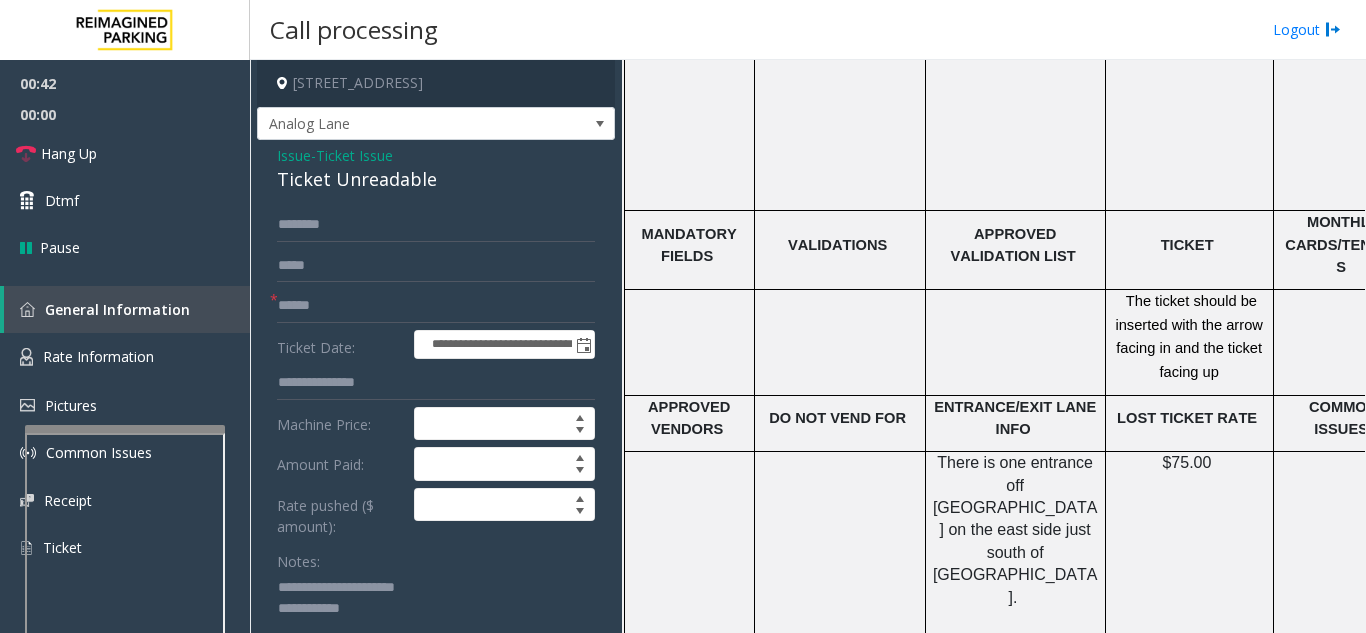 click 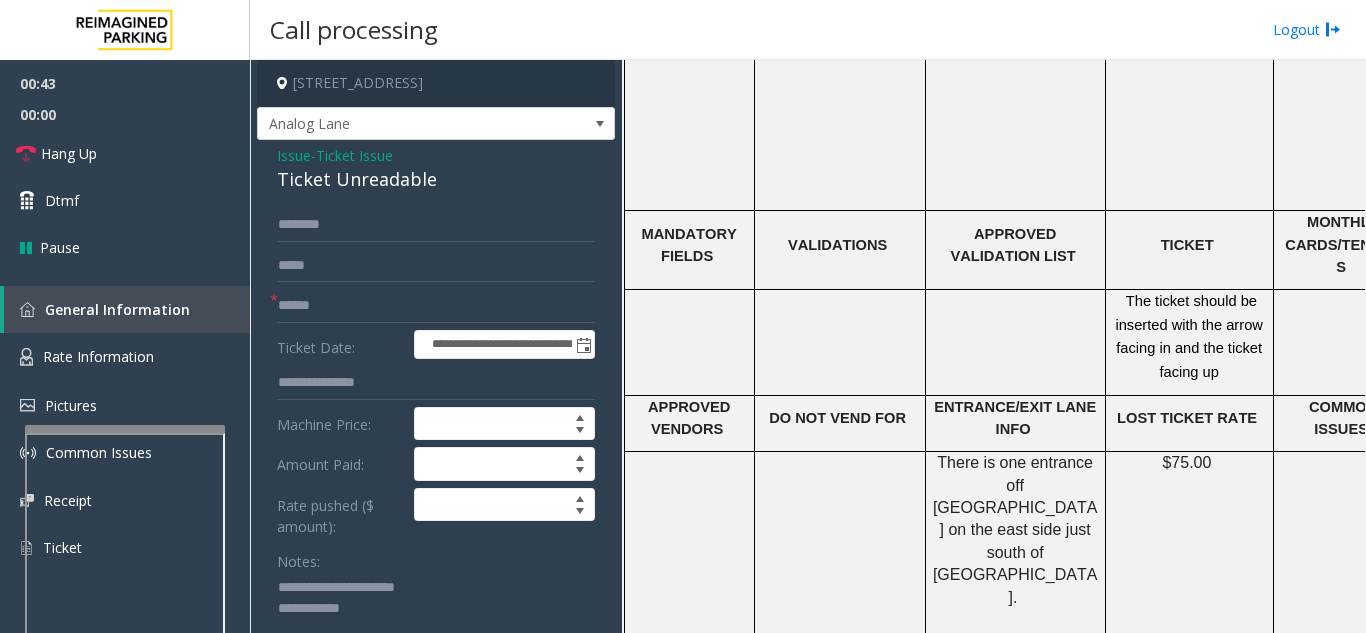 type on "**********" 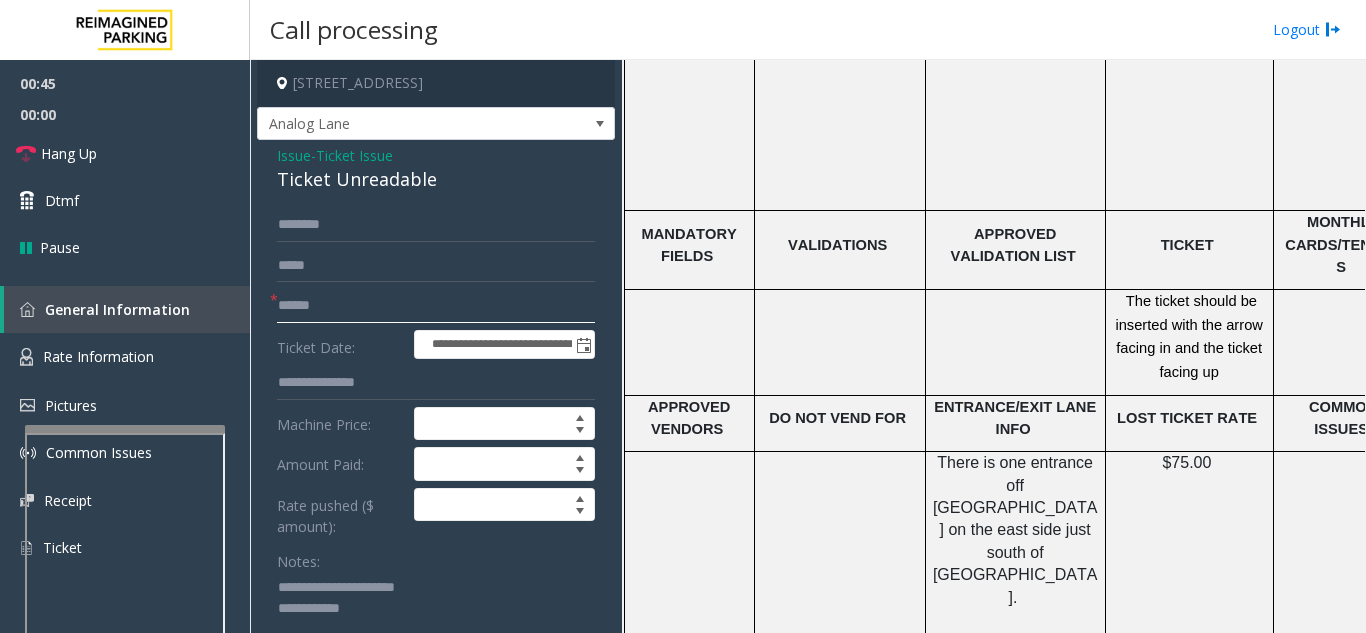 click 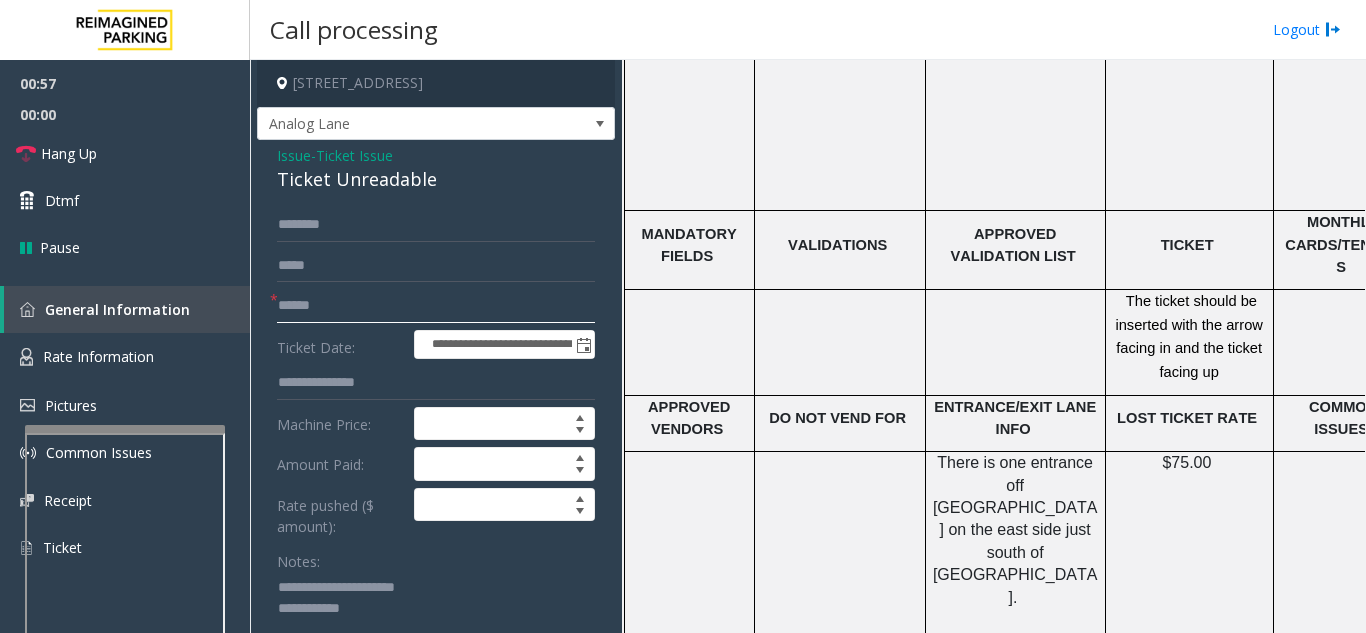 click 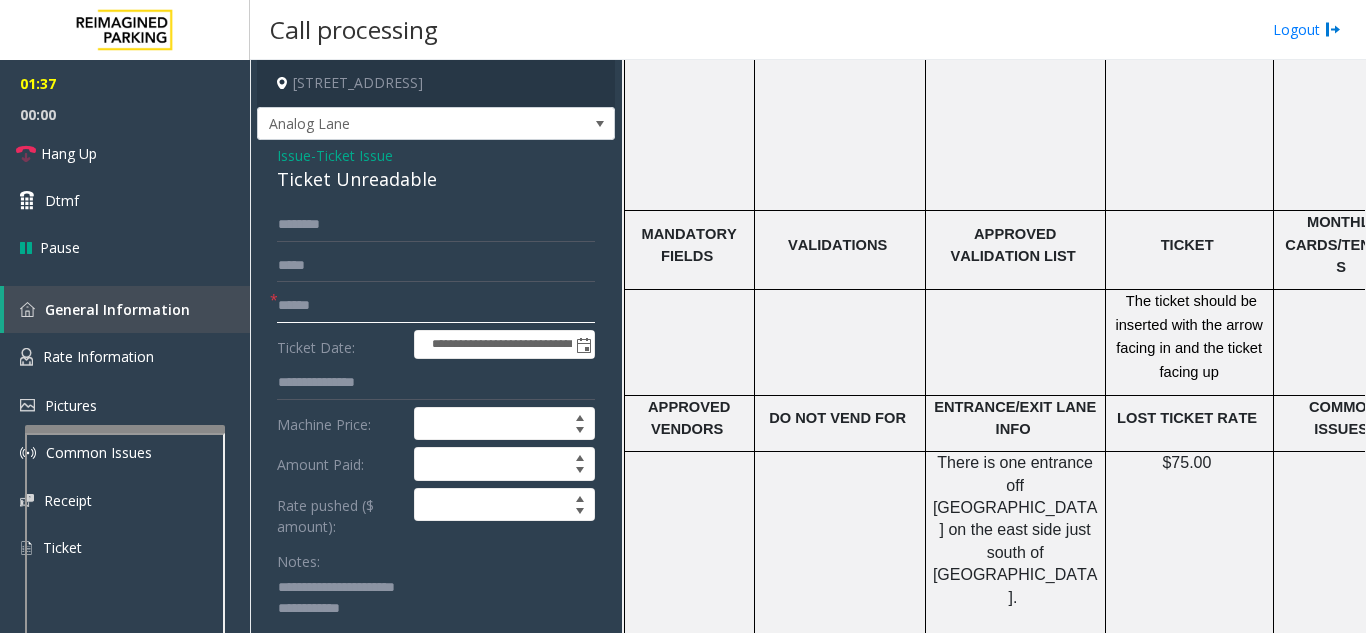 click 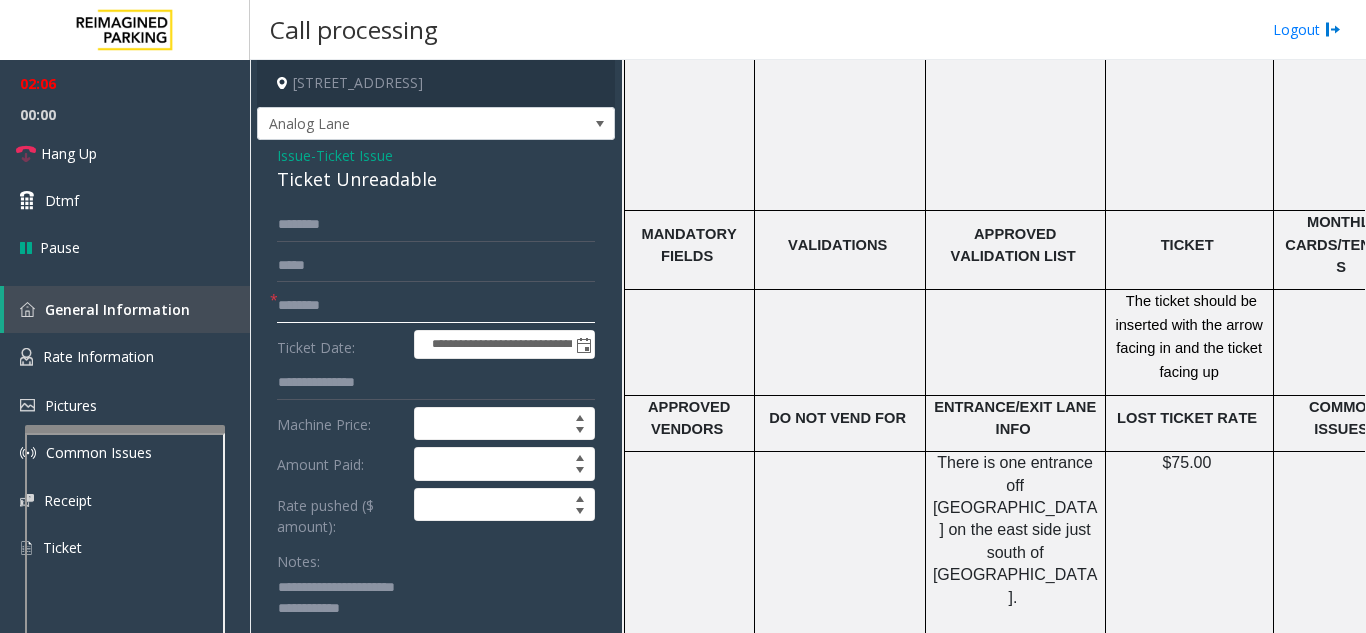 type on "********" 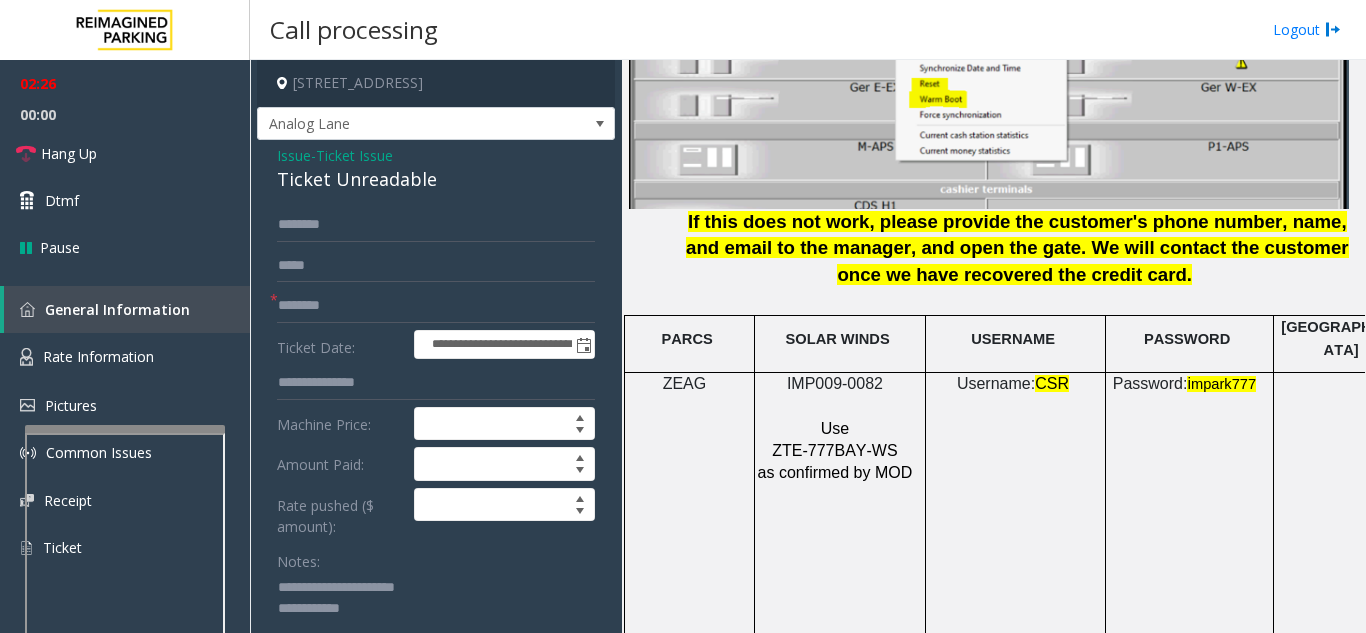 scroll, scrollTop: 2500, scrollLeft: 0, axis: vertical 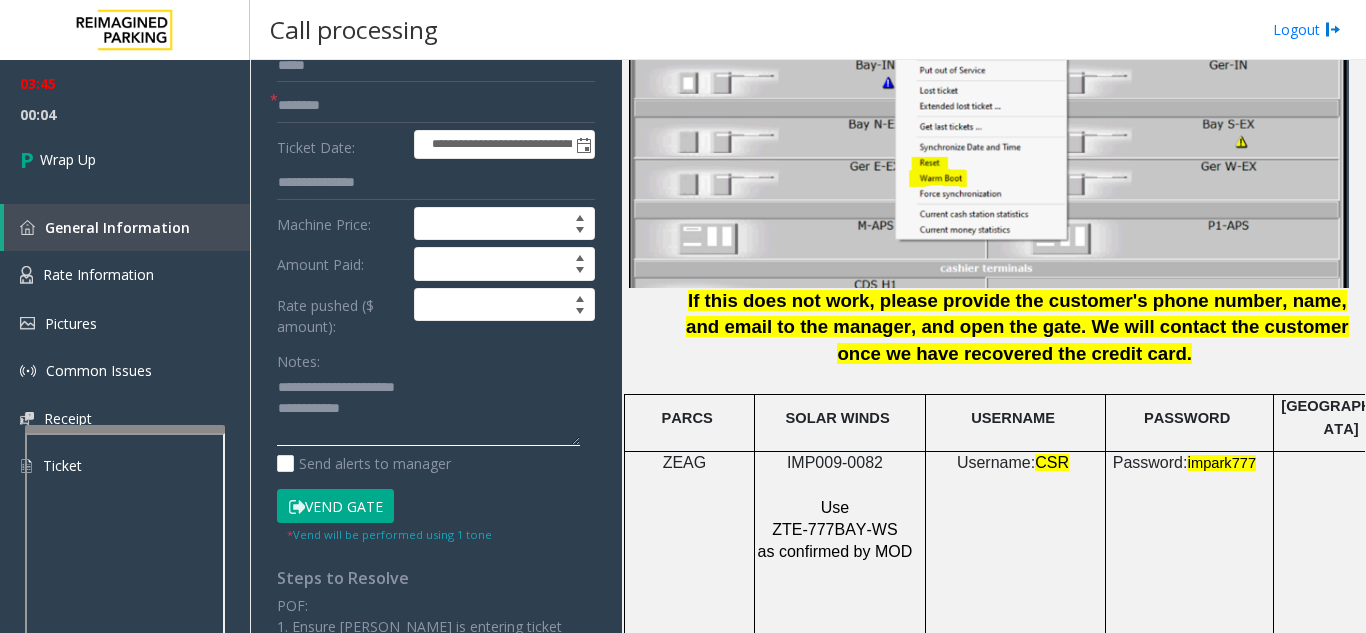 click 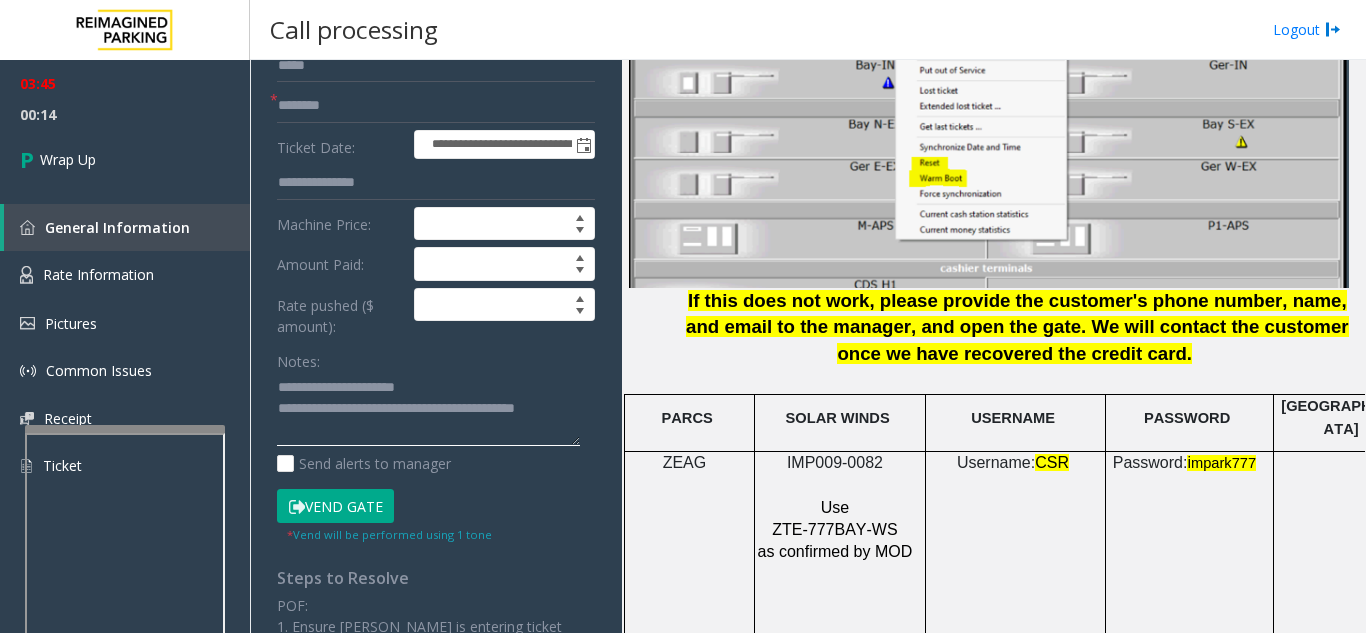 type on "**********" 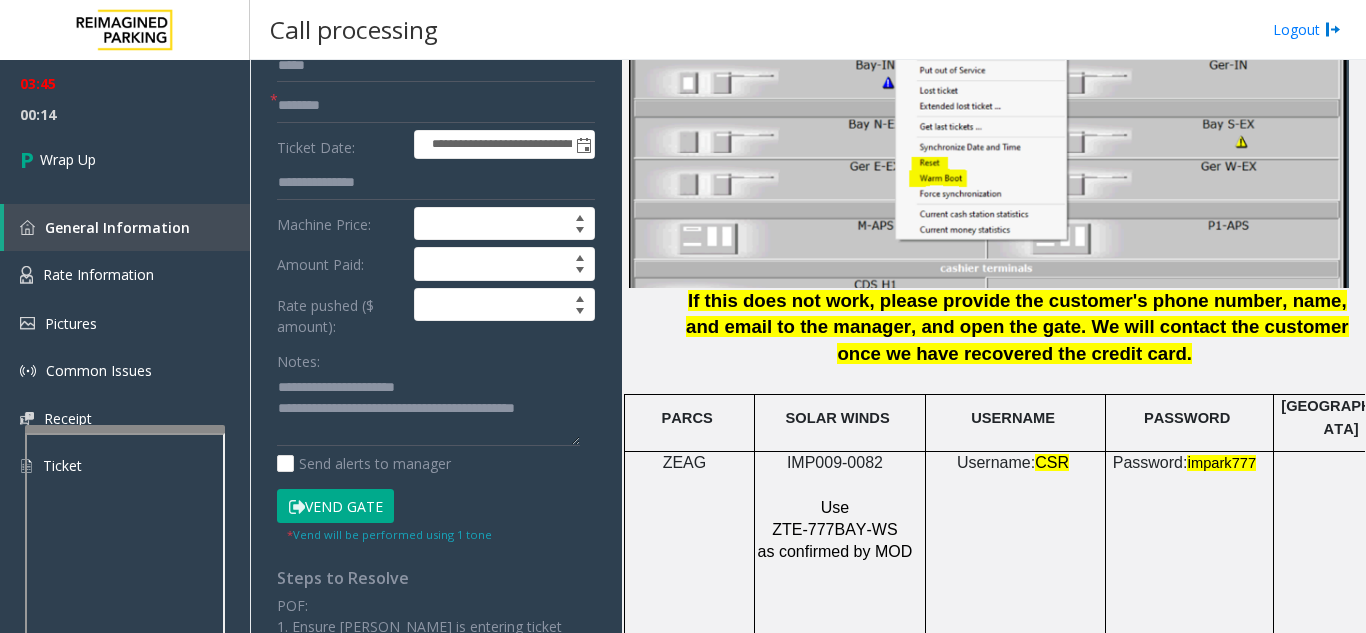 click on "Notes:" 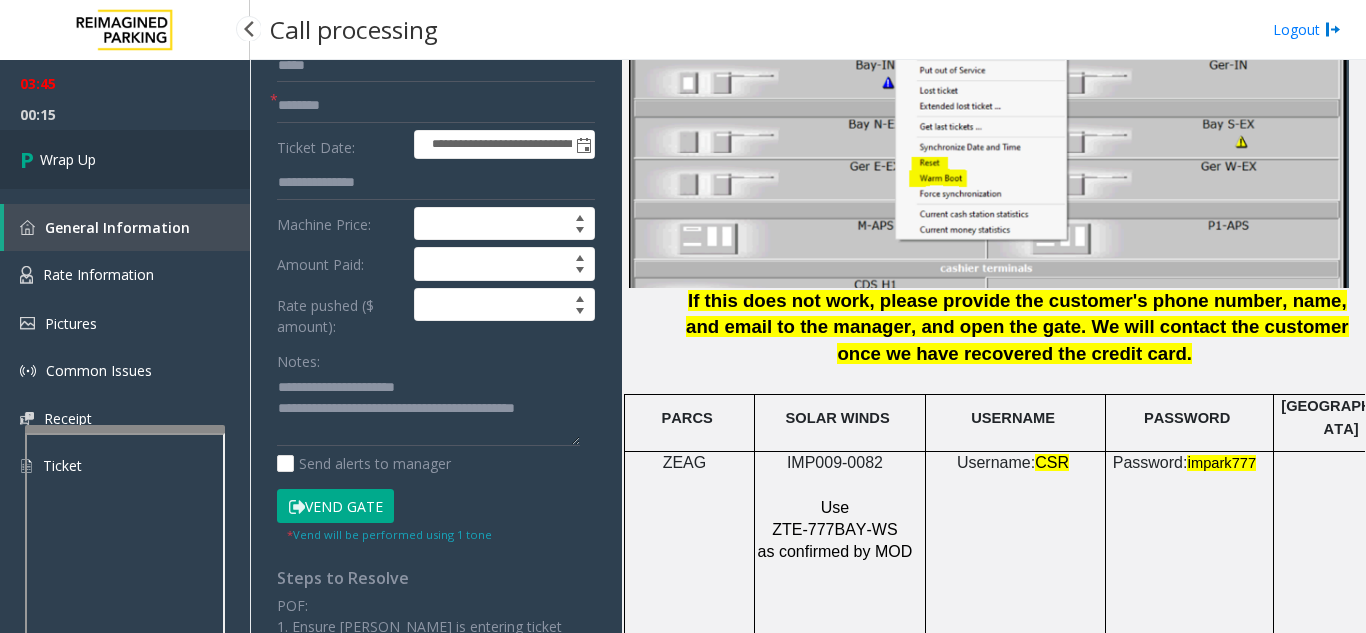 click on "Wrap Up" at bounding box center (125, 159) 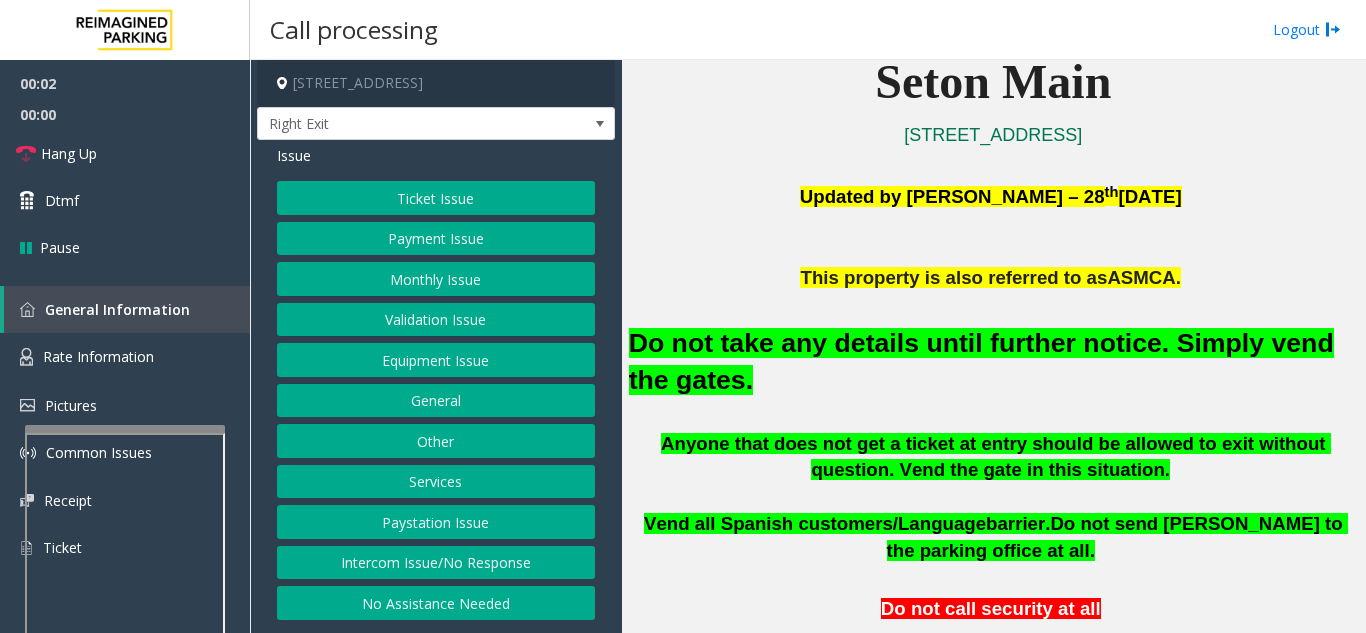 scroll, scrollTop: 500, scrollLeft: 0, axis: vertical 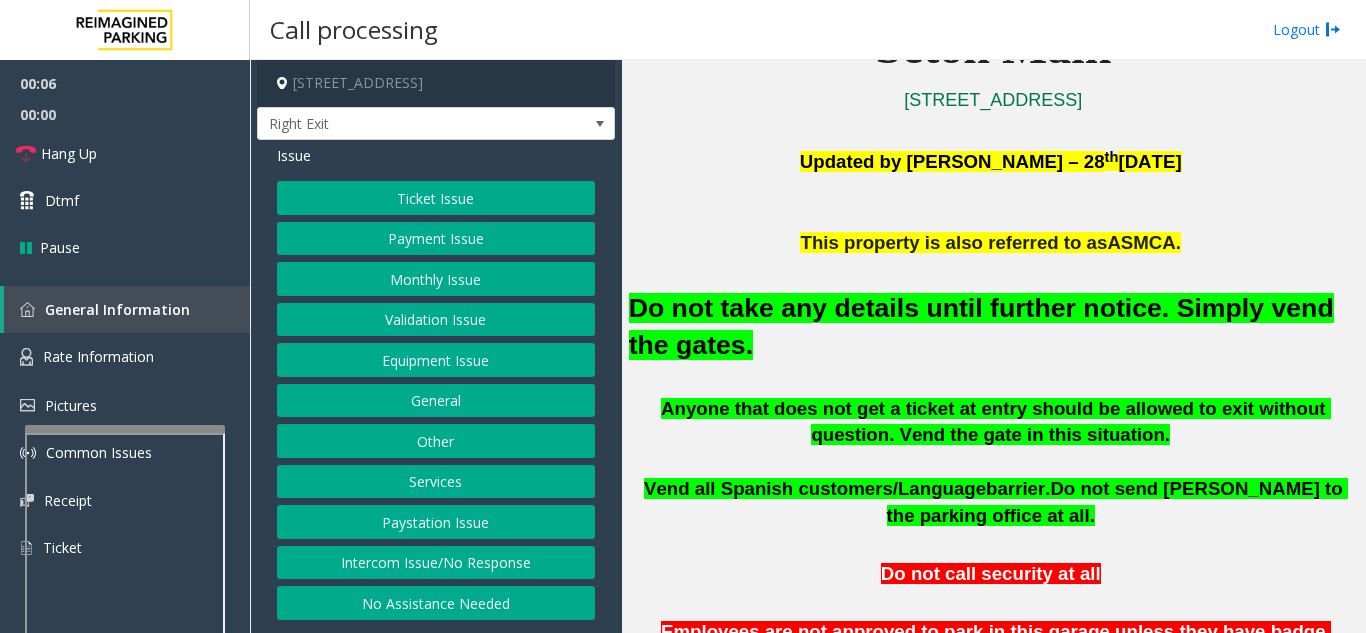 click on "Equipment Issue" 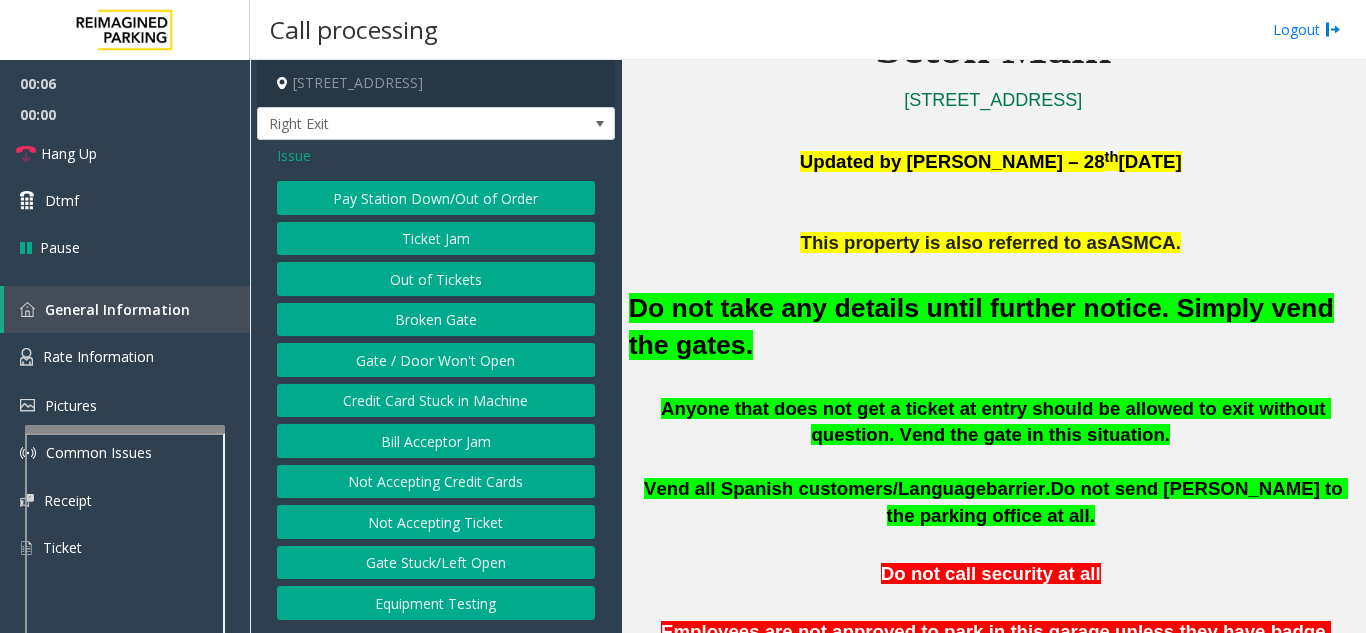 click on "Gate / Door Won't Open" 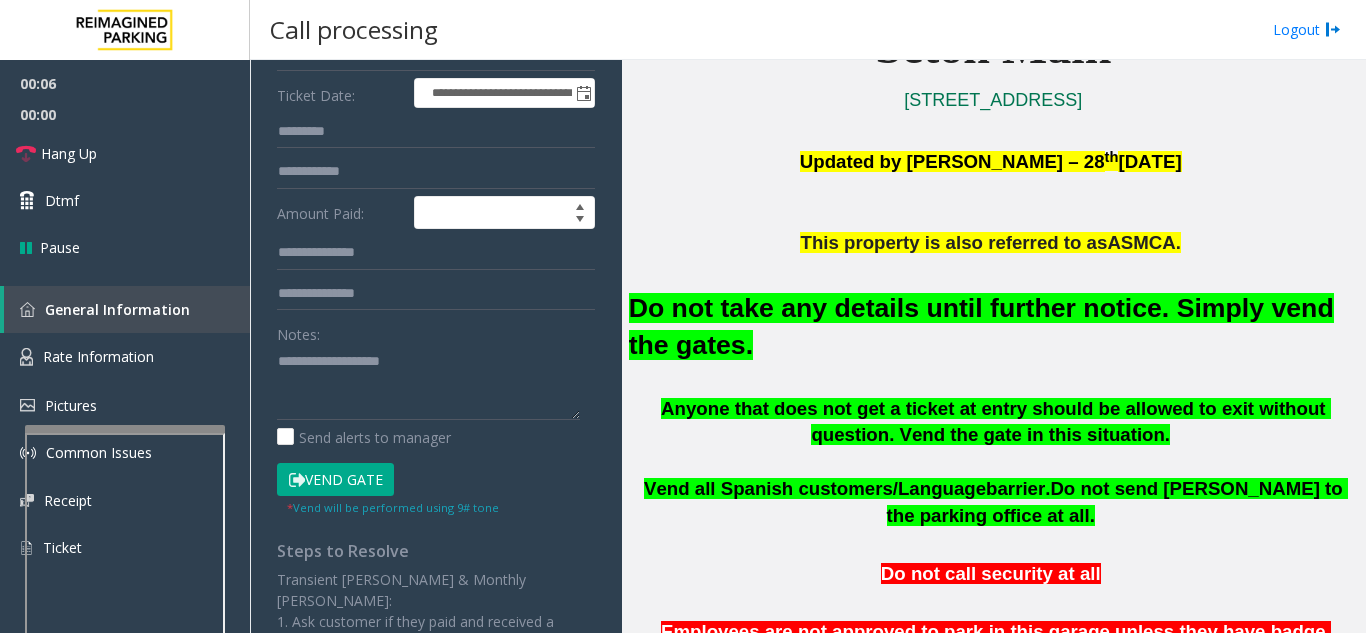 scroll, scrollTop: 300, scrollLeft: 0, axis: vertical 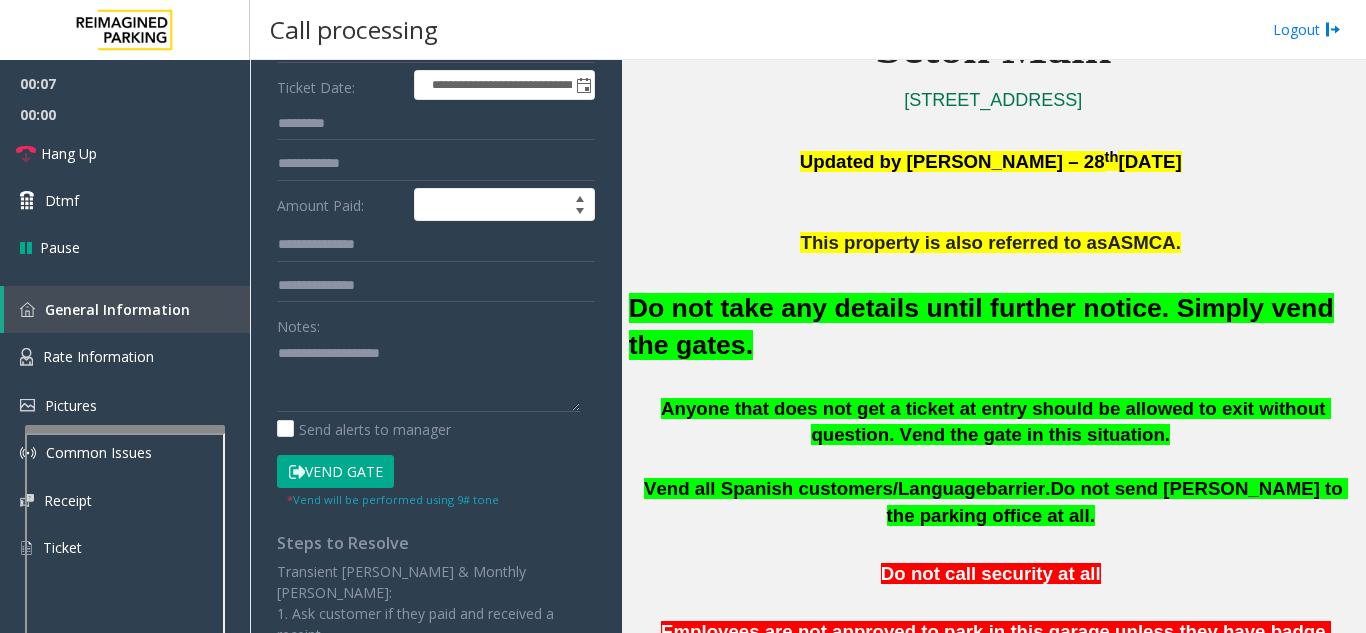 click on "Vend Gate" 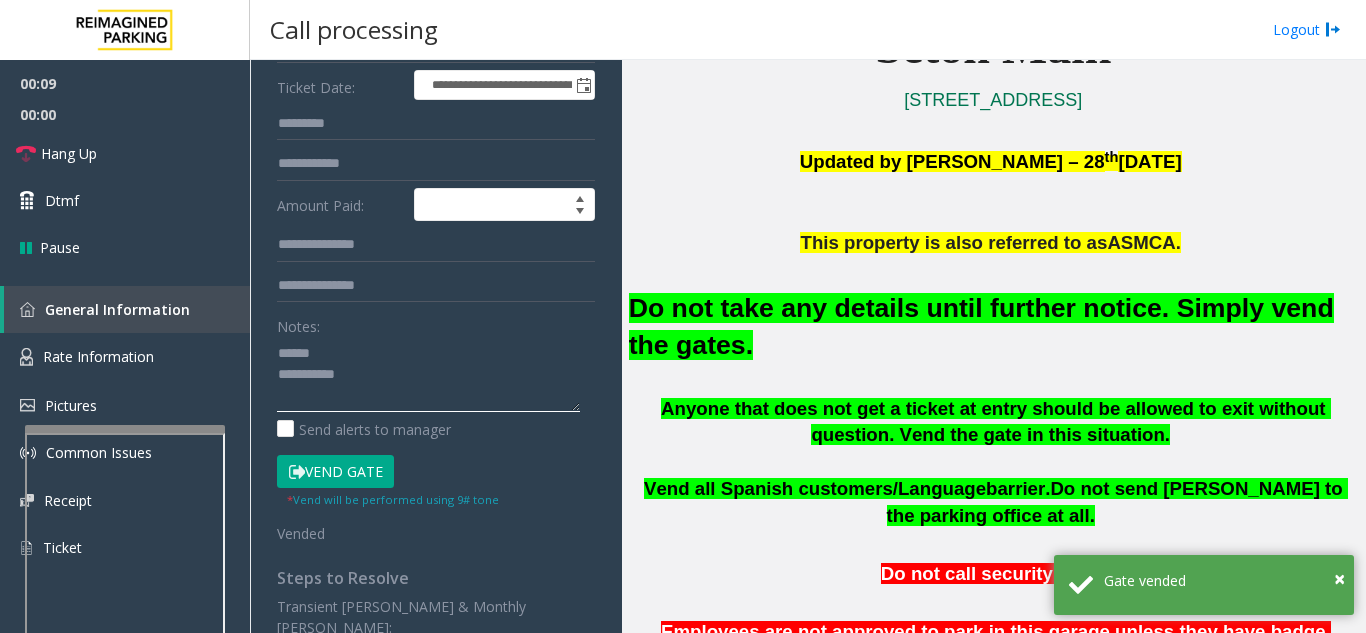click 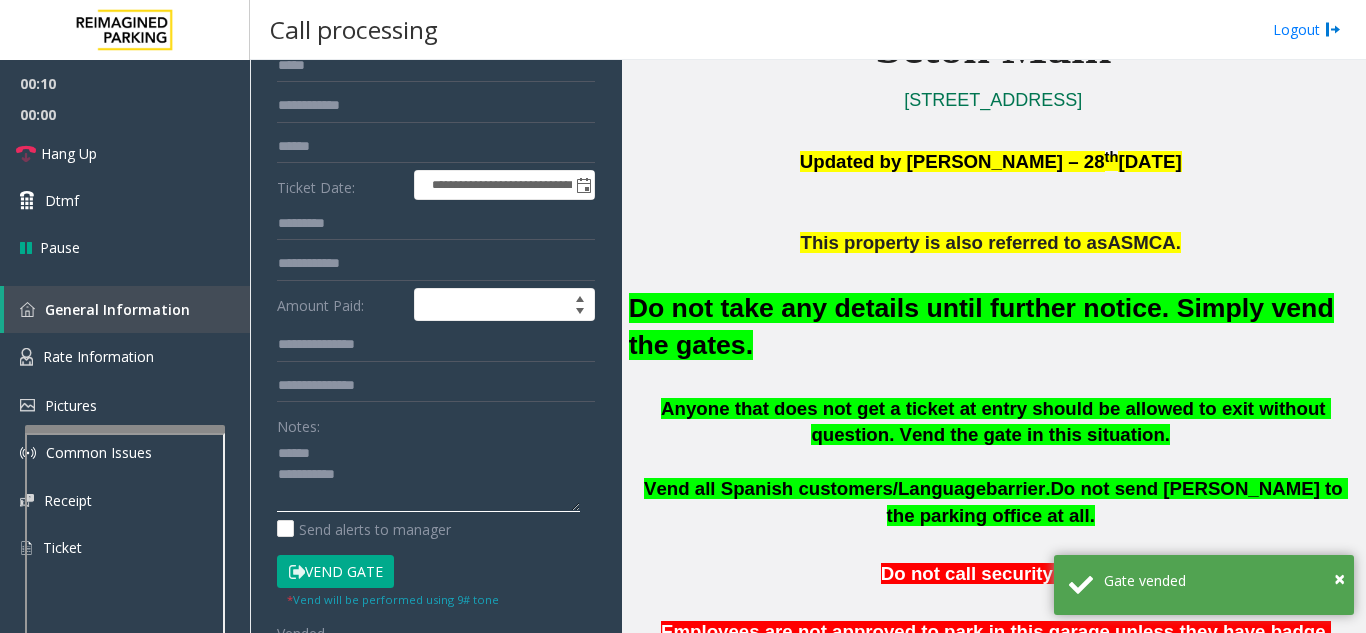 scroll, scrollTop: 100, scrollLeft: 0, axis: vertical 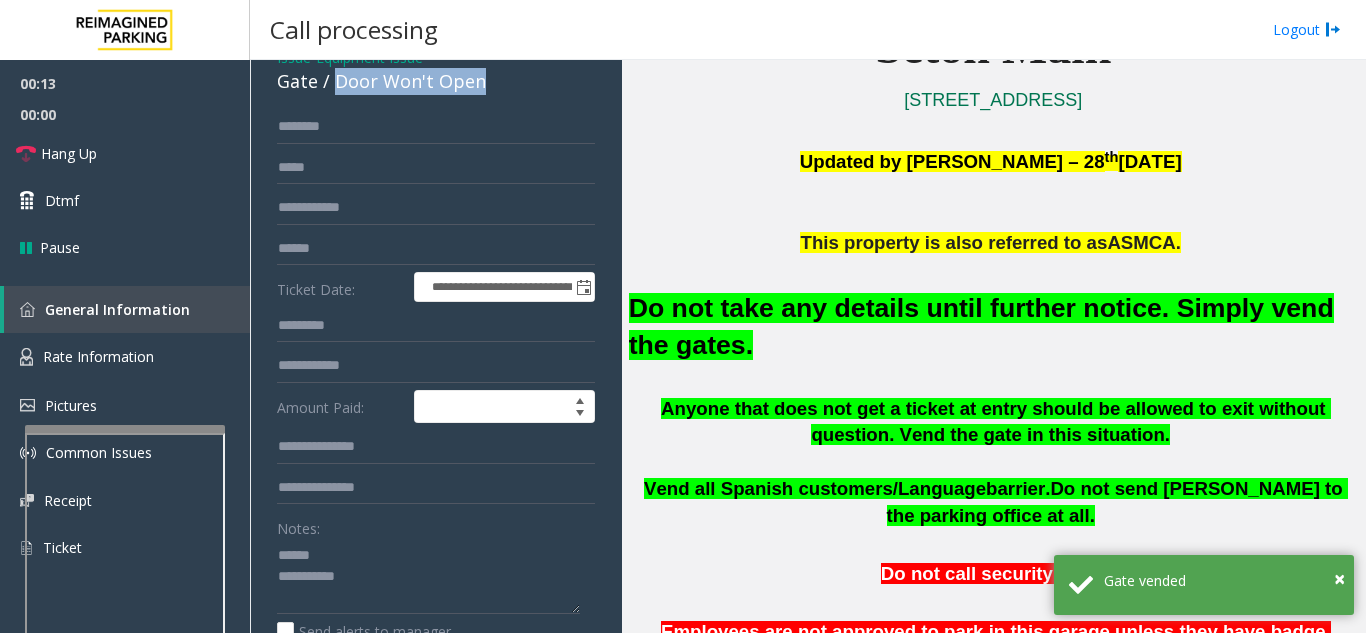 drag, startPoint x: 334, startPoint y: 73, endPoint x: 494, endPoint y: 81, distance: 160.19987 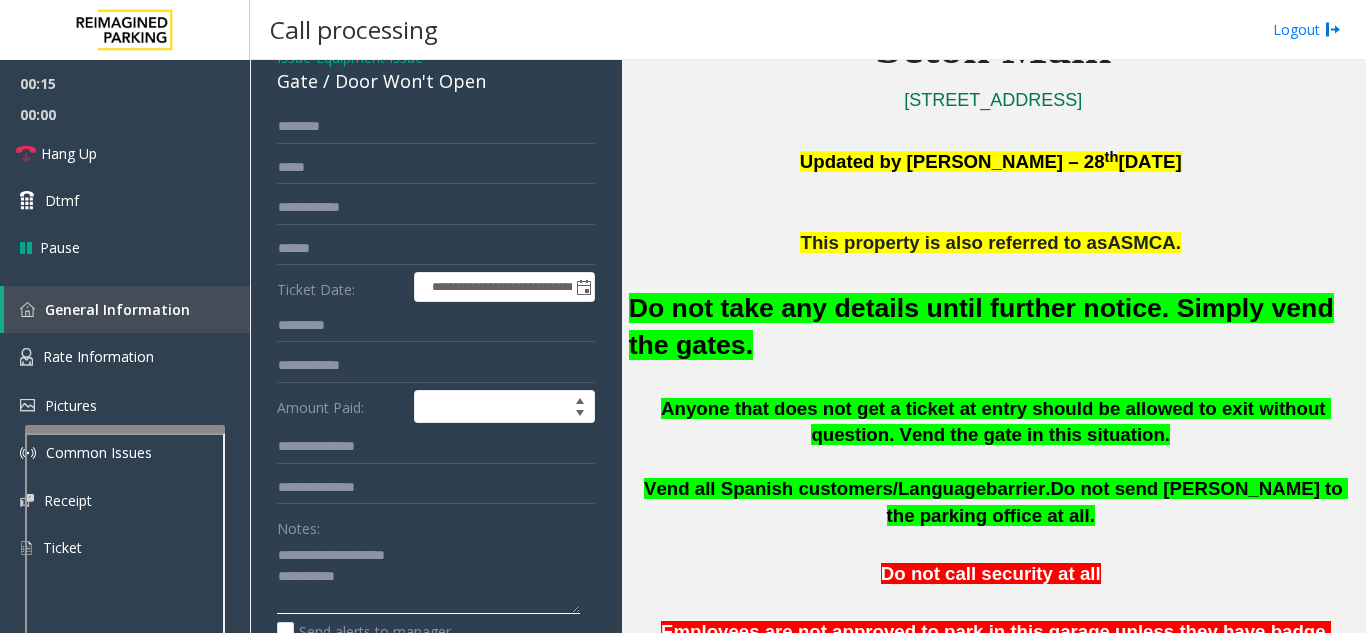 click 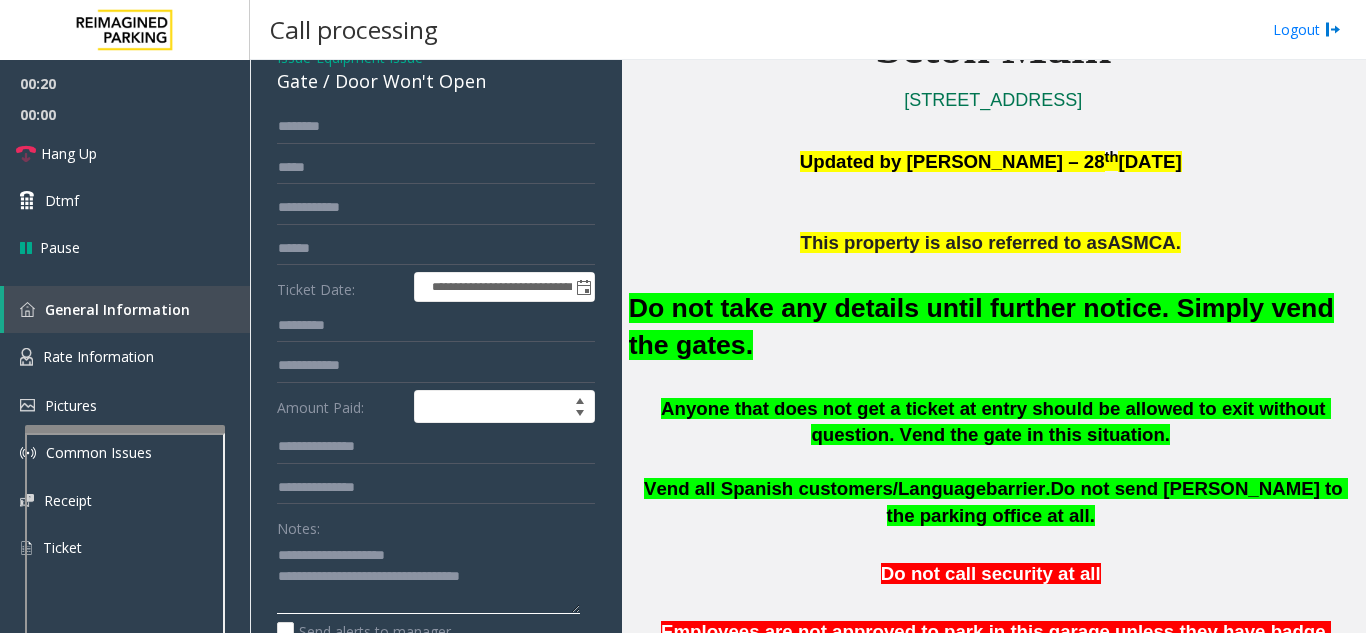 click 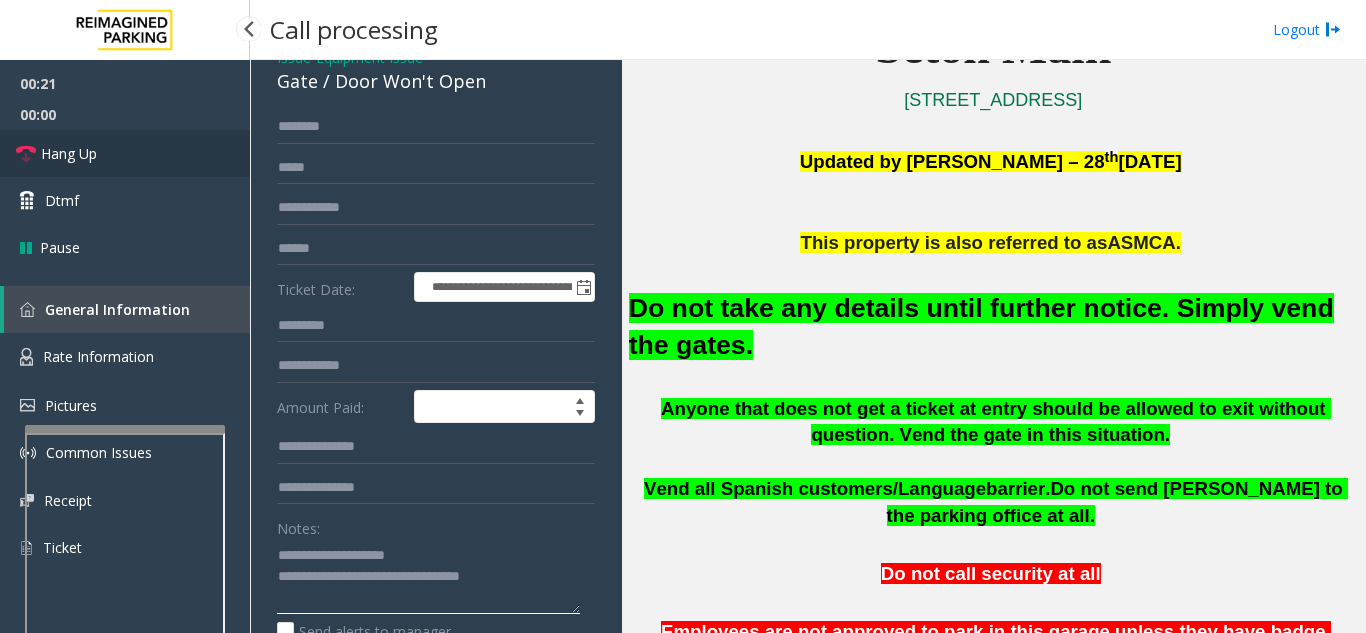 type on "**********" 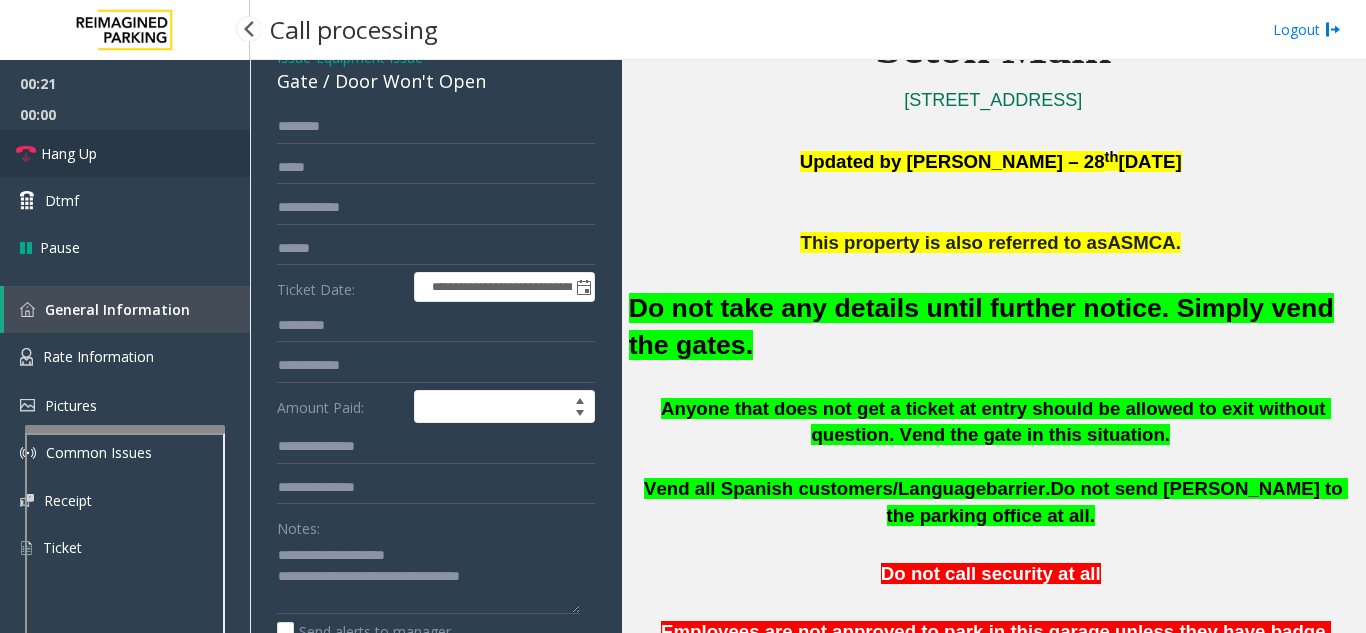 click on "Hang Up" at bounding box center (125, 153) 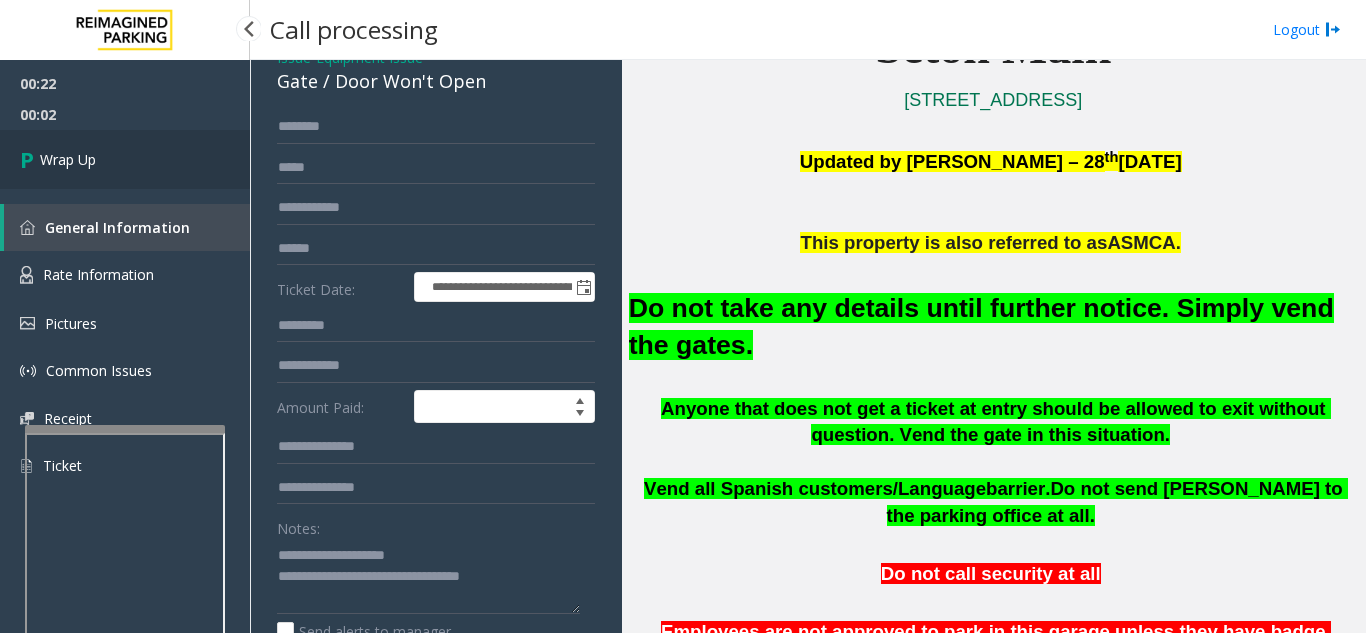 click on "Wrap Up" at bounding box center (125, 159) 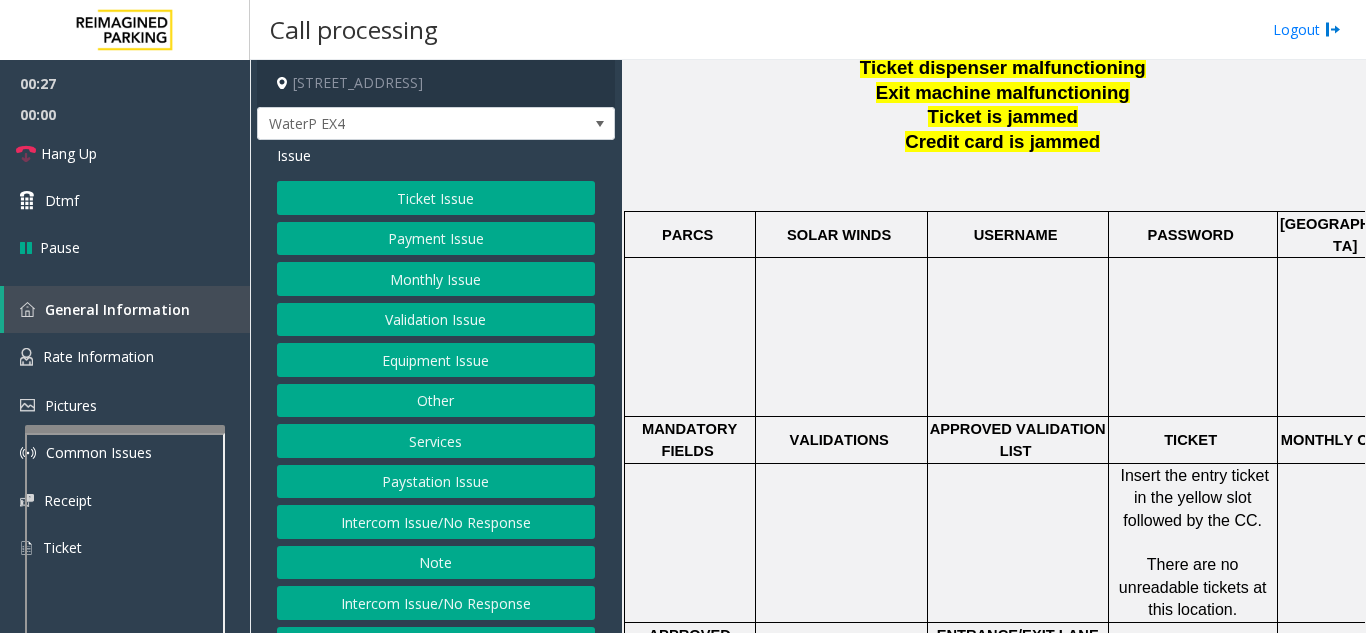 scroll, scrollTop: 600, scrollLeft: 0, axis: vertical 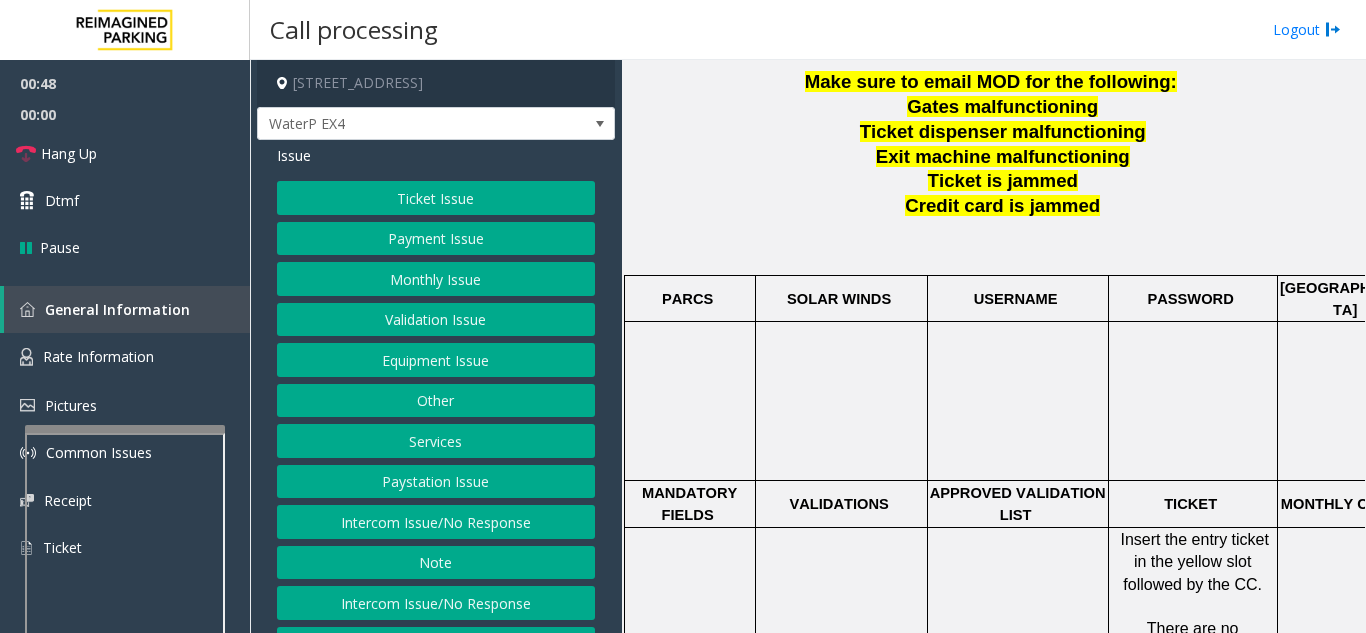 click on "Ticket Issue" 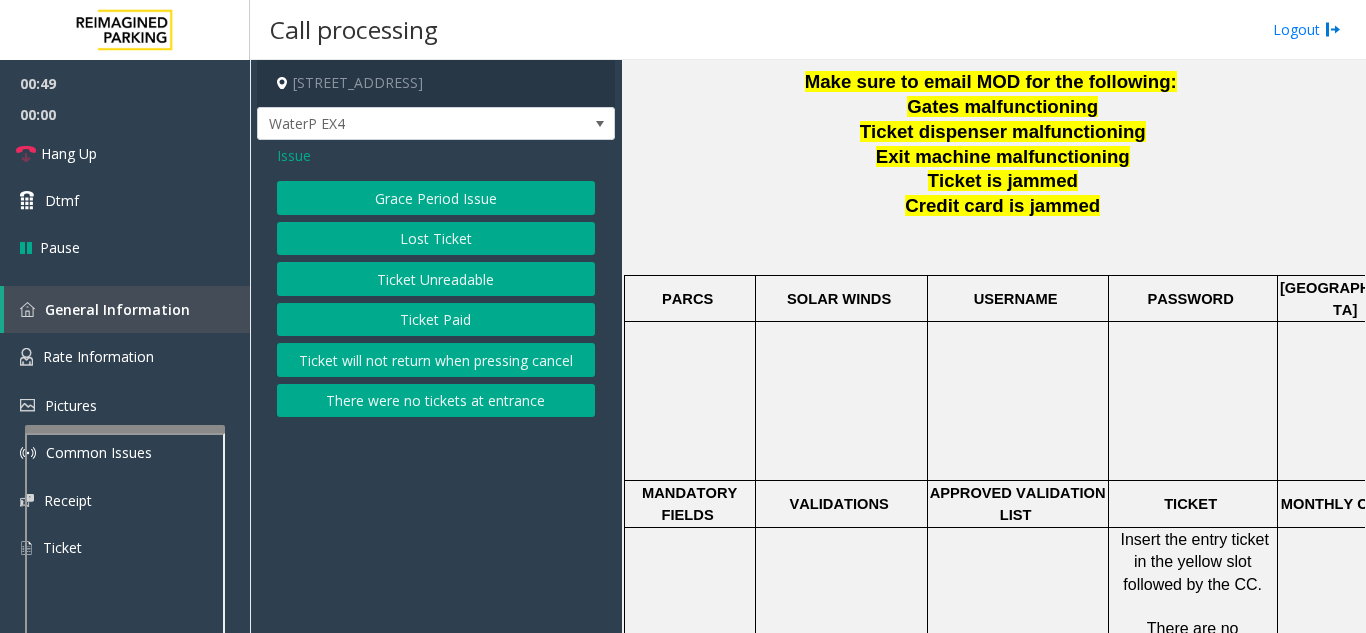 click on "Ticket Unreadable" 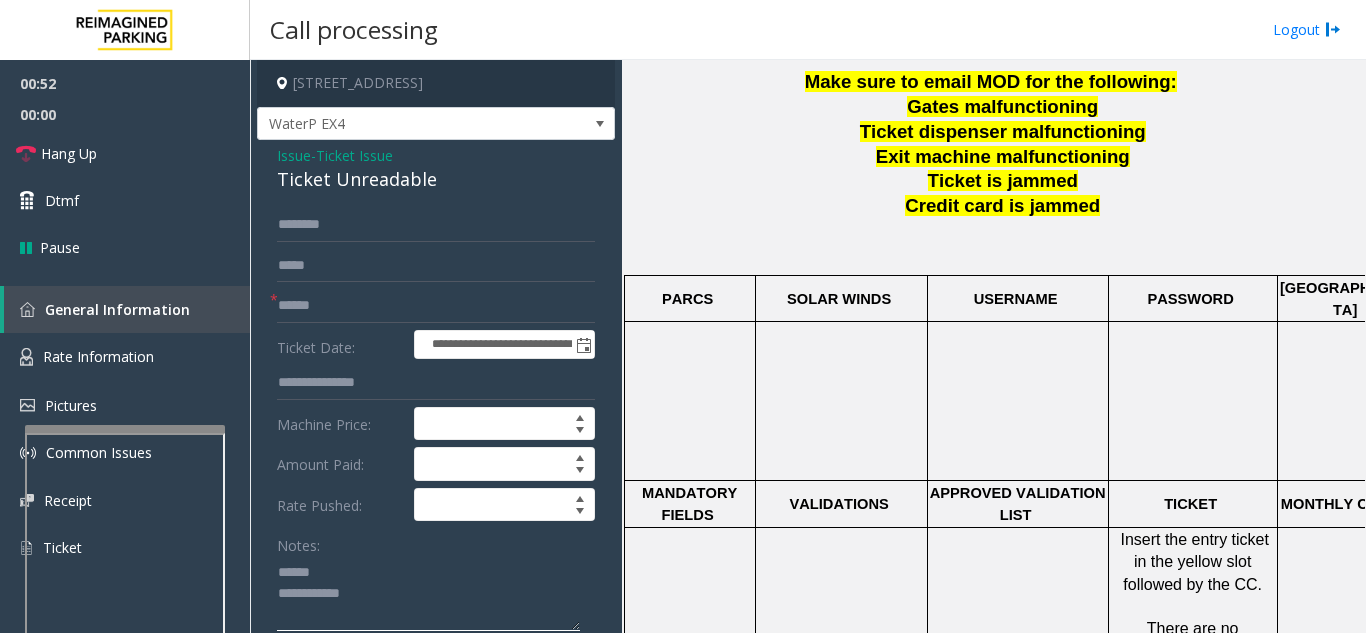 click 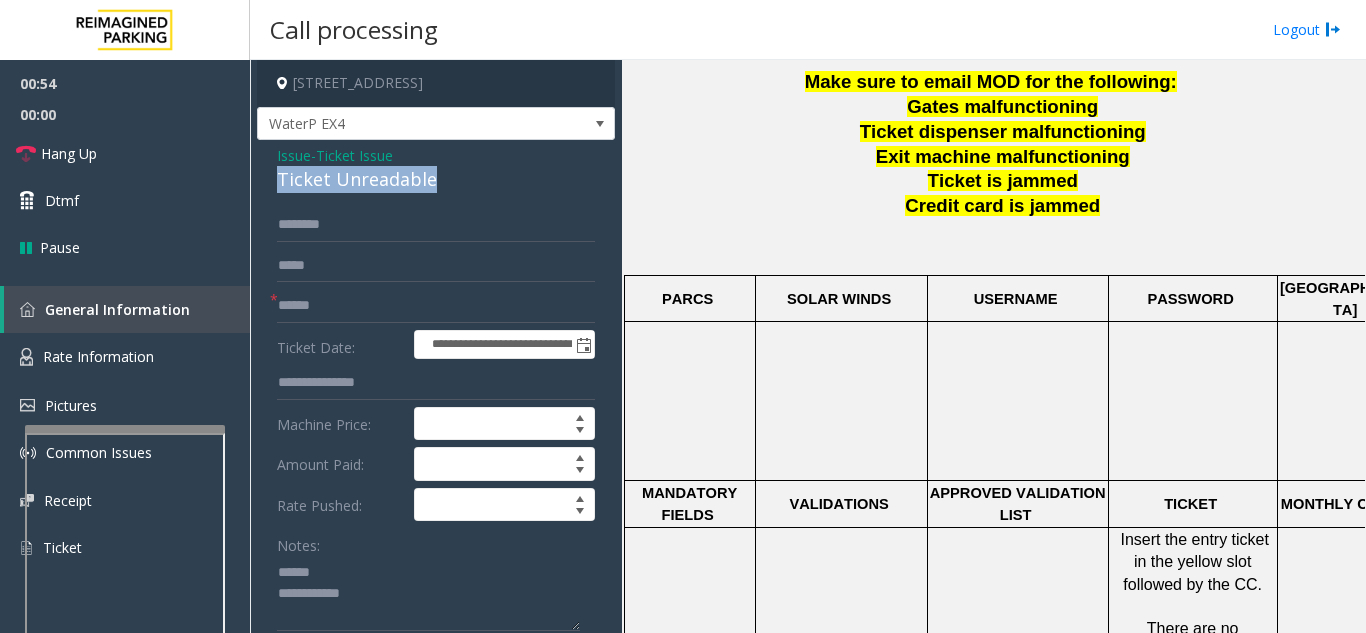 drag, startPoint x: 268, startPoint y: 176, endPoint x: 473, endPoint y: 184, distance: 205.15604 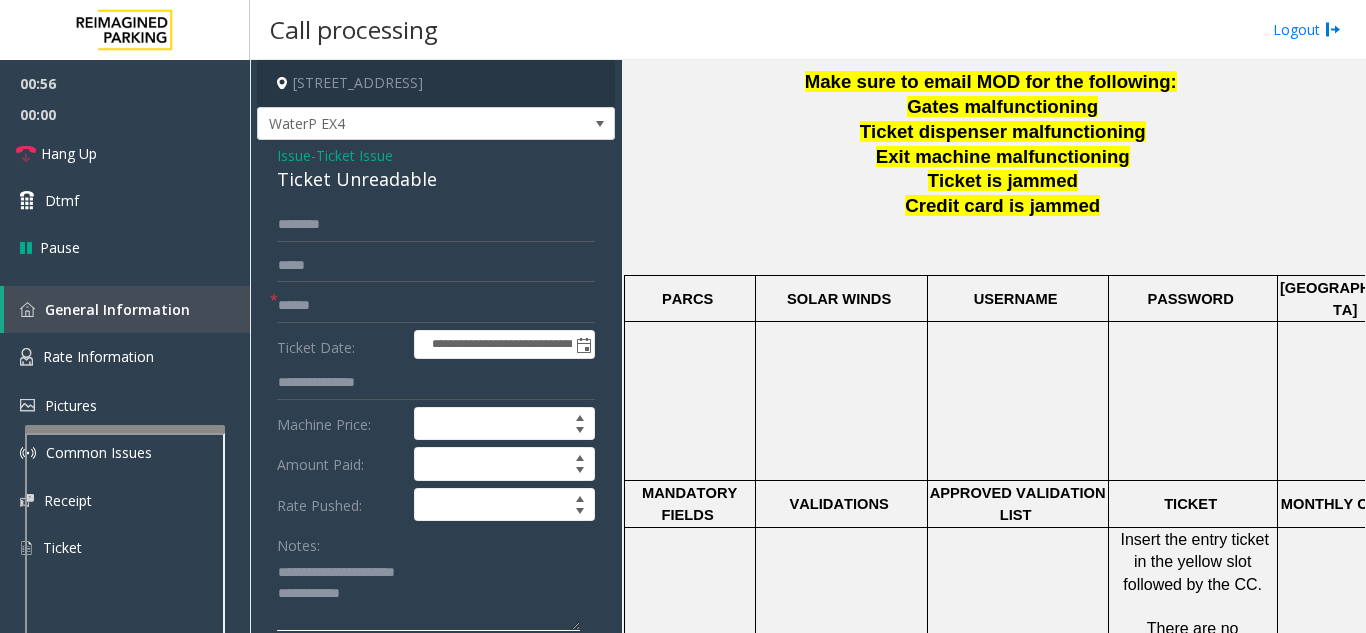 click 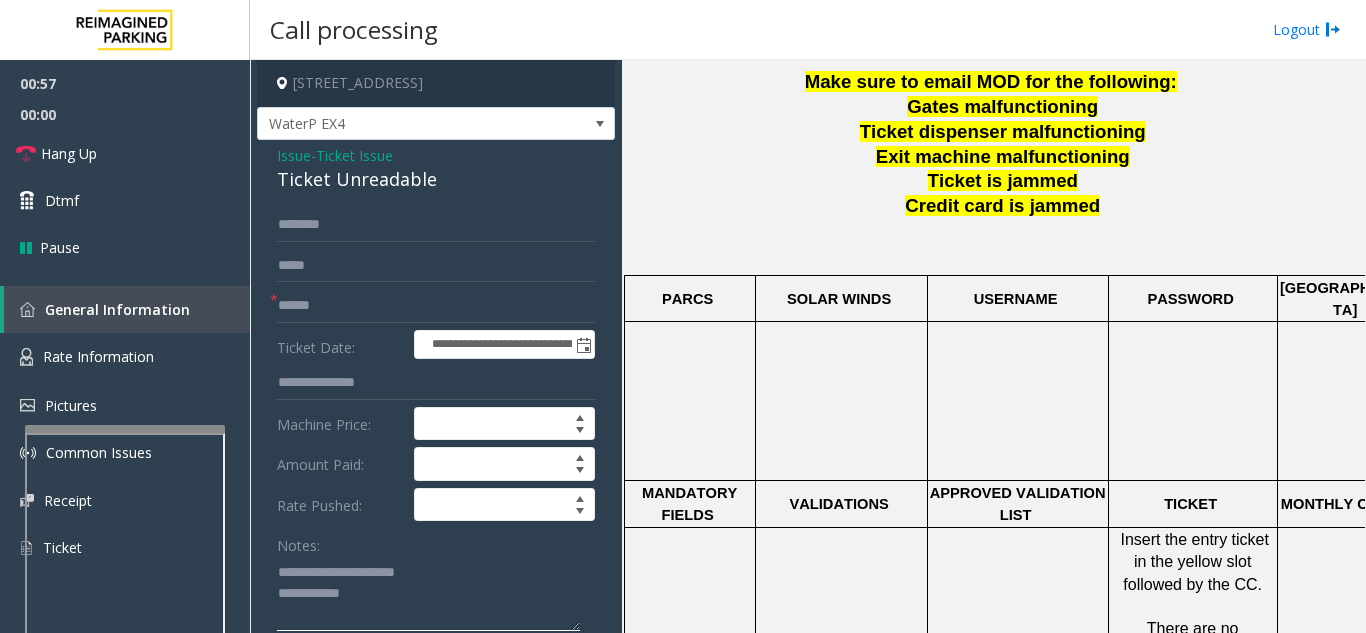 type on "**********" 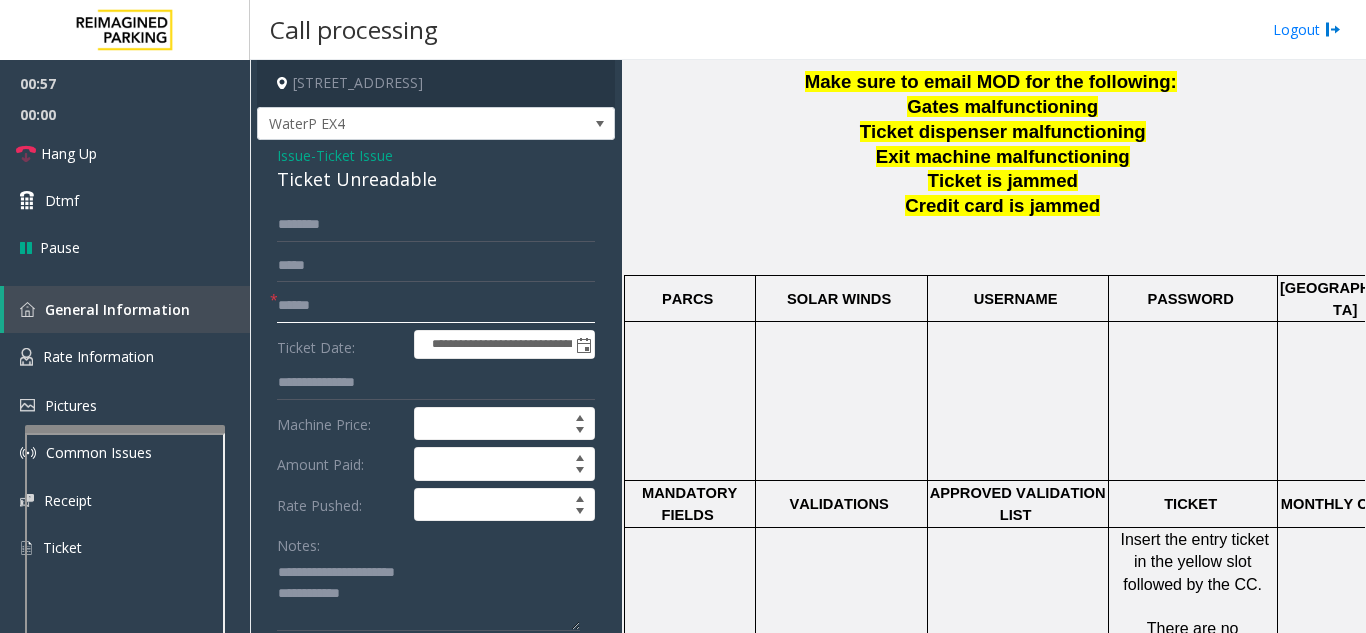 click 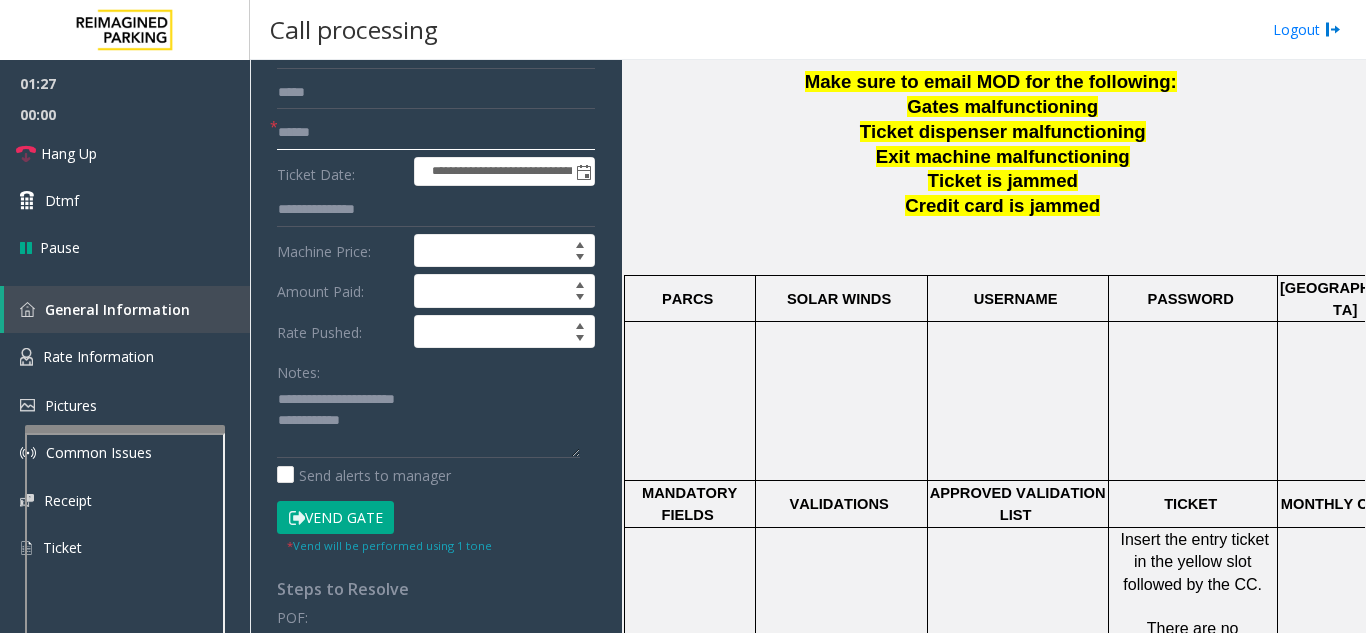 scroll, scrollTop: 200, scrollLeft: 0, axis: vertical 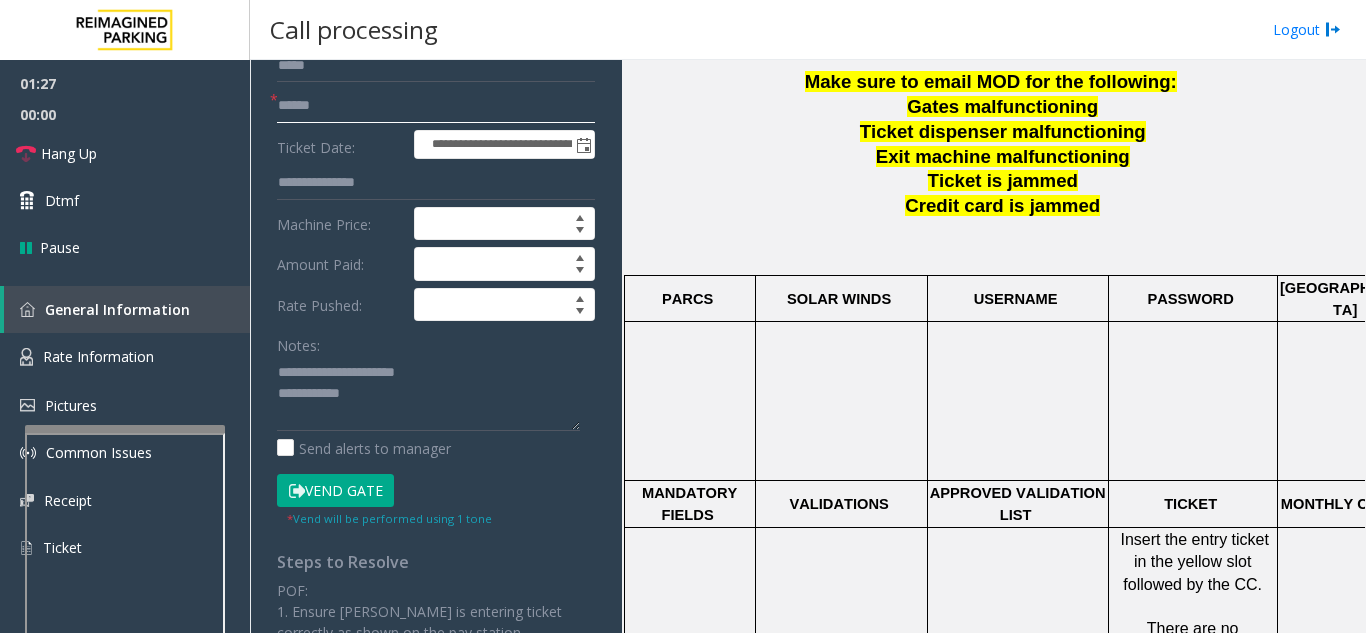 type on "******" 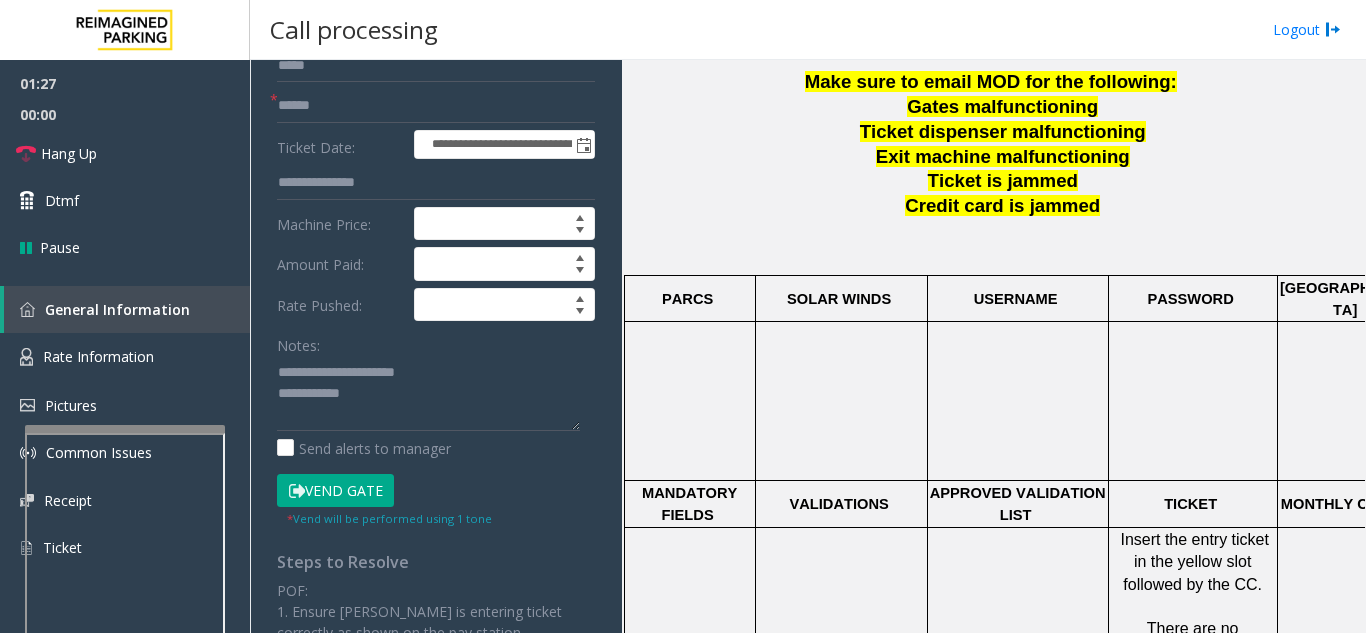 click on "Vend Gate" 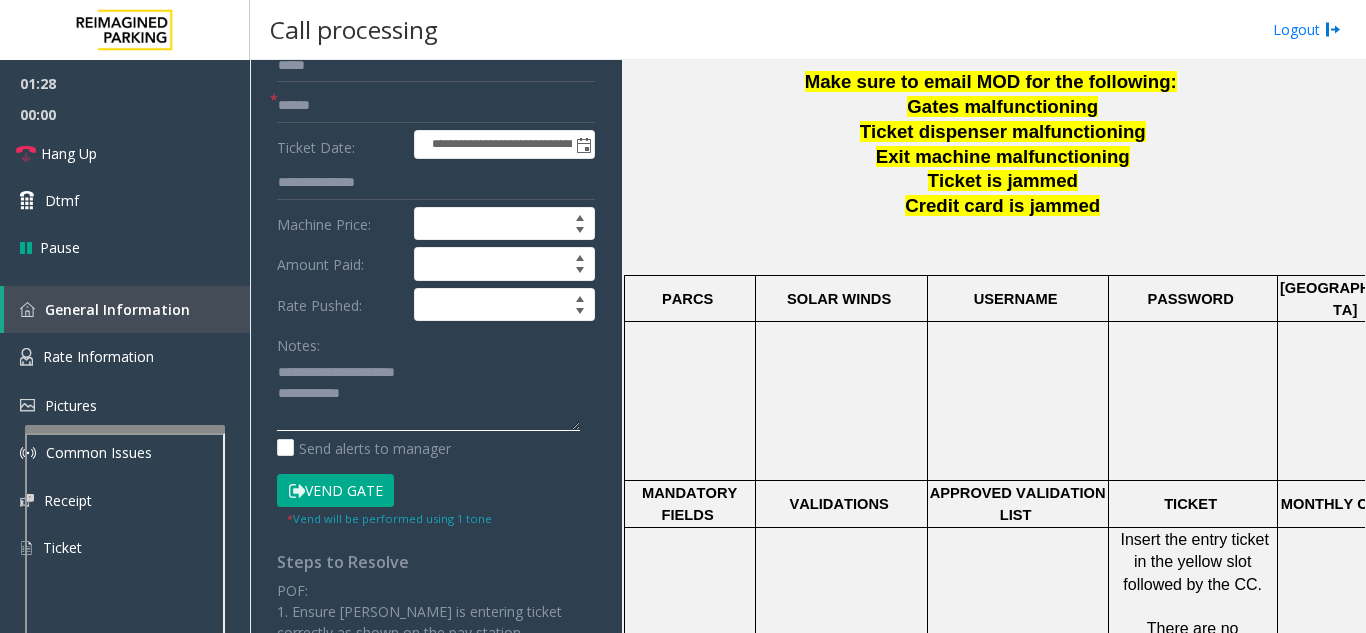 click 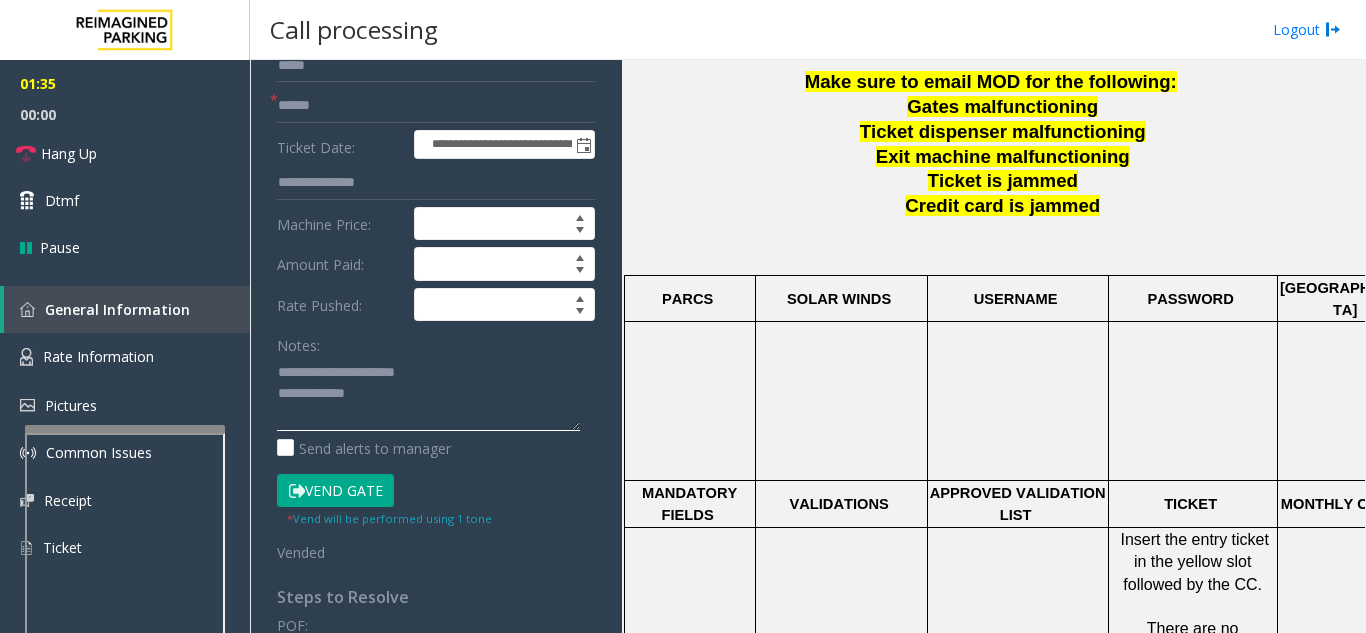 click 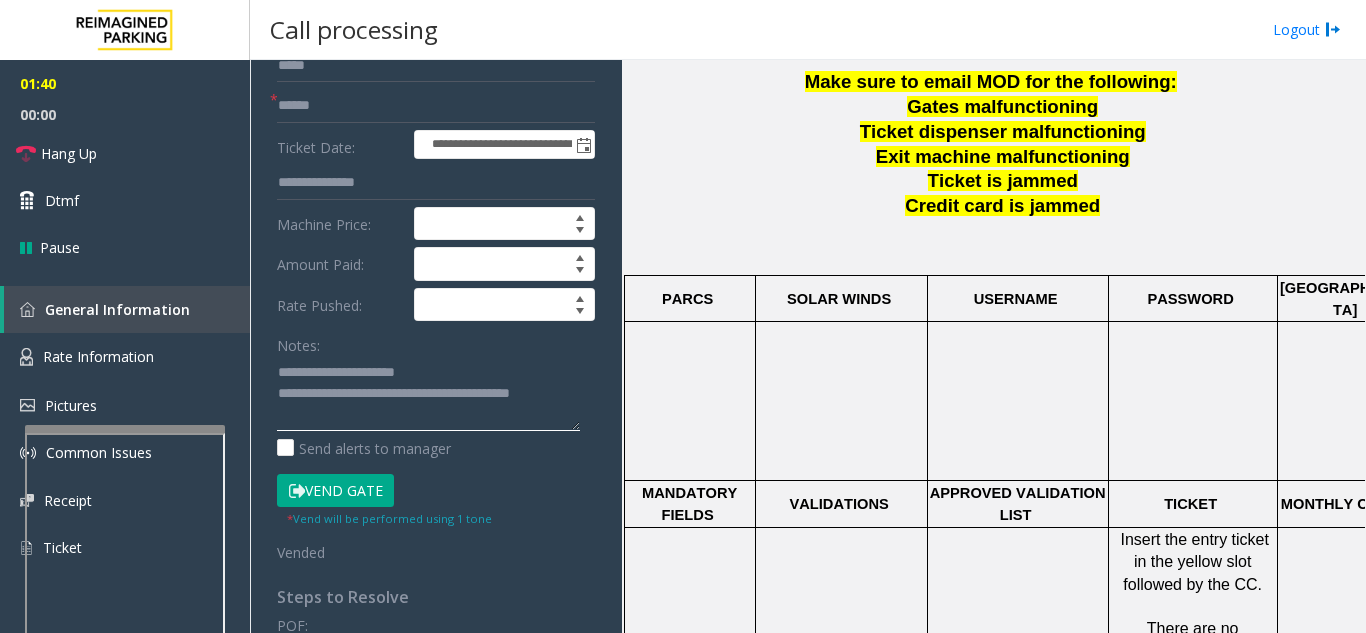 click 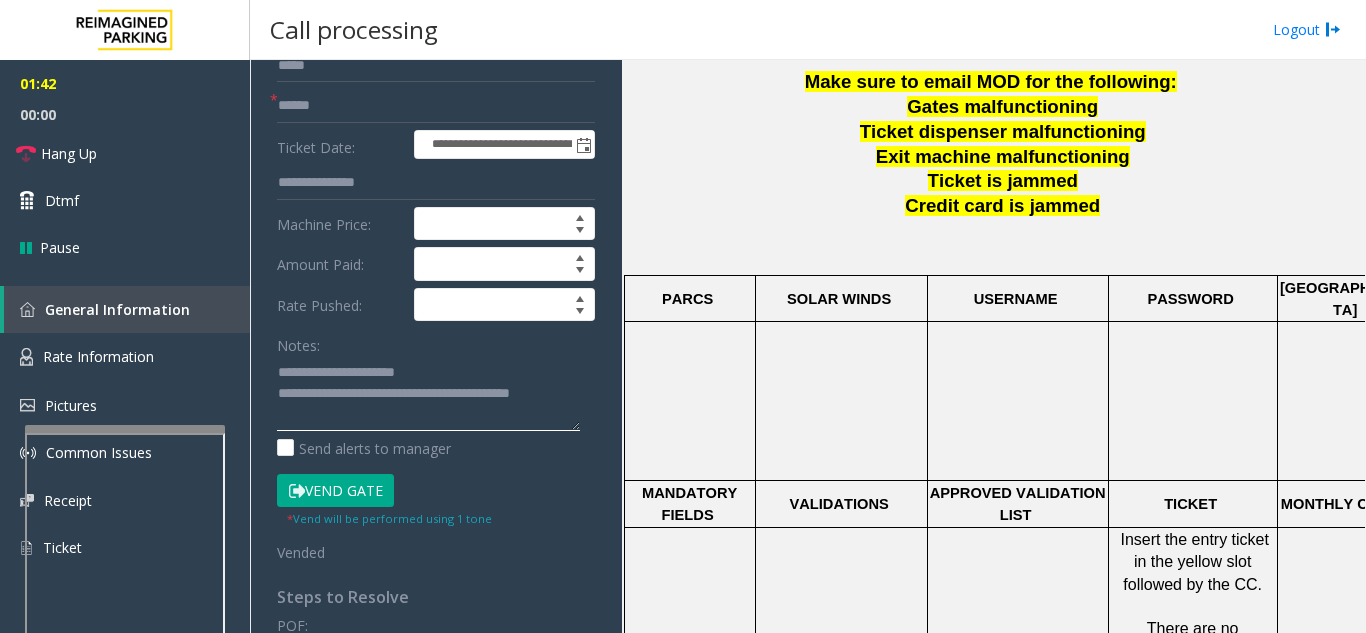 type on "**********" 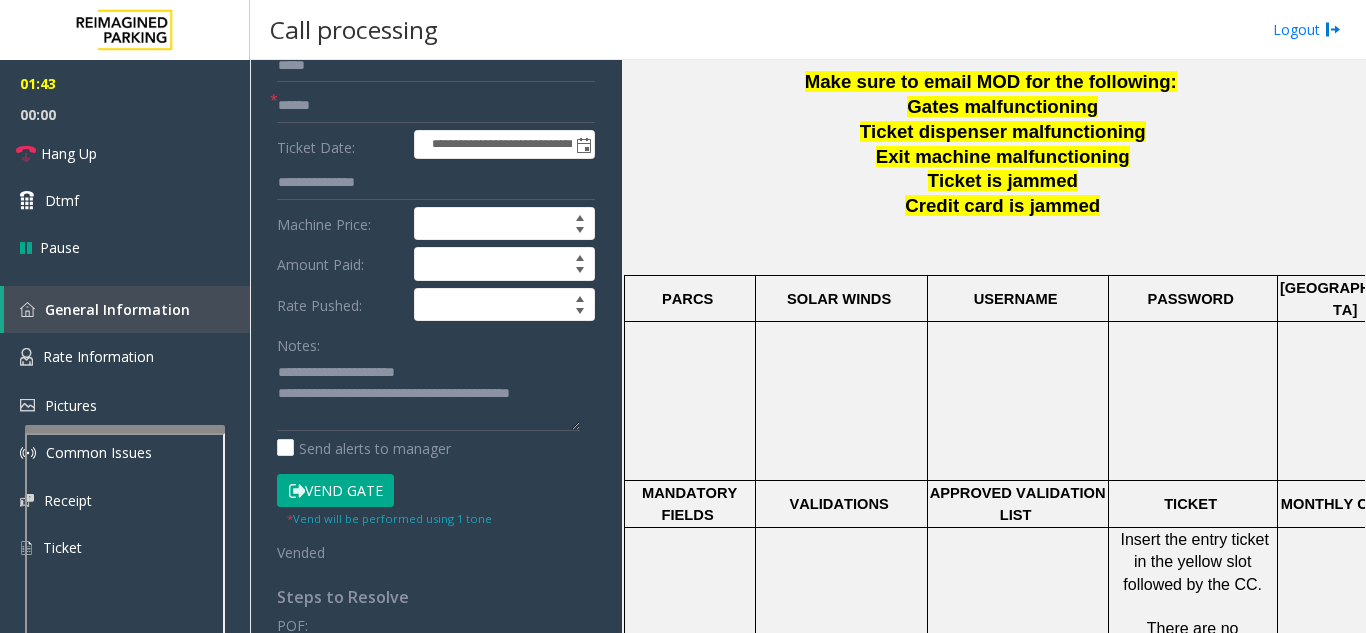 click on "Vend Gate" 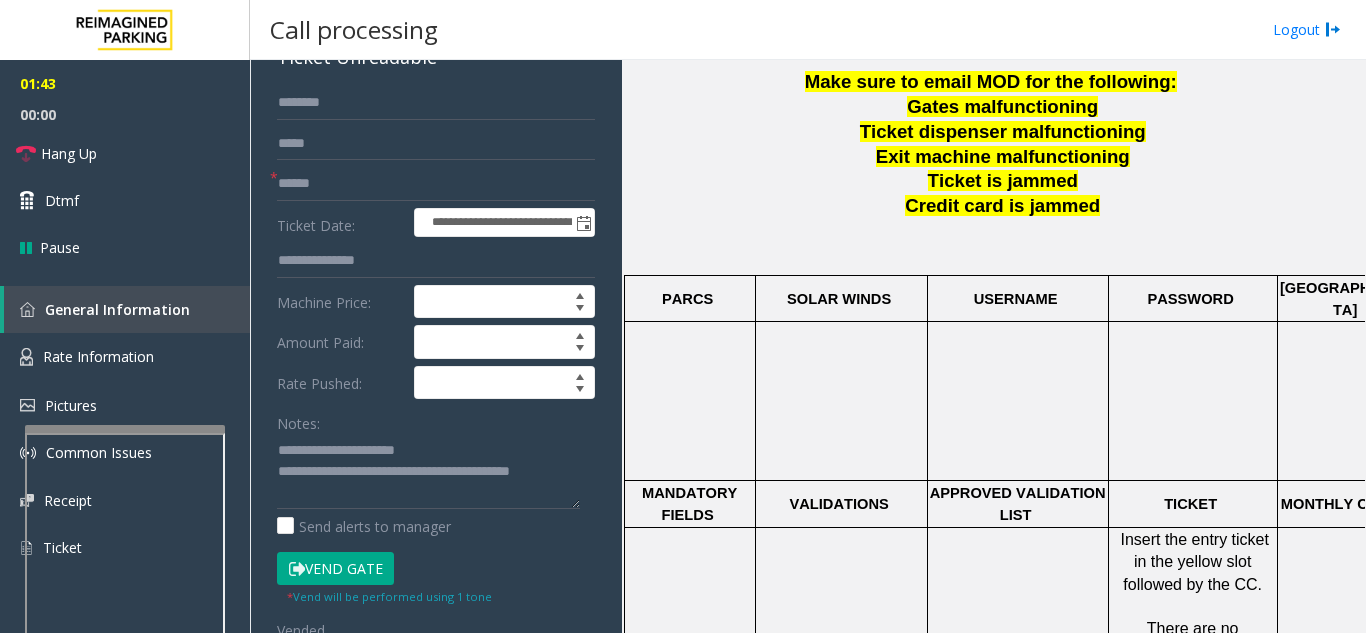 scroll, scrollTop: 0, scrollLeft: 0, axis: both 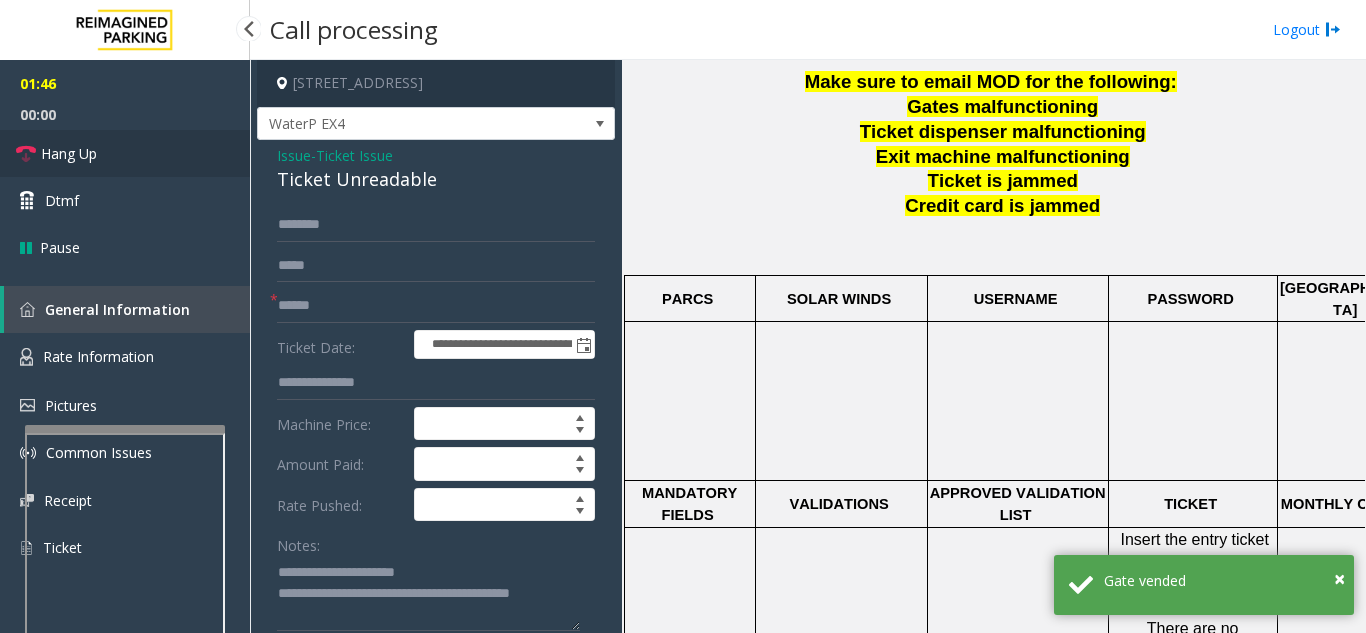 click on "Hang Up" at bounding box center [125, 153] 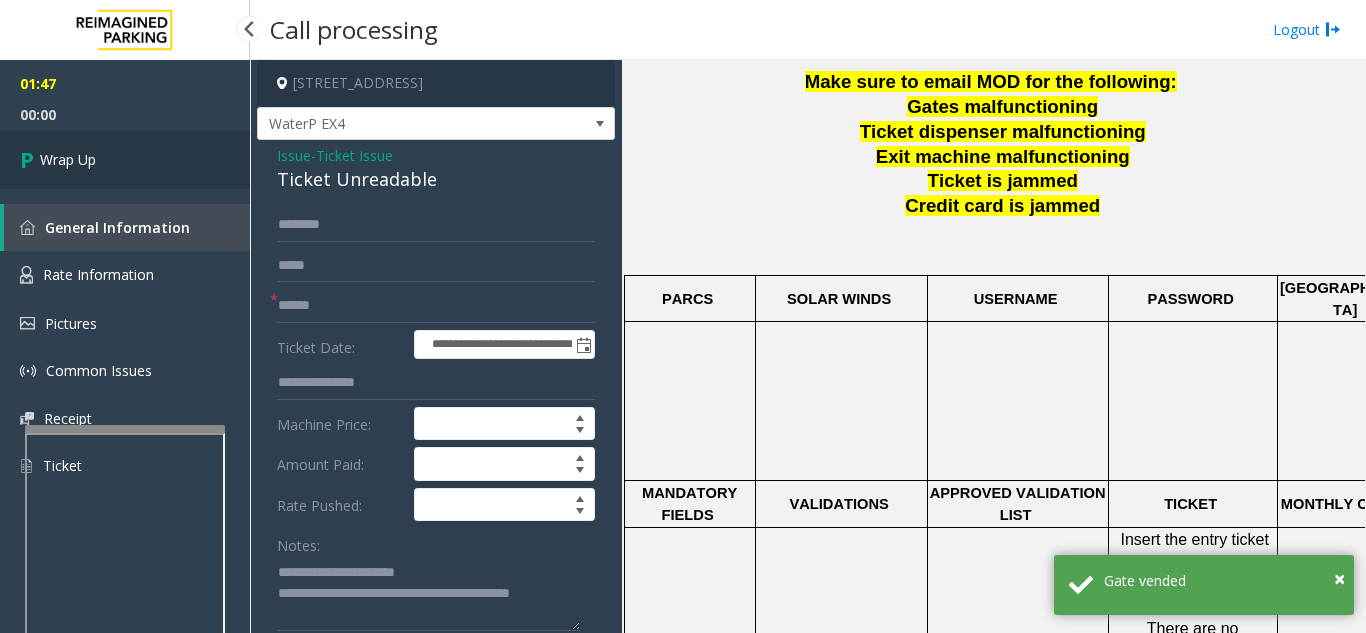 click on "Wrap Up" at bounding box center (125, 159) 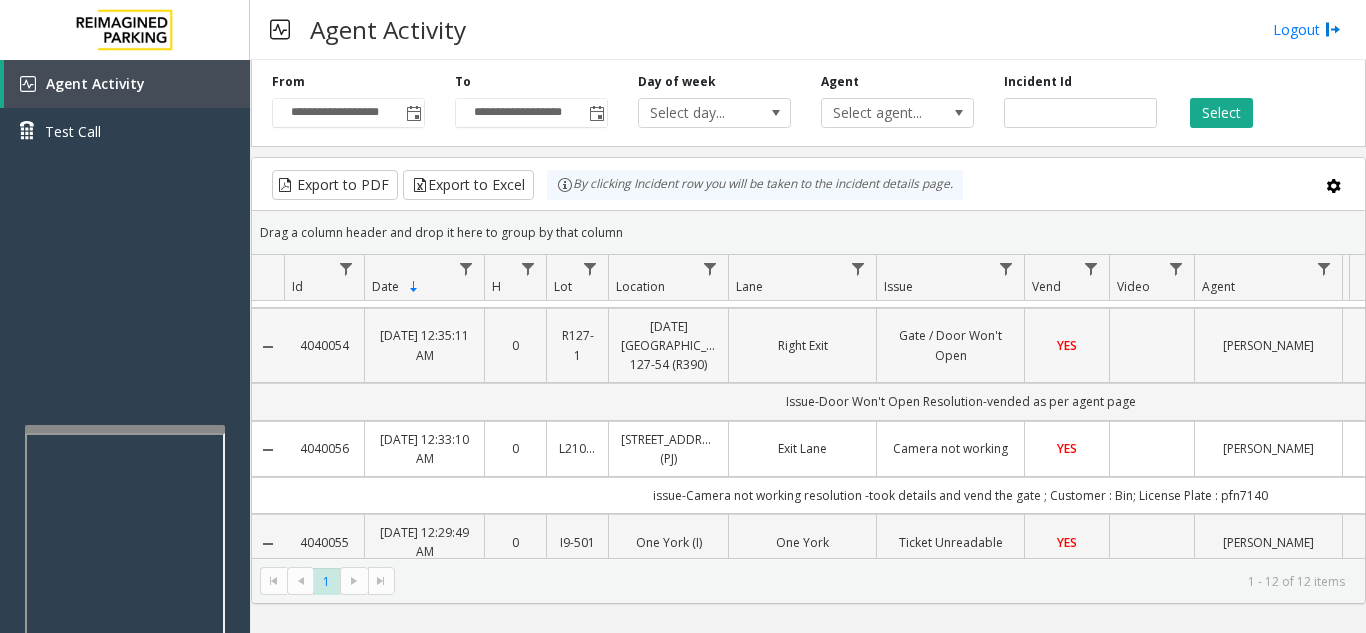 scroll, scrollTop: 0, scrollLeft: 0, axis: both 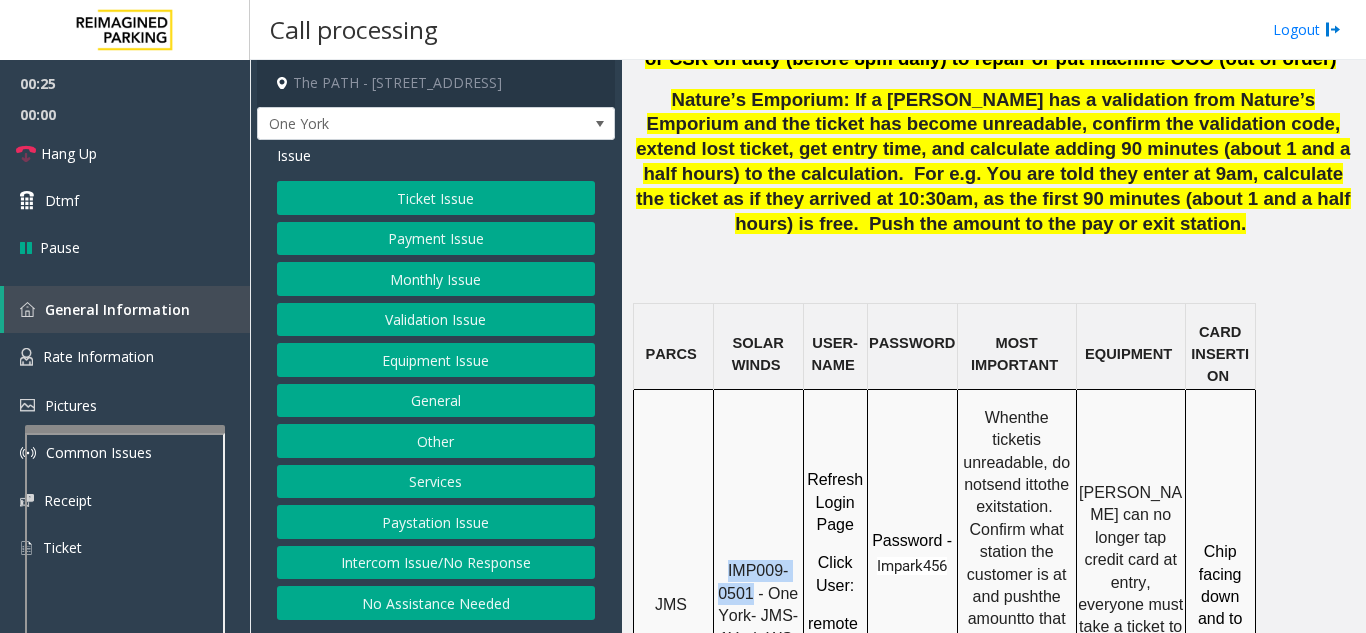 drag, startPoint x: 753, startPoint y: 391, endPoint x: 729, endPoint y: 365, distance: 35.383614 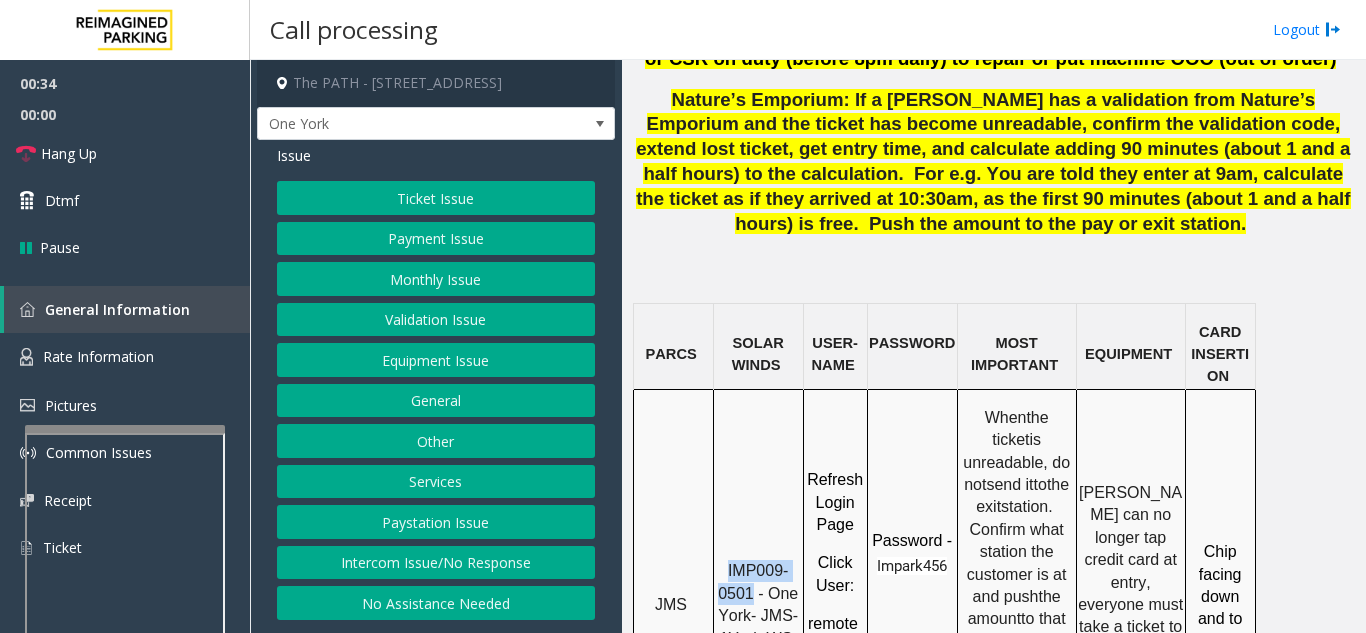 click on "Ticket Issue" 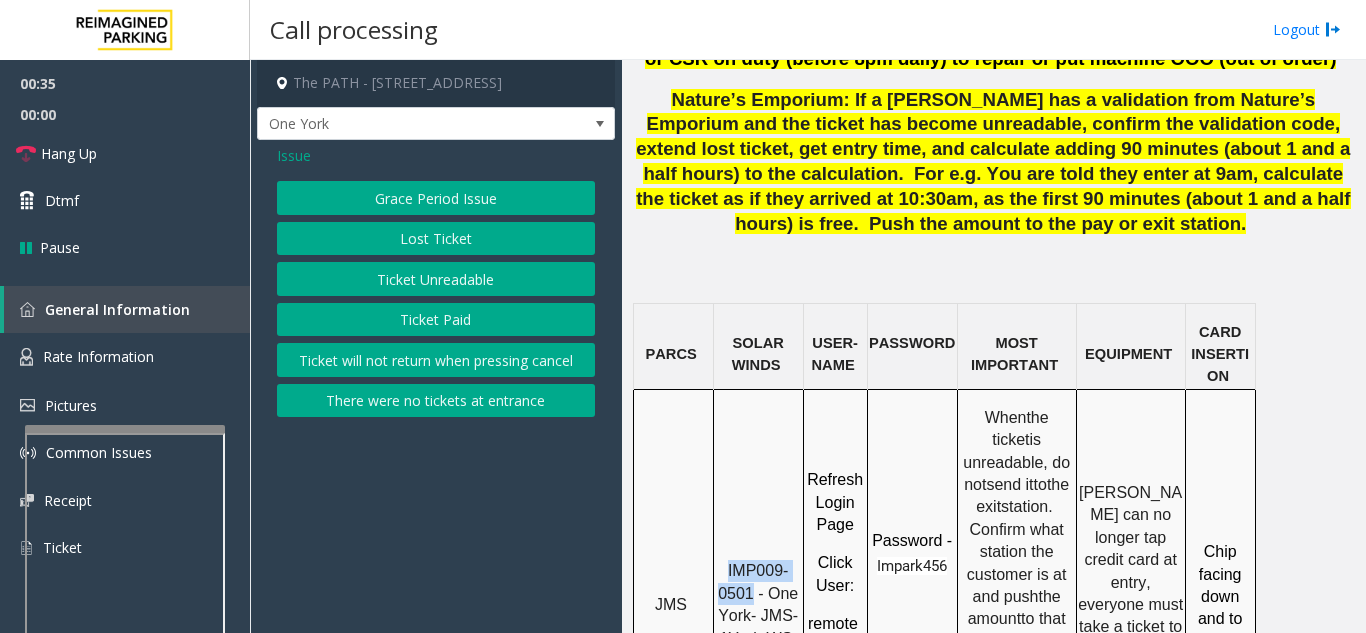 click on "Ticket Unreadable" 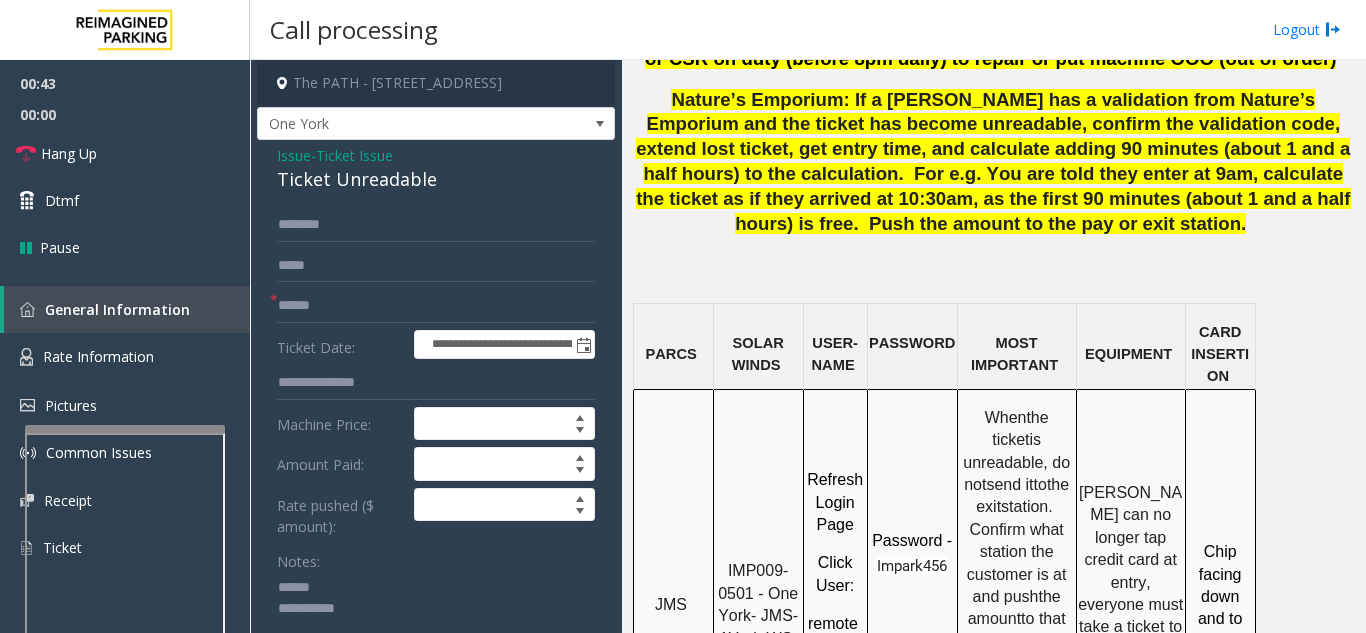 click 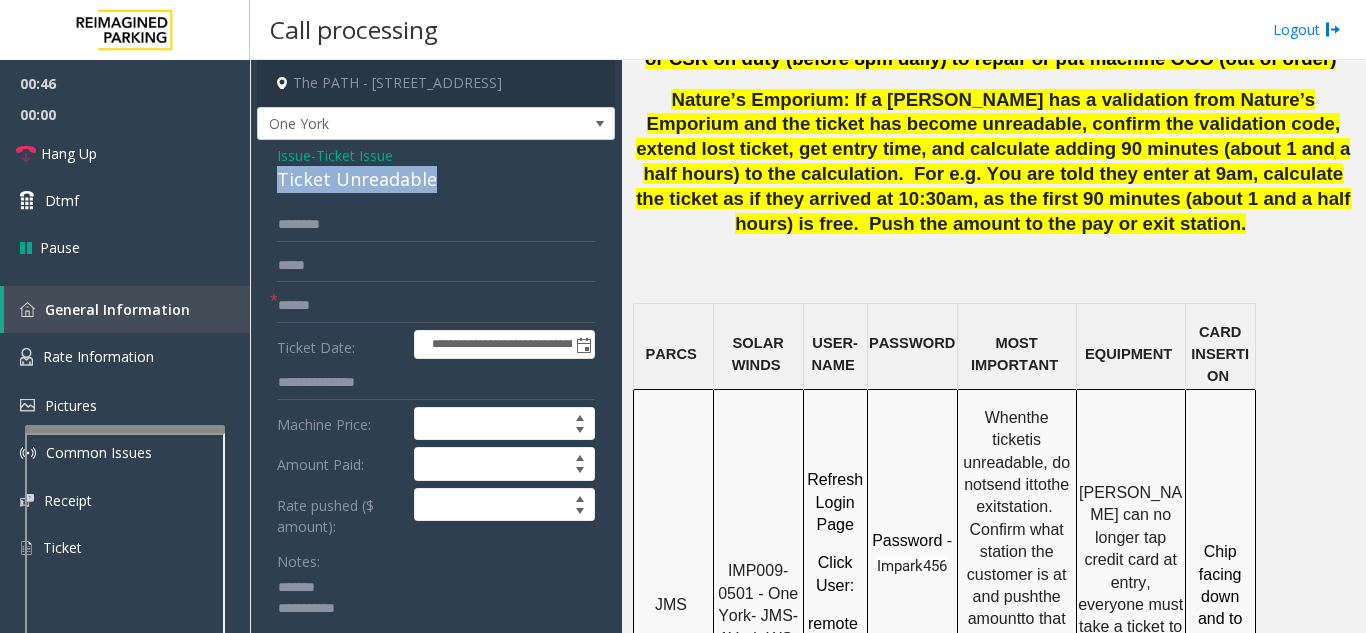 drag, startPoint x: 274, startPoint y: 174, endPoint x: 461, endPoint y: 168, distance: 187.09624 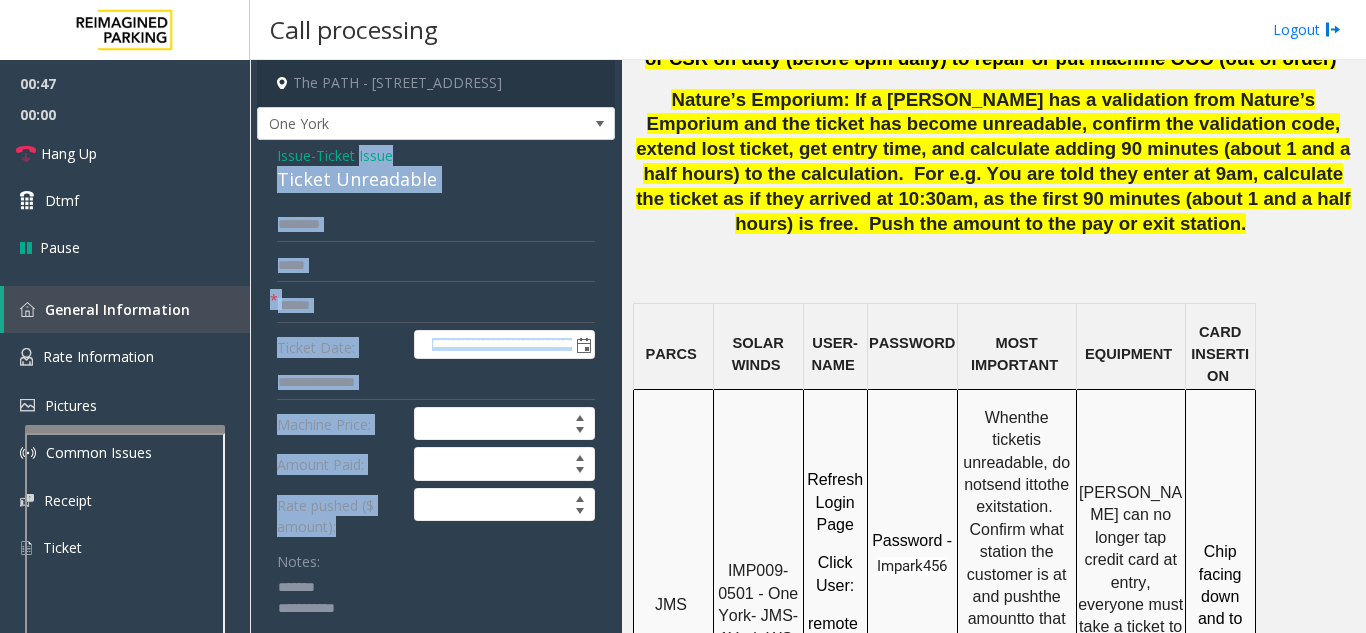 drag, startPoint x: 364, startPoint y: 164, endPoint x: 401, endPoint y: 572, distance: 409.67426 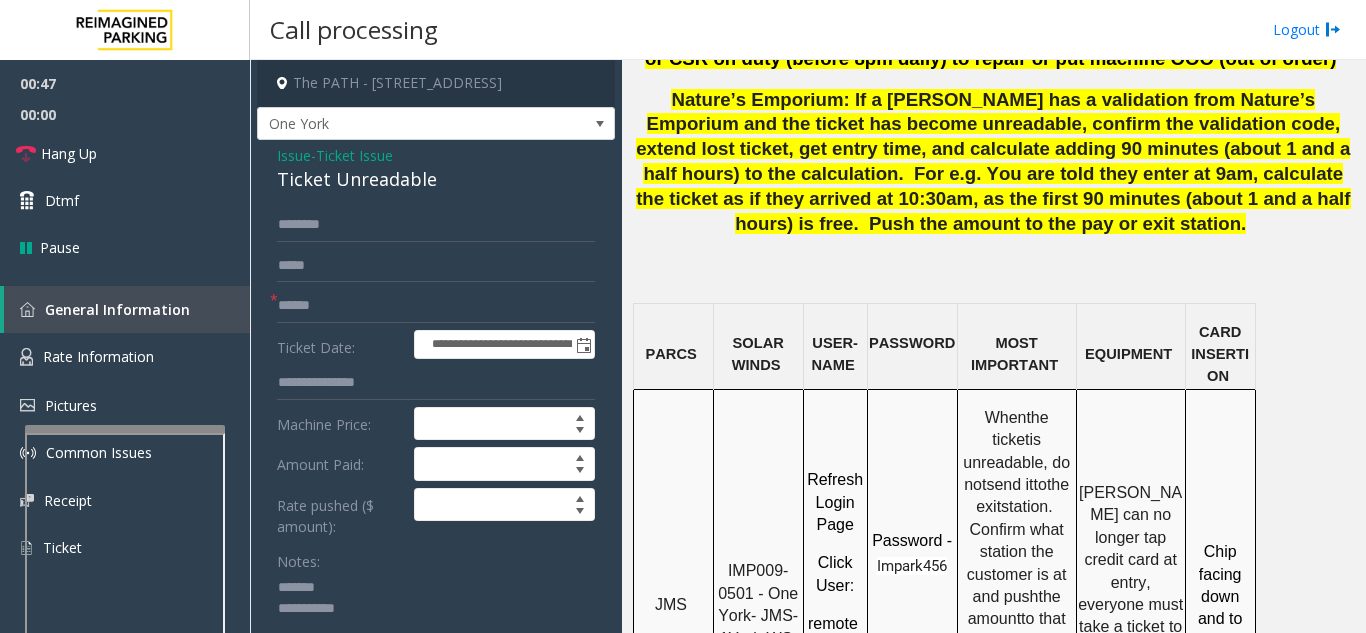 click on "Notes:" 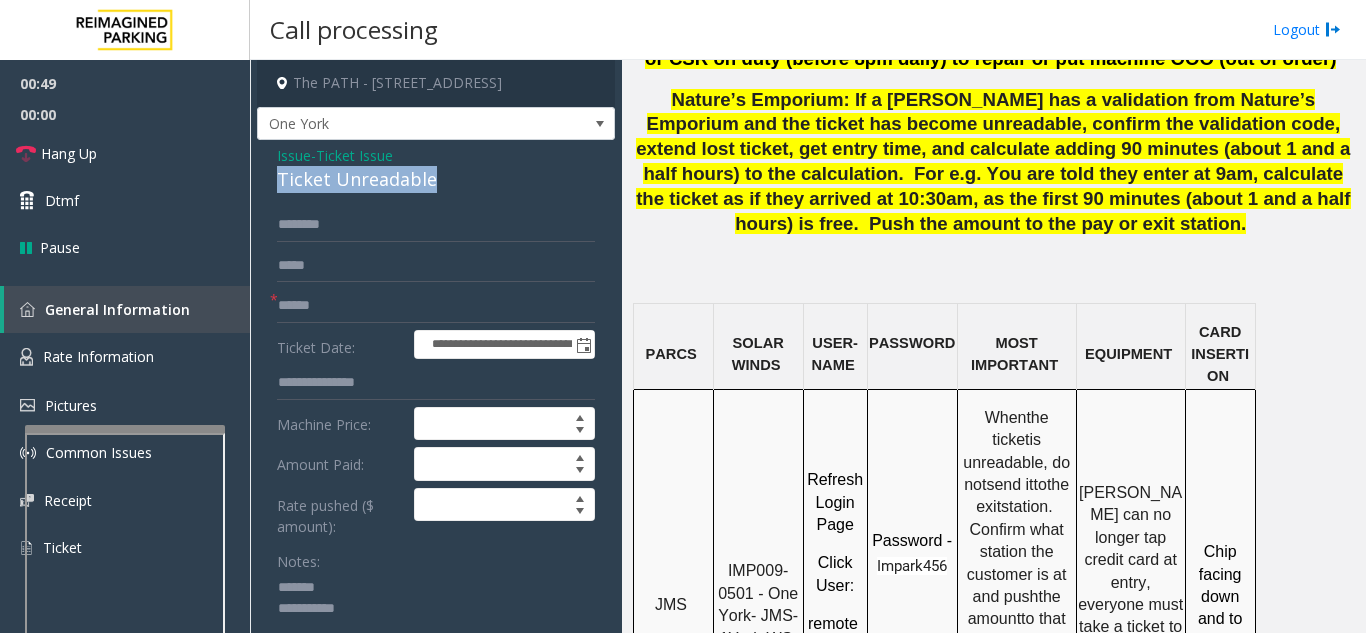 drag, startPoint x: 278, startPoint y: 176, endPoint x: 439, endPoint y: 180, distance: 161.04968 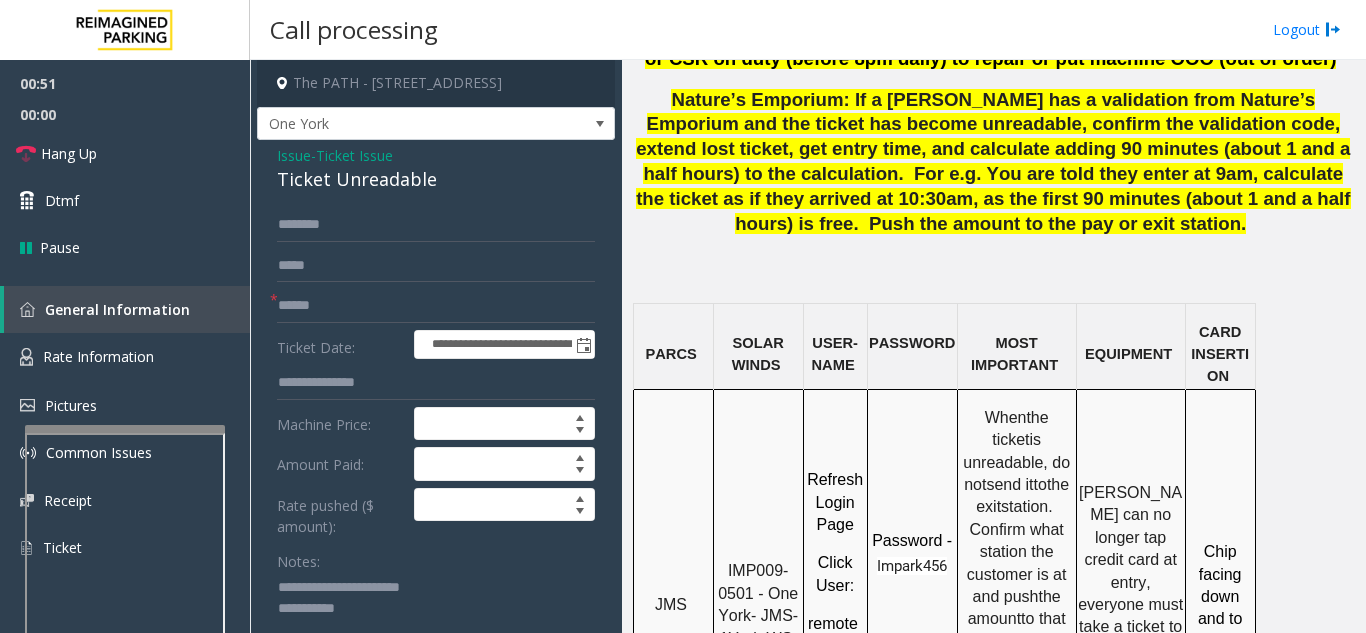 type on "**********" 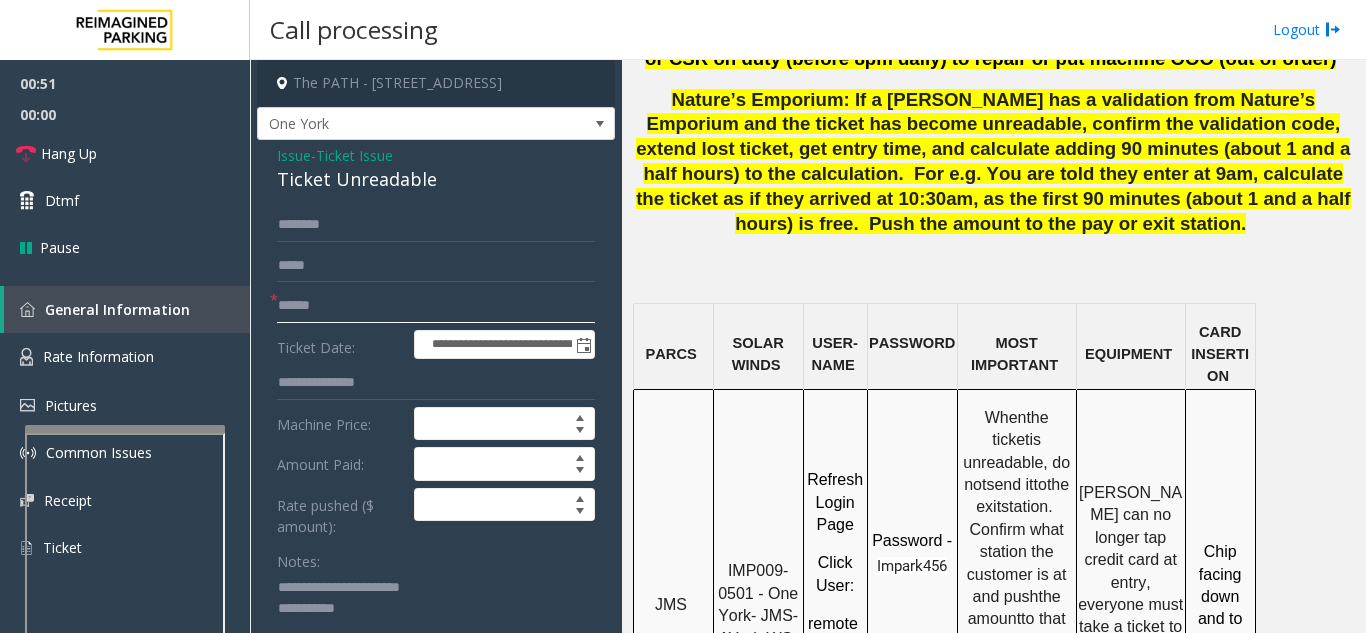 click 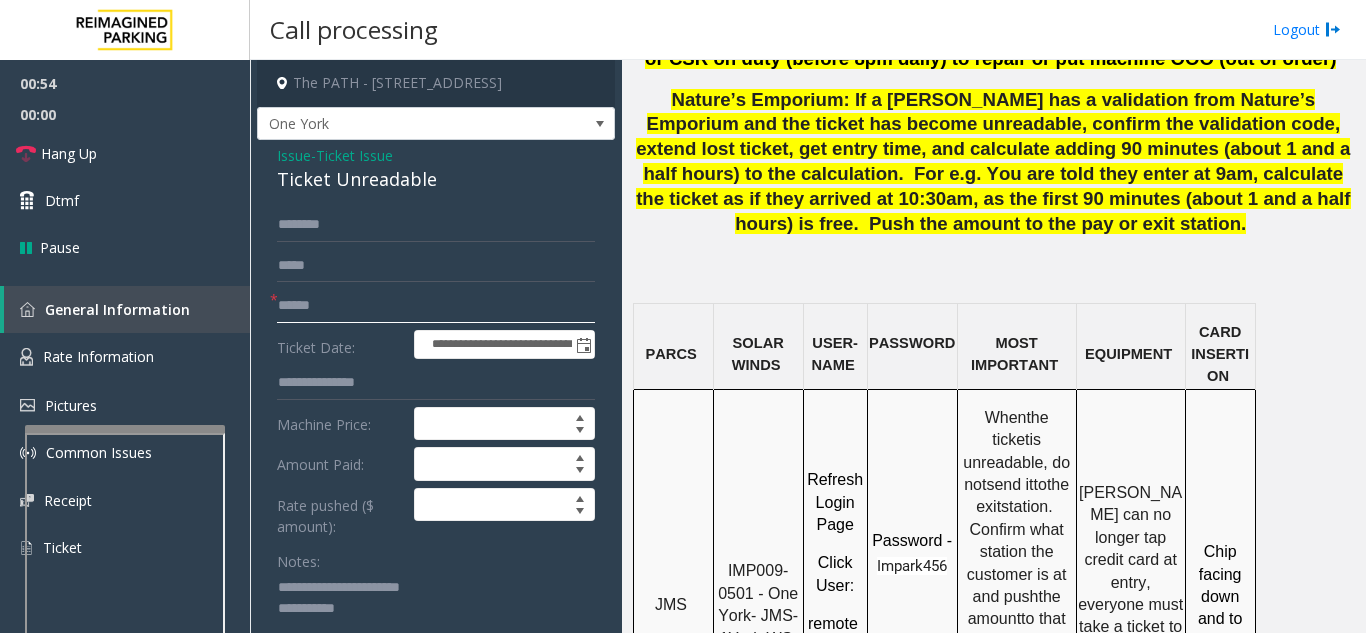 click 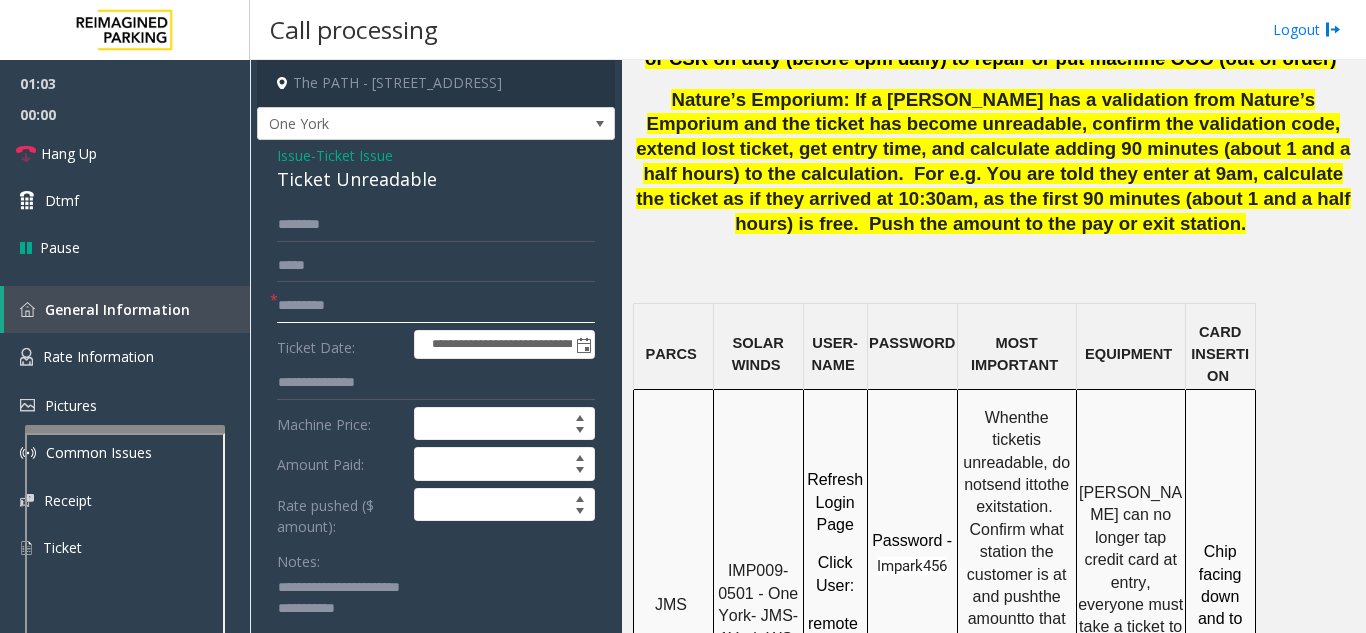 type on "********" 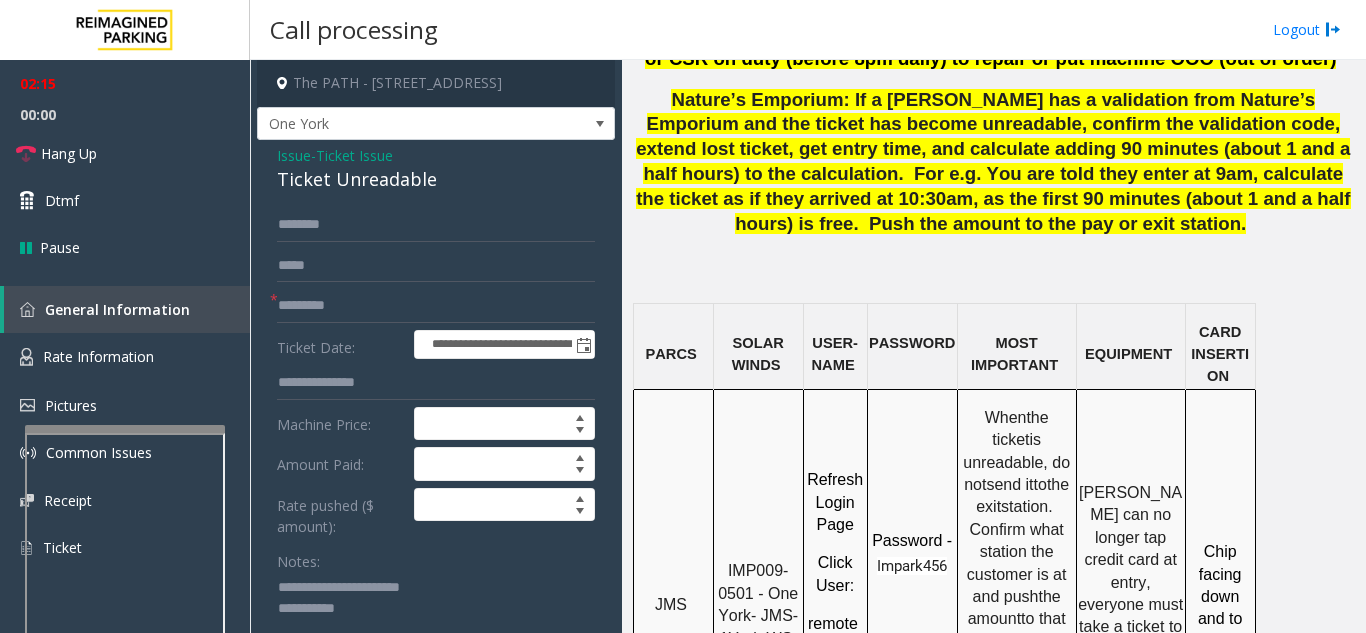 scroll, scrollTop: 100, scrollLeft: 0, axis: vertical 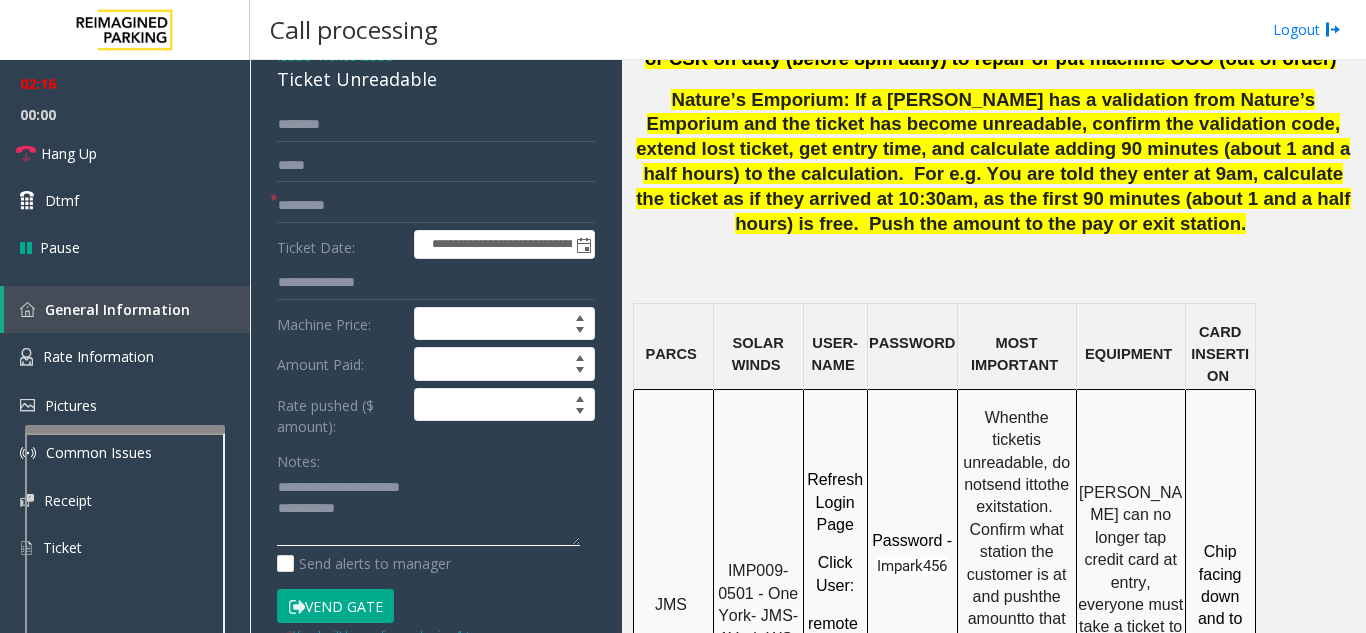 click 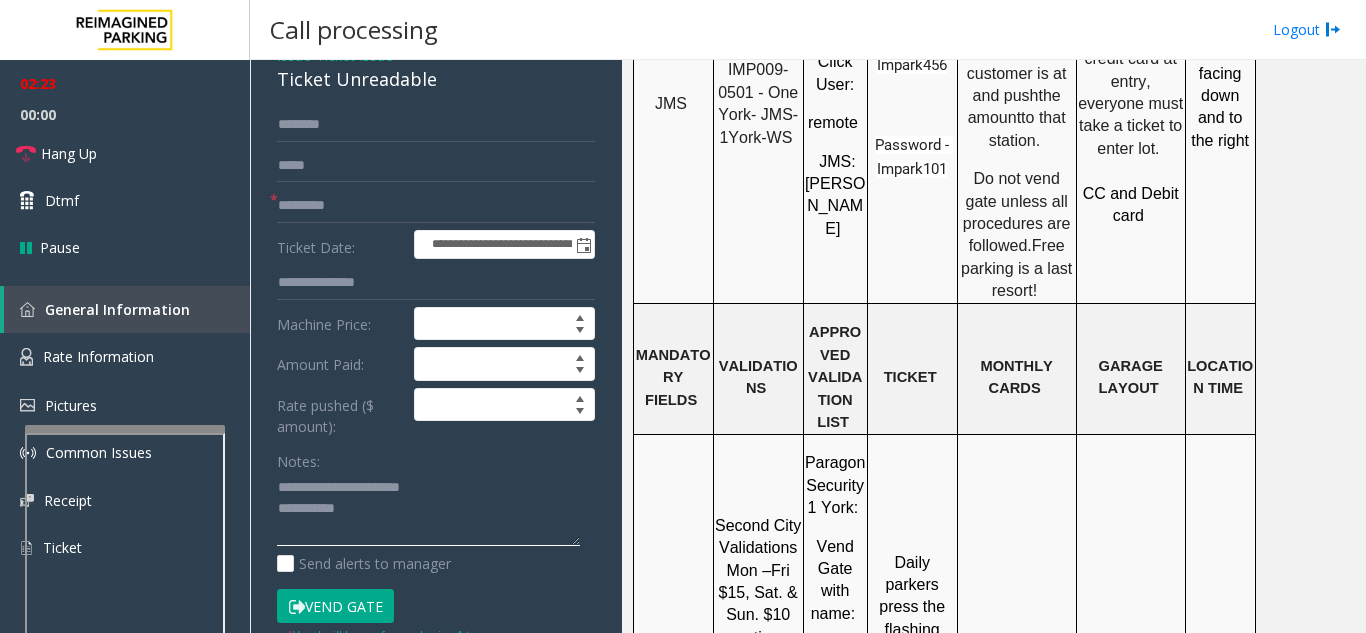 scroll, scrollTop: 2100, scrollLeft: 0, axis: vertical 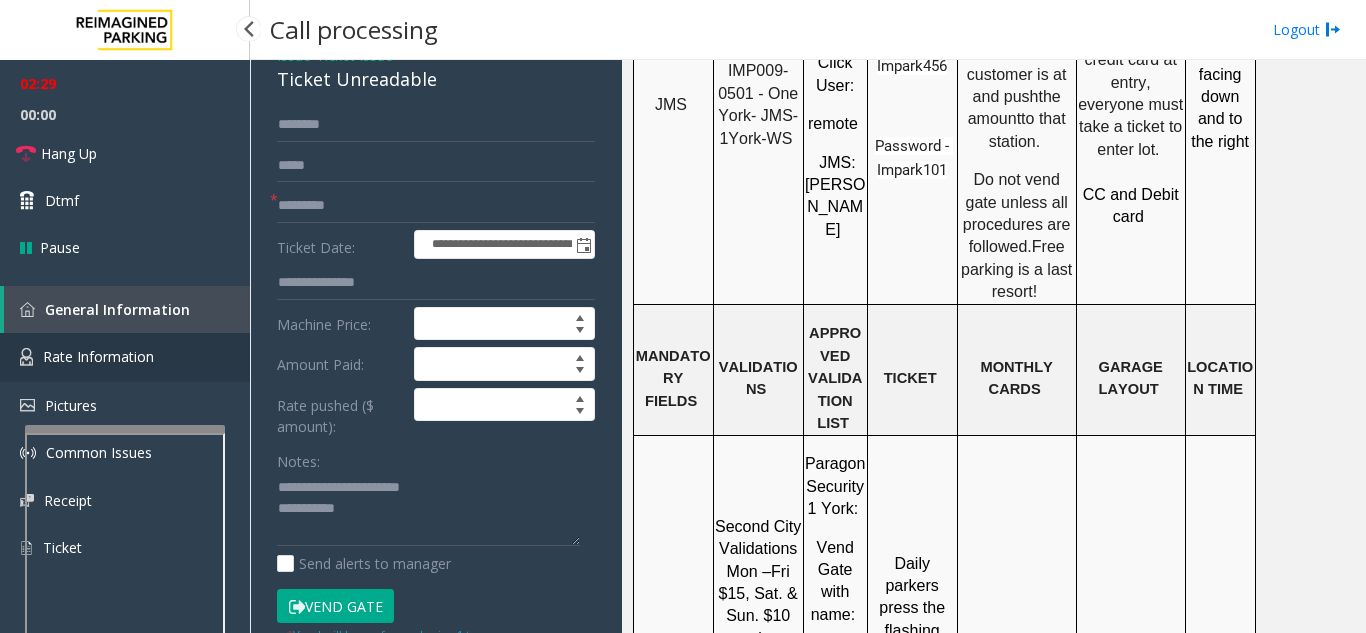 click on "Rate Information" at bounding box center [98, 356] 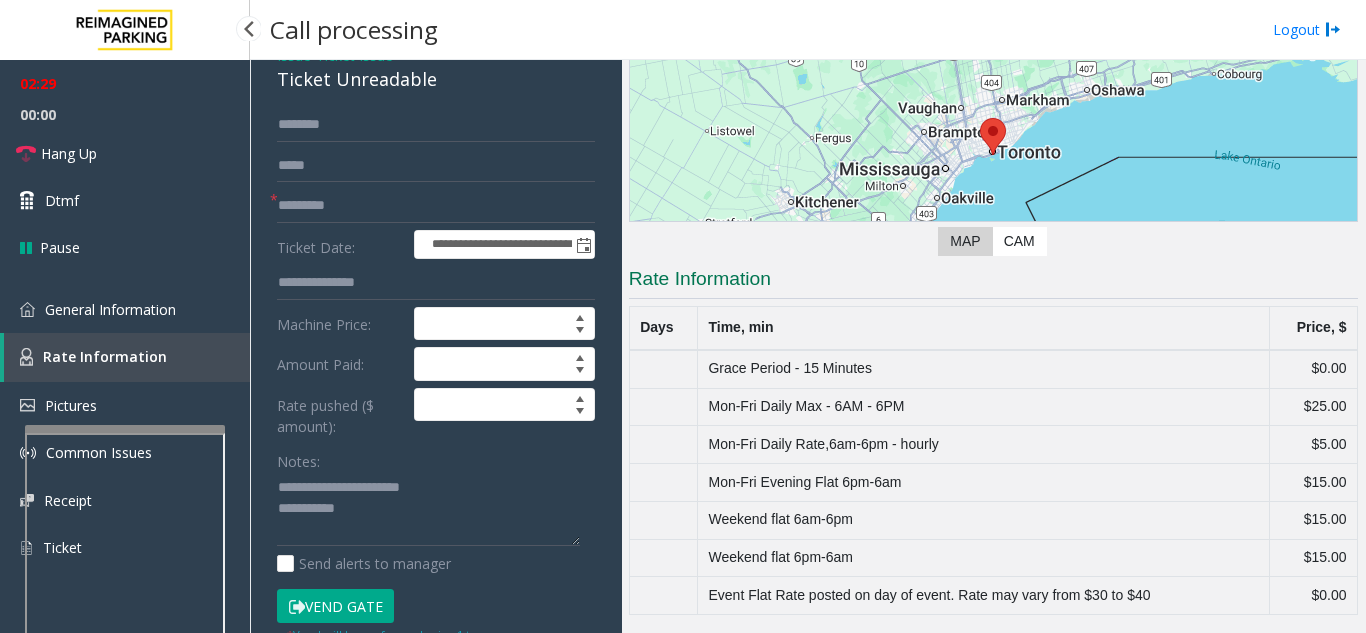 scroll, scrollTop: 230, scrollLeft: 0, axis: vertical 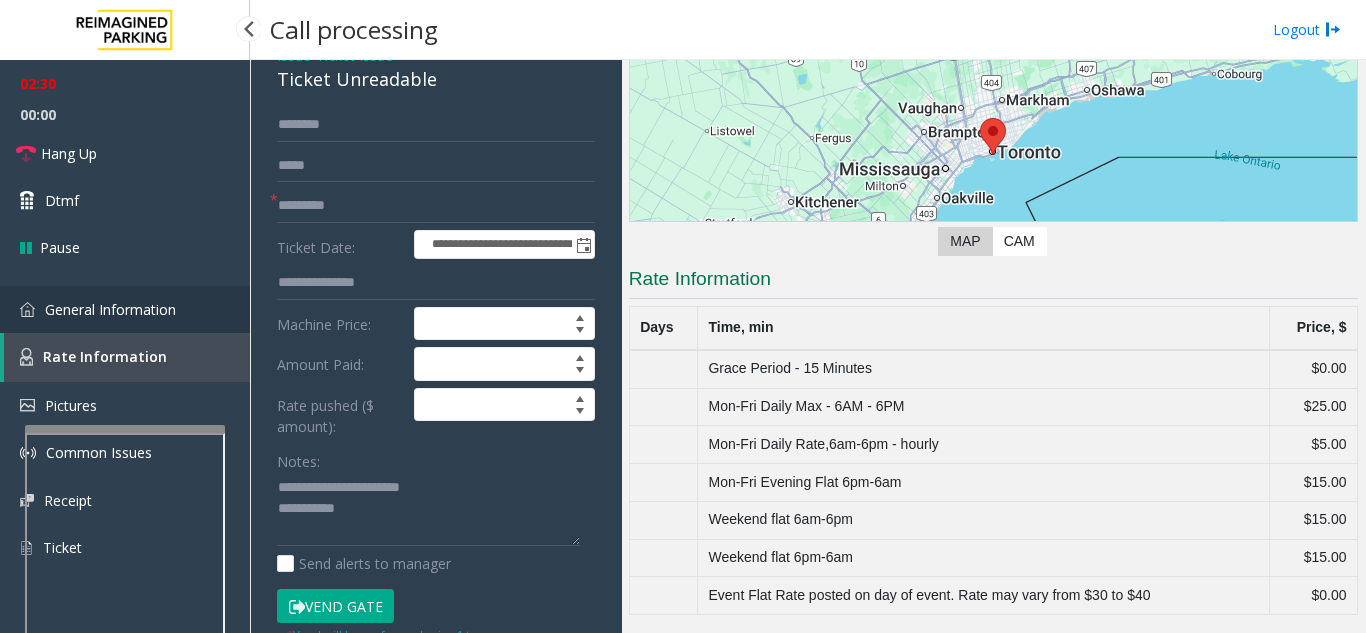 click on "General Information" at bounding box center [125, 309] 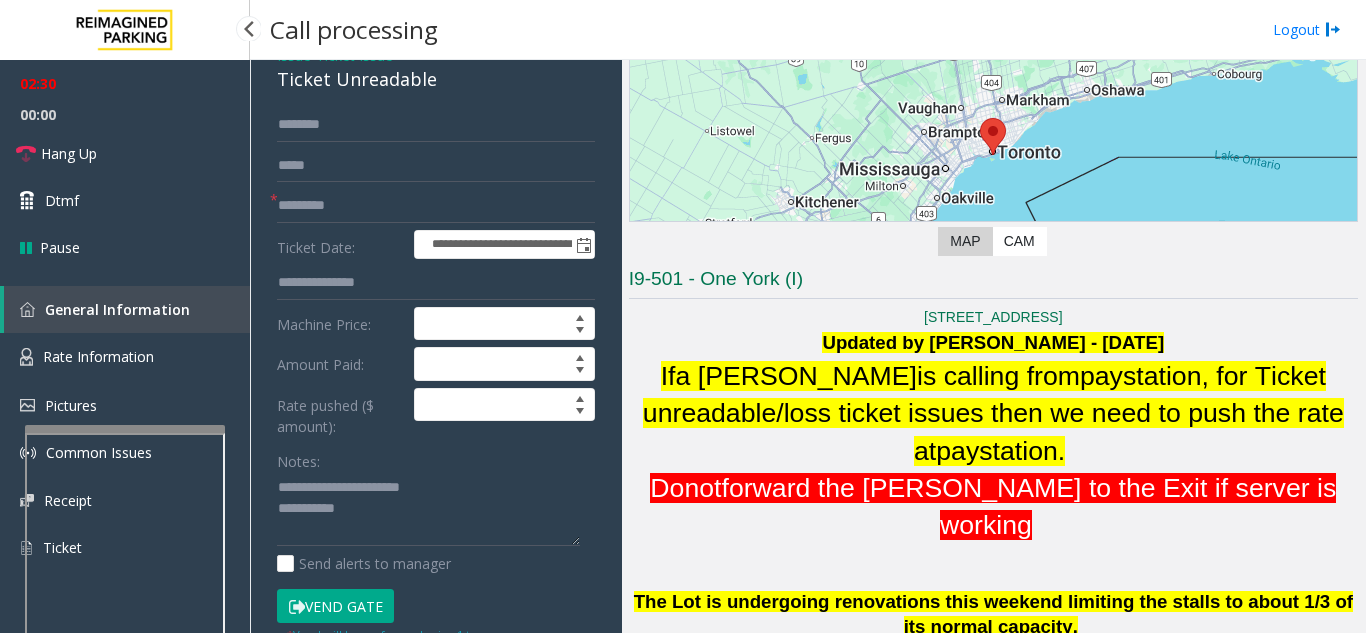 scroll, scrollTop: 2100, scrollLeft: 0, axis: vertical 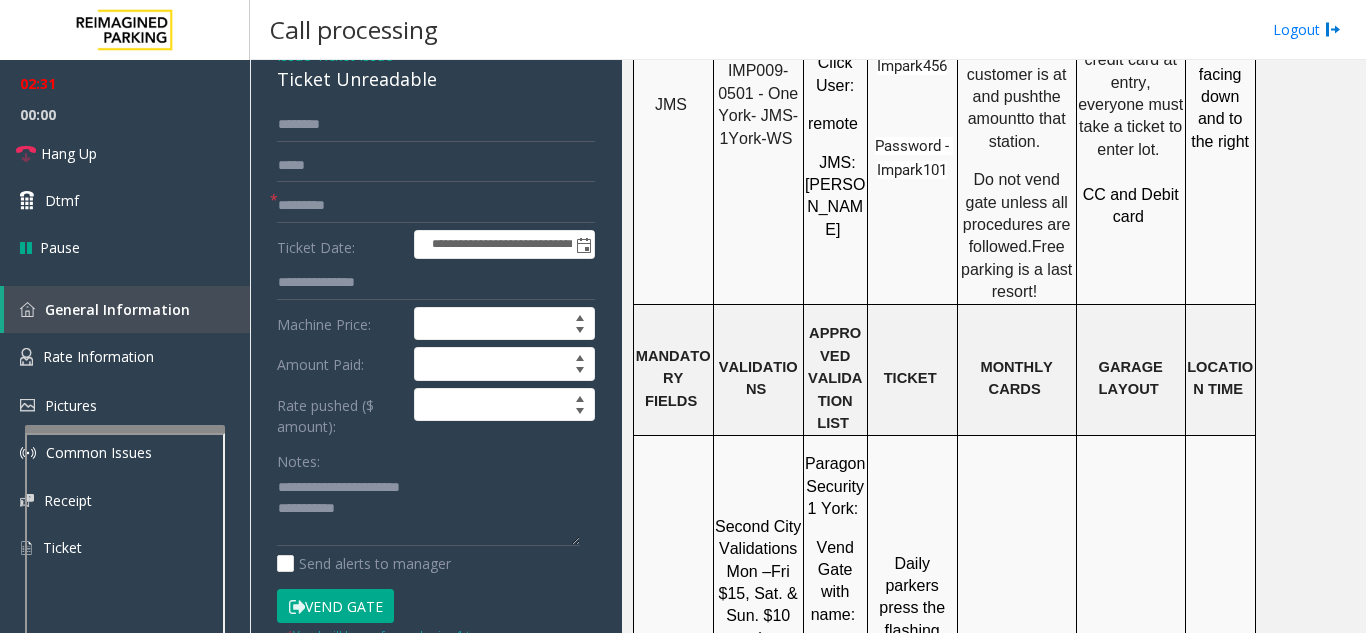 click on "Local Time" 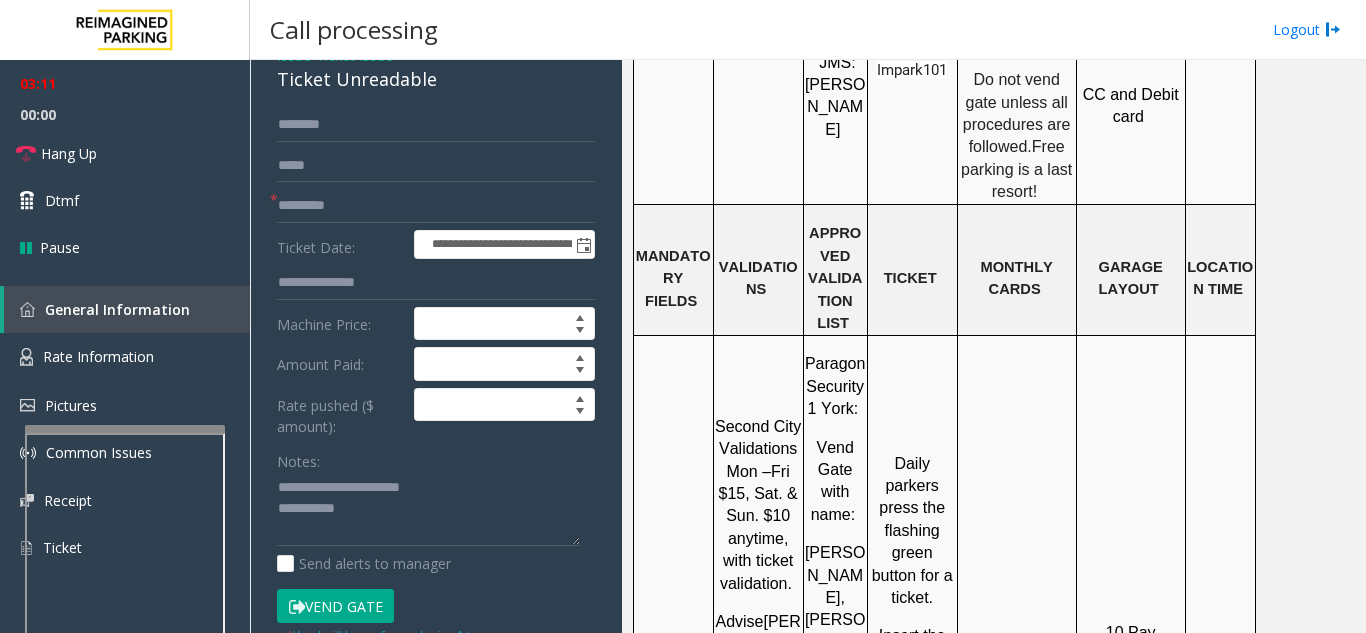 scroll, scrollTop: 2100, scrollLeft: 0, axis: vertical 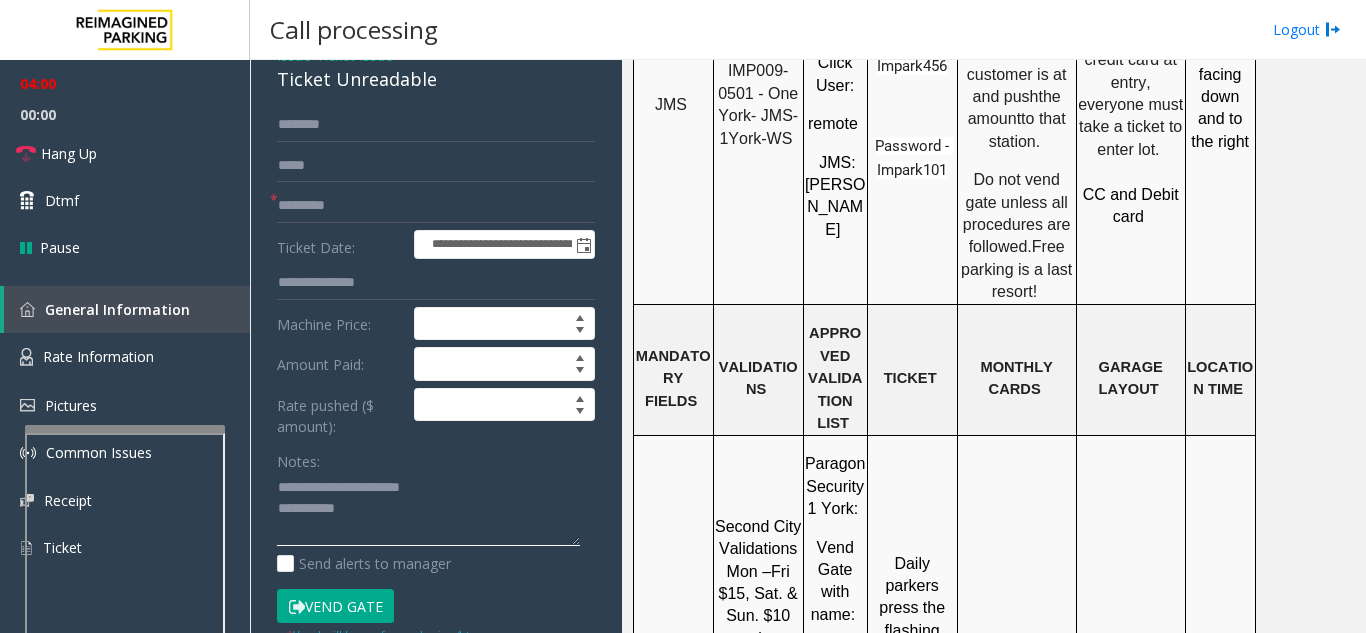 click 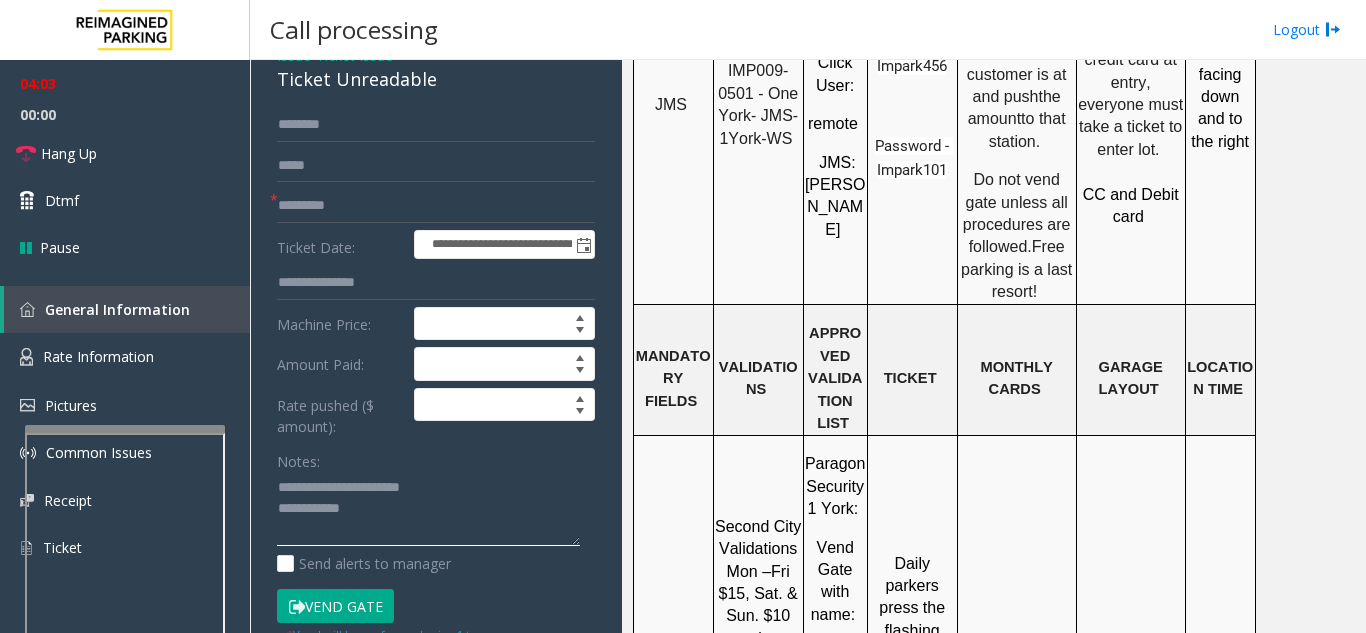 scroll, scrollTop: 0, scrollLeft: 0, axis: both 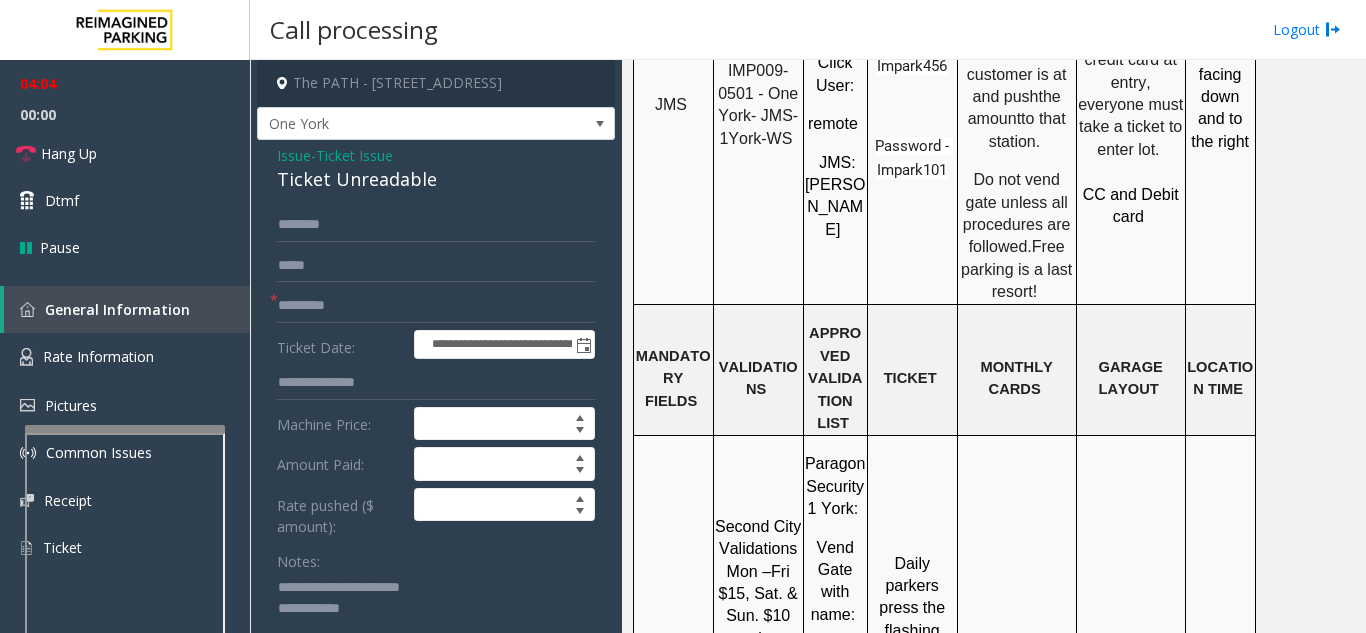 type on "**********" 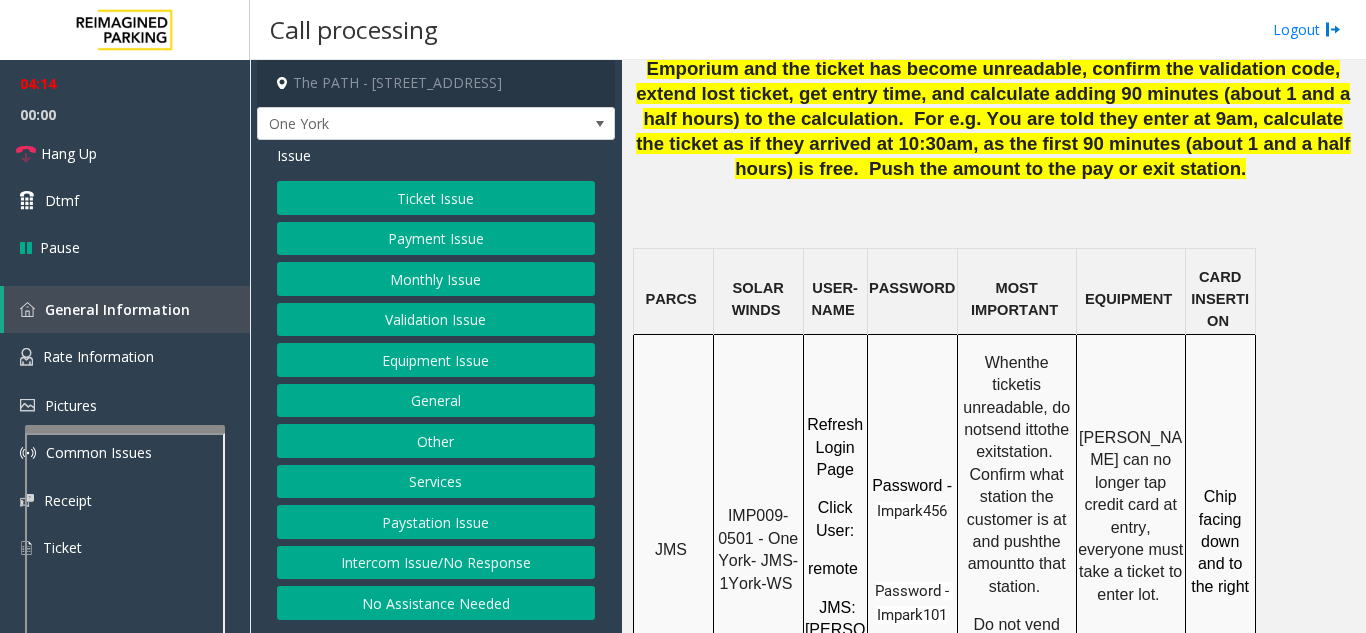 scroll, scrollTop: 1700, scrollLeft: 0, axis: vertical 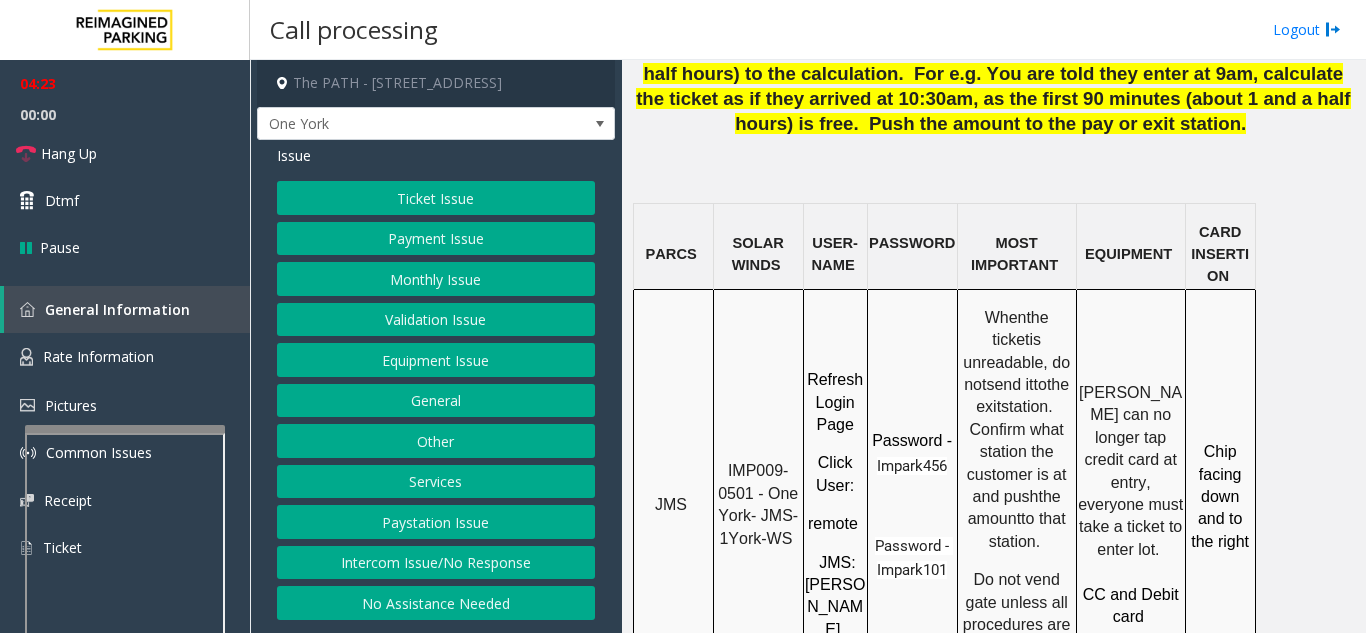 click on "Ticket Issue" 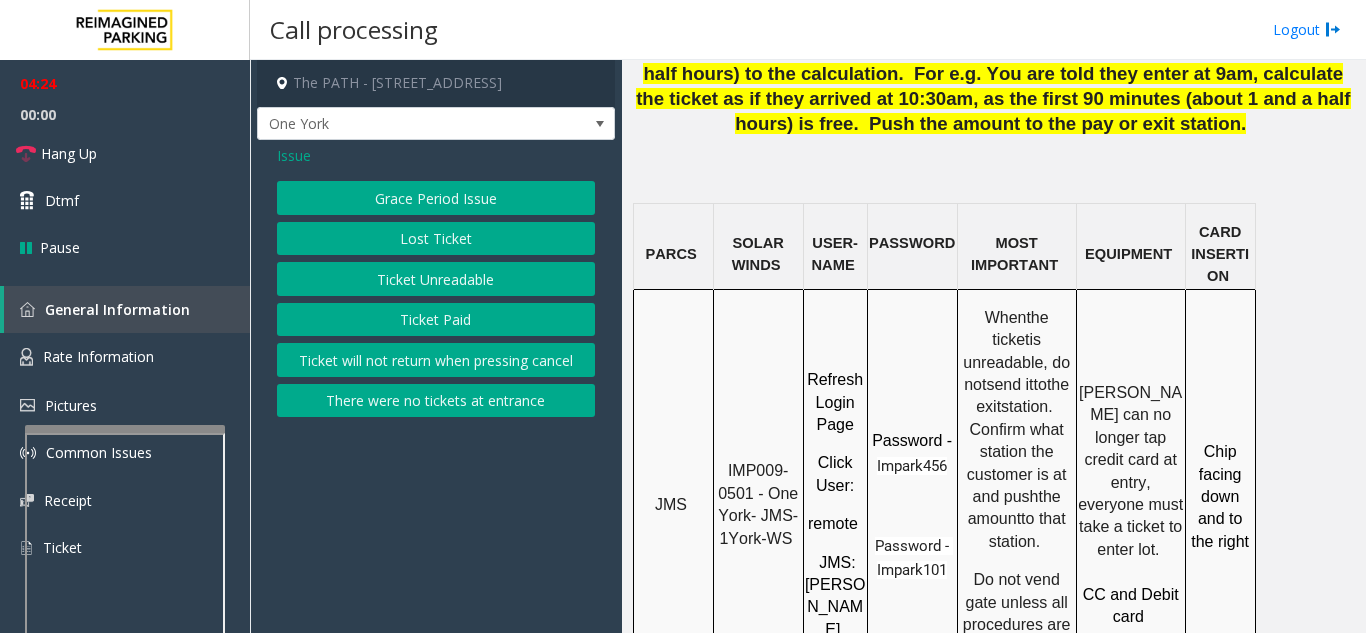 click on "Ticket Unreadable" 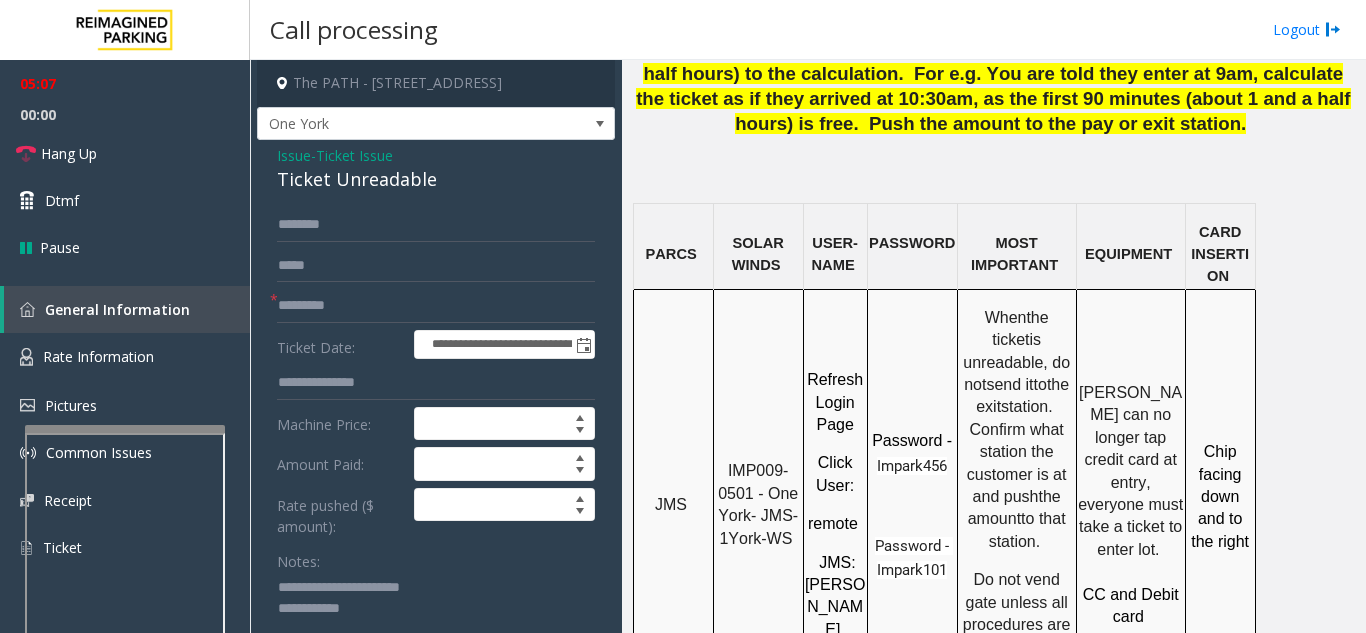 click on "Issue" 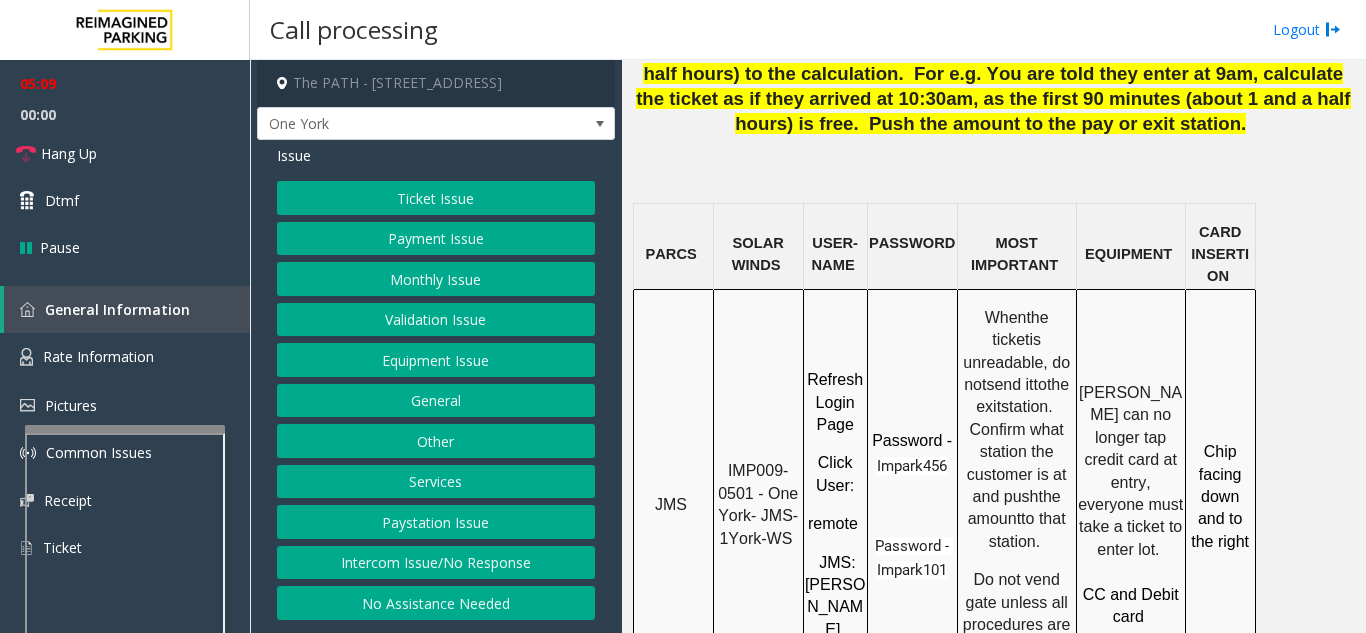 click on "Validation Issue" 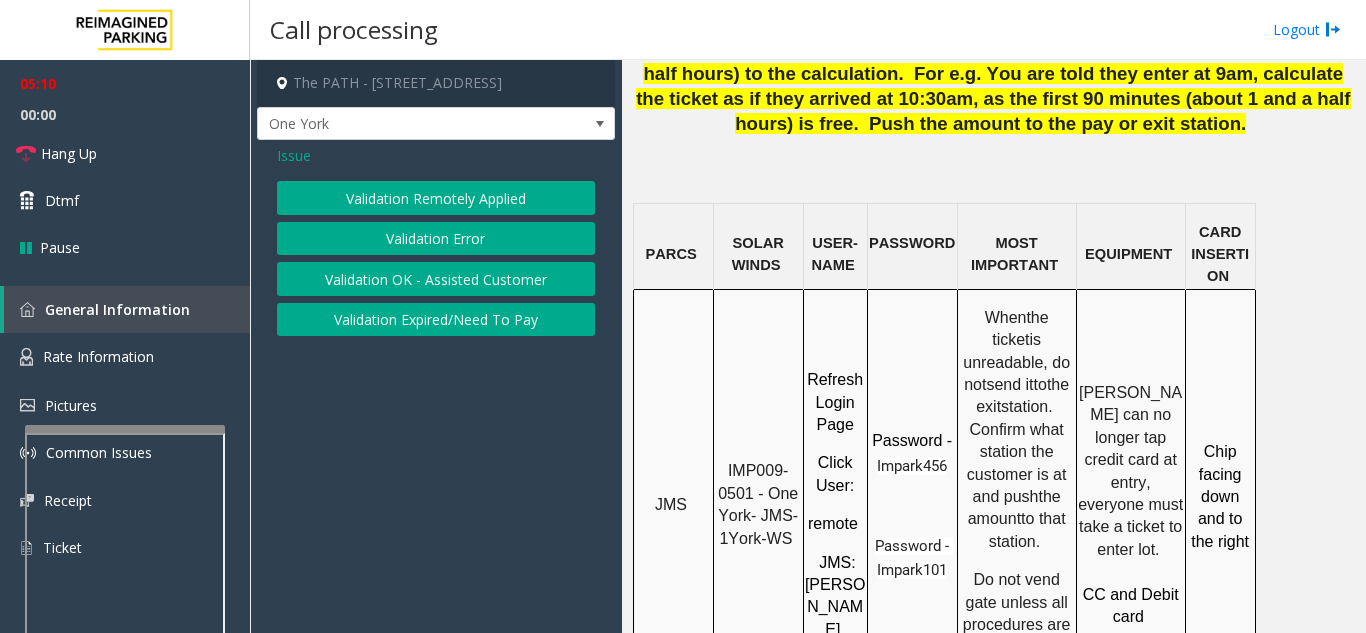 click on "Validation Error" 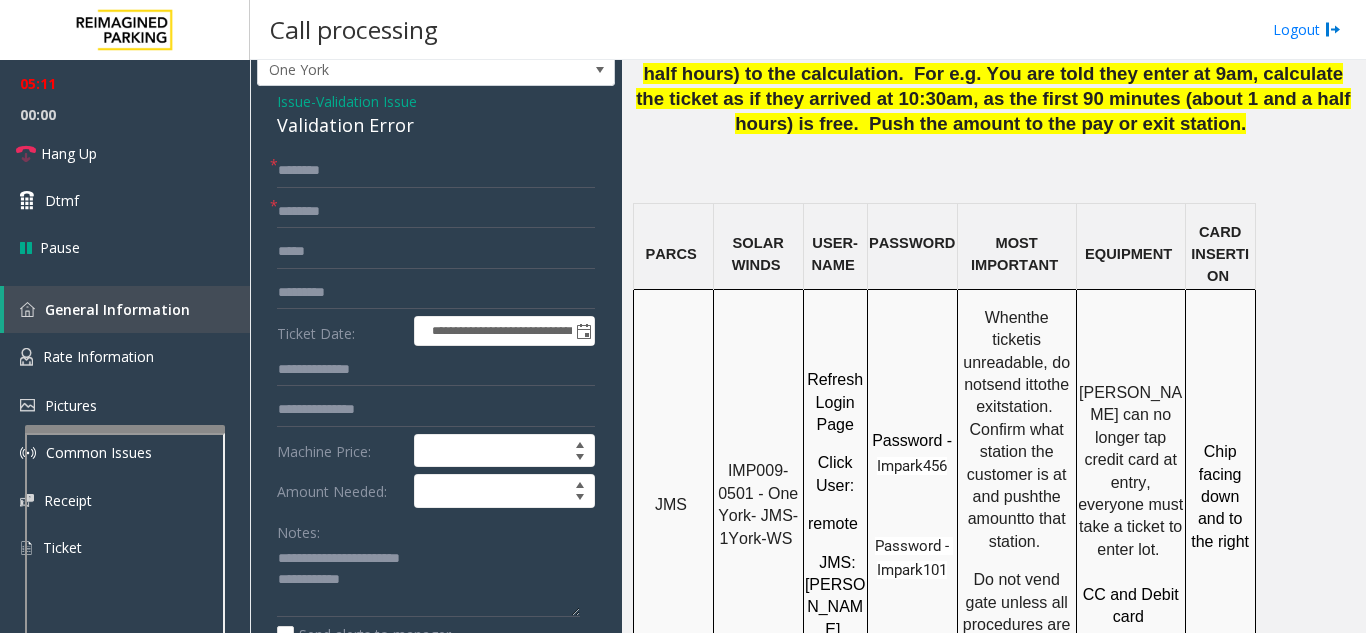 scroll, scrollTop: 100, scrollLeft: 0, axis: vertical 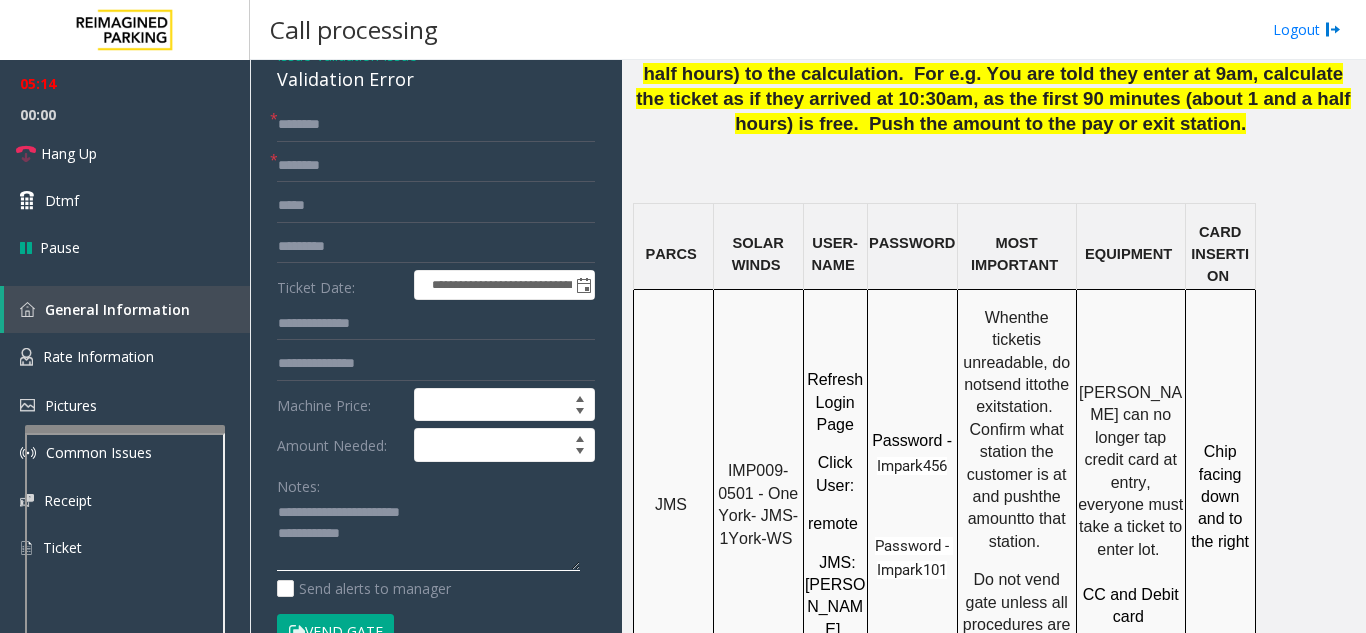 drag, startPoint x: 326, startPoint y: 509, endPoint x: 479, endPoint y: 517, distance: 153.20901 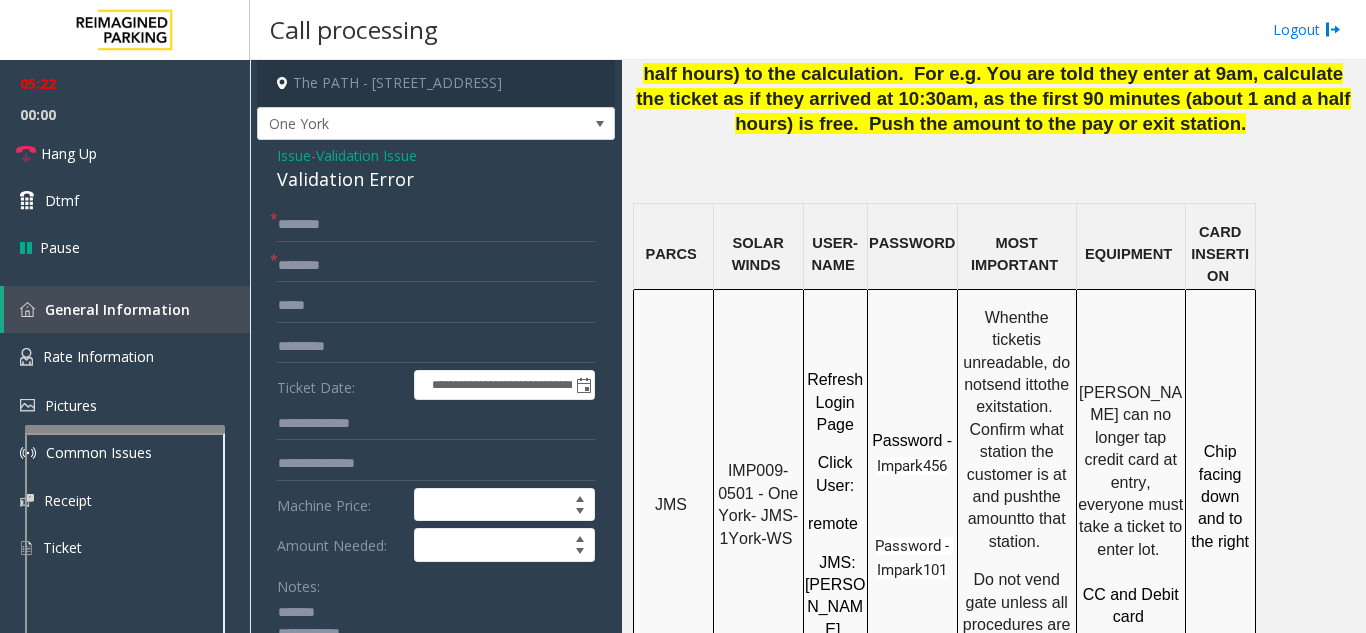 scroll, scrollTop: 100, scrollLeft: 0, axis: vertical 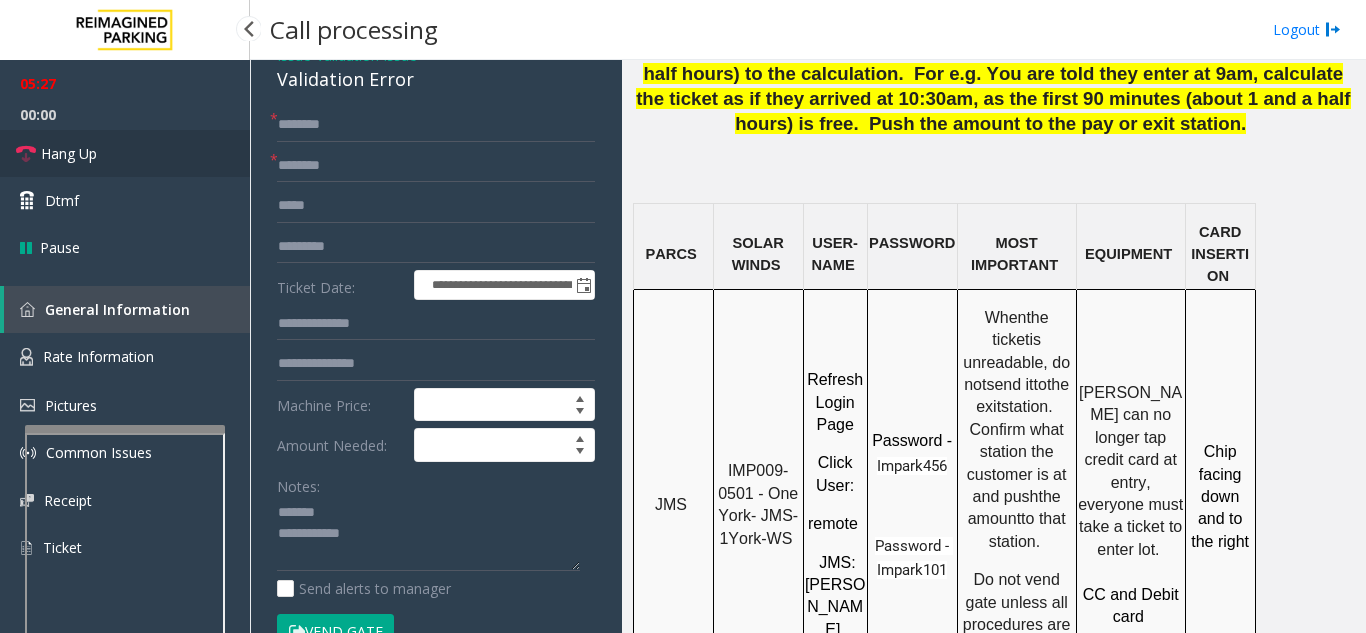 click on "Hang Up" at bounding box center [125, 153] 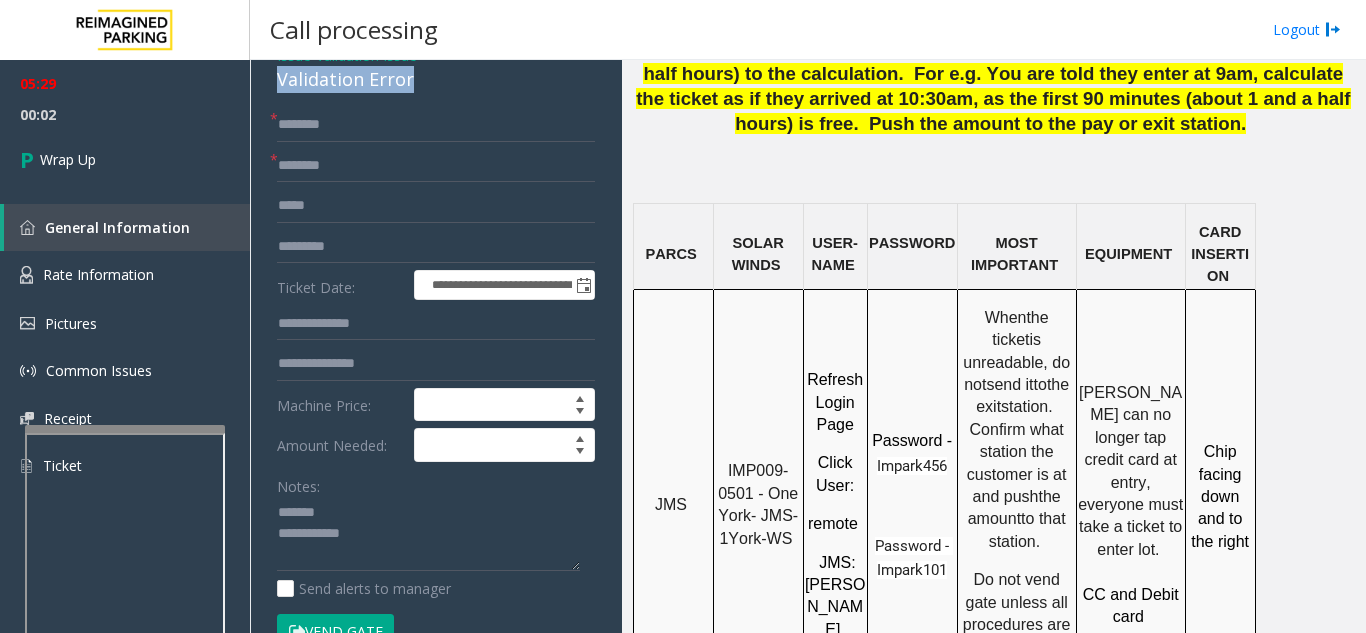 drag, startPoint x: 419, startPoint y: 77, endPoint x: 276, endPoint y: 86, distance: 143.28294 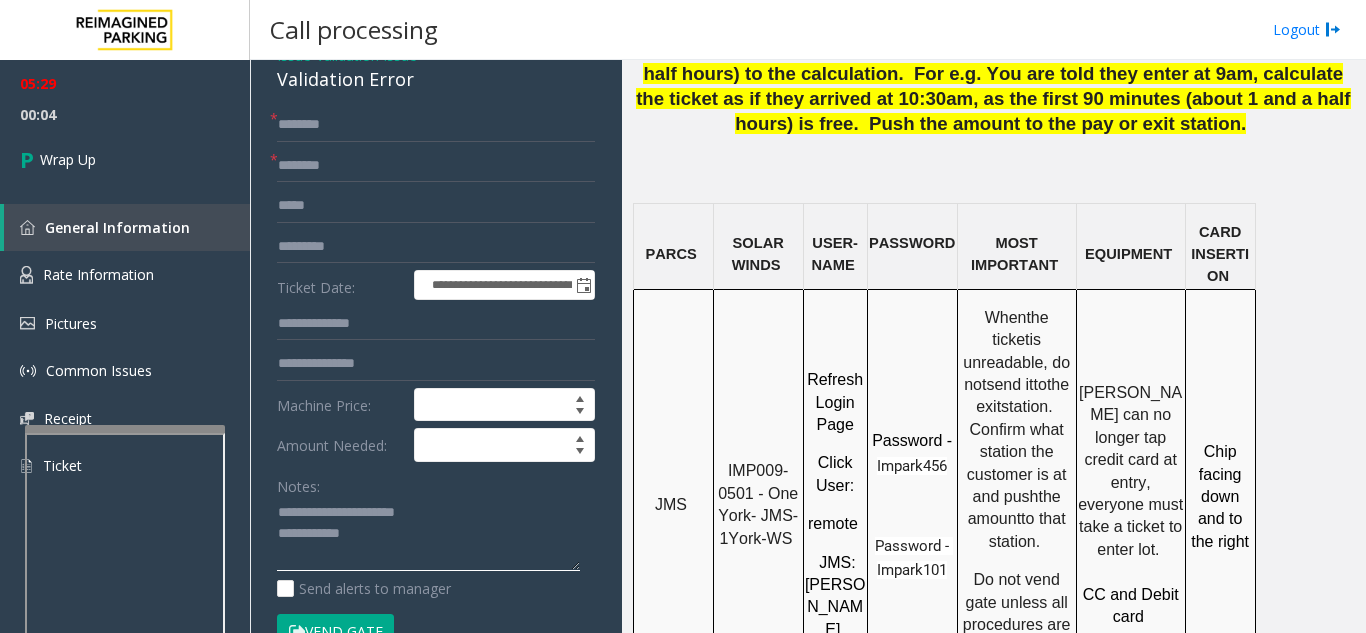 click 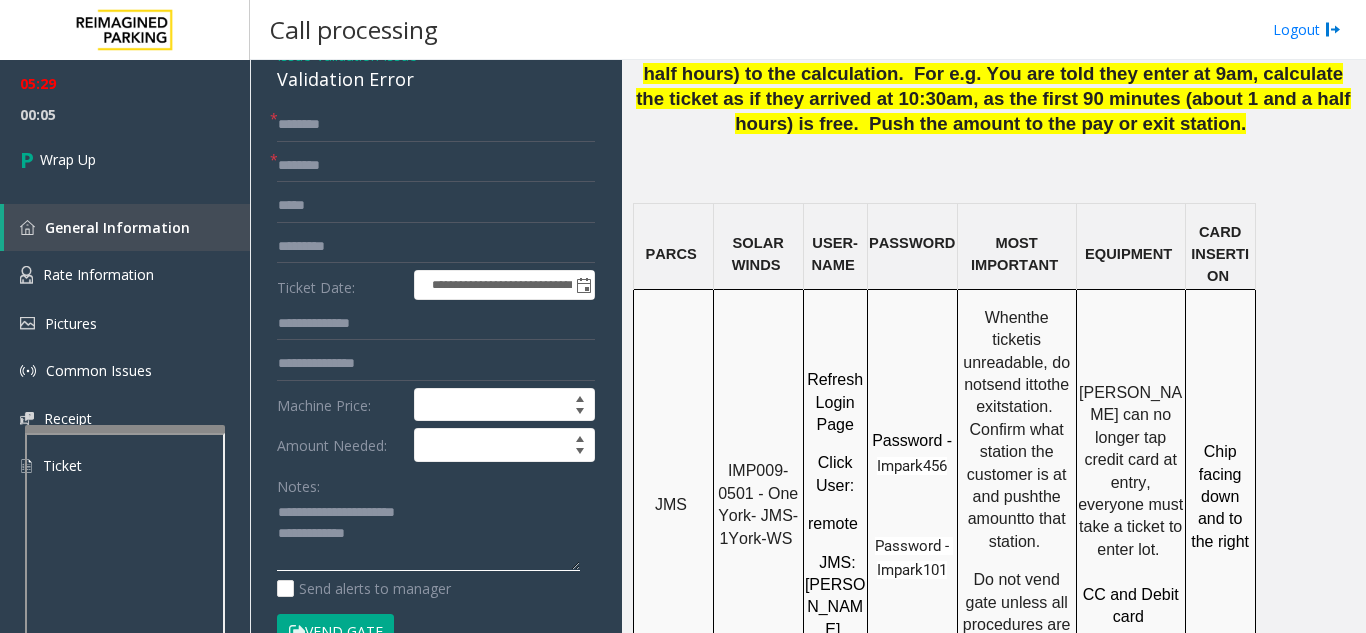 type on "**********" 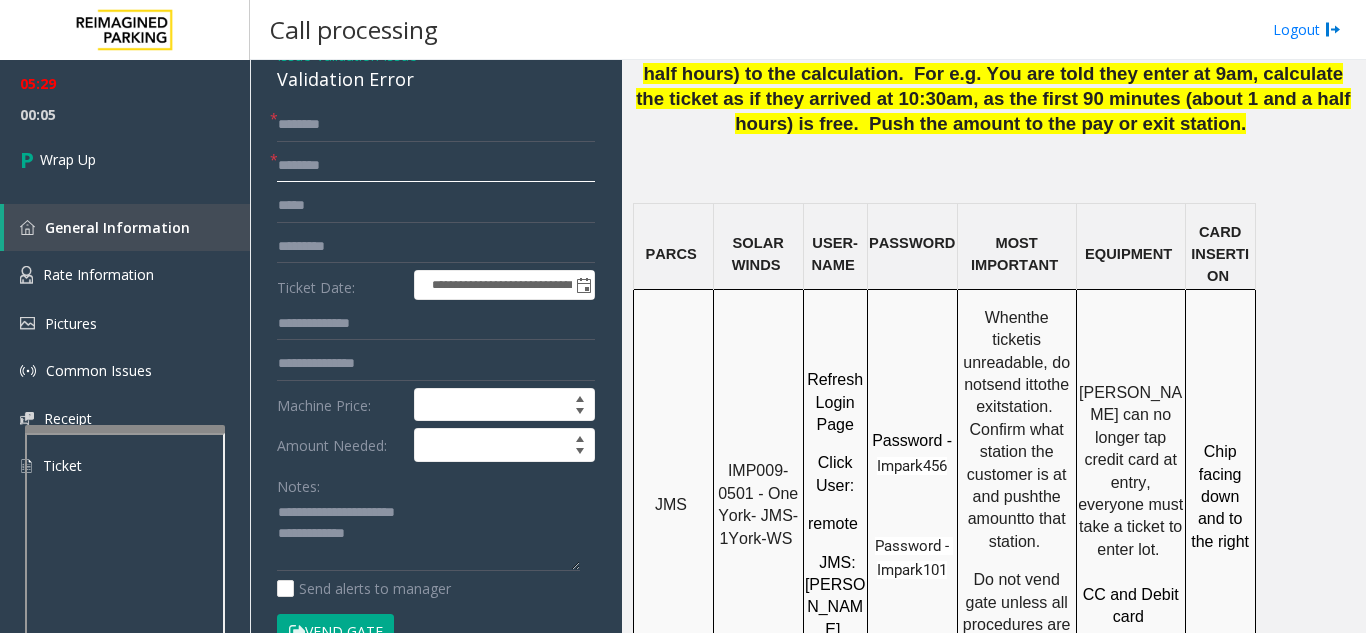 click 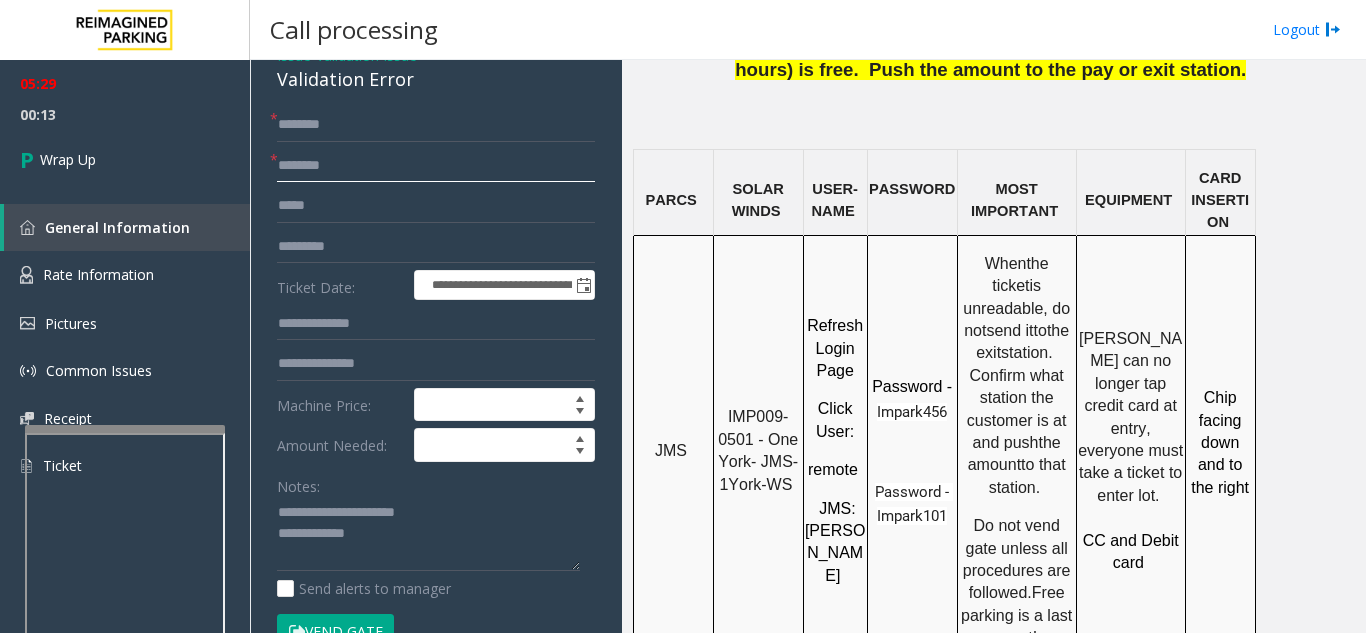 scroll, scrollTop: 1900, scrollLeft: 0, axis: vertical 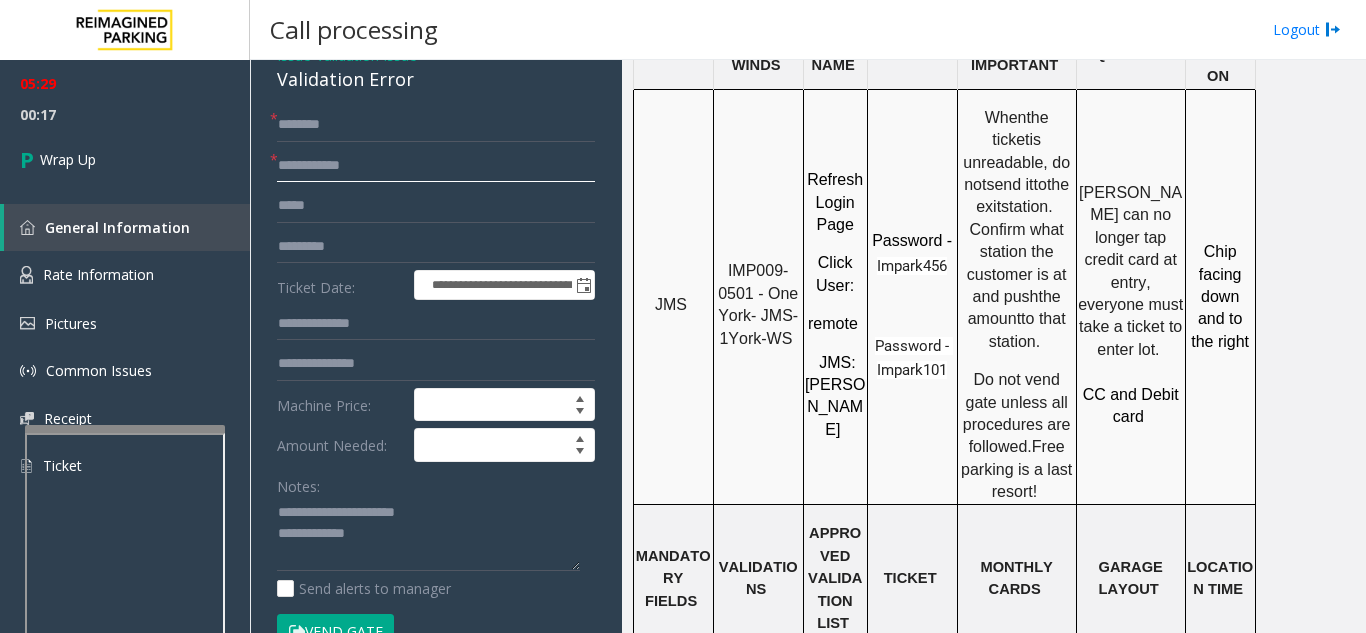 type on "**********" 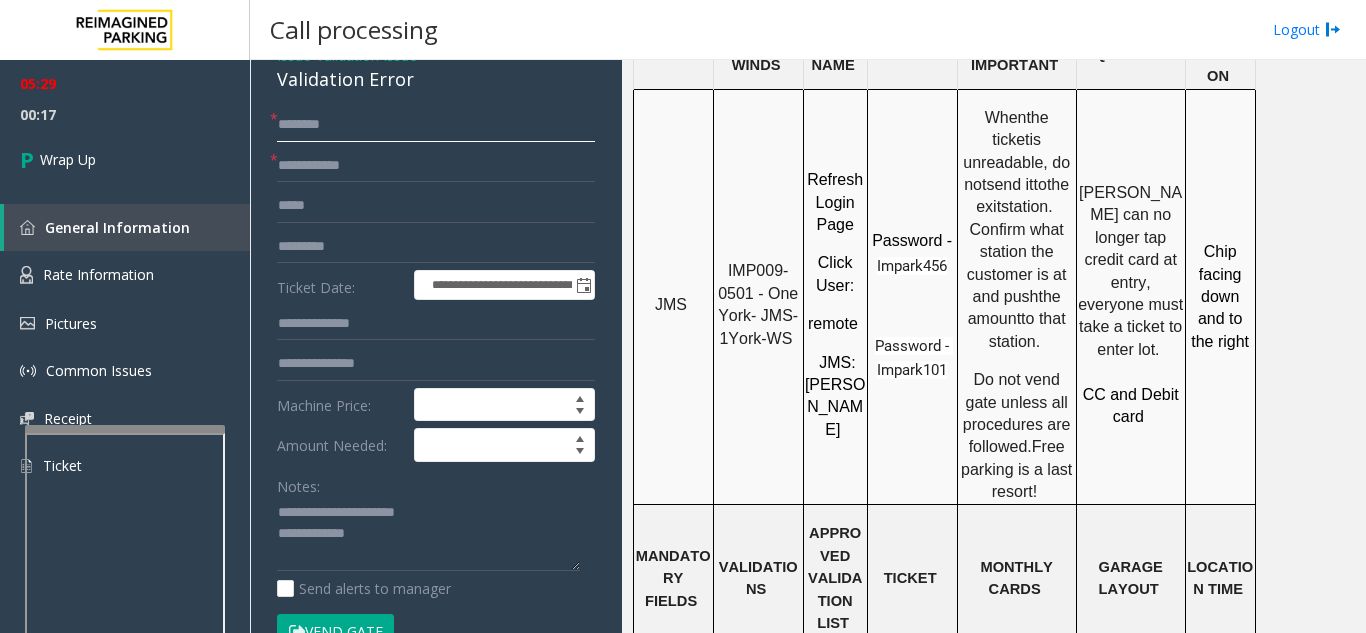 click 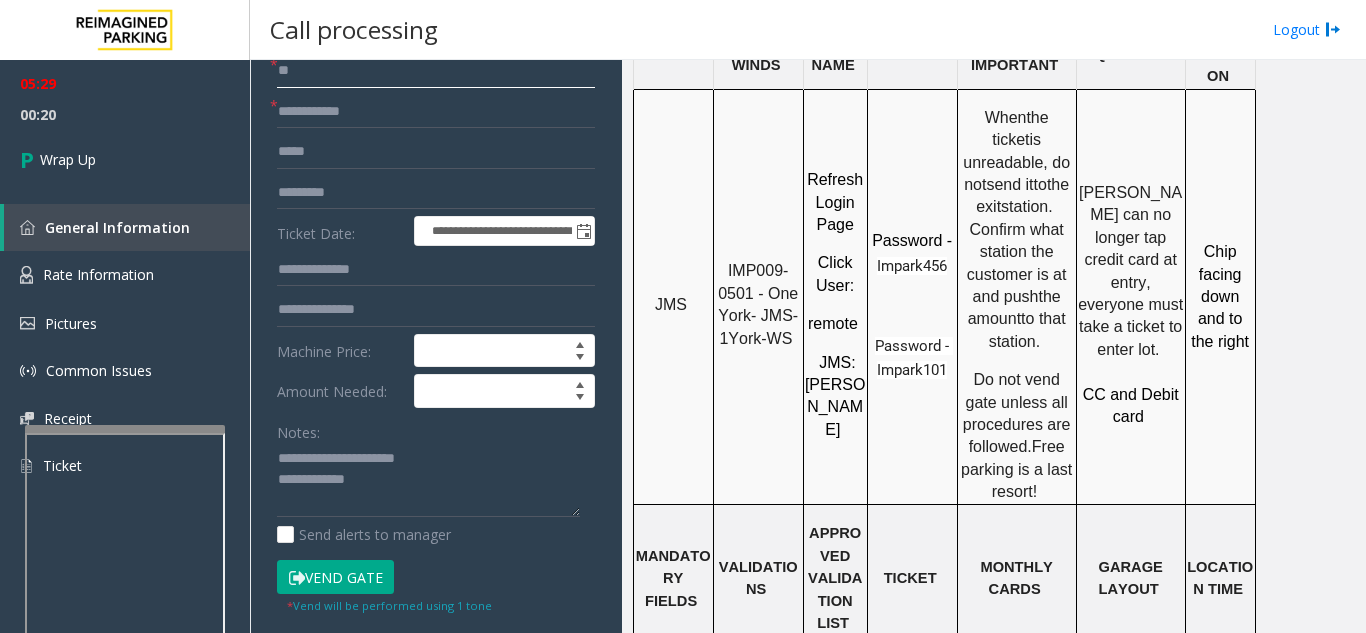scroll, scrollTop: 200, scrollLeft: 0, axis: vertical 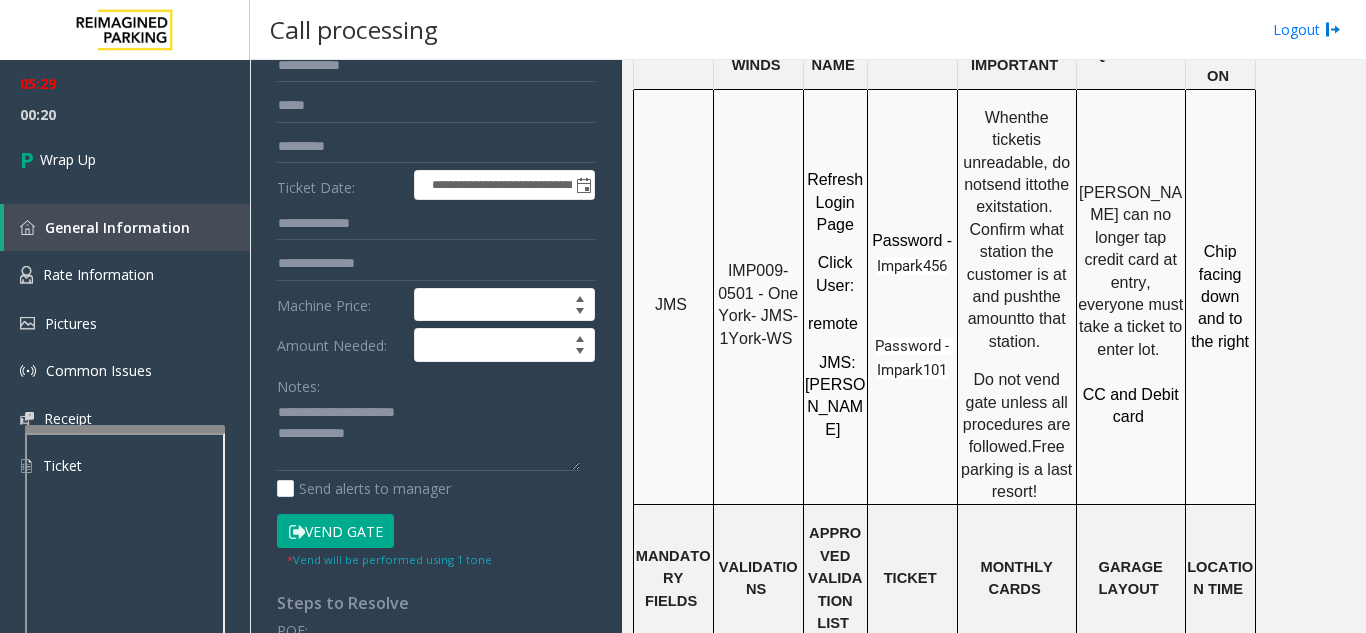 type on "**" 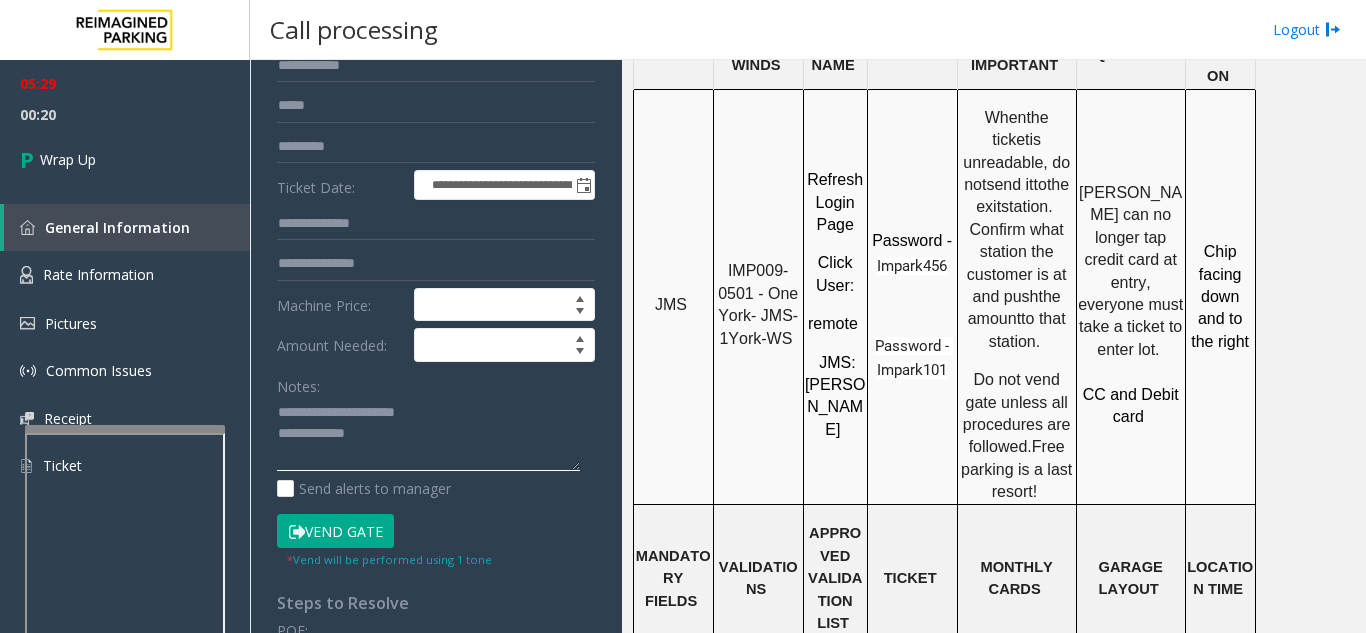 click 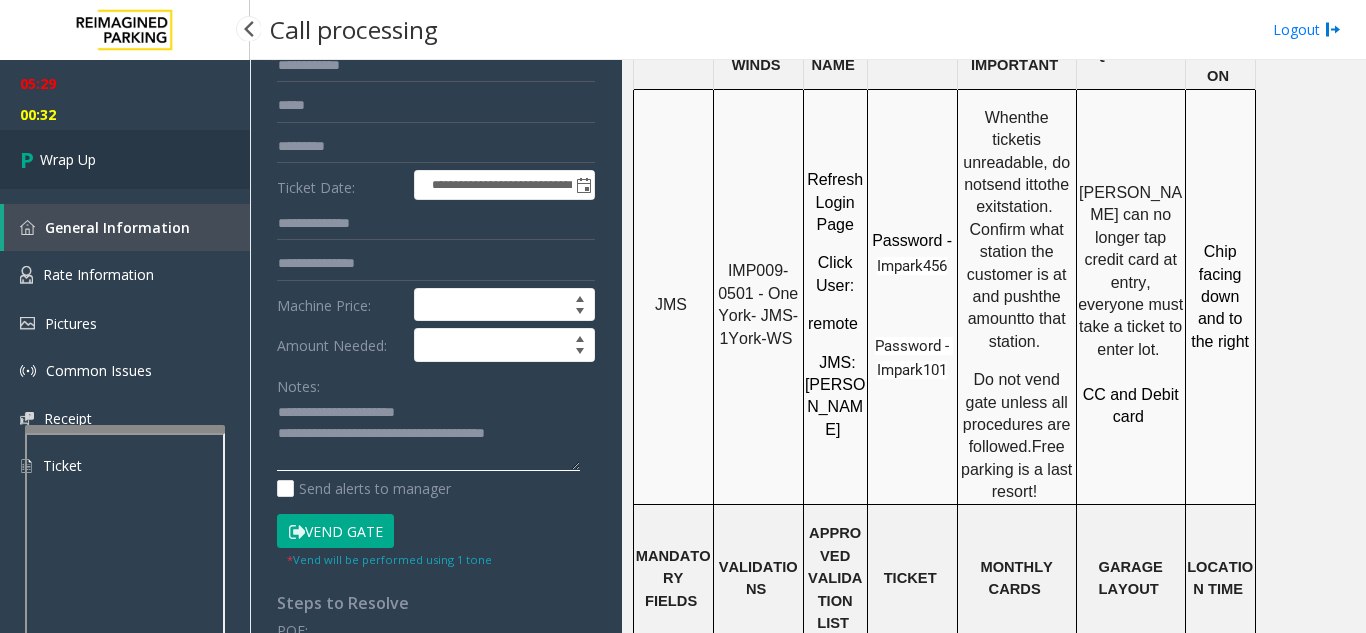 type on "**********" 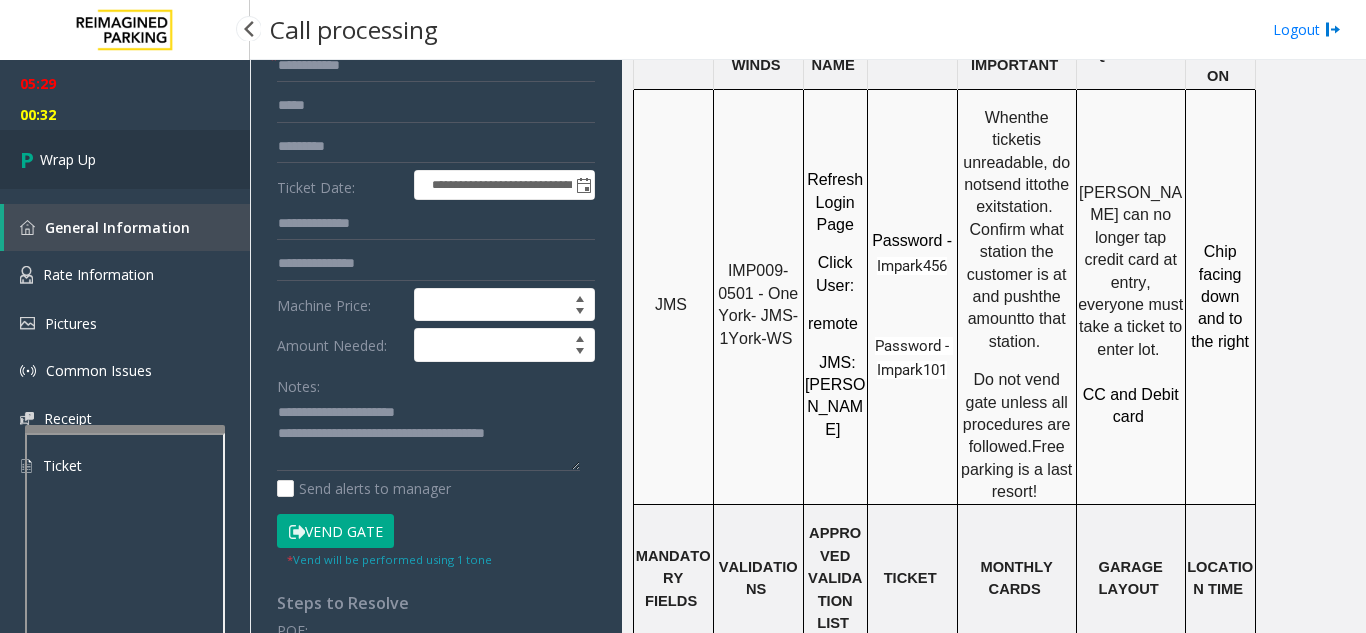 click on "Wrap Up" at bounding box center [125, 159] 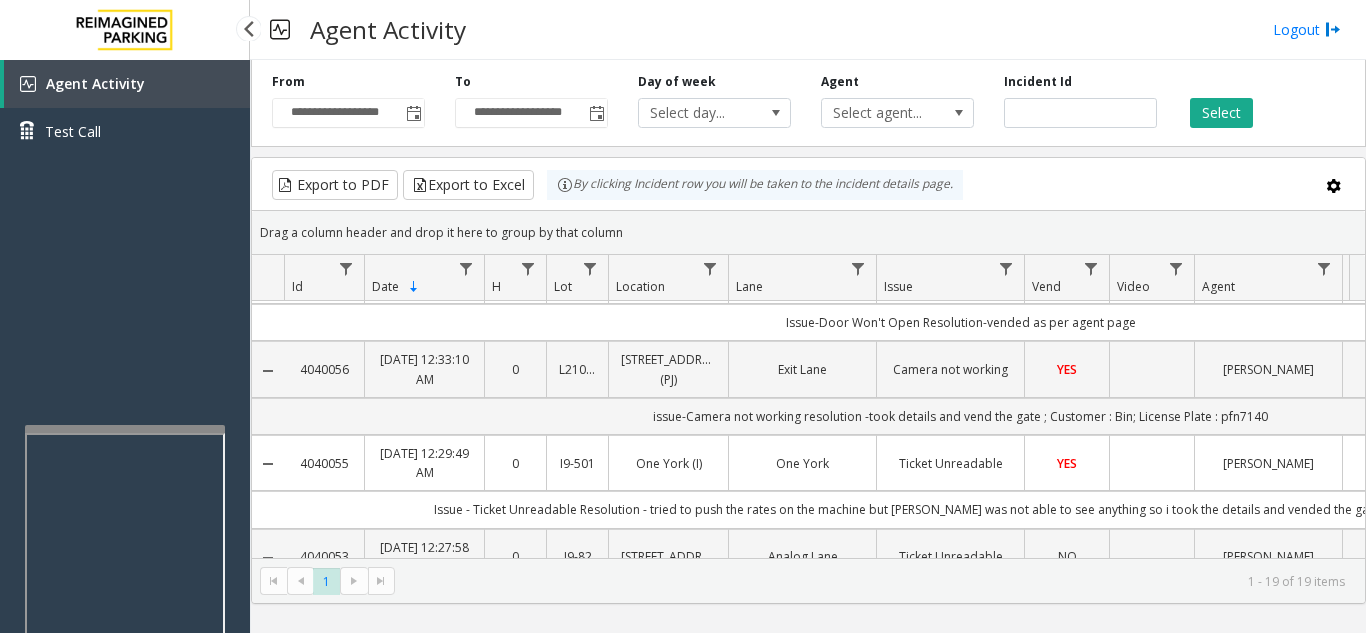 scroll, scrollTop: 900, scrollLeft: 0, axis: vertical 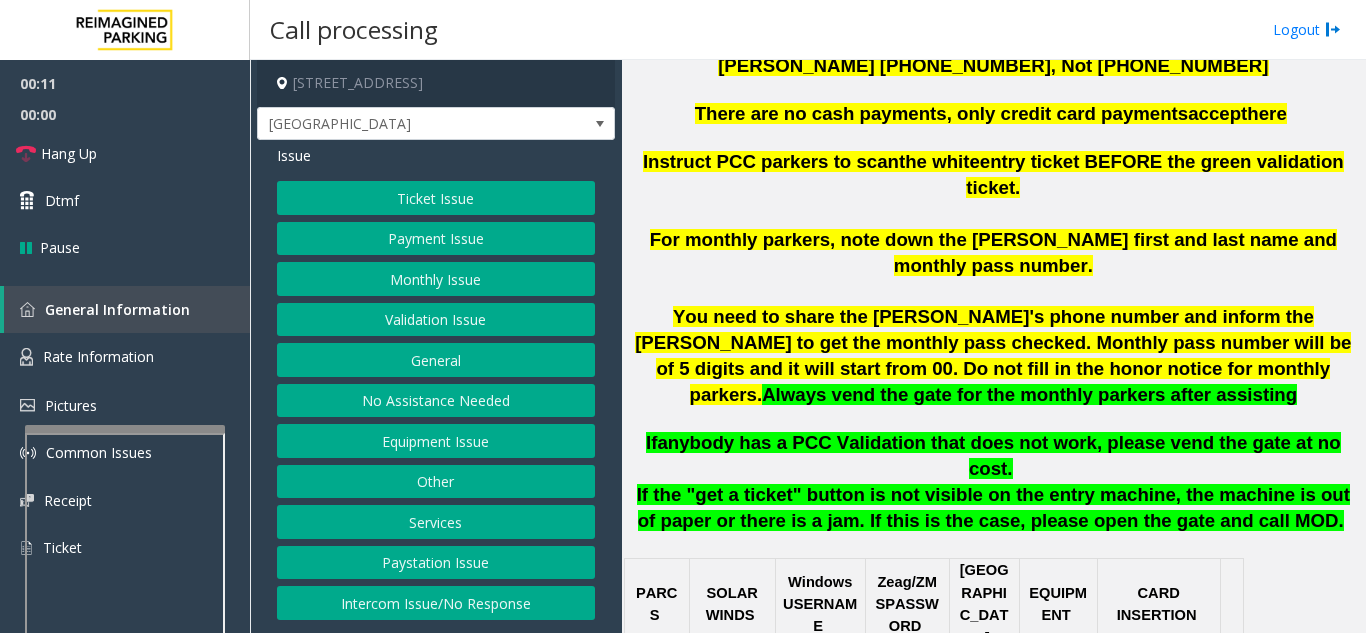 click on "Intercom Issue/No Response" 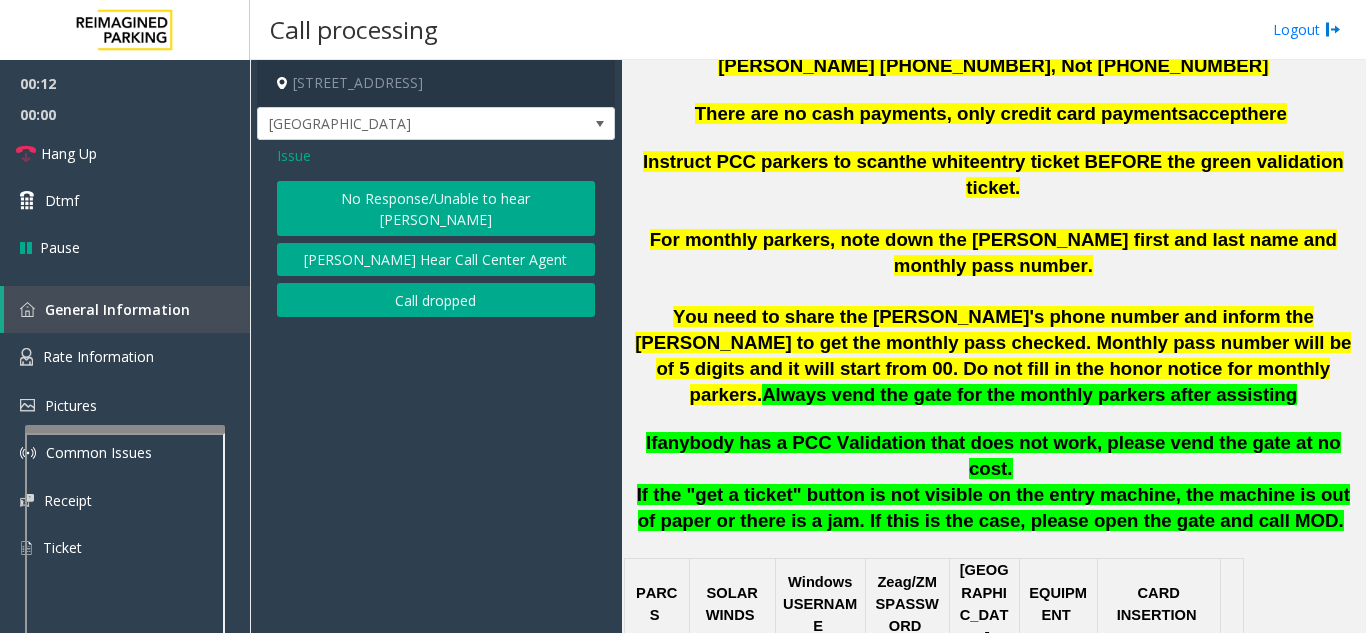 click on "No Response/Unable to hear [PERSON_NAME]" 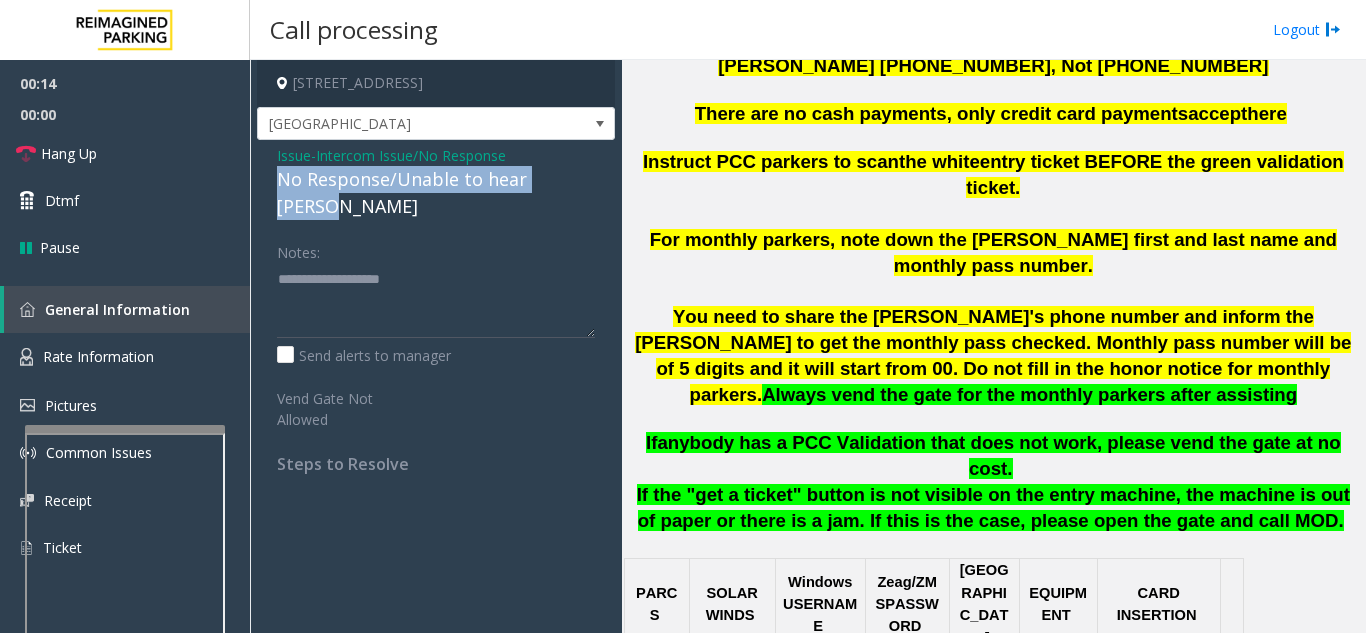 drag, startPoint x: 281, startPoint y: 173, endPoint x: 593, endPoint y: 179, distance: 312.05768 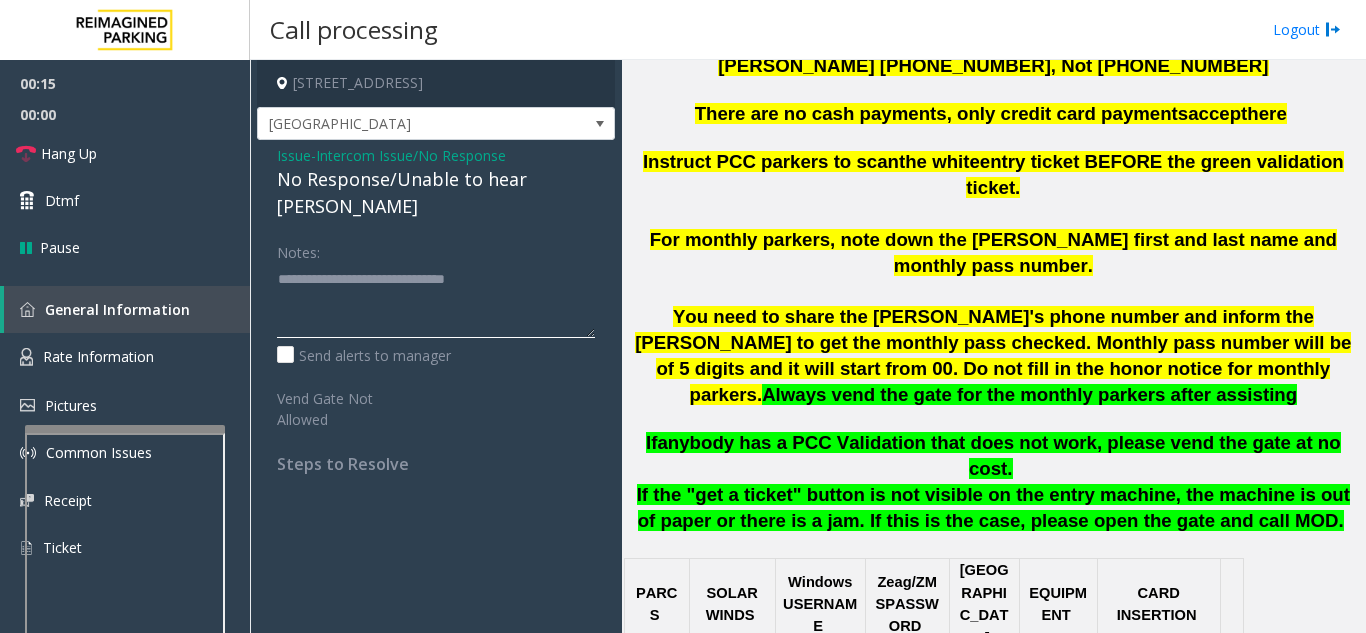 type on "**********" 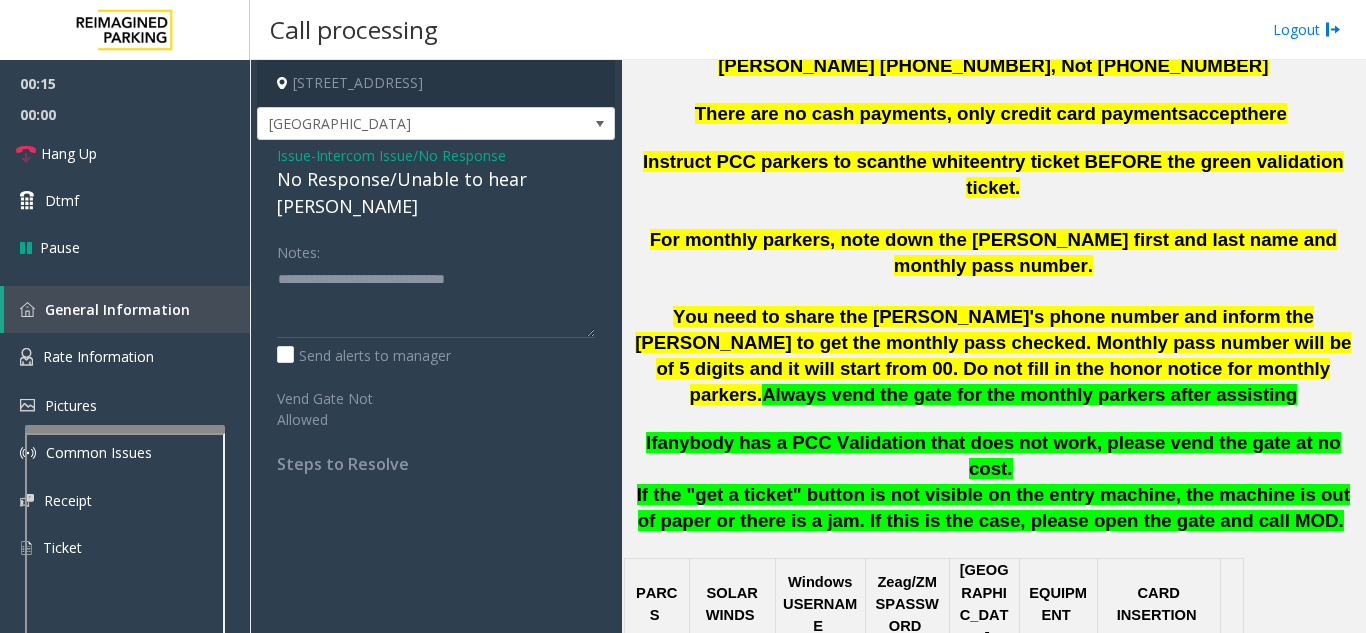 click on "Notes:" 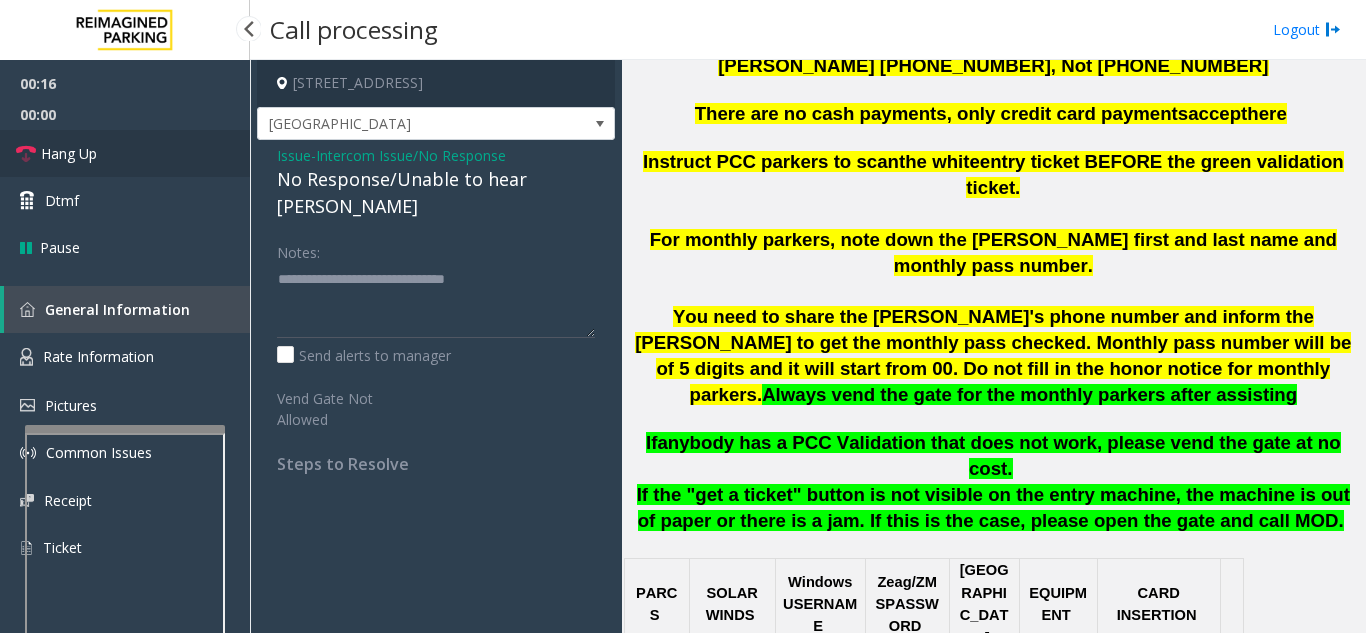 click on "Hang Up" at bounding box center (125, 153) 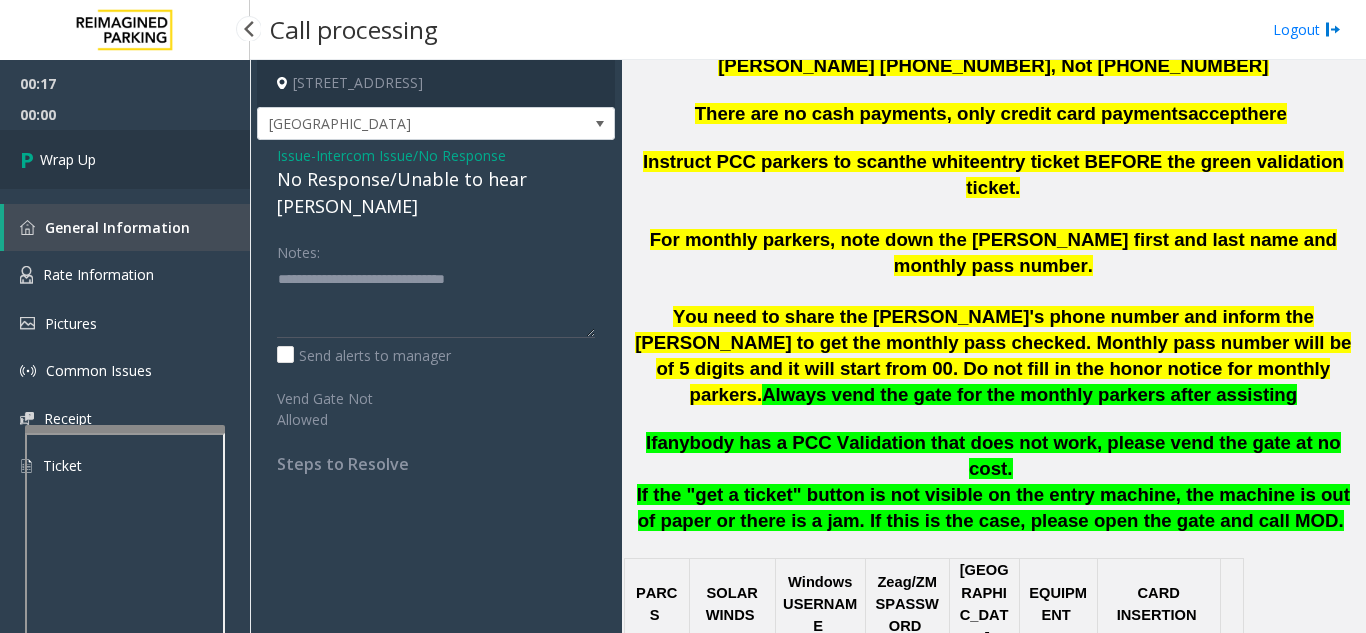 click on "Wrap Up" at bounding box center (125, 159) 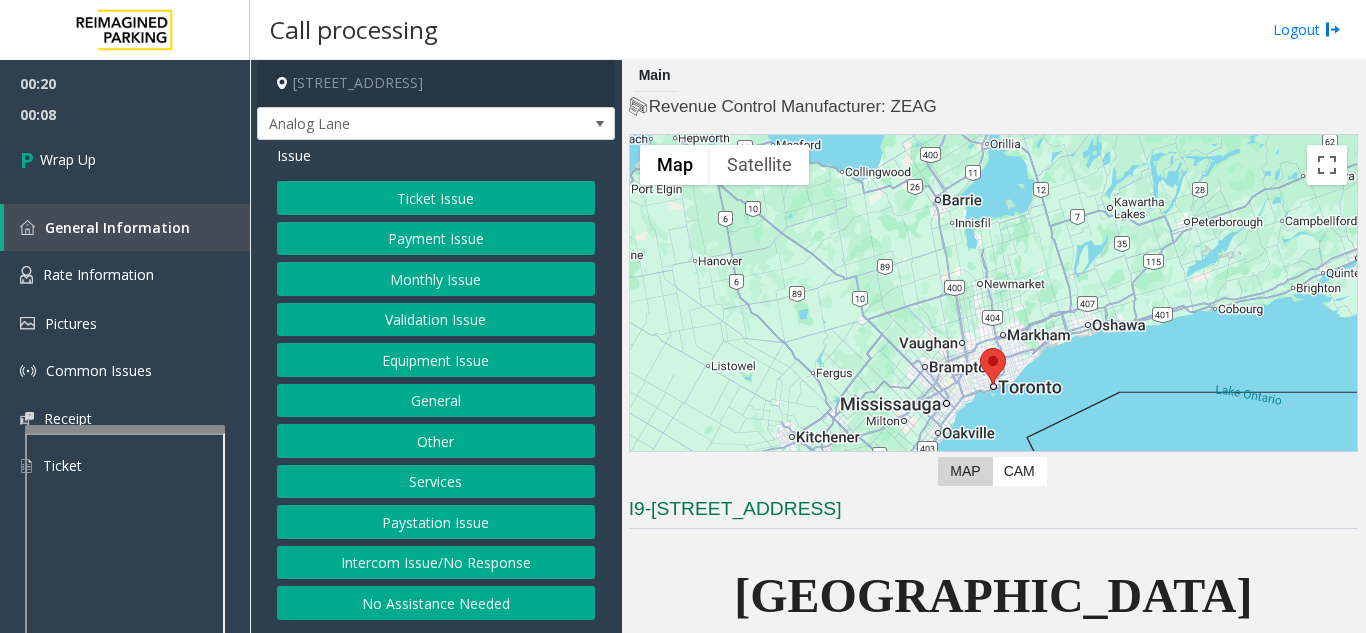 click on "Equipment Issue" 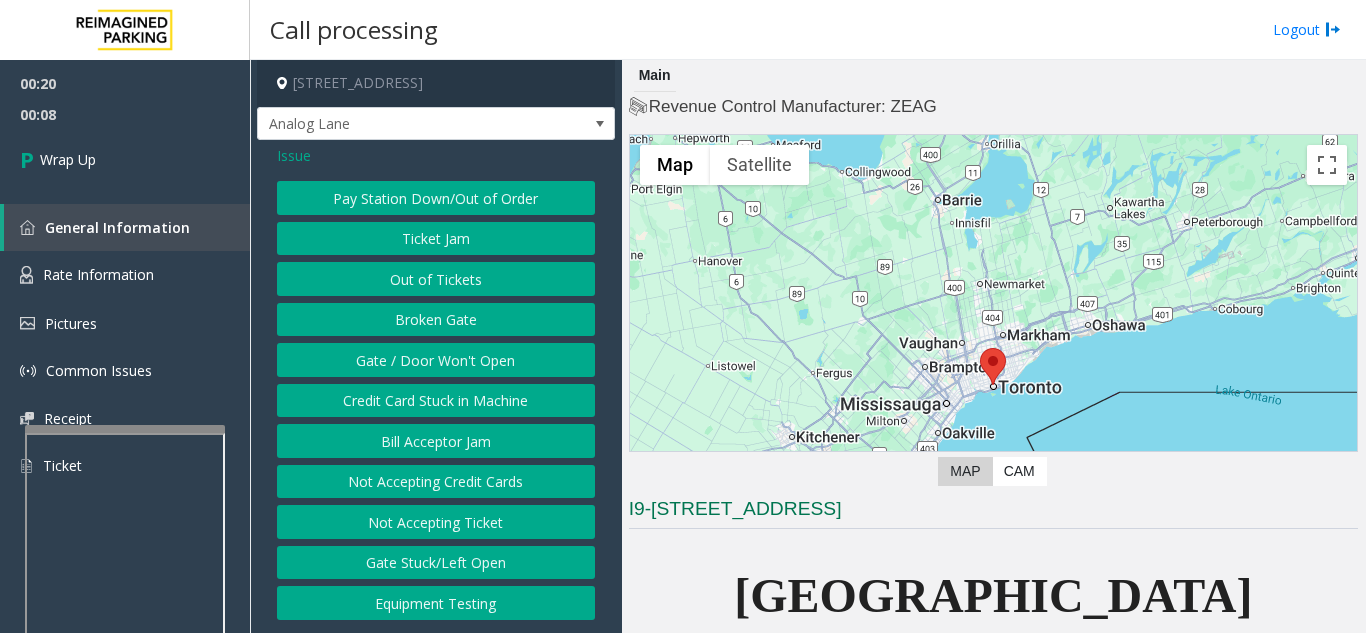 click on "Gate / Door Won't Open" 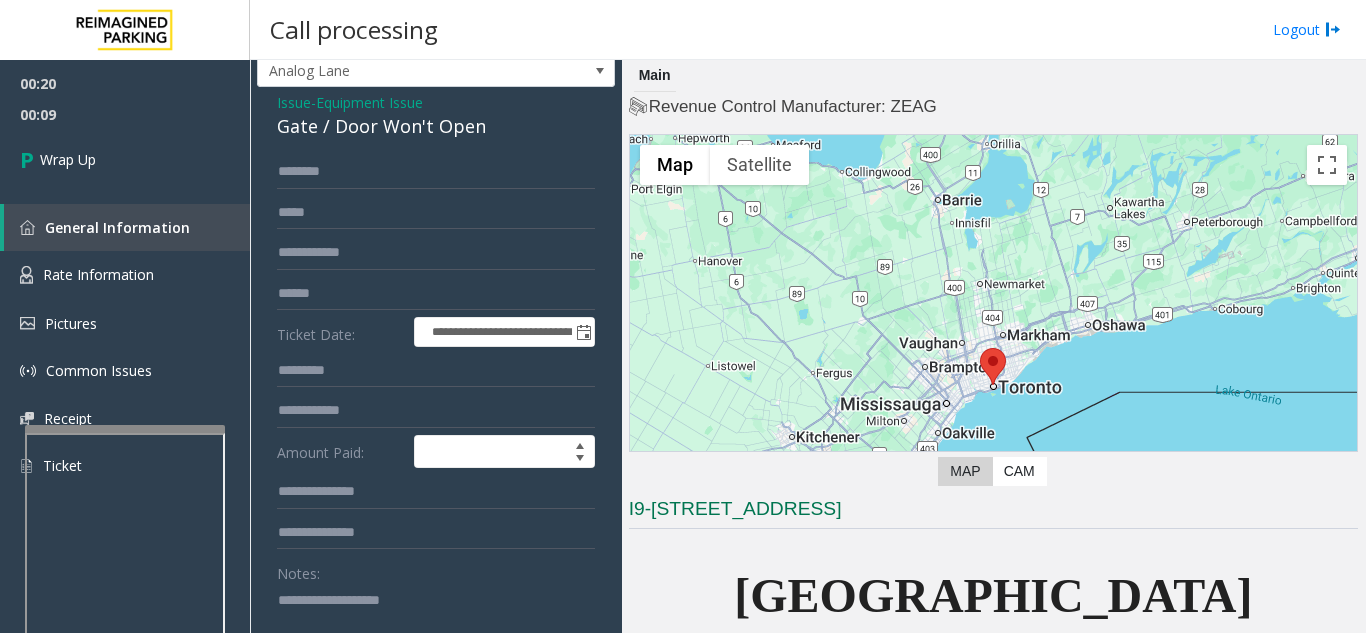 scroll, scrollTop: 100, scrollLeft: 0, axis: vertical 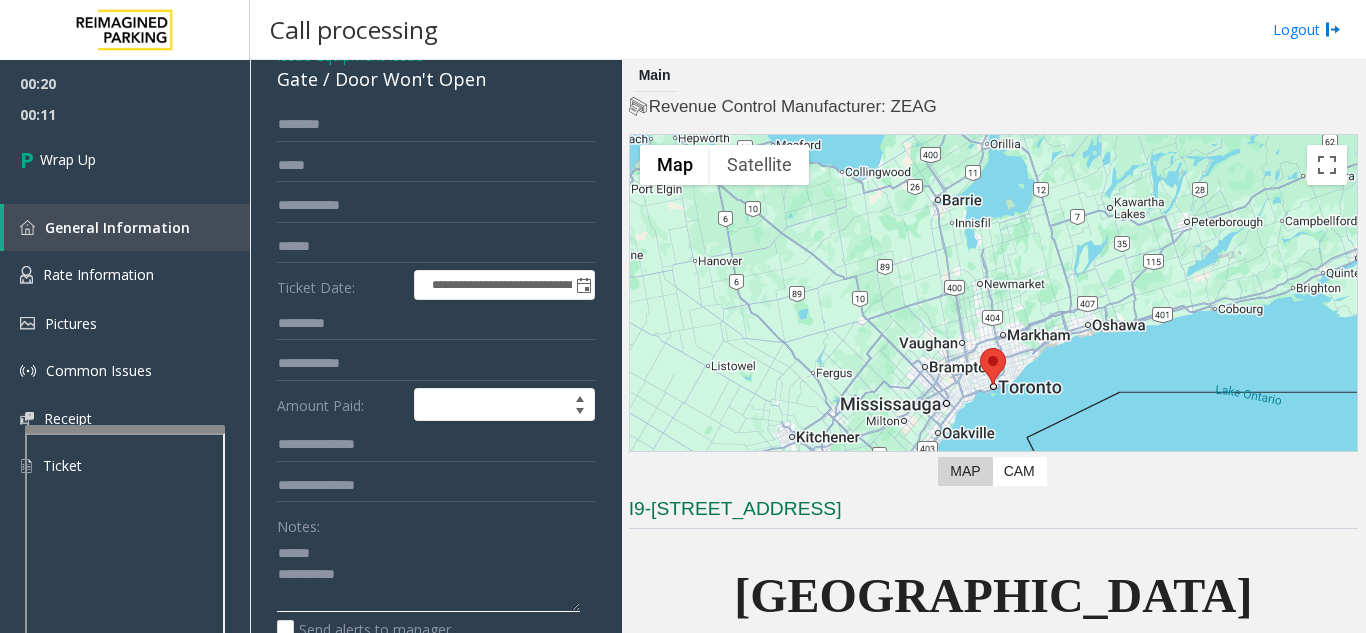 click 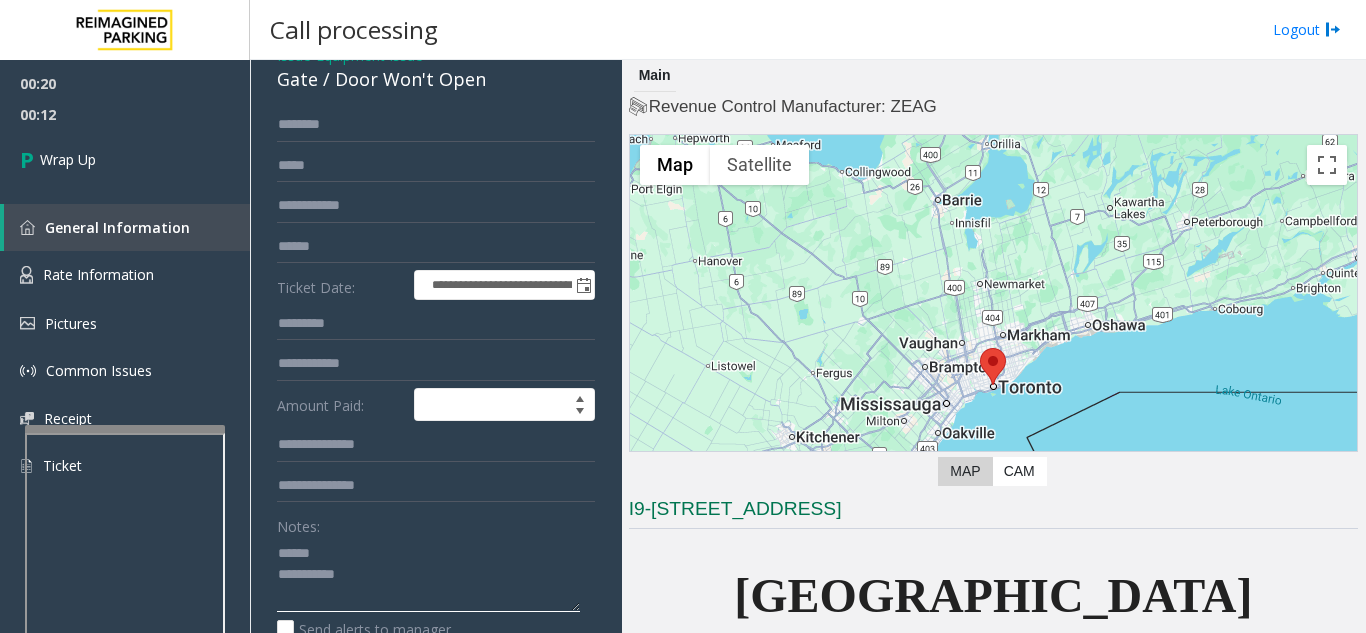 click 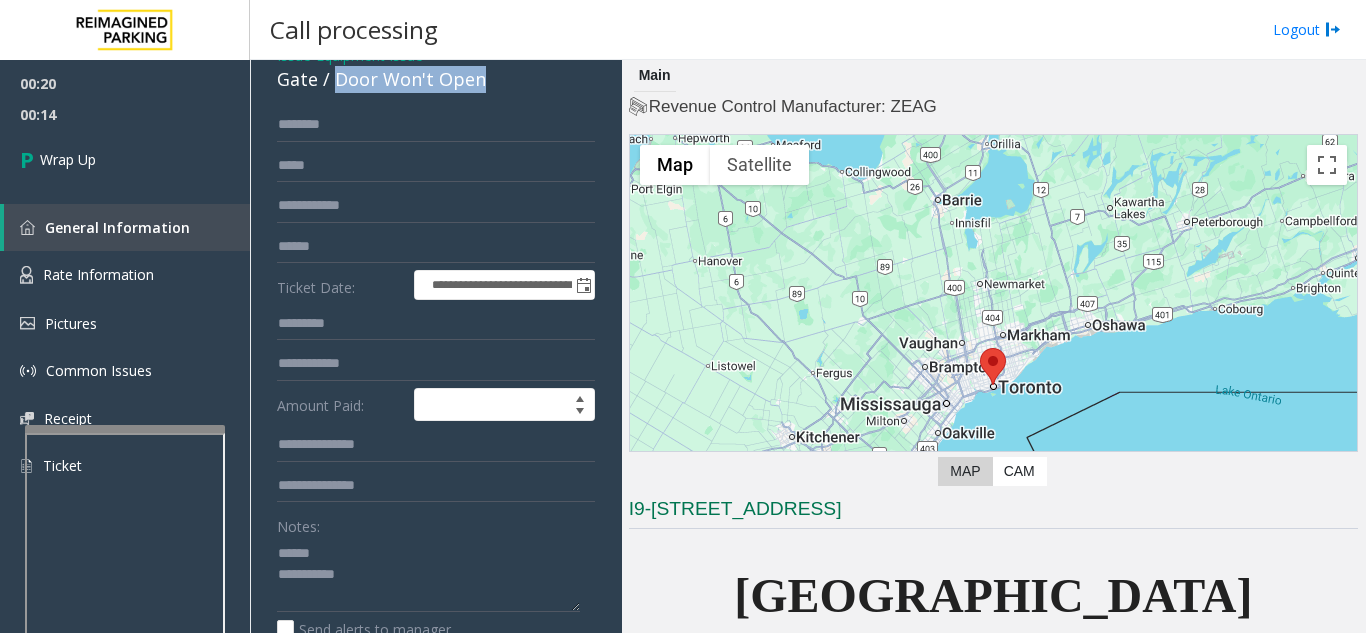 drag, startPoint x: 334, startPoint y: 83, endPoint x: 488, endPoint y: 93, distance: 154.32434 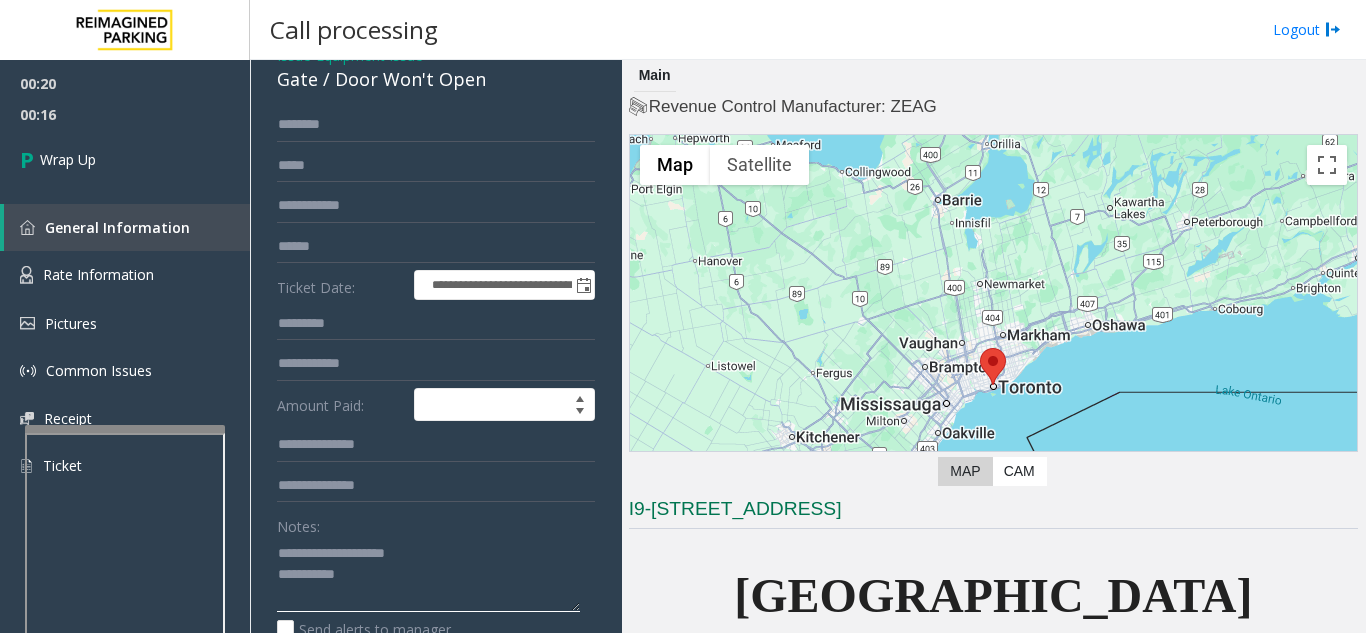 click 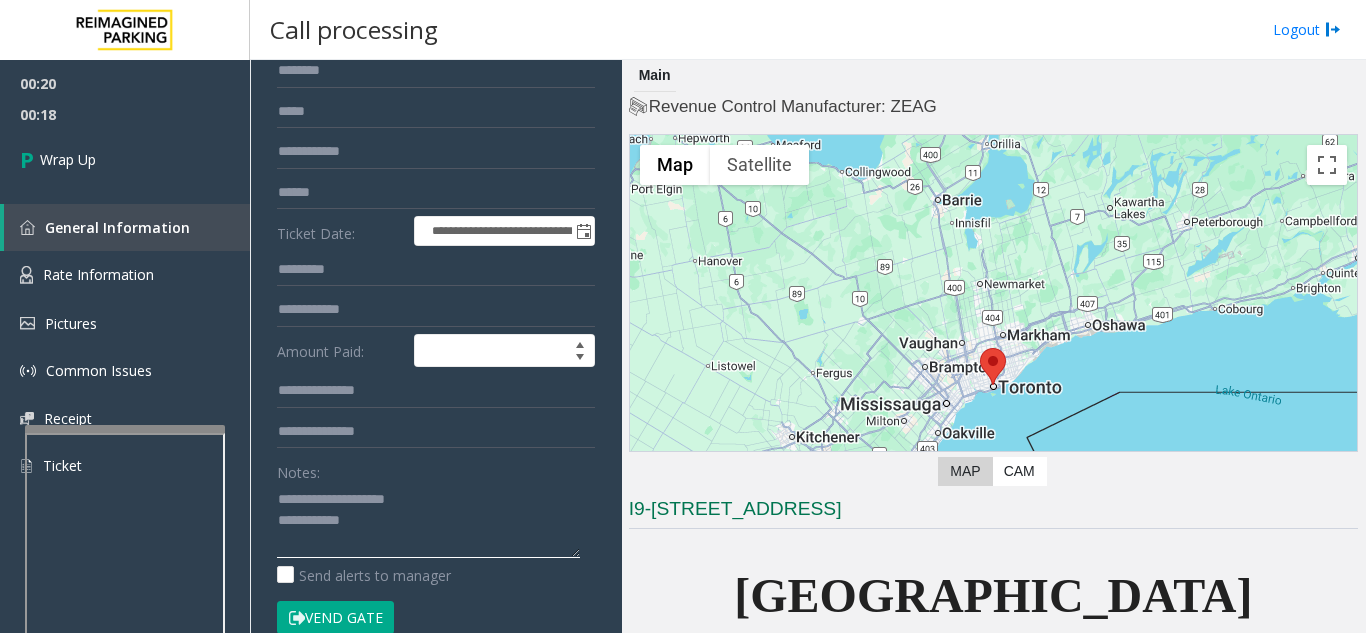 scroll, scrollTop: 200, scrollLeft: 0, axis: vertical 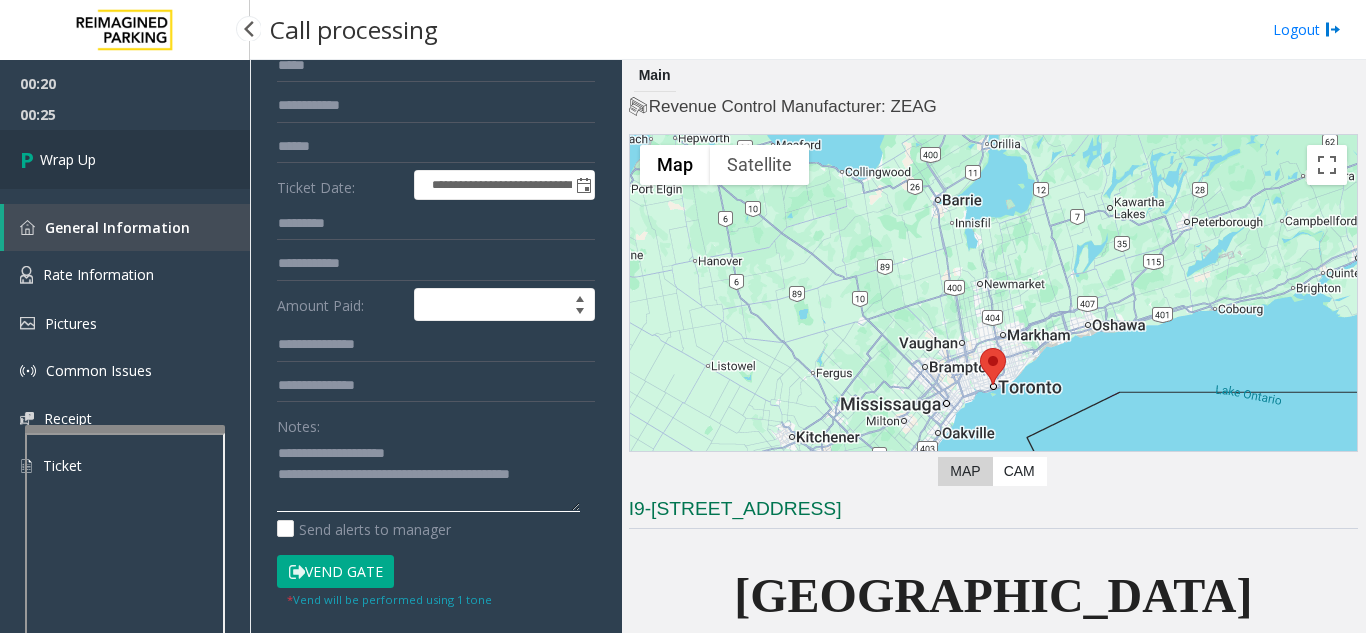 type on "**********" 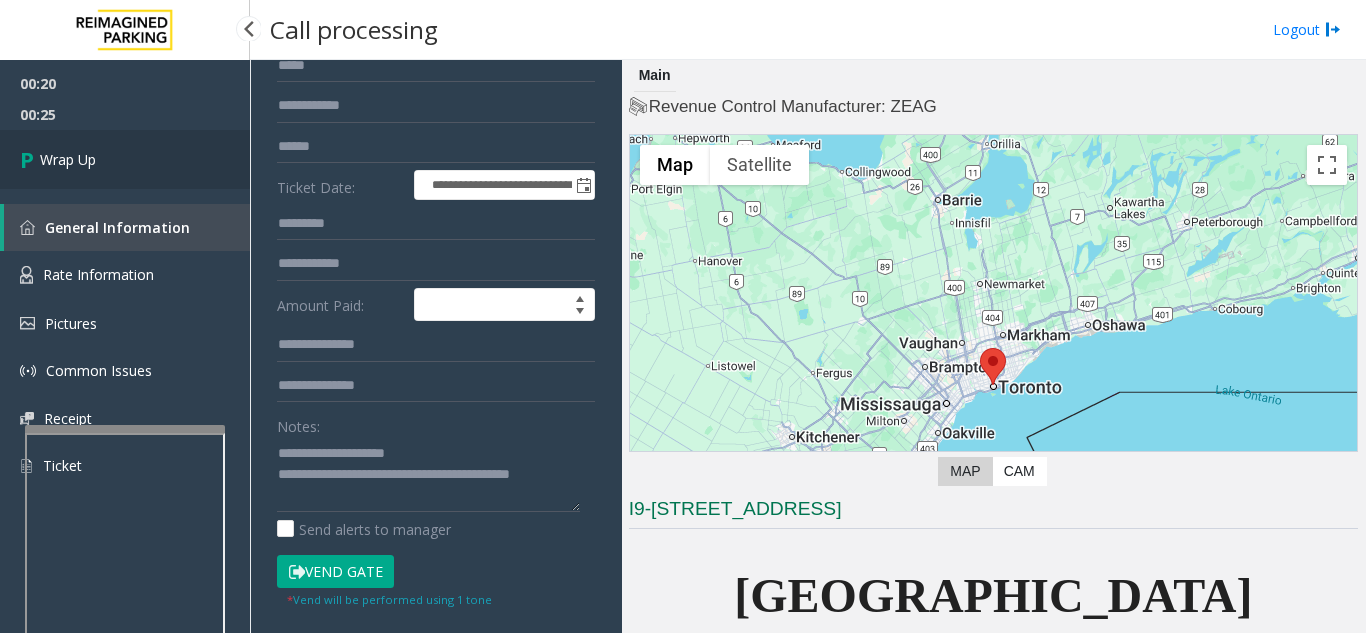 click on "Wrap Up" at bounding box center (68, 159) 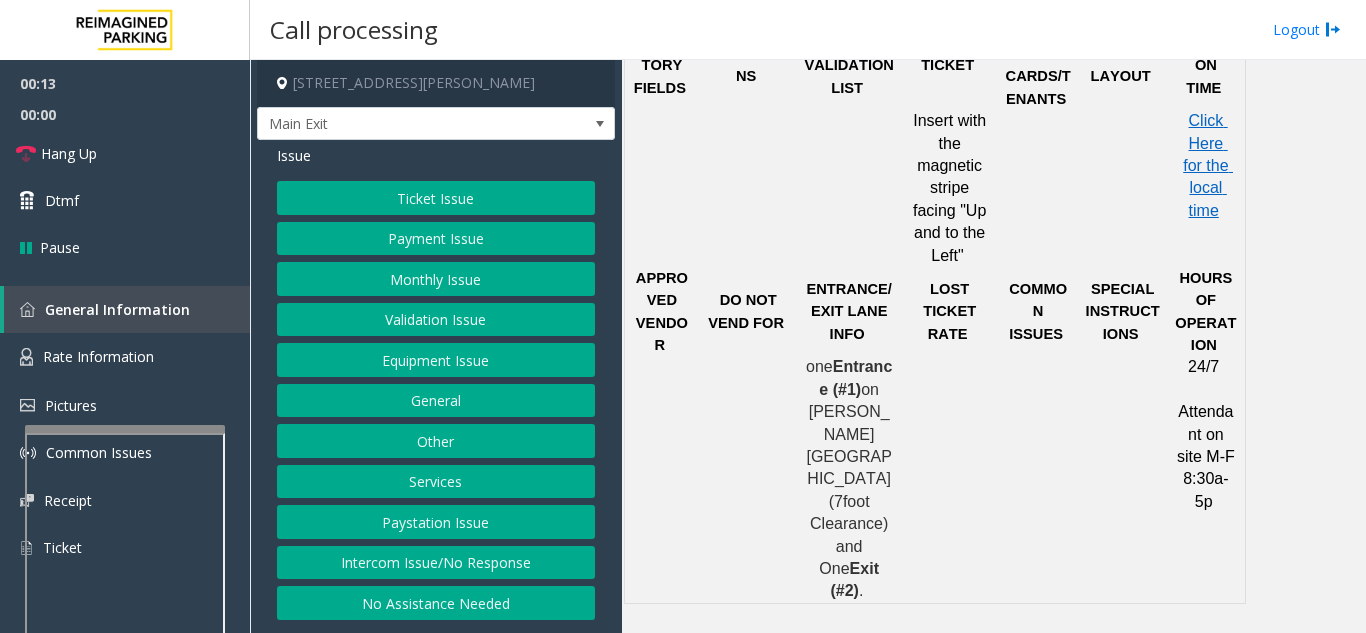 scroll, scrollTop: 1500, scrollLeft: 0, axis: vertical 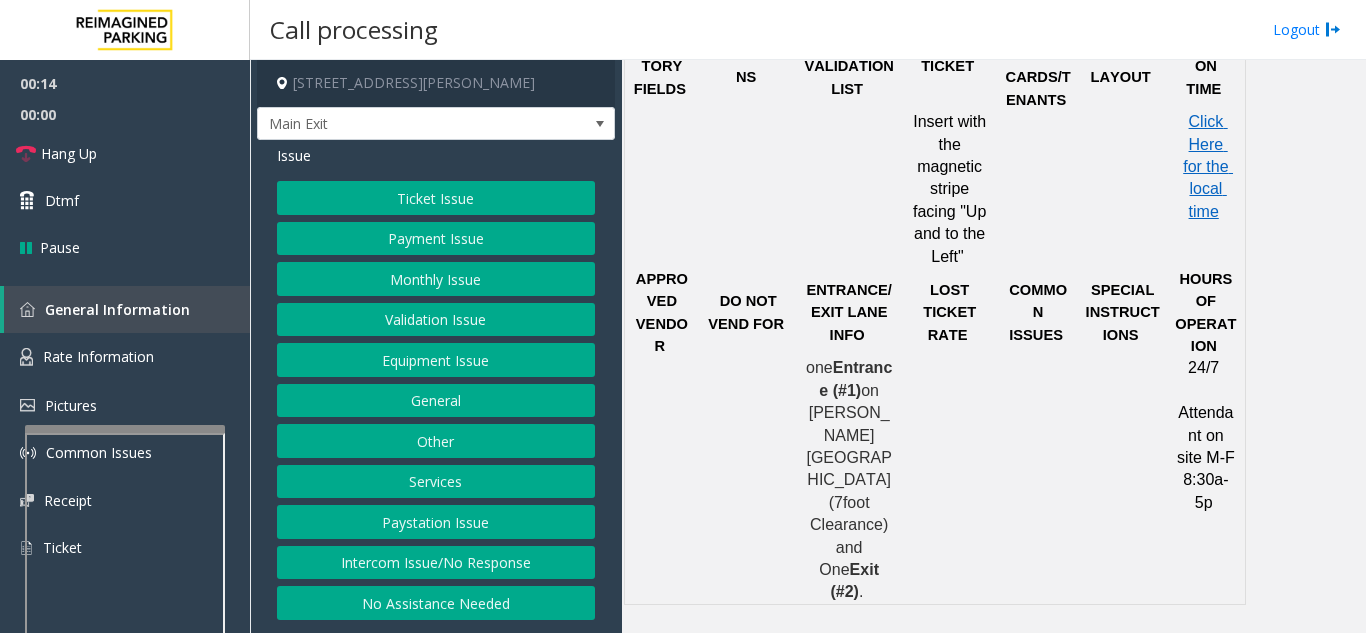 click on "Ticket Issue" 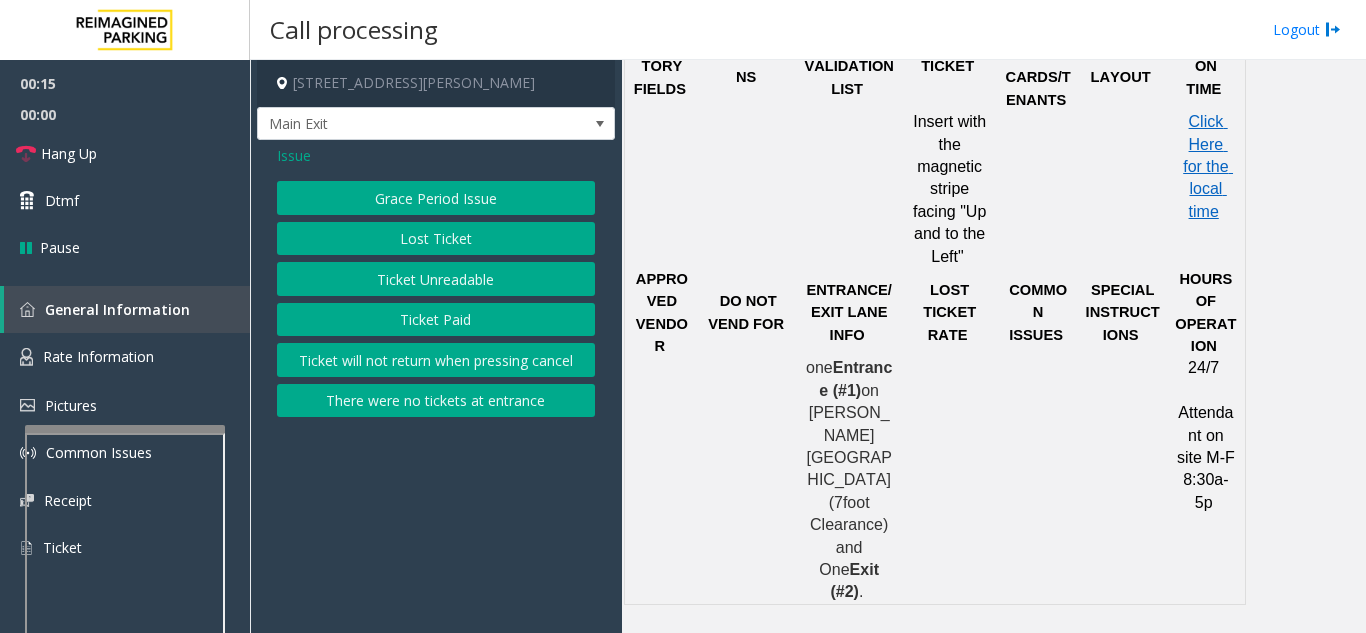 click on "Lost Ticket" 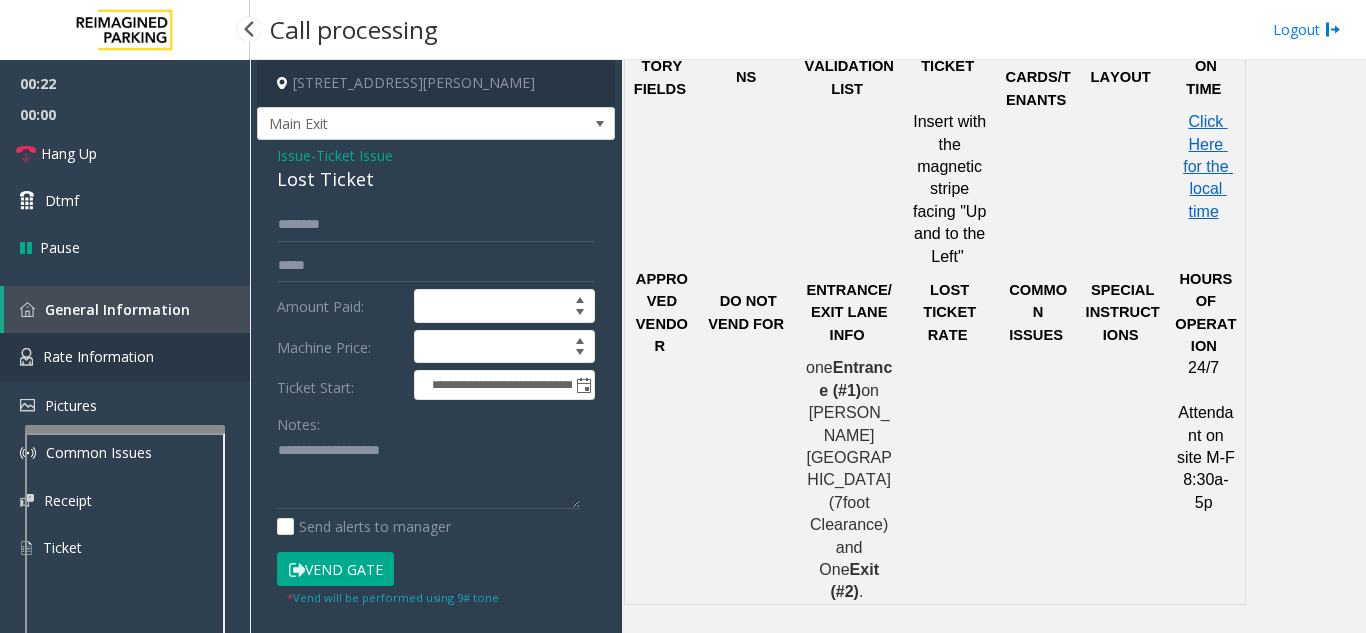 click on "Rate Information" at bounding box center (125, 357) 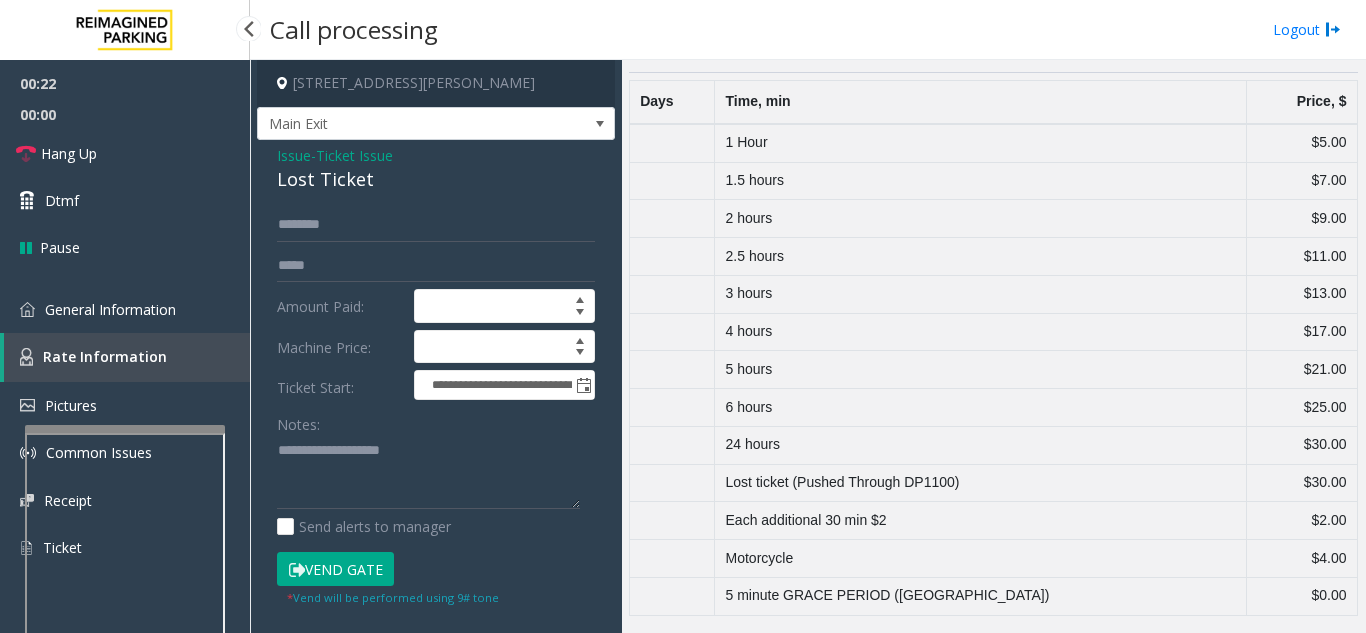 scroll, scrollTop: 456, scrollLeft: 0, axis: vertical 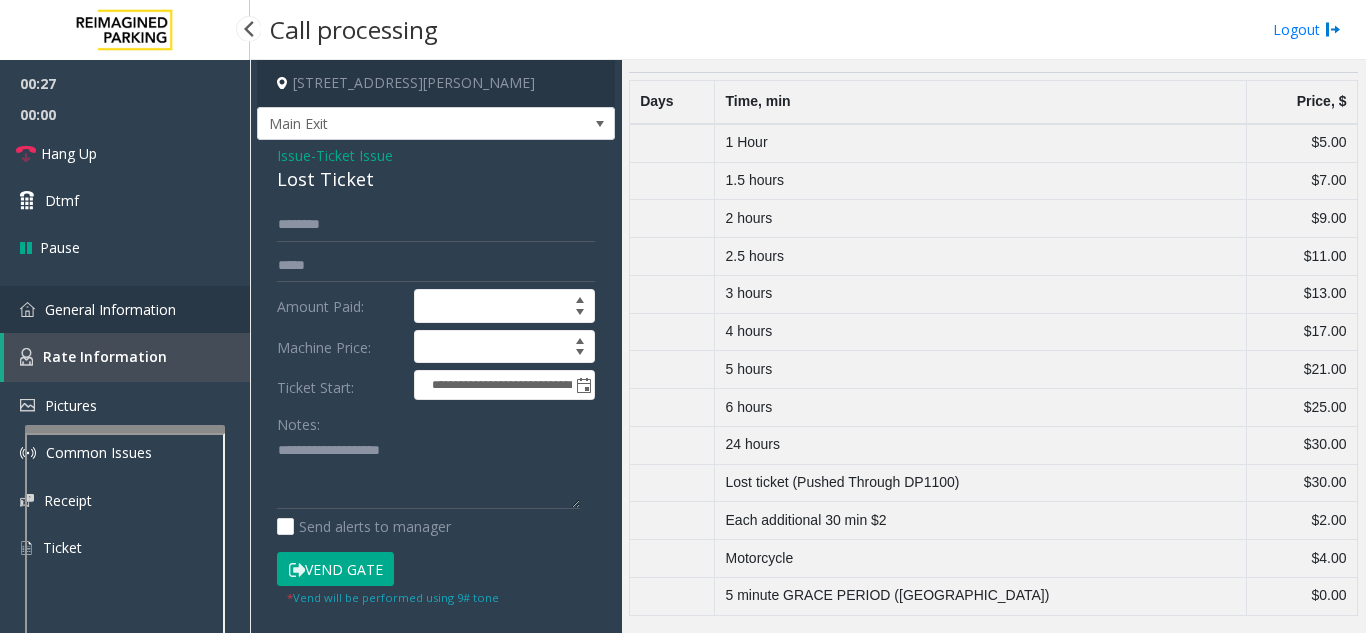 click on "General Information" at bounding box center (110, 309) 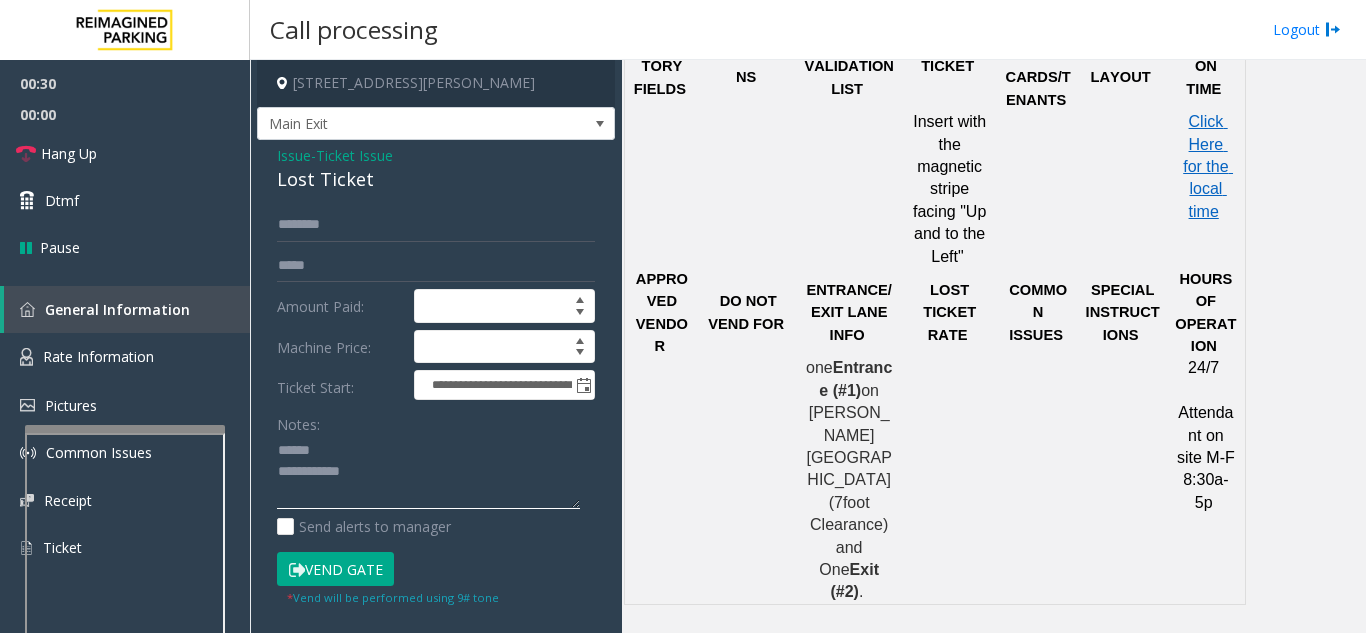 click 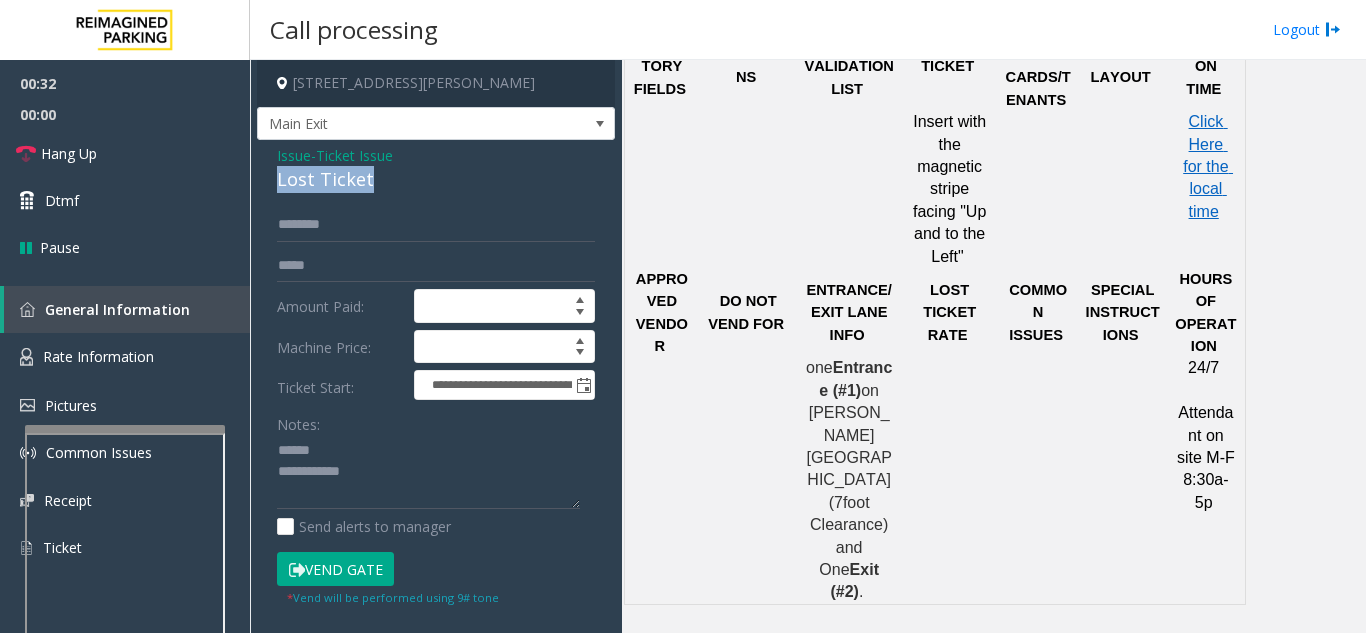 drag, startPoint x: 269, startPoint y: 178, endPoint x: 417, endPoint y: 177, distance: 148.00337 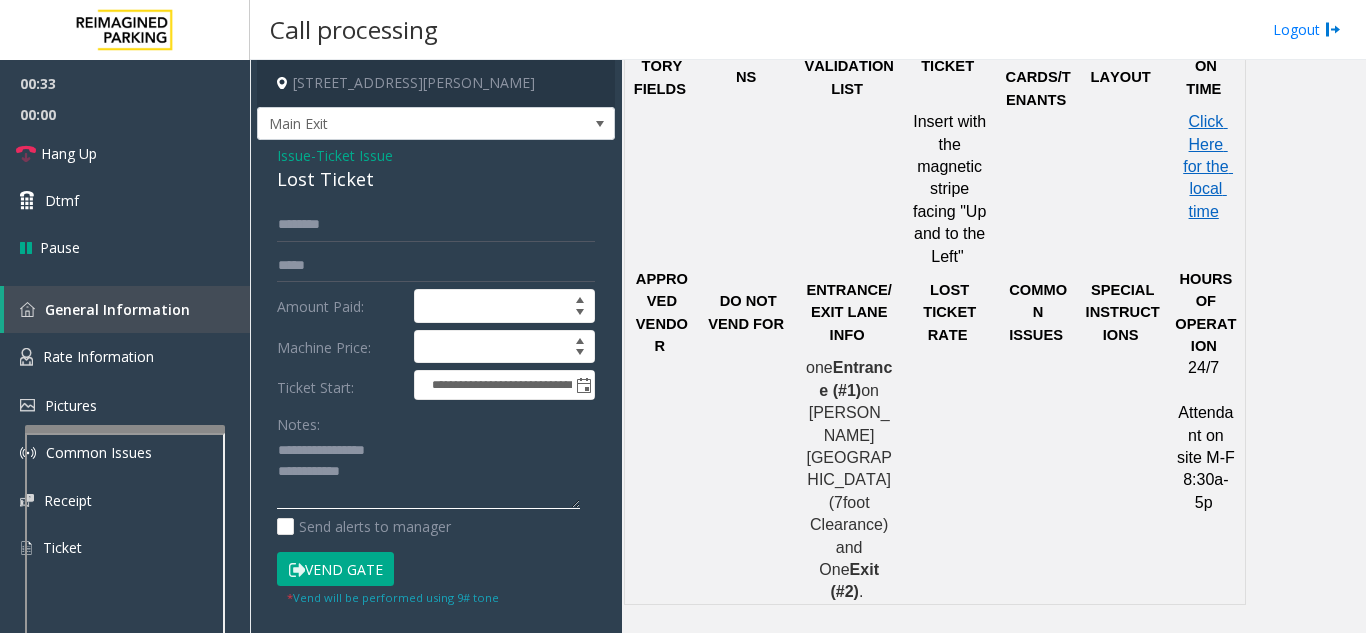 click 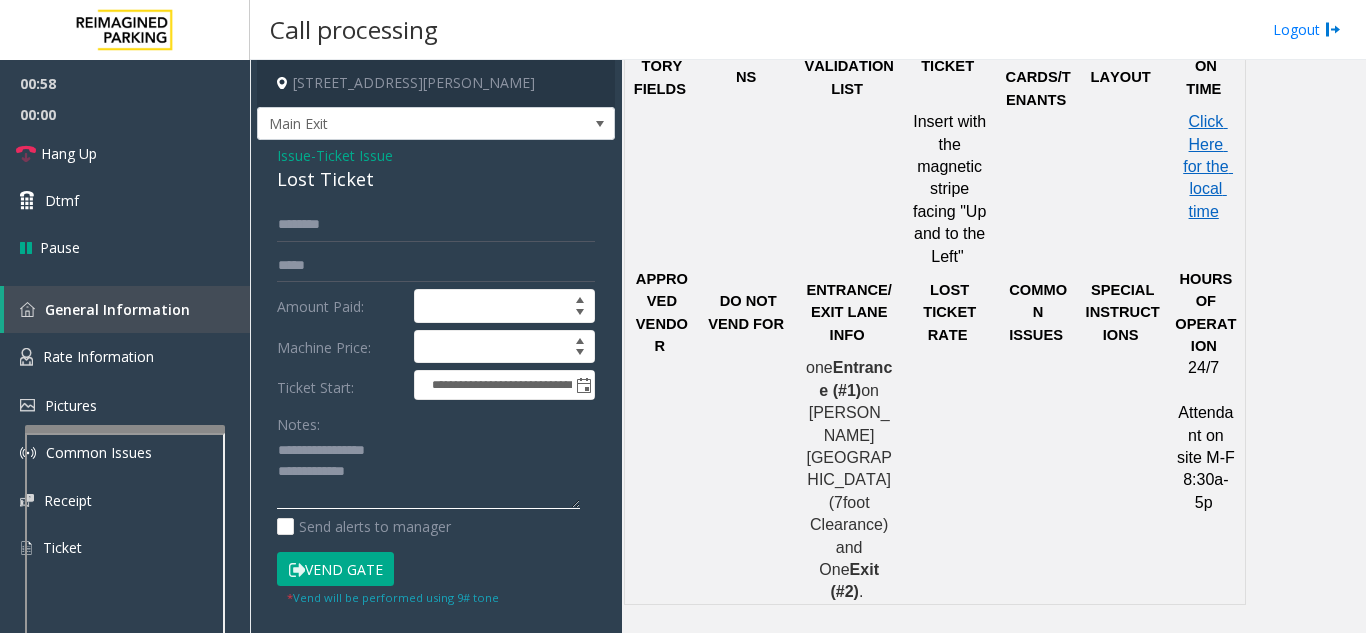 type on "**********" 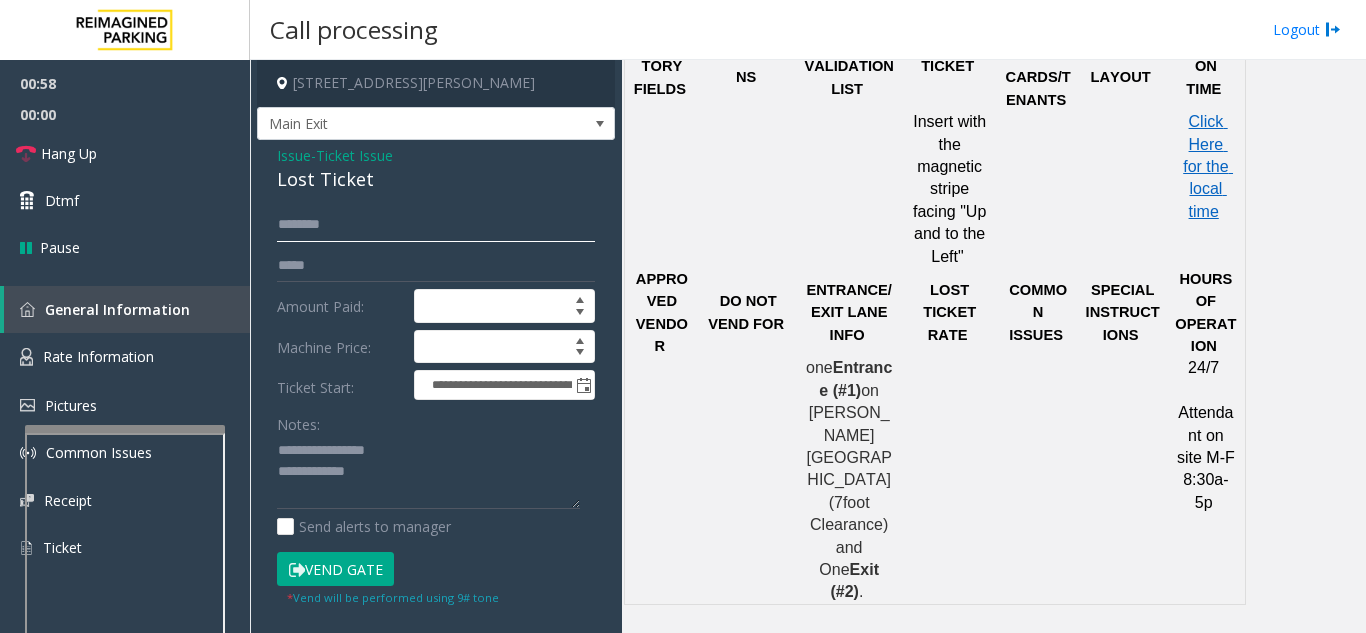 click 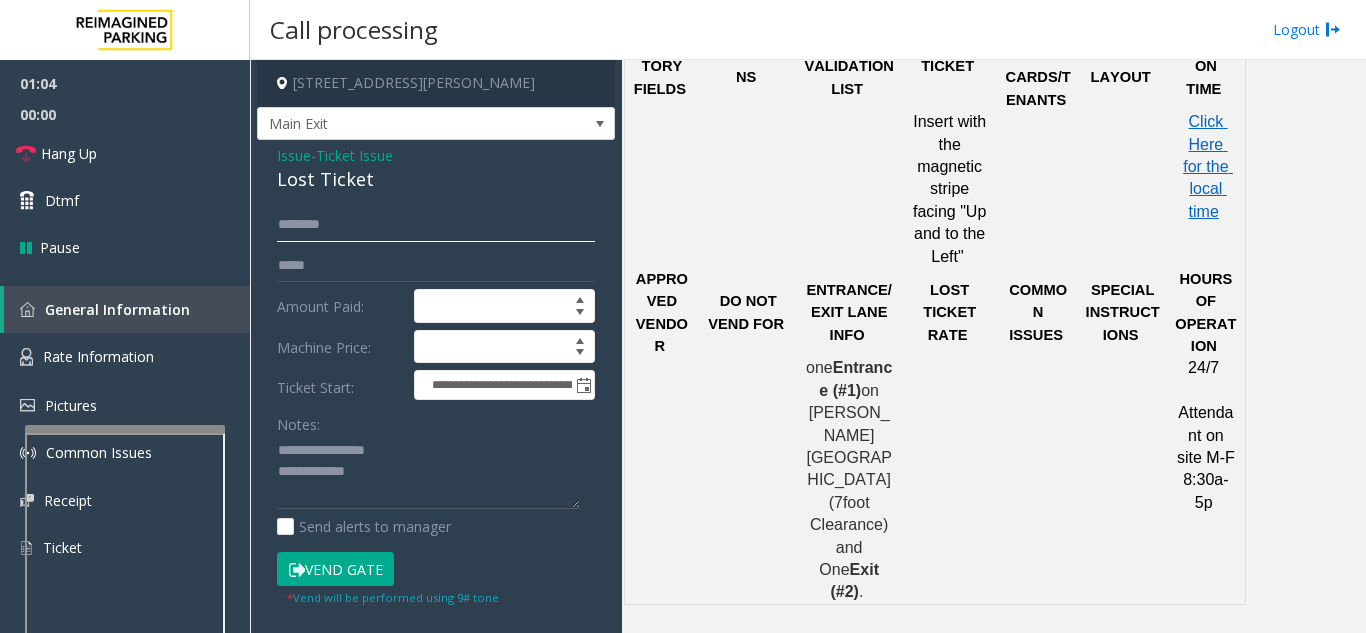 type on "*" 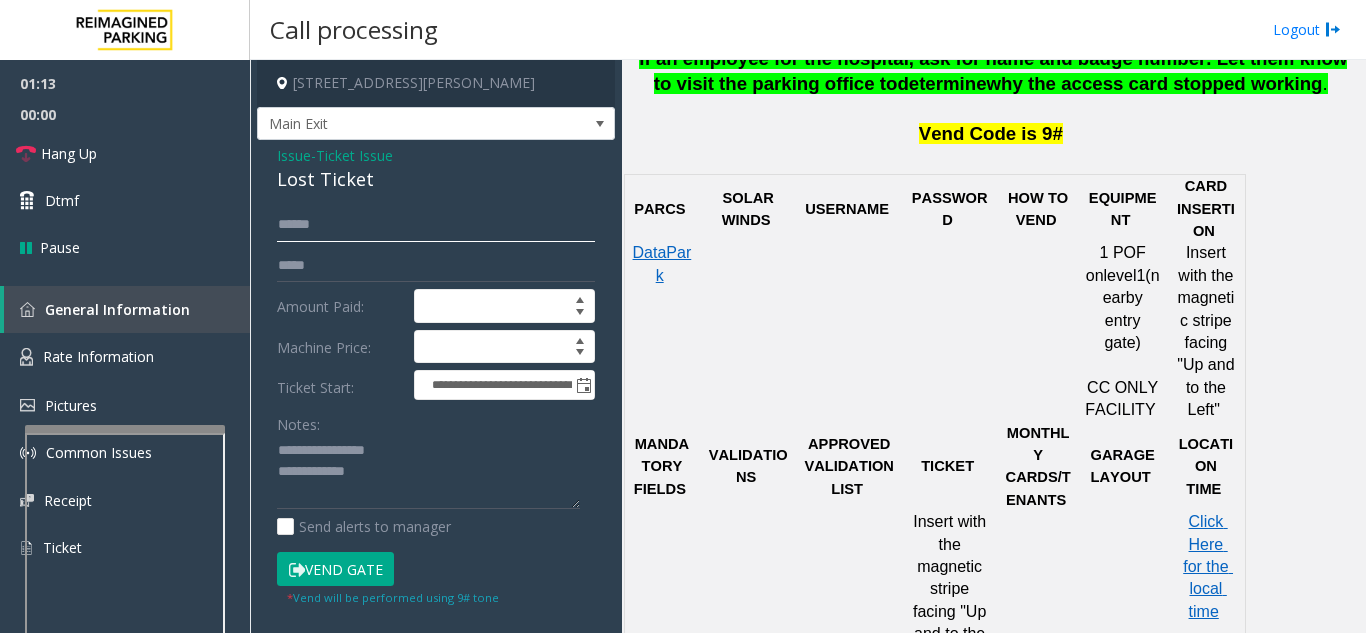 scroll, scrollTop: 700, scrollLeft: 0, axis: vertical 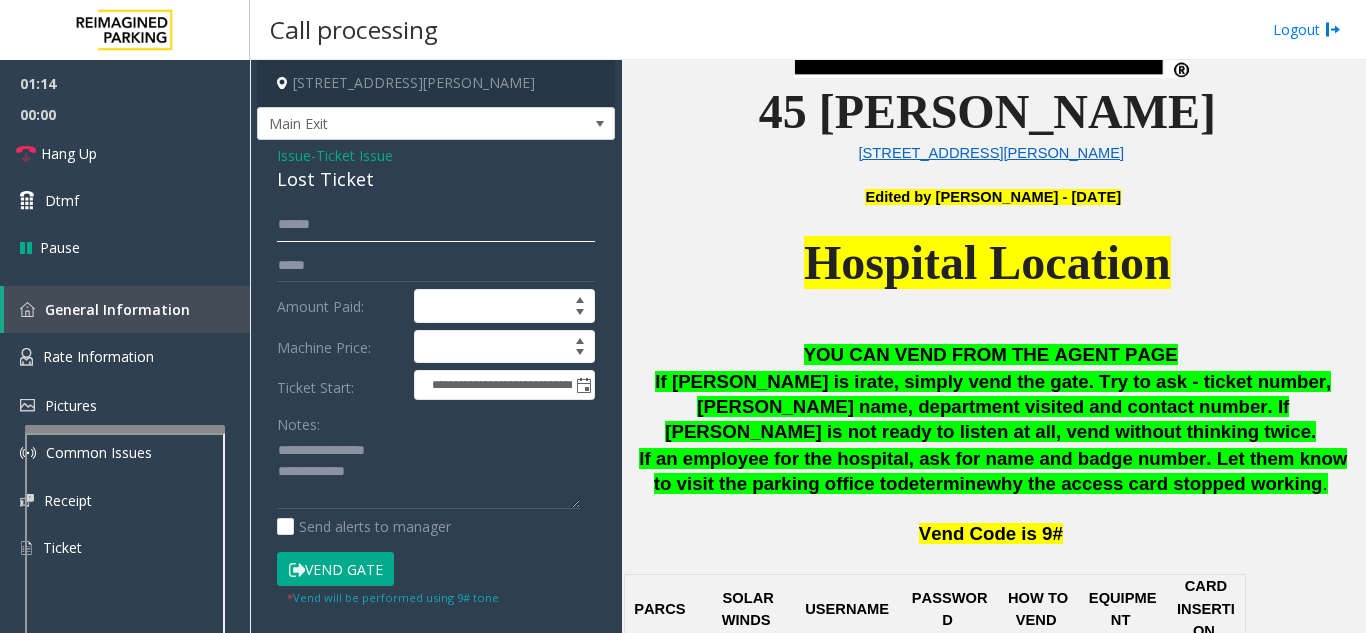 type on "*****" 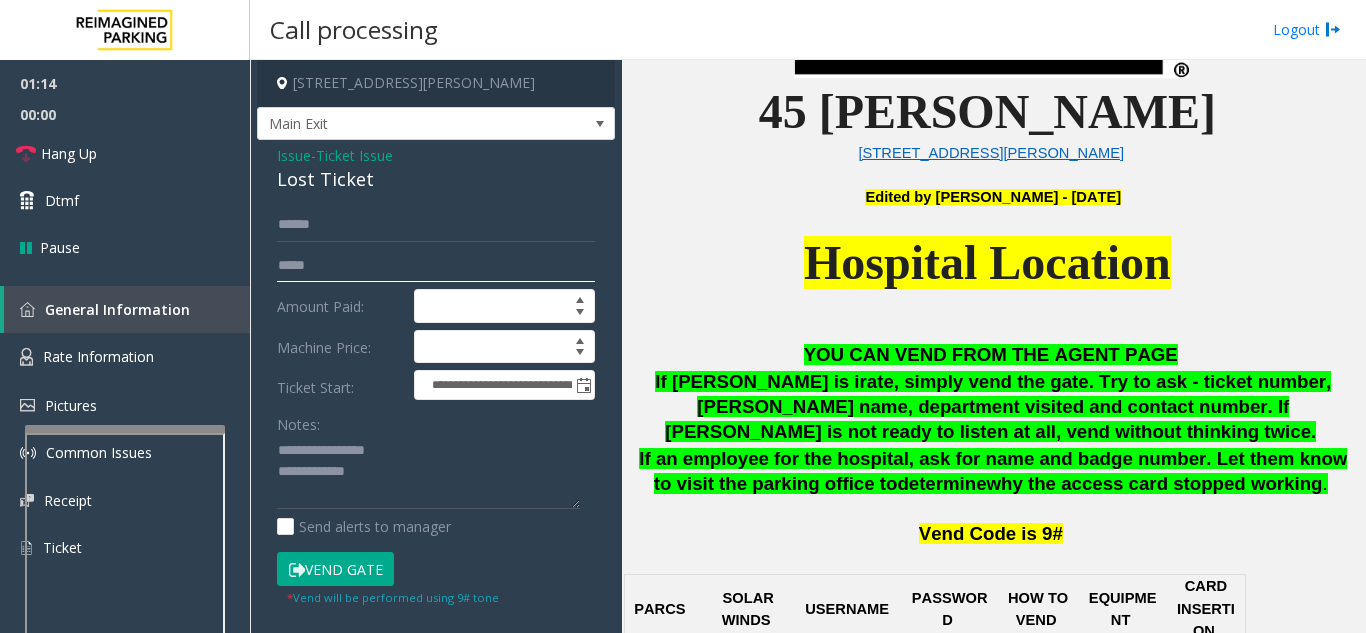 click 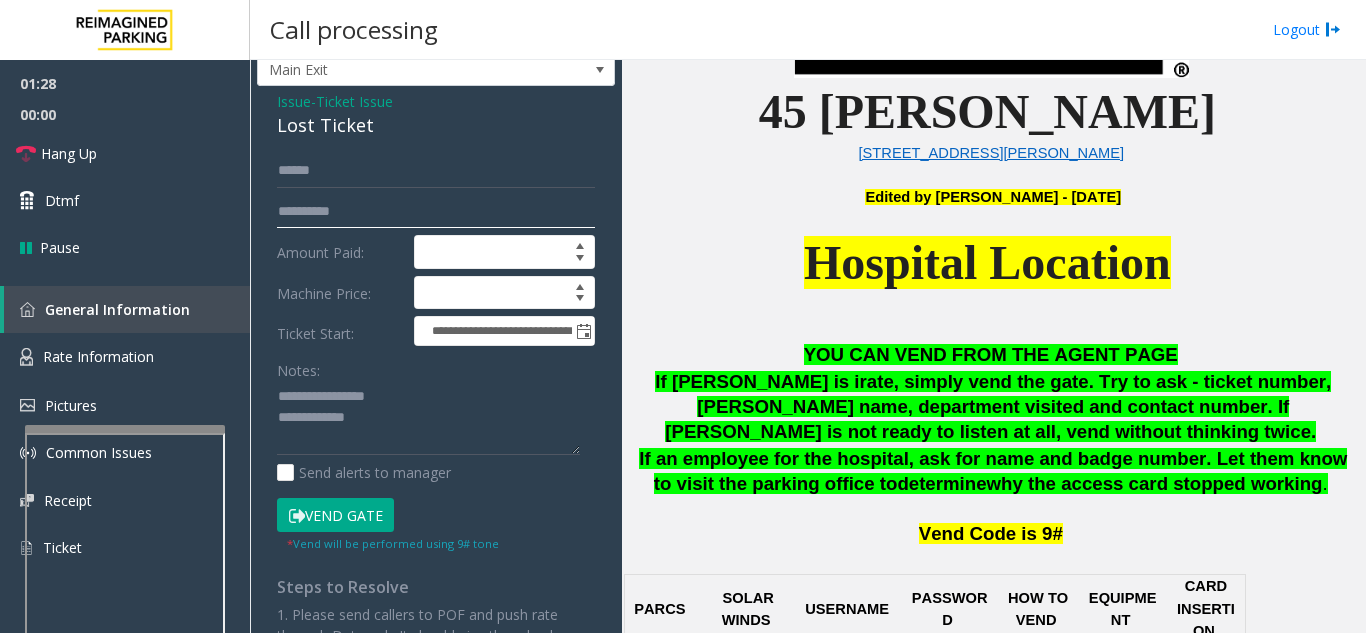 scroll, scrollTop: 100, scrollLeft: 0, axis: vertical 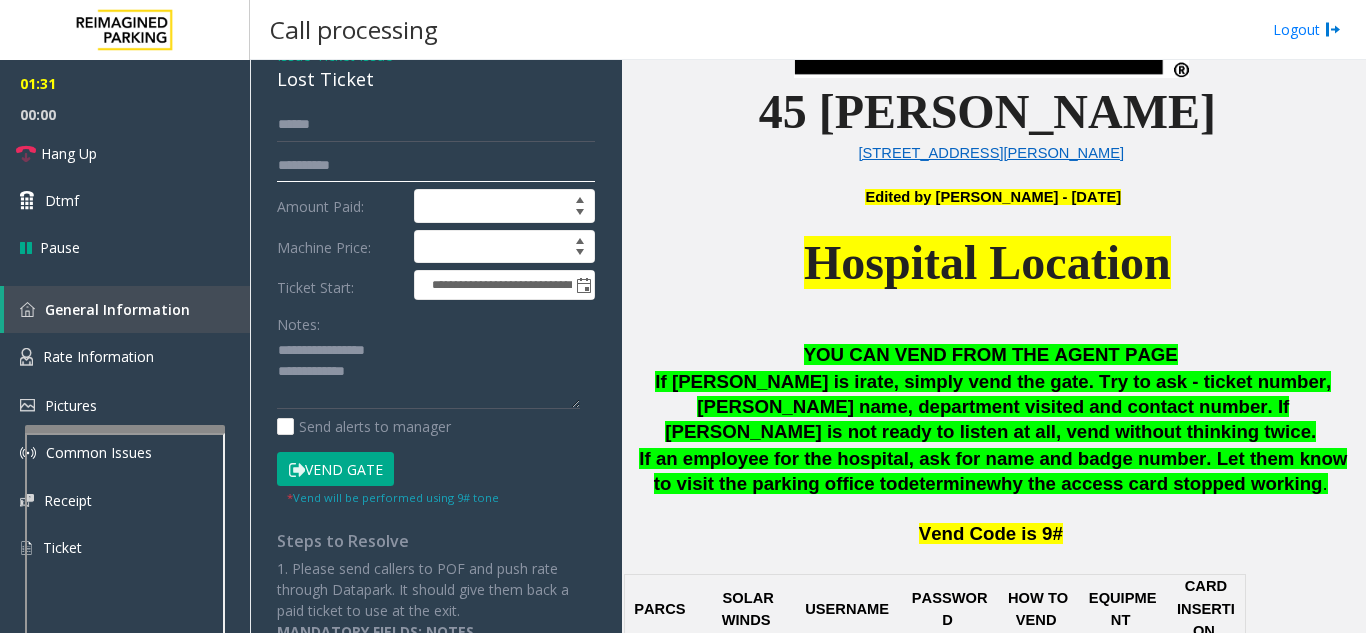 type on "**********" 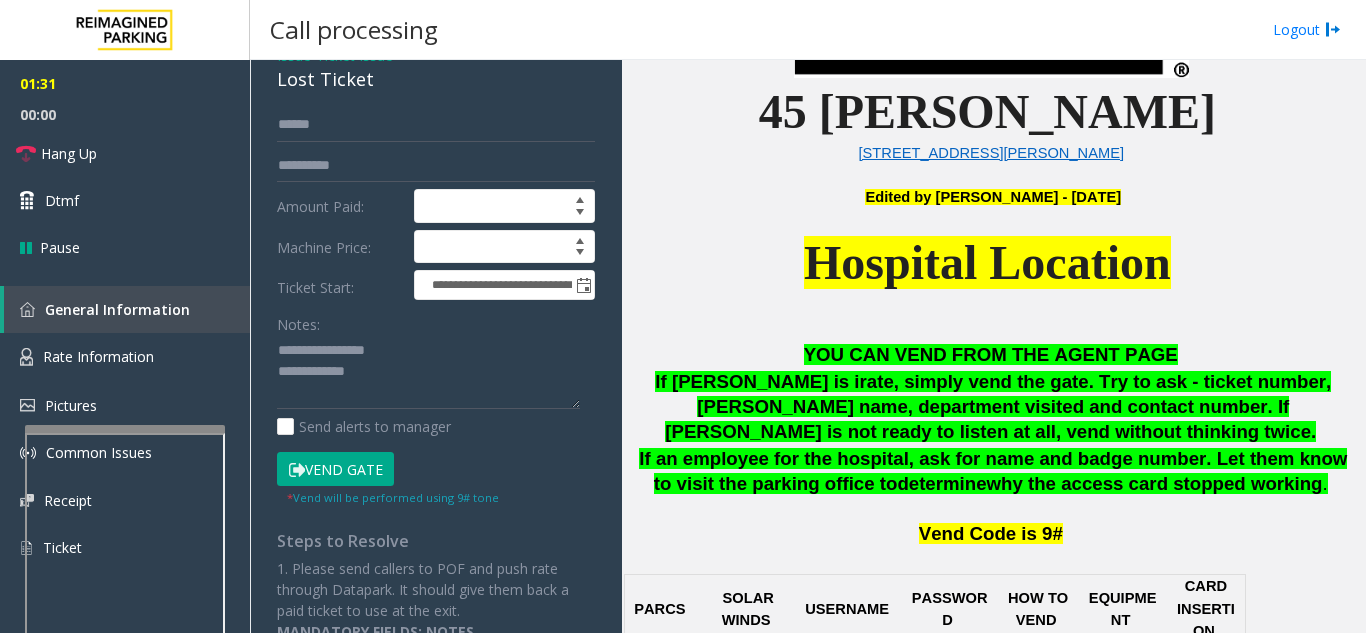 click on "Vend Gate" 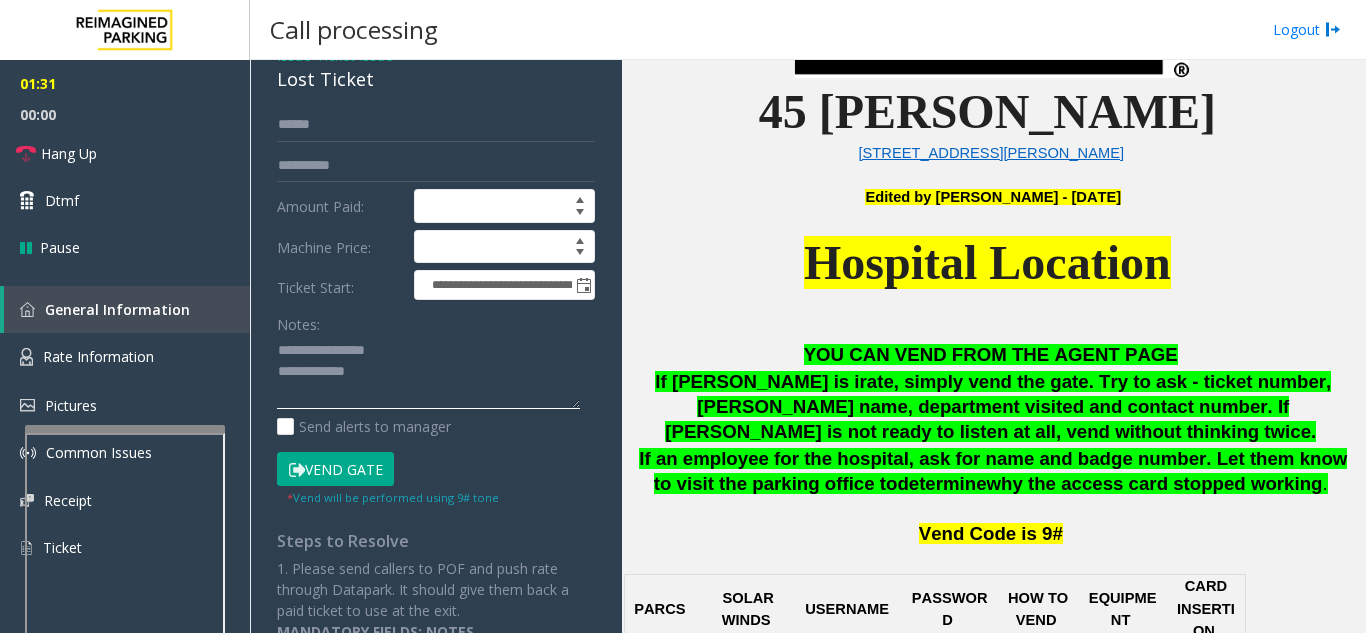 click 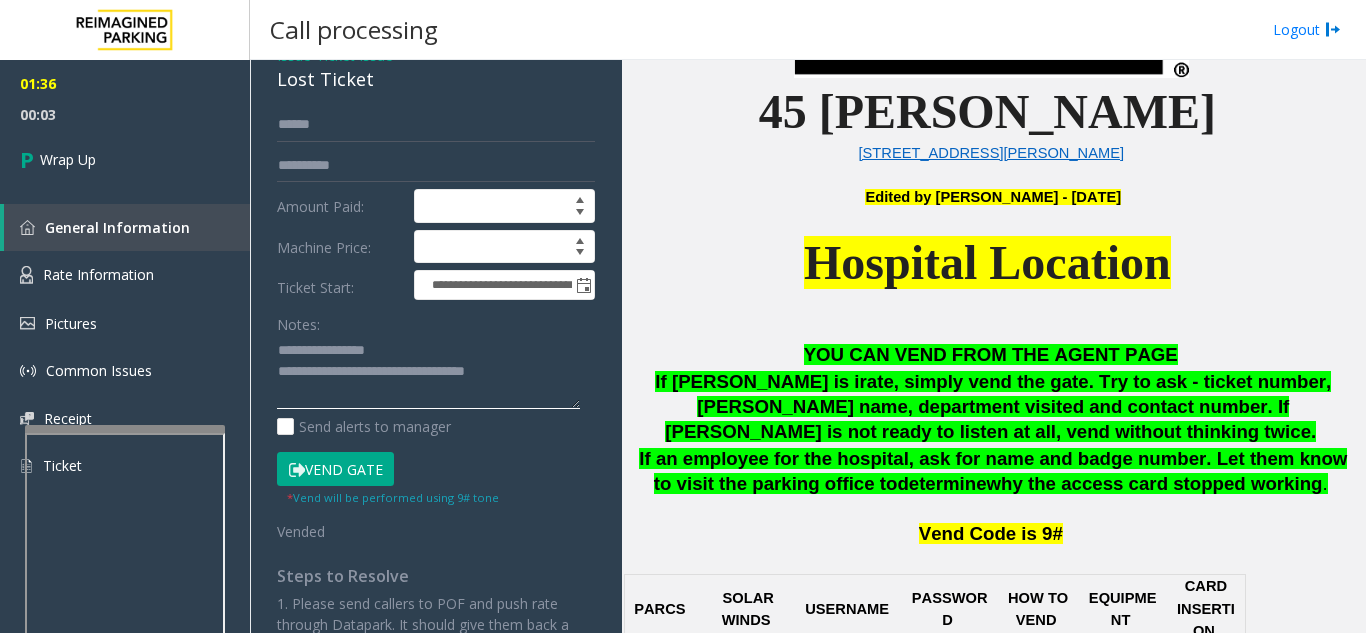 click 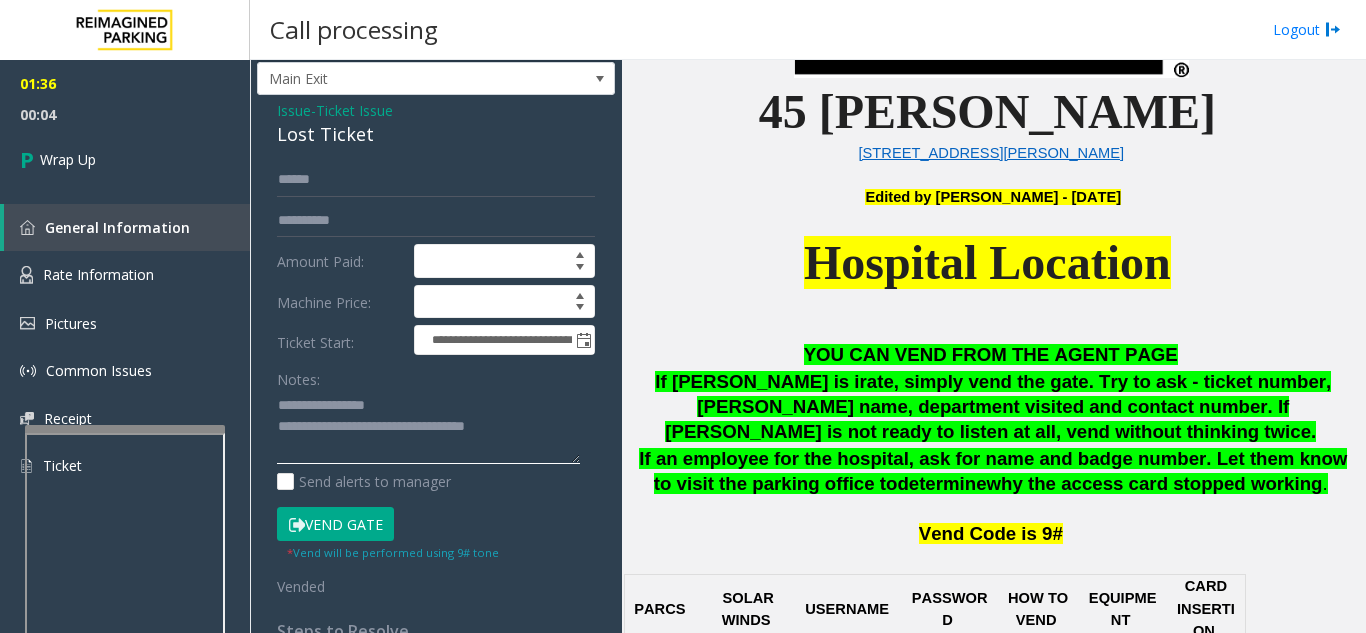 scroll, scrollTop: 0, scrollLeft: 0, axis: both 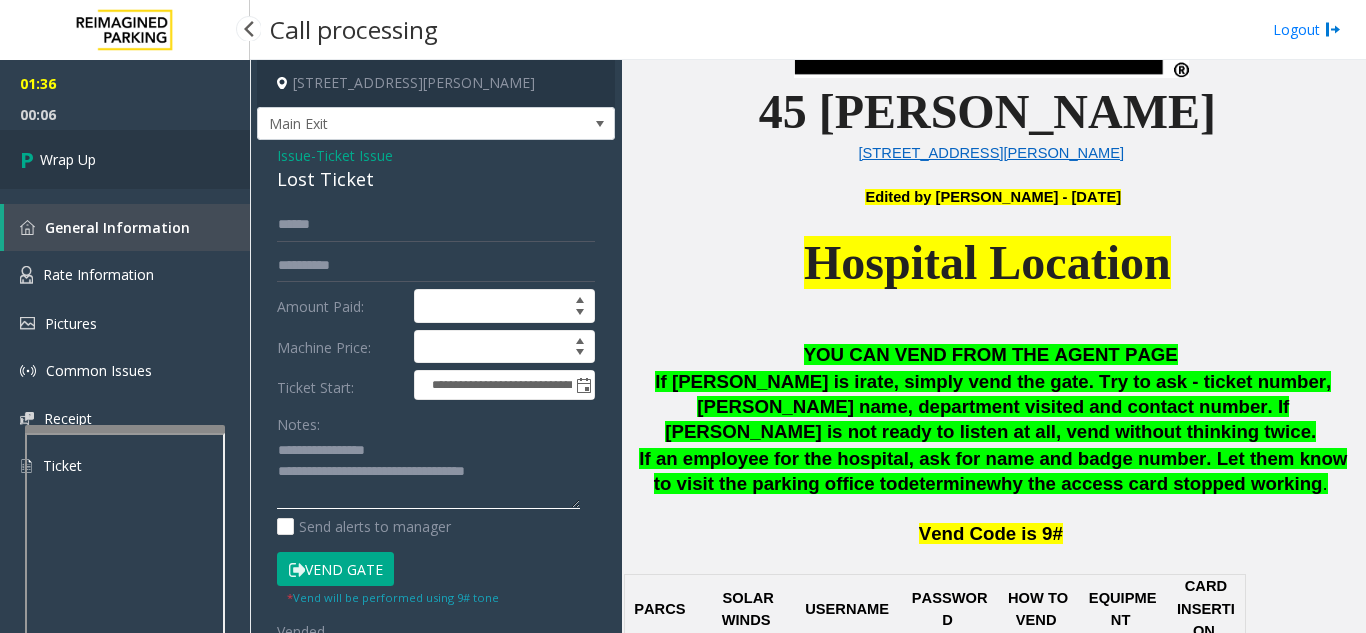 type on "**********" 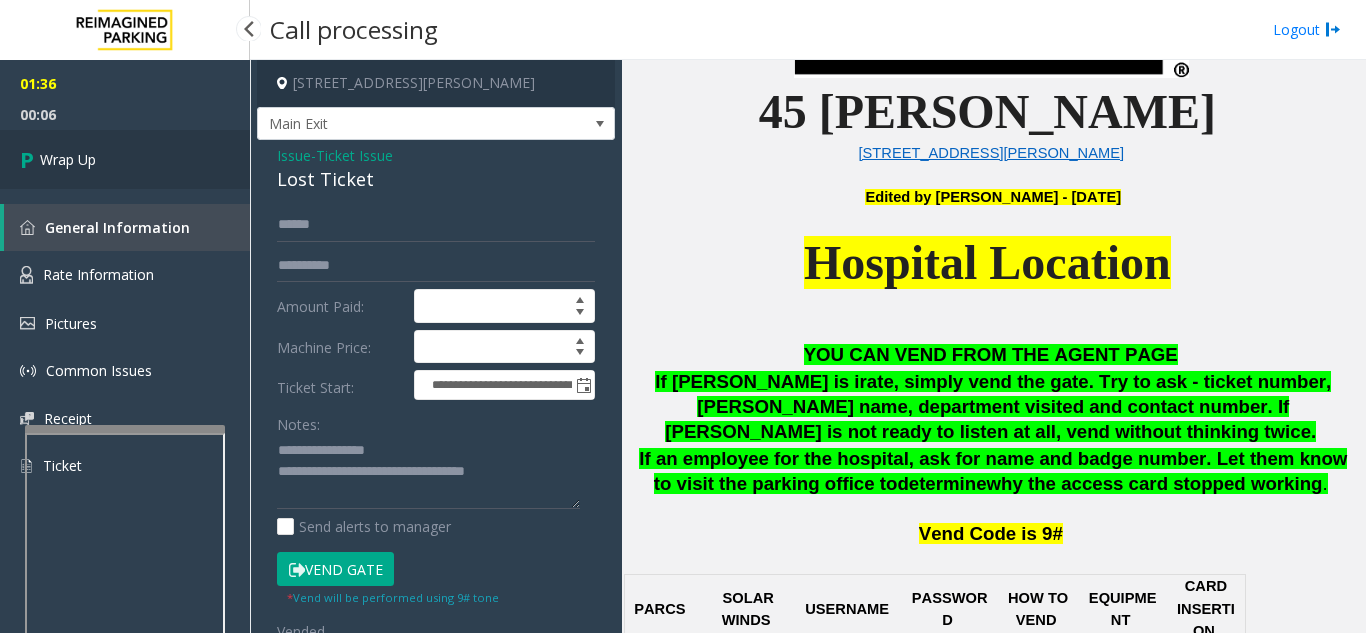 click on "Wrap Up" at bounding box center (68, 159) 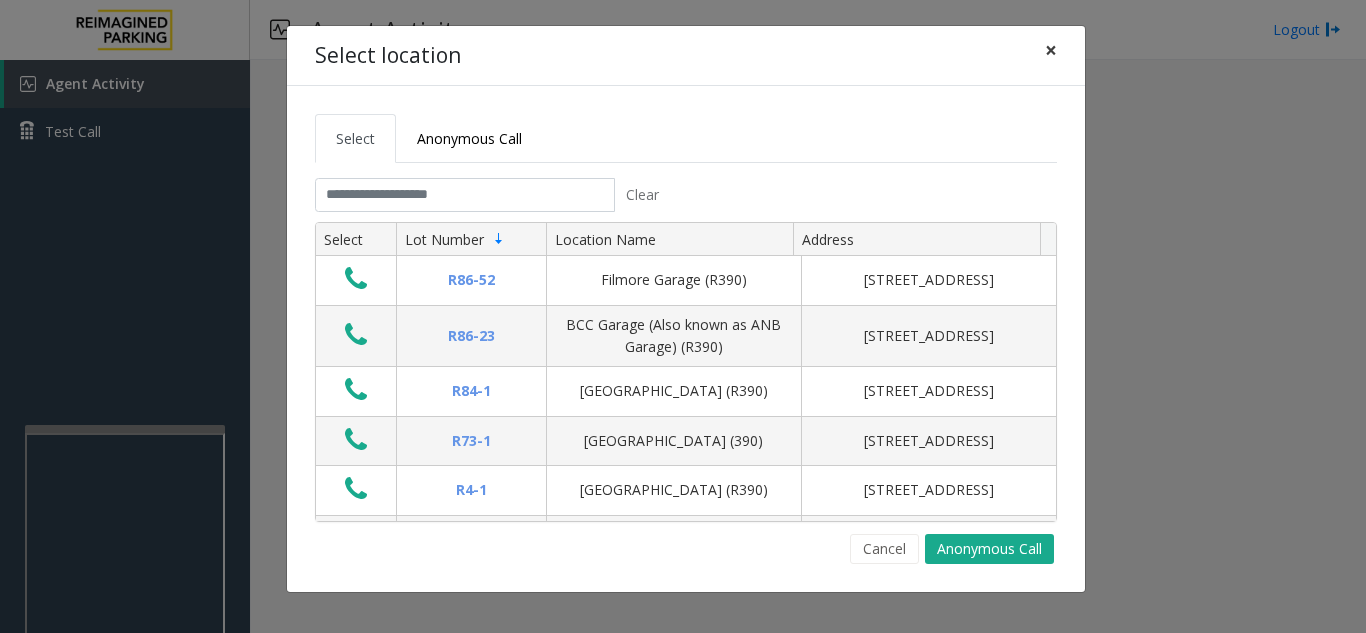 click on "×" 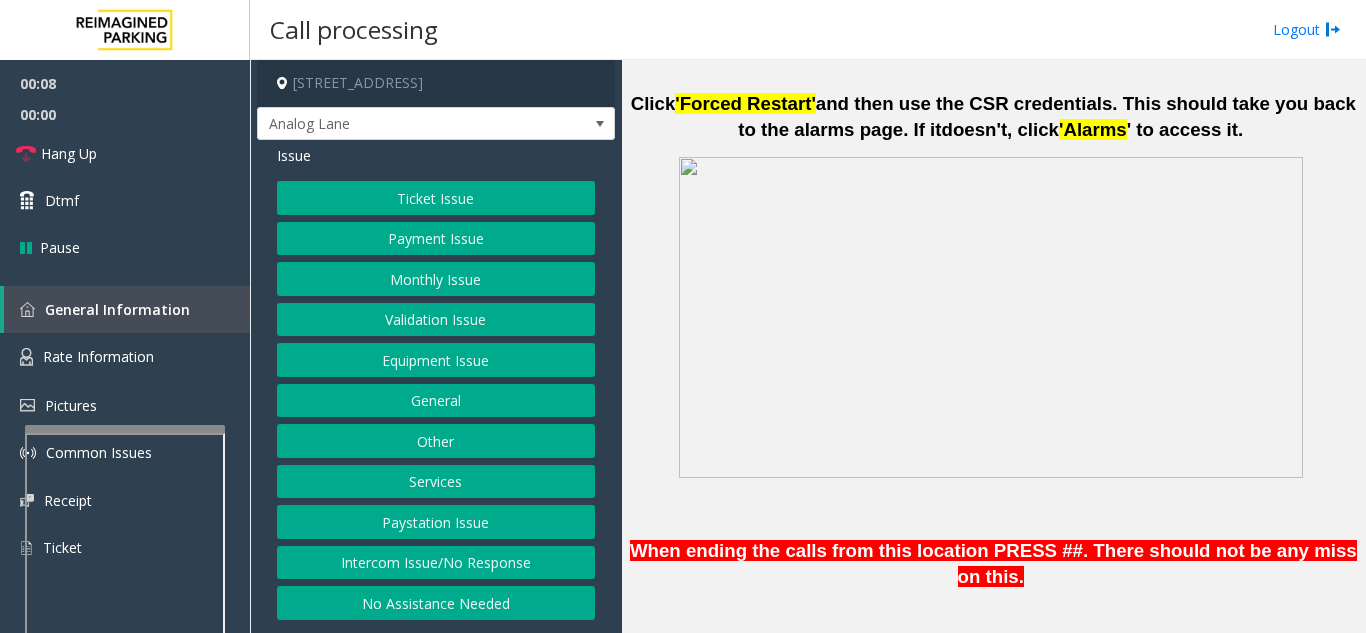 scroll, scrollTop: 1100, scrollLeft: 0, axis: vertical 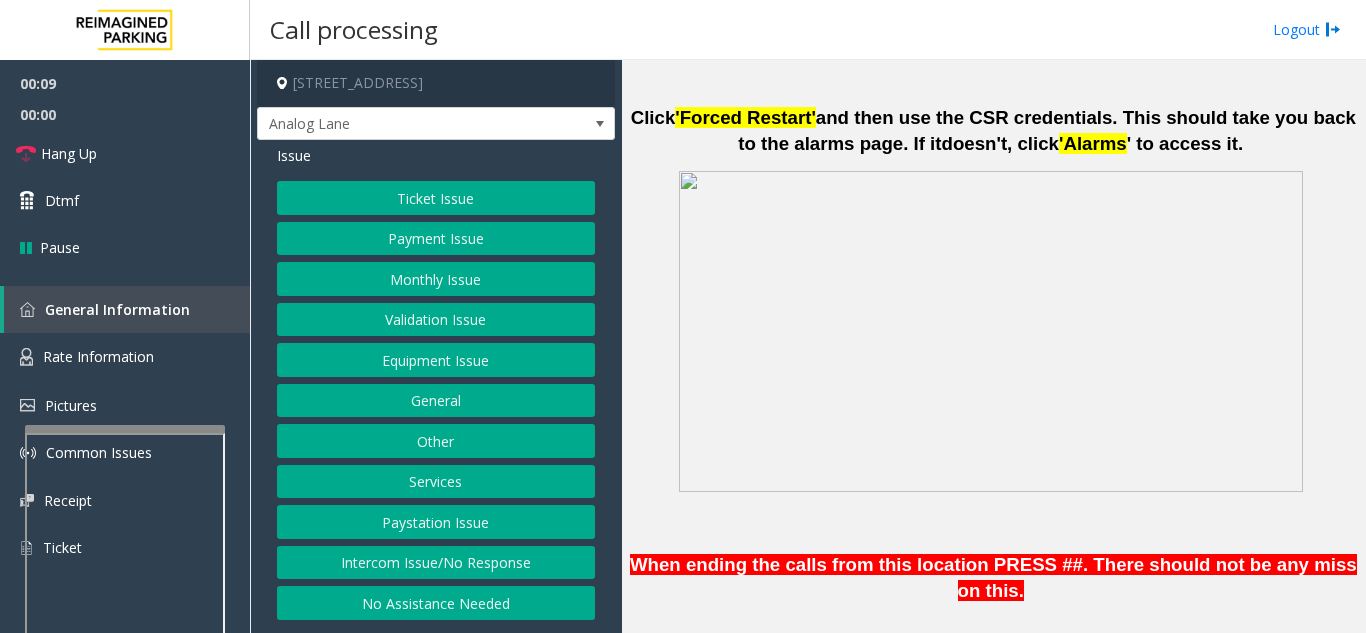 click on "Ticket Issue" 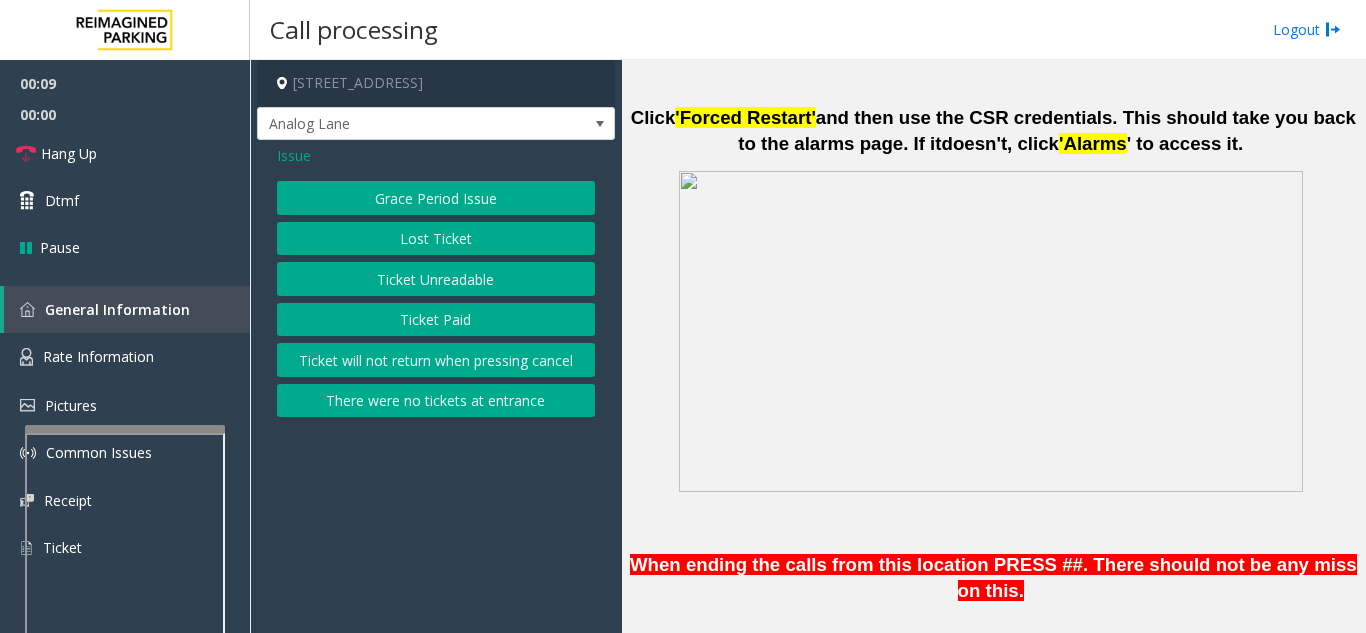 click on "Ticket Unreadable" 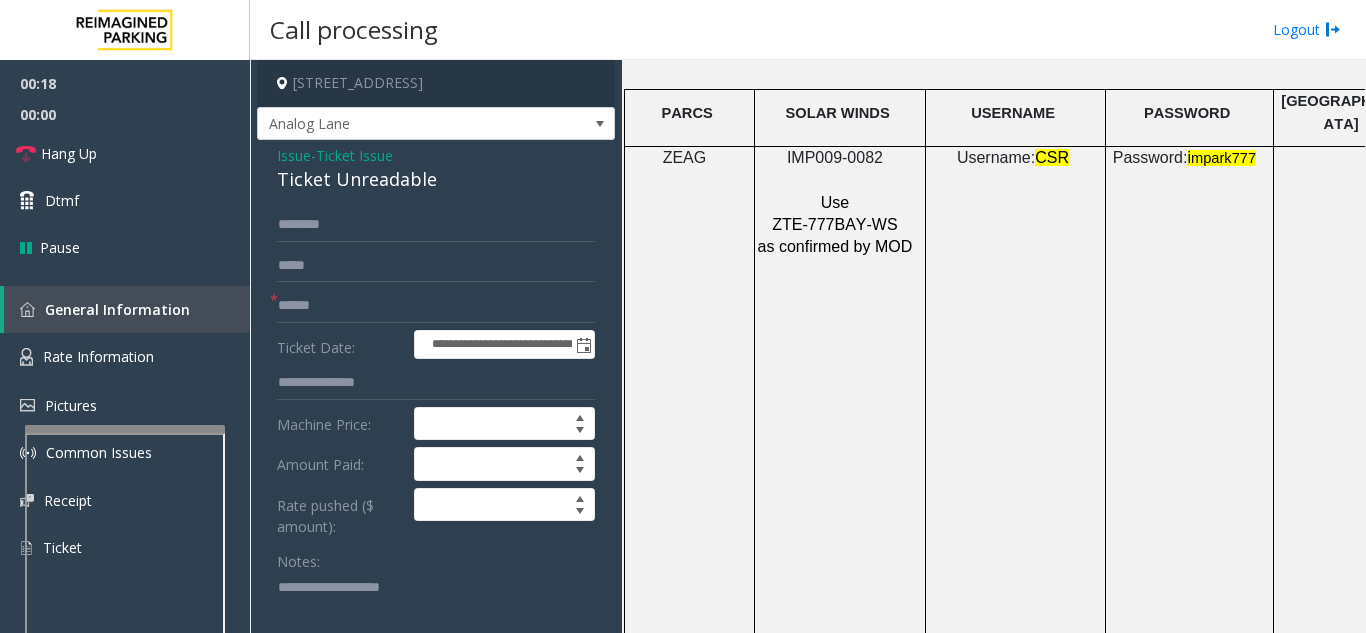 scroll, scrollTop: 2800, scrollLeft: 0, axis: vertical 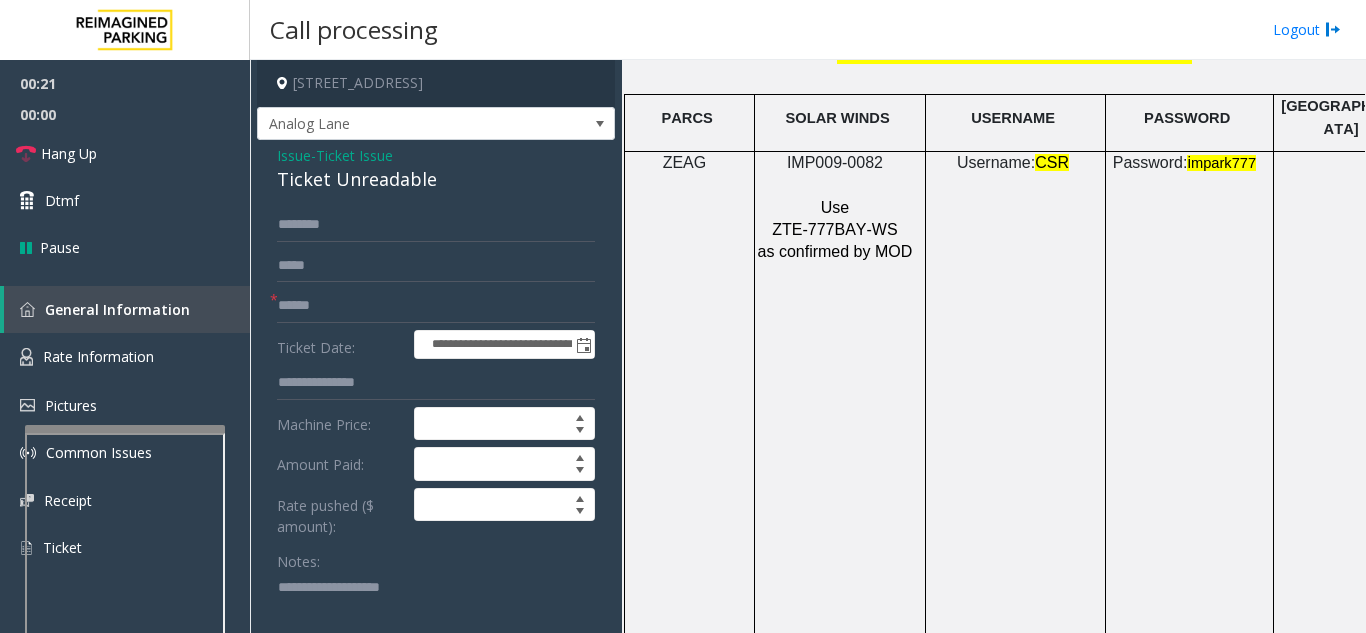 drag, startPoint x: 896, startPoint y: 140, endPoint x: 790, endPoint y: 153, distance: 106.7942 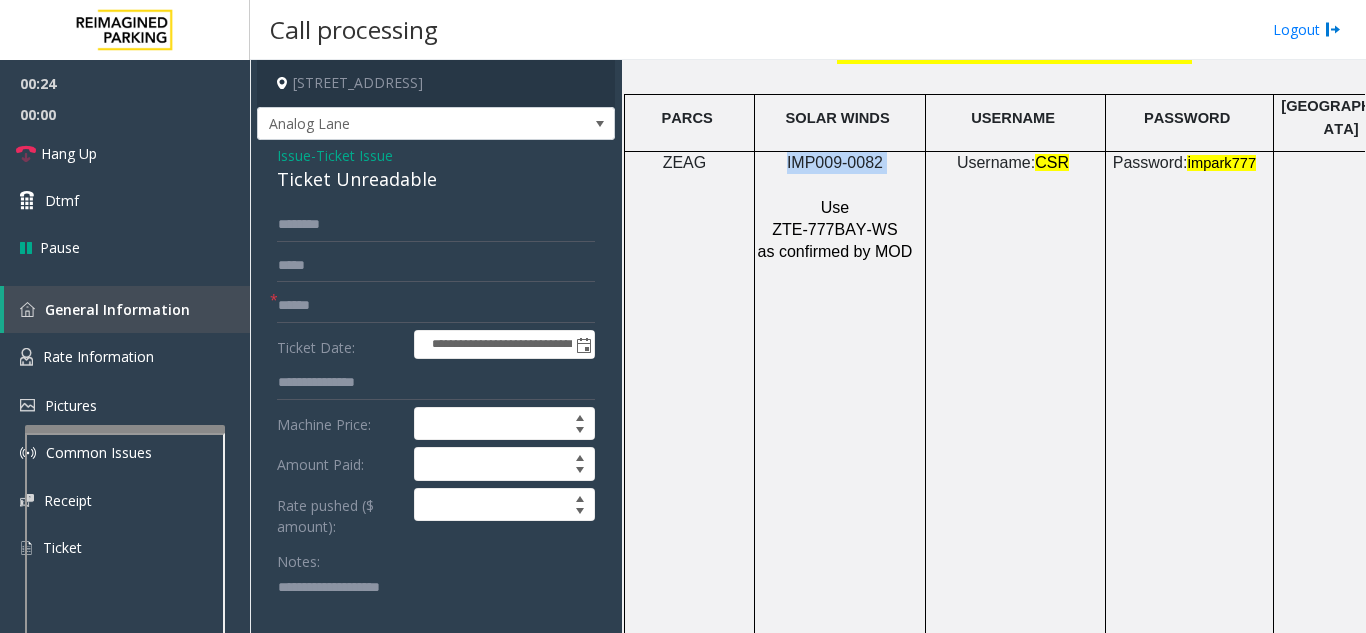 drag, startPoint x: 791, startPoint y: 146, endPoint x: 886, endPoint y: 147, distance: 95.005264 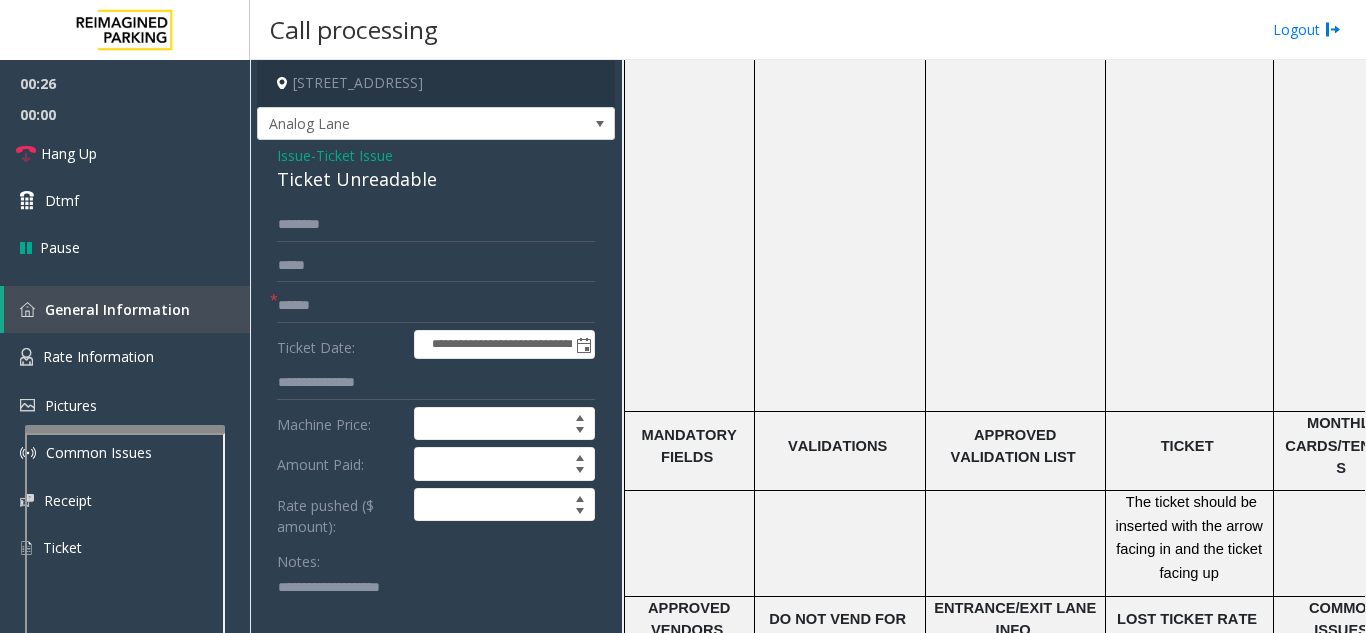 scroll, scrollTop: 3100, scrollLeft: 0, axis: vertical 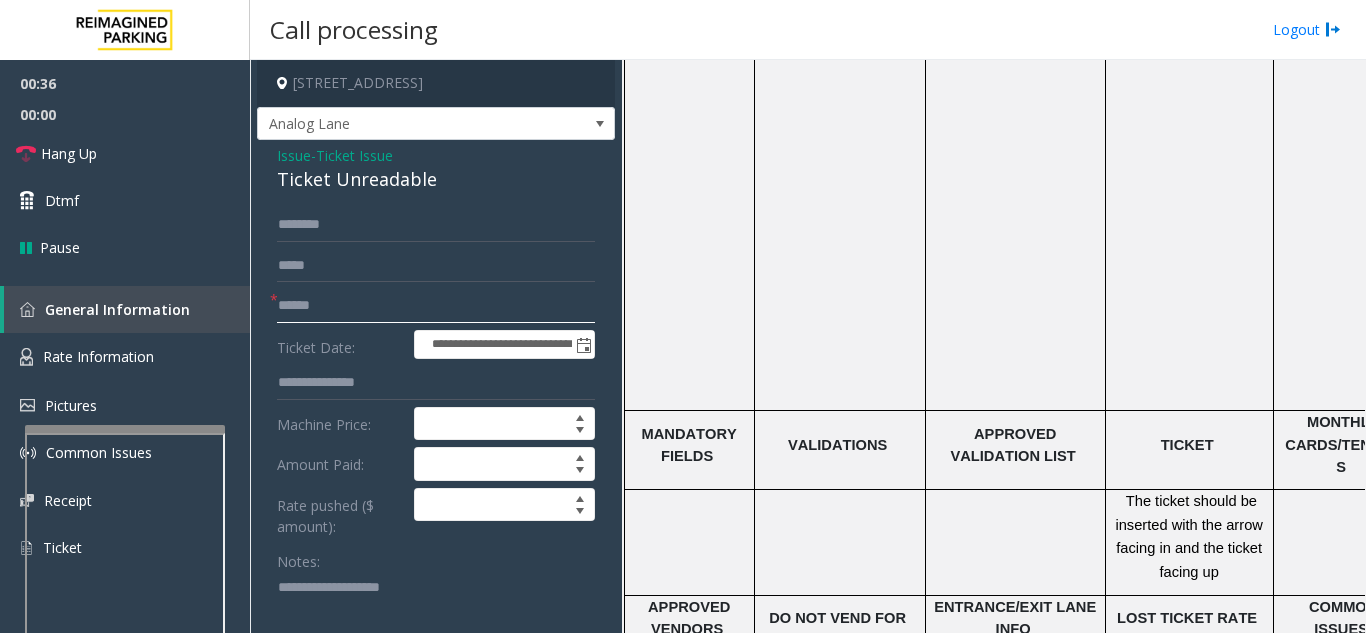 click 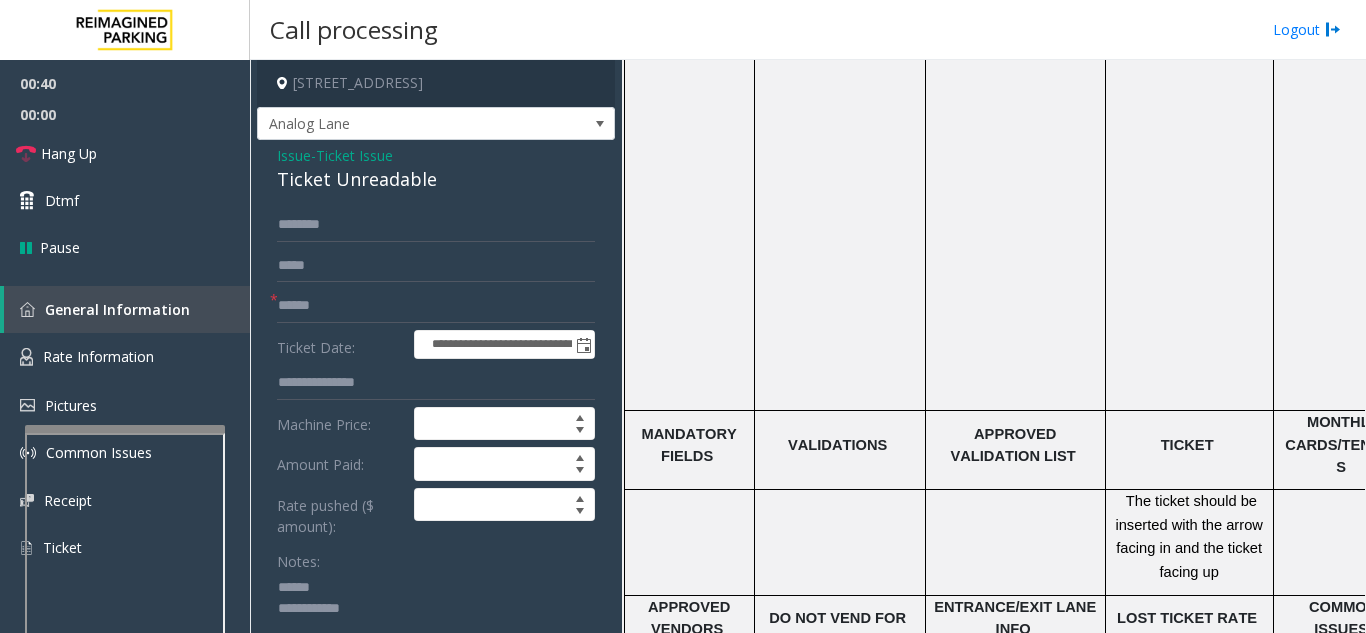 click 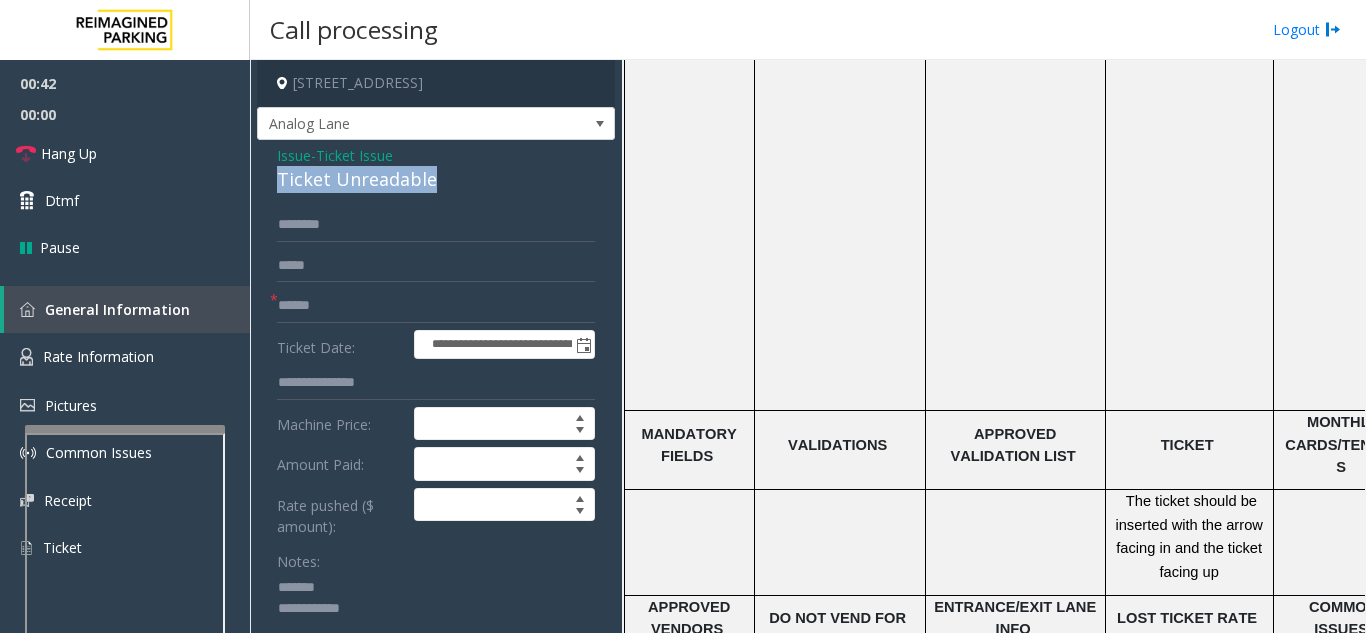 drag, startPoint x: 274, startPoint y: 174, endPoint x: 458, endPoint y: 177, distance: 184.02446 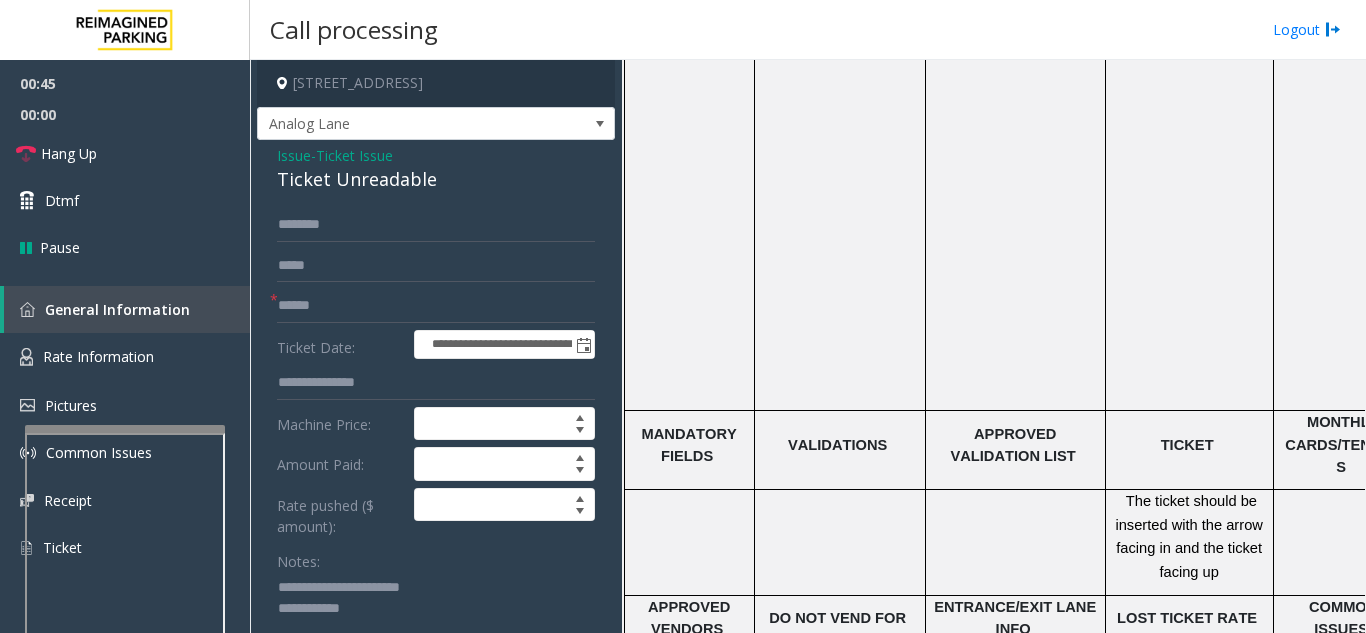 type on "**********" 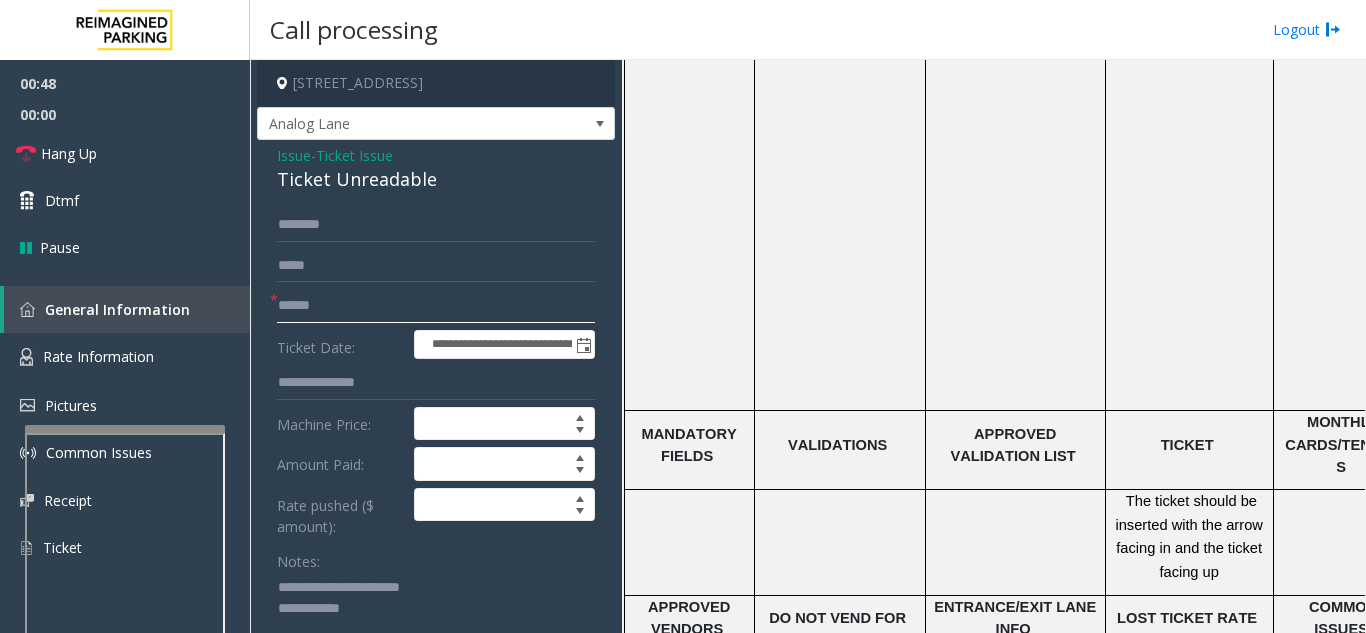 click 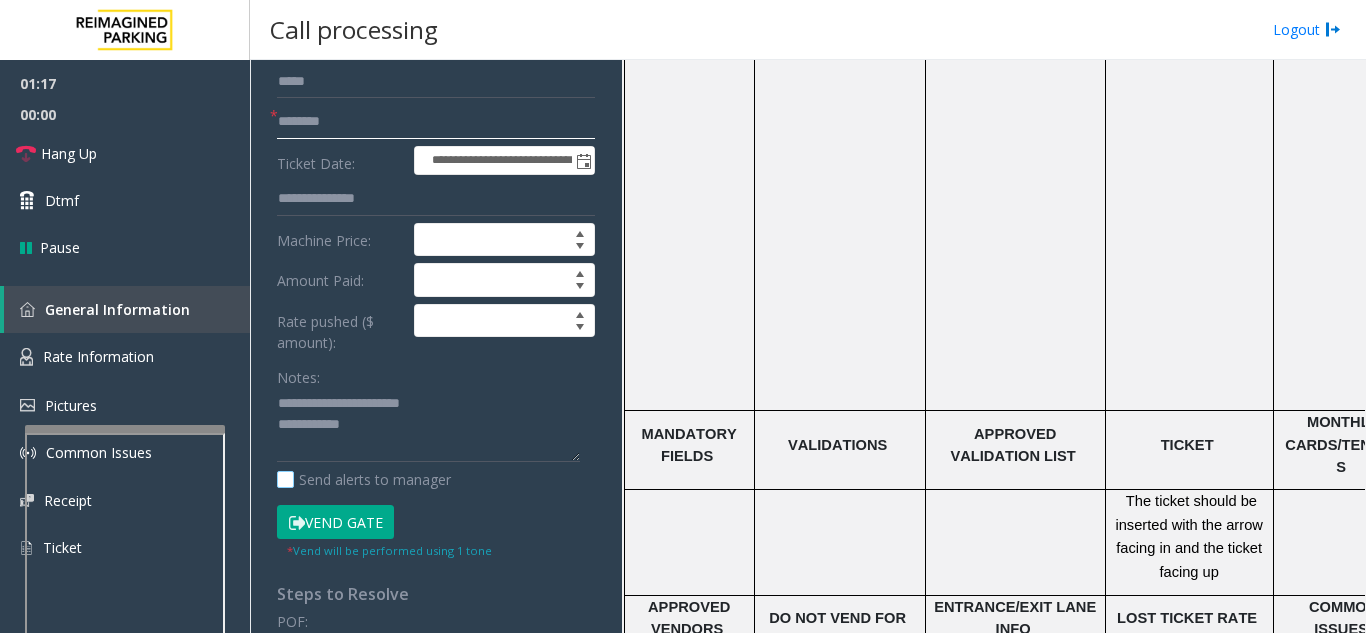 scroll, scrollTop: 200, scrollLeft: 0, axis: vertical 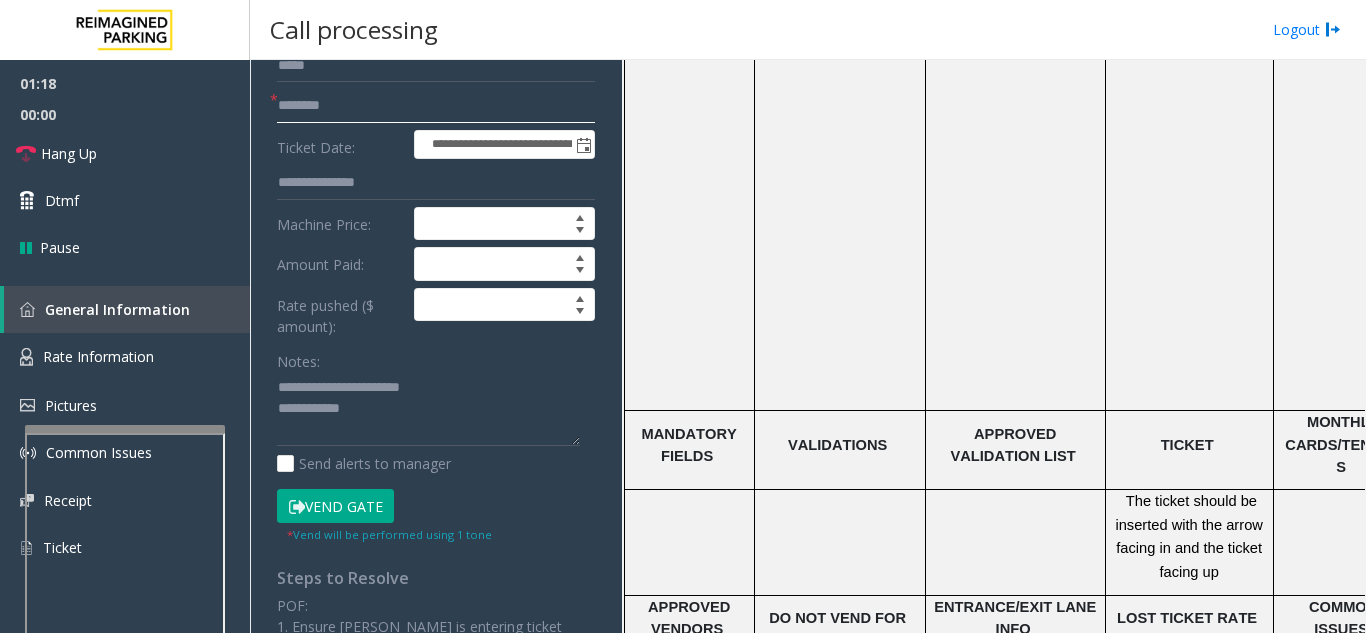 type on "********" 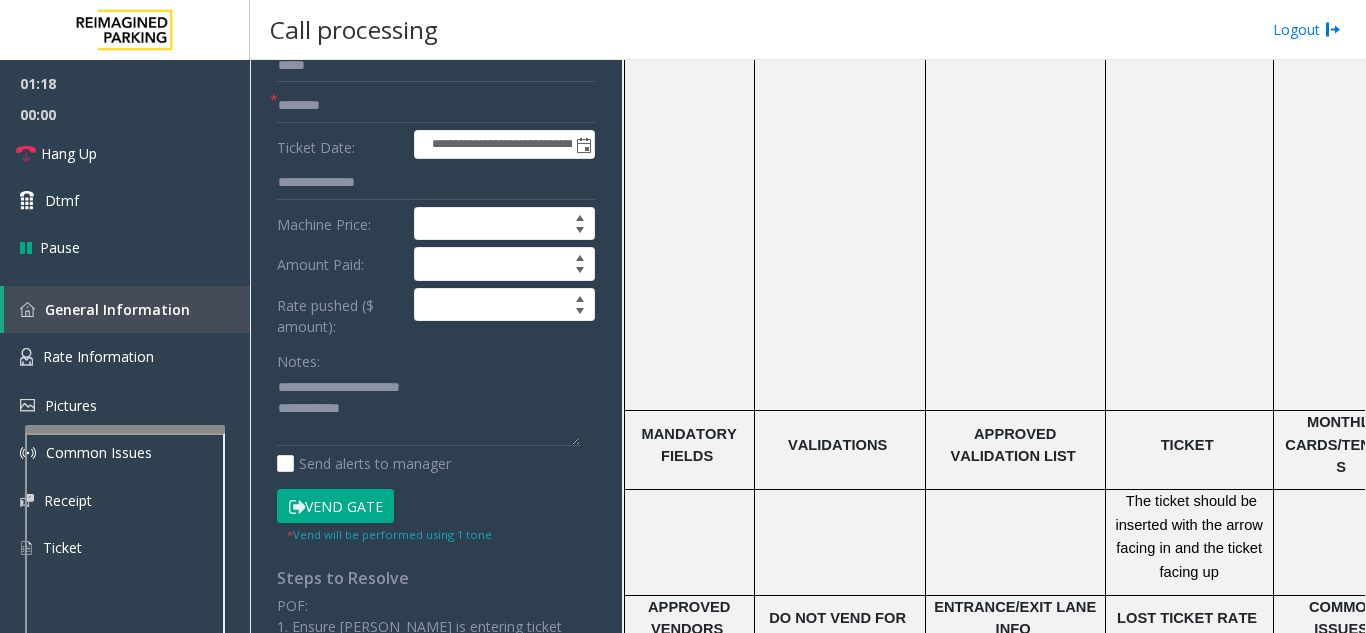 click on "Vend Gate" 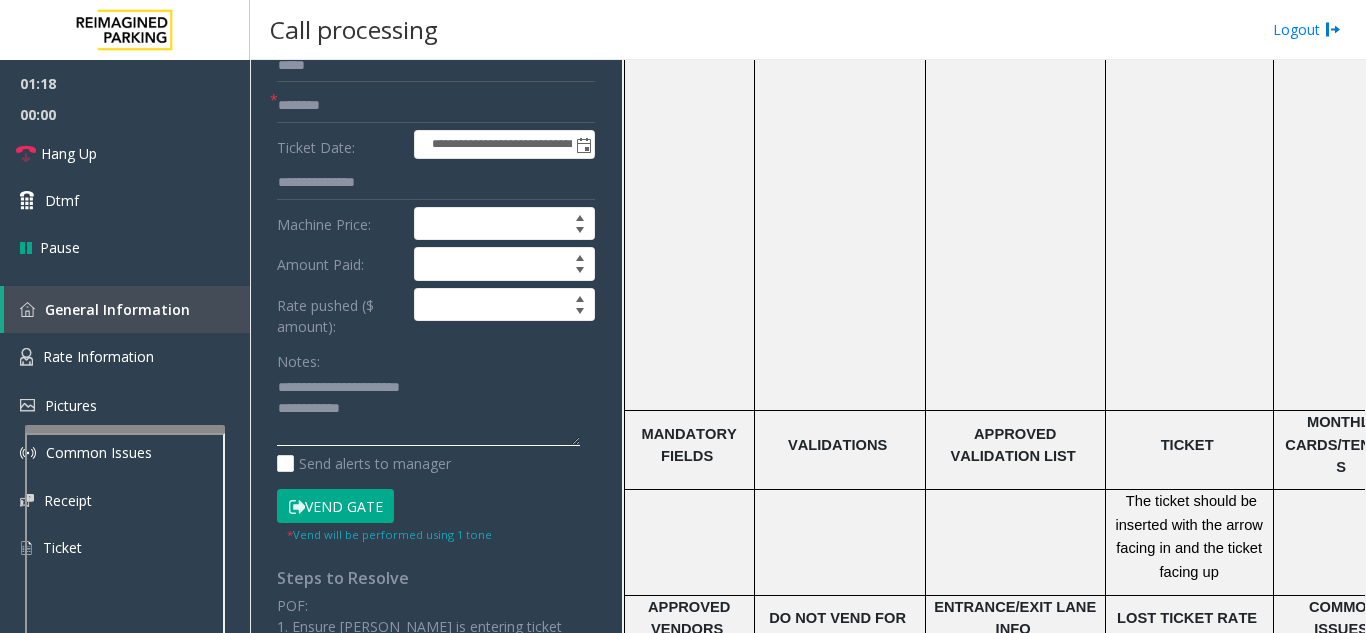 click 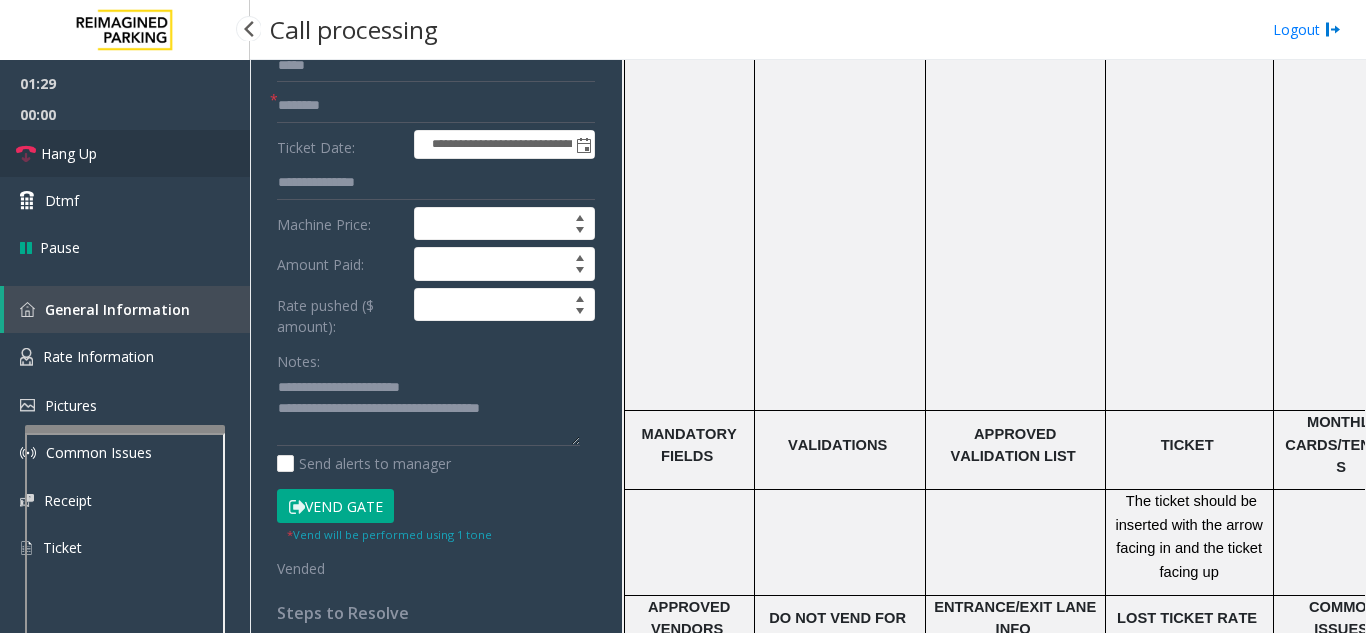 click on "Hang Up" at bounding box center (125, 153) 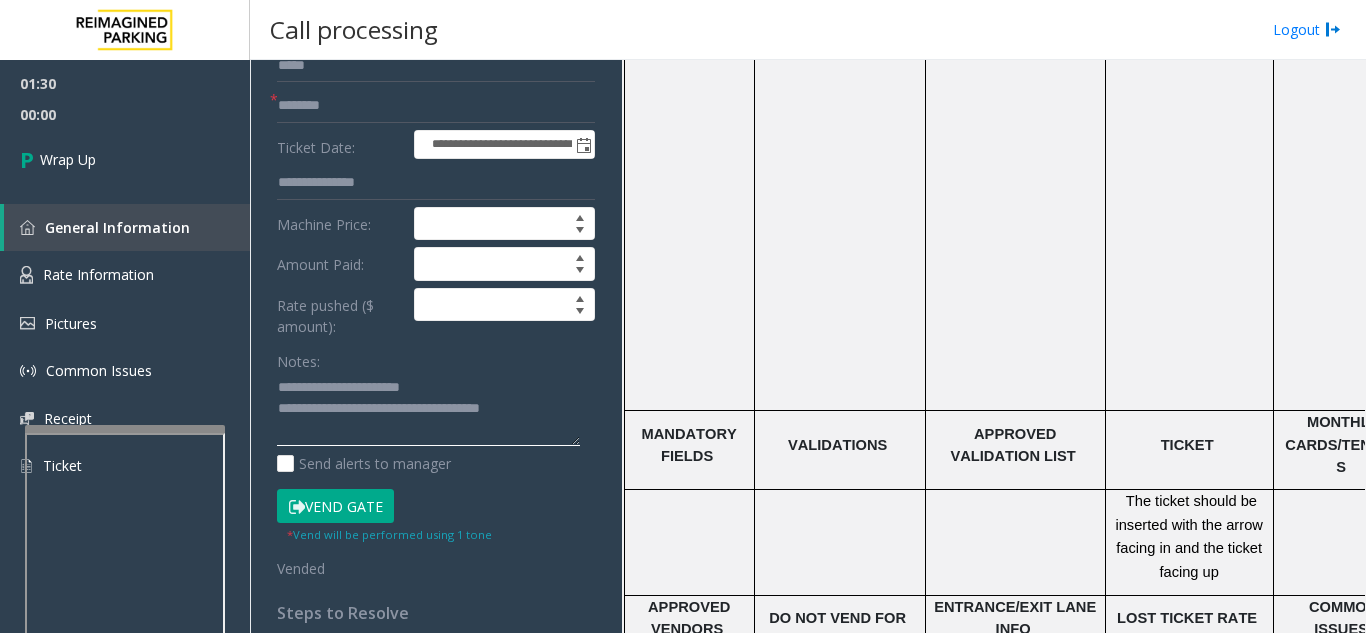 click 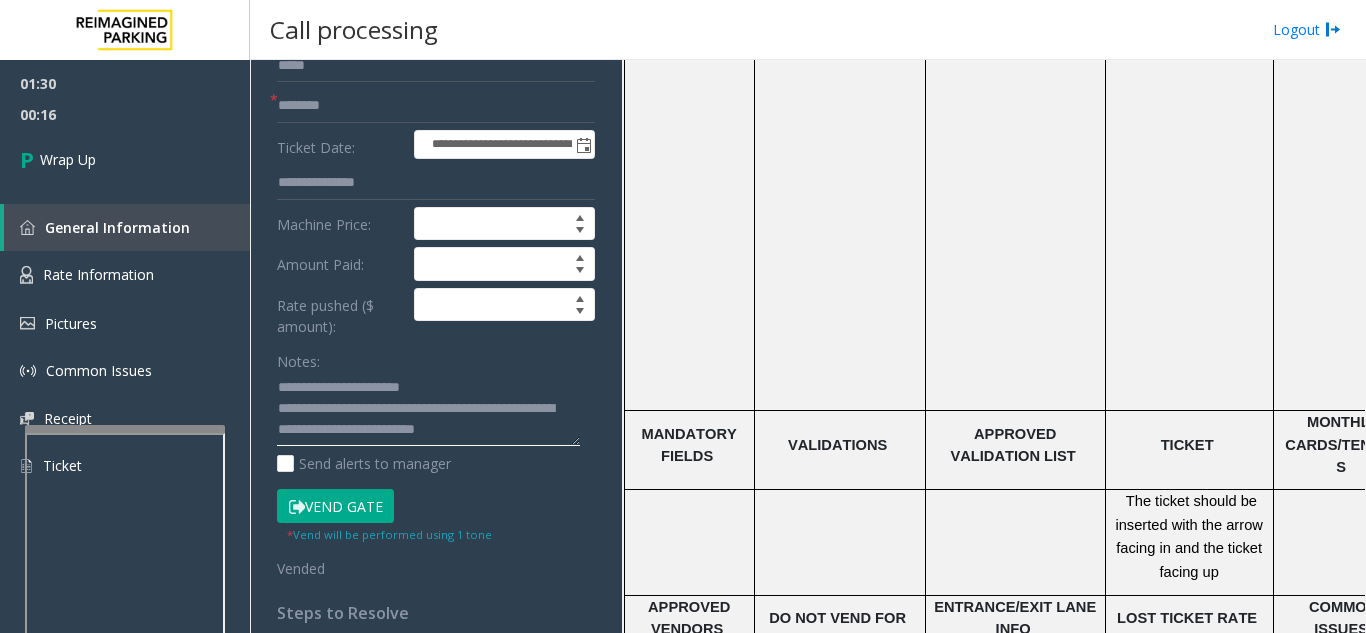 scroll, scrollTop: 16, scrollLeft: 0, axis: vertical 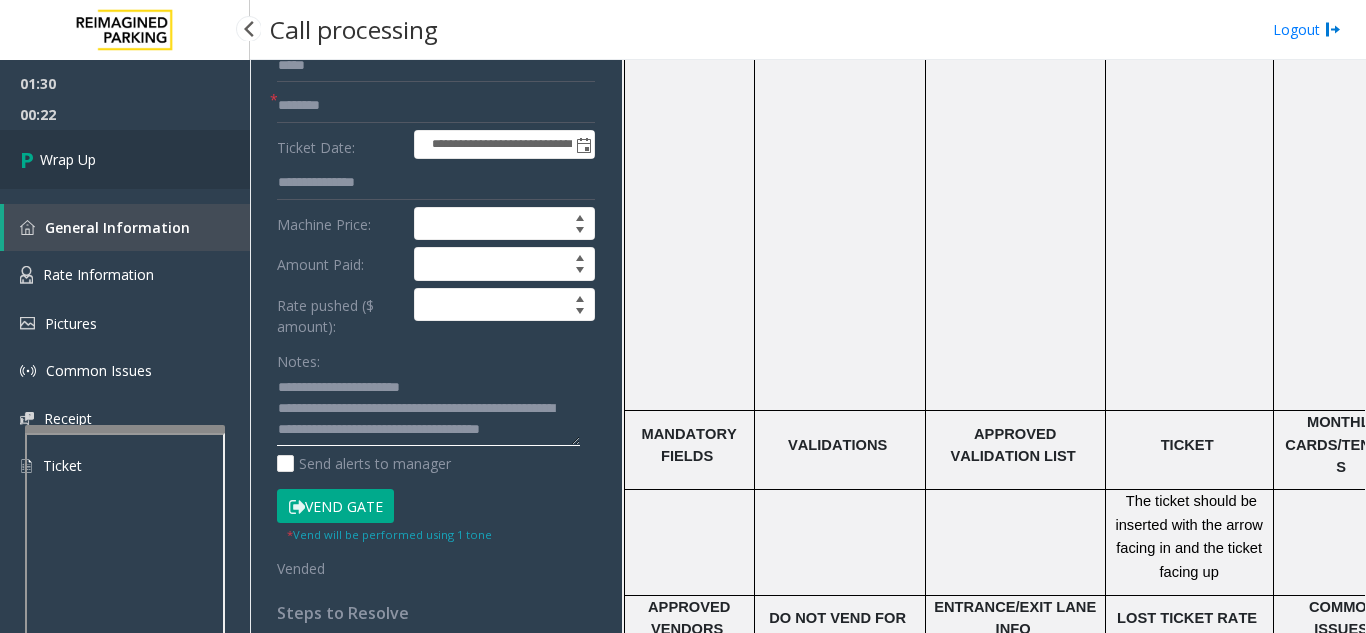 type on "**********" 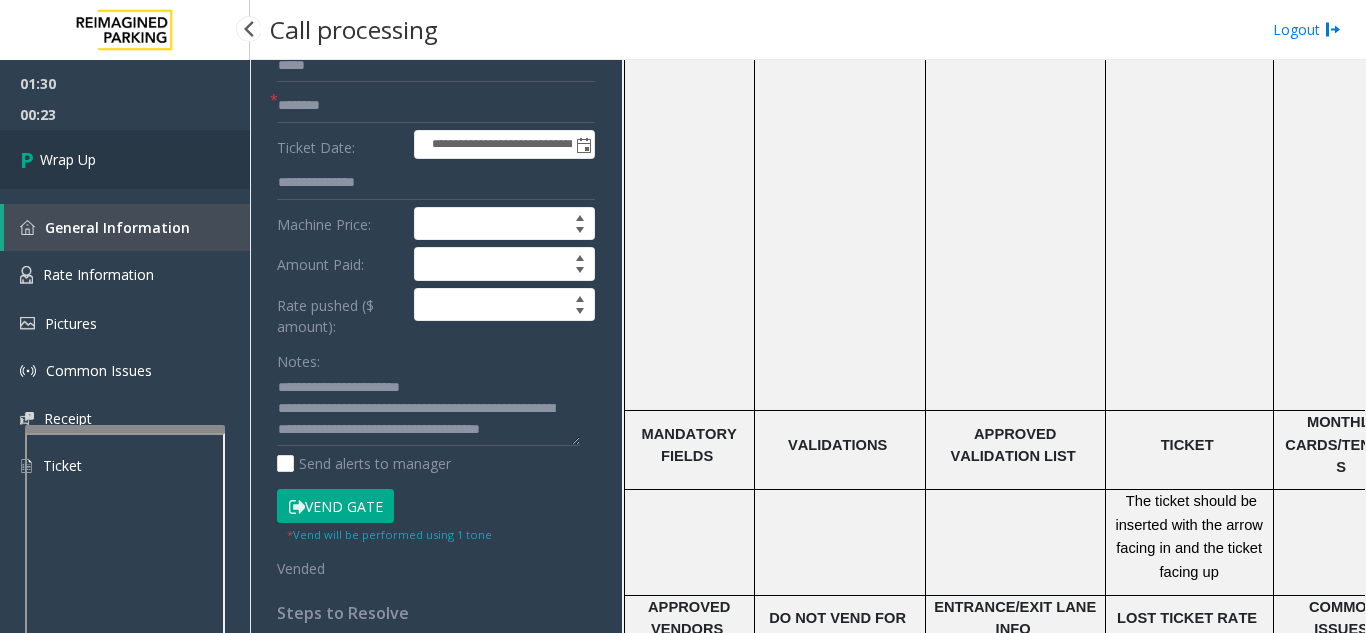 click on "Wrap Up" at bounding box center [125, 159] 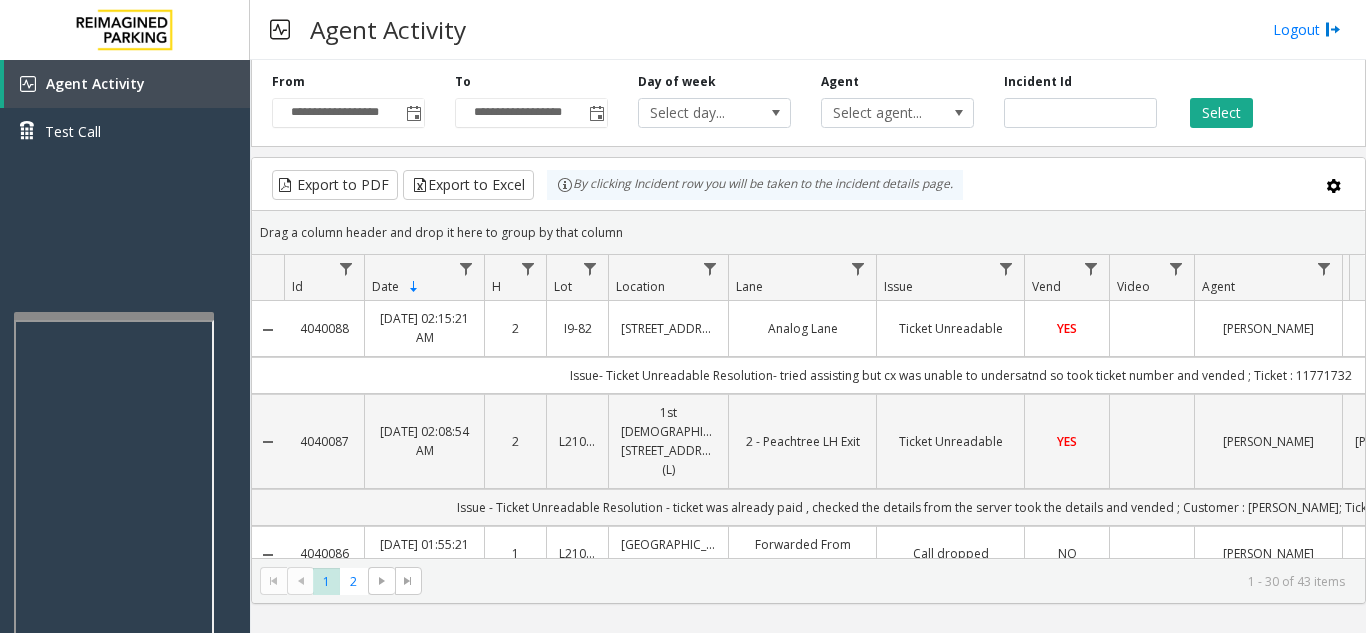 click at bounding box center (114, 316) 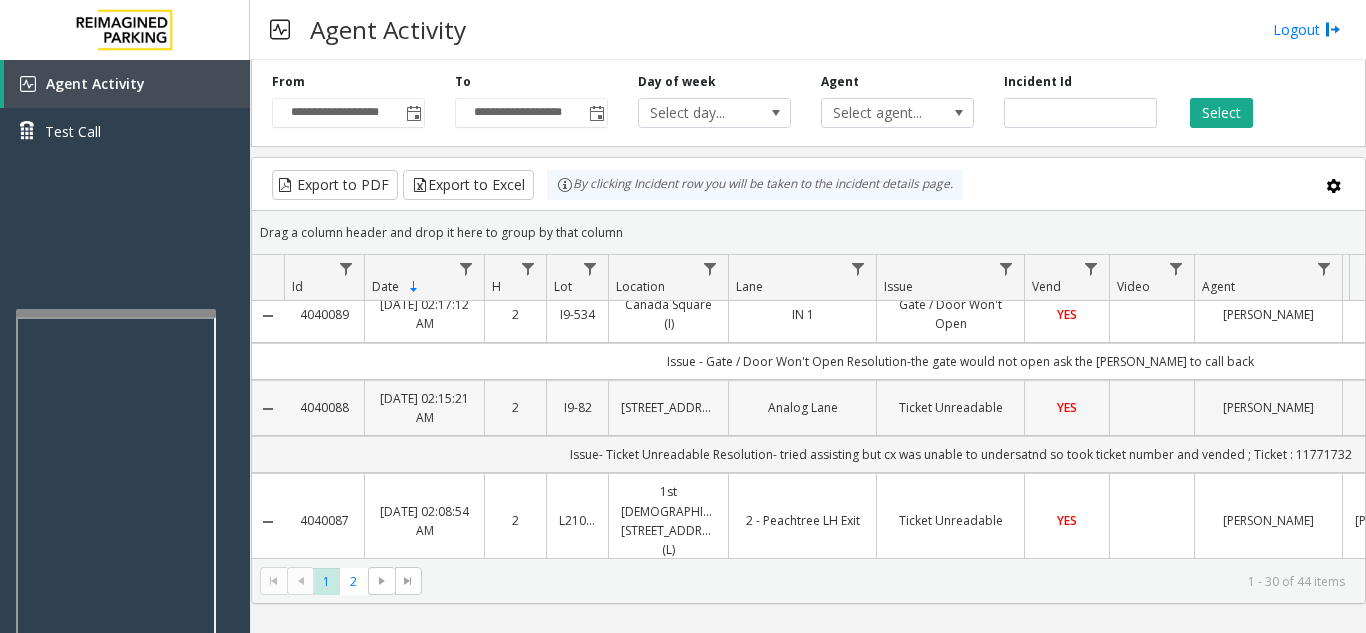 scroll, scrollTop: 0, scrollLeft: 0, axis: both 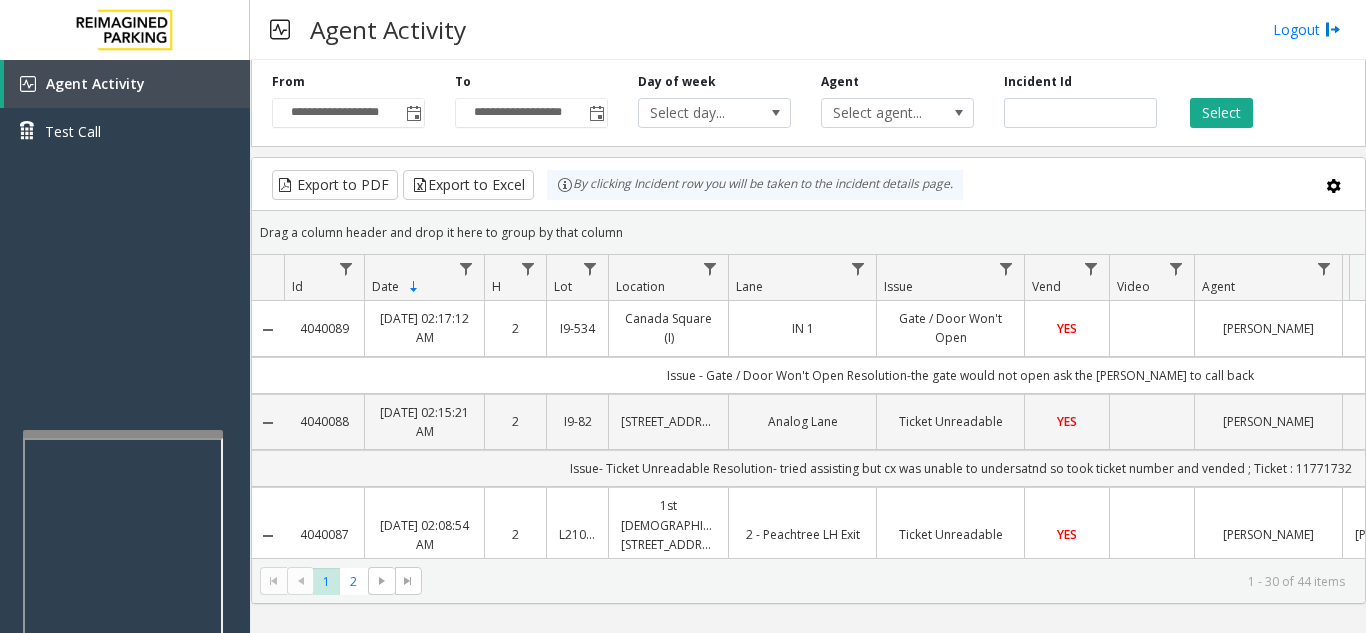click at bounding box center (123, 434) 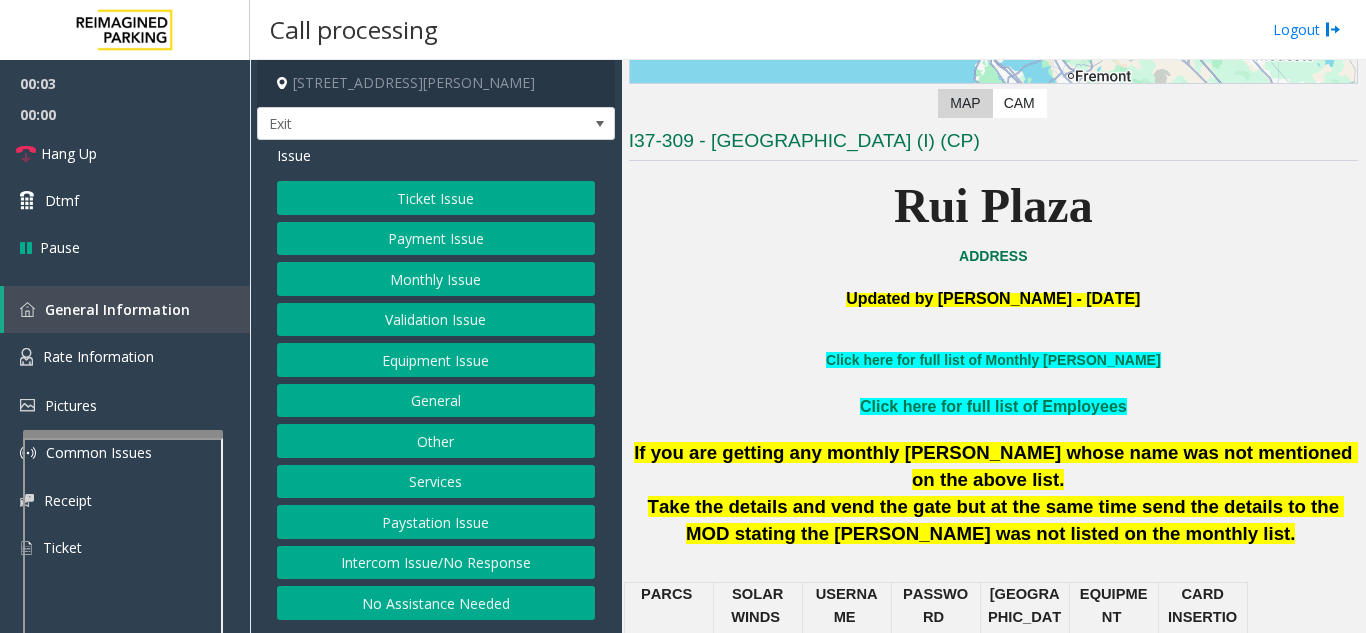 scroll, scrollTop: 400, scrollLeft: 0, axis: vertical 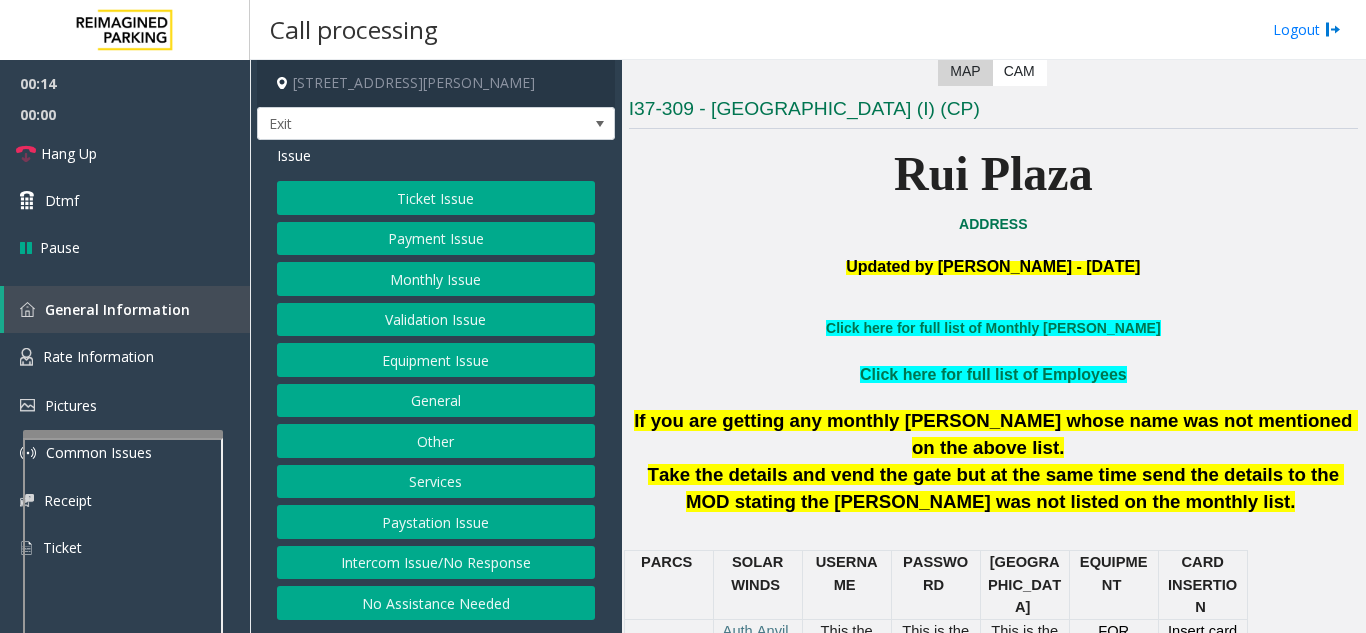 click on "Services" 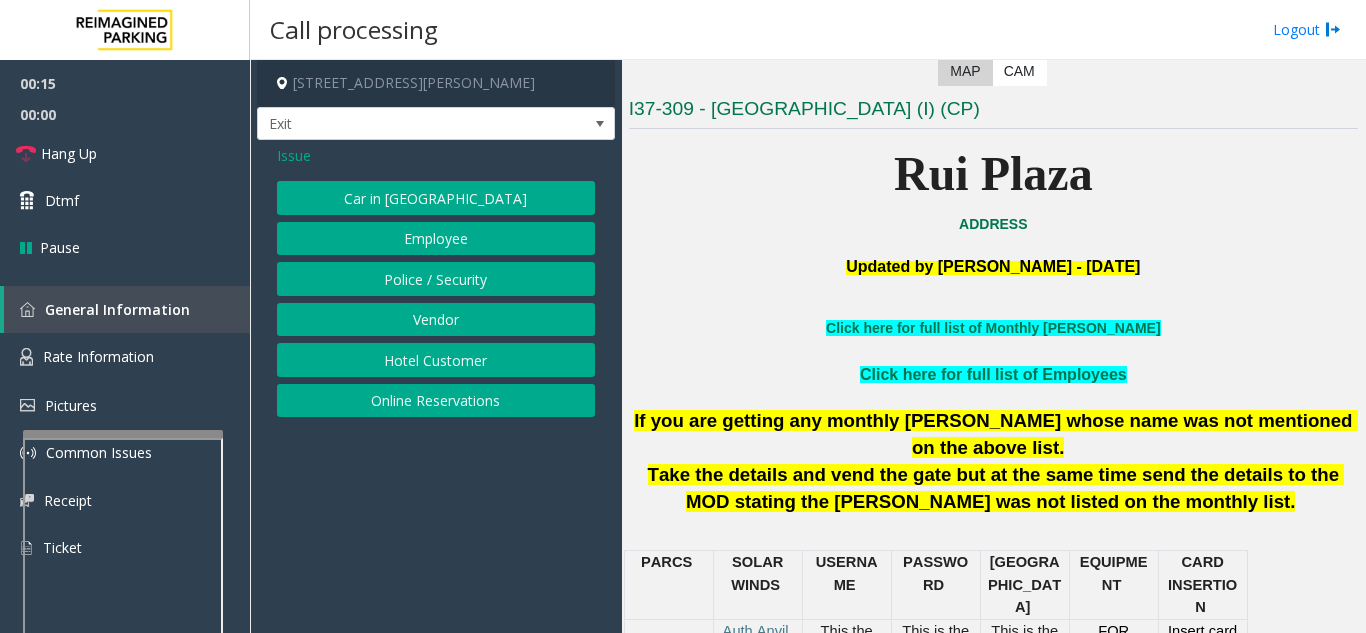 click on "Online Reservations" 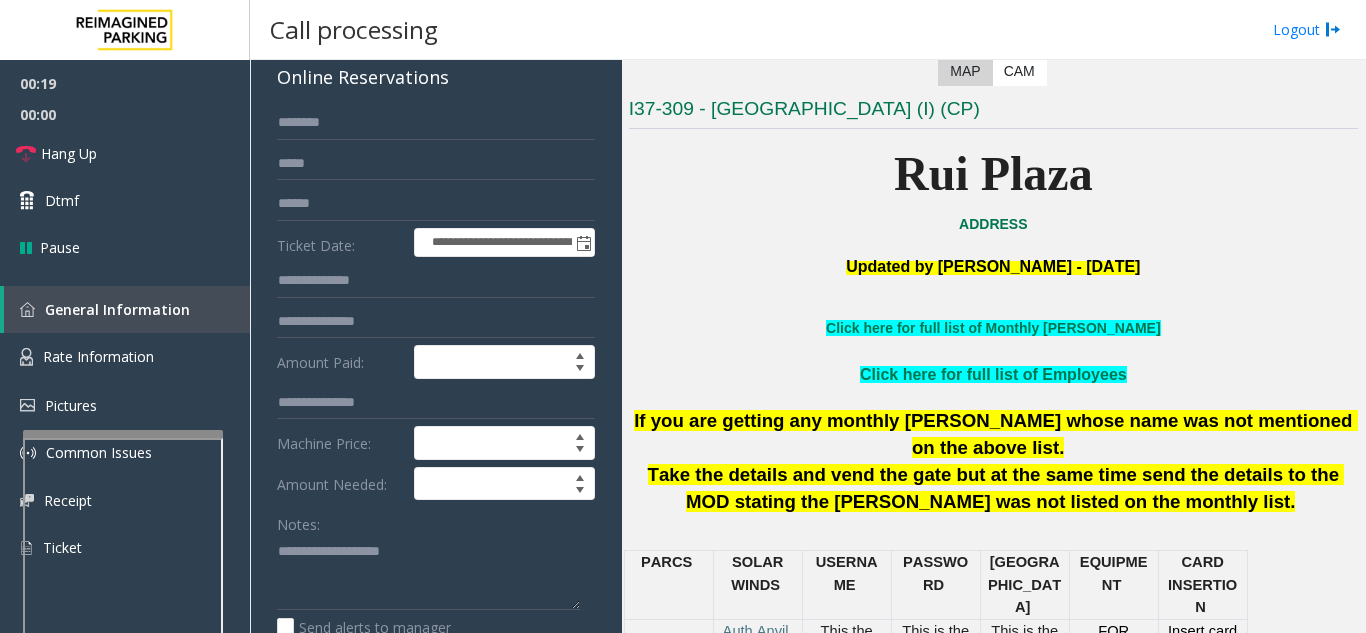 scroll, scrollTop: 186, scrollLeft: 0, axis: vertical 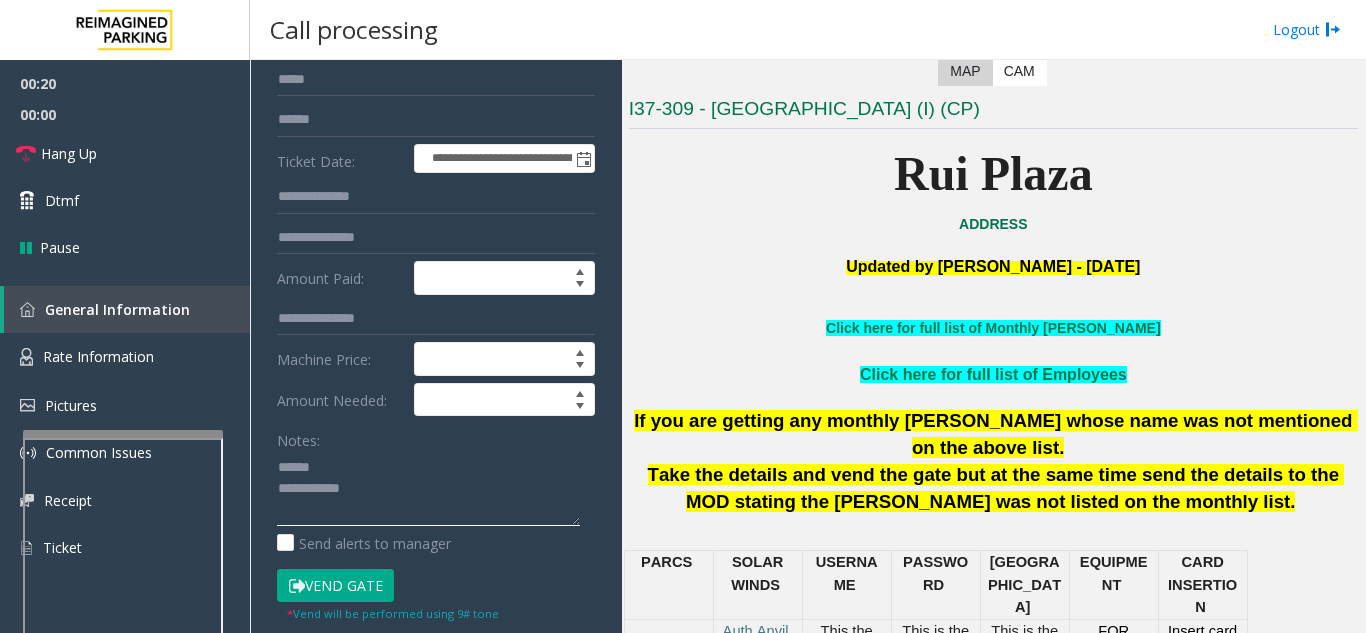 click 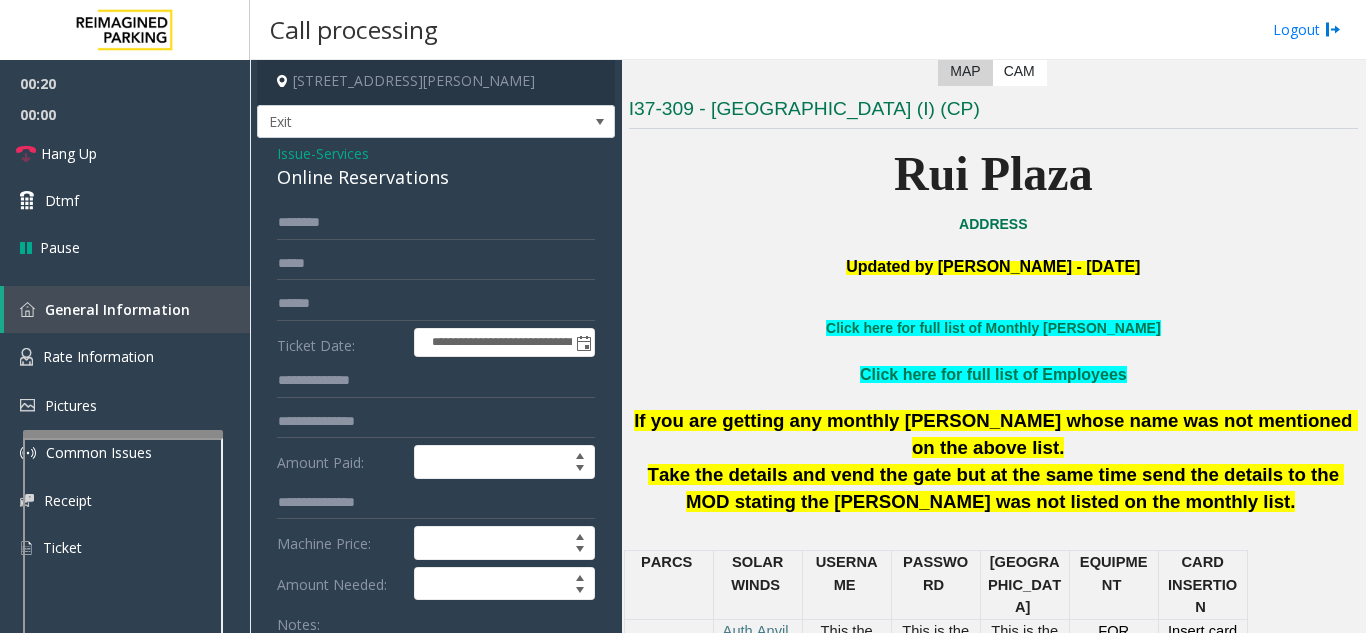scroll, scrollTop: 0, scrollLeft: 0, axis: both 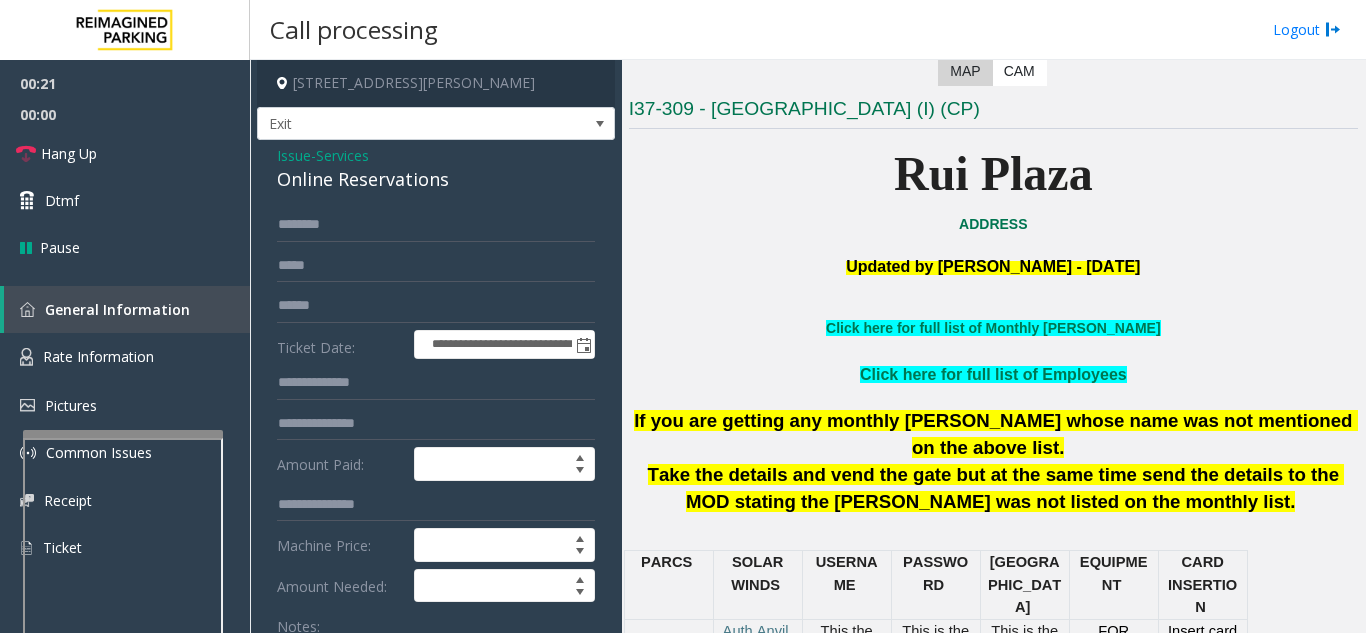 type on "**********" 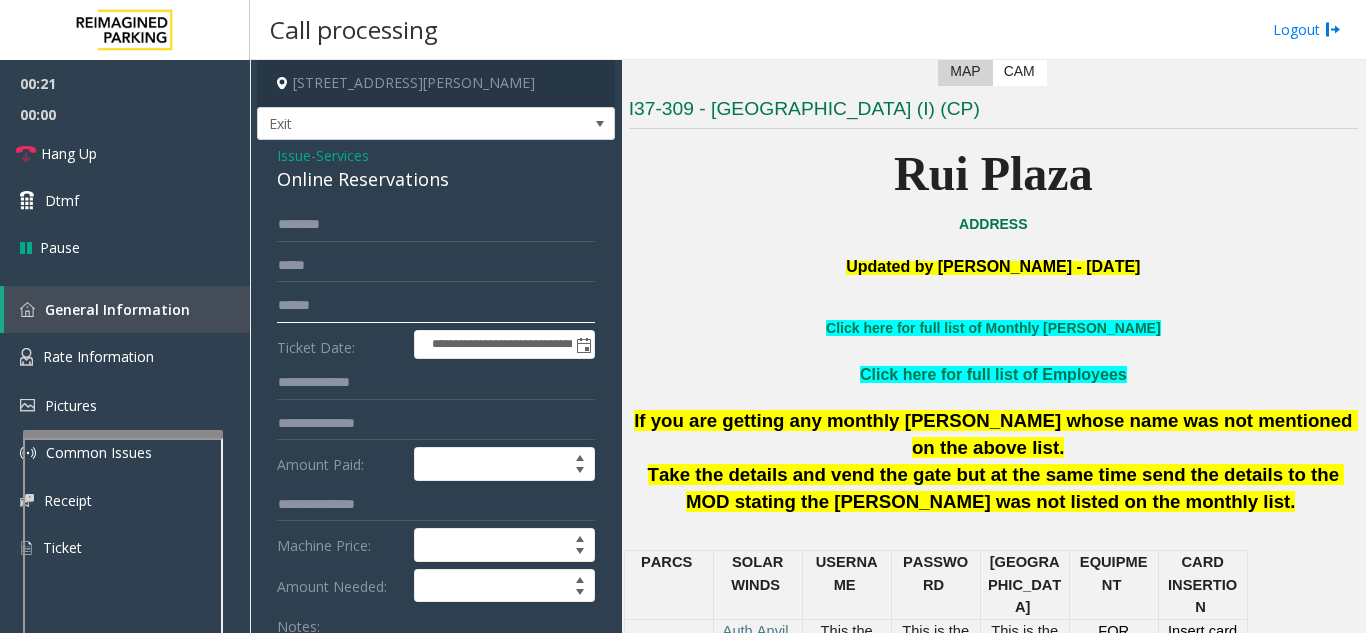 click 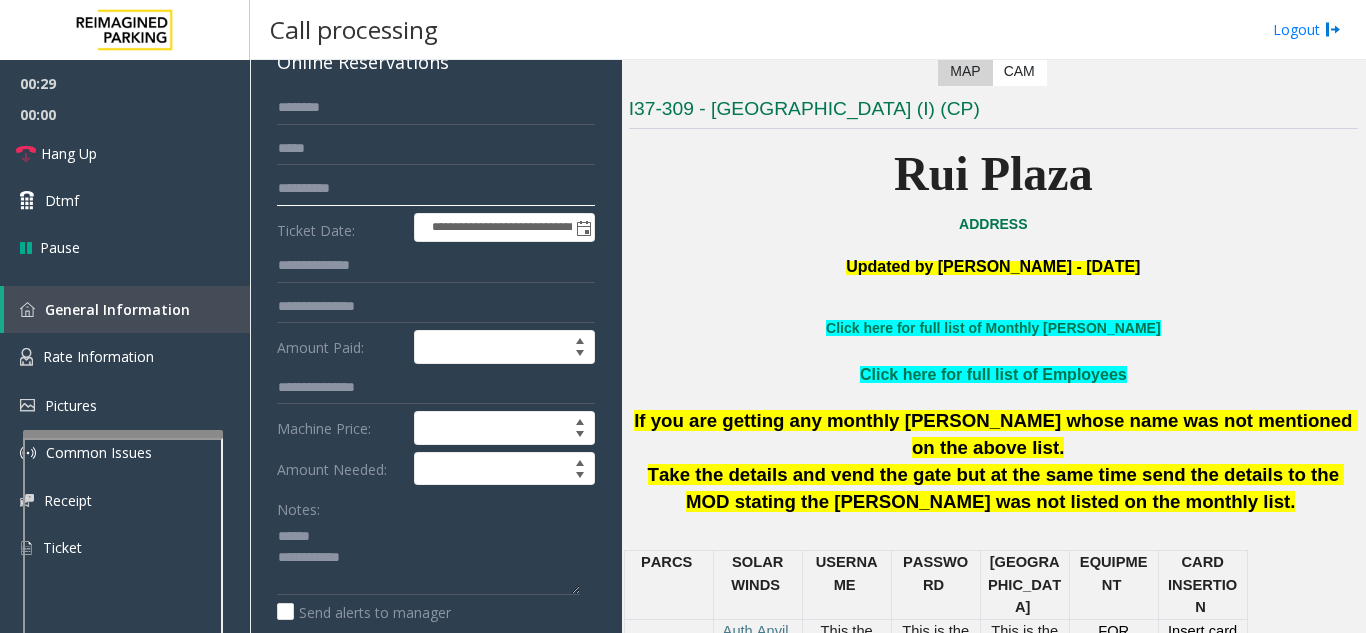 scroll, scrollTop: 400, scrollLeft: 0, axis: vertical 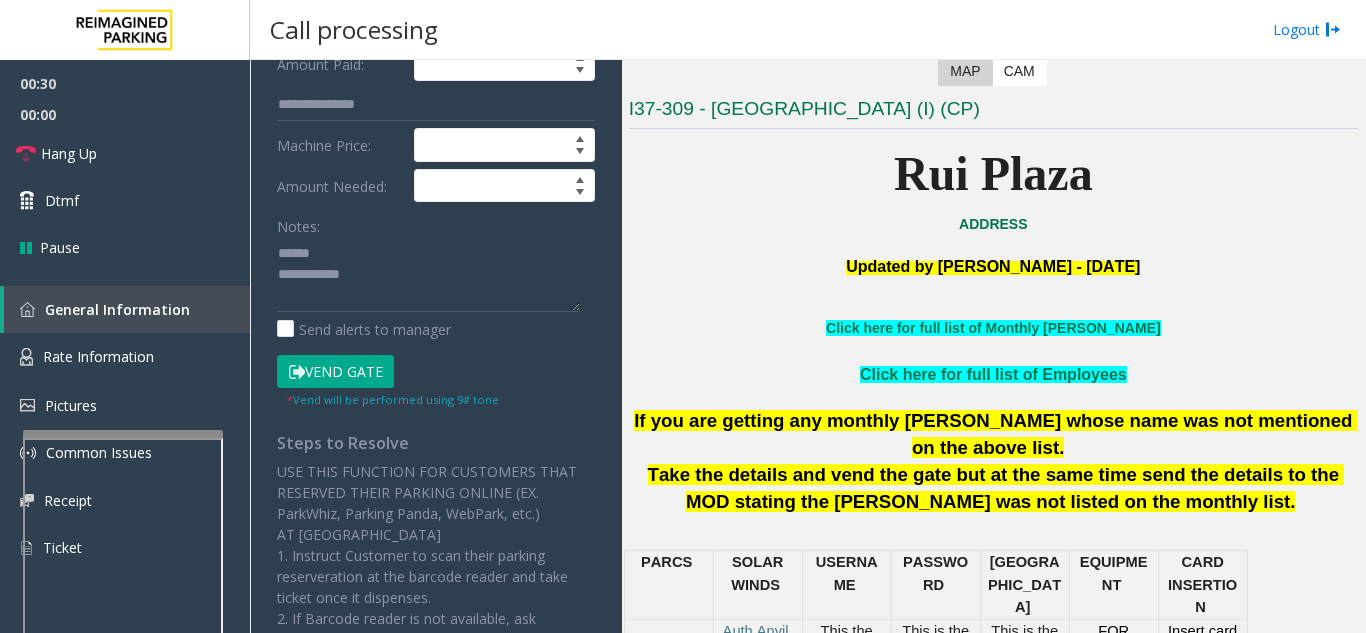 type on "**********" 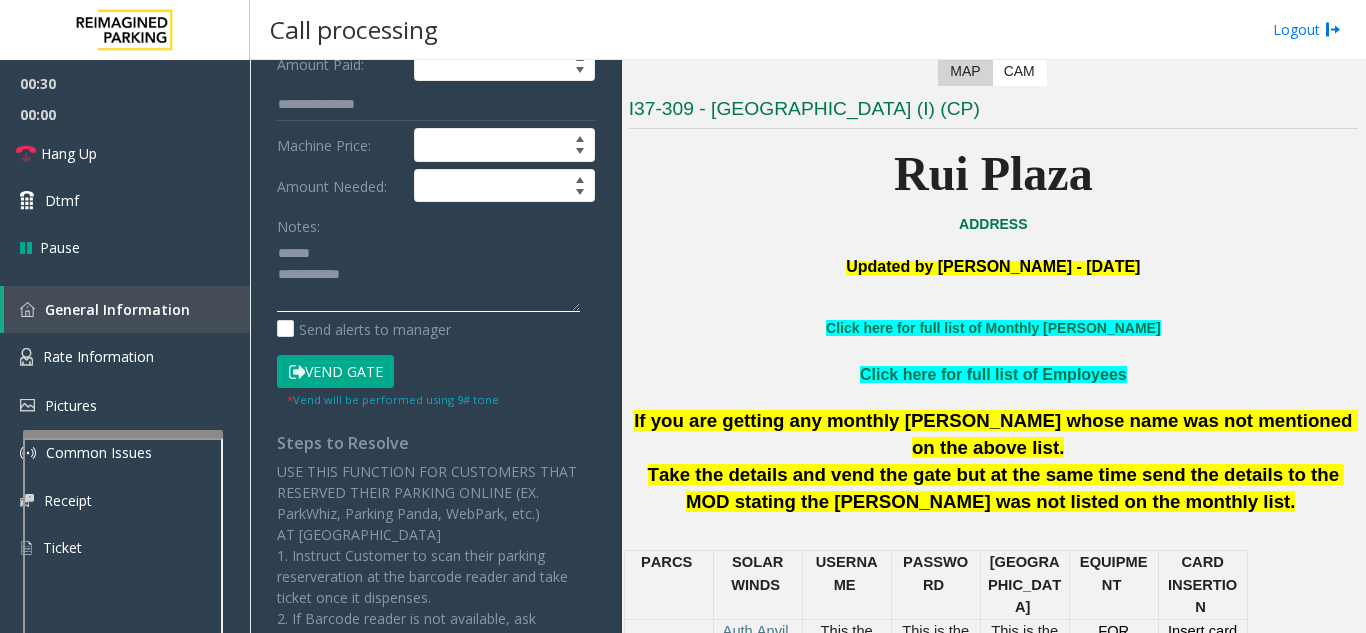 click 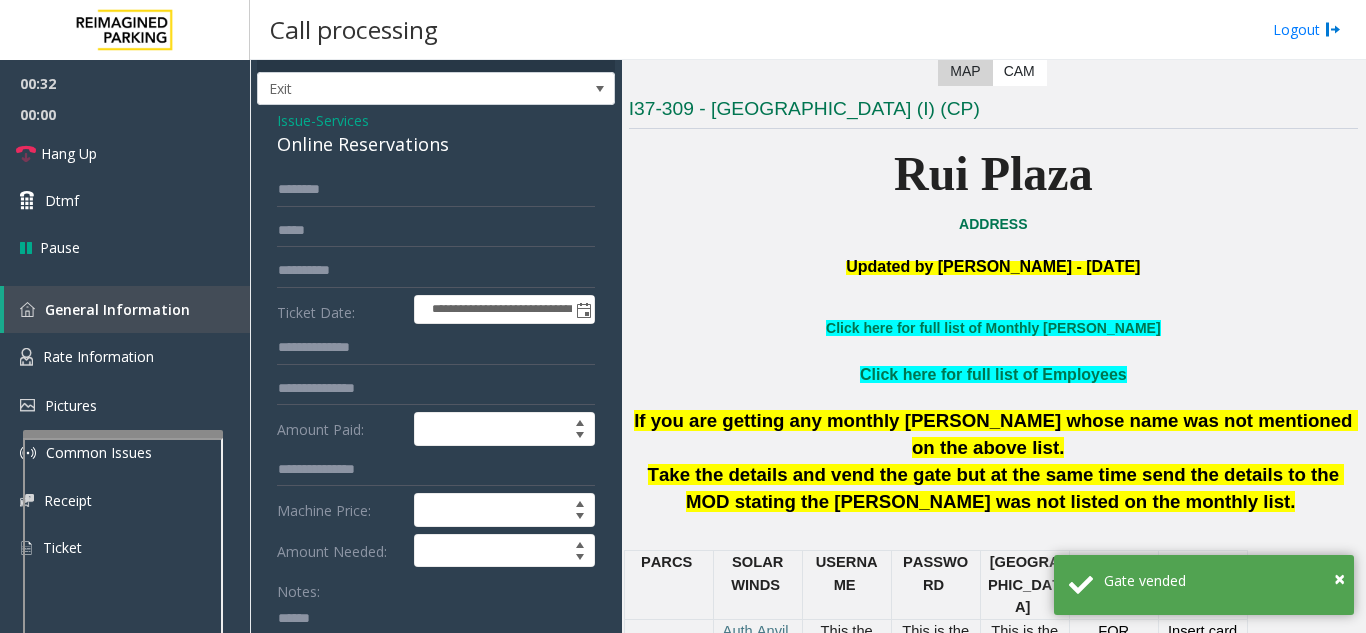 scroll, scrollTop: 0, scrollLeft: 0, axis: both 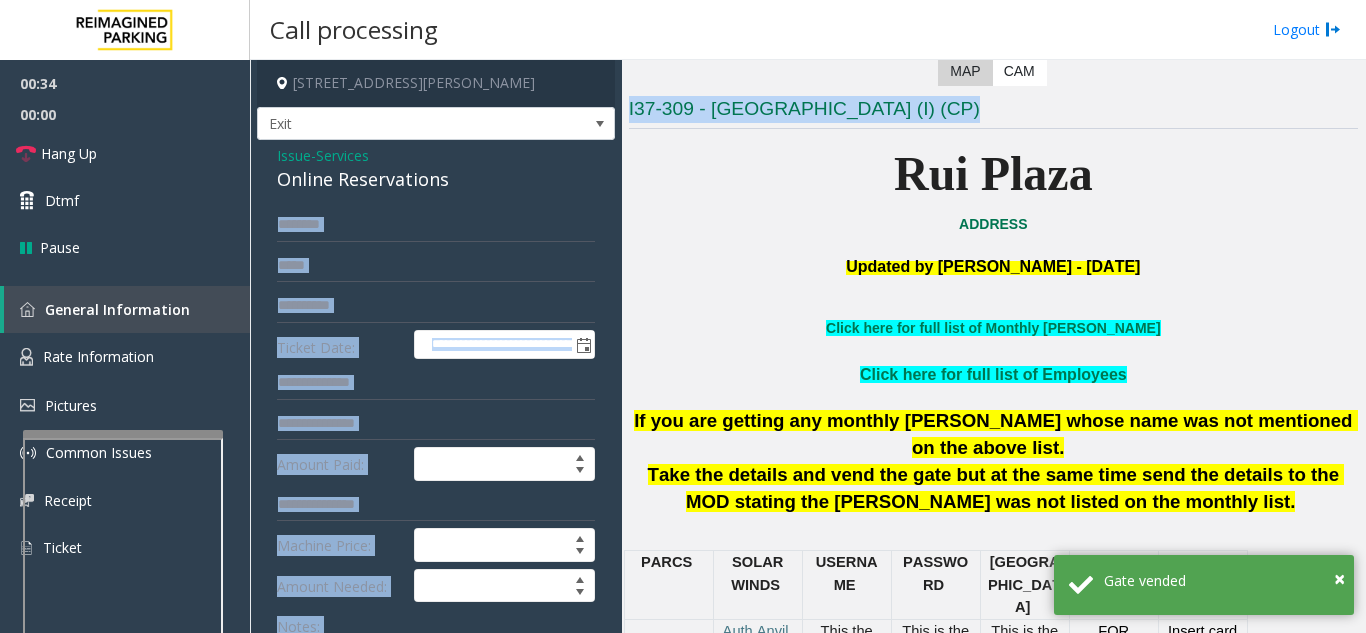 drag, startPoint x: 621, startPoint y: 201, endPoint x: 620, endPoint y: 231, distance: 30.016663 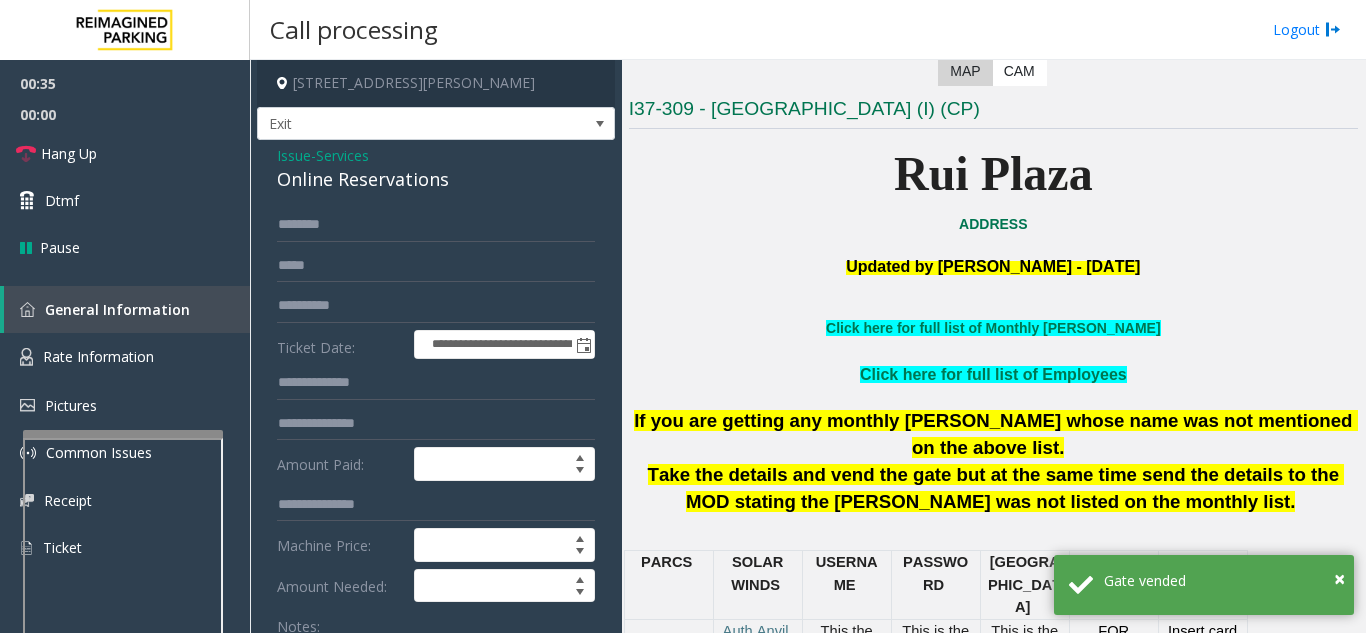 click on "ADDRESS" 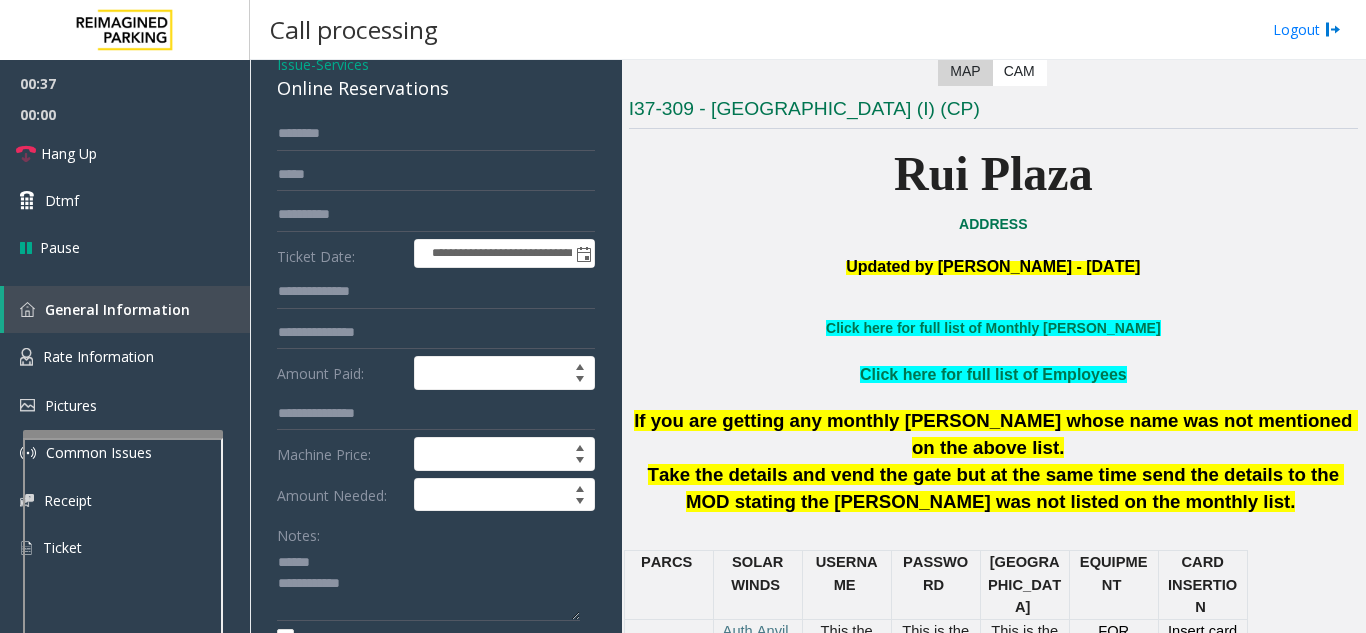 scroll, scrollTop: 94, scrollLeft: 0, axis: vertical 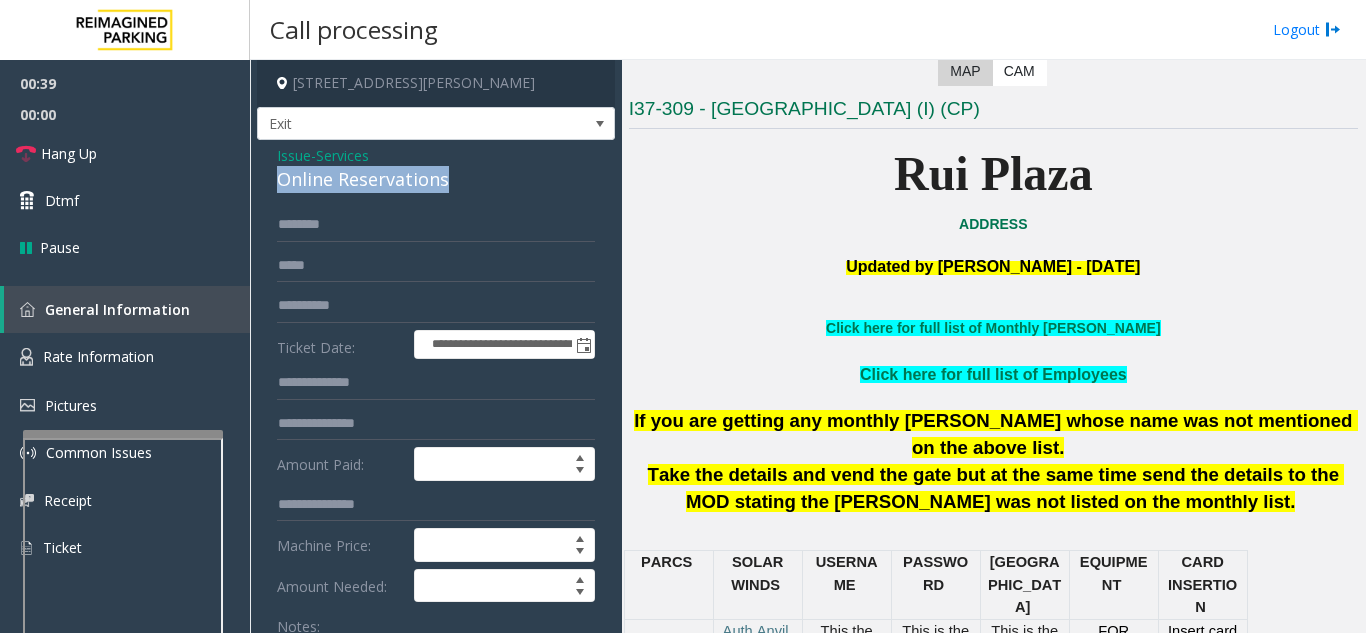 drag, startPoint x: 467, startPoint y: 87, endPoint x: 259, endPoint y: 167, distance: 222.85422 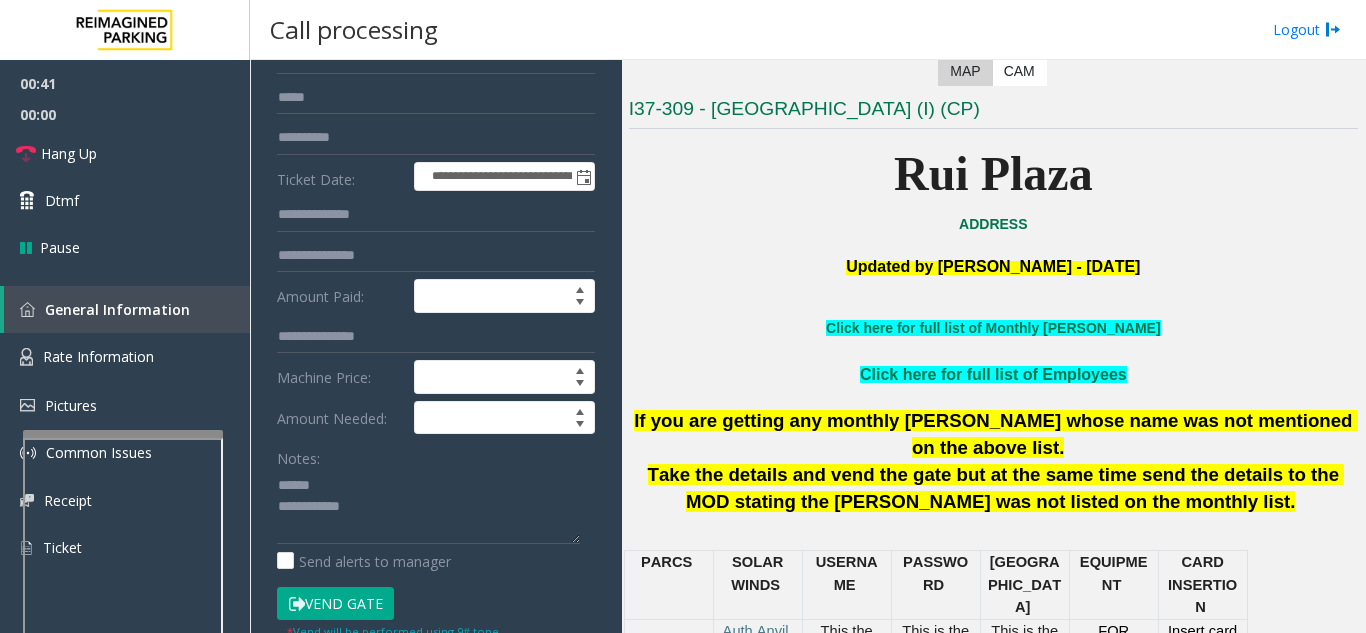 scroll, scrollTop: 223, scrollLeft: 0, axis: vertical 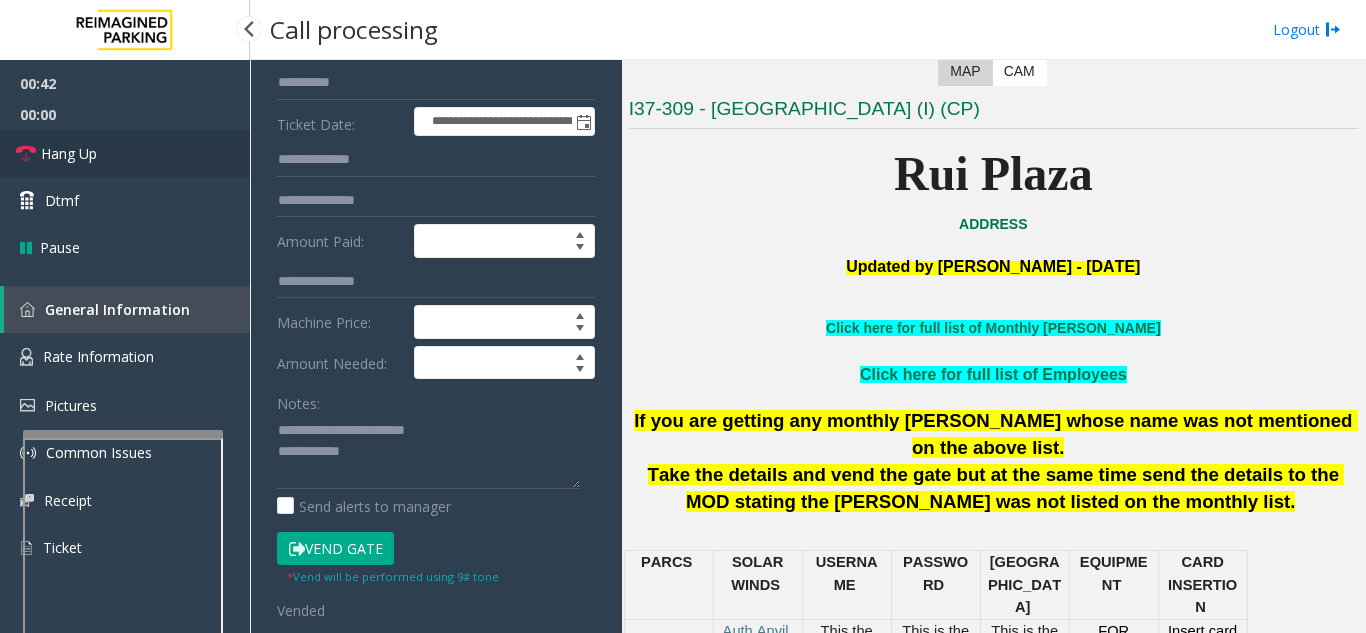 click on "Hang Up" at bounding box center (125, 153) 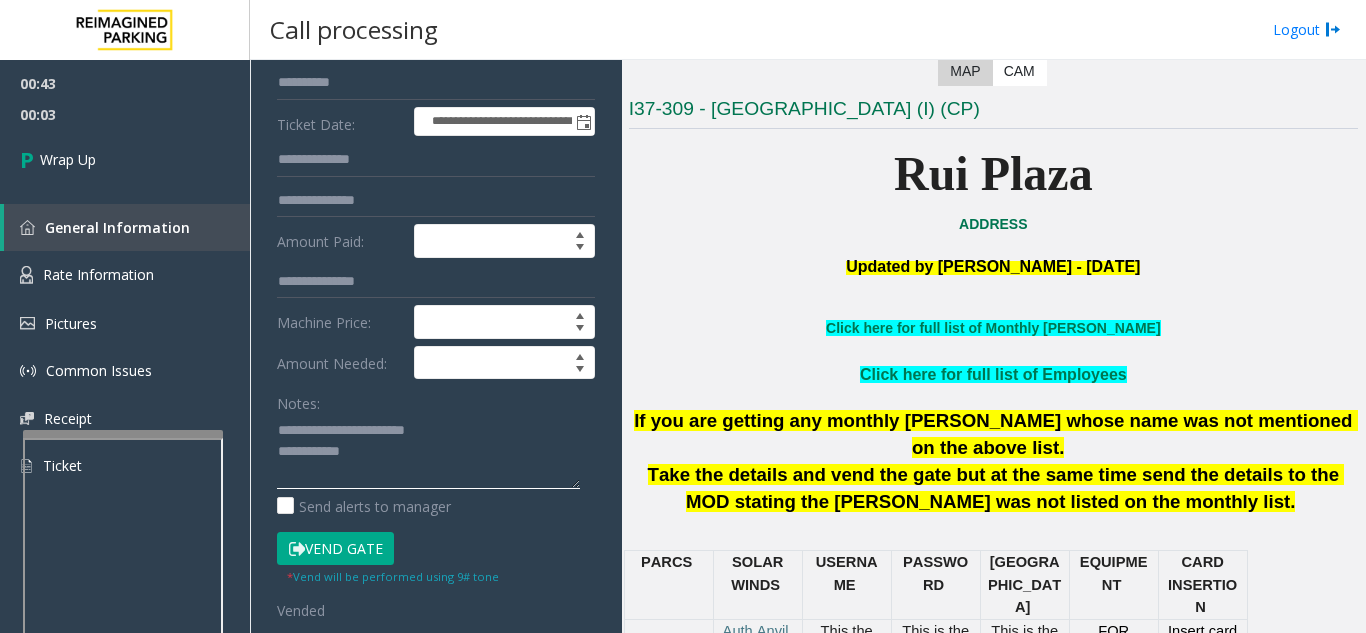 click 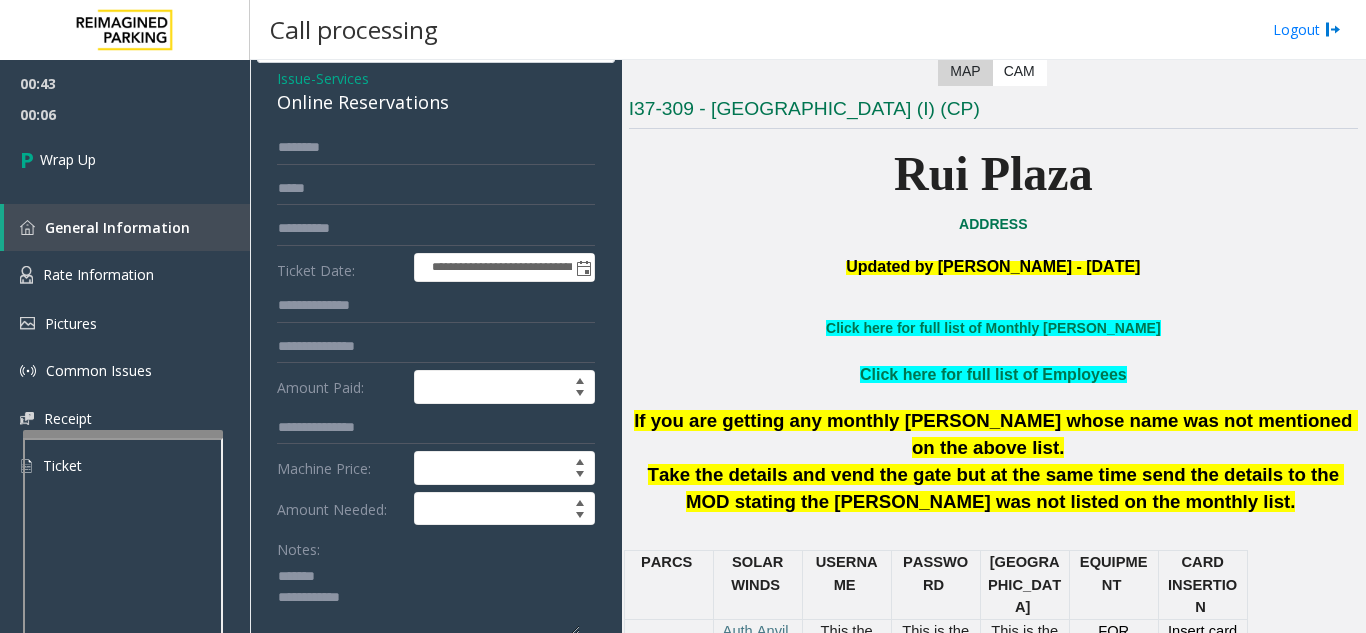 scroll, scrollTop: 123, scrollLeft: 0, axis: vertical 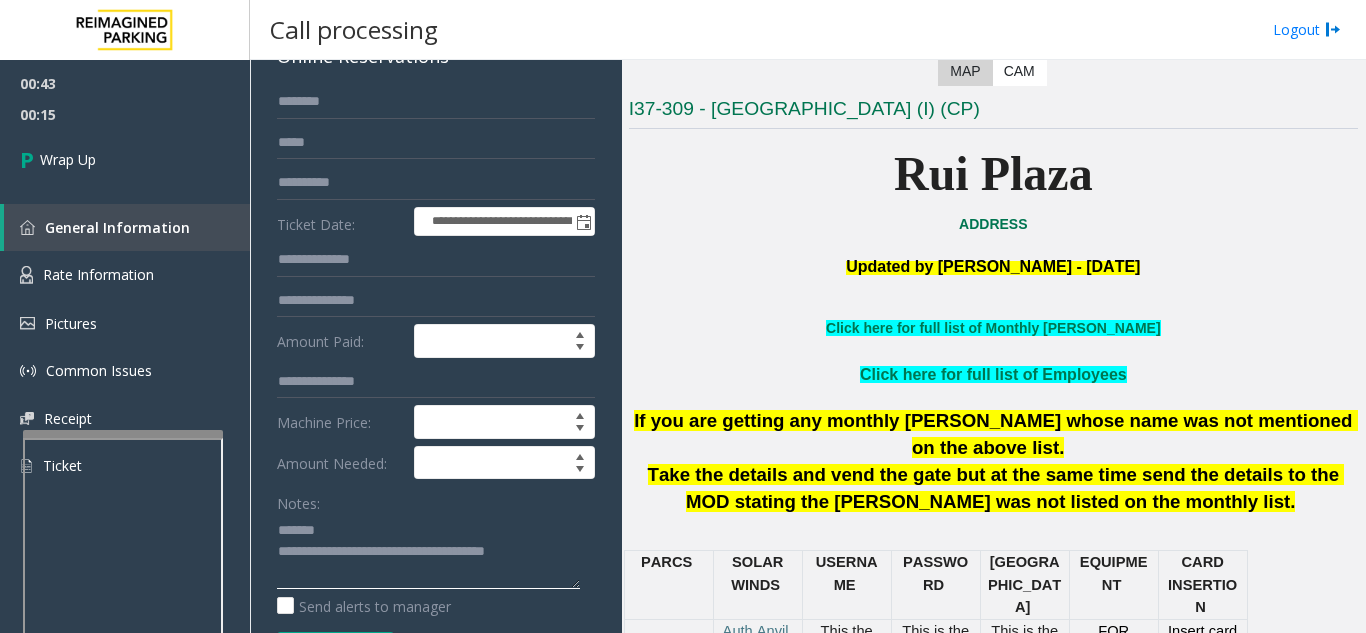 click 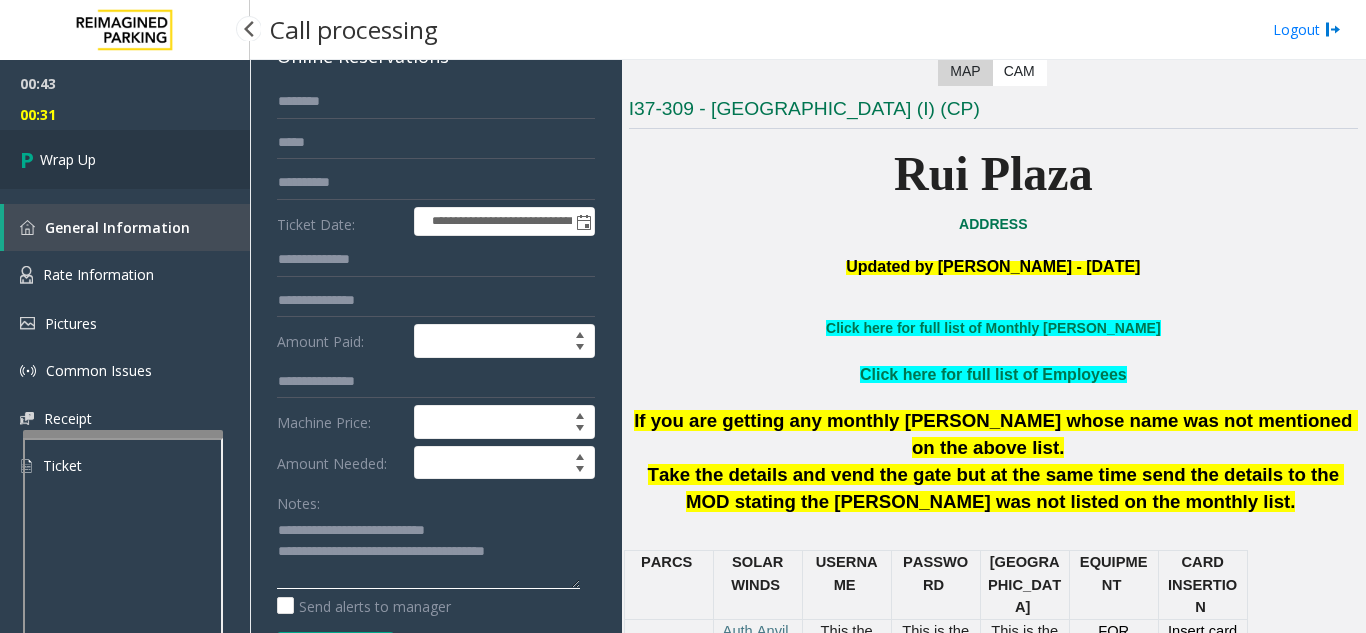 type on "**********" 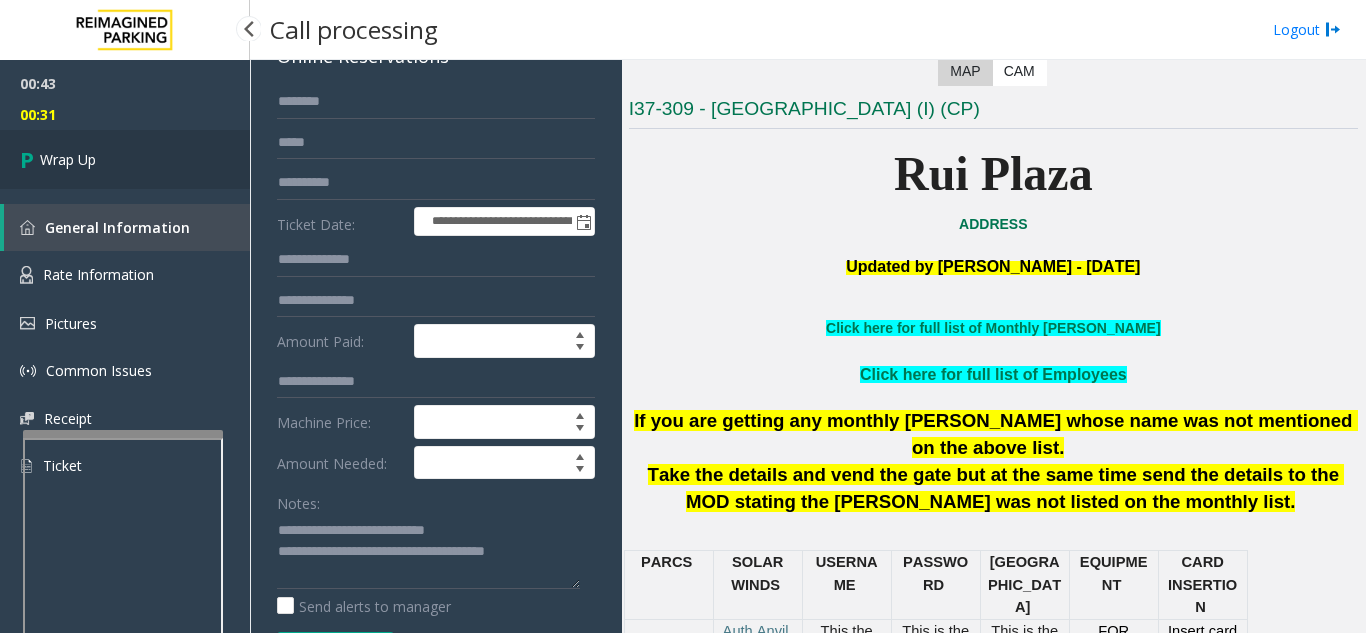 click on "Wrap Up" at bounding box center [68, 159] 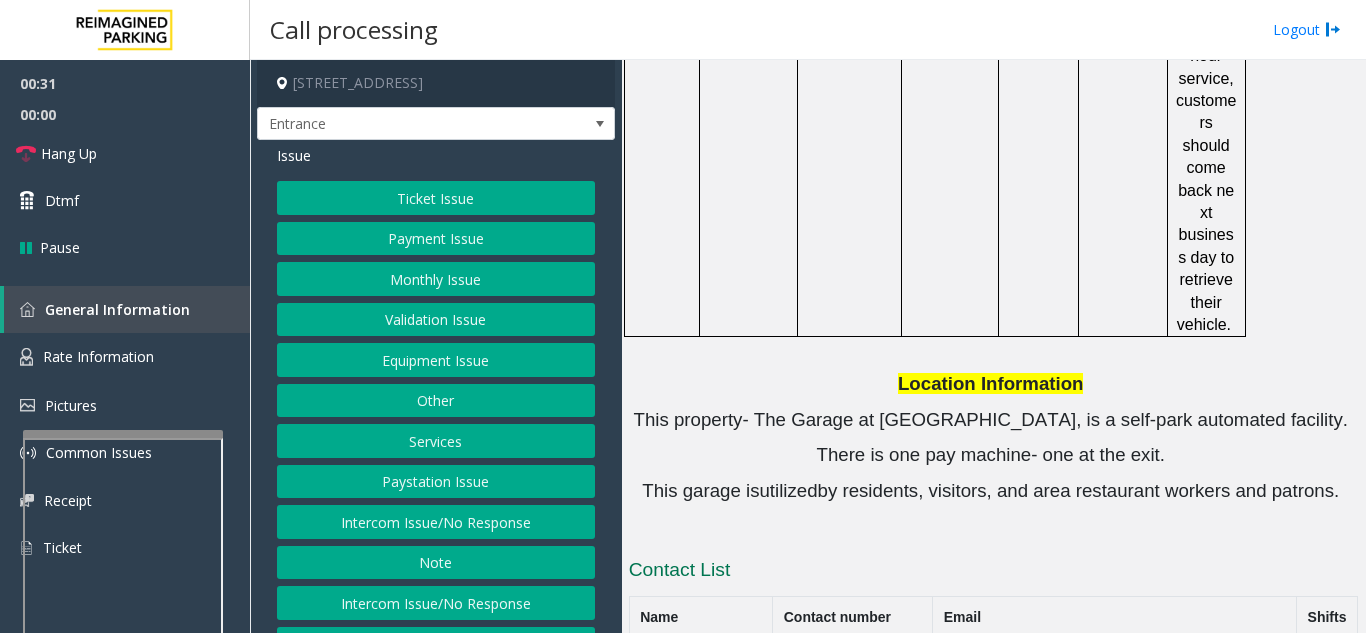scroll, scrollTop: 1858, scrollLeft: 0, axis: vertical 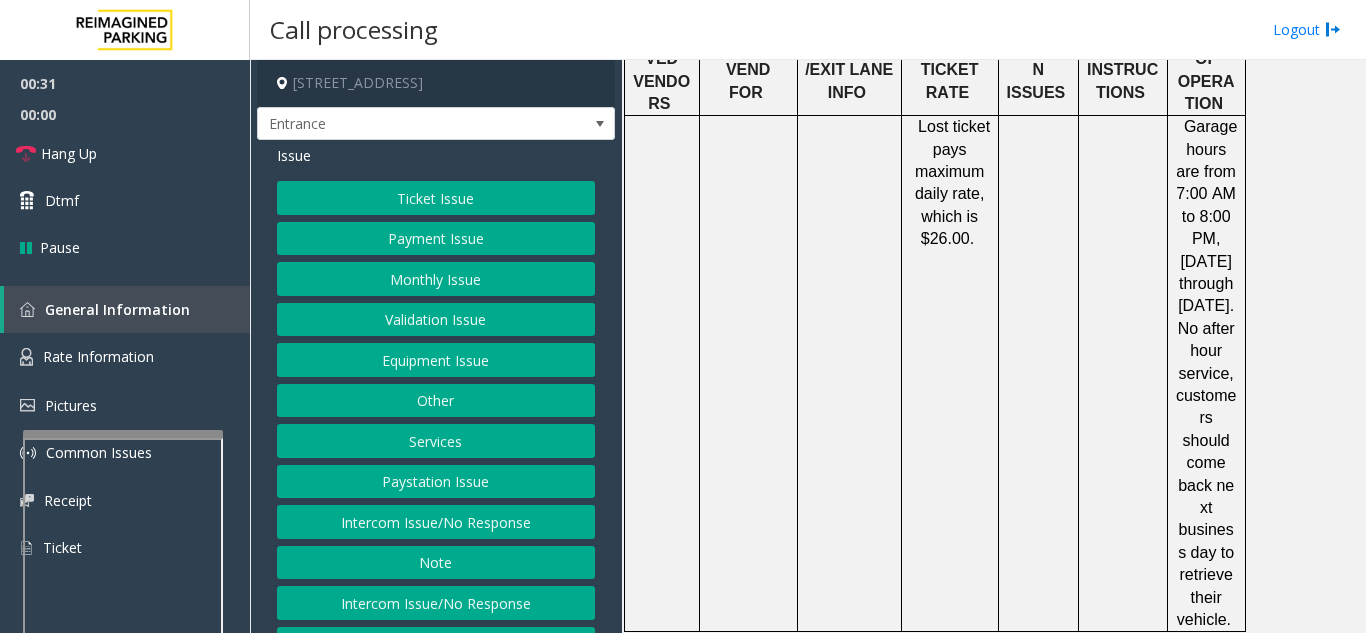 click on "Monthly Issue" 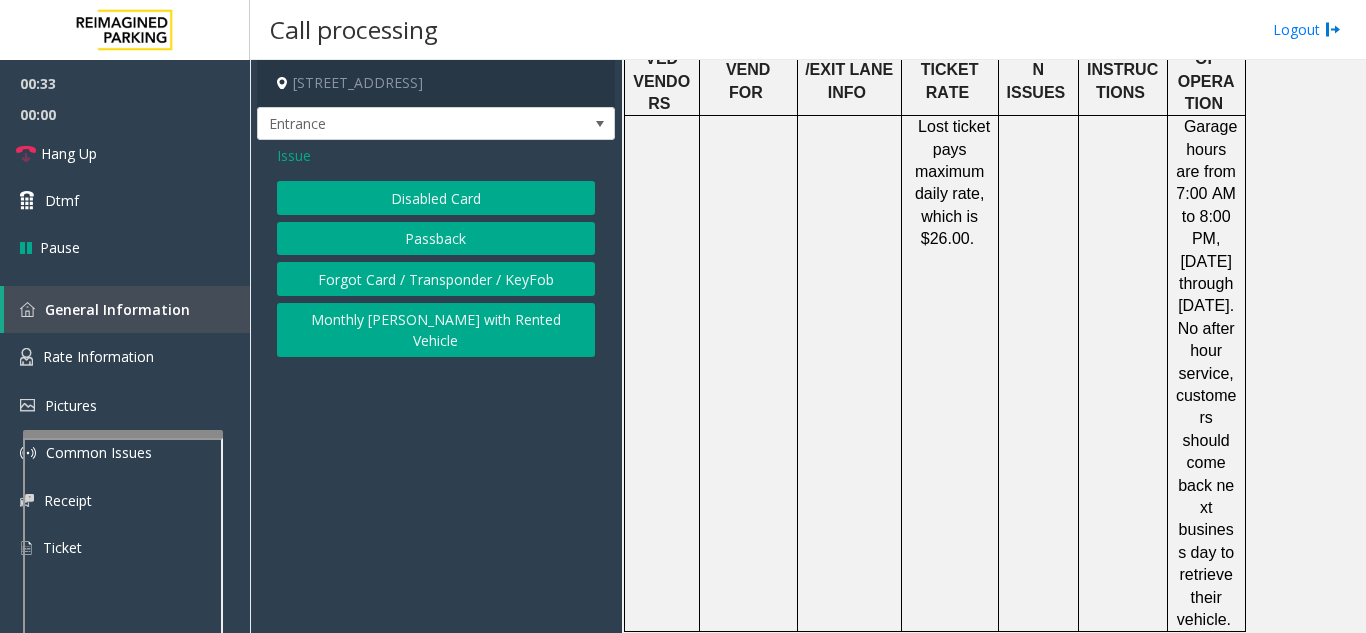 click on "Disabled Card" 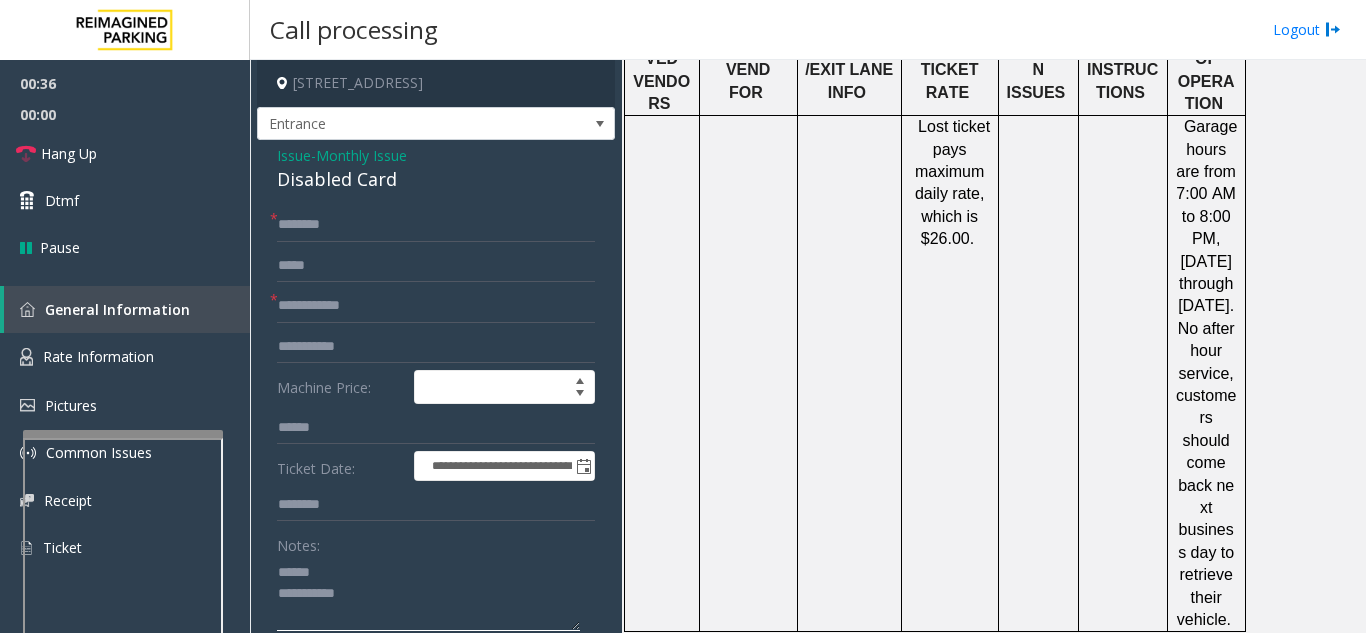 click 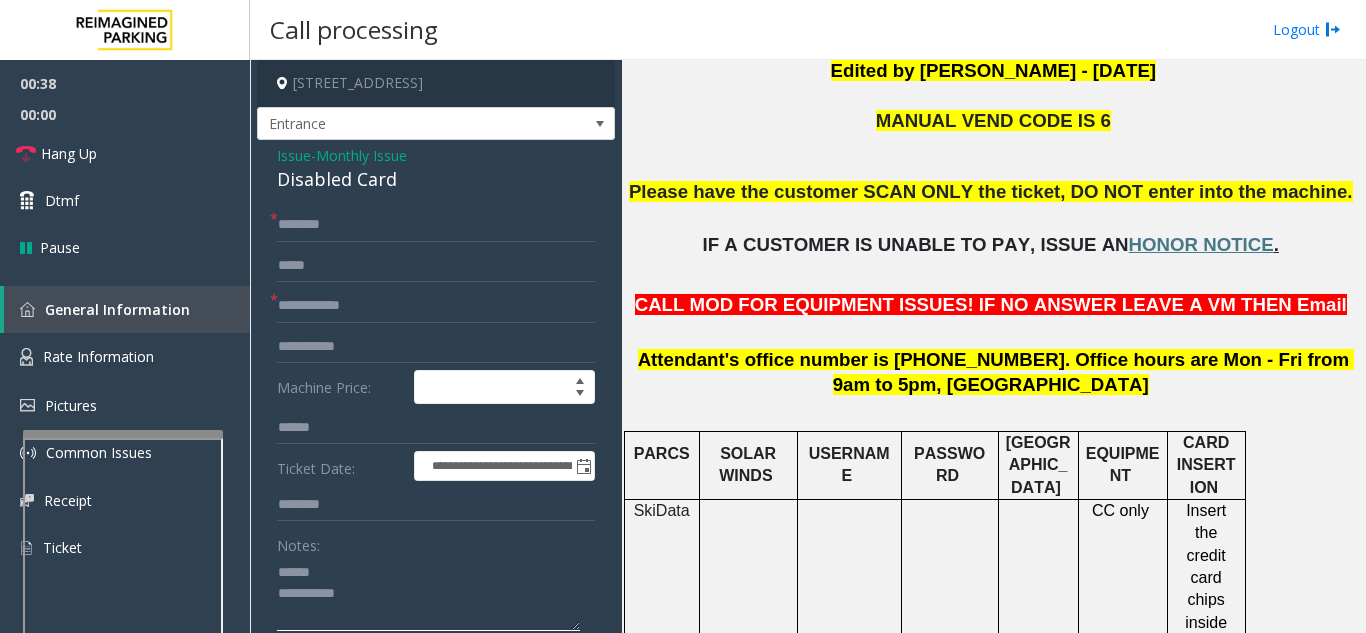scroll, scrollTop: 258, scrollLeft: 0, axis: vertical 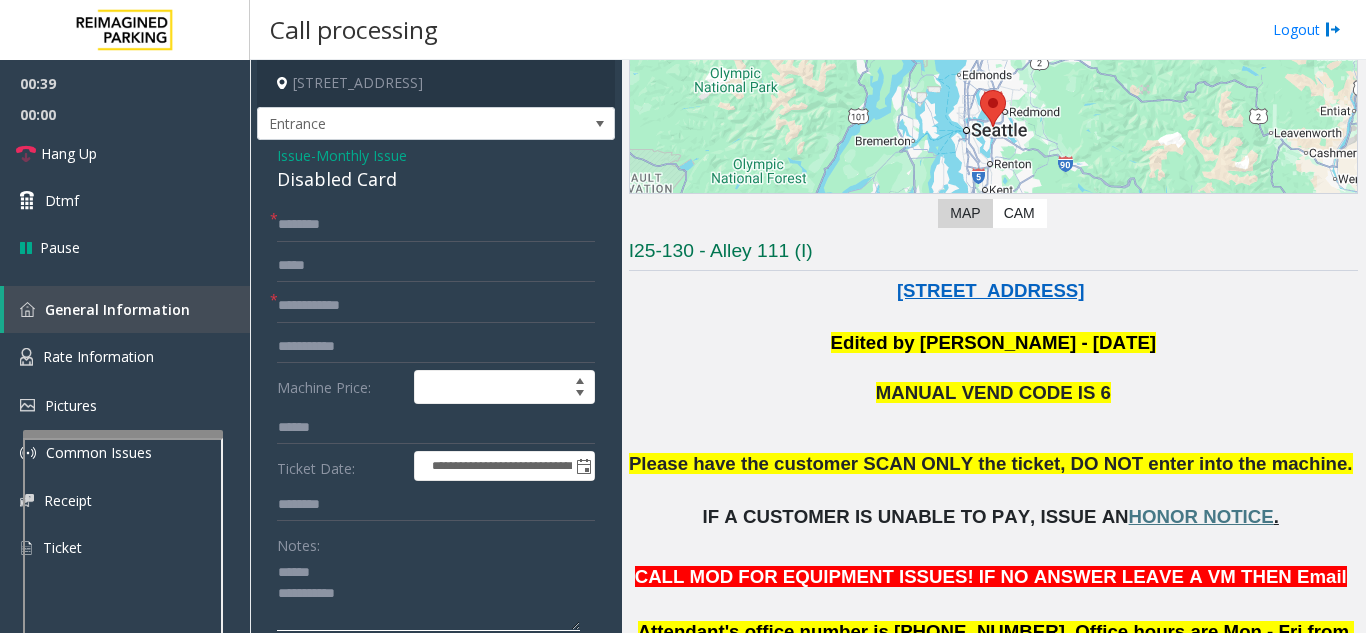 type on "**********" 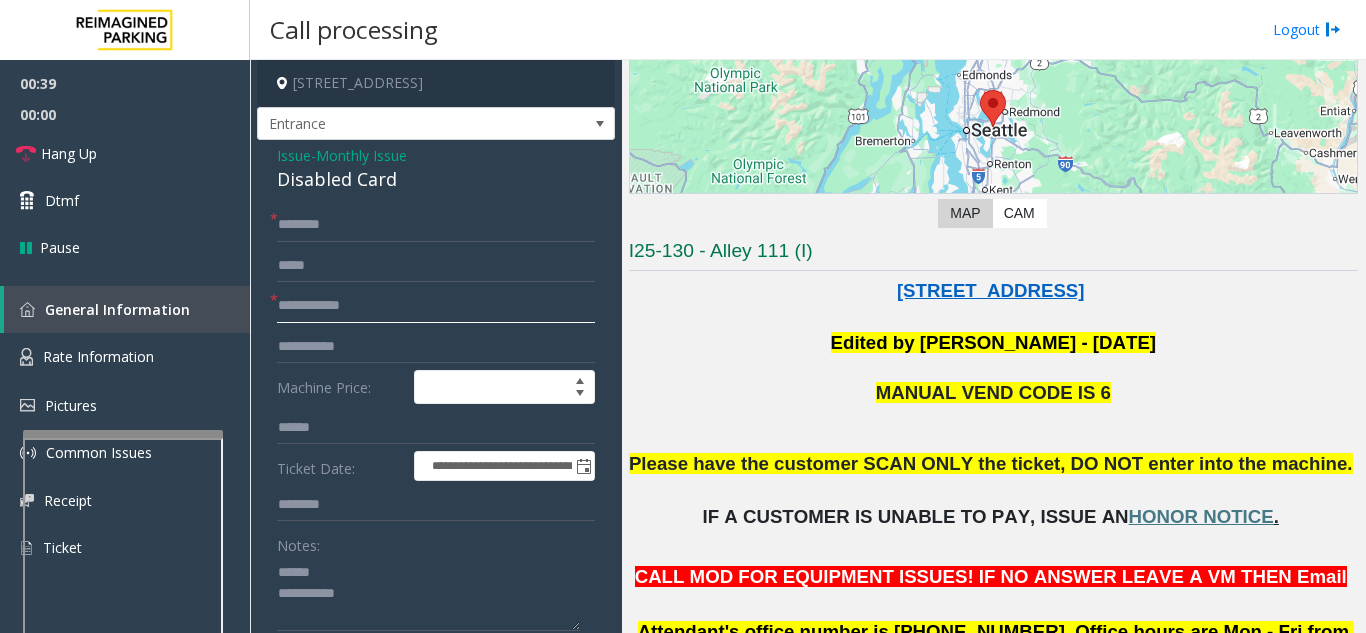 click 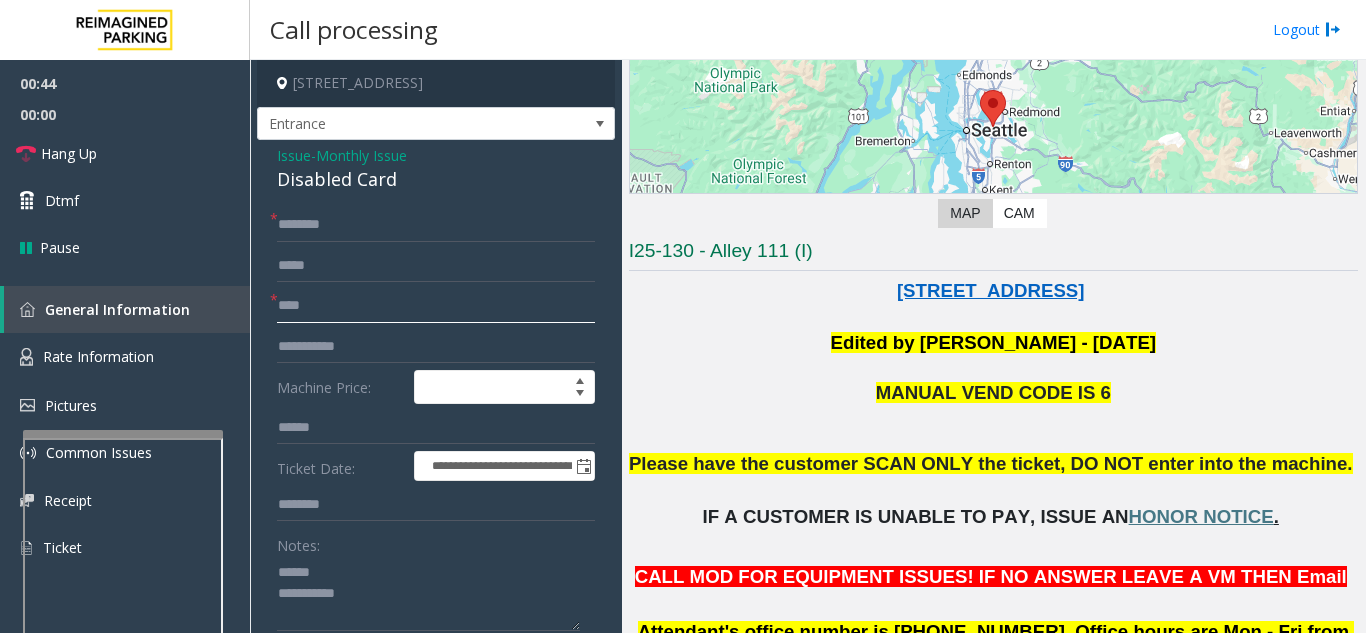 type on "****" 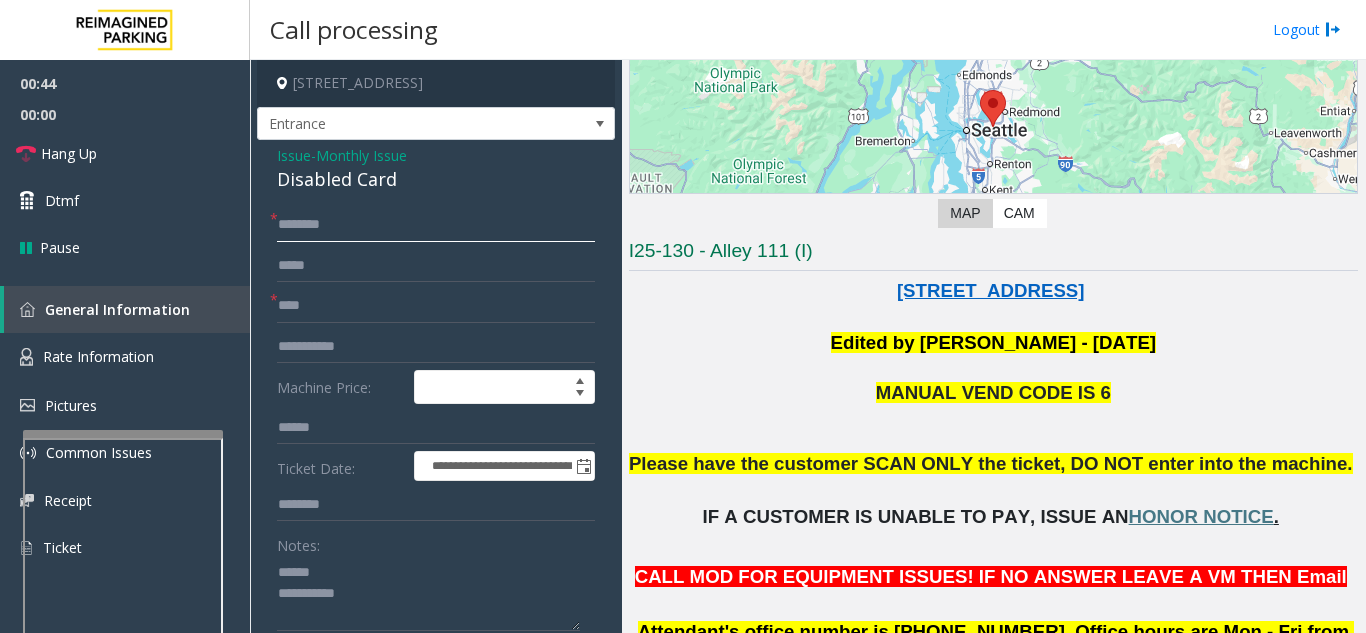 click 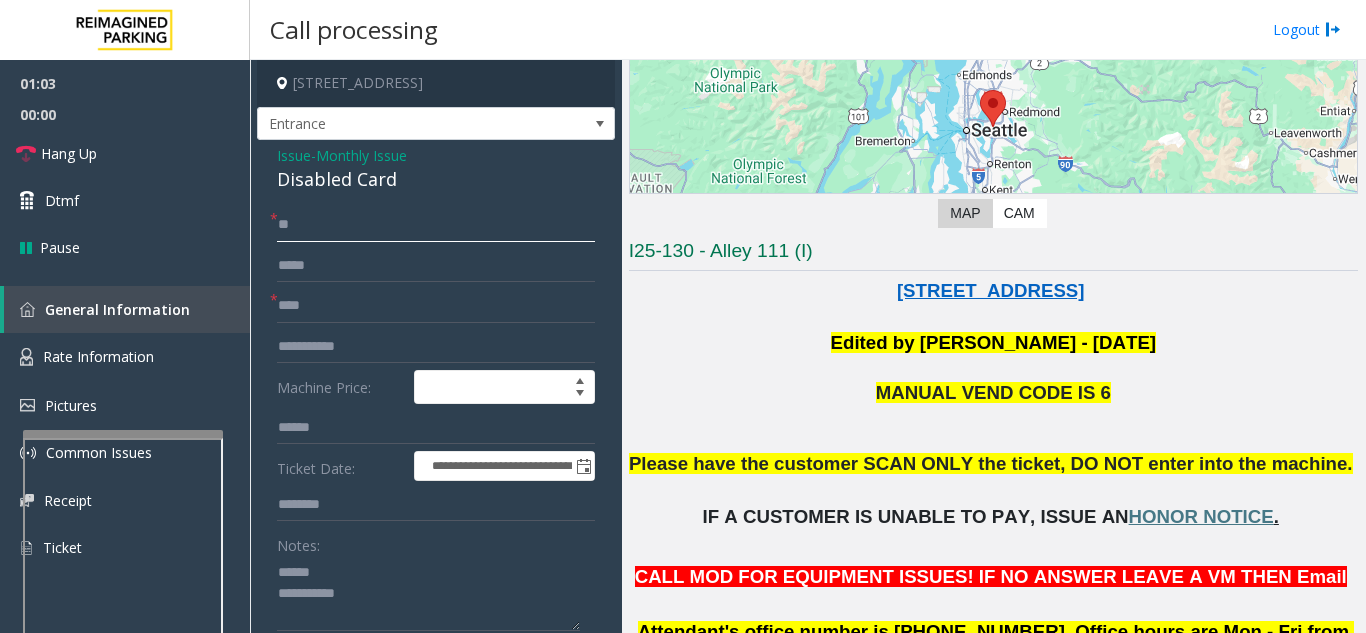 type on "*" 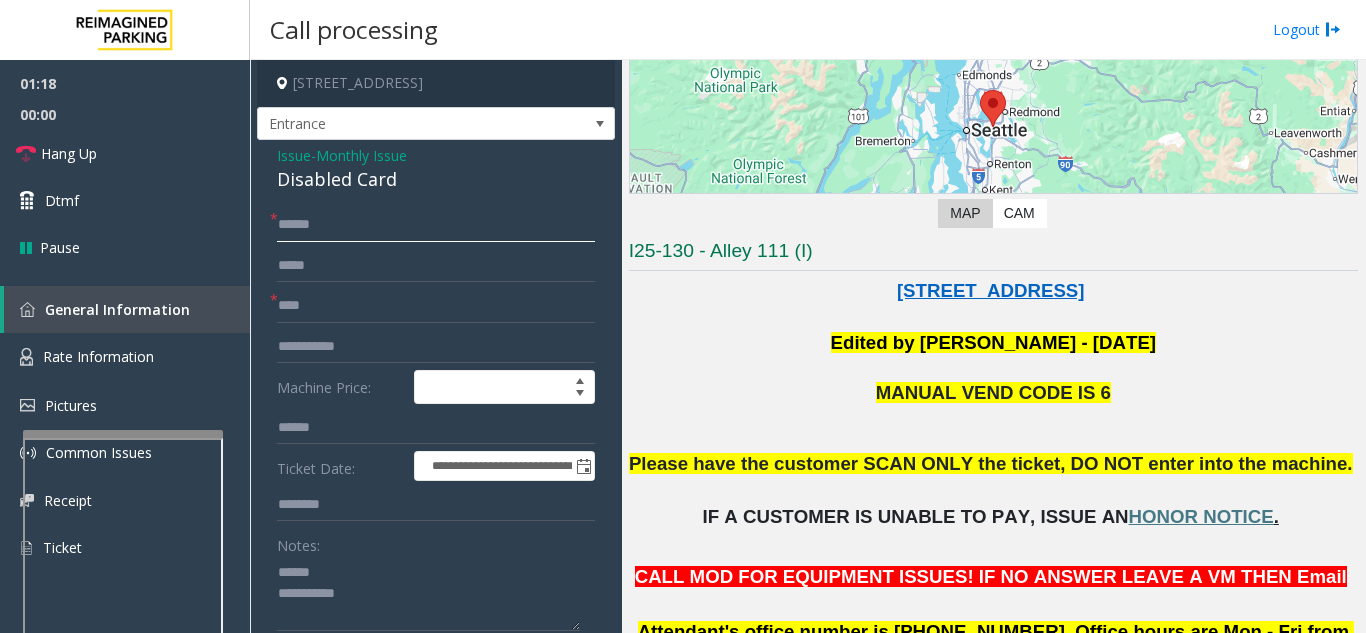 type on "****" 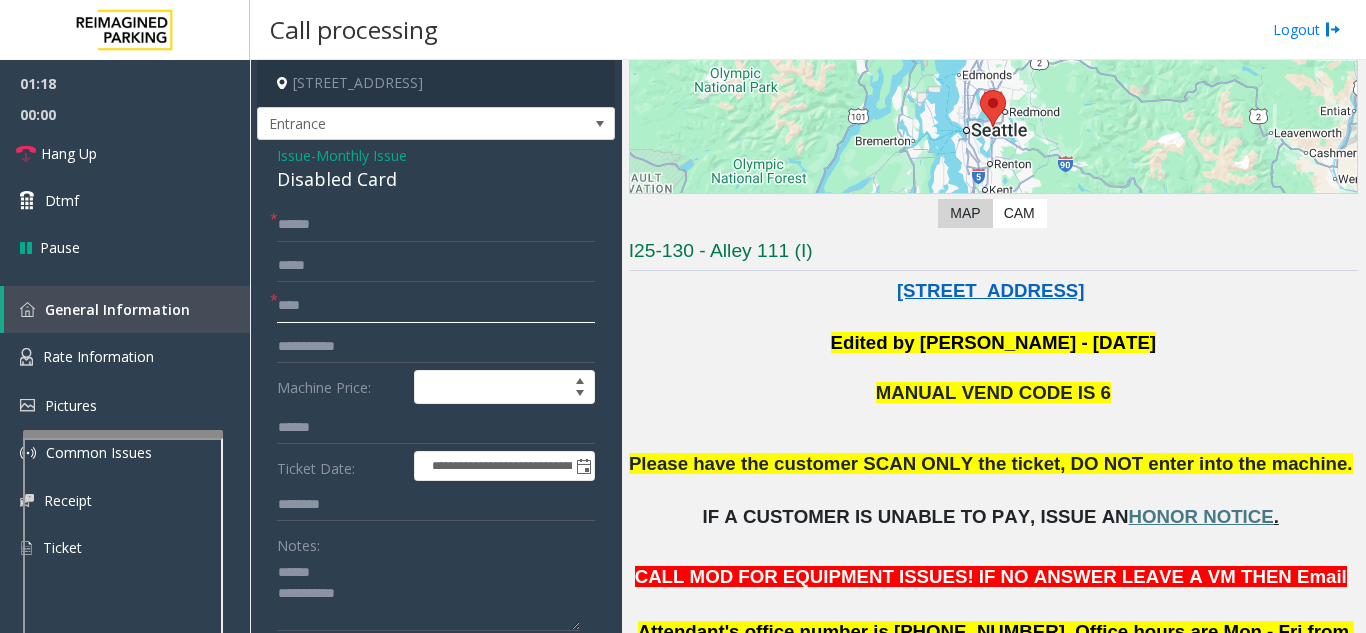 click on "****" 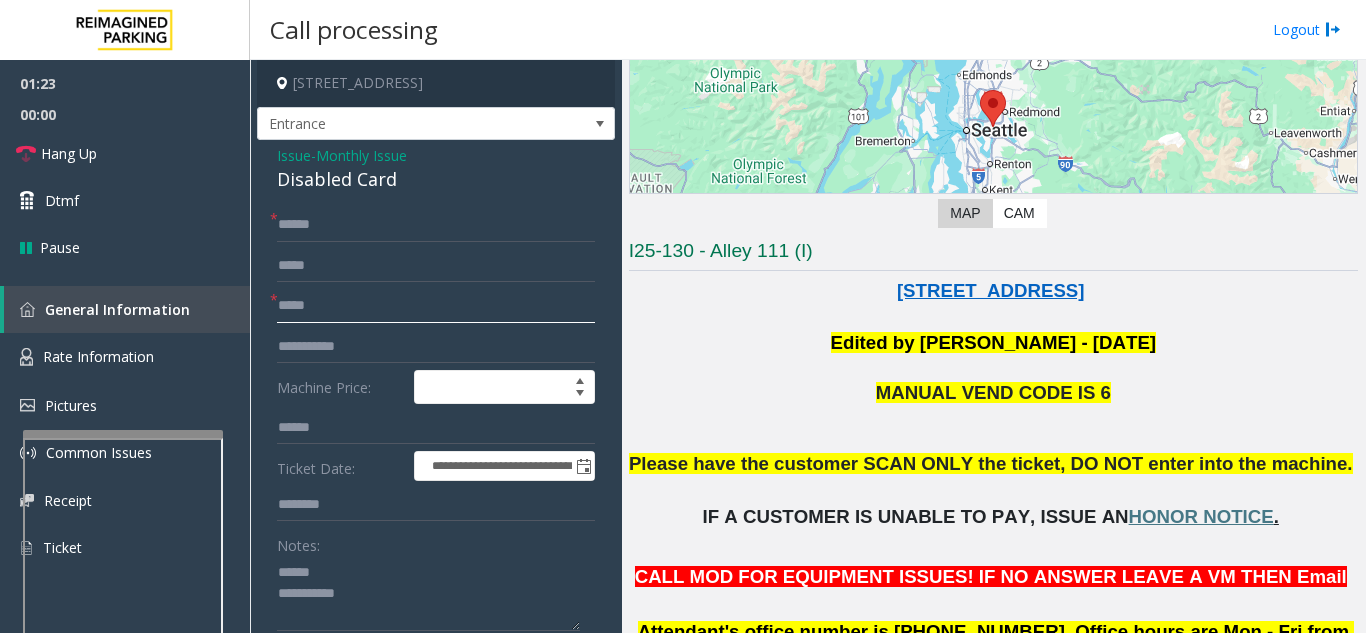 type on "*****" 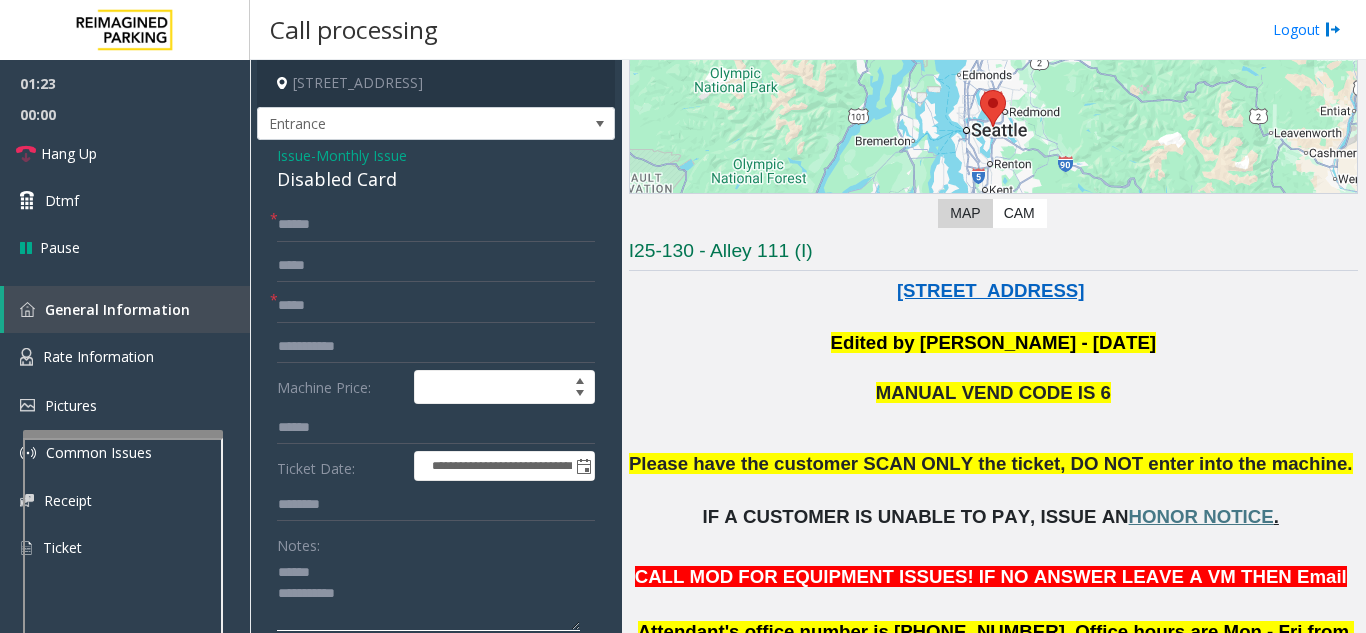 click 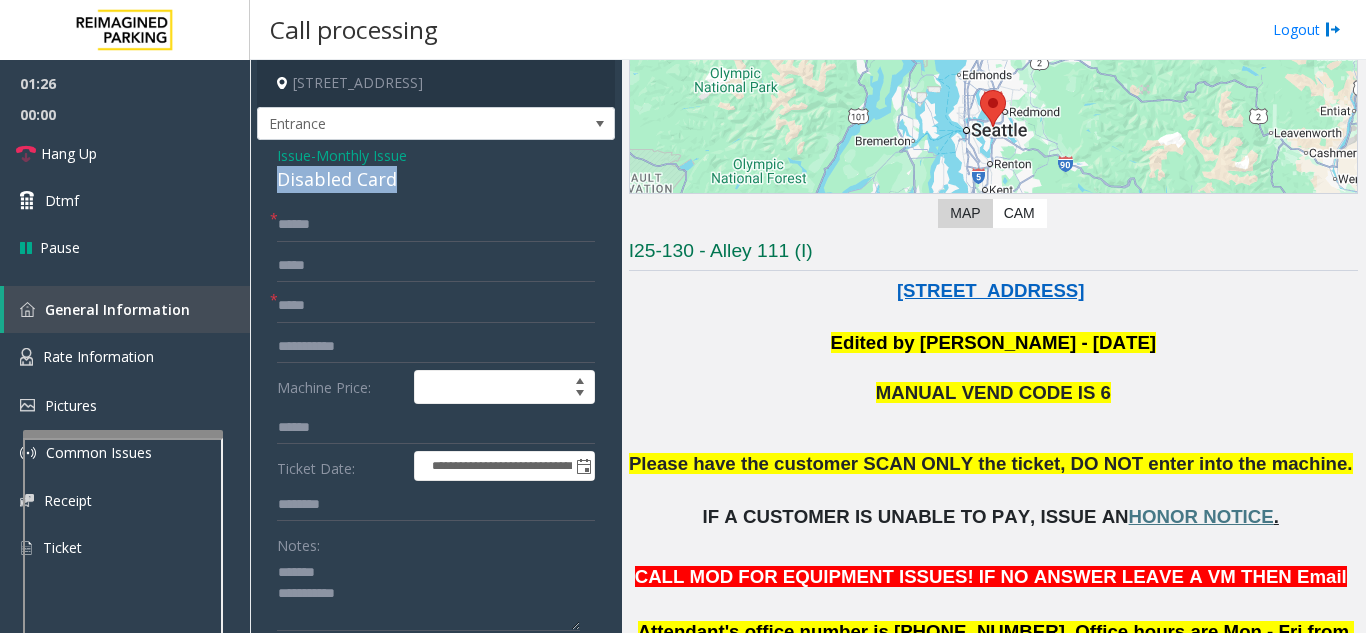 drag, startPoint x: 417, startPoint y: 173, endPoint x: 263, endPoint y: 177, distance: 154.05194 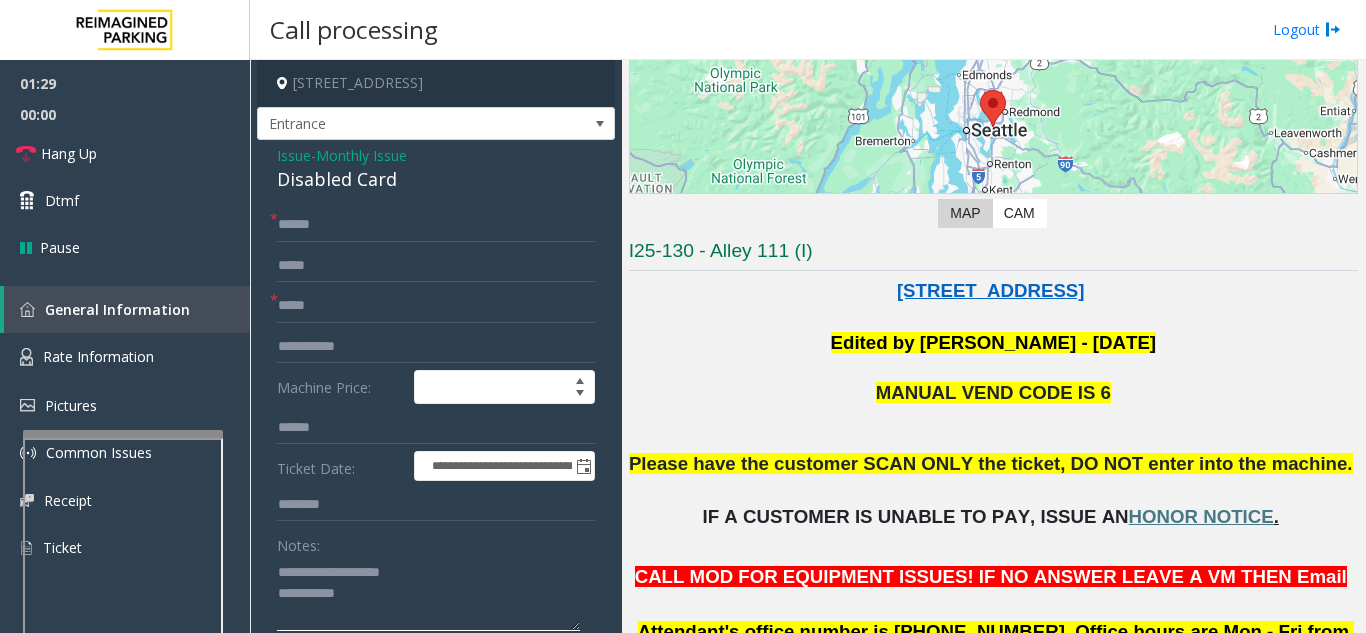 type on "**********" 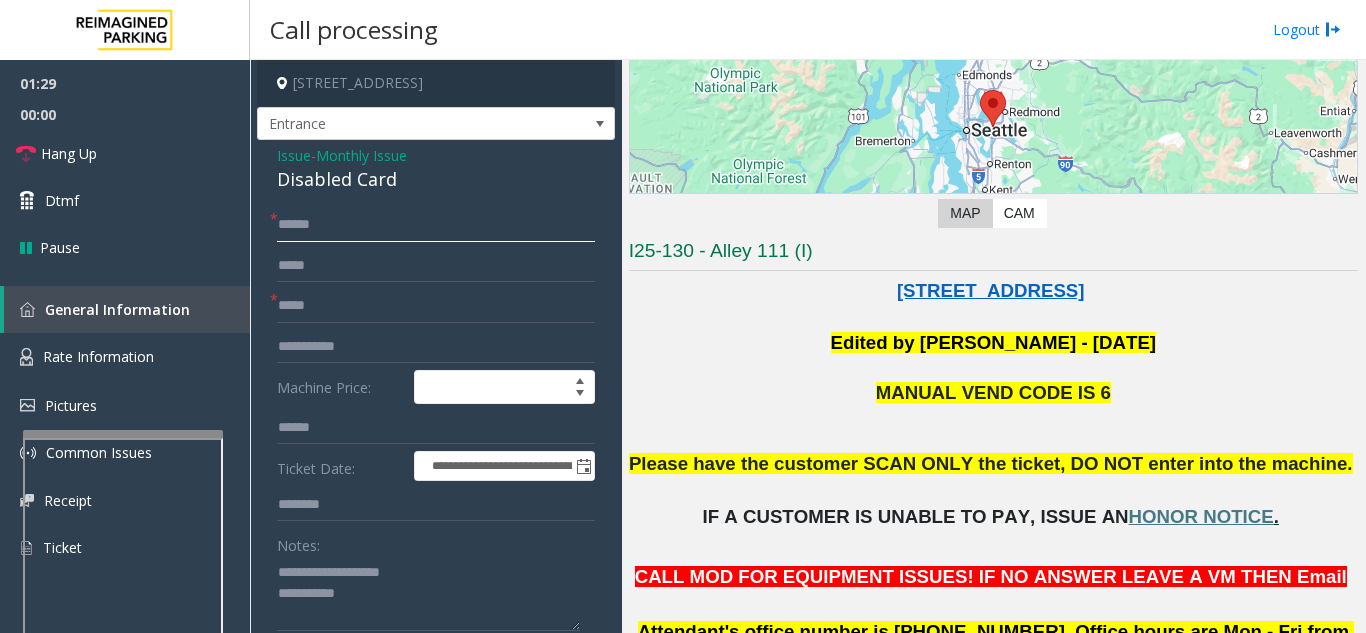 click on "****" 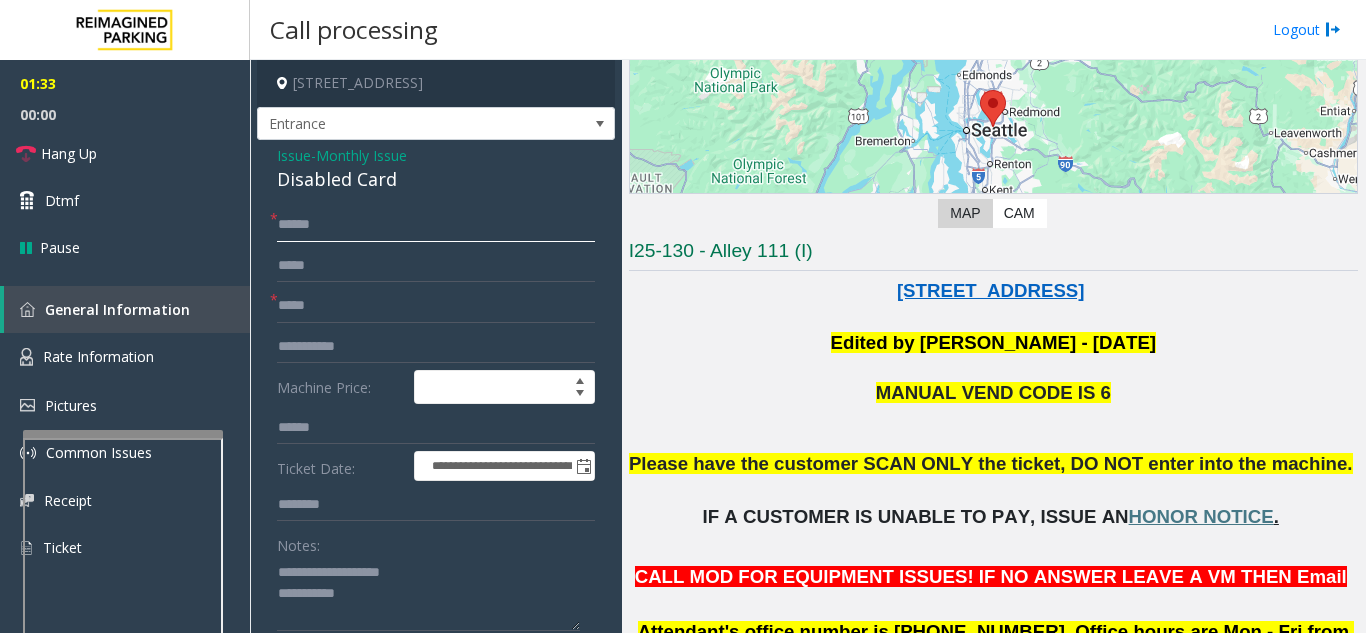 click on "****" 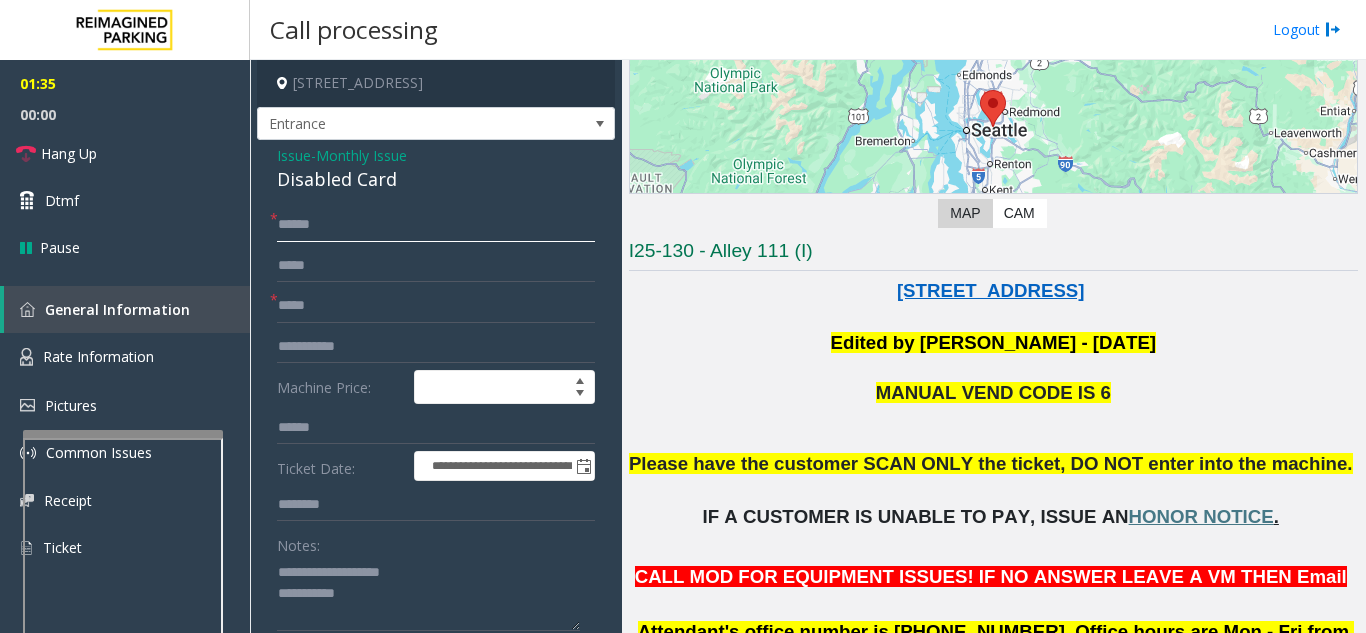 scroll, scrollTop: 100, scrollLeft: 0, axis: vertical 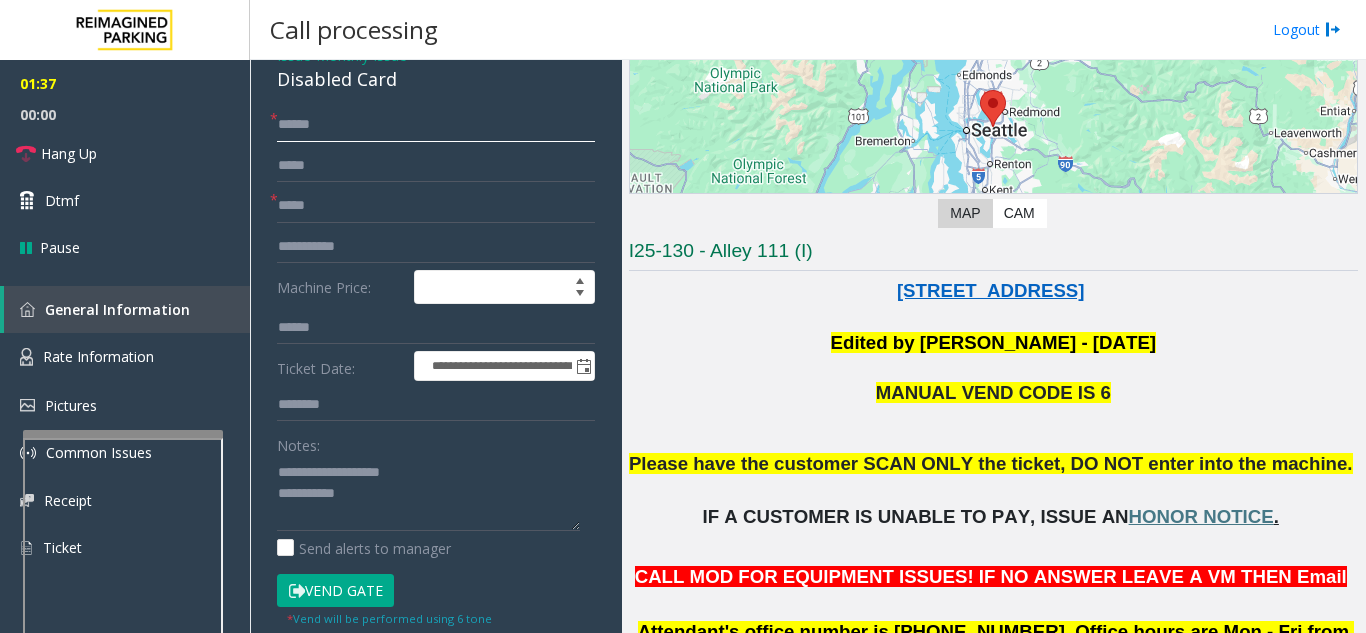 type on "****" 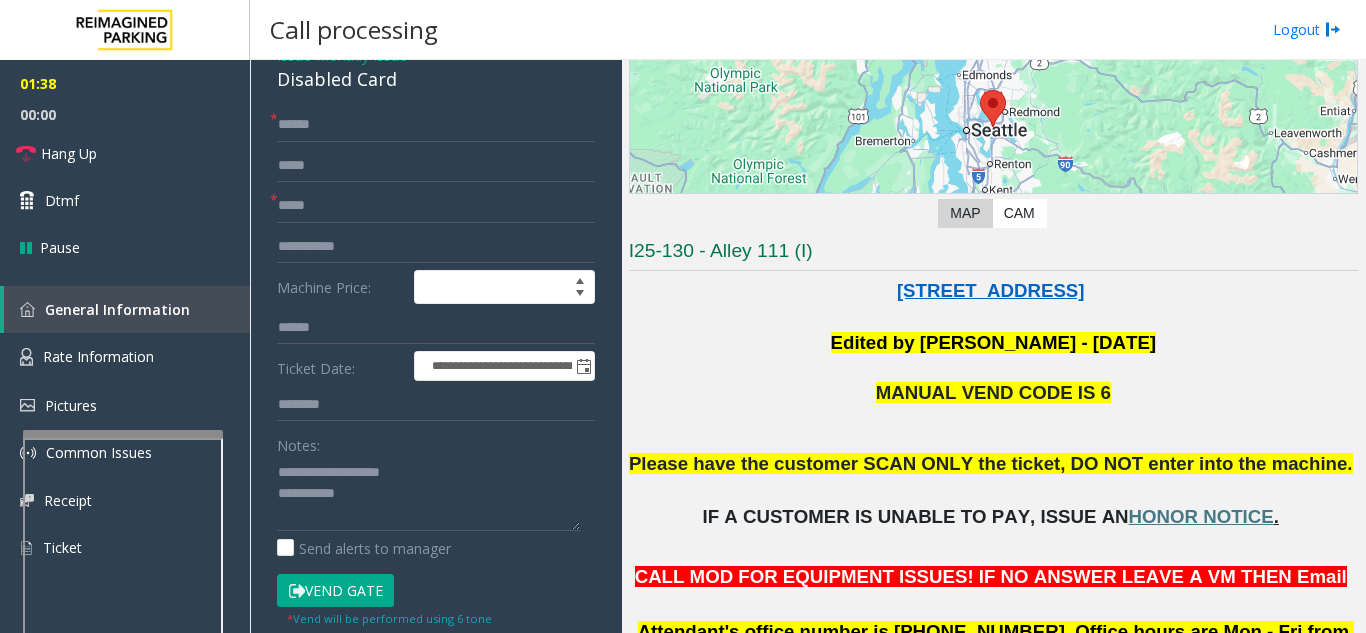 click on "Vend Gate" 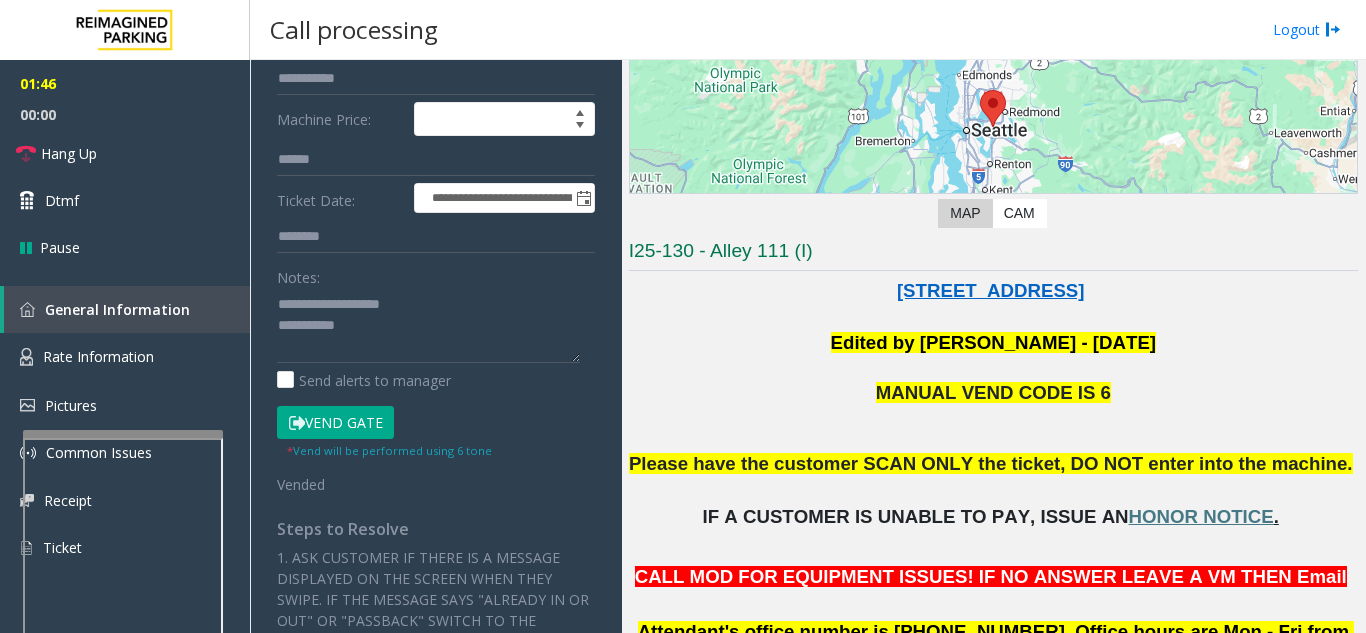 scroll, scrollTop: 300, scrollLeft: 0, axis: vertical 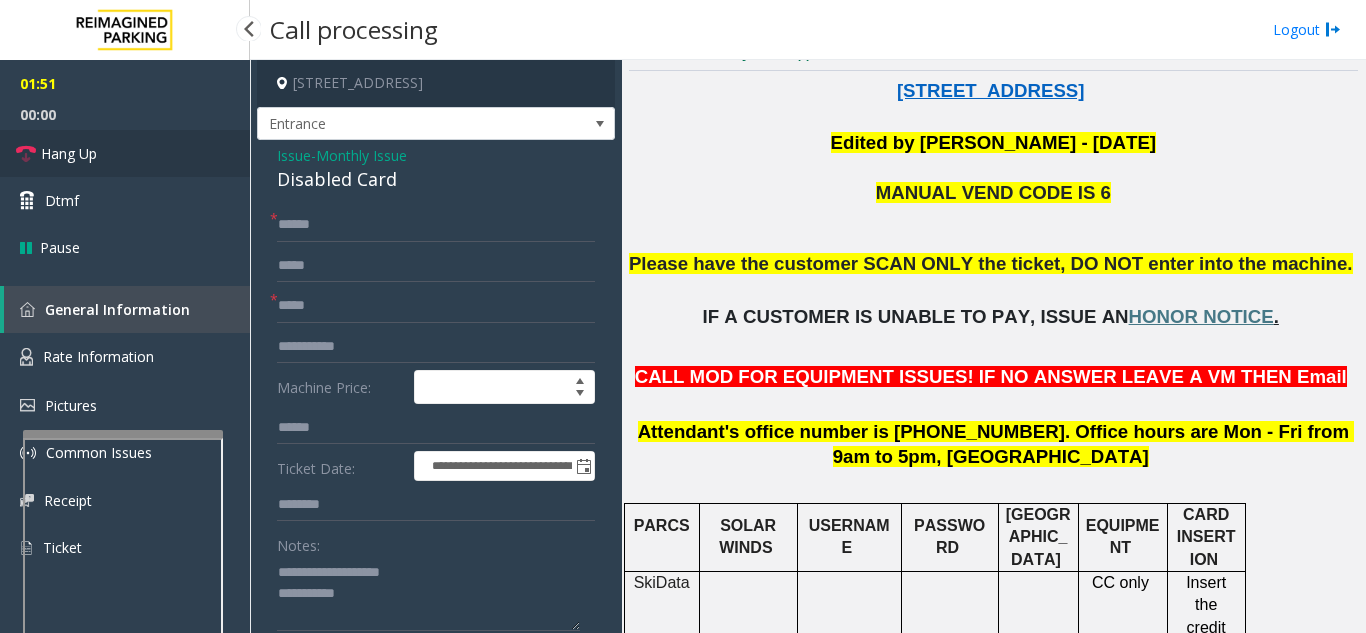click on "Hang Up" at bounding box center [125, 153] 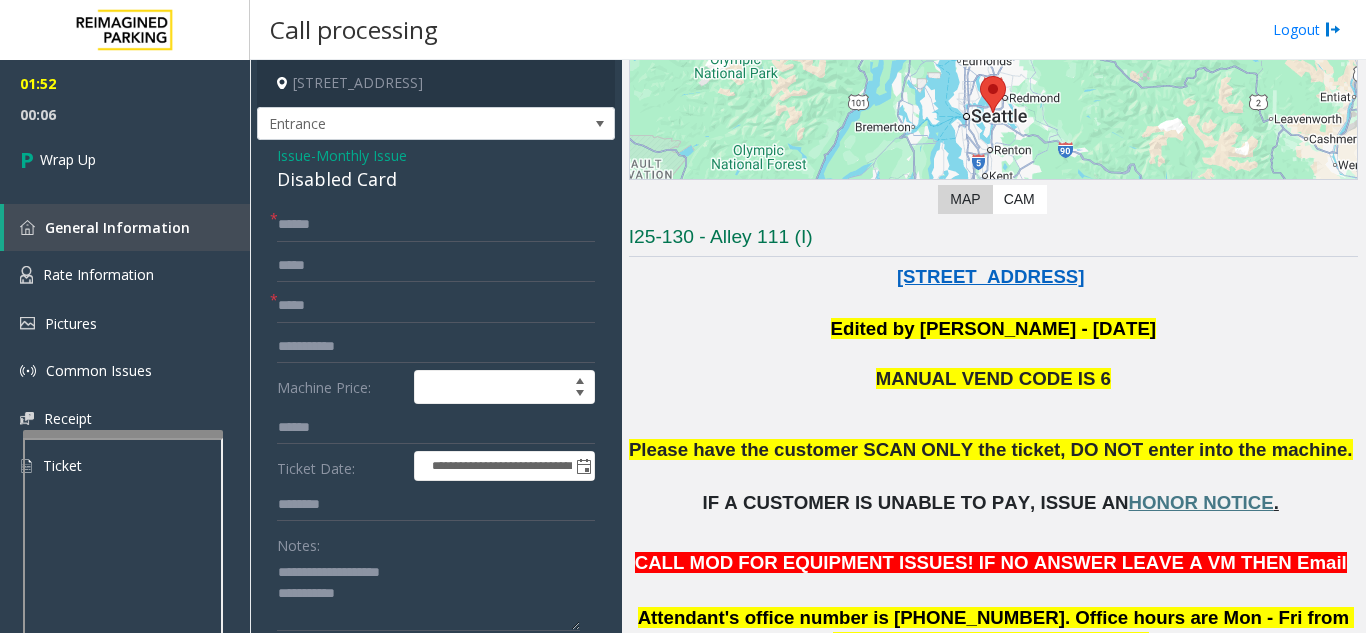 scroll, scrollTop: 0, scrollLeft: 0, axis: both 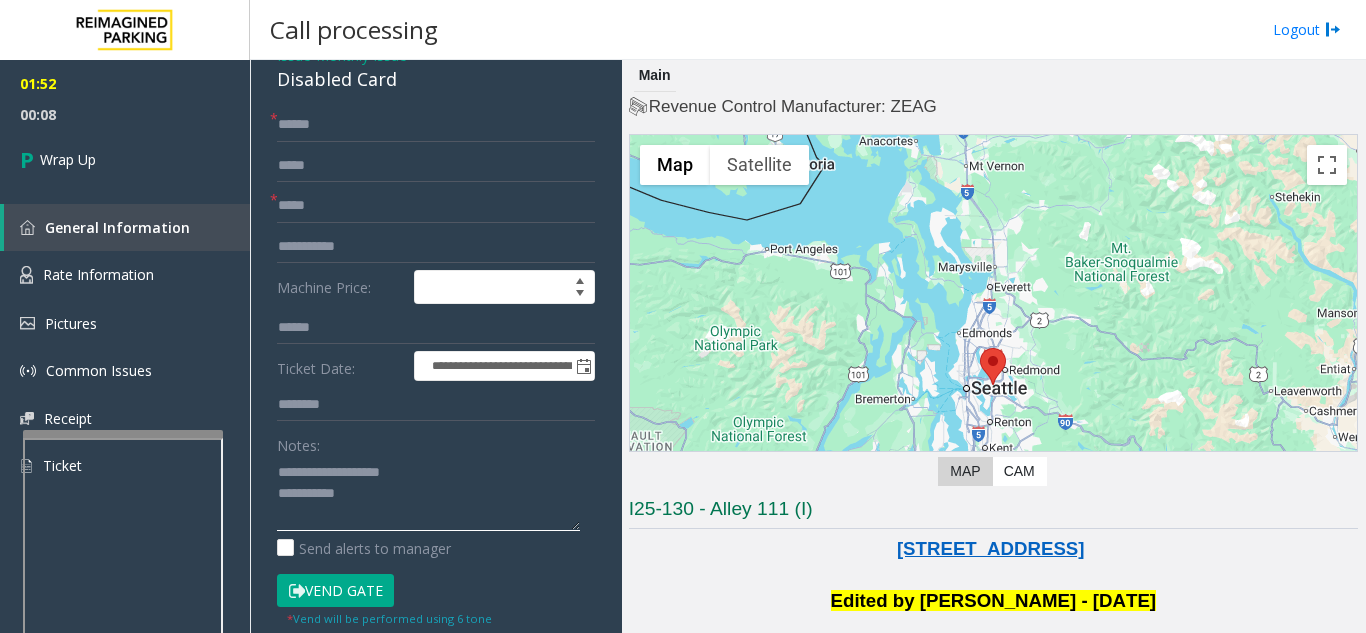click 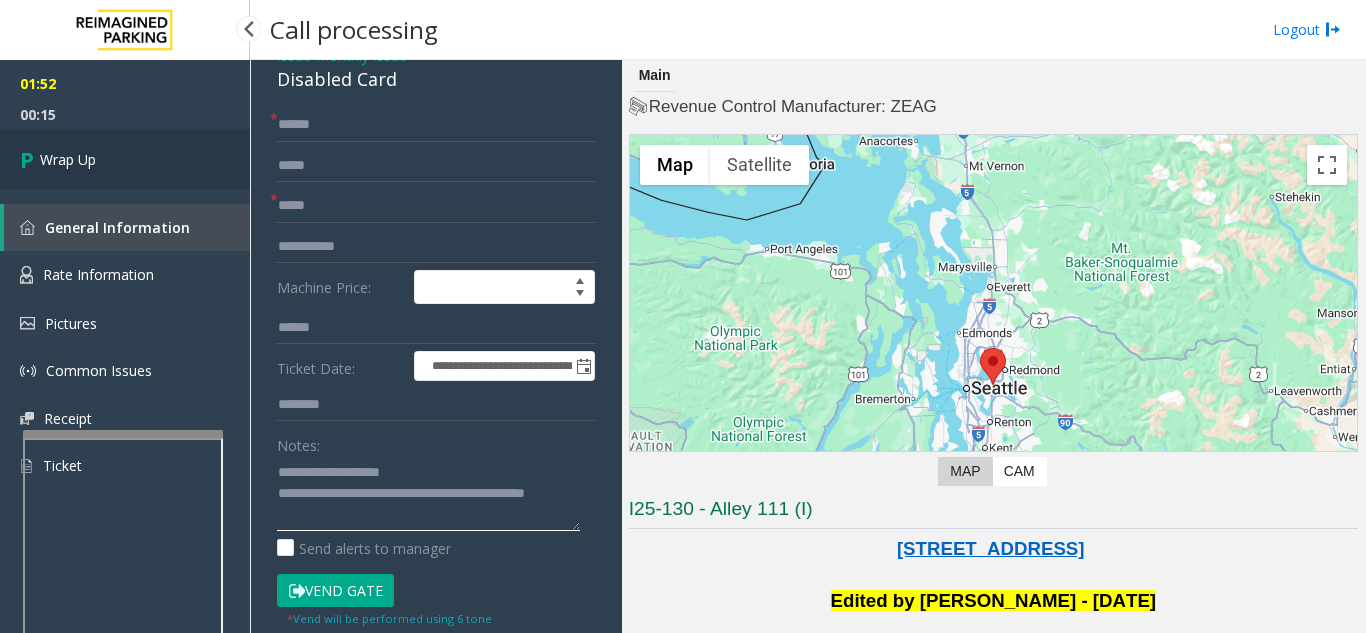 type on "**********" 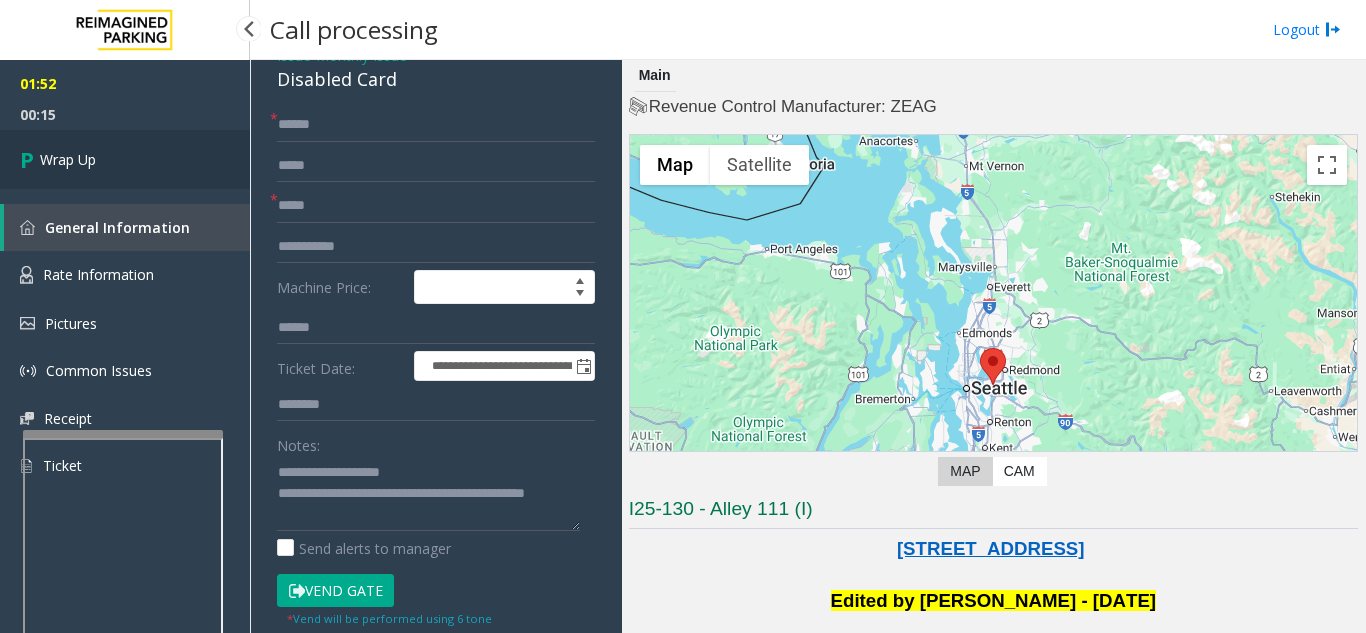 click on "Wrap Up" at bounding box center (68, 159) 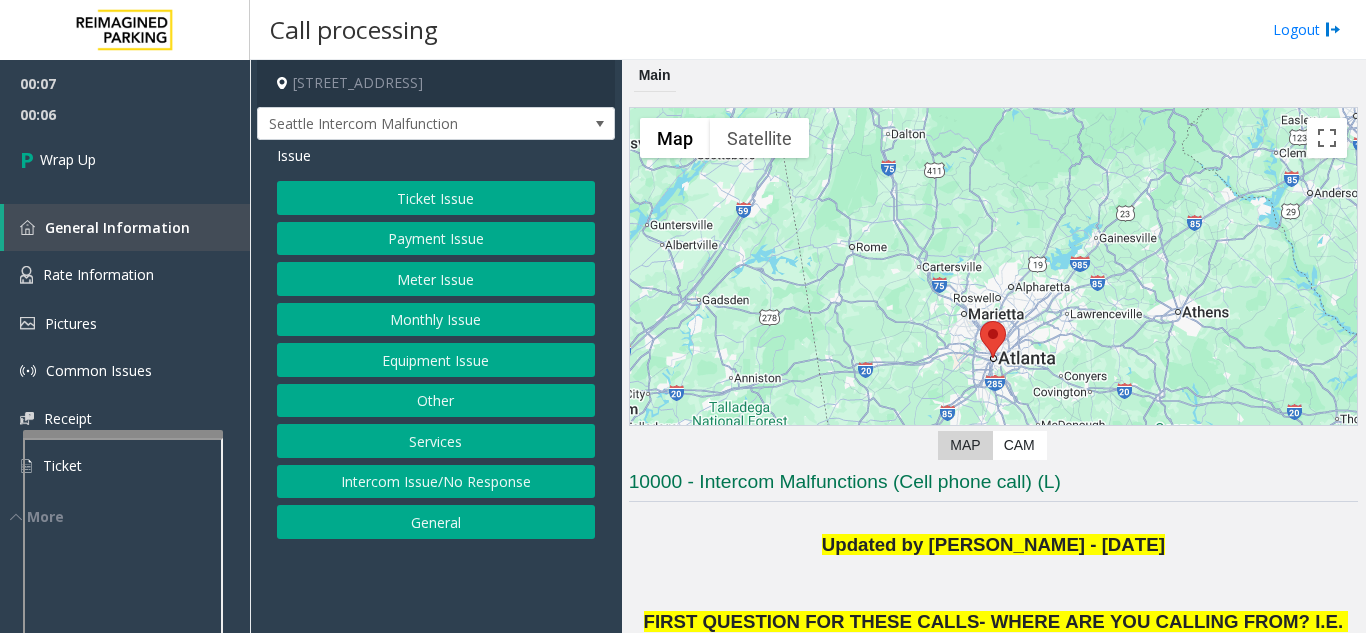click on "Equipment Issue" 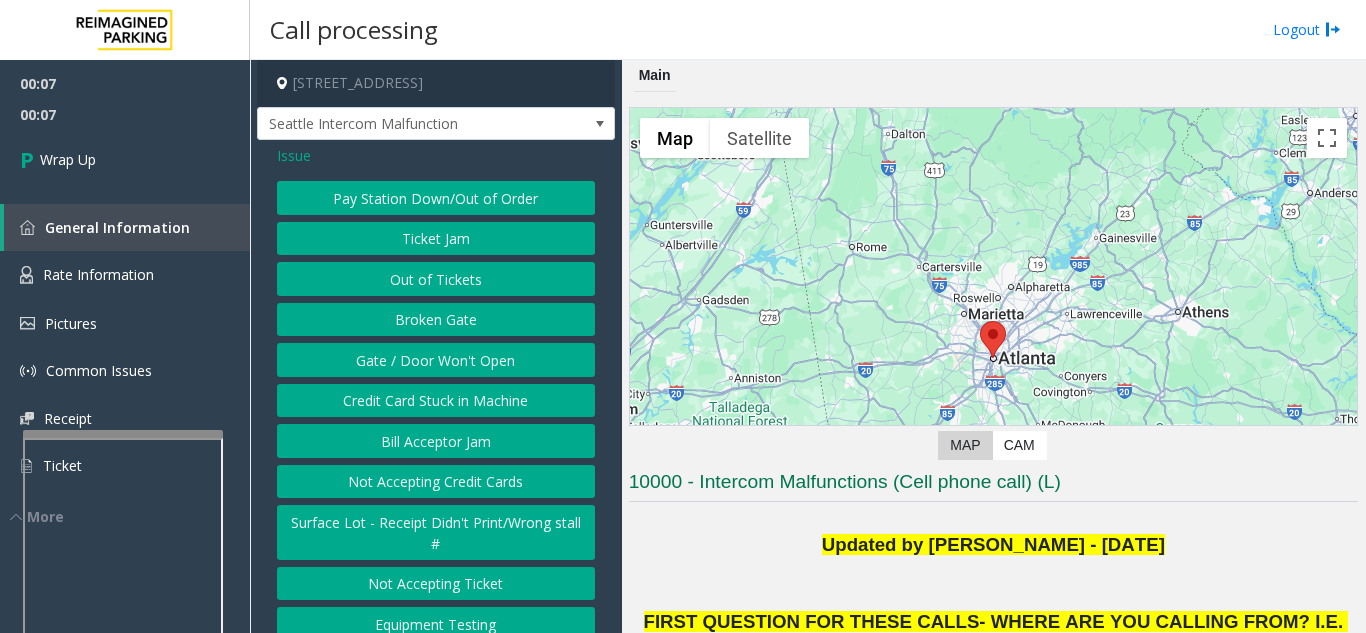 click on "Gate / Door Won't Open" 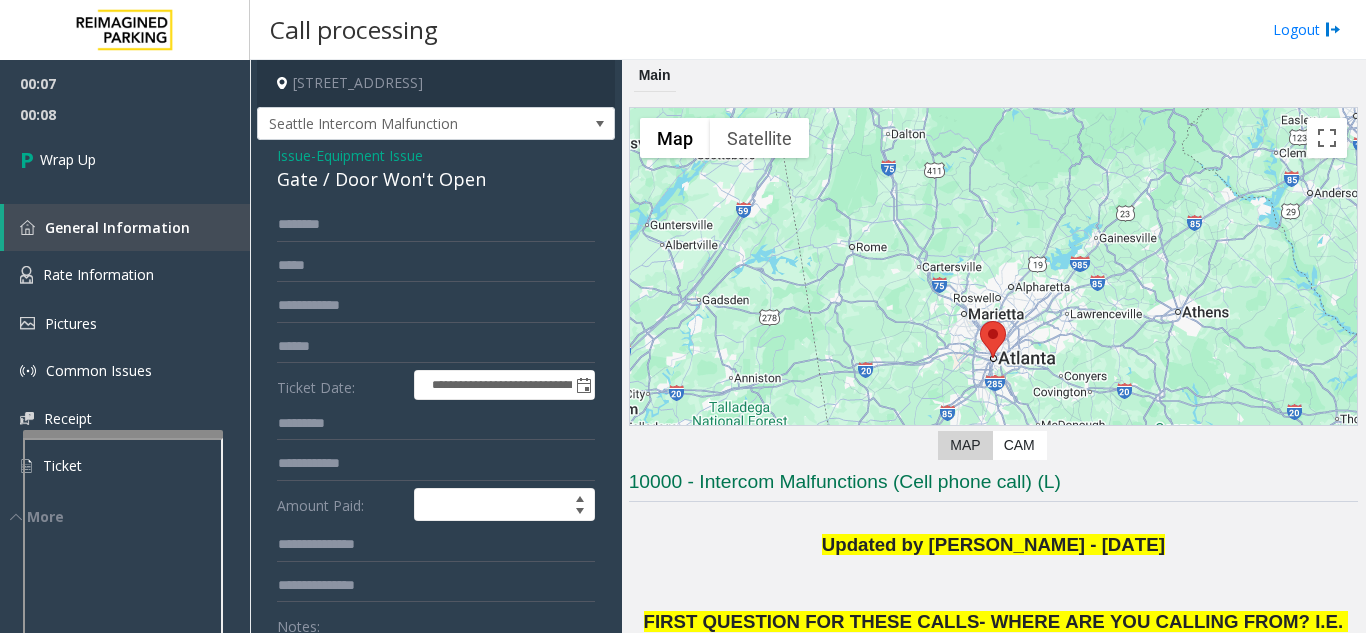 click on "Issue" 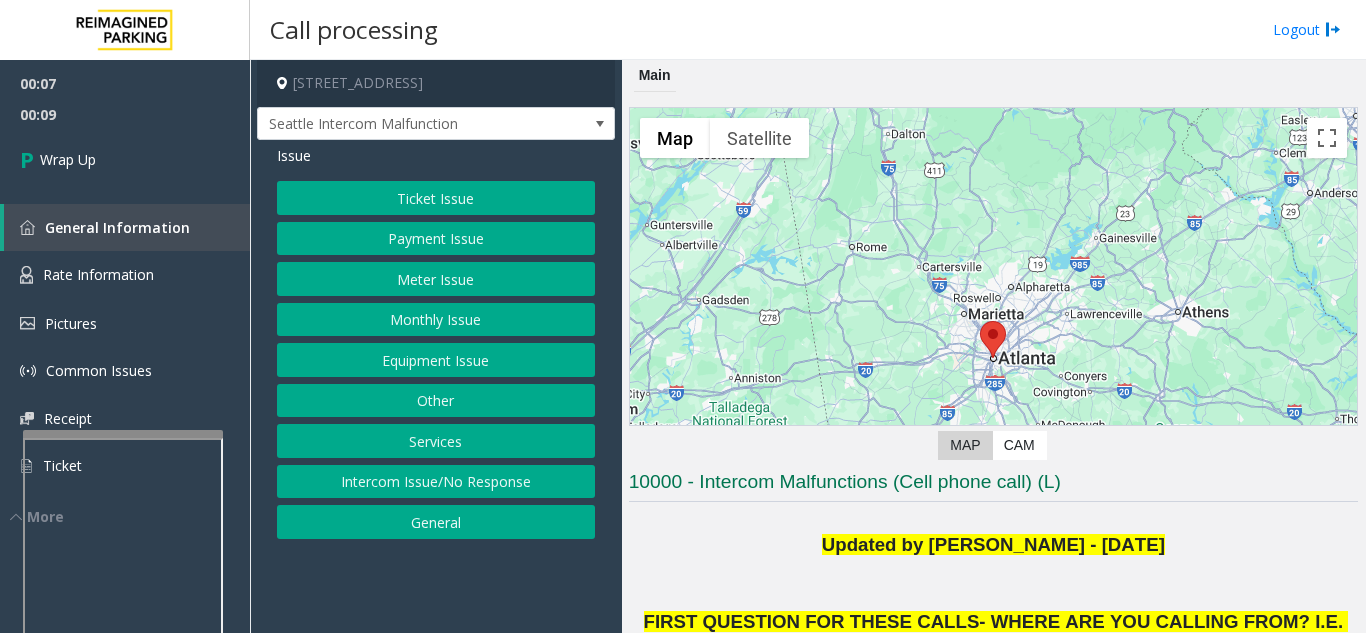 click on "Intercom Issue/No Response" 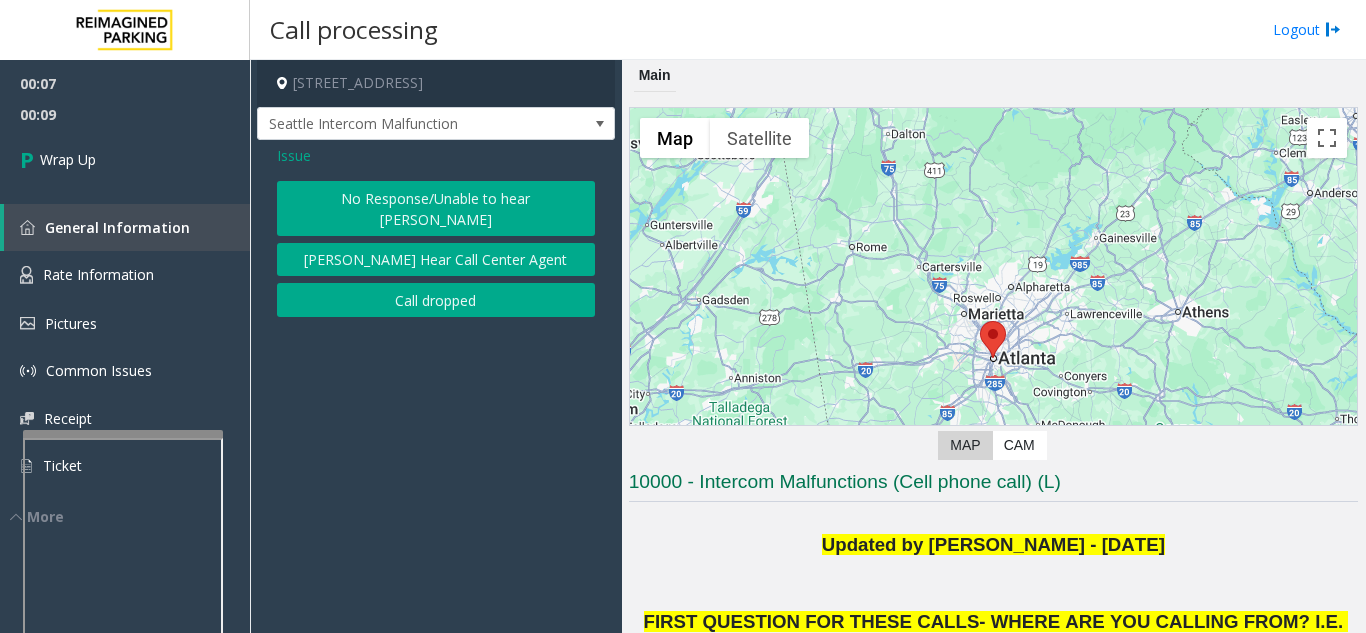 click on "Call dropped" 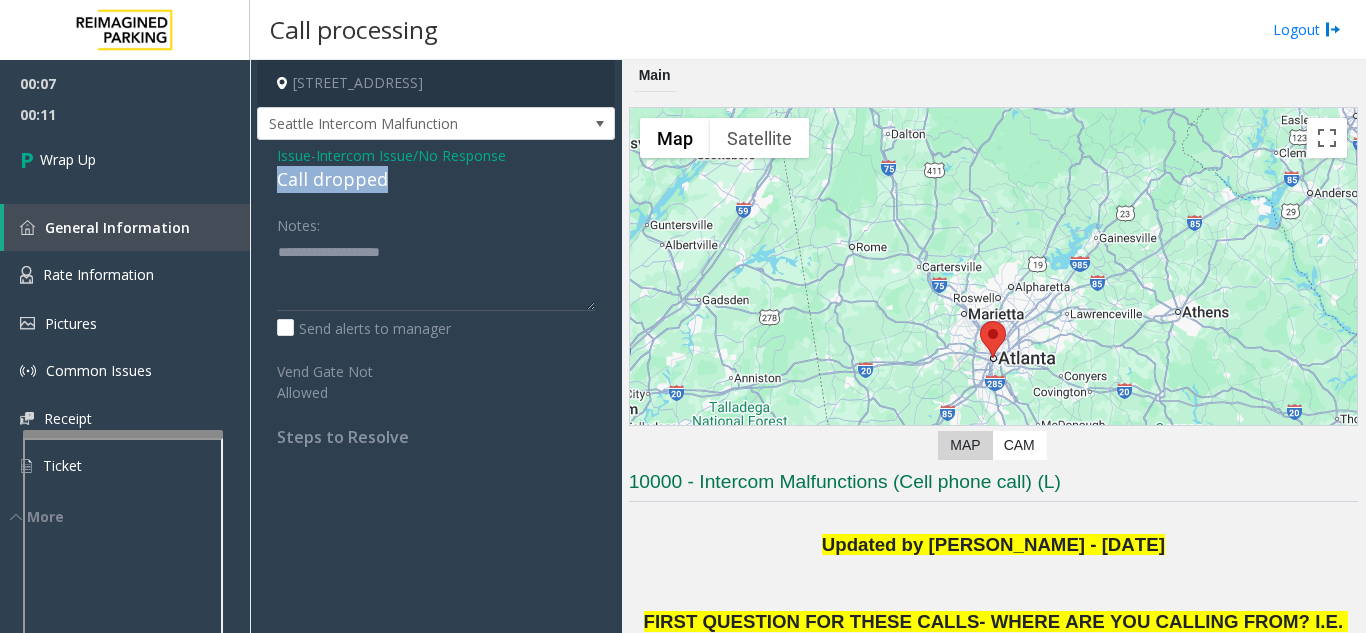 drag, startPoint x: 394, startPoint y: 184, endPoint x: 274, endPoint y: 184, distance: 120 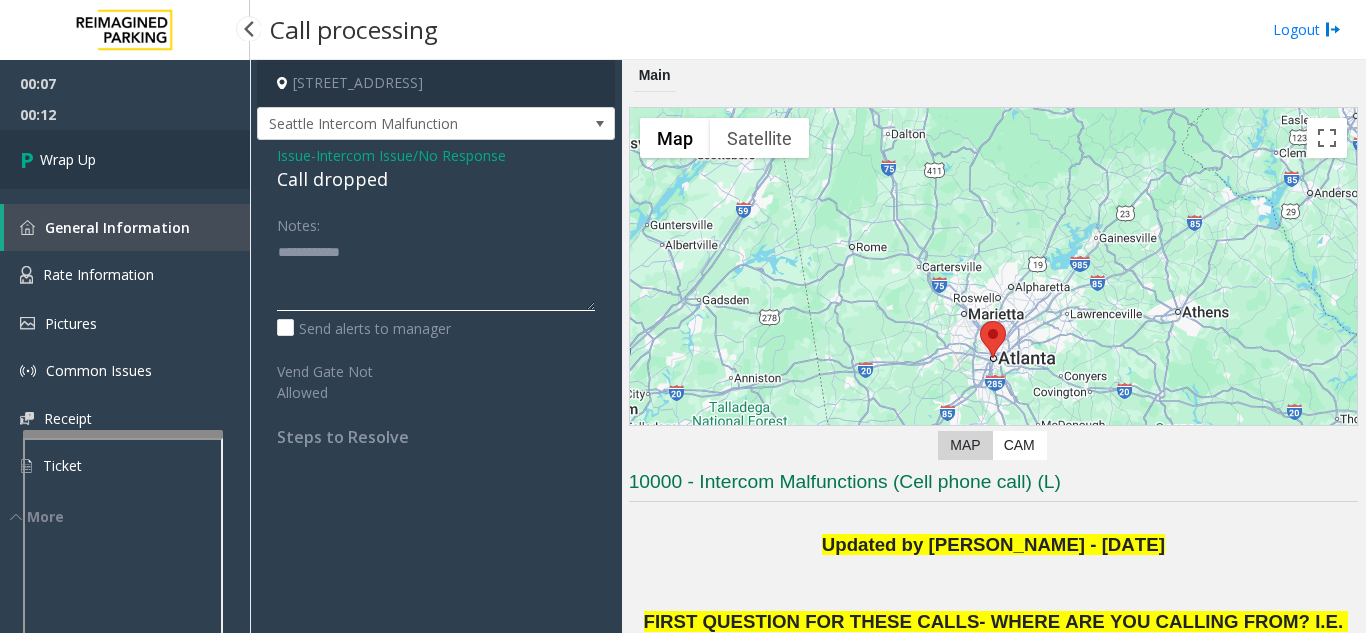 type on "**********" 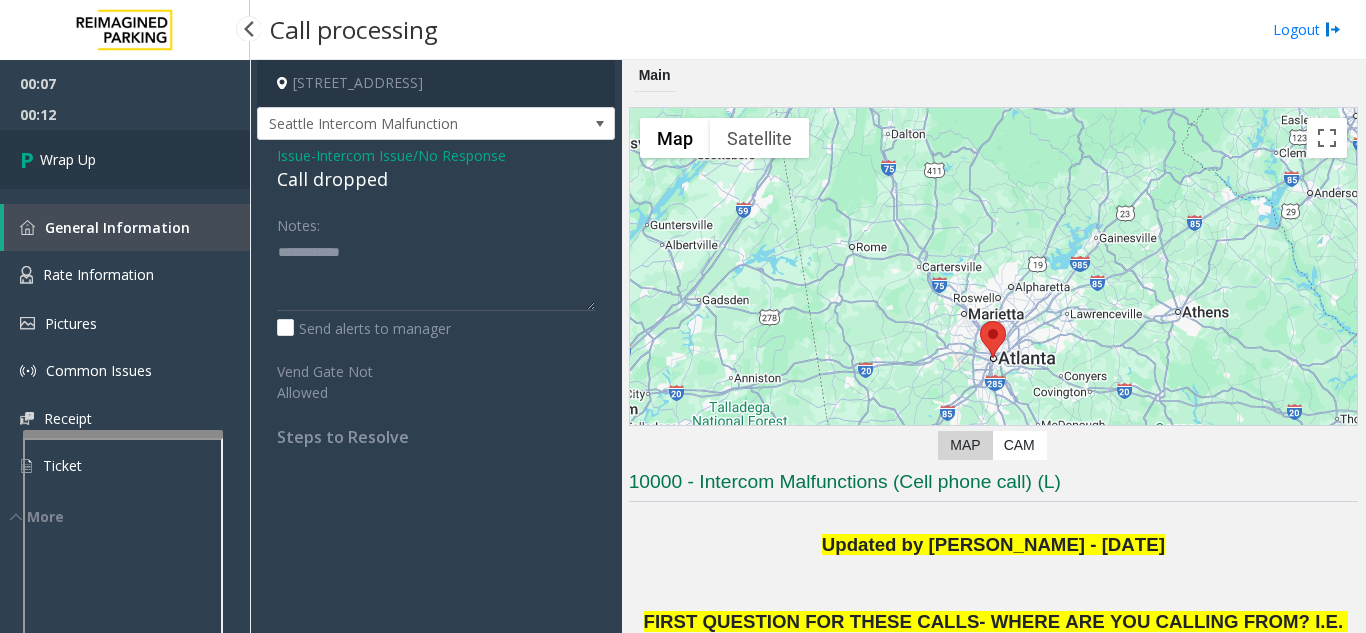 click on "Wrap Up" at bounding box center (125, 159) 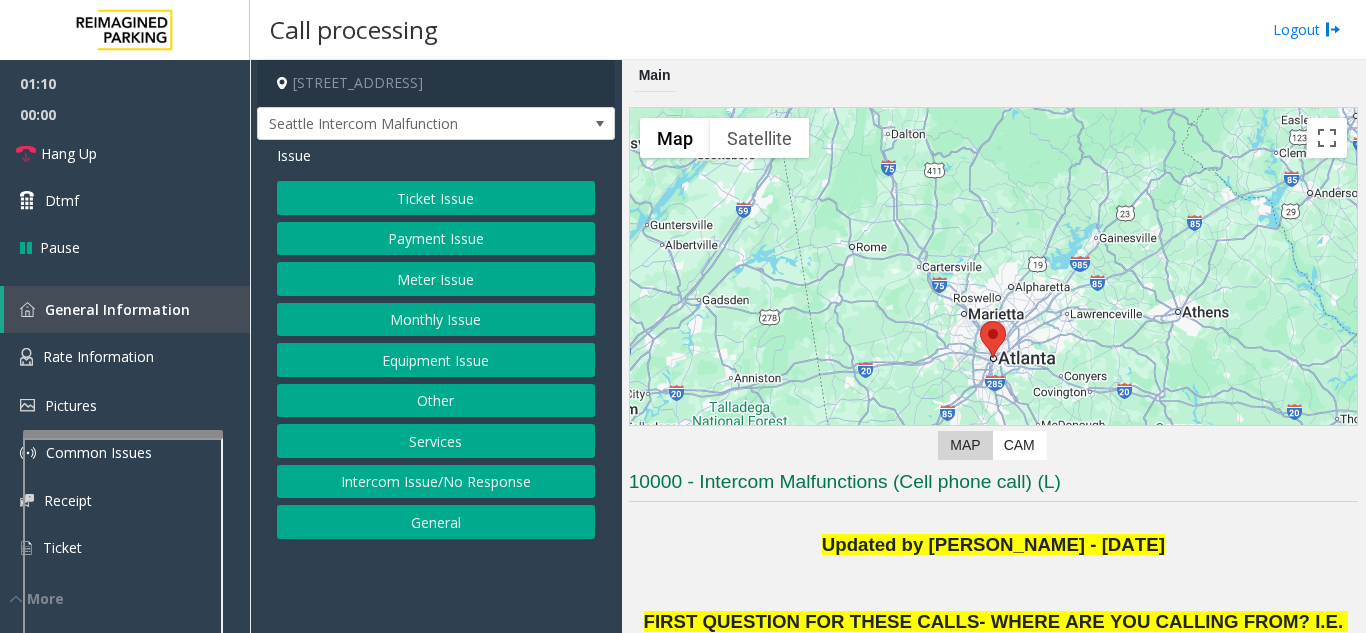 click on "Equipment Issue" 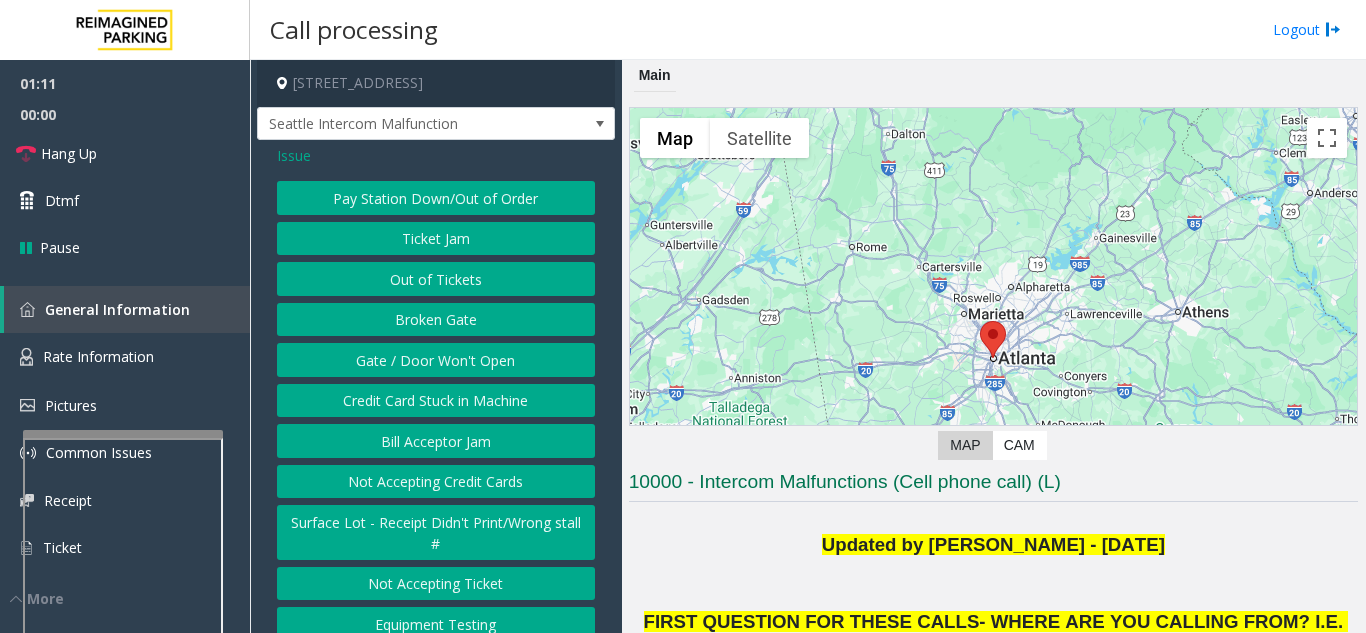 click on "Gate / Door Won't Open" 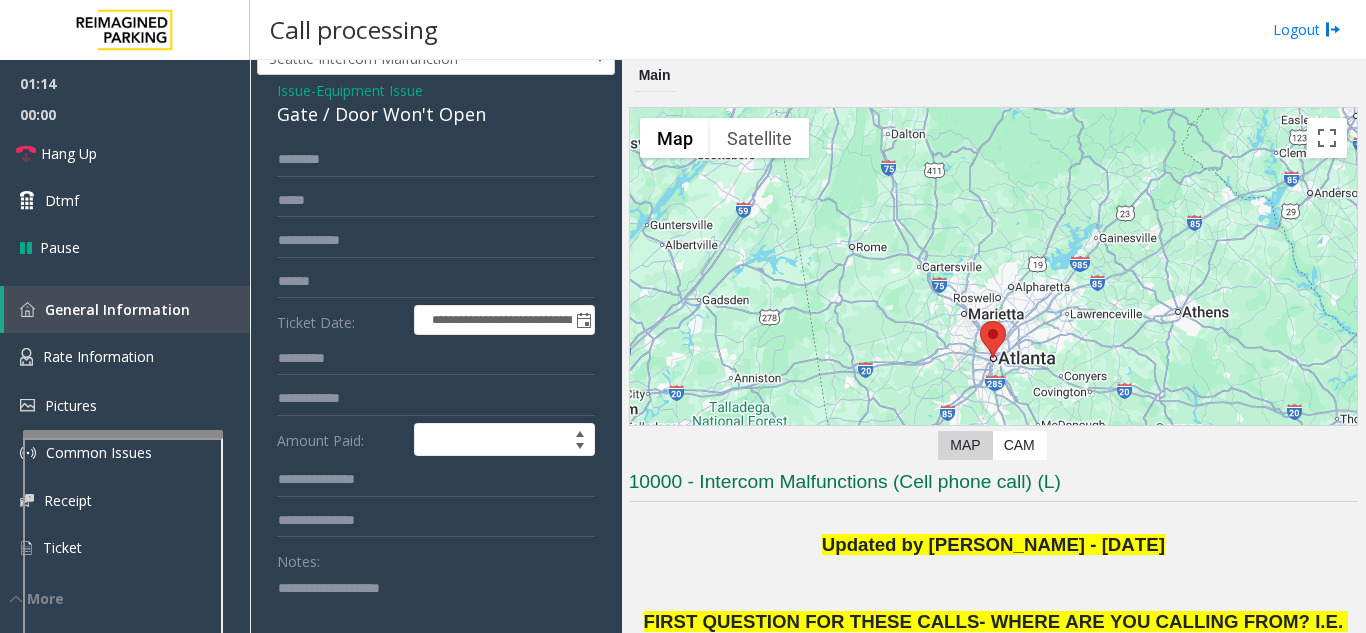 scroll, scrollTop: 100, scrollLeft: 0, axis: vertical 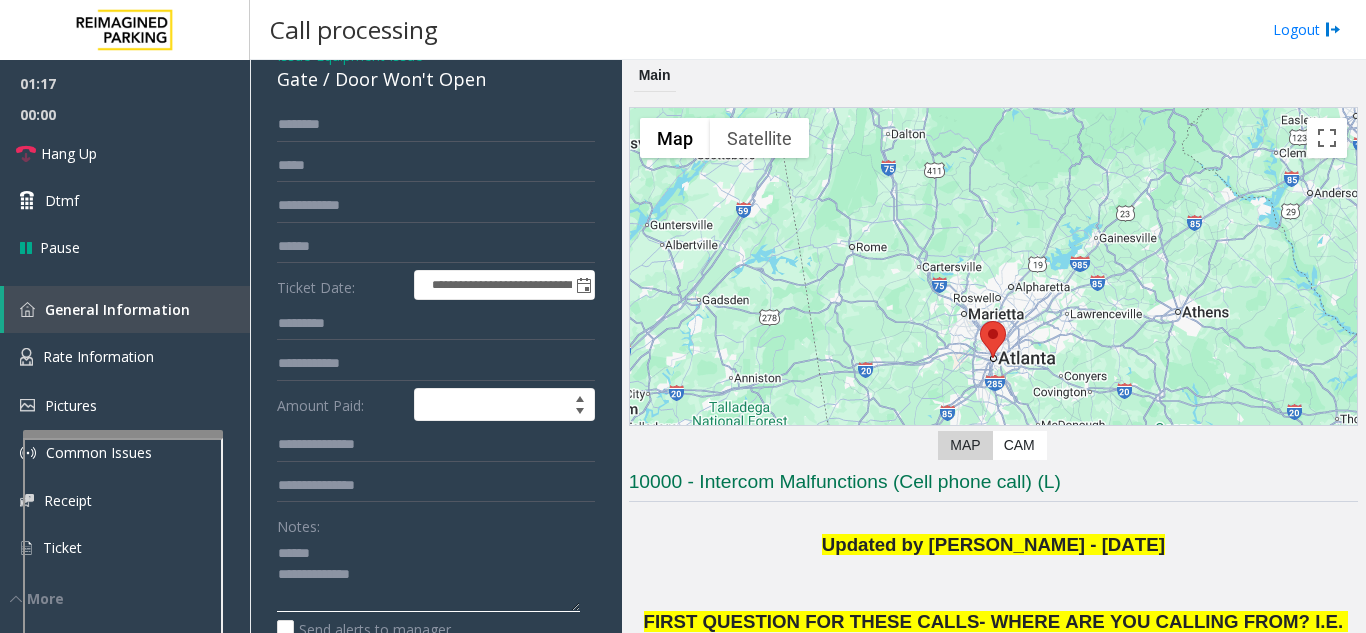 click 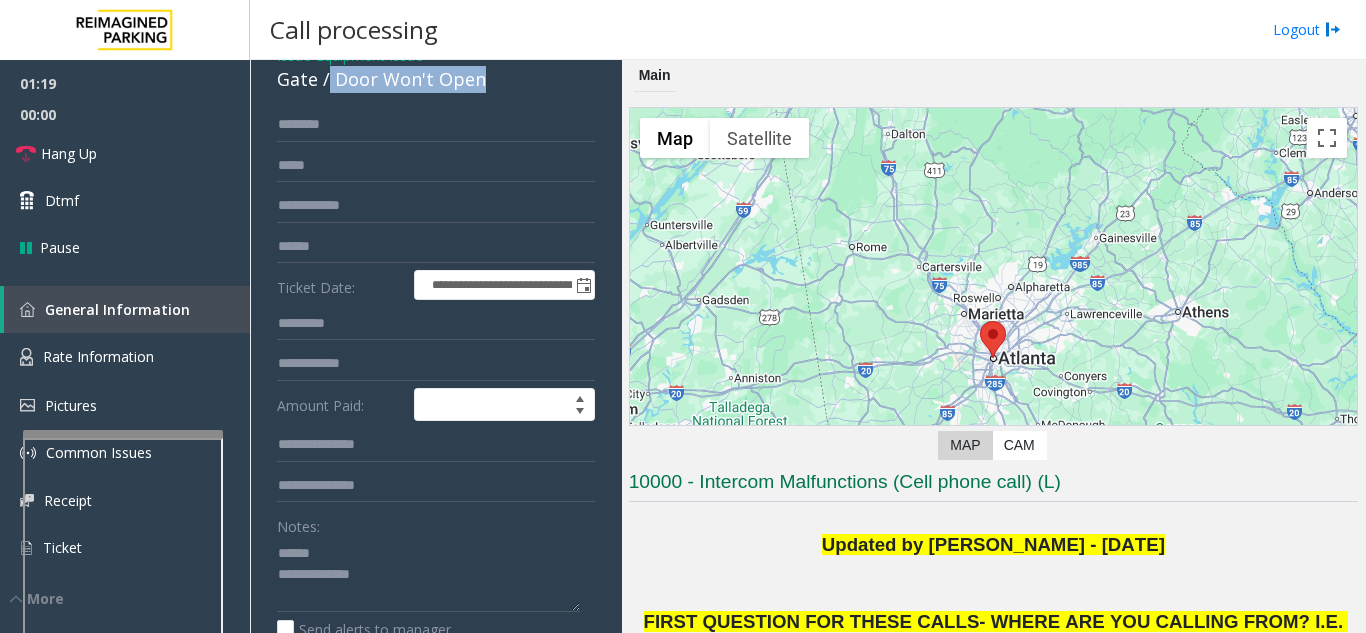 drag, startPoint x: 379, startPoint y: 102, endPoint x: 507, endPoint y: 107, distance: 128.09763 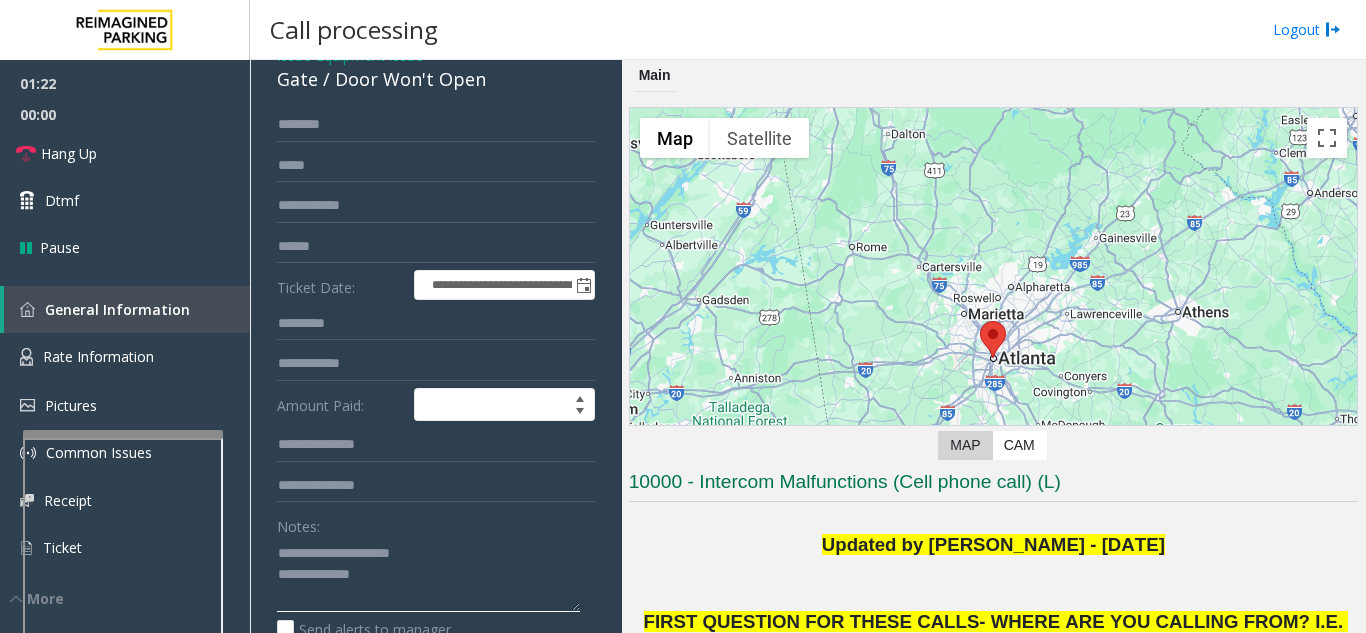 click 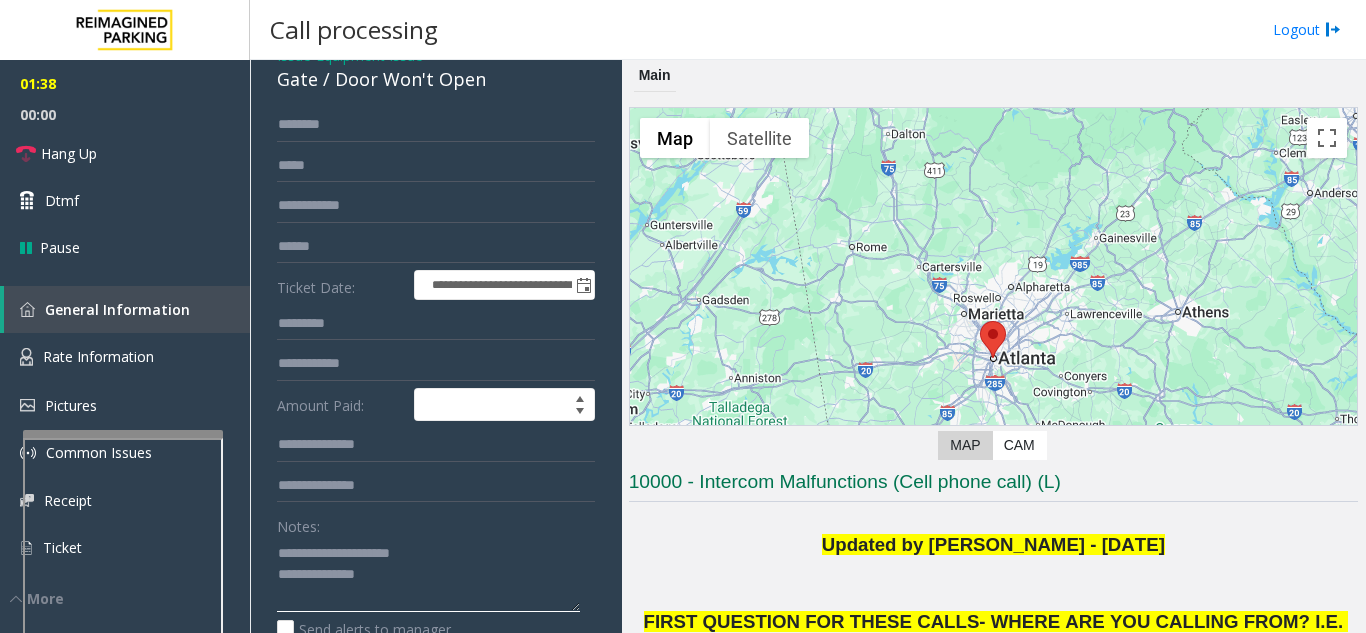click 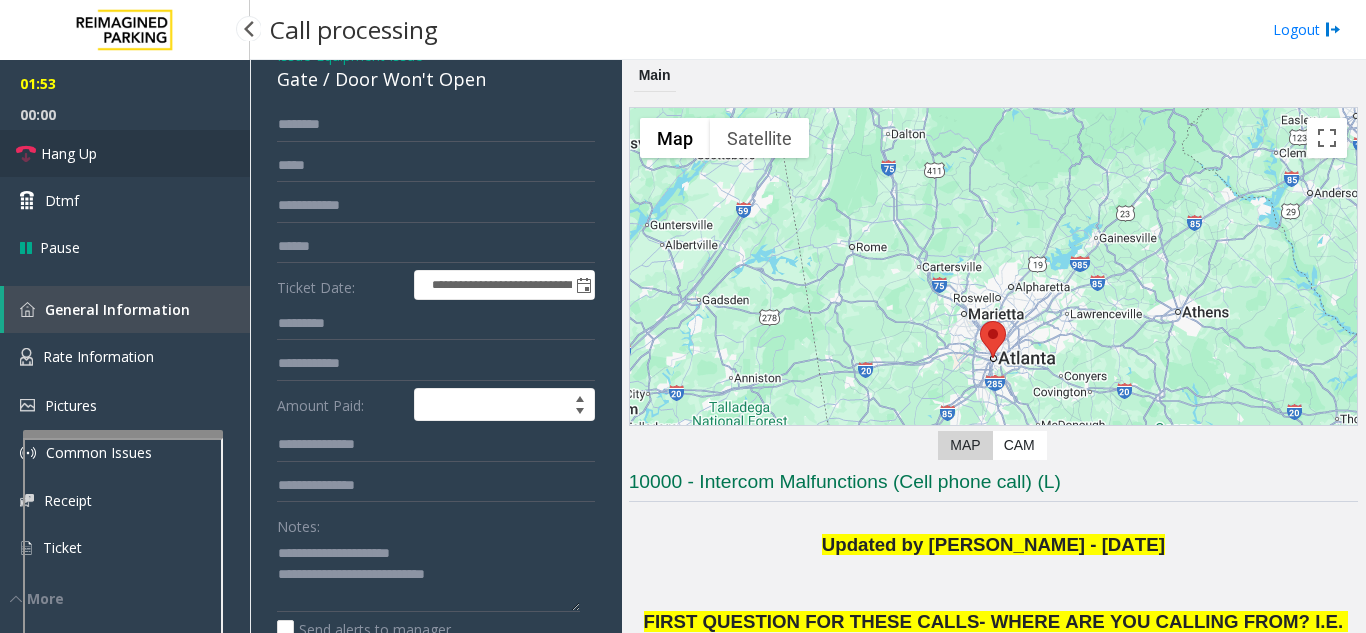 click on "Hang Up" at bounding box center [125, 153] 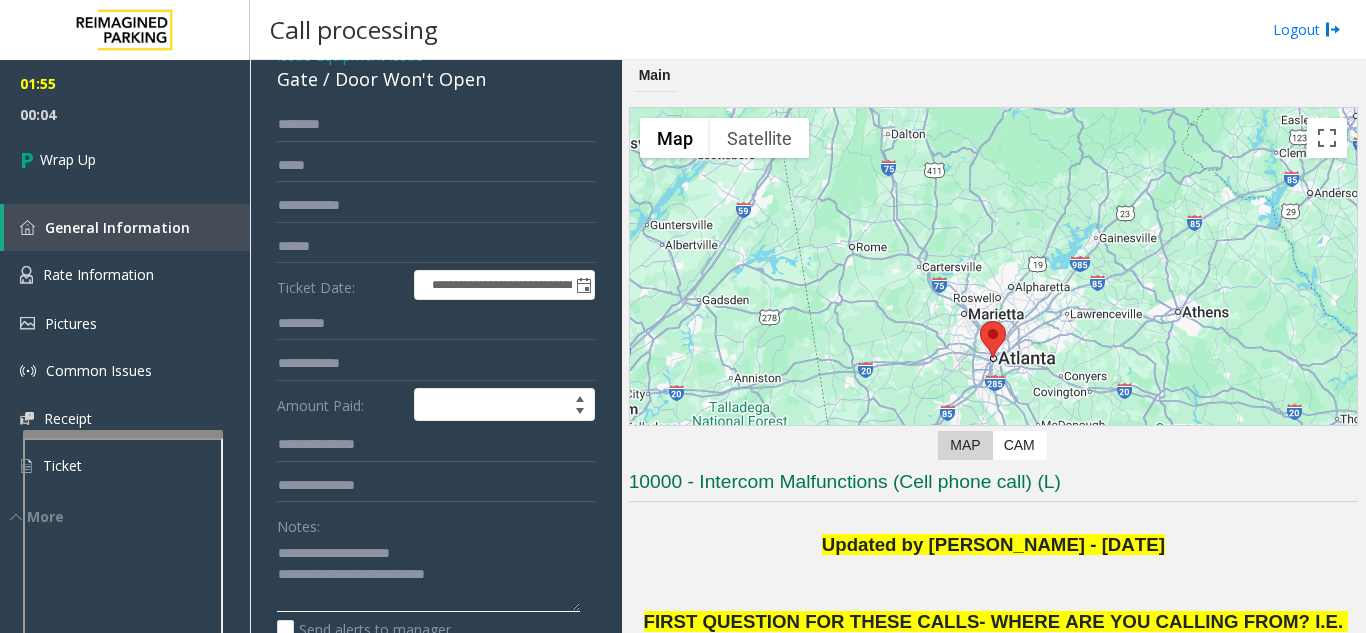 click 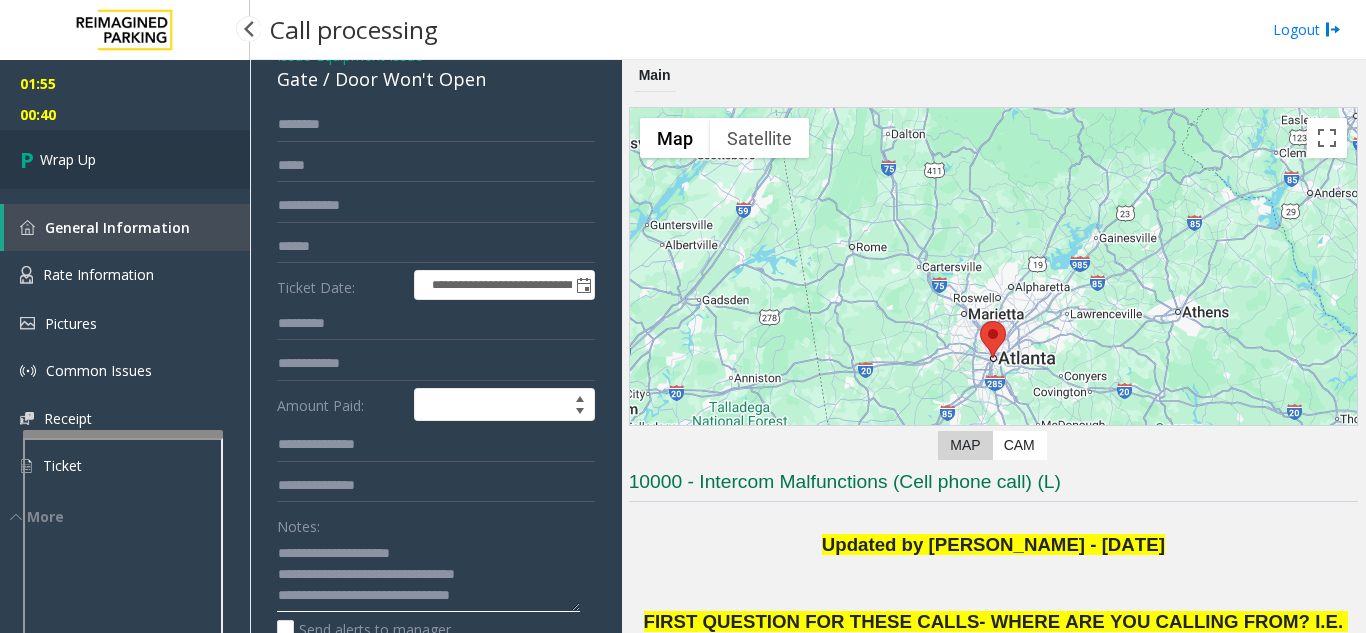 type on "**********" 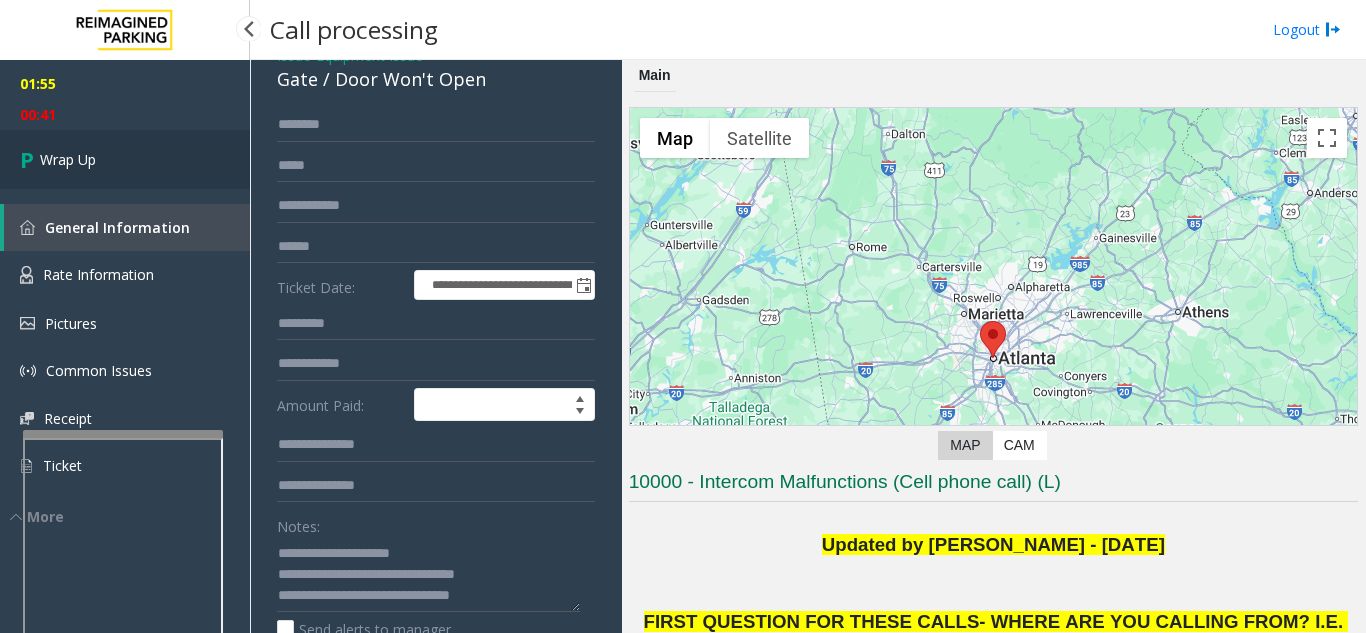 click on "Wrap Up" at bounding box center [125, 159] 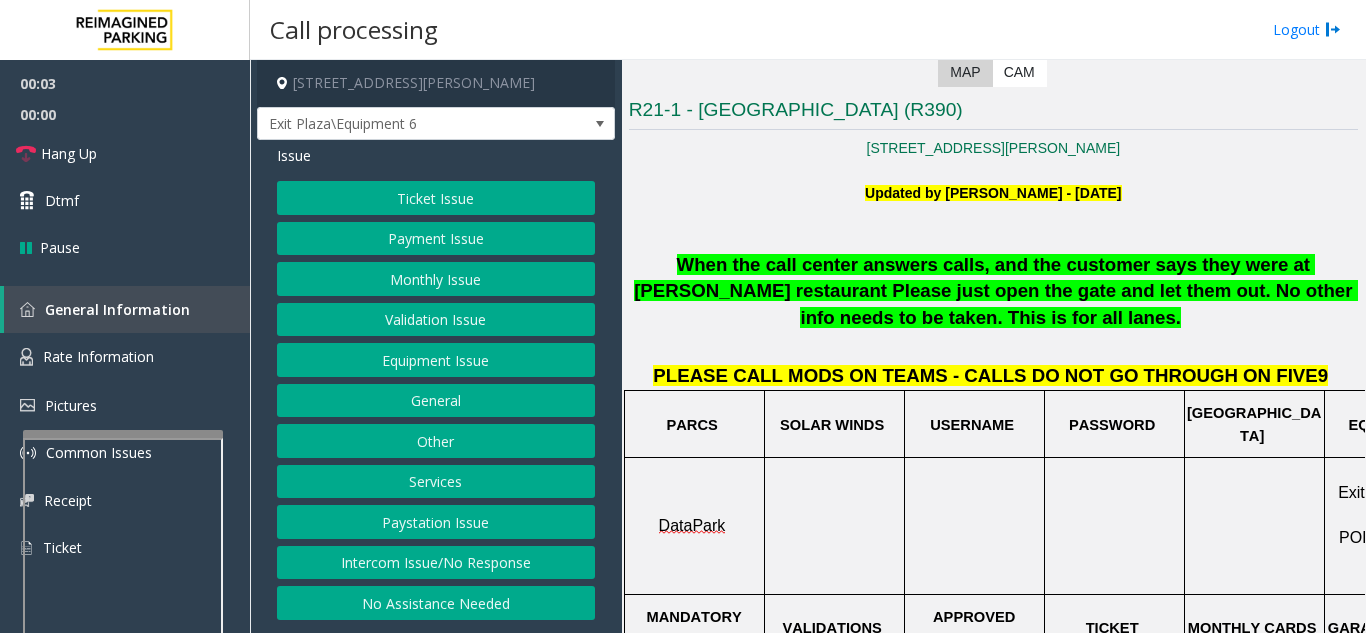 scroll, scrollTop: 400, scrollLeft: 0, axis: vertical 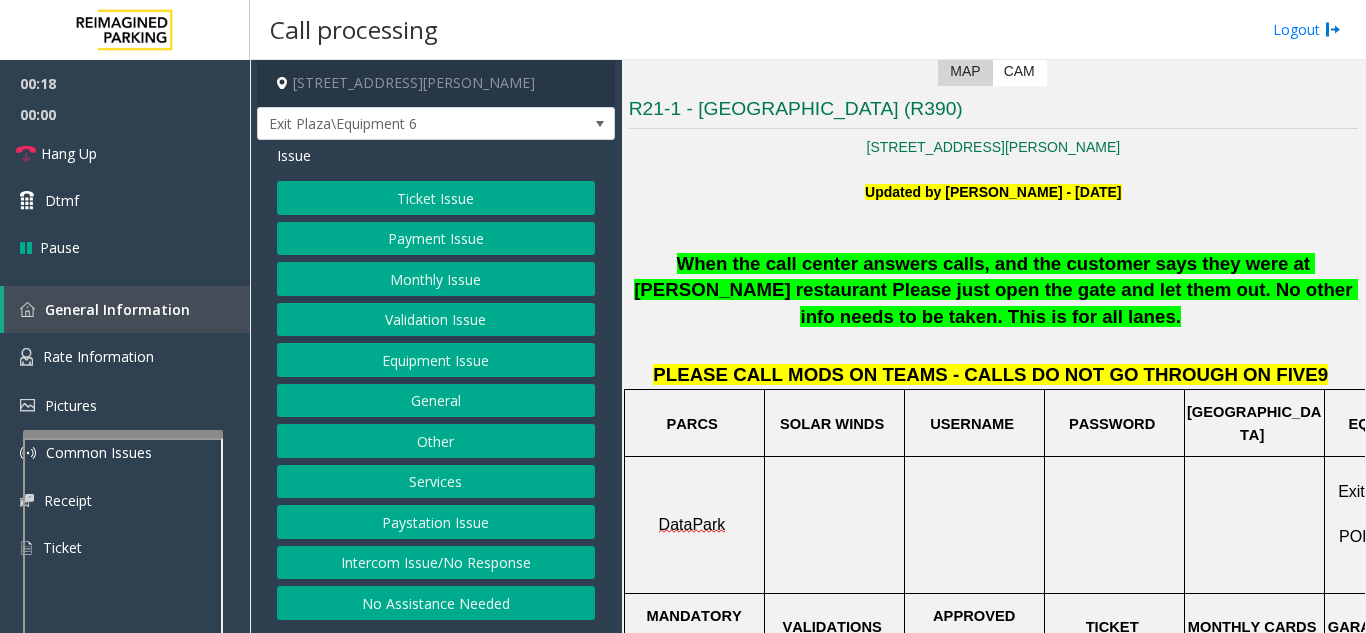 click on "Ticket Issue" 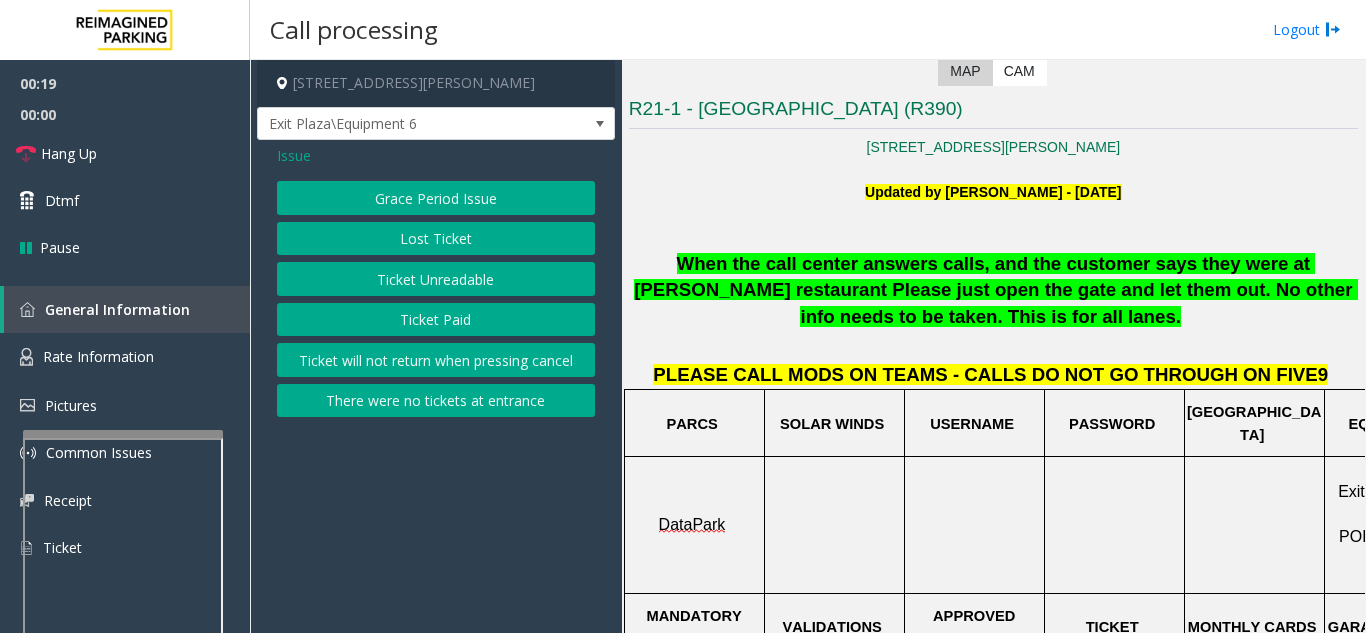 click on "Ticket Unreadable" 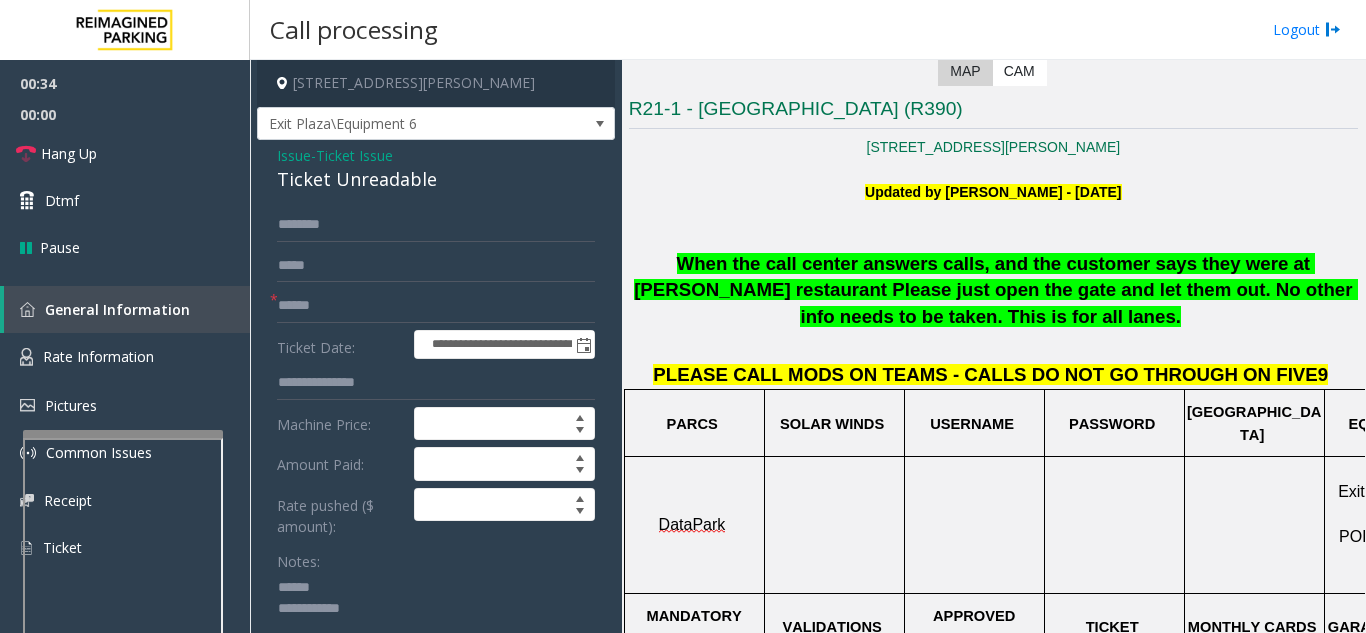 click 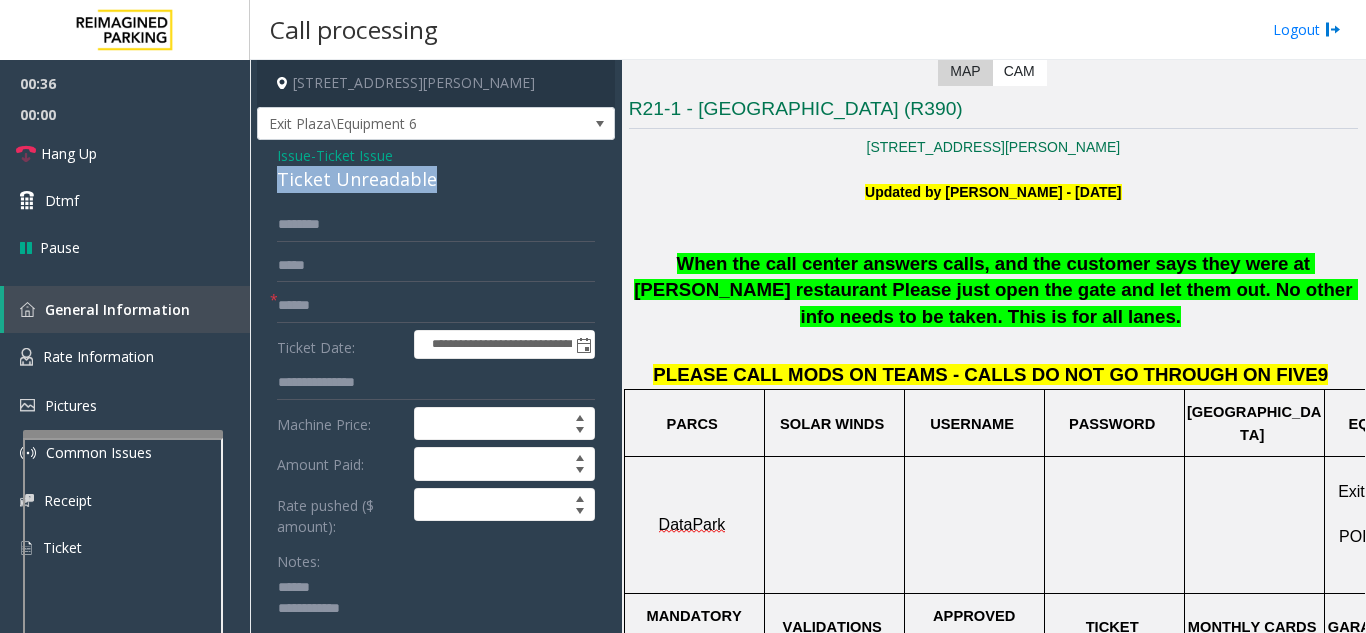 drag, startPoint x: 269, startPoint y: 177, endPoint x: 444, endPoint y: 178, distance: 175.00285 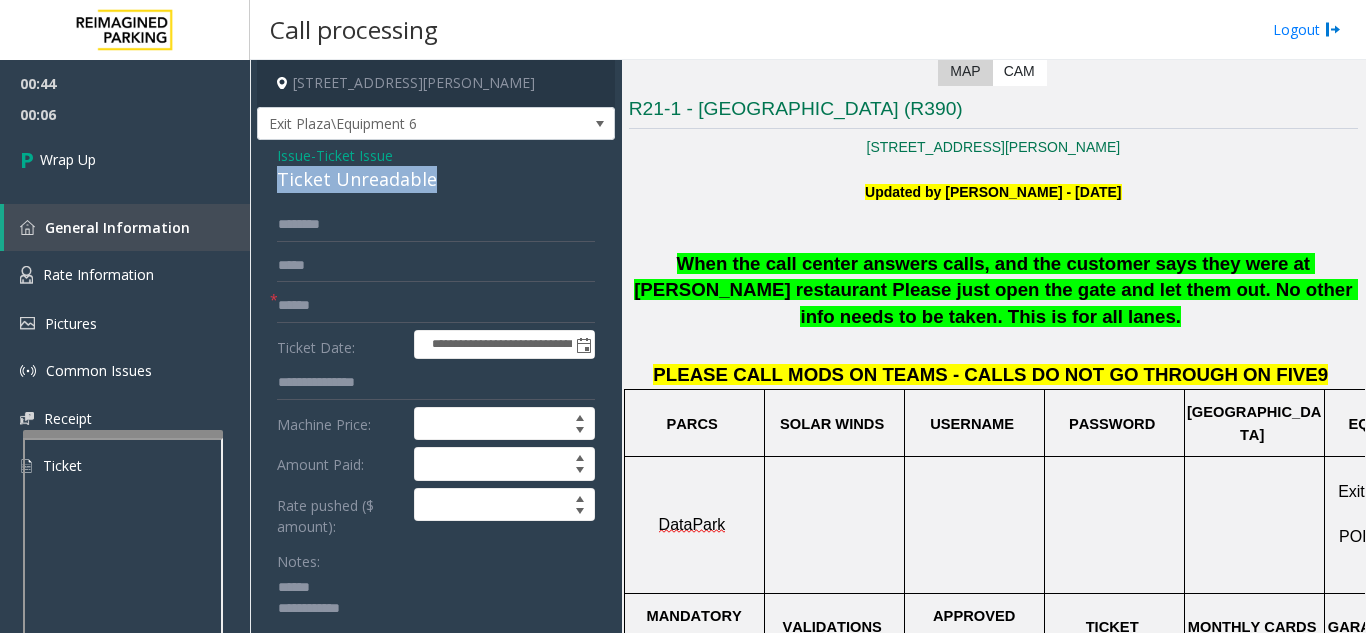 scroll, scrollTop: 6, scrollLeft: 0, axis: vertical 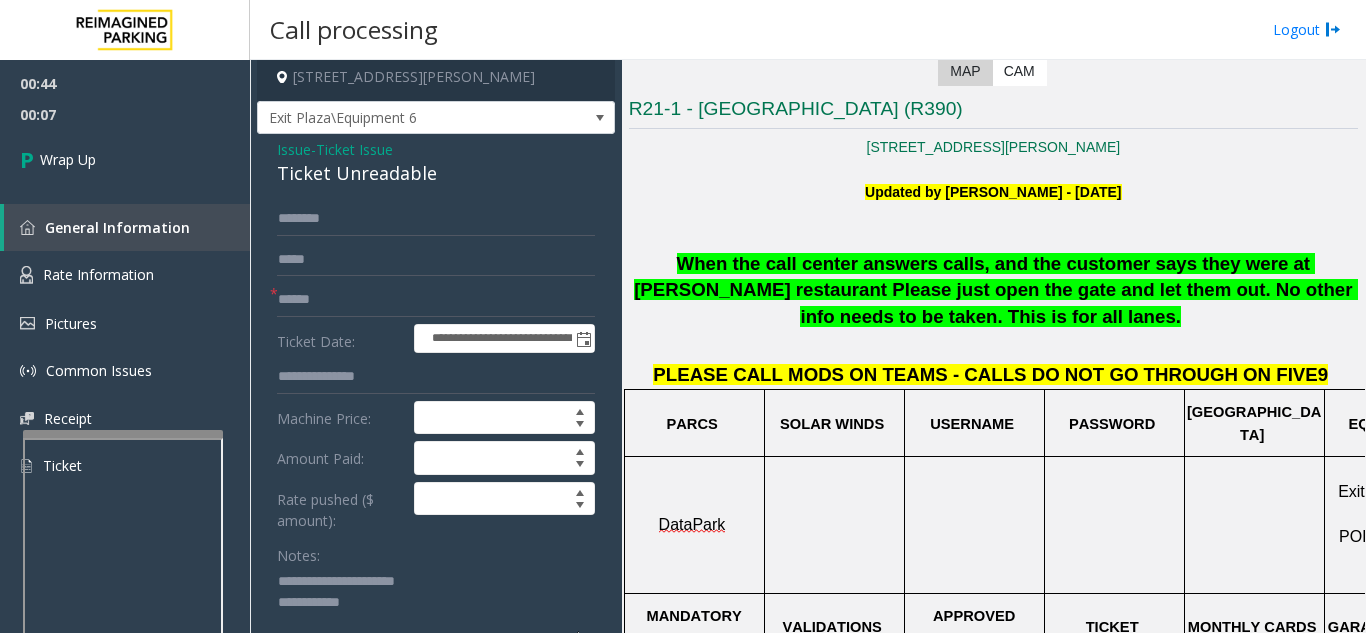 type on "**********" 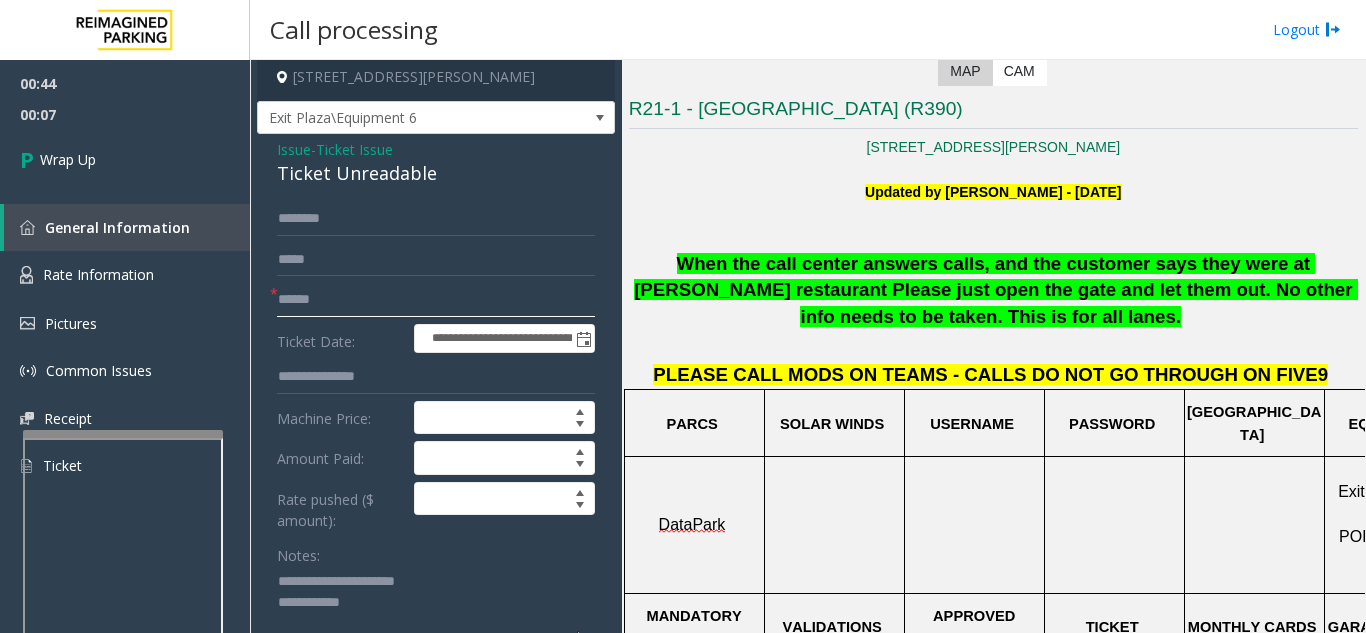 click 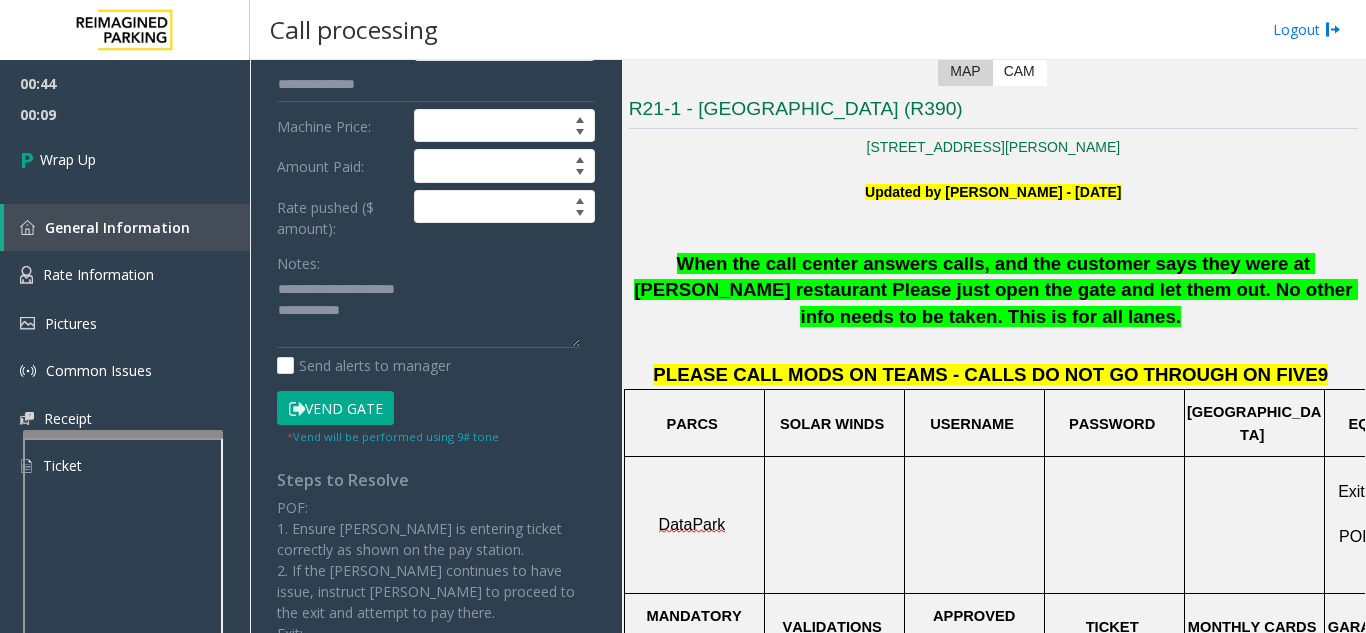 scroll, scrollTop: 306, scrollLeft: 0, axis: vertical 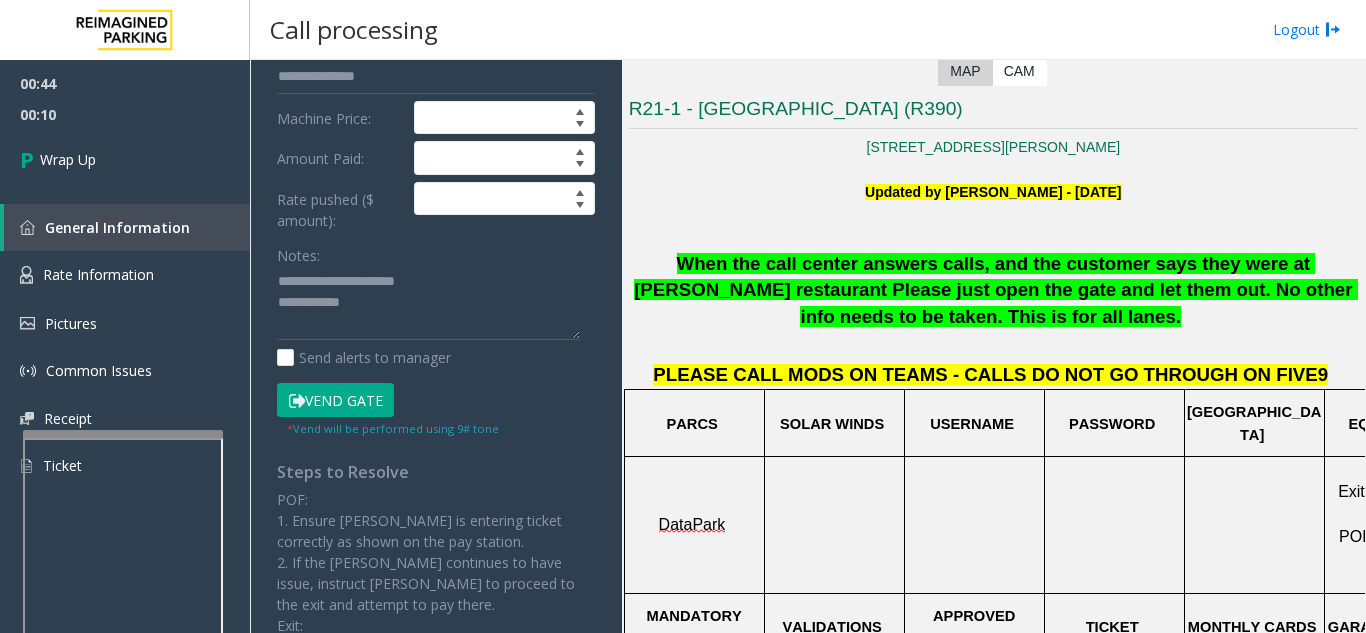 type on "**" 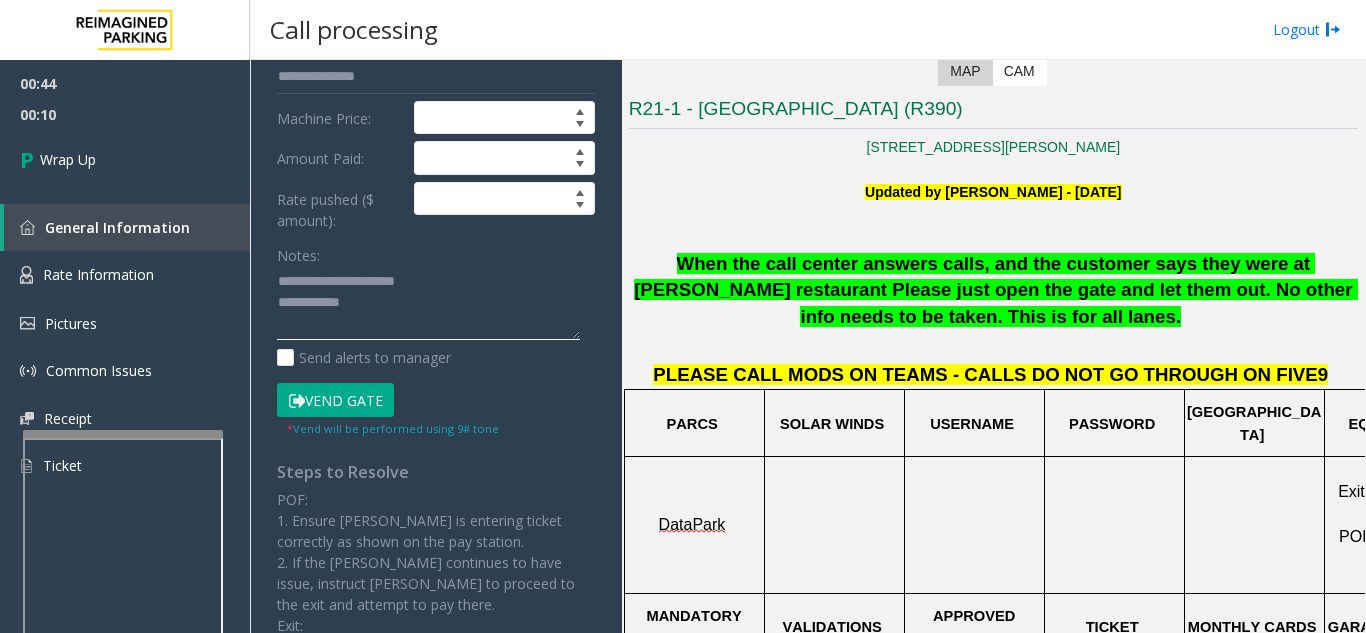 click 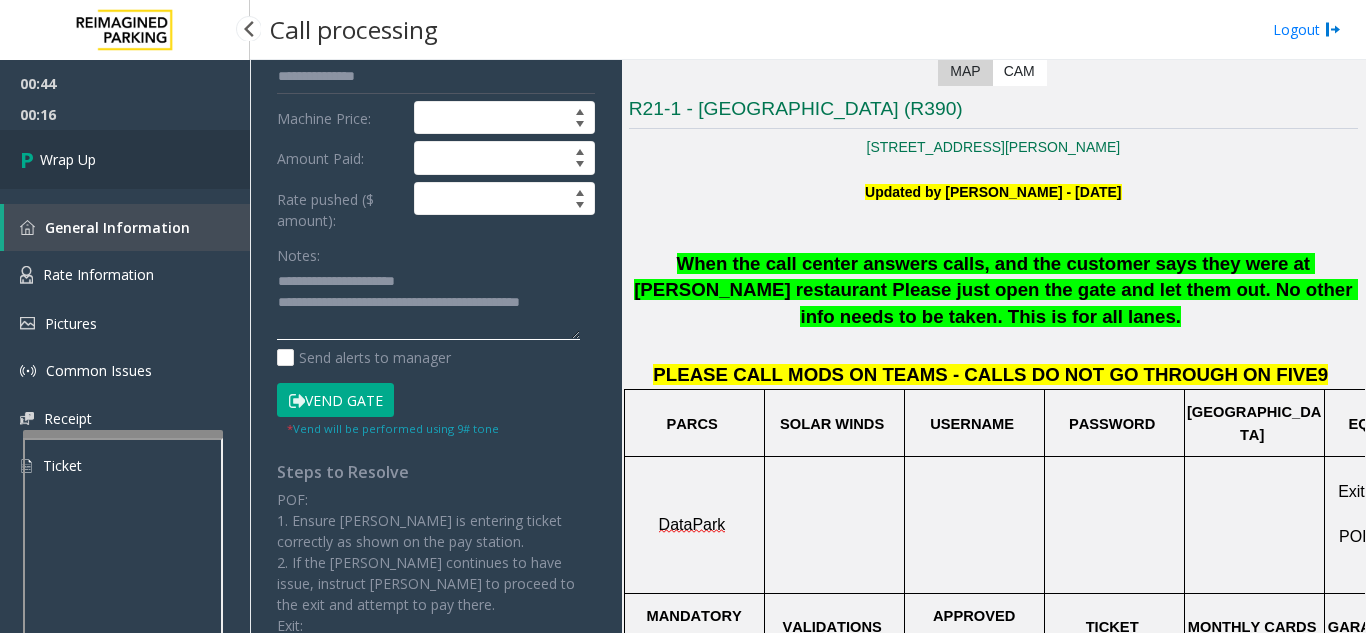 type on "**********" 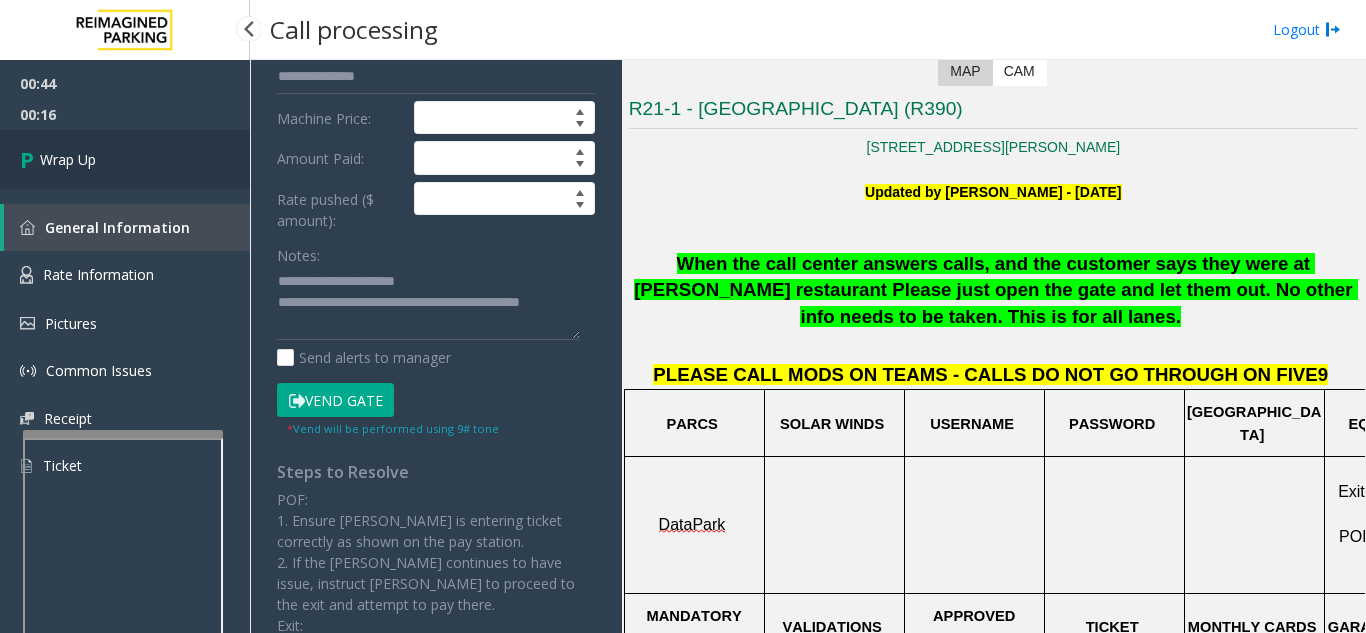click at bounding box center [30, 159] 